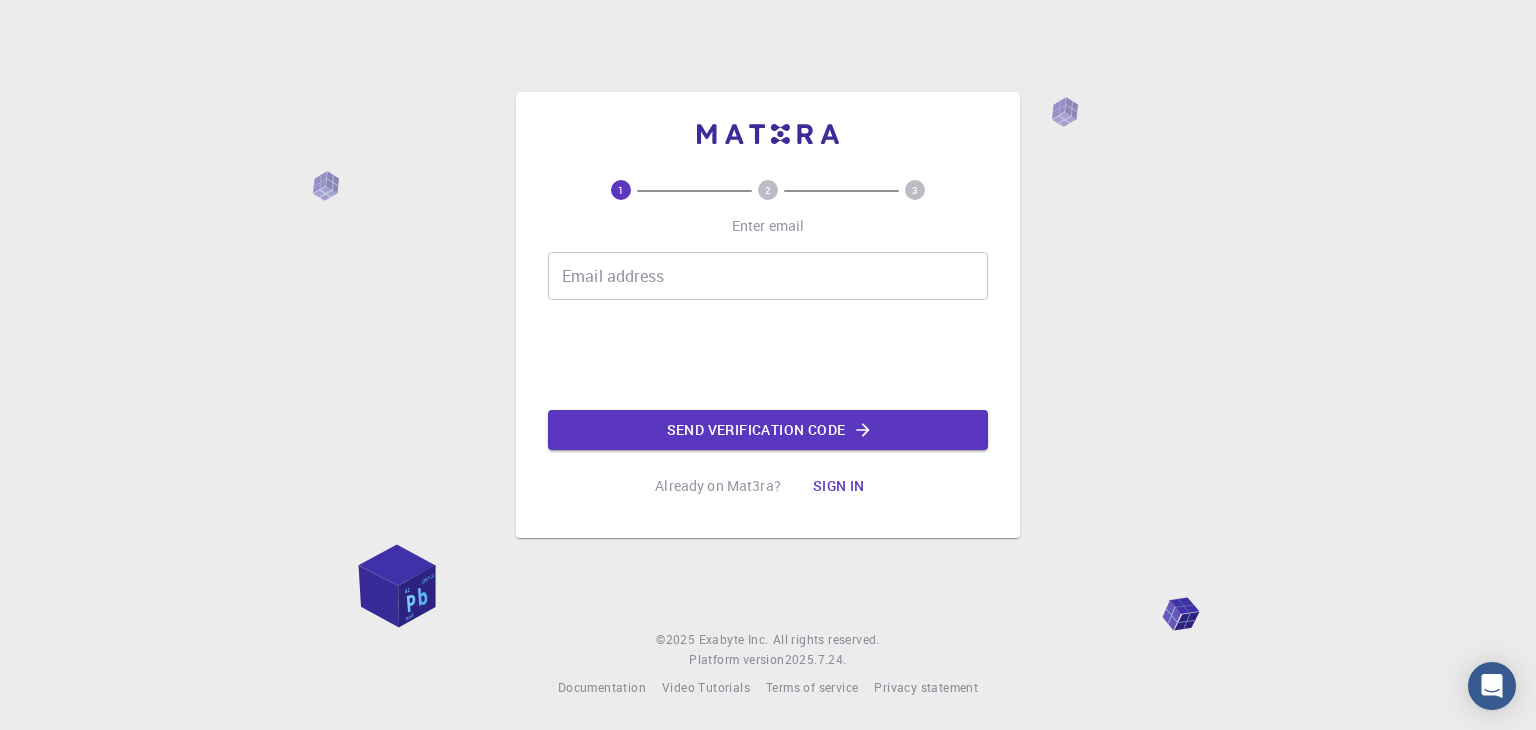 scroll, scrollTop: 0, scrollLeft: 0, axis: both 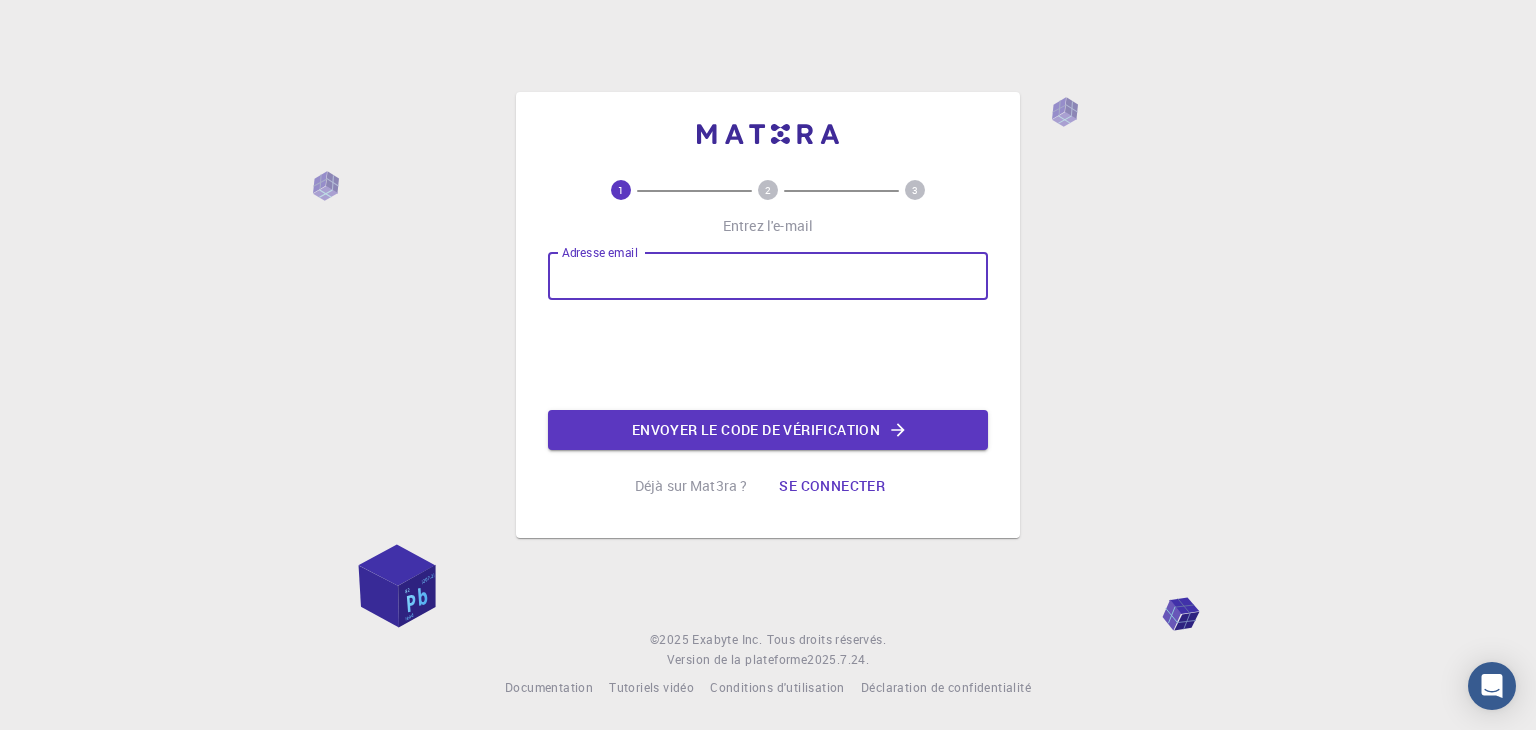 click on "Adresse email" at bounding box center (768, 276) 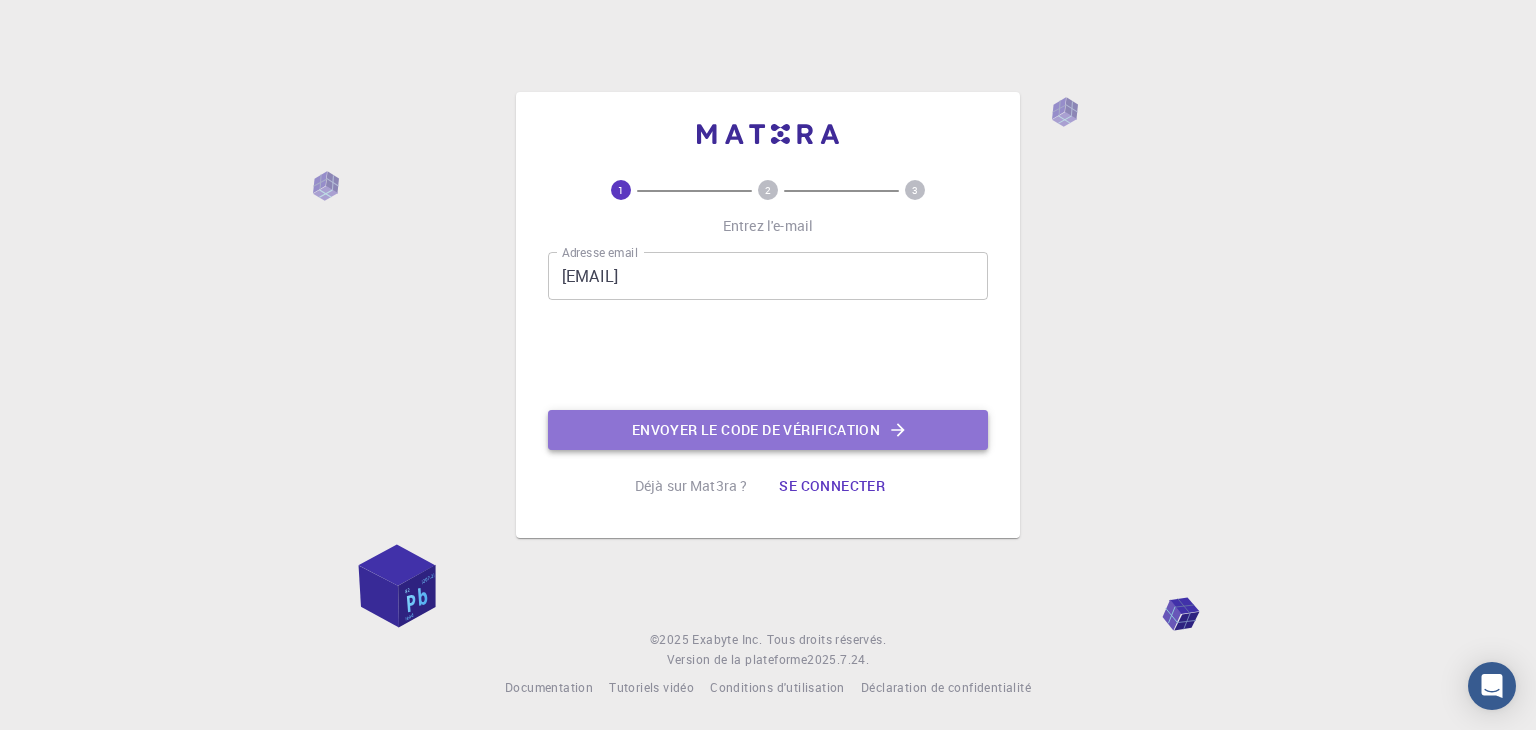 click on "Envoyer le code de vérification" at bounding box center (756, 429) 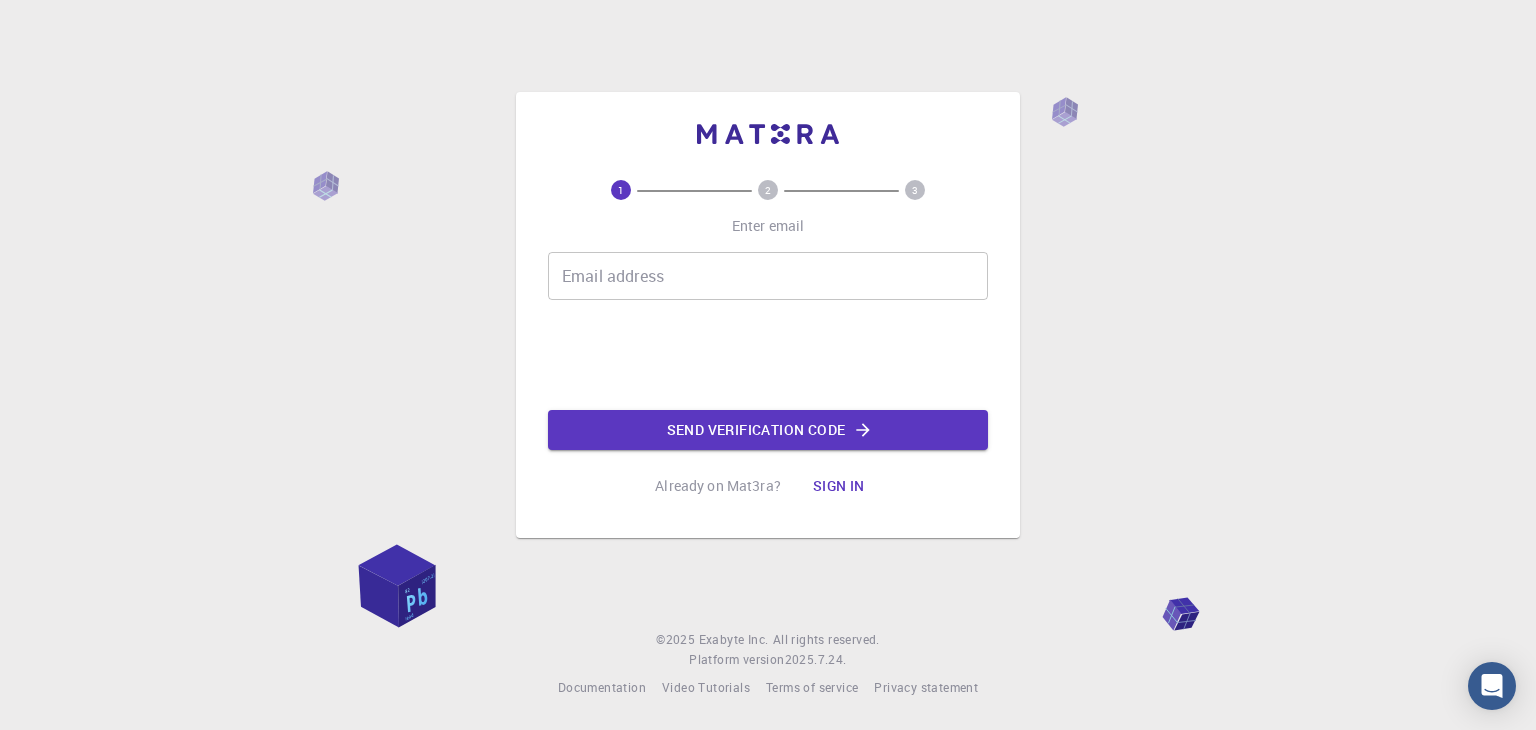 scroll, scrollTop: 0, scrollLeft: 0, axis: both 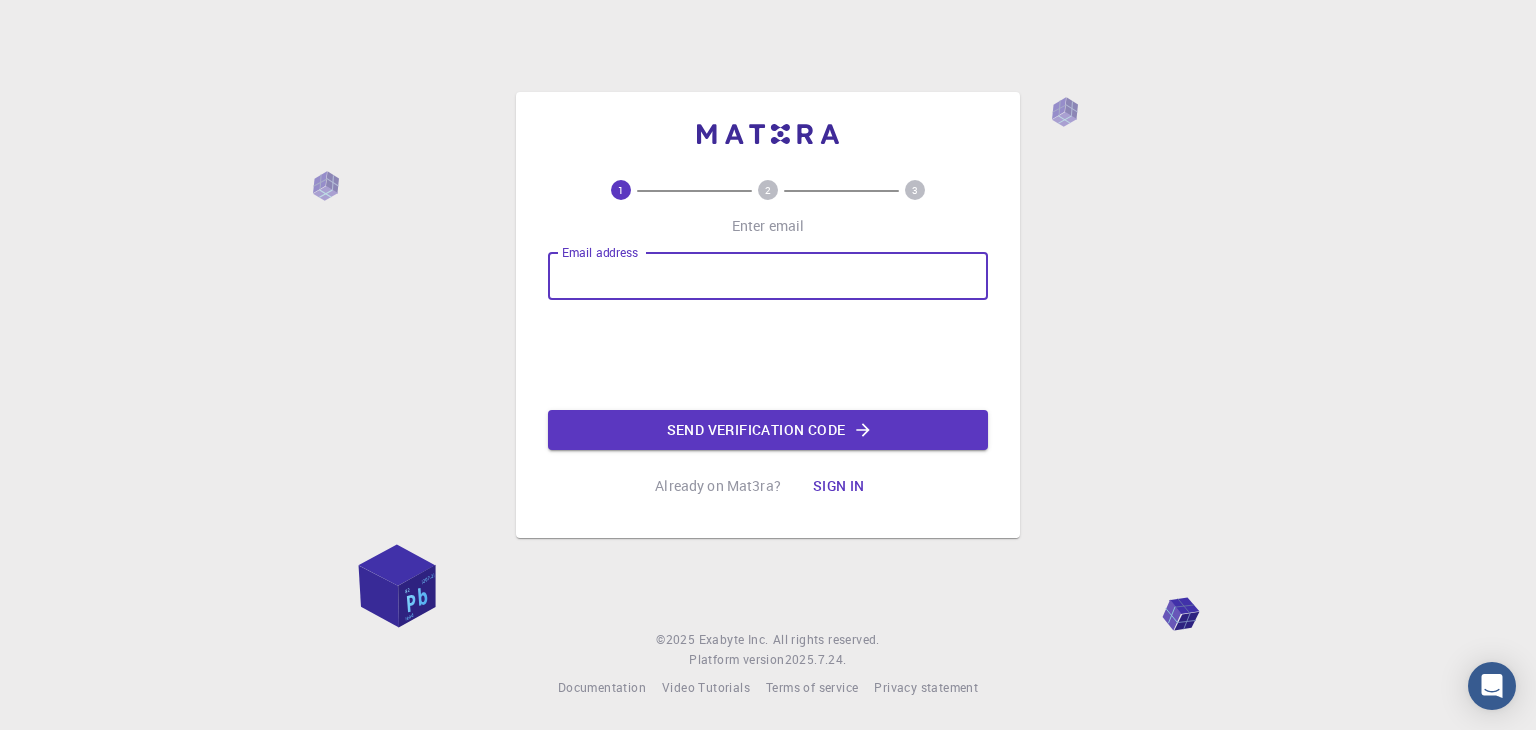 click on "Email address" at bounding box center (768, 276) 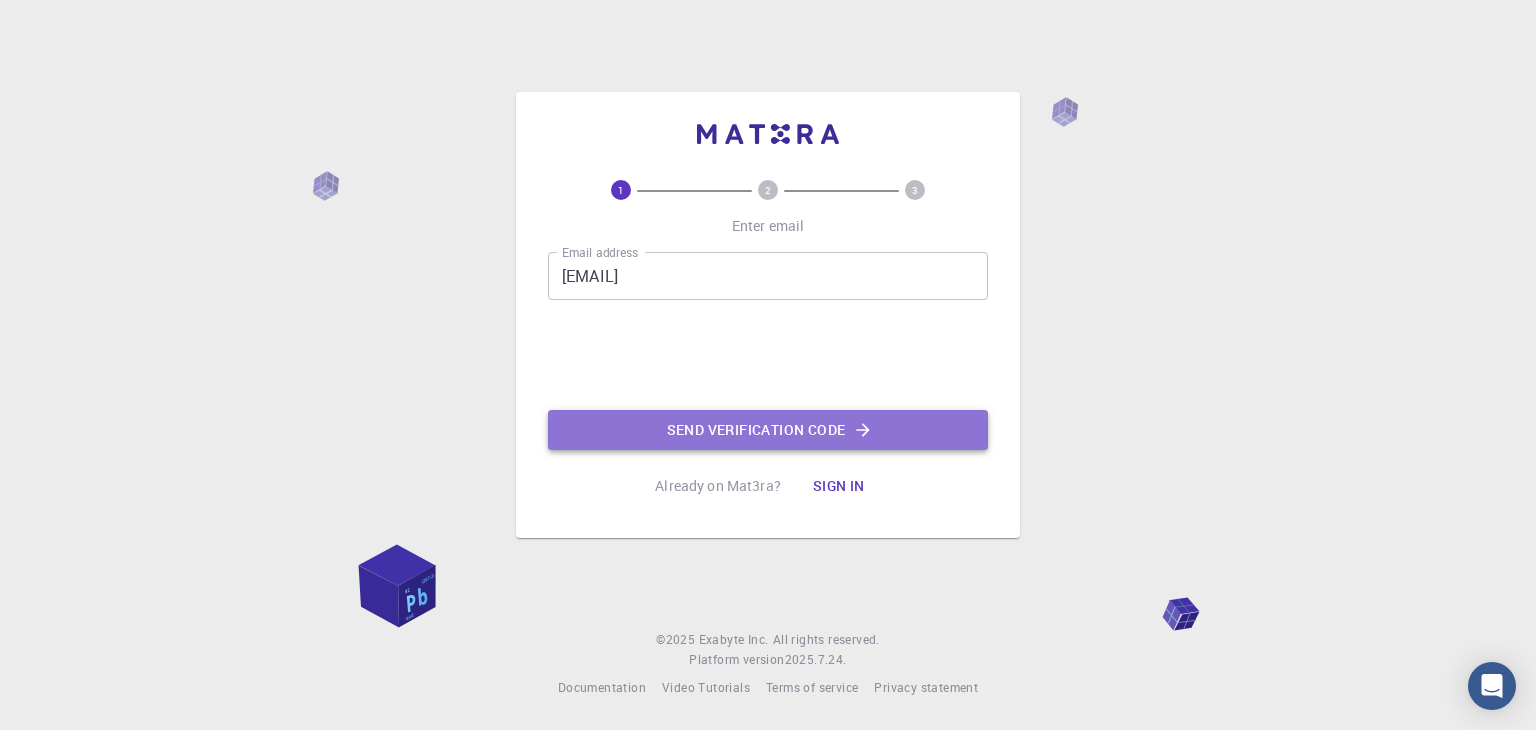 click on "Send verification code" 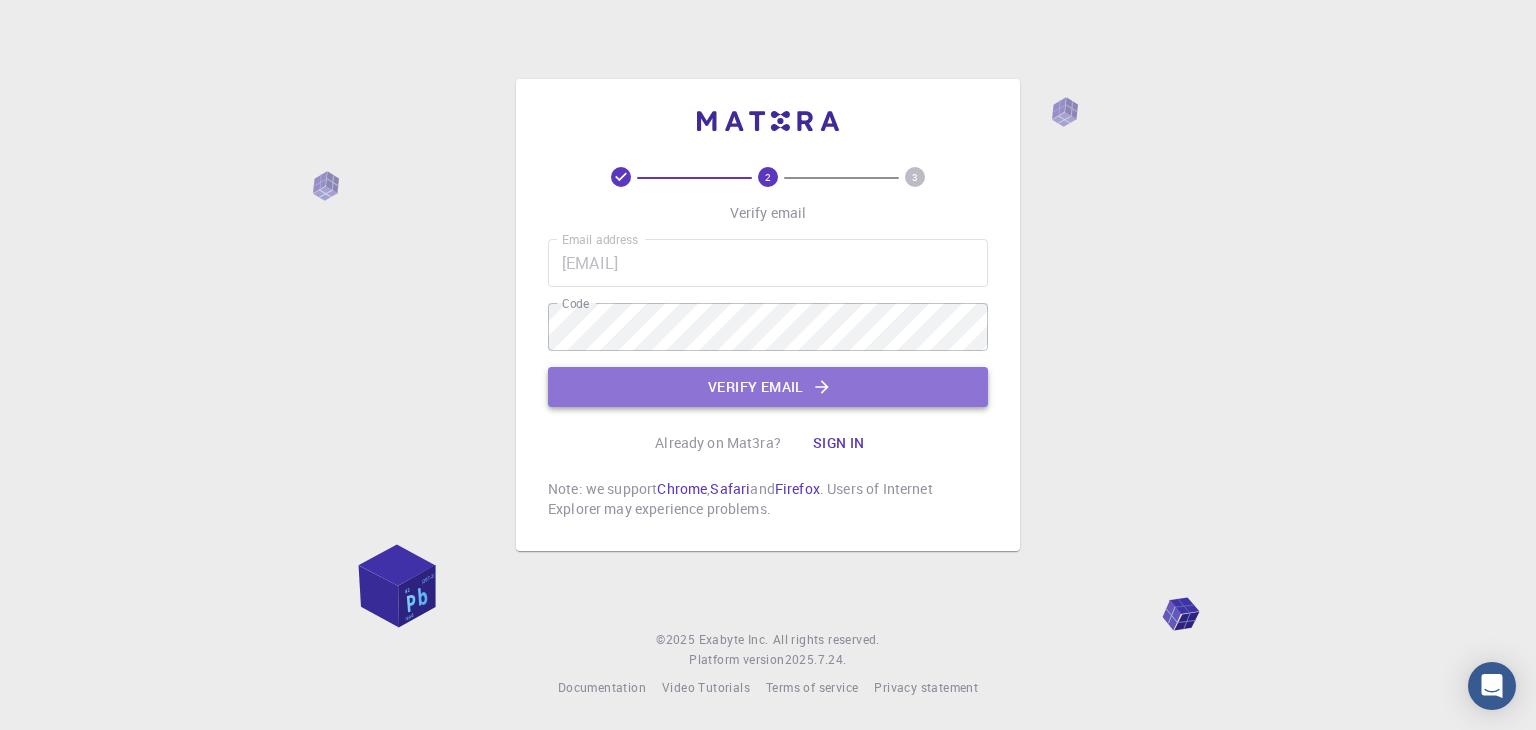 click on "Verify email" 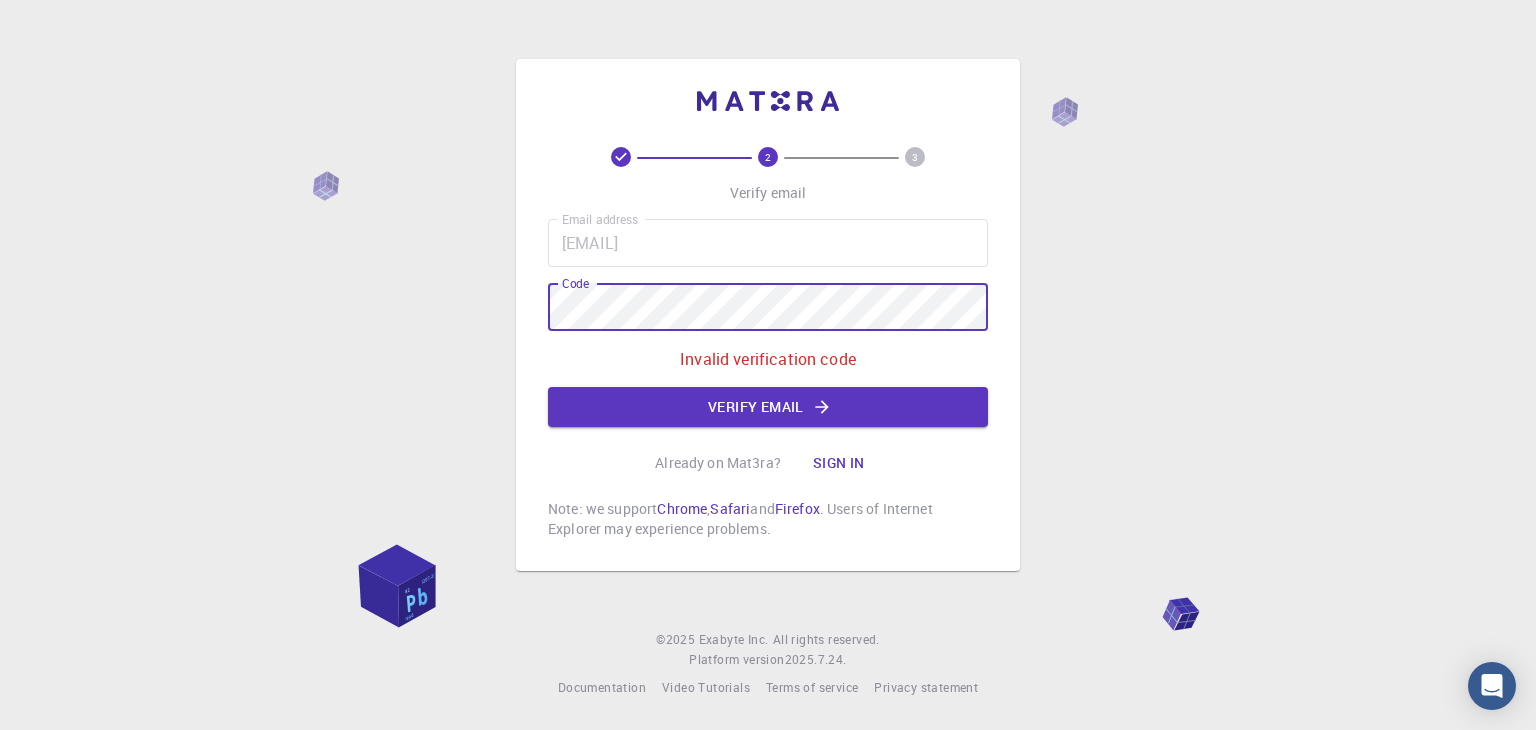 click on "2 3 Verify email Email address moh.yaakoubi99@gmail.com Email address Code Code Invalid verification code Verify email Already on Mat3ra? Sign in Note: we support  Chrome ,  Safari  and  Firefox . Users of Internet Explorer may experience problems." at bounding box center [768, 315] 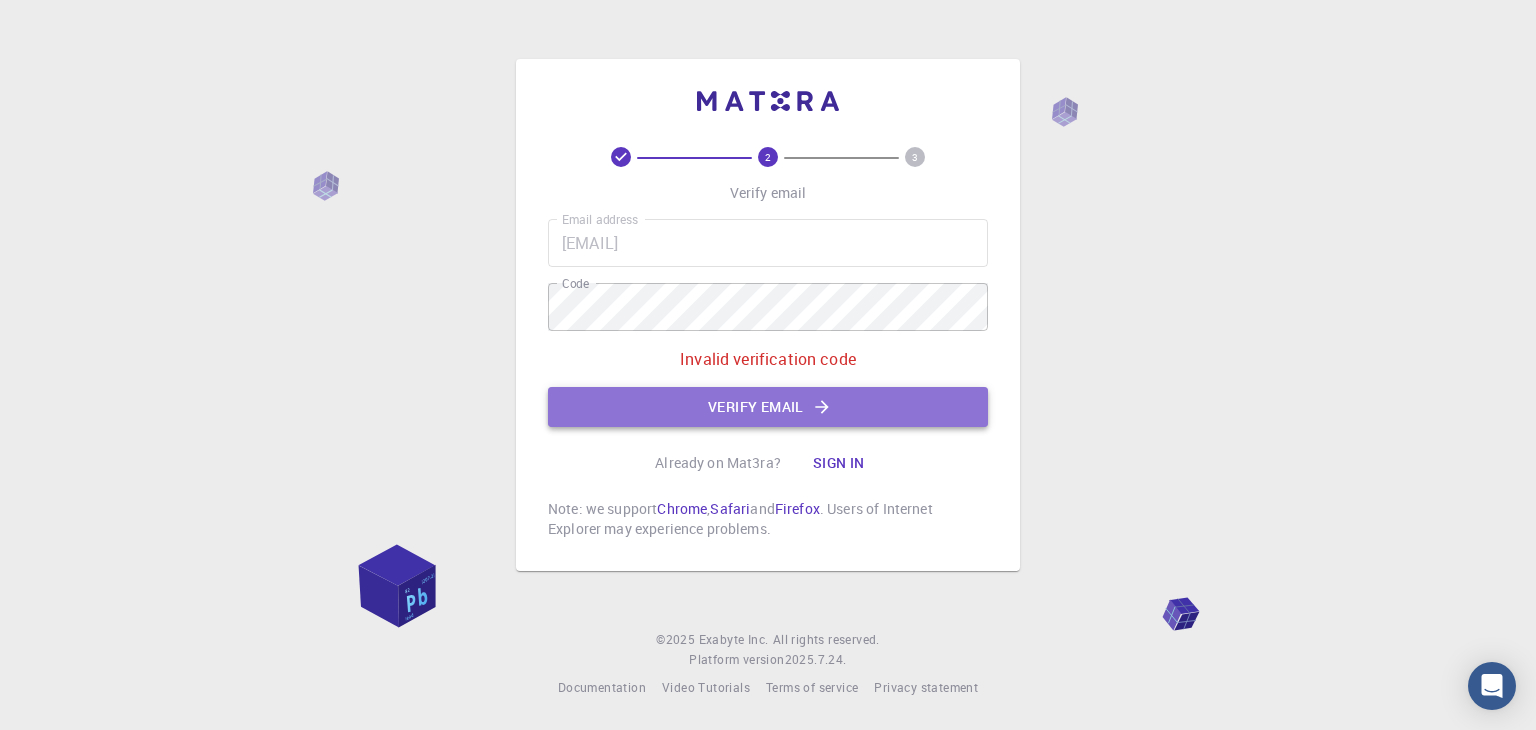click on "Verify email" at bounding box center (768, 407) 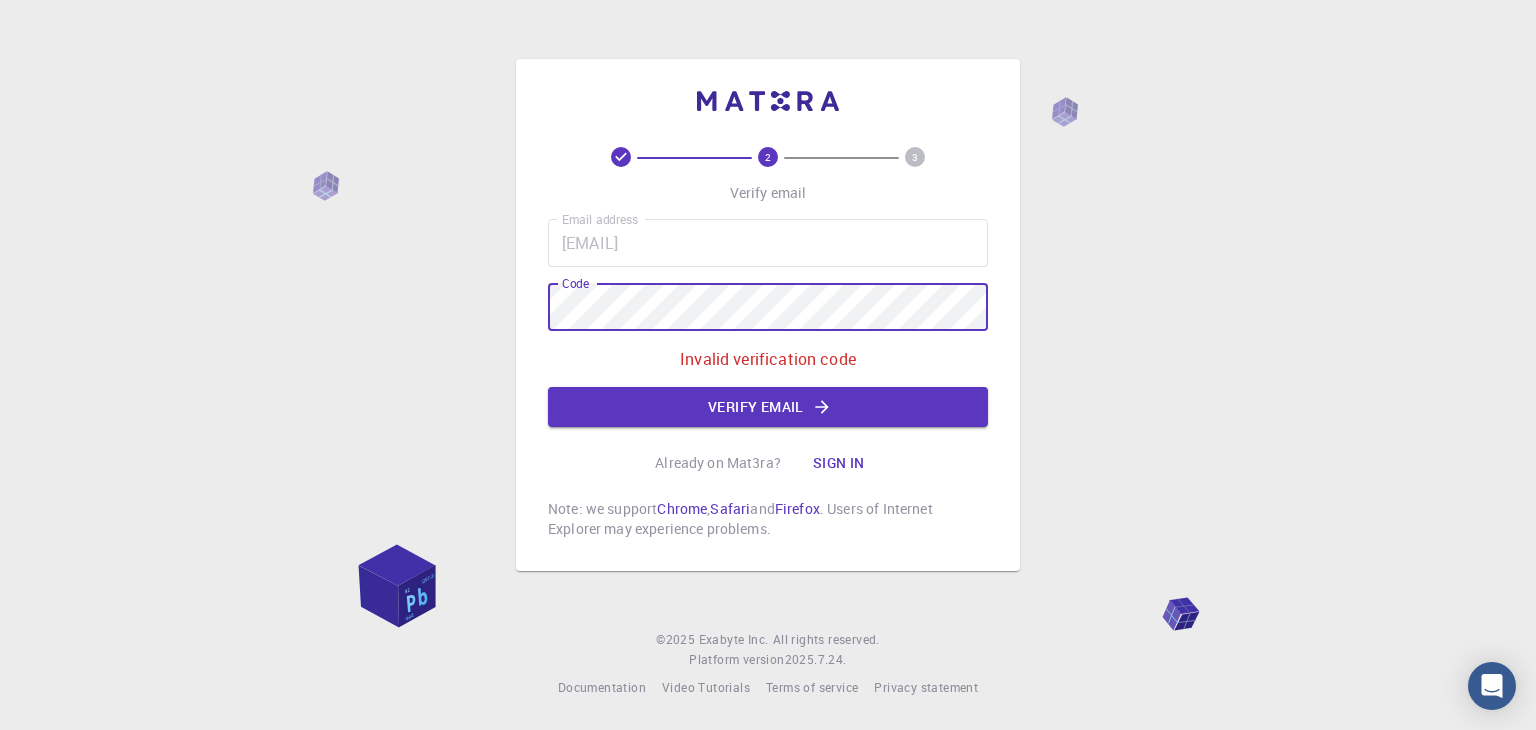 click on "2 3 Verify email Email address moh.yaakoubi99@gmail.com Email address Code Code Invalid verification code Verify email Already on Mat3ra? Sign in Note: we support  Chrome ,  Safari  and  Firefox . Users of Internet Explorer may experience problems." at bounding box center (768, 315) 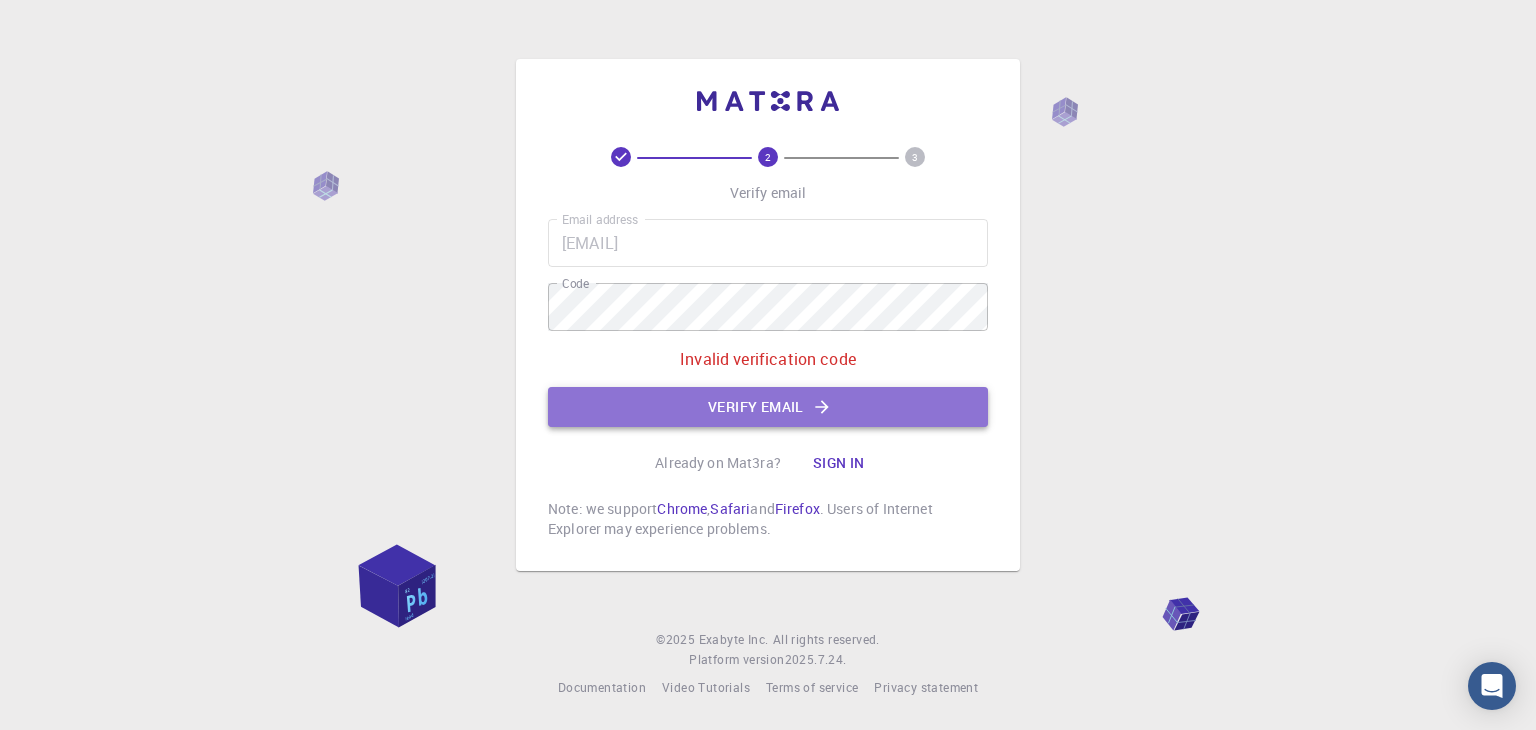 click on "Verify email" at bounding box center [768, 407] 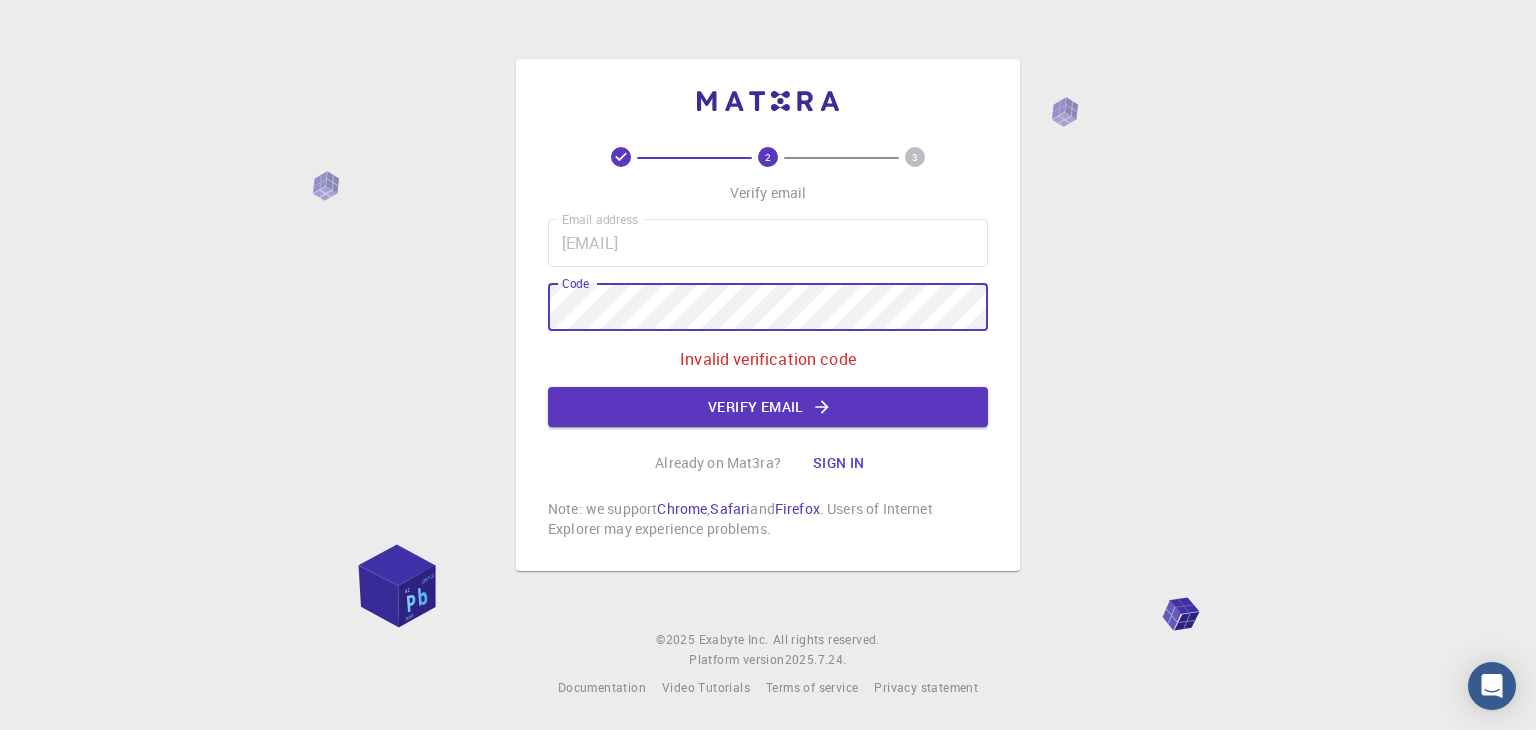 click on "2 3 Verify email Email address moh.yaakoubi99@gmail.com Email address Code Code Invalid verification code Verify email Already on Mat3ra? Sign in Note: we support  Chrome ,  Safari  and  Firefox . Users of Internet Explorer may experience problems. ©  2025   Exabyte Inc.   All rights reserved. Platform version  2025.7.24 . Documentation Video Tutorials Terms of service Privacy statement" at bounding box center [768, 365] 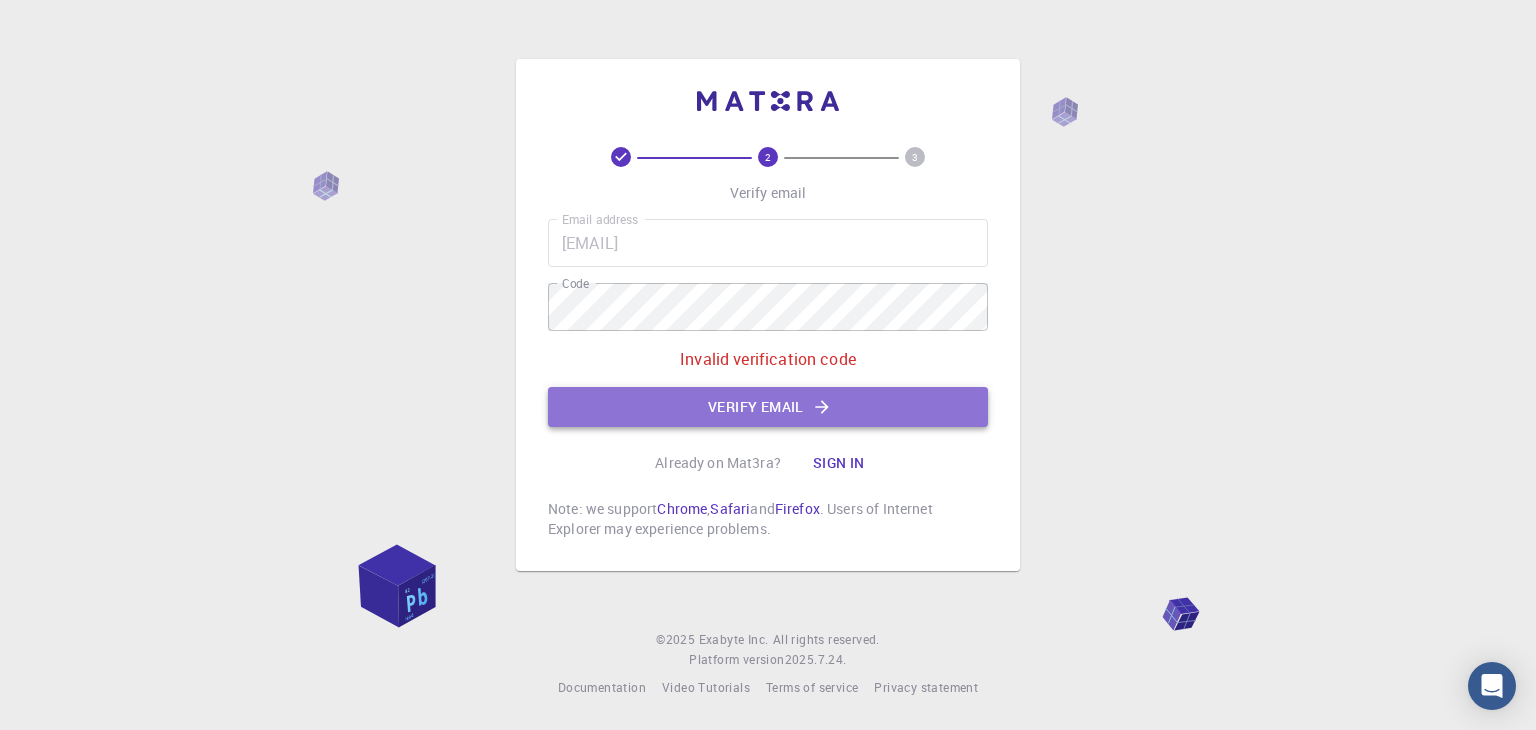 click on "Verify email" at bounding box center (768, 407) 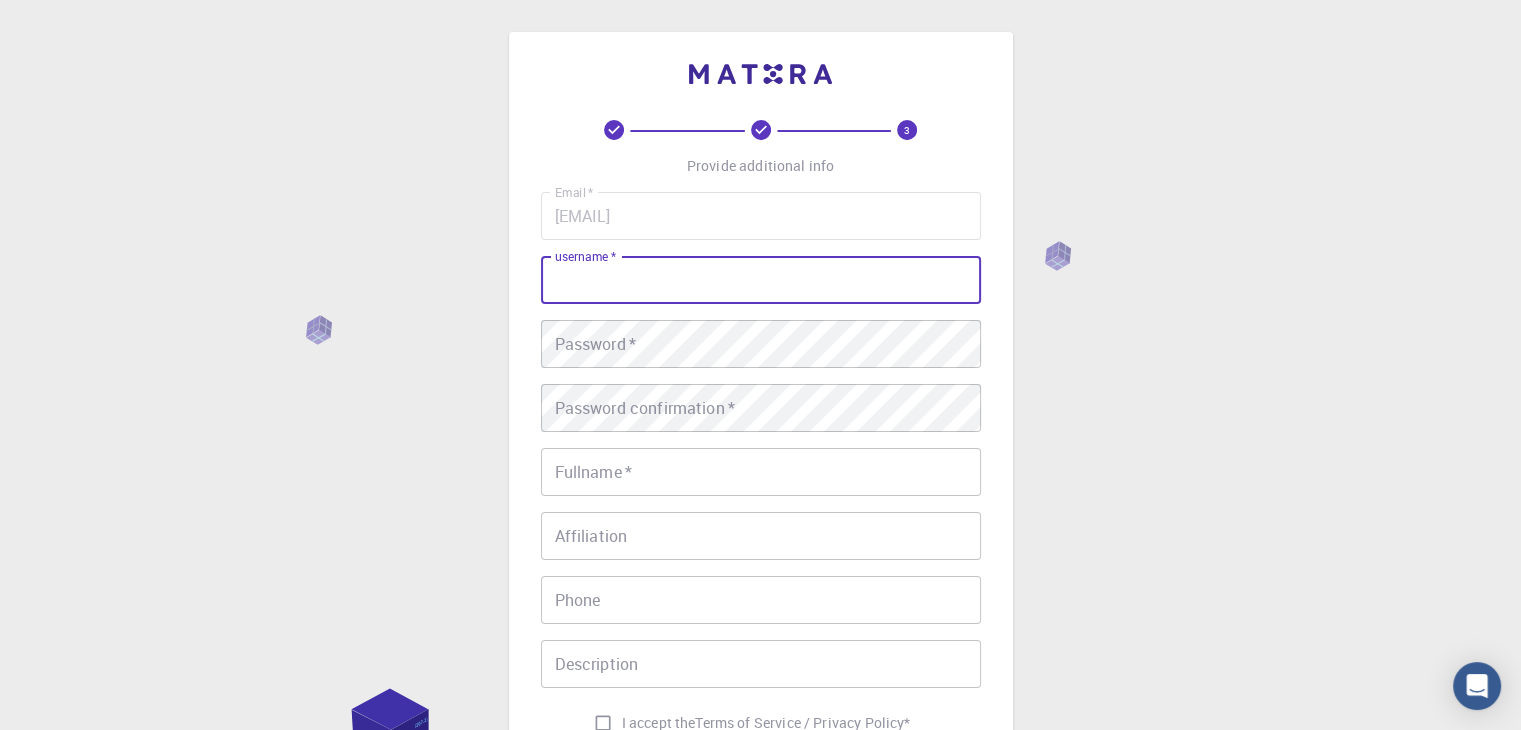 click on "username   *" at bounding box center [761, 280] 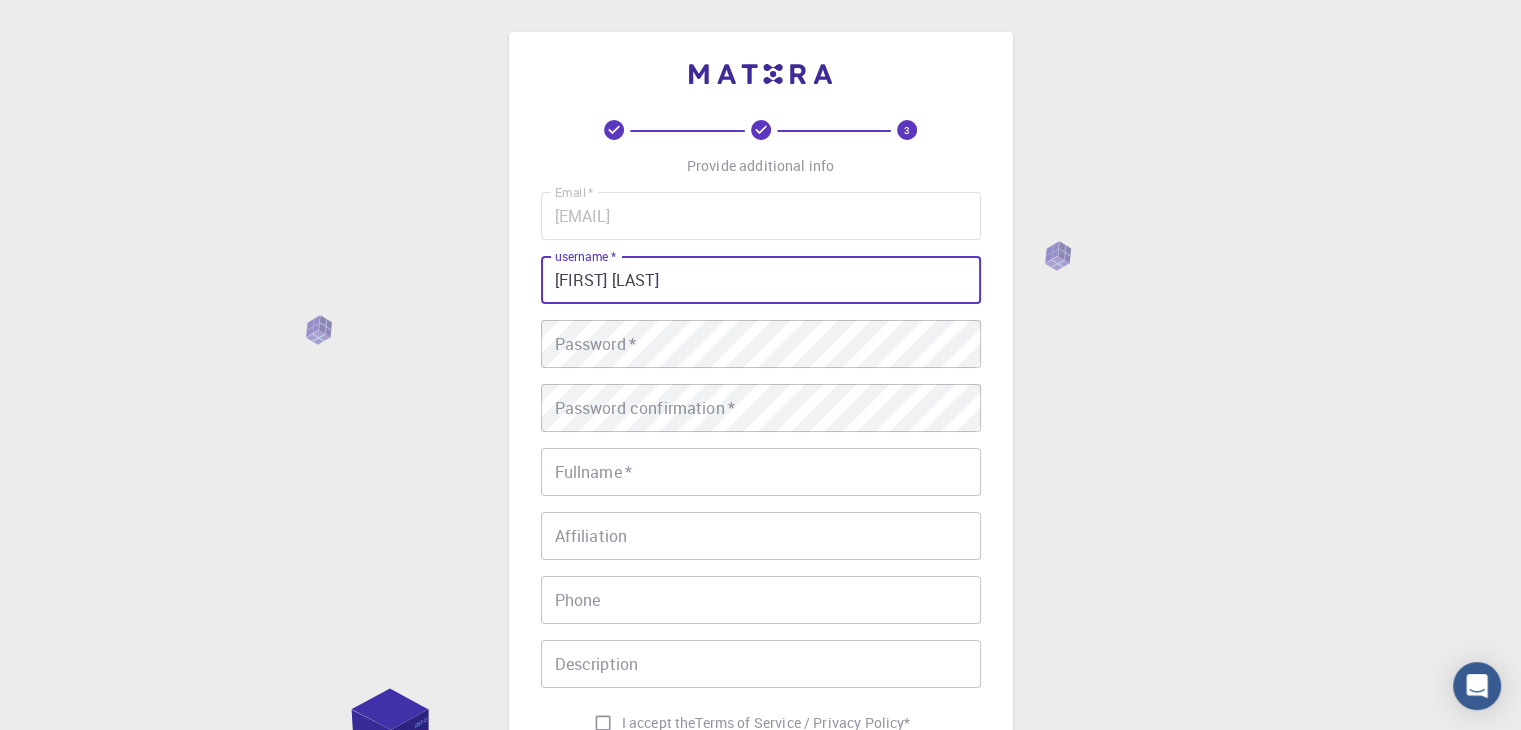 type on "mohamed yaakoubi" 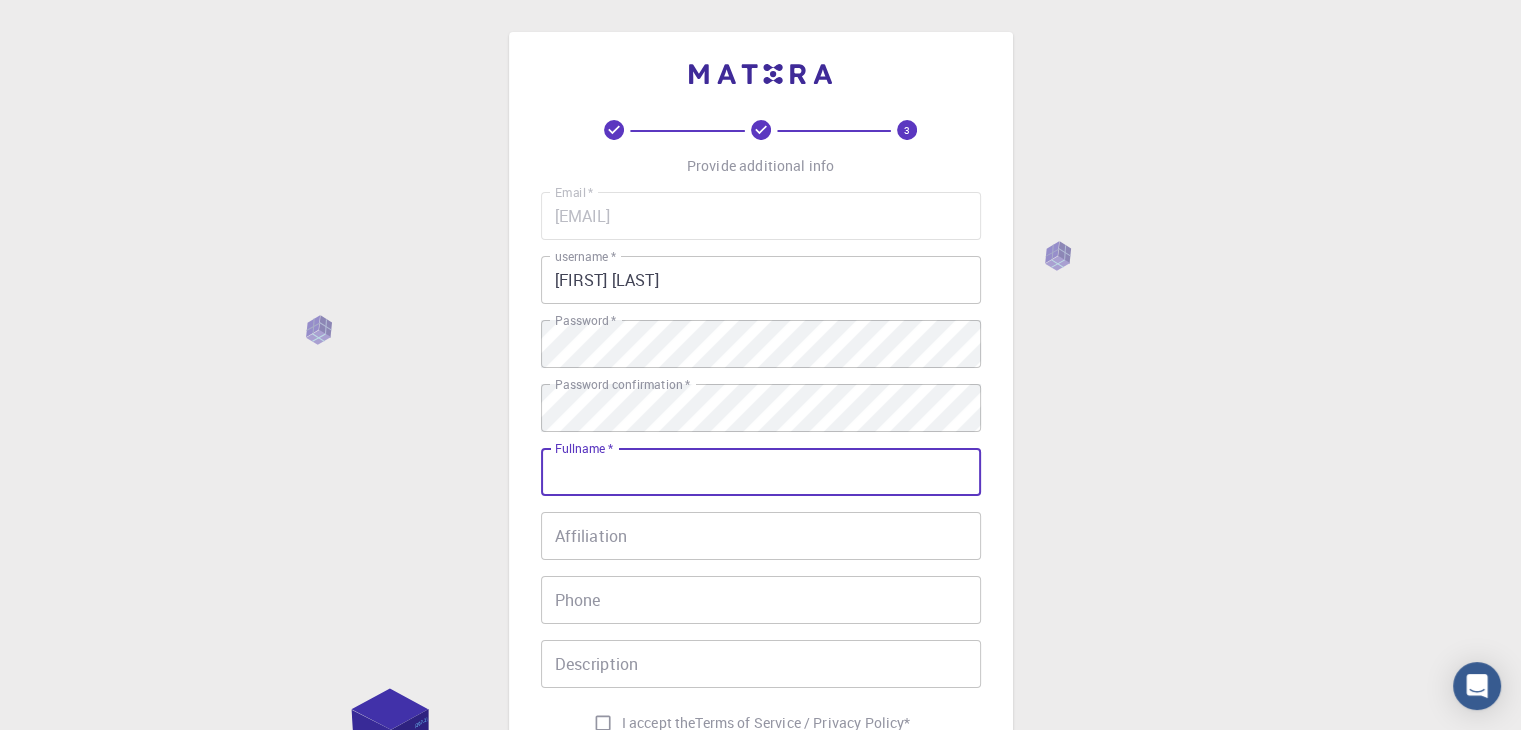 click on "Fullname   *" at bounding box center [761, 472] 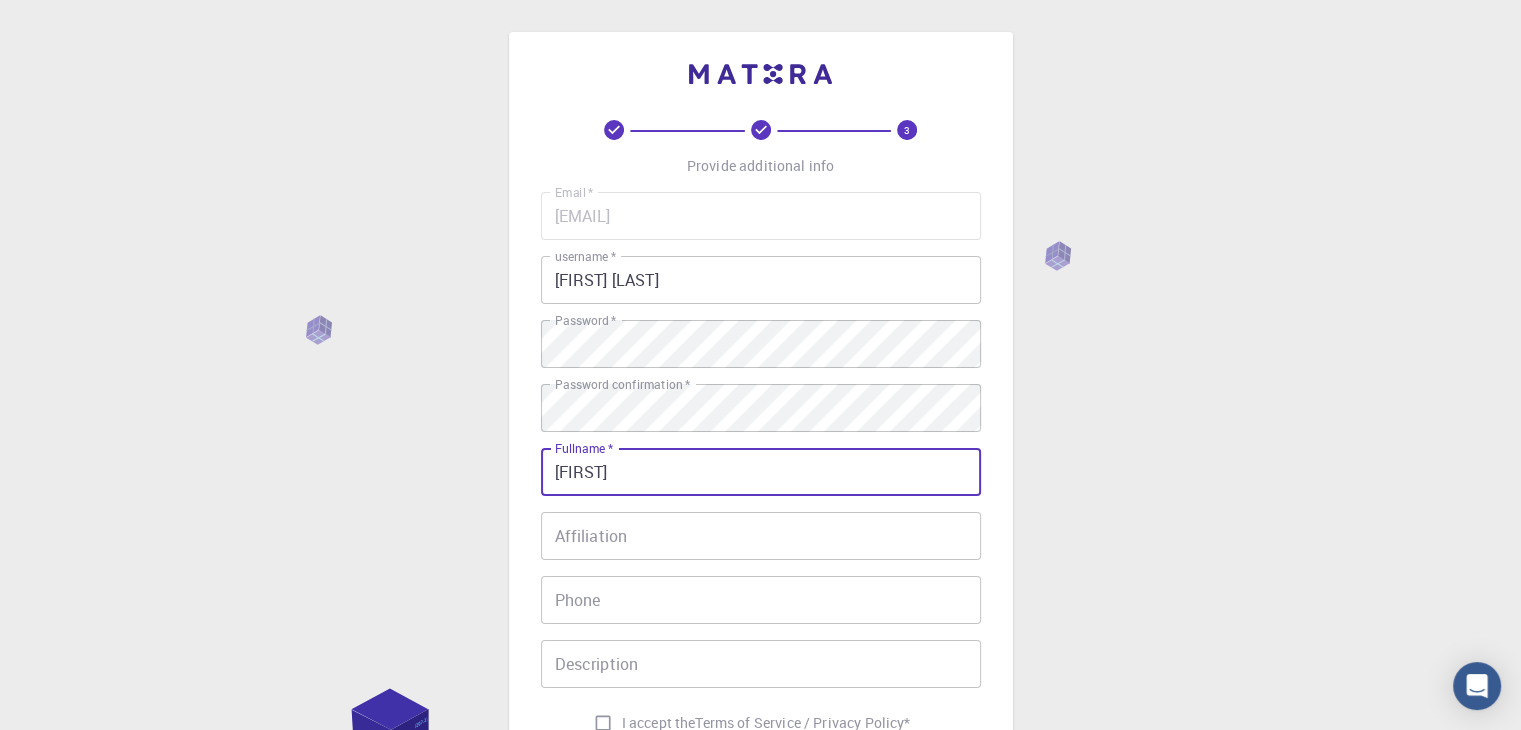 type on "MOHAMED" 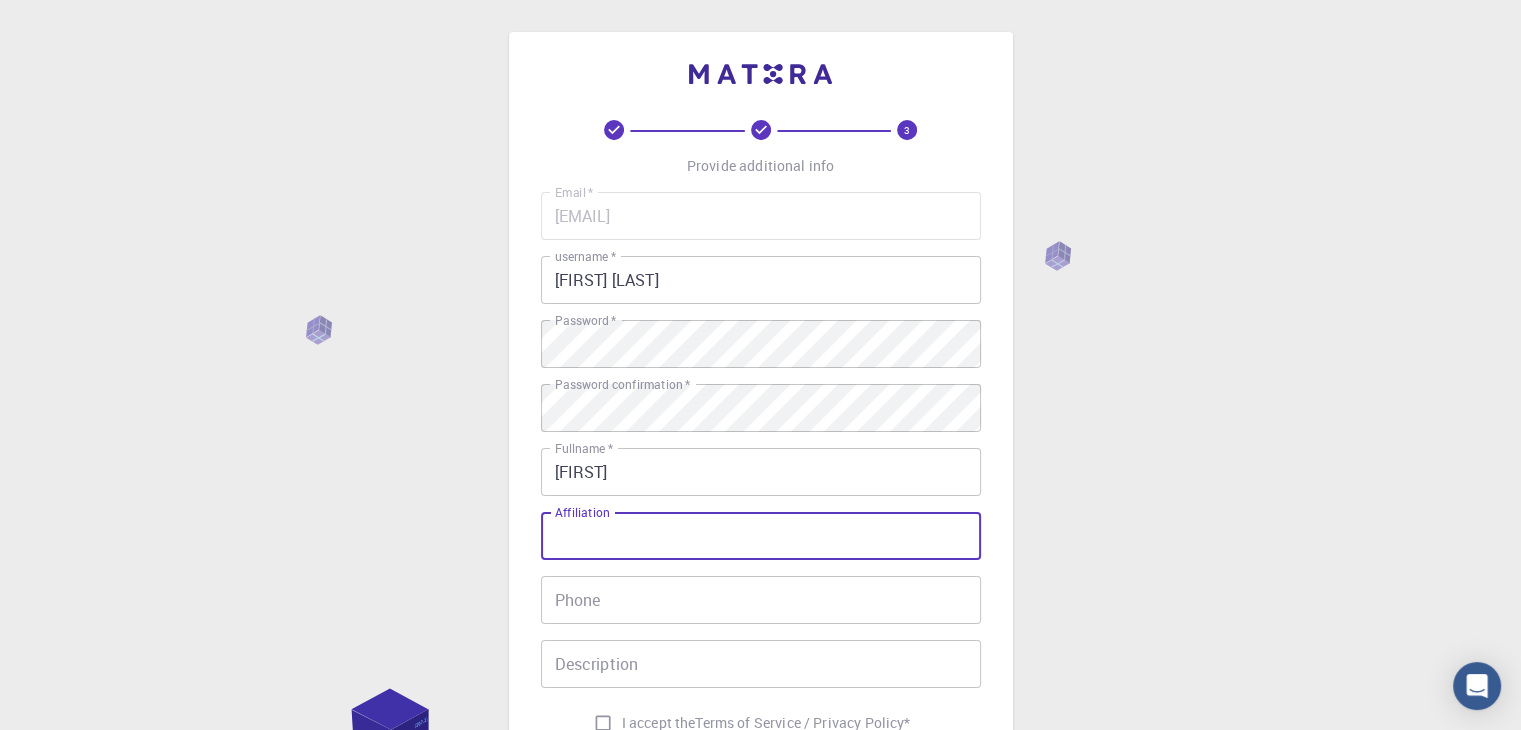 click on "Affiliation" at bounding box center (761, 536) 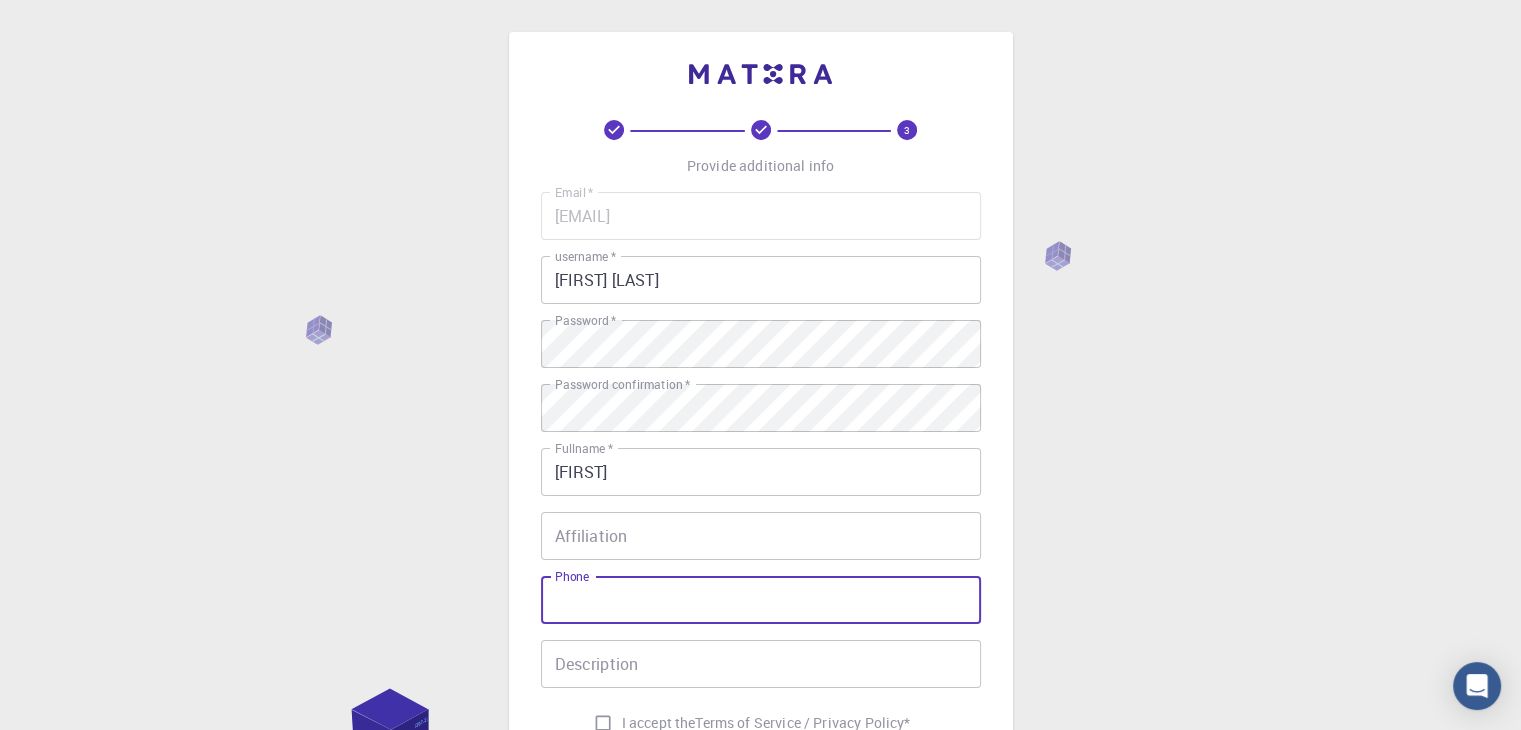 click on "Phone" at bounding box center (761, 600) 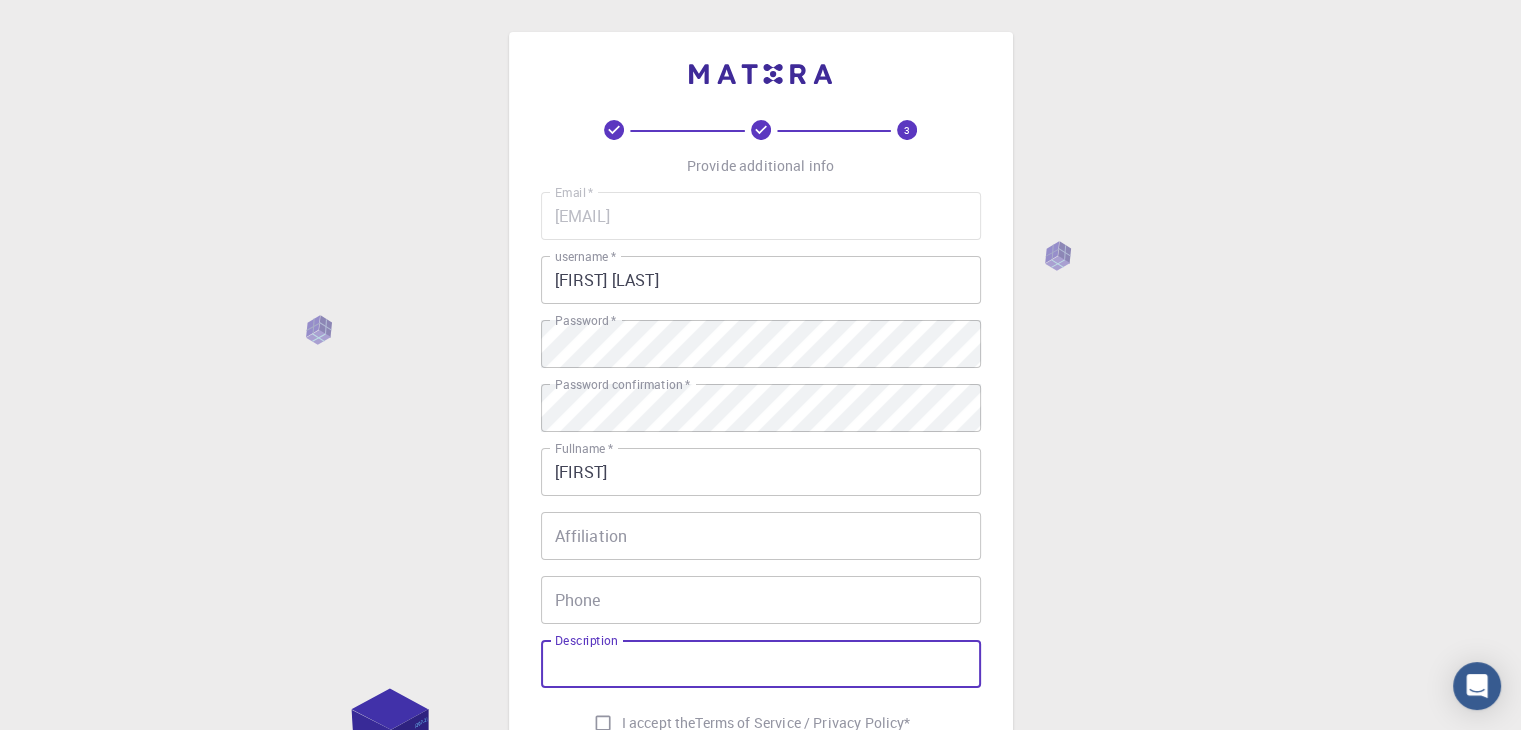 click on "Description" at bounding box center (761, 664) 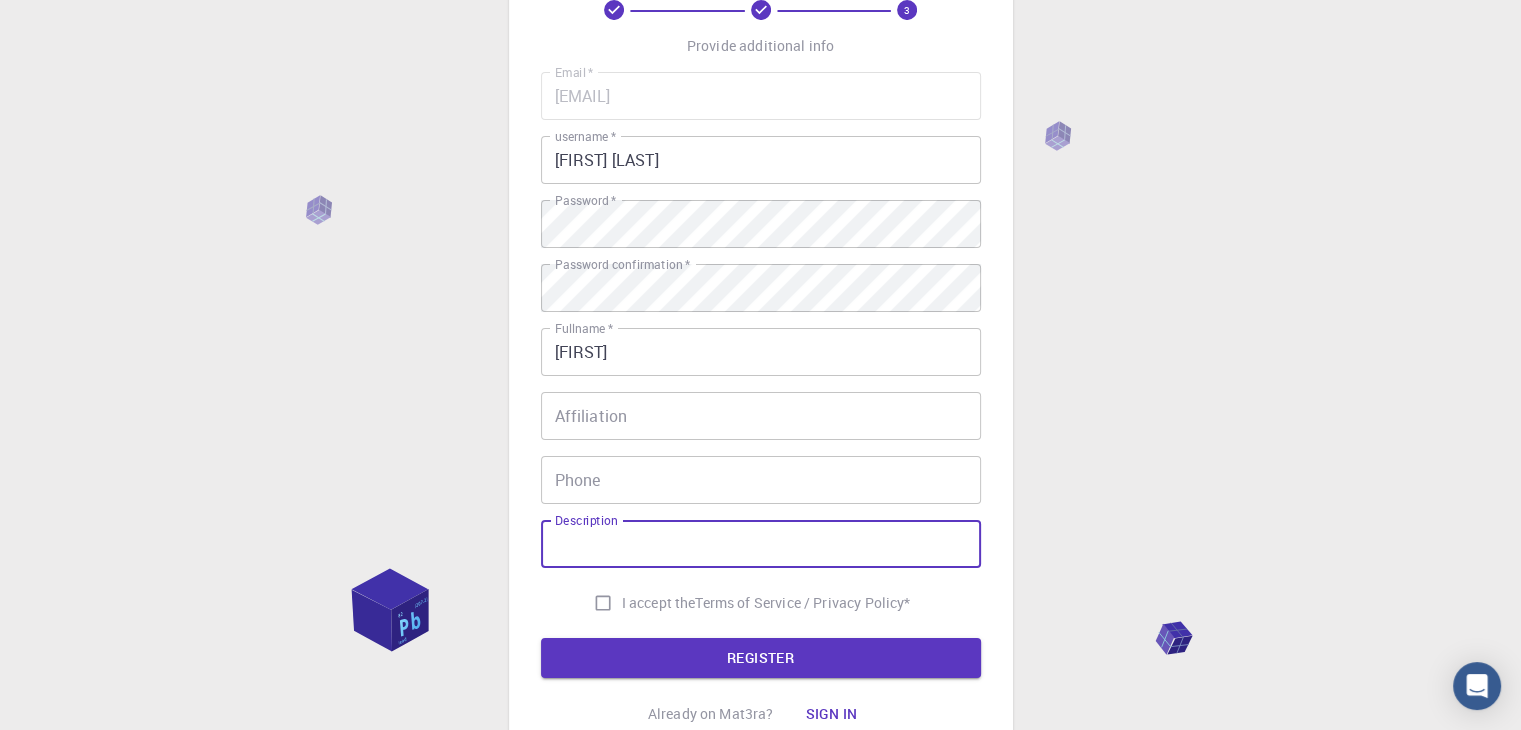 scroll, scrollTop: 124, scrollLeft: 0, axis: vertical 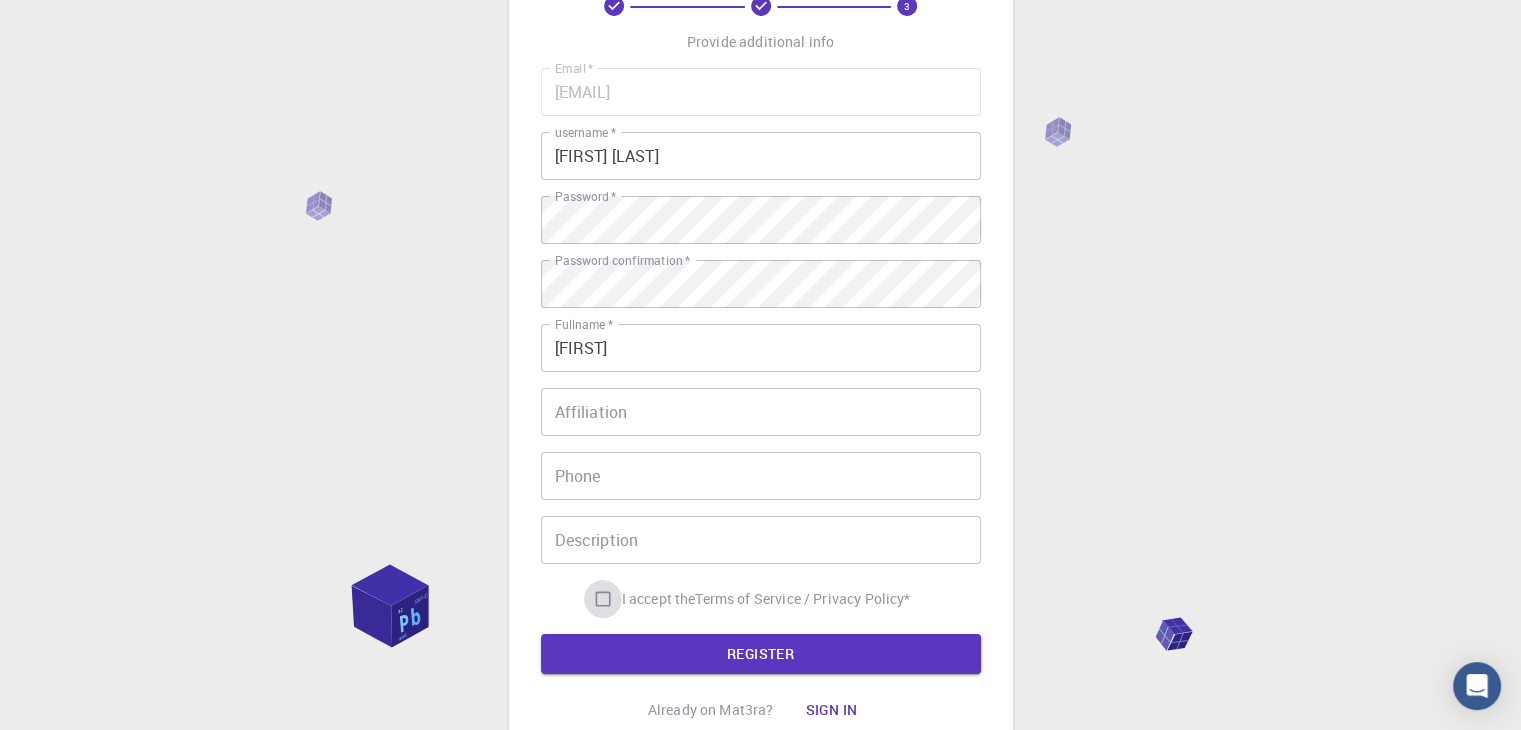 click on "I accept the  Terms of Service / Privacy Policy  *" at bounding box center (603, 599) 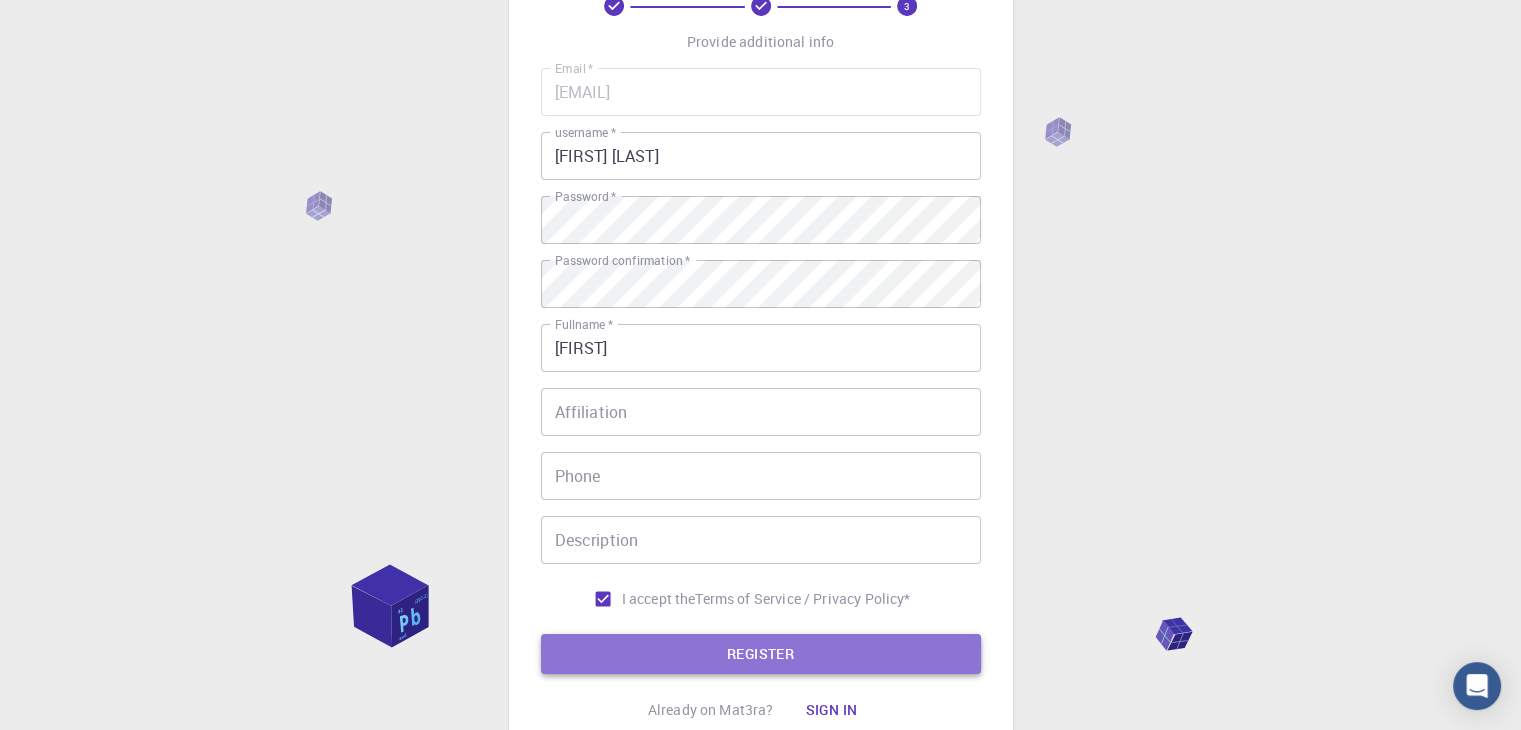 click on "REGISTER" at bounding box center (761, 654) 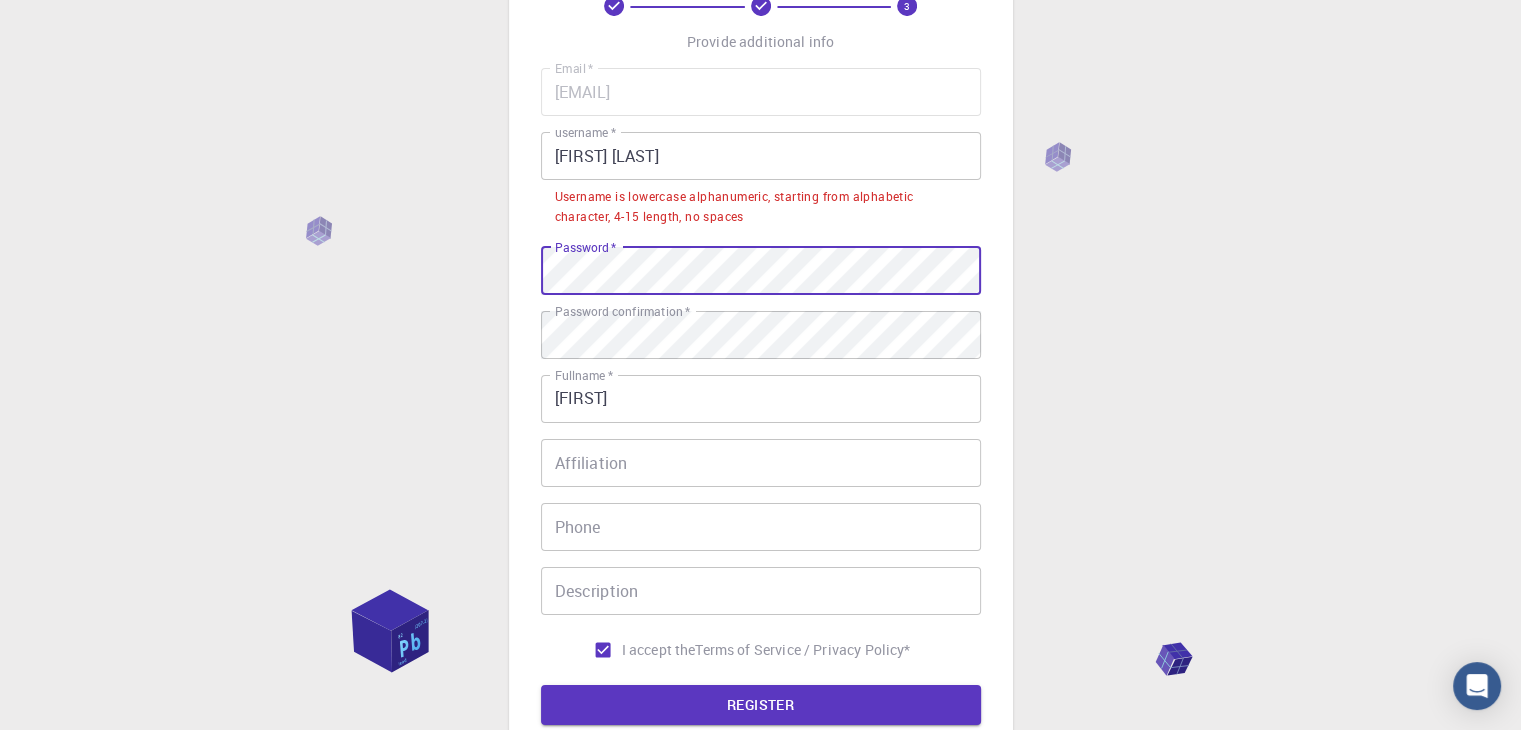 click on "3 Provide additional info Email   * moh.yaakoubi99@gmail.com Email   * username   * mohamed yaakoubi username   * Username is lowercase alphanumeric, starting from alphabetic character, 4-15 length, no spaces Password   * Password   * Password confirmation   * Password confirmation   * Fullname   * MOHAMED Fullname   * Affiliation Affiliation Phone Phone Description Description I accept the  Terms of Service / Privacy Policy  * REGISTER Already on Mat3ra? Sign in ©  2025   Exabyte Inc.   All rights reserved. Platform version  2025.7.24 . Documentation Video Tutorials Terms of service Privacy statement" at bounding box center (760, 410) 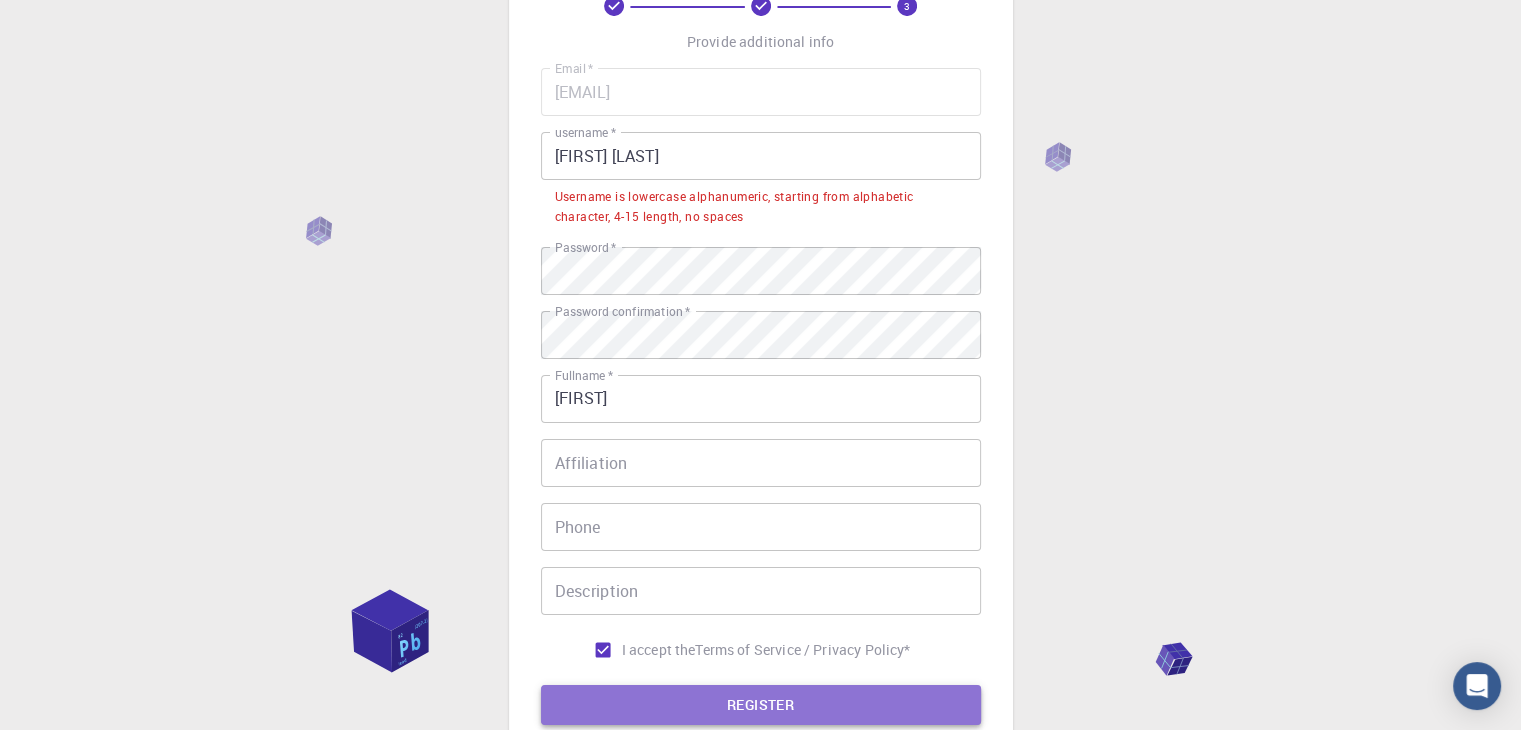 click on "REGISTER" at bounding box center (761, 705) 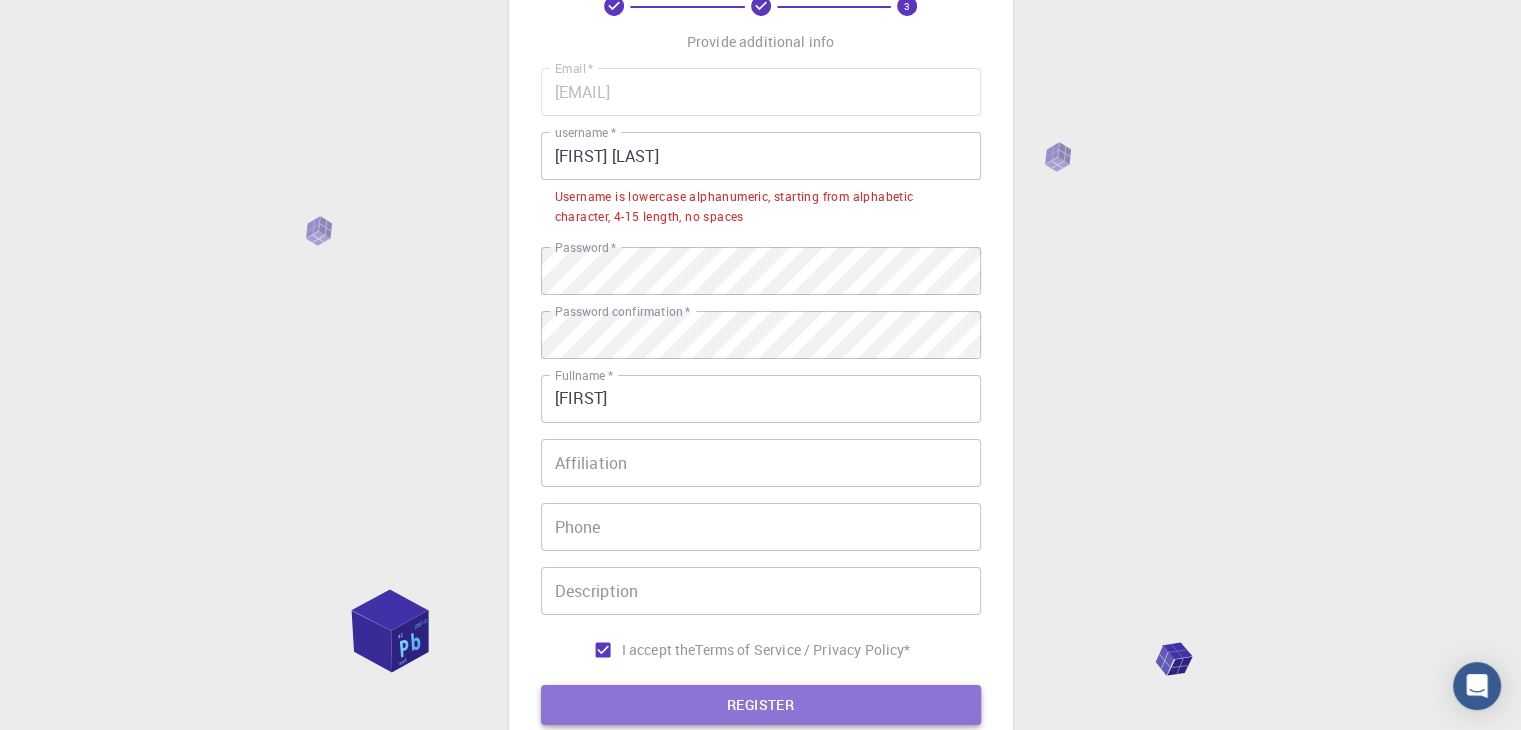 click on "REGISTER" at bounding box center (761, 705) 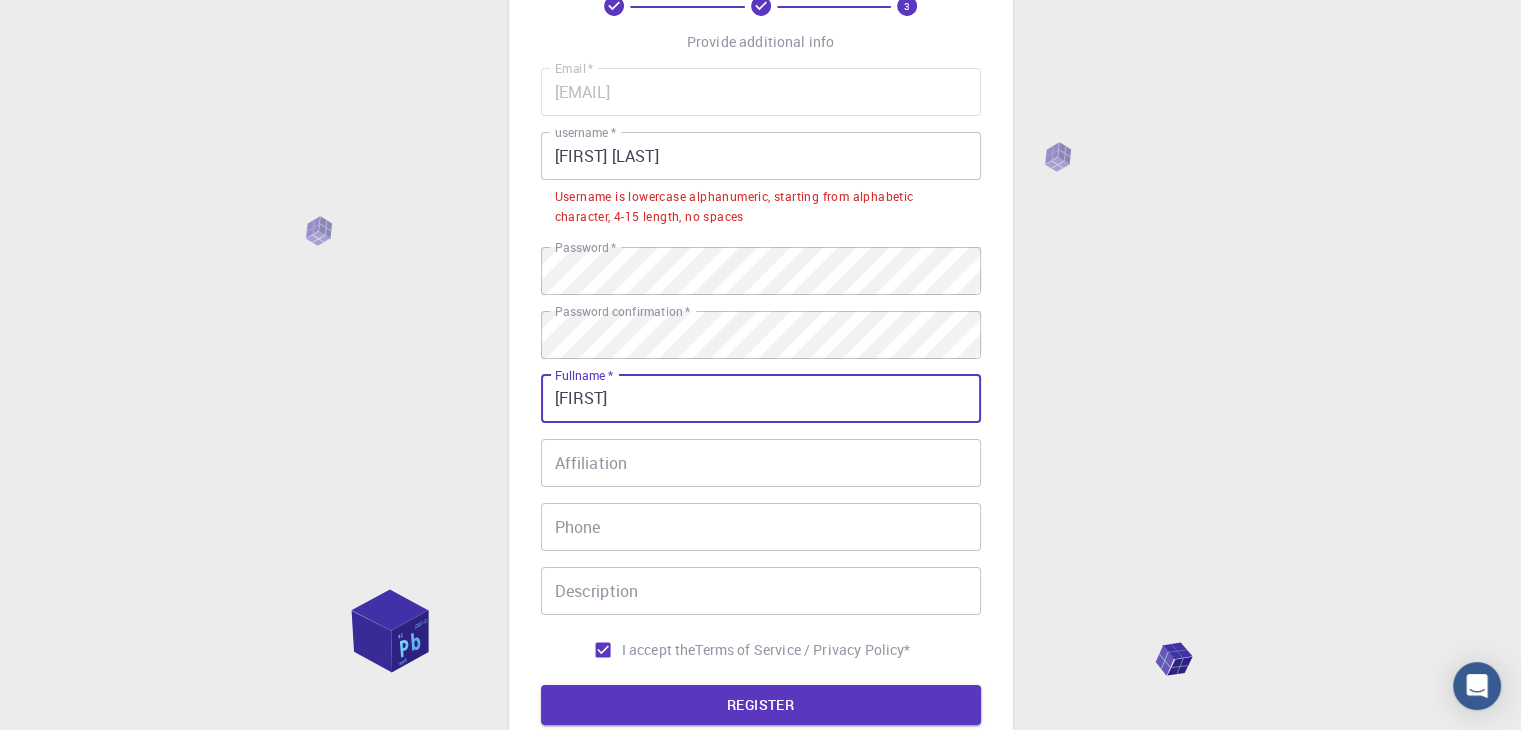 click on "MOHAMED" at bounding box center [761, 399] 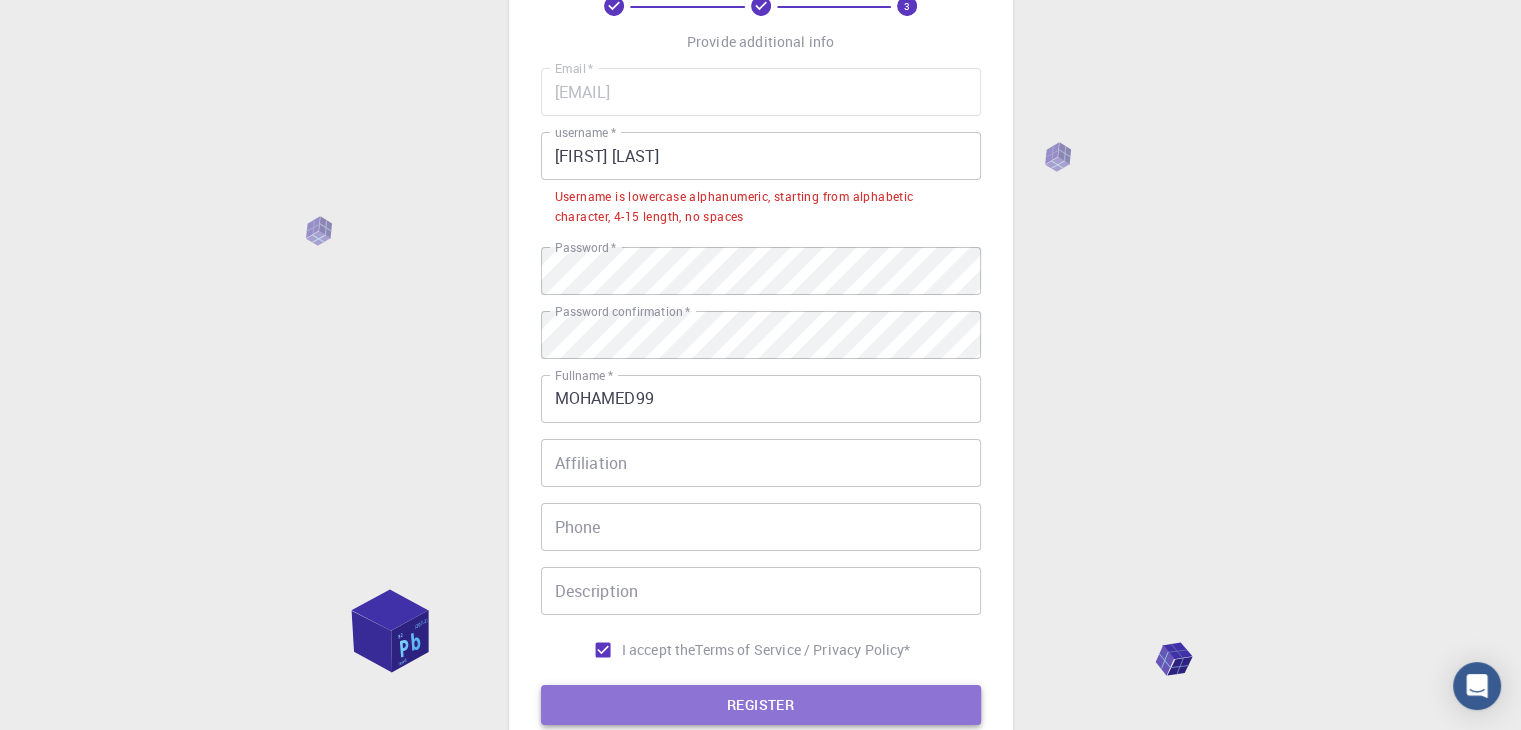 click on "REGISTER" at bounding box center [761, 705] 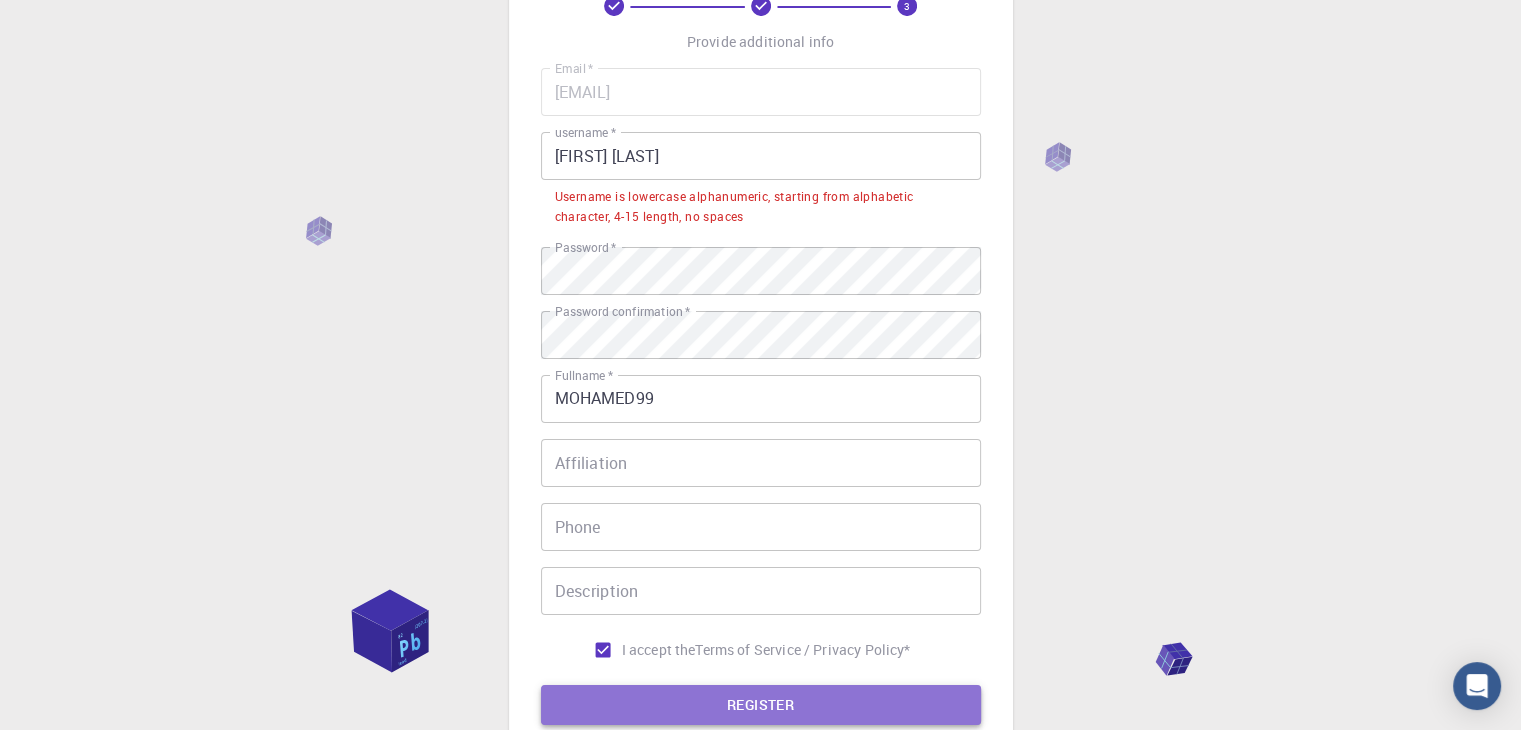 click on "REGISTER" at bounding box center (761, 705) 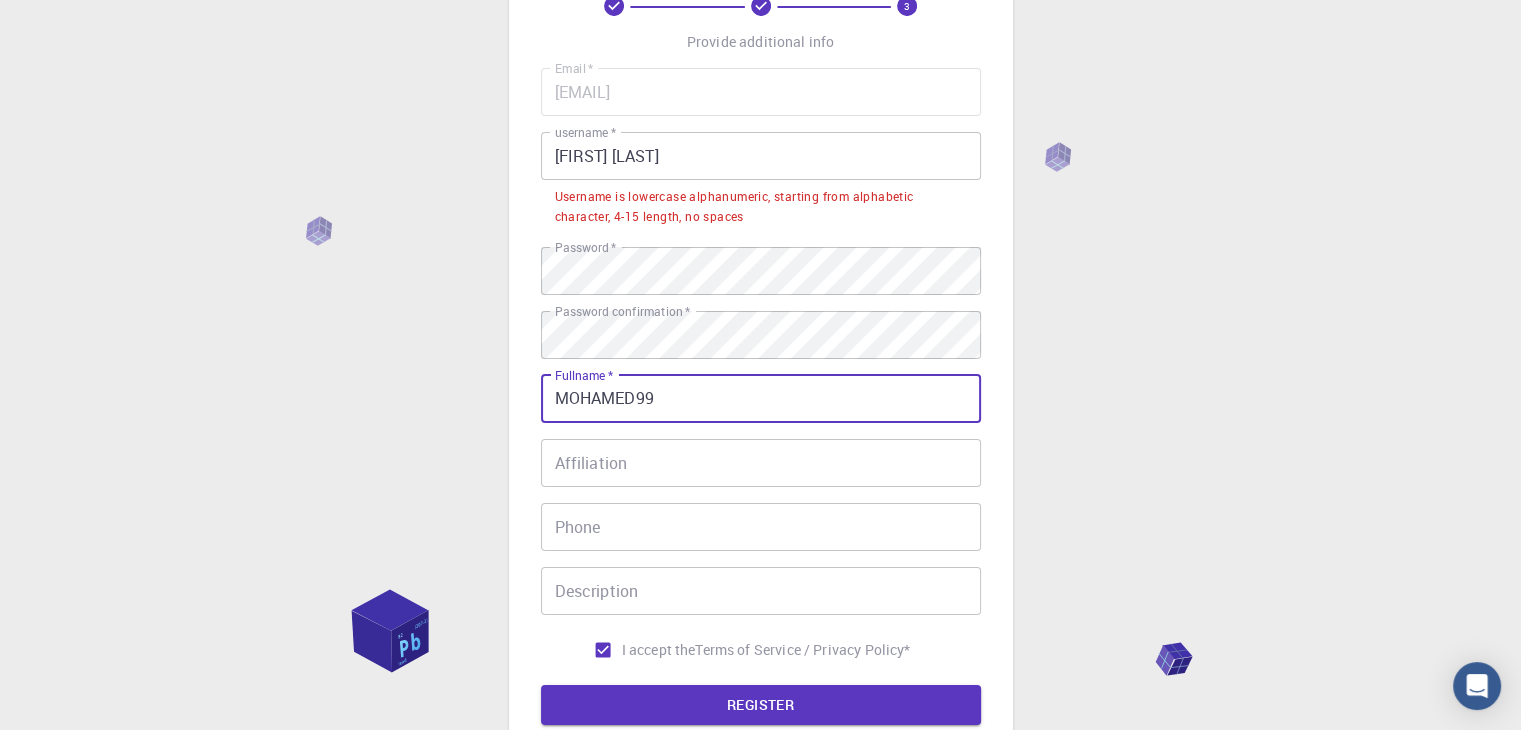 click on "MOHAMED99" at bounding box center [761, 399] 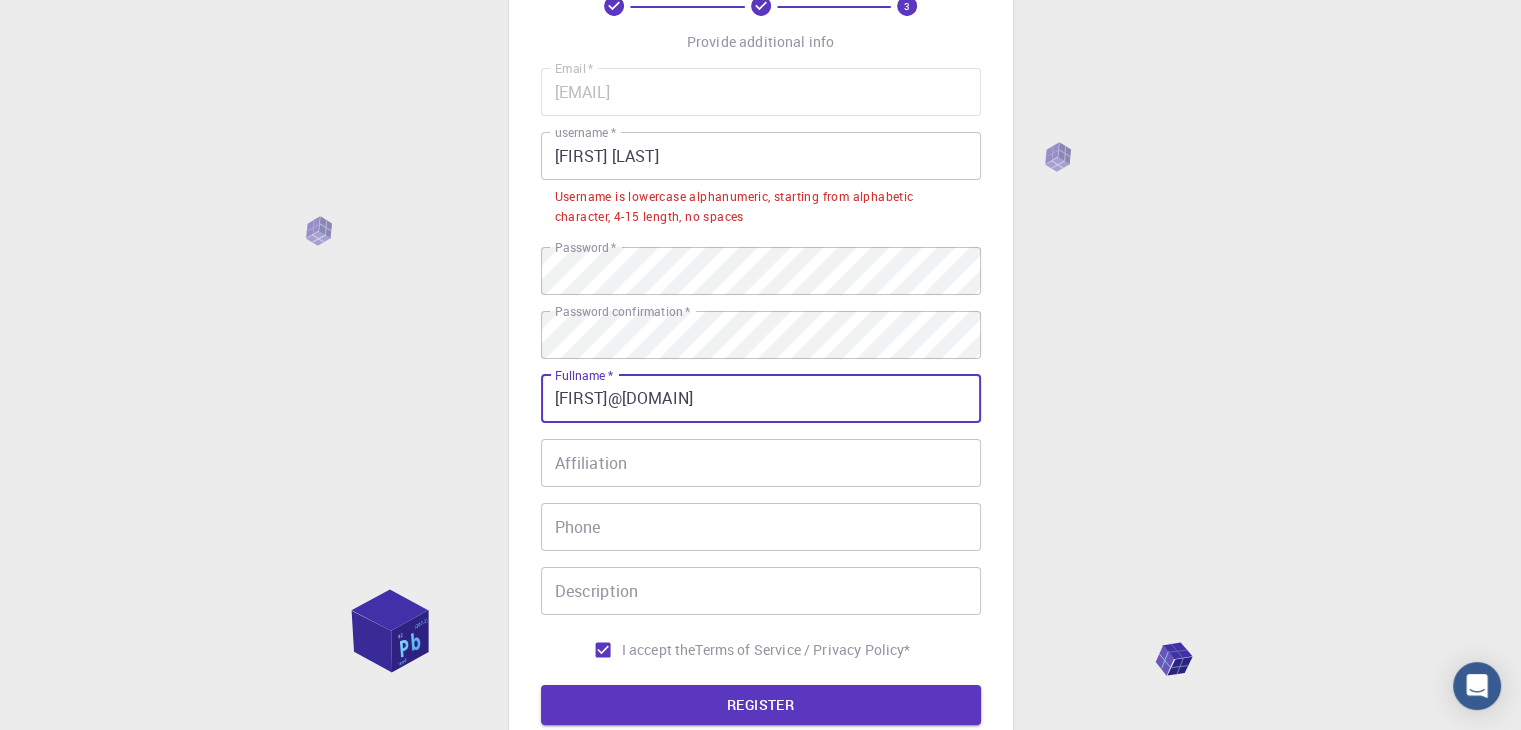 click on "MOHAMED99@" at bounding box center [761, 399] 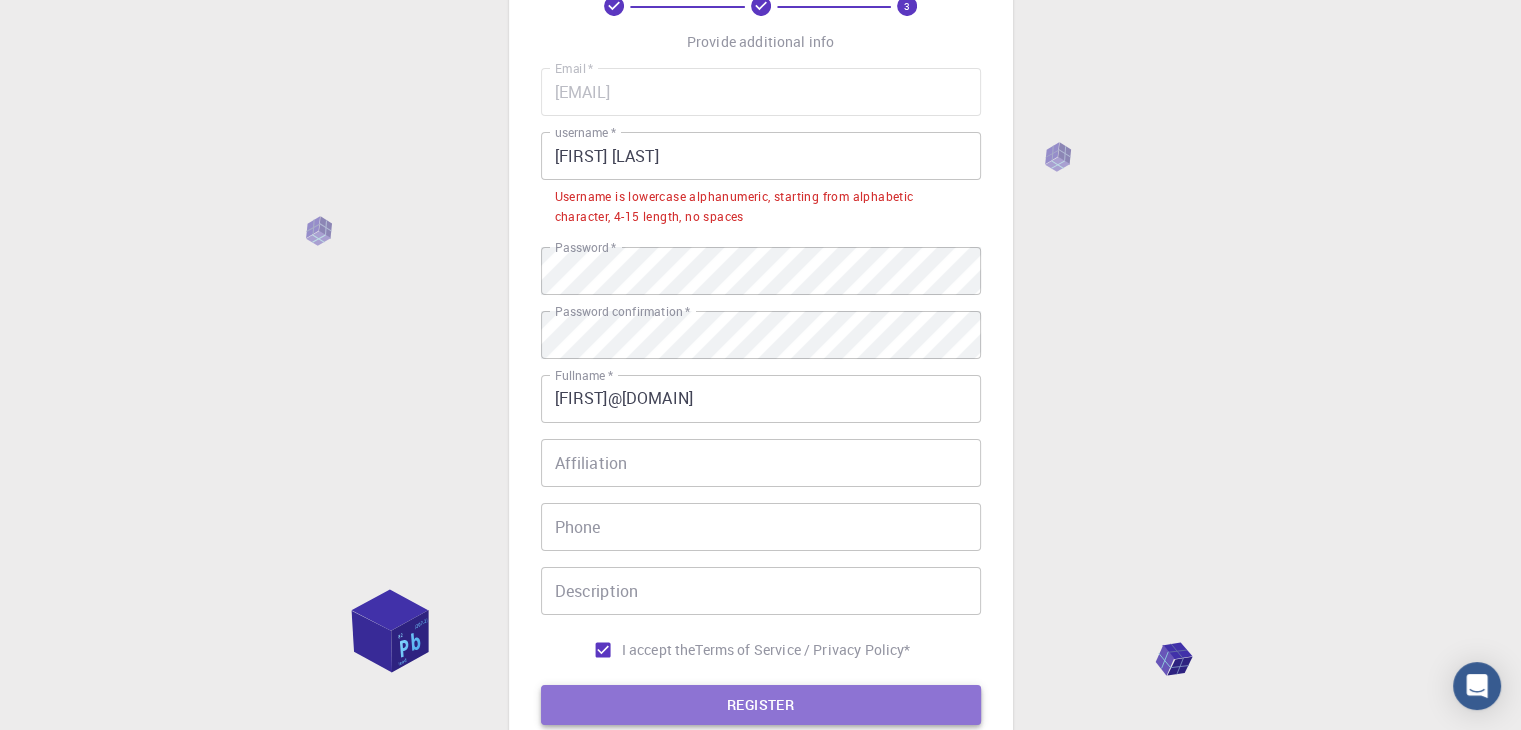 click on "REGISTER" at bounding box center [761, 705] 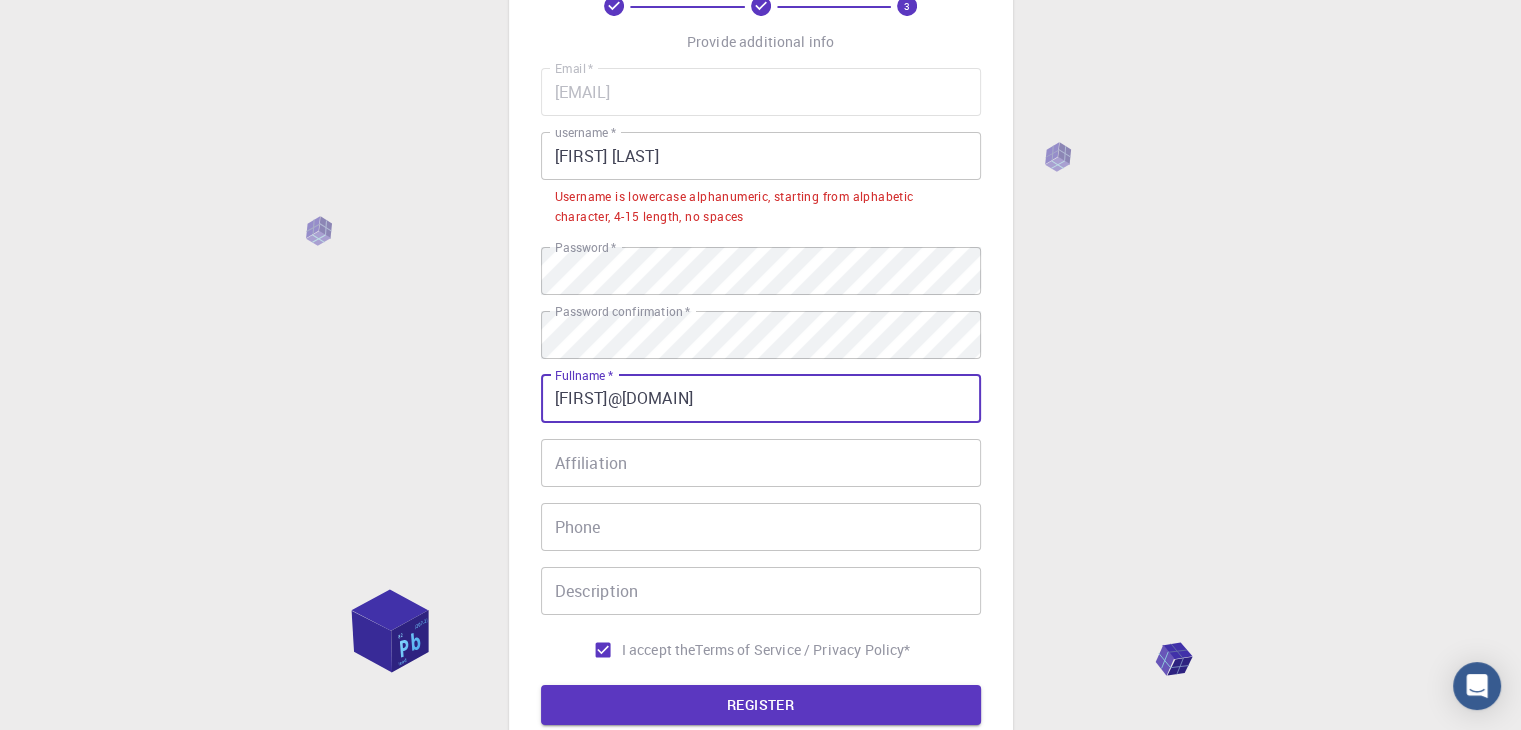 click on "MOHAMED99@" at bounding box center (761, 399) 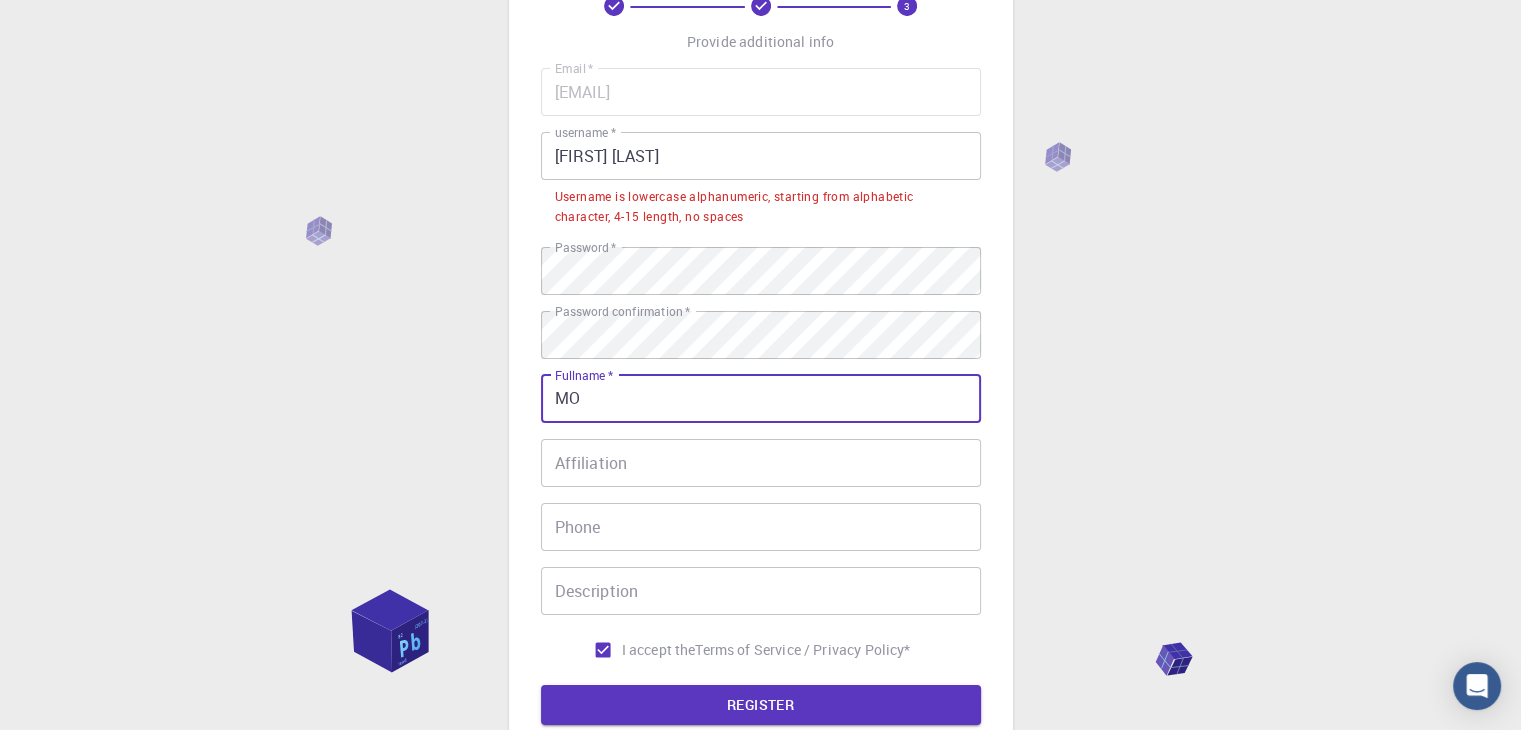 type on "M" 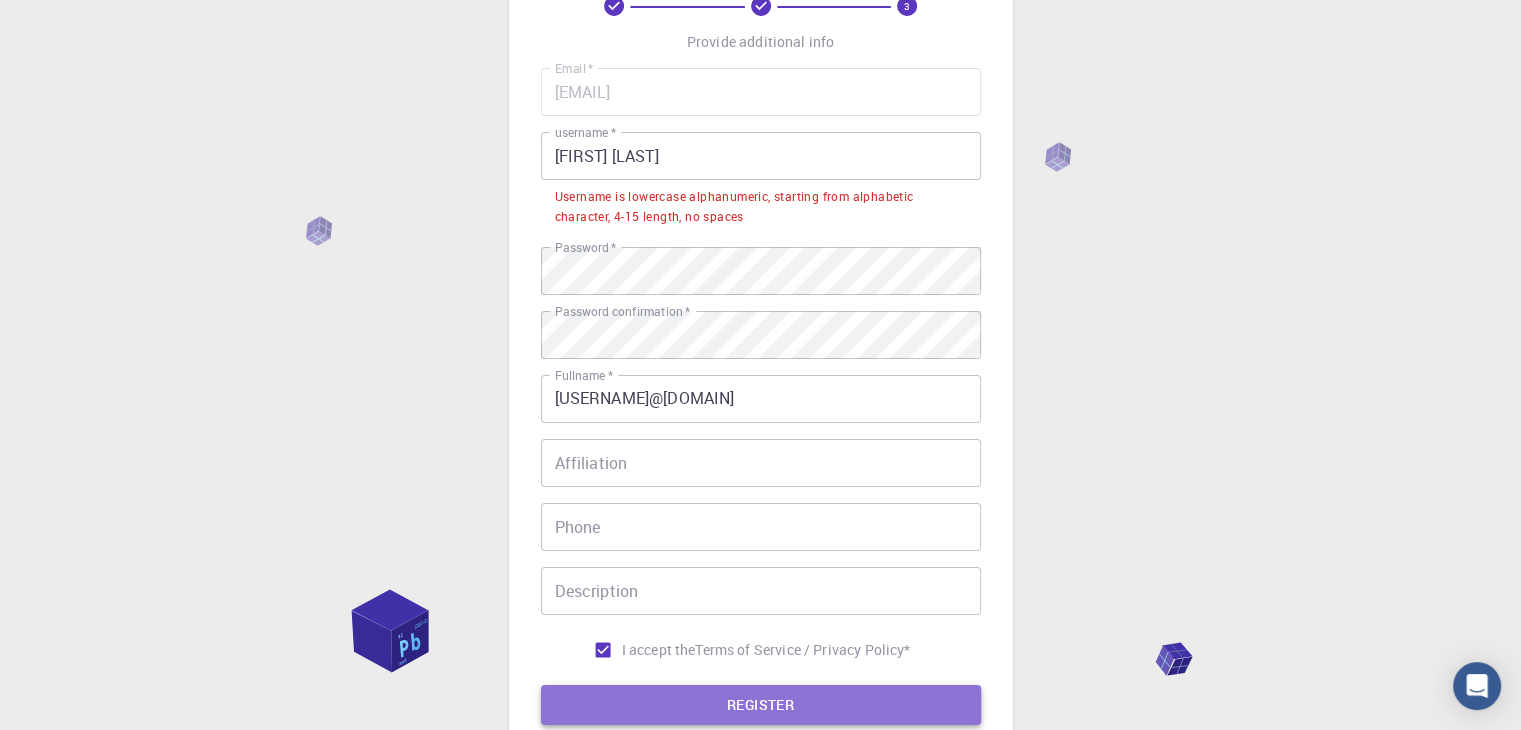 click on "REGISTER" at bounding box center [761, 705] 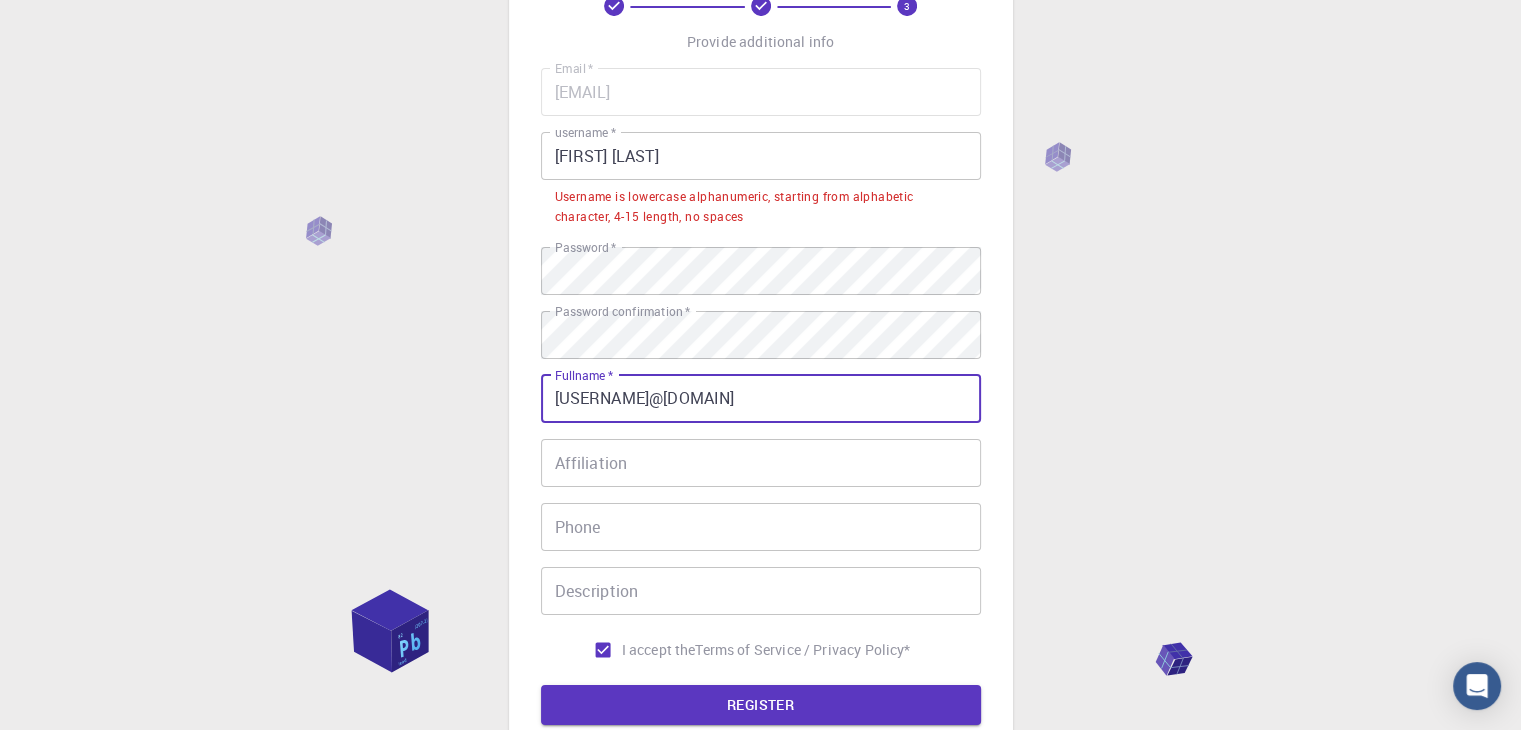 click on "mohamed99@" at bounding box center [761, 399] 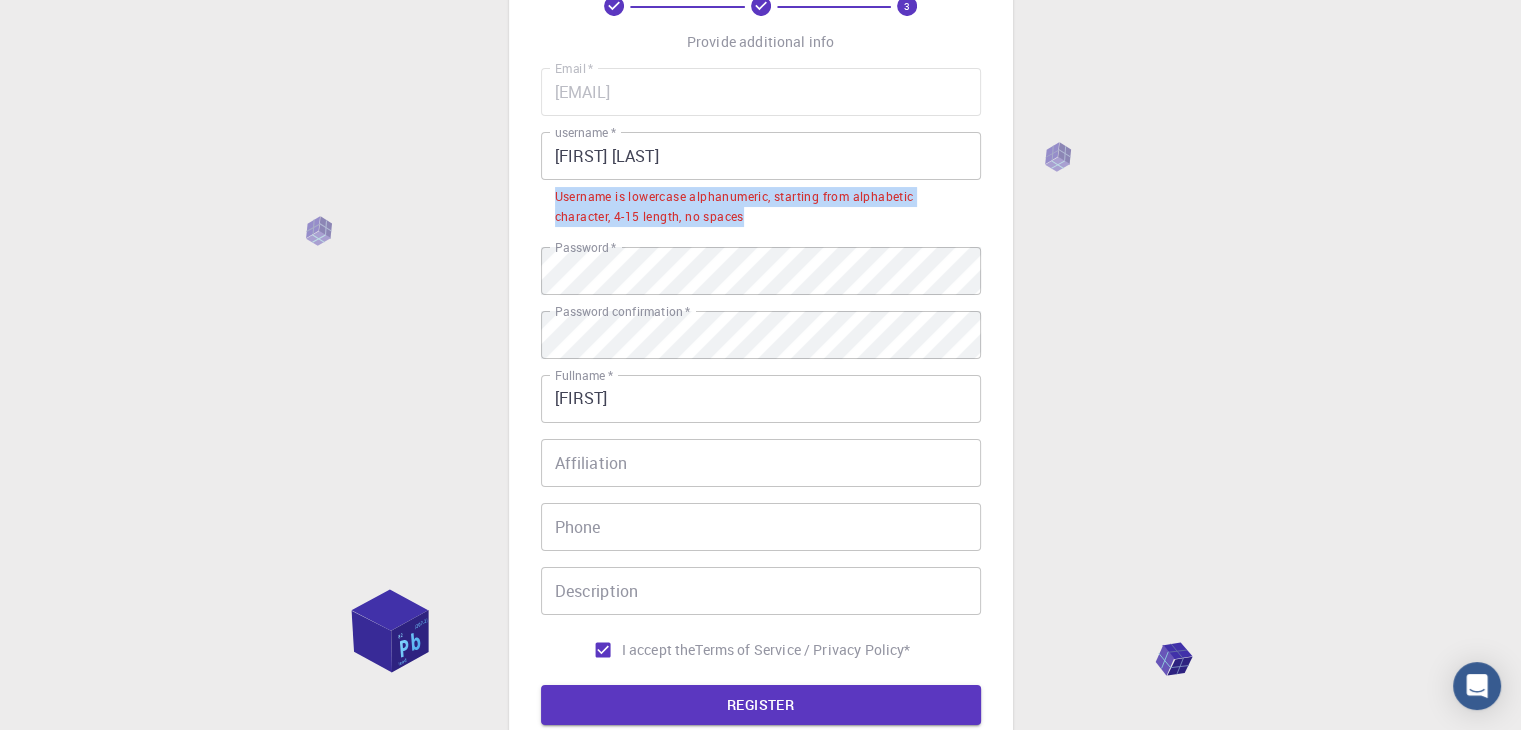 drag, startPoint x: 742, startPoint y: 219, endPoint x: 547, endPoint y: 201, distance: 195.82901 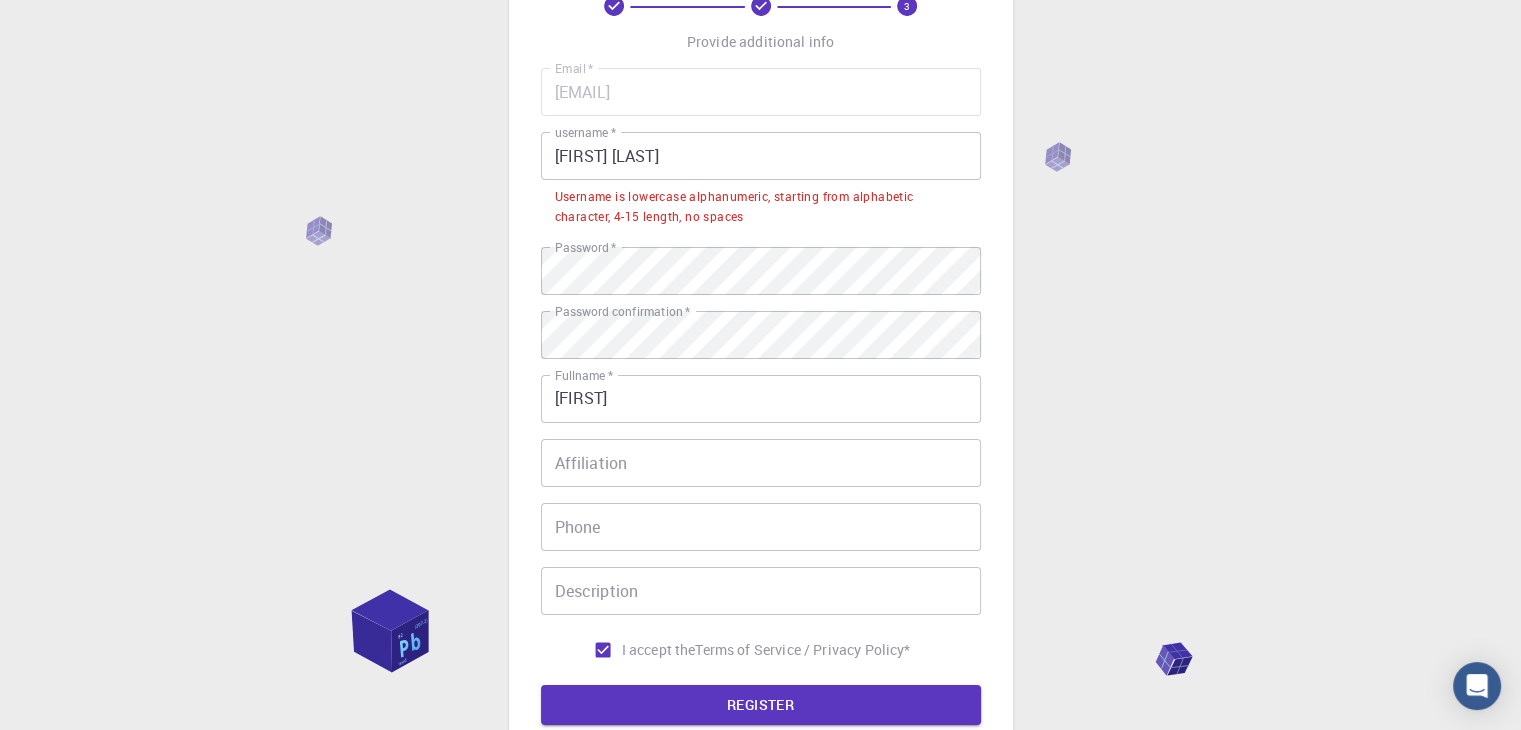 click on "3 Provide additional info Email   * moh.yaakoubi99@gmail.com Email   * username   * mohamed yaakoubi username   * Username is lowercase alphanumeric, starting from alphabetic character, 4-15 length, no spaces Password   * Password   * Password confirmation   * Password confirmation   * Fullname   * mohame Fullname   * Affiliation Affiliation Phone Phone Description Description I accept the  Terms of Service / Privacy Policy  * REGISTER Already on Mat3ra? Sign in ©  2025   Exabyte Inc.   All rights reserved. Platform version  2025.7.24 . Documentation Video Tutorials Terms of service Privacy statement" at bounding box center [760, 410] 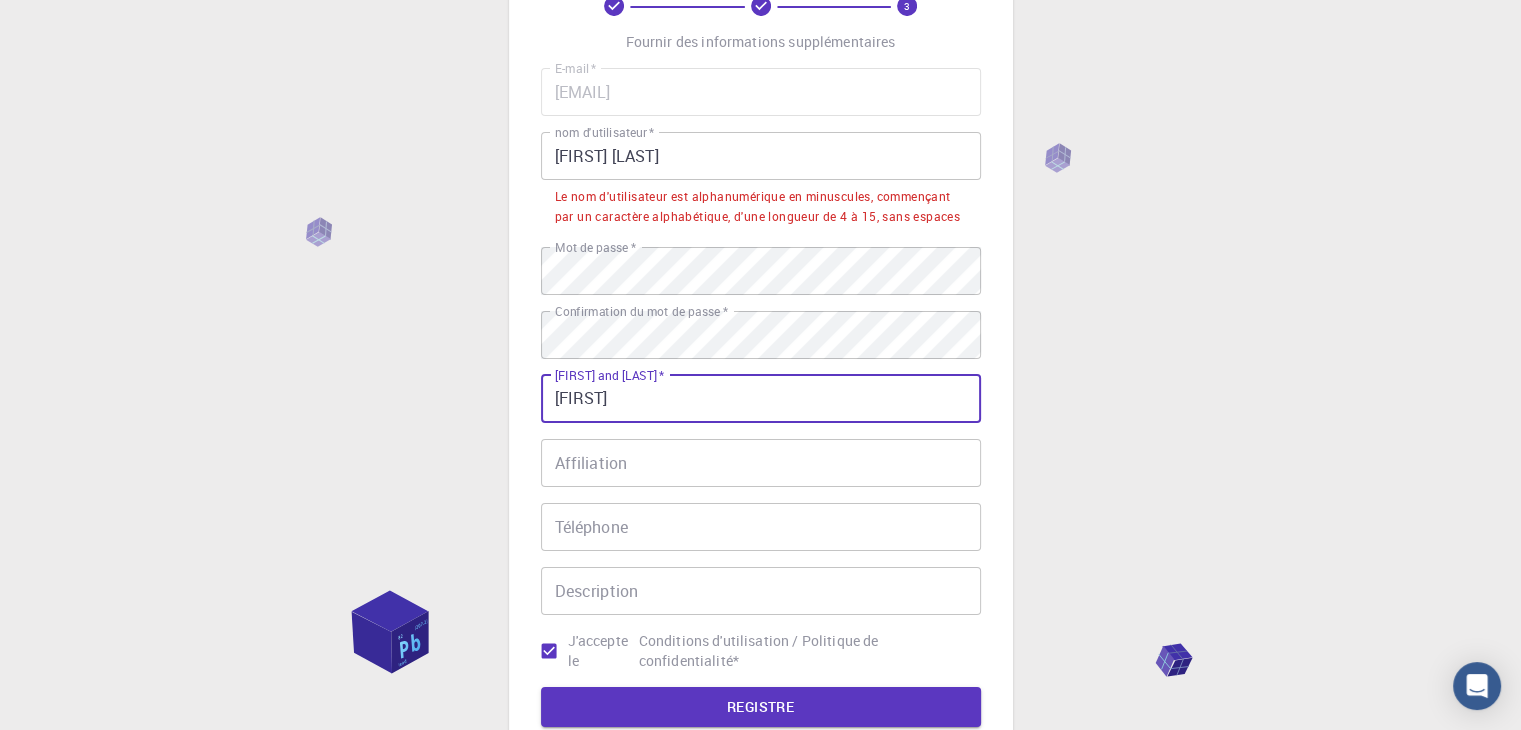 click on "mohame" at bounding box center [761, 399] 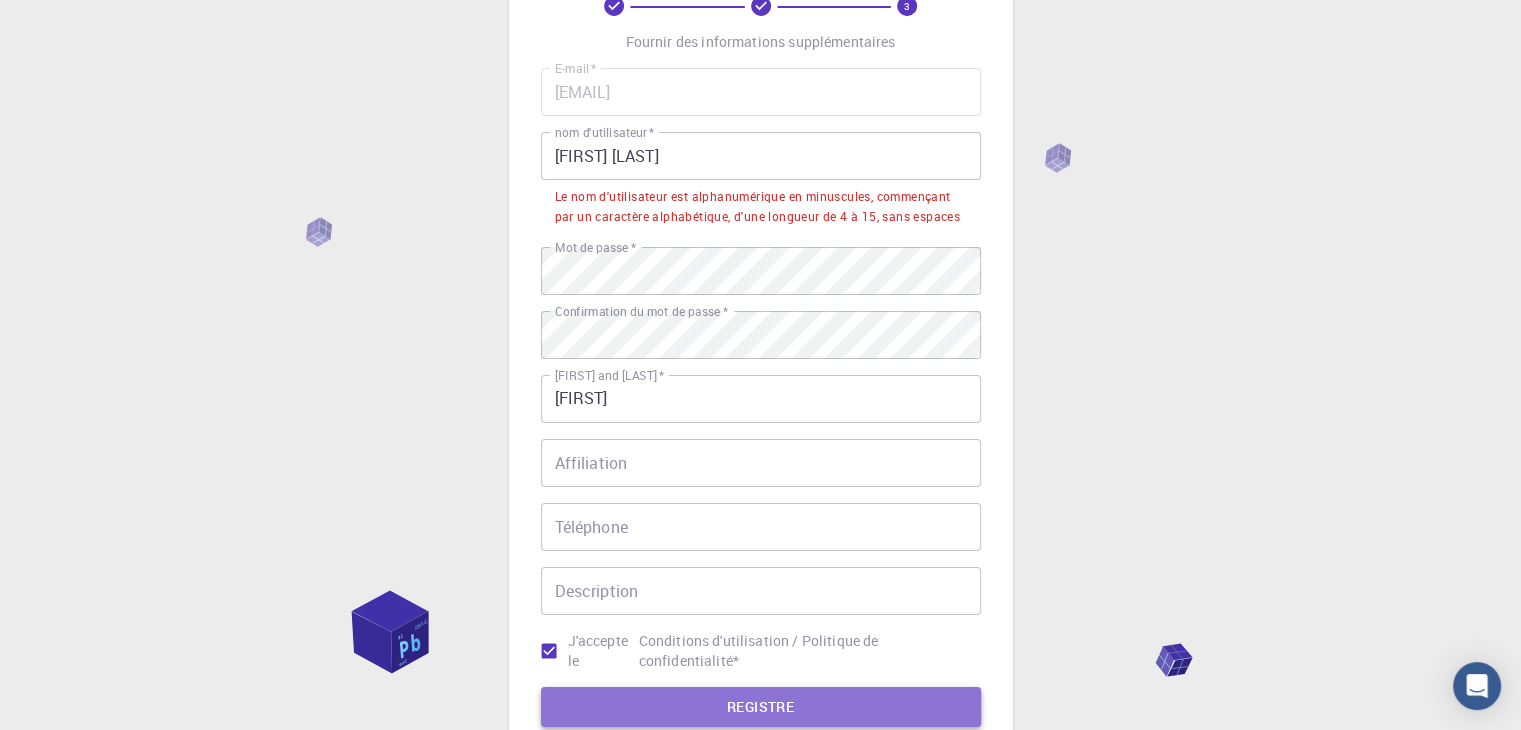 click on "REGISTRE" at bounding box center [761, 707] 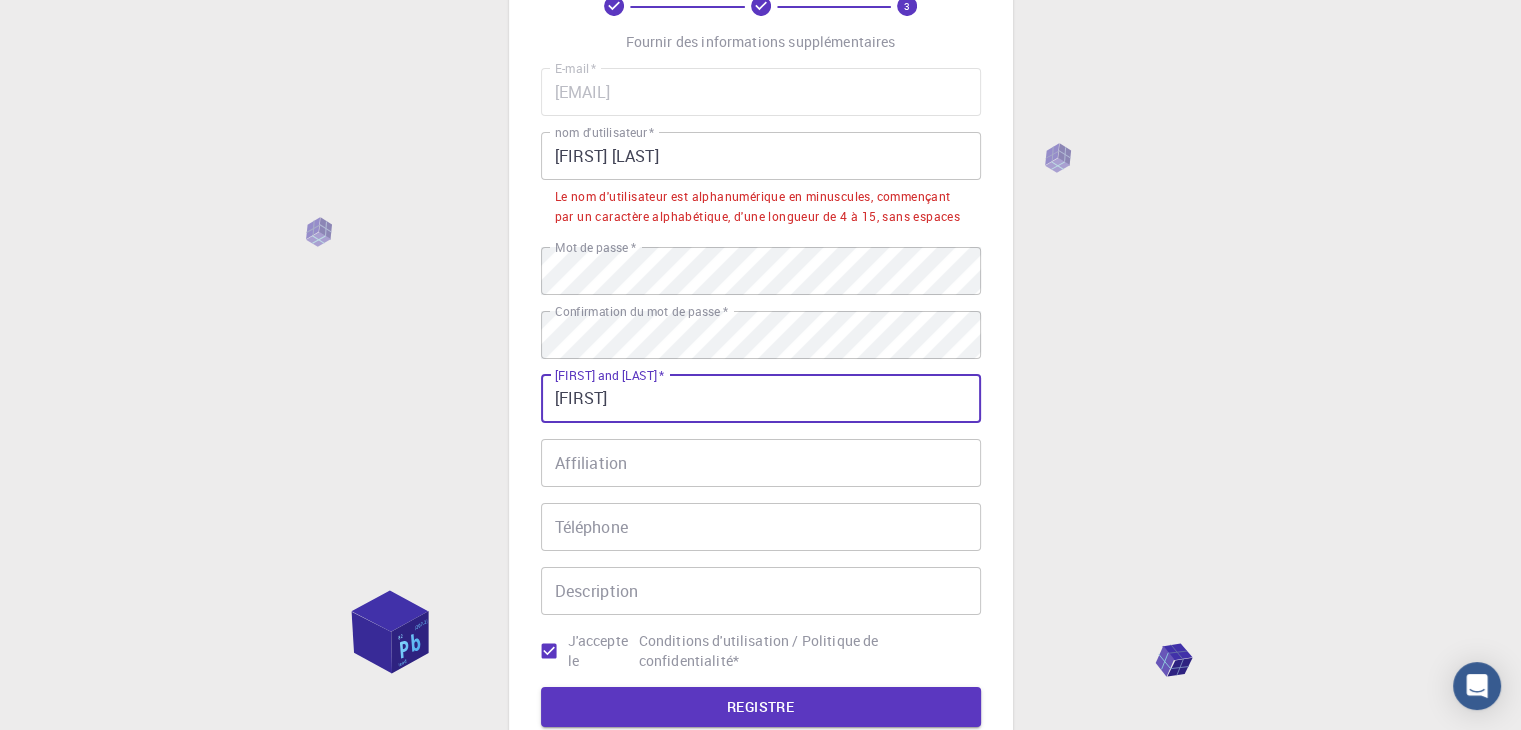 click on "[USERNAME]" at bounding box center [761, 399] 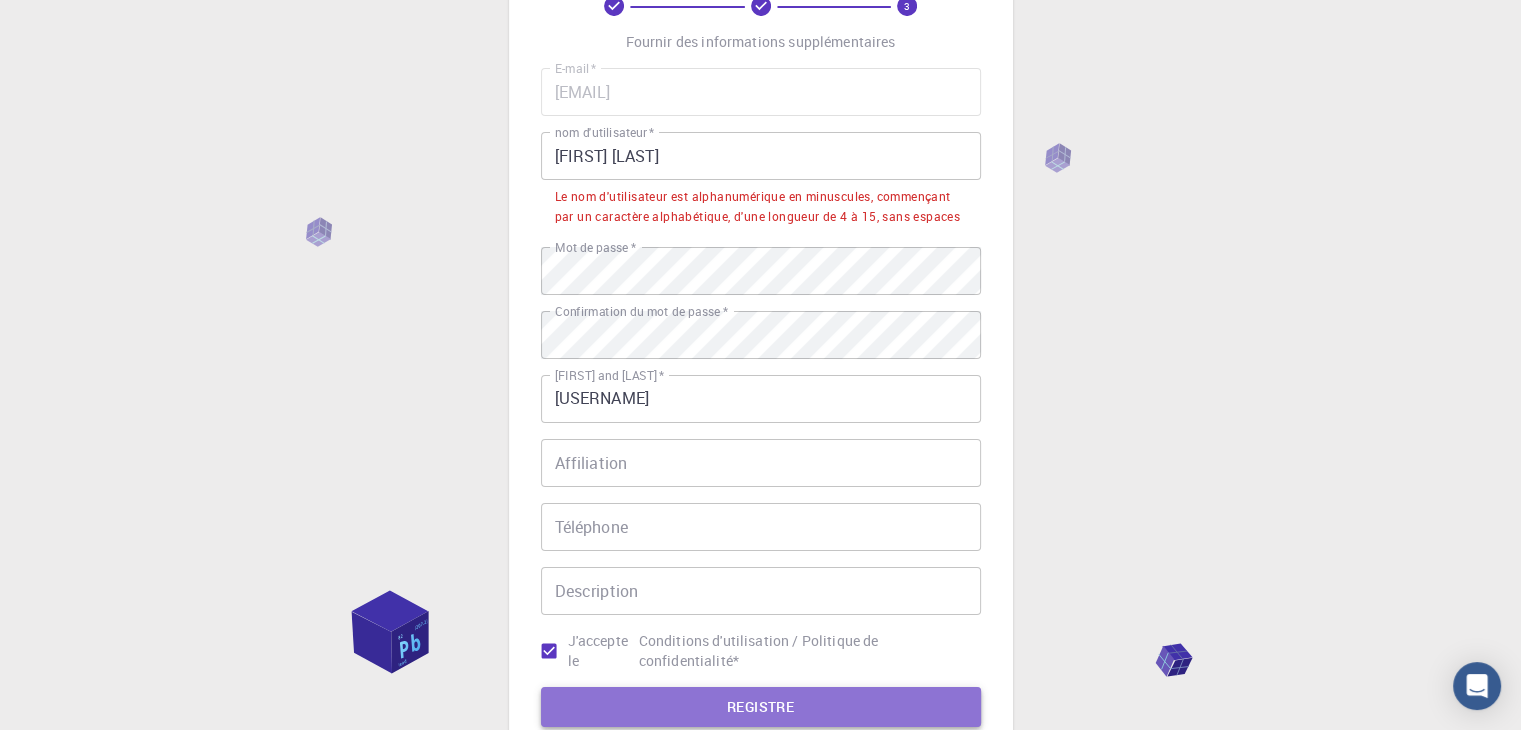 click on "REGISTRE" at bounding box center [761, 707] 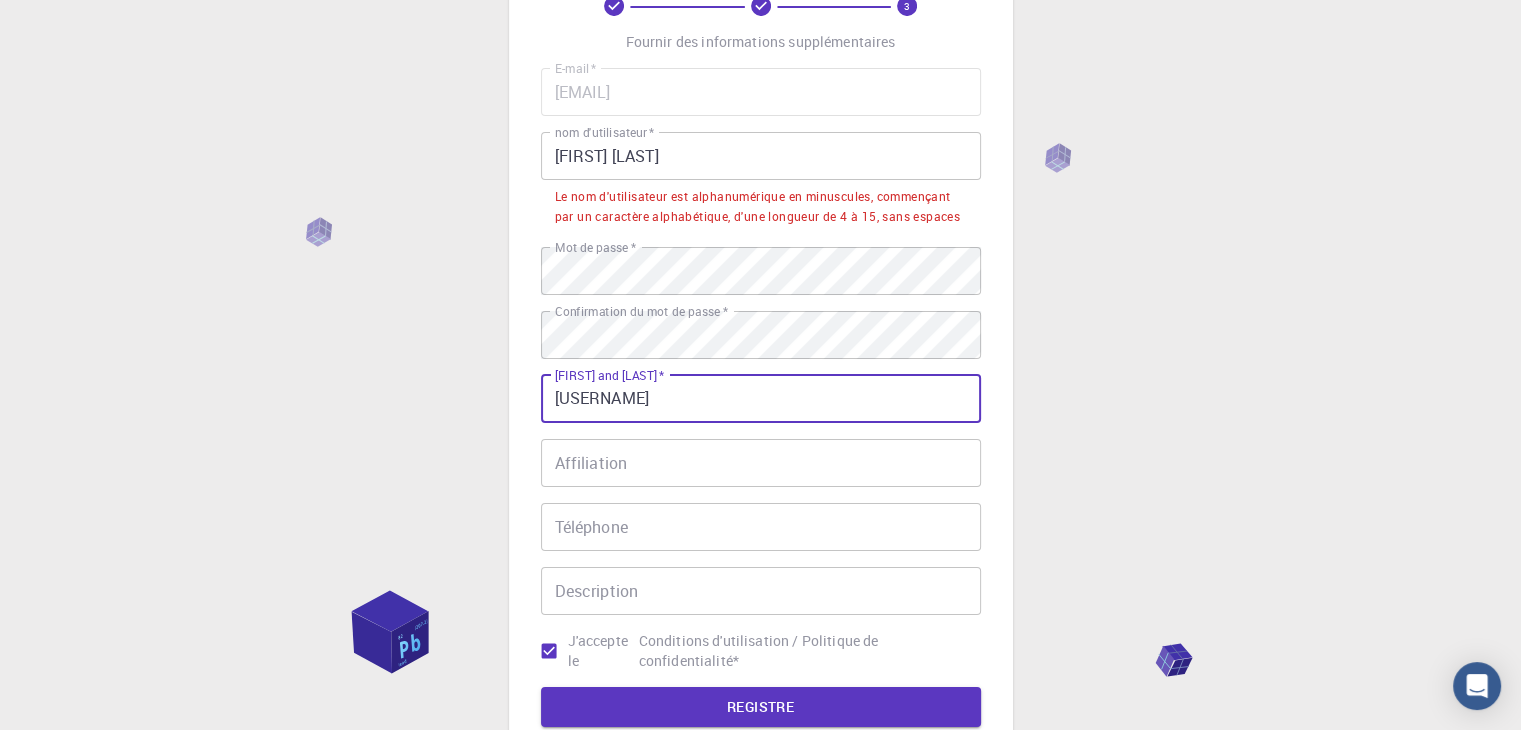 drag, startPoint x: 655, startPoint y: 402, endPoint x: 636, endPoint y: 401, distance: 19.026299 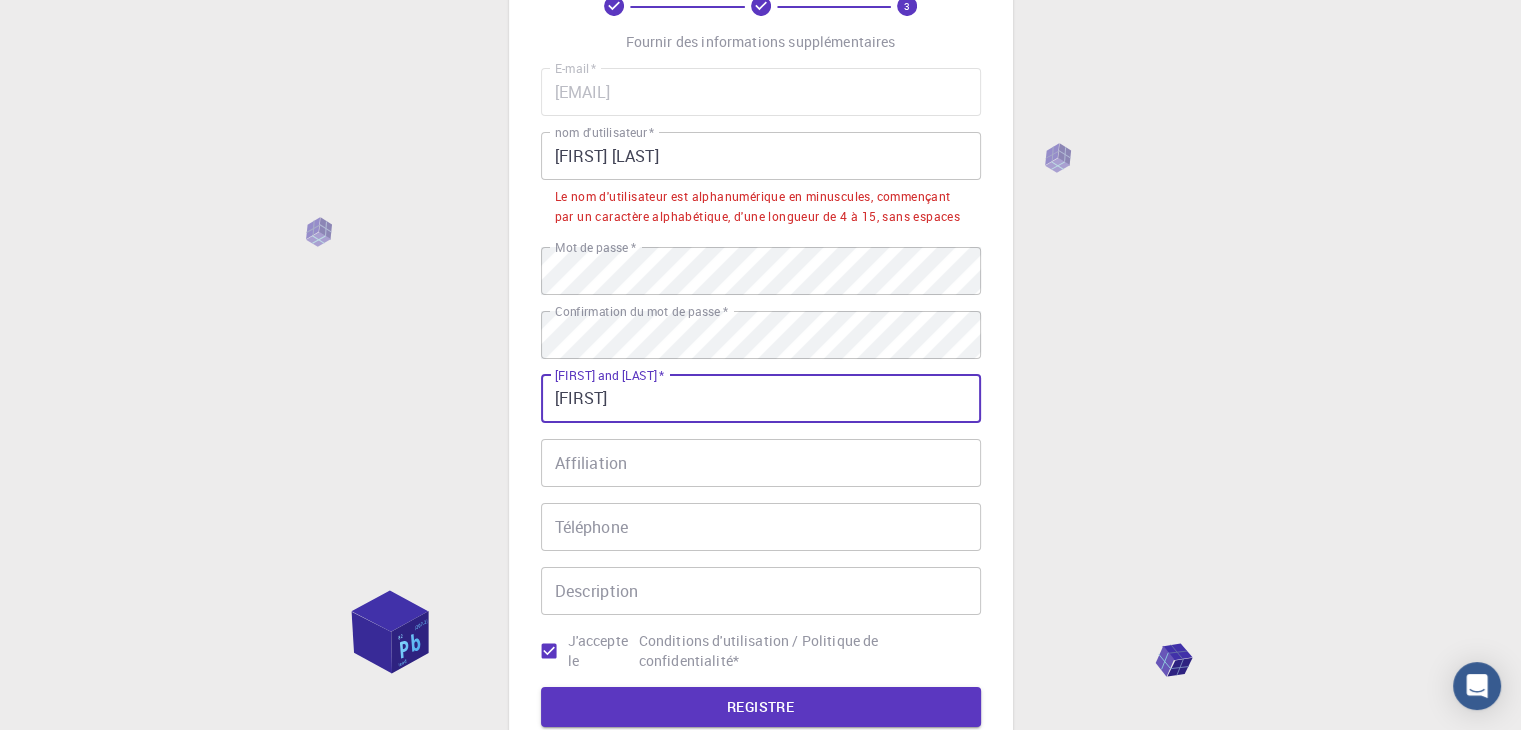 click on "[USERNAME]" at bounding box center [761, 399] 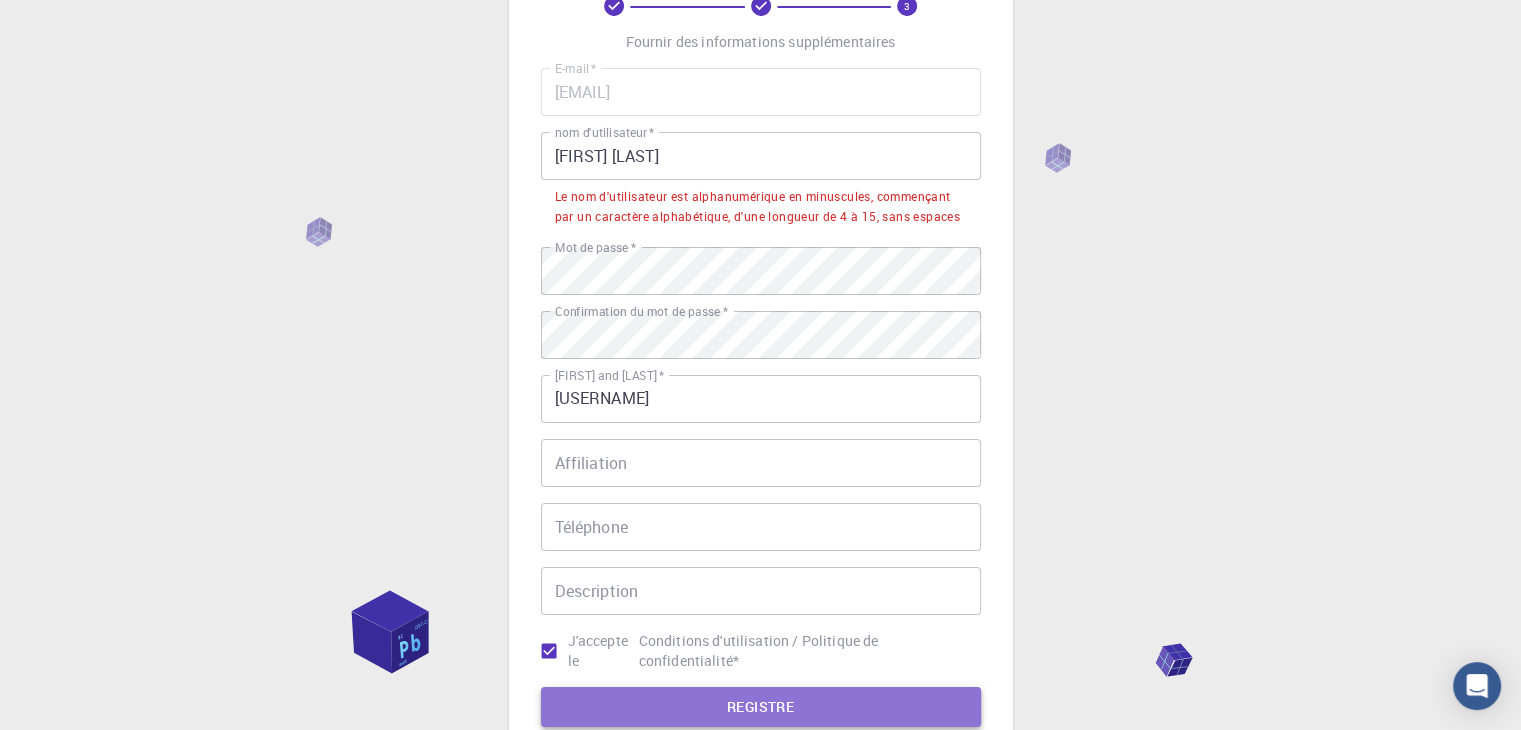 click on "REGISTRE" at bounding box center [760, 706] 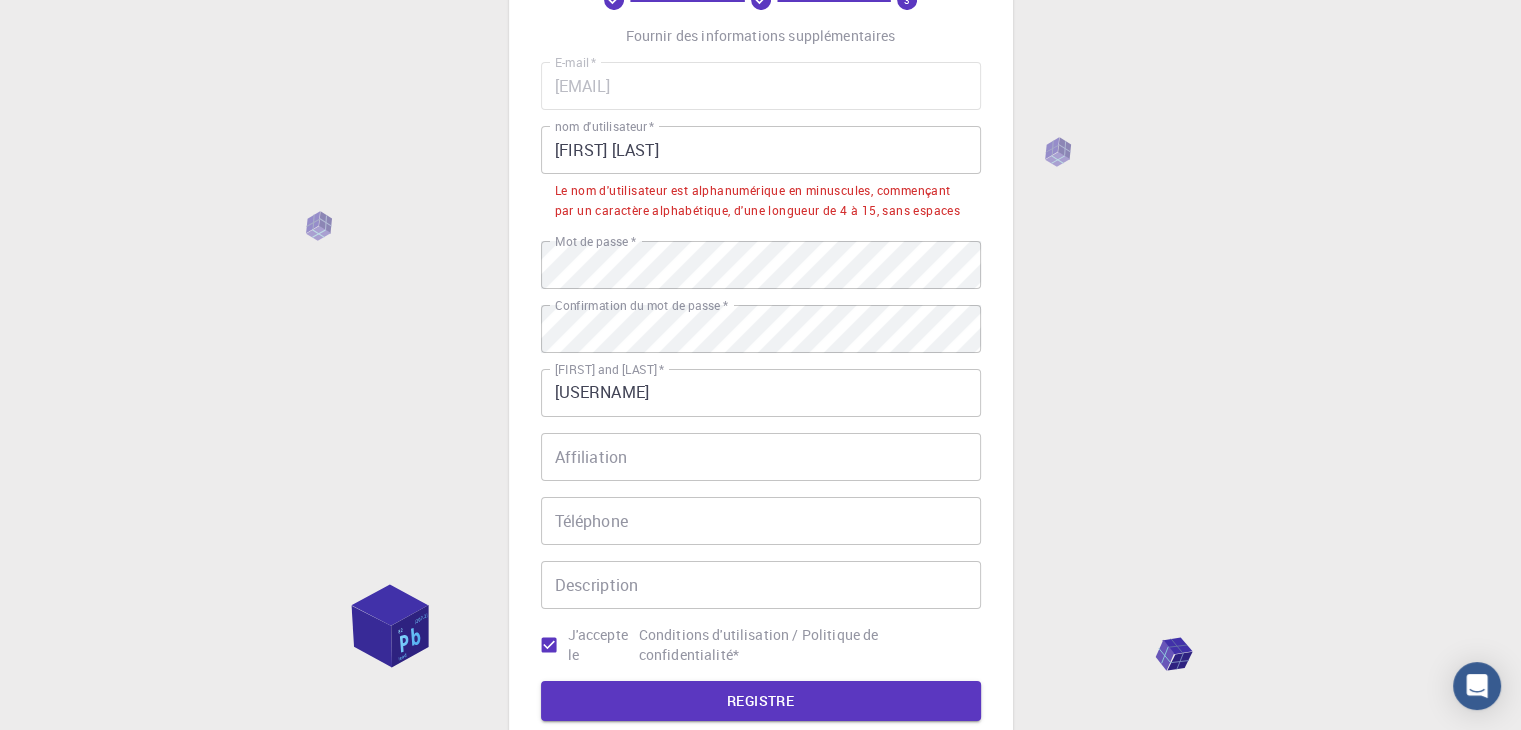 scroll, scrollTop: 125, scrollLeft: 0, axis: vertical 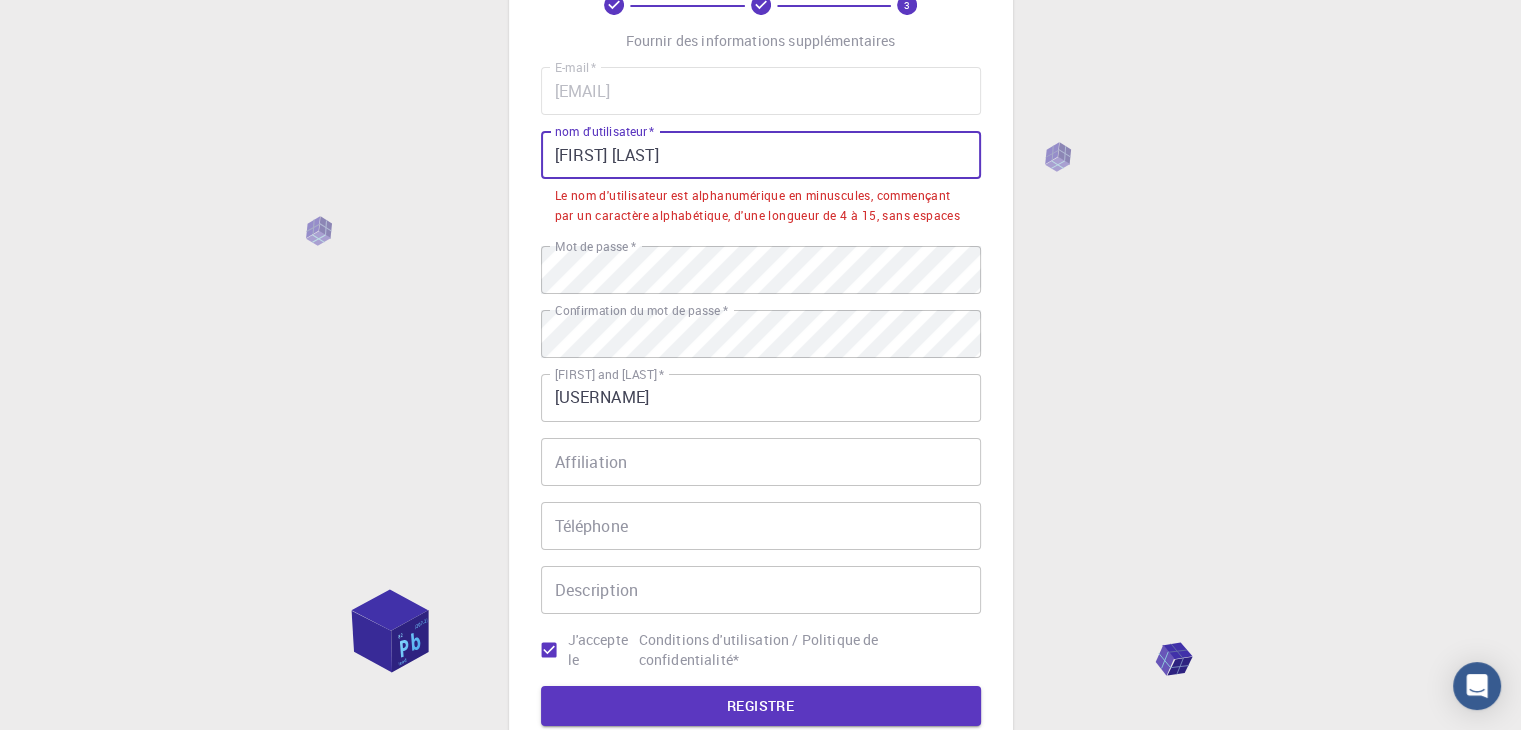 click on "mohamed yaakoubi" at bounding box center [761, 155] 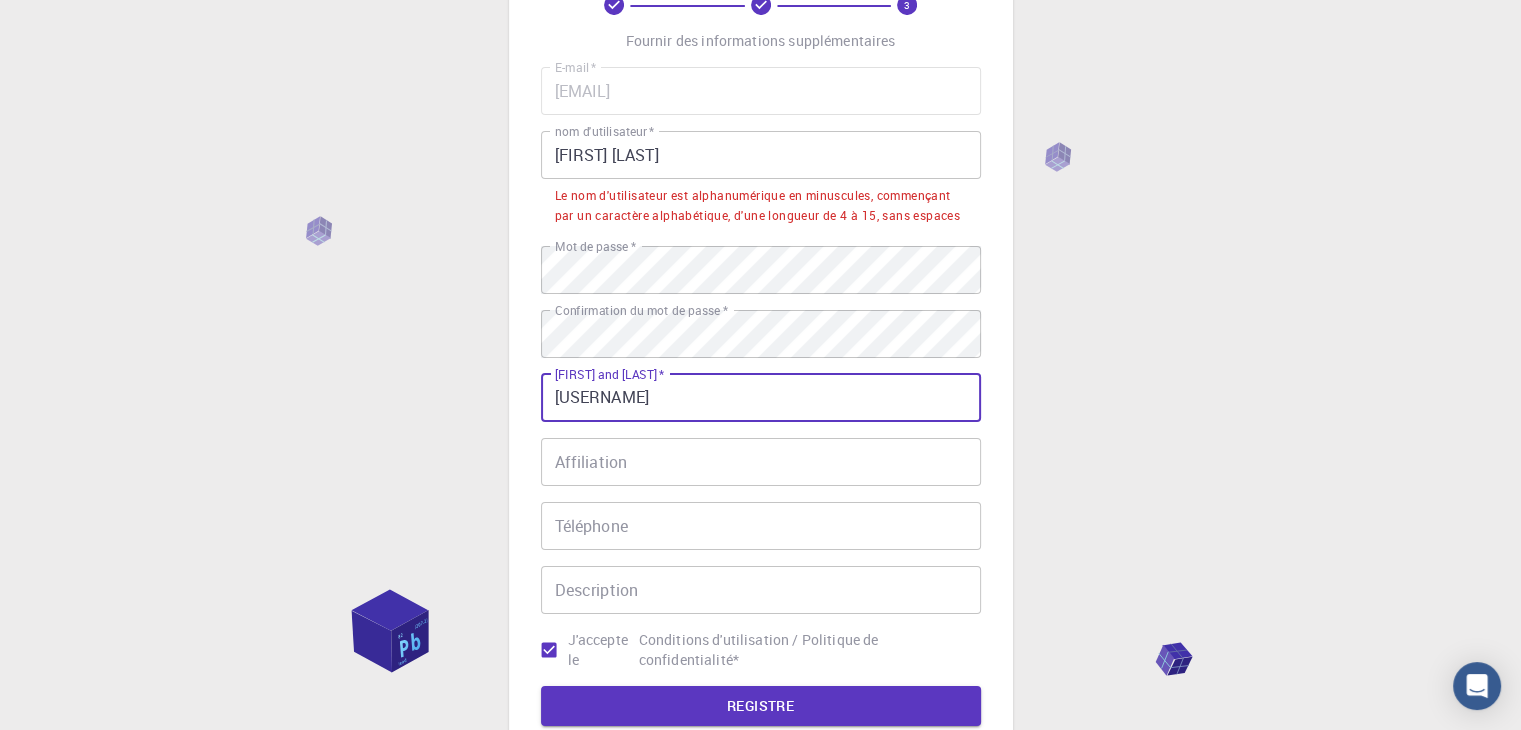 click on "@mohamed" at bounding box center (761, 398) 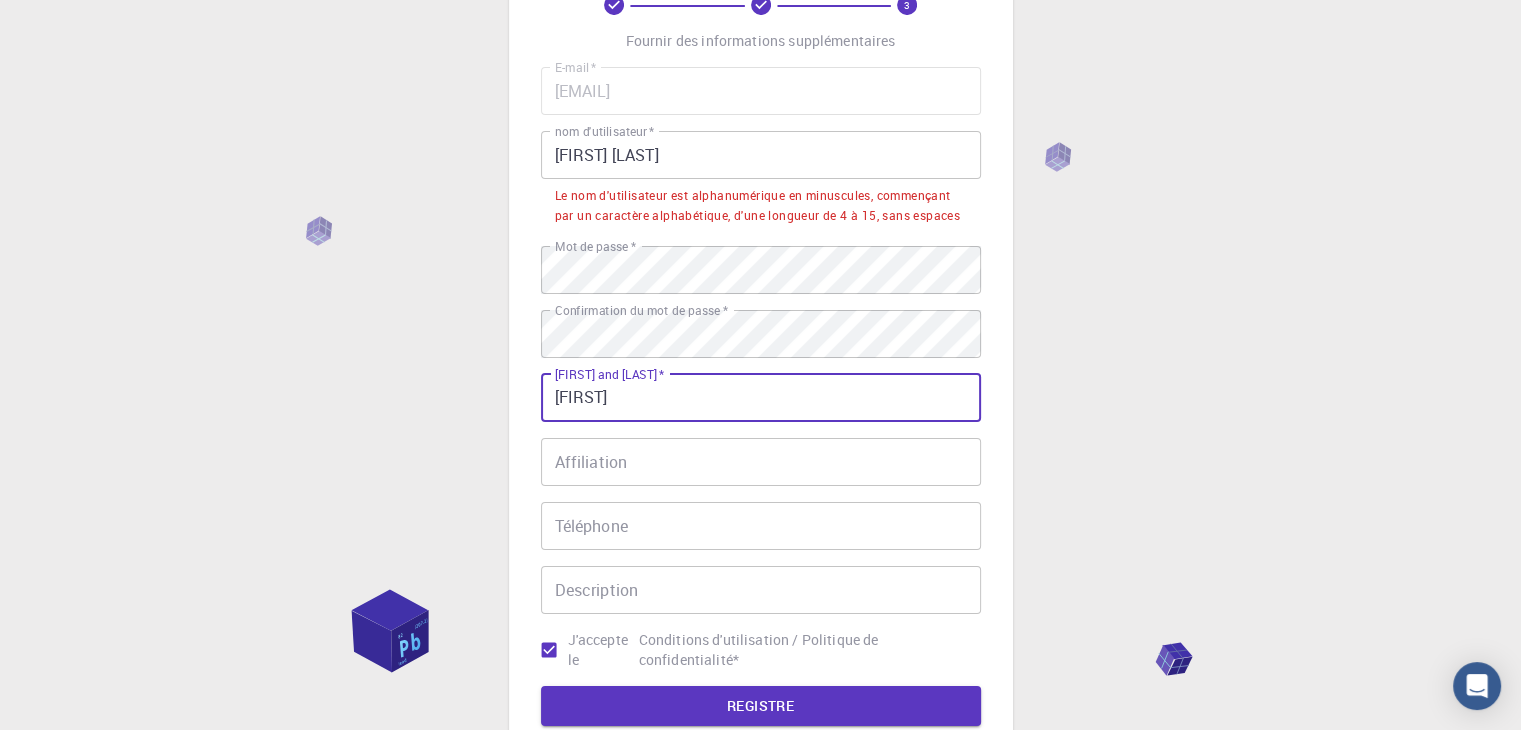 type on "[USERNAME]" 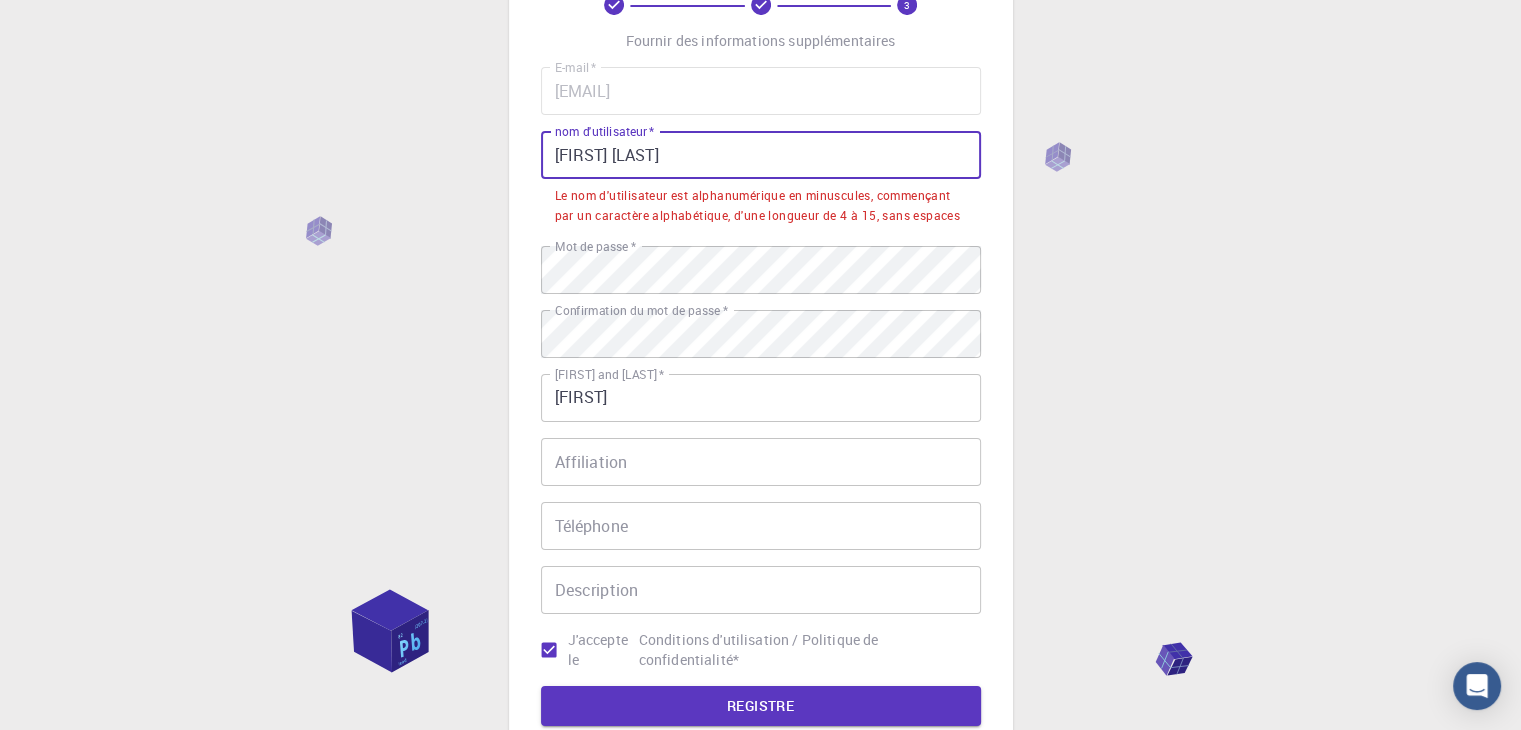 click on "mohamed yaakoubi" at bounding box center (761, 155) 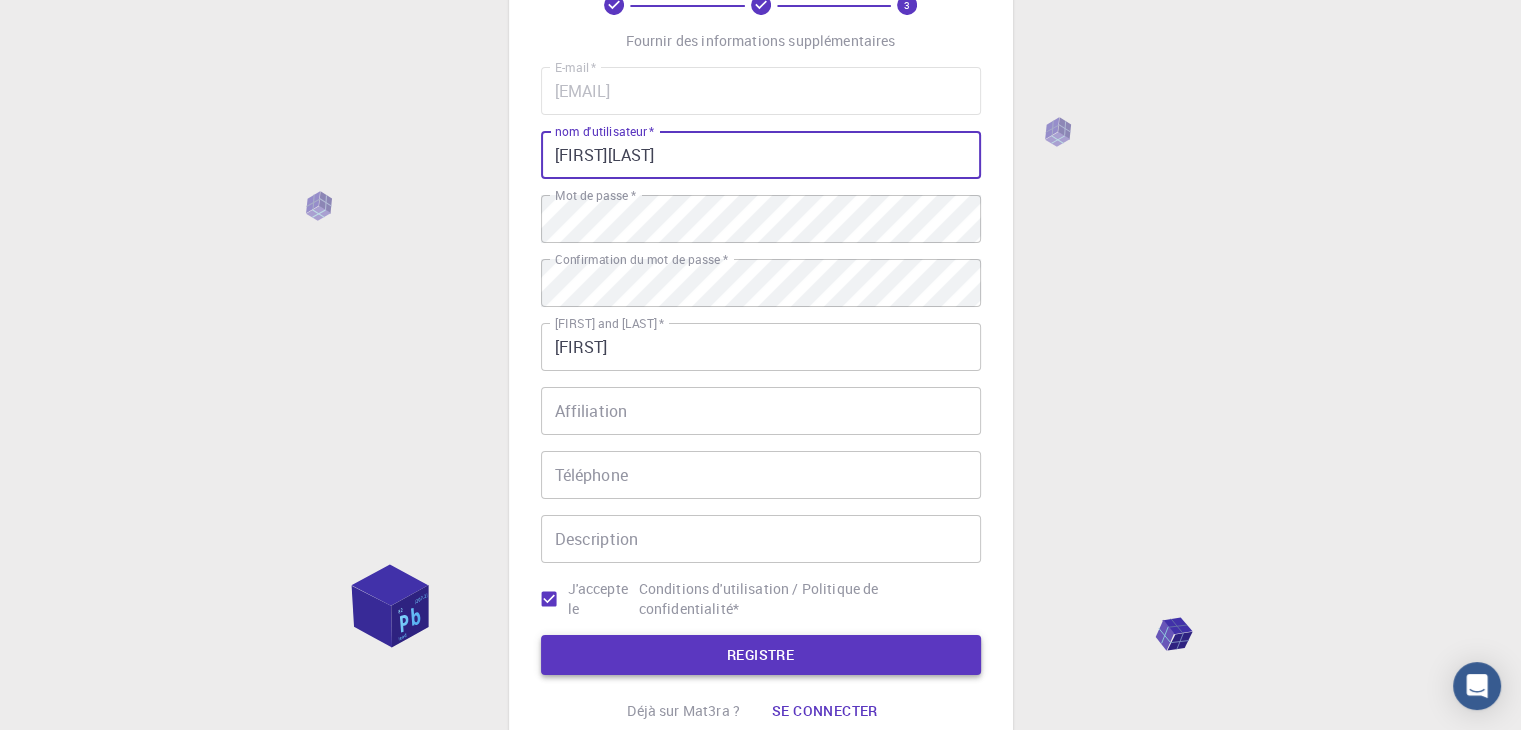 type on "[USERNAME]" 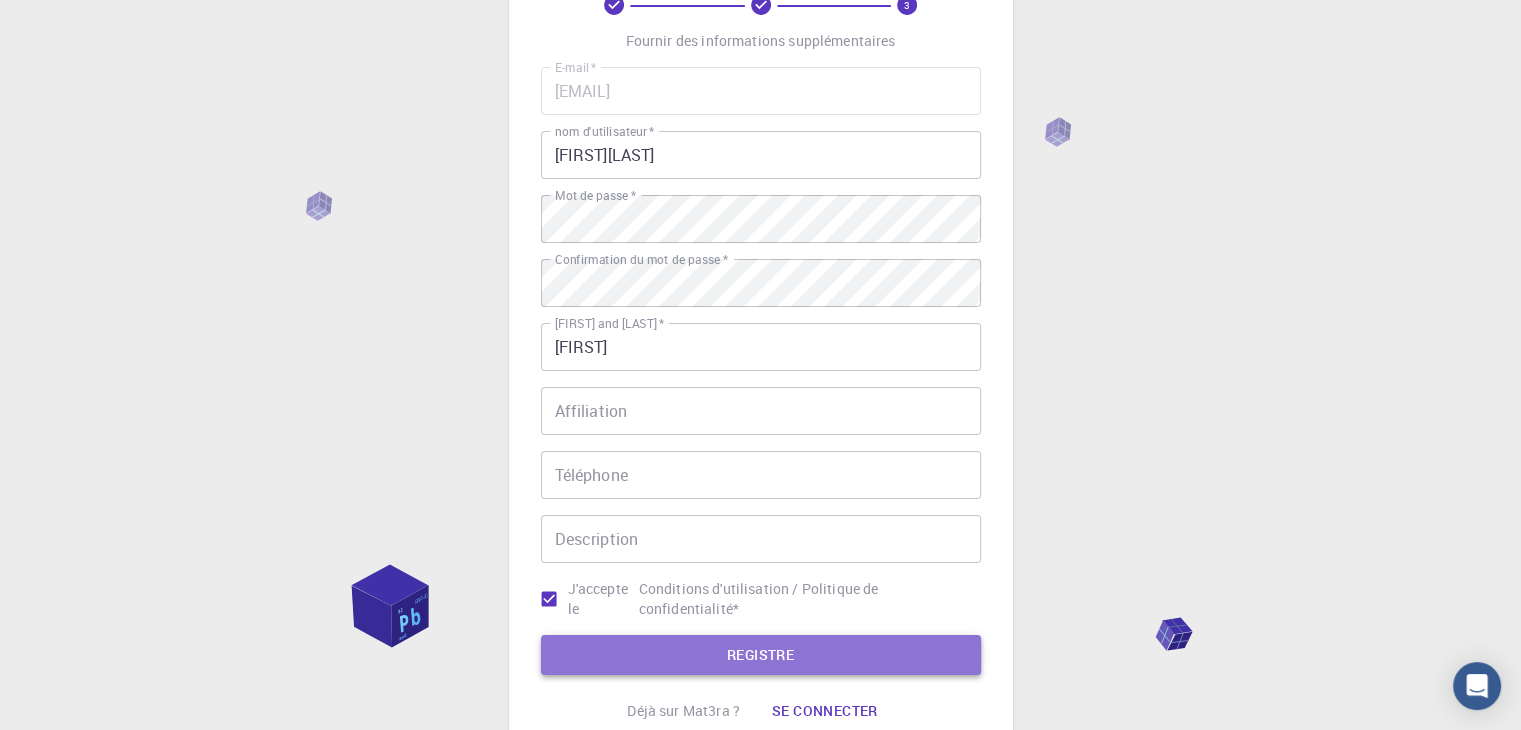 click on "REGISTRE" at bounding box center [760, 654] 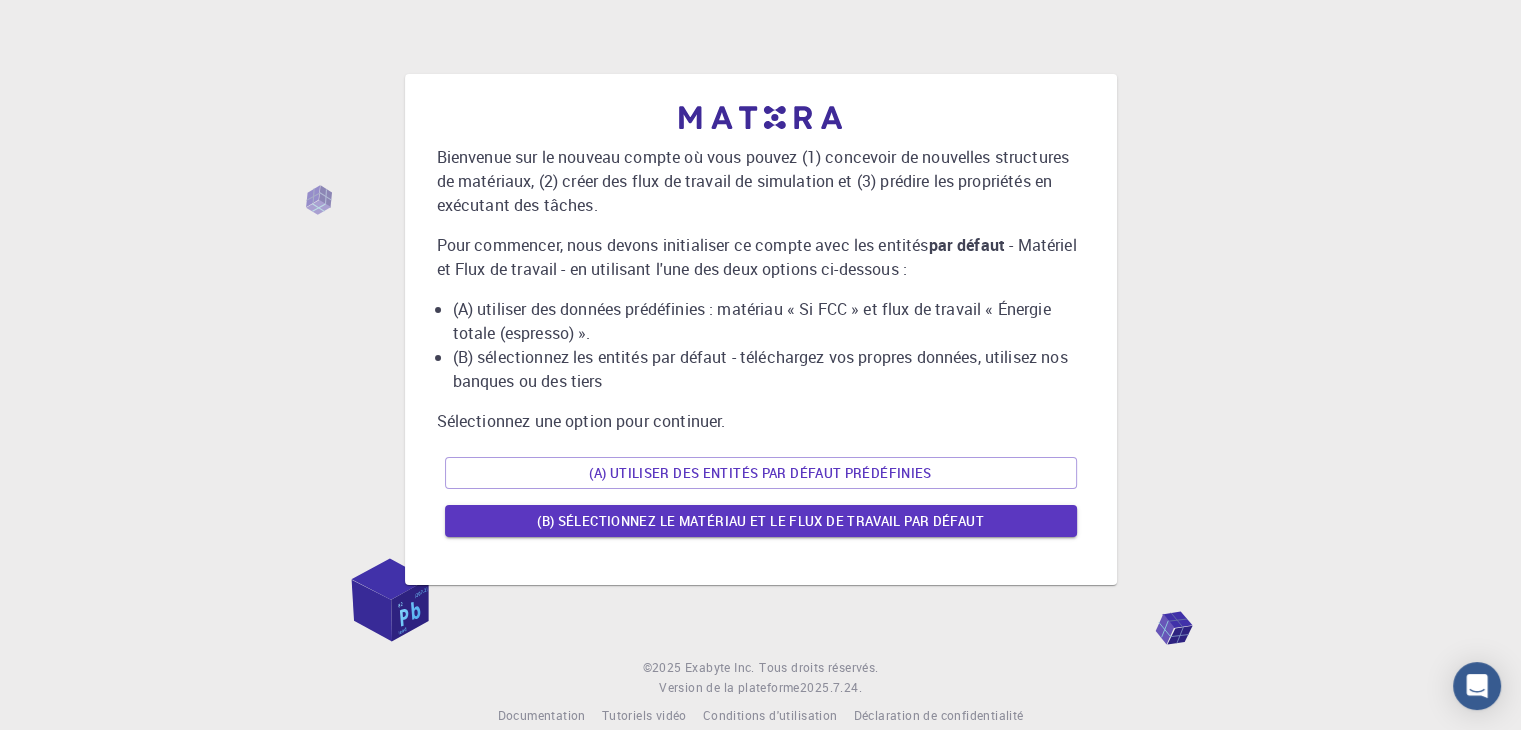 scroll, scrollTop: 0, scrollLeft: 0, axis: both 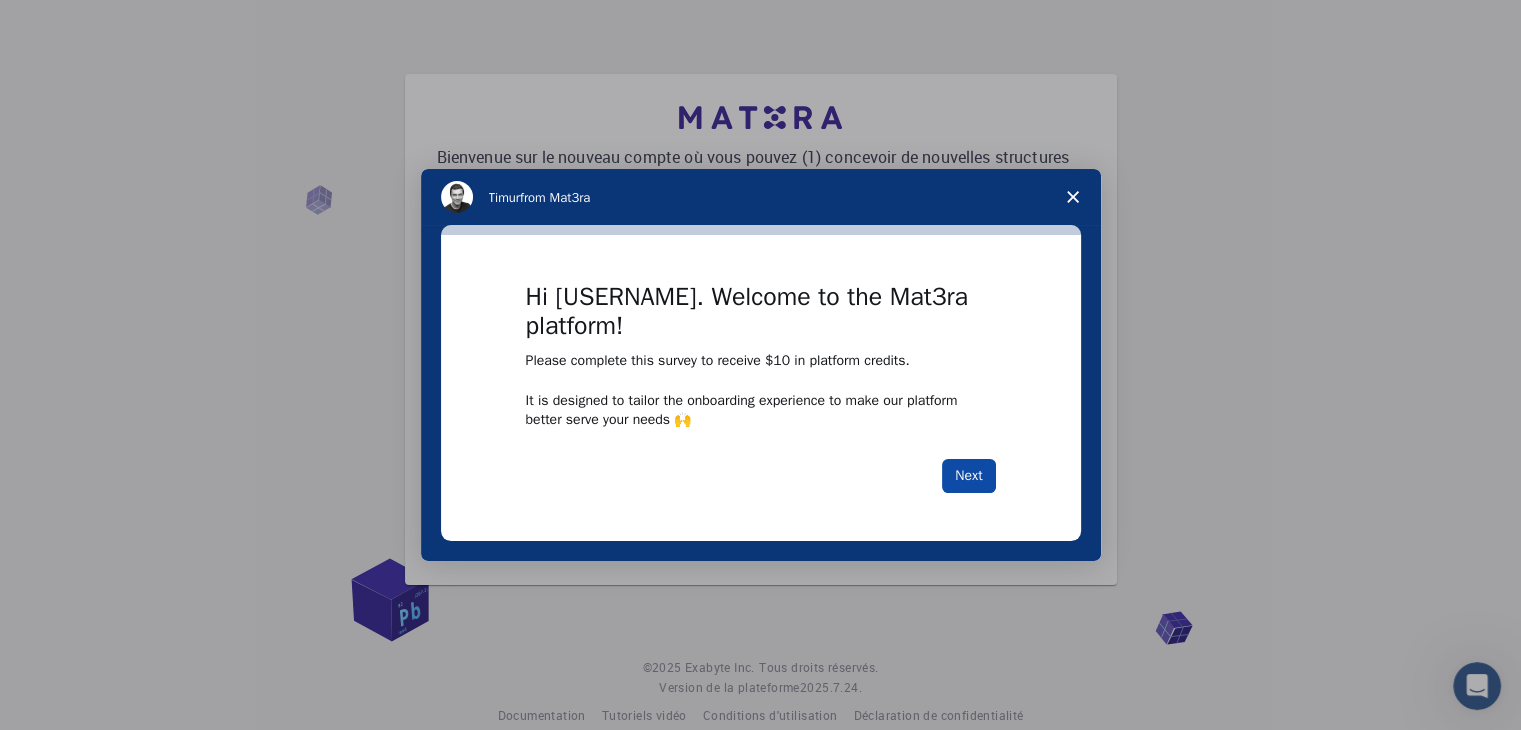 click on "Next" at bounding box center (968, 476) 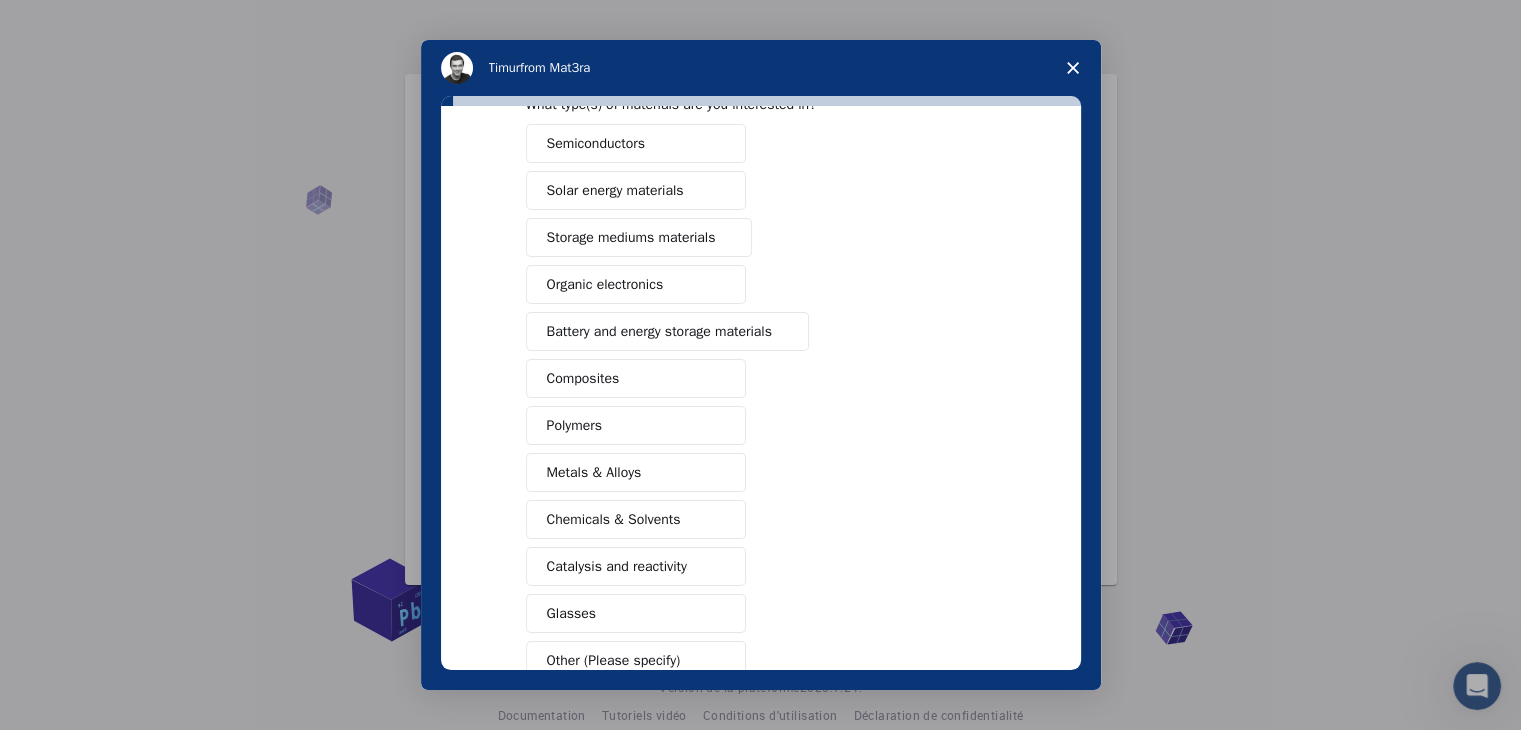 scroll, scrollTop: 0, scrollLeft: 0, axis: both 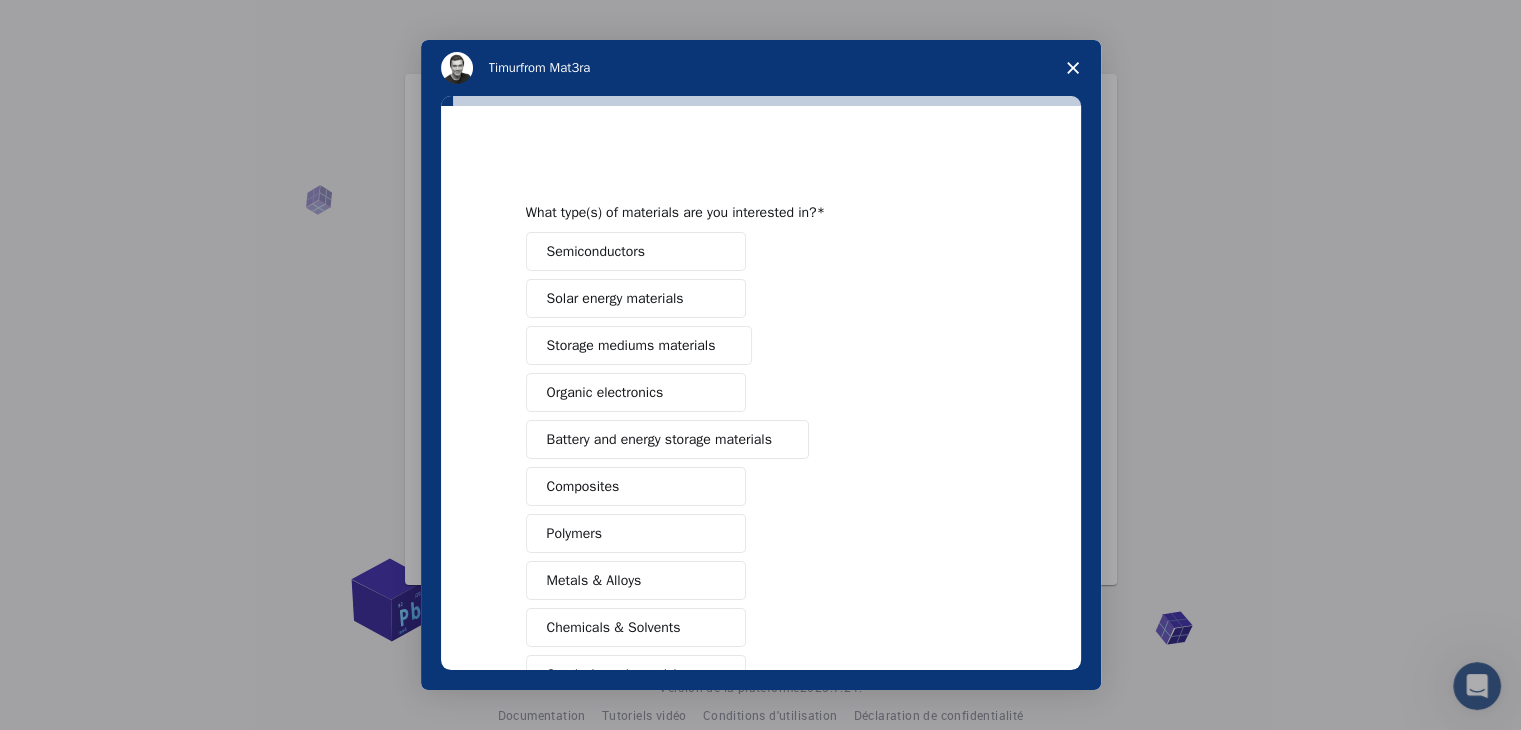 click on "Solar energy materials" at bounding box center [615, 298] 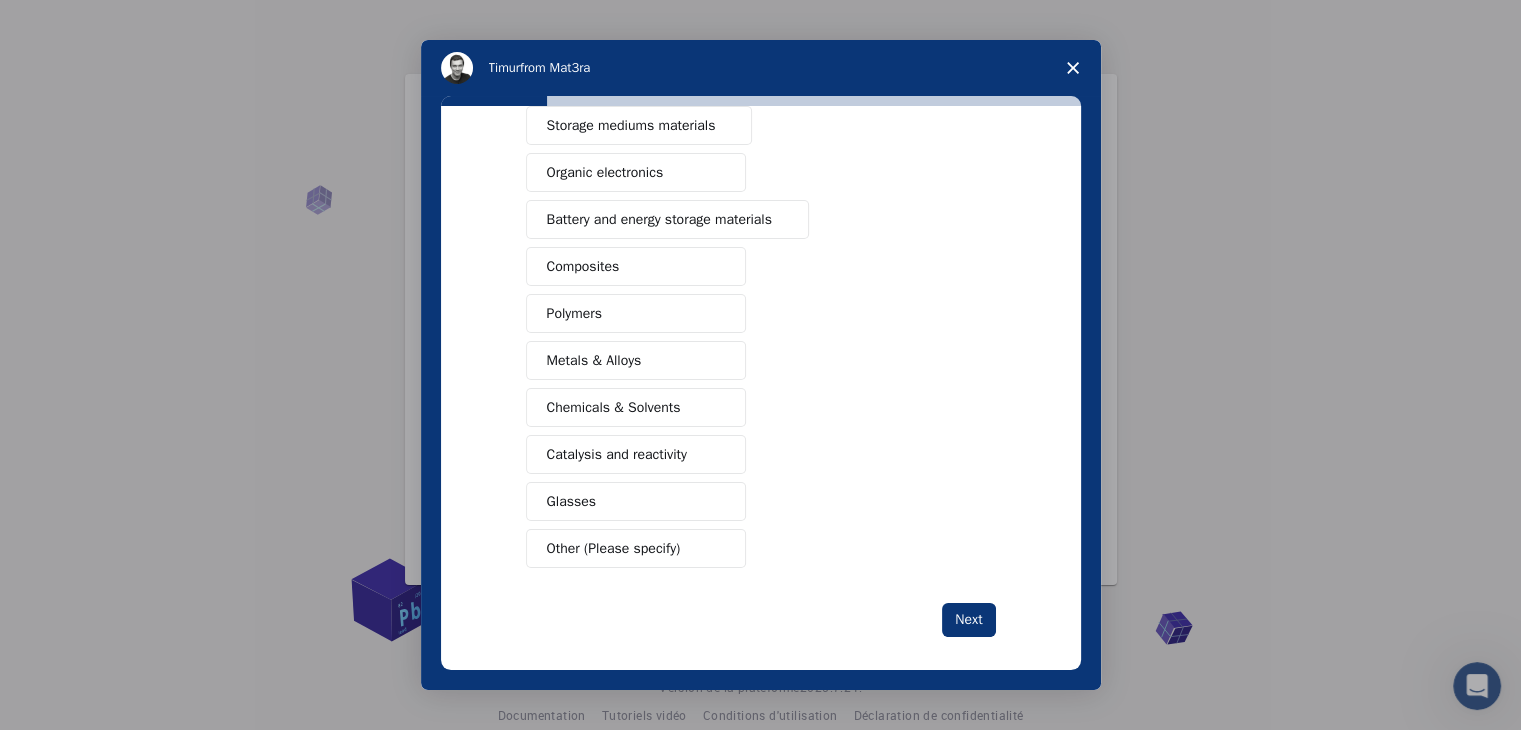 scroll, scrollTop: 230, scrollLeft: 0, axis: vertical 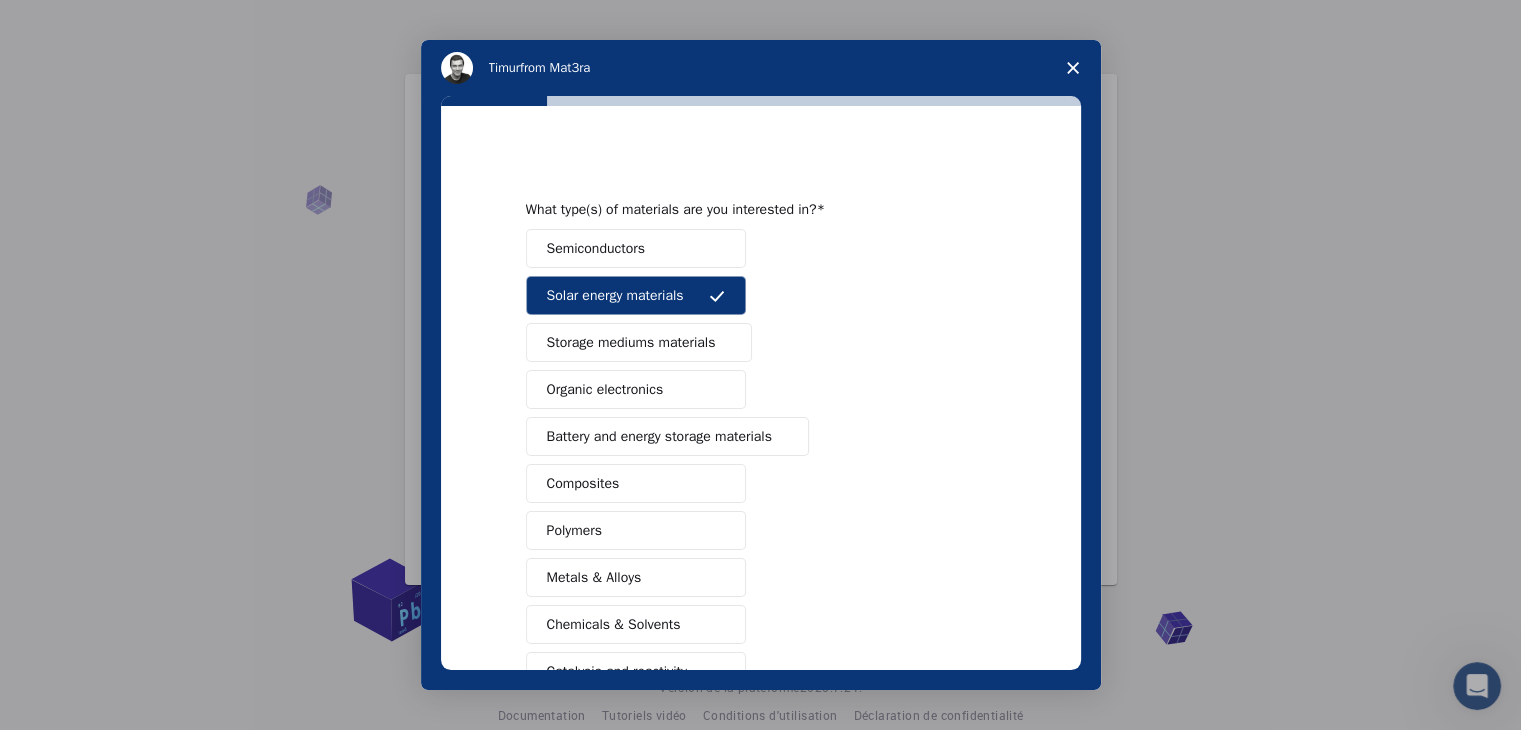click on "What type(s) of materials are you interested in? Semiconductors Solar energy materials Storage mediums materials Organic electronics Battery and energy storage materials Composites Polymers Metals & Alloys Chemicals & Solvents Catalysis and reactivity Glasses Other (Please specify)" at bounding box center [761, 493] 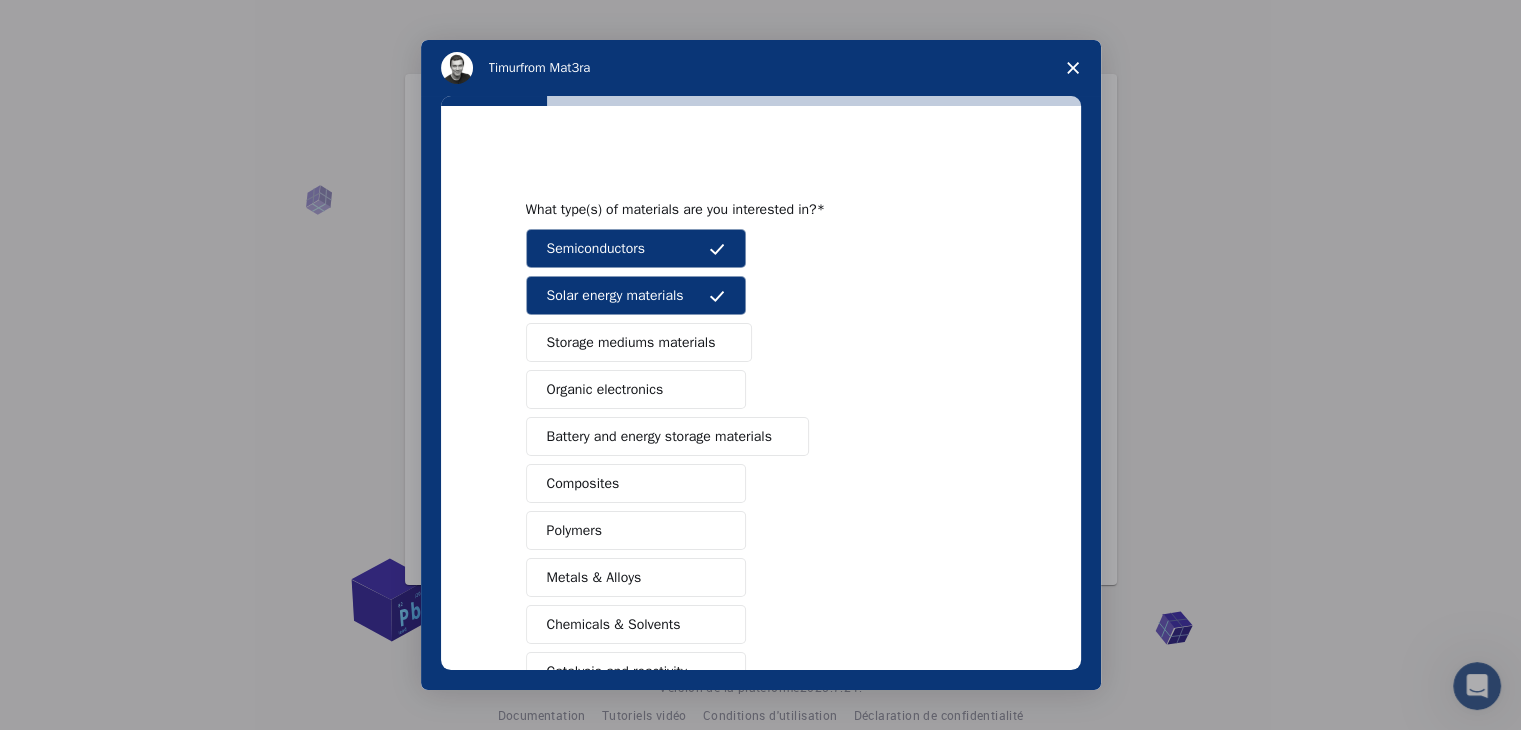 drag, startPoint x: 1066, startPoint y: 391, endPoint x: 1083, endPoint y: 487, distance: 97.49359 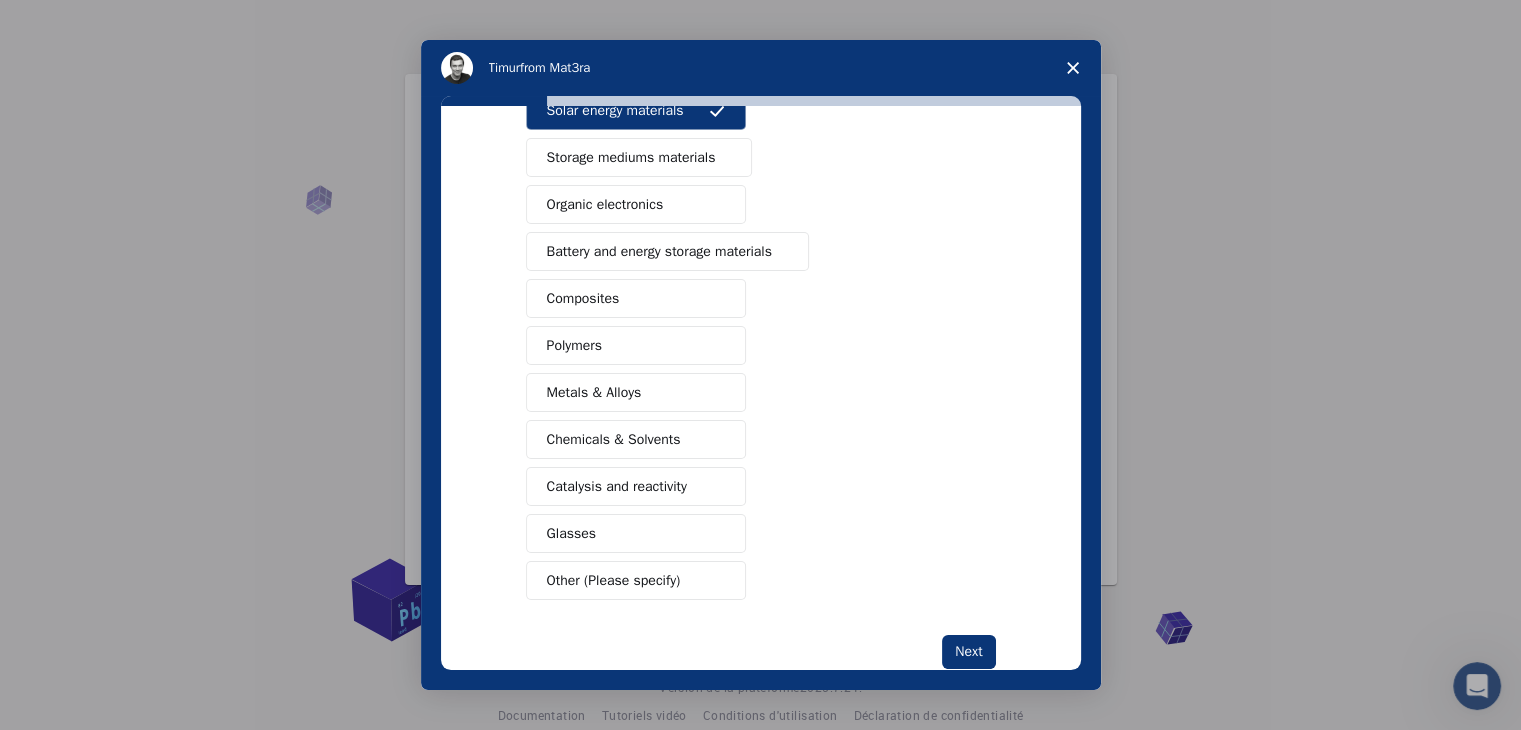 scroll, scrollTop: 194, scrollLeft: 0, axis: vertical 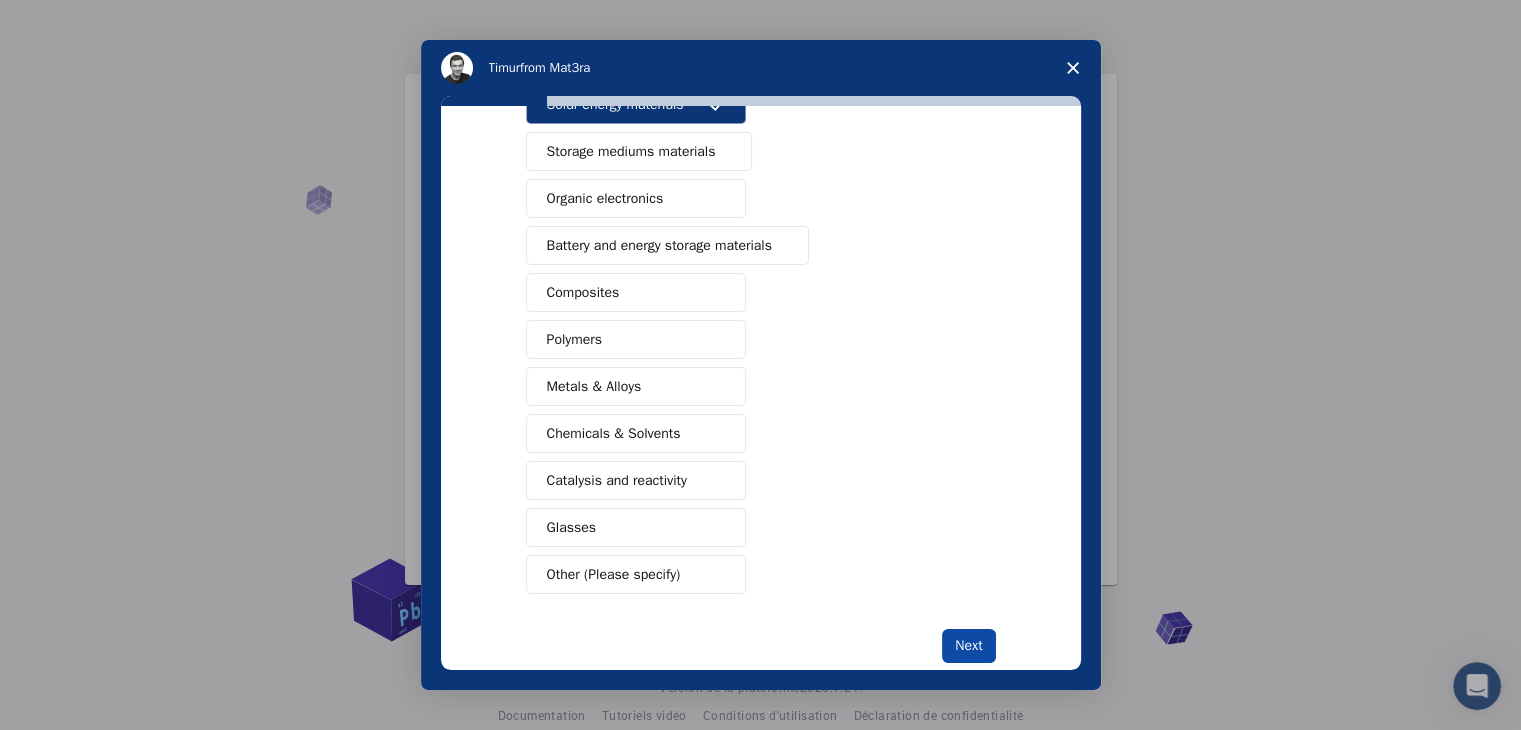 click on "Next" at bounding box center [968, 646] 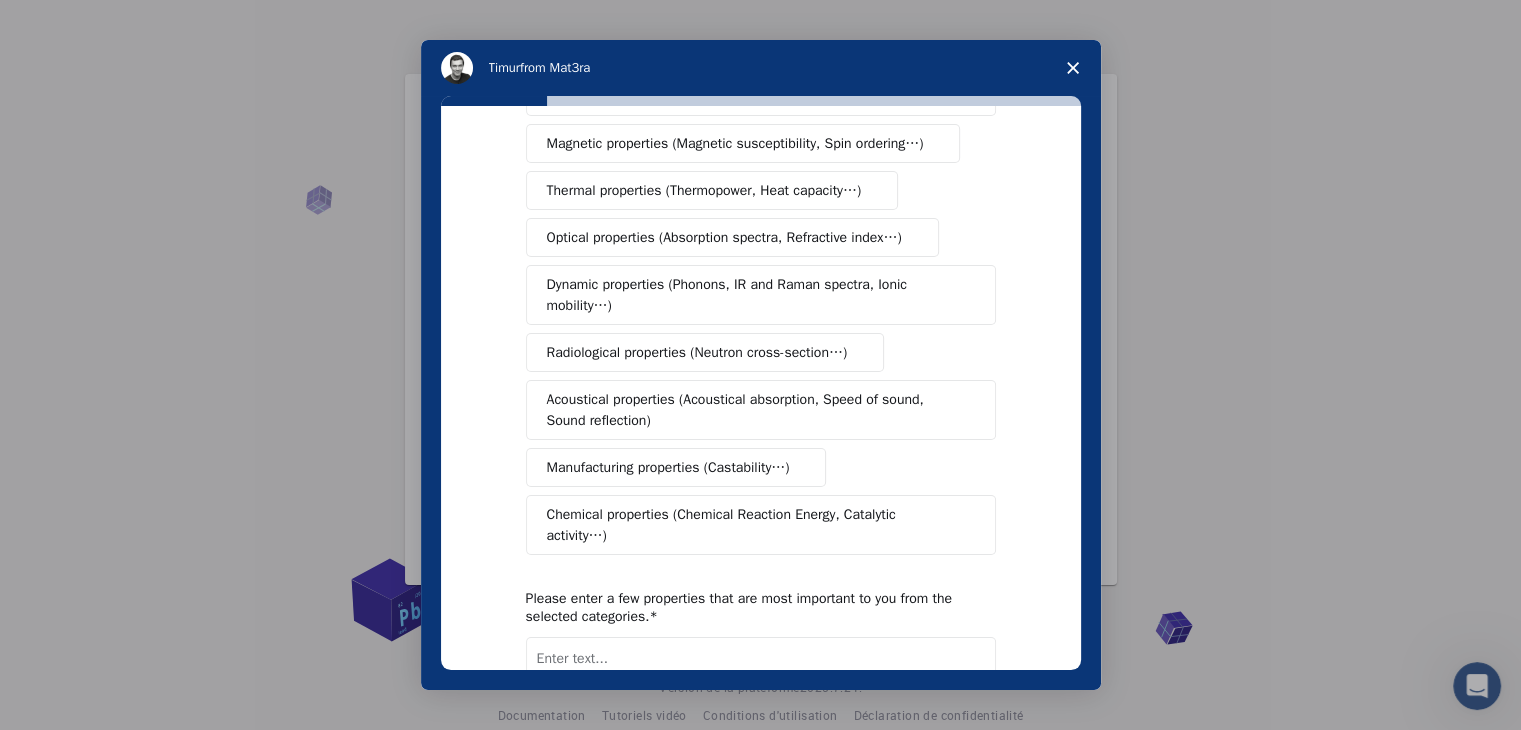 scroll, scrollTop: 0, scrollLeft: 0, axis: both 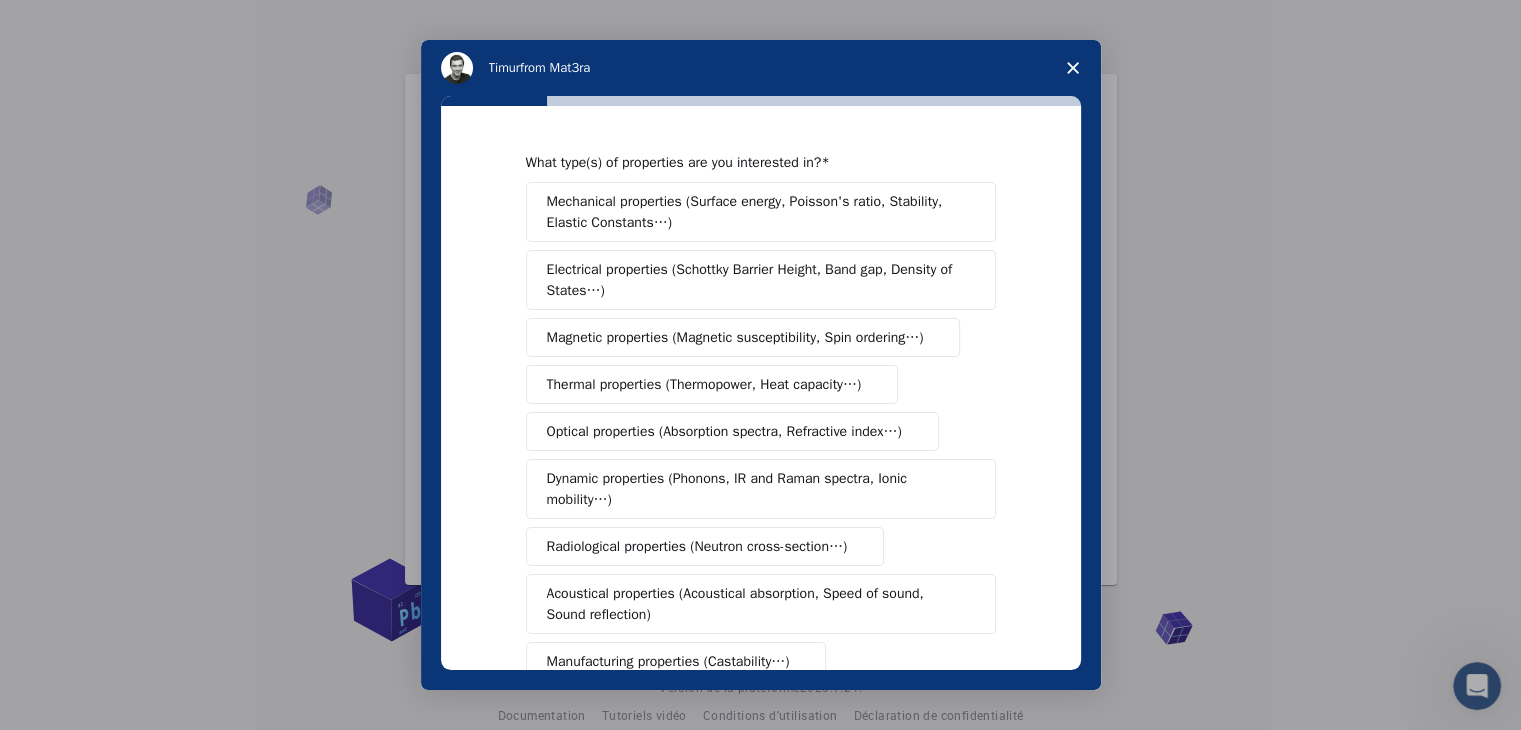 click on "Mechanical properties (Surface energy, Poisson's ratio, Stability, Elastic Constants…)" at bounding box center (754, 212) 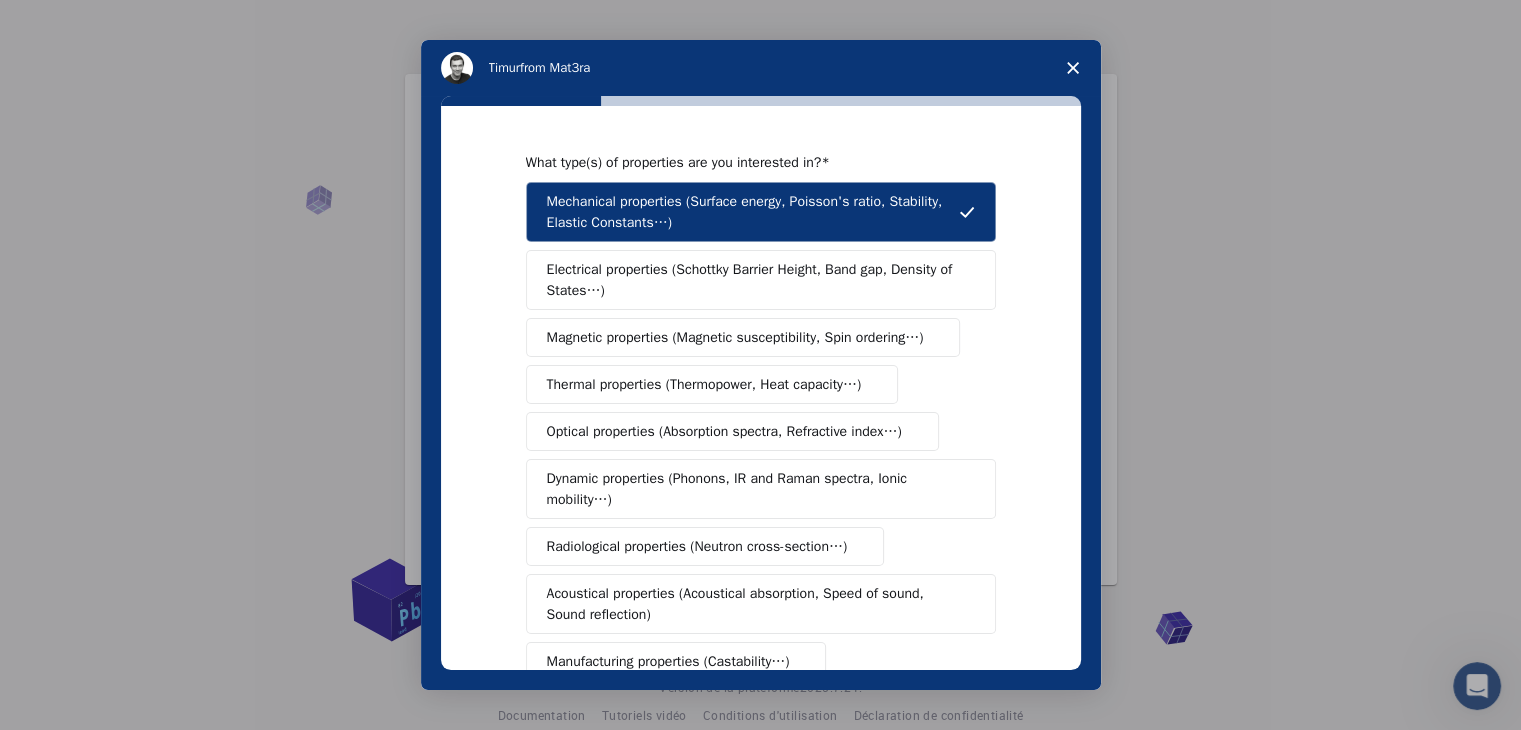 click on "Electrical properties (Schottky Barrier Height, Band gap, Density of States…)" at bounding box center [754, 280] 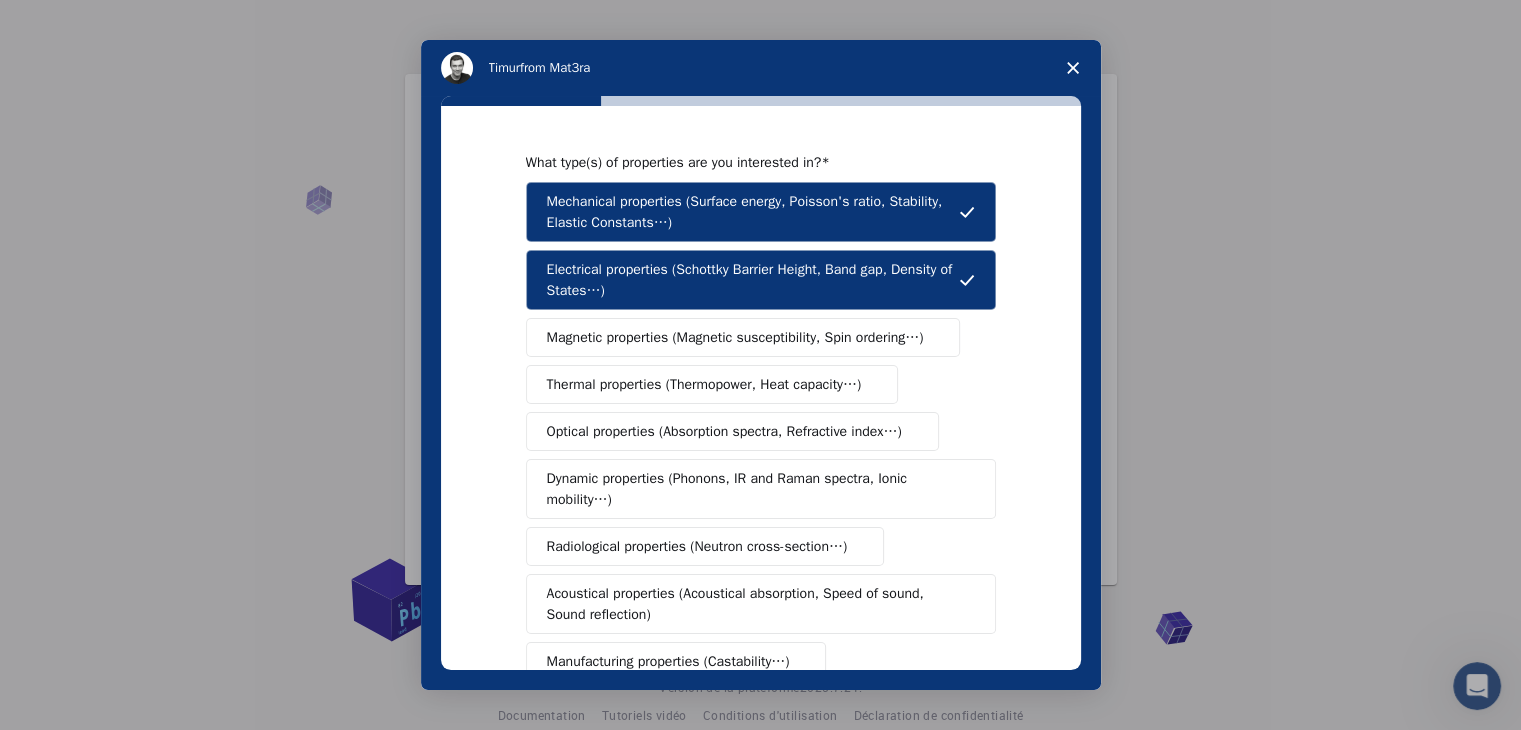 click on "Magnetic properties (Magnetic susceptibility, Spin ordering…)" at bounding box center (735, 337) 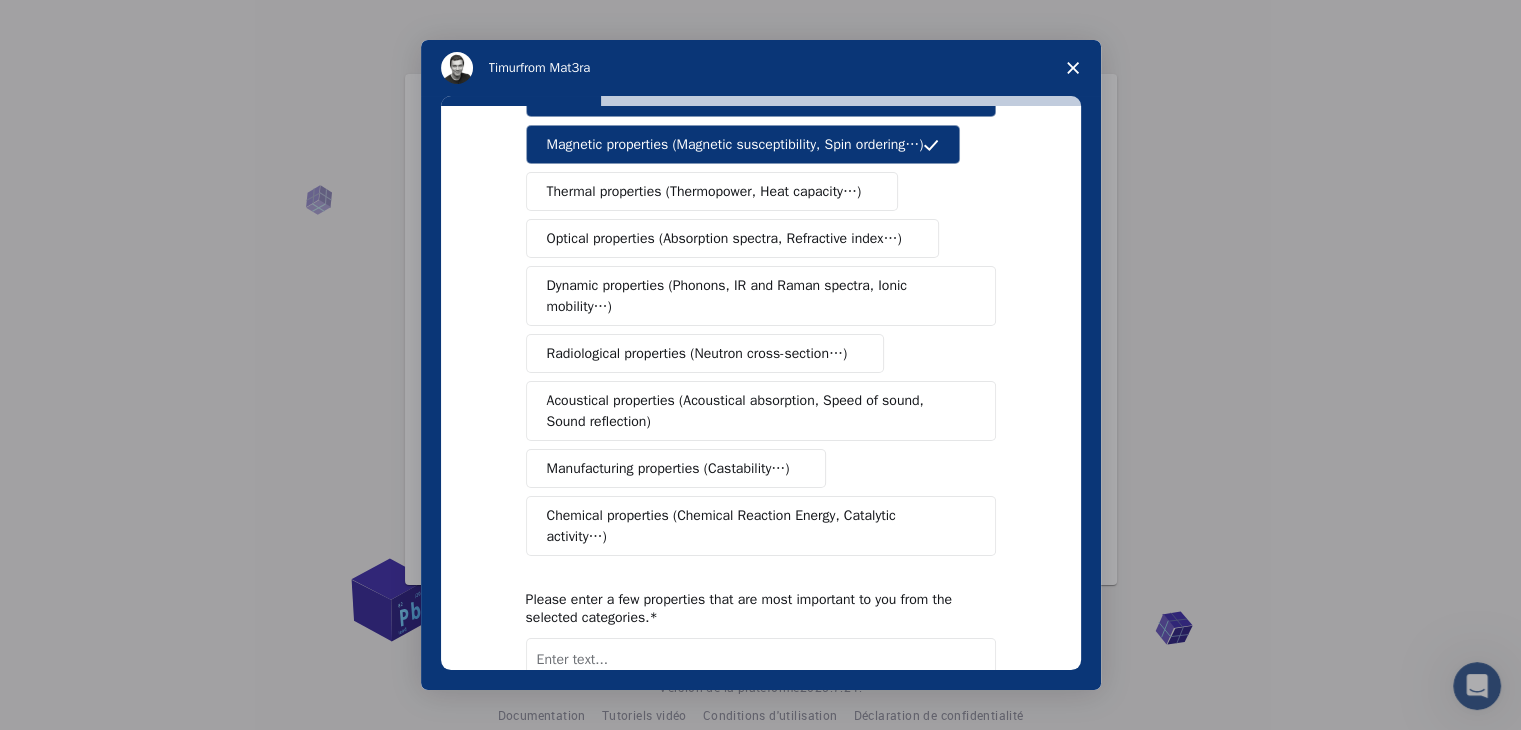 scroll, scrollTop: 197, scrollLeft: 0, axis: vertical 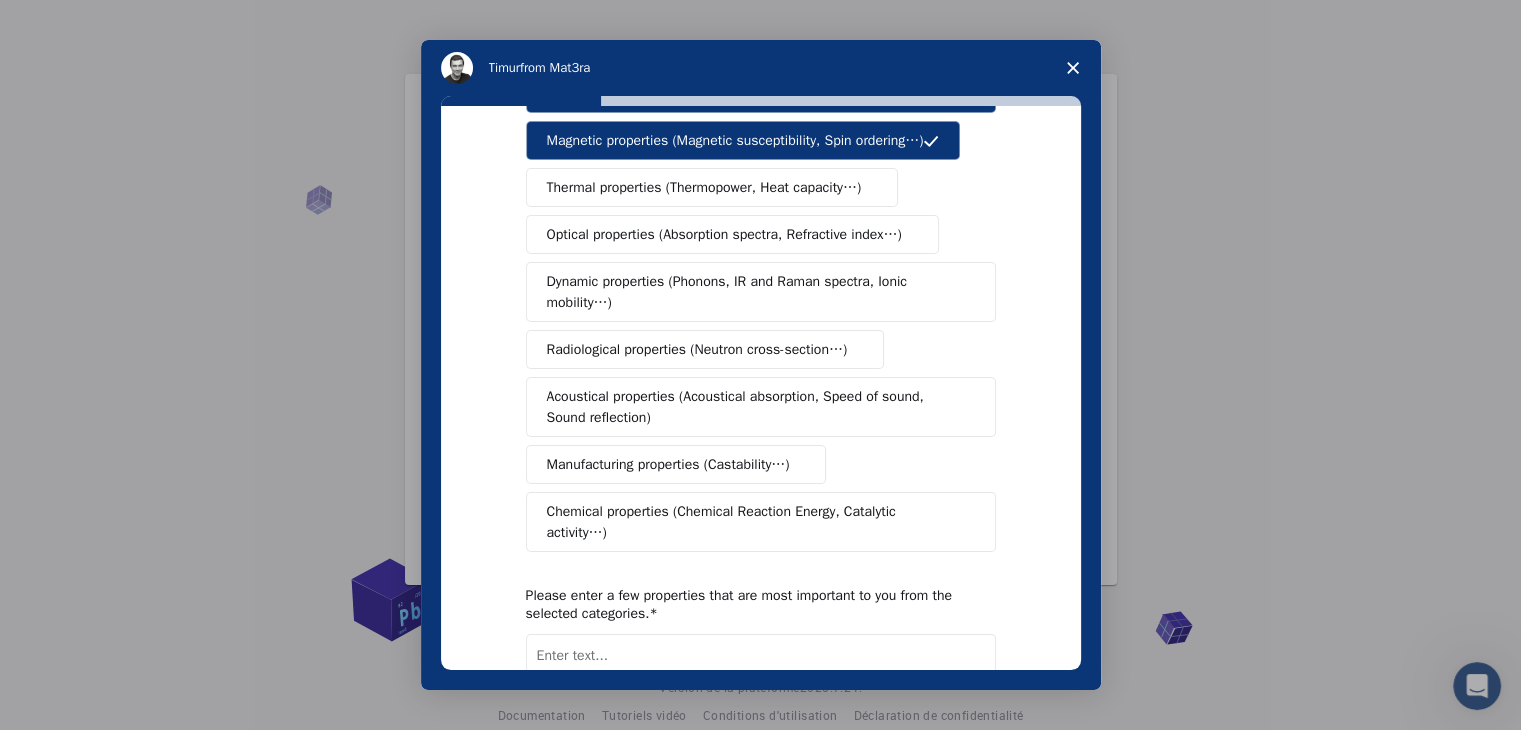 click on "Thermal properties (Thermopower, Heat capacity…)" at bounding box center [704, 187] 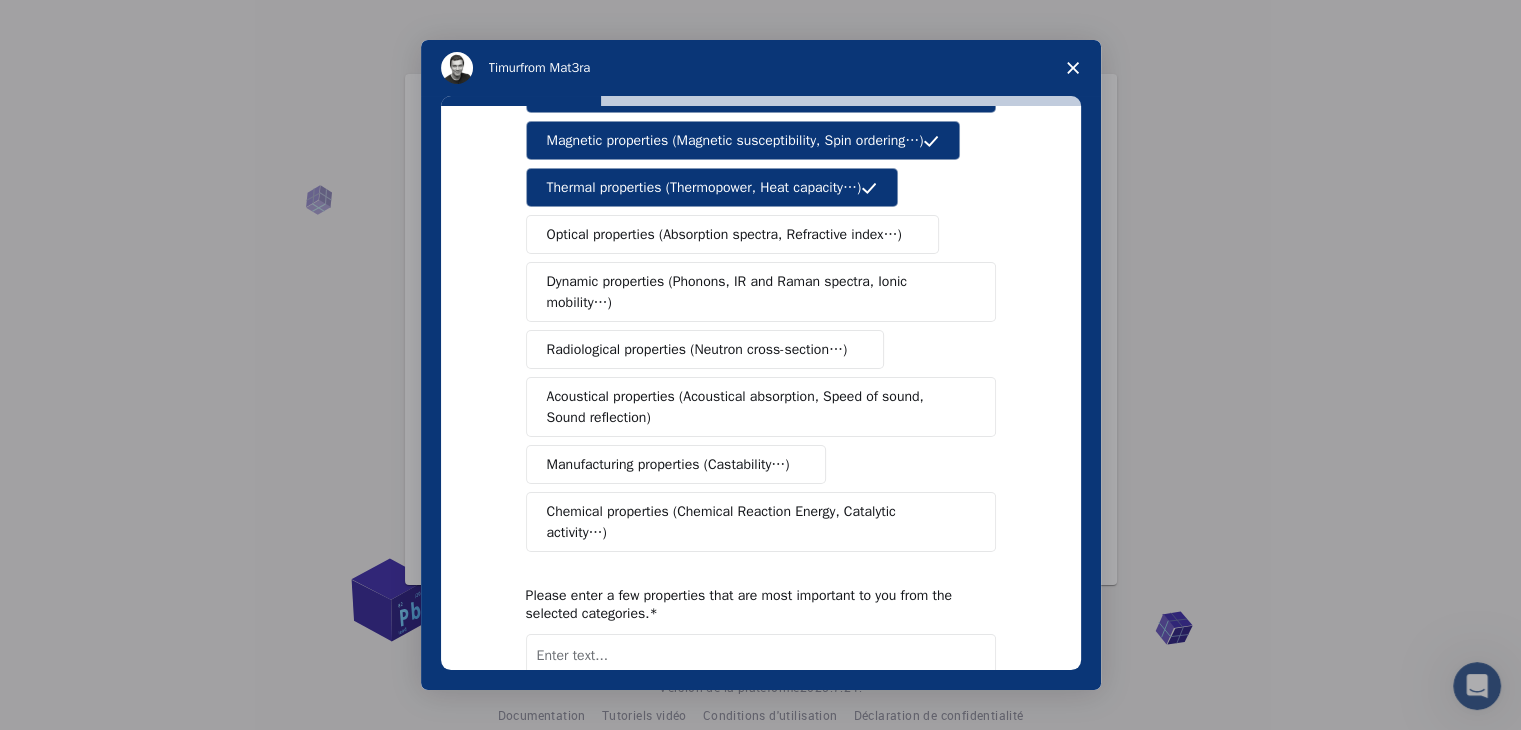 click on "Optical properties (Absorption spectra, Refractive index…)" at bounding box center [724, 234] 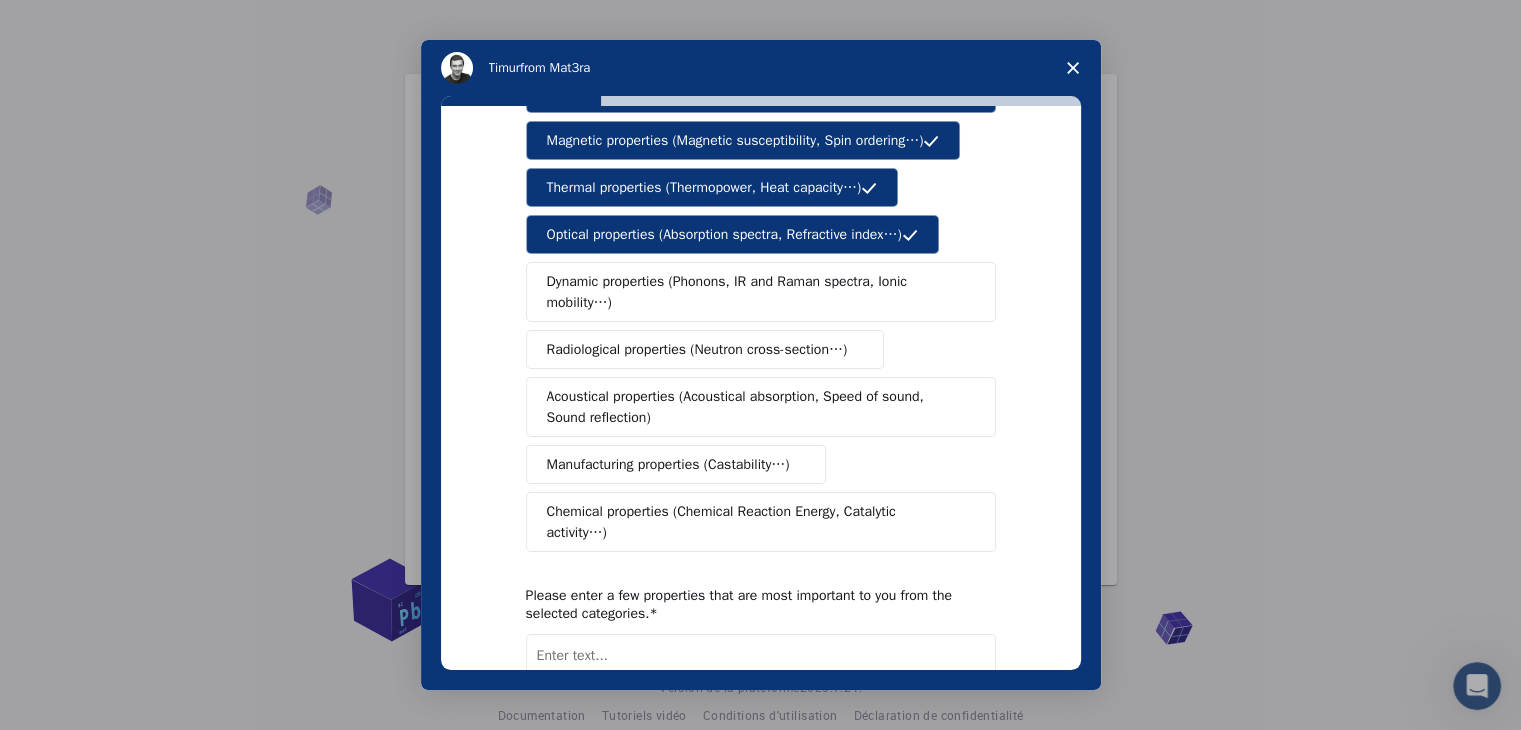 click on "Dynamic properties (Phonons, IR and Raman spectra, Ionic mobility…)" at bounding box center (753, 292) 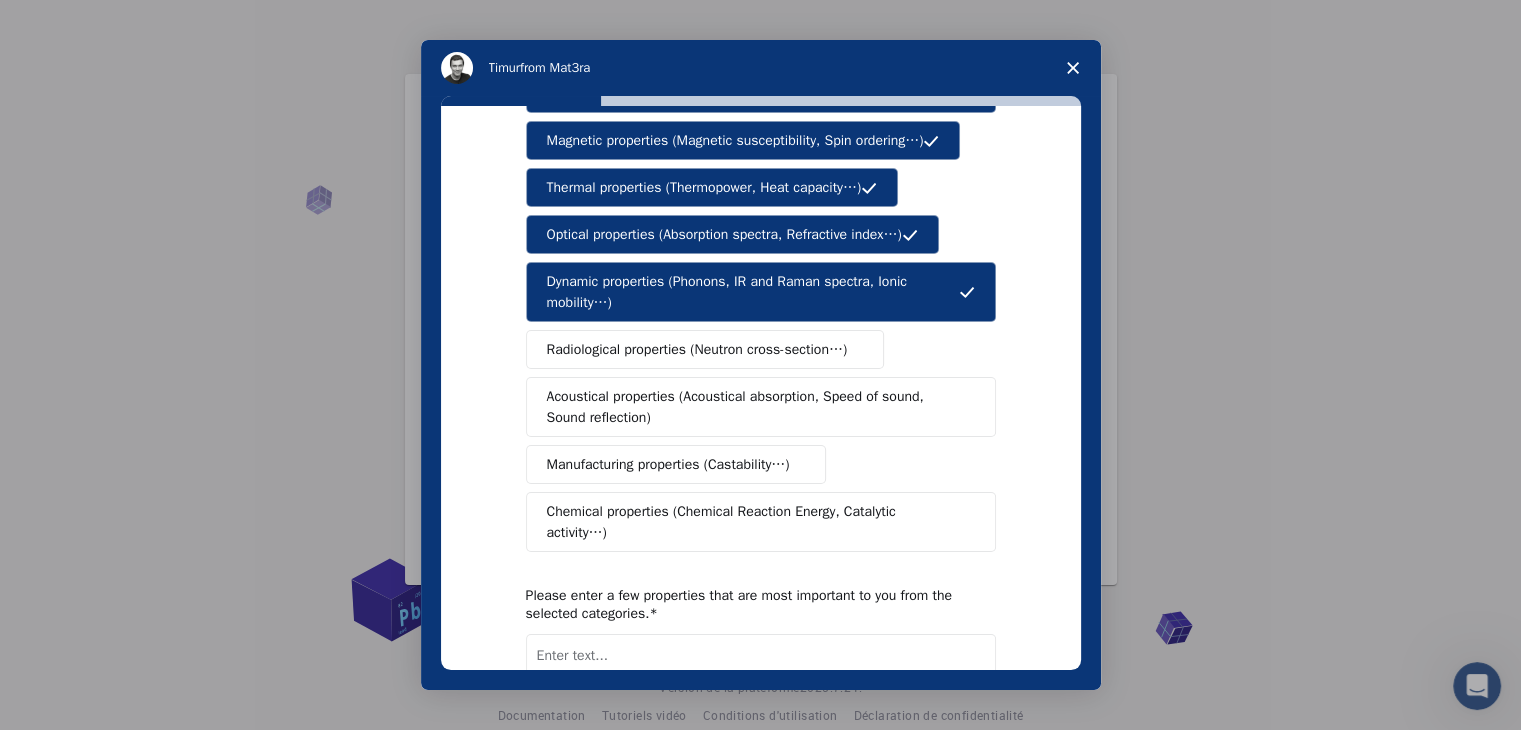 scroll, scrollTop: 334, scrollLeft: 0, axis: vertical 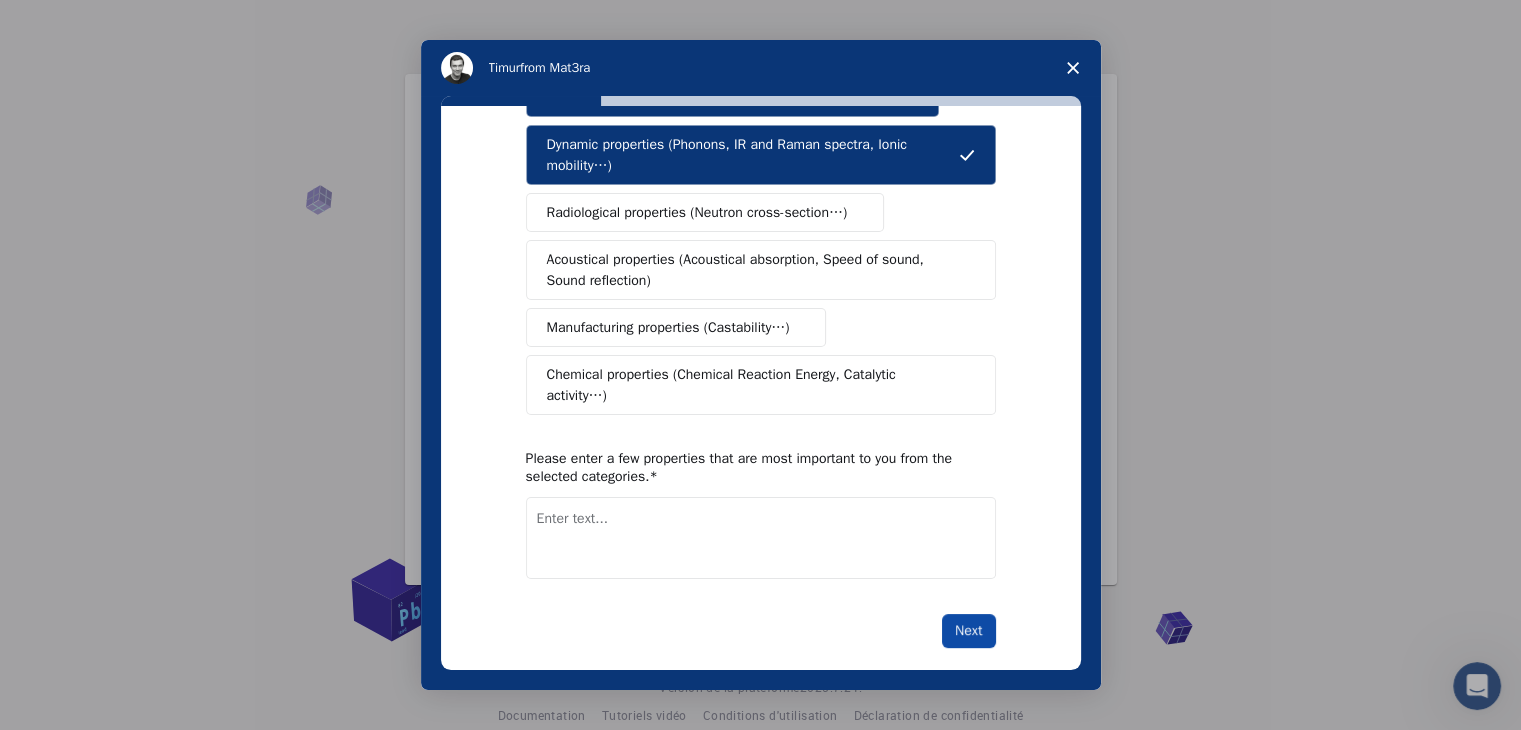 click on "Next" at bounding box center (968, 631) 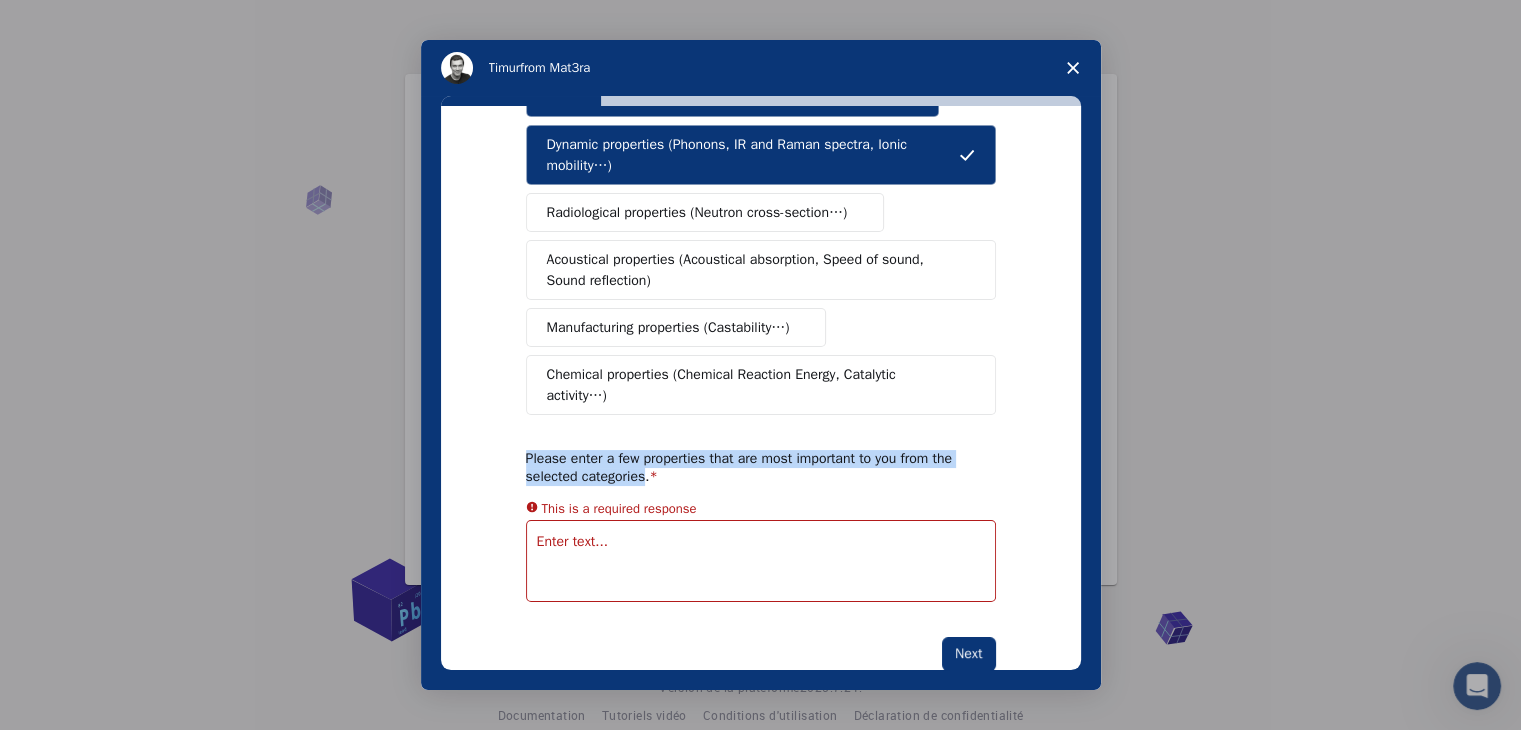 drag, startPoint x: 636, startPoint y: 453, endPoint x: 521, endPoint y: 433, distance: 116.72617 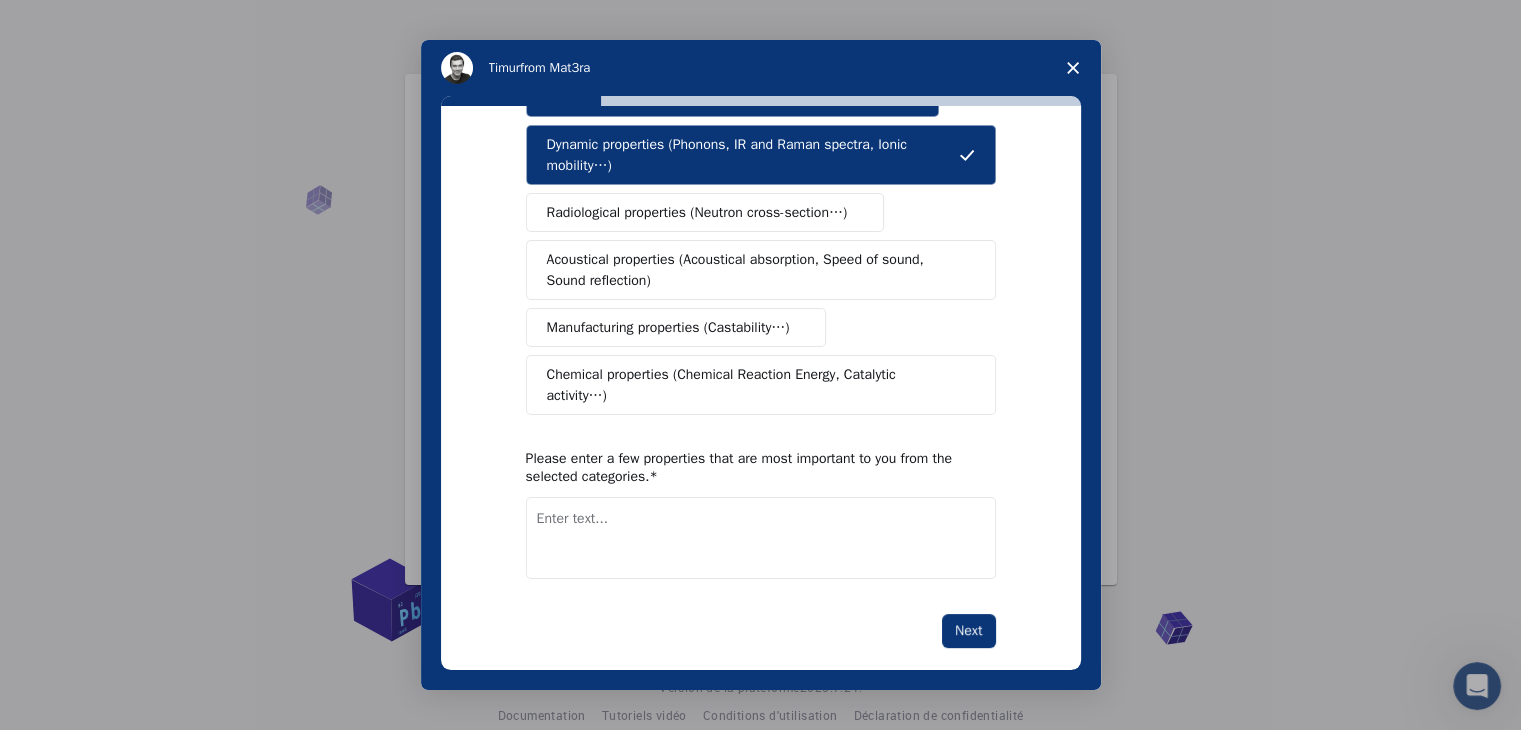click at bounding box center [761, 538] 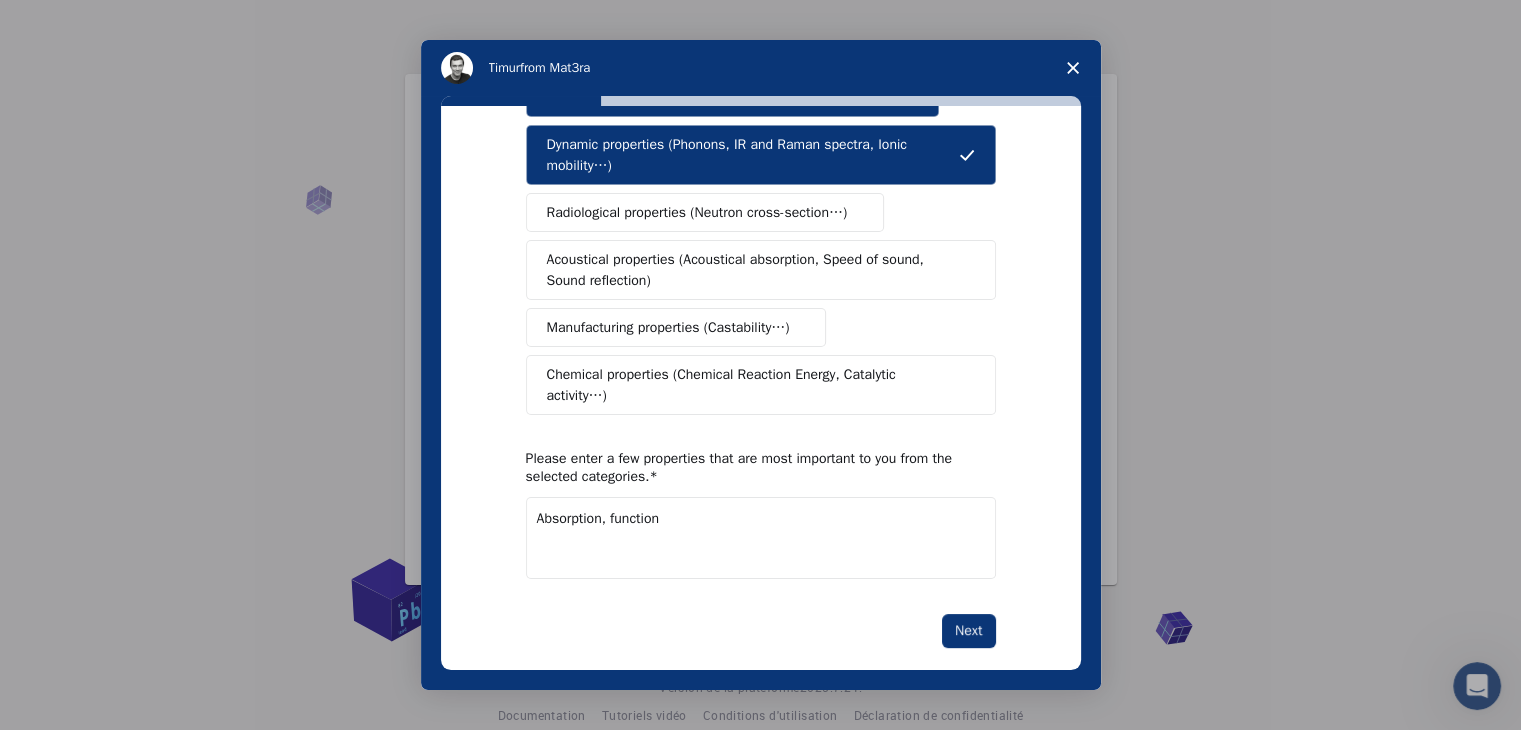 click on "Absorption, function" at bounding box center [761, 538] 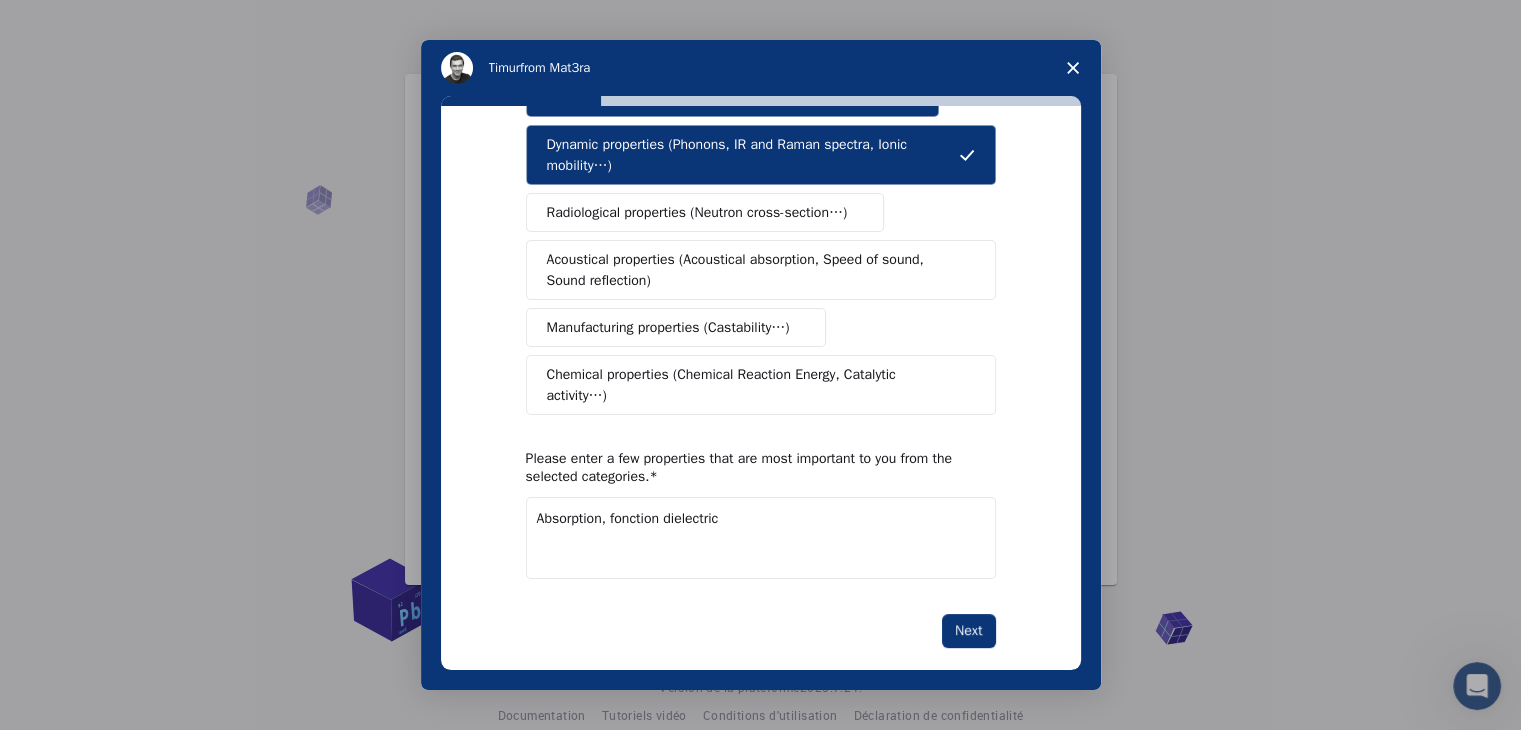 click on "Absorption, fonction  dielectric" at bounding box center [761, 538] 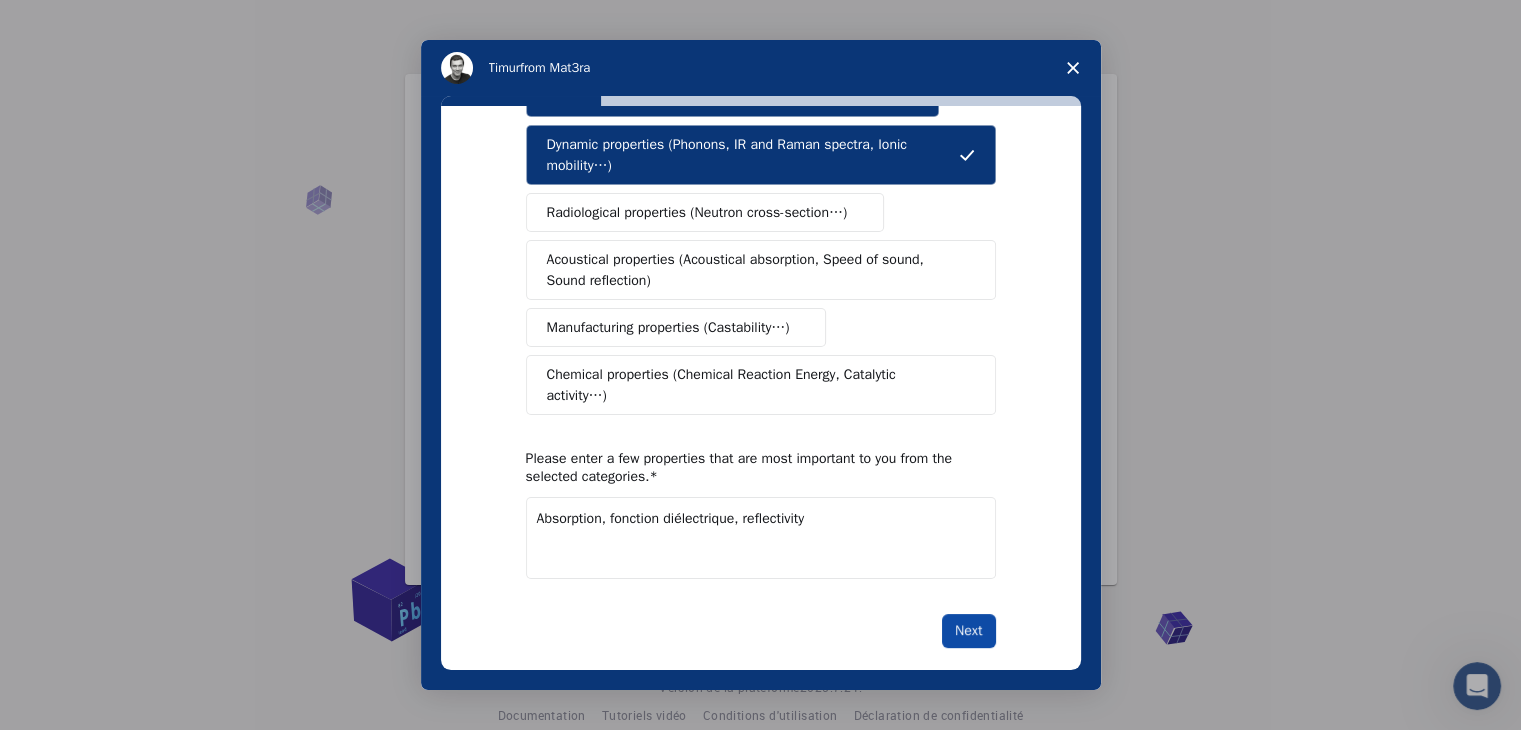 type on "Absorption, fonction  diélectrique, reflectivity" 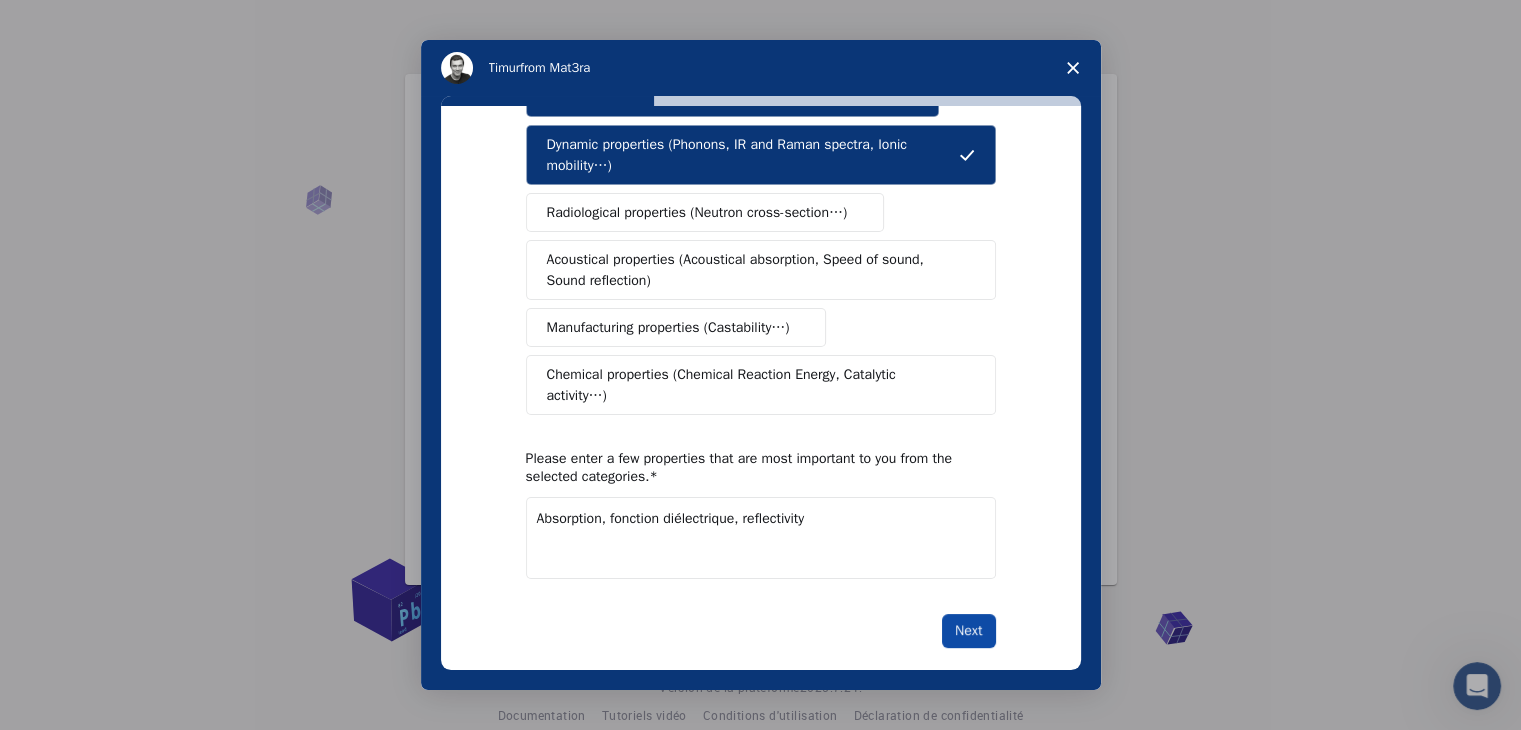 click on "Next" at bounding box center (968, 631) 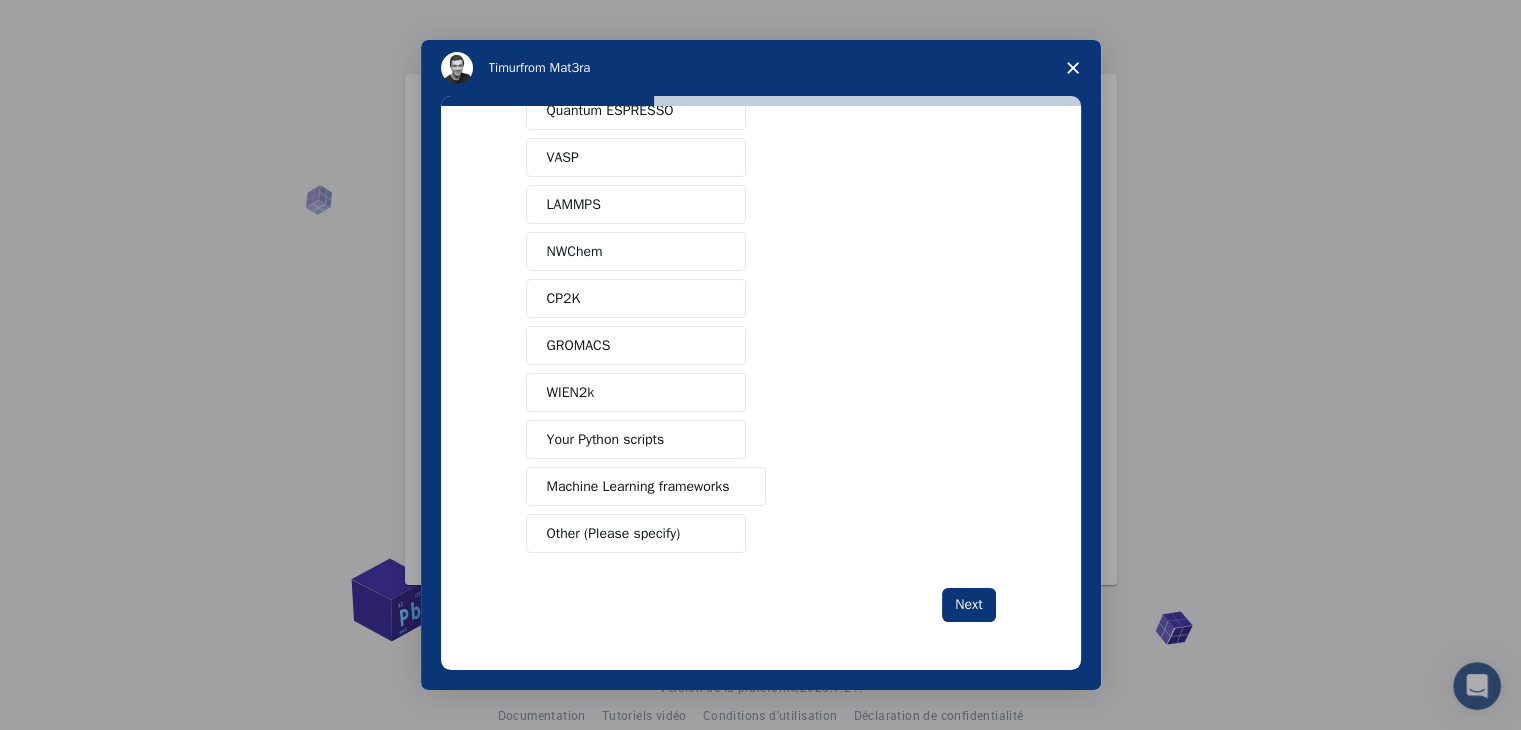 scroll, scrollTop: 0, scrollLeft: 0, axis: both 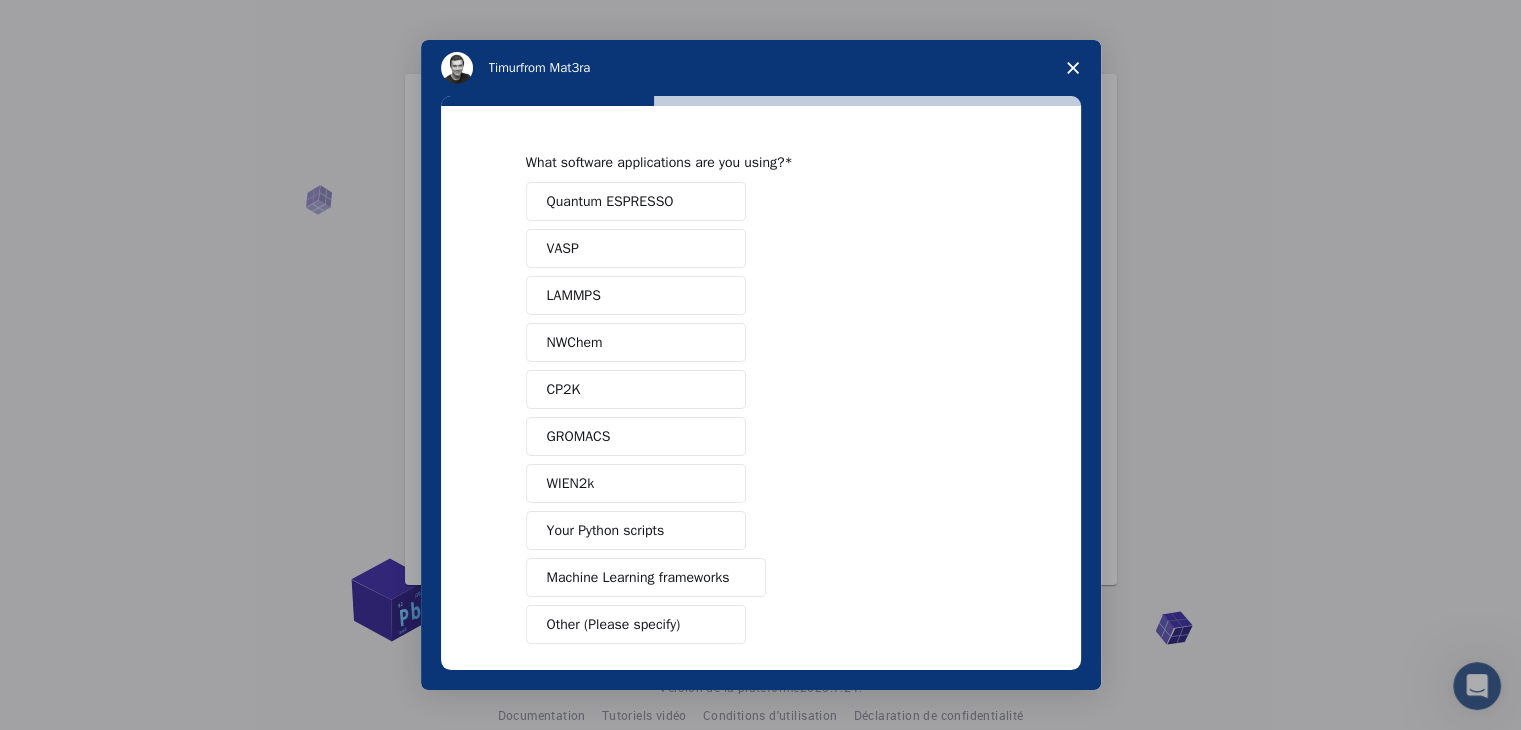 click on "Quantum ESPRESSO" at bounding box center [610, 201] 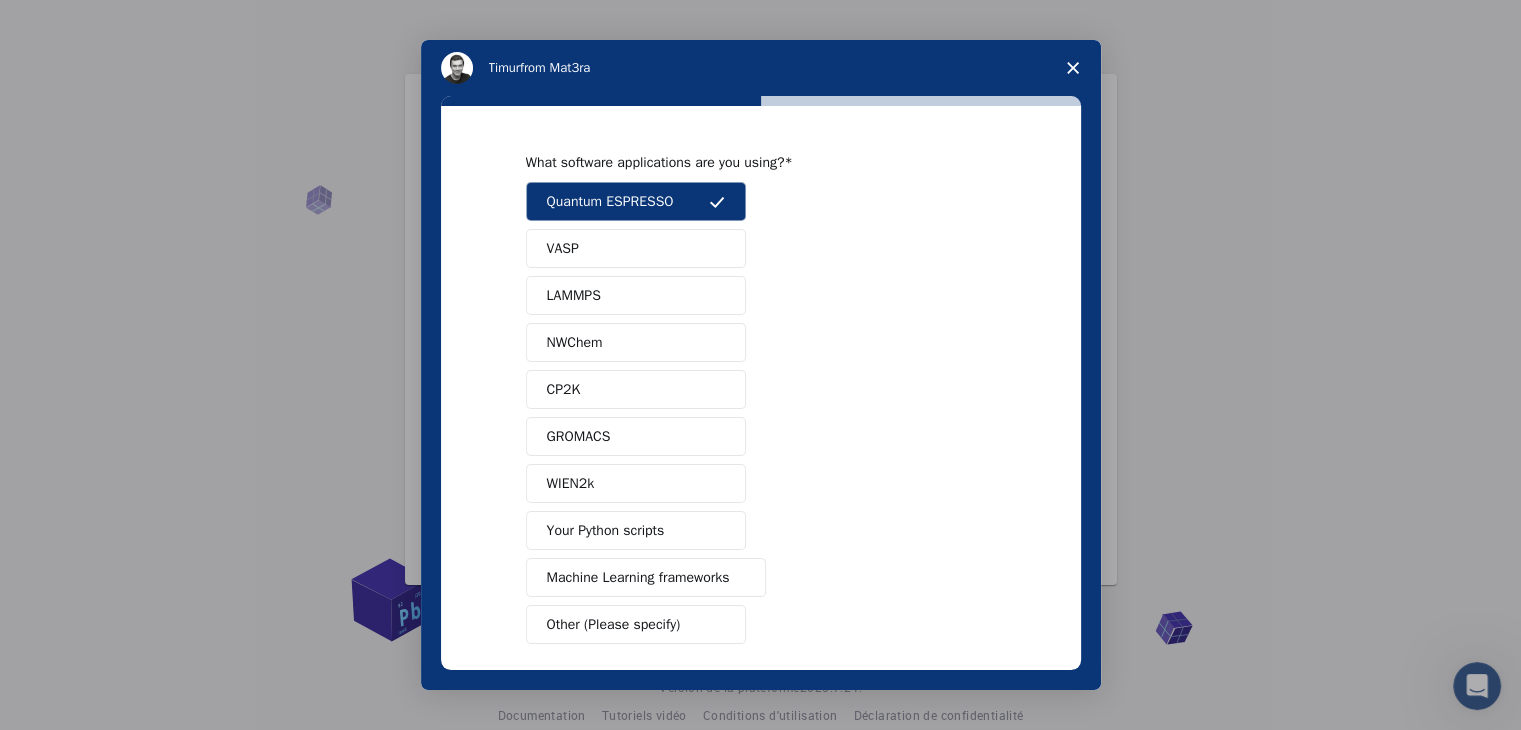 click on "VASP" at bounding box center [636, 248] 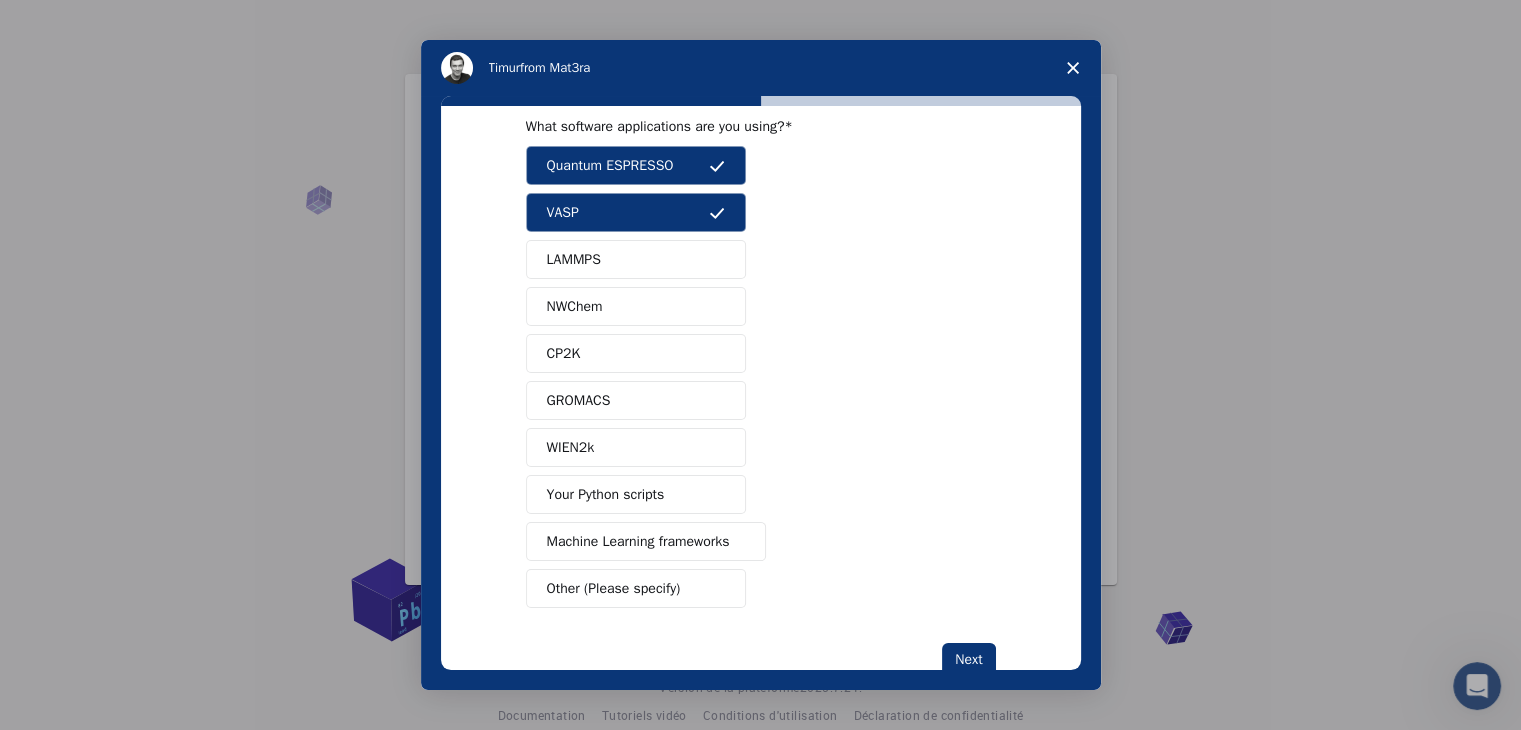 scroll, scrollTop: 31, scrollLeft: 0, axis: vertical 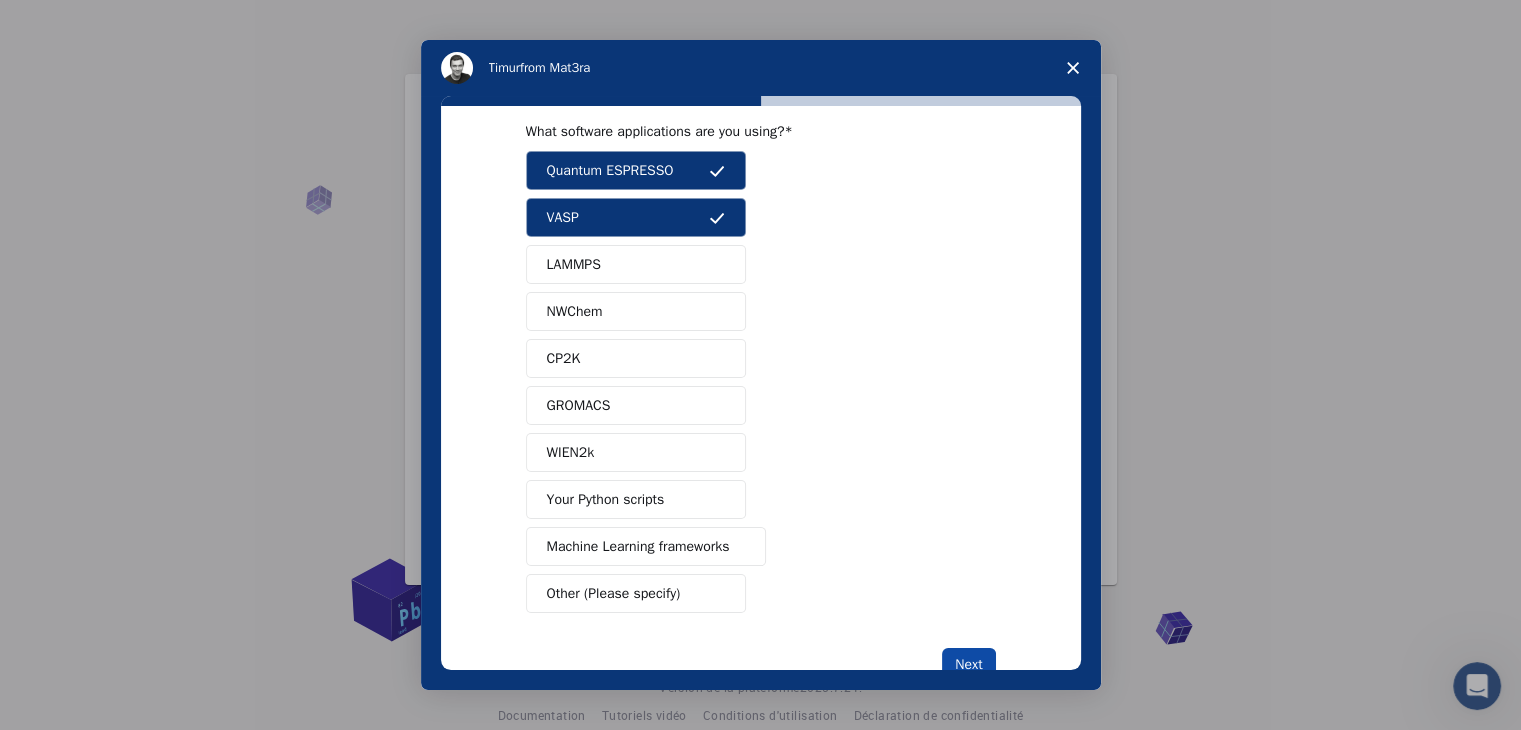 click on "Next" at bounding box center (968, 665) 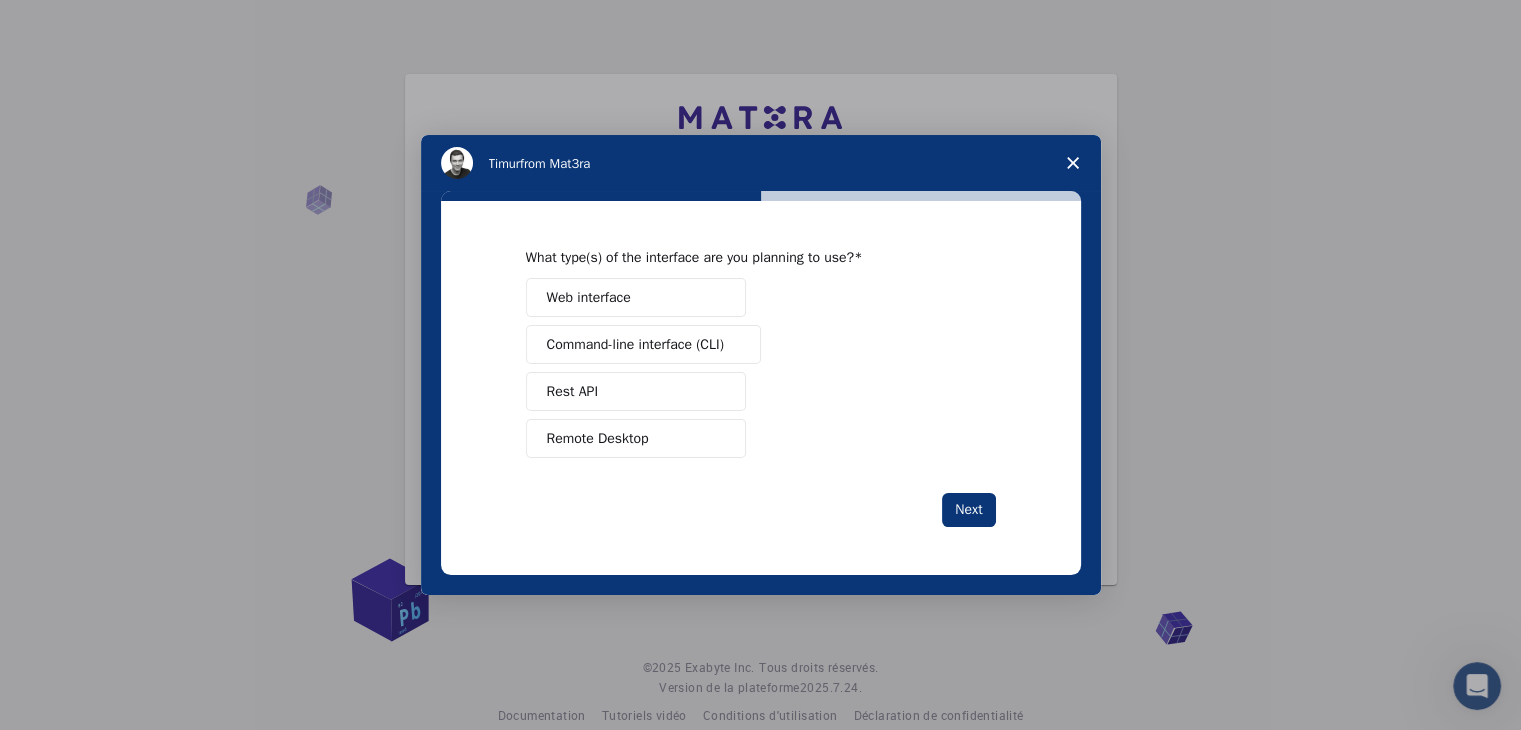 scroll, scrollTop: 0, scrollLeft: 0, axis: both 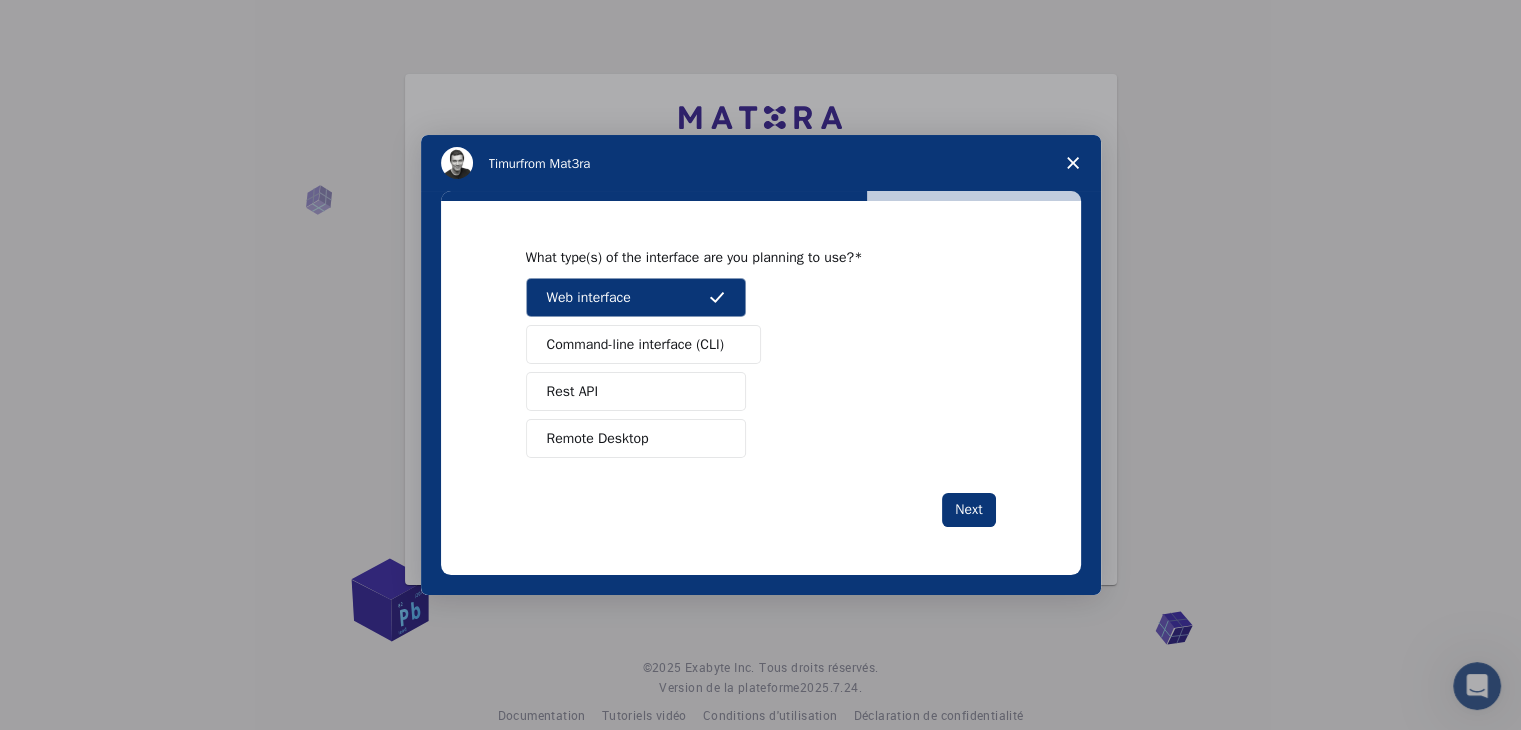 click on "Command-line interface (CLI)" at bounding box center [635, 344] 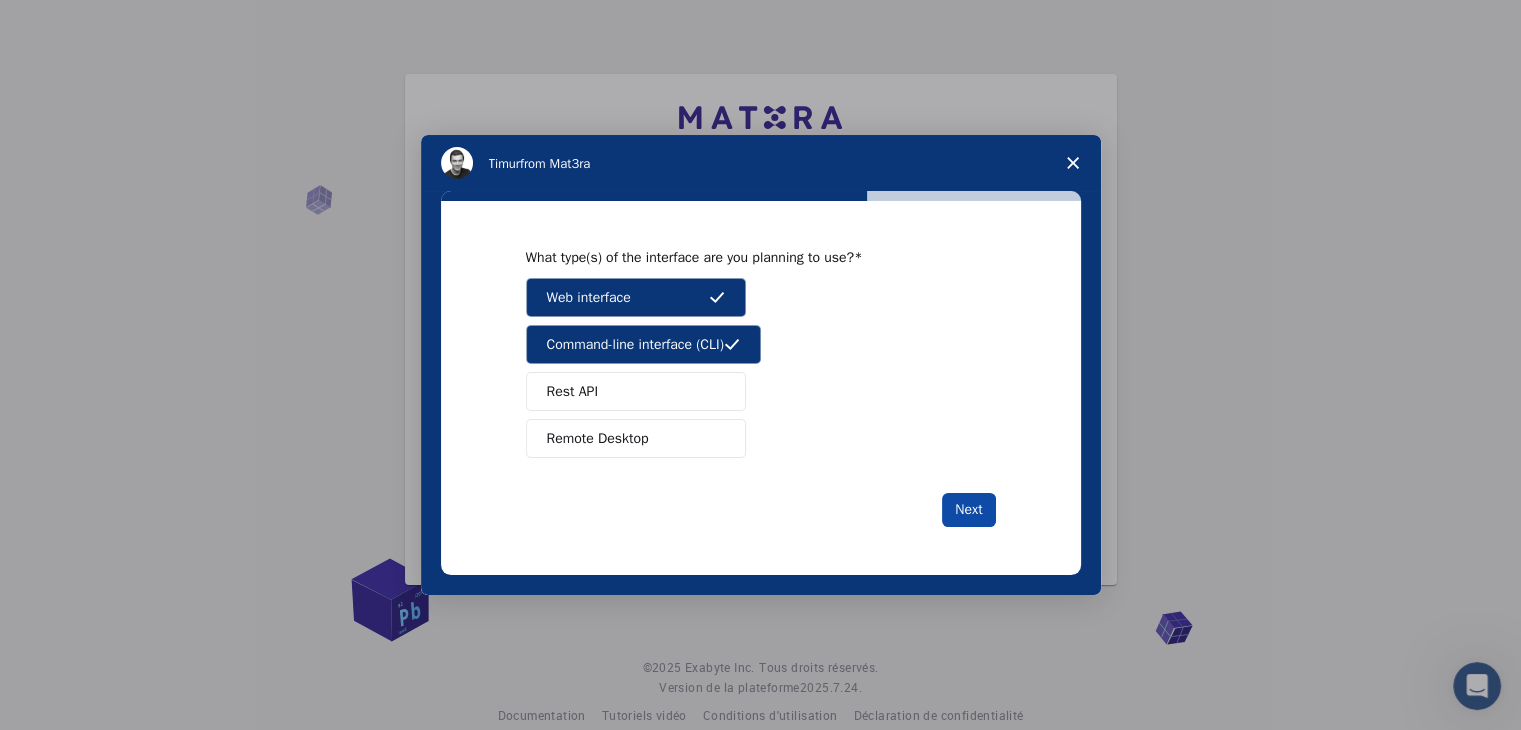 click on "Next" at bounding box center [968, 510] 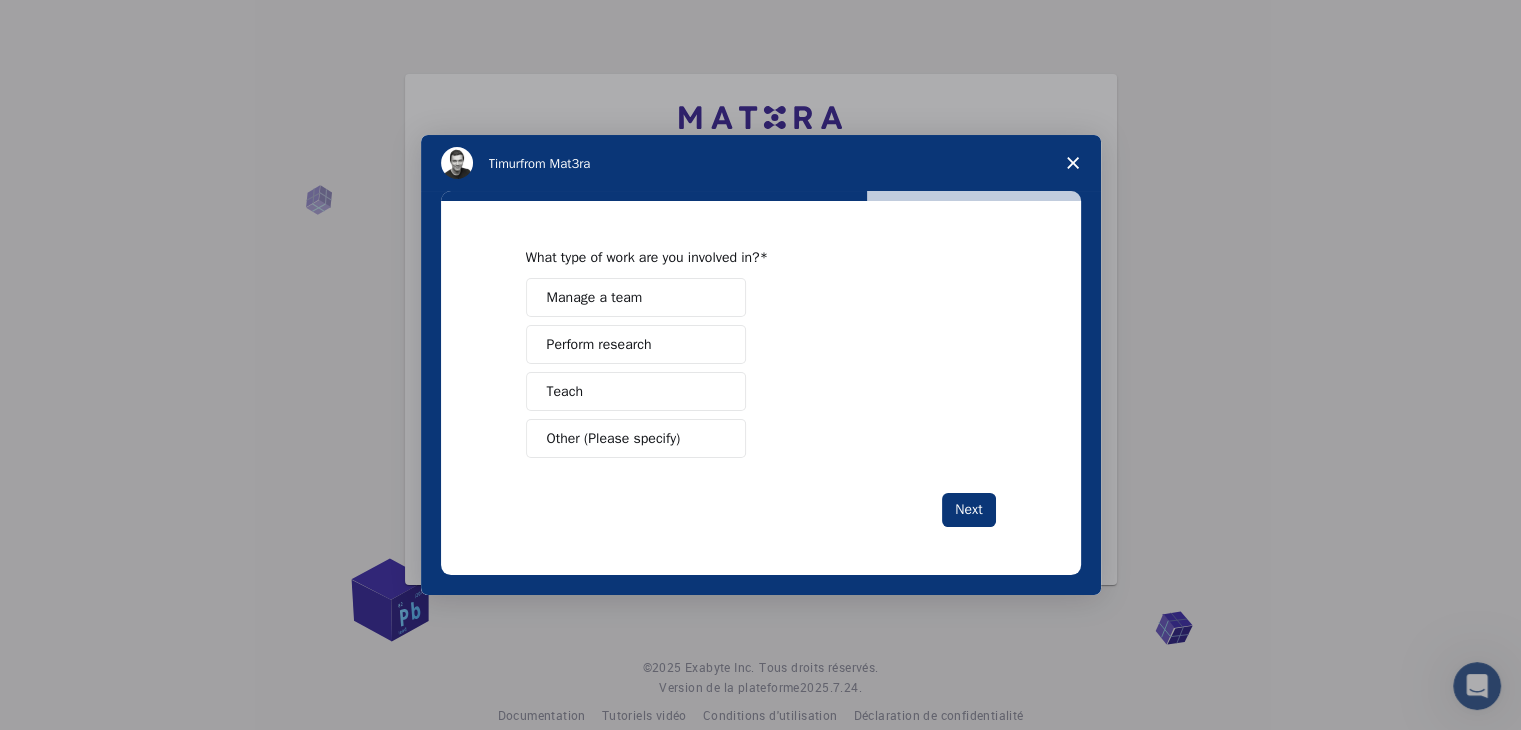 click on "Manage a team" at bounding box center (636, 297) 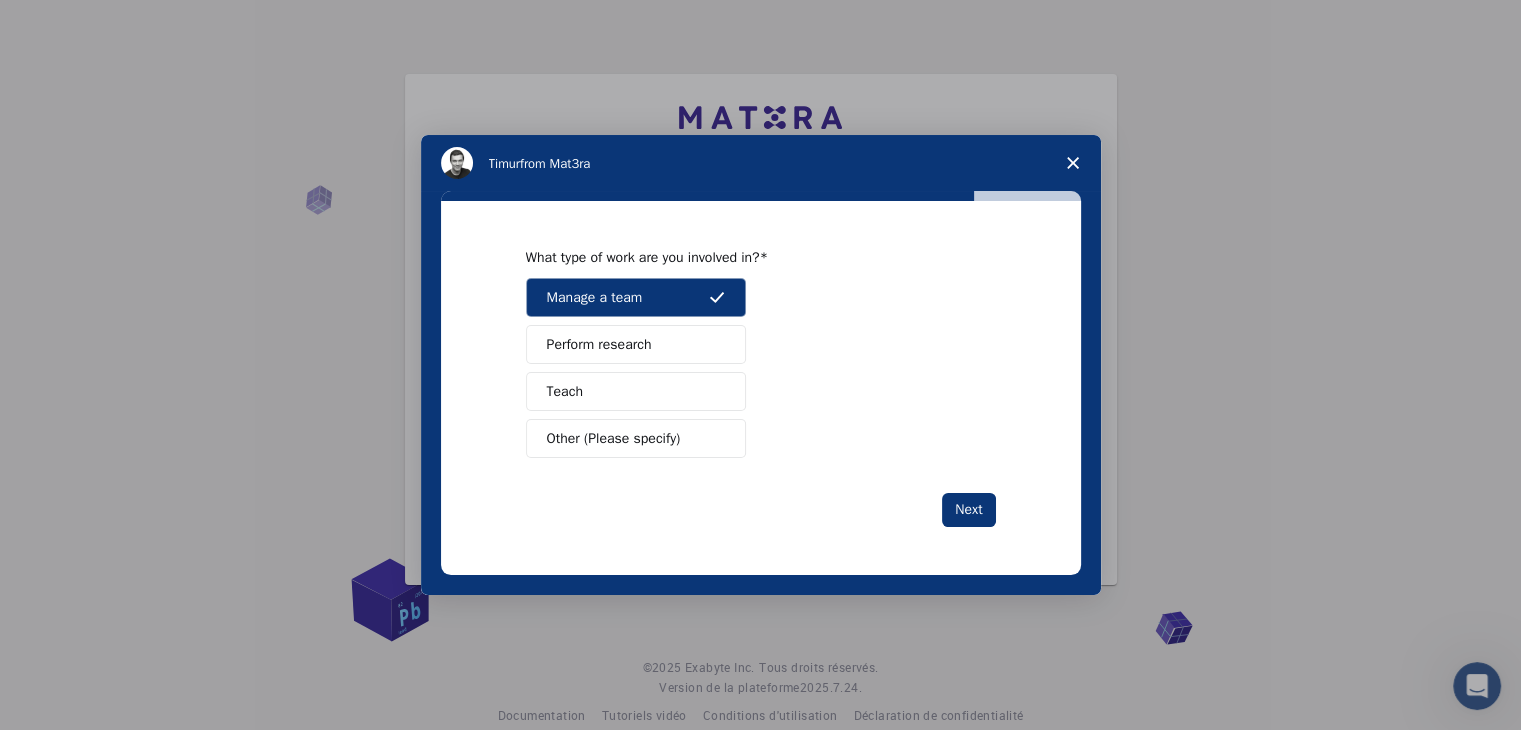 click on "Perform research" at bounding box center [636, 344] 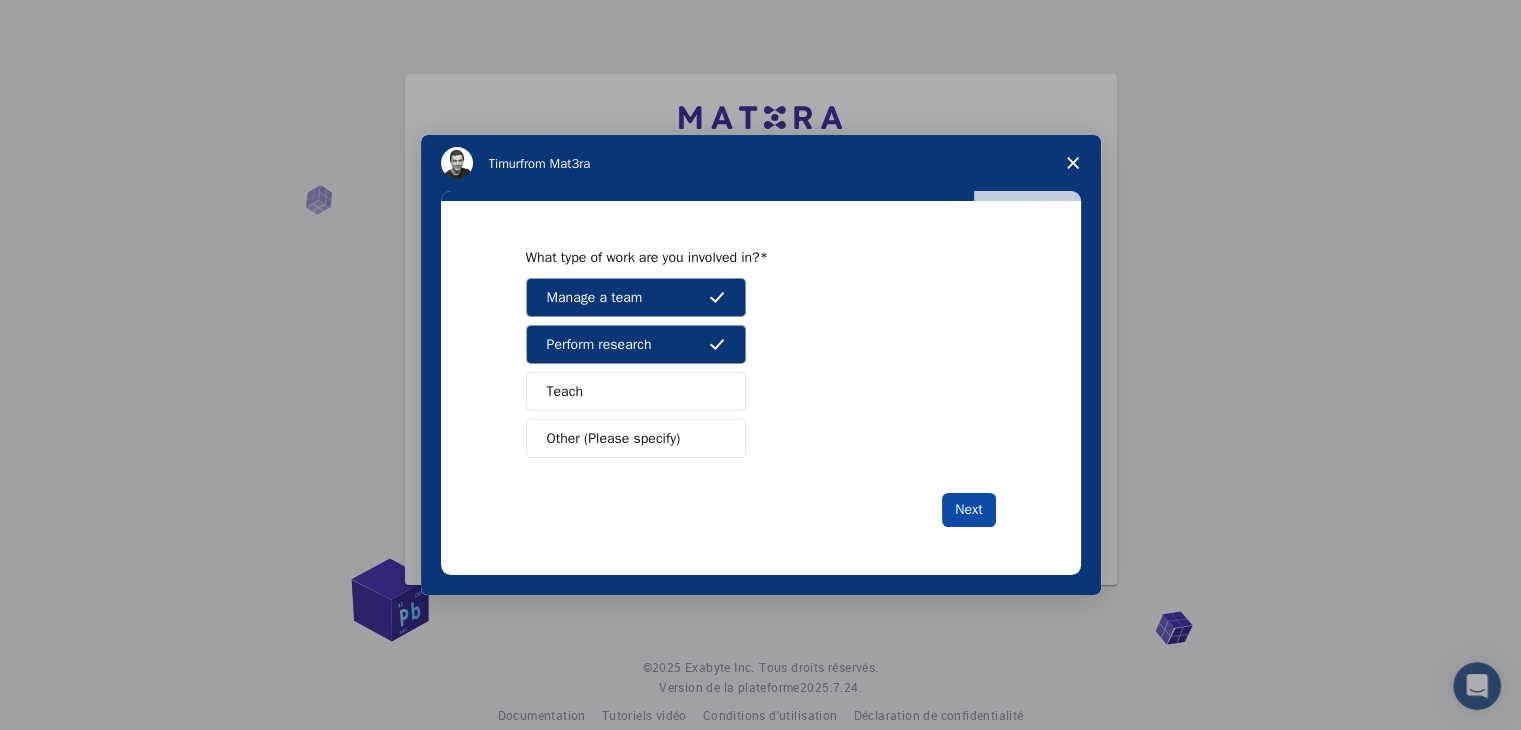 click on "Next" at bounding box center [968, 510] 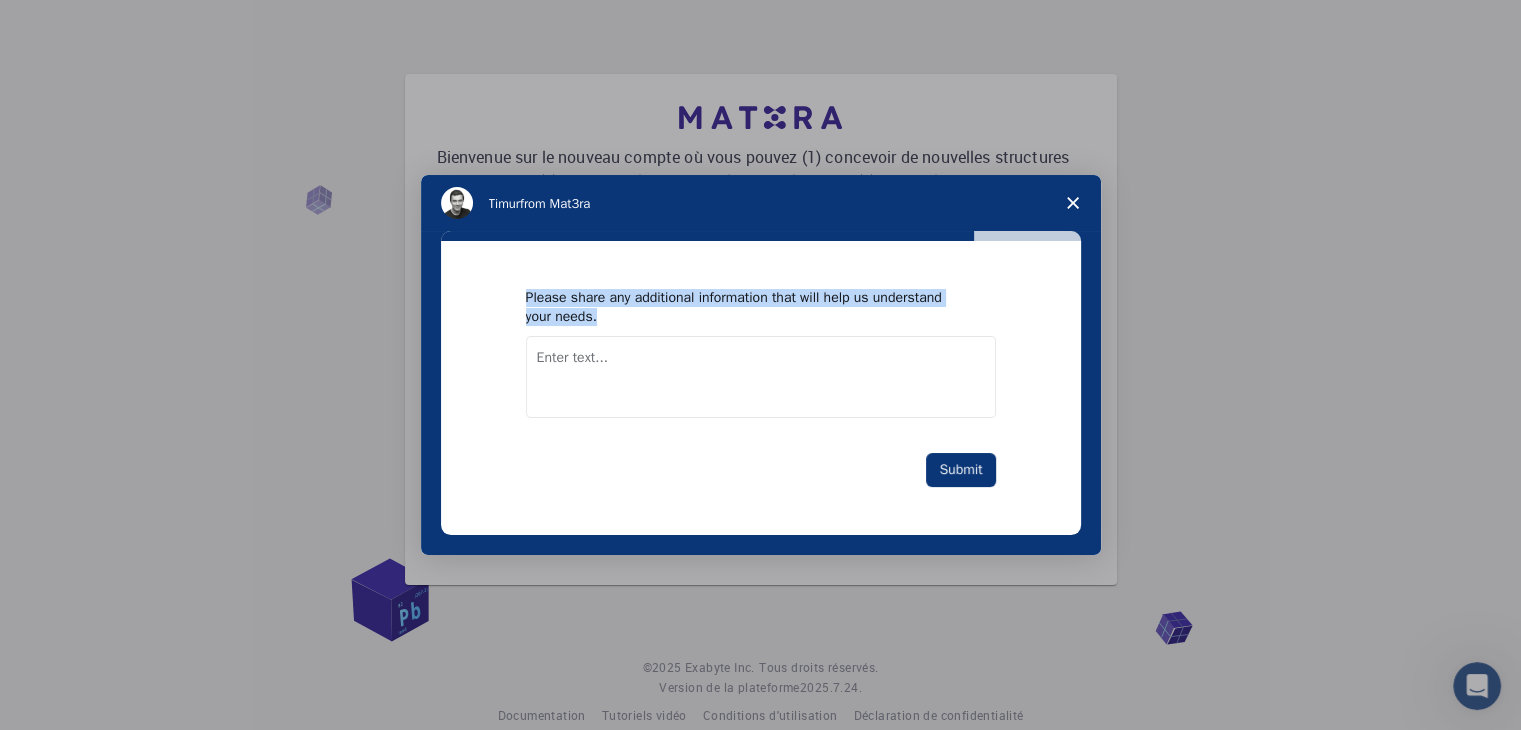 drag, startPoint x: 604, startPoint y: 318, endPoint x: 520, endPoint y: 294, distance: 87.36132 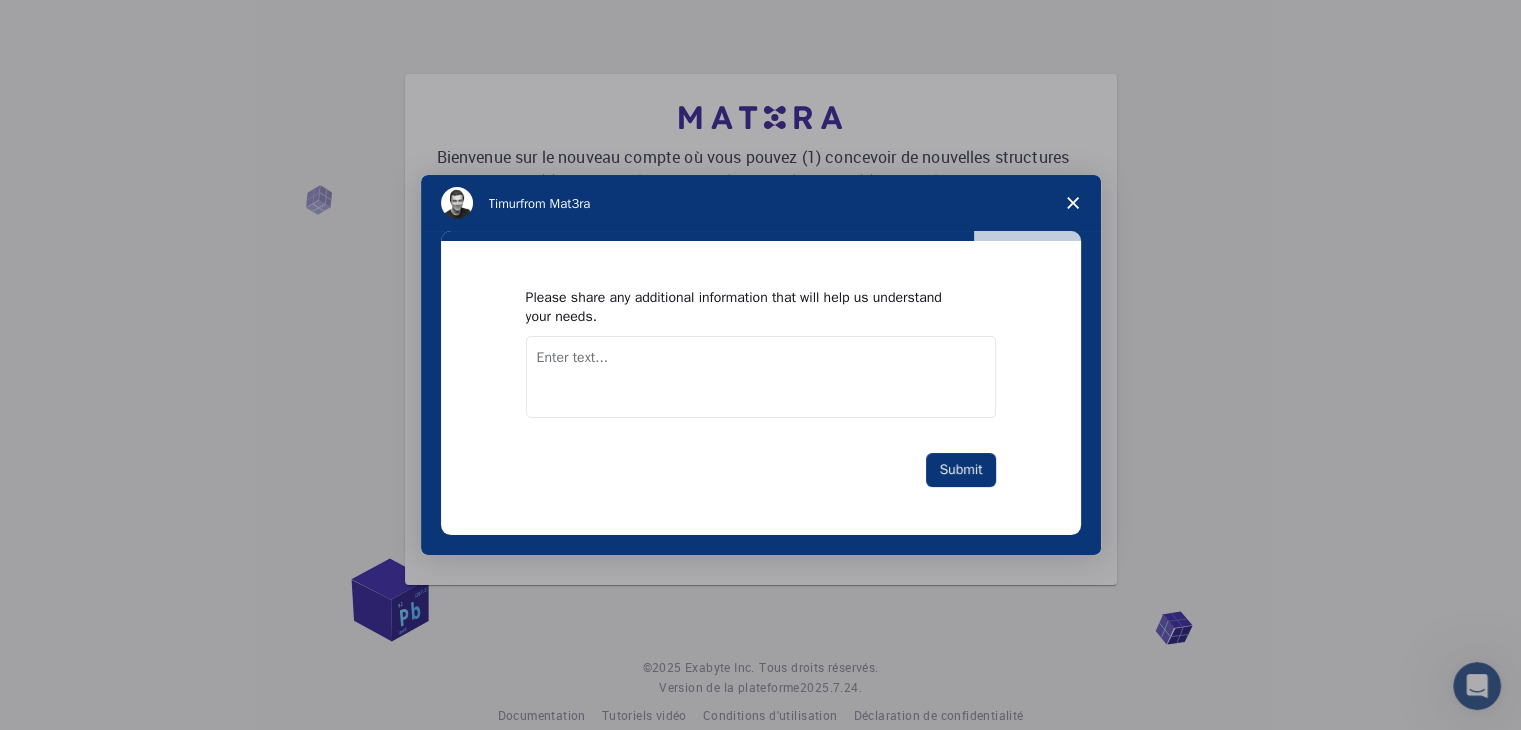 click at bounding box center (761, 377) 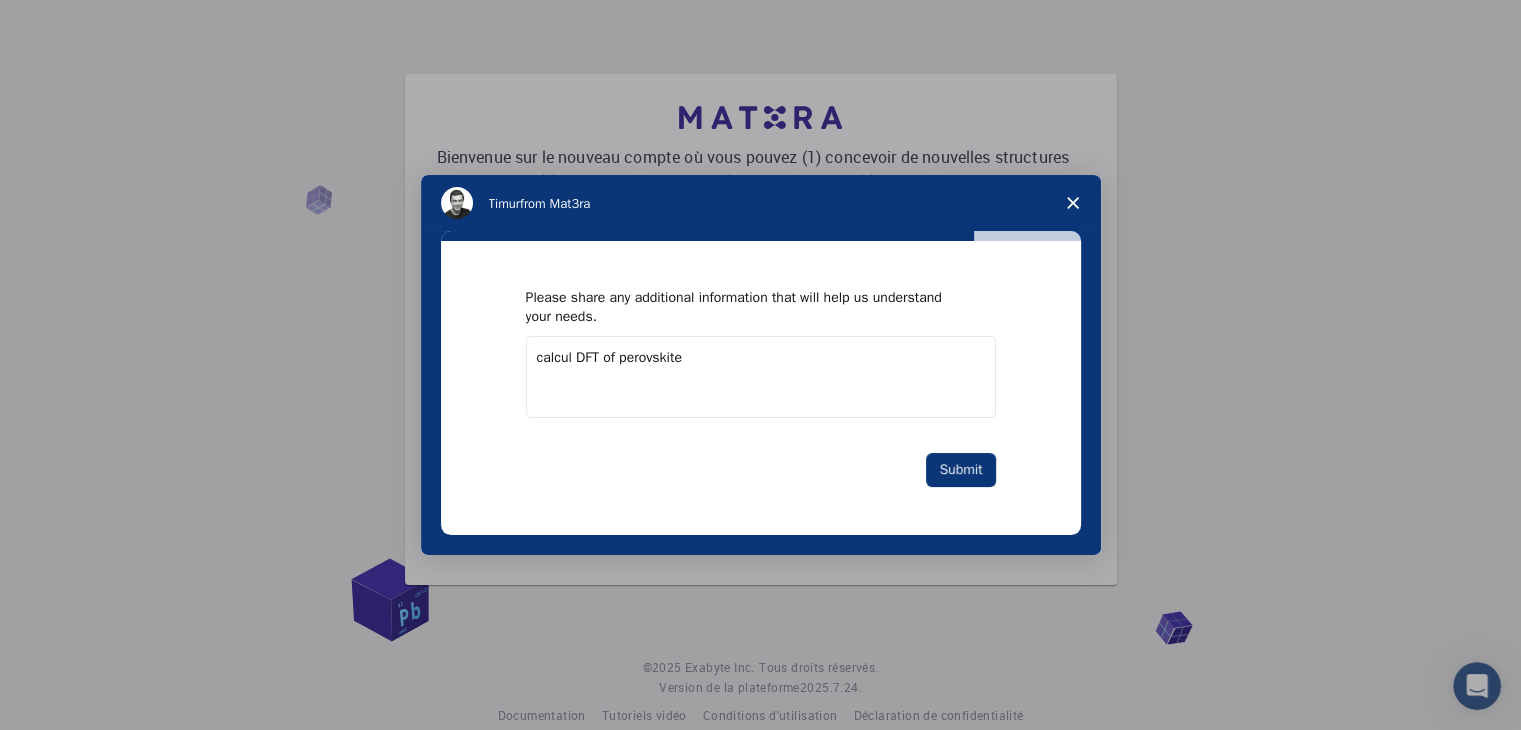 click on "calcul DFT of perovskite" at bounding box center (761, 377) 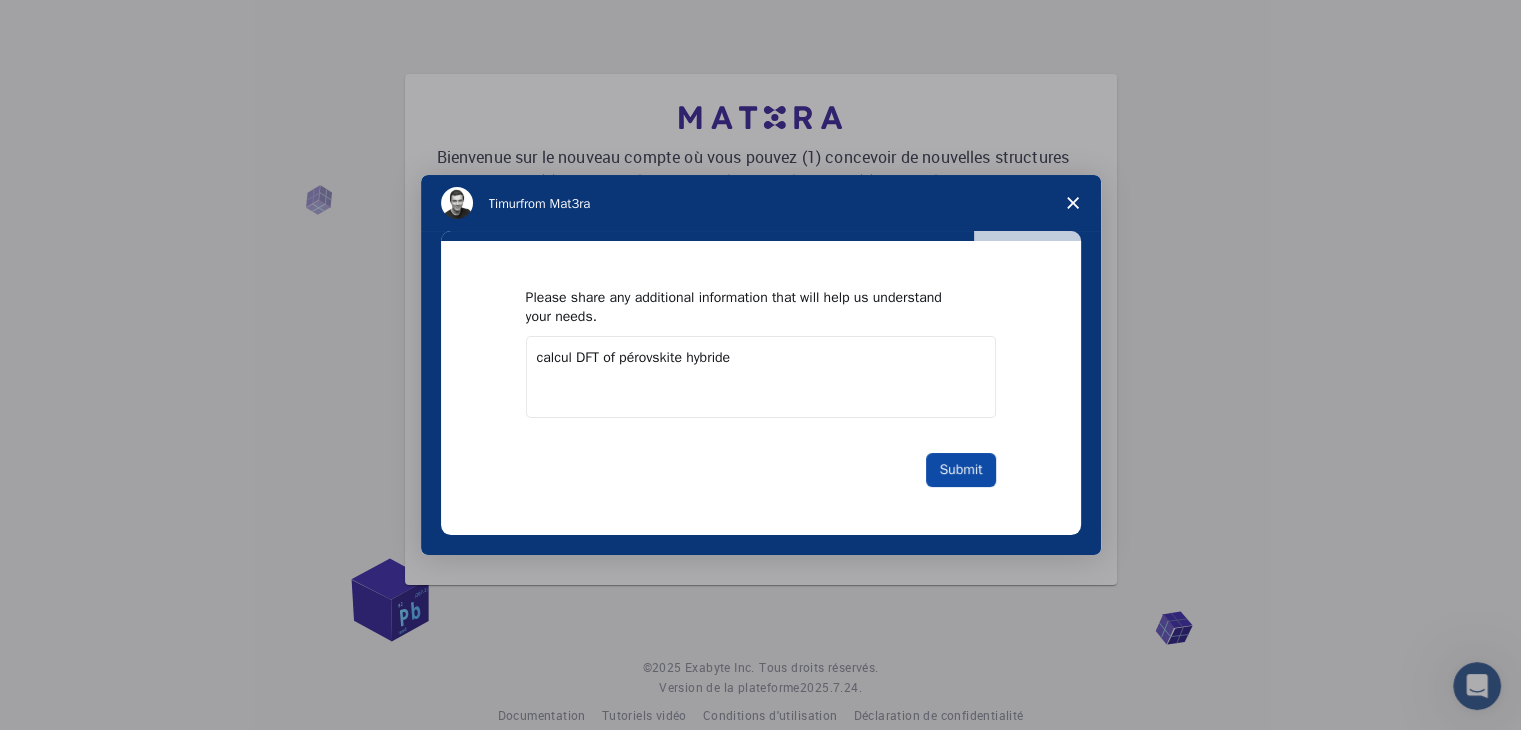 type on "calcul DFT of pérovskite hybride" 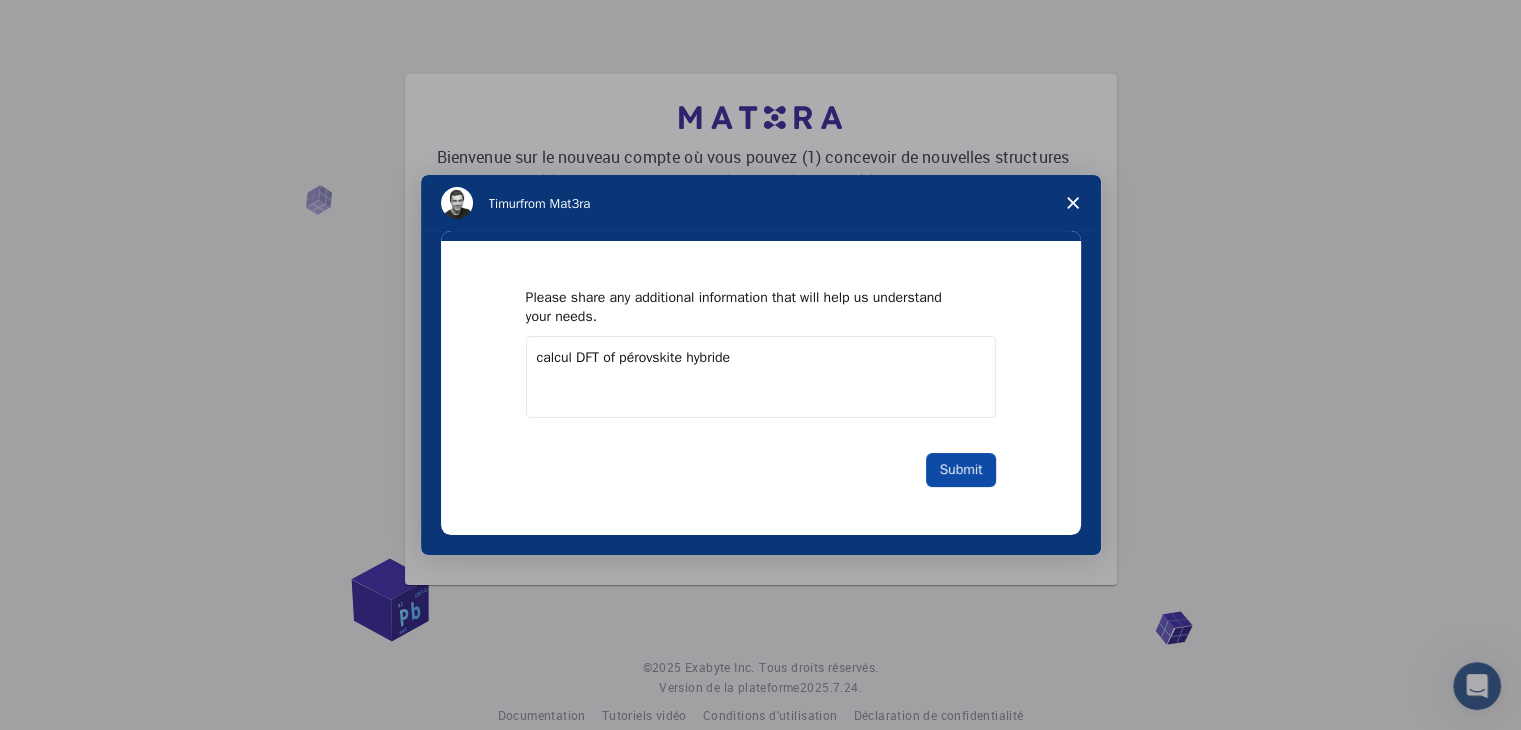 click on "Submit" at bounding box center (960, 470) 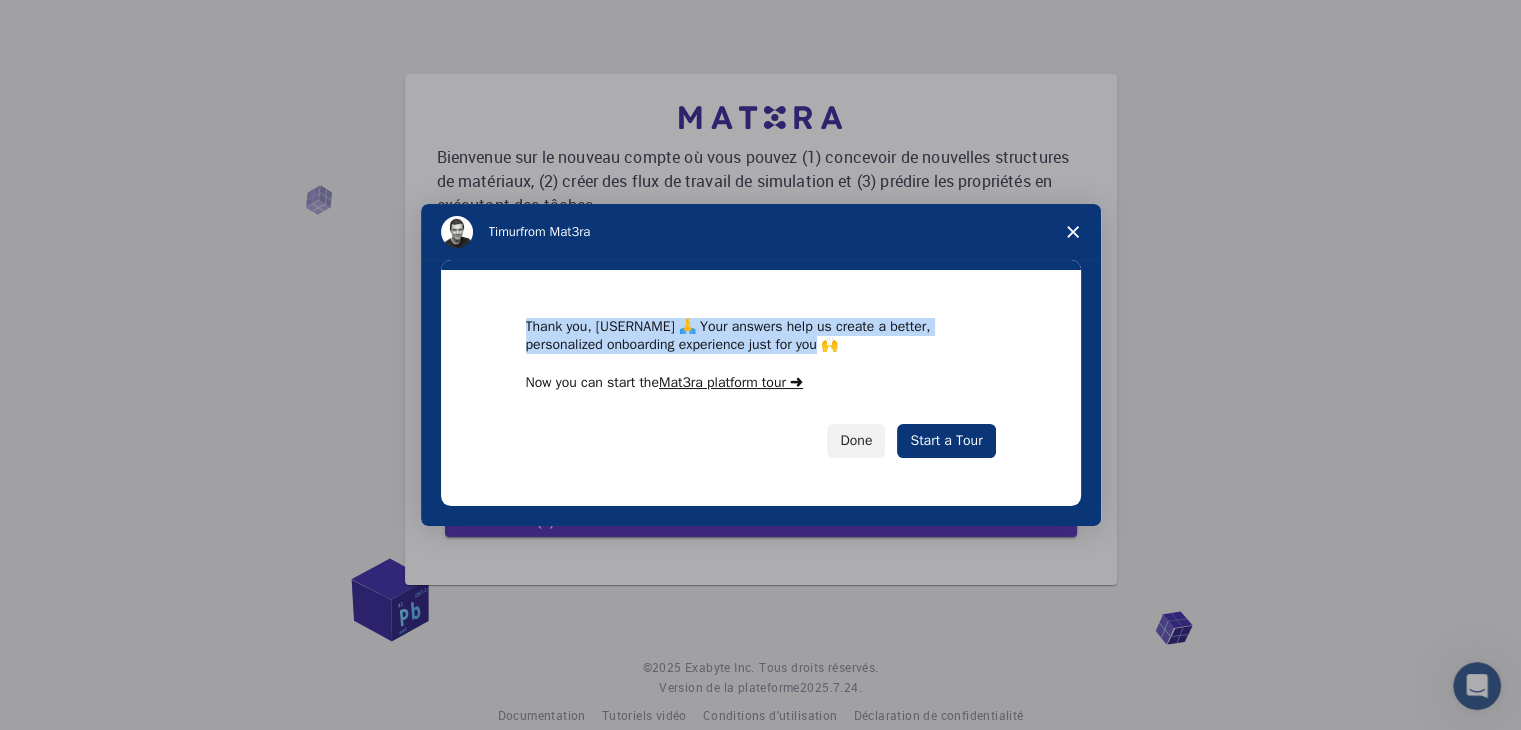 drag, startPoint x: 771, startPoint y: 349, endPoint x: 520, endPoint y: 329, distance: 251.79555 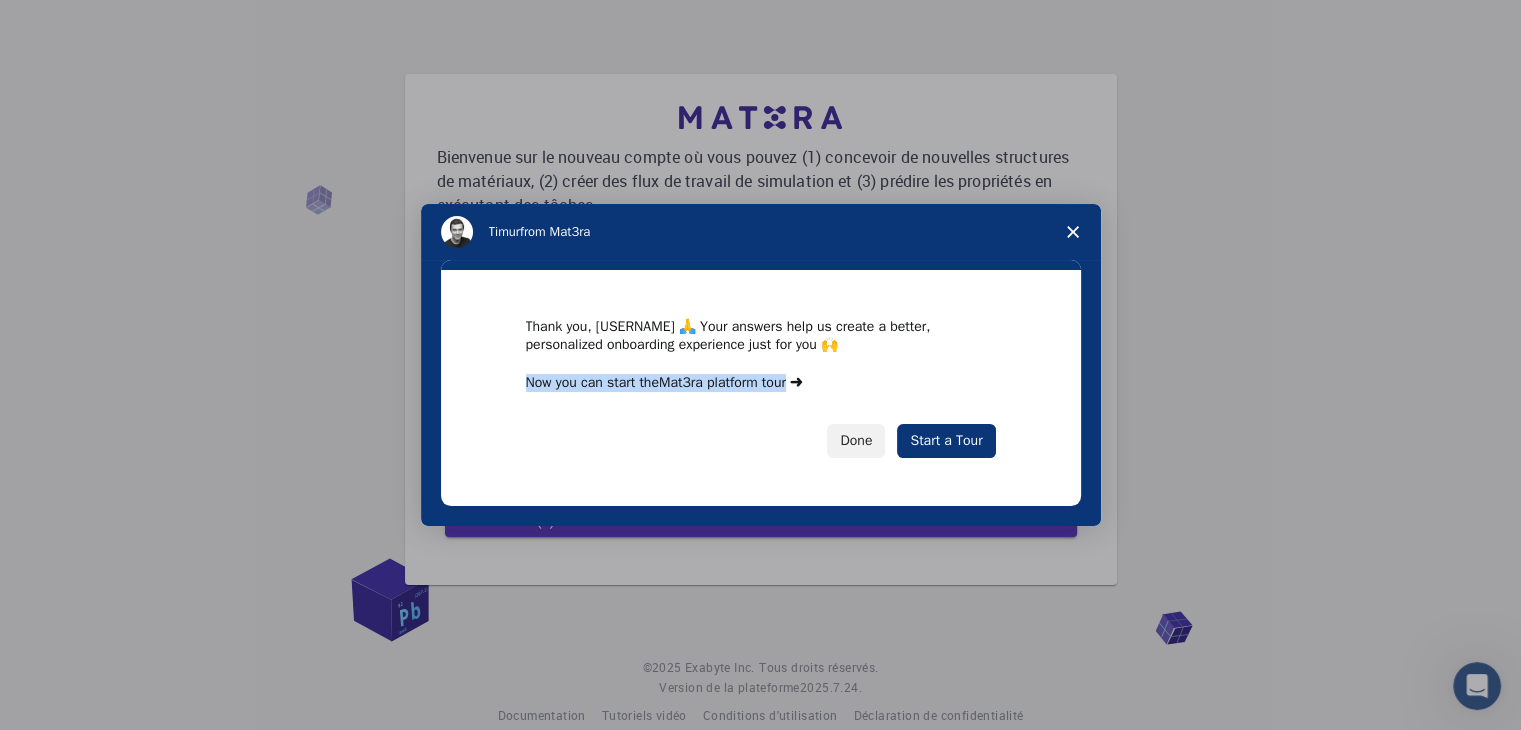 drag, startPoint x: 510, startPoint y: 377, endPoint x: 795, endPoint y: 382, distance: 285.04385 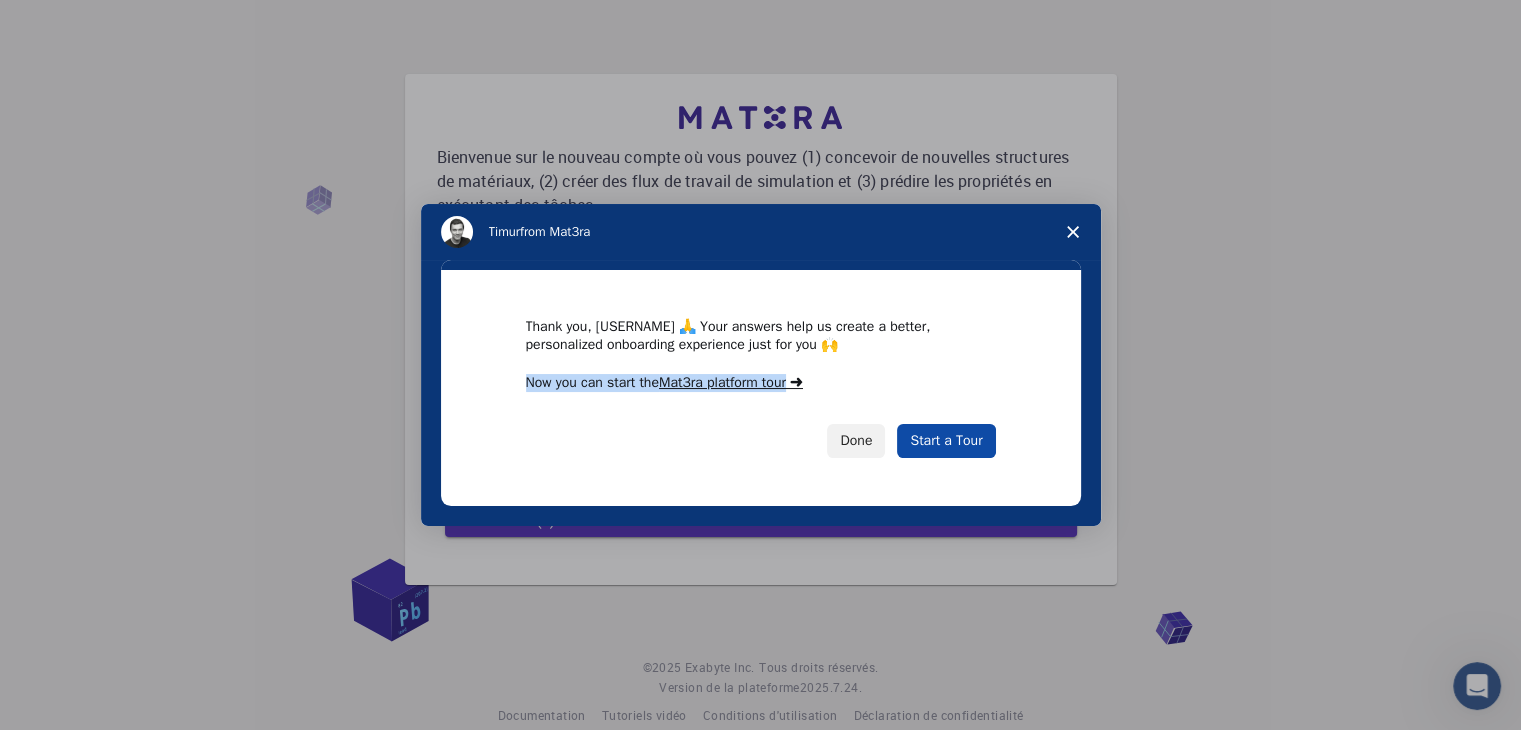 click on "Start a Tour" at bounding box center [946, 441] 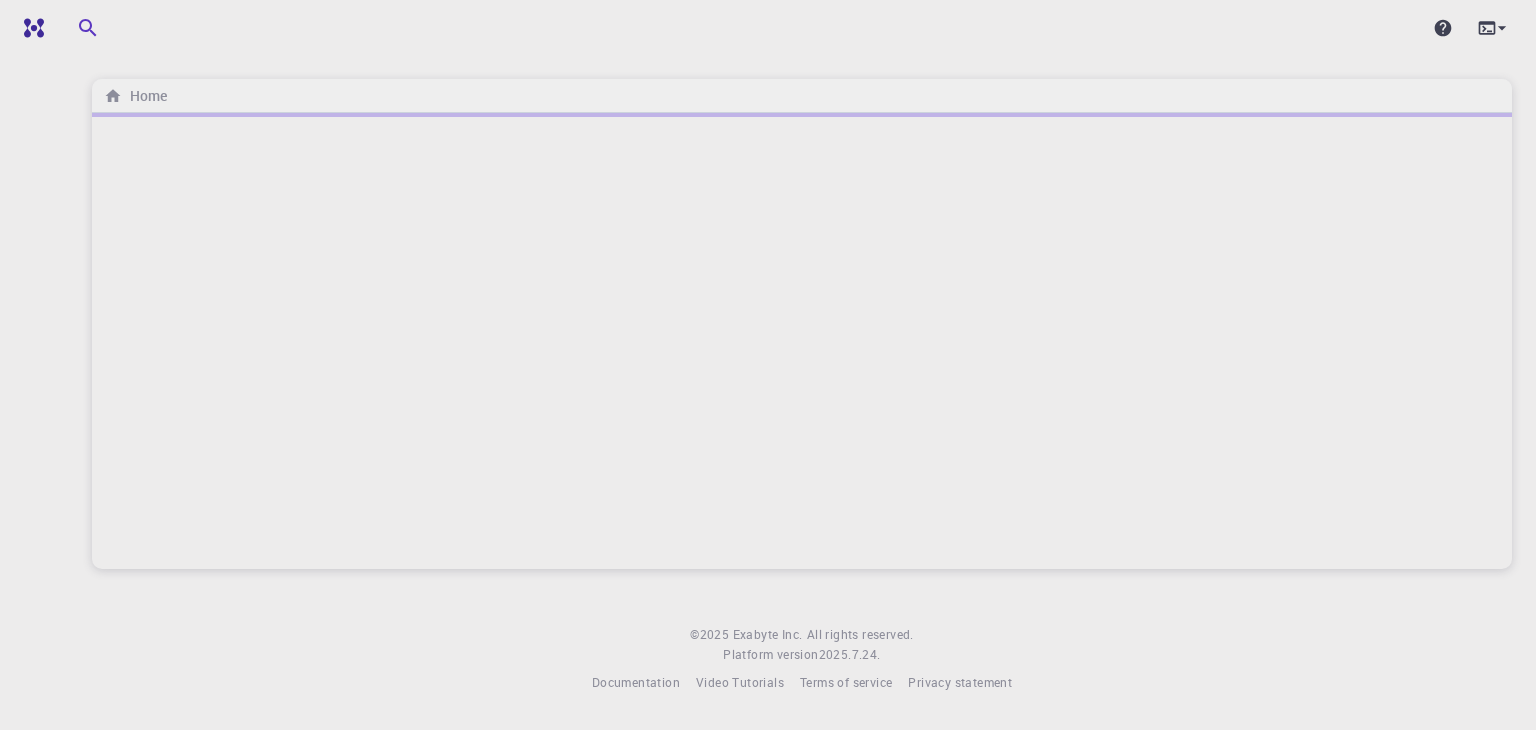 scroll, scrollTop: 0, scrollLeft: 0, axis: both 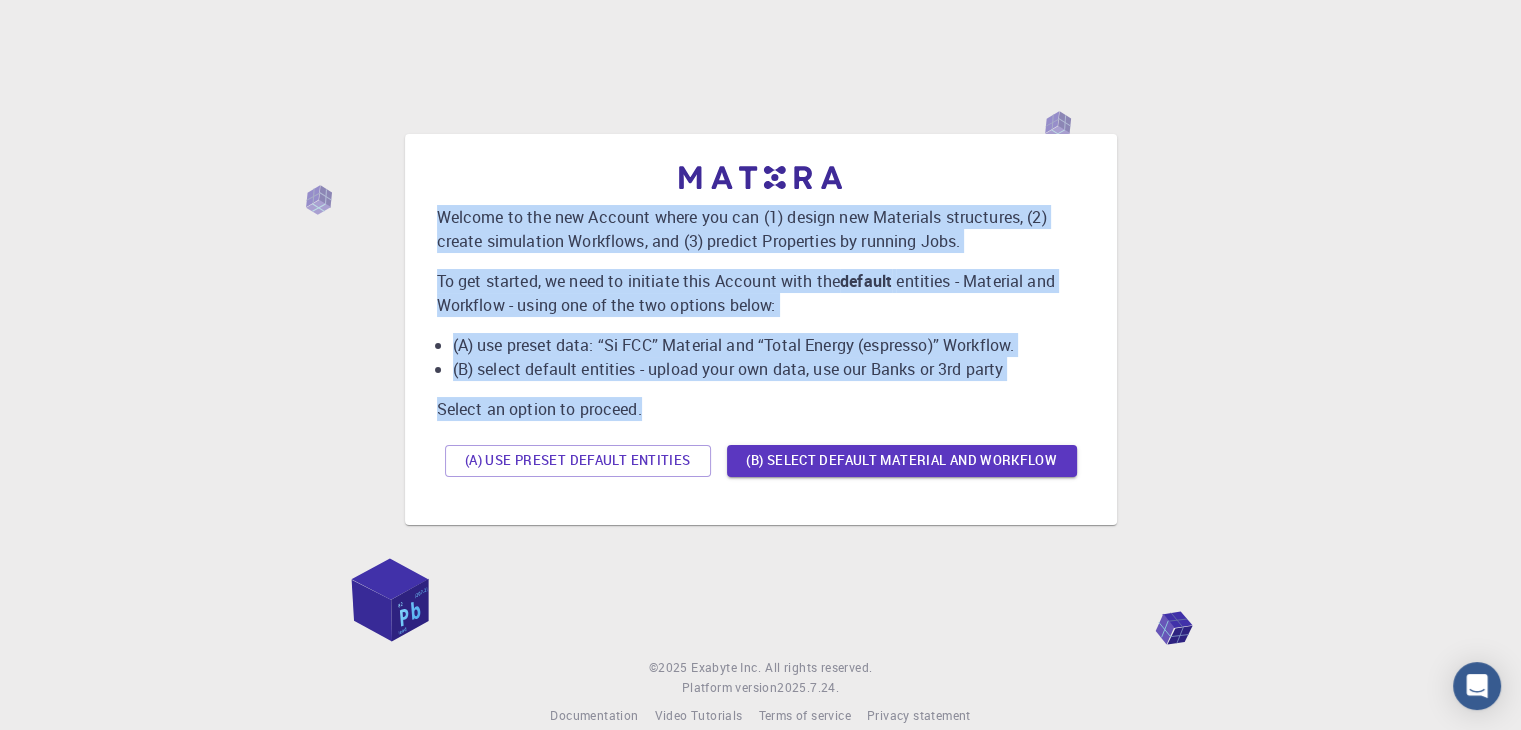 drag, startPoint x: 441, startPoint y: 210, endPoint x: 657, endPoint y: 401, distance: 288.33487 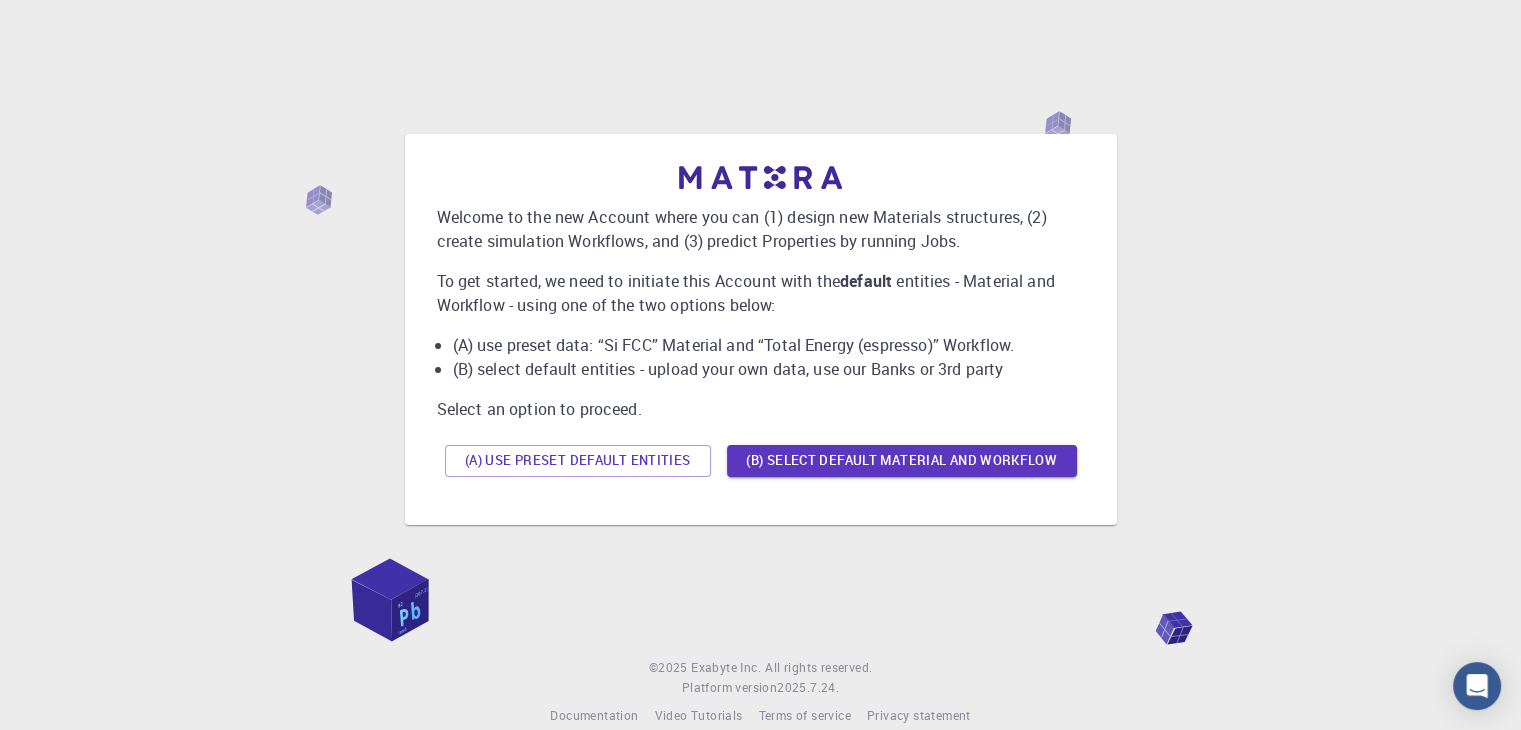 click on "Welcome to the new Account where you can (1) design new Materials structures, (2) create simulation Workflows, and (3) predict Properties by running Jobs. To get started, we need to initiate this Account with the  default   entities - Material and Workflow - using one of the two options below: (A) use preset data: “Si FCC” Material and “Total Energy (espresso)” Workflow. (B) select default entities - upload your own data, use our Banks or 3rd party Select an option to proceed. (A) Use preset default entities (B) Select default material and workflow" at bounding box center (760, 329) 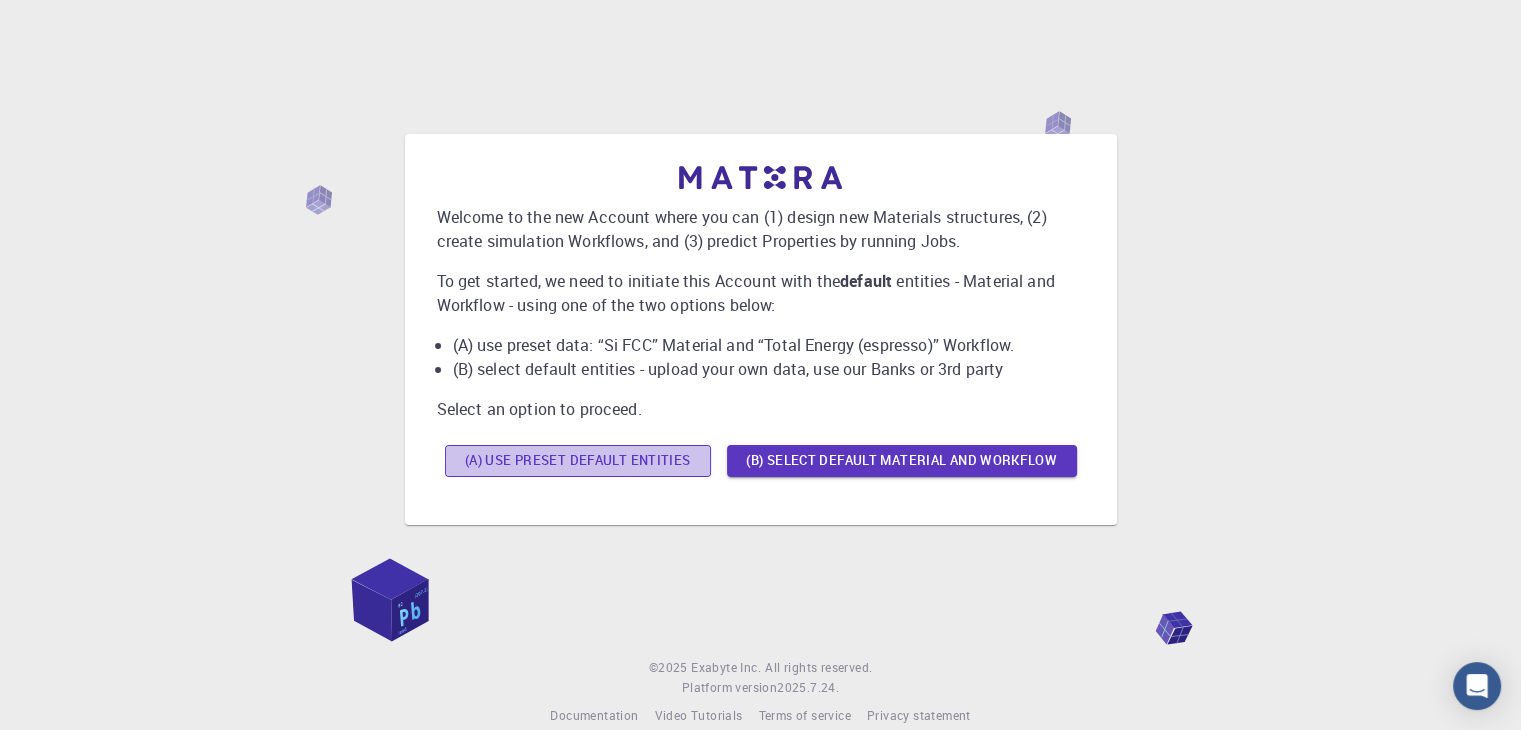 click on "(A) Use preset default entities" at bounding box center [578, 461] 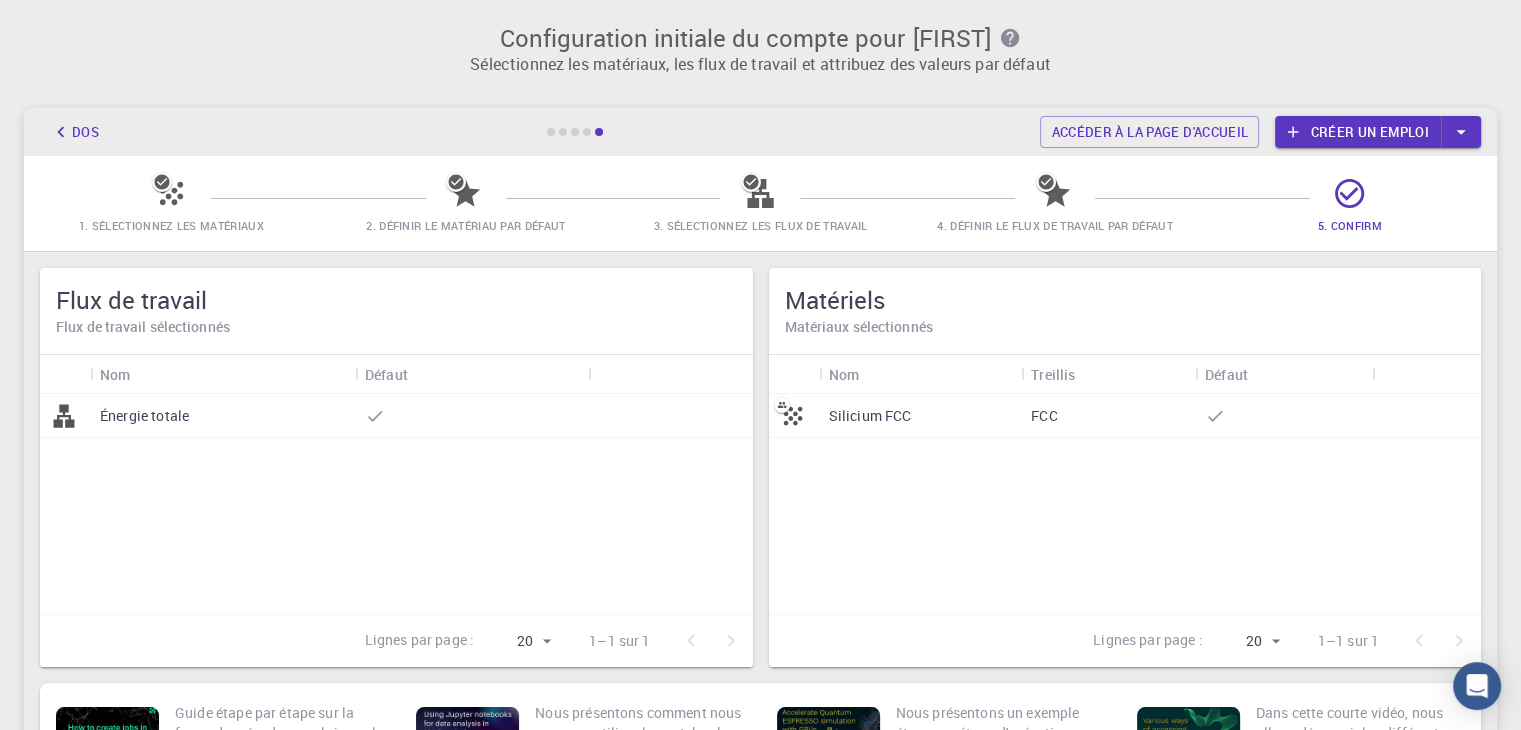 click 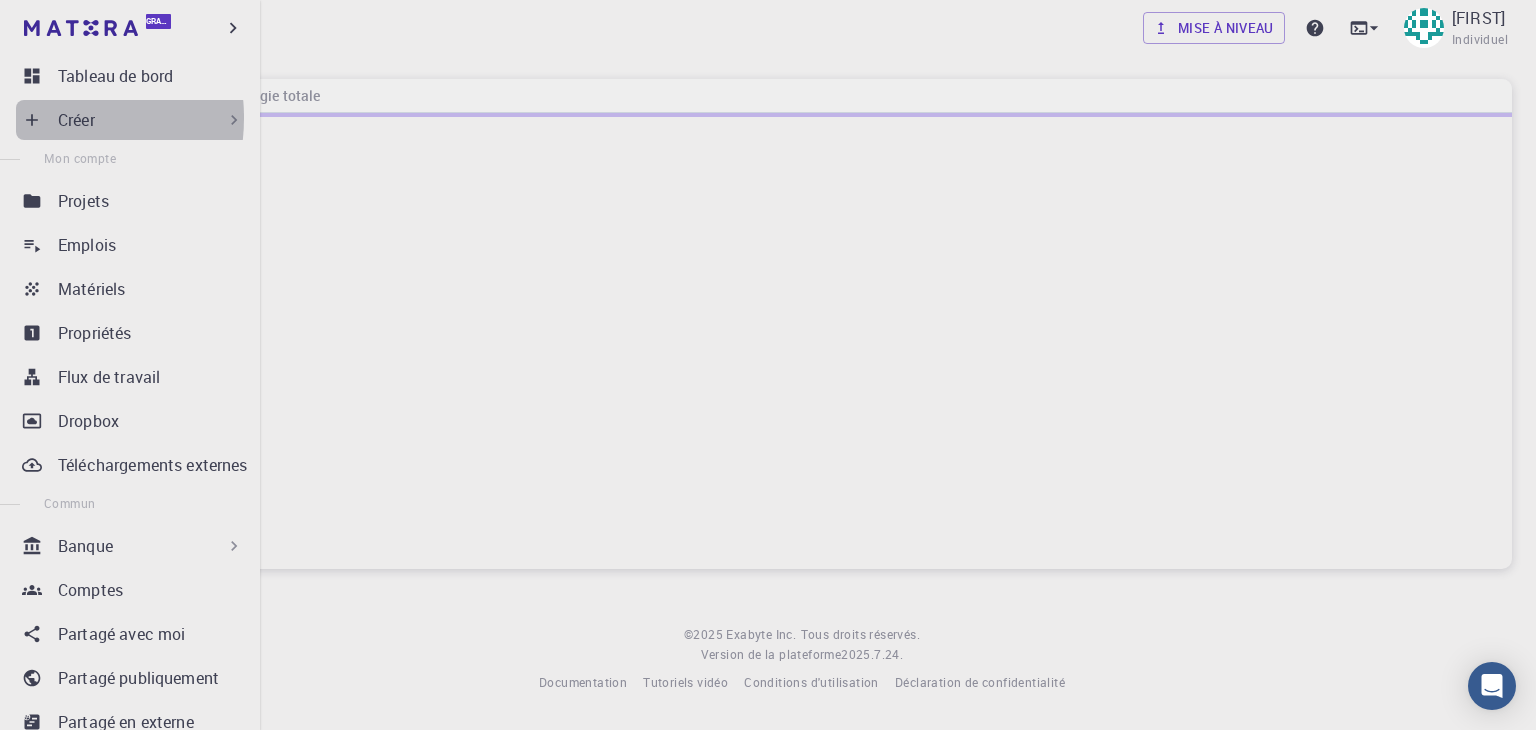 click 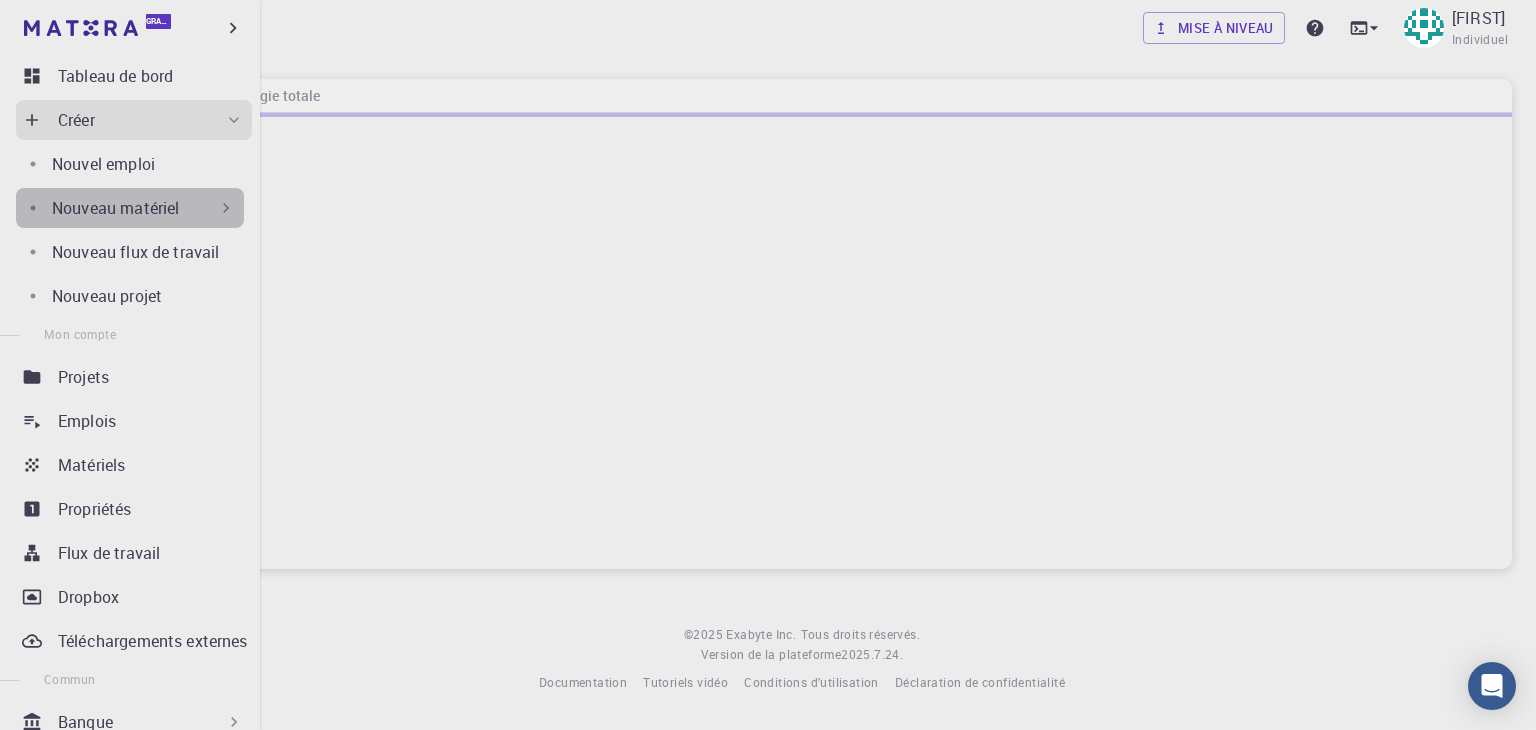 click on "Nouveau matériel" at bounding box center [144, 208] 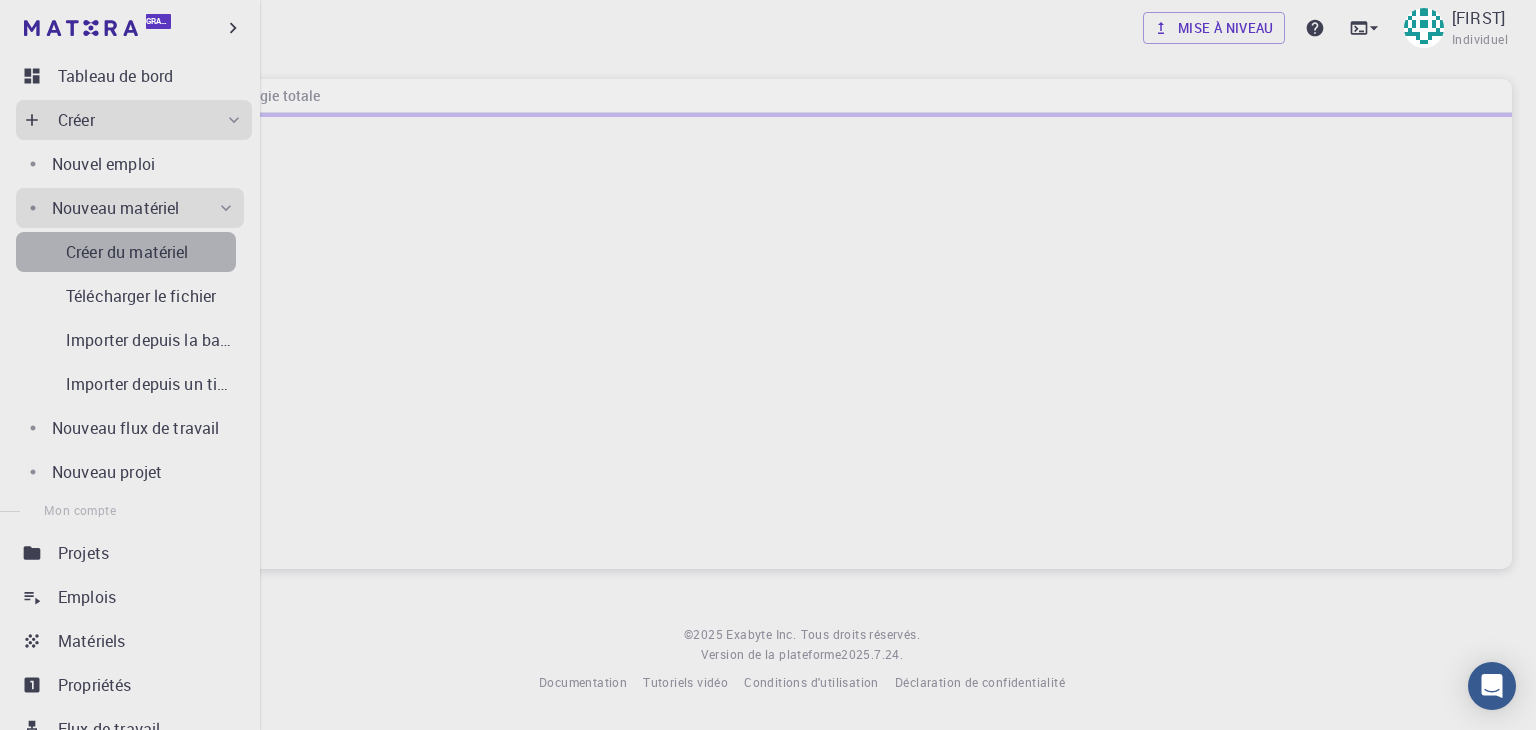 click on "Créer du matériel" at bounding box center [127, 252] 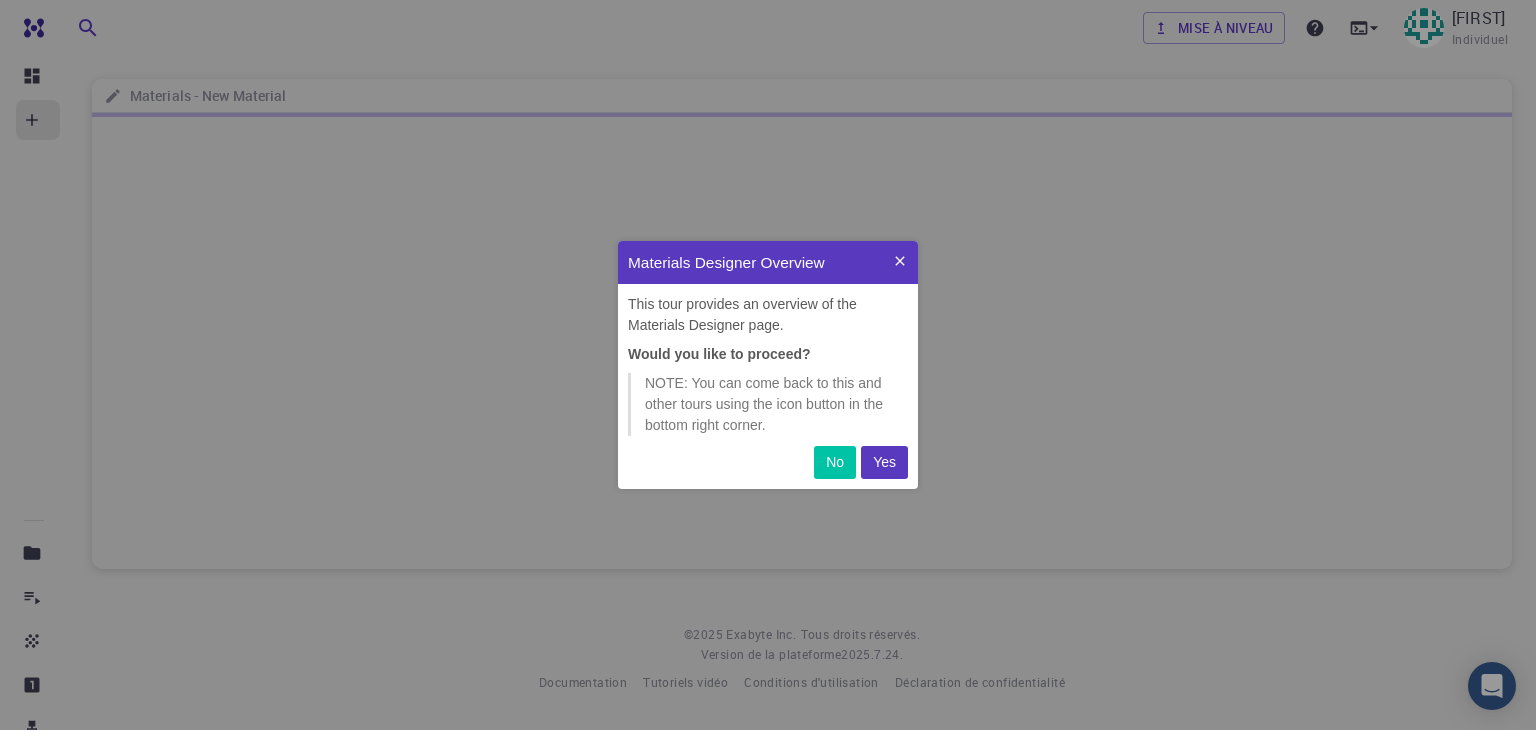 scroll, scrollTop: 0, scrollLeft: 0, axis: both 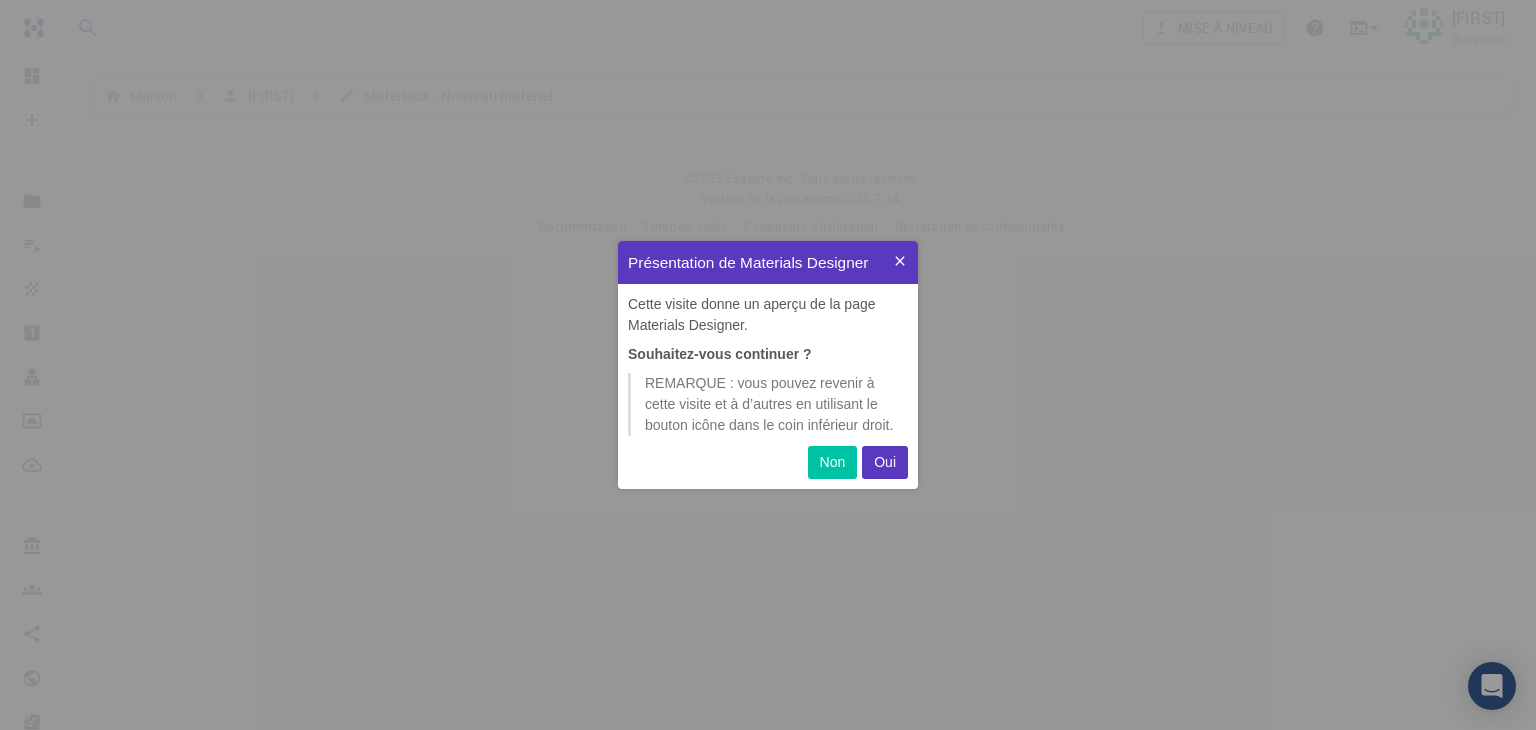 click on "Oui" at bounding box center [885, 462] 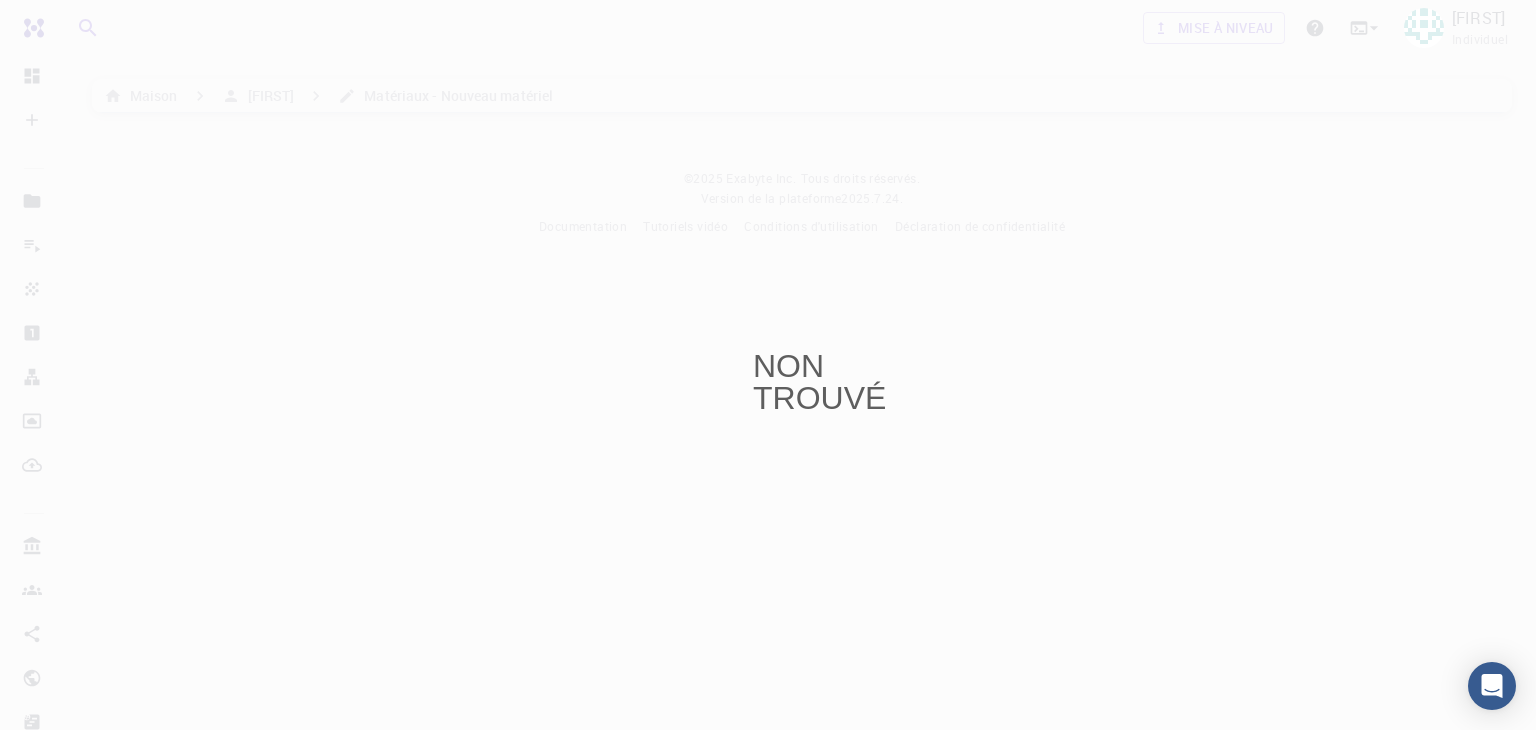 click on "NON TROUVÉ" at bounding box center (768, 365) 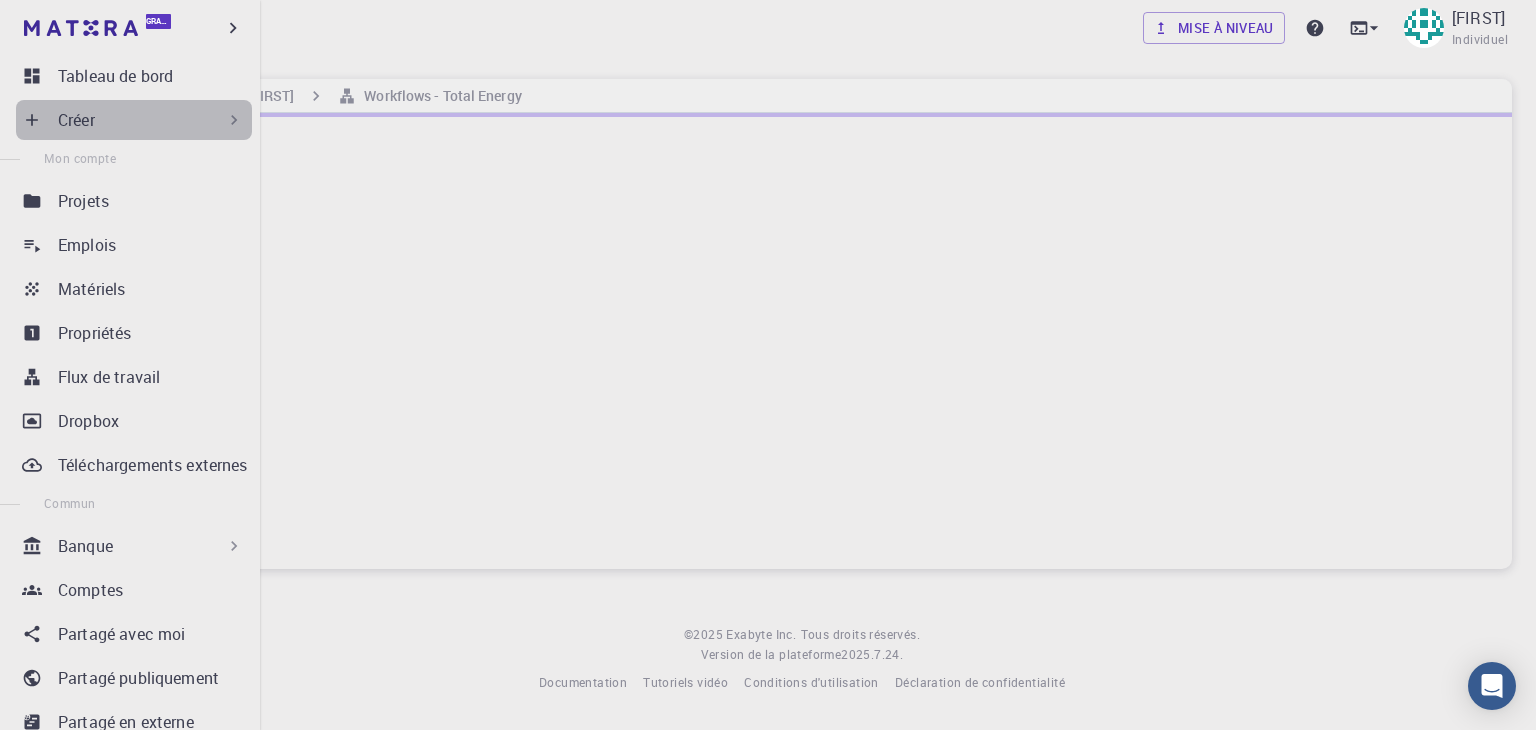 click on "Créer" at bounding box center [151, 120] 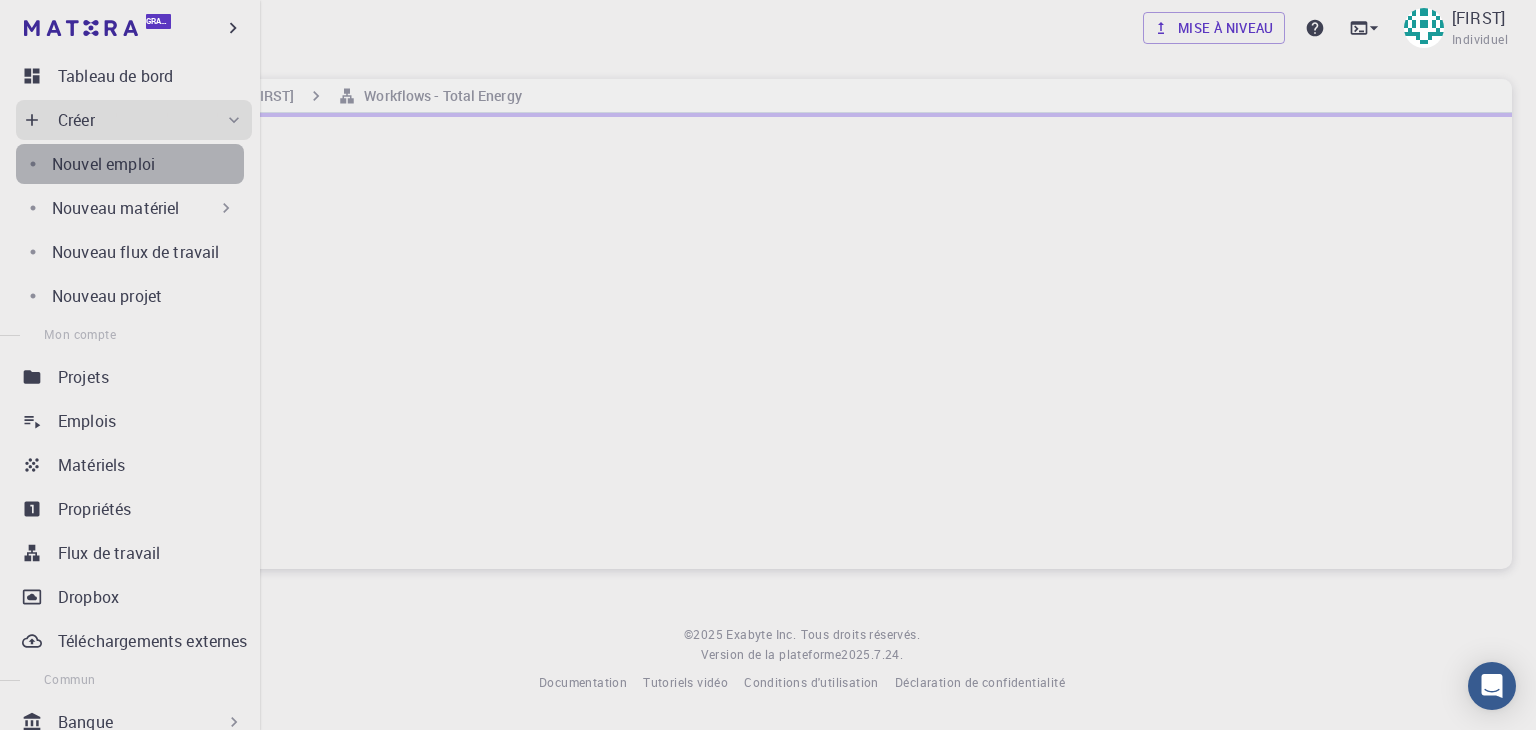click on "Nouvel emploi" at bounding box center [148, 164] 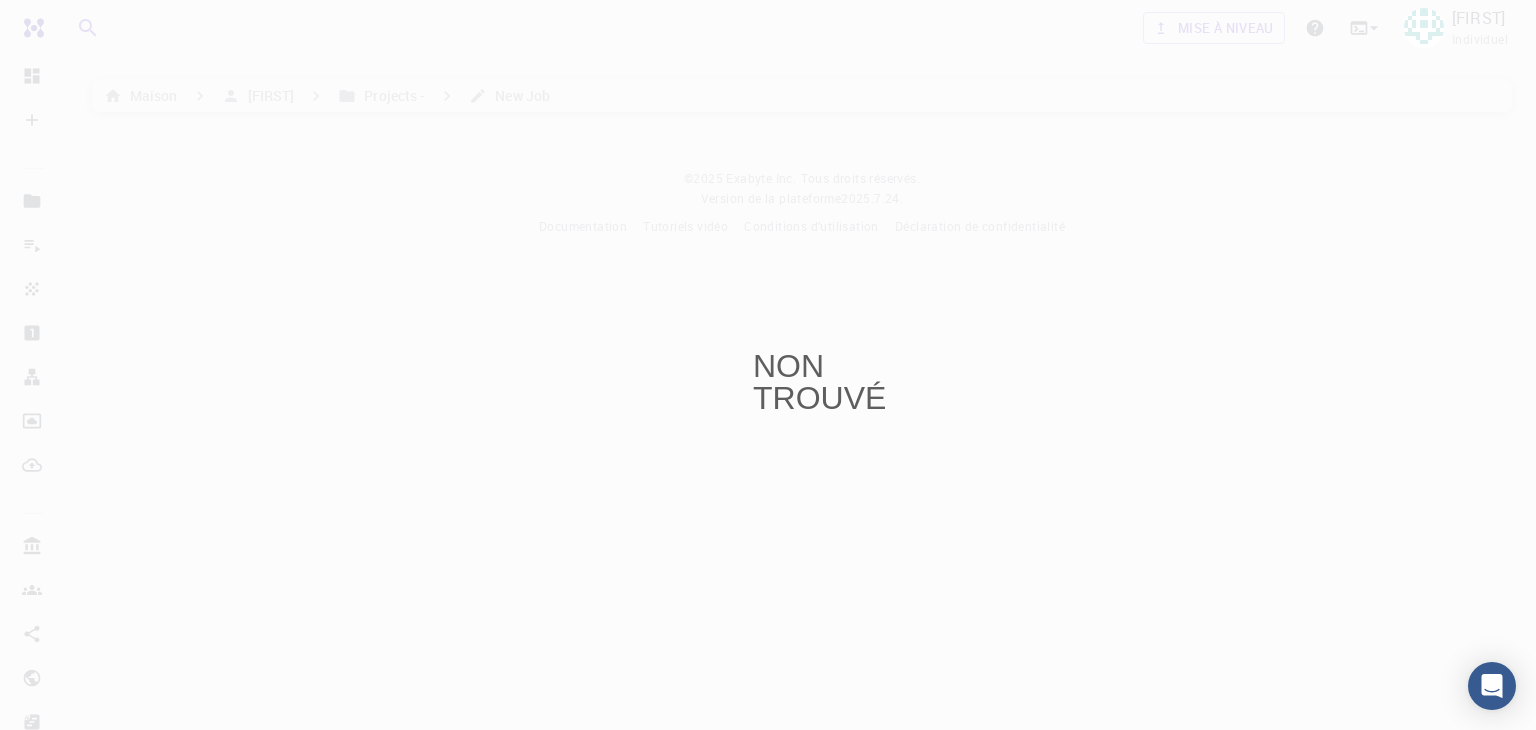 click on "NON TROUVÉ" at bounding box center (768, 365) 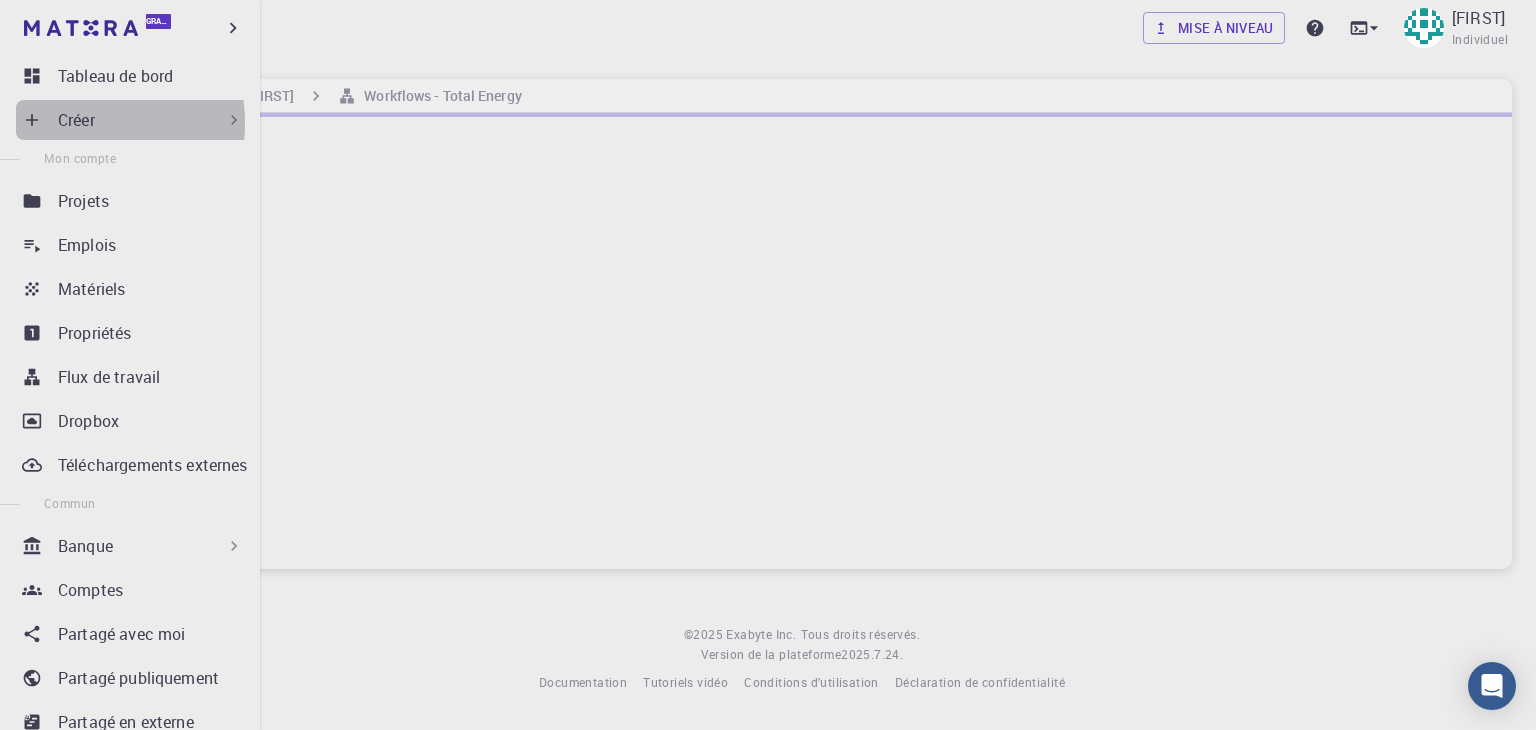 click on "Créer" at bounding box center [76, 120] 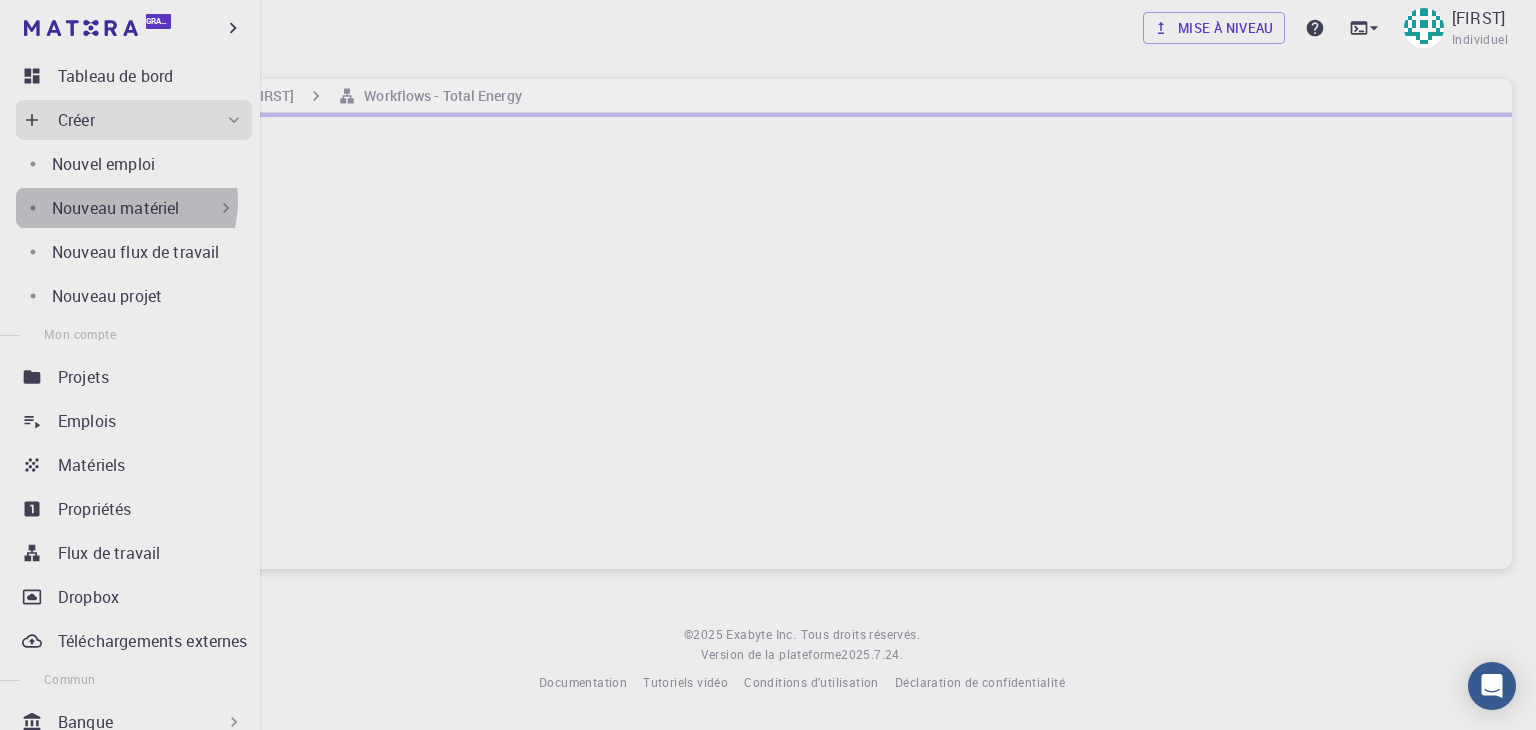 click on "Nouveau matériel" at bounding box center (115, 208) 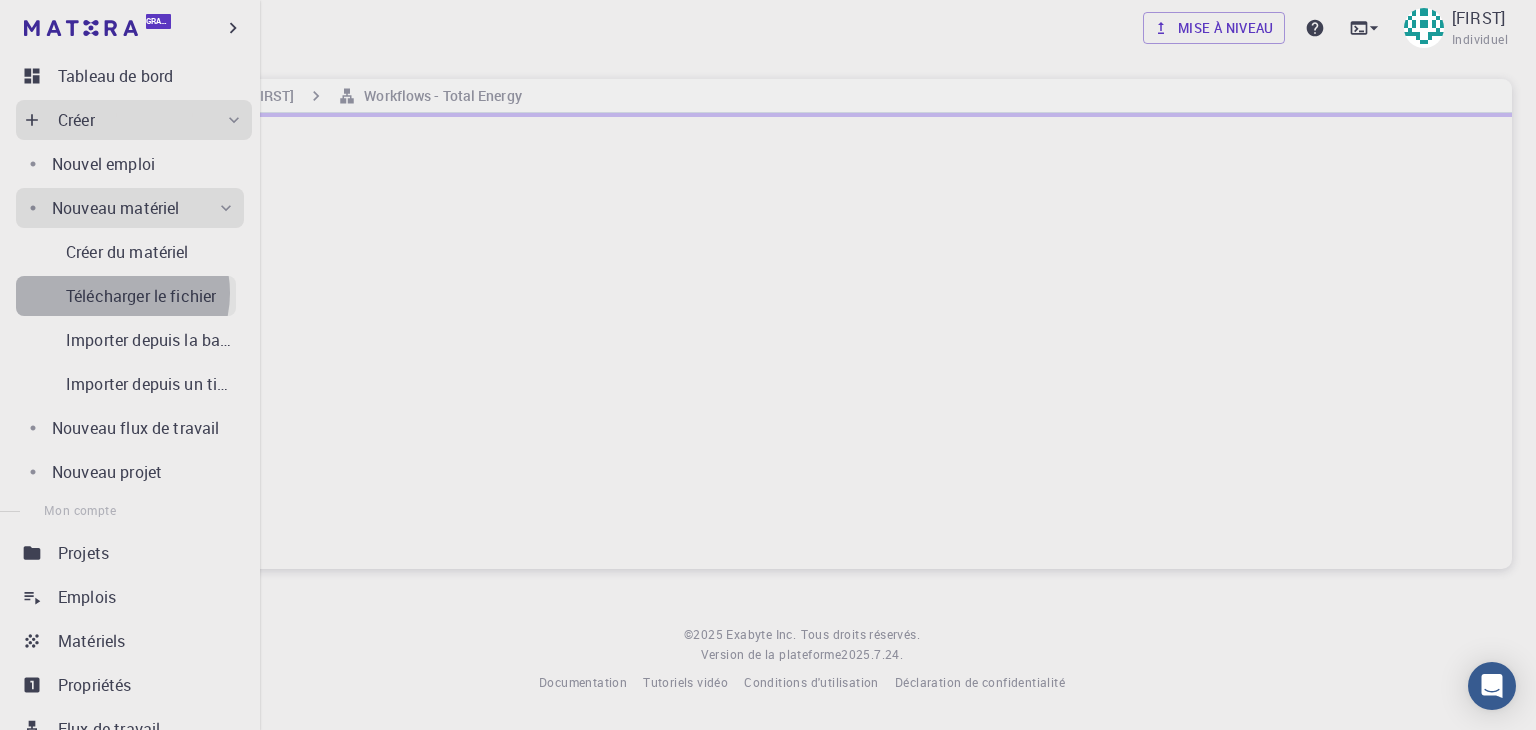 click on "Télécharger le fichier" at bounding box center (141, 296) 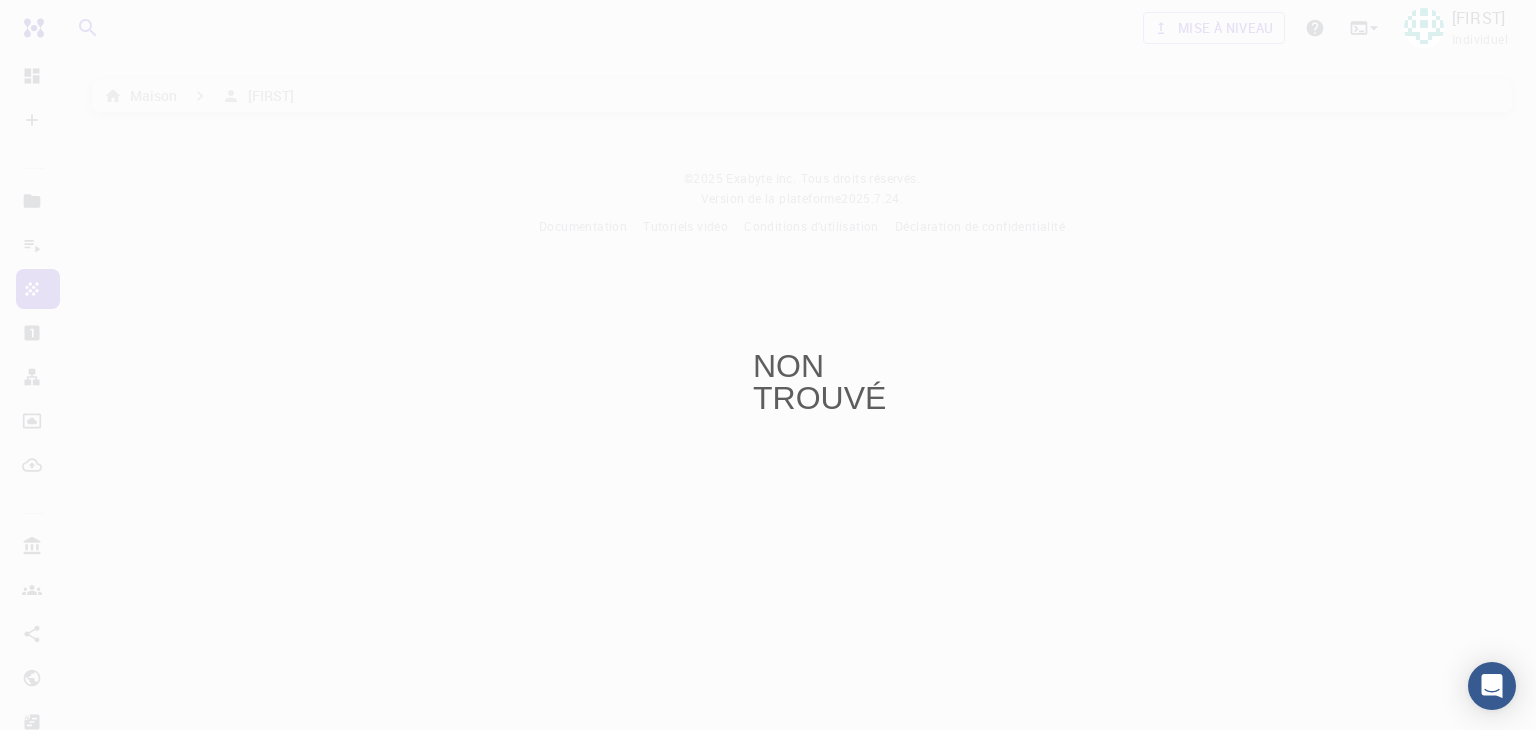 click on "NON TROUVÉ" at bounding box center (819, 382) 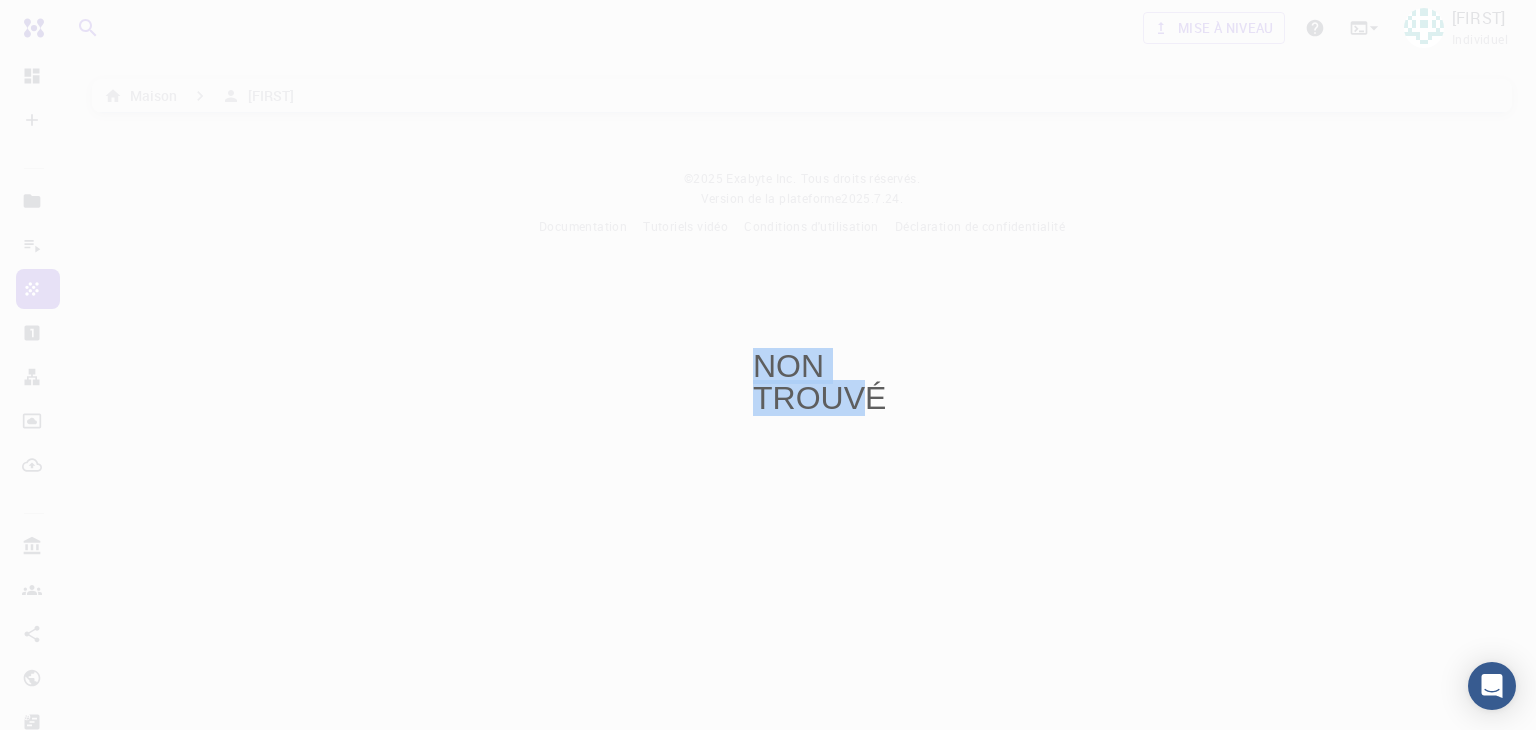 drag, startPoint x: 740, startPoint y: 364, endPoint x: 872, endPoint y: 399, distance: 136.56134 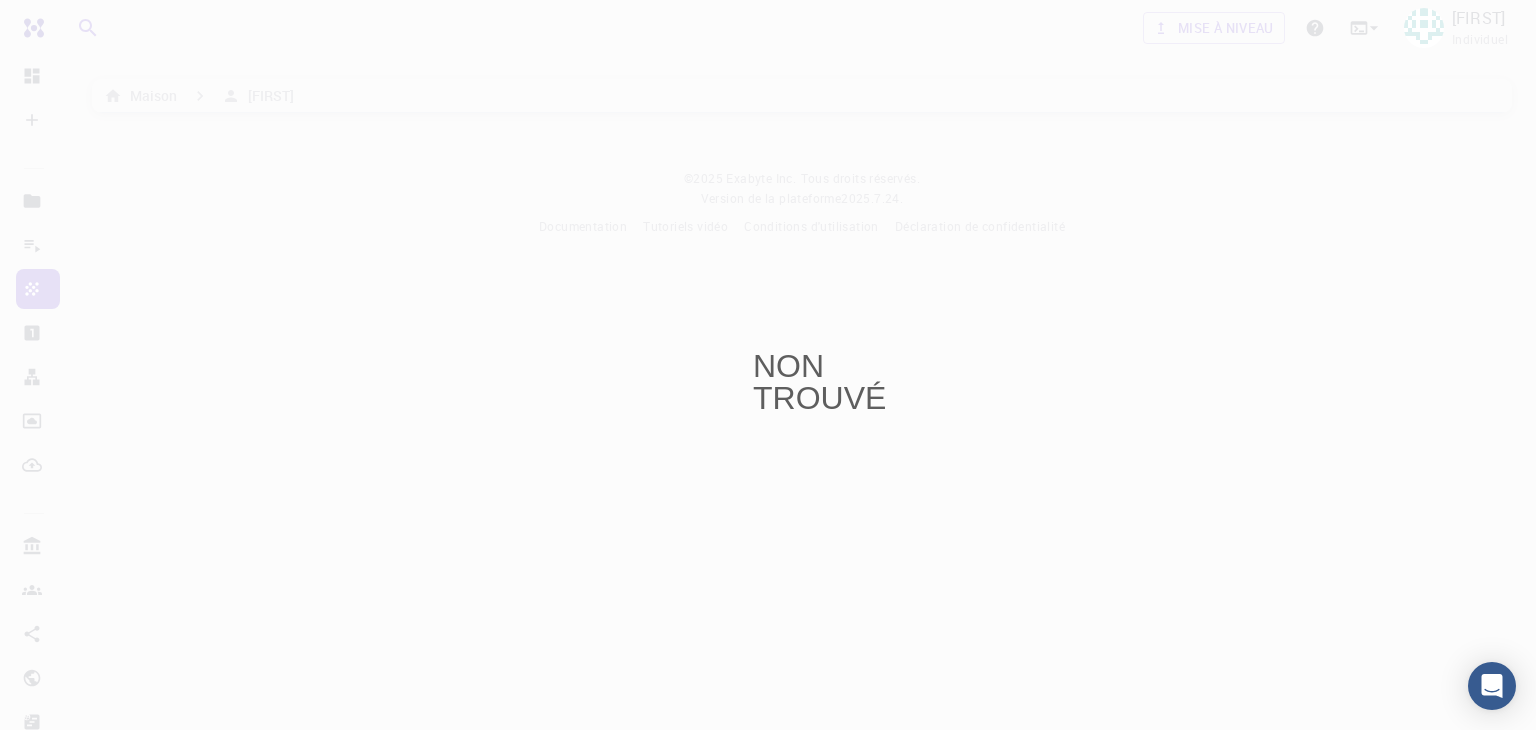 click on "NON TROUVÉ" at bounding box center [768, 365] 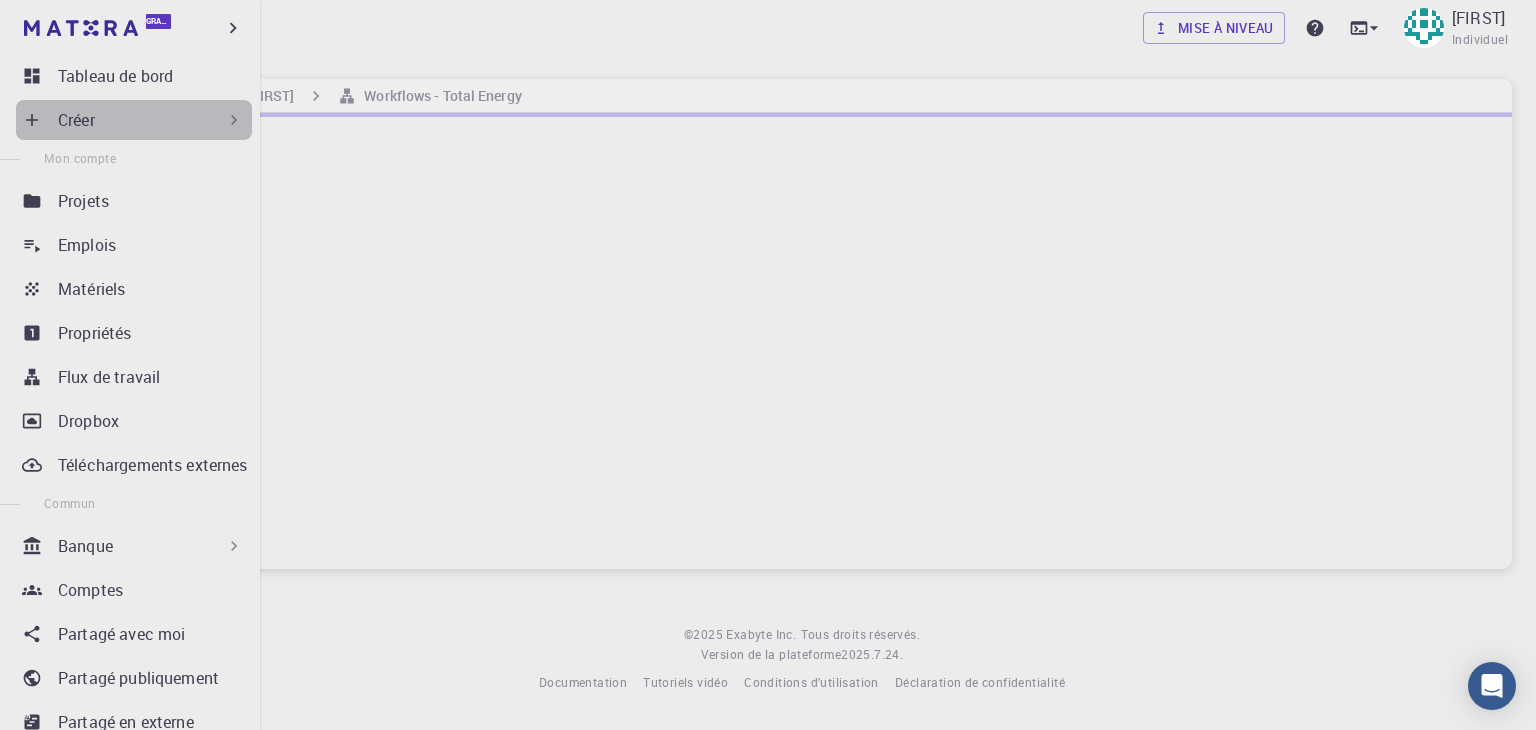 click 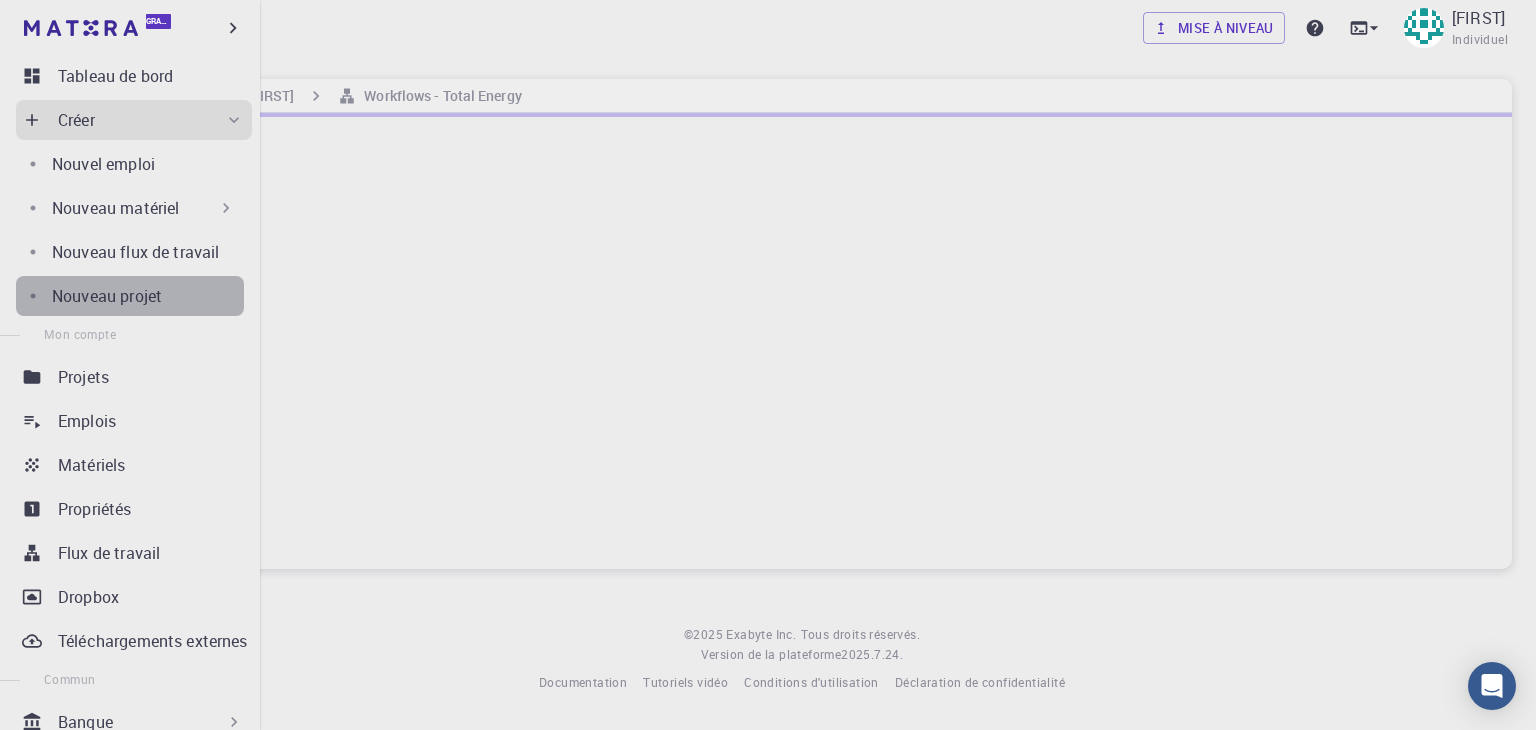 click on "Nouveau projet" at bounding box center (107, 296) 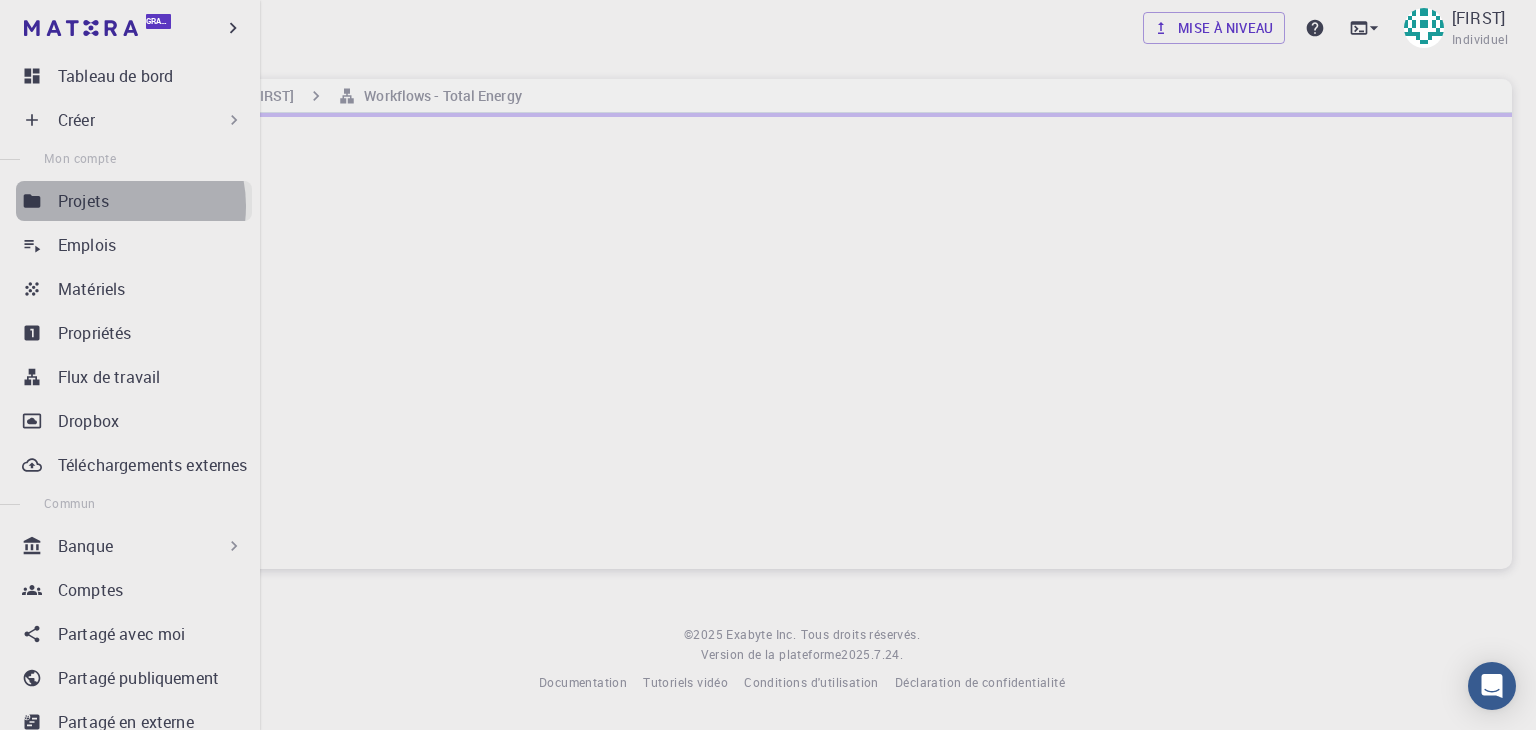 click on "Projets" at bounding box center [155, 201] 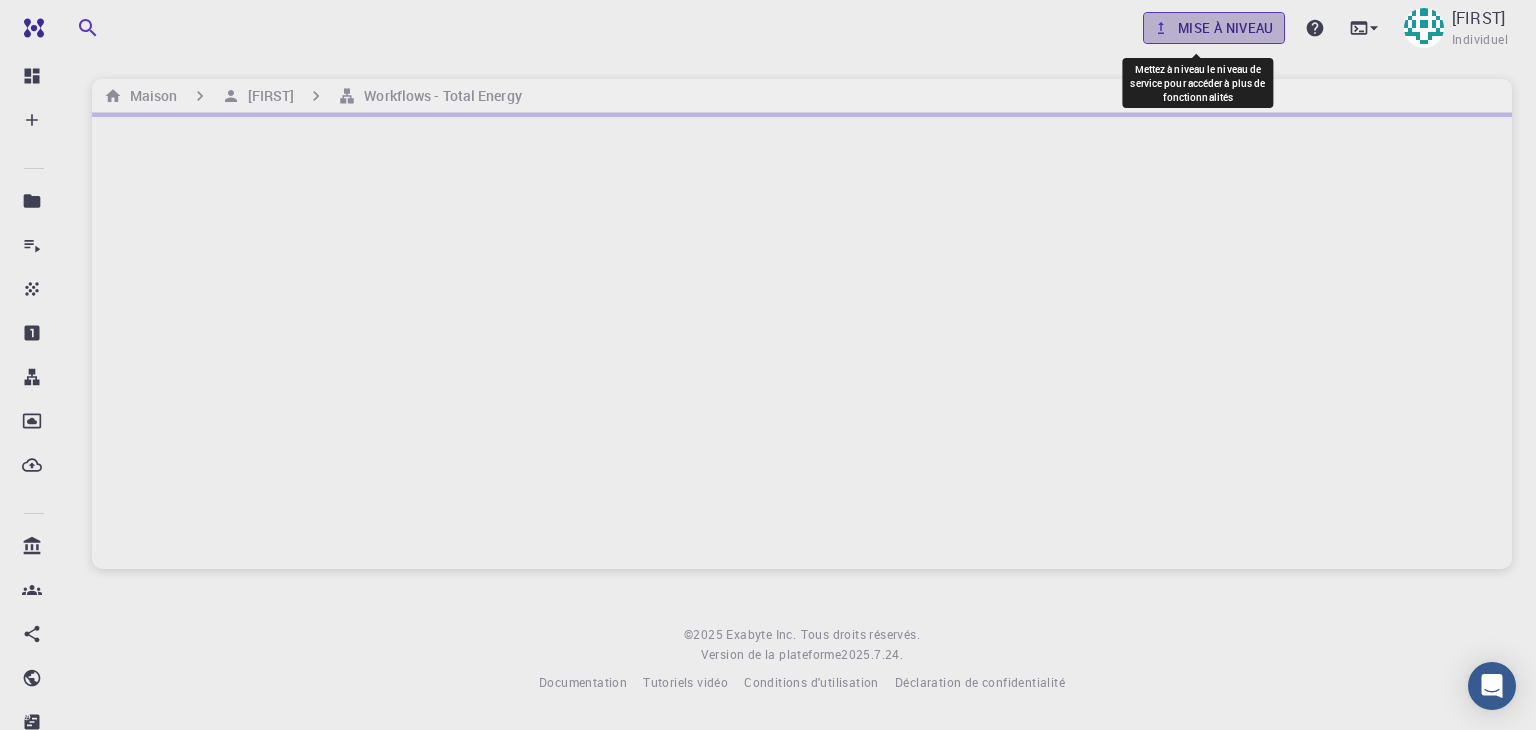 click on "Mise à niveau" at bounding box center [1226, 28] 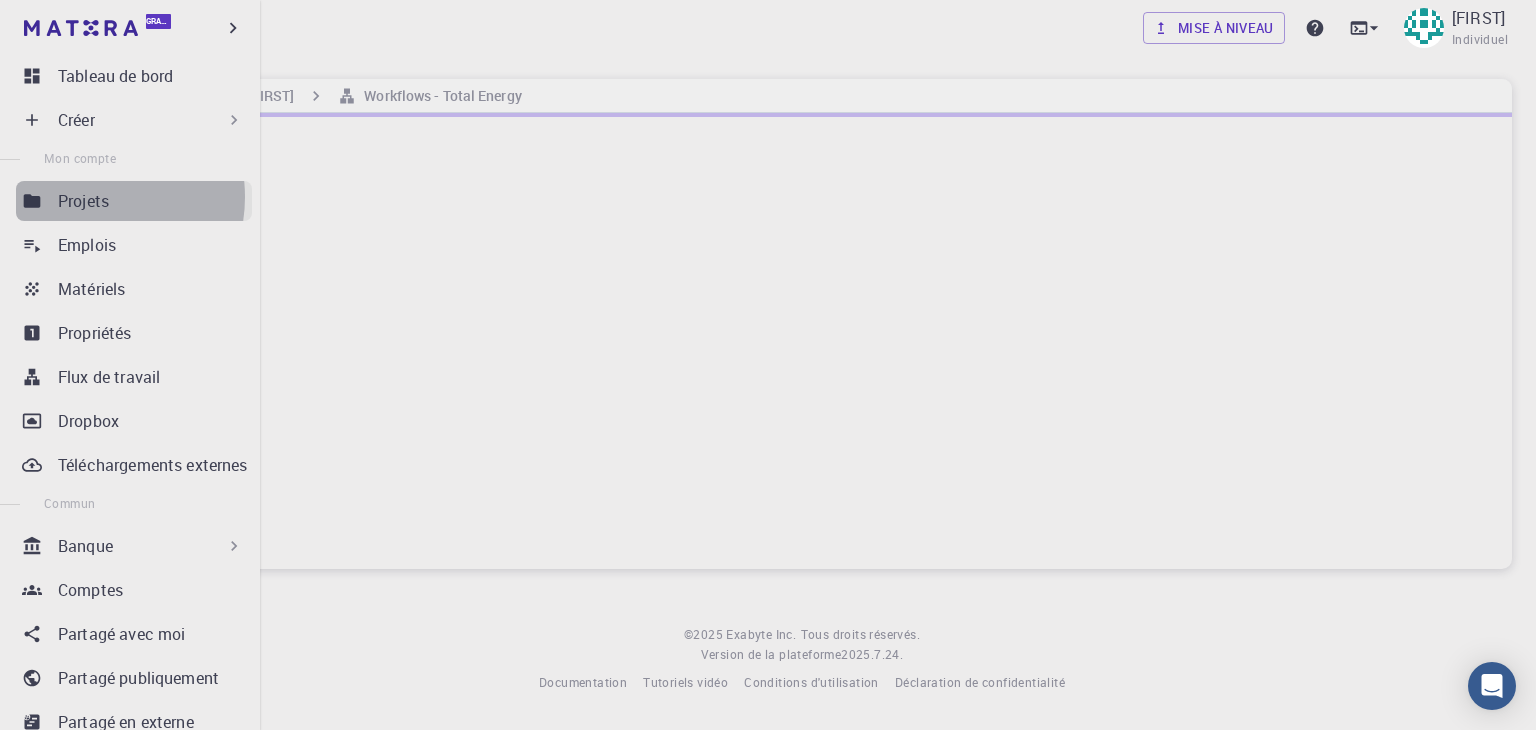 click on "Projets" at bounding box center [83, 201] 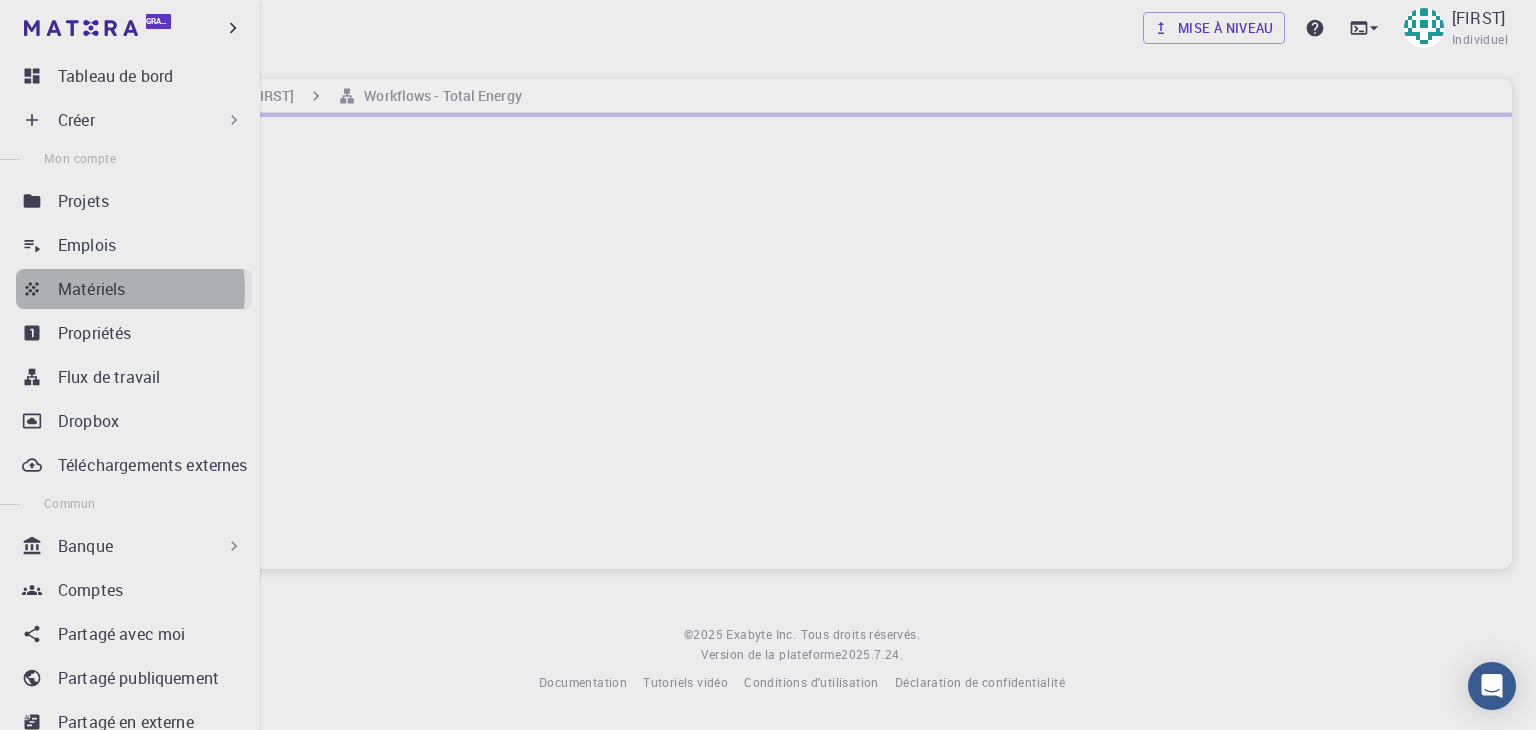 click on "Matériels" at bounding box center (91, 289) 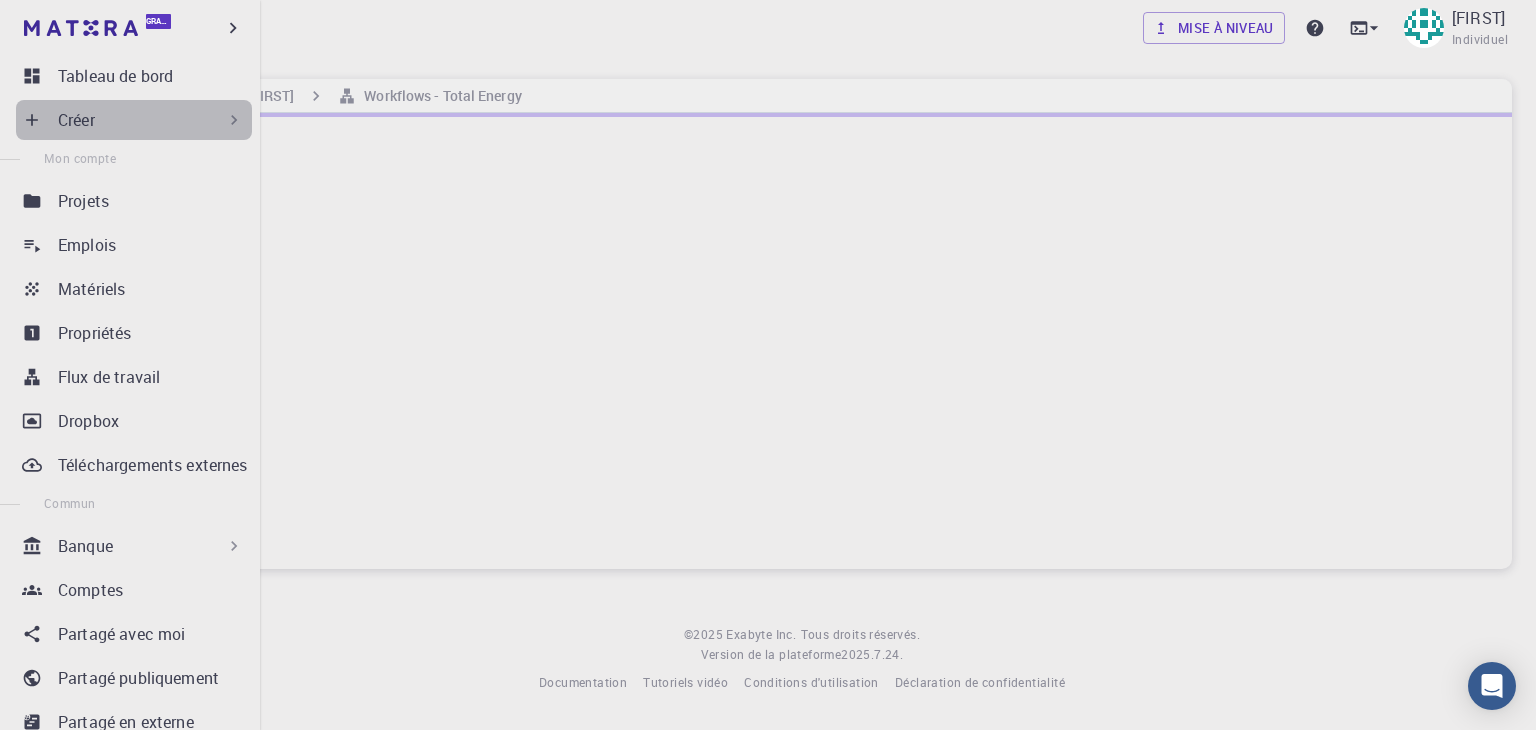click on "Créer" at bounding box center (151, 120) 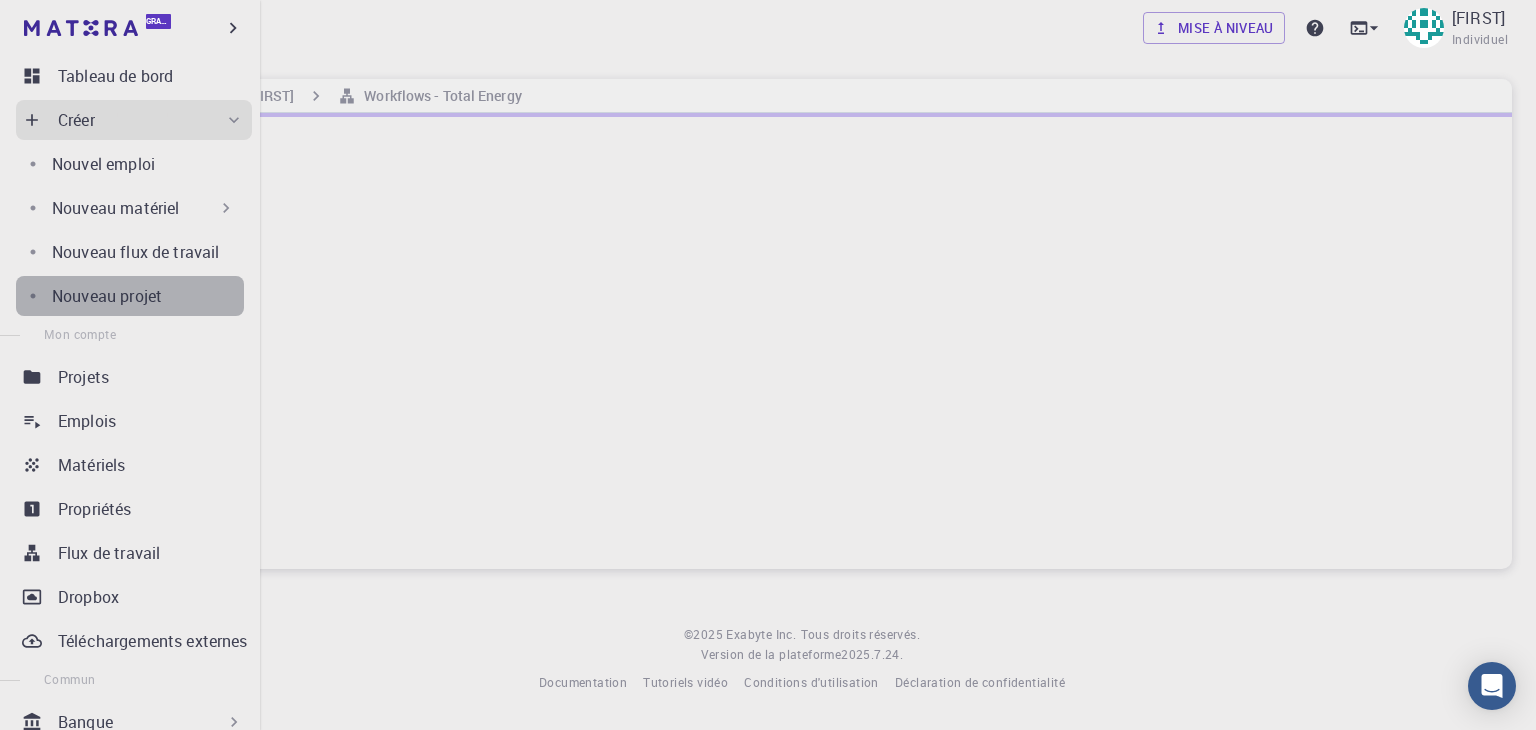 click on "Nouveau projet" at bounding box center [107, 296] 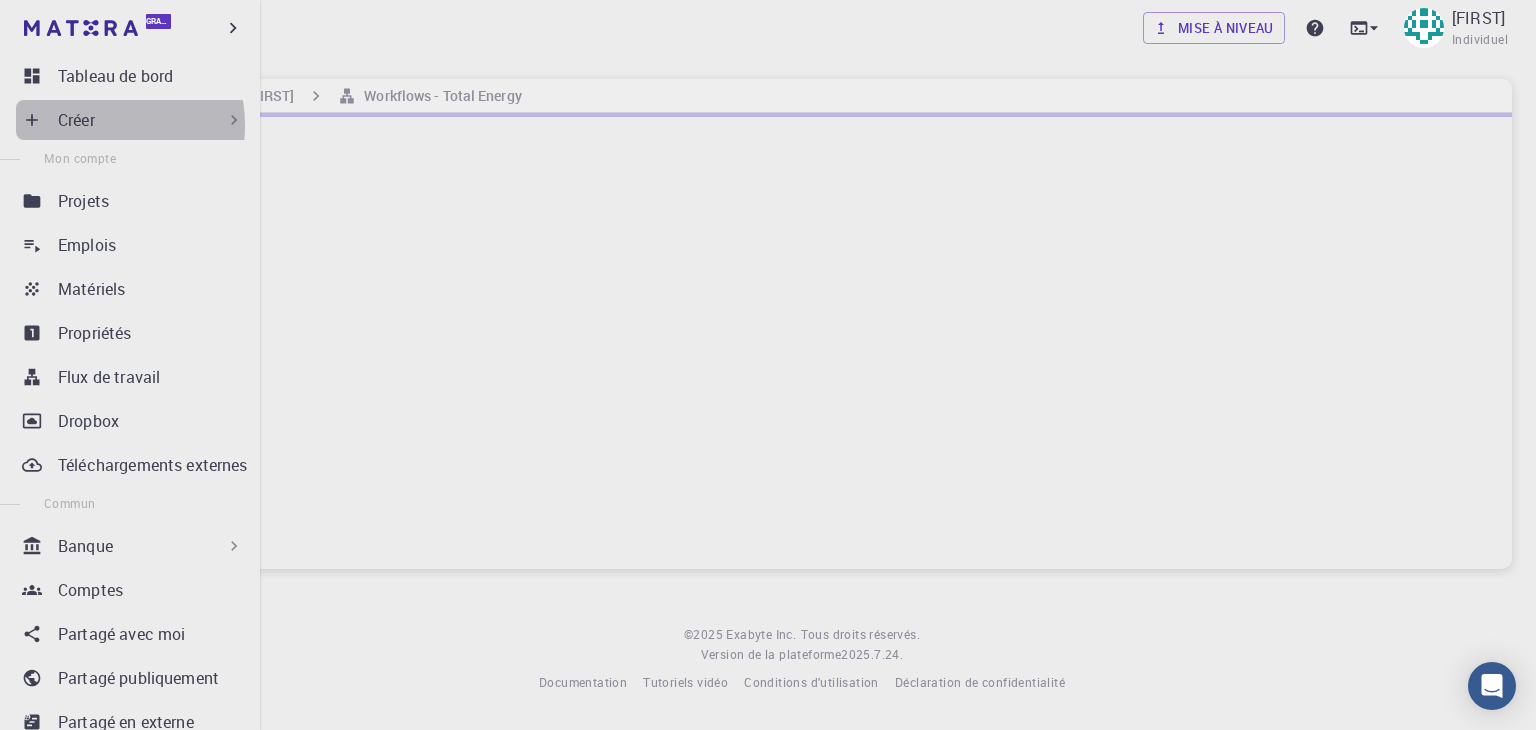 click on "Créer" at bounding box center (151, 120) 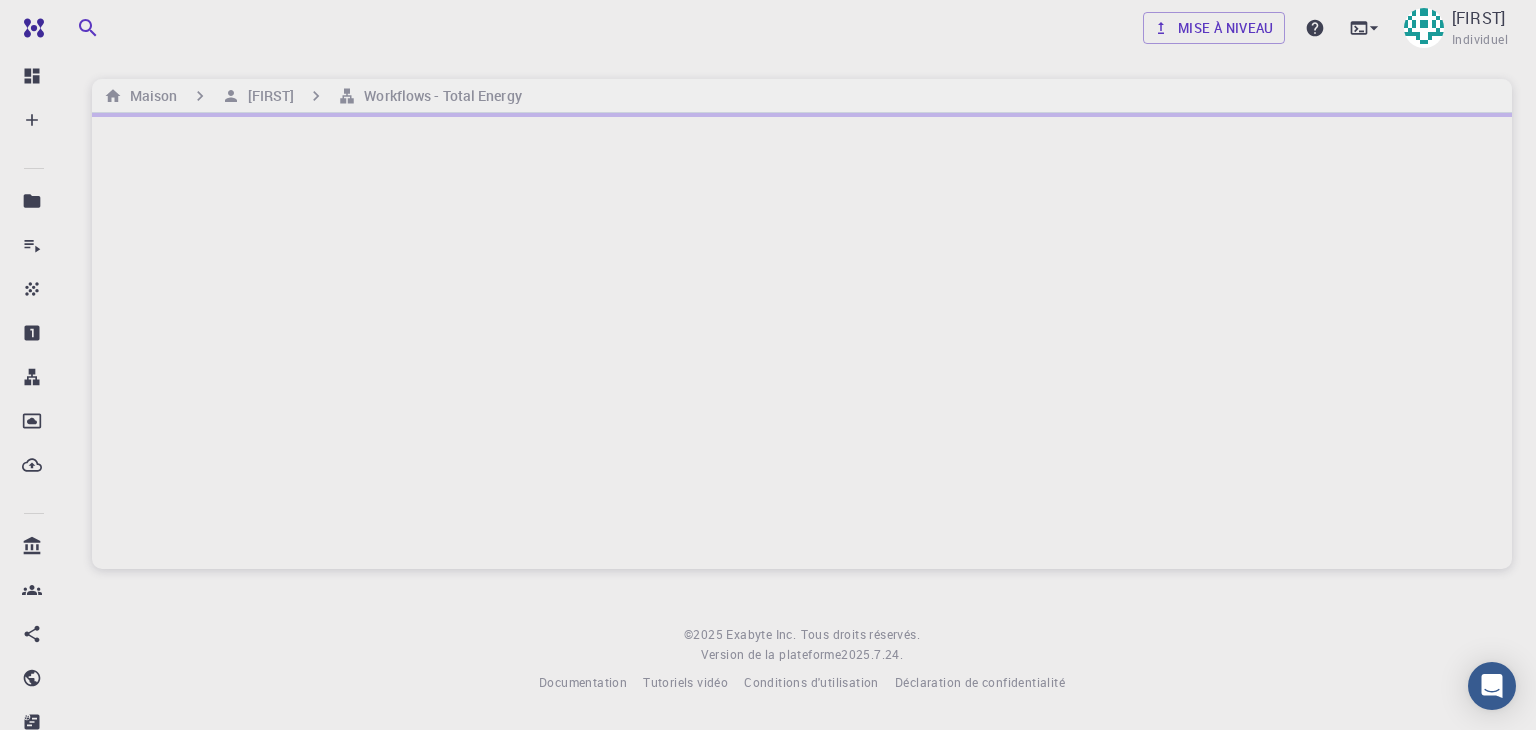 click at bounding box center (802, 341) 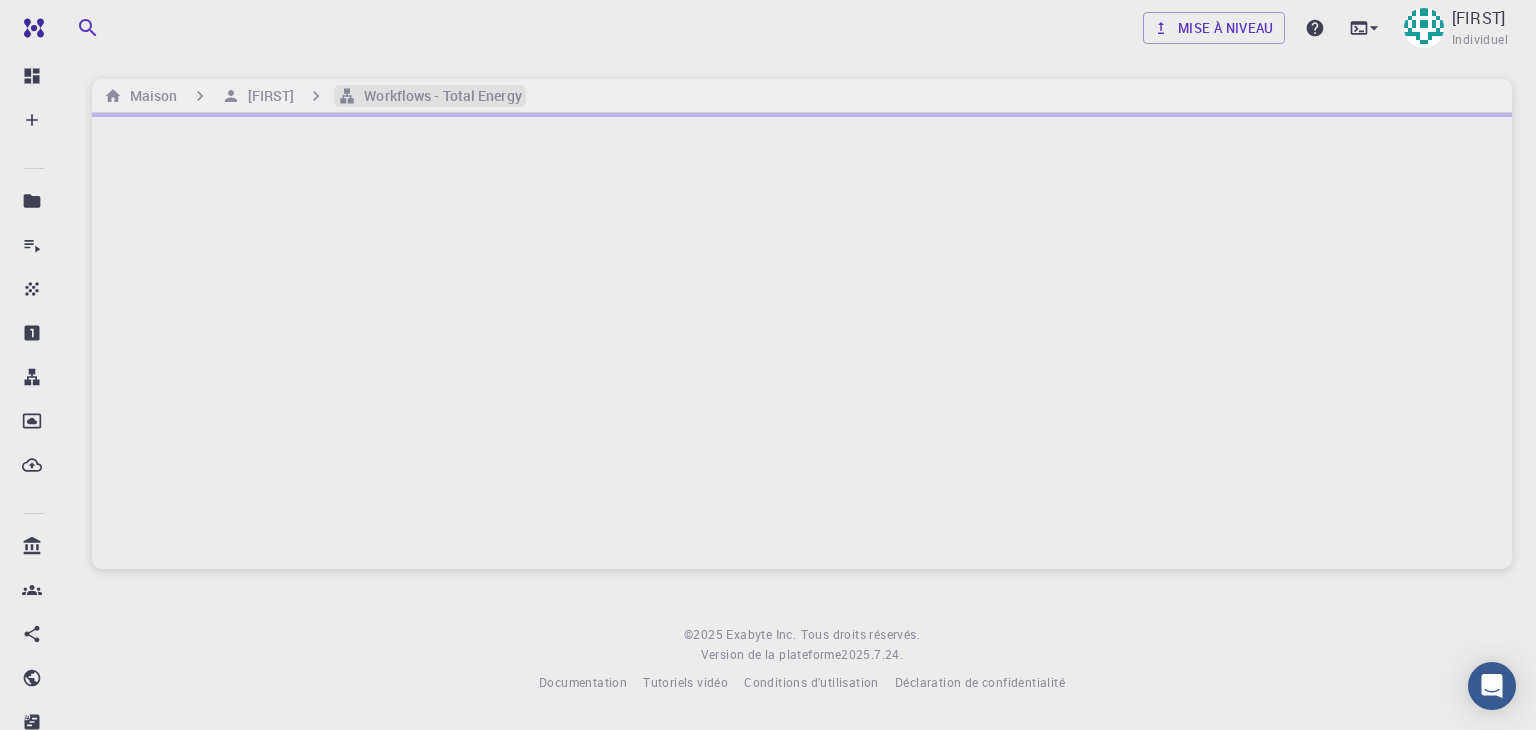 click on "Workflows - Total Energy" at bounding box center (438, 96) 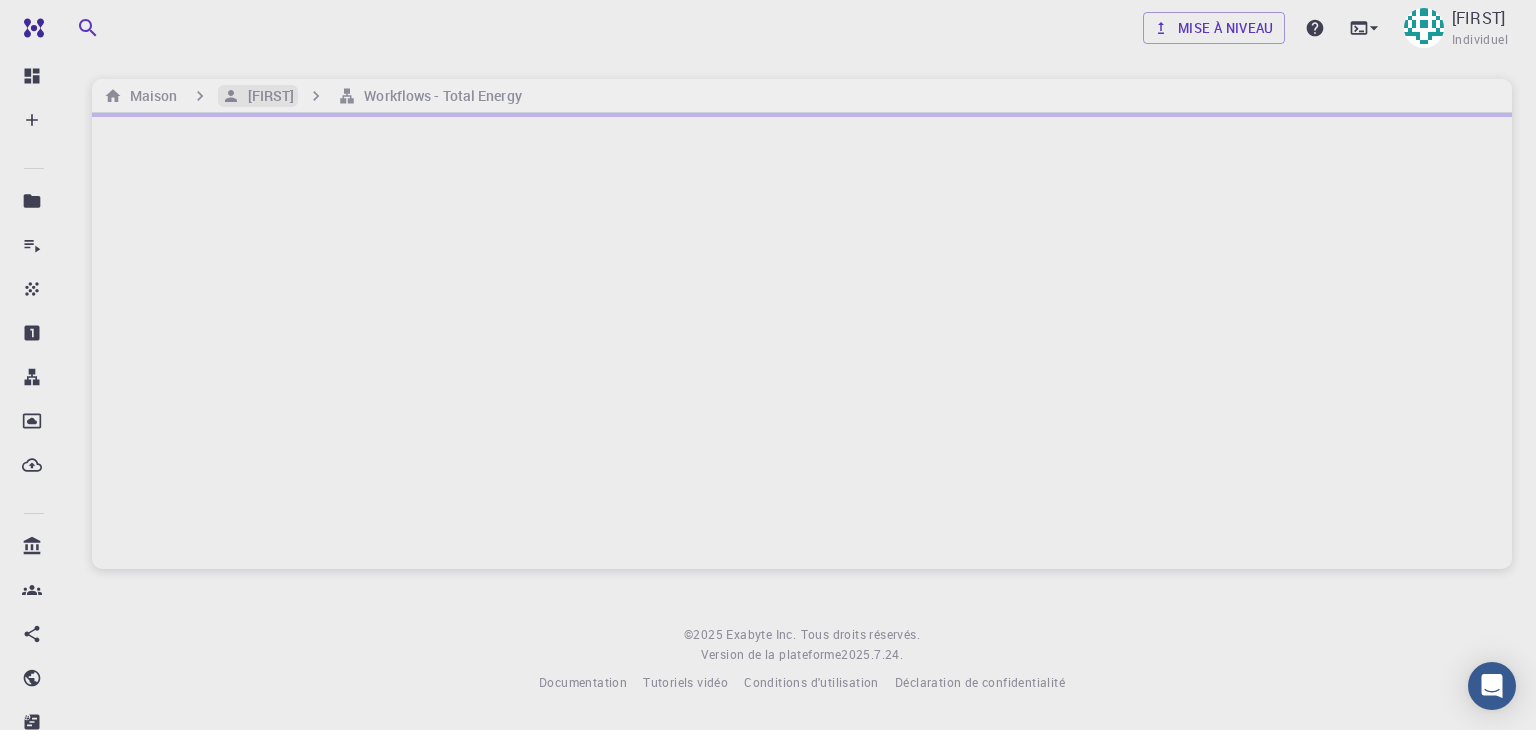 click on "[FIRST]" at bounding box center [271, 95] 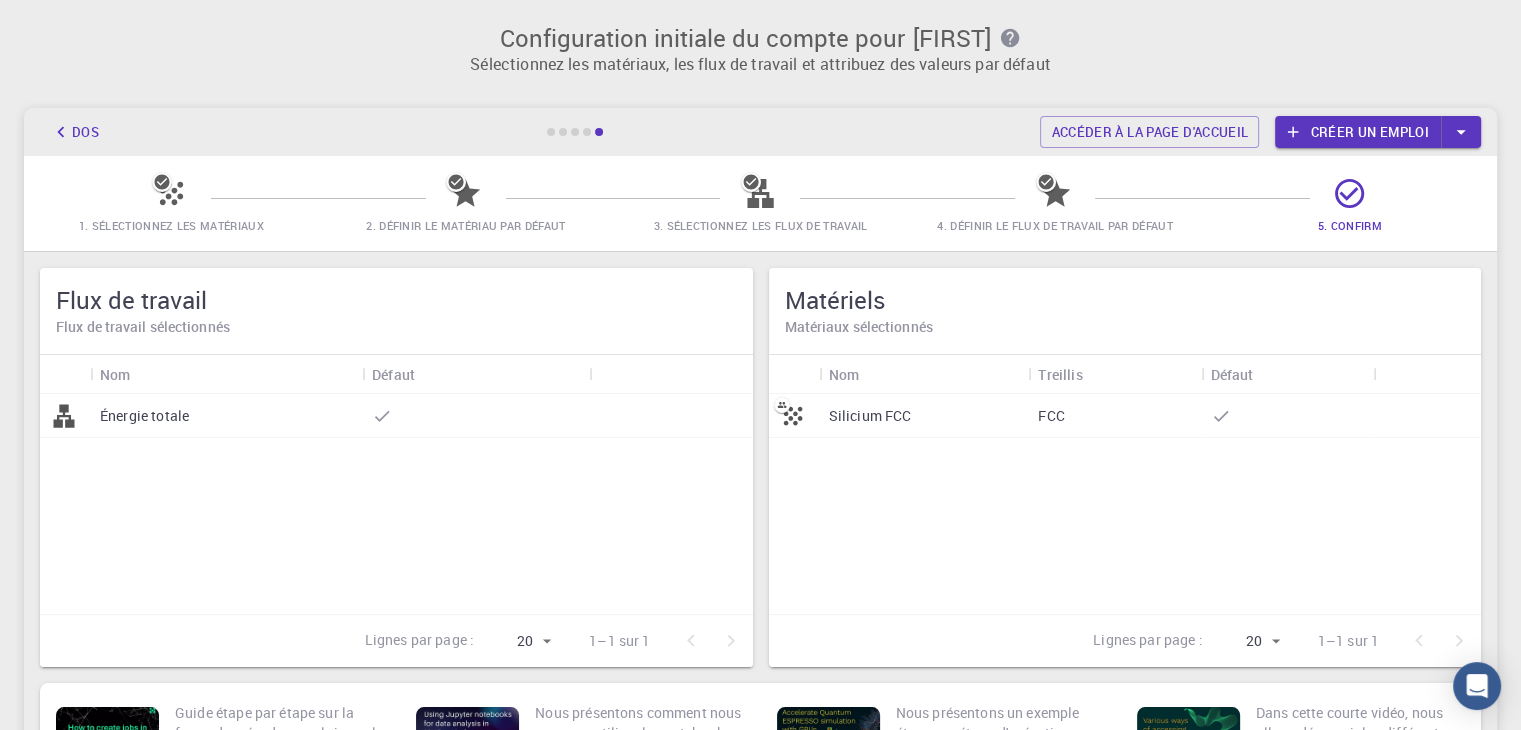 click on "Matériels" at bounding box center [835, 300] 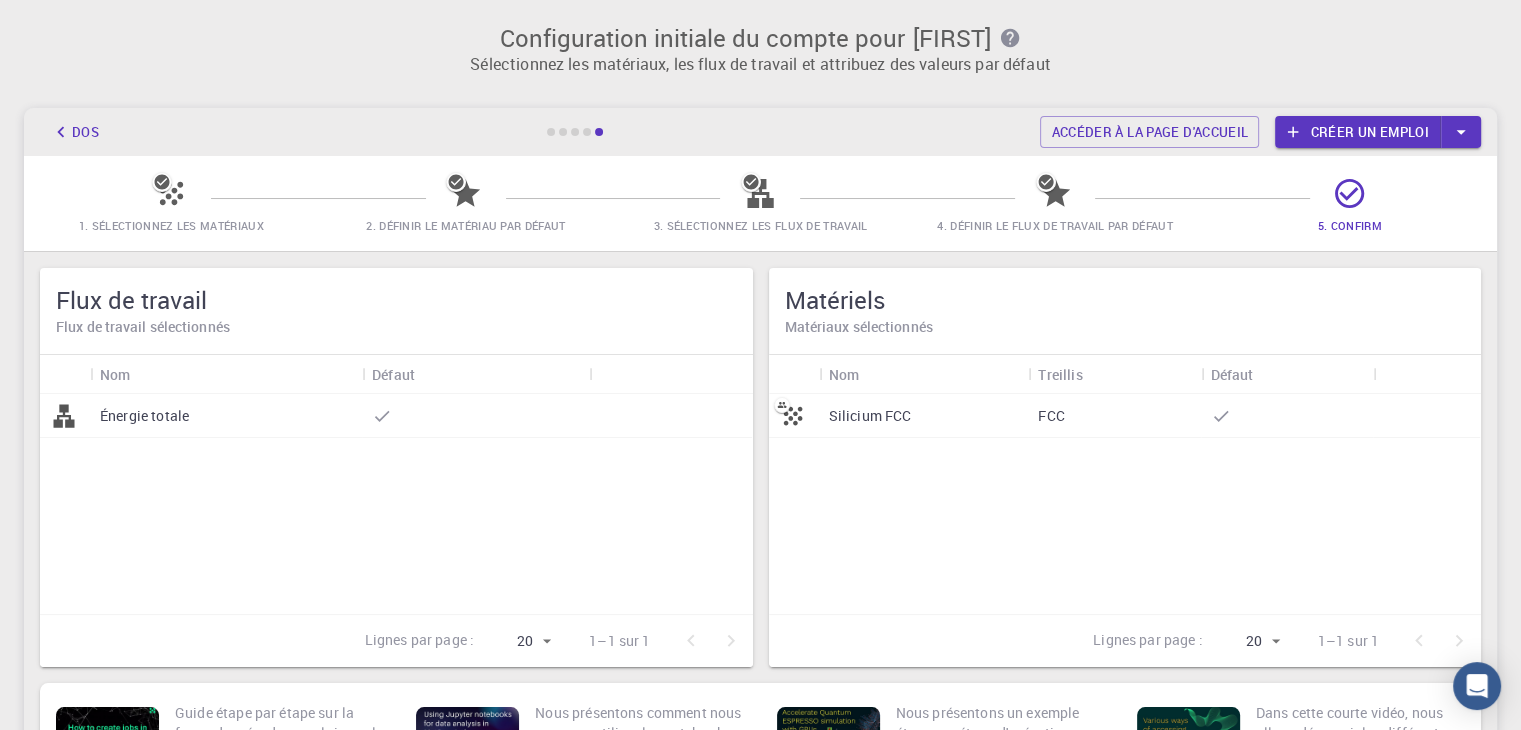 click on "Matériaux sélectionnés" at bounding box center (859, 326) 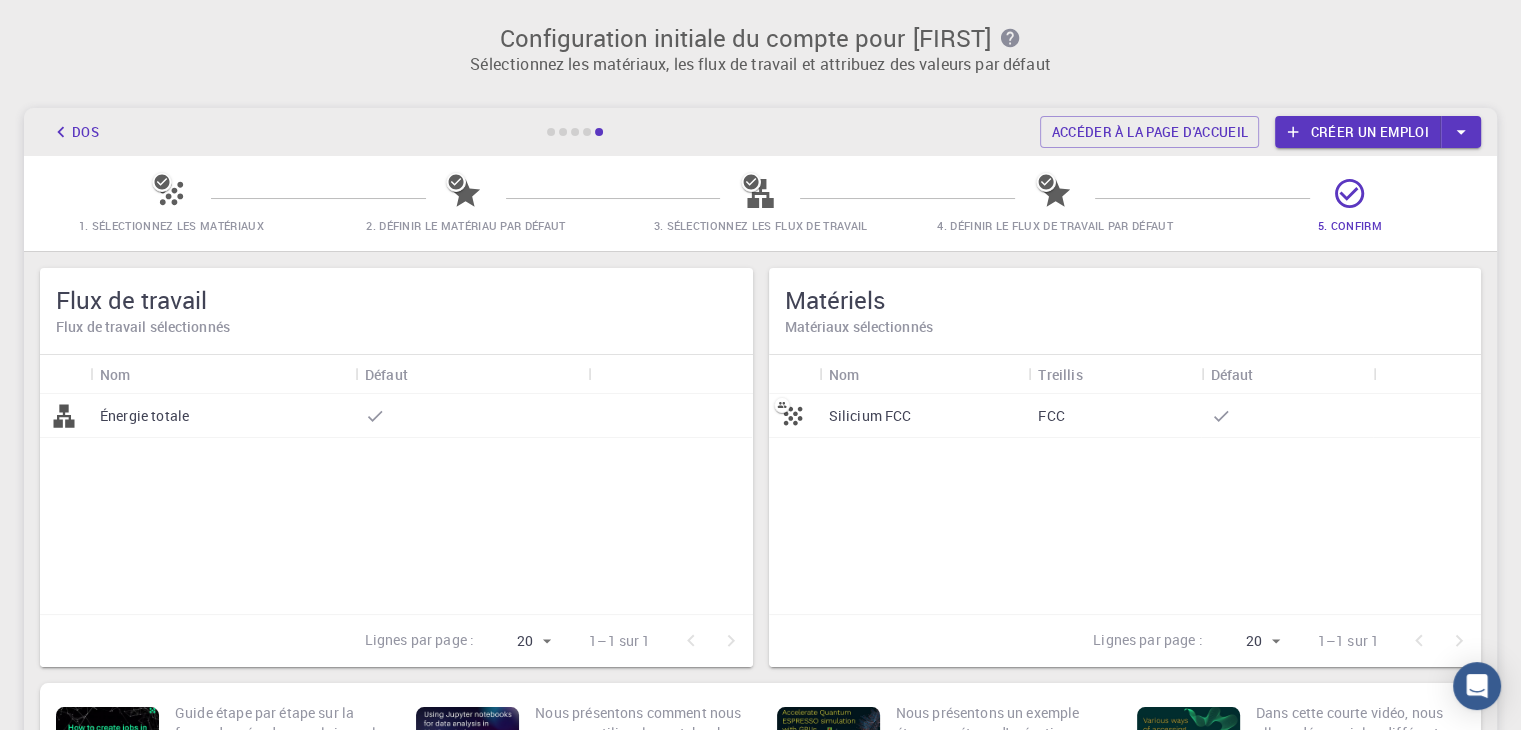 click 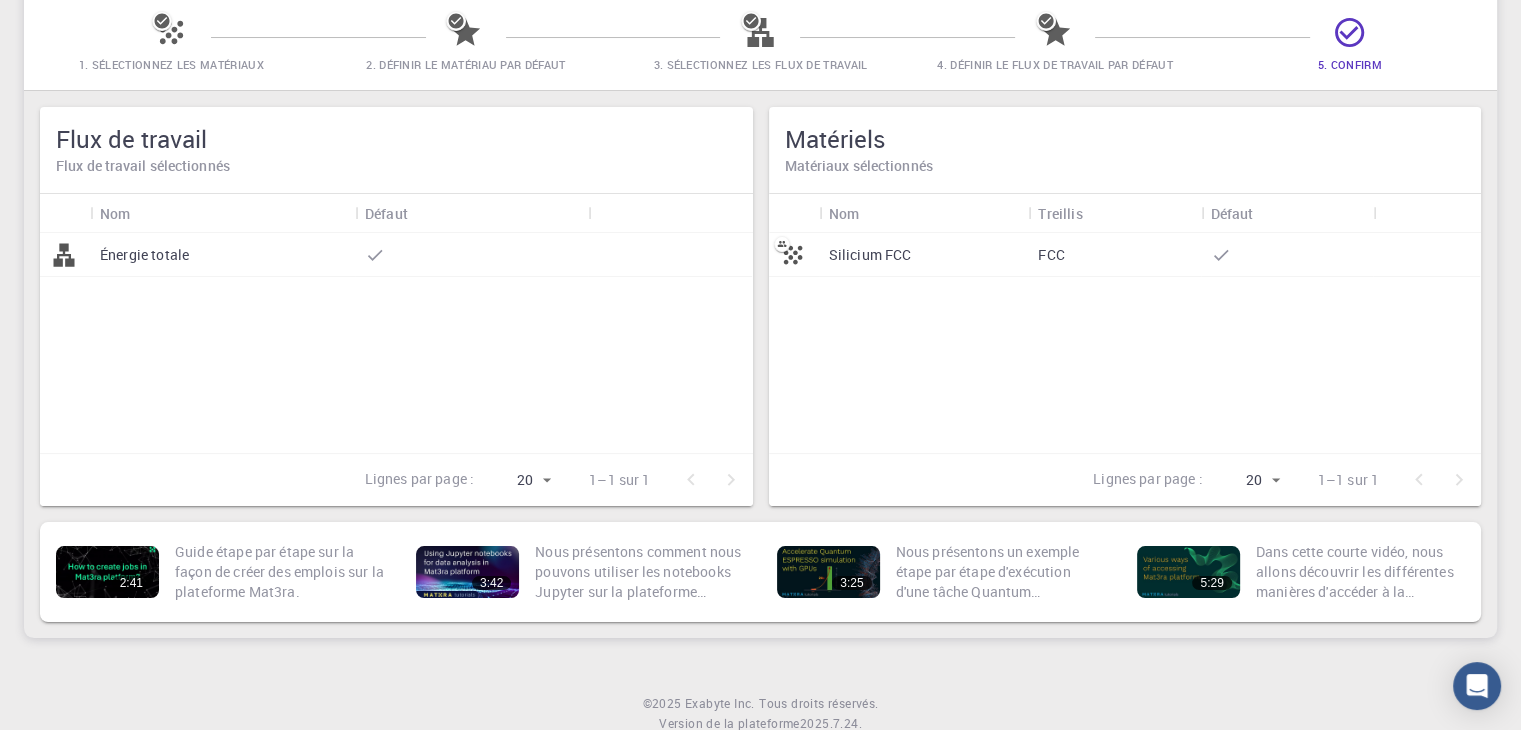 scroll, scrollTop: 165, scrollLeft: 0, axis: vertical 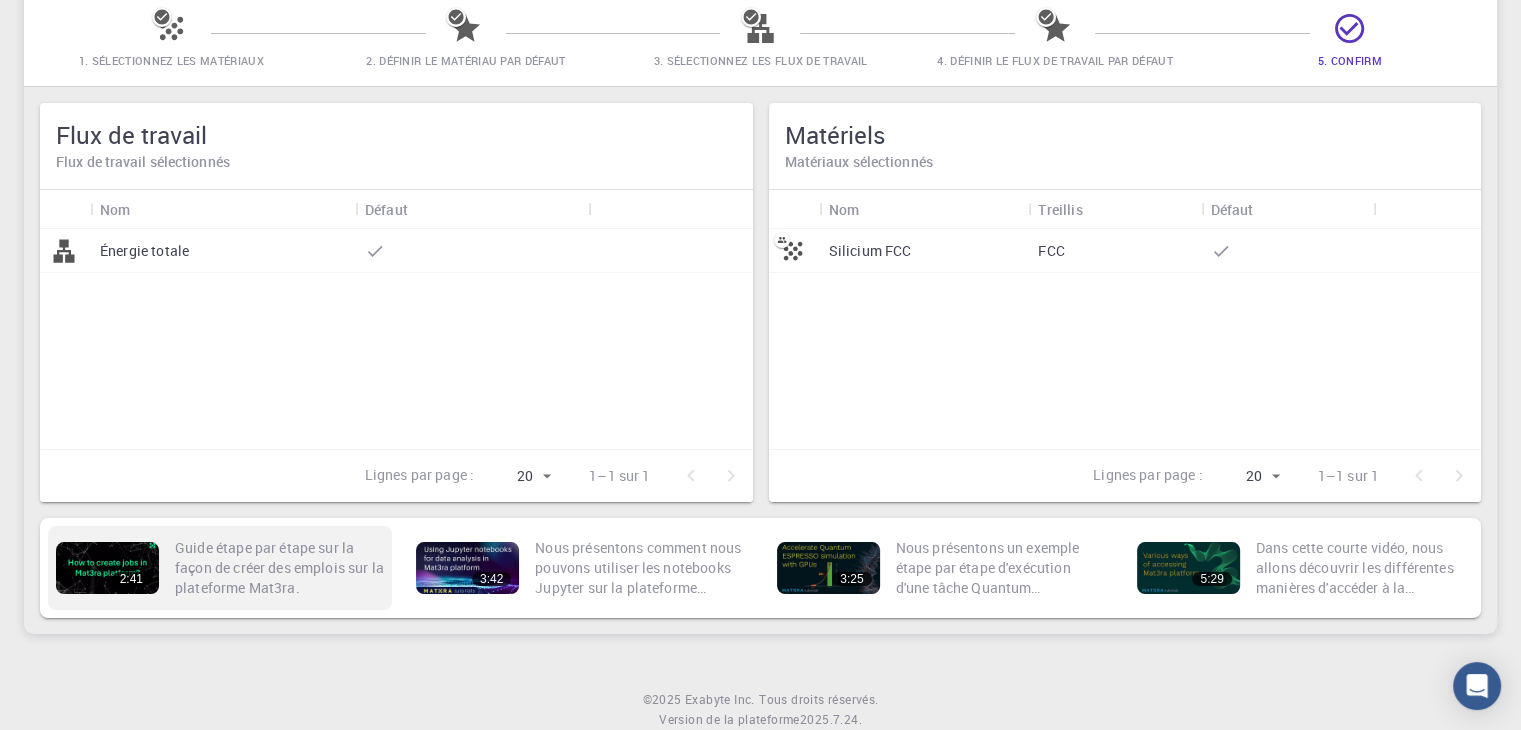 click on "2:41" at bounding box center [107, 568] 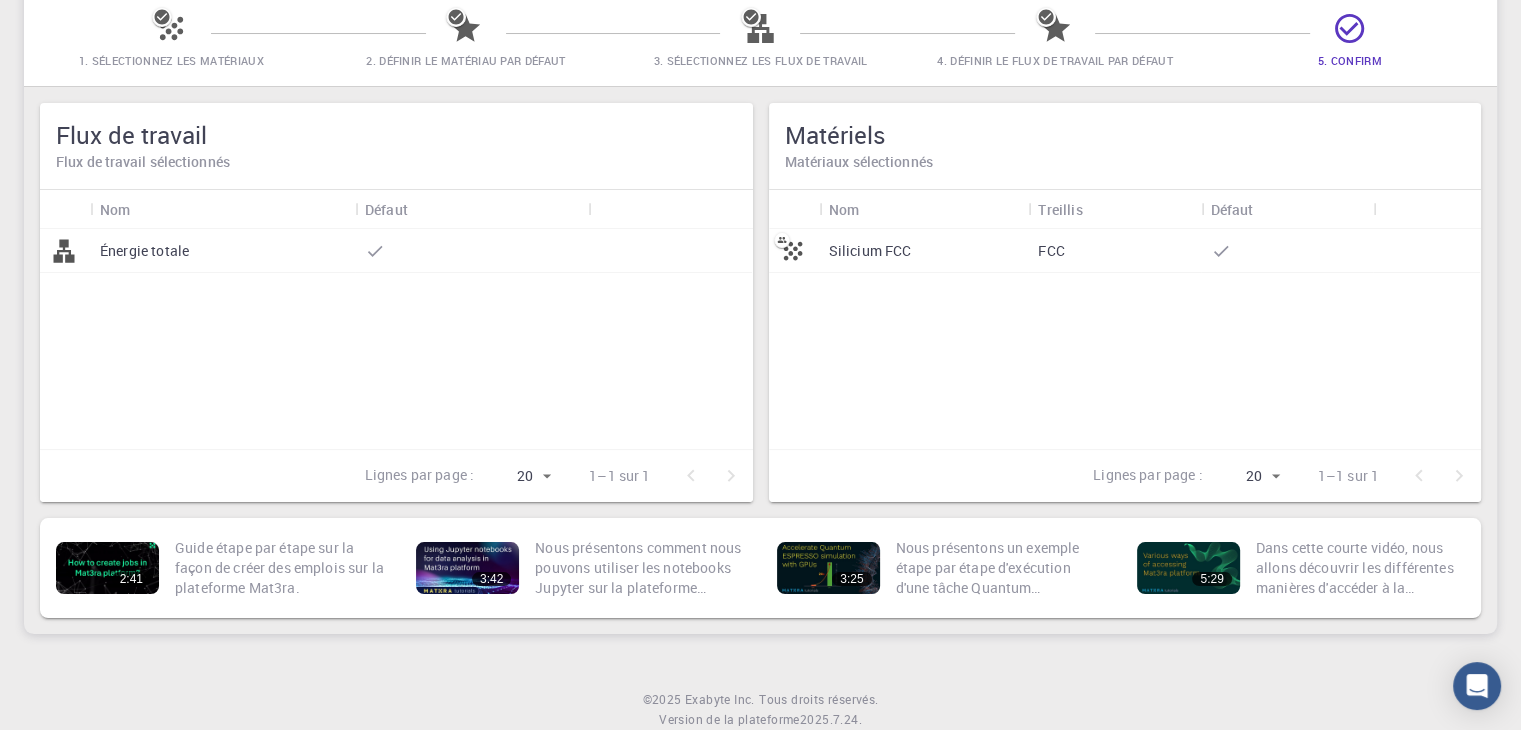 click 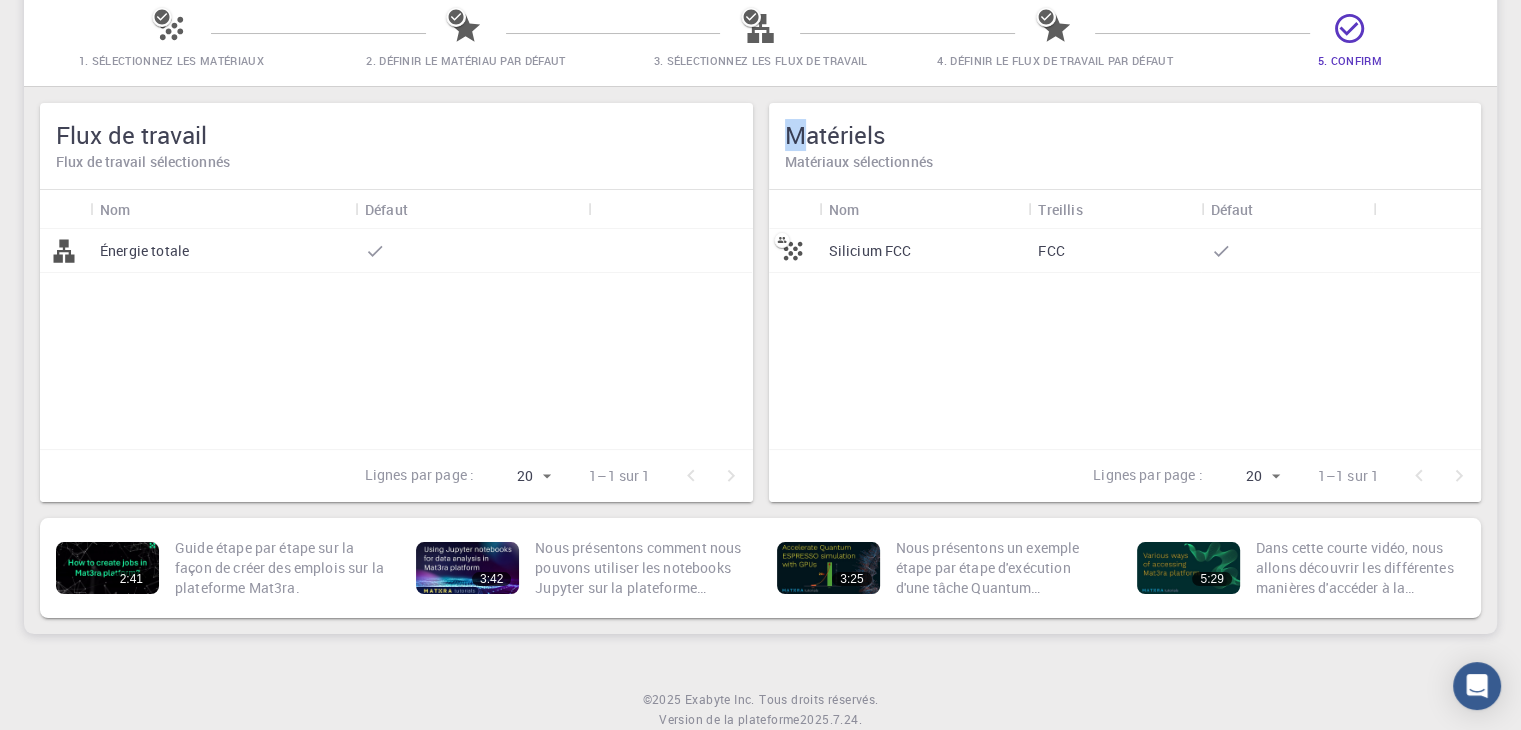 drag, startPoint x: 763, startPoint y: 149, endPoint x: 812, endPoint y: 145, distance: 49.162994 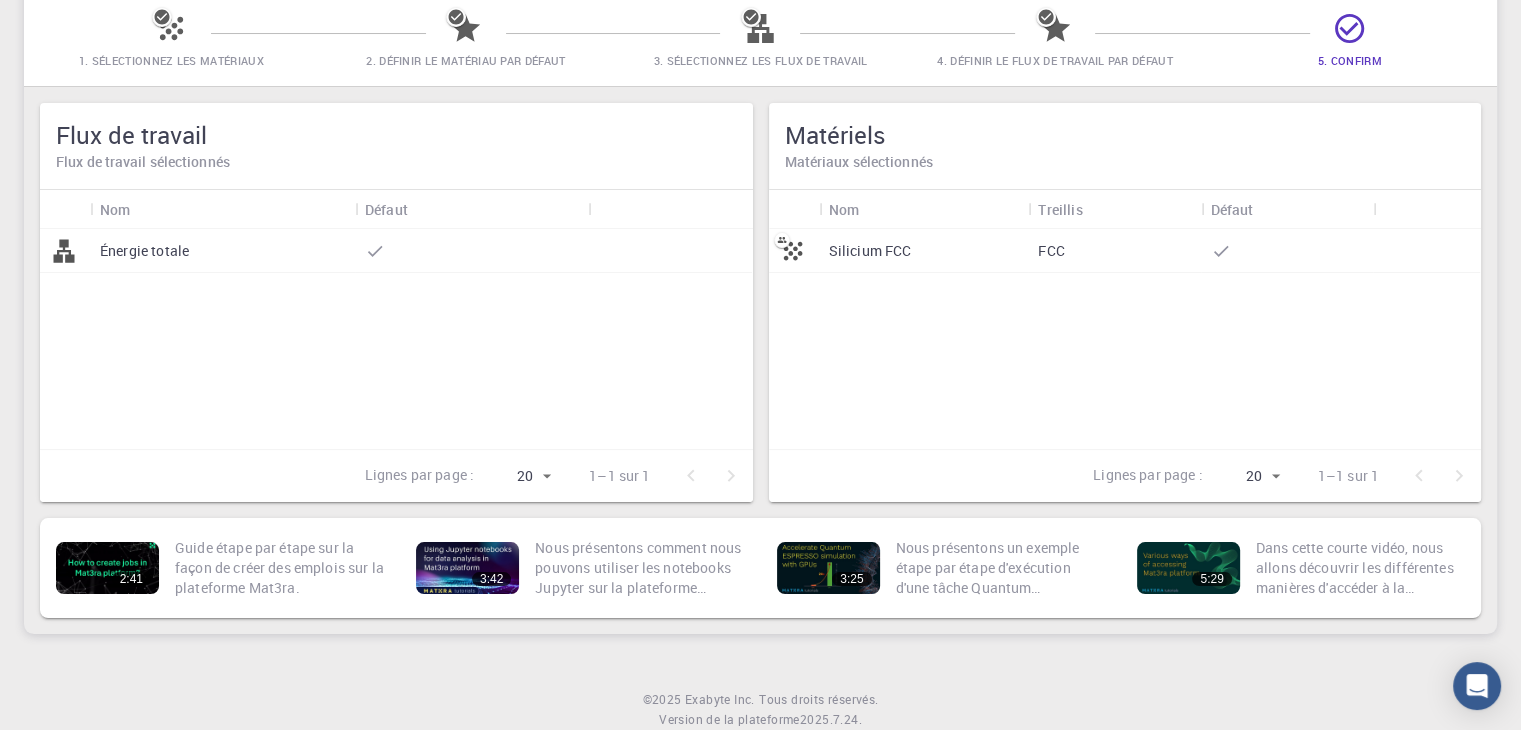 click on "Matériaux sélectionnés" at bounding box center [859, 161] 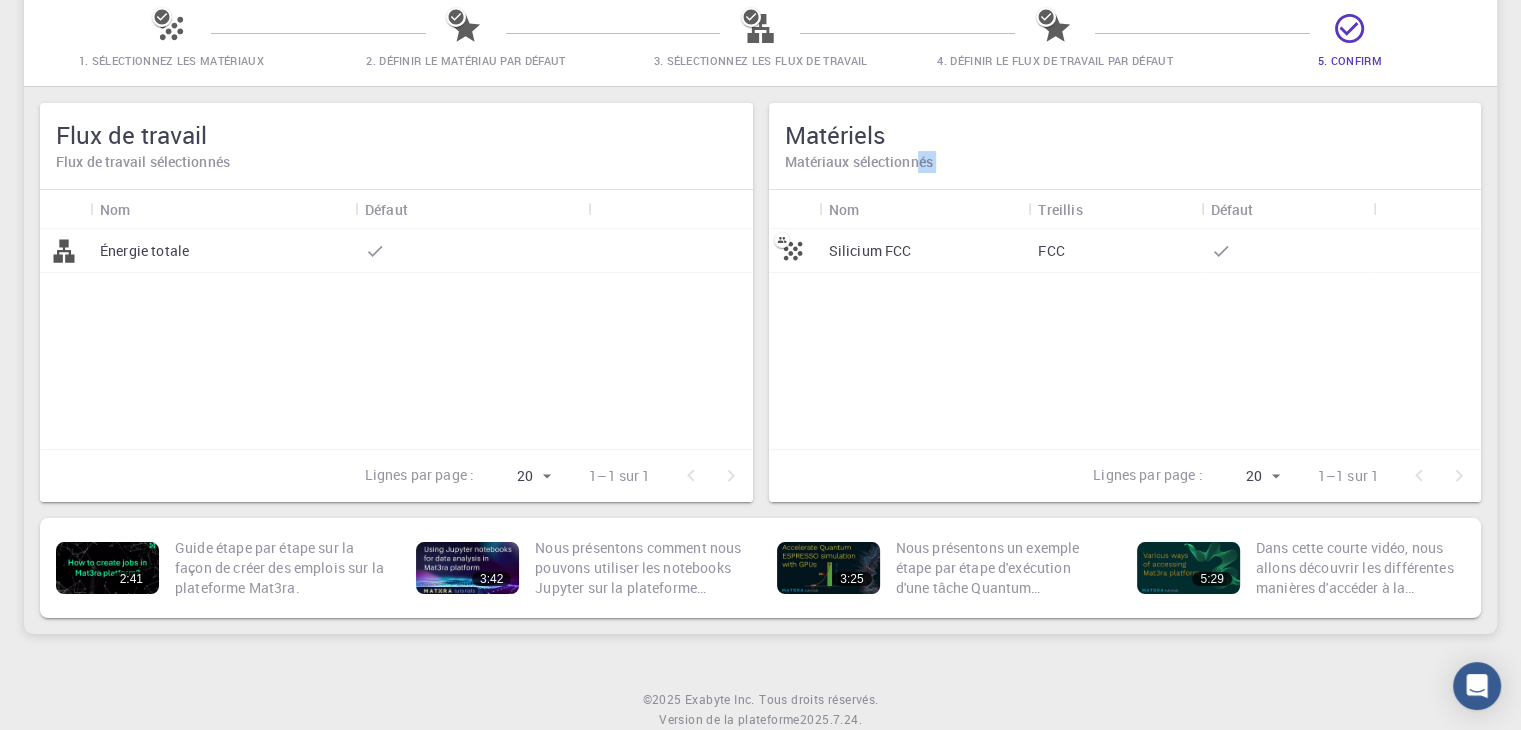drag, startPoint x: 919, startPoint y: 165, endPoint x: 876, endPoint y: 205, distance: 58.728188 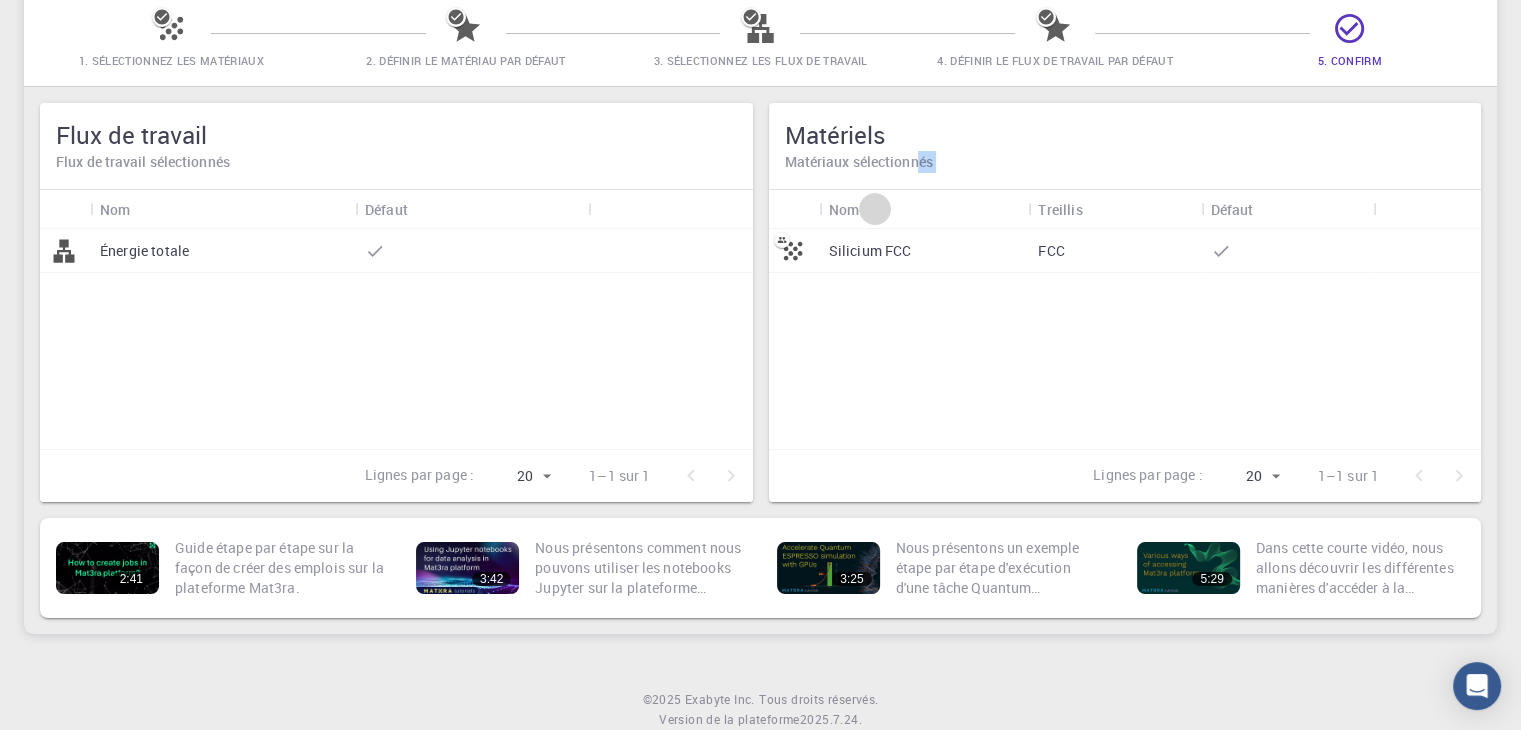 click 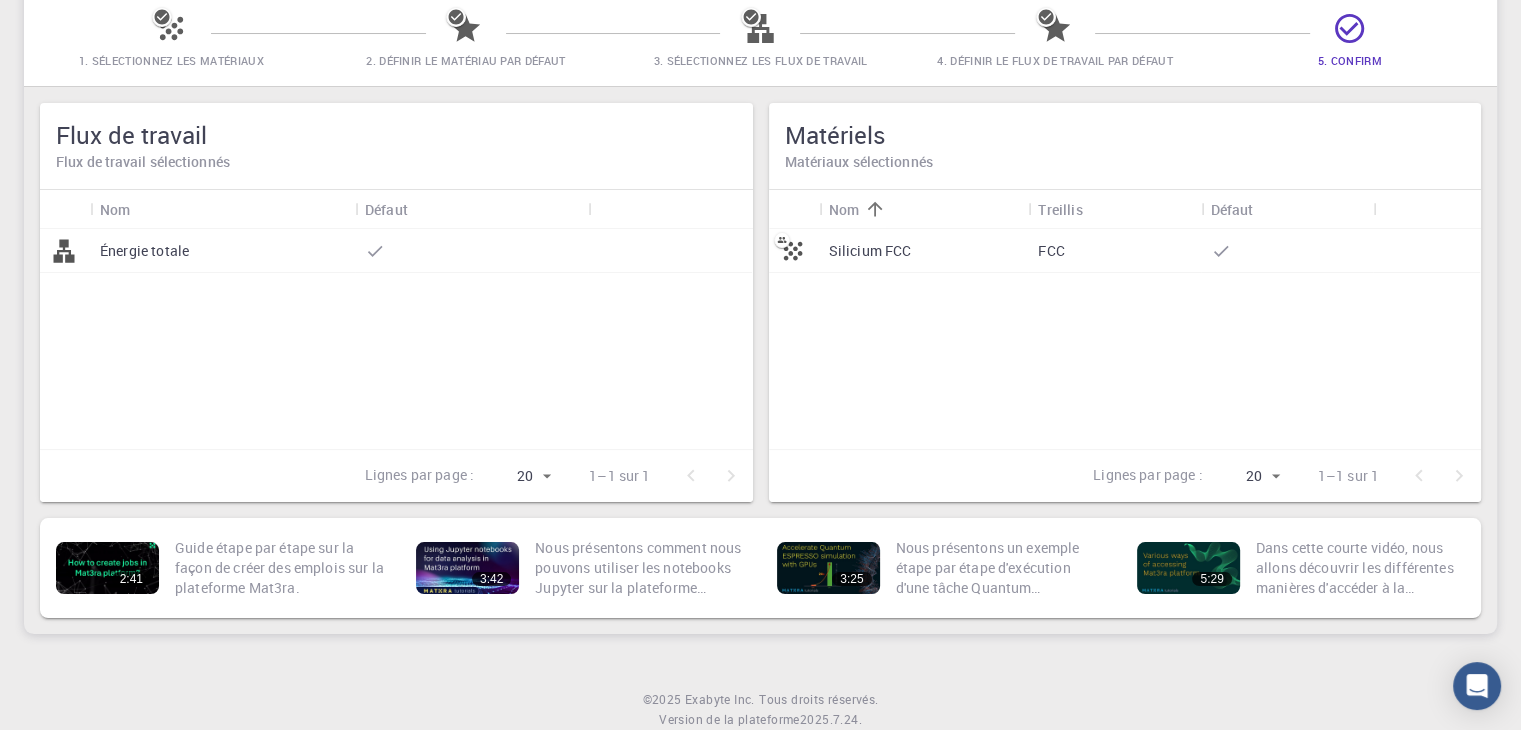 click on "Nom Défaut" at bounding box center (396, 209) 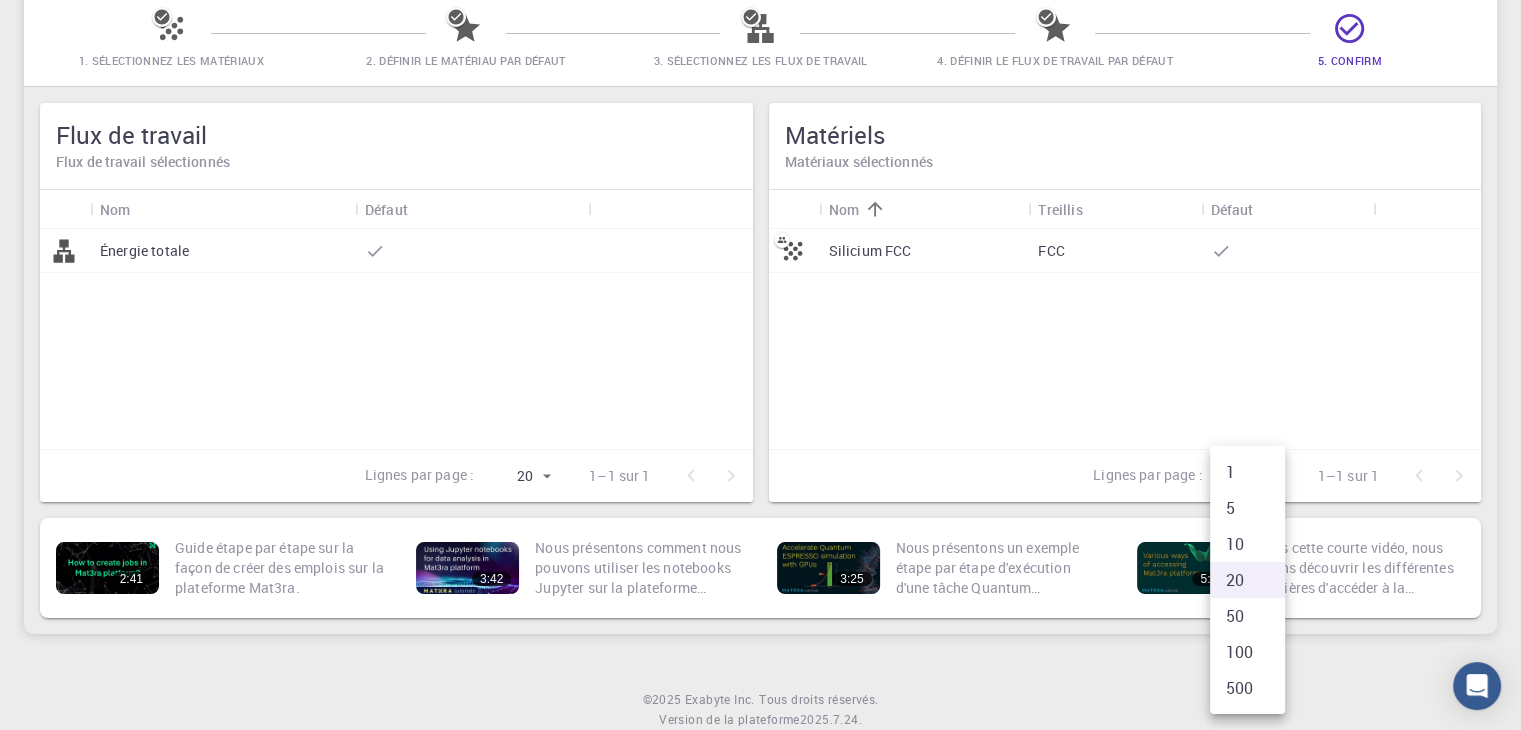 click on "Configuration initiale du compte pour  Mohamed Sélectionnez les matériaux, les flux de travail et attribuez des valeurs par défaut Dos Accéder à la page d'accueil Créer un emploi 1. Sélectionnez les matériaux 2. Définir le matériau par défaut 3. Sélectionnez les flux de travail 4. Définir le flux de travail par défaut 5. Confirm Flux de travail Flux de travail sélectionnés Nom Défaut Énergie totale Lignes par page : 20 20 1–1 sur 1 Matériels Matériaux sélectionnés Nom Treillis Défaut Silicium FCC FCC Lignes par page : 20 20 1–1 sur 1 2:41 Guide étape par étape sur la façon de créer des emplois sur la plateforme Mat3ra. 3:42 Nous présentons comment nous pouvons utiliser les notebooks Jupyter sur la plateforme Mat3ra pour l'analyse des données. 3:25 5:29 ©  2025   Exabyte Inc.   Tous droits réservés. Version de la plateforme  2025.7.24  . Documentation Tutoriels vidéo Conditions d'utilisation Déclaration de confidentialité
Texte d'origine 1" at bounding box center [760, 312] 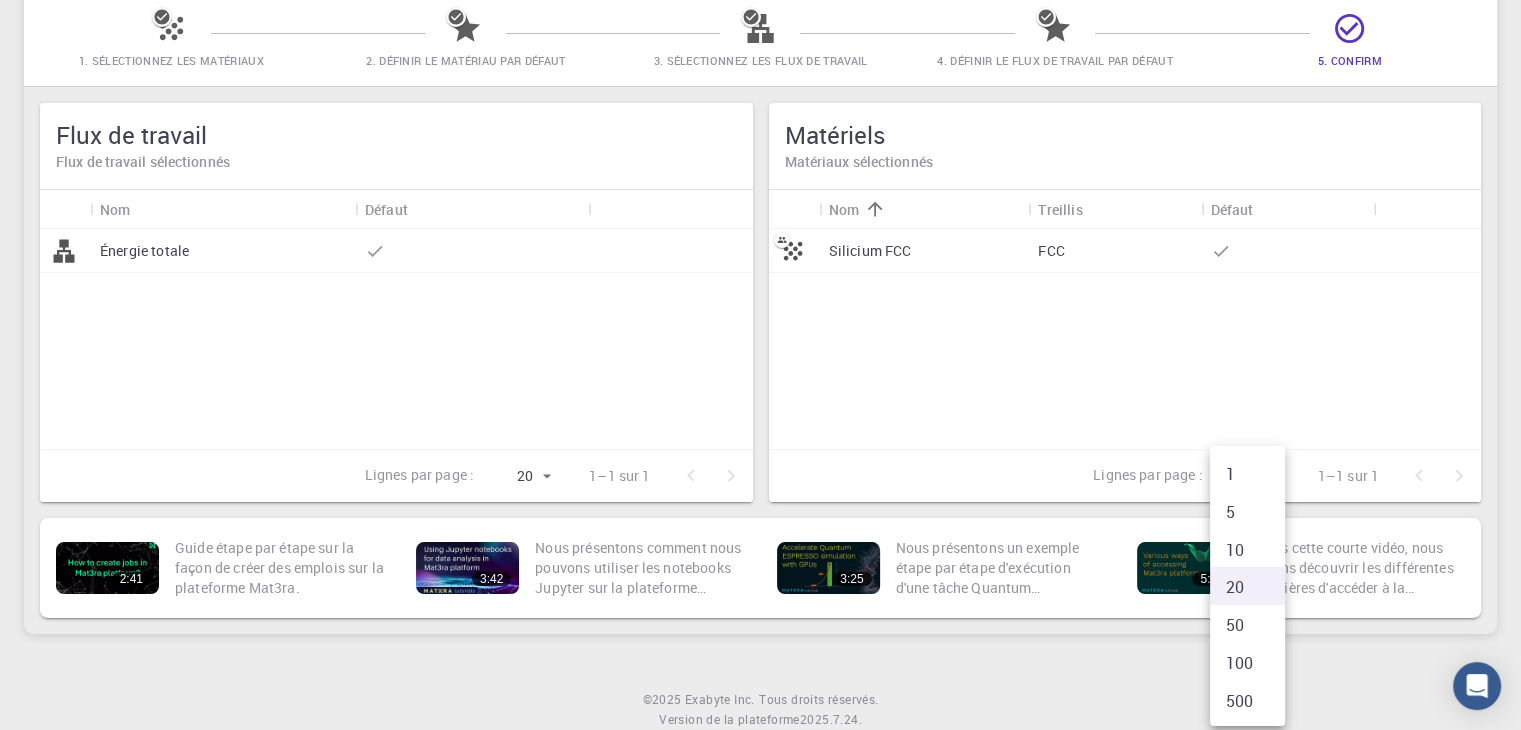 click at bounding box center (760, 365) 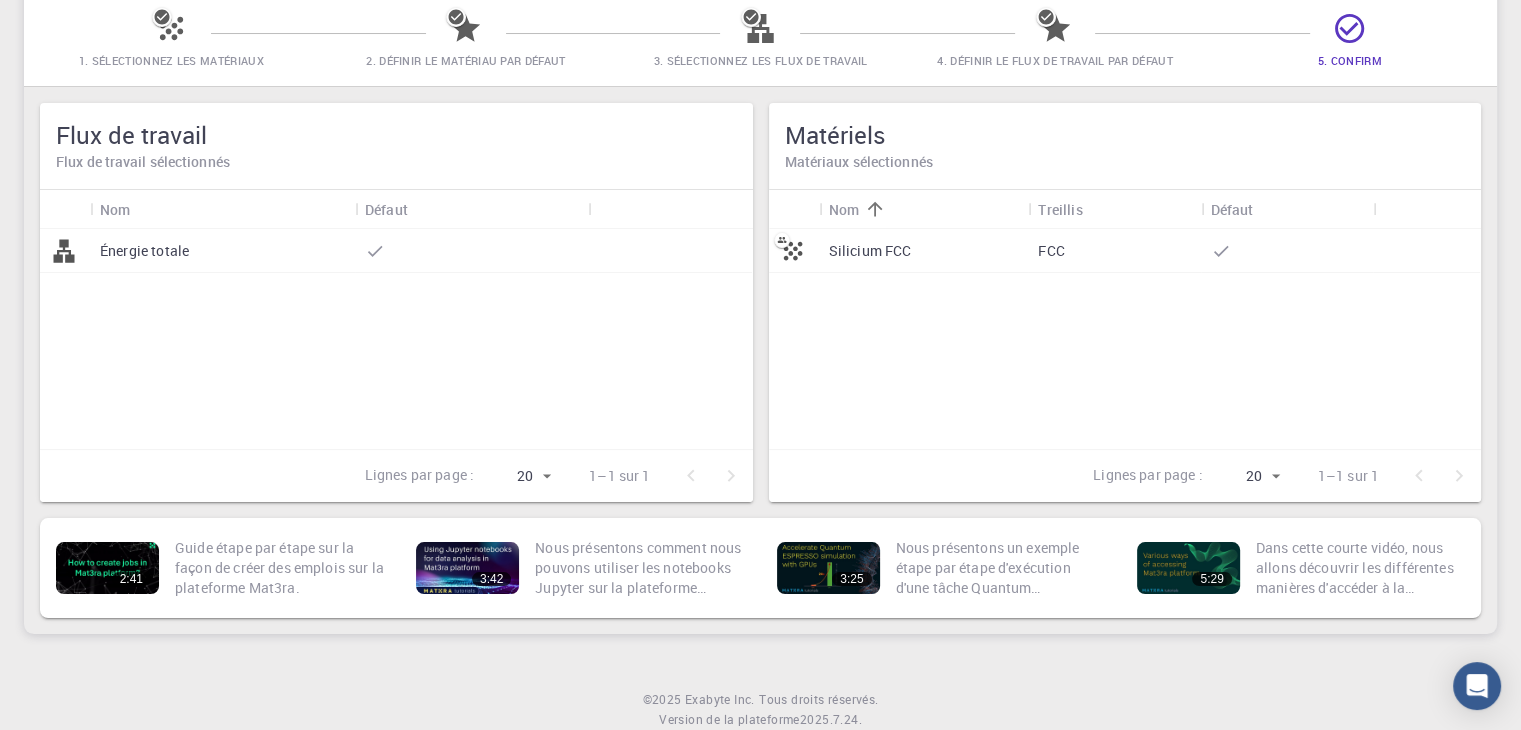click on "Flux de travail sélectionnés" at bounding box center [143, 161] 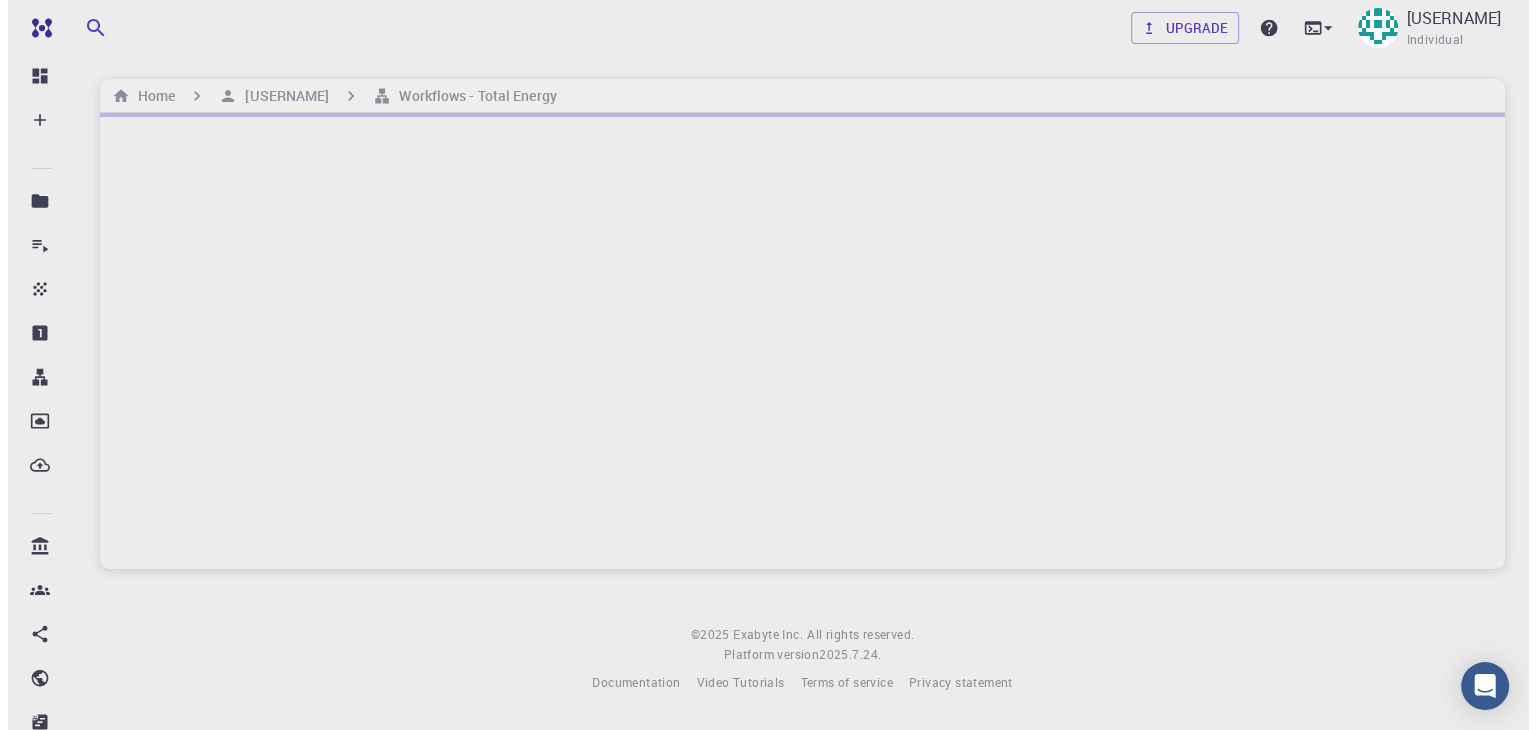 scroll, scrollTop: 0, scrollLeft: 0, axis: both 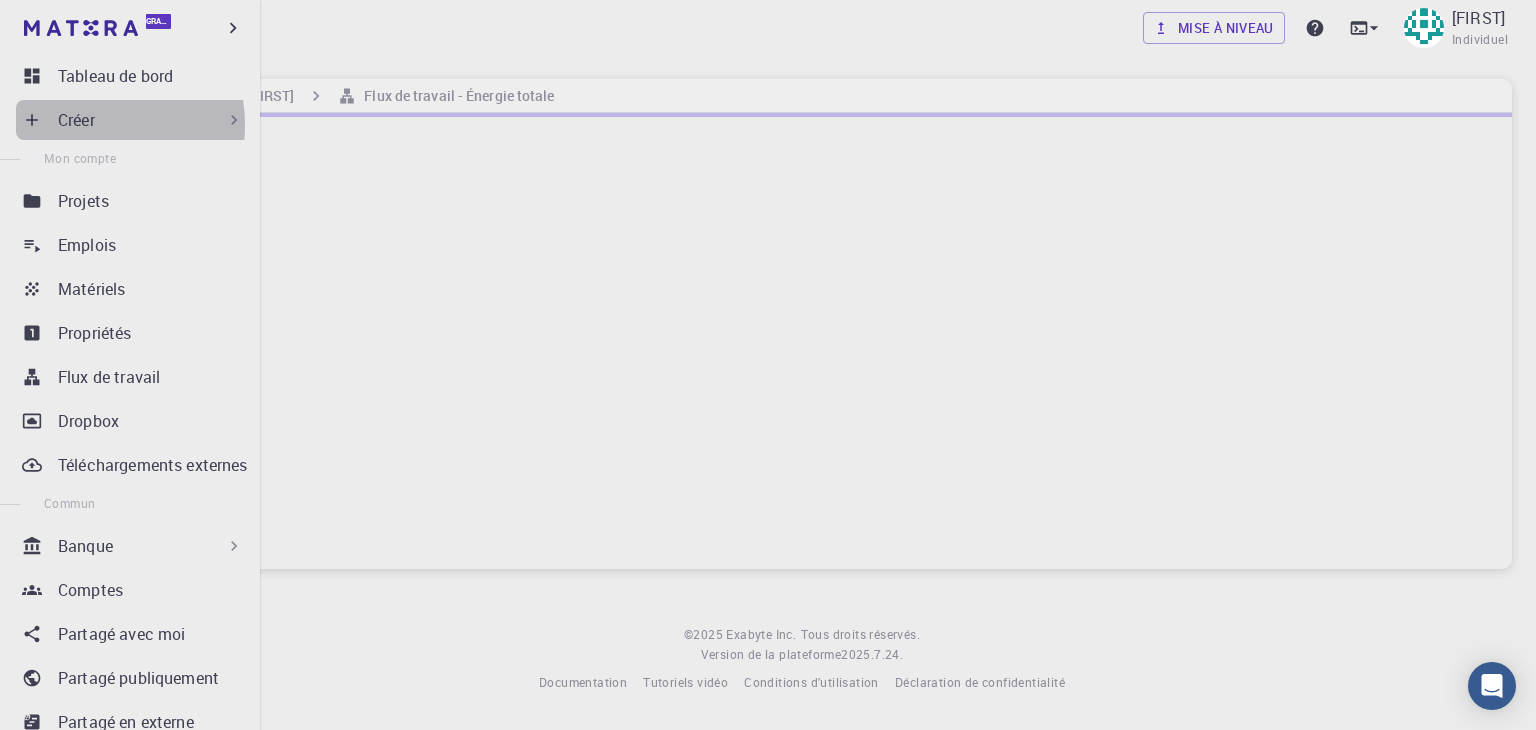 click on "Créer" at bounding box center (76, 120) 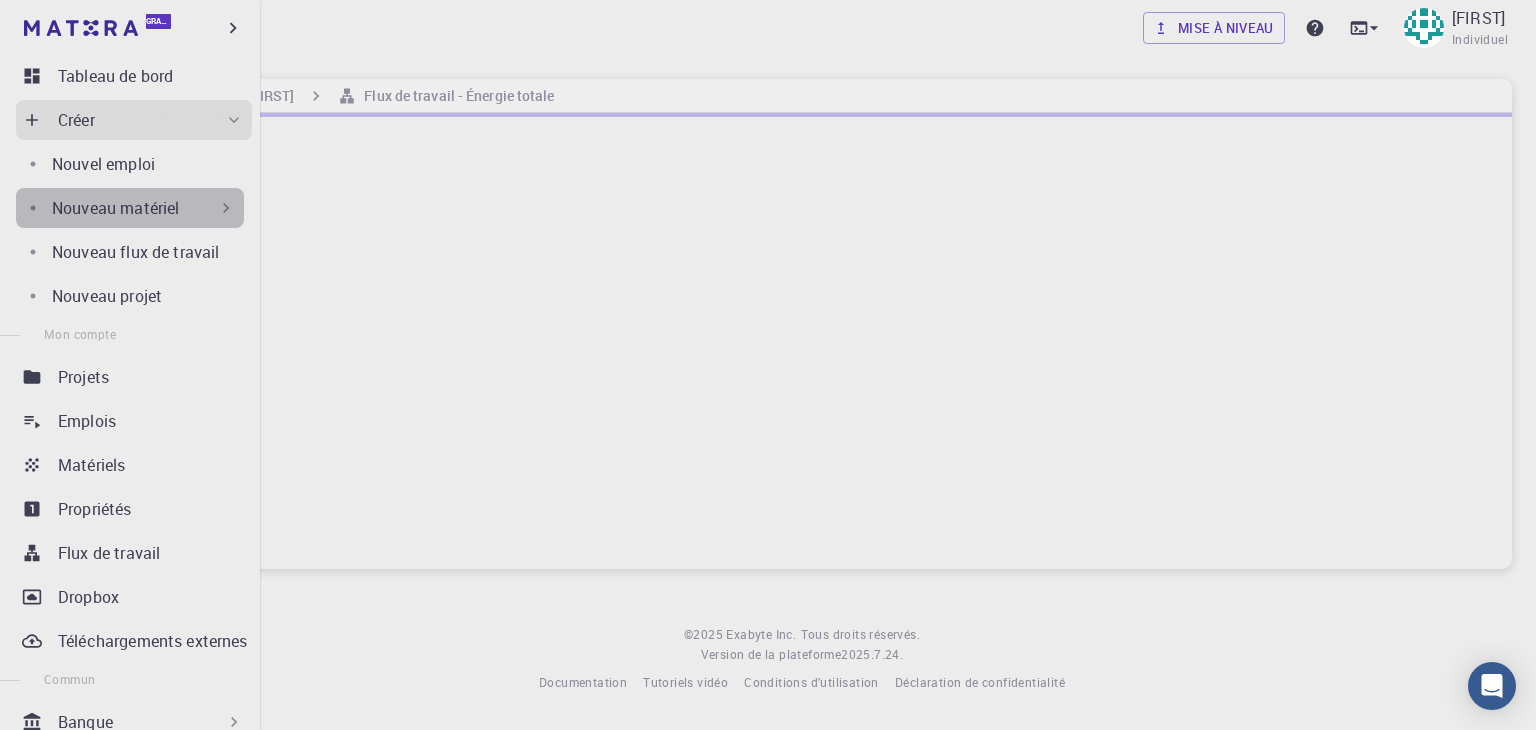 click on "Nouveau matériel" at bounding box center [115, 208] 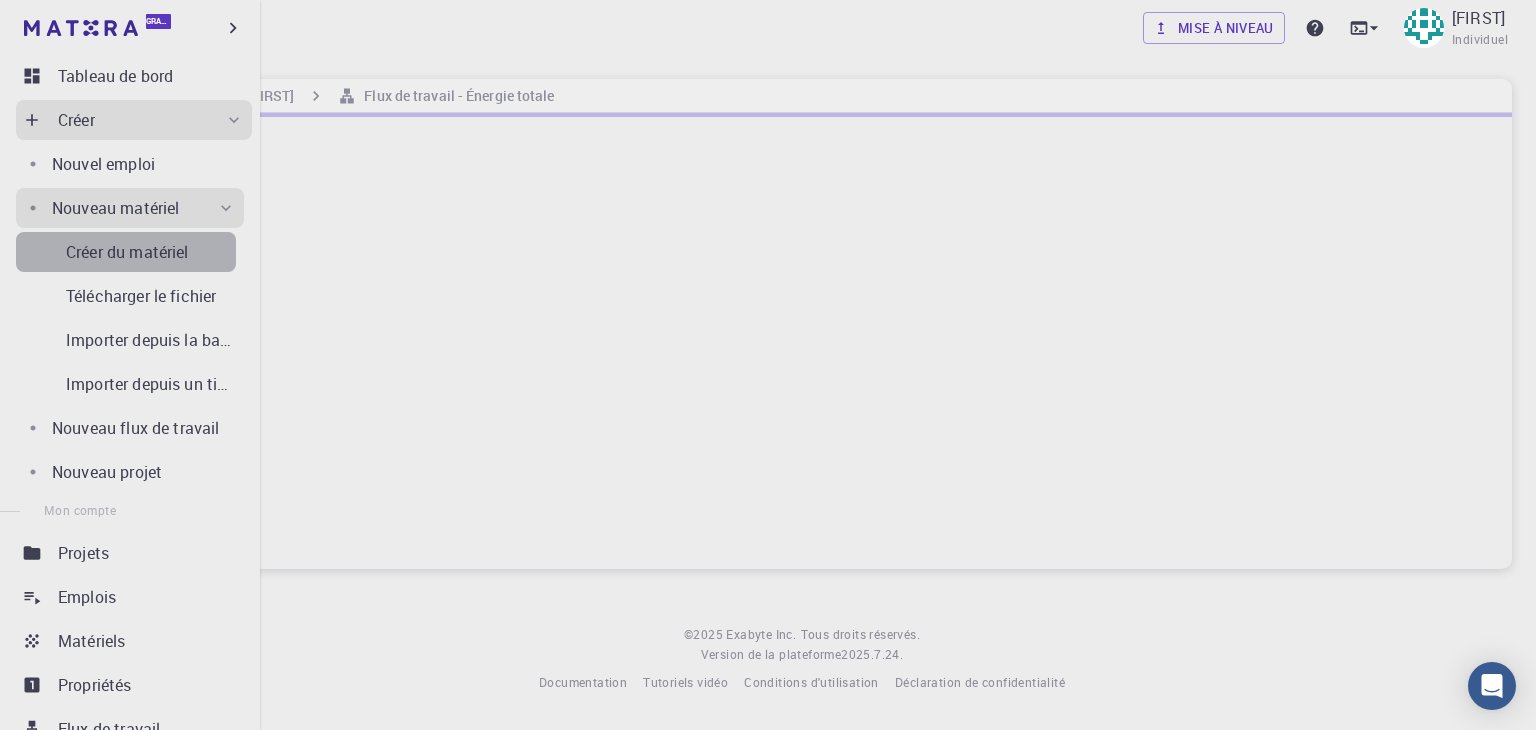 click on "Créer du matériel" at bounding box center [127, 252] 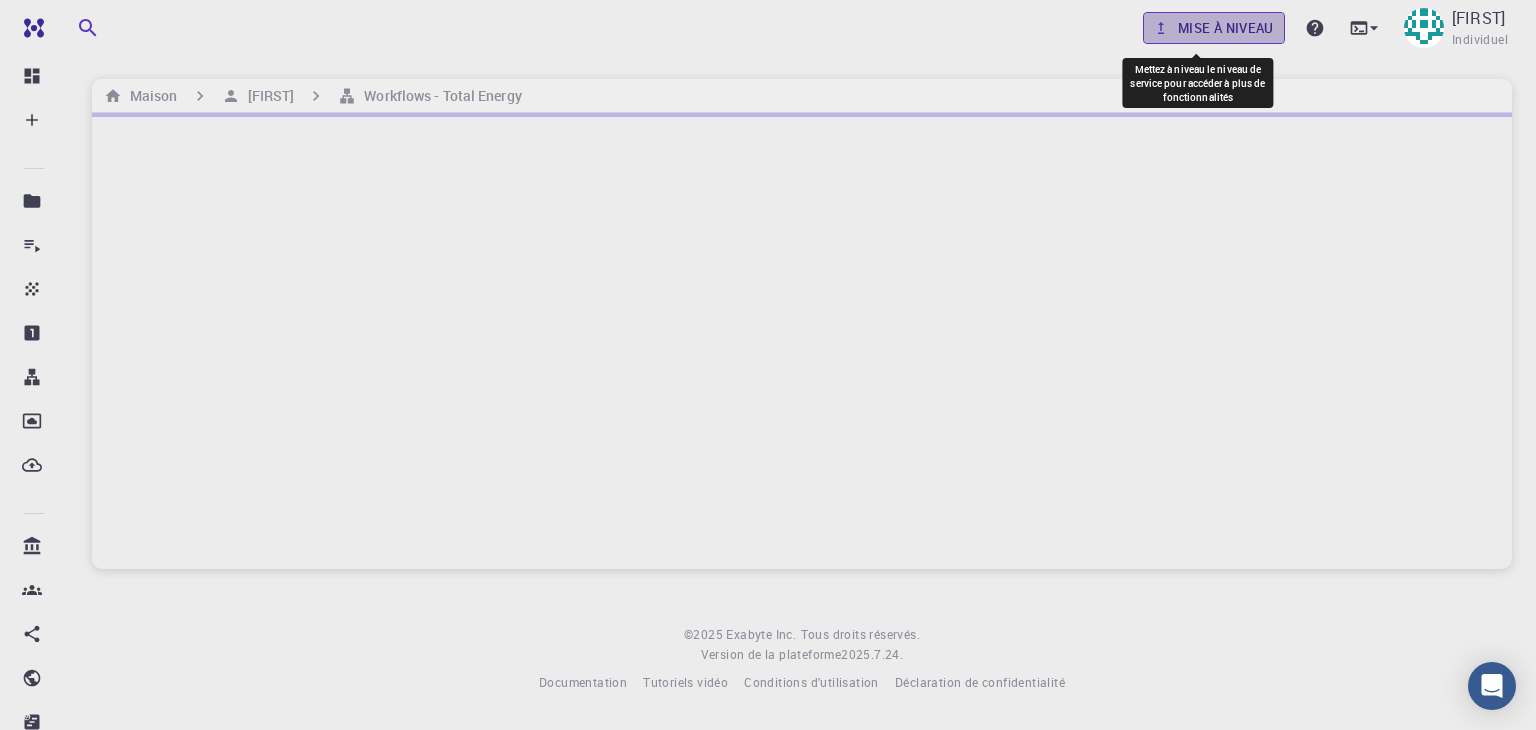 click on "Mise à niveau" at bounding box center (1226, 28) 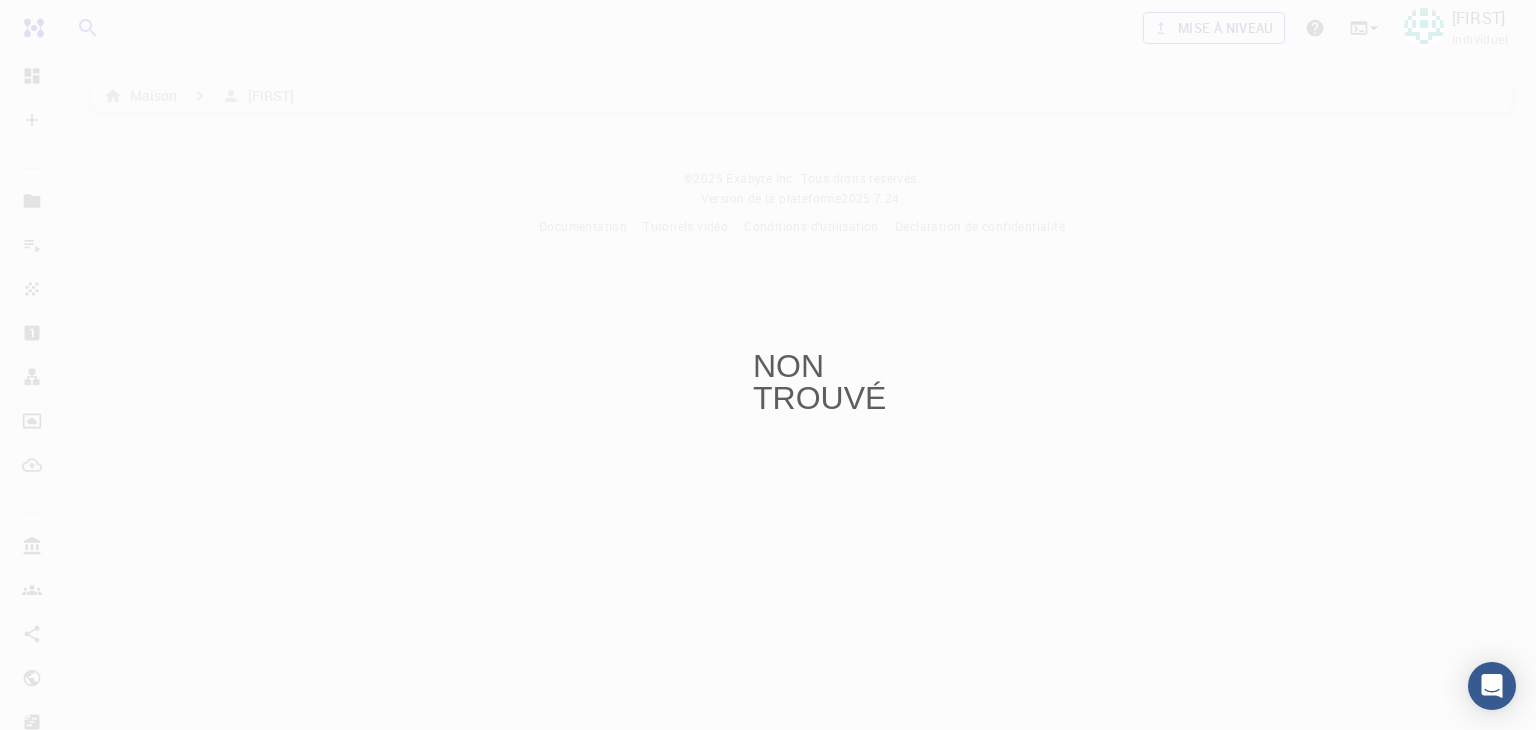 click on "NON TROUVÉ" at bounding box center [768, 365] 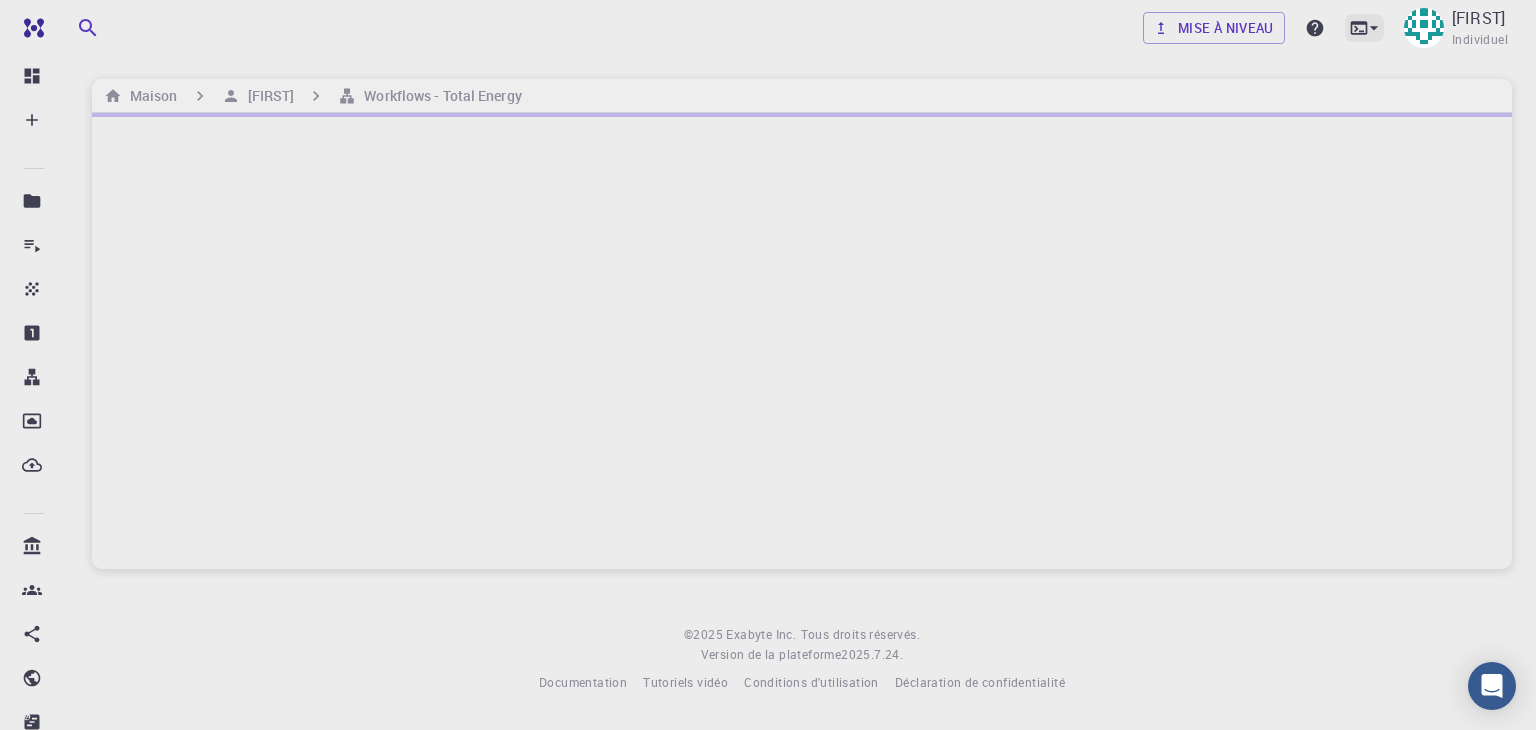 click 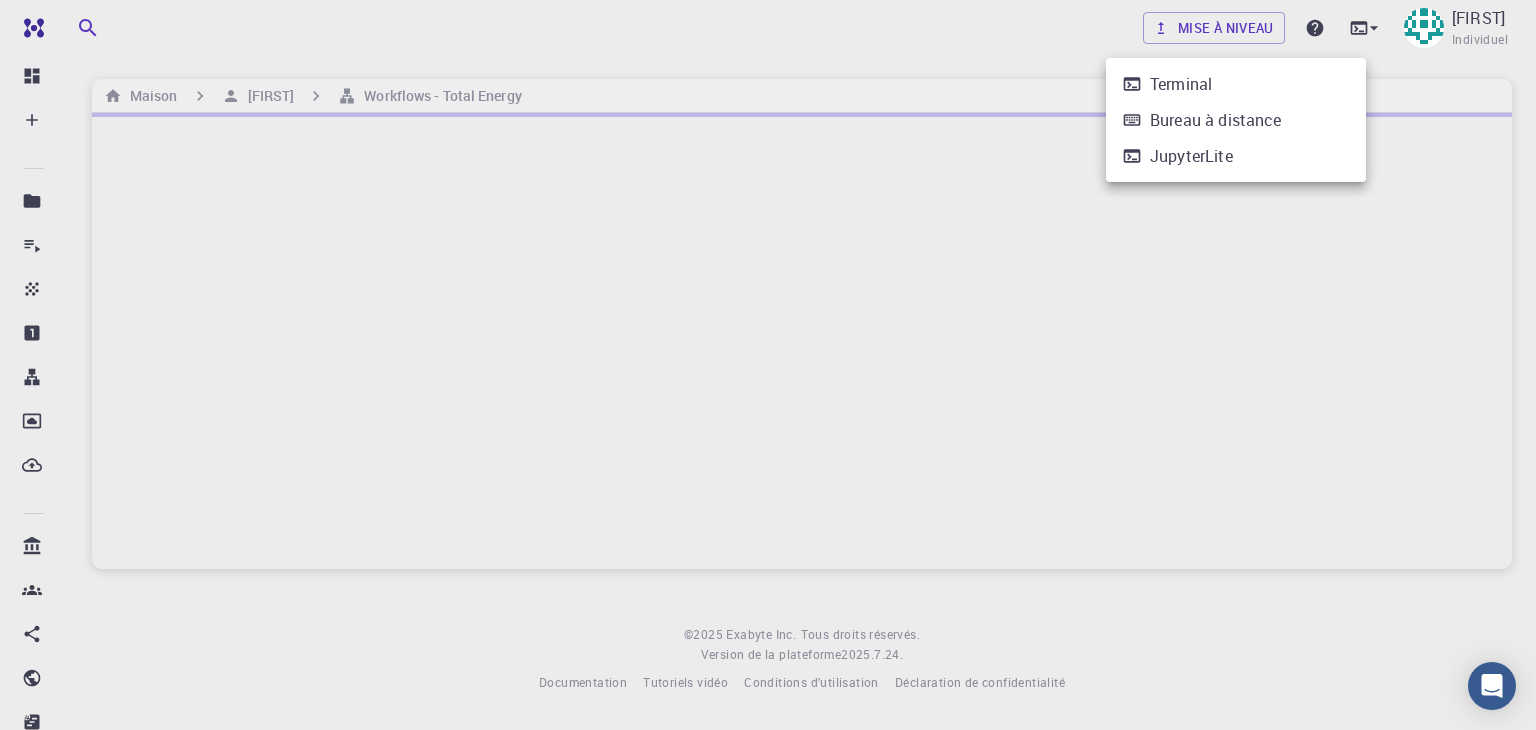click at bounding box center (768, 365) 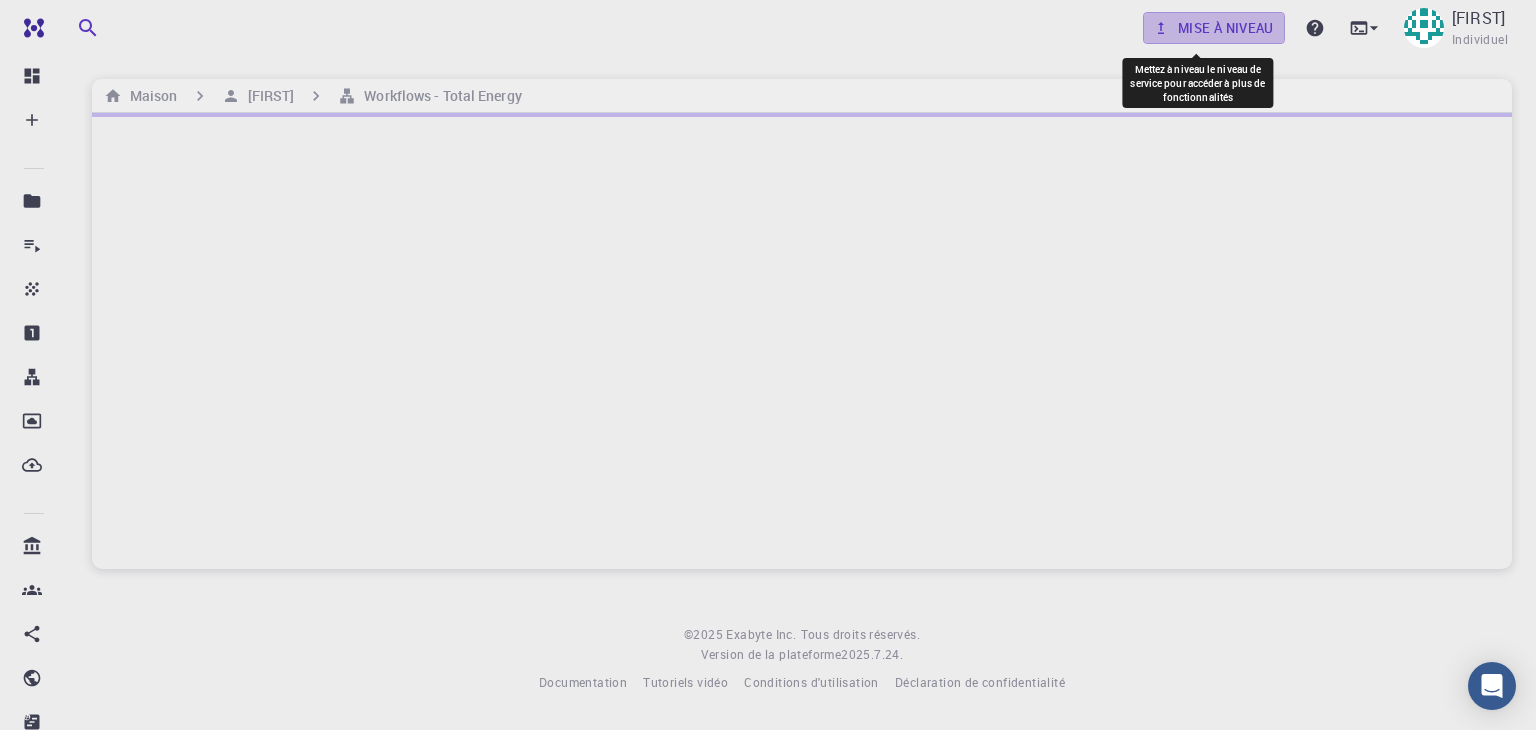 click on "Mise à niveau" at bounding box center (1226, 28) 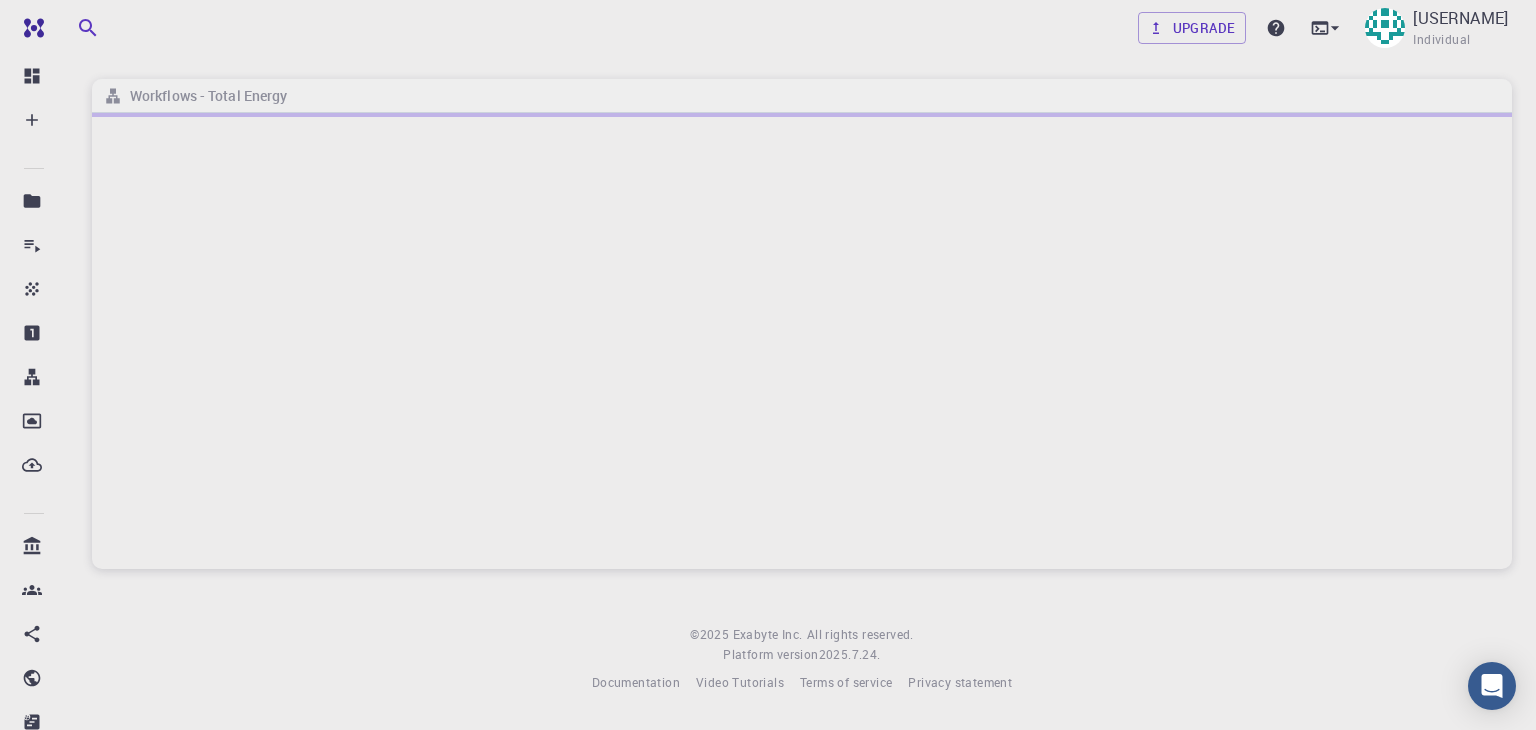 scroll, scrollTop: 0, scrollLeft: 0, axis: both 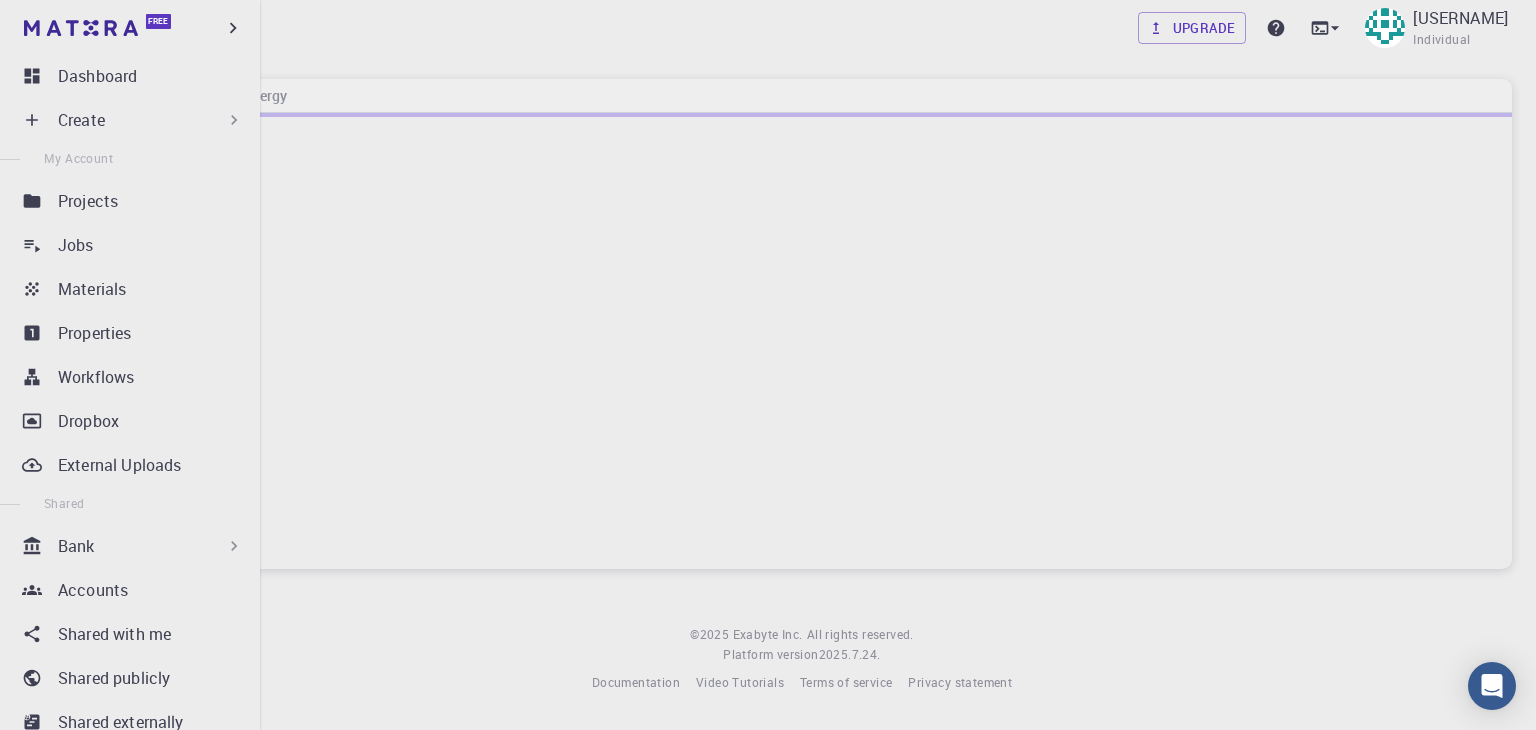 click on "Create" at bounding box center (81, 120) 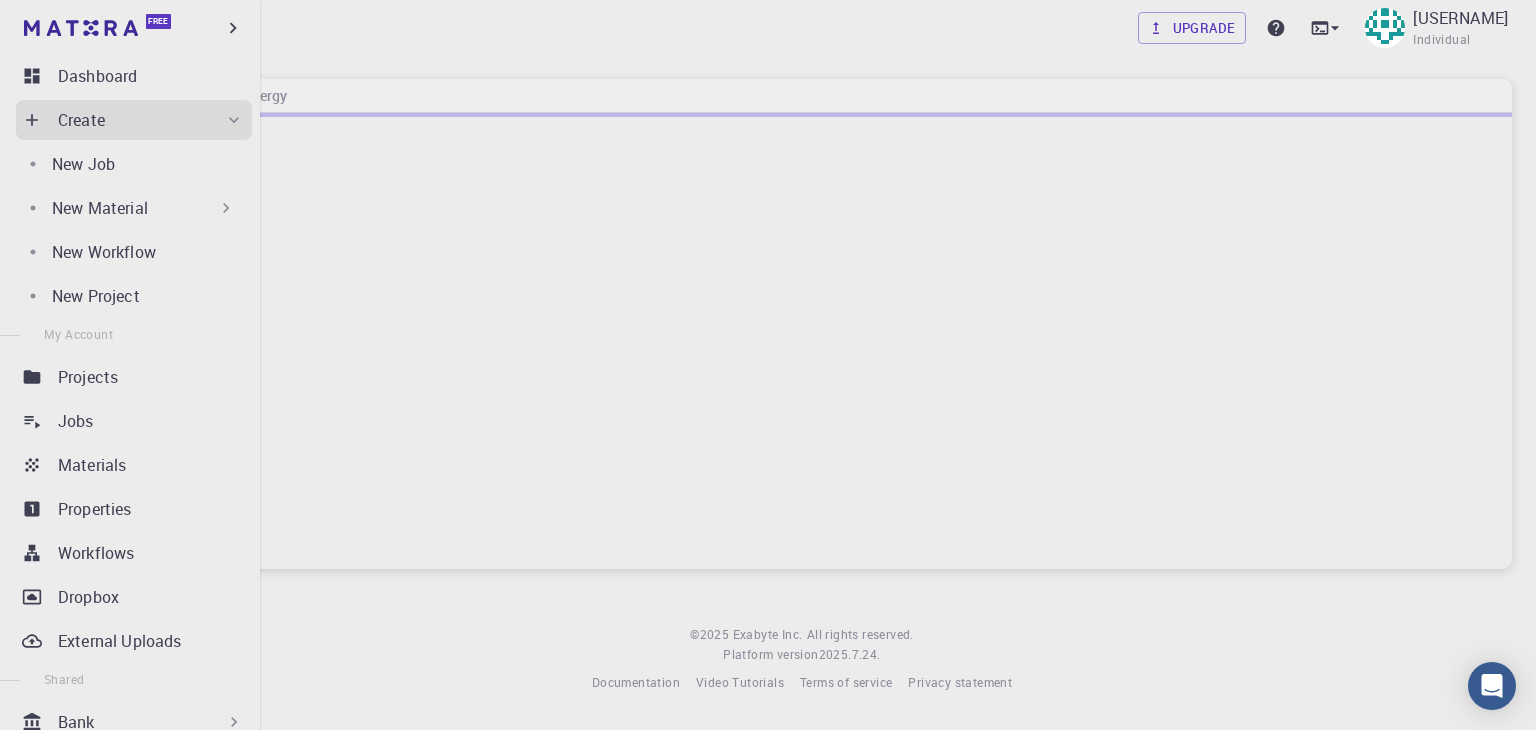 click on "New Material" at bounding box center [100, 208] 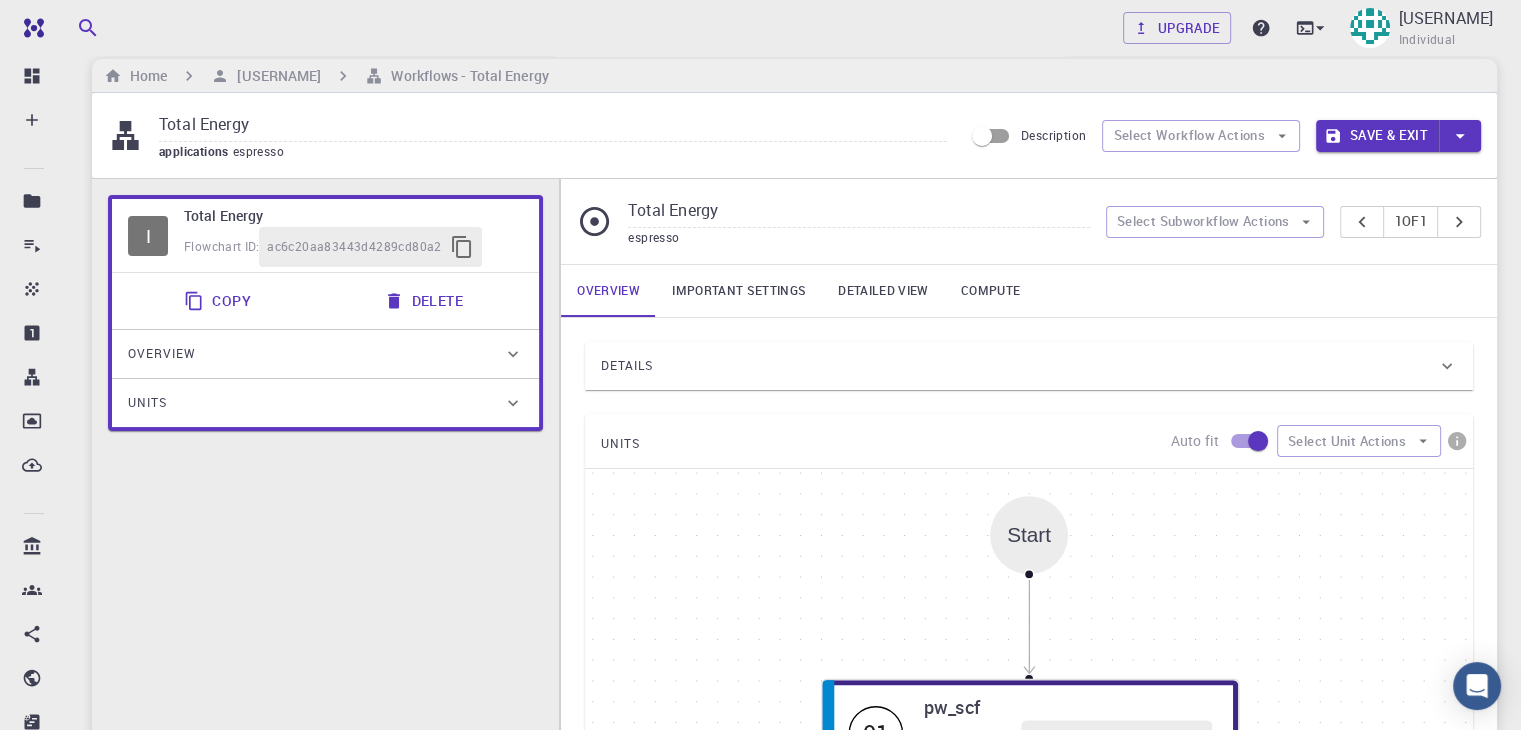 scroll, scrollTop: 0, scrollLeft: 0, axis: both 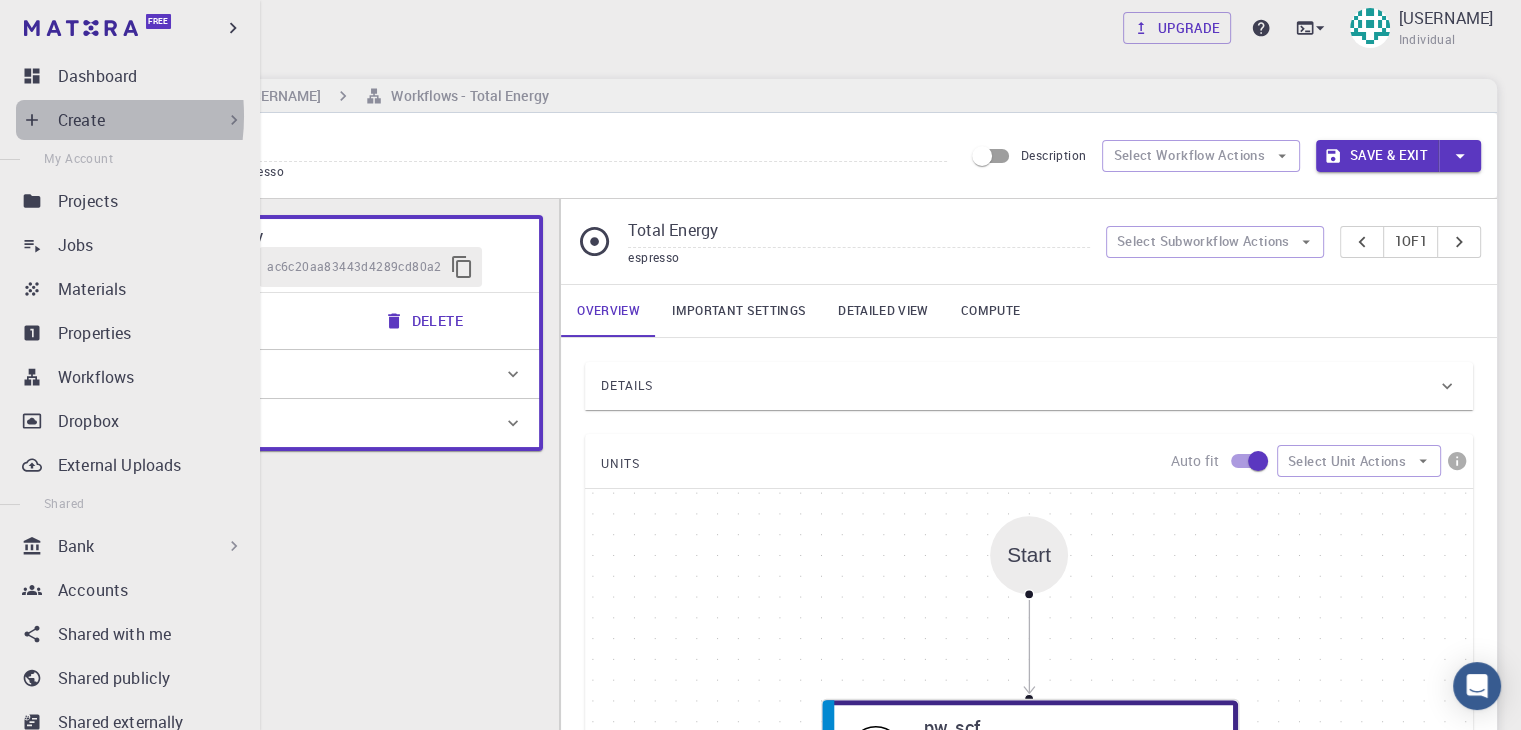 click 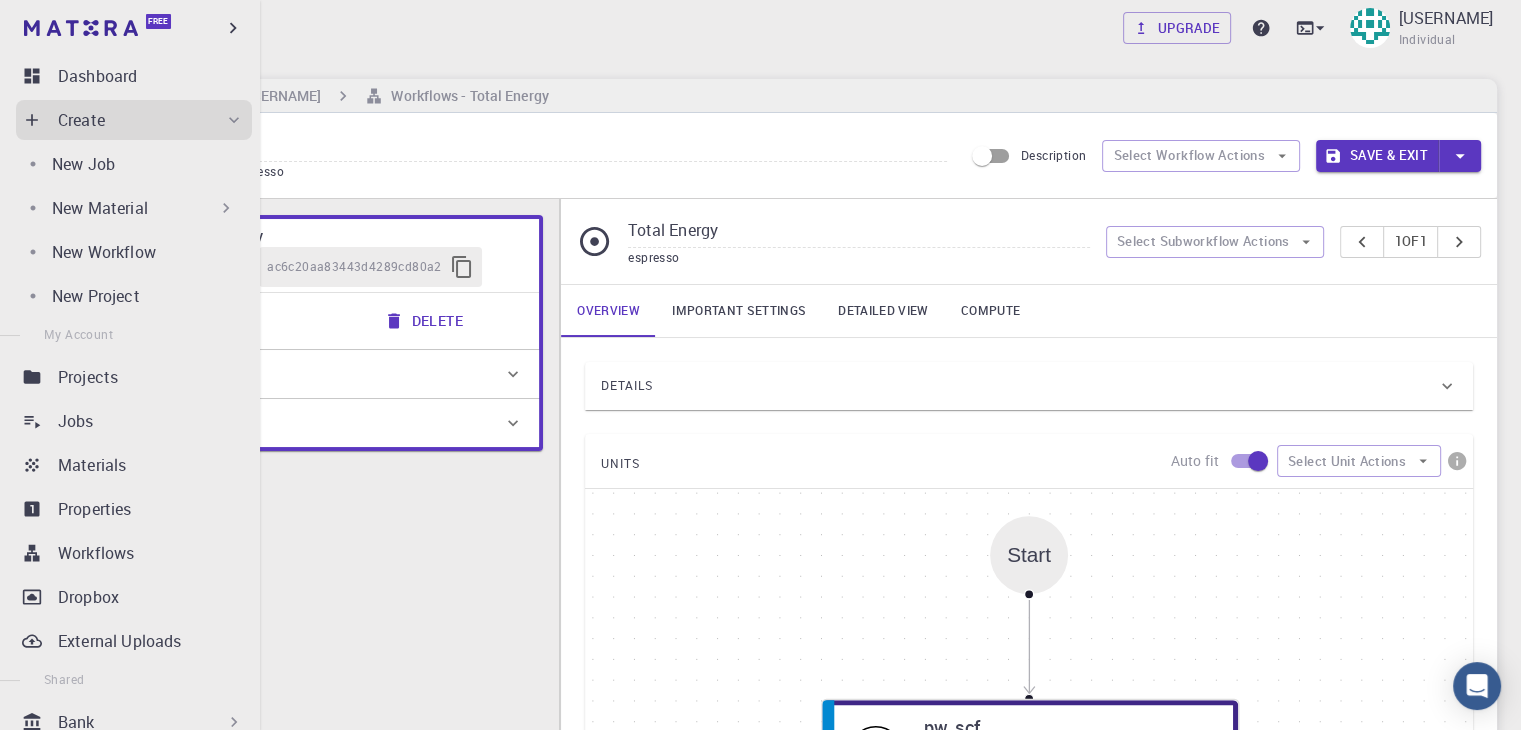 click on "New Material" at bounding box center [100, 208] 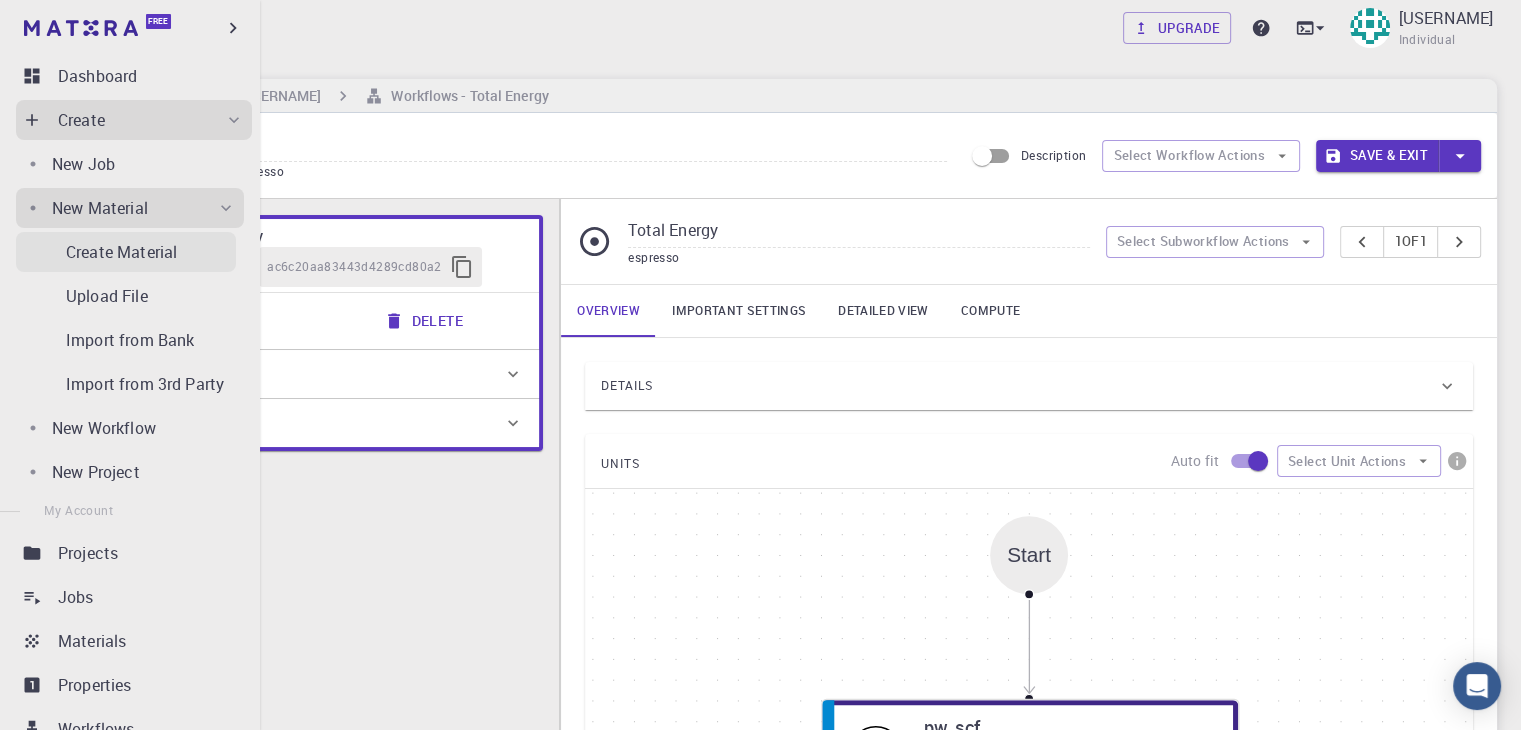 click on "Create Material" at bounding box center (121, 252) 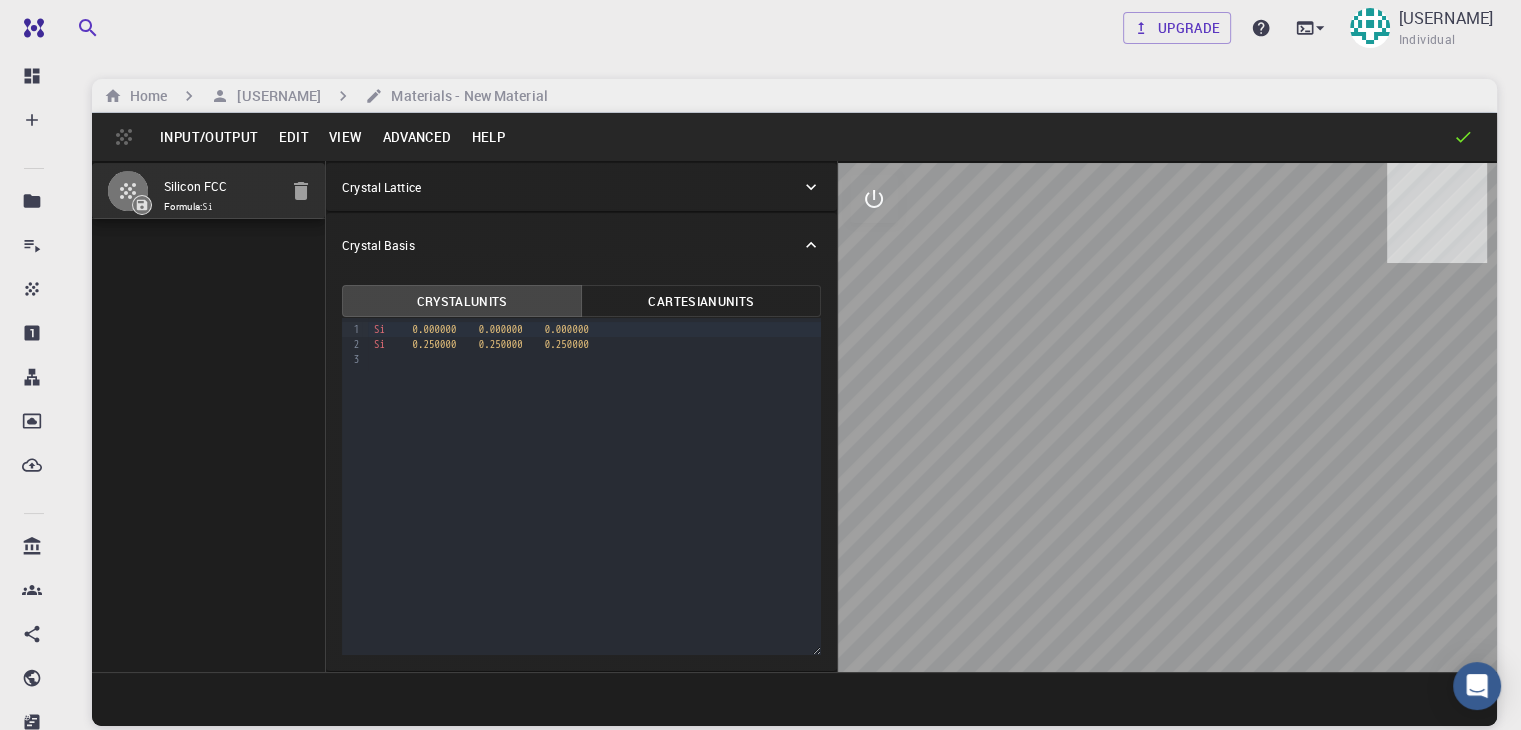click on "Crystal Lattice" at bounding box center (581, 187) 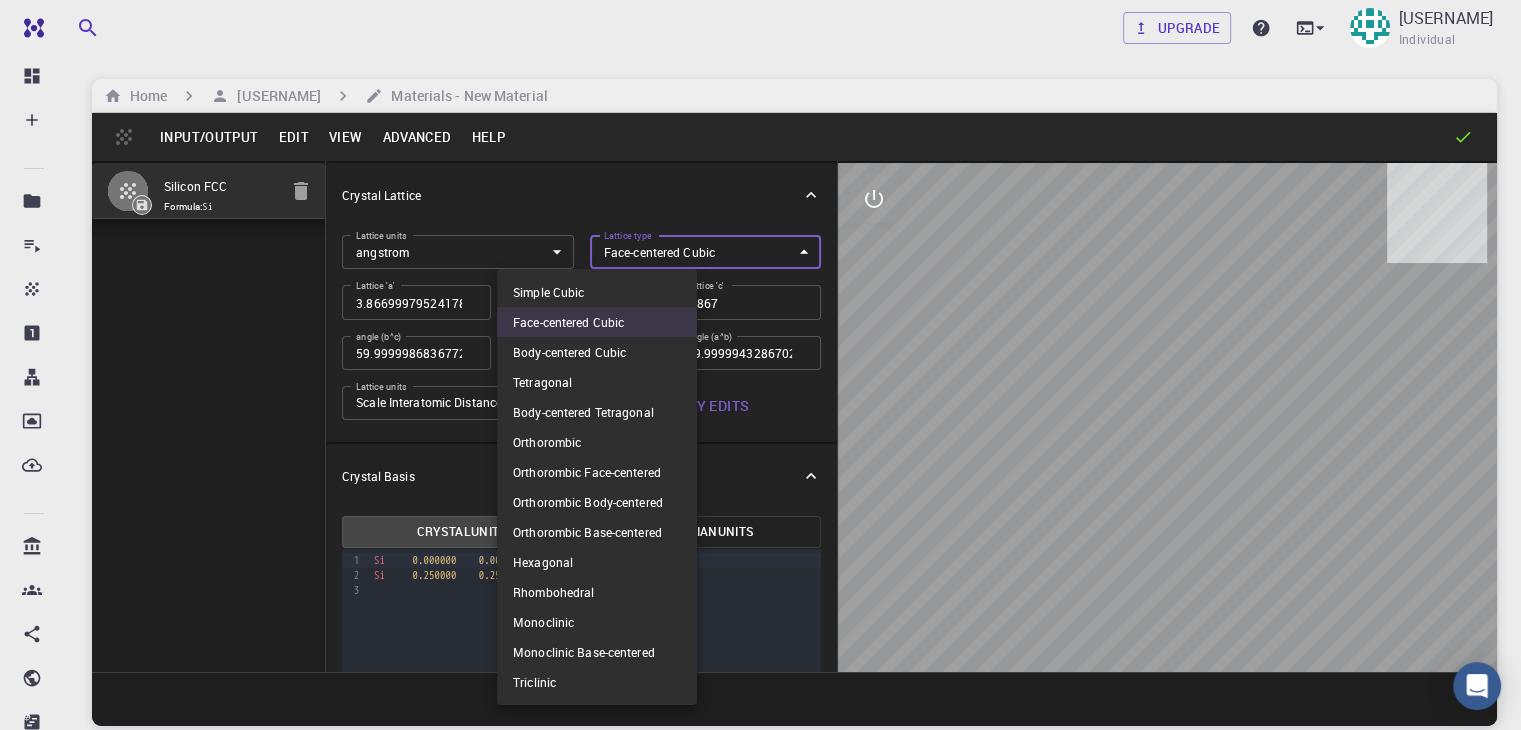click on "Upgrade [USERNAME] Individual Home [USERNAME] Materials - New Material Input/Output Edit View Advanced Help Silicon FCC Formula:  Si Crystal Lattice Lattice units angstrom angstrom Lattice units Lattice type Face-centered Cubic FCC Lattice type Lattice 'a' 3.8669997952417843 Lattice 'a' Lattice 'b' 3.8669998461227024 Lattice 'b' Lattice 'c' 3.867 Lattice 'c' angle (b^c) 59.9999986836772 angle (b^c) angle (a^c) 59.999998248423154 angle (a^c) angle (a^b) 59.99999432867027 angle (a^b) Lattice units Scale Interatomic Distances 0 Lattice units Apply Edits Crystal Basis Crystal  Units Cartesian  Units 9 1 2 3 › Si       0.000000      0.000000      0.000000   Si" at bounding box center (760, 441) 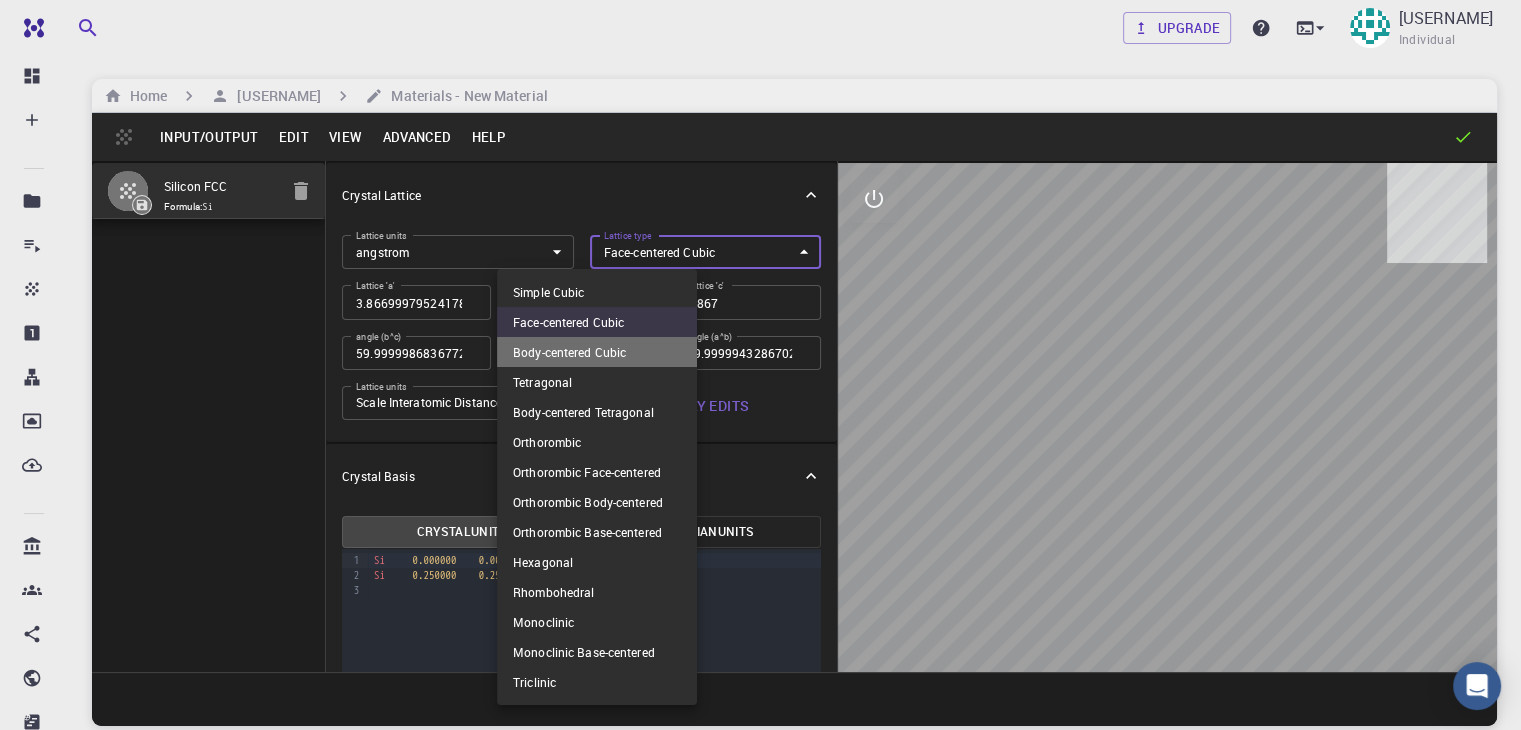 click on "Body-centered Cubic" at bounding box center (597, 352) 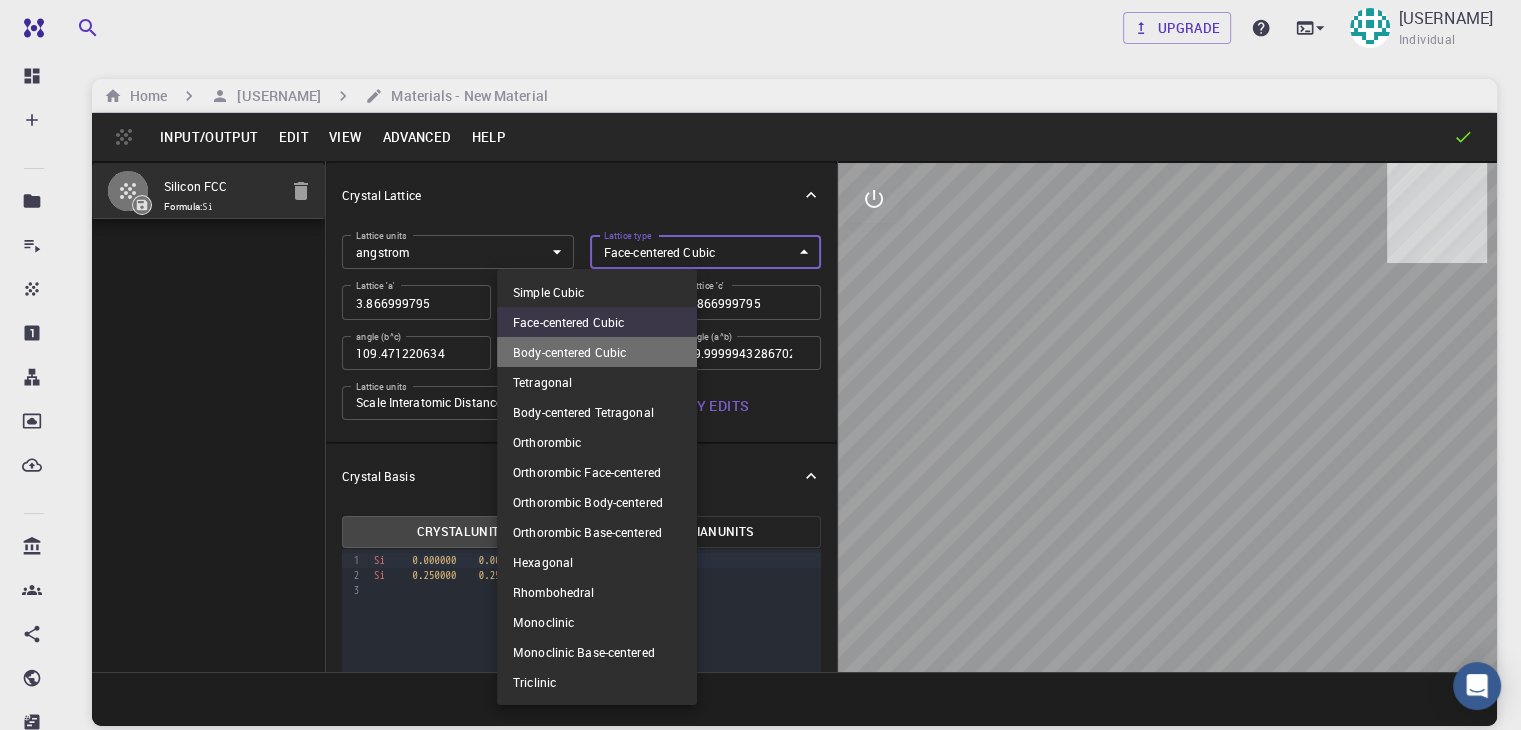 type on "109.471220634" 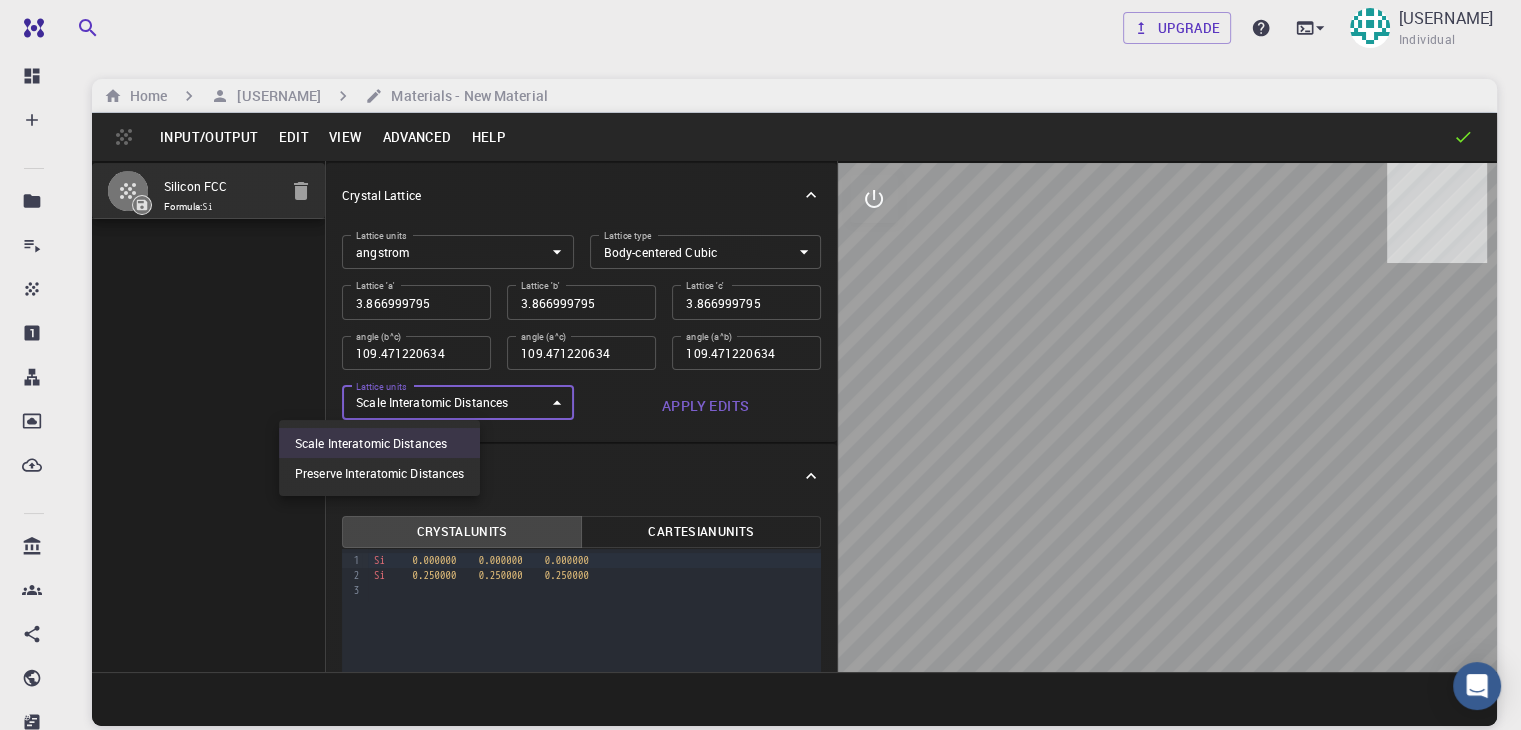click on "Upgrade [USERNAME] Individual Home [USERNAME] Materials - New Material Input/Output Edit View Advanced Help Silicon FCC Formula:  Si Crystal Lattice Lattice units angstrom angstrom Lattice units Lattice type Body-centered Cubic BCC Lattice type Lattice 'a' 3.866999795 Lattice 'a' Lattice 'b' 3.866999795 Lattice 'b' Lattice 'c' 3.866999795 Lattice 'c' angle (b^c) 109.471220634 angle (b^c) angle (a^c) 109.471220634 angle (a^c) angle (a^b) 109.471220634 angle (a^b) Lattice units Scale Interatomic Distances 0 Lattice units Apply Edits Crystal Basis Crystal  Units Cartesian  Units 9 1 2 3 › Si       0.000000      0.000000      0.000000   Si       0.250000      0.250000      0.250000" at bounding box center (760, 441) 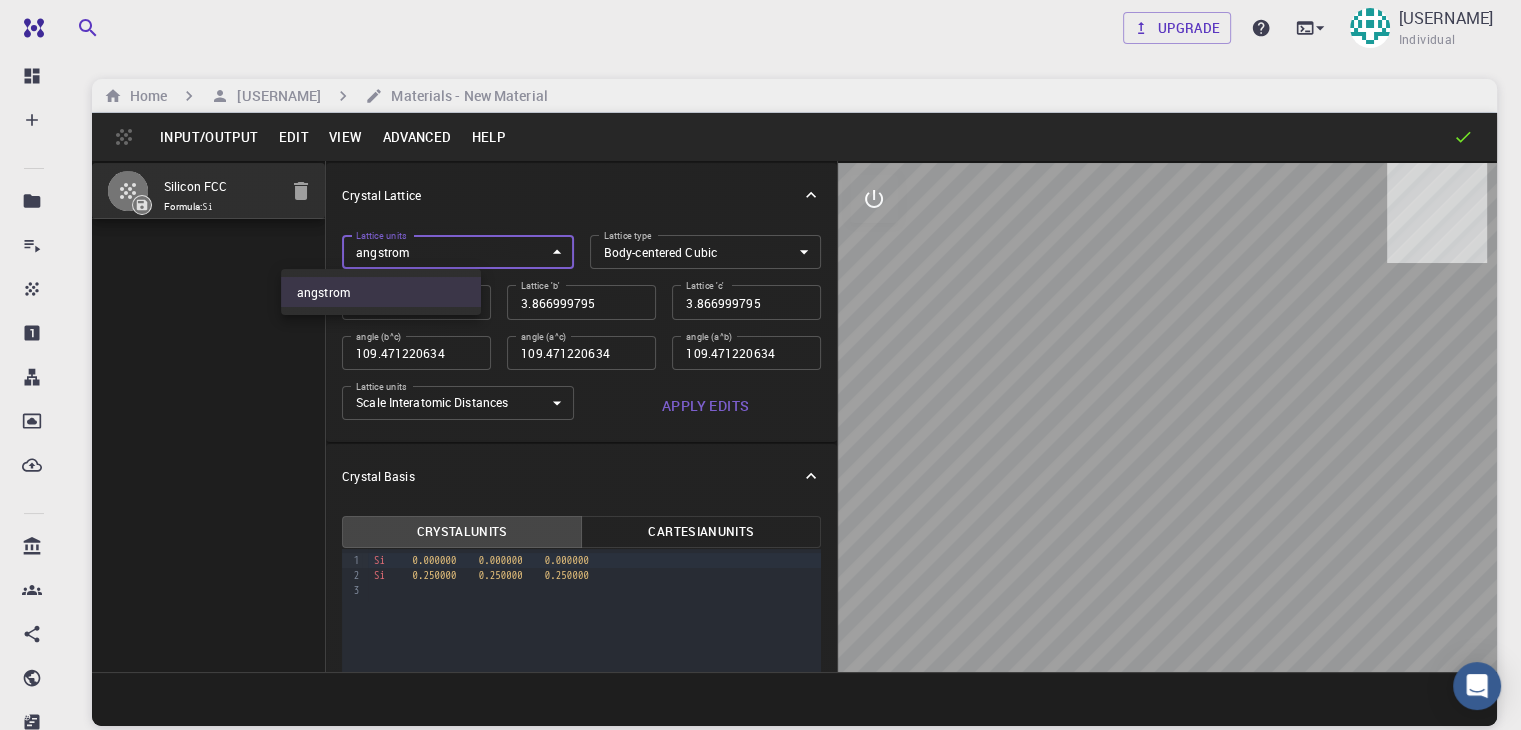 click on "Upgrade [USERNAME] Individual Home [USERNAME] Materials - New Material Input/Output Edit View Advanced Help Silicon FCC Formula:  Si Crystal Lattice Lattice units angstrom angstrom Lattice units Lattice type Body-centered Cubic BCC Lattice type Lattice 'a' 3.866999795 Lattice 'a' Lattice 'b' 3.866999795 Lattice 'b' Lattice 'c' 3.866999795 Lattice 'c' angle (b^c) 109.471220634 angle (b^c) angle (a^c) 109.471220634 angle (a^c) angle (a^b) 109.471220634 angle (a^b) Lattice units Scale Interatomic Distances 0 Lattice units Apply Edits Crystal Basis Crystal  Units Cartesian  Units 9 1 2 3 › Si       0.000000      0.000000      0.000000   Si       0.250000      0.250000      0.250000" at bounding box center (760, 441) 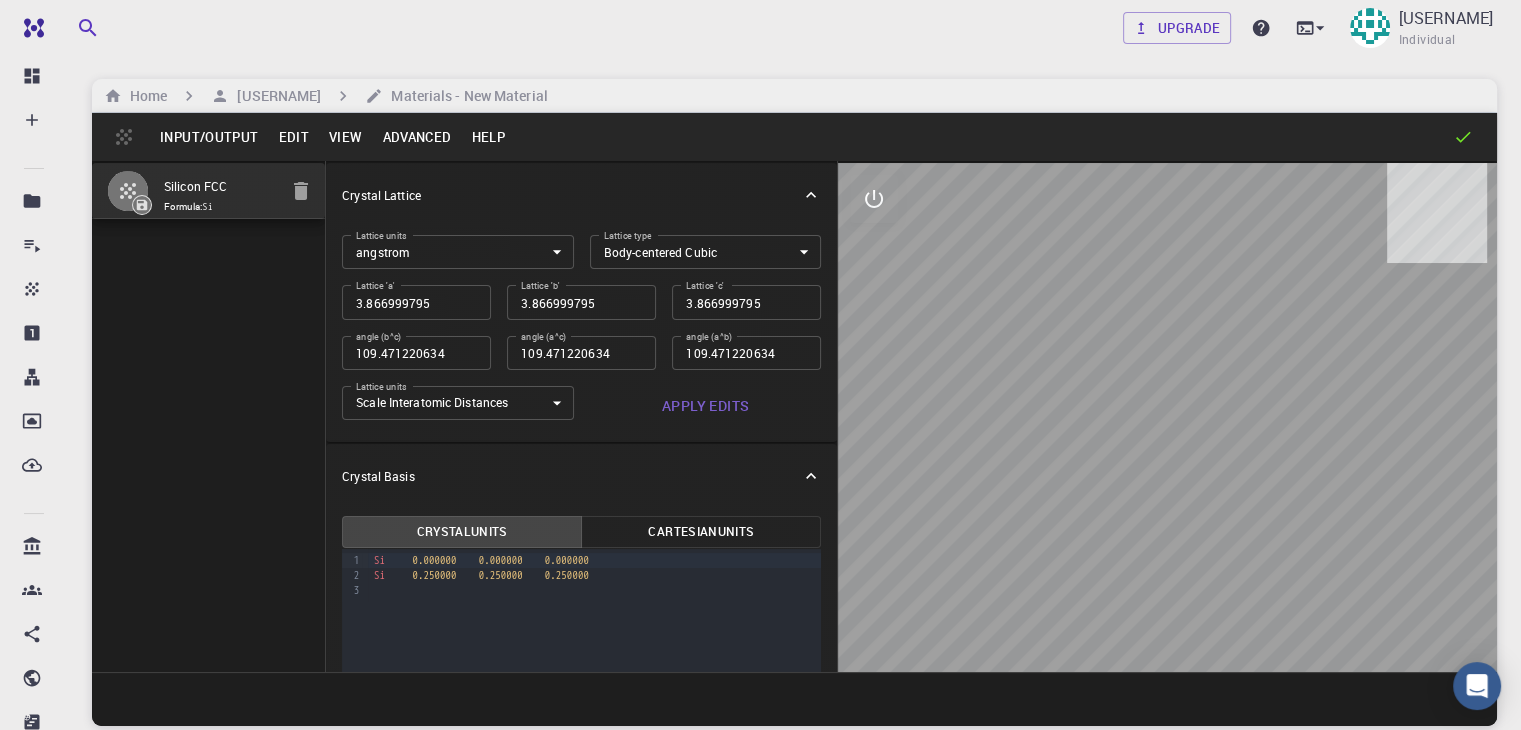 click on "Input/Output" at bounding box center [209, 137] 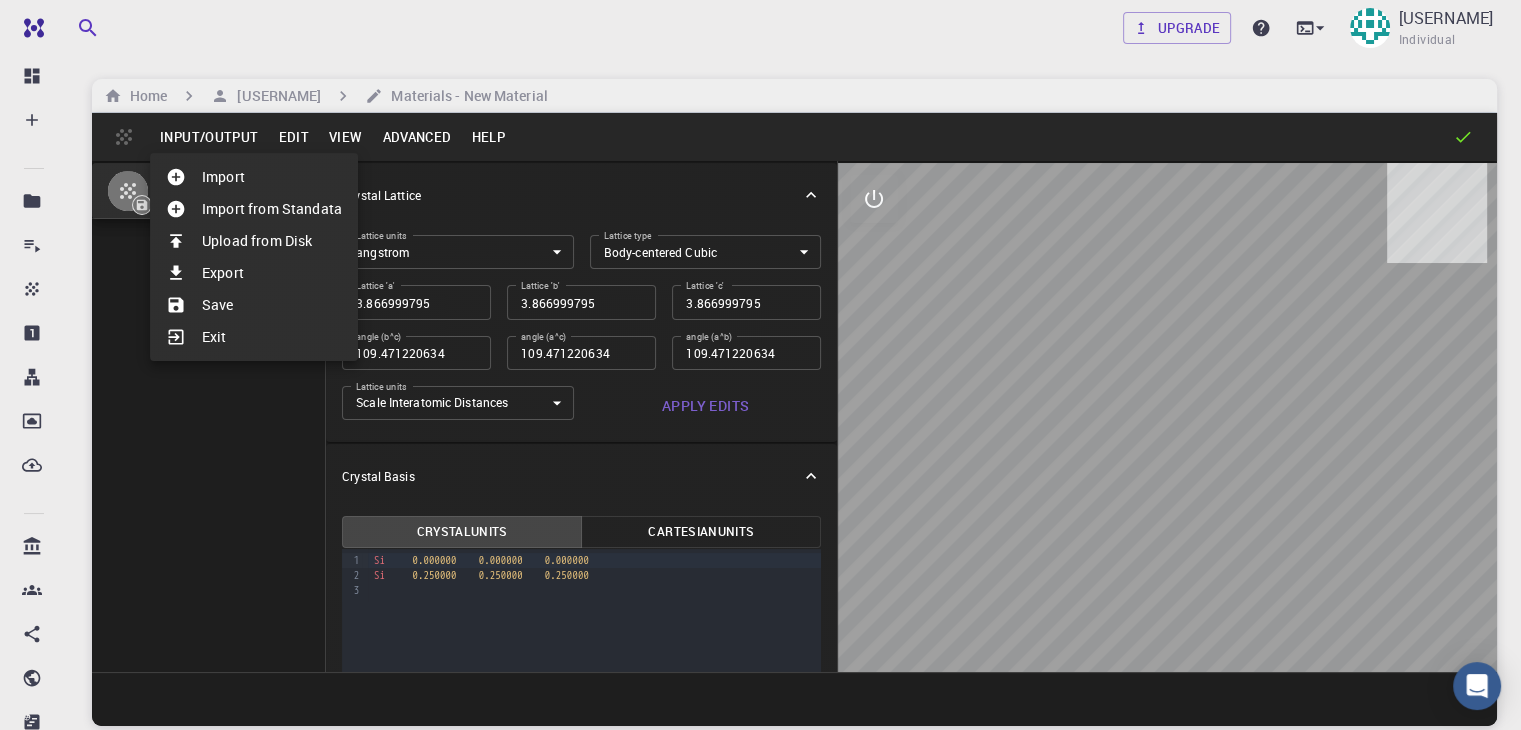click at bounding box center [760, 365] 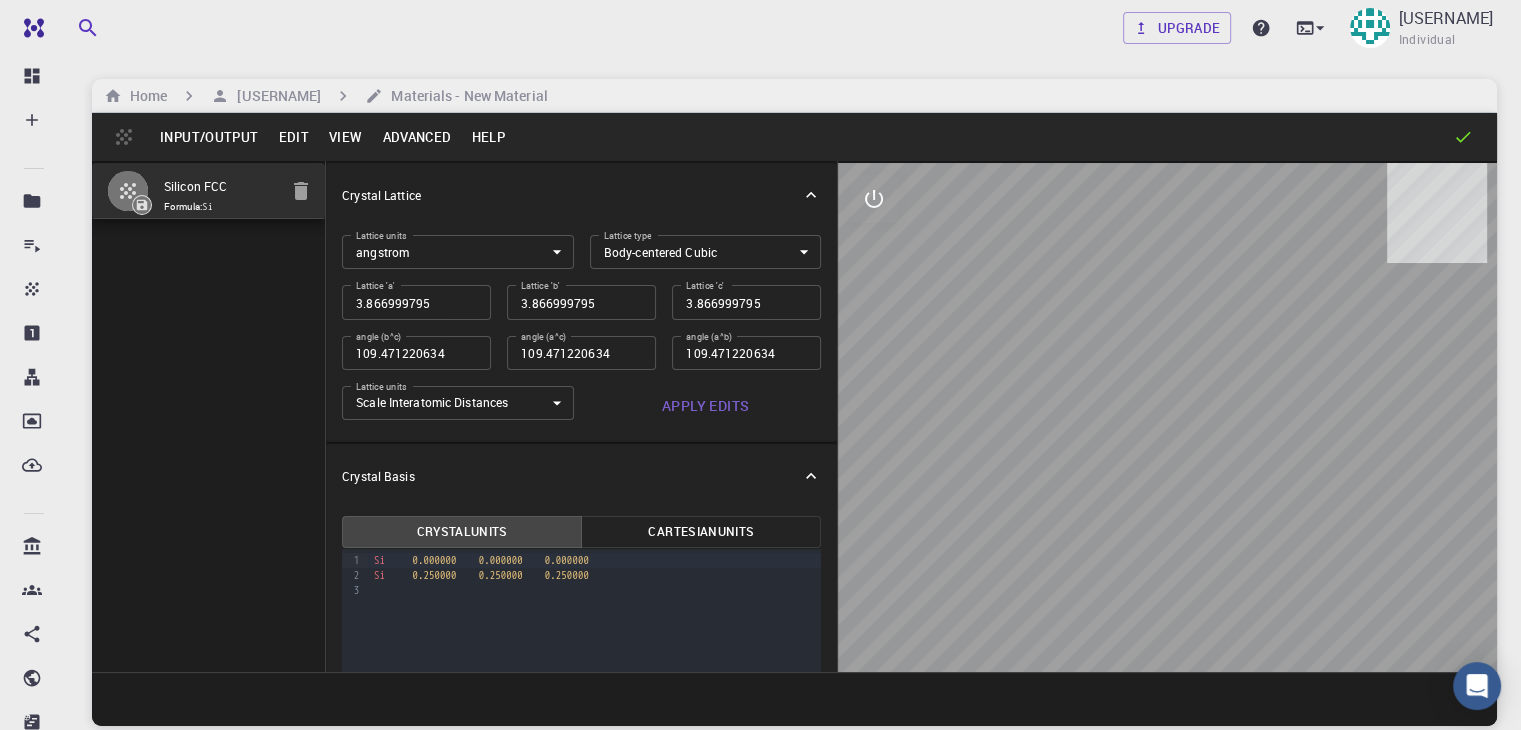 click on "Edit" at bounding box center [293, 137] 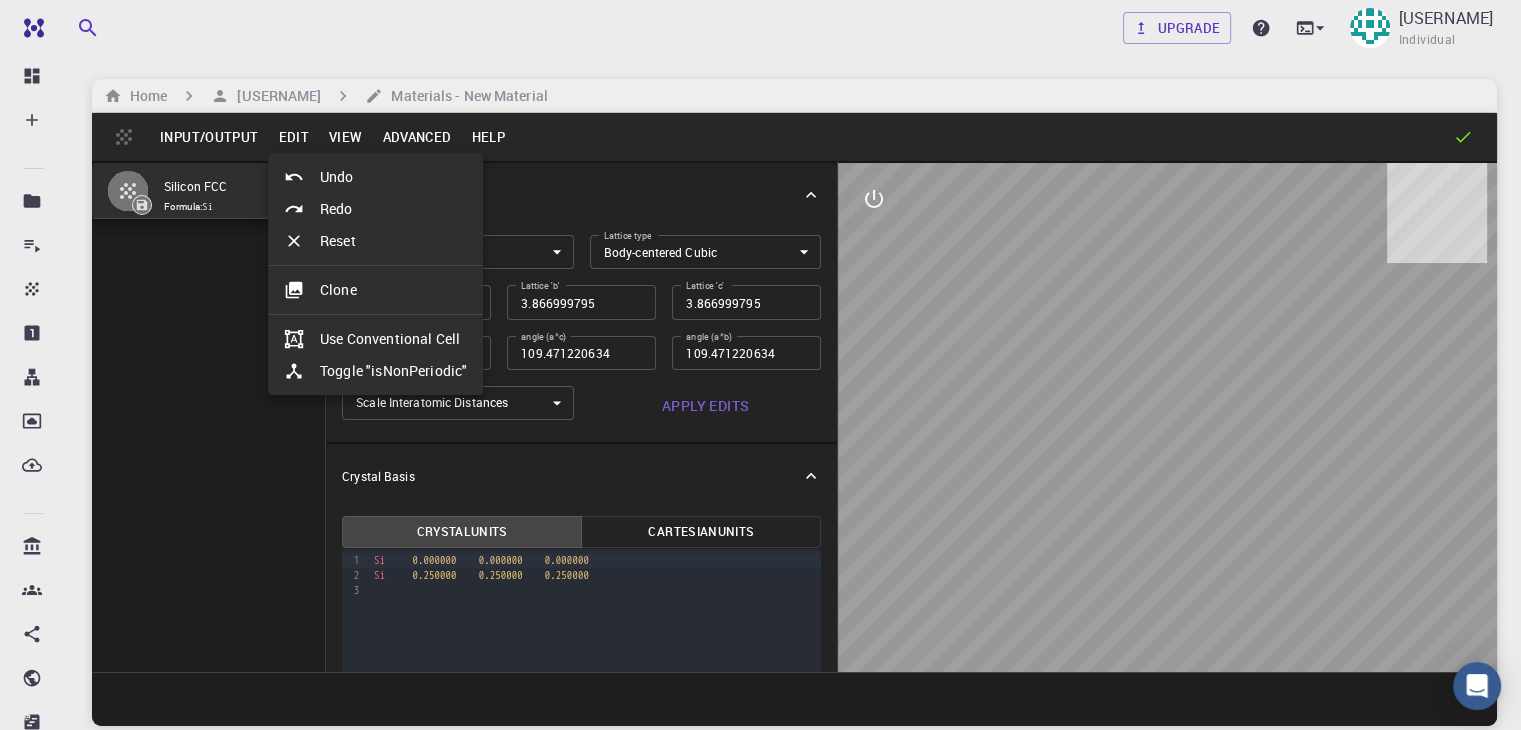 click at bounding box center [760, 365] 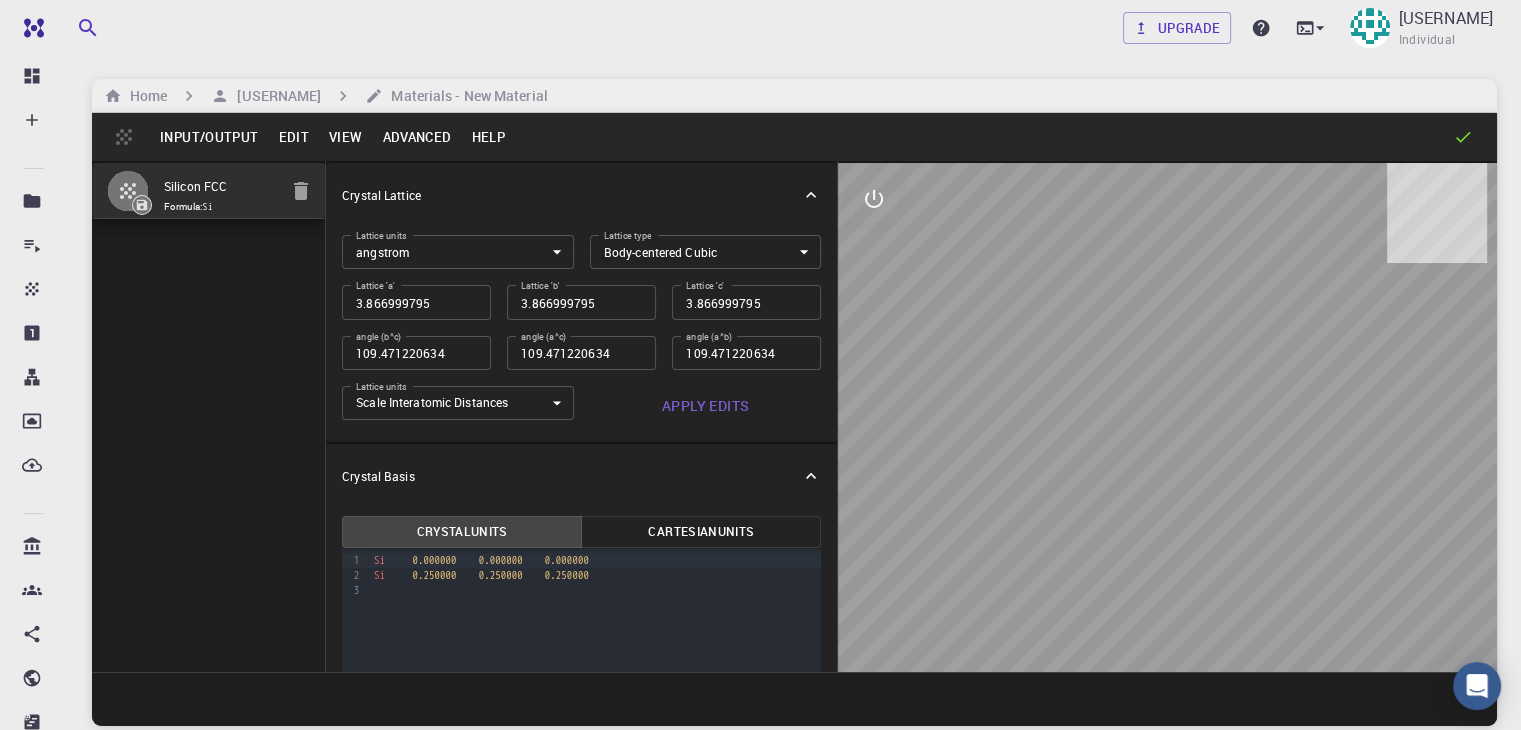 click on "Upgrade [USERNAME] Individual Home [USERNAME] Materials - New Material Input/Output Edit View Advanced Help Silicon FCC Formula:  Si Crystal Lattice Lattice units angstrom angstrom Lattice units Lattice type Body-centered Cubic BCC Lattice type Lattice 'a' 3.866999795 Lattice 'a' Lattice 'b' 3.866999795 Lattice 'b' Lattice 'c' 3.866999795 Lattice 'c' angle (b^c) 109.471220634 angle (b^c) angle (a^c) 109.471220634 angle (a^c) angle (a^b) 109.471220634 angle (a^b) Lattice units Scale Interatomic Distances 0 Lattice units Apply Edits Crystal Basis Crystal  Units Cartesian  Units 9 1 2 3 › Si       0.000000      0.000000      0.000000   Si       0.250000      0.250000      0.250000" at bounding box center (760, 441) 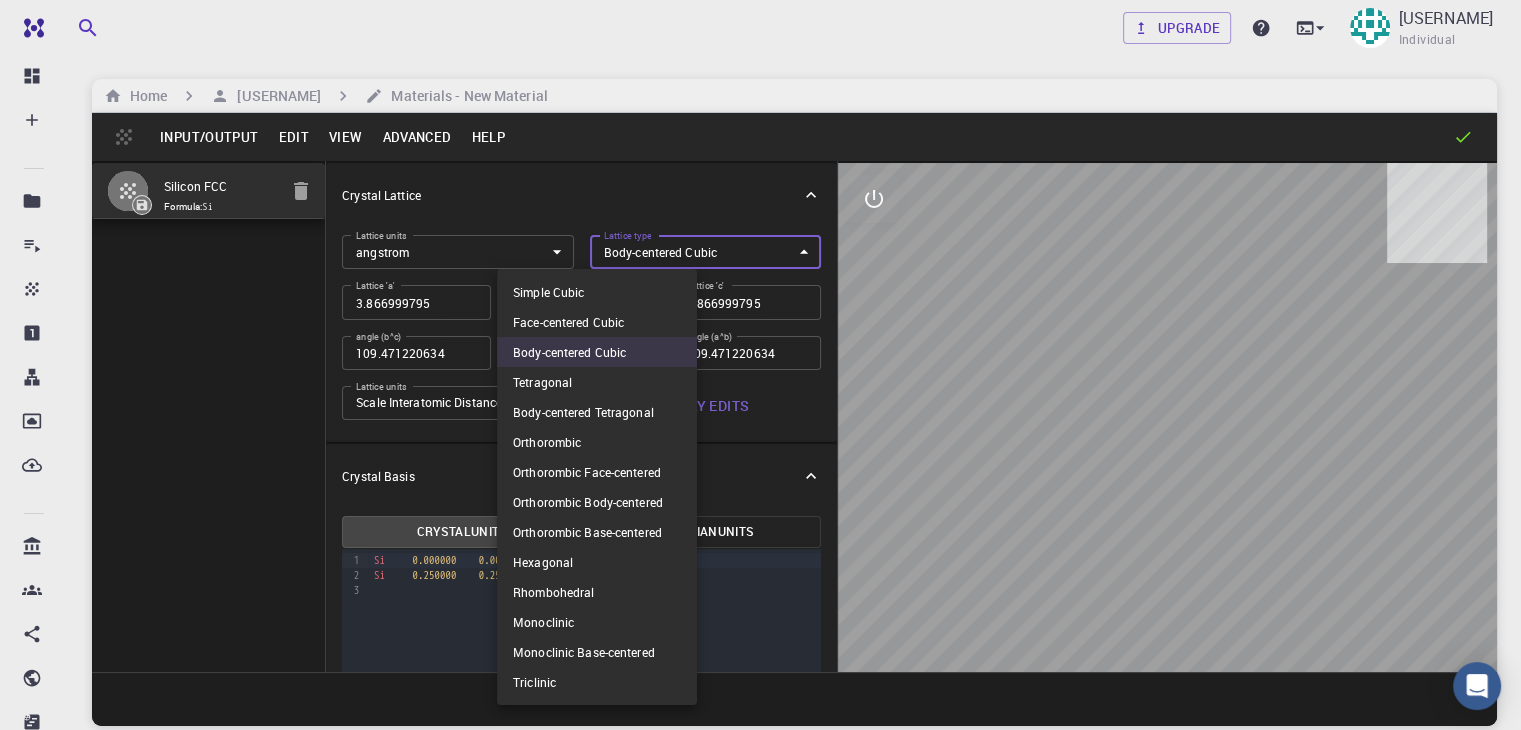 click at bounding box center (760, 365) 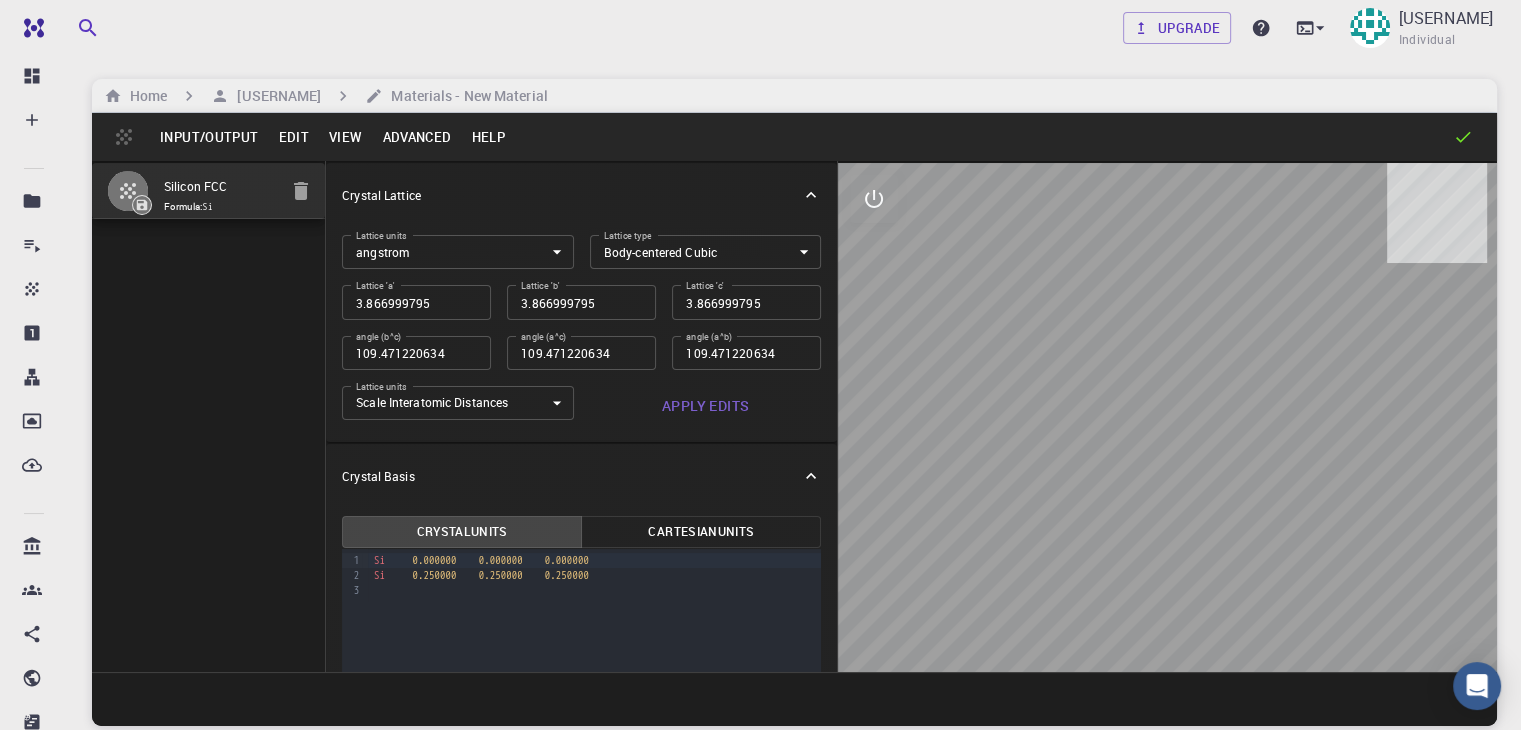 drag, startPoint x: 344, startPoint y: 201, endPoint x: 409, endPoint y: 253, distance: 83.240616 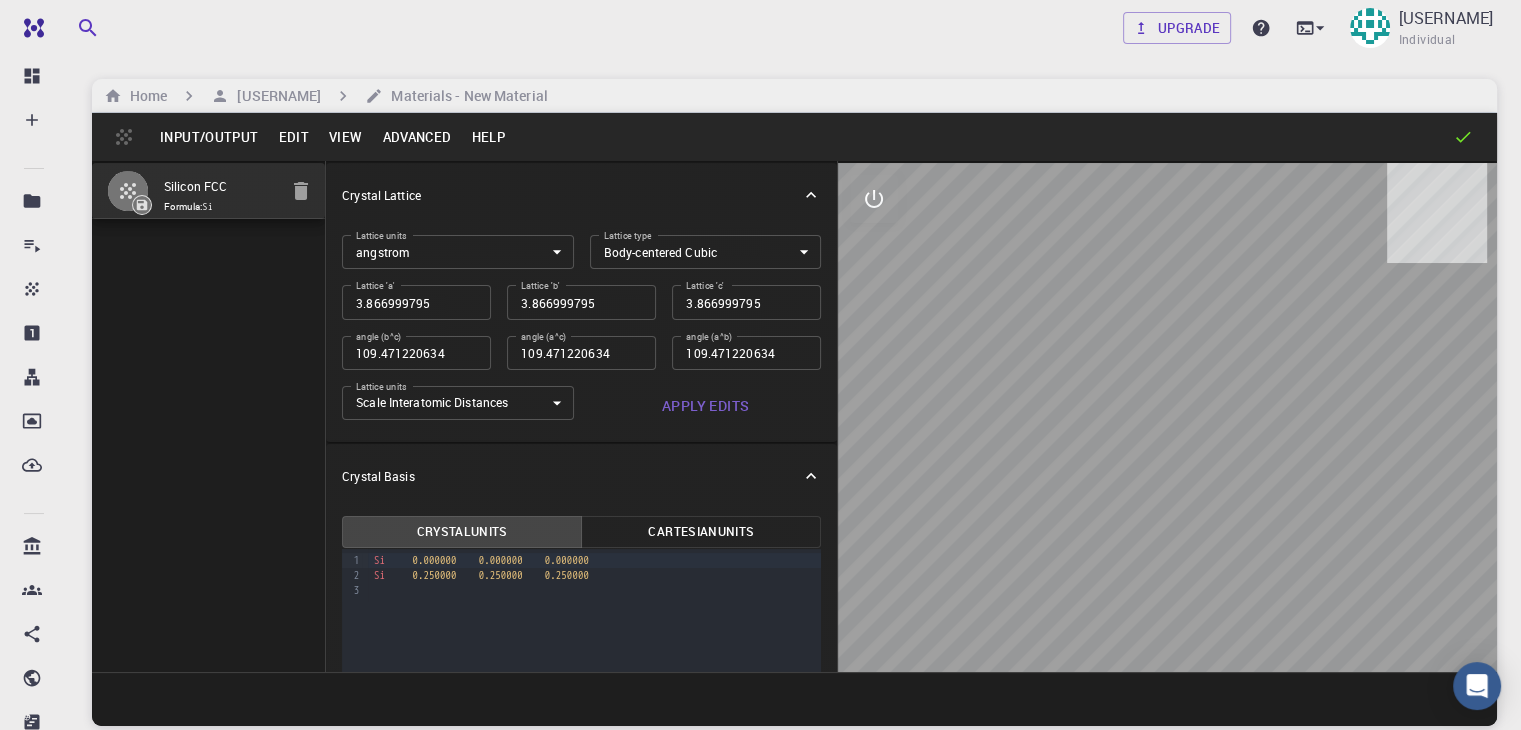 click on "Crystal Lattice Lattice units angstrom angstrom Lattice units Lattice type Body-centered Cubic BCC Lattice type Lattice 'a' 3.866999795 Lattice 'a' Lattice 'b' 3.866999795 Lattice 'b' Lattice 'c' 3.866999795 Lattice 'c' angle (b^c) 109.471220634 angle (b^c) angle (a^c) 109.471220634 angle (a^c) angle (a^b) 109.471220634 angle (a^b) Lattice units Scale Interatomic Distances 0 Lattice units Apply Edits" at bounding box center [581, 302] 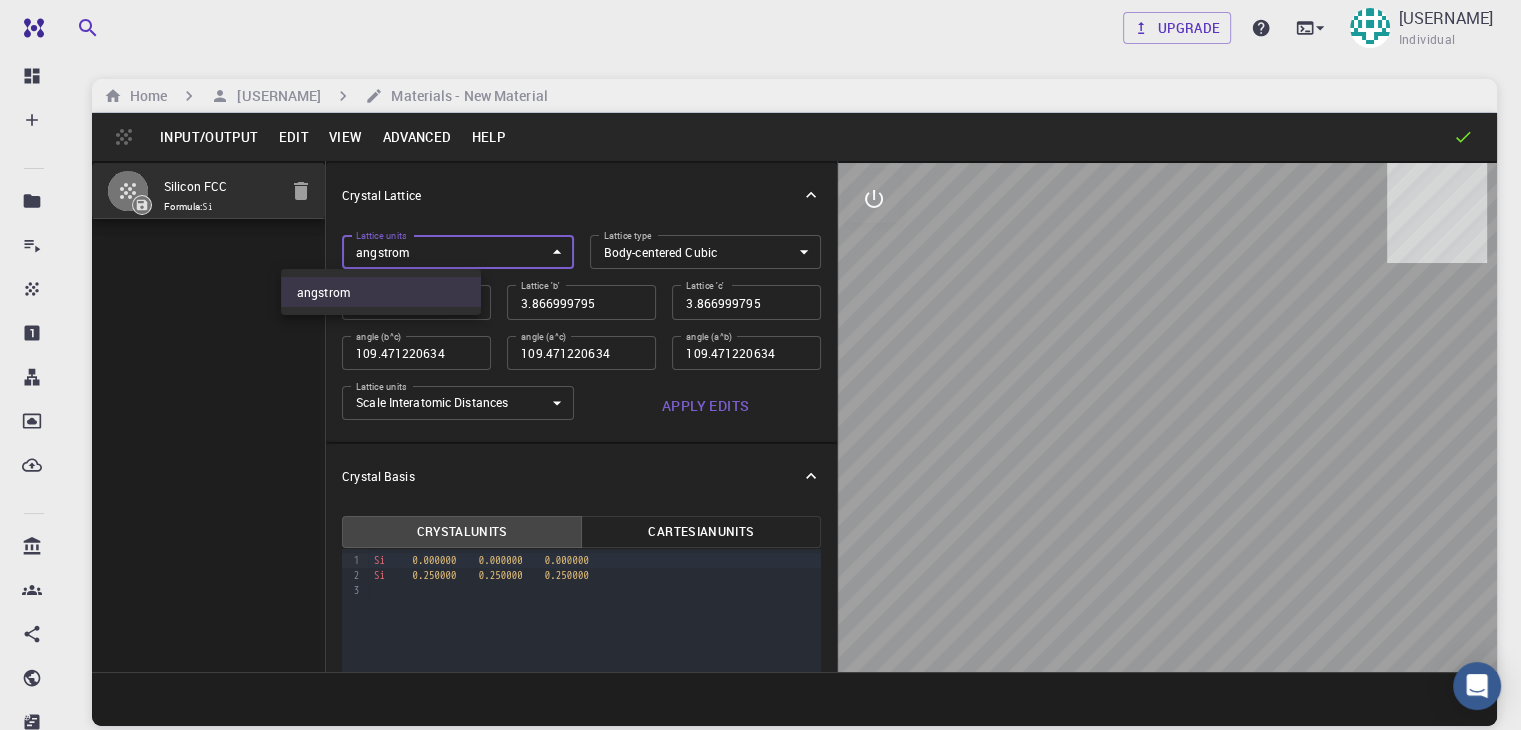 click on "Upgrade [USERNAME] Individual Home [USERNAME] Materials - New Material Input/Output Edit View Advanced Help Silicon FCC Formula:  Si Crystal Lattice Lattice units angstrom angstrom Lattice units Lattice type Body-centered Cubic BCC Lattice type Lattice 'a' 3.866999795 Lattice 'a' Lattice 'b' 3.866999795 Lattice 'b' Lattice 'c' 3.866999795 Lattice 'c' angle (b^c) 109.471220634 angle (b^c) angle (a^c) 109.471220634 angle (a^c) angle (a^b) 109.471220634 angle (a^b) Lattice units Scale Interatomic Distances 0 Lattice units Apply Edits Crystal Basis Crystal  Units Cartesian  Units 9 1 2 3 › Si       0.000000      0.000000      0.000000   Si       0.250000      0.250000      0.250000" at bounding box center [760, 441] 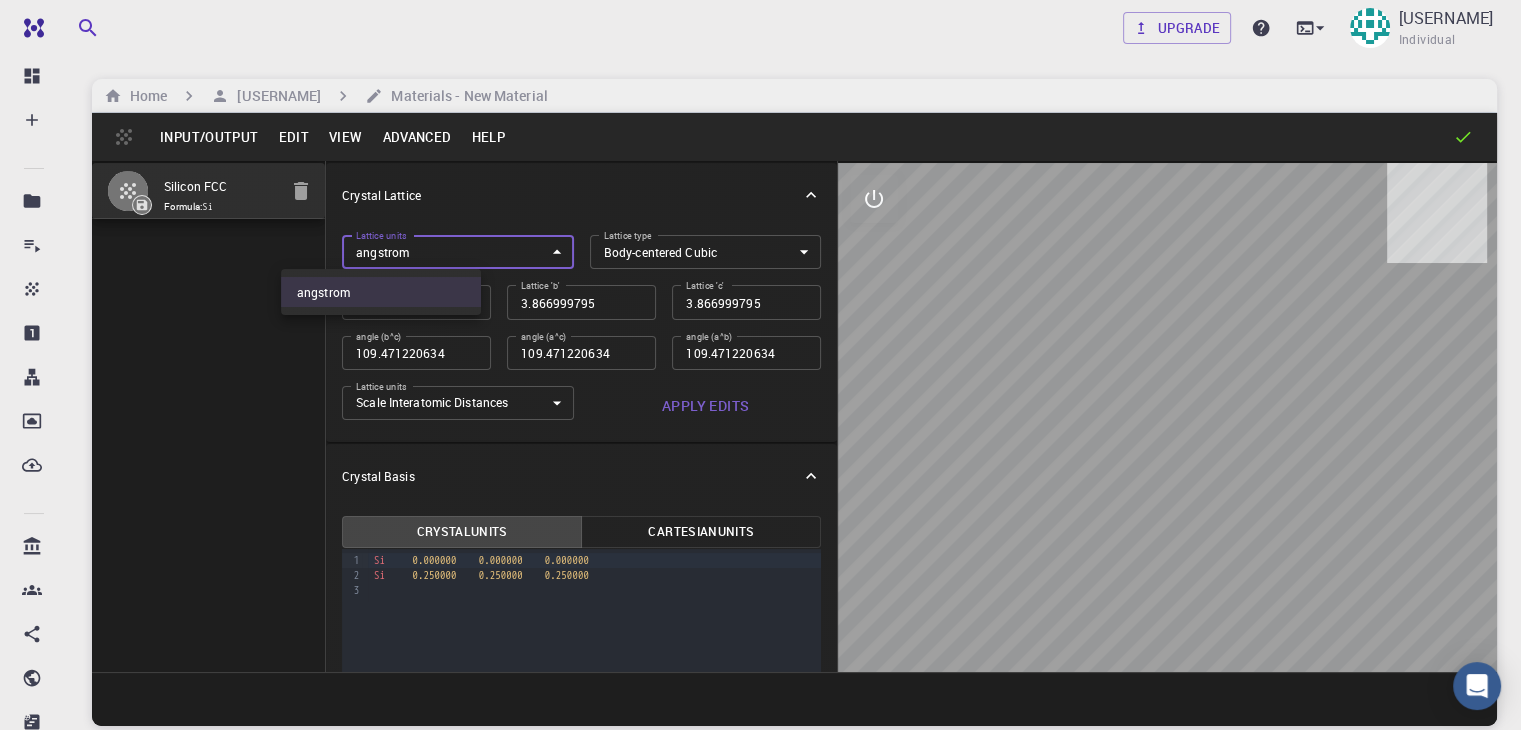click on "angstrom" at bounding box center (381, 292) 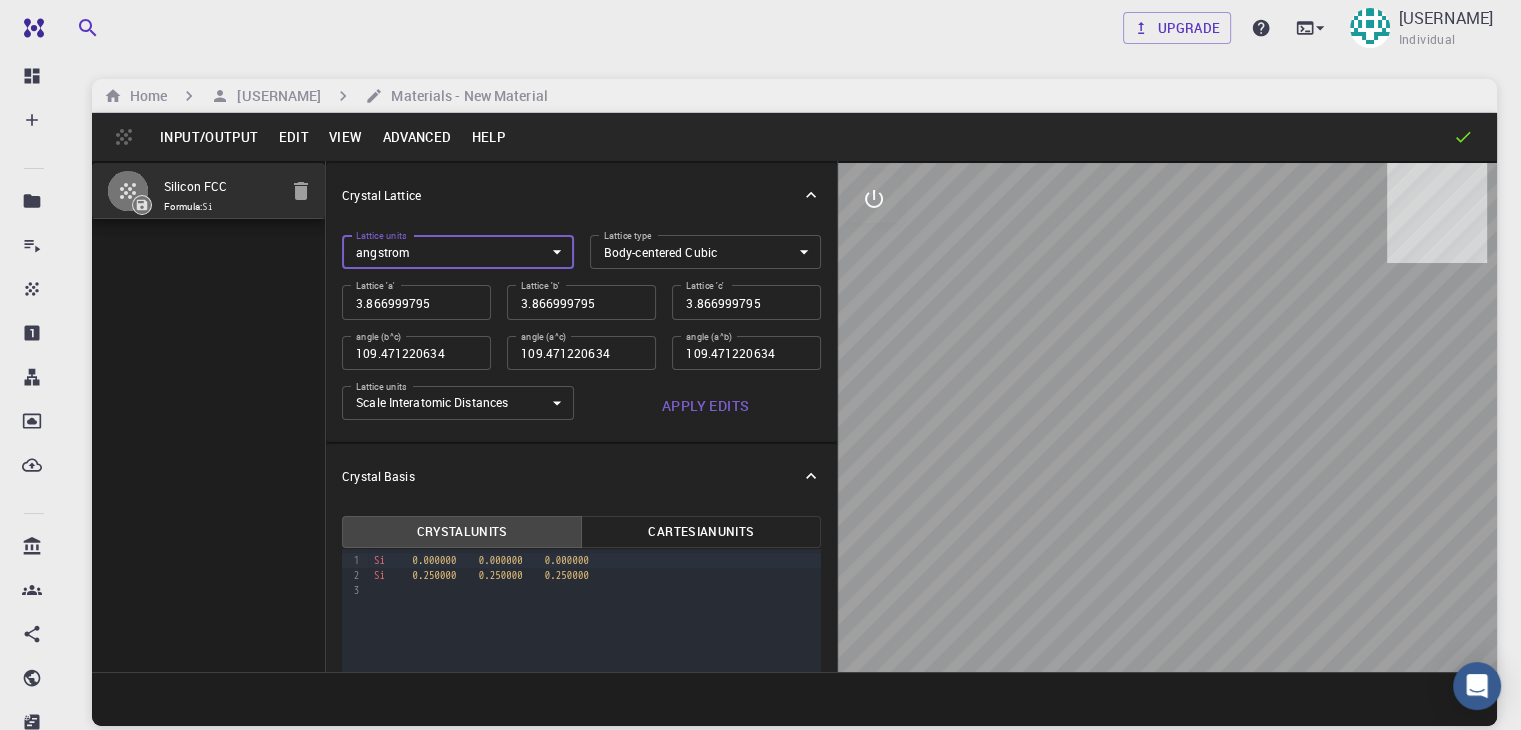 type on "3.348920059" 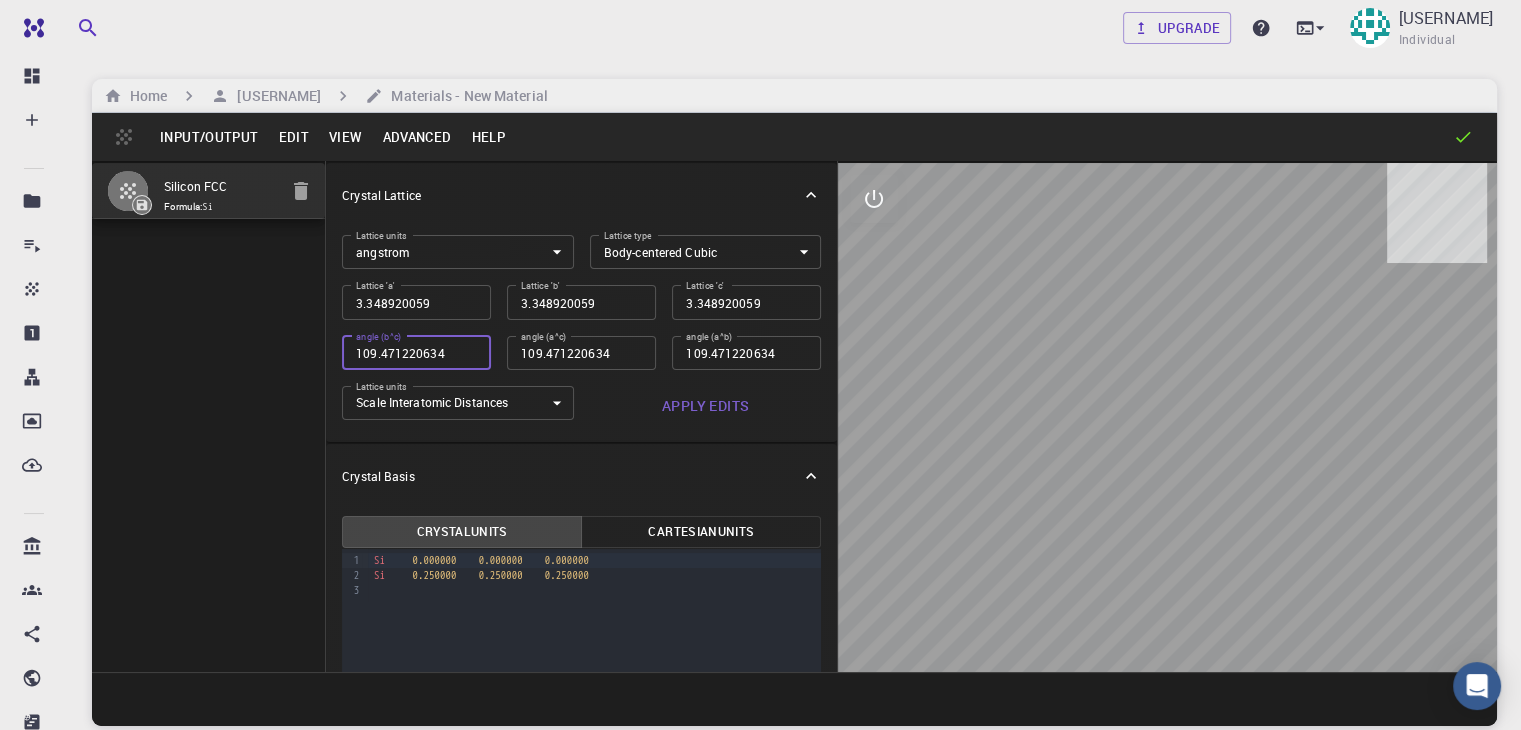 click on "109.471220634" at bounding box center [416, 353] 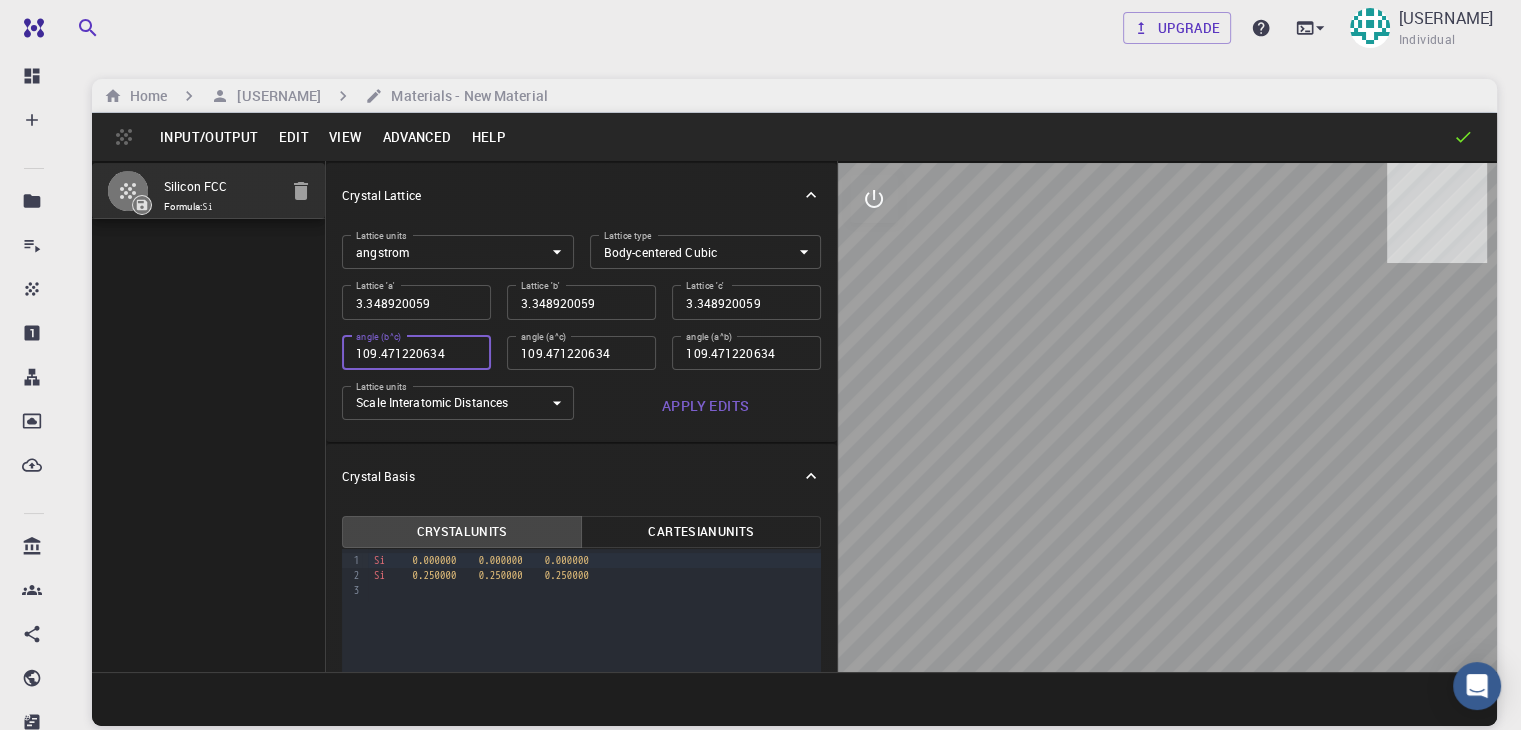 drag, startPoint x: 379, startPoint y: 351, endPoint x: 216, endPoint y: 372, distance: 164.3472 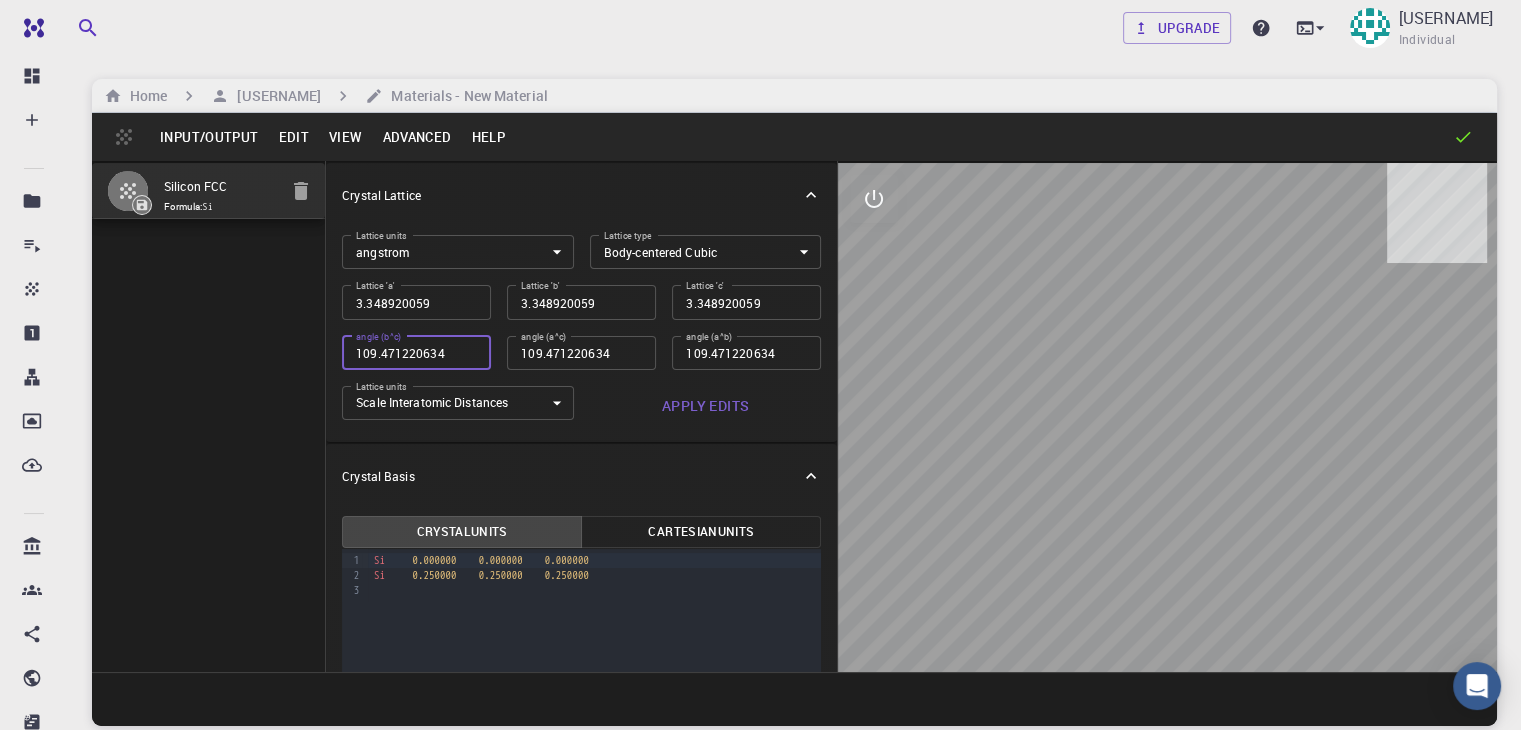 type on "2.900249846" 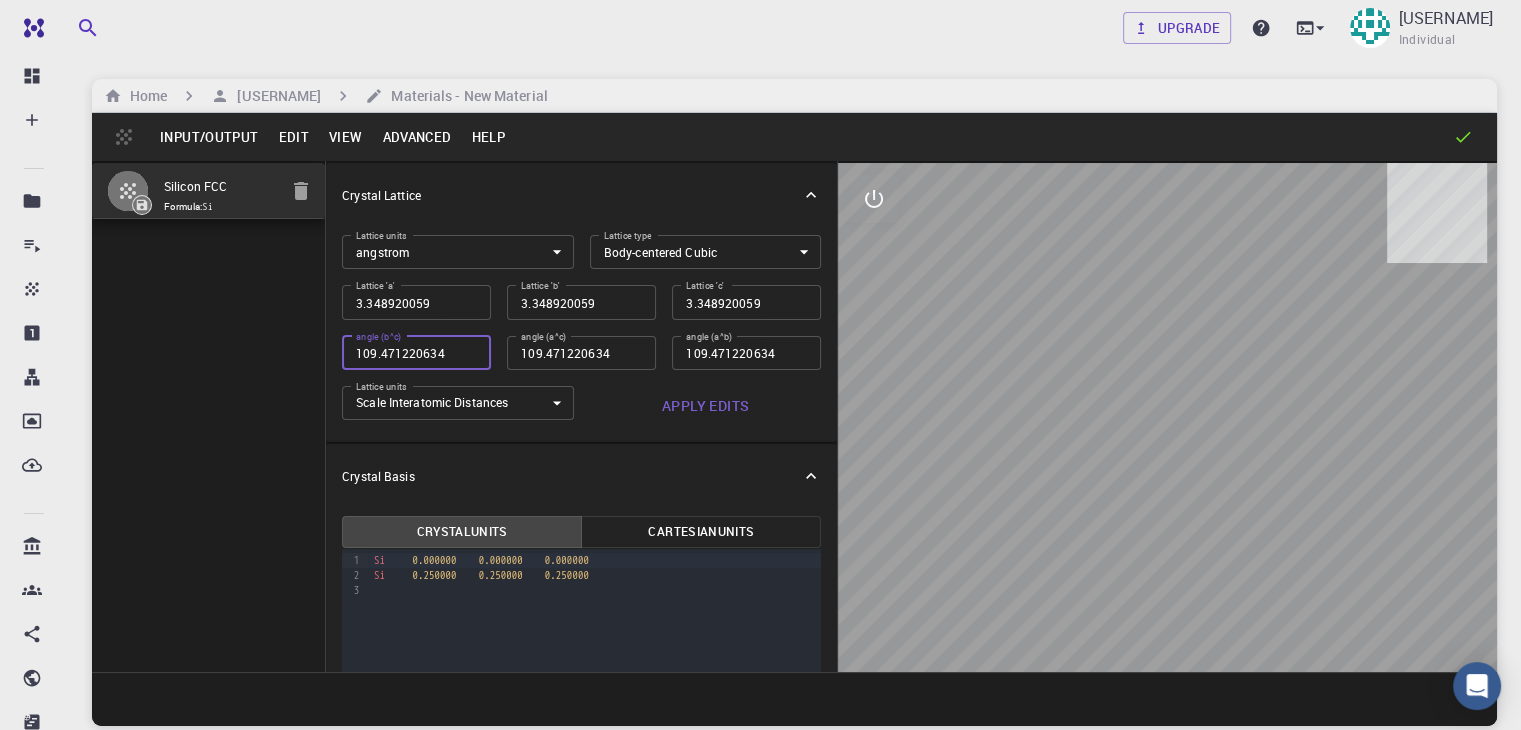 type on "2.900249846" 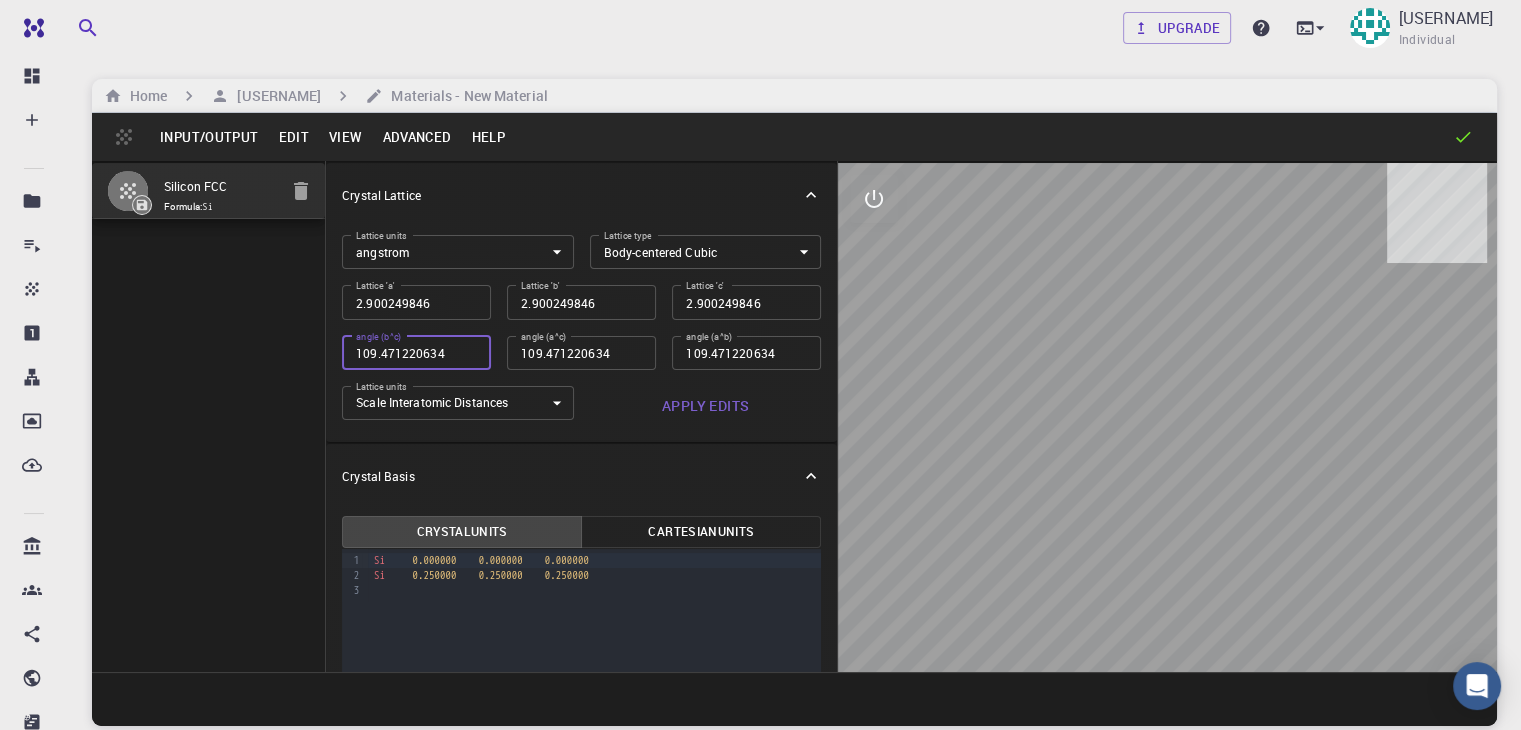 type on "2.511690044" 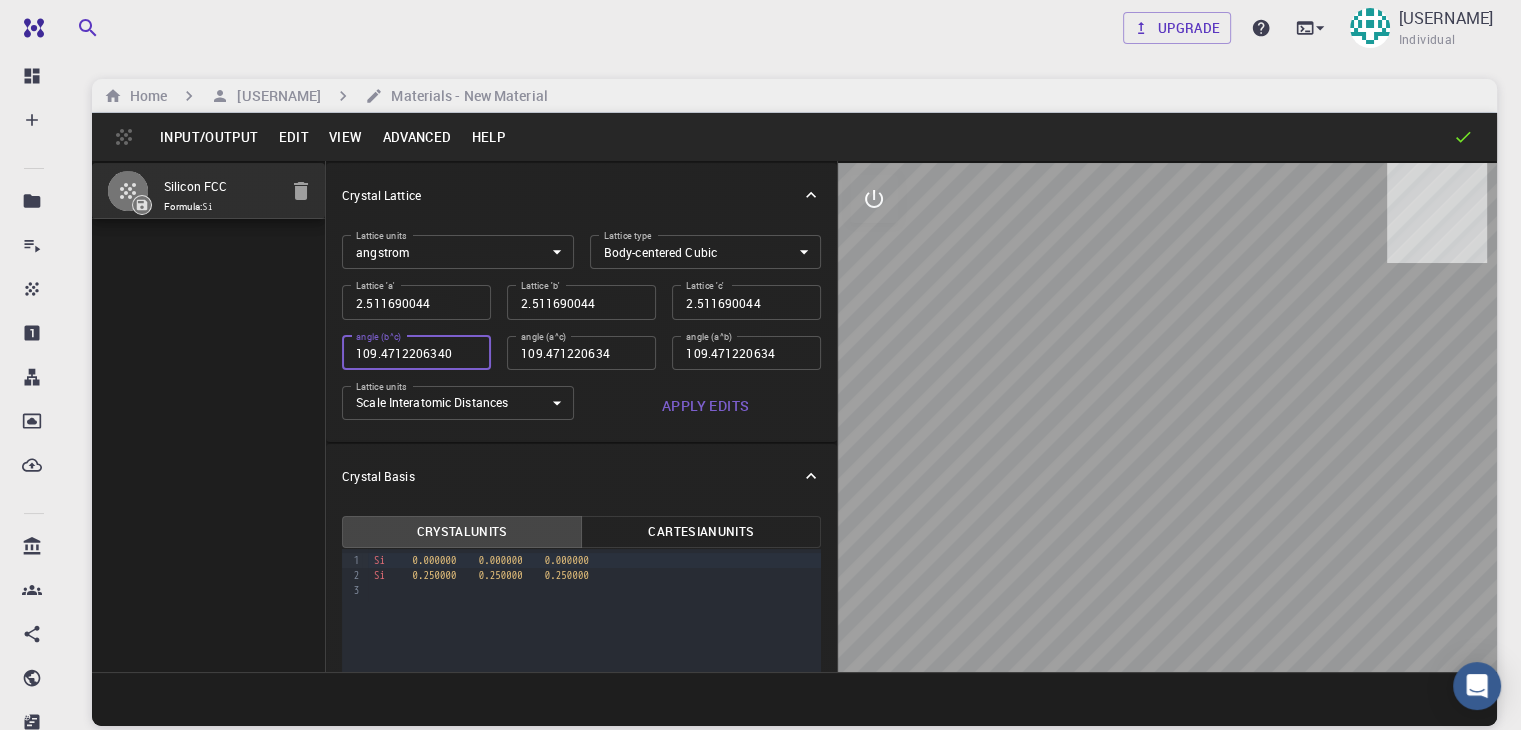 scroll, scrollTop: 0, scrollLeft: 6, axis: horizontal 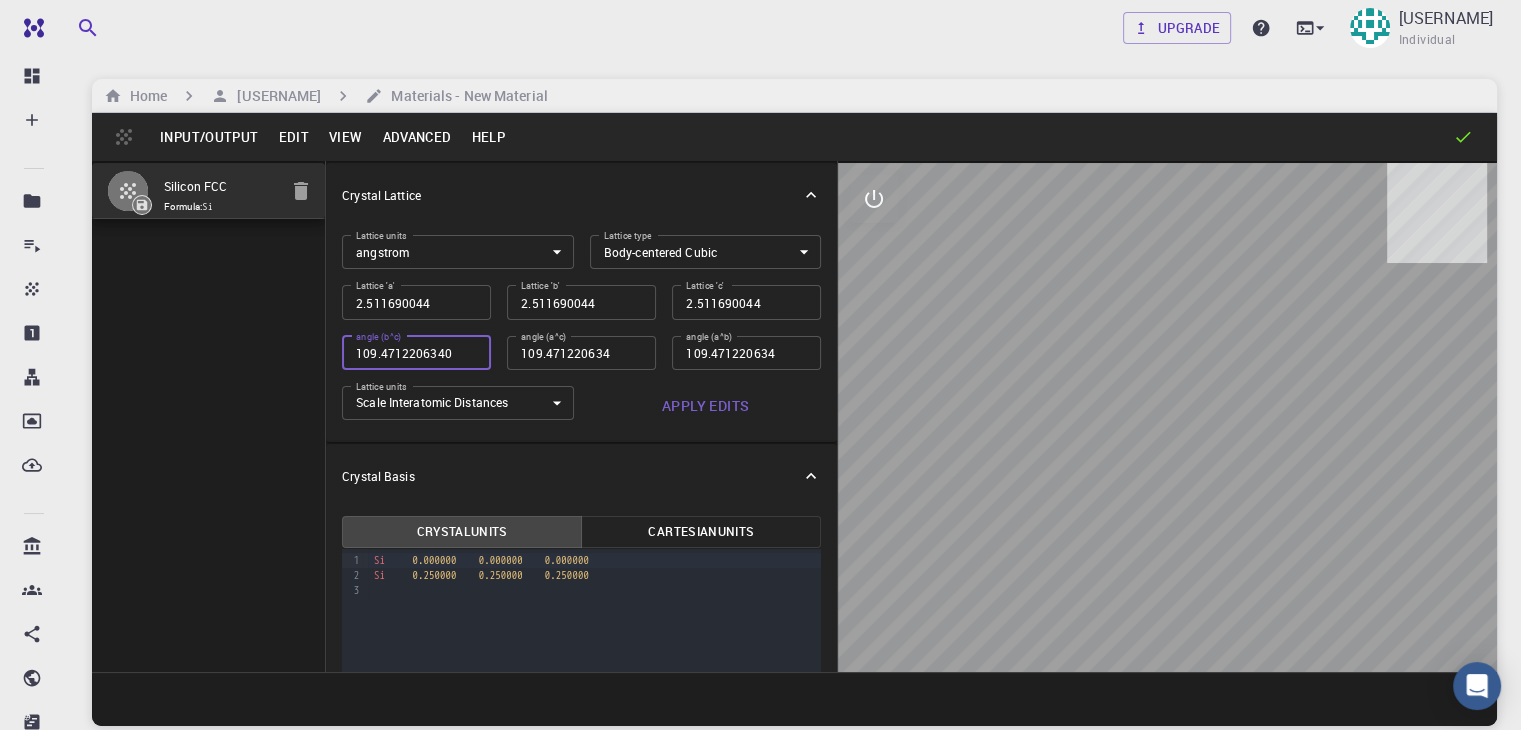 type on "2.175187385" 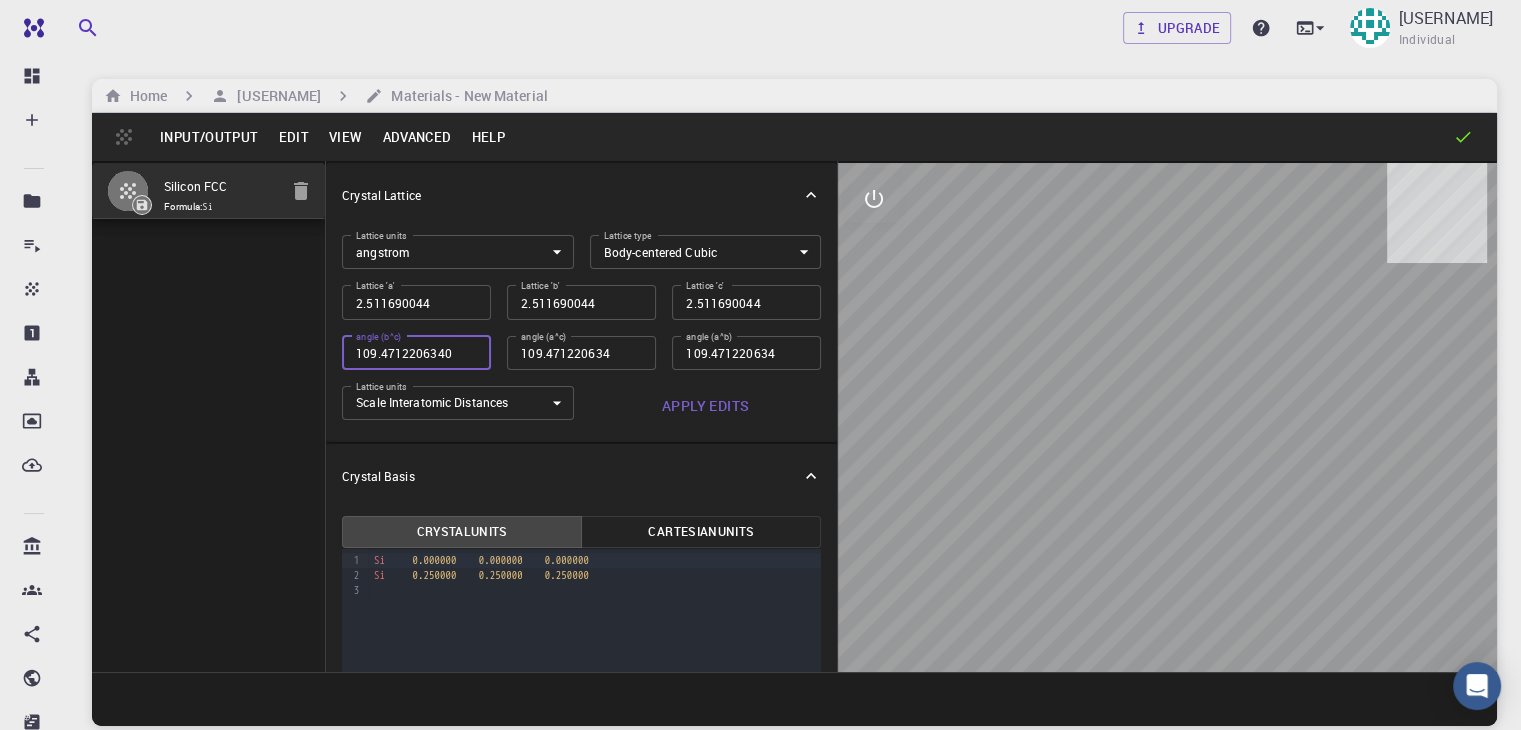 type on "2.175187385" 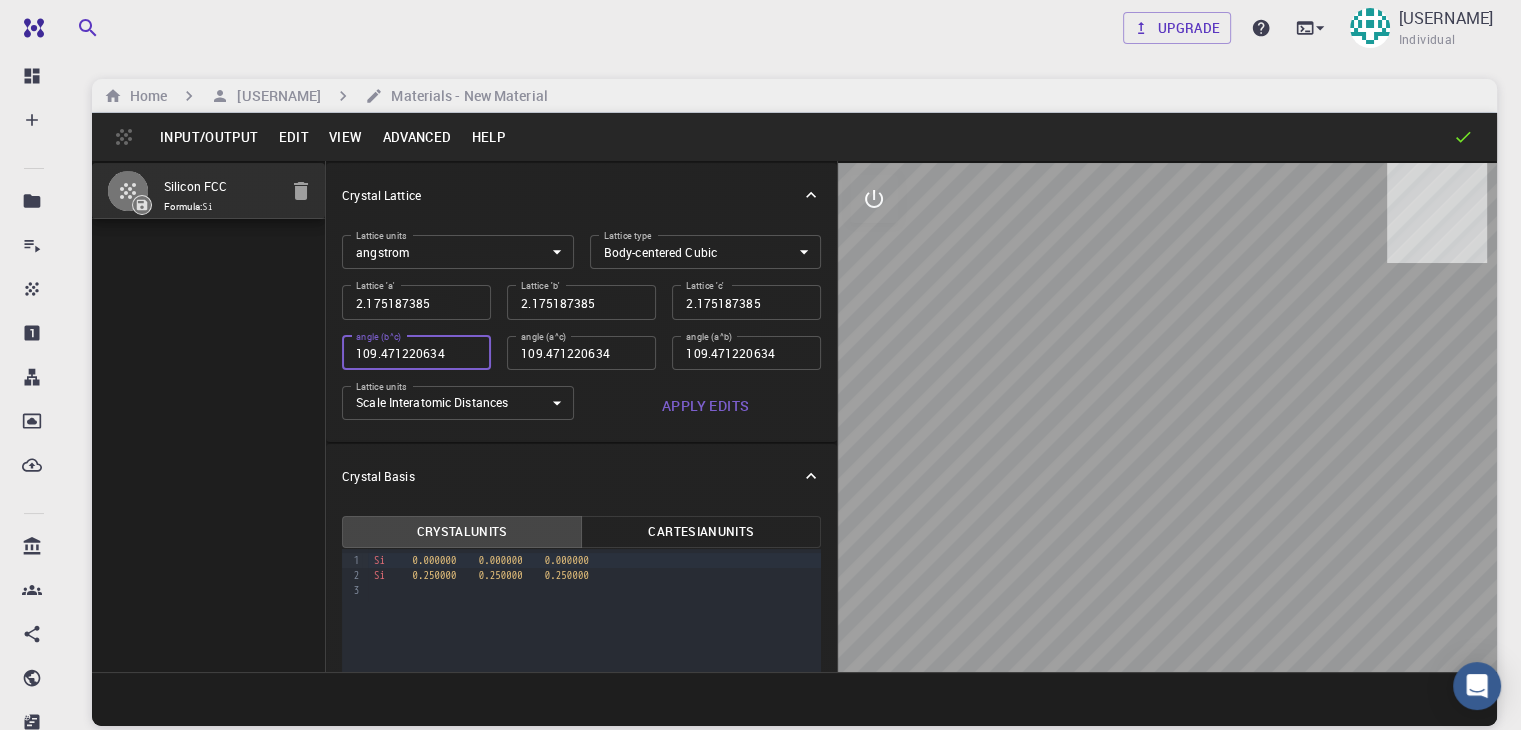 type on "1.883767533" 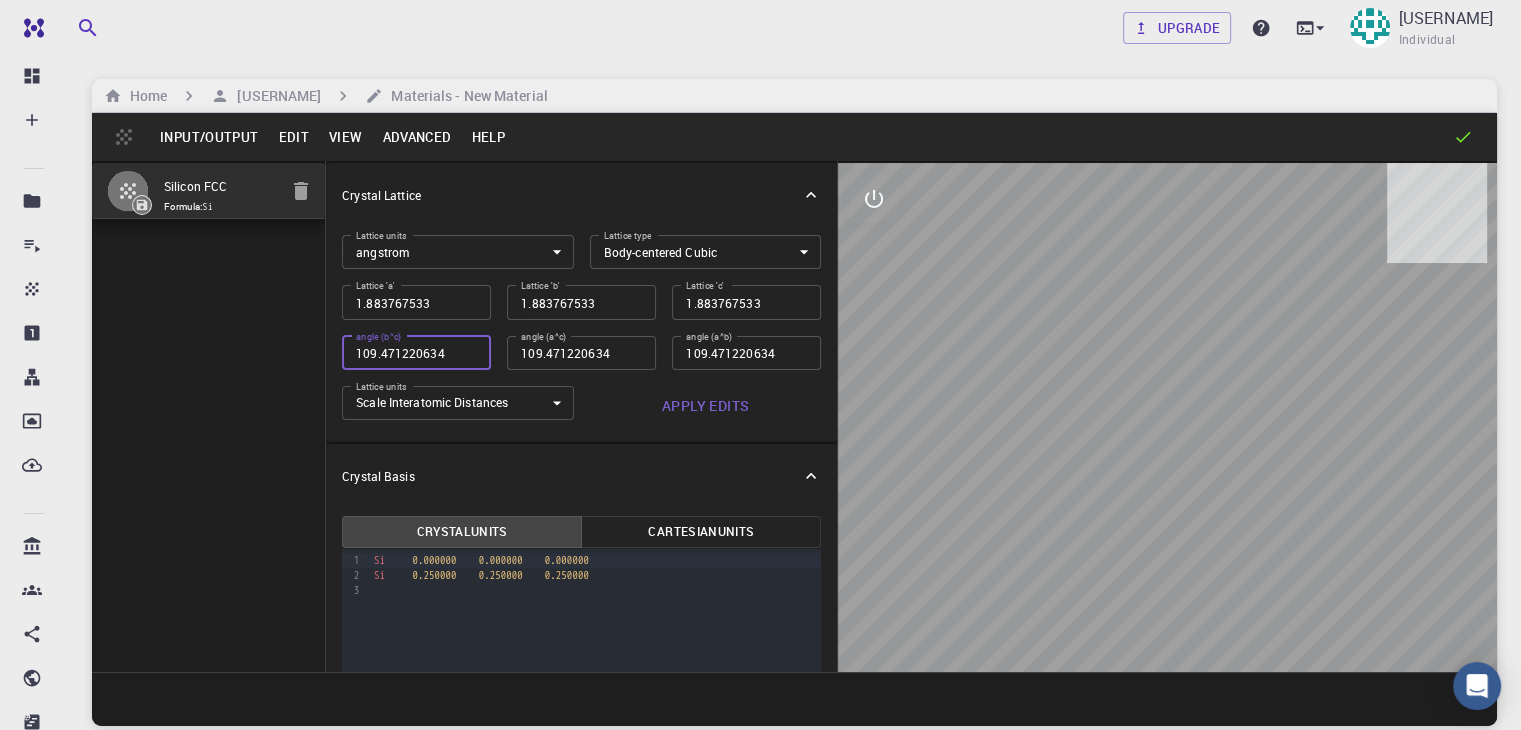 type on "109.4712206340" 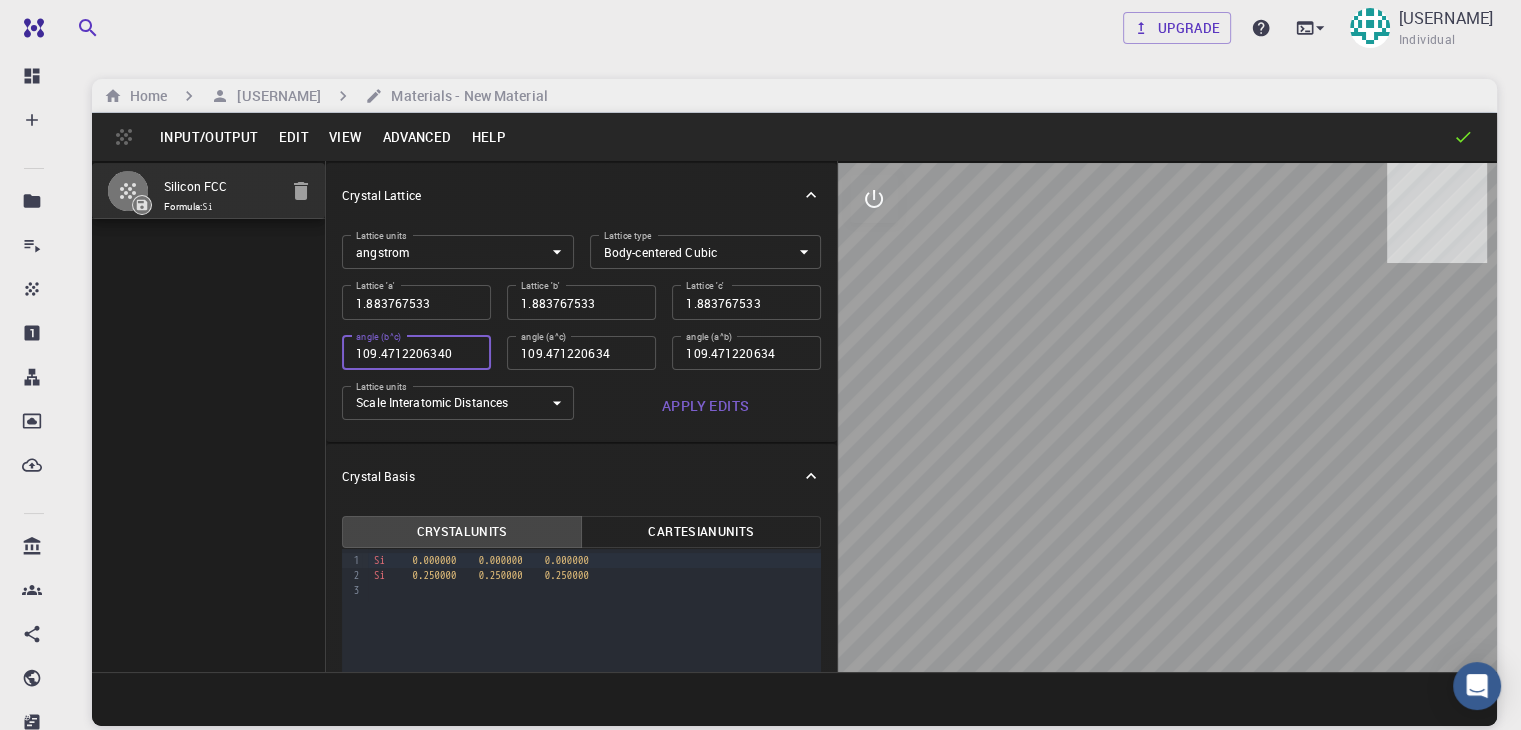 scroll, scrollTop: 0, scrollLeft: 6, axis: horizontal 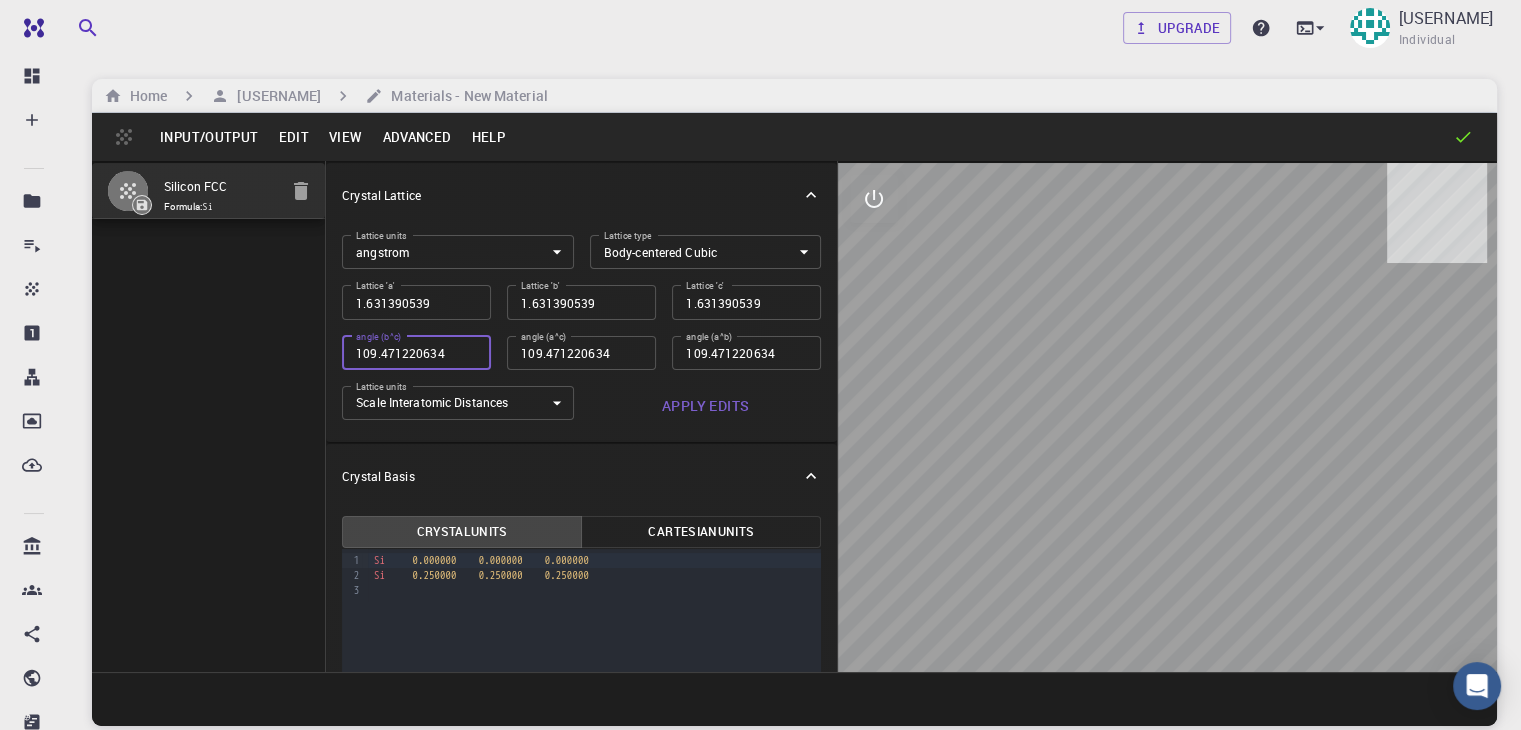 drag, startPoint x: 287, startPoint y: 352, endPoint x: 399, endPoint y: 357, distance: 112.11155 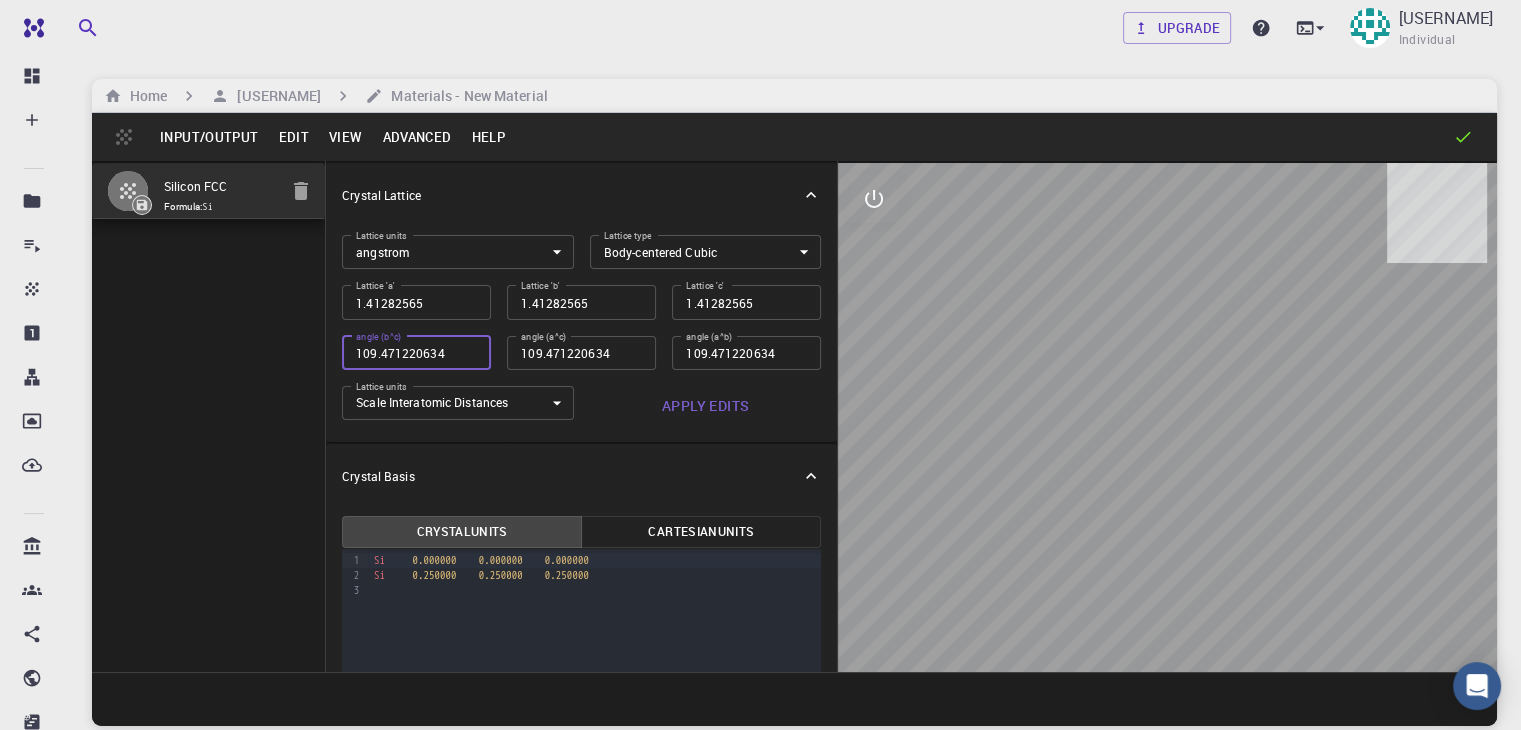 type on "1.223542904" 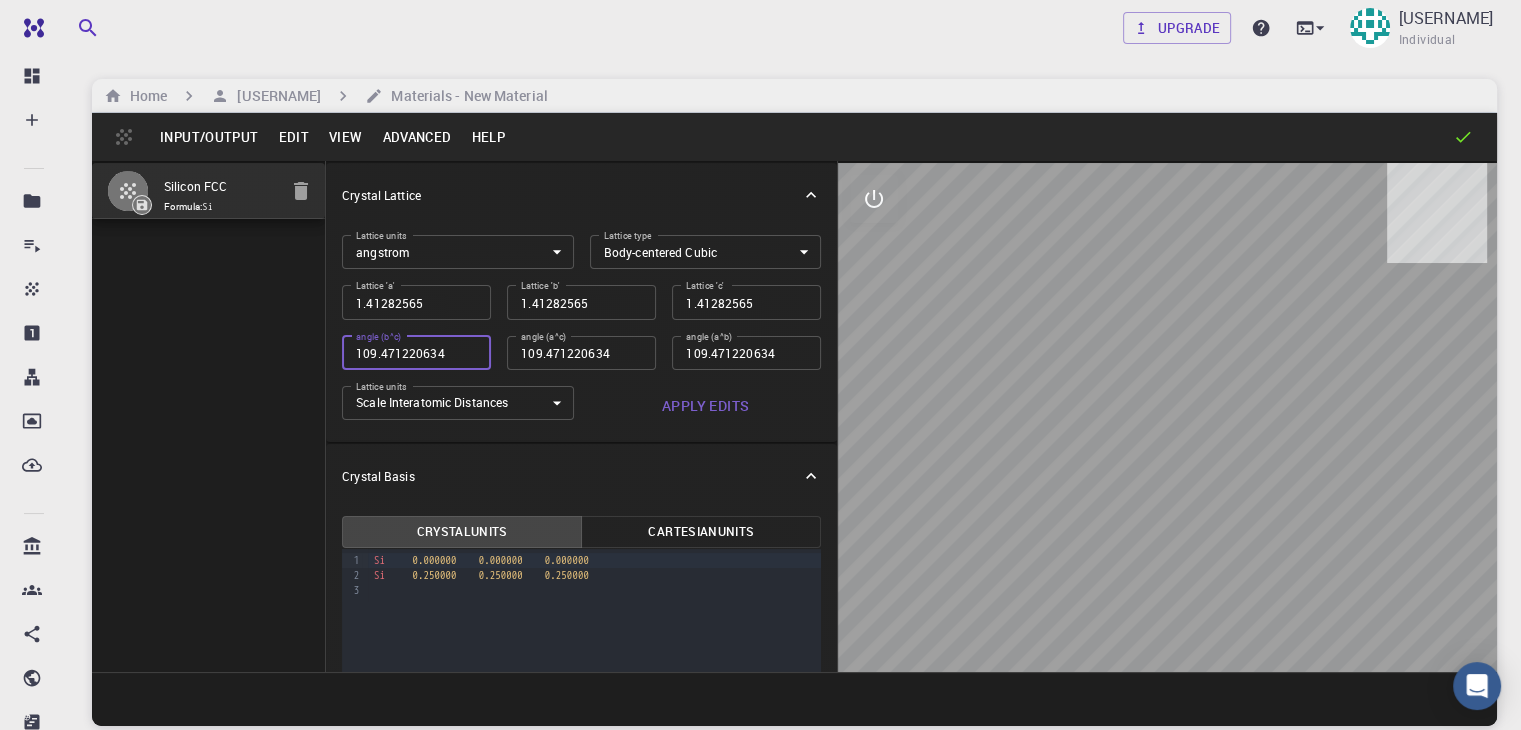 type on "1.223542904" 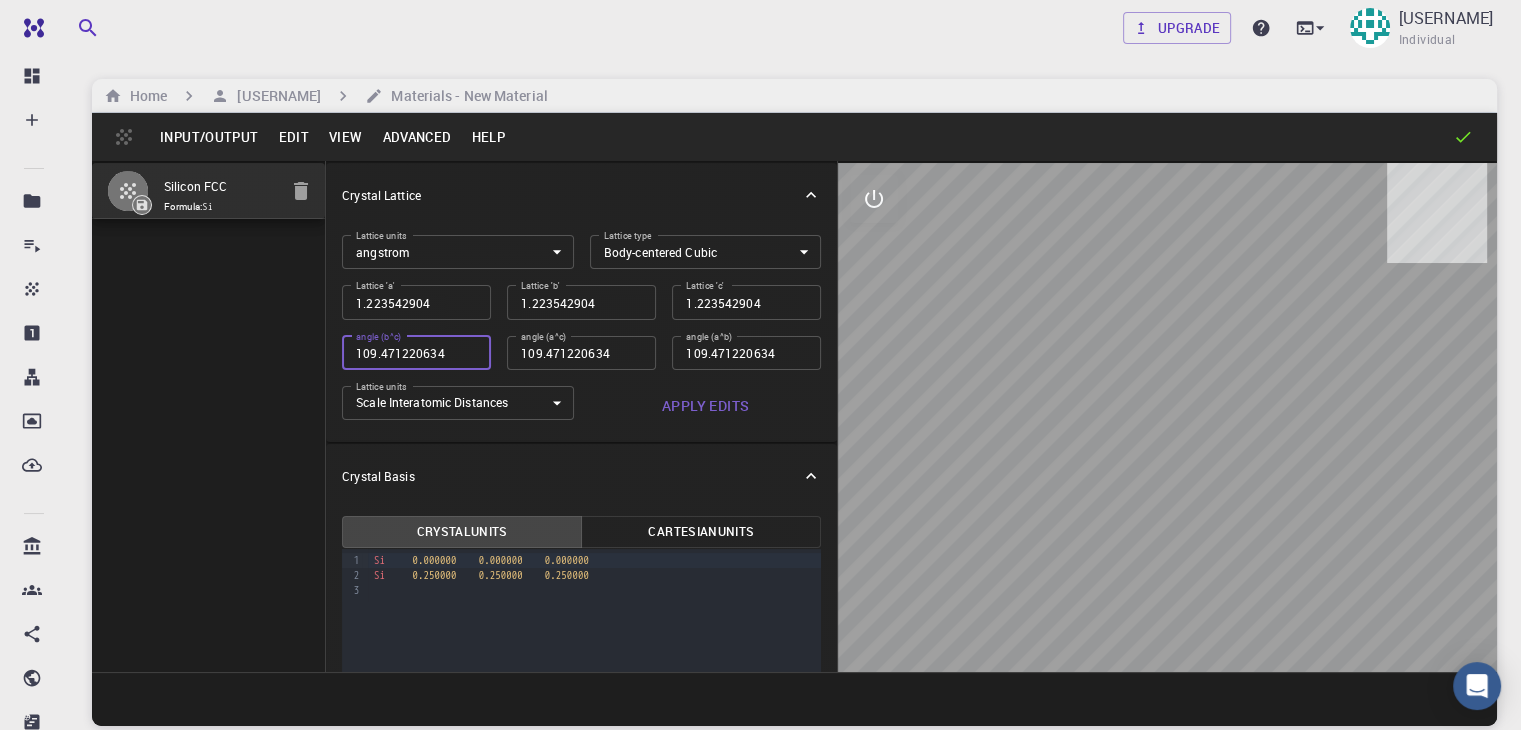 type on "0.917657178" 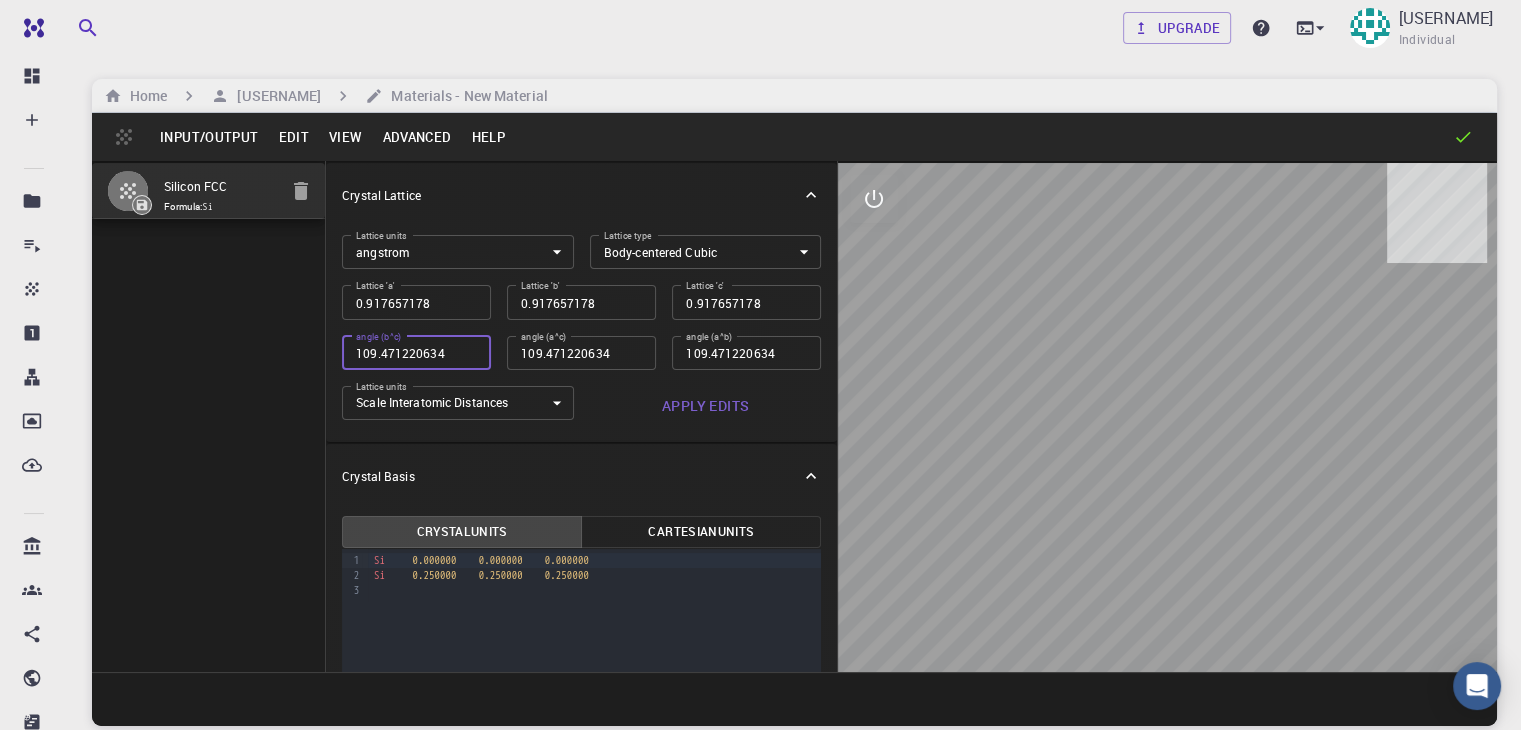 type on "0.596035821" 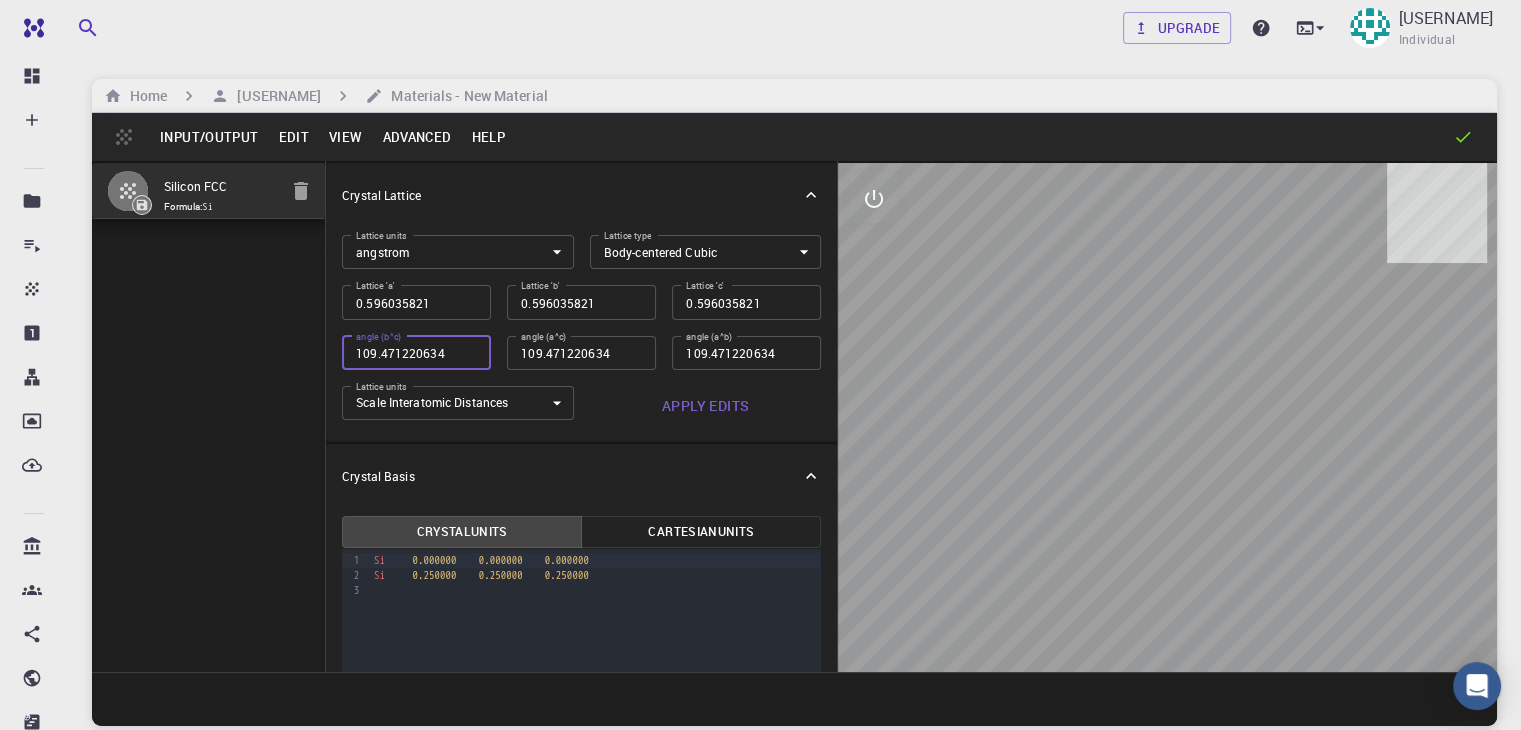 type on "0.516182163" 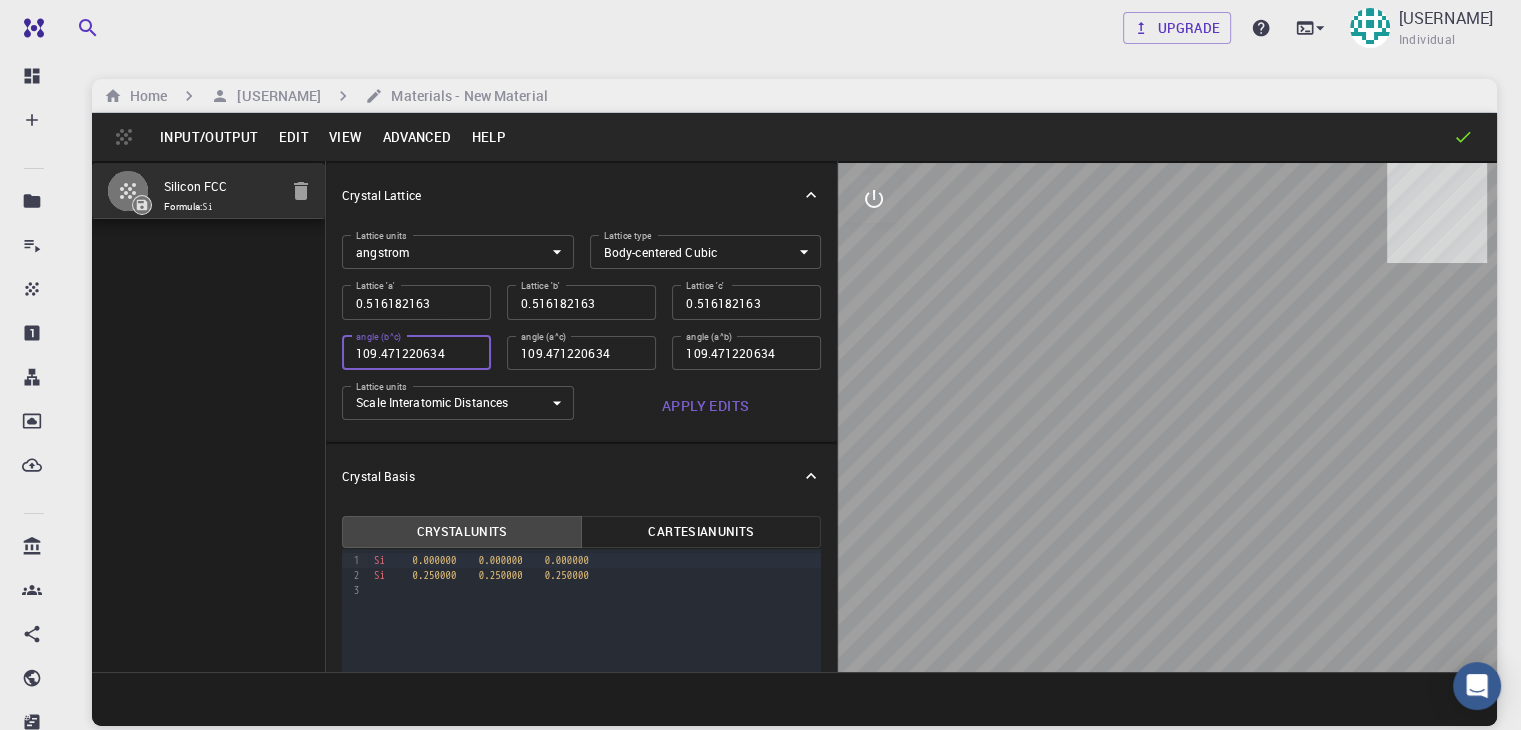 type on "0.447026866" 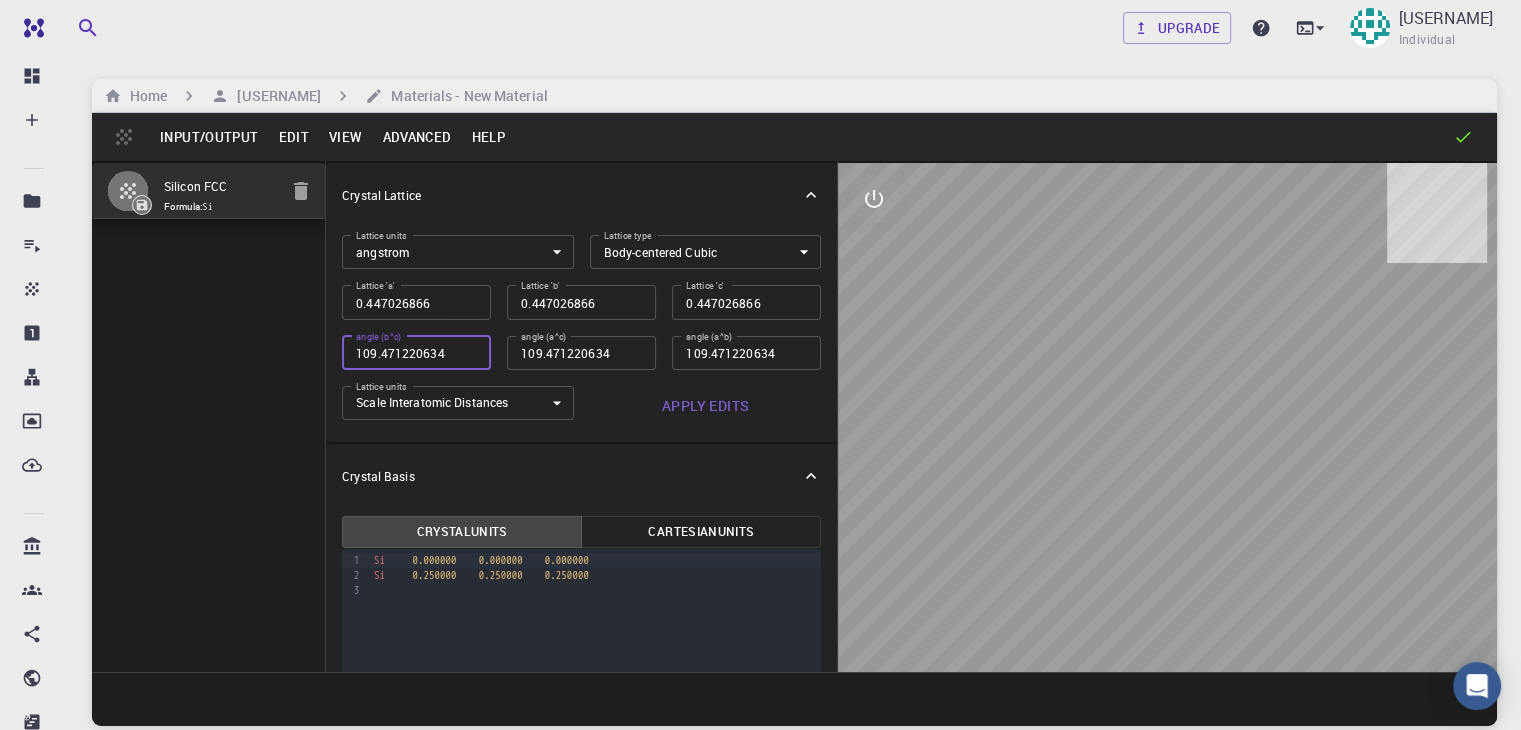 type on "0.387136622" 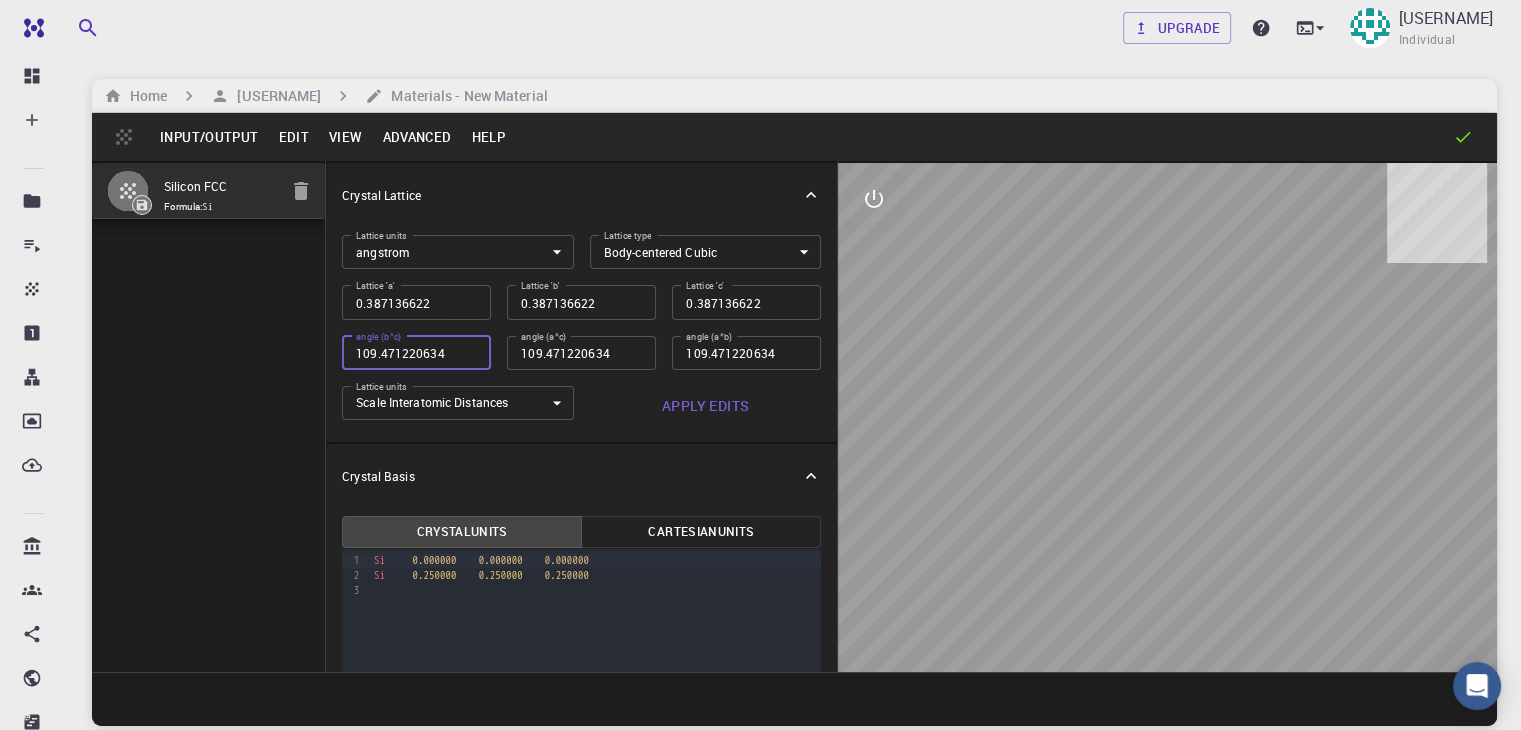 type on "0.335270149" 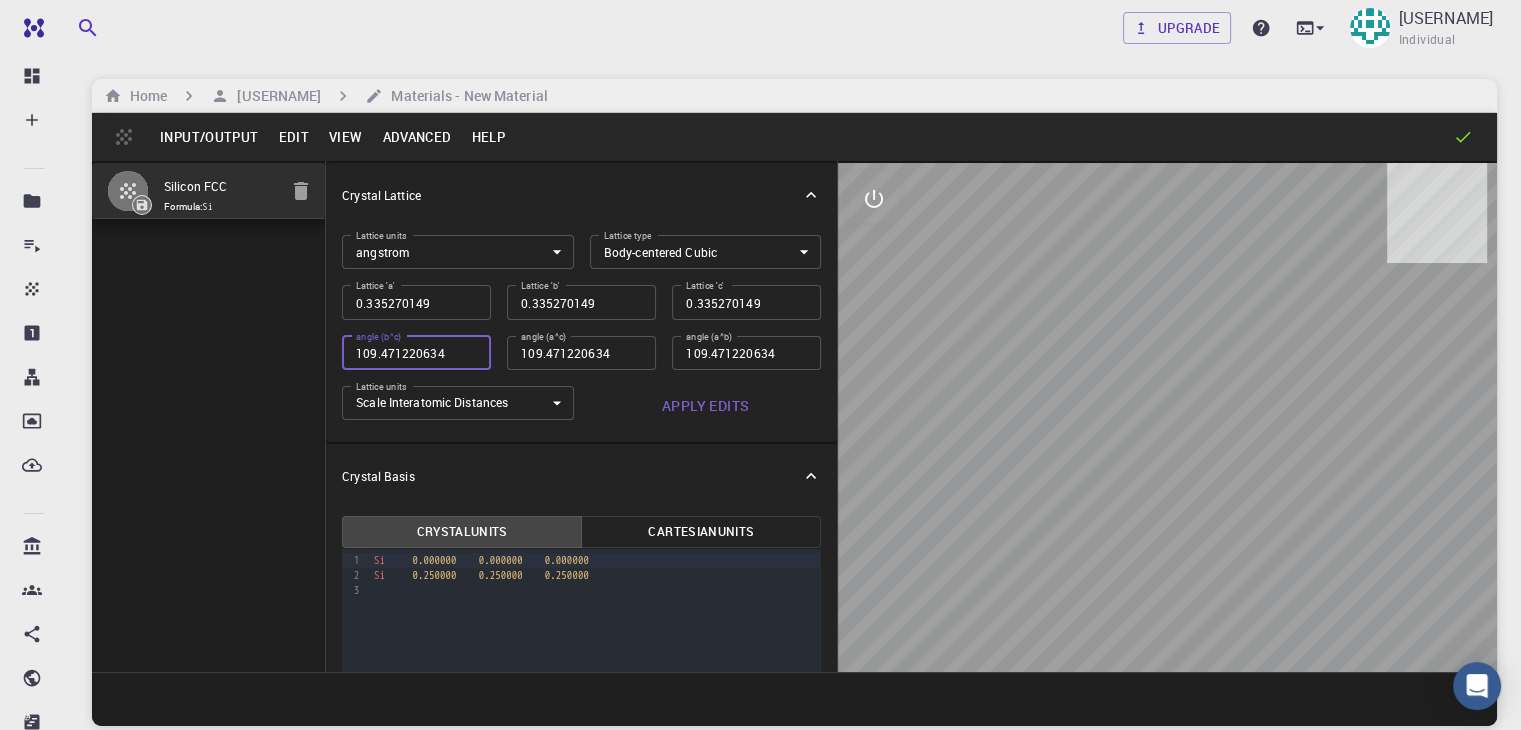 type on "0.290352466" 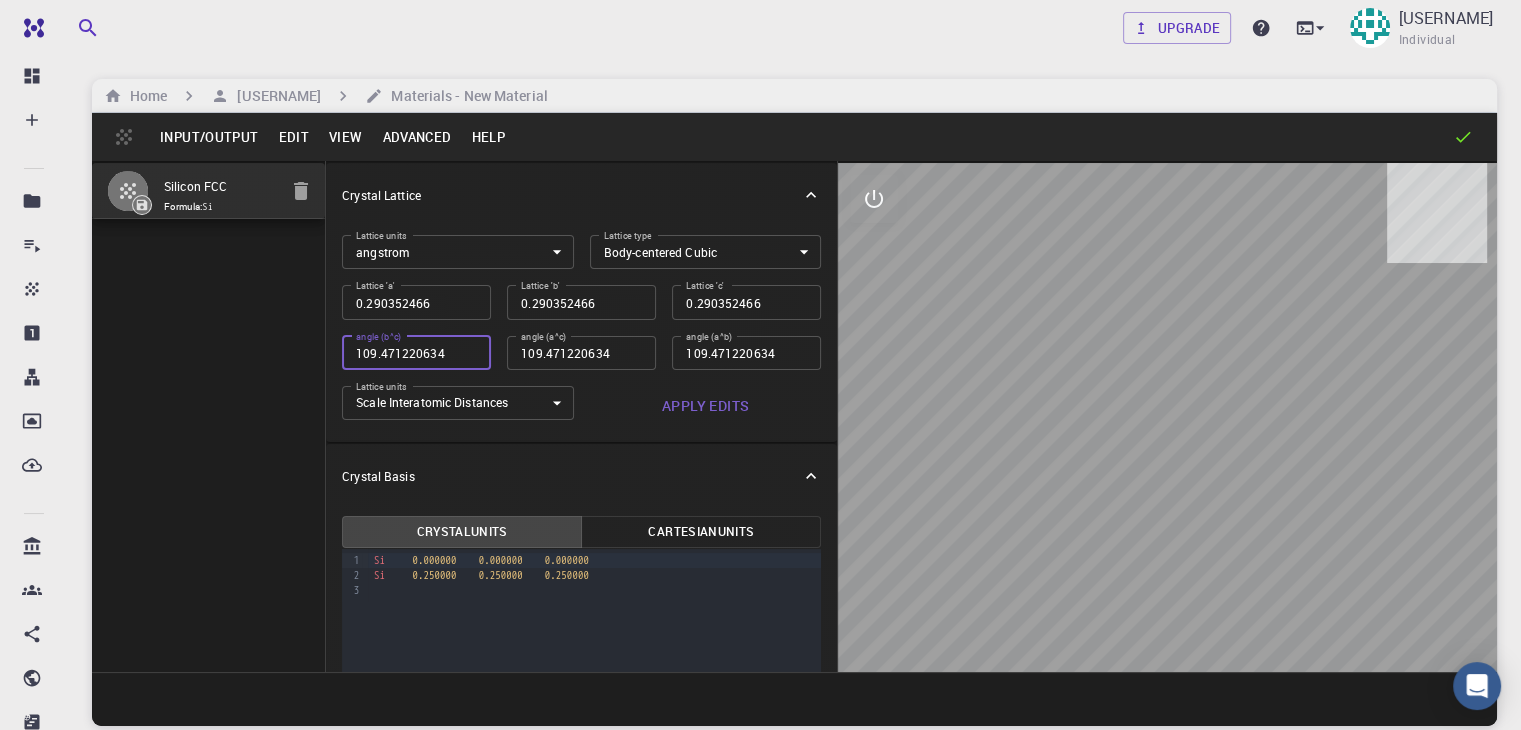 type on "0.251452612" 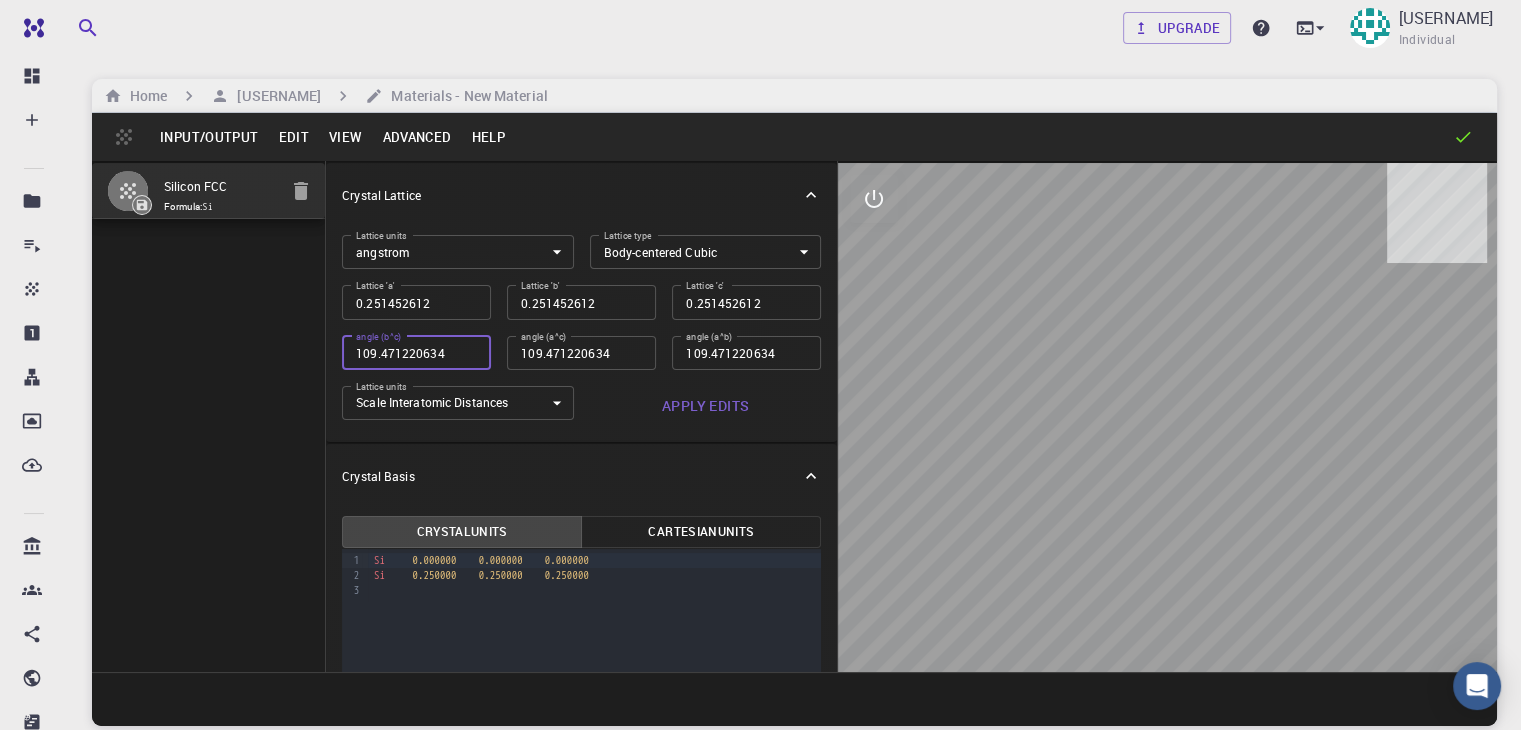 type on "0.21776435" 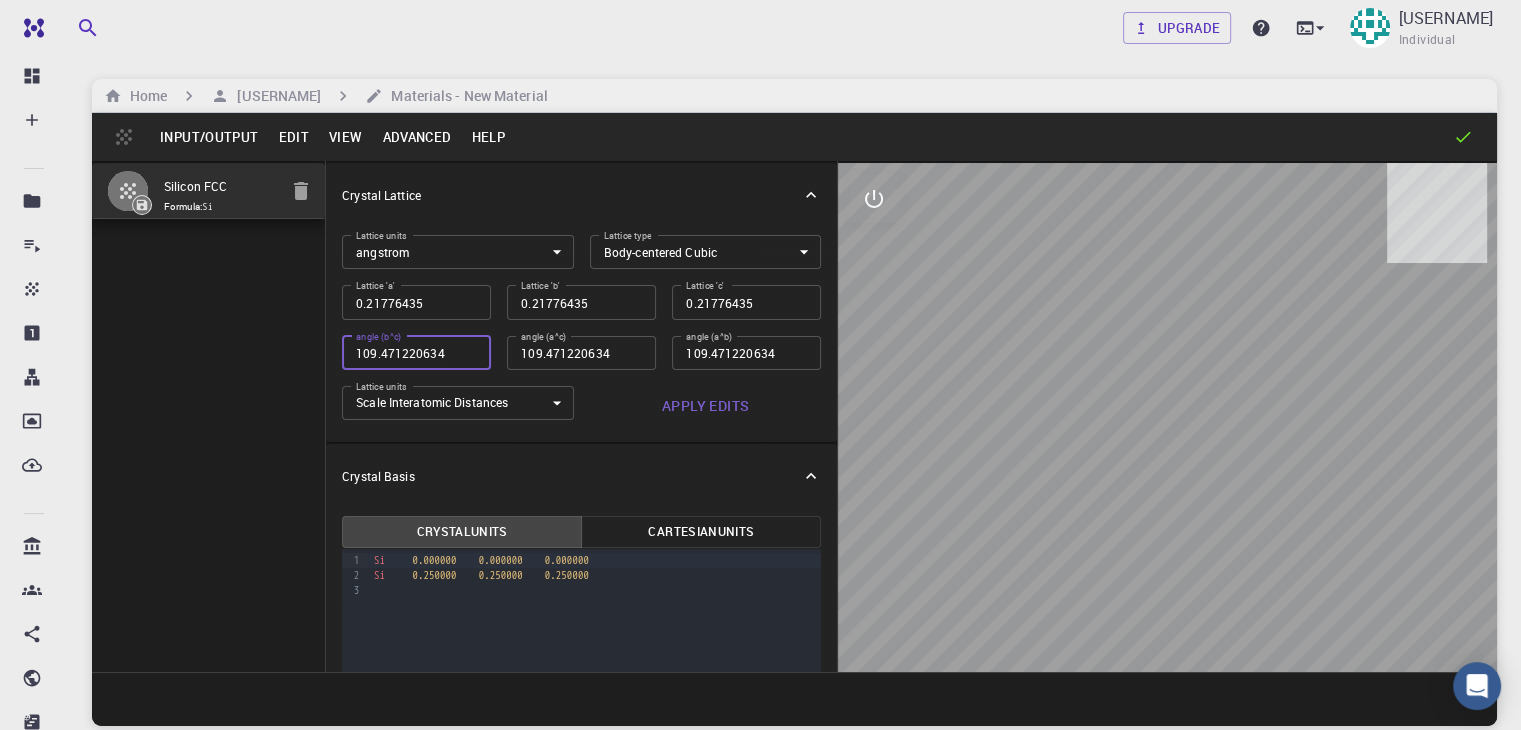 type on "0.188589459" 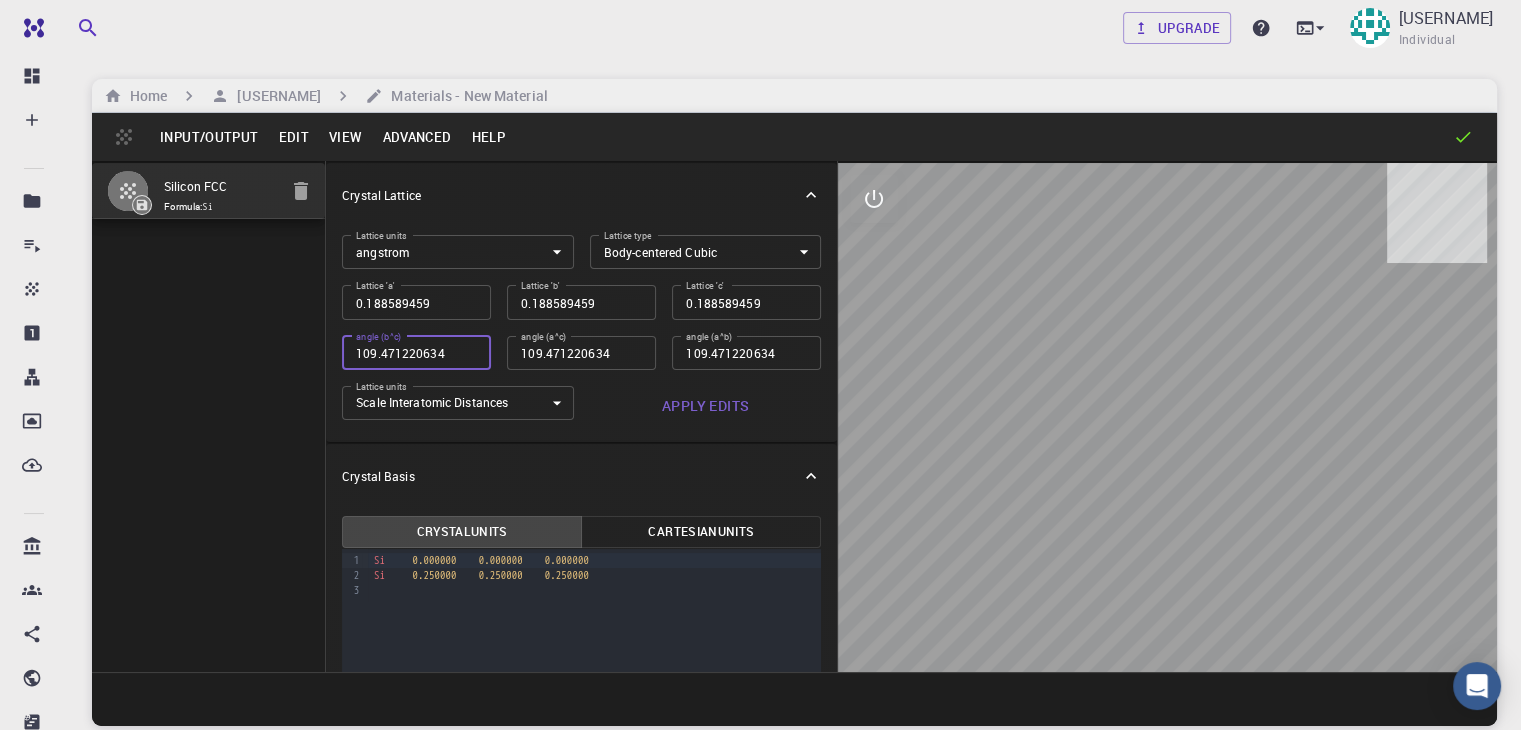 type on "0.163323262" 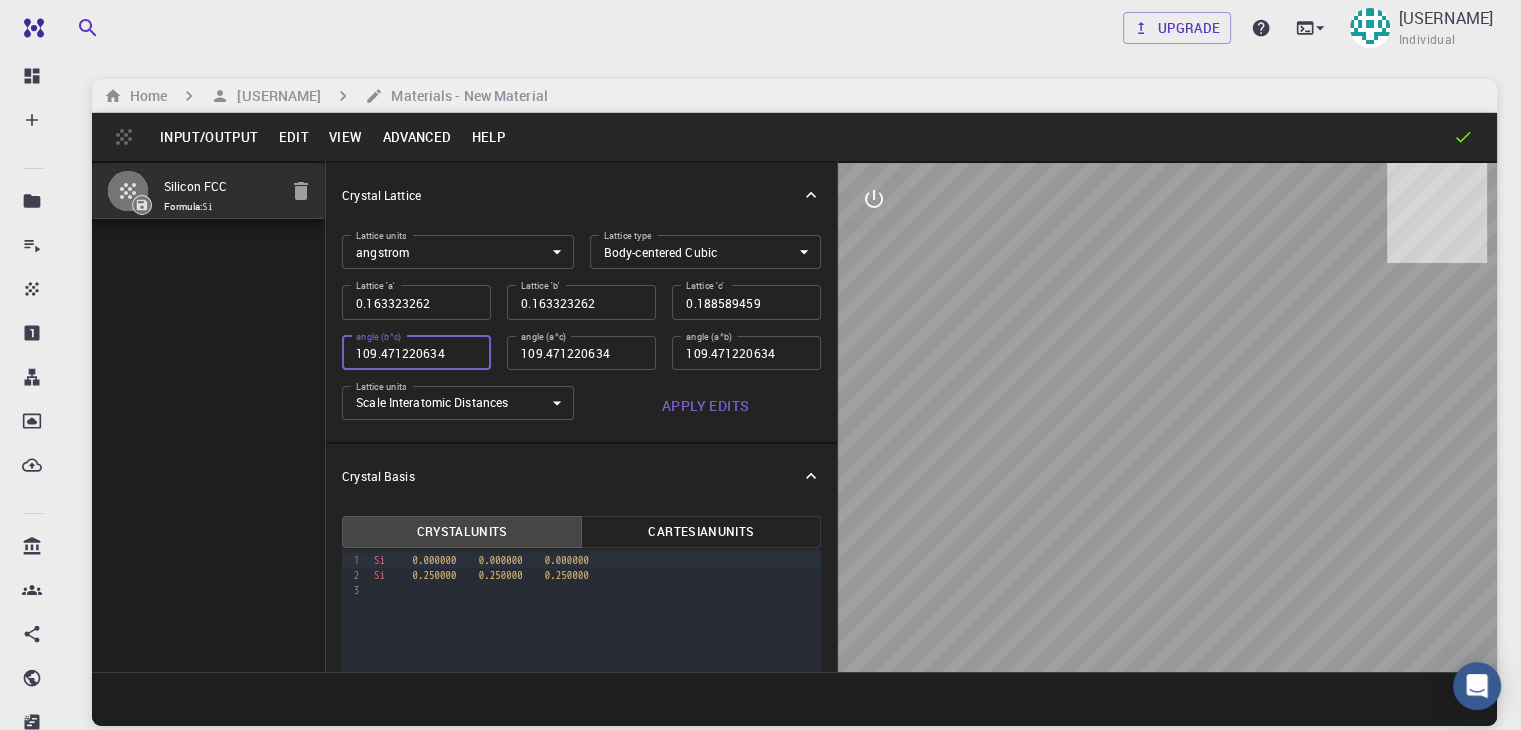 type on "0.163323262" 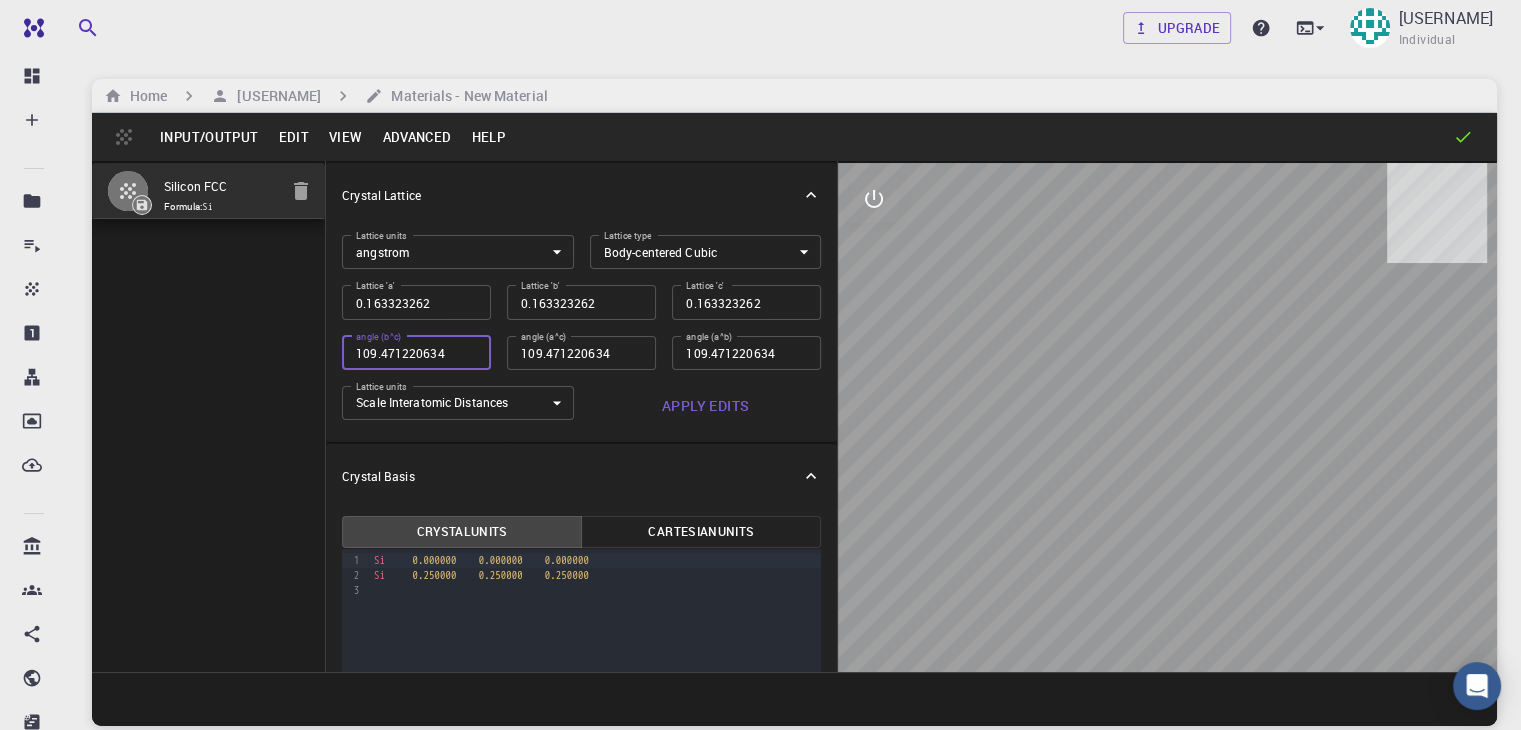 type on "0.141442094" 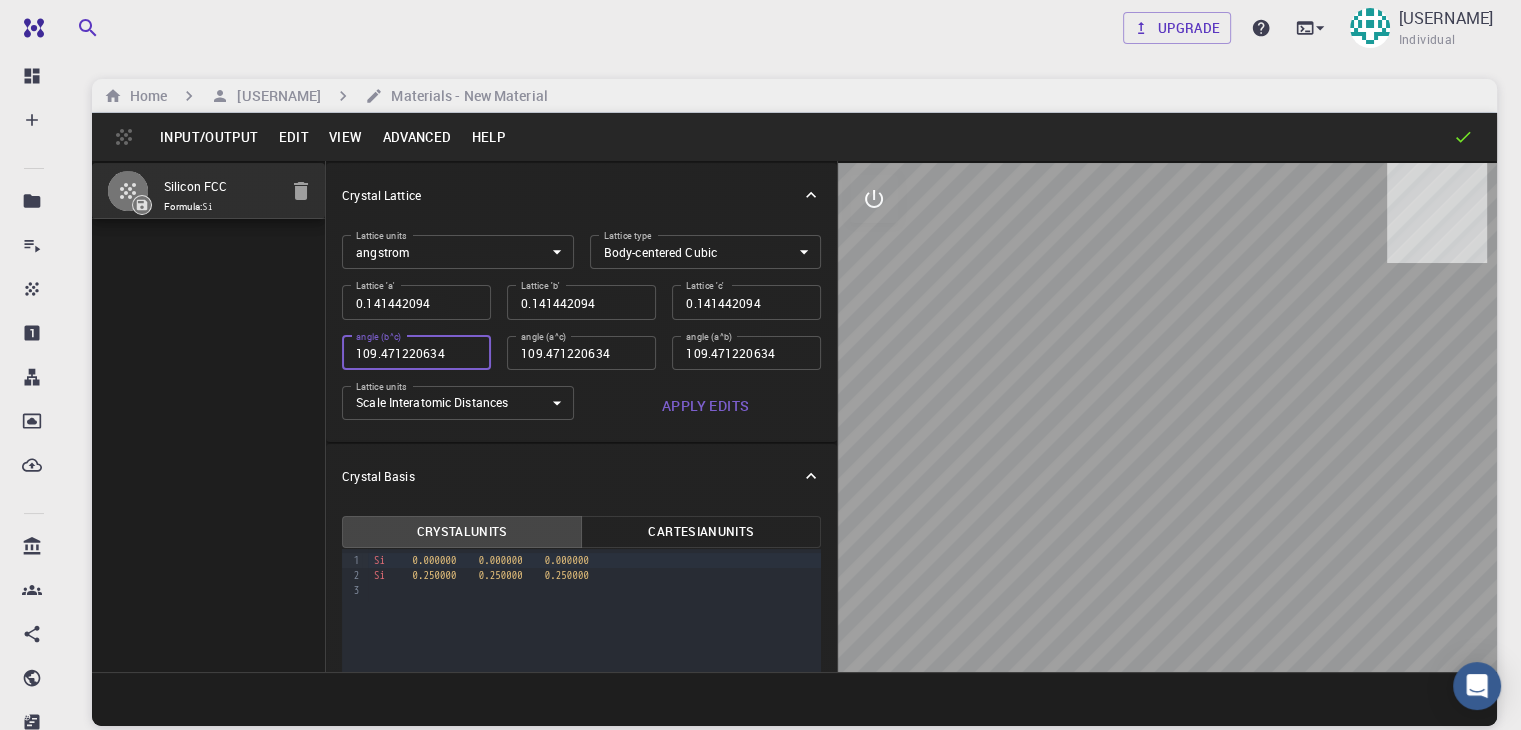 type on "0.122492447" 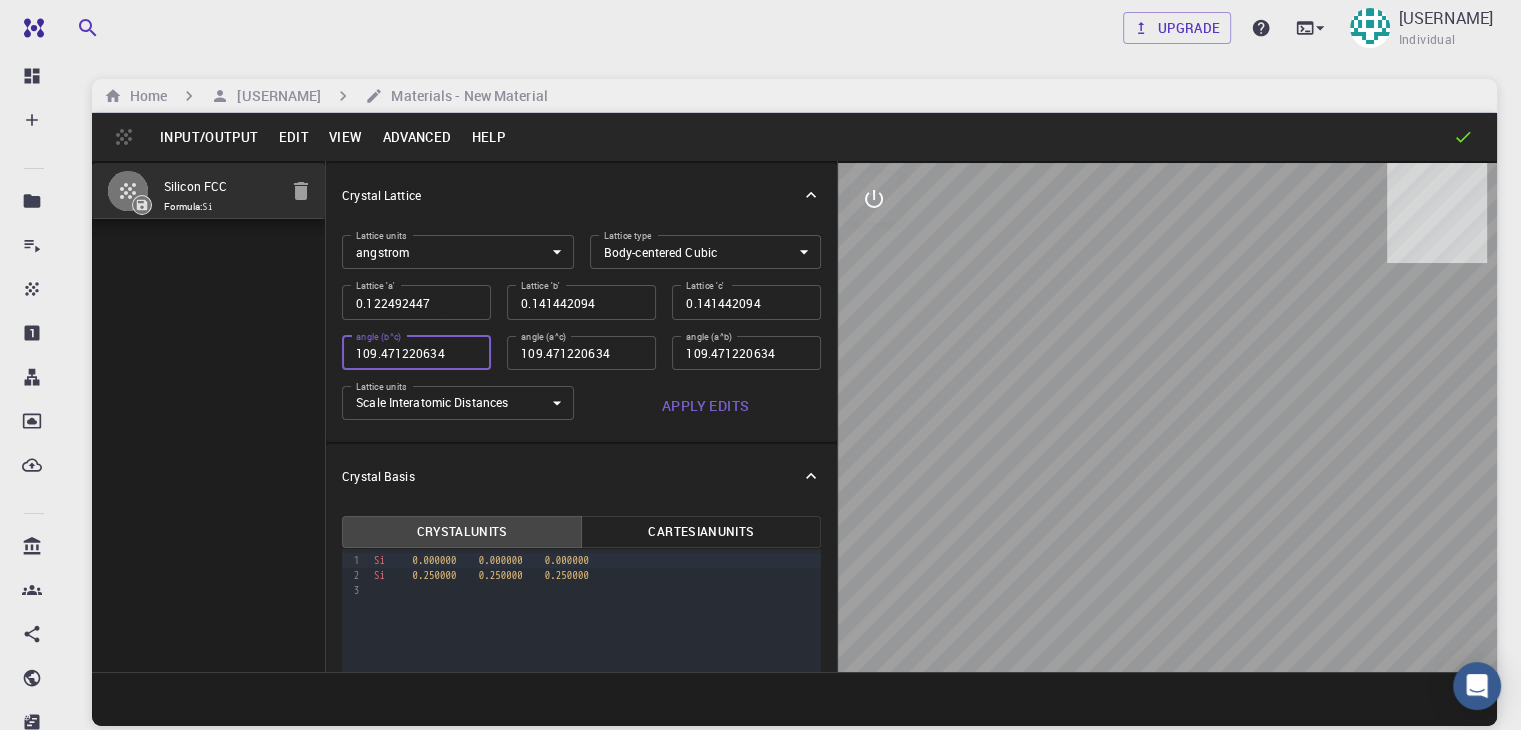 type on "0.122492447" 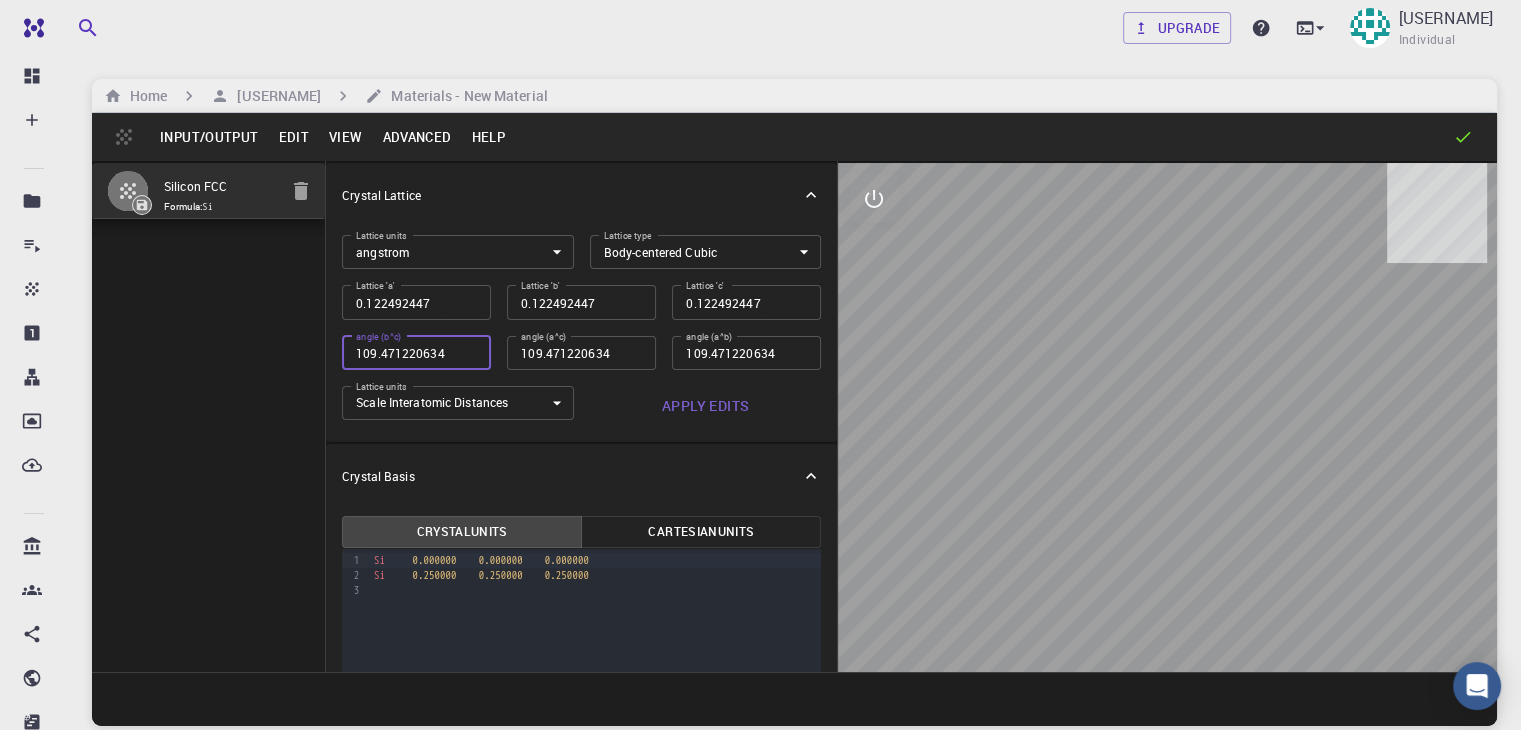 type on "0.106081571" 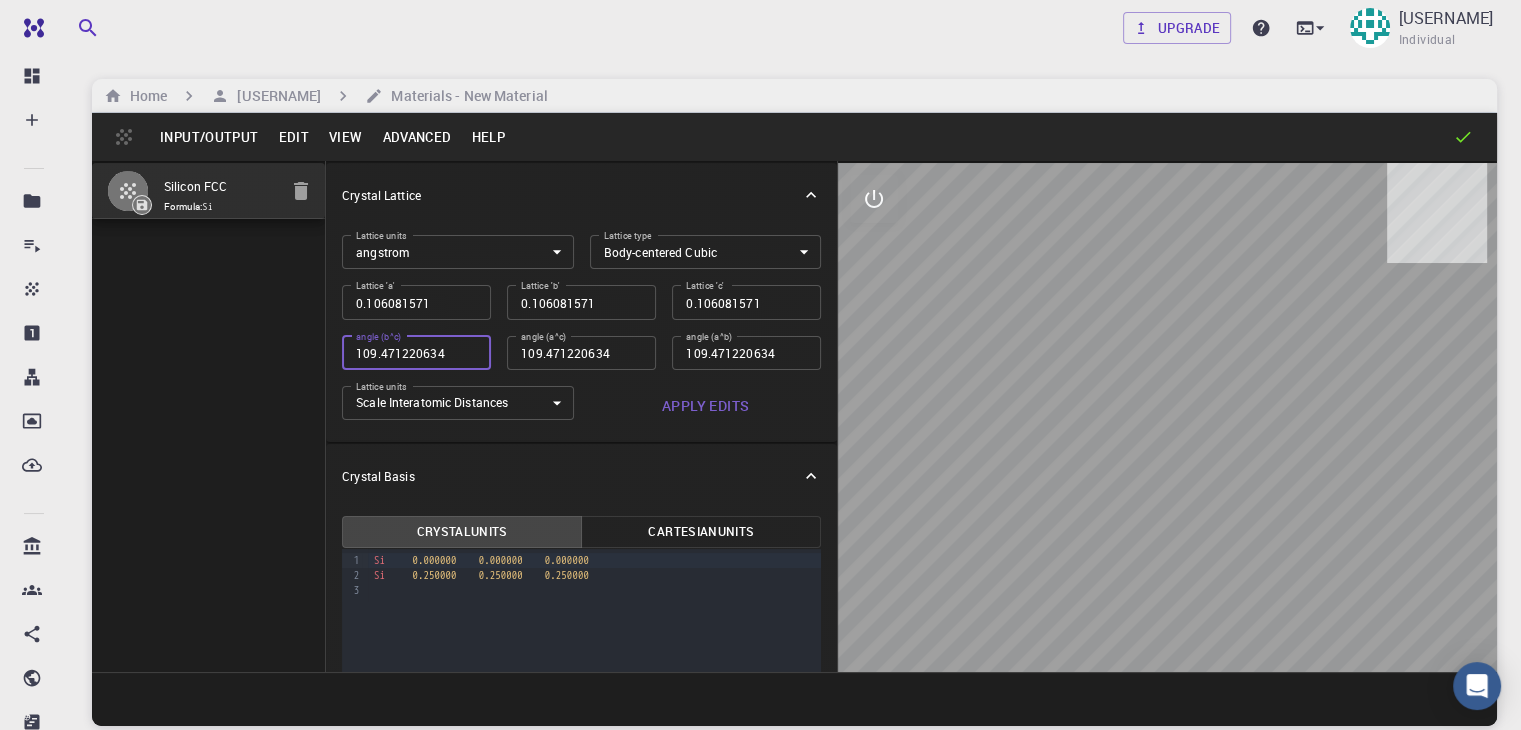 type on "0.091869335" 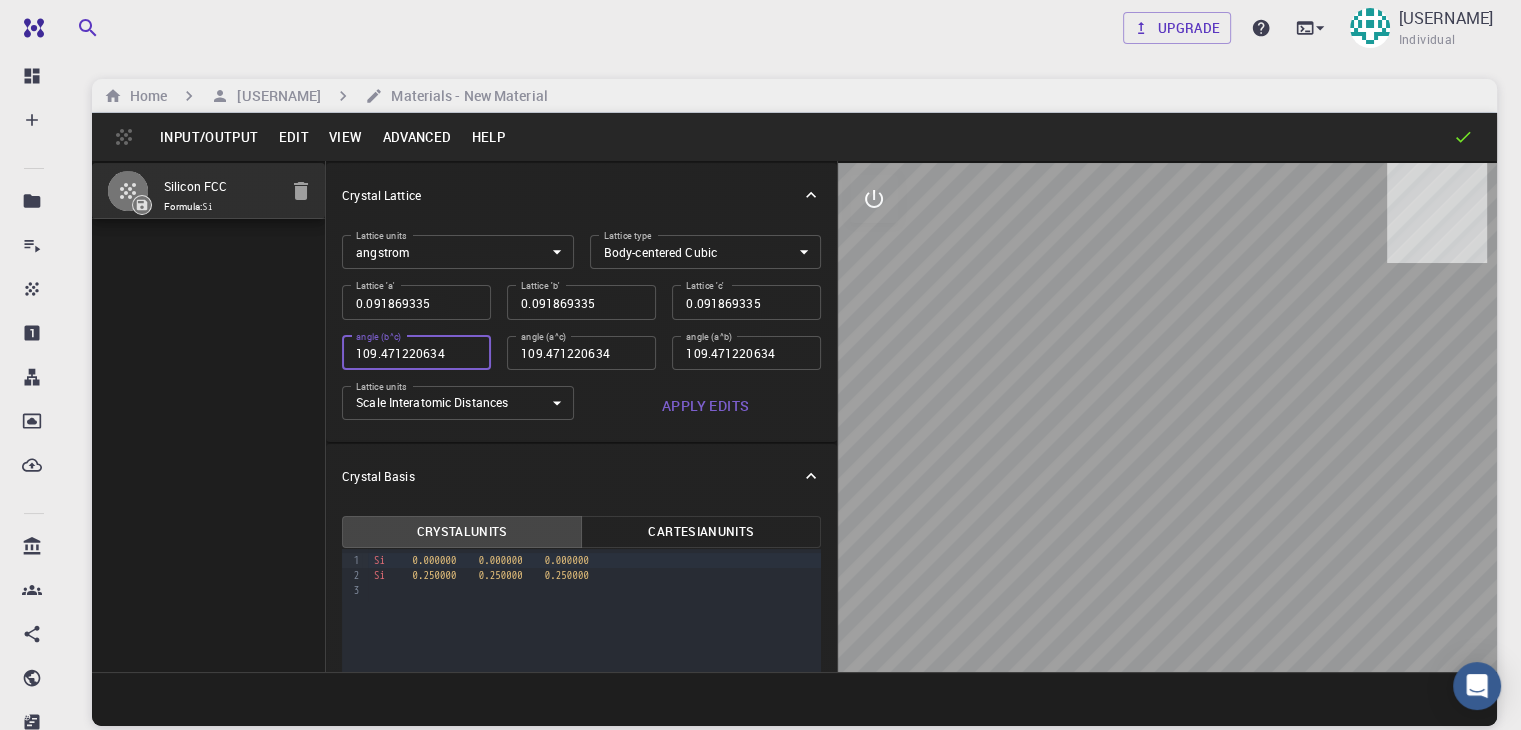 type on "0.079561178" 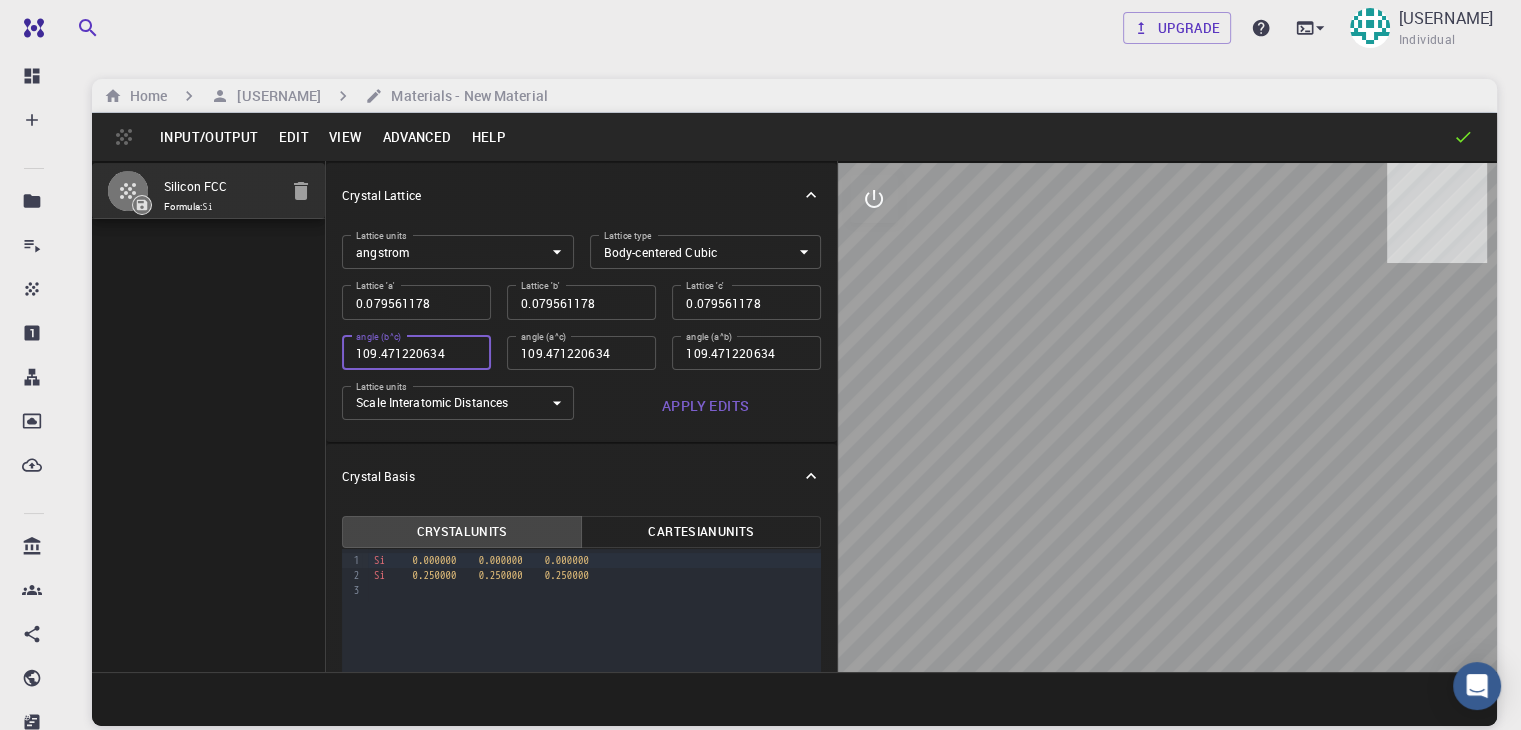type on "0.068902001" 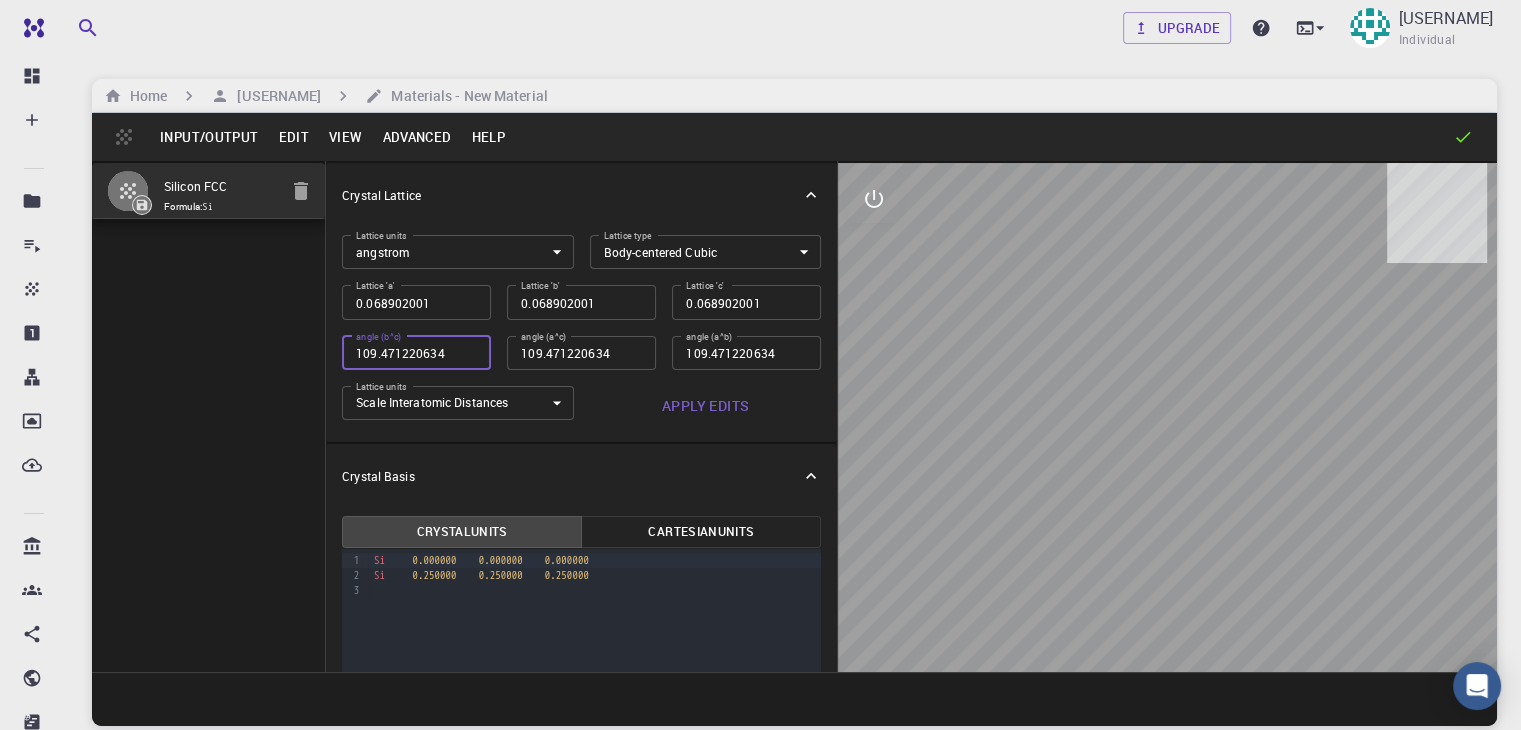 type on "0.059670884" 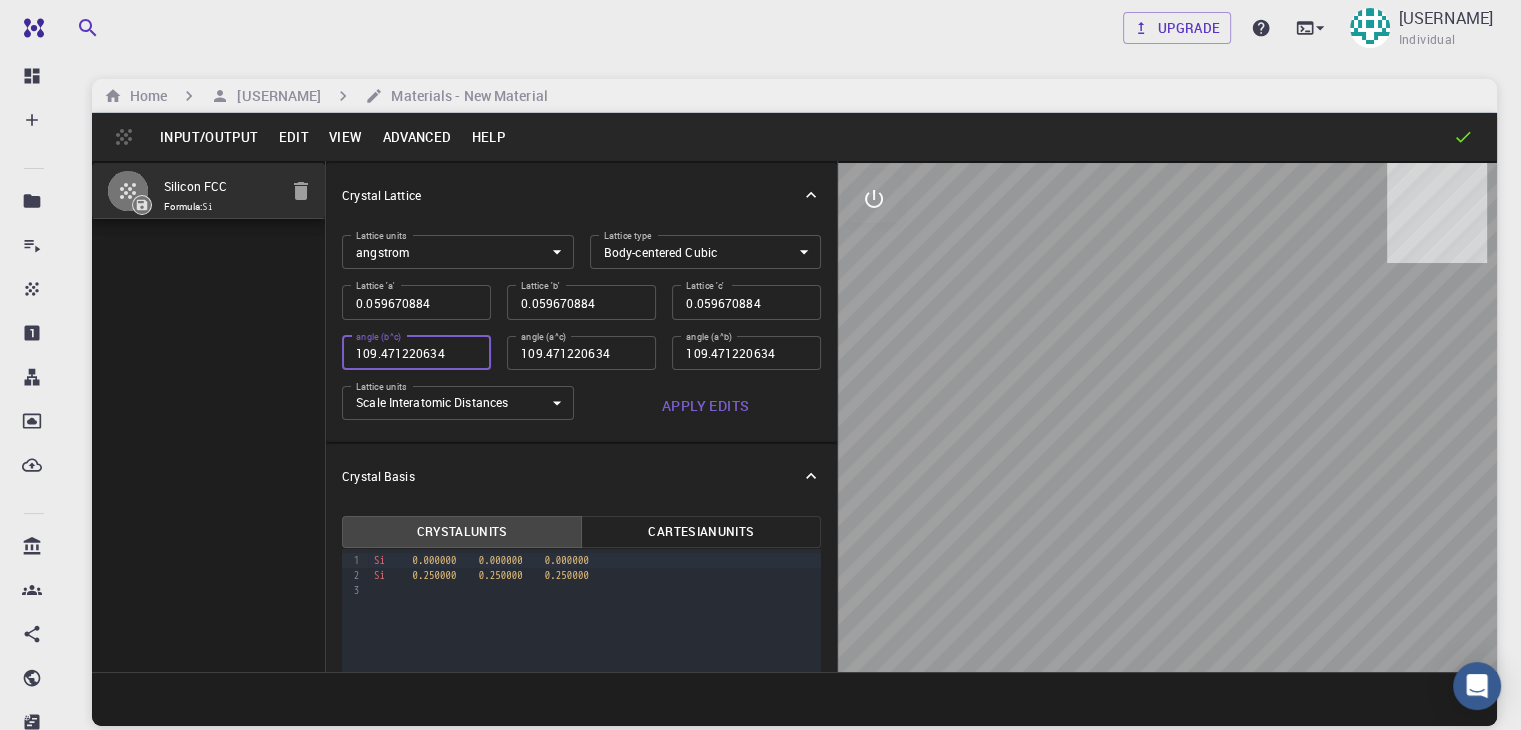 type on "0.051676501" 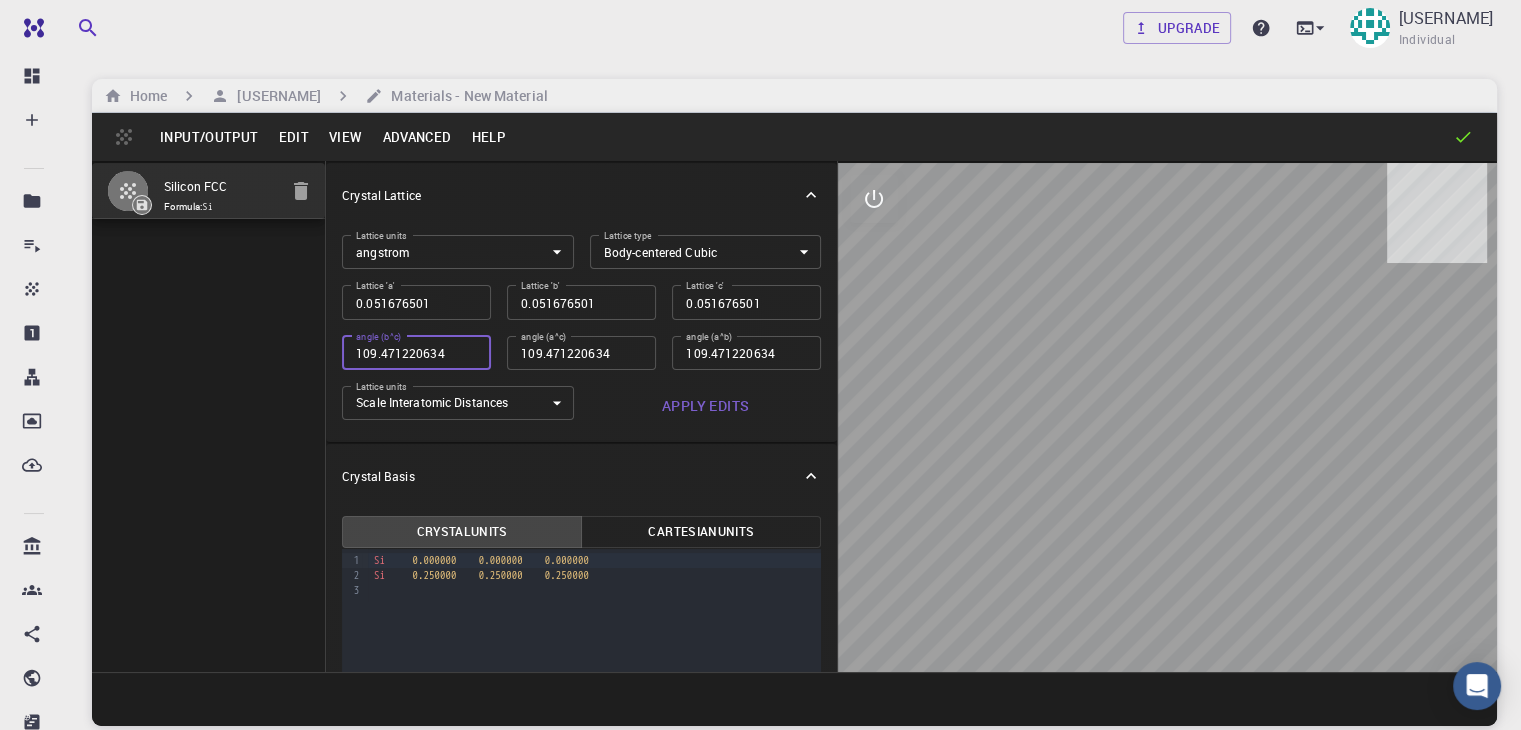 type on "0.044753163" 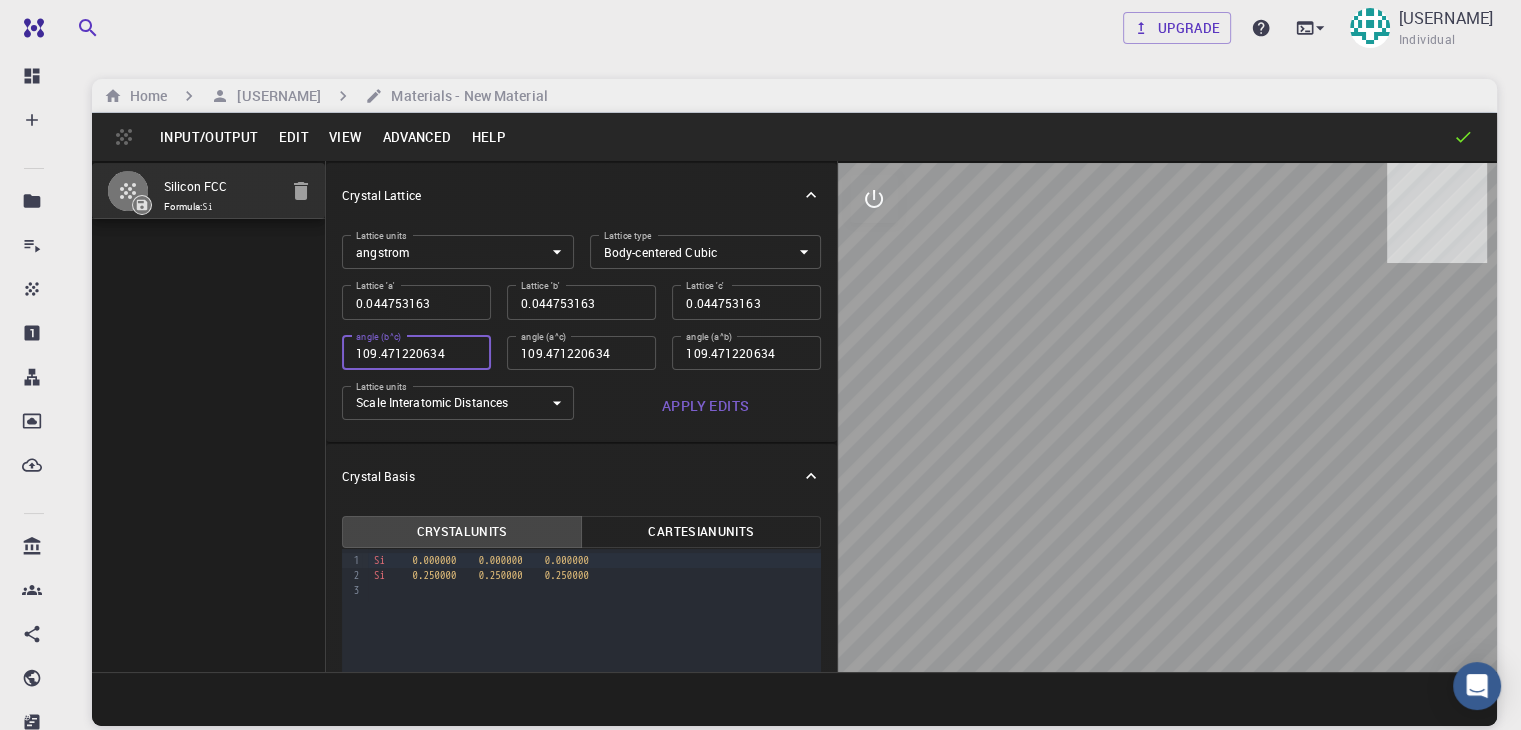 type on "0.029068032" 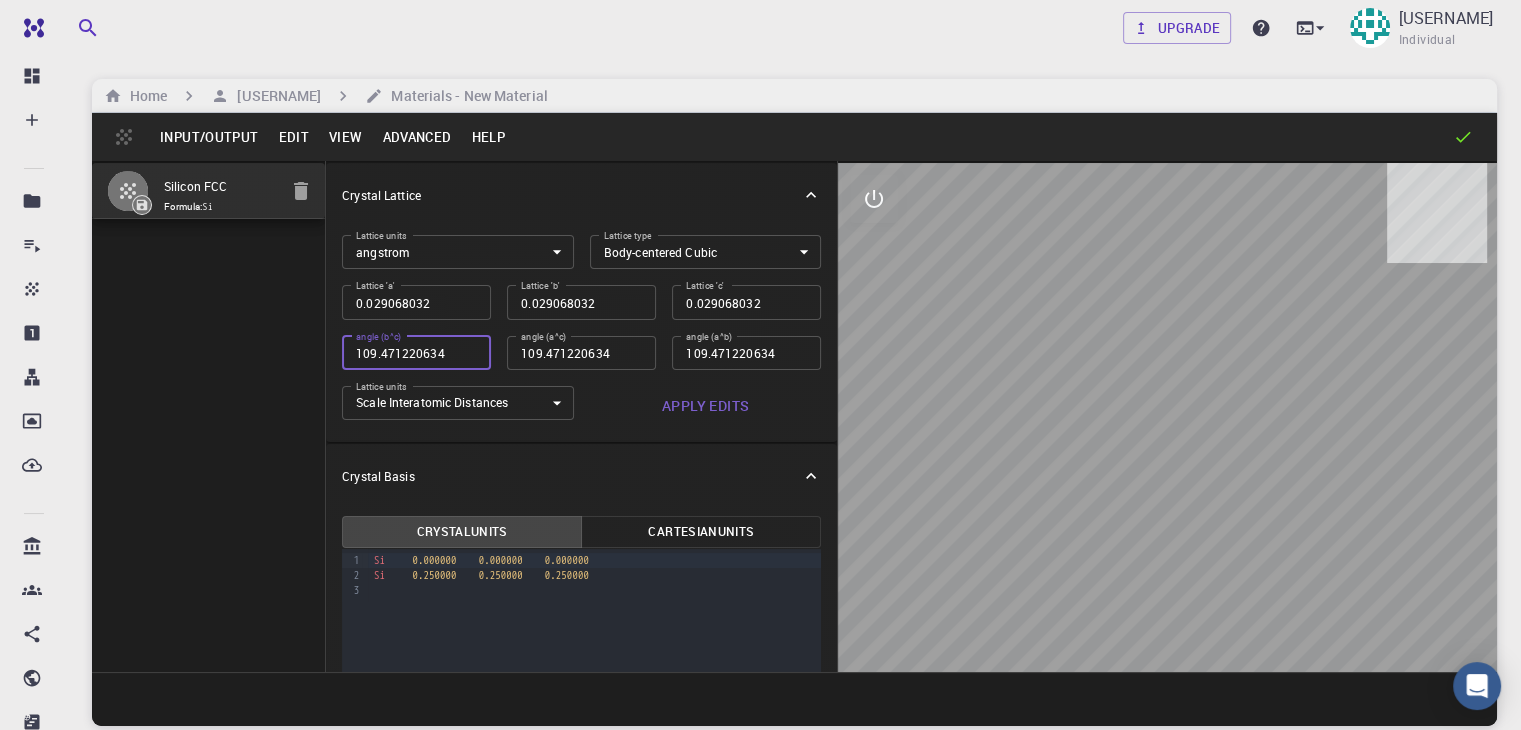type on "0.025173654" 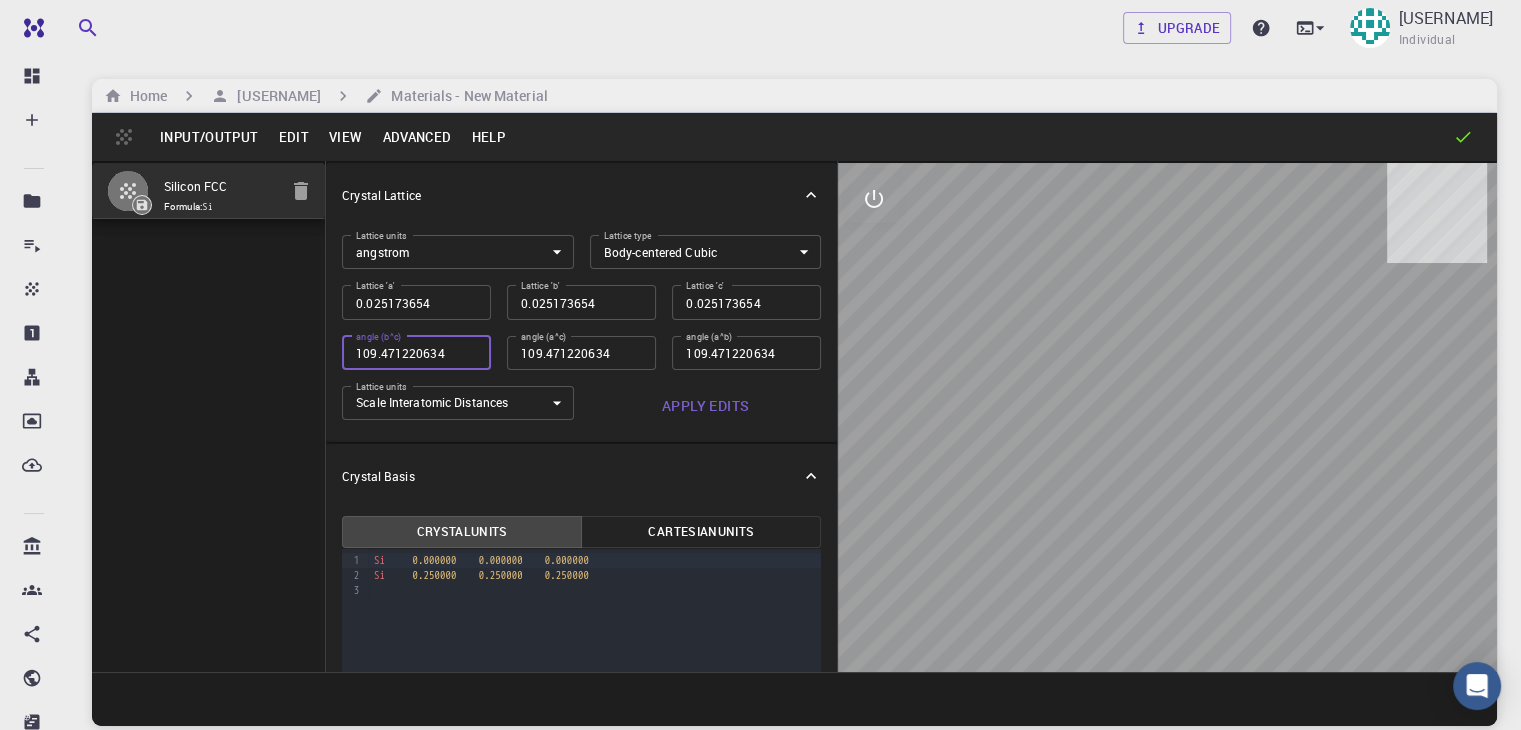 type on "0.021801024" 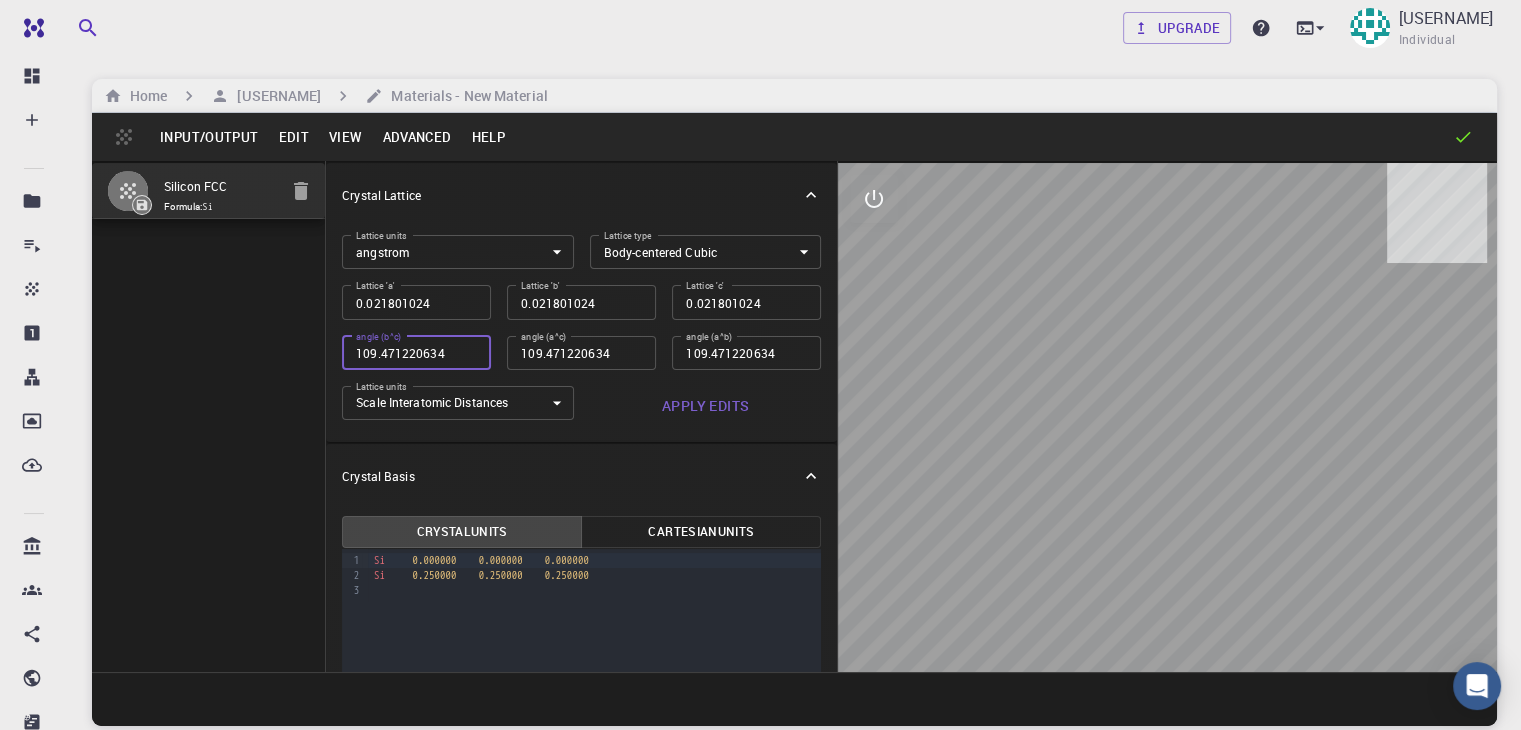 type on "0.01888024" 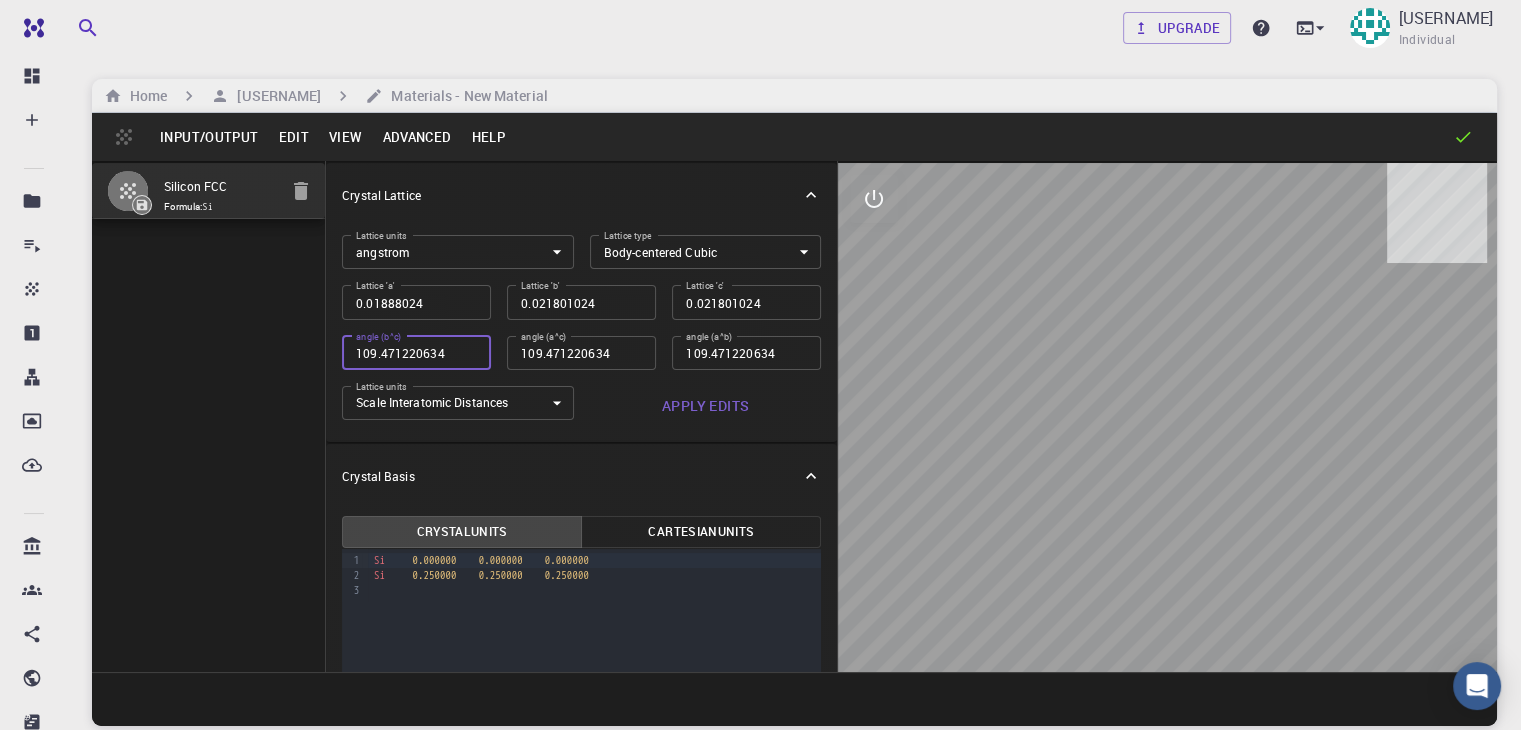 type on "0.01888024" 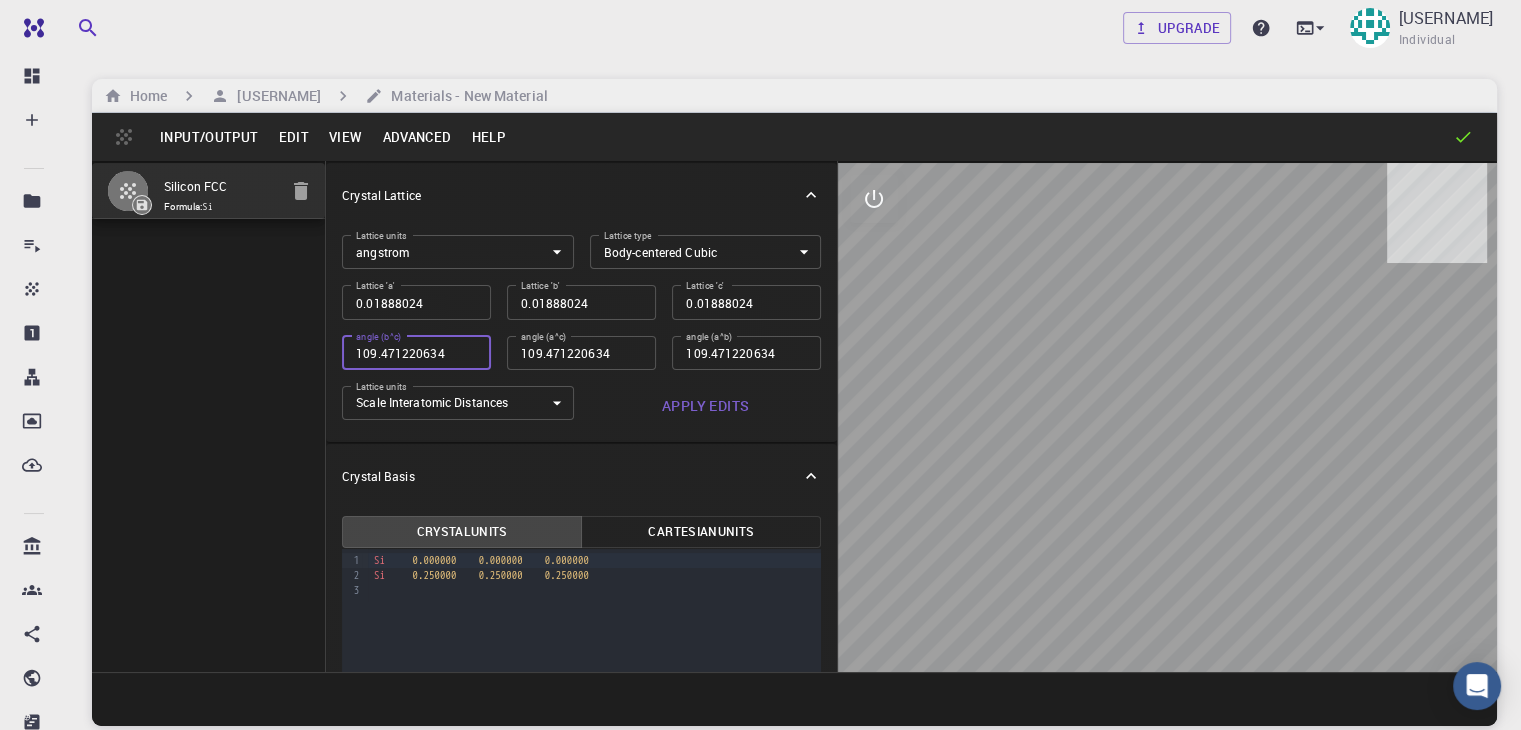 type on "0.016350768" 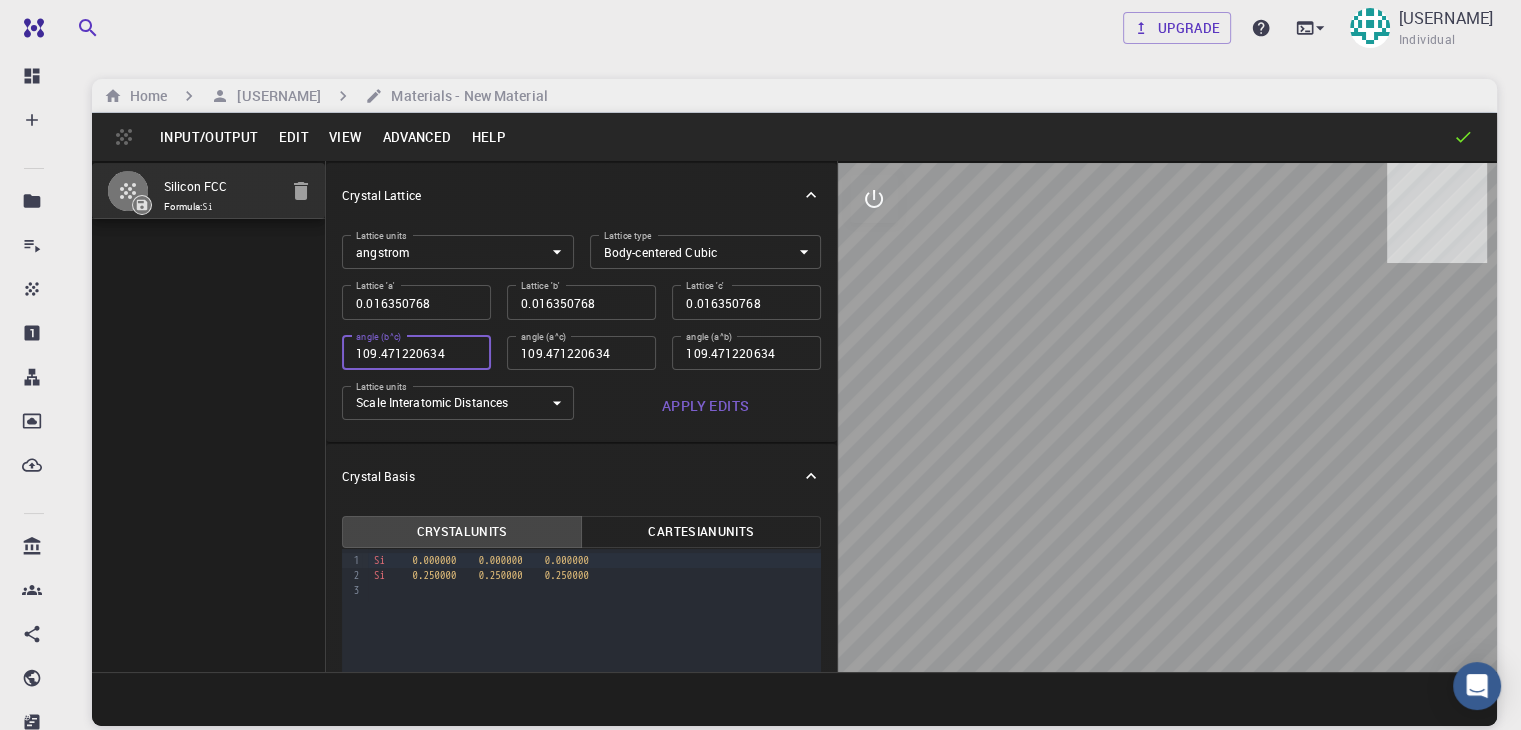 type on "0.01416018" 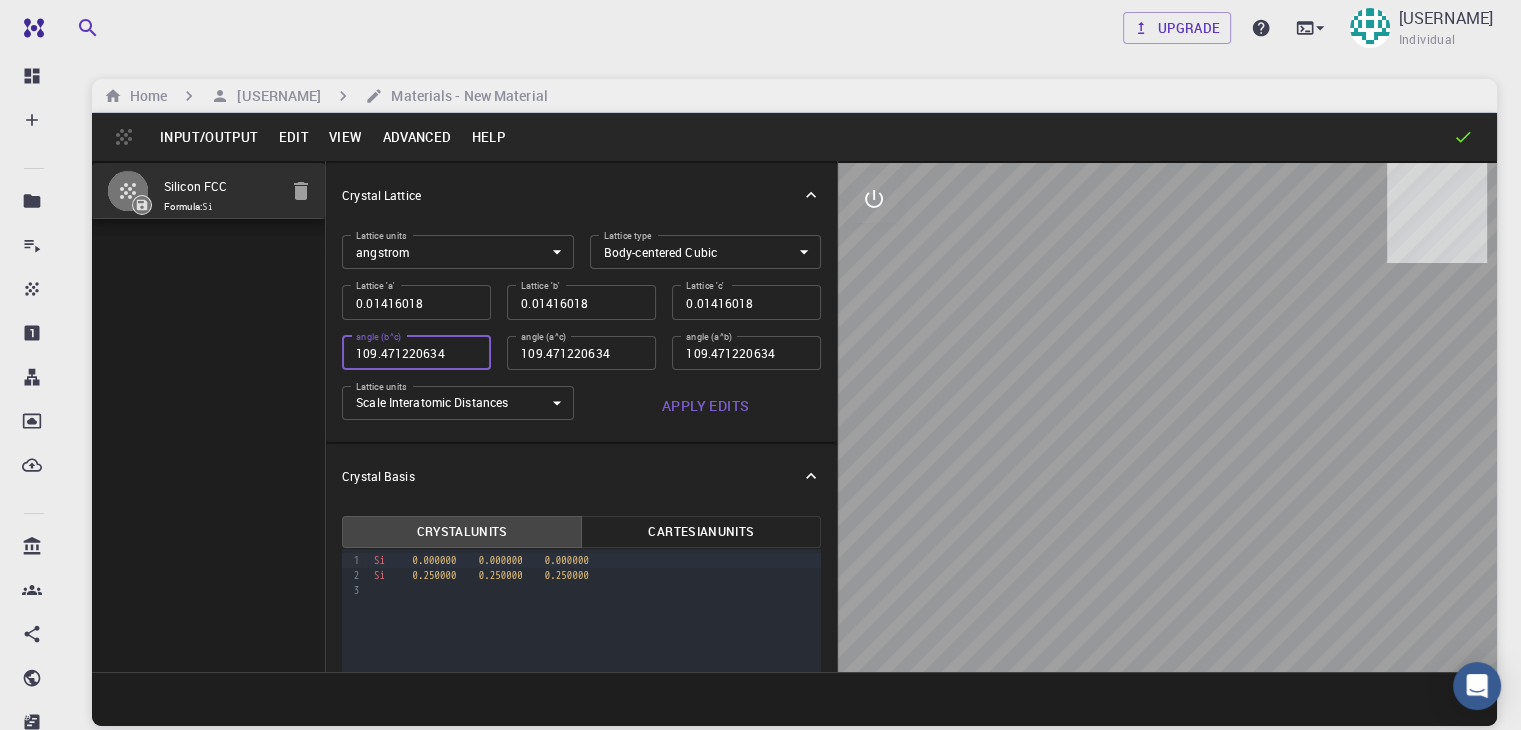 type on "0.012263076" 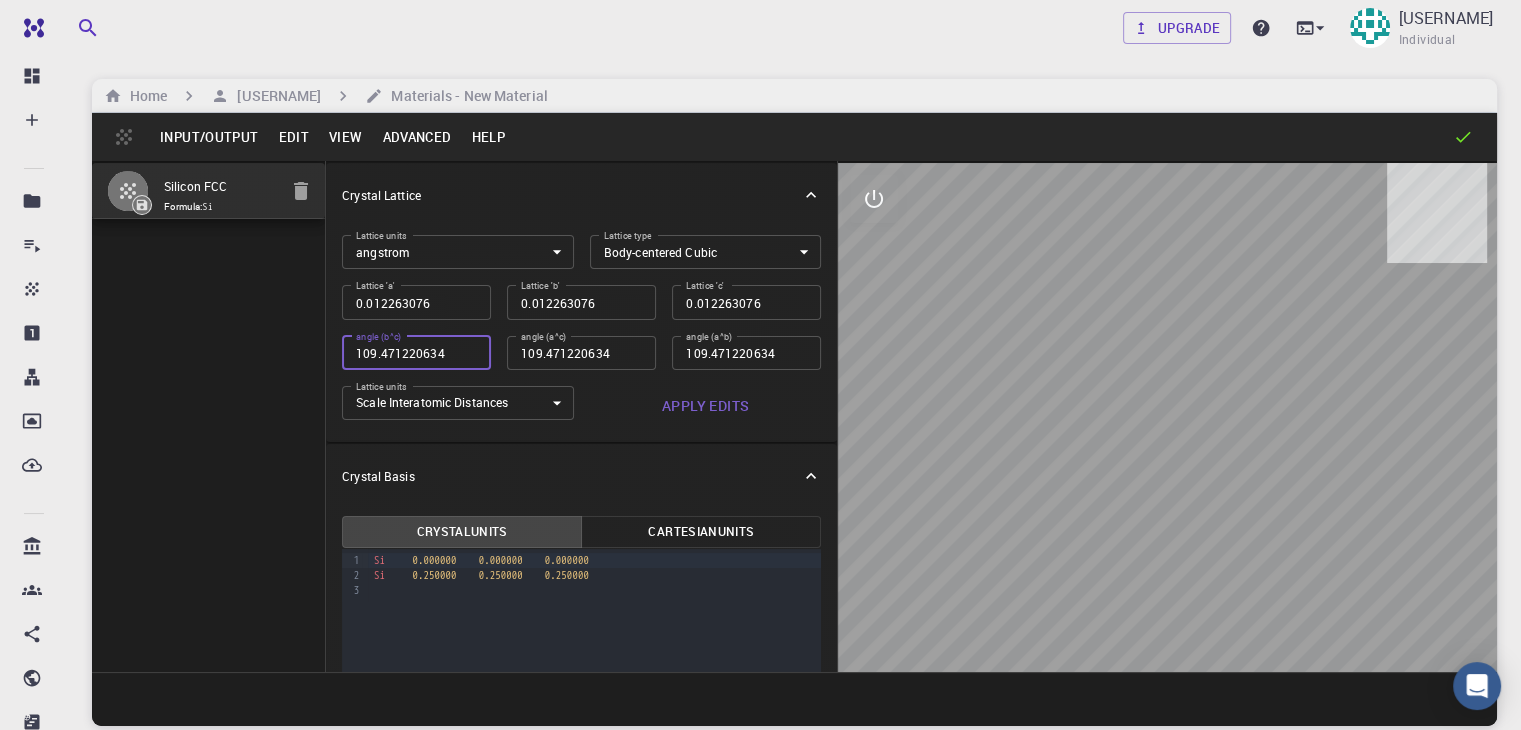 type on "0.010620135" 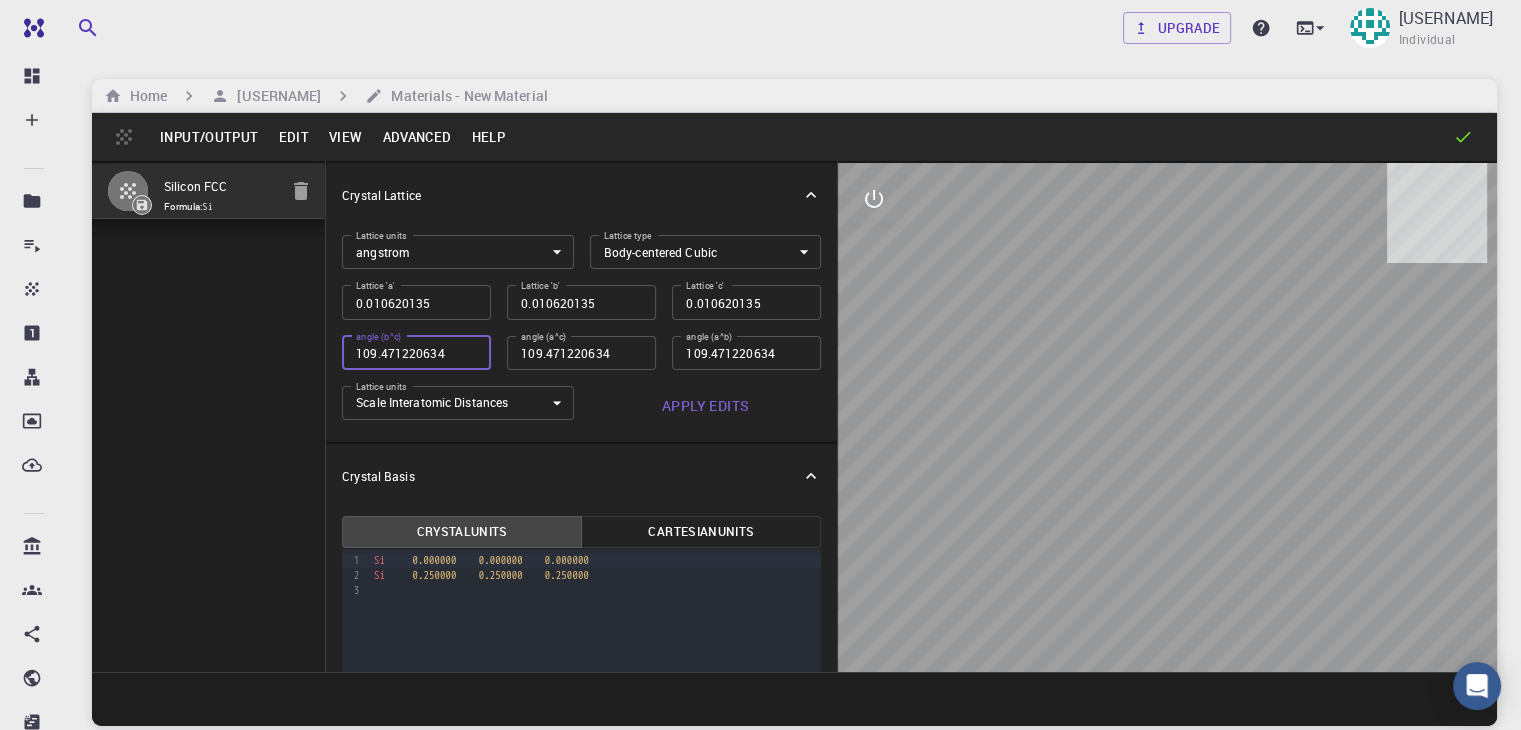 type on "0.009197307" 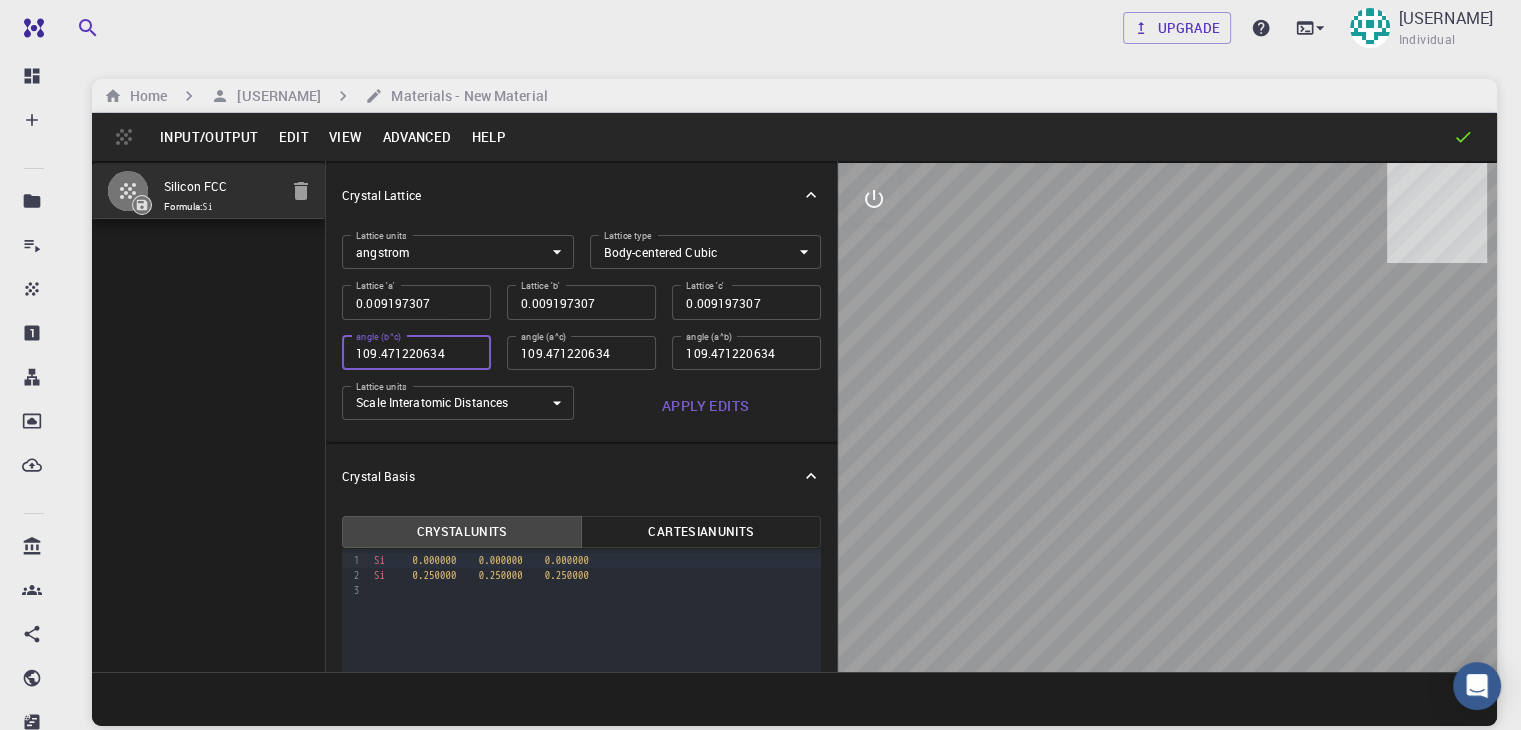 type on "0.007965101" 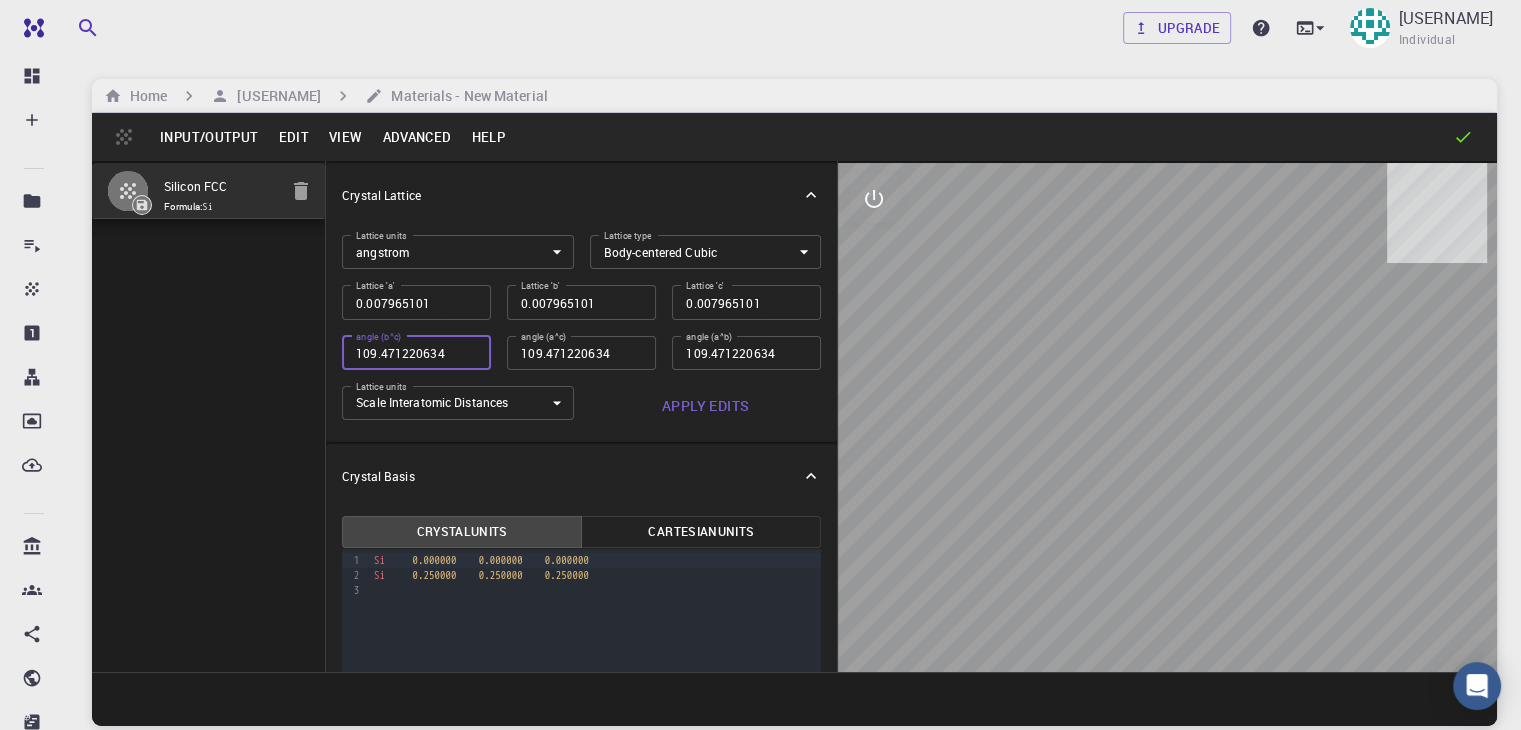 type on "0.00689798" 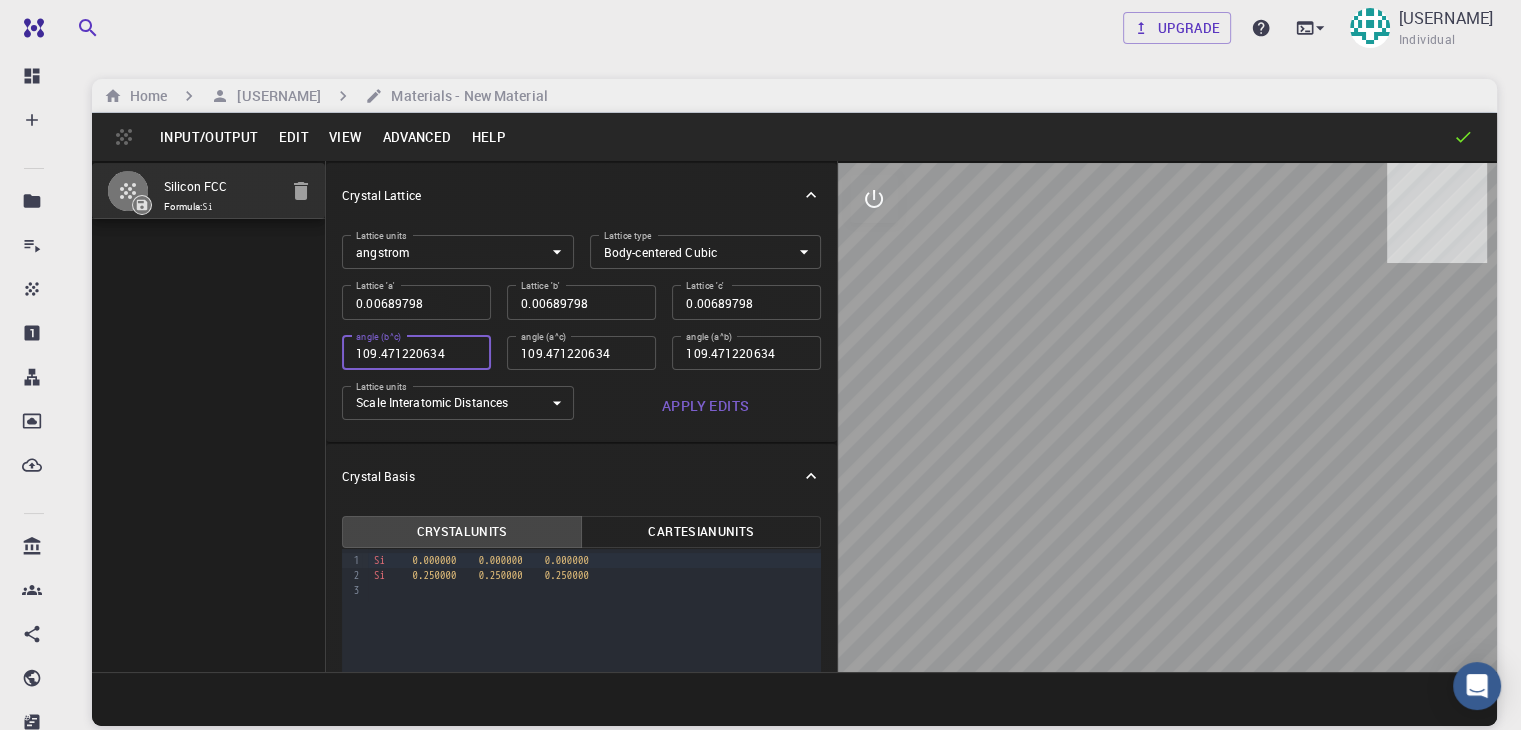 type on "0.005973826" 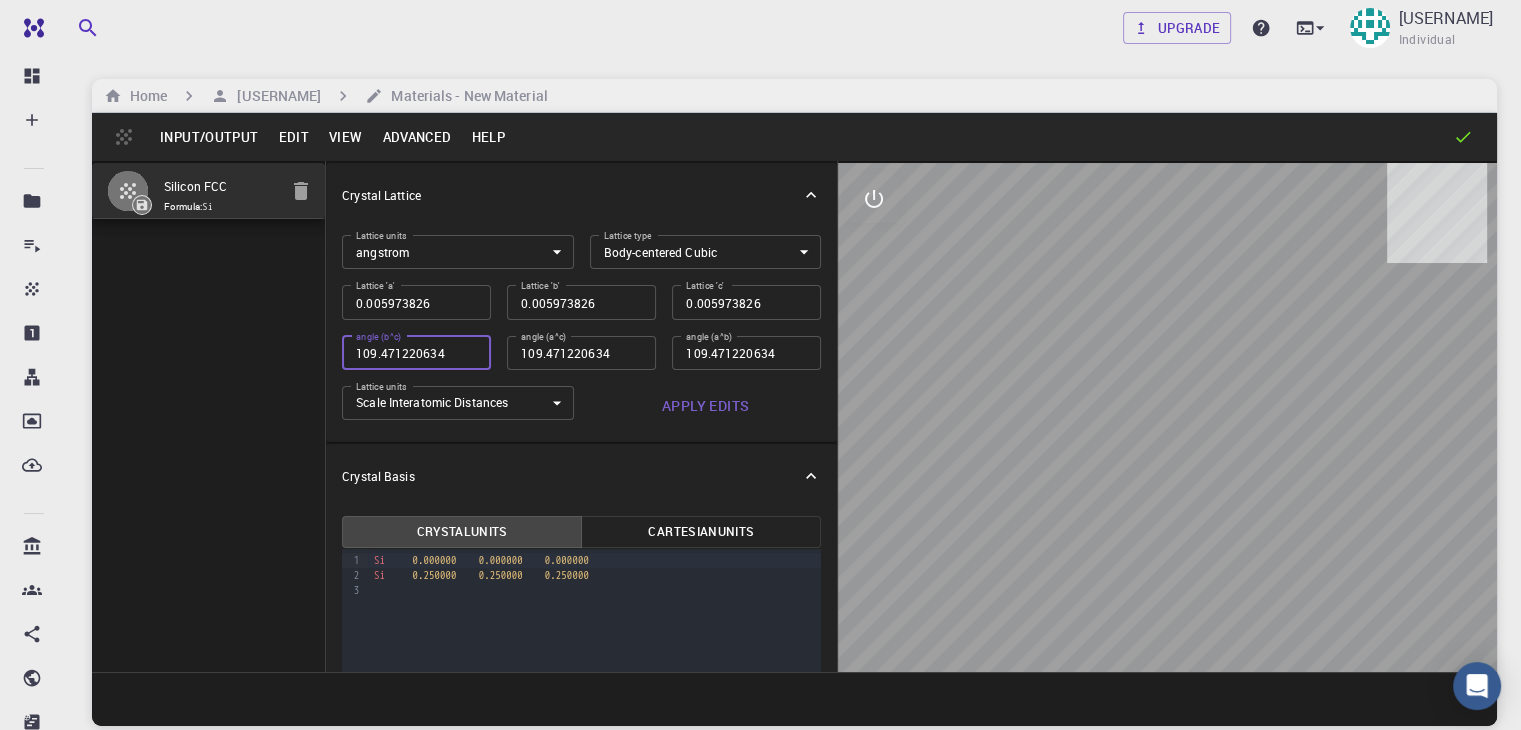 type on "0.005173485" 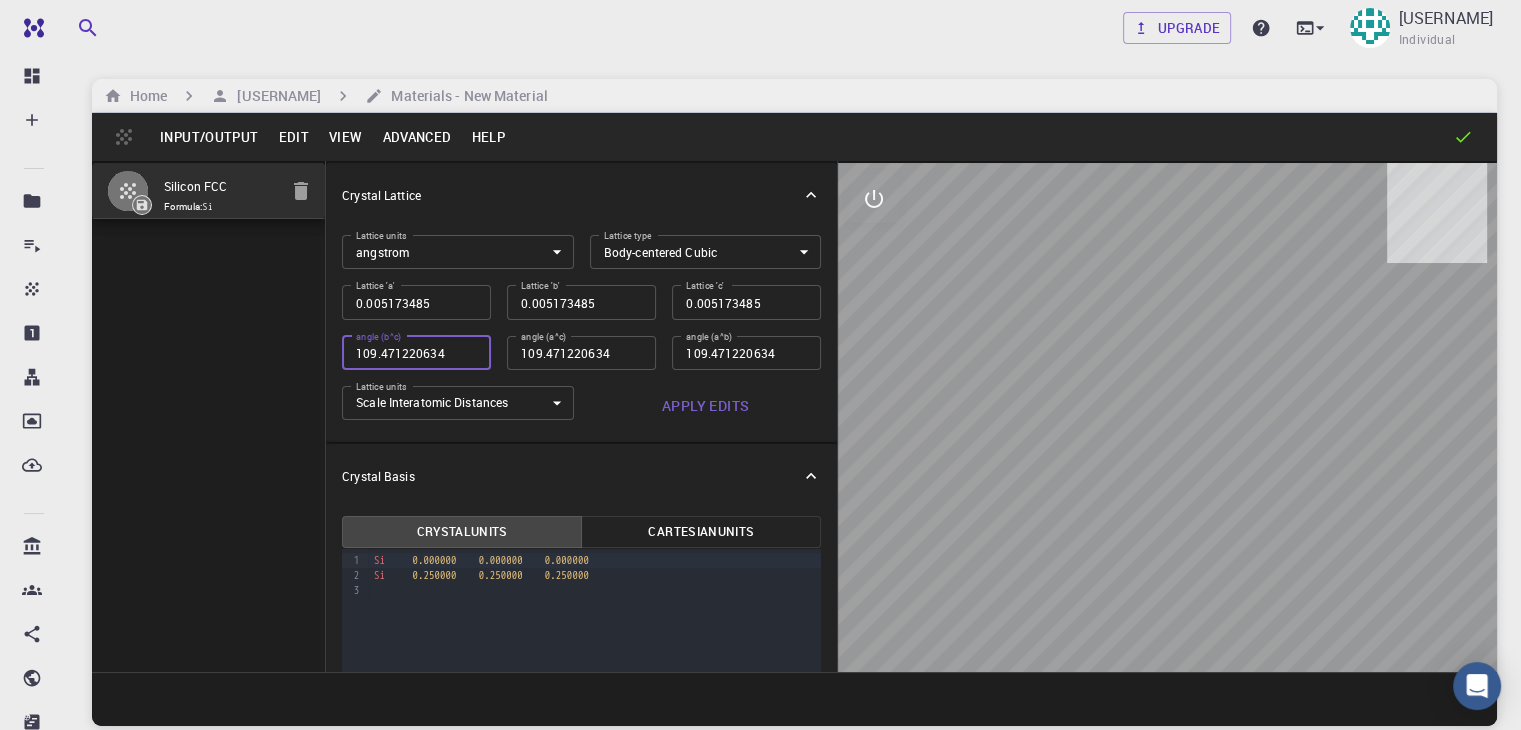 type on "0.00448037" 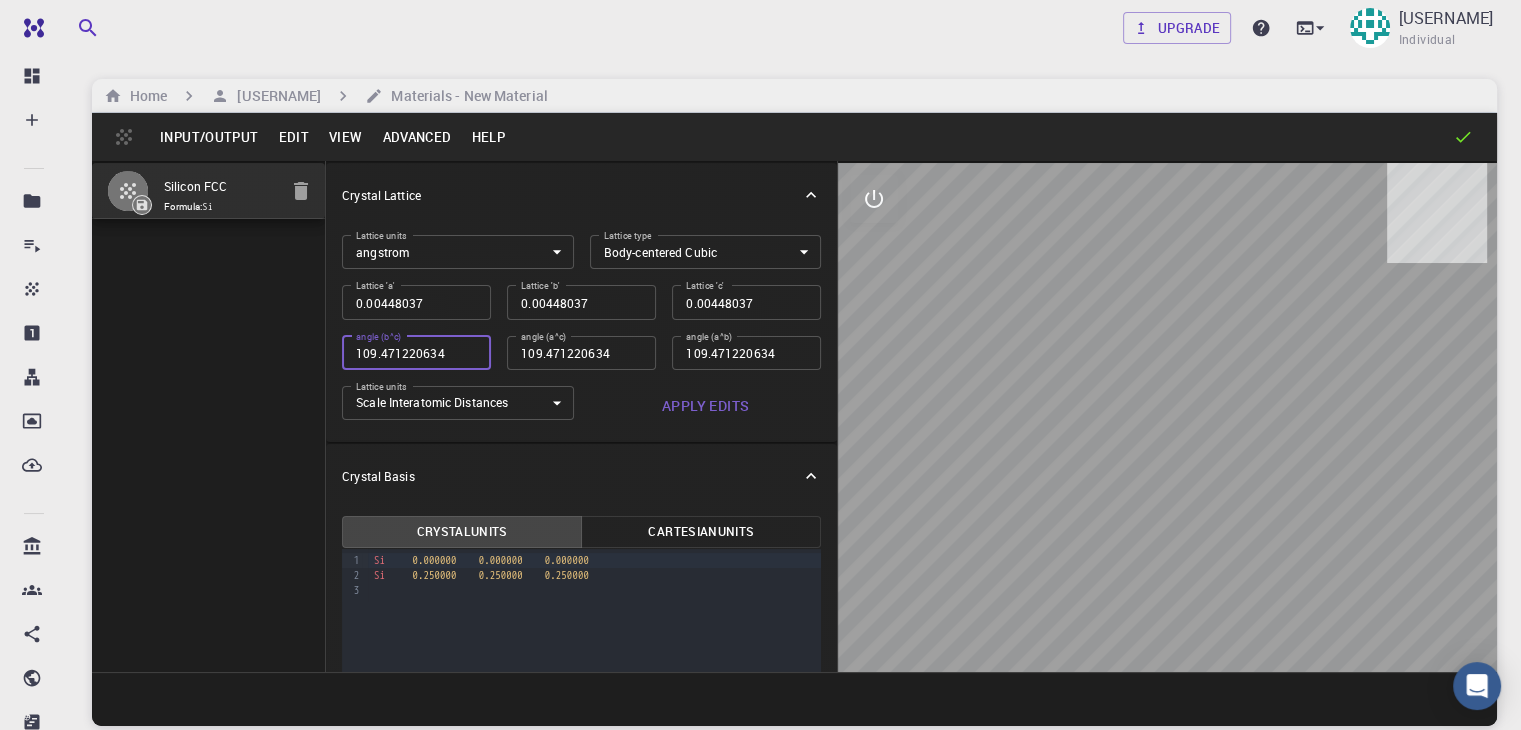 type on "0.003880114" 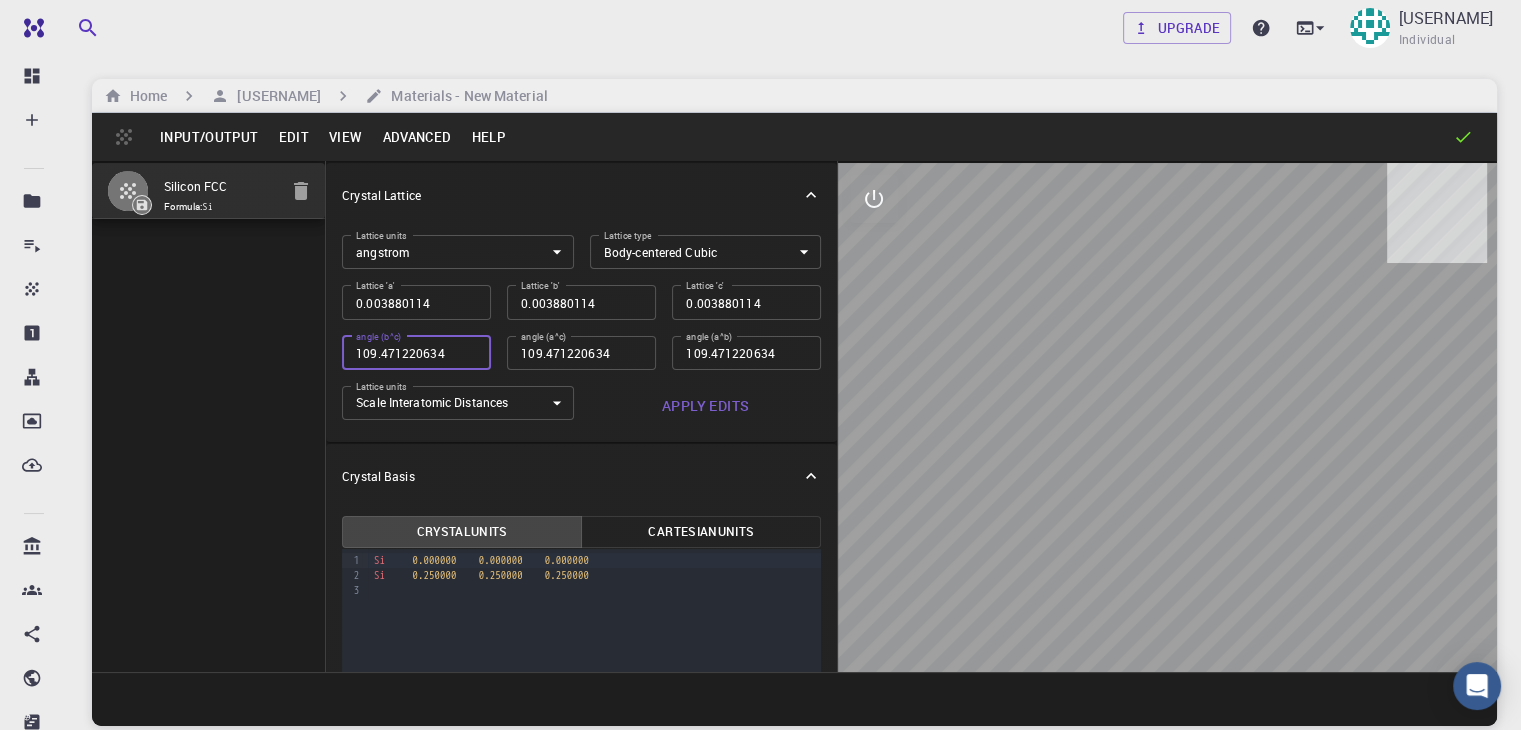 type on "0.003360277" 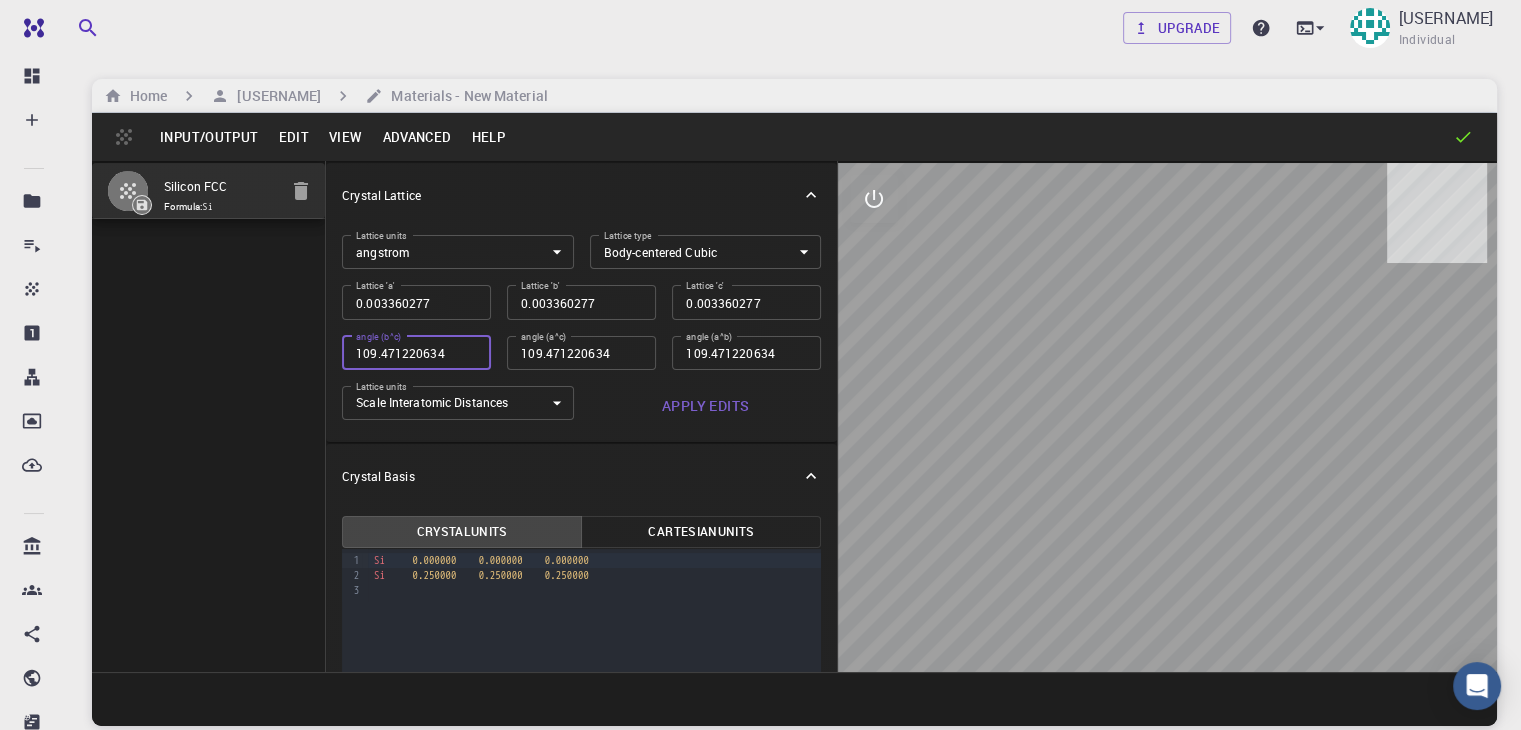 type on "0.002910085" 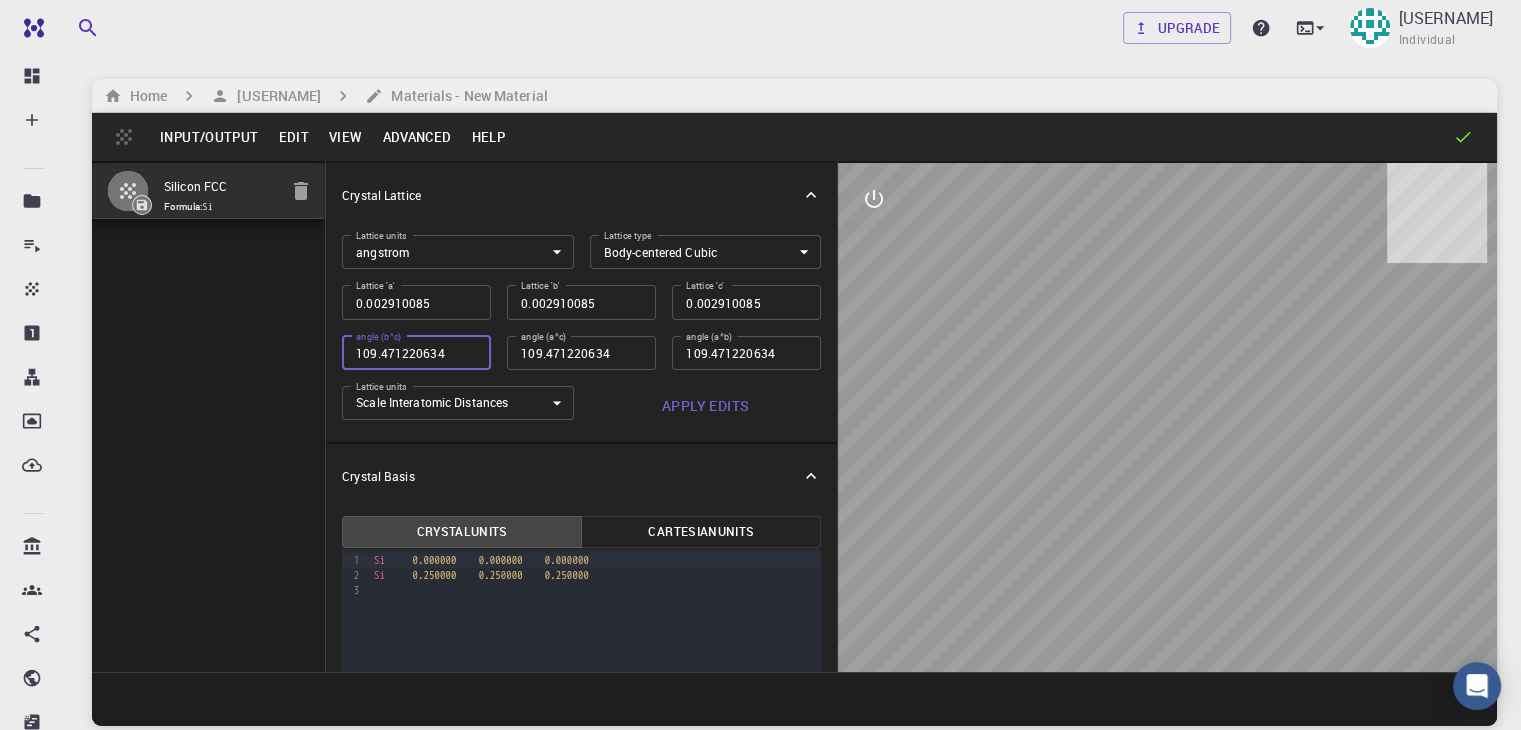 type on "0.002520208" 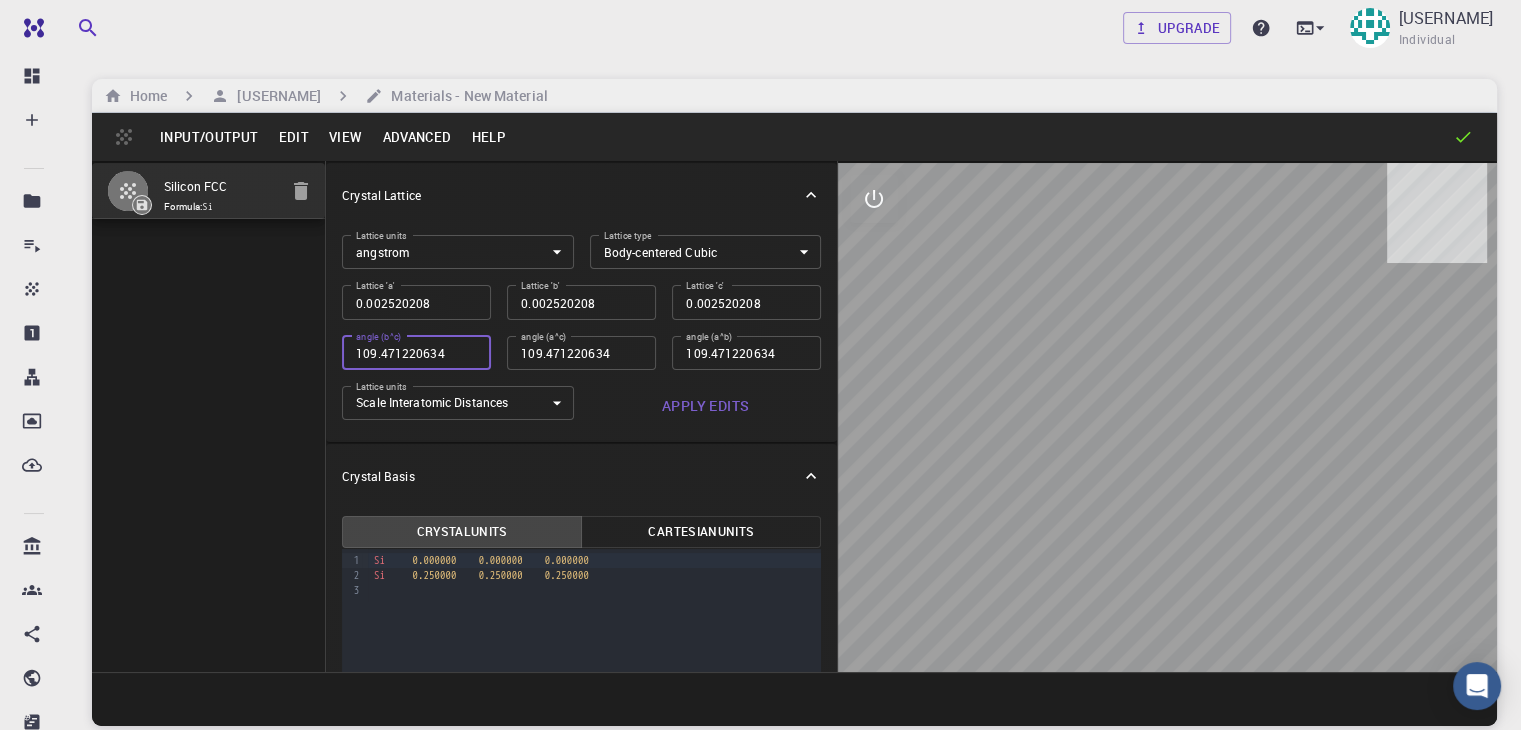 type on "0.002182564" 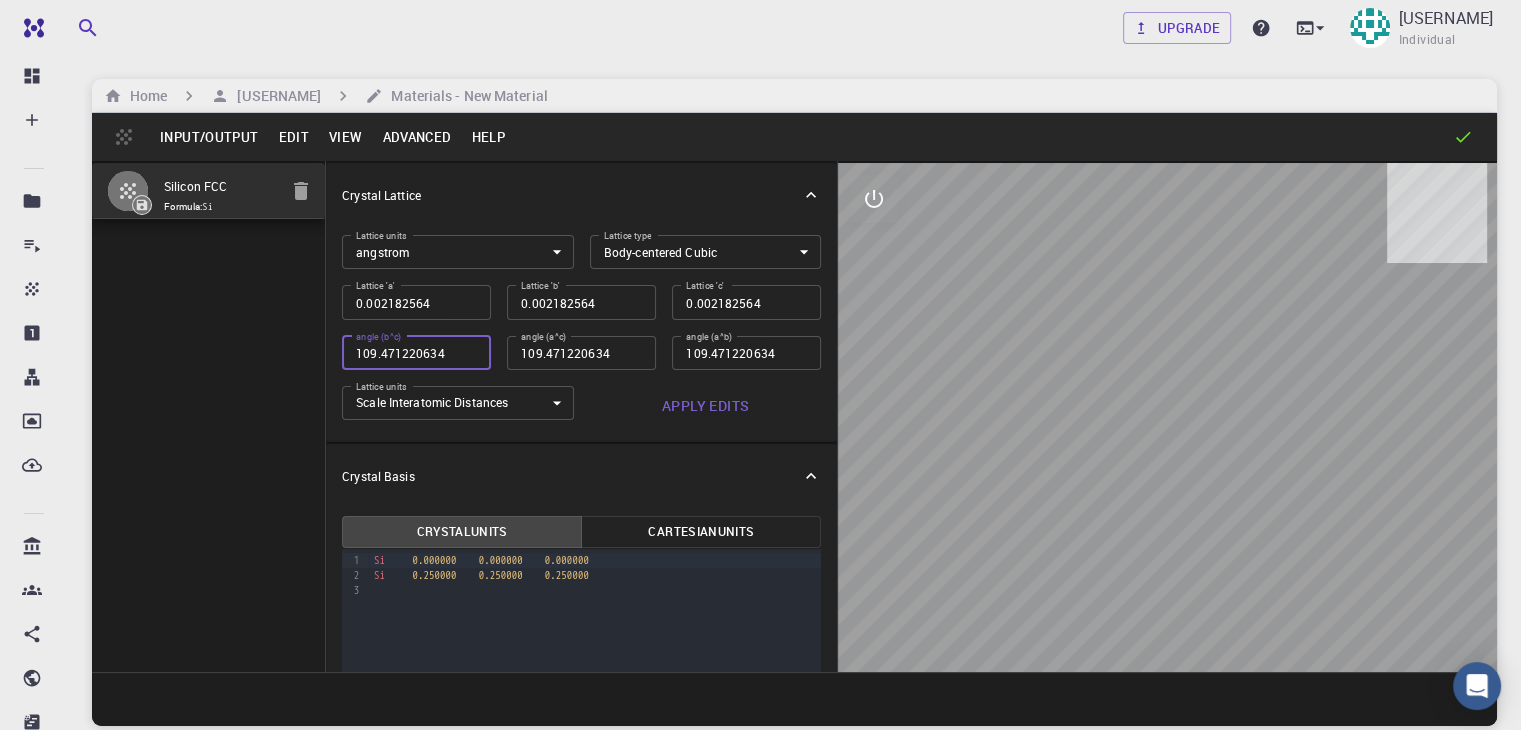 type on "0.001890156" 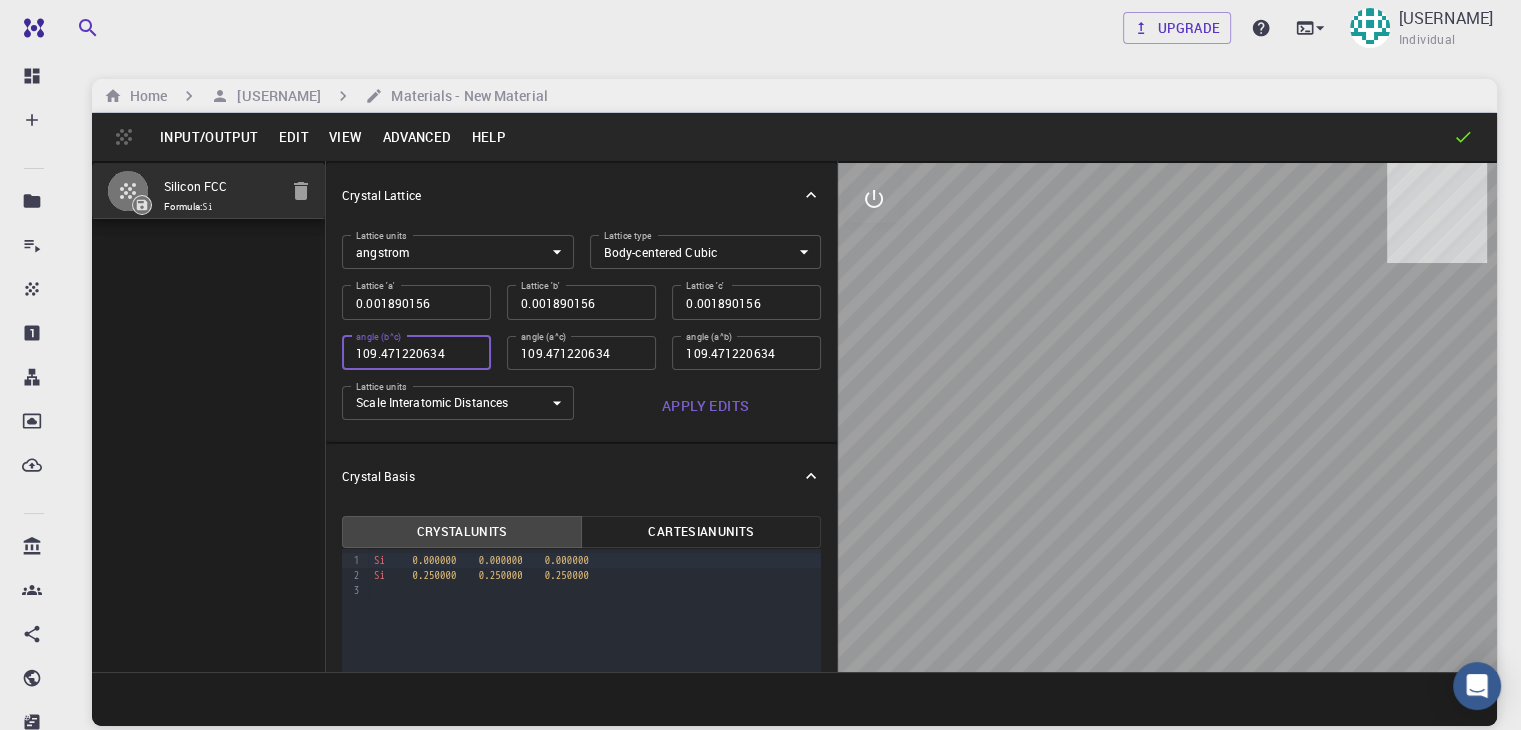 type on "0.001636923" 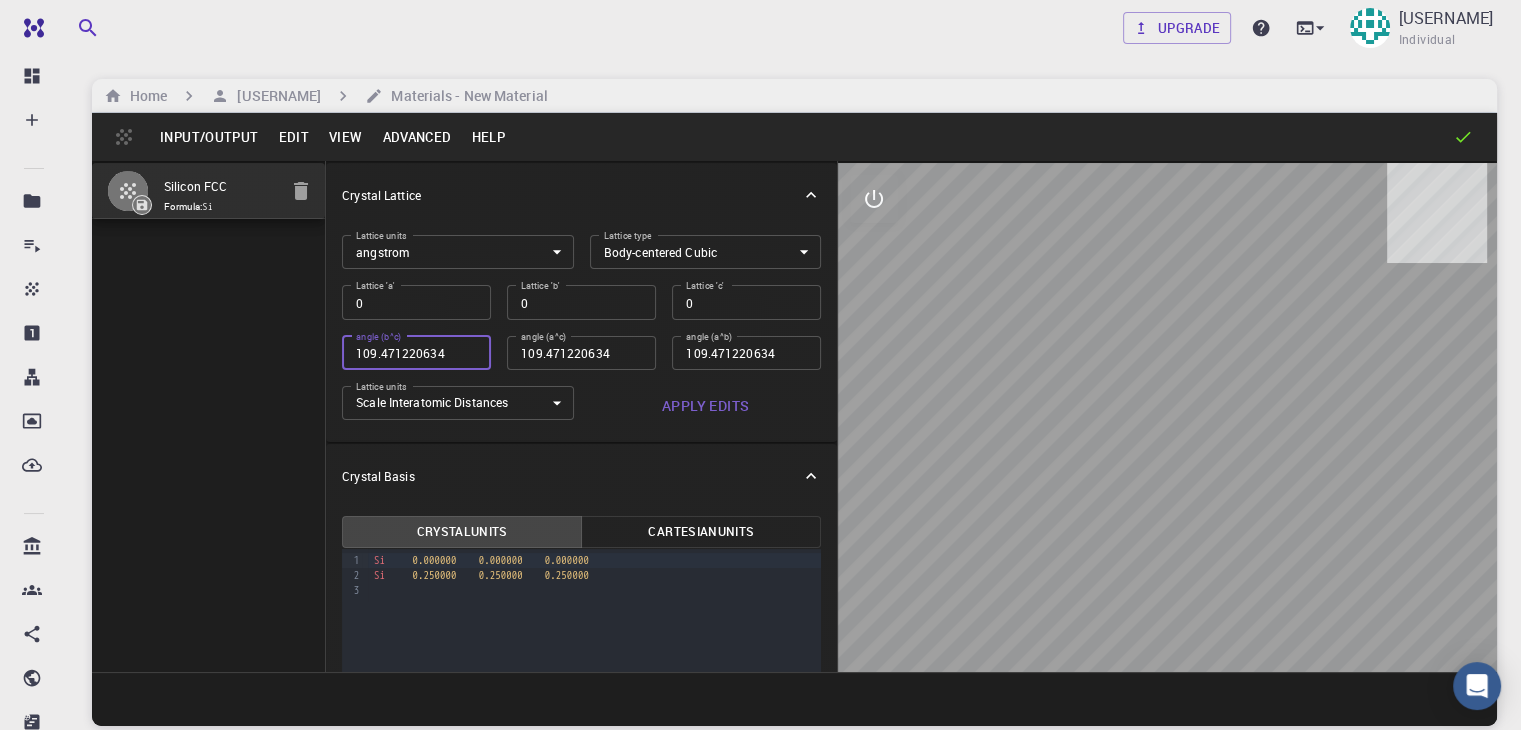 drag, startPoint x: 380, startPoint y: 352, endPoint x: 283, endPoint y: 349, distance: 97.04638 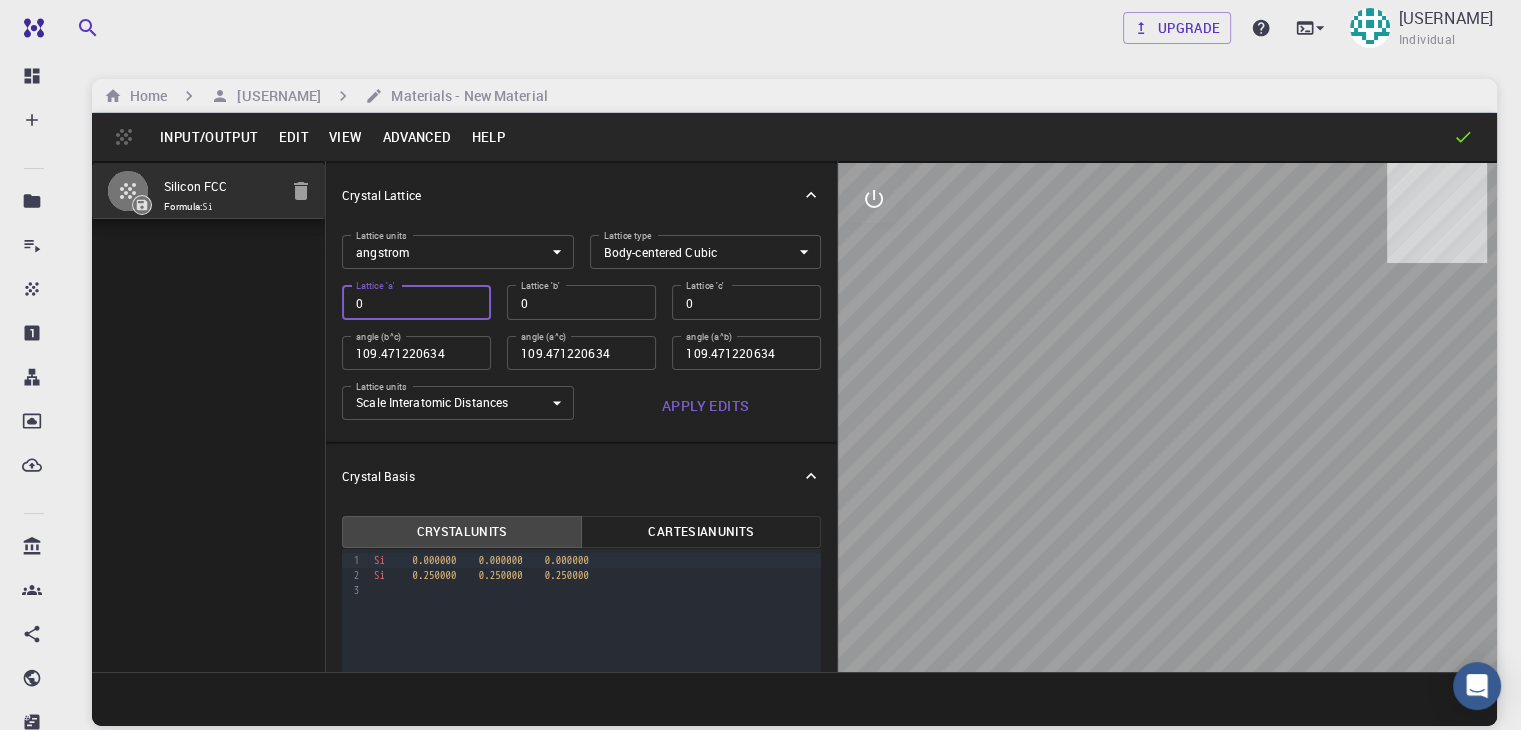 click on "0" at bounding box center (416, 302) 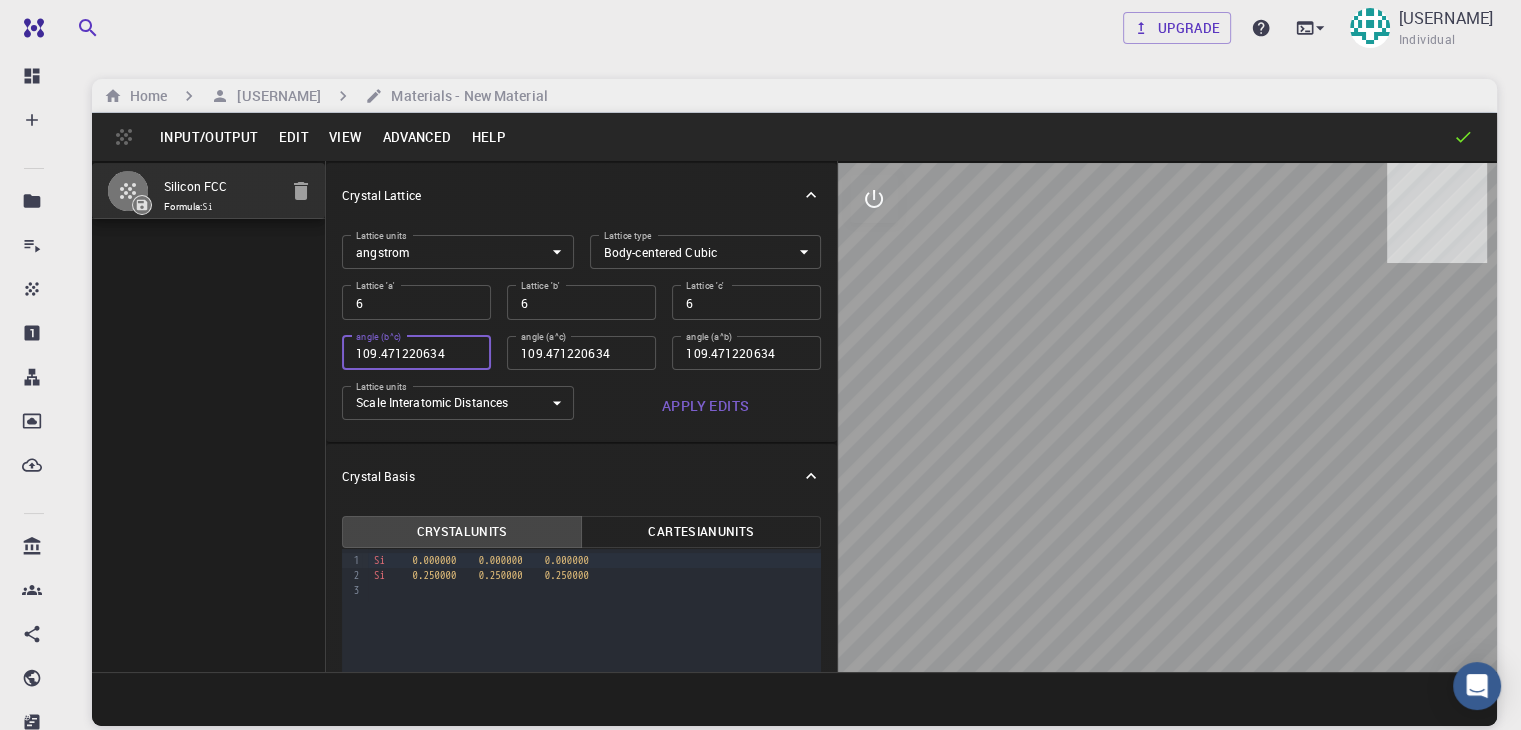 drag, startPoint x: 295, startPoint y: 354, endPoint x: 315, endPoint y: 354, distance: 20 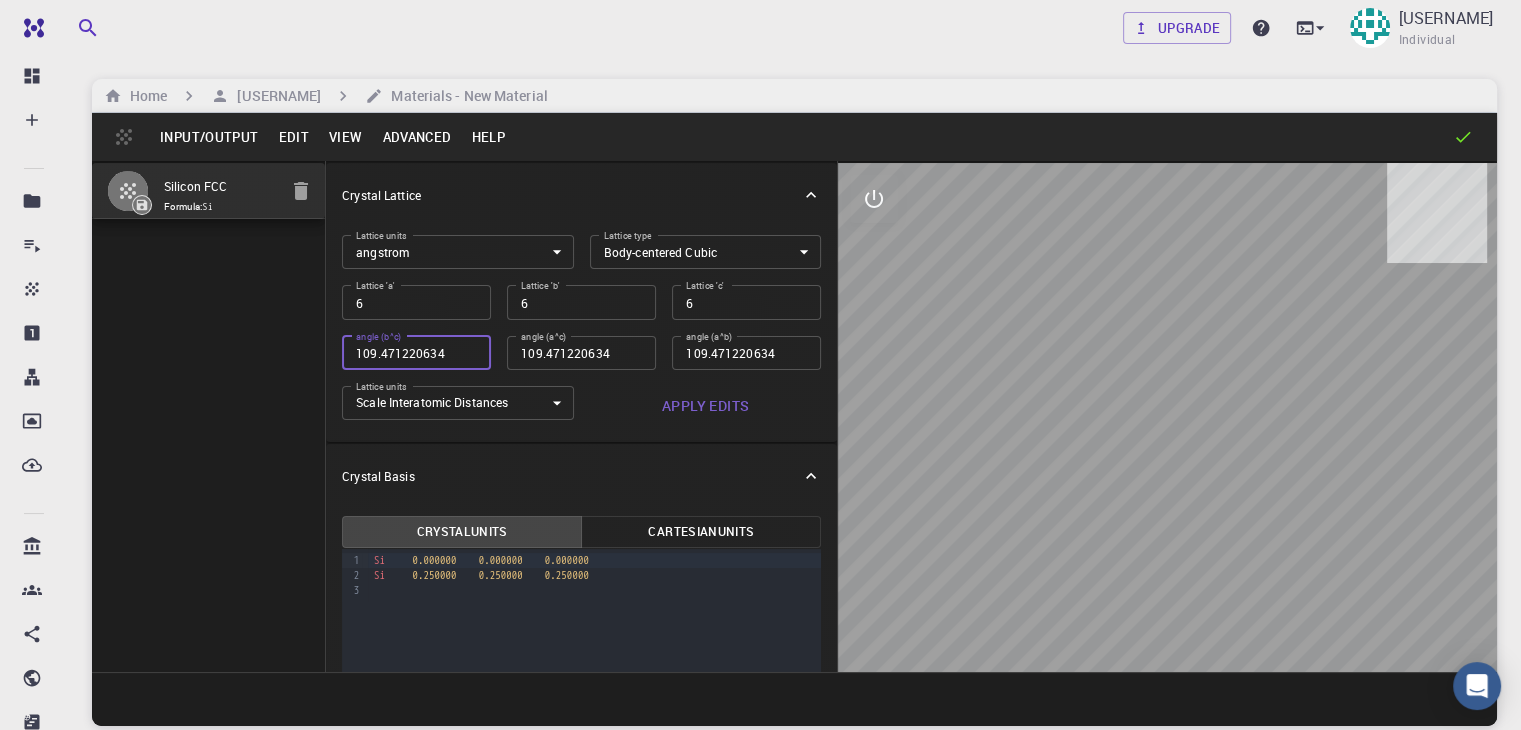 click on "109.471220634" at bounding box center (416, 353) 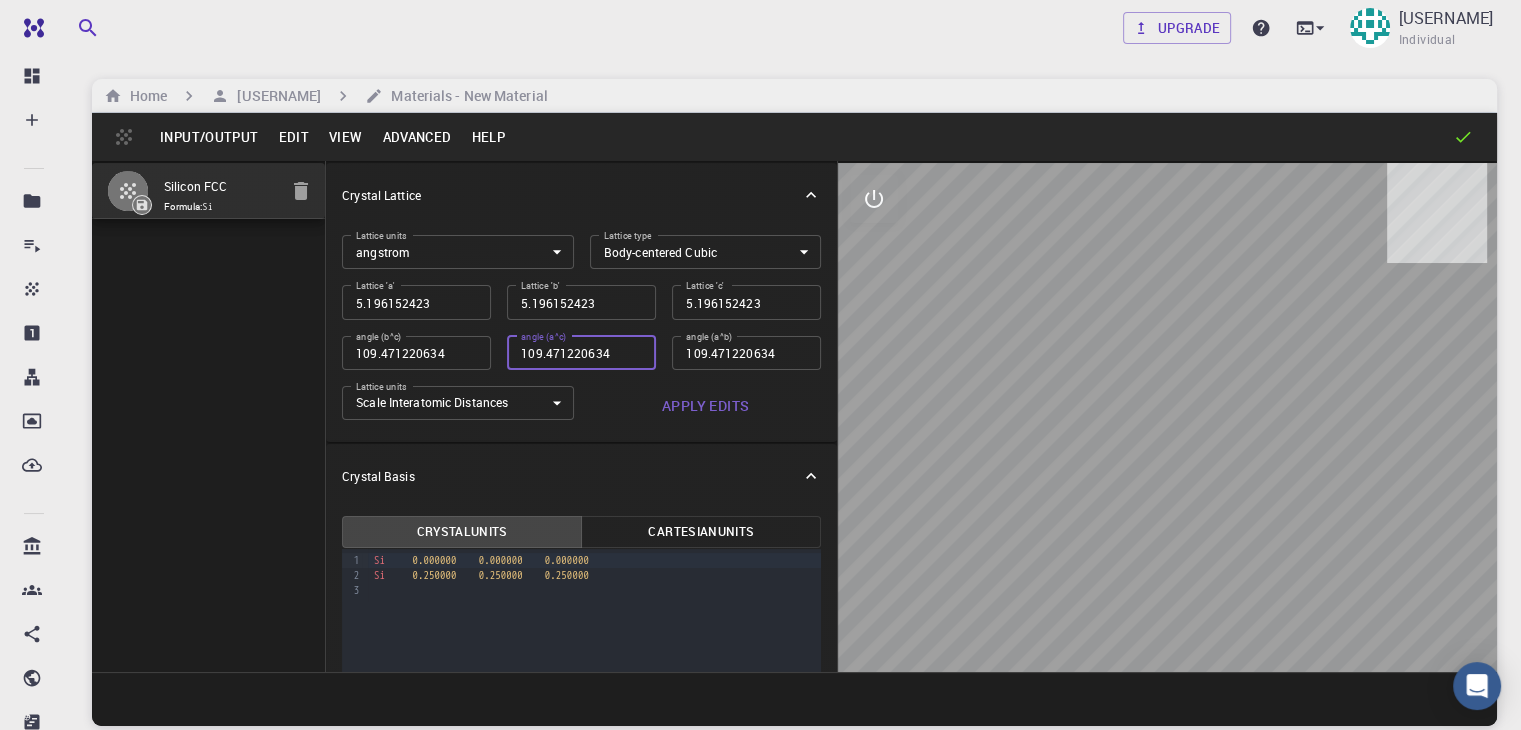 click on "109.471220634" at bounding box center [581, 353] 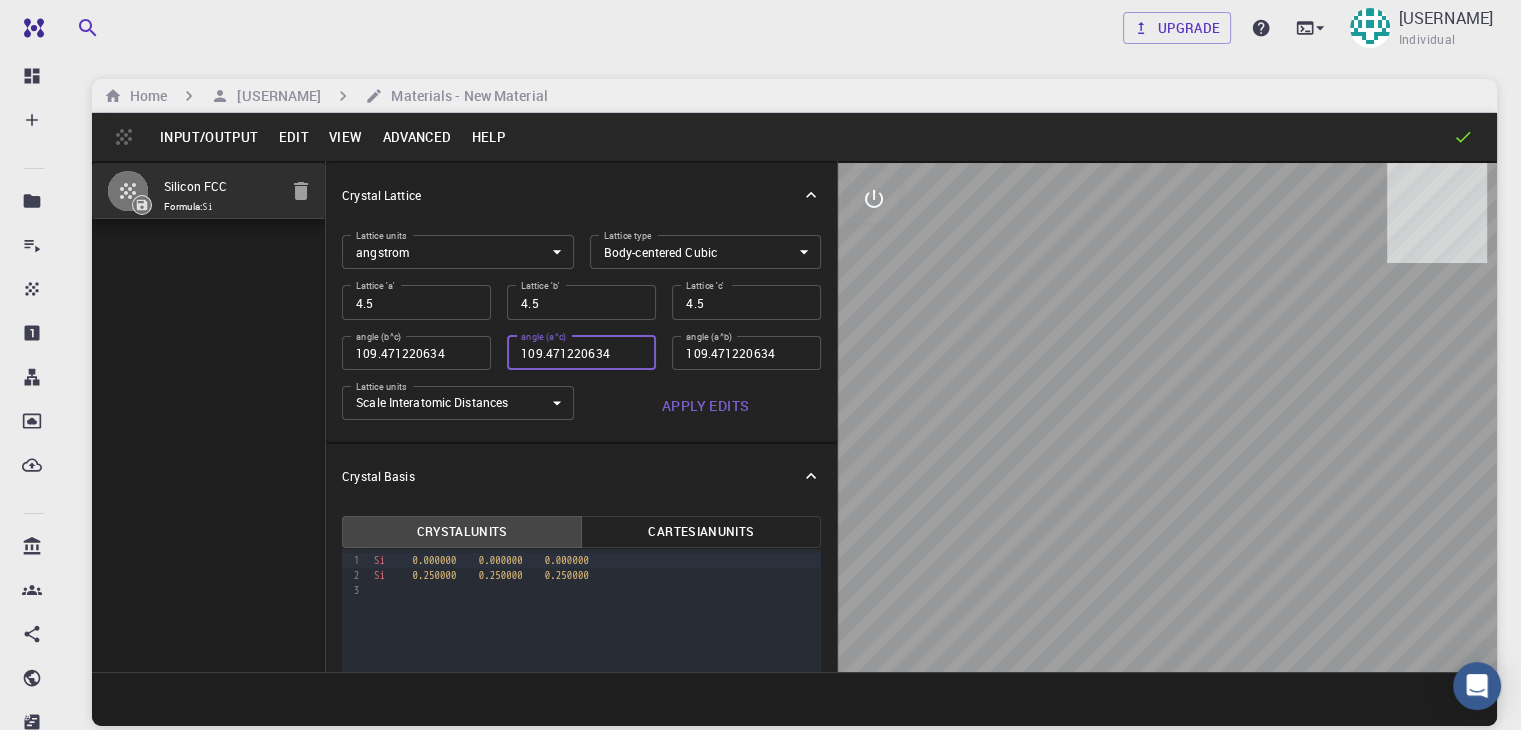 click on "109.471220634" at bounding box center (581, 353) 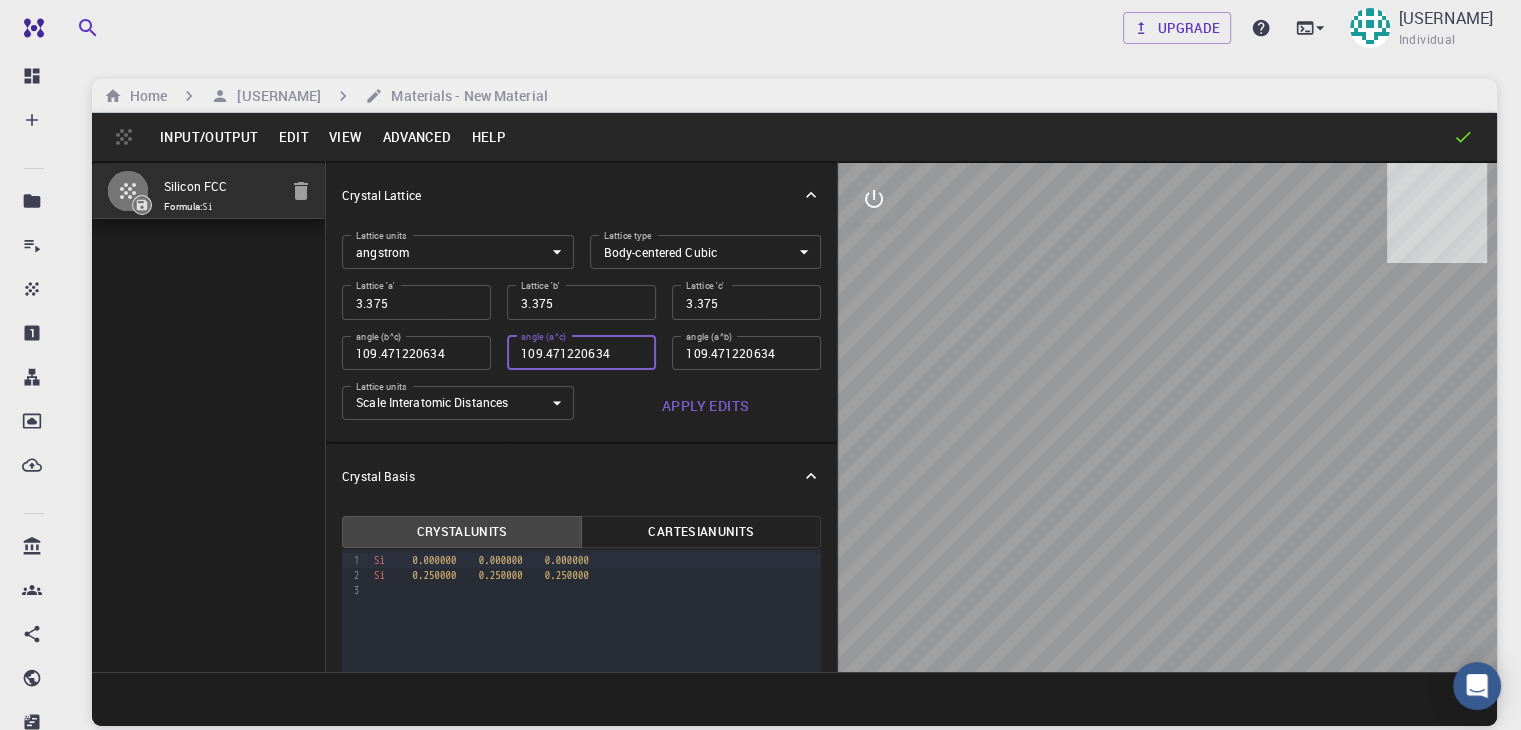 click on "109.471220634" at bounding box center [581, 353] 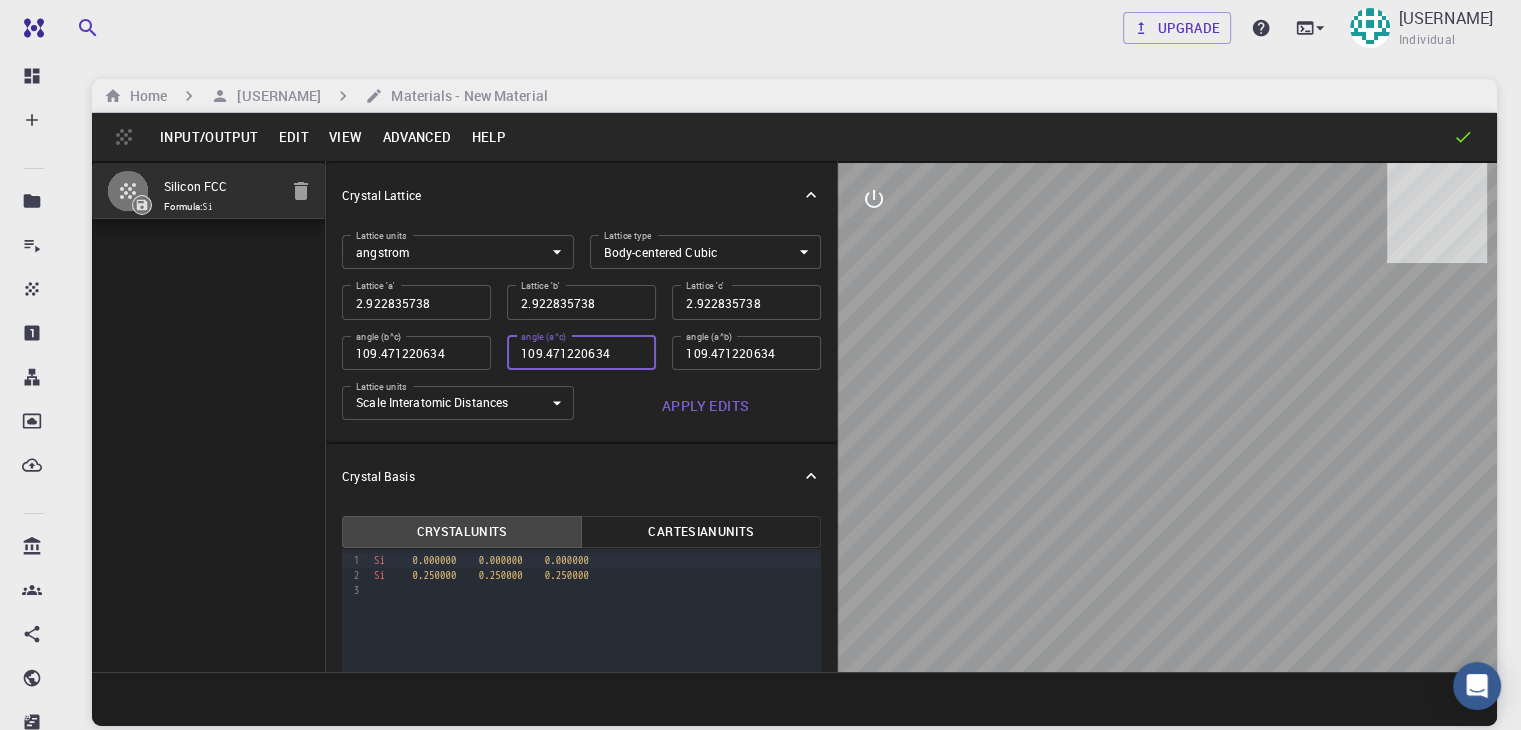 click on "109.471220634" at bounding box center [581, 353] 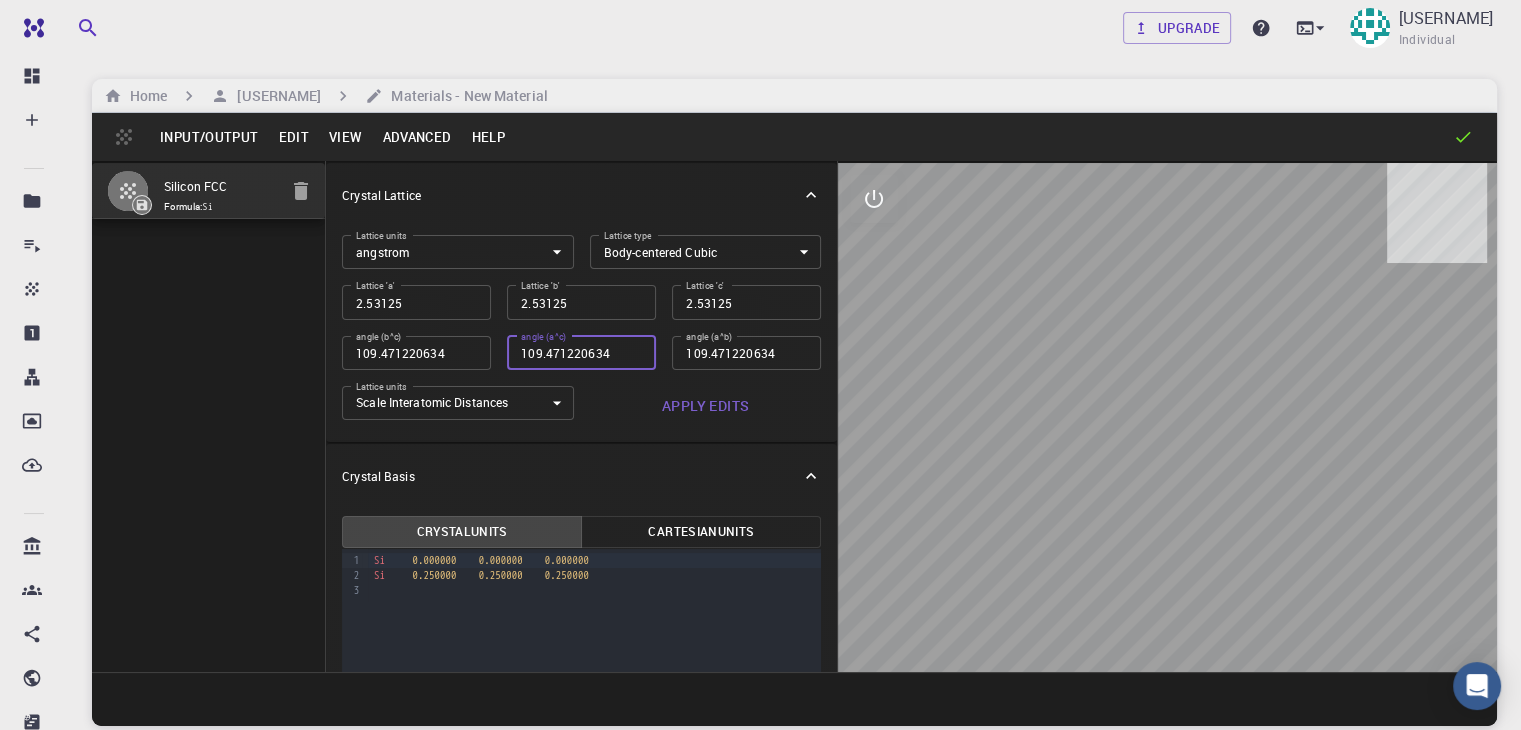 click on "109.471220634" at bounding box center [581, 353] 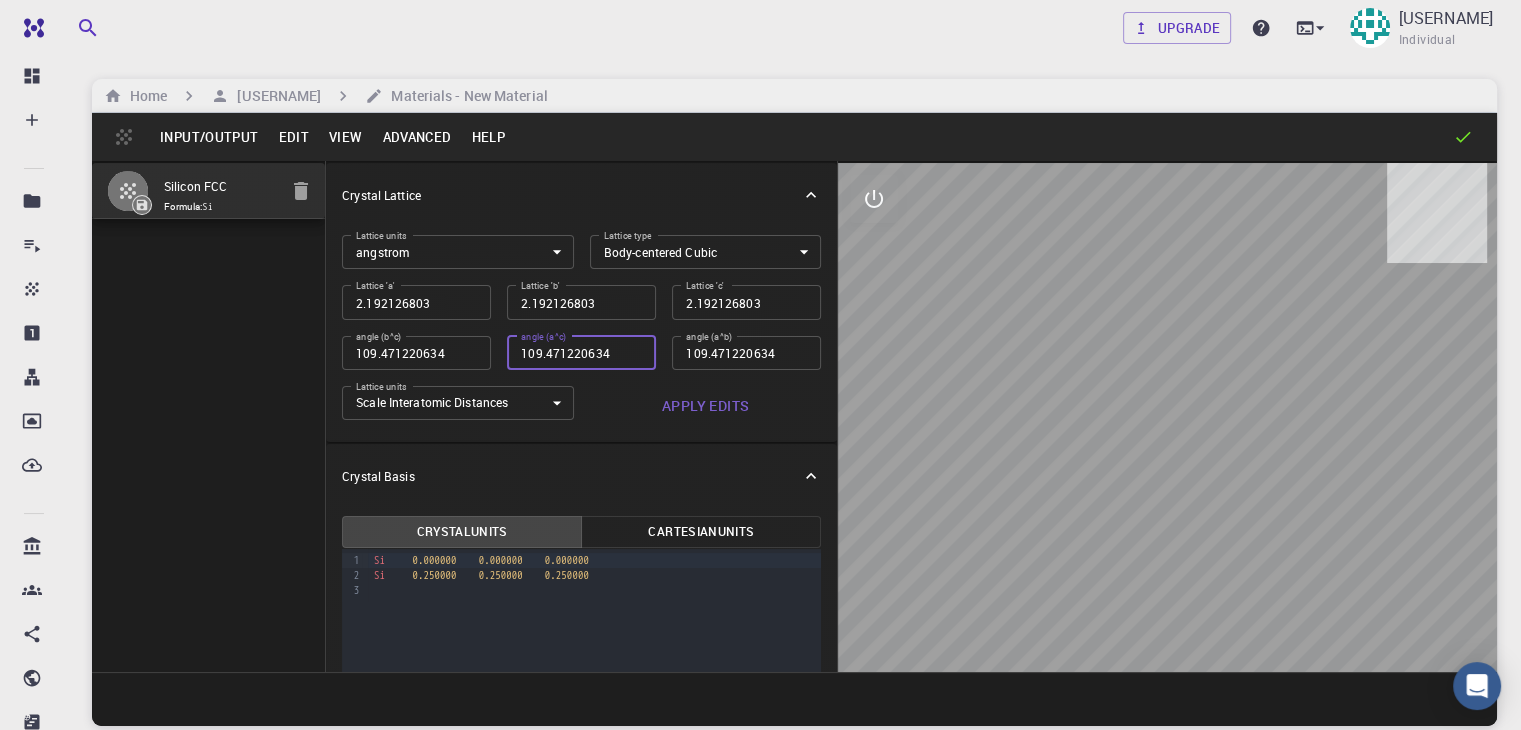 click on "109.471220634" at bounding box center (581, 353) 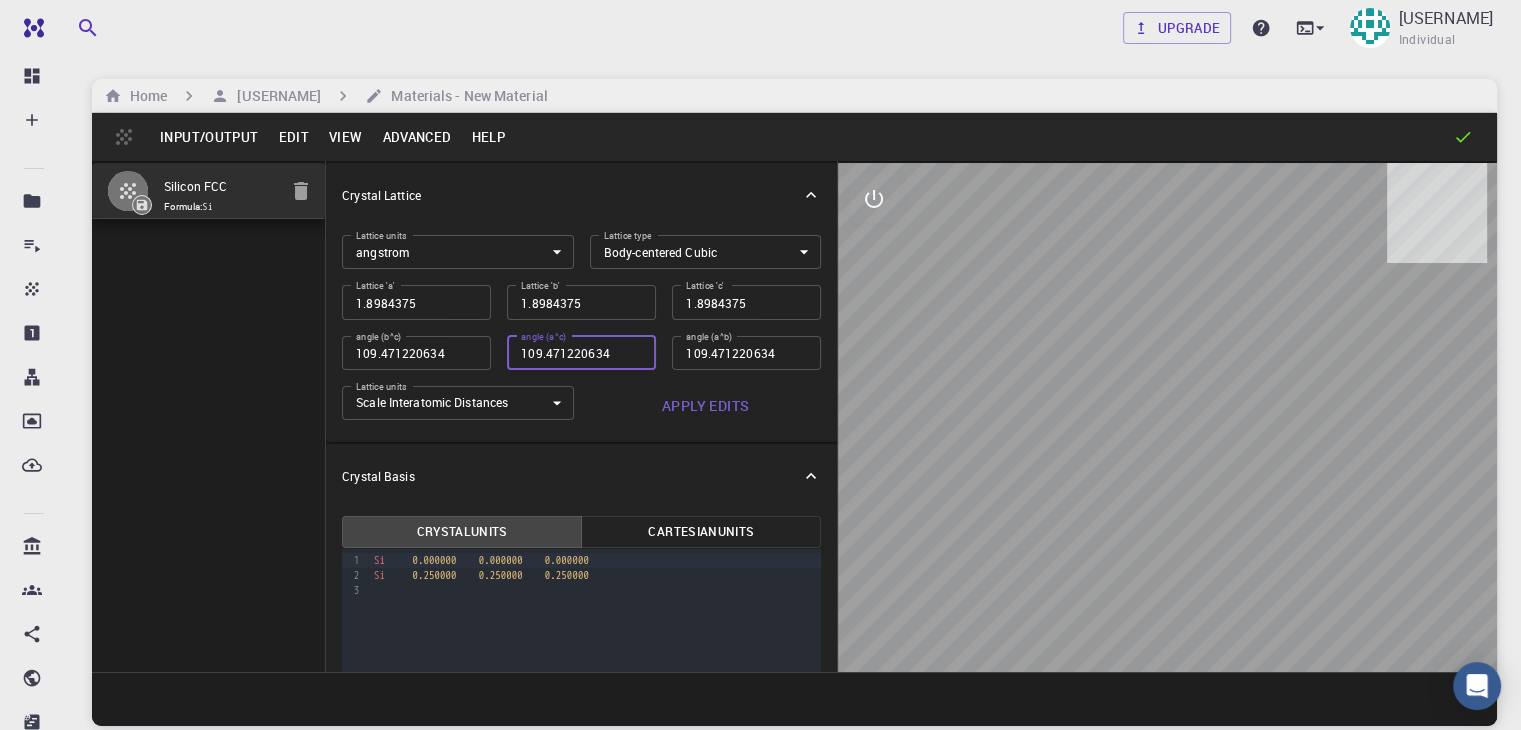 click on "109.471220634" at bounding box center [581, 353] 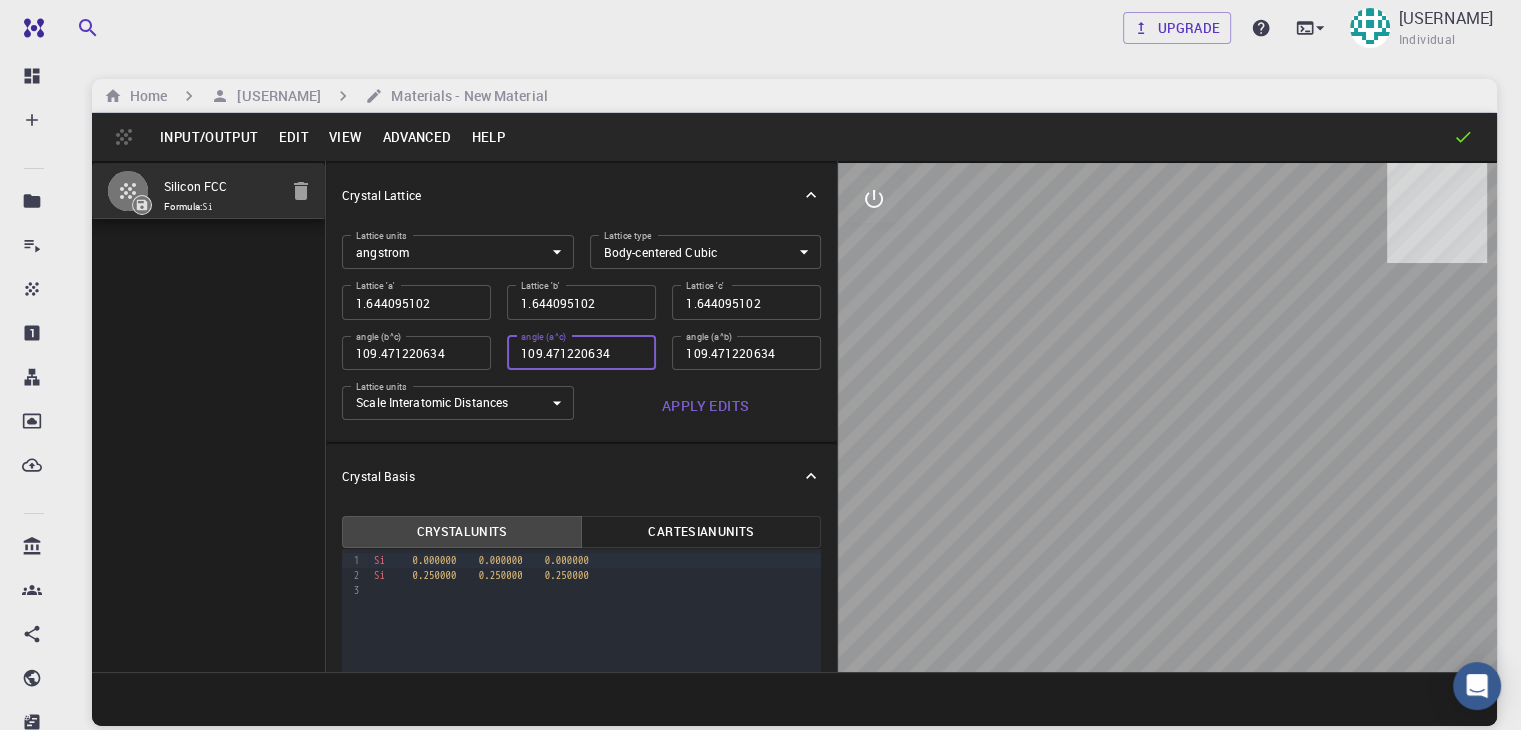 click on "109.471220634" at bounding box center (581, 353) 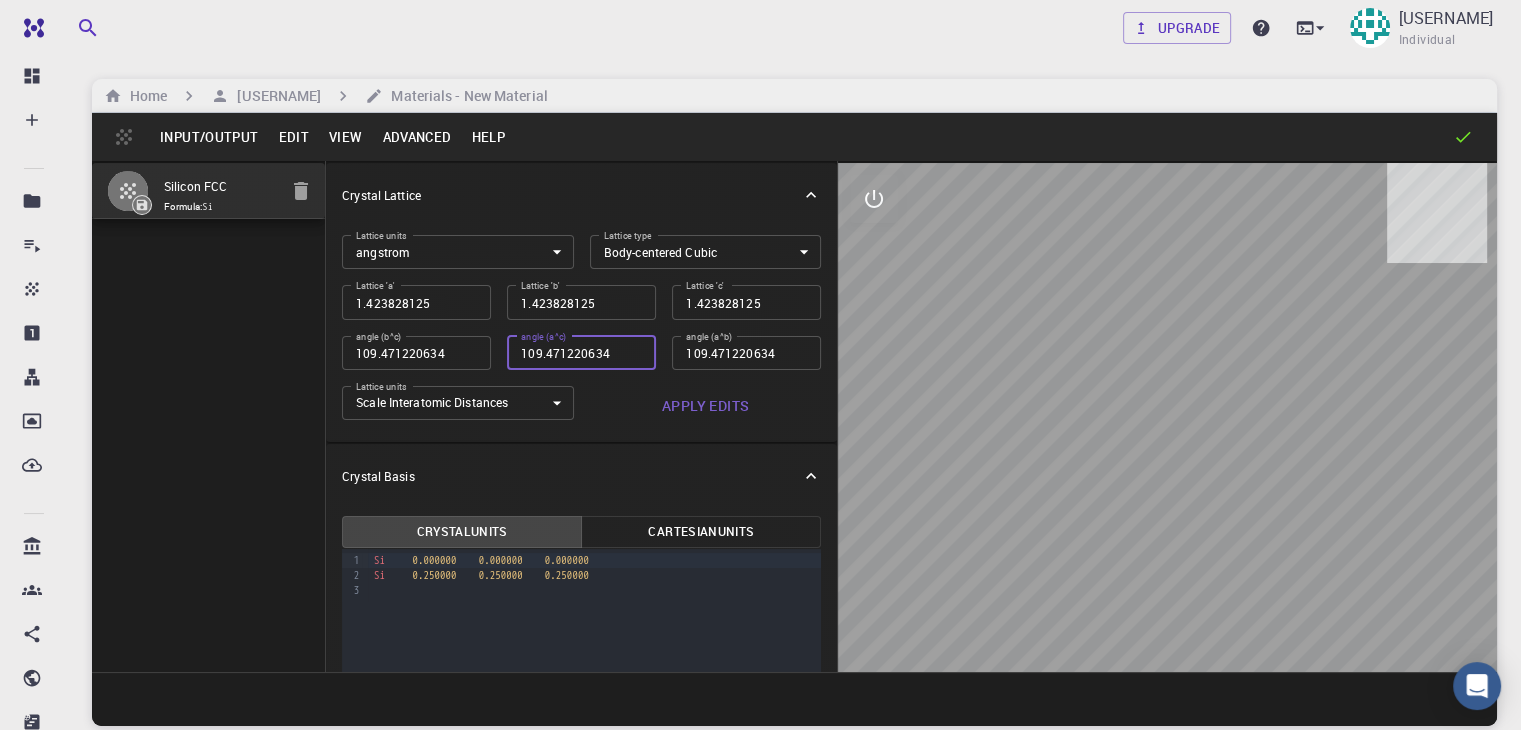 click on "109.471220634" at bounding box center [581, 353] 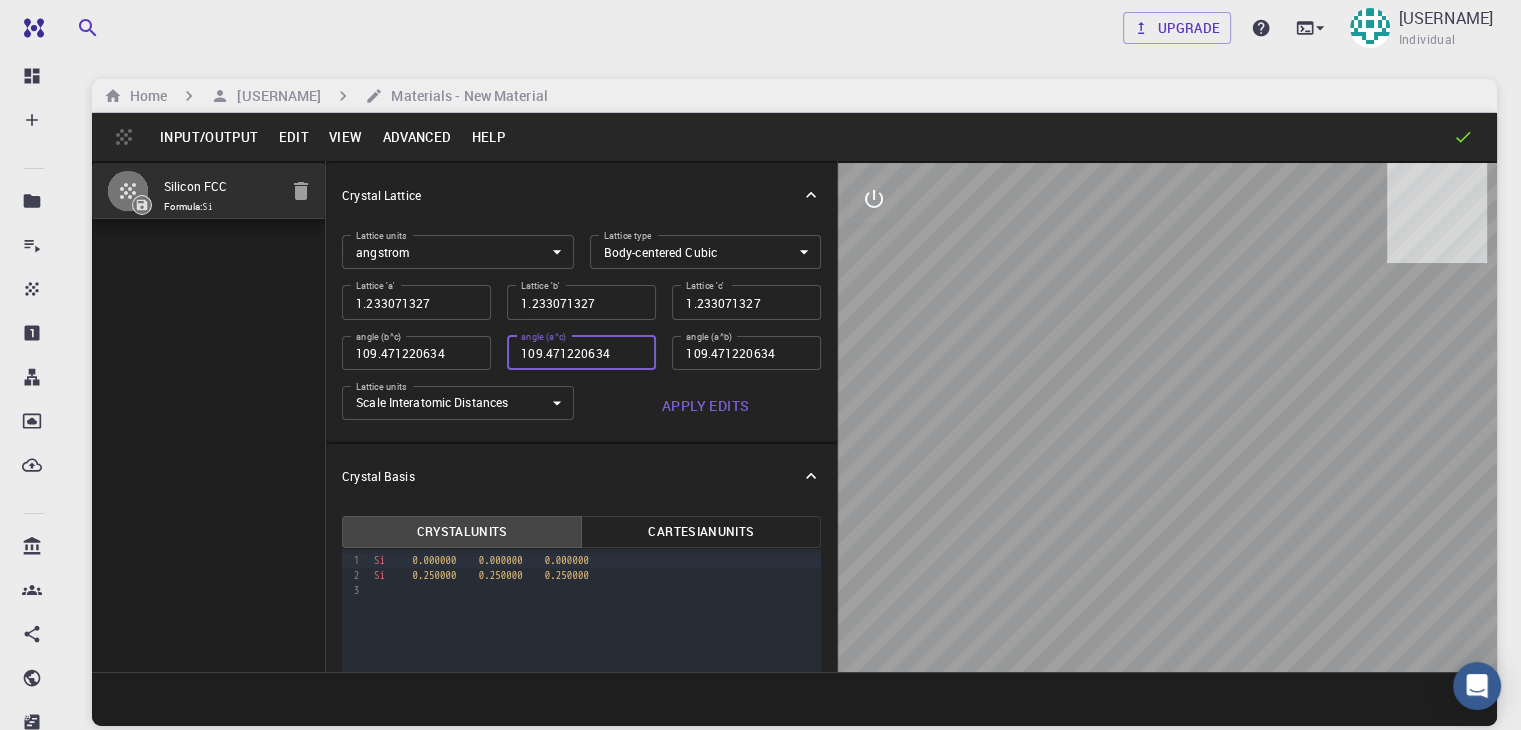 click on "109.471220634" at bounding box center (581, 353) 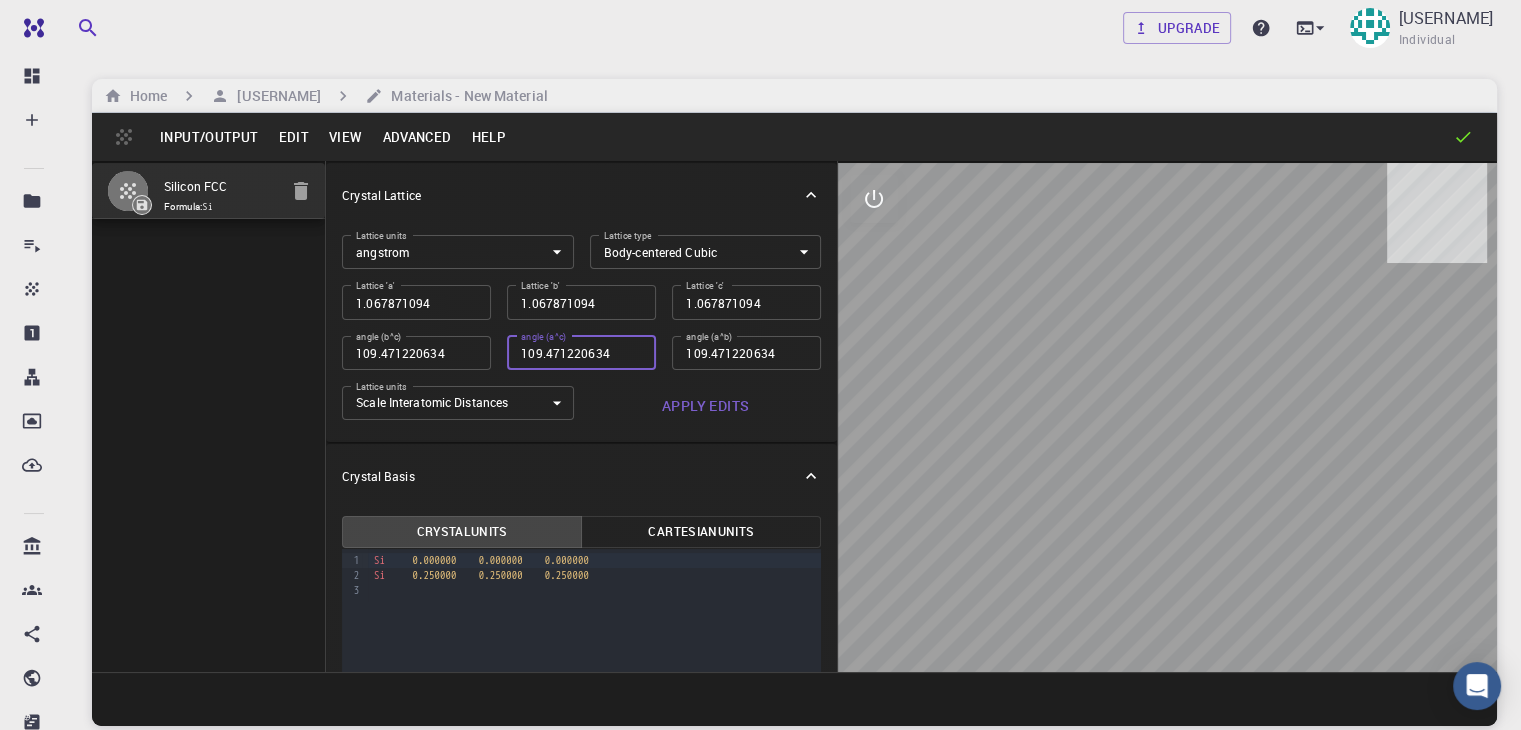 click on "109.471220634" at bounding box center (581, 353) 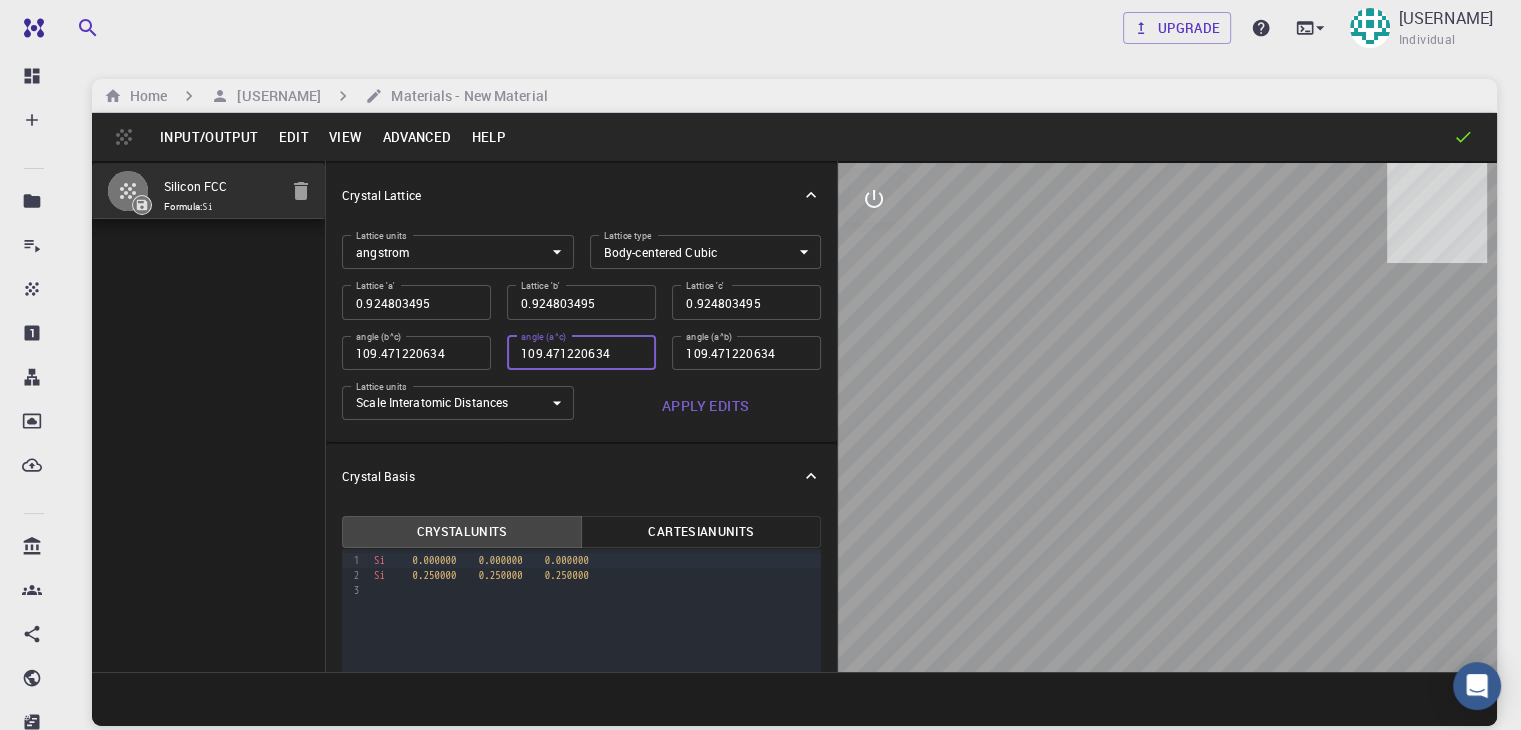 click on "109.471220634" at bounding box center [581, 353] 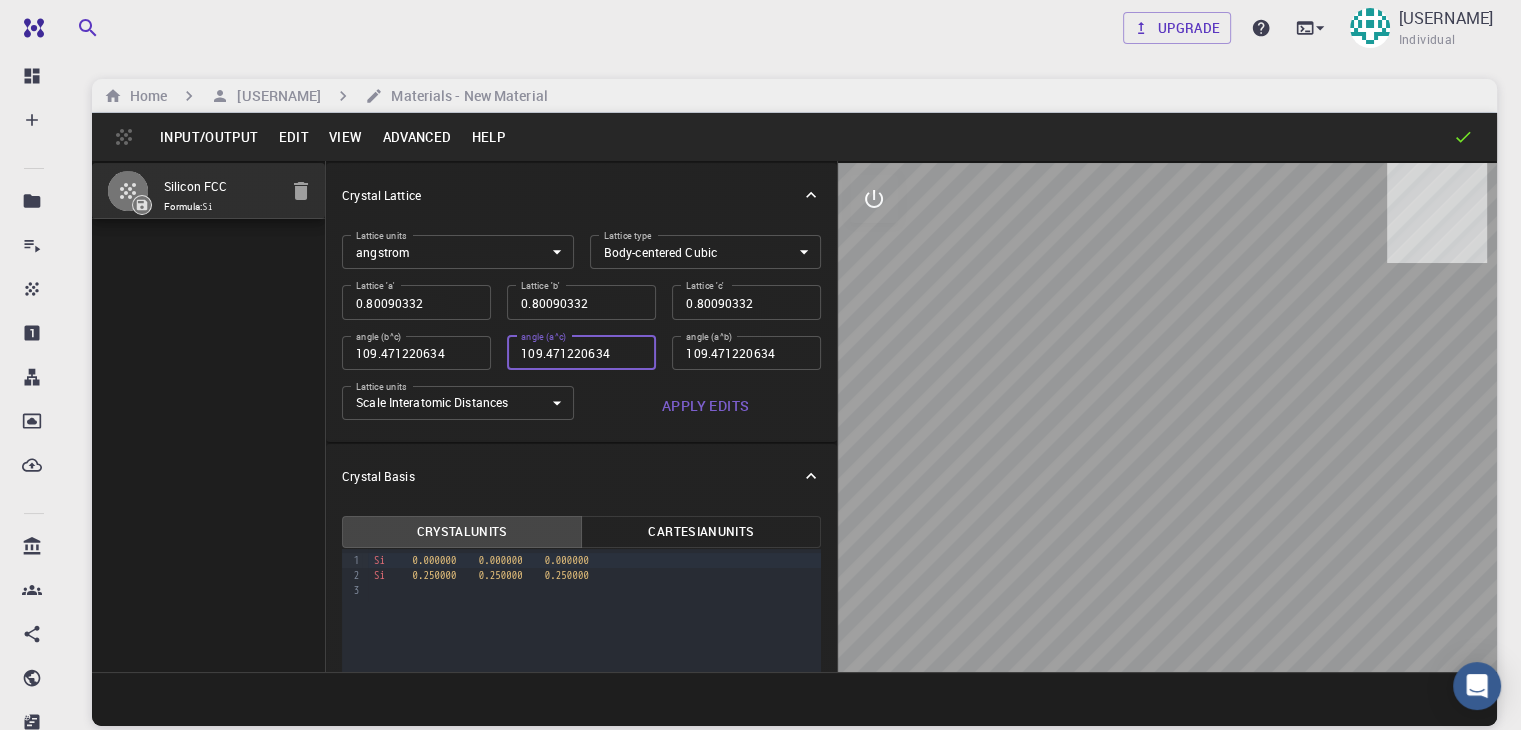 click on "109.471220634" at bounding box center (581, 353) 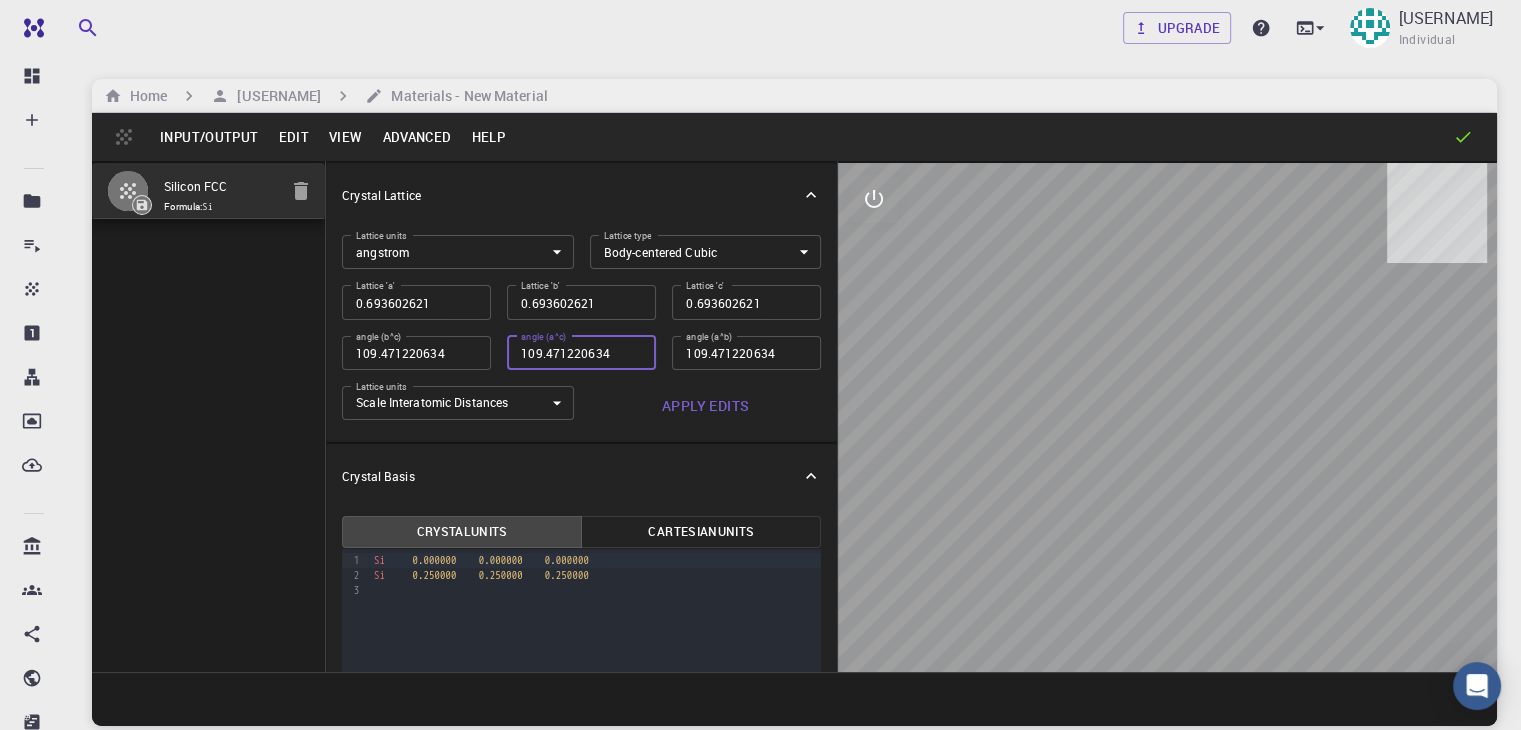 click on "109.471220634" at bounding box center (581, 353) 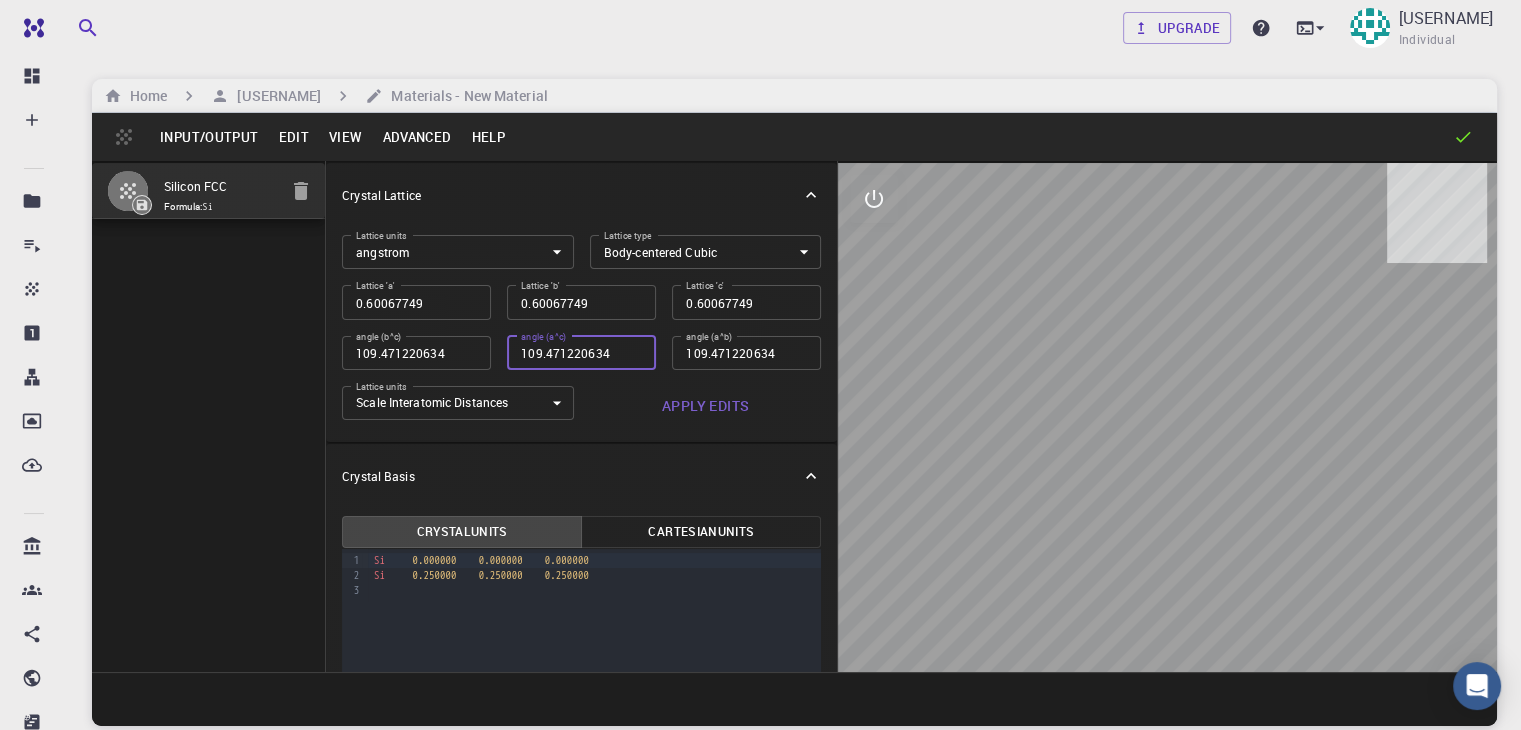 click on "109.471220634" at bounding box center [581, 353] 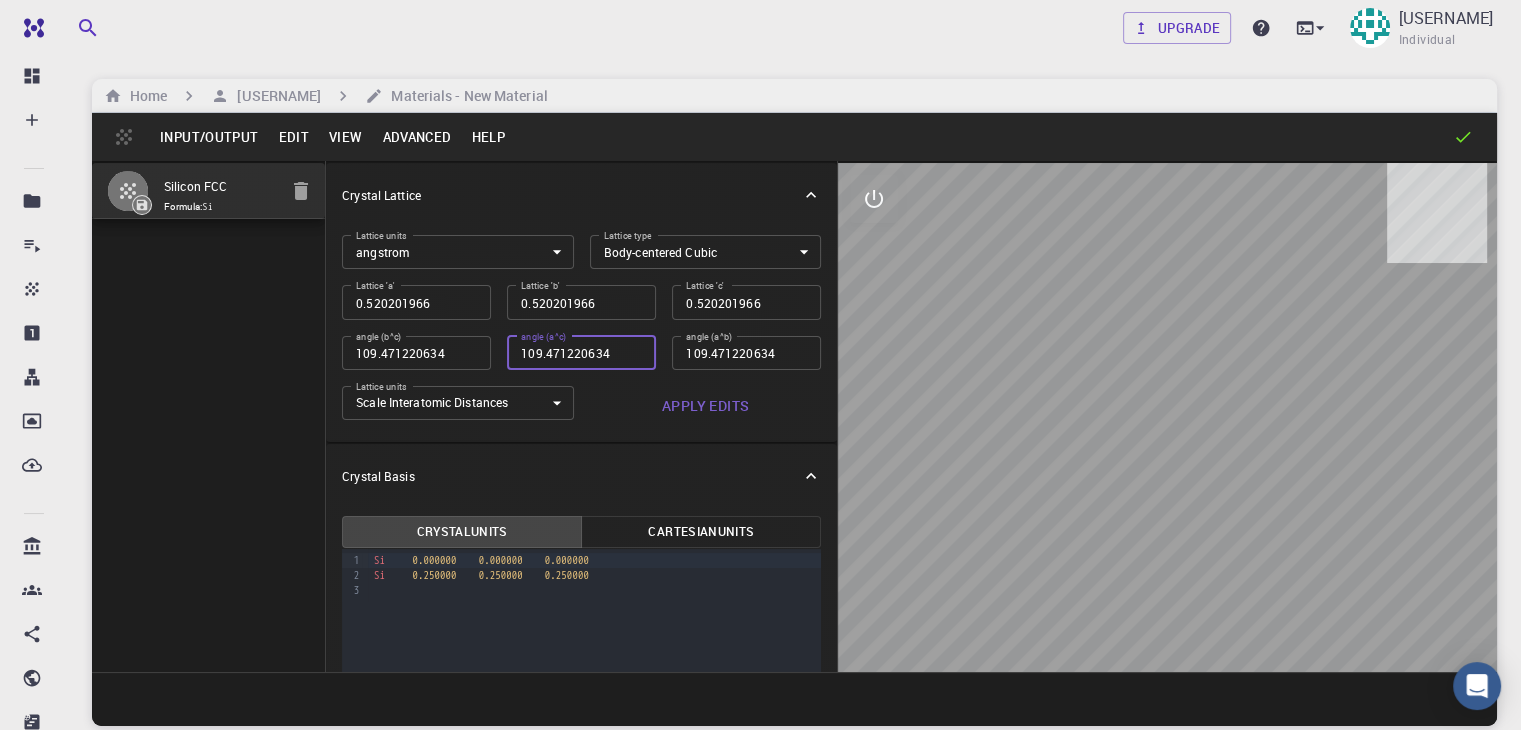 click on "109.471220634" at bounding box center (581, 353) 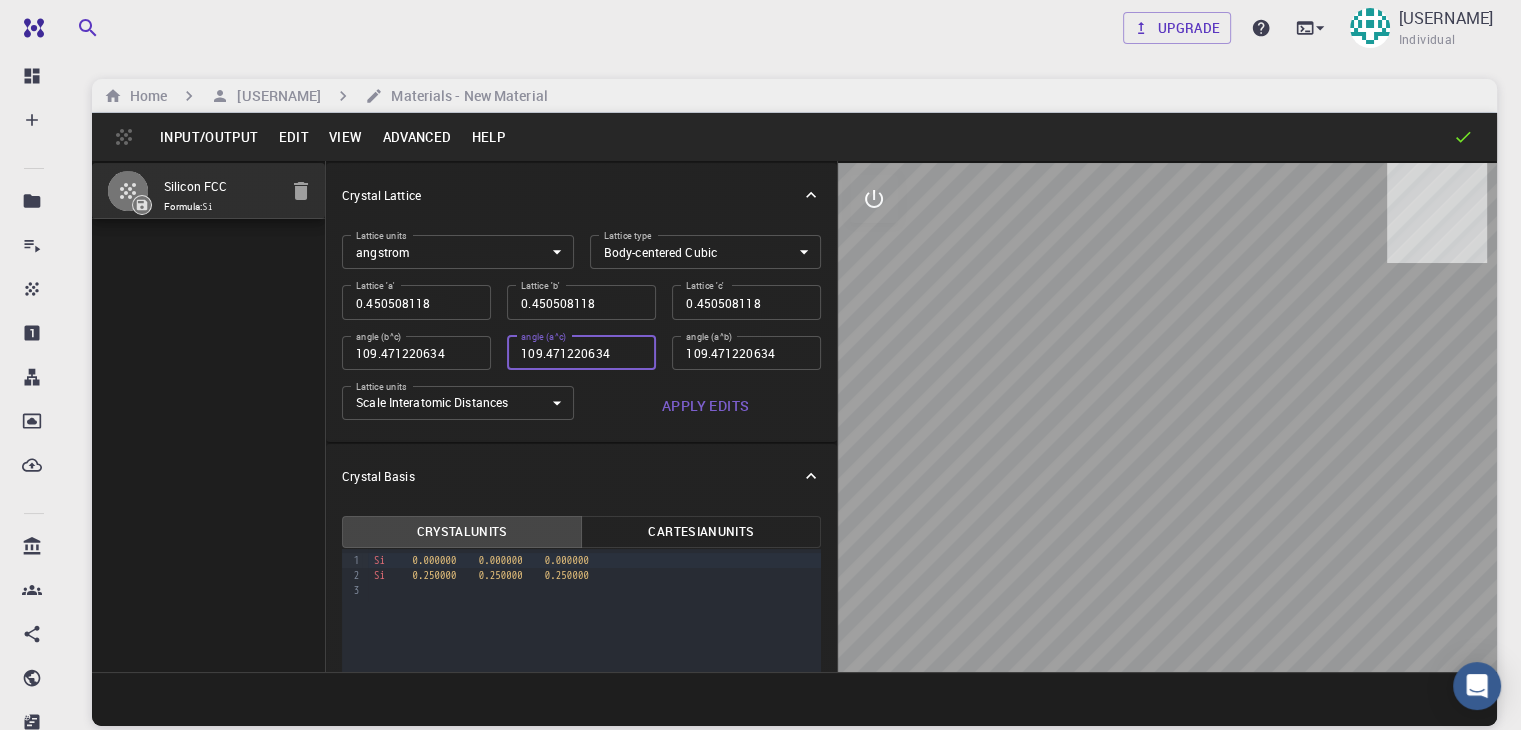 click on "109.471220634" at bounding box center [581, 353] 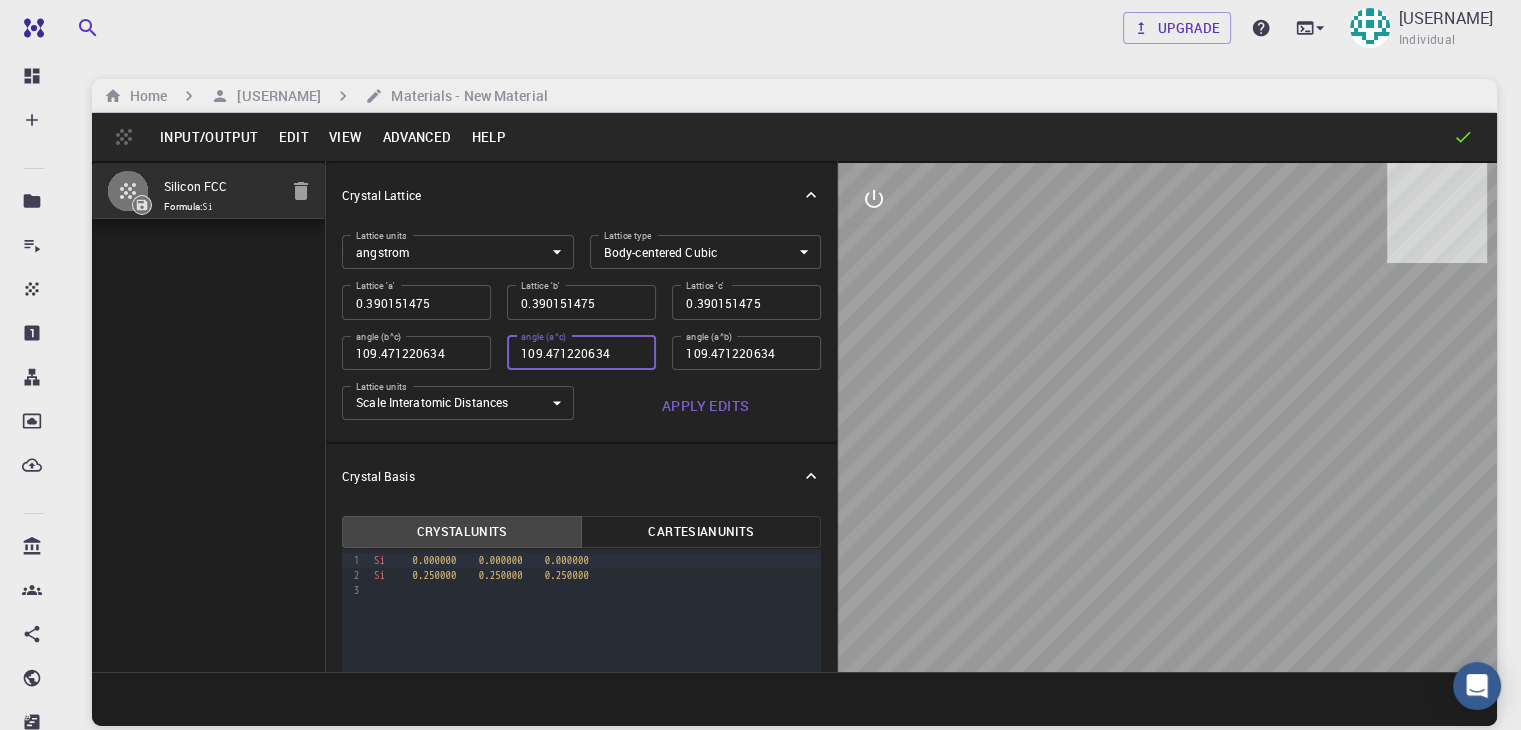 click on "109.471220634" at bounding box center [581, 353] 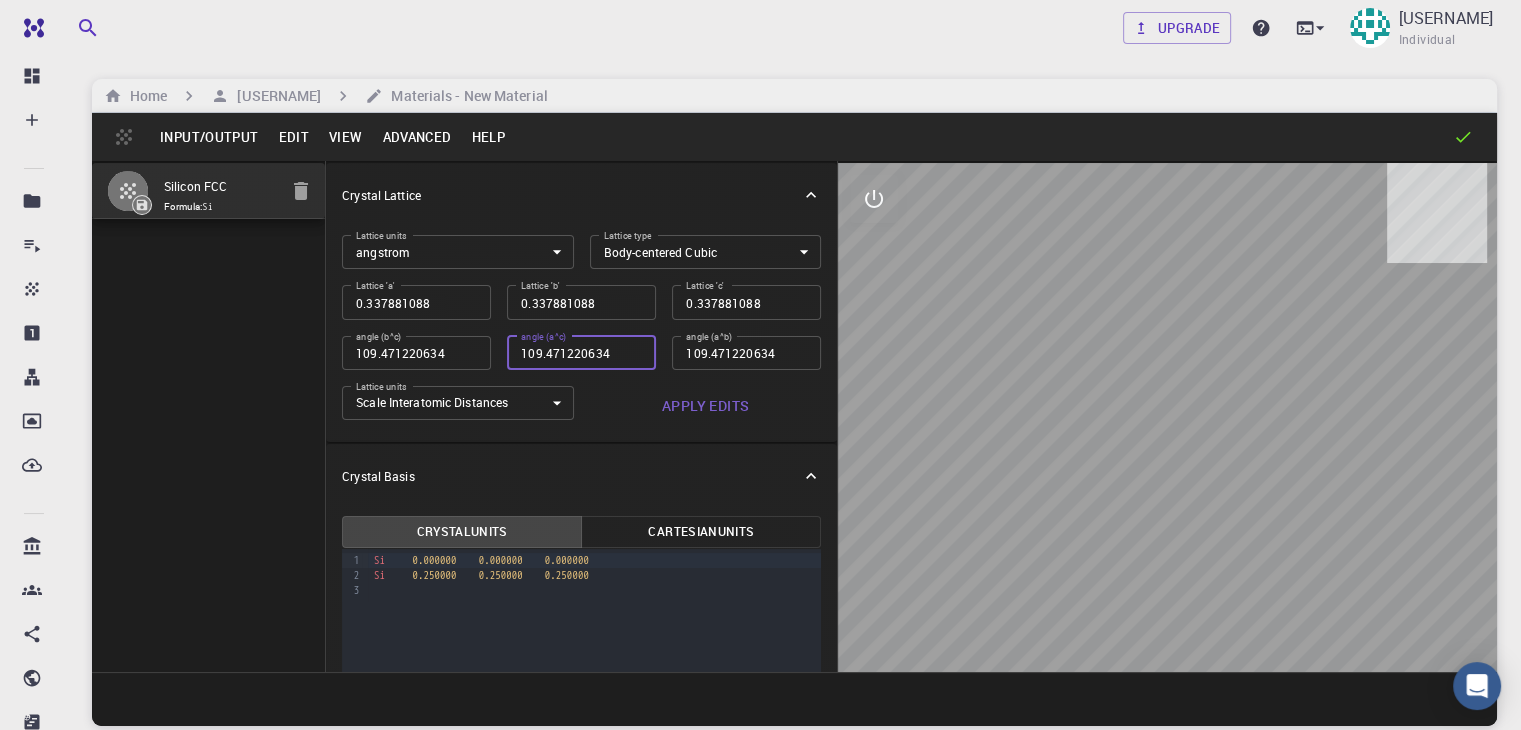 click on "109.471220634" at bounding box center (581, 353) 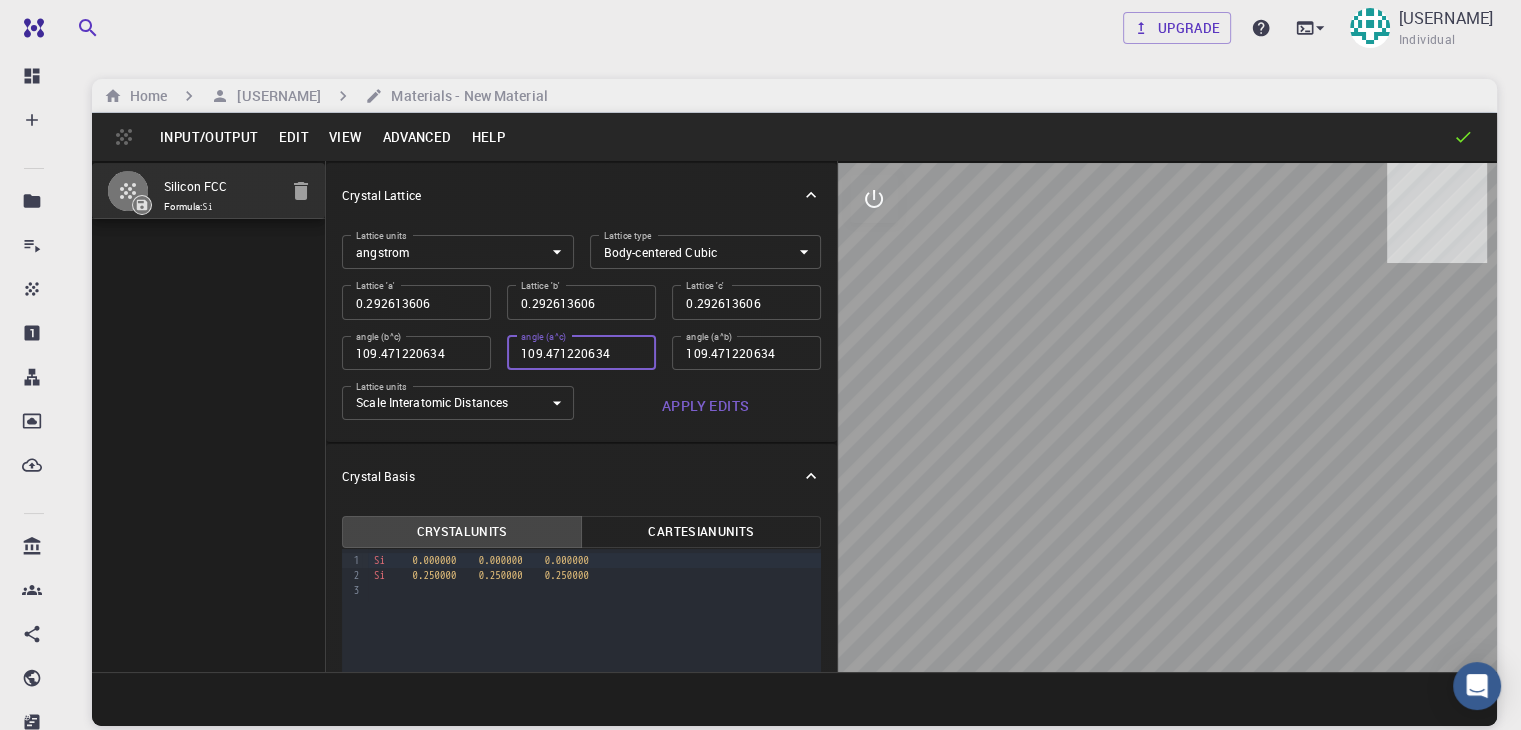 click on "109.471220634" at bounding box center [581, 353] 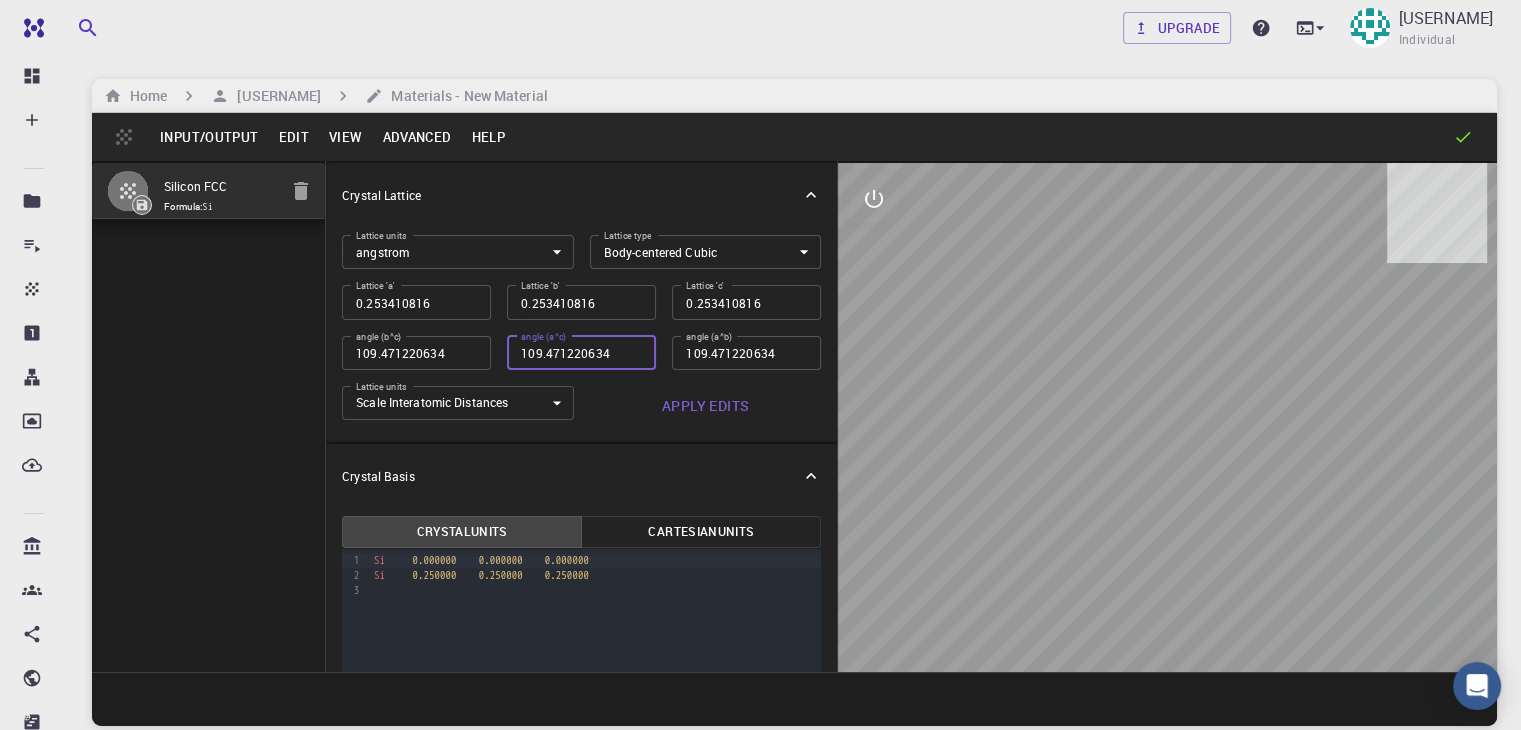click on "109.471220634" at bounding box center [581, 353] 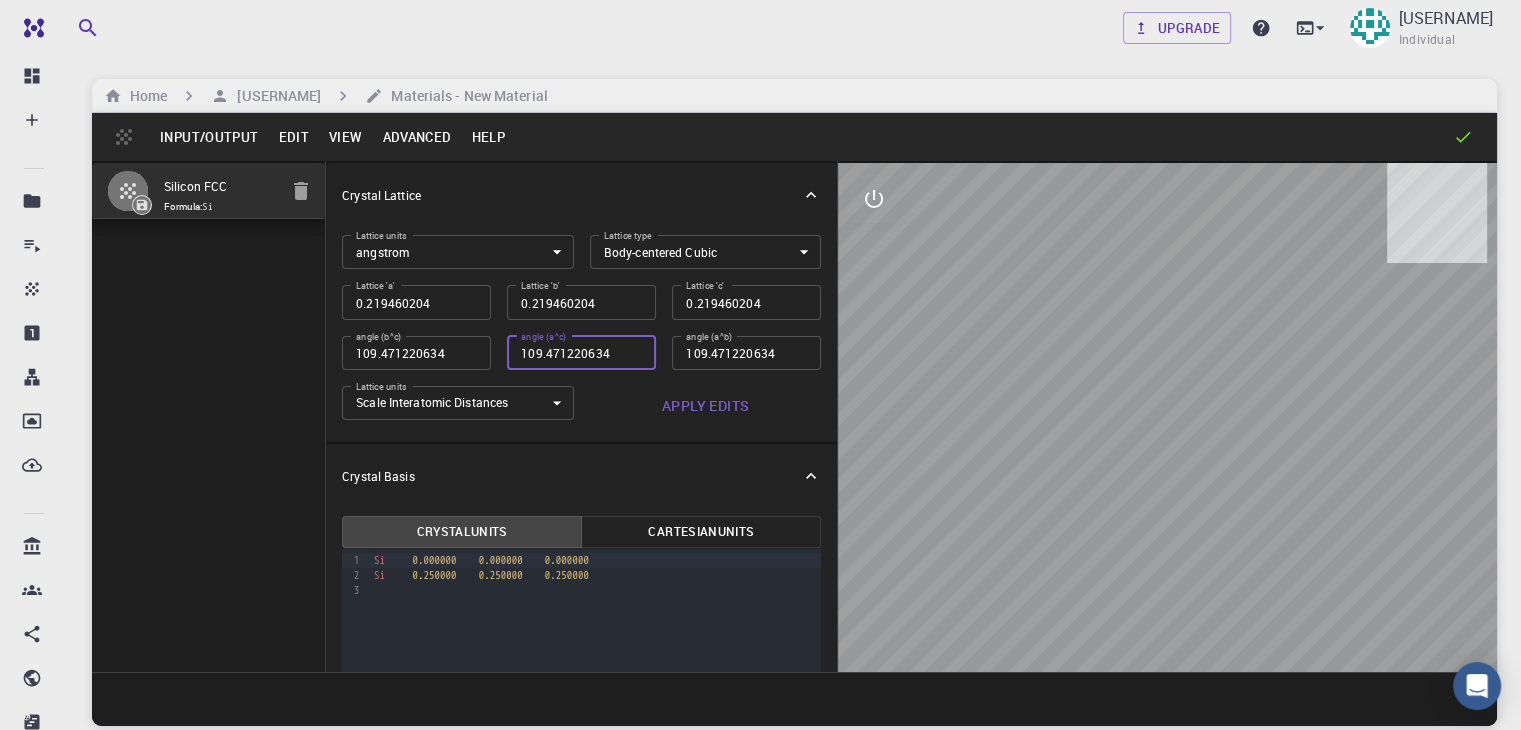 click on "109.471220634" at bounding box center [581, 353] 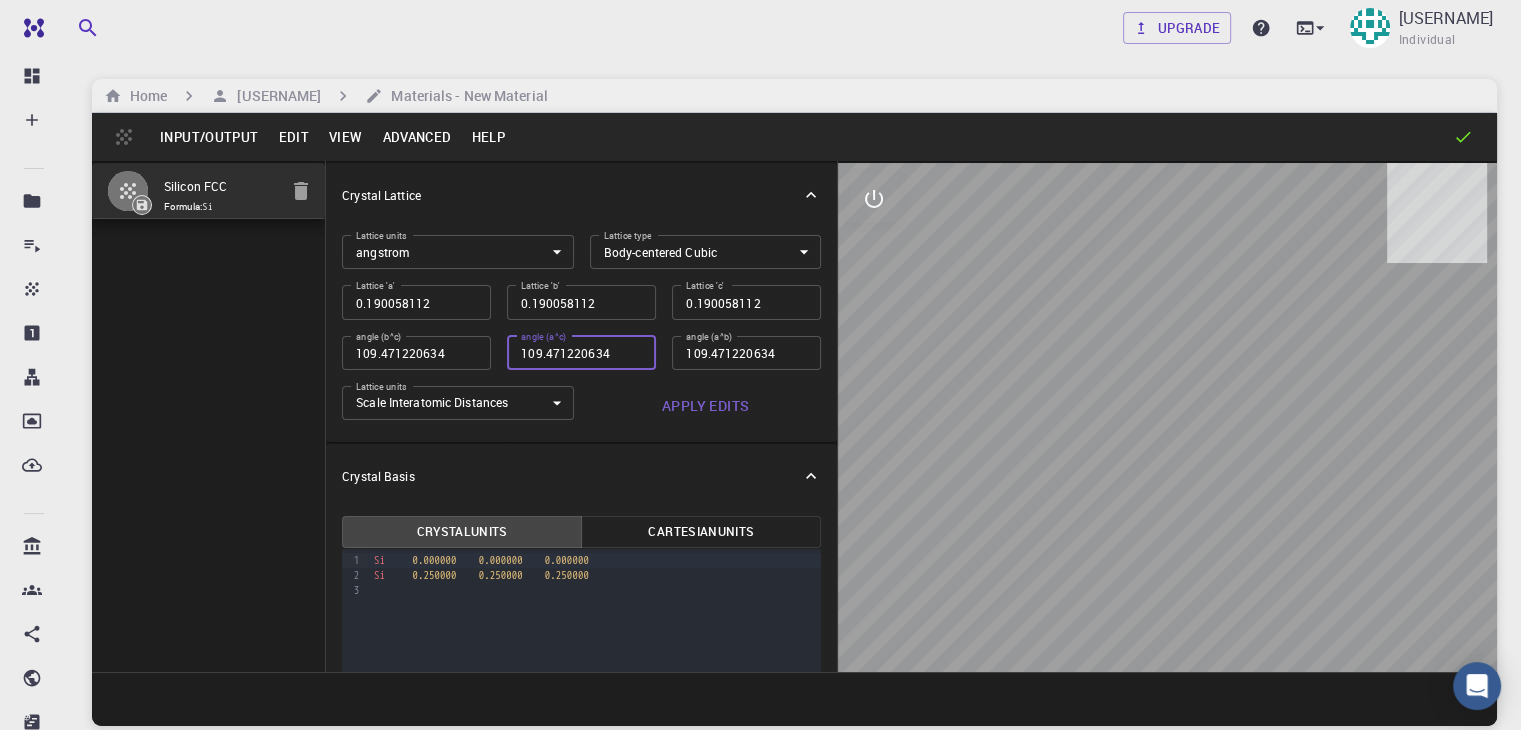 click on "109.471220634" at bounding box center (581, 353) 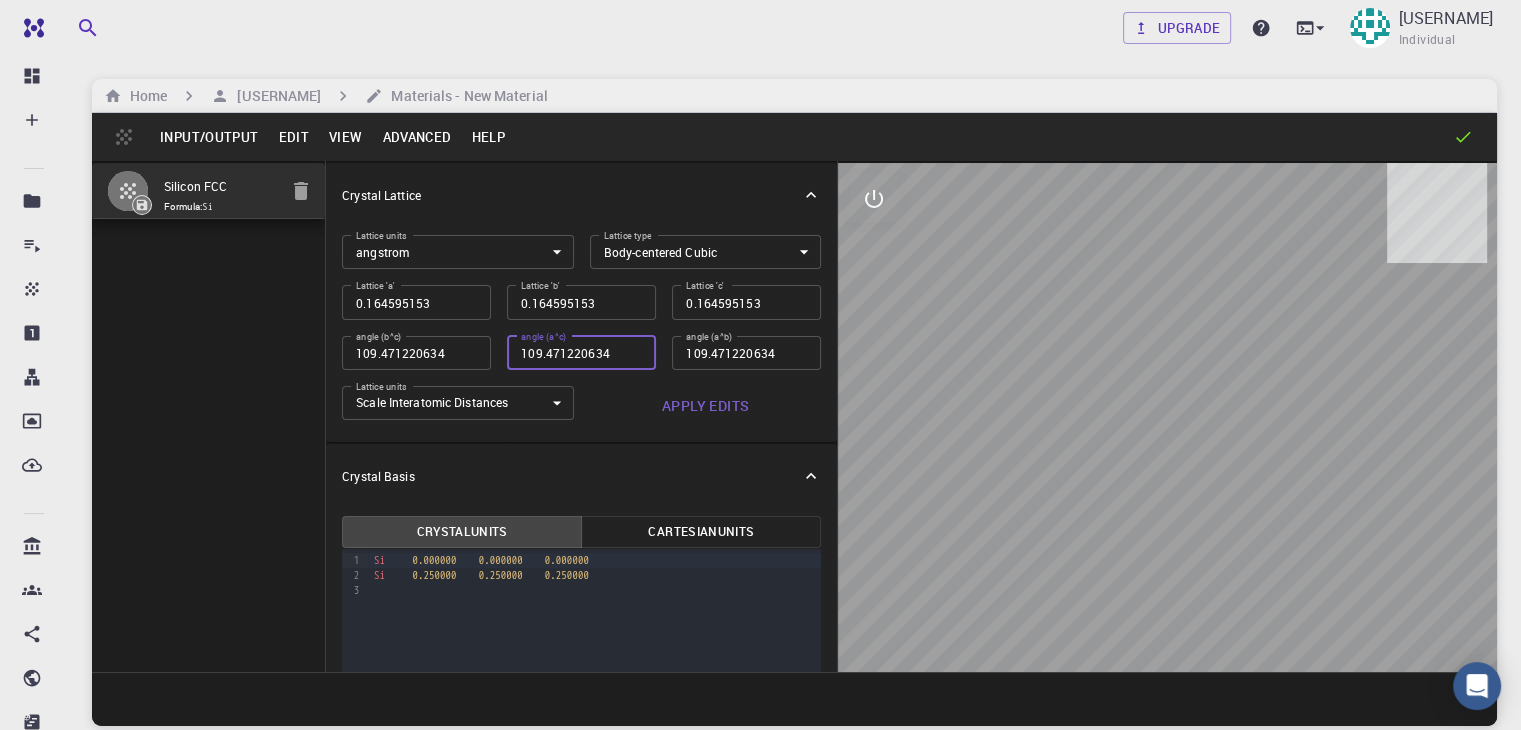 click on "109.471220634" at bounding box center [581, 353] 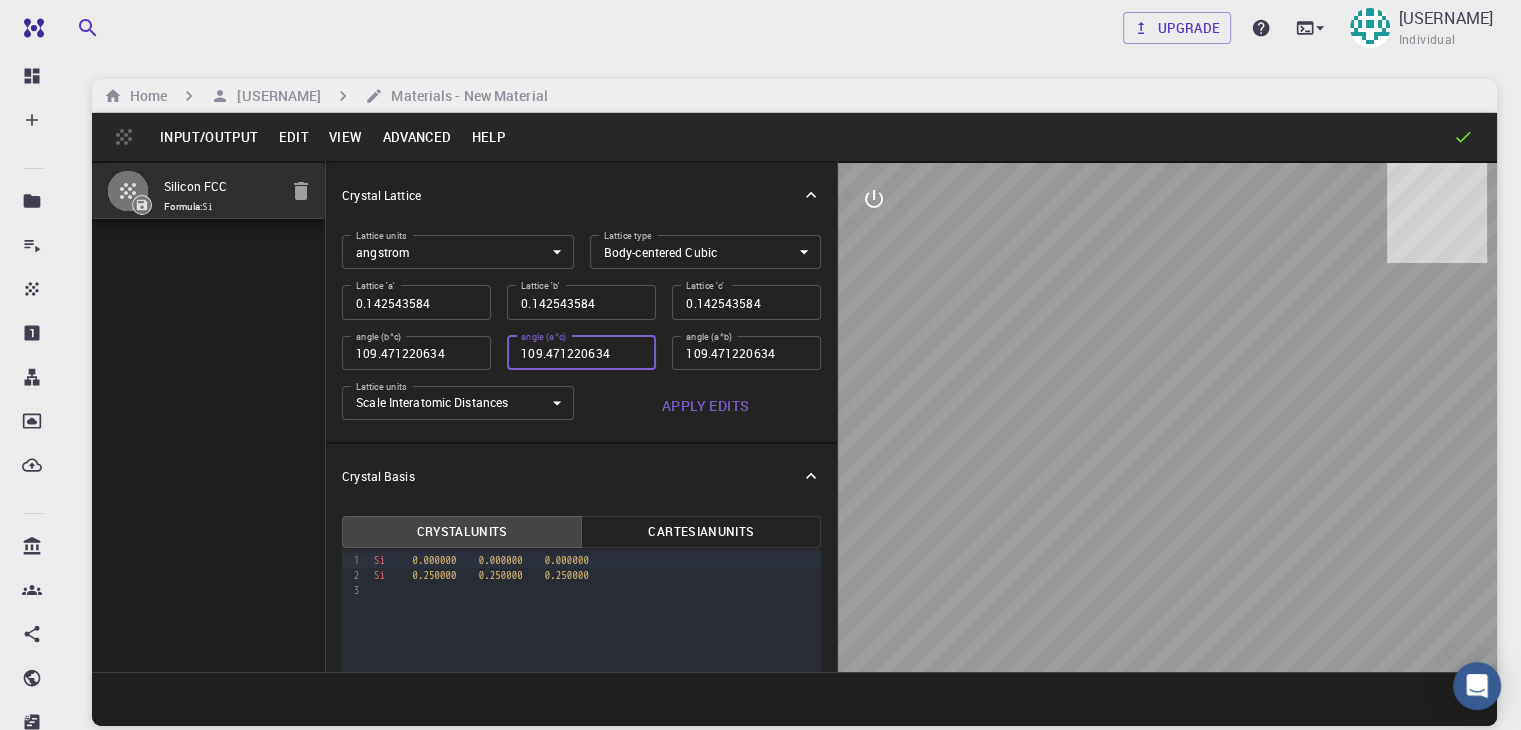 click on "109.471220634" at bounding box center [581, 353] 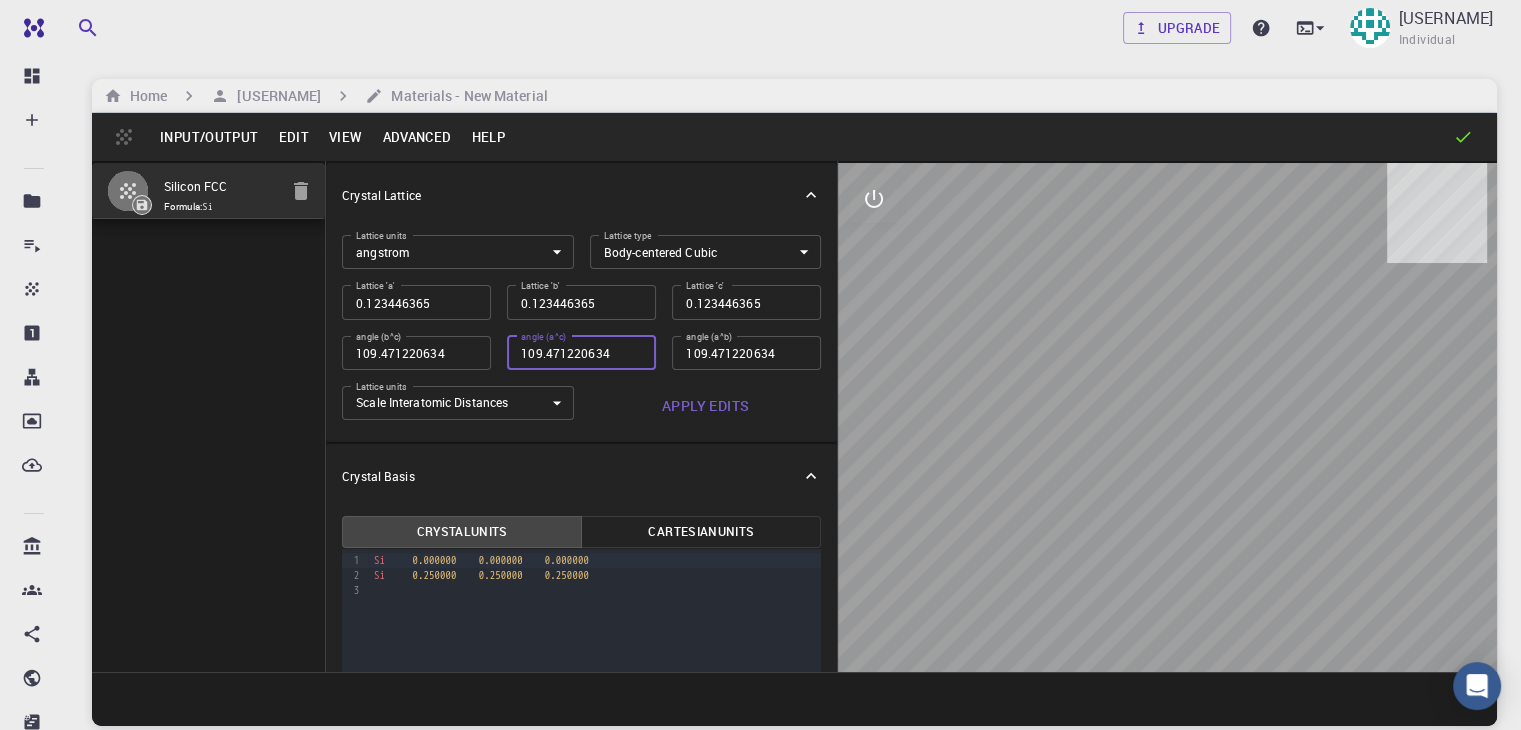 click on "109.471220634" at bounding box center [581, 353] 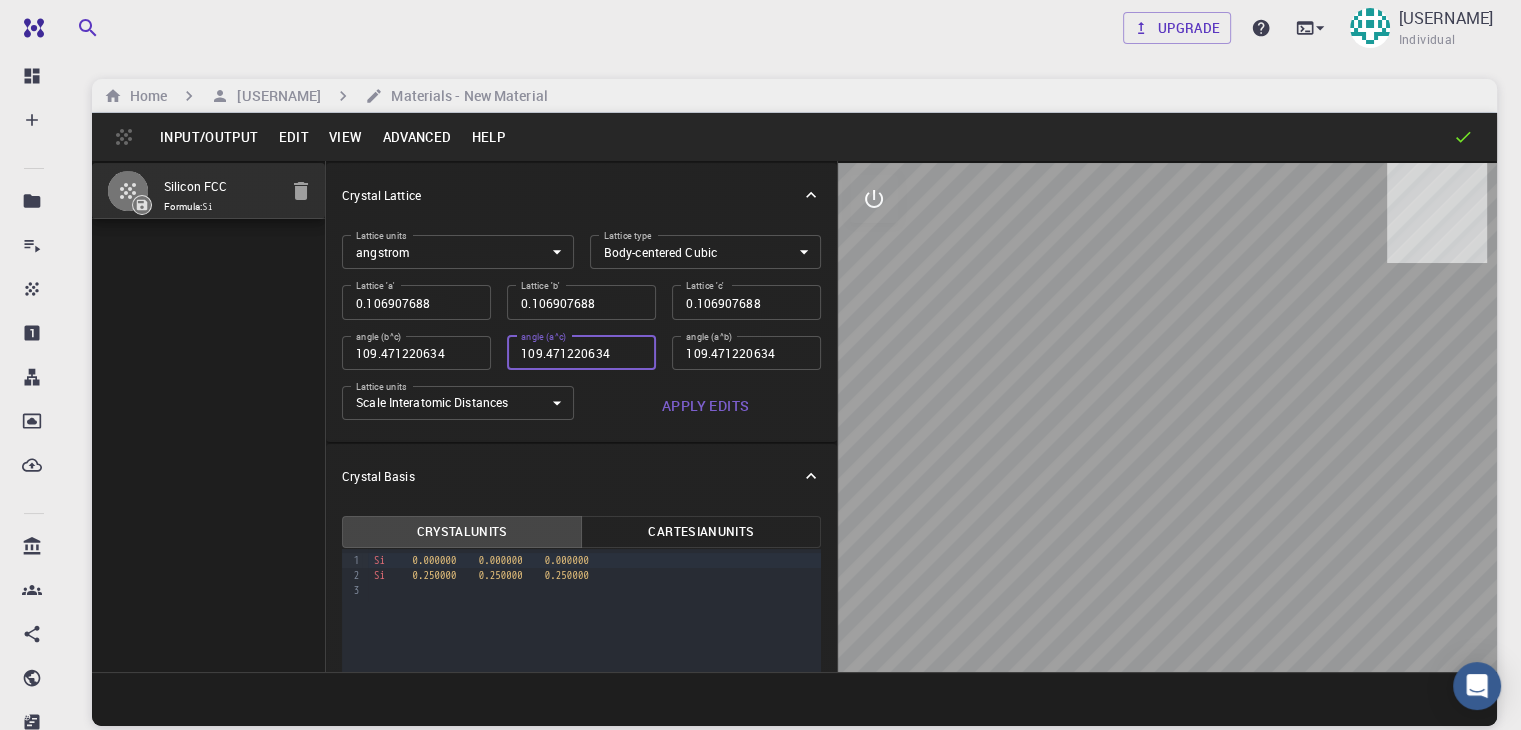 click on "109.471220634" at bounding box center (581, 353) 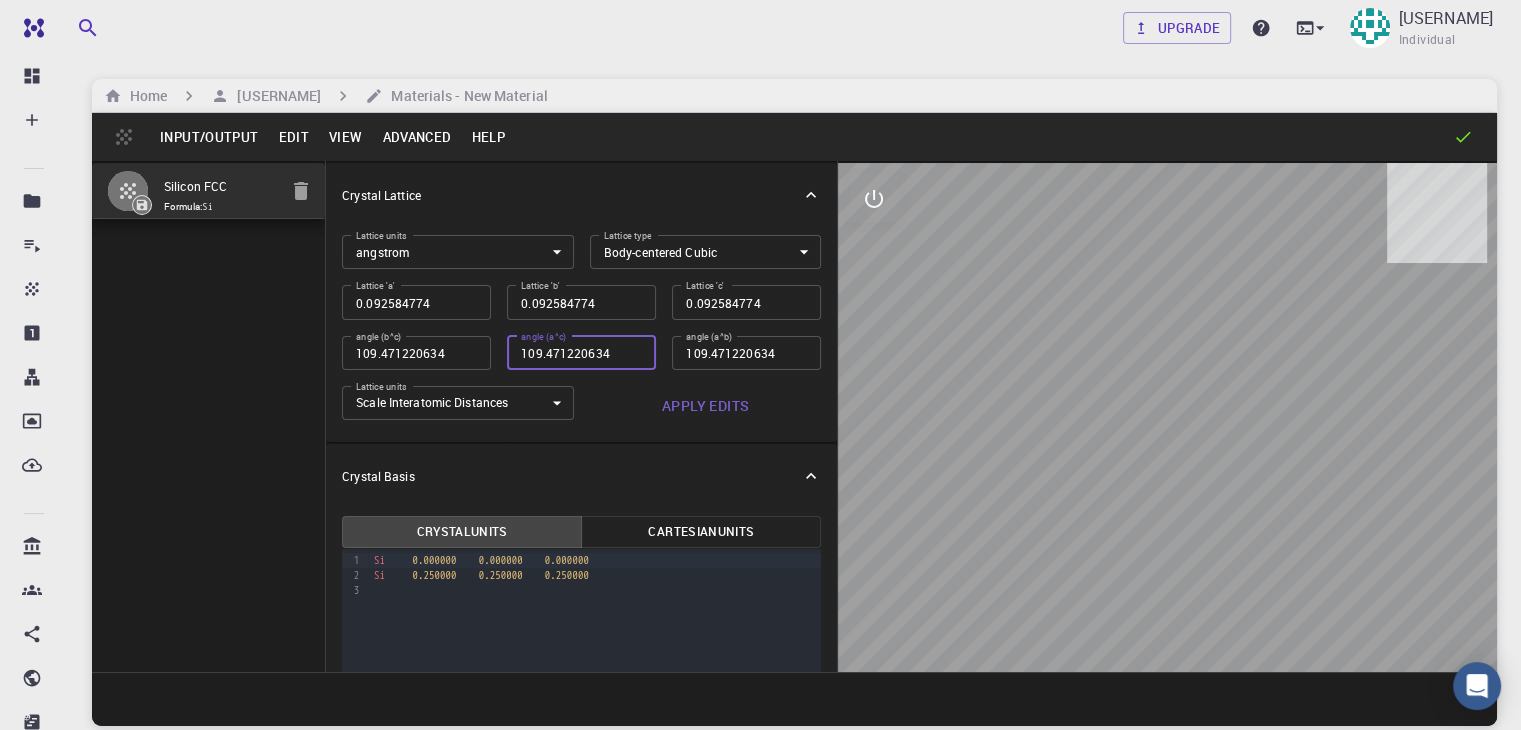 click on "109.471220634" at bounding box center [581, 353] 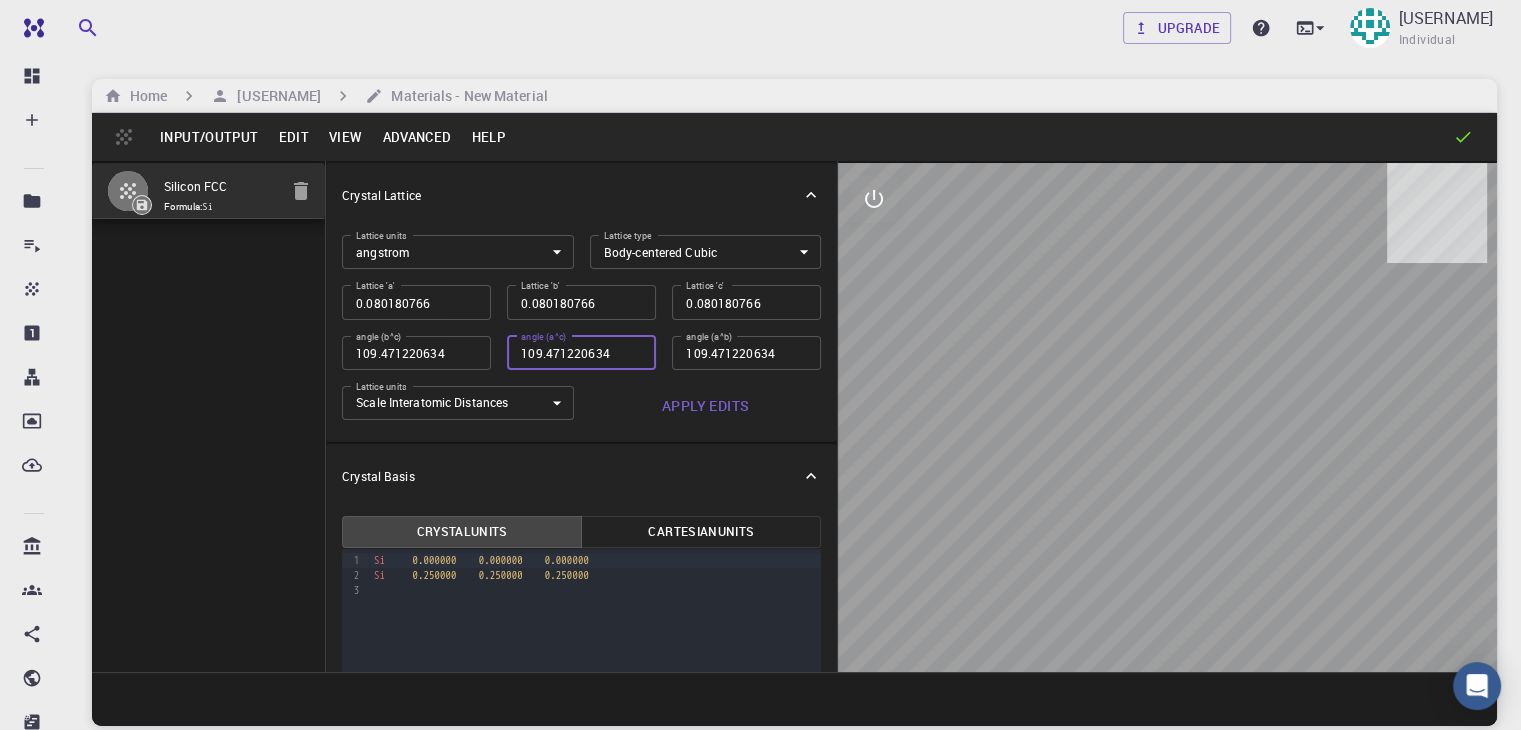 click on "109.471220634" at bounding box center [581, 353] 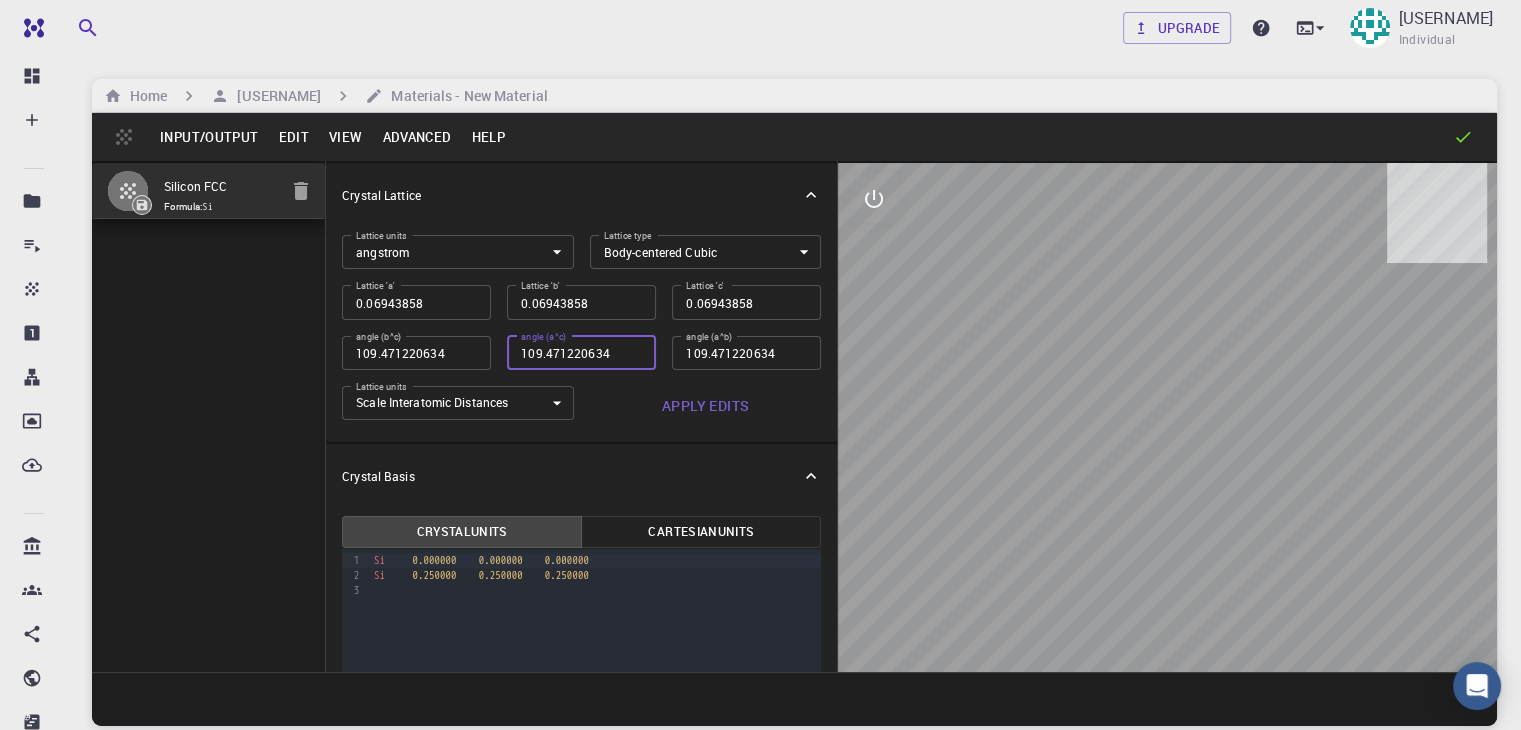 click on "109.471220634" at bounding box center [581, 353] 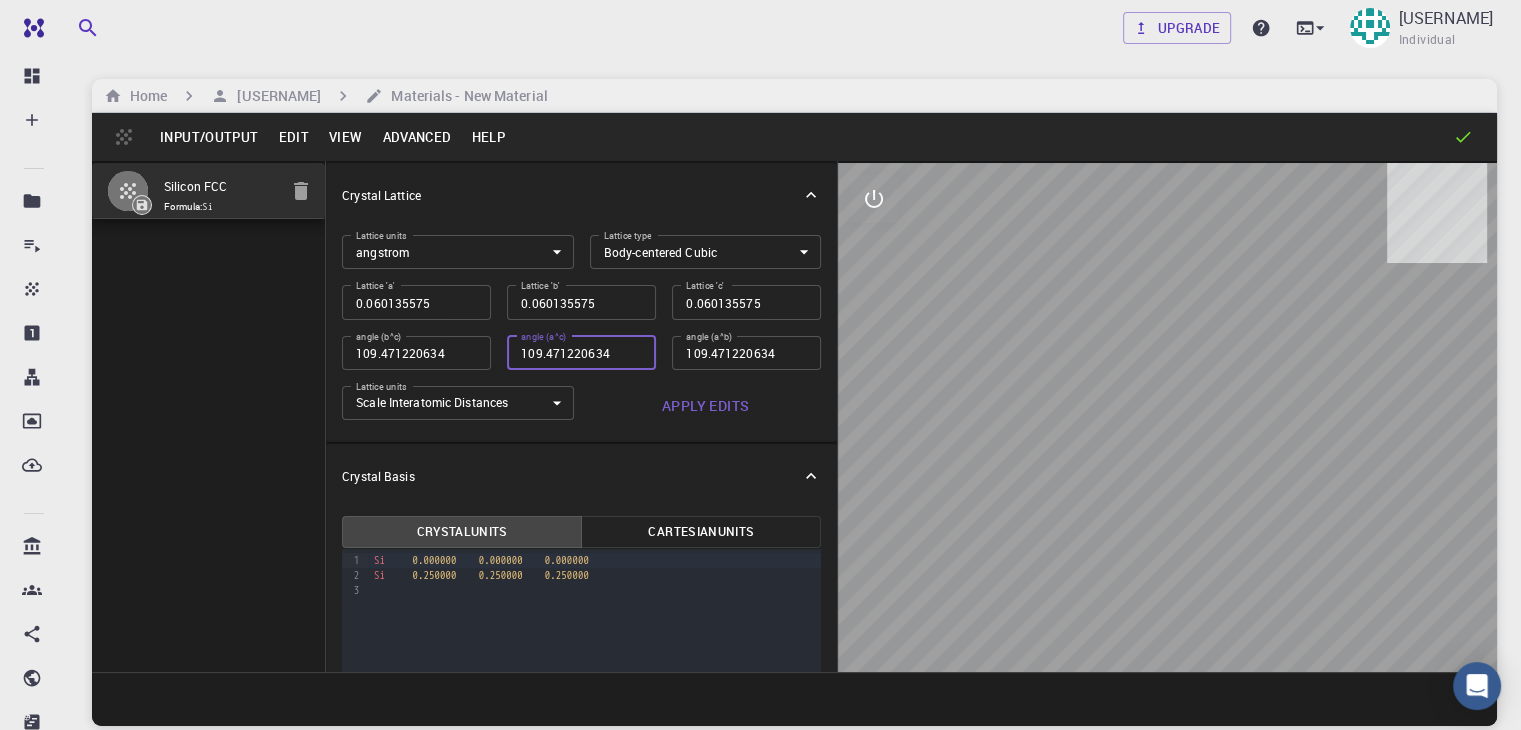 click on "109.471220634" at bounding box center (581, 353) 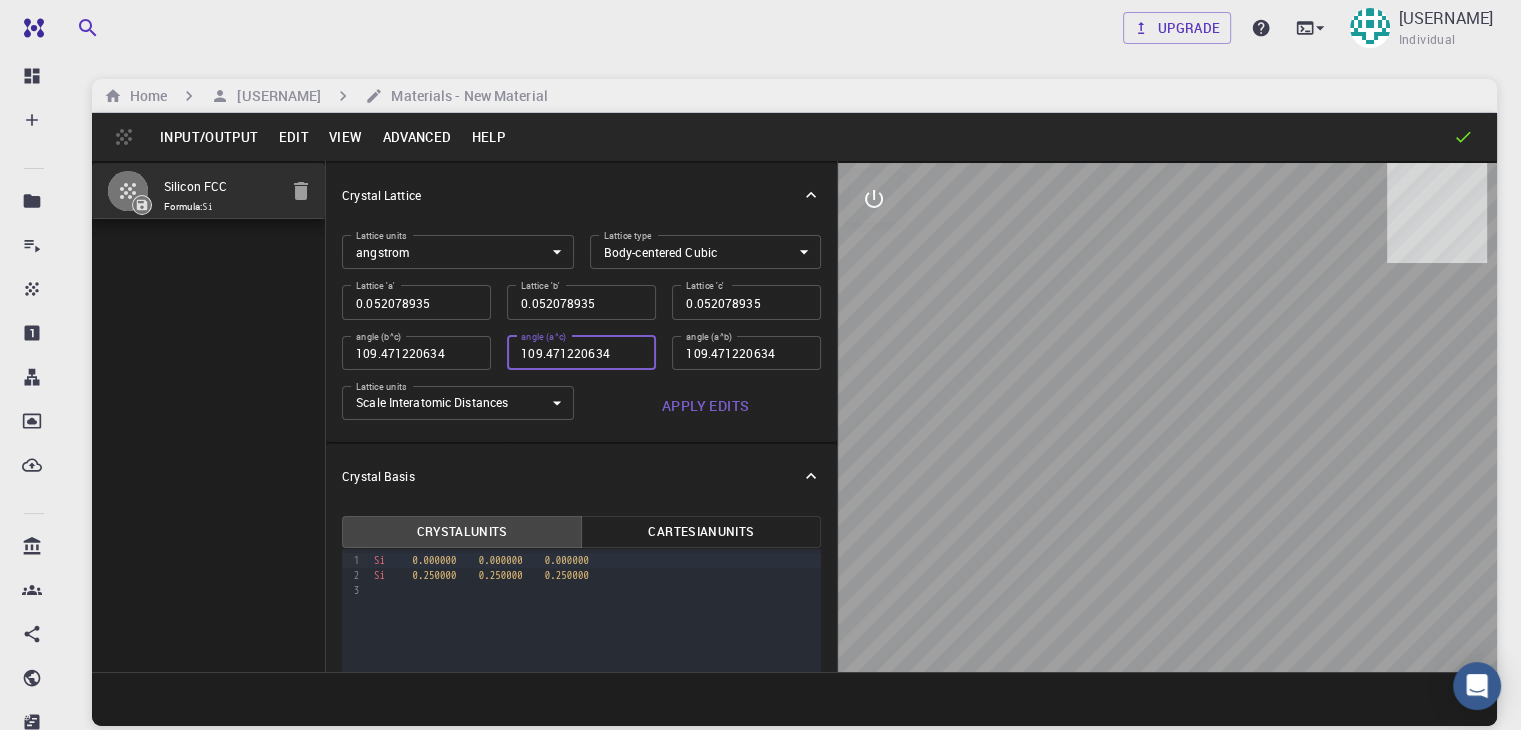 click on "109.471220634" at bounding box center (581, 353) 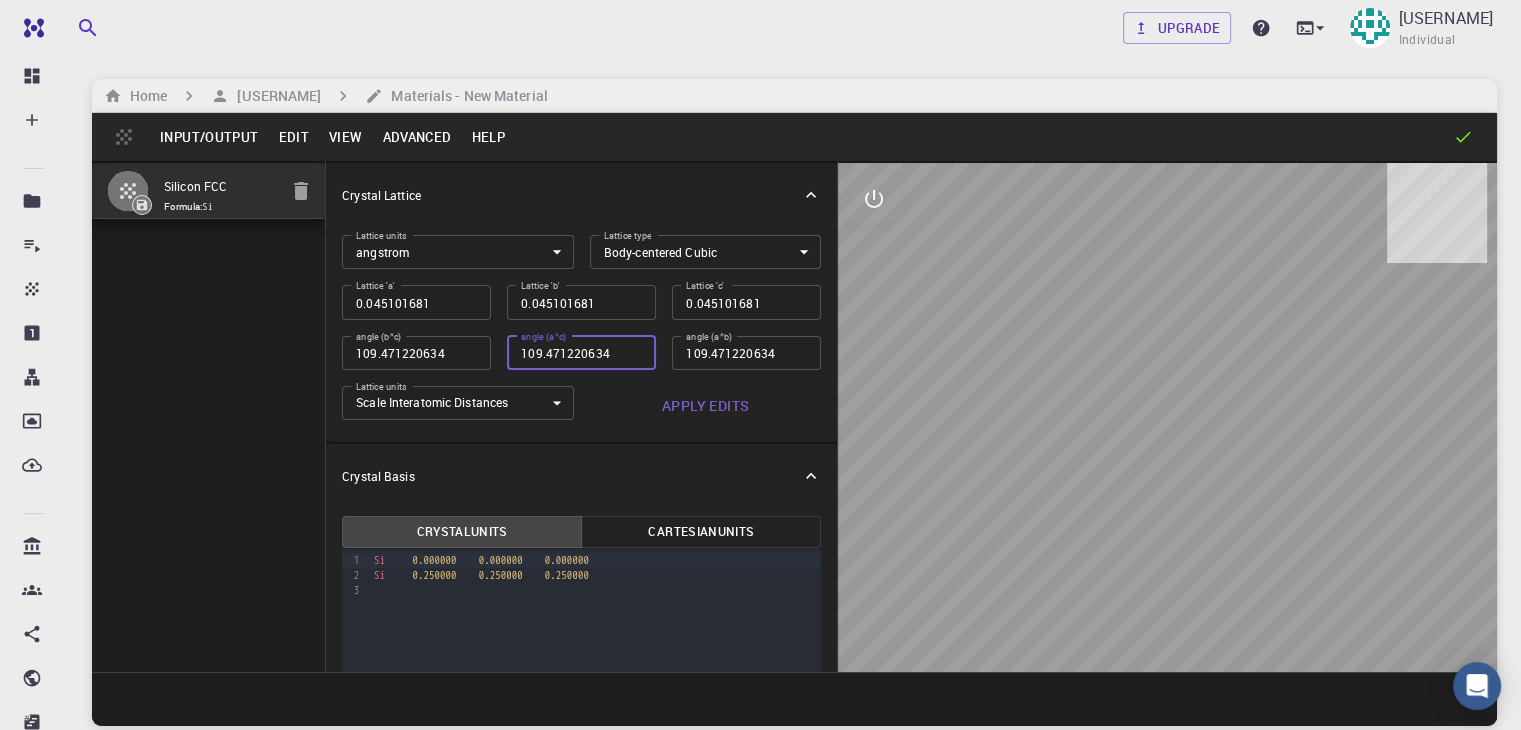 click on "109.471220634" at bounding box center [581, 353] 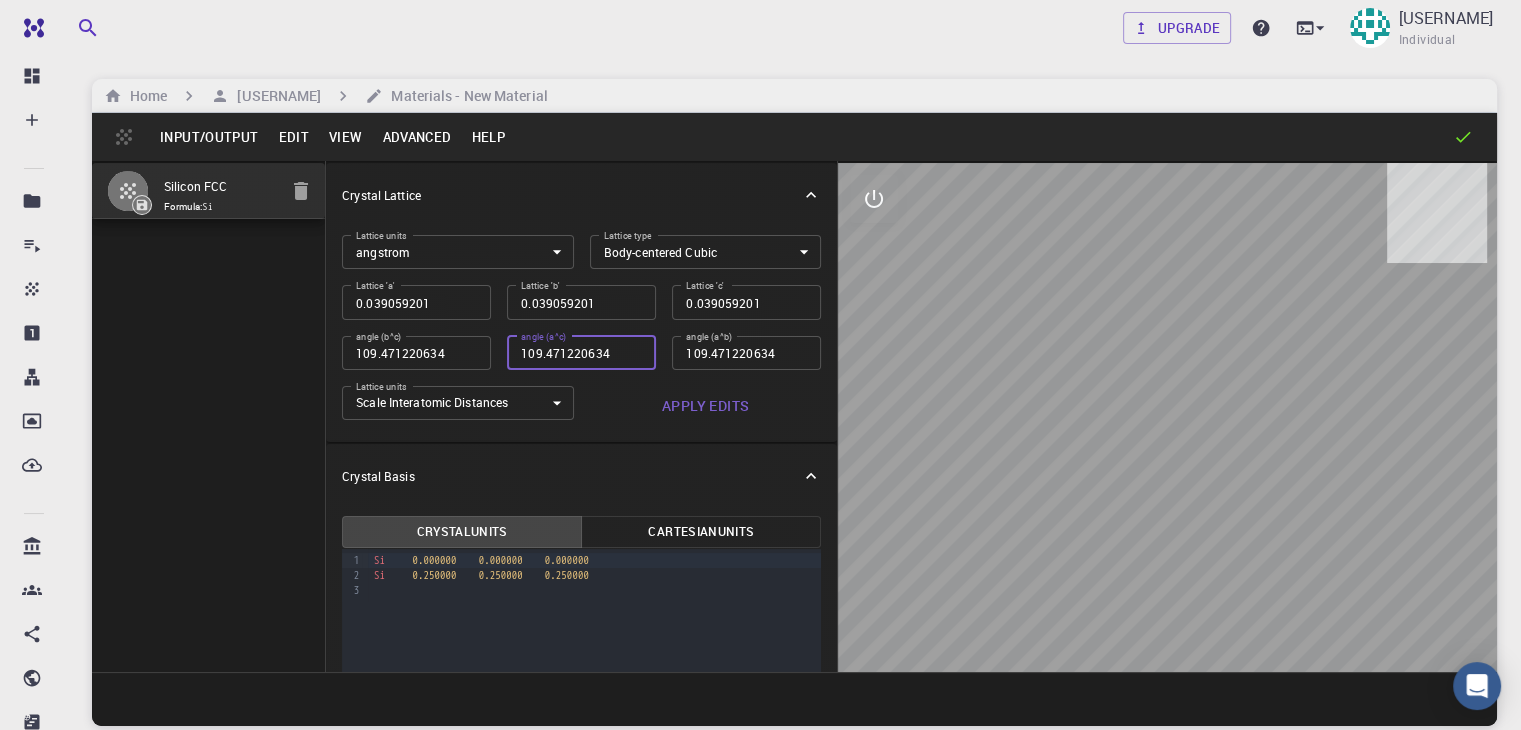 click on "109.471220634" at bounding box center [581, 353] 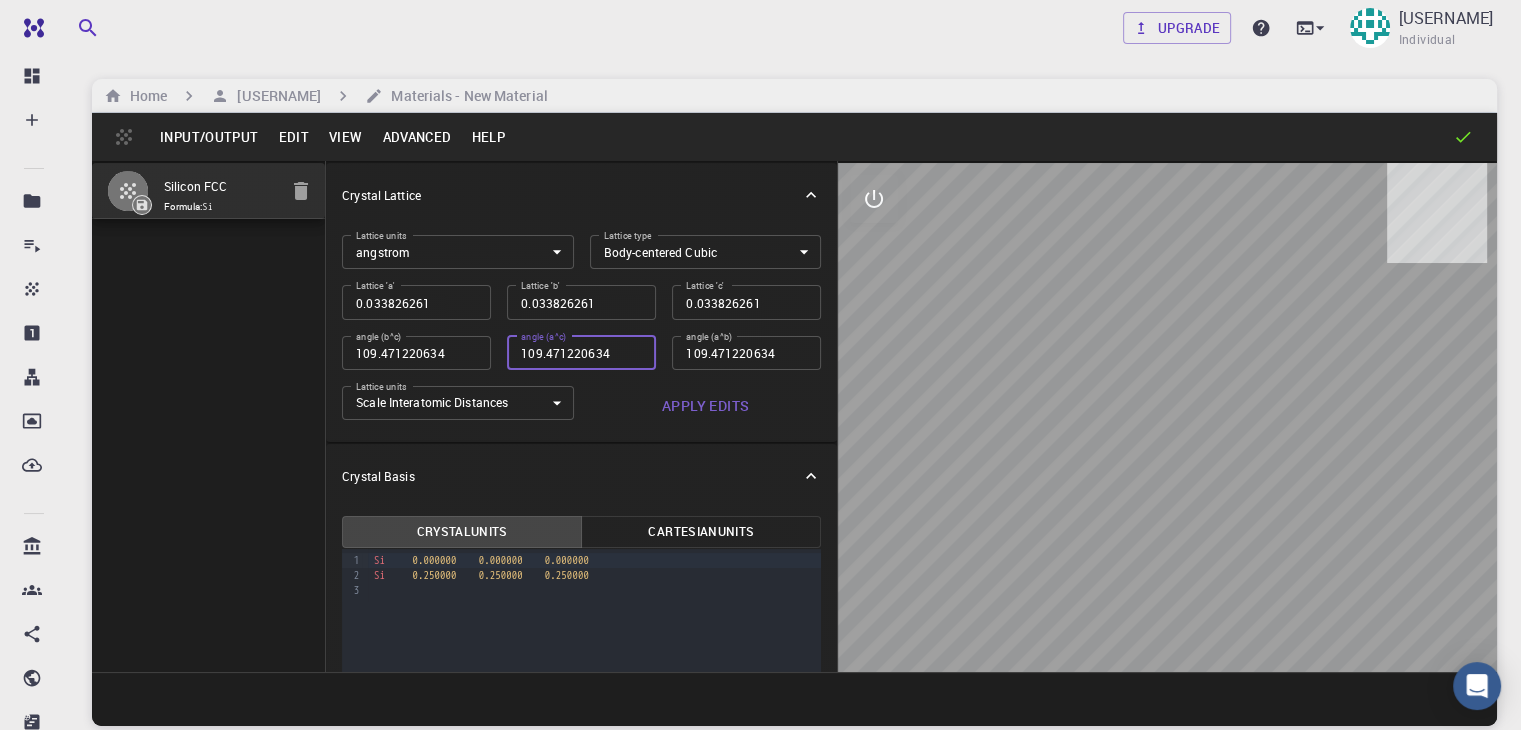 click on "109.471220634" at bounding box center [581, 353] 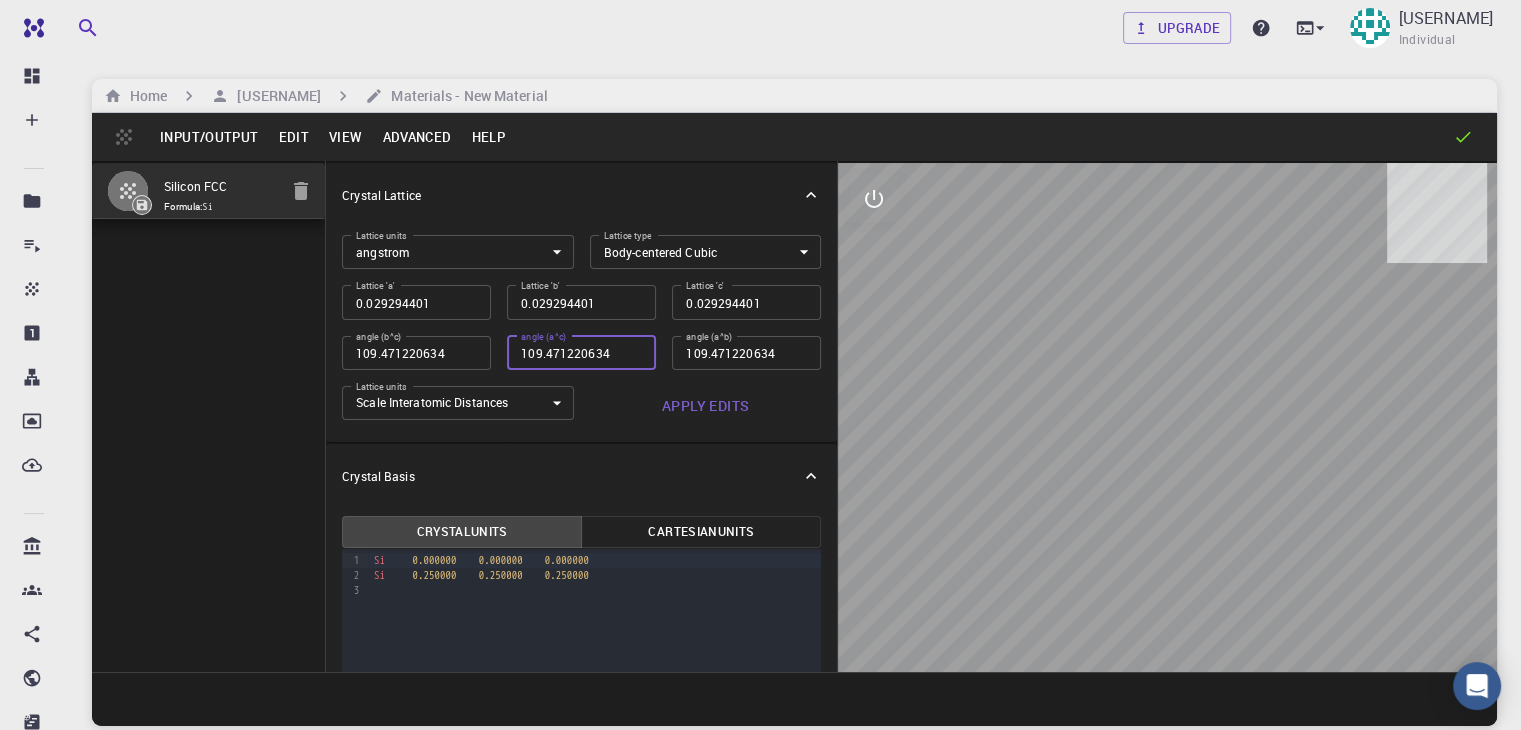 click on "109.471220634" at bounding box center (581, 353) 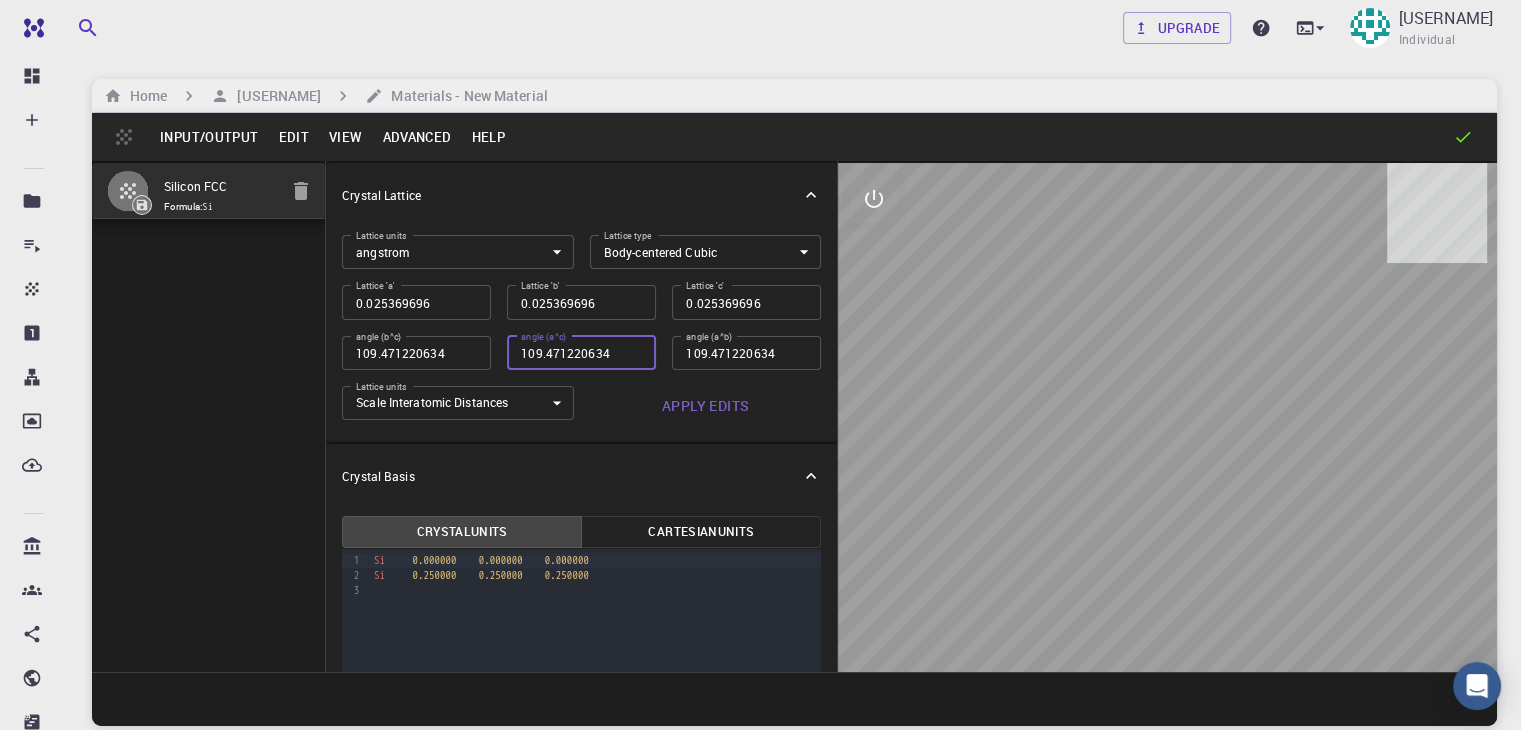 click on "109.471220634" at bounding box center [581, 353] 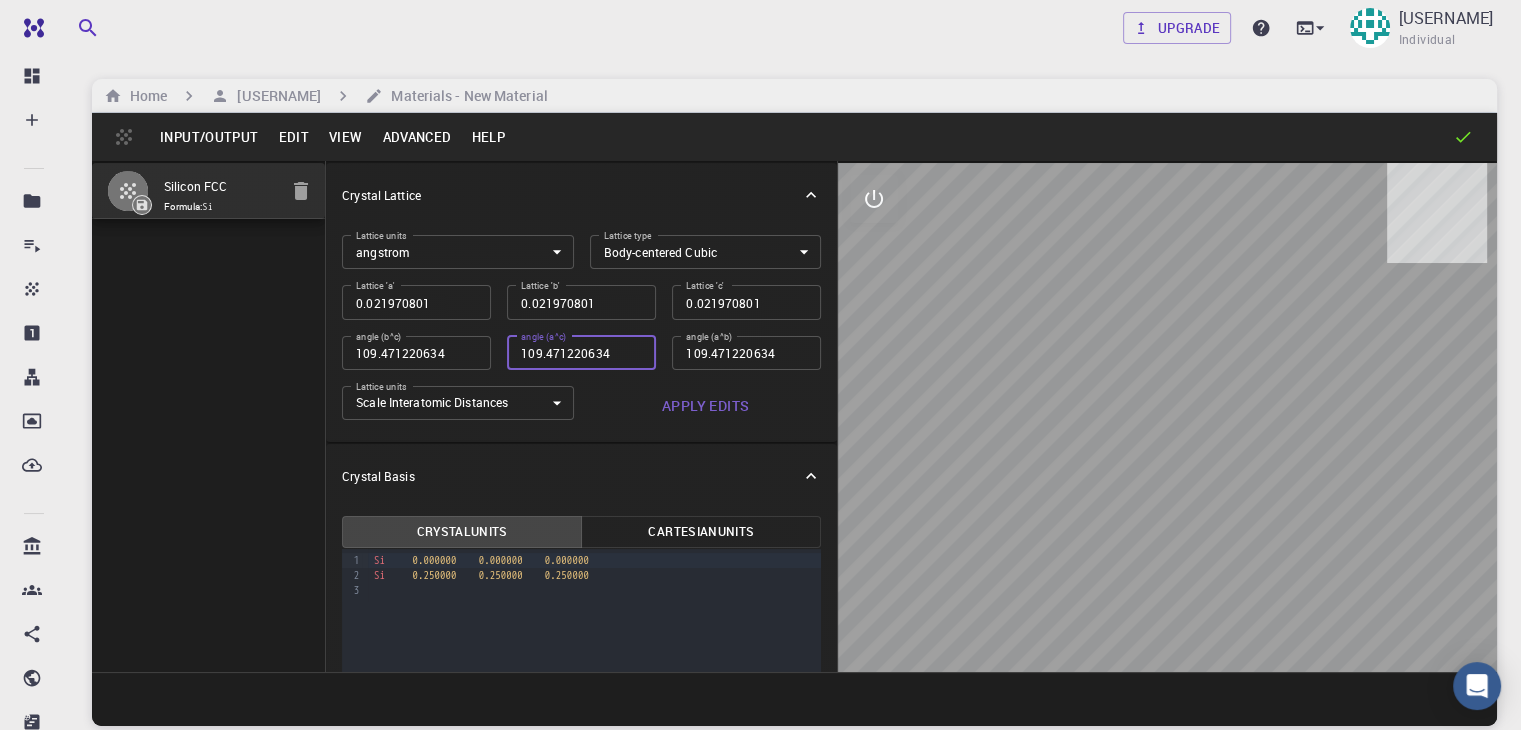 click on "109.471220634" at bounding box center (581, 353) 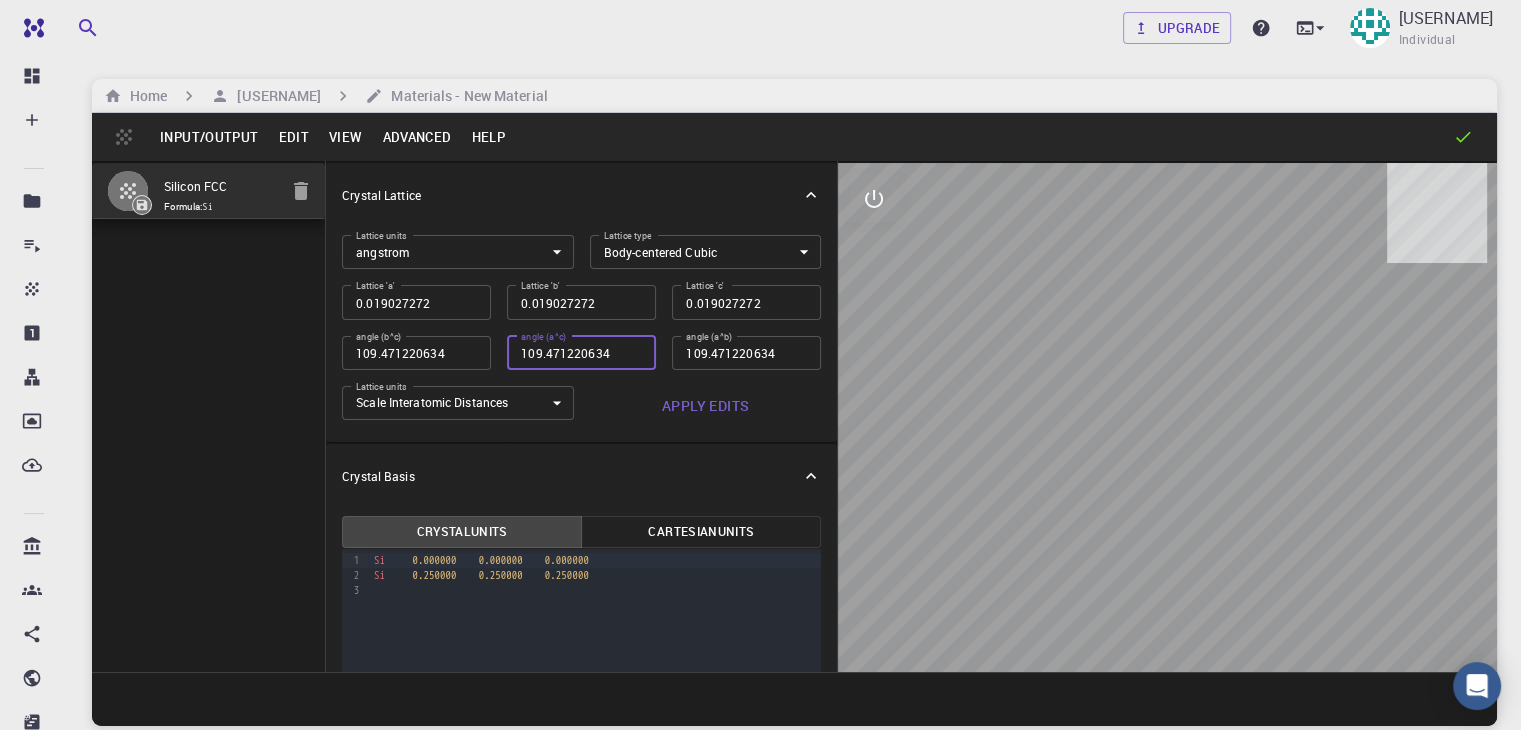 click on "109.471220634" at bounding box center [581, 353] 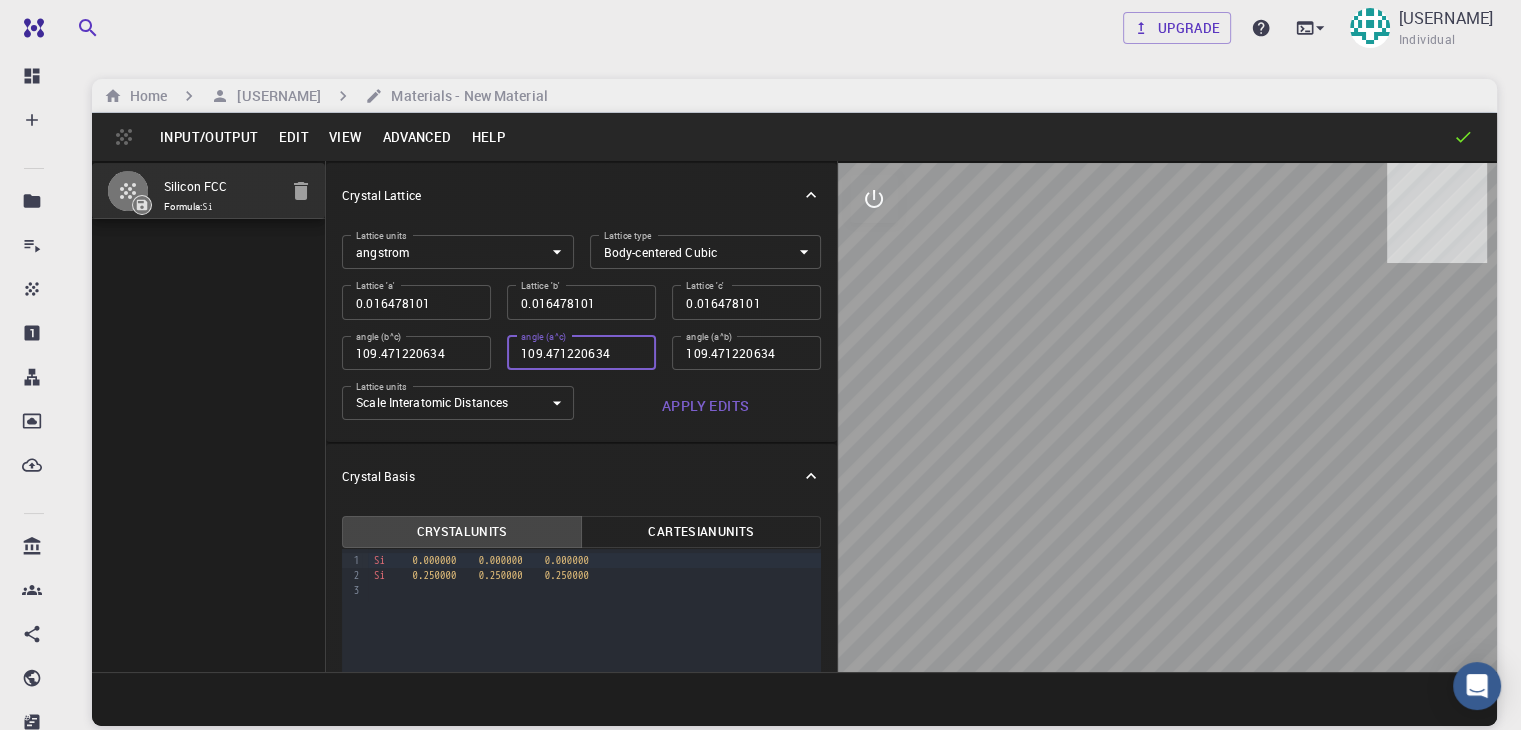 click on "109.471220634" at bounding box center [581, 353] 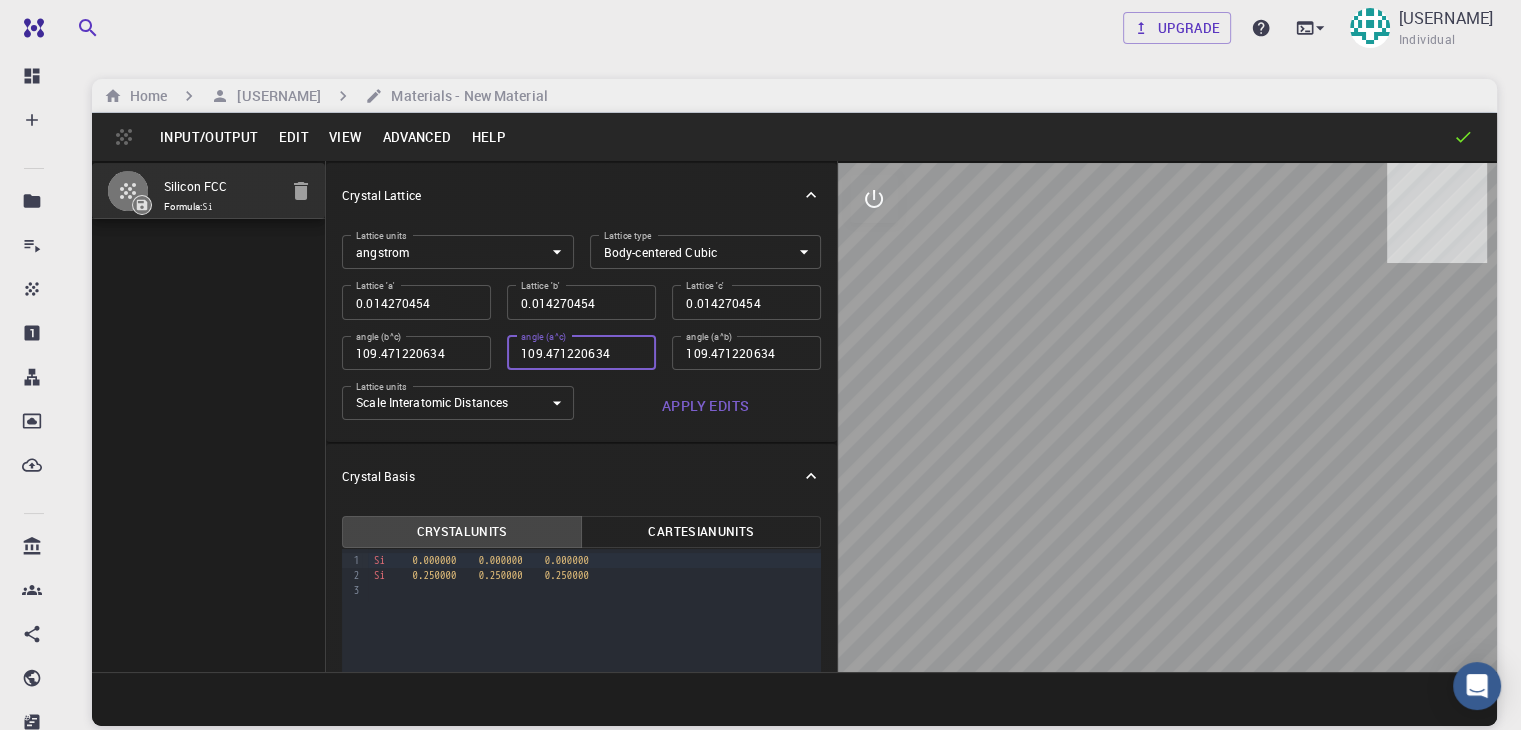 click on "109.471220634" at bounding box center (581, 353) 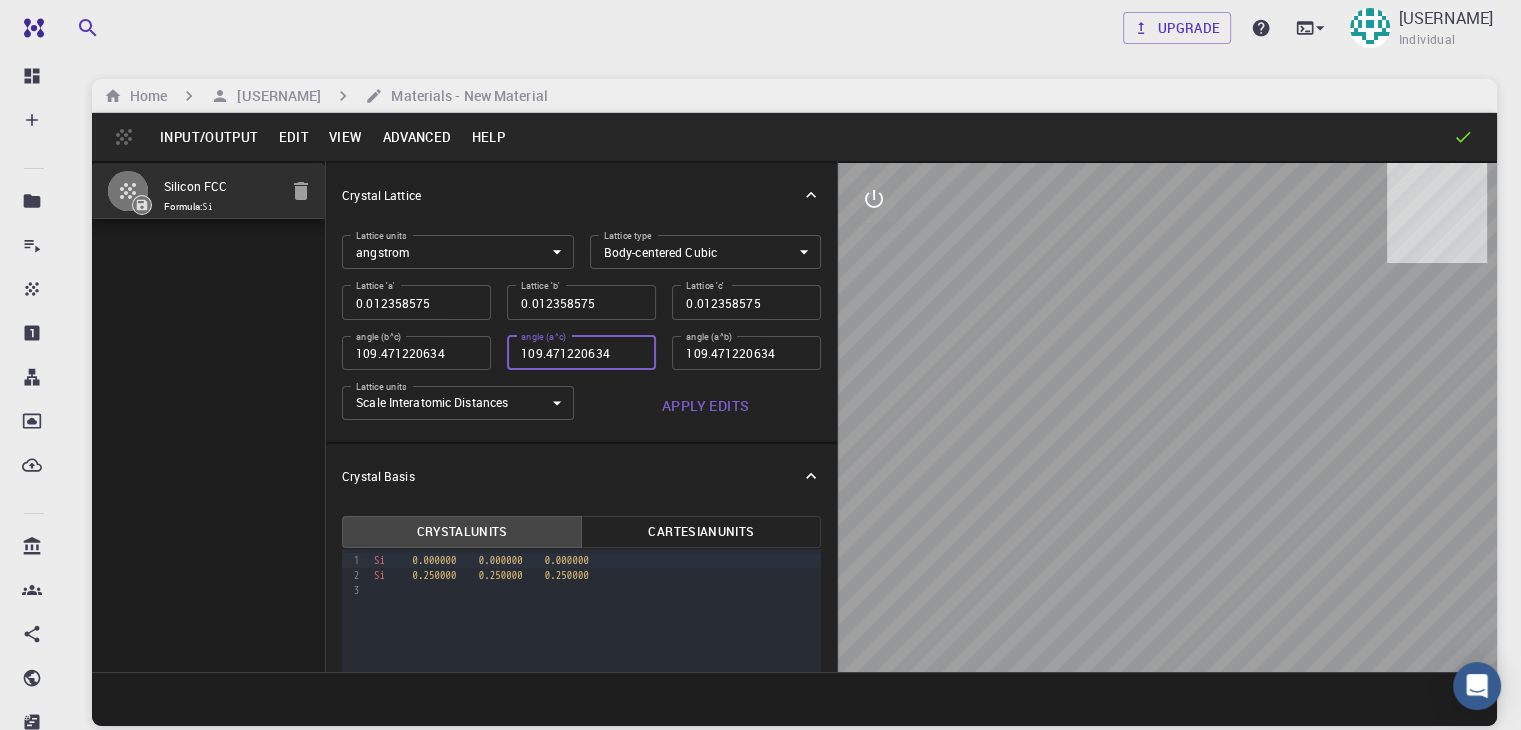 click on "109.471220634" at bounding box center (581, 353) 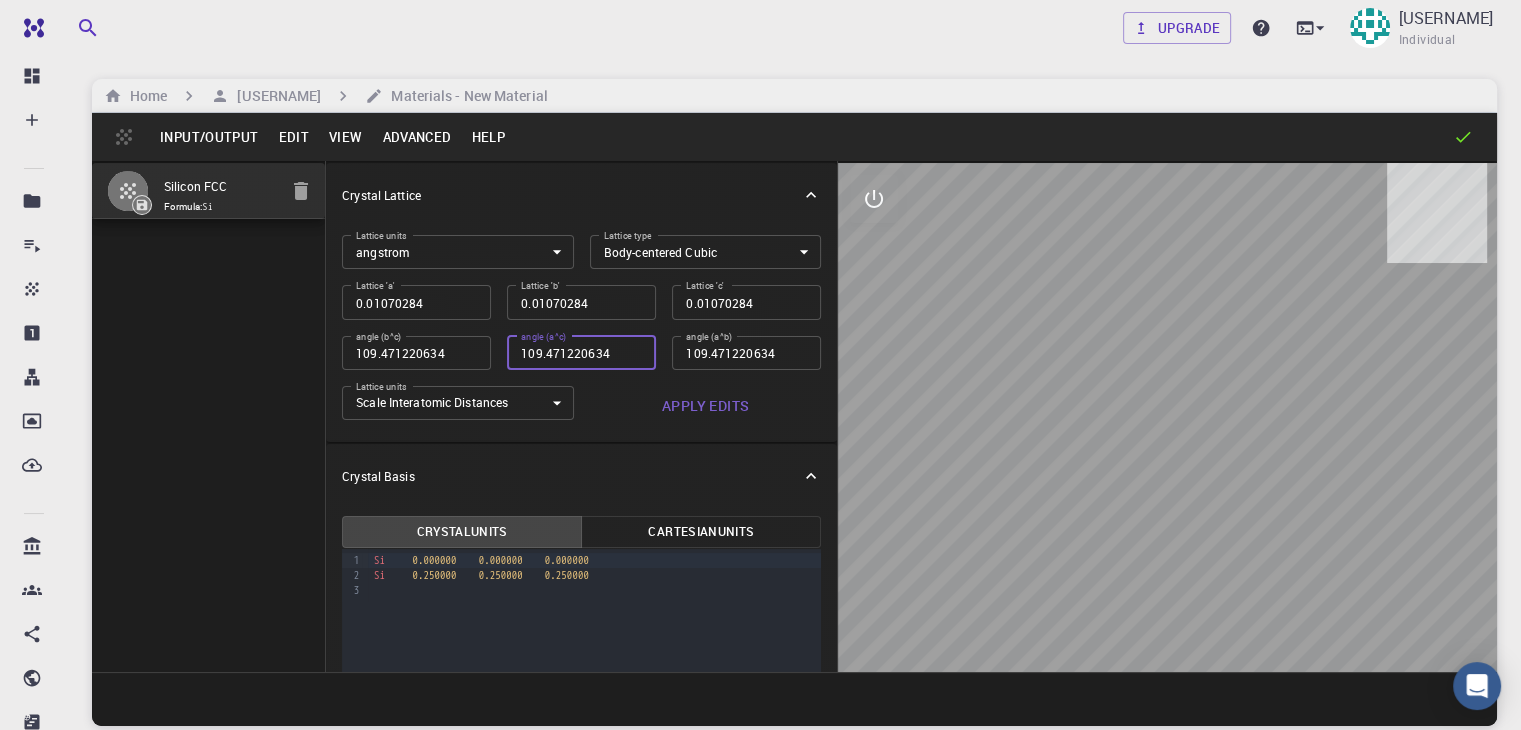 click on "109.471220634" at bounding box center [581, 353] 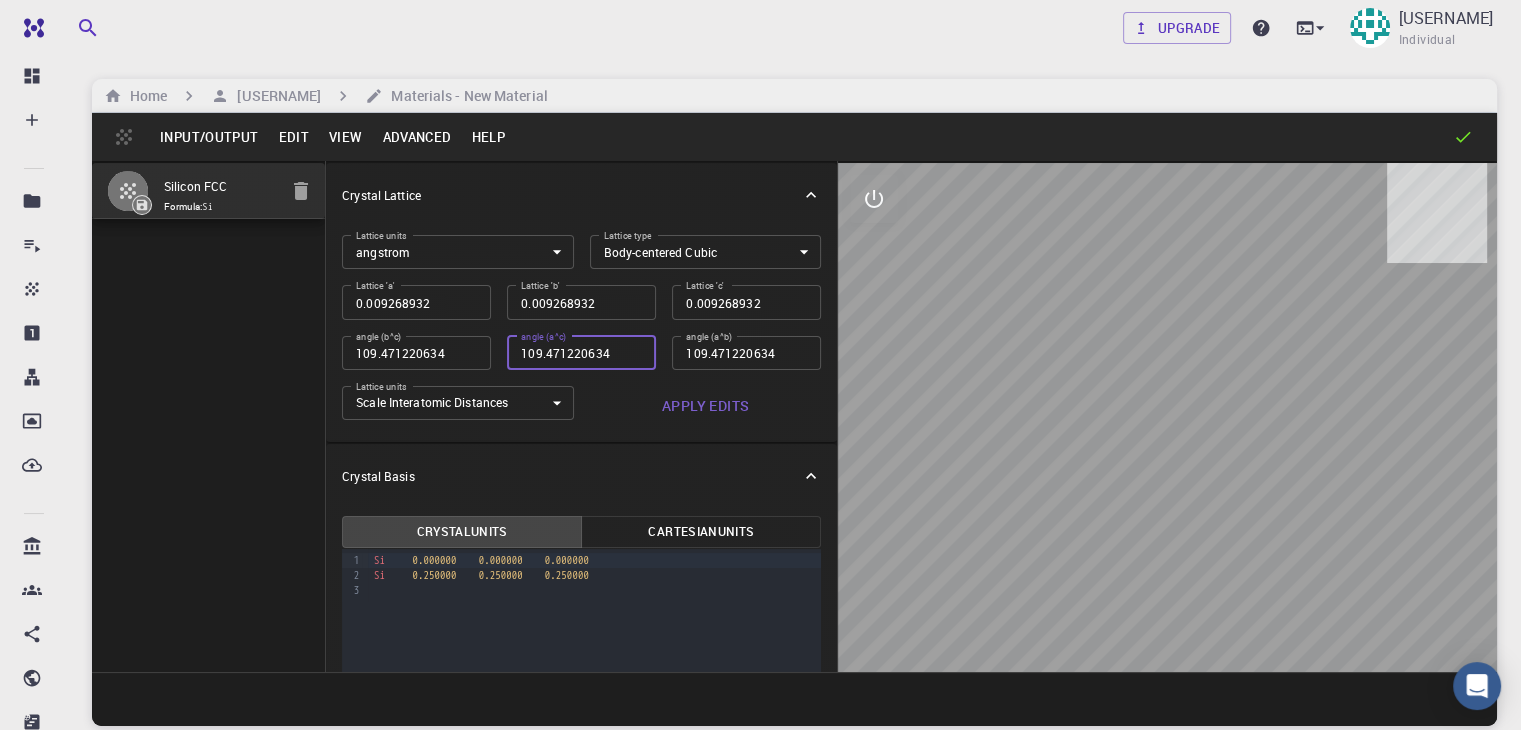 click on "109.471220634" at bounding box center [581, 353] 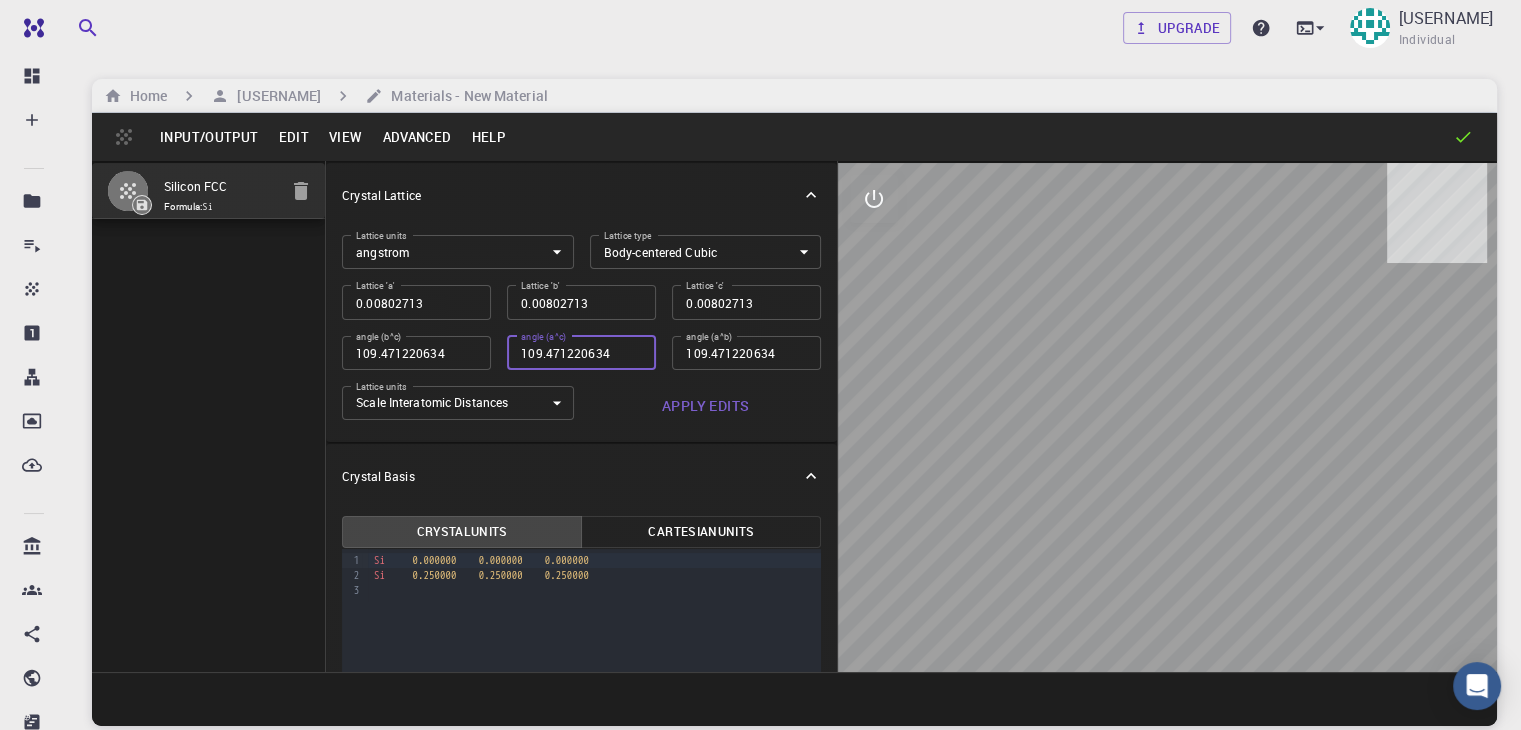 click on "109.471220634" at bounding box center (581, 353) 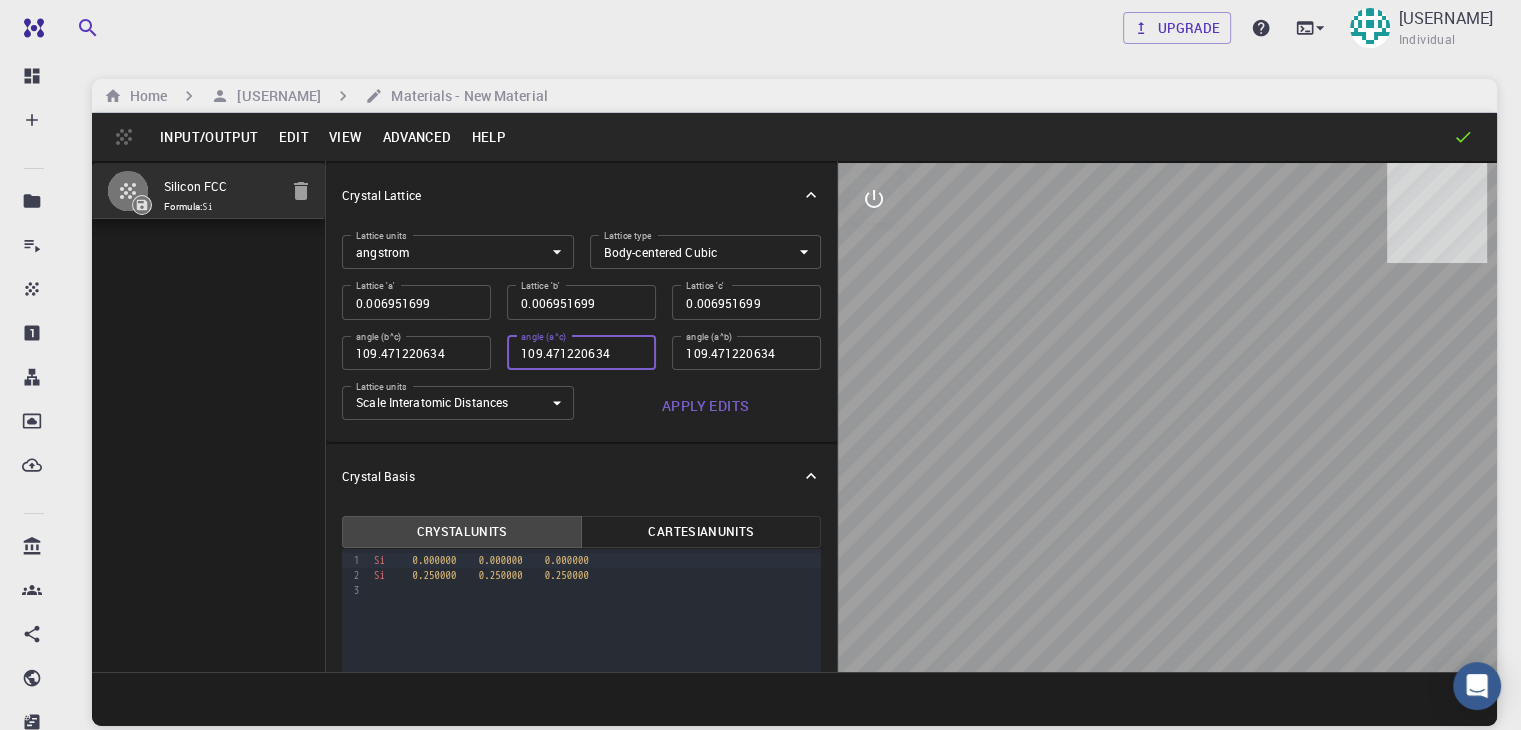 click on "109.471220634" at bounding box center (581, 353) 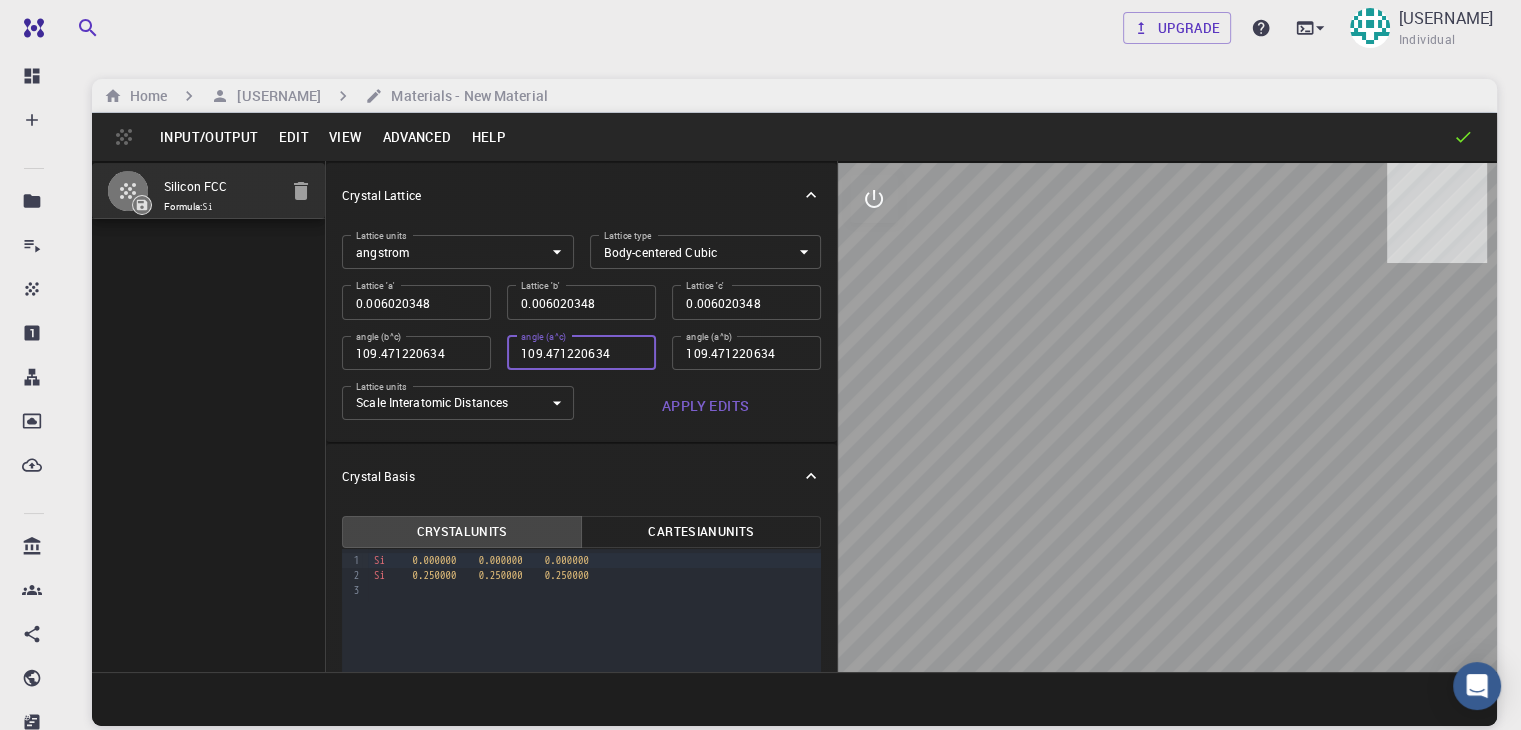 click on "109.471220634" at bounding box center [581, 353] 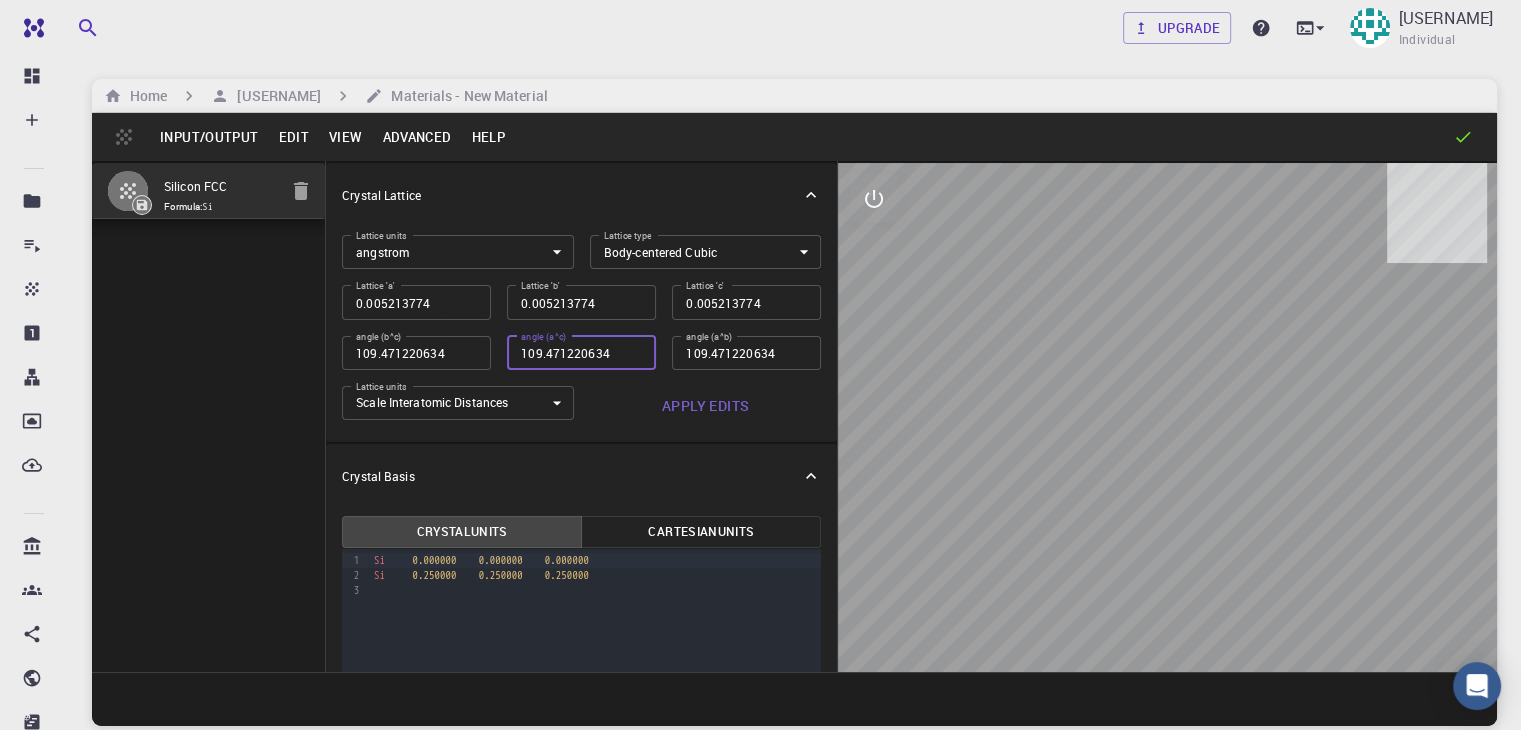 click on "109.471220634" at bounding box center (581, 353) 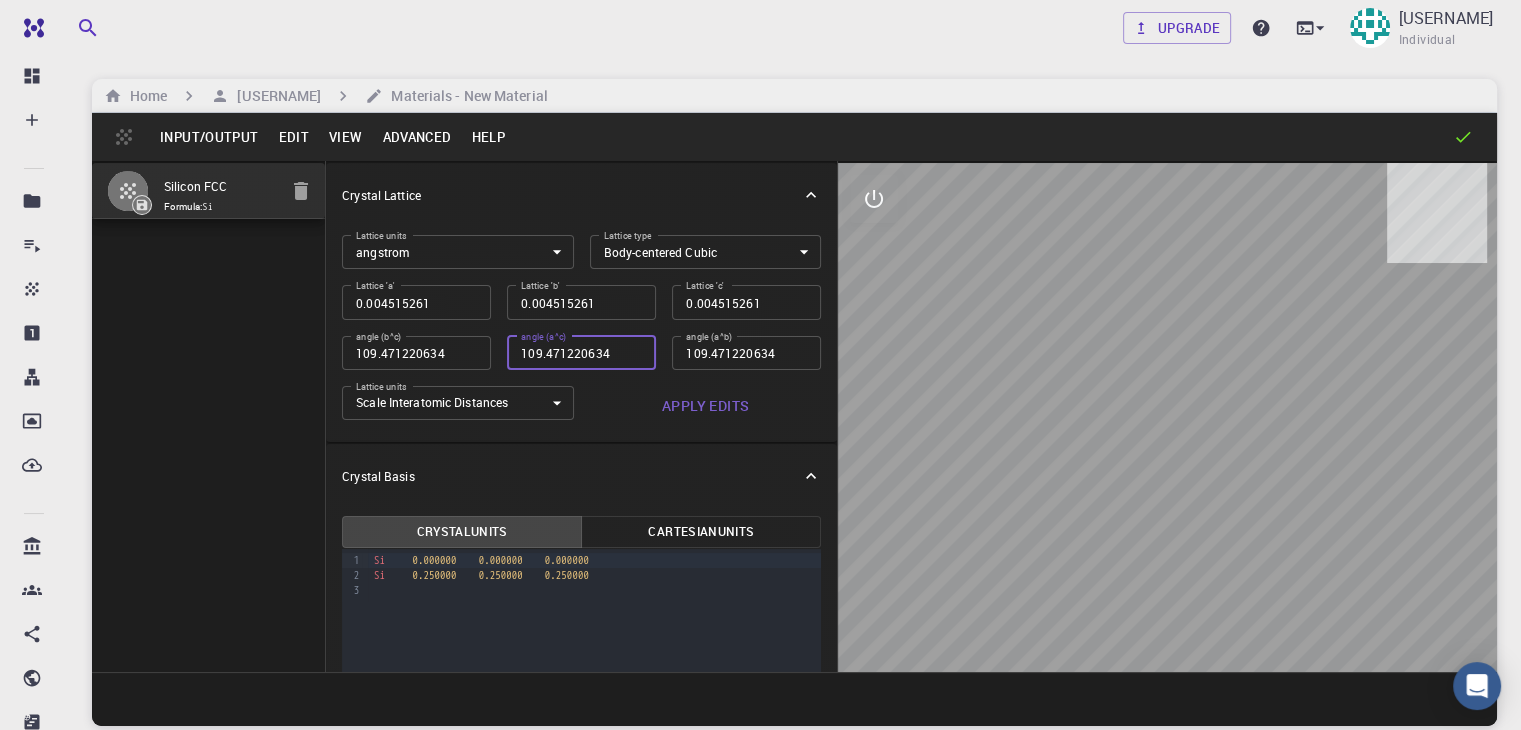 click on "109.471220634" at bounding box center (581, 353) 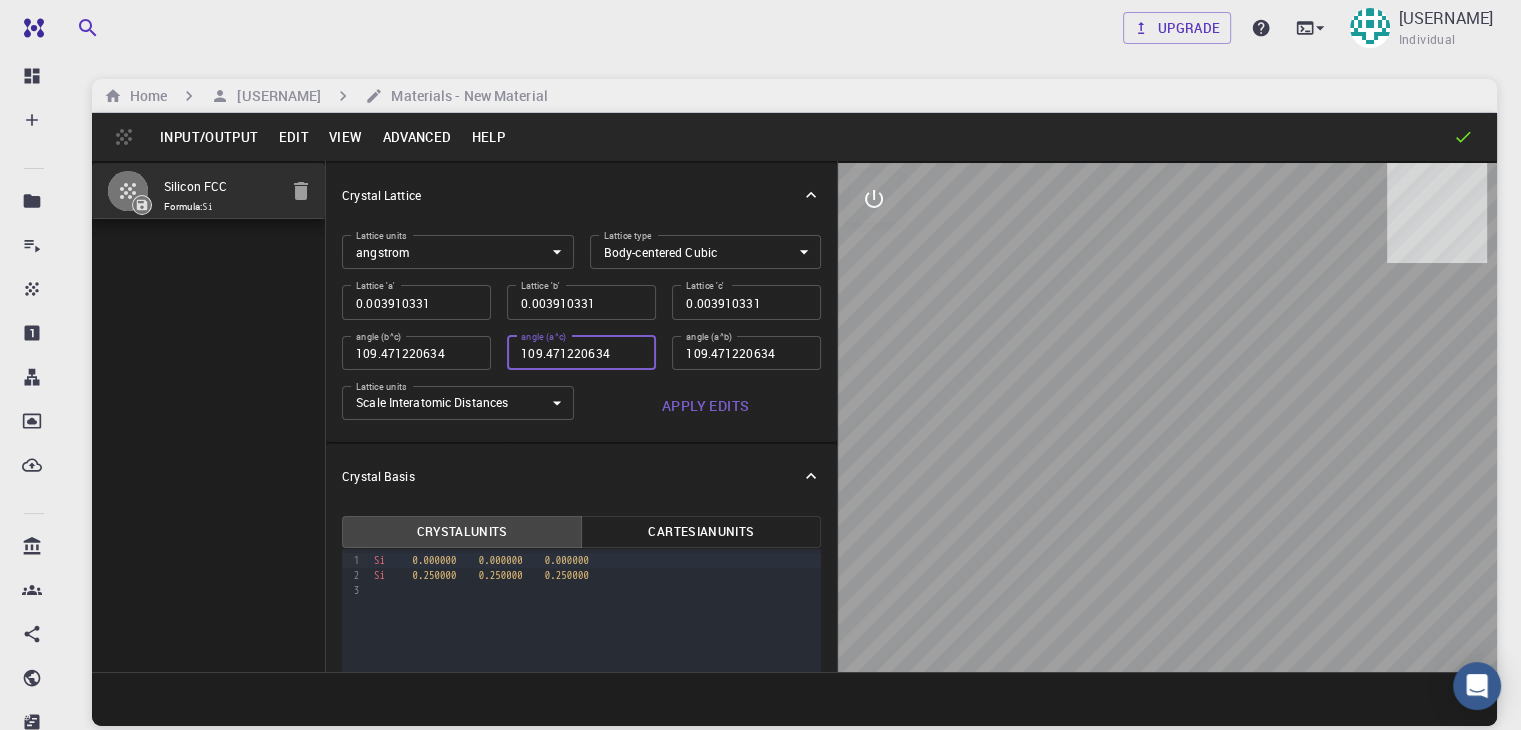 click on "109.471220634" at bounding box center (581, 353) 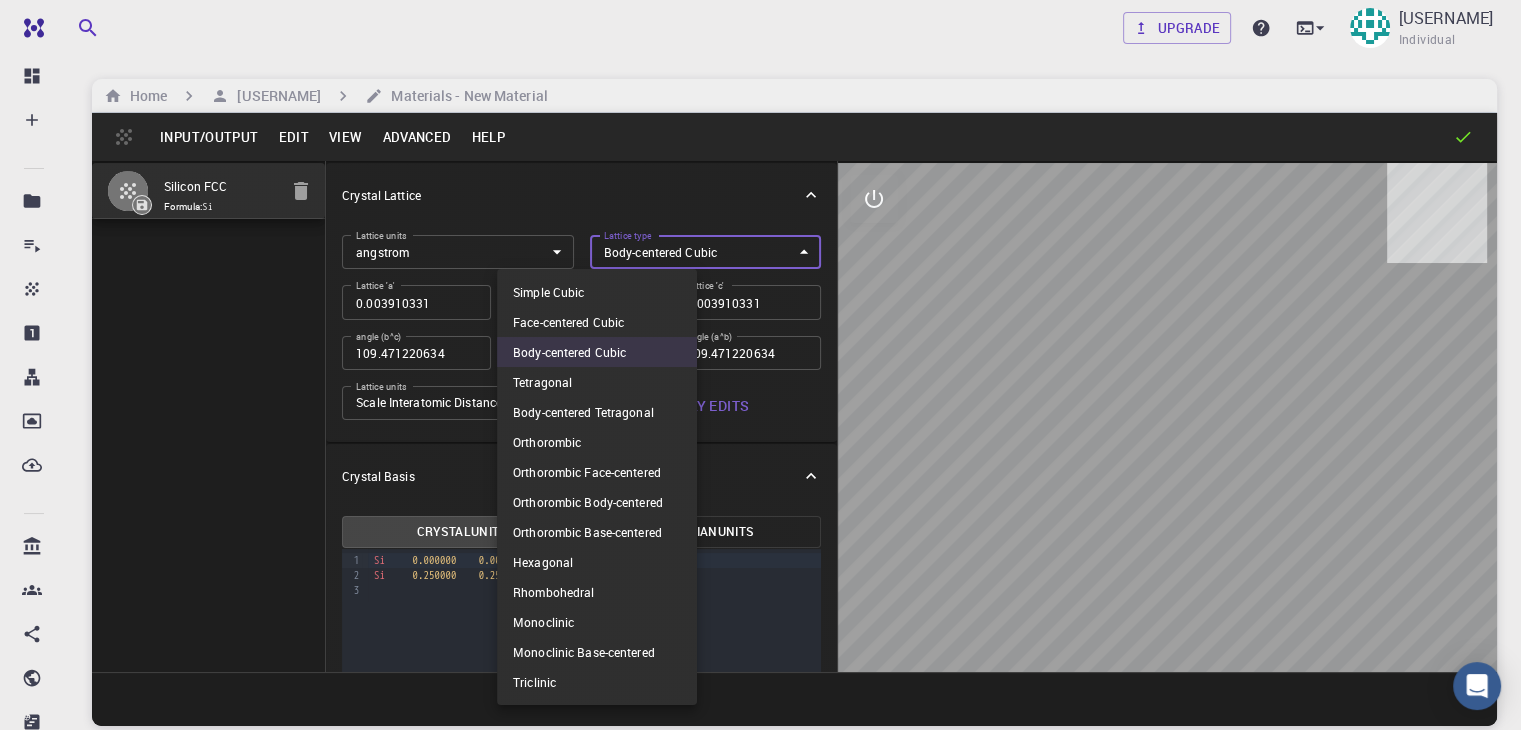 click on "Upgrade [USERNAME] Individual Home [USERNAME] Materials - New Material Input/Output Edit View Advanced Help Silicon FCC Formula:  Si Crystal Lattice Lattice units angstrom angstrom Lattice units Lattice type Body-centered Cubic BCC Lattice type Lattice 'a' 0.003910331 Lattice 'a' Lattice 'b' 0.003910331 Lattice 'b' Lattice 'c' 0.003910331 Lattice 'c' angle (b^c) 109.471220634 angle (b^c) angle (a^c) 109.471220634 angle (a^c) angle (a^b) 109.471220634 angle (a^b) Lattice units Scale Interatomic Distances 0 Lattice units Apply Edits Crystal Basis Crystal  Units Cartesian  Units 9 1 2 3 › Si       0.000000      0.000000      0.000000   Si       0.250000      0.250000" at bounding box center [760, 441] 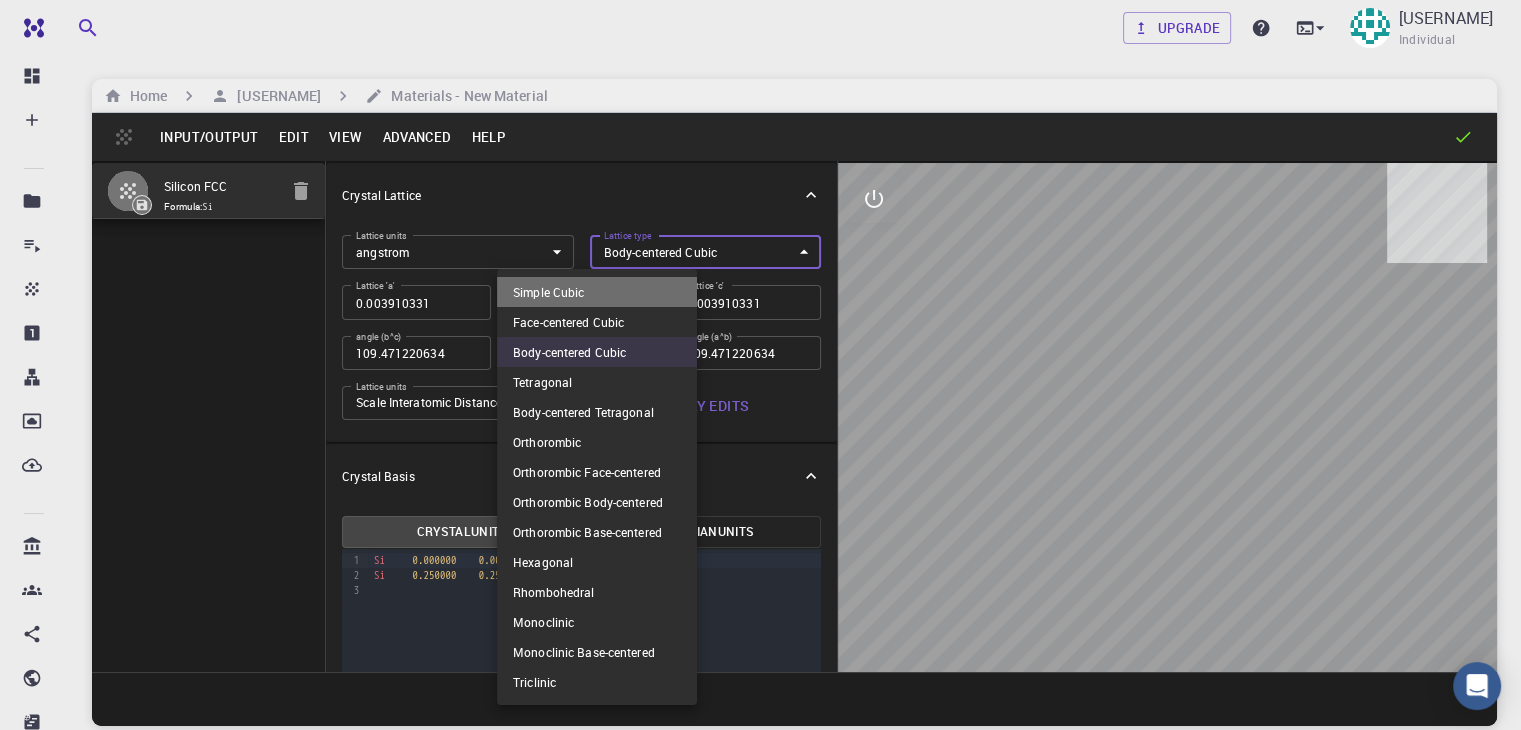click on "Simple Cubic" at bounding box center (597, 292) 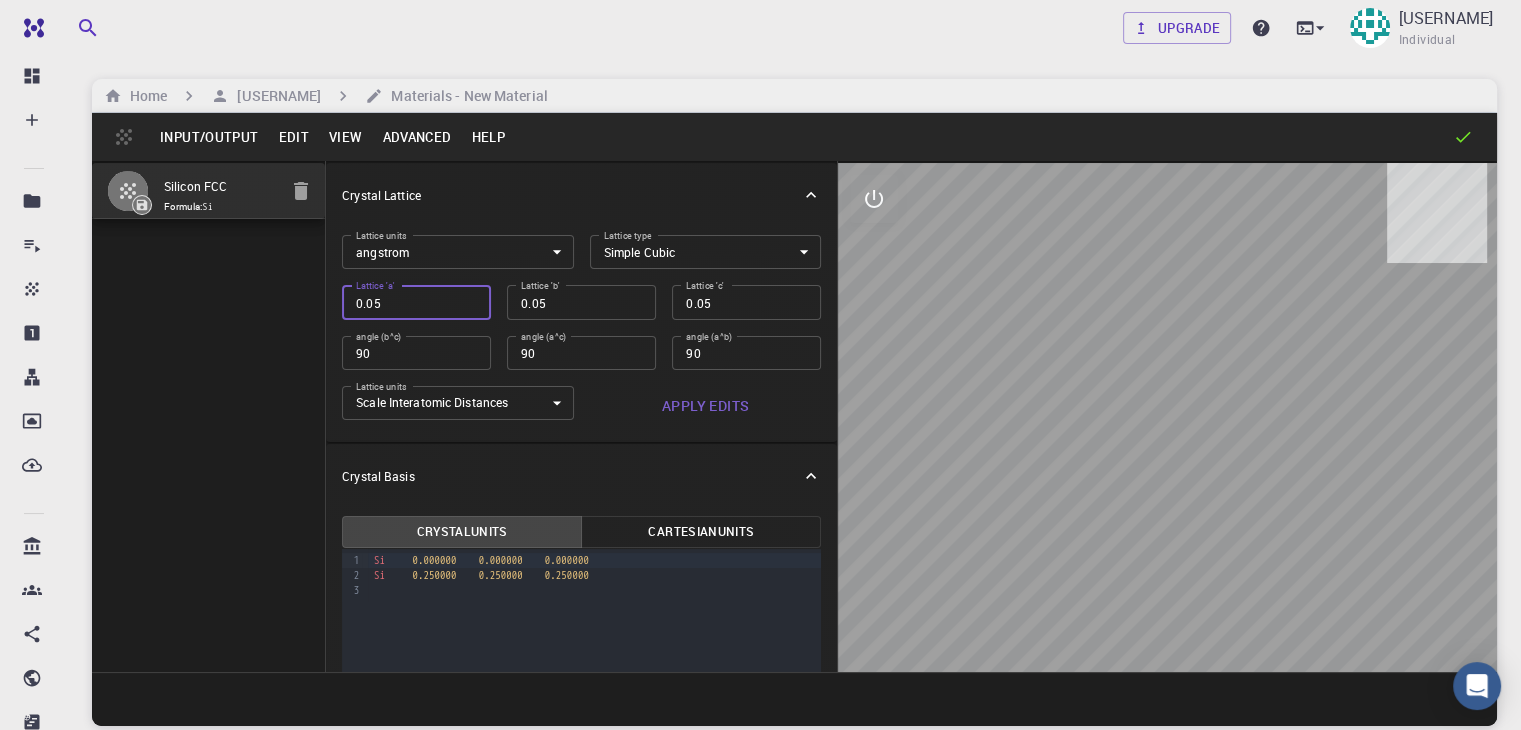 click on "0.05" at bounding box center [416, 302] 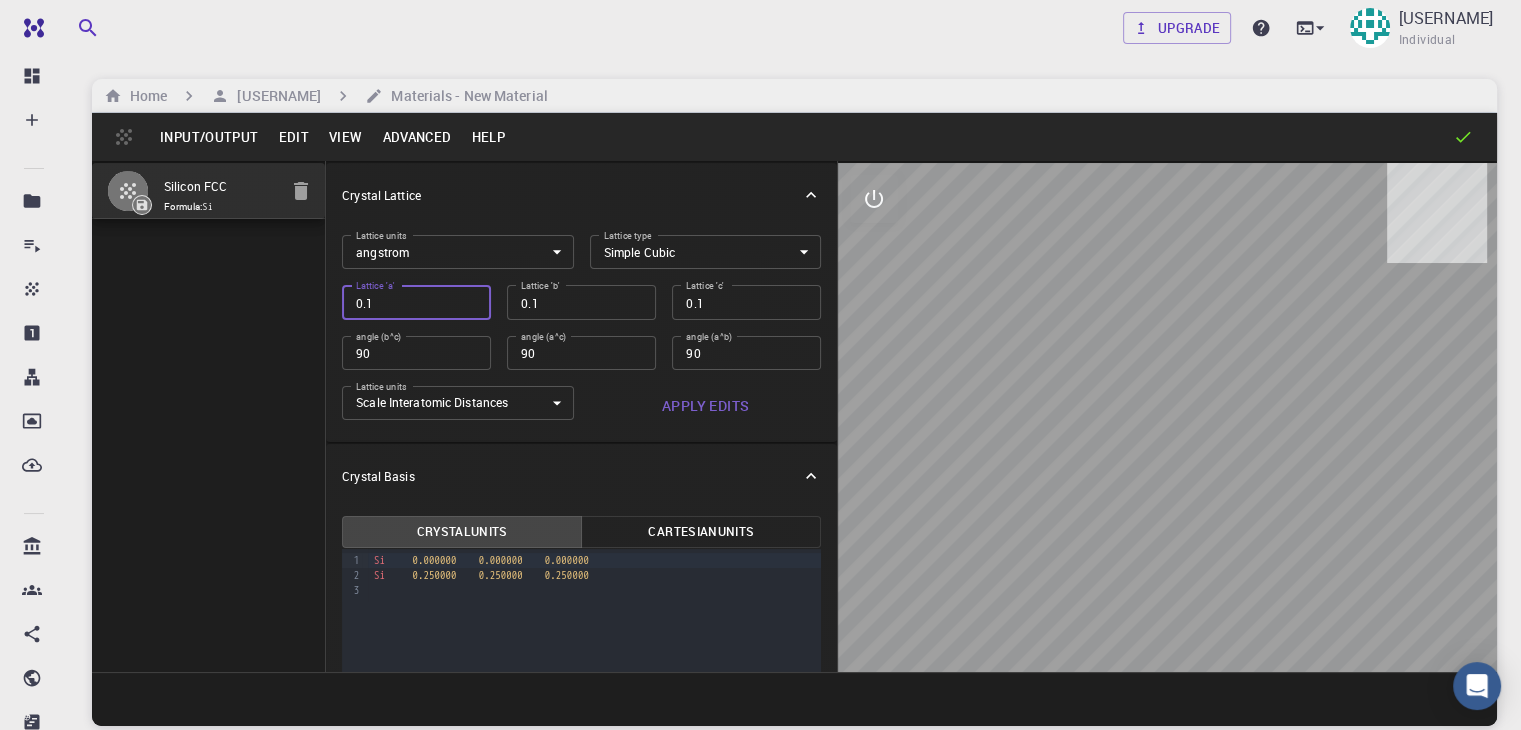click on "0.1" at bounding box center [416, 302] 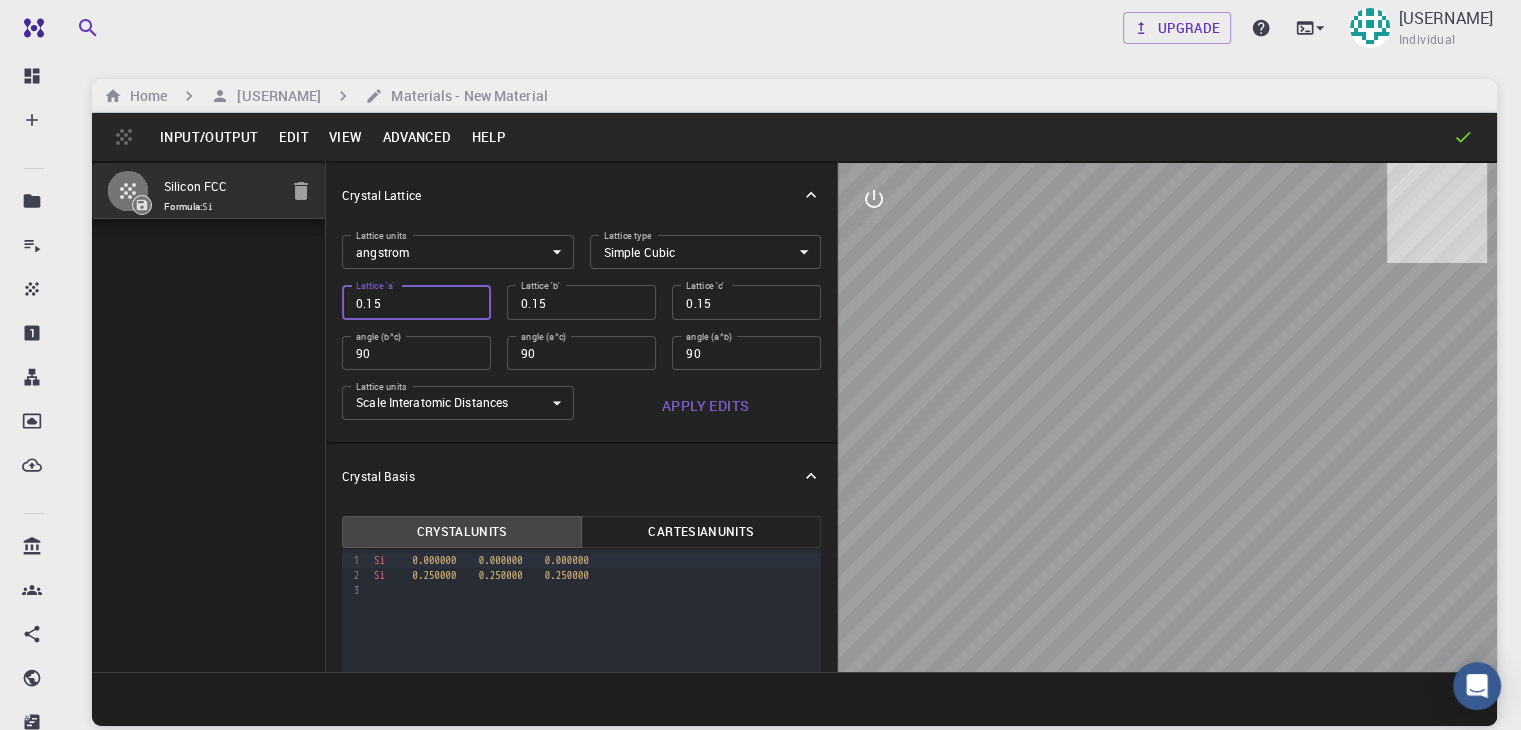 click on "0.15" at bounding box center [416, 302] 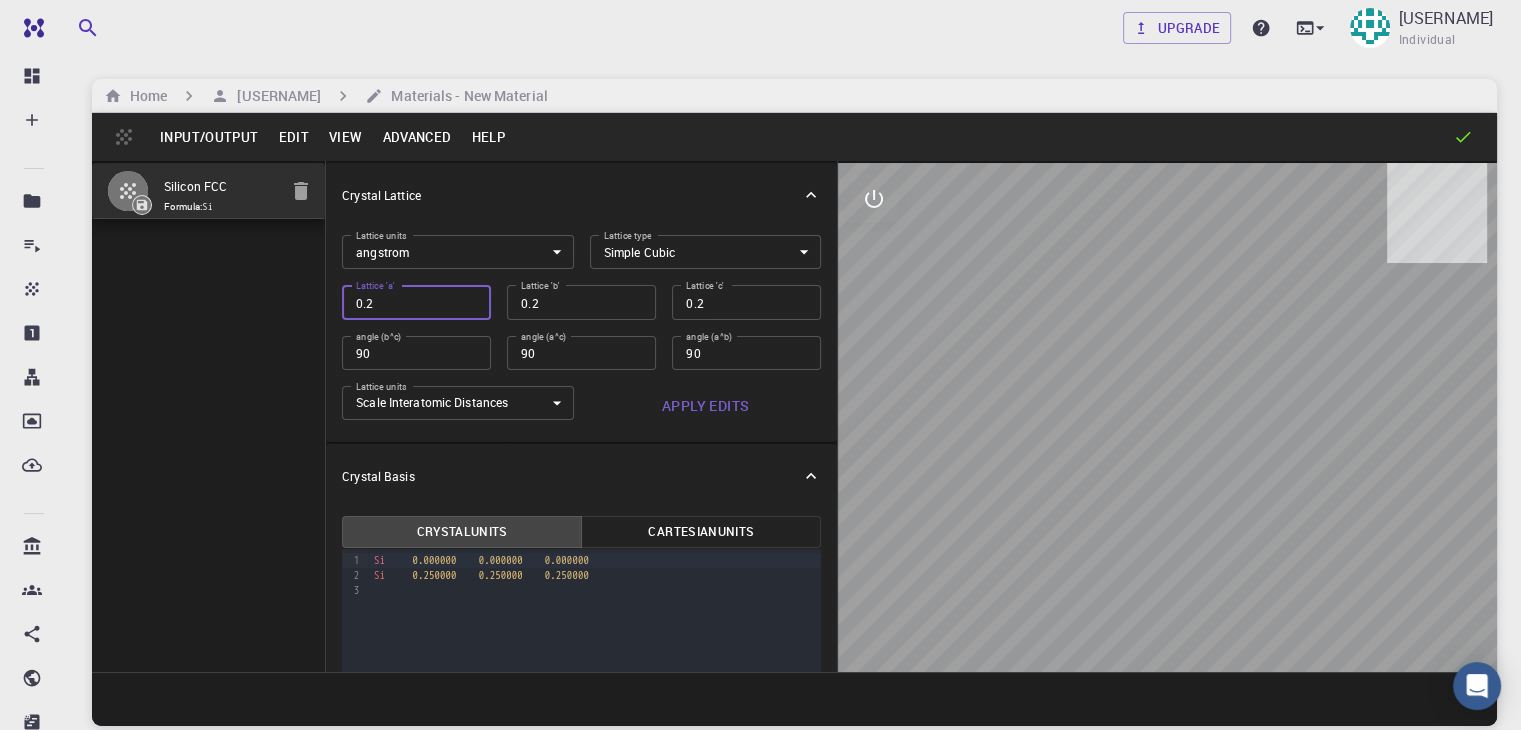 click on "0.2" at bounding box center [416, 302] 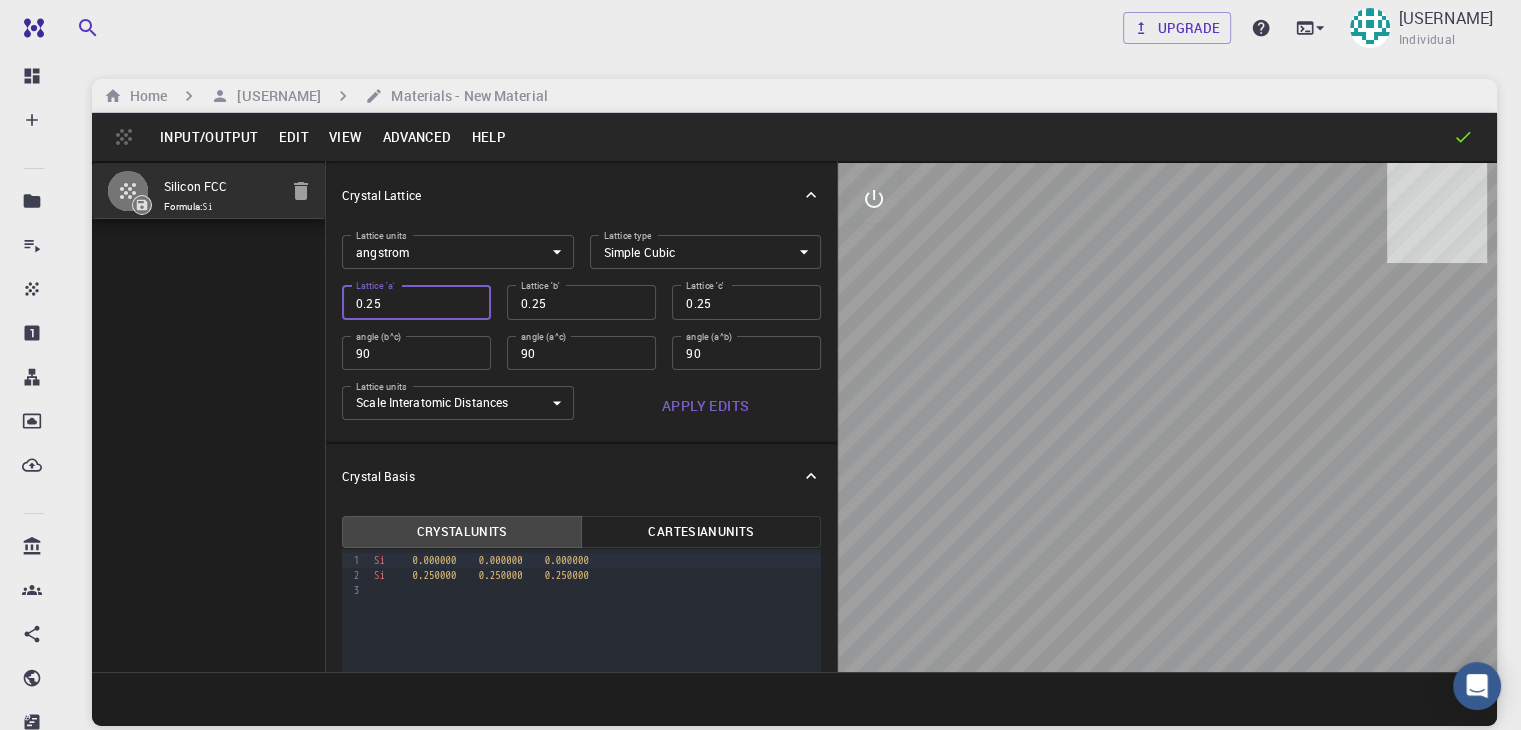 click on "0.25" at bounding box center (416, 302) 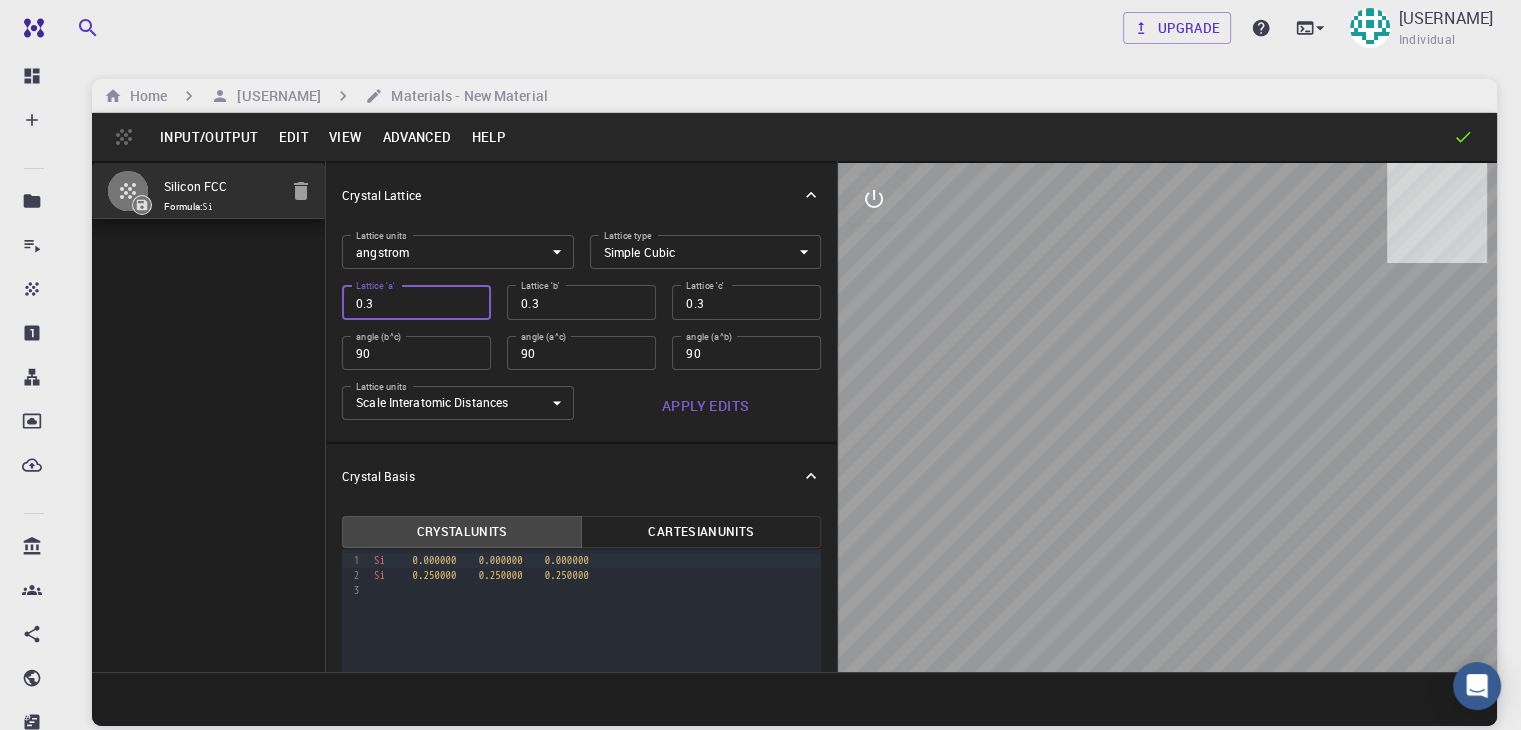 click on "0.3" at bounding box center [416, 302] 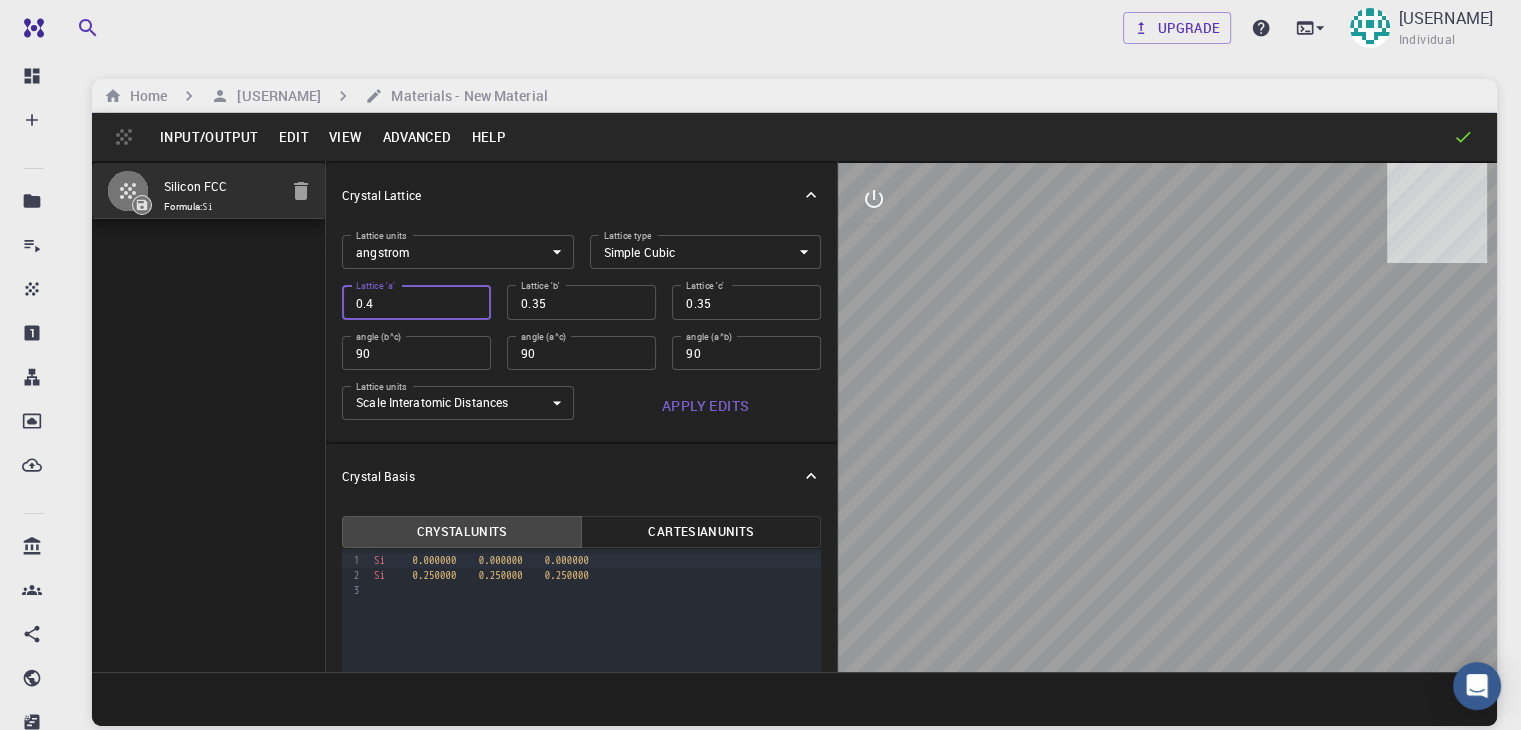 click on "0.4" at bounding box center [416, 302] 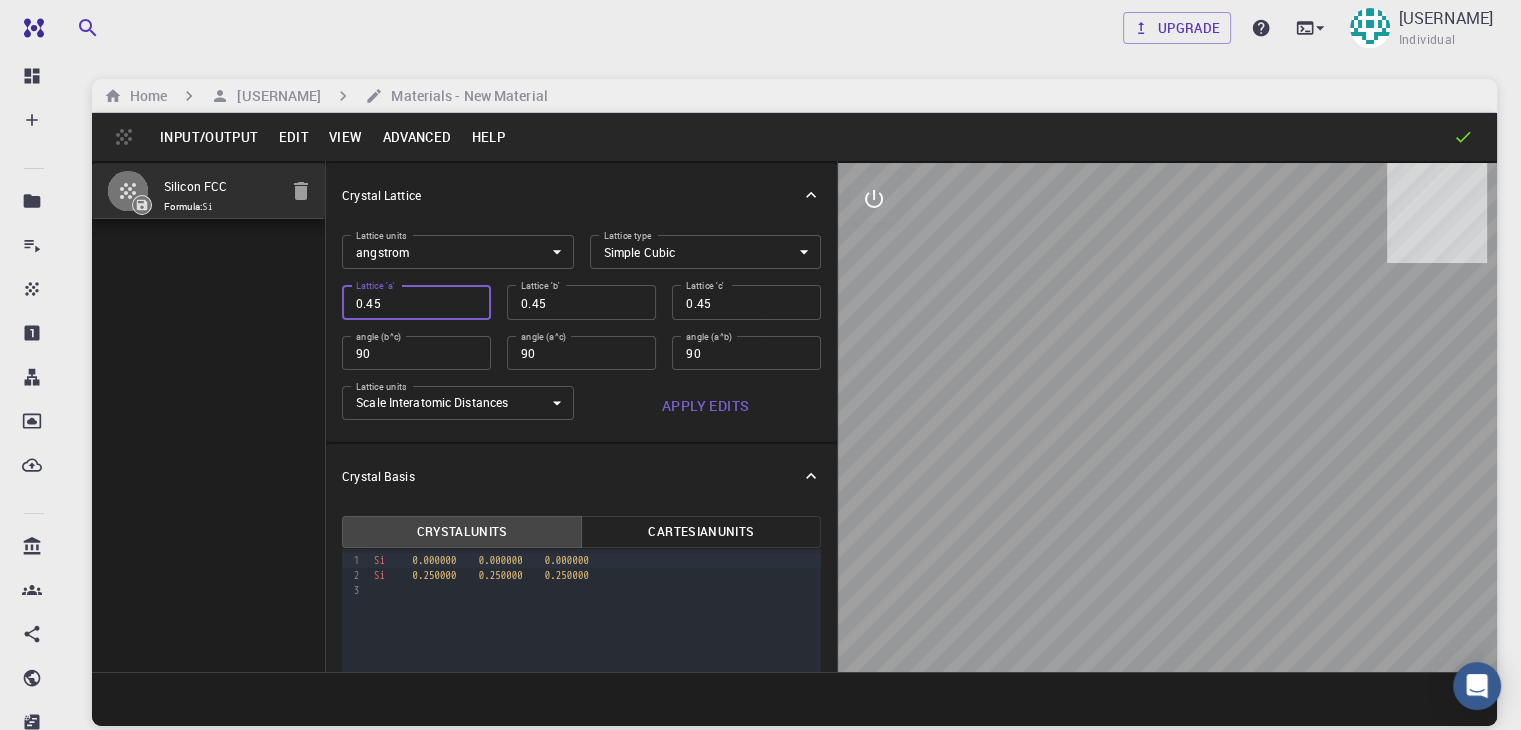 click on "0.45" at bounding box center (416, 302) 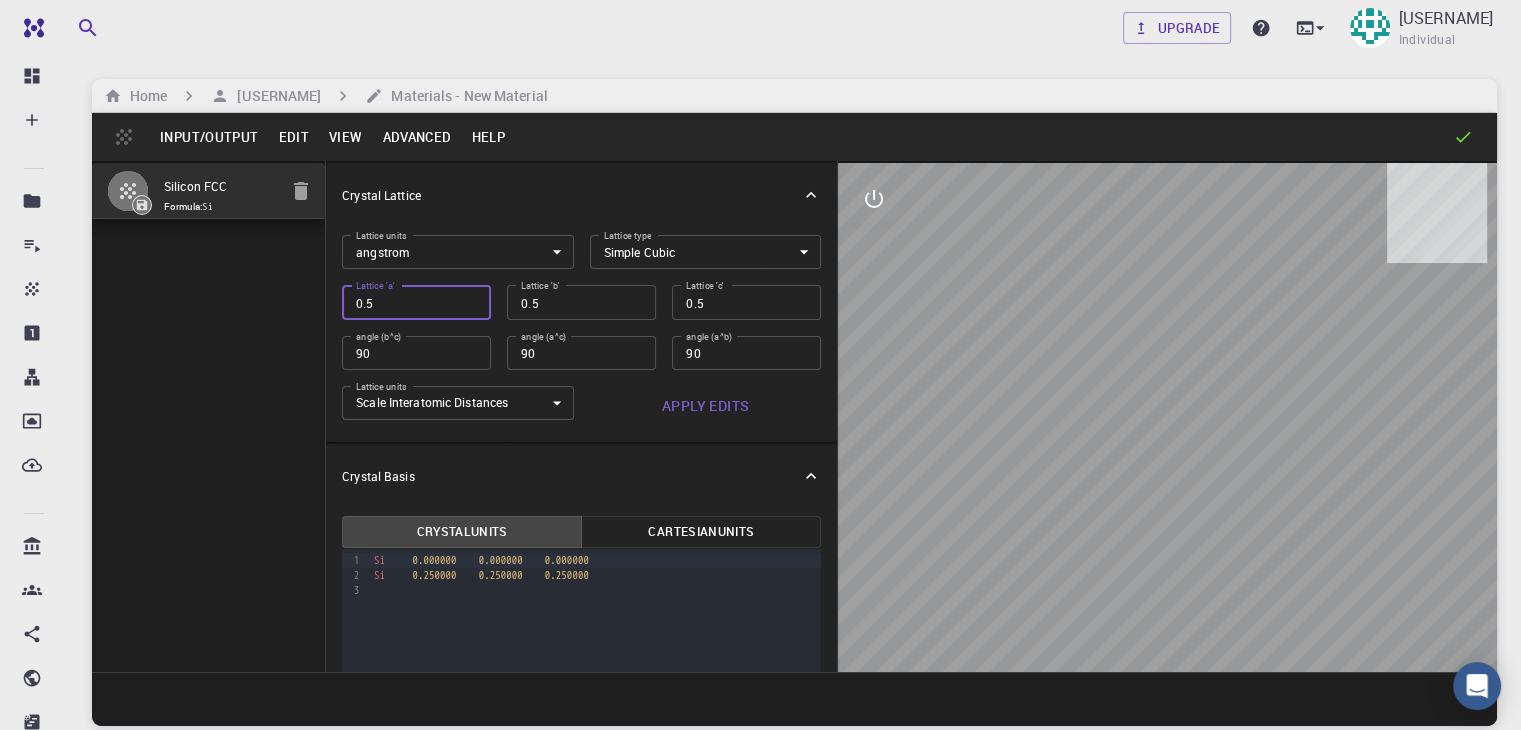 click on "0.5" at bounding box center (416, 302) 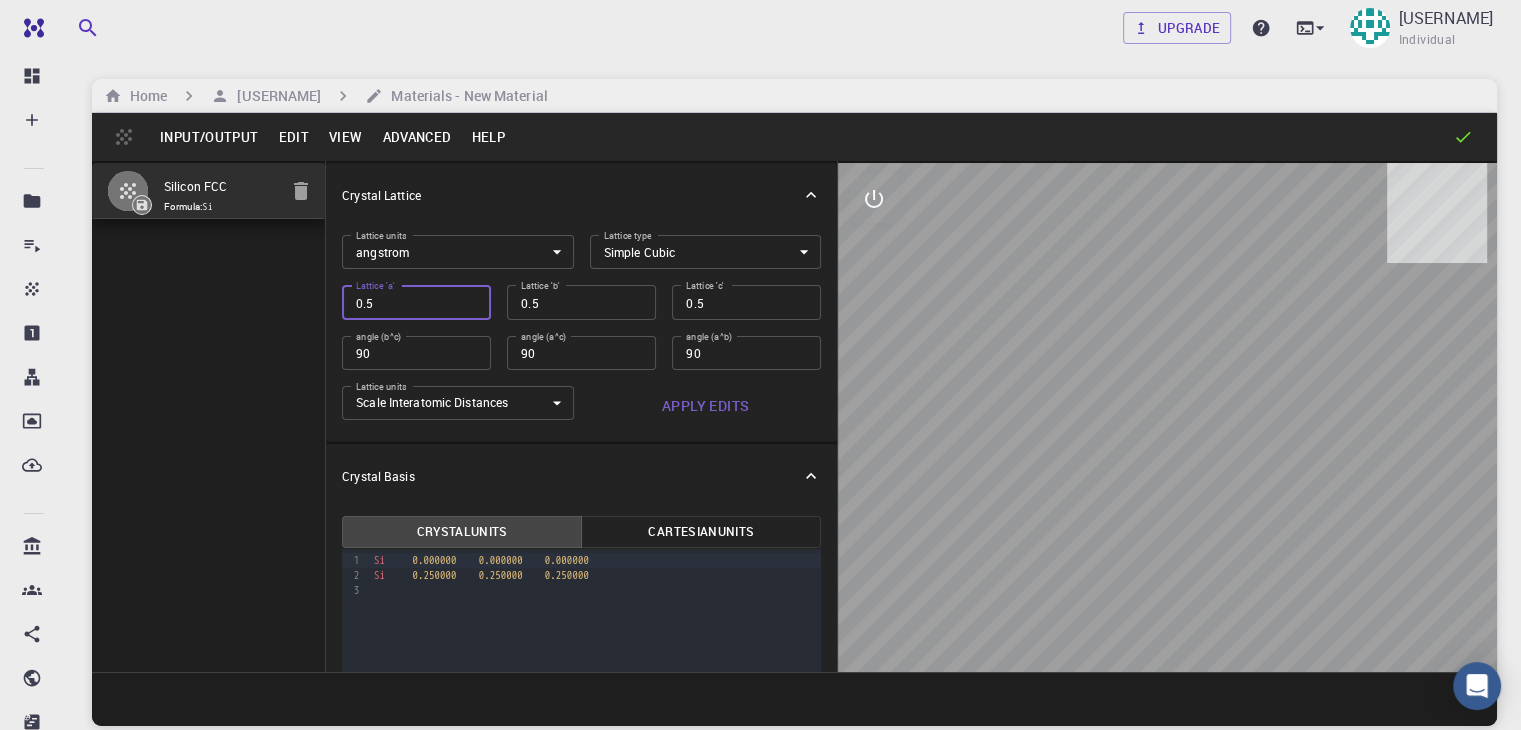 drag, startPoint x: 320, startPoint y: 302, endPoint x: 247, endPoint y: 313, distance: 73.82411 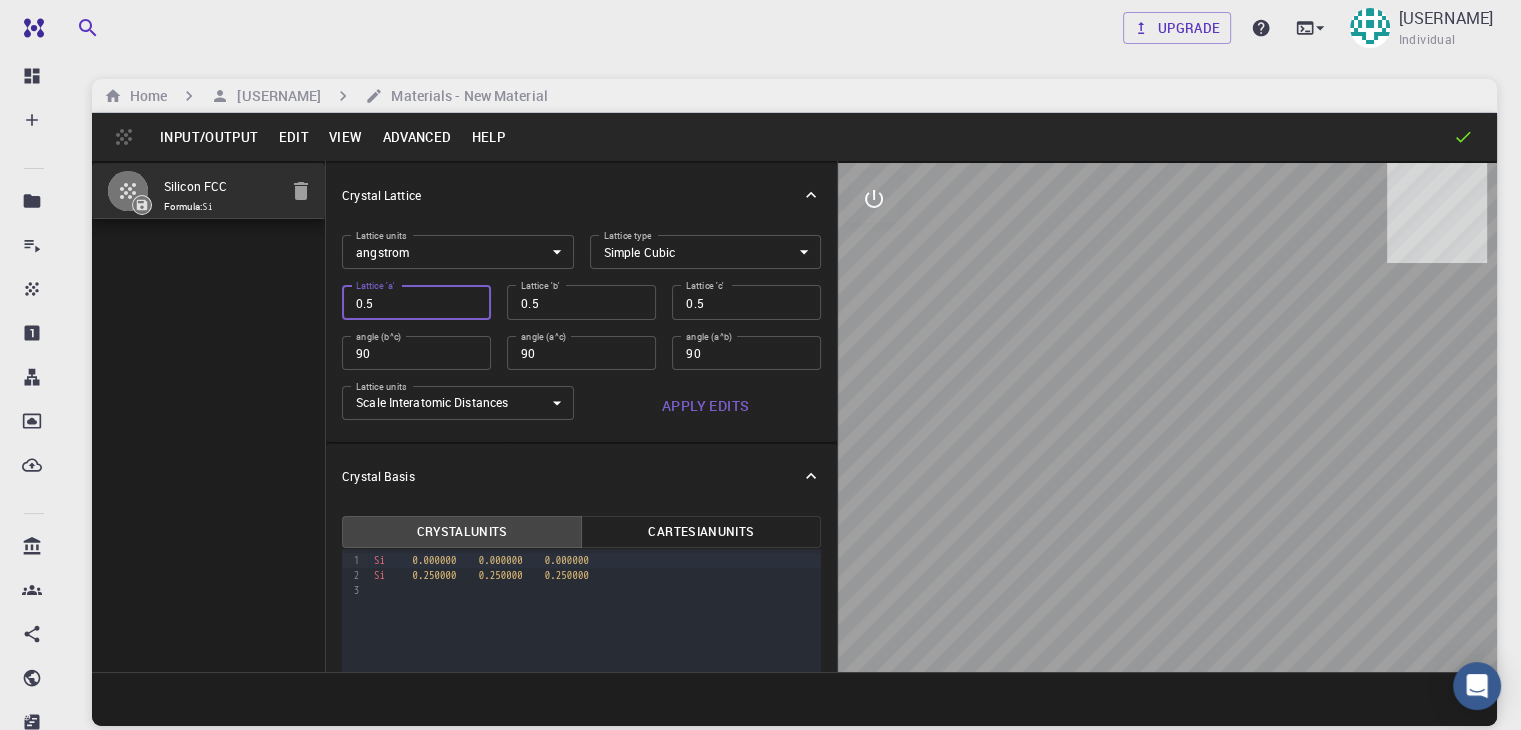 click on "Silicon FCC Formula:  Si Crystal Lattice Lattice units angstrom angstrom Lattice units Lattice type Simple Cubic CUB Lattice type Lattice 'a' 0.5 Lattice 'a' Lattice 'b' 0.5 Lattice 'b' Lattice 'c' 0.5 Lattice 'c' angle (b^c) 90 angle (b^c) angle (a^c) 90 angle (a^c) angle (a^b) 90 angle (a^b) Lattice units Scale Interatomic Distances 0 Lattice units Apply Edits Crystal Basis Crystal  Units Cartesian  Units 9 1 2 3 › Si       0.000000      0.000000      0.000000   Si       0.250000      0.250000      0.250000" at bounding box center [794, 416] 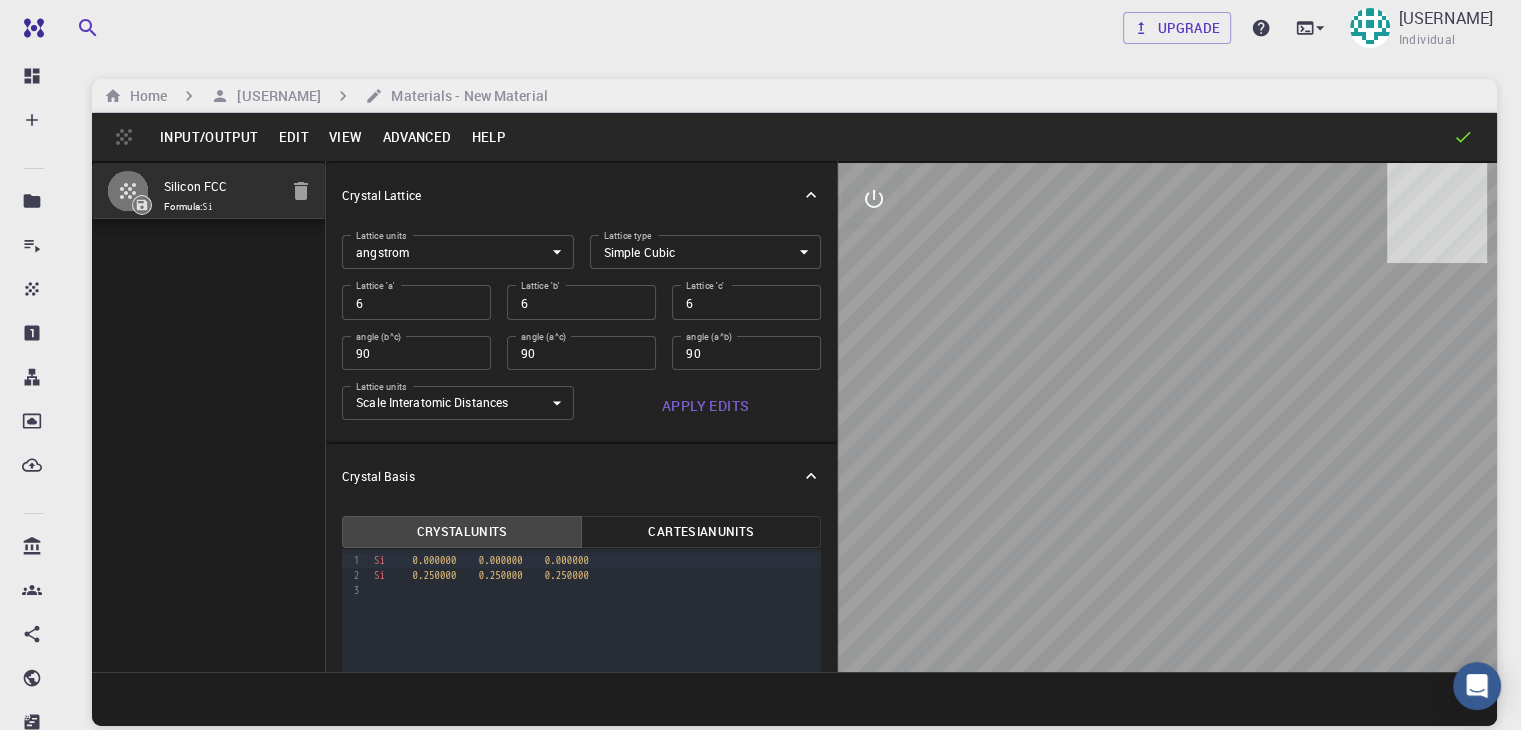 drag, startPoint x: 1057, startPoint y: 296, endPoint x: 996, endPoint y: 377, distance: 101.4002 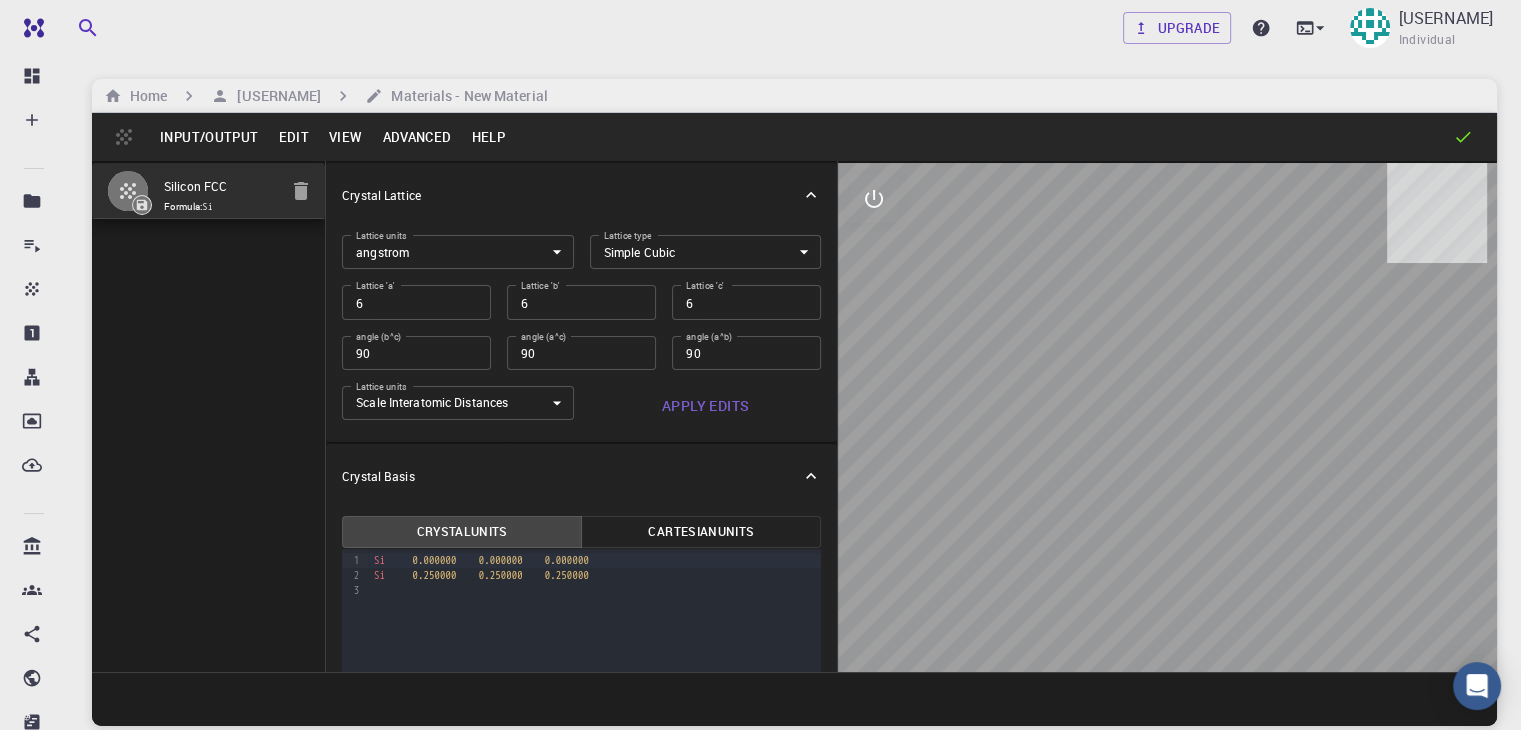 click at bounding box center (1167, 417) 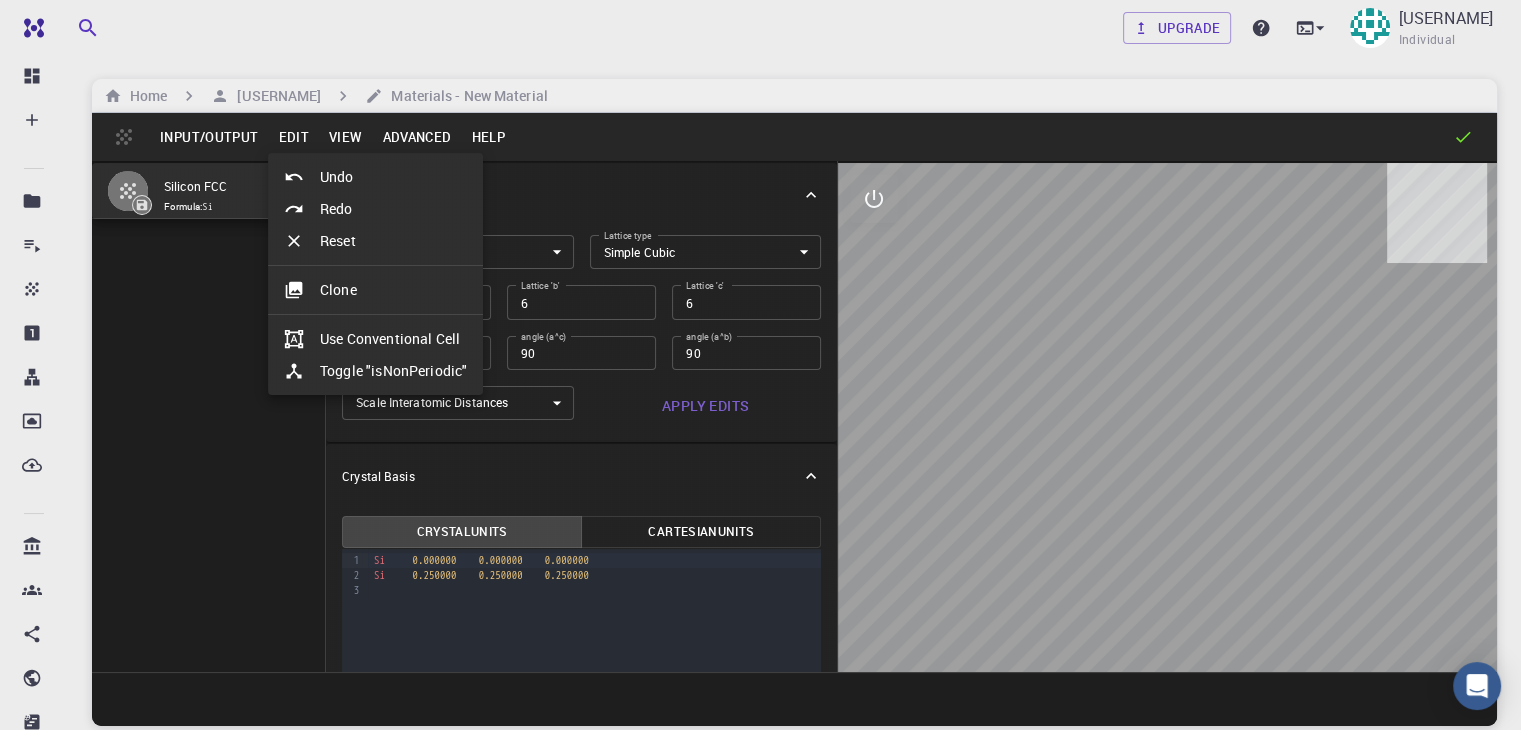 click at bounding box center (760, 365) 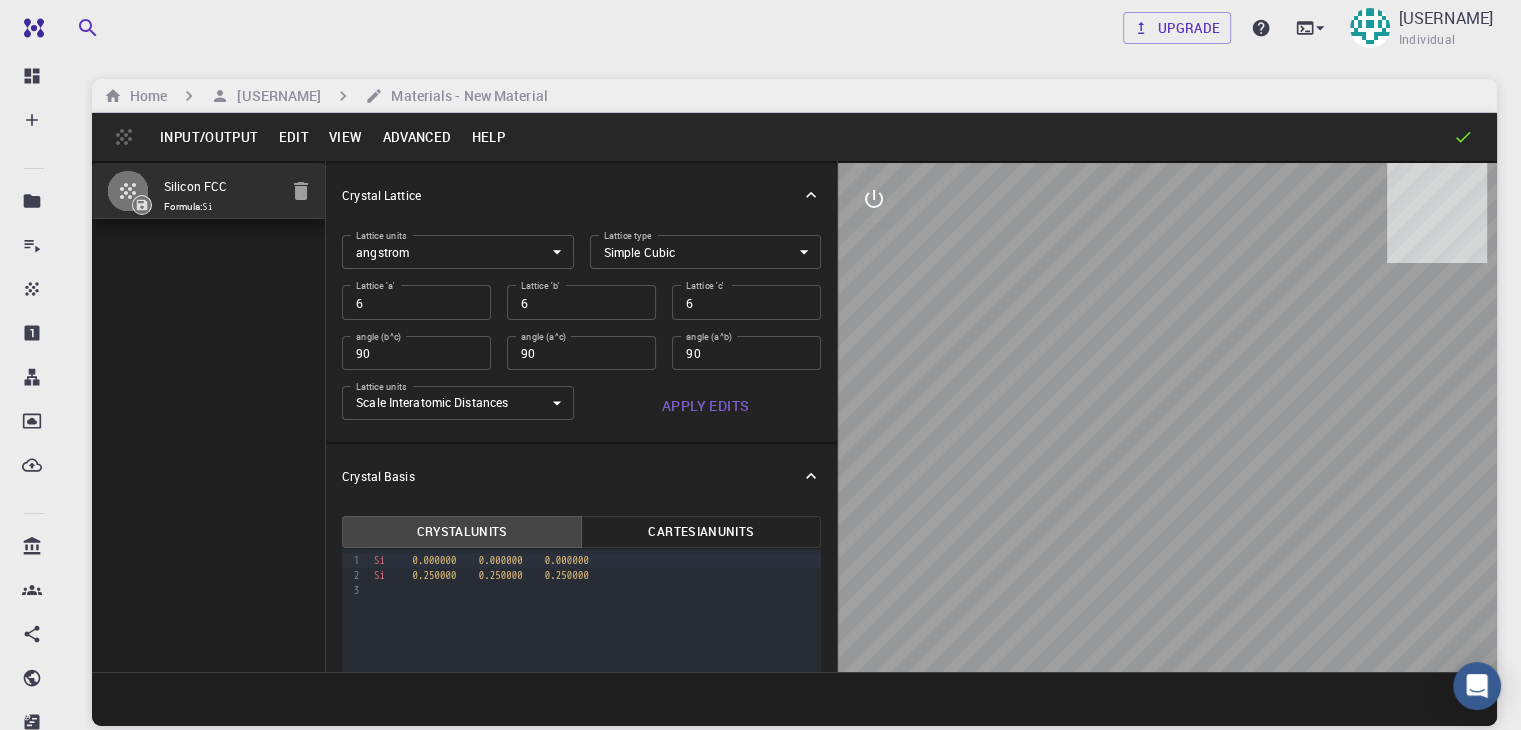 click on "View" at bounding box center [346, 137] 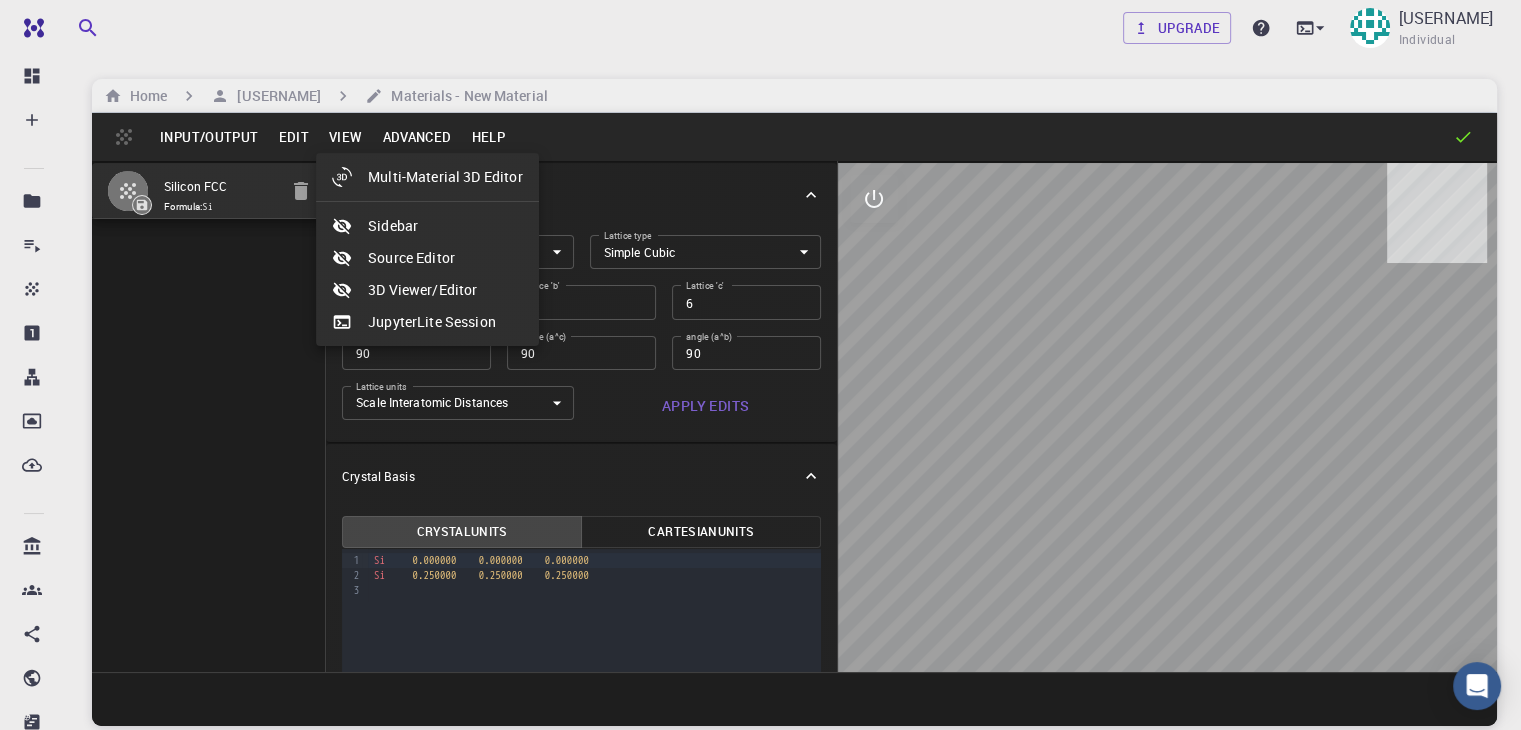 click at bounding box center [760, 365] 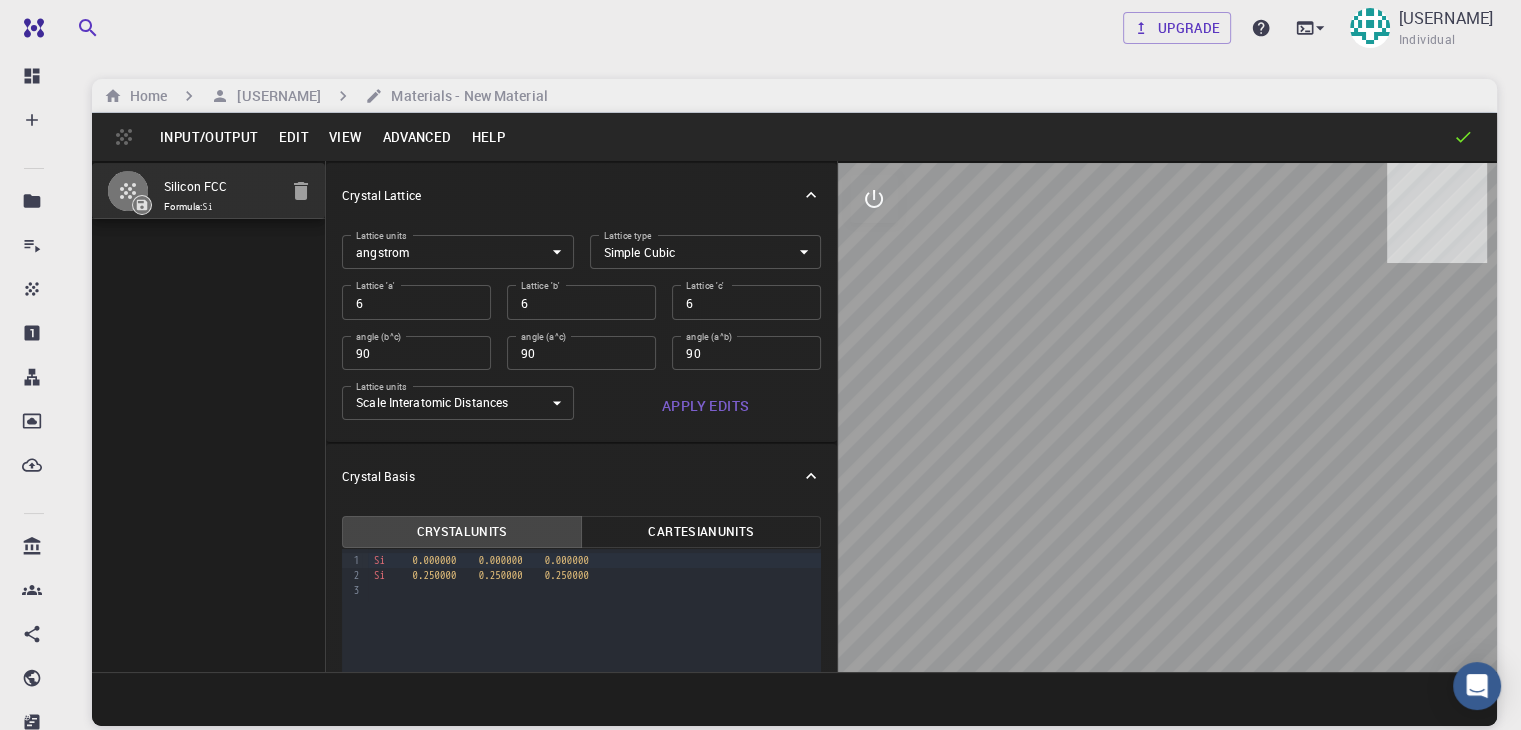 click on "Advanced" at bounding box center (416, 137) 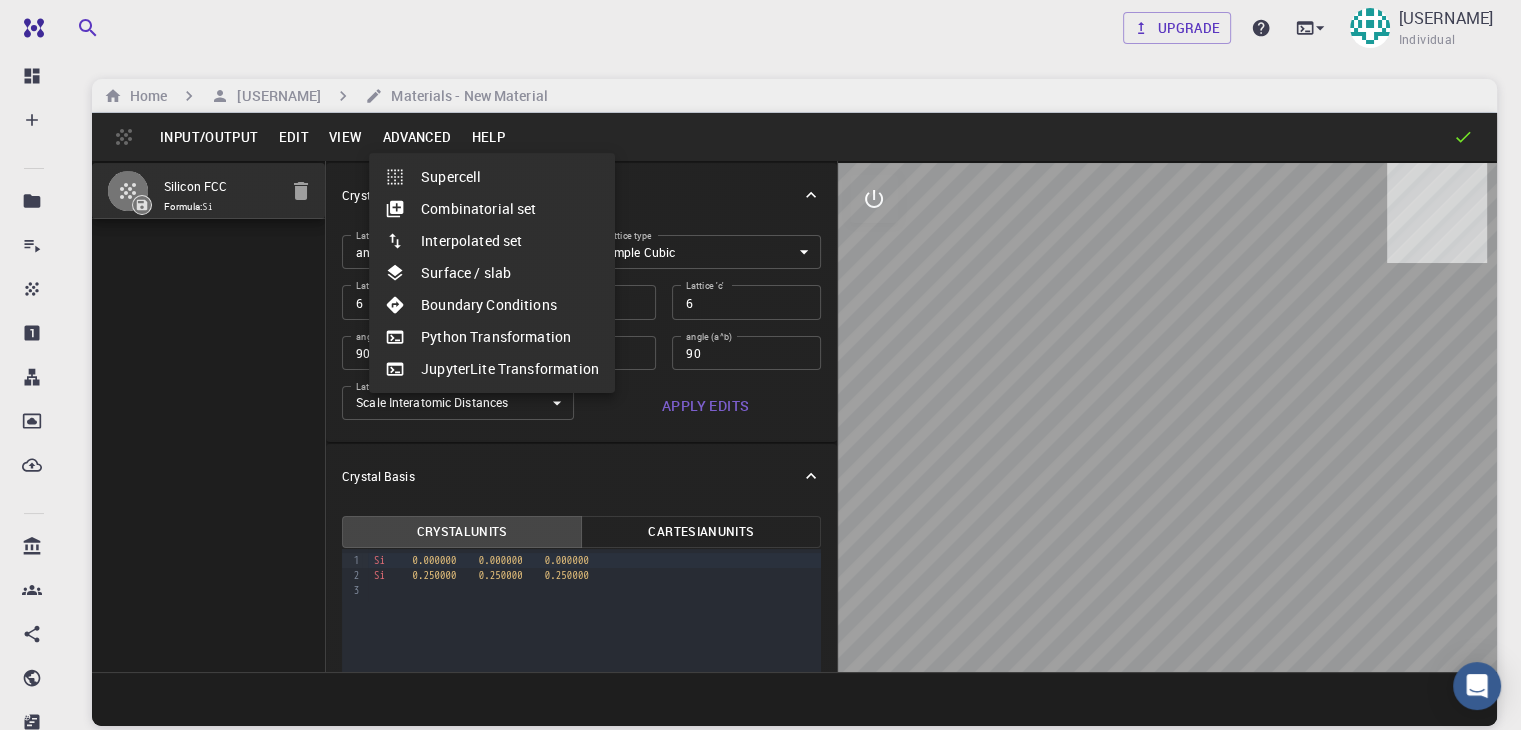 click at bounding box center (760, 365) 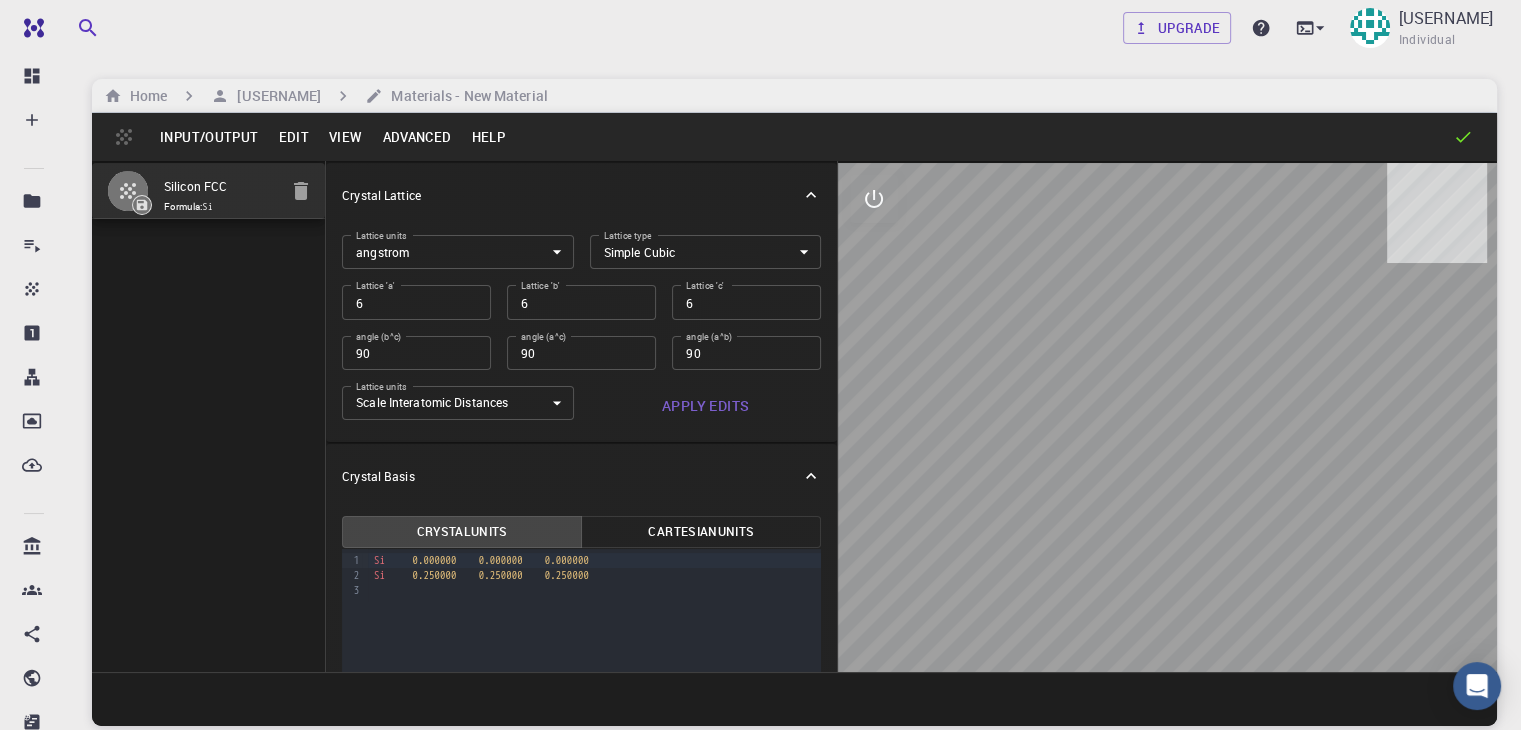 scroll, scrollTop: 152, scrollLeft: 0, axis: vertical 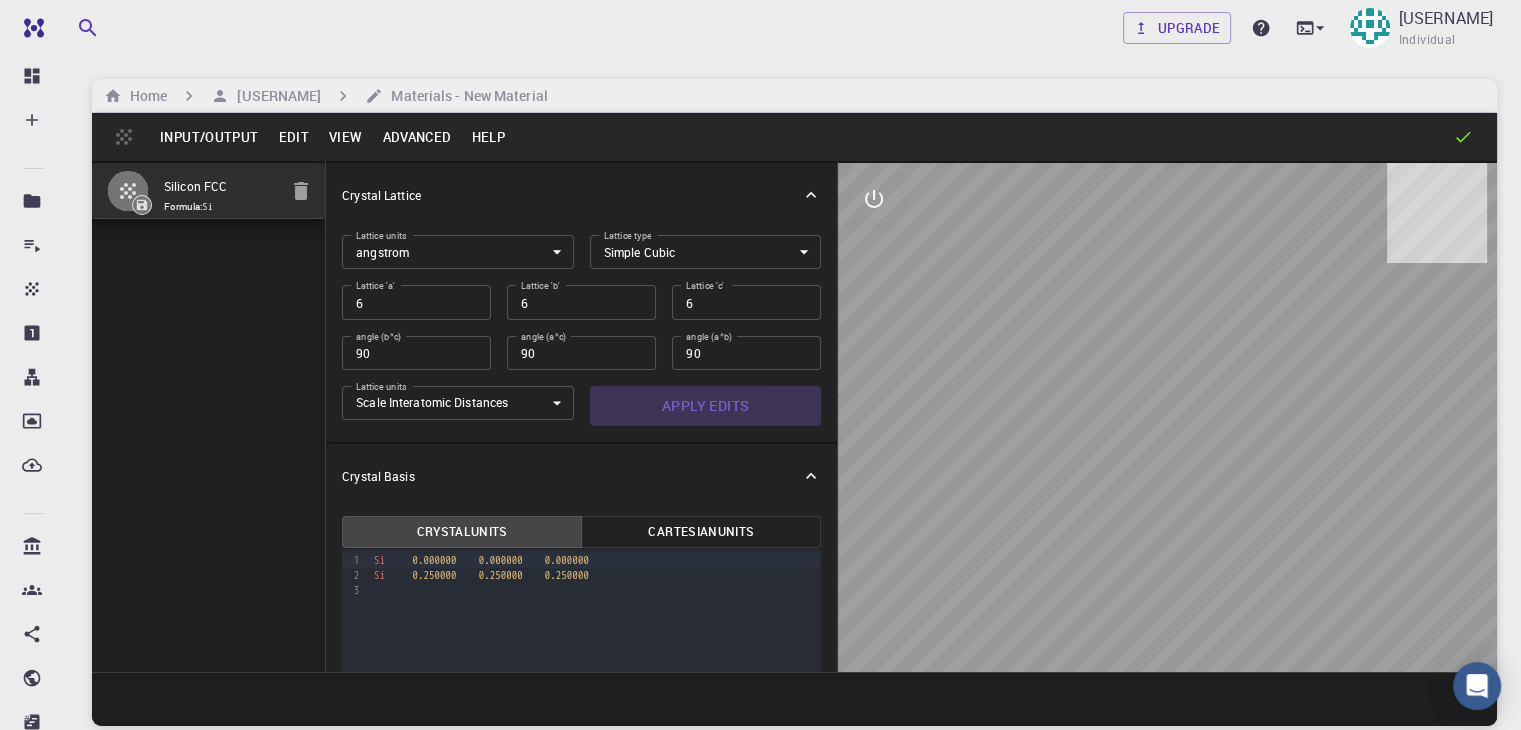 click on "Apply Edits" at bounding box center (706, 406) 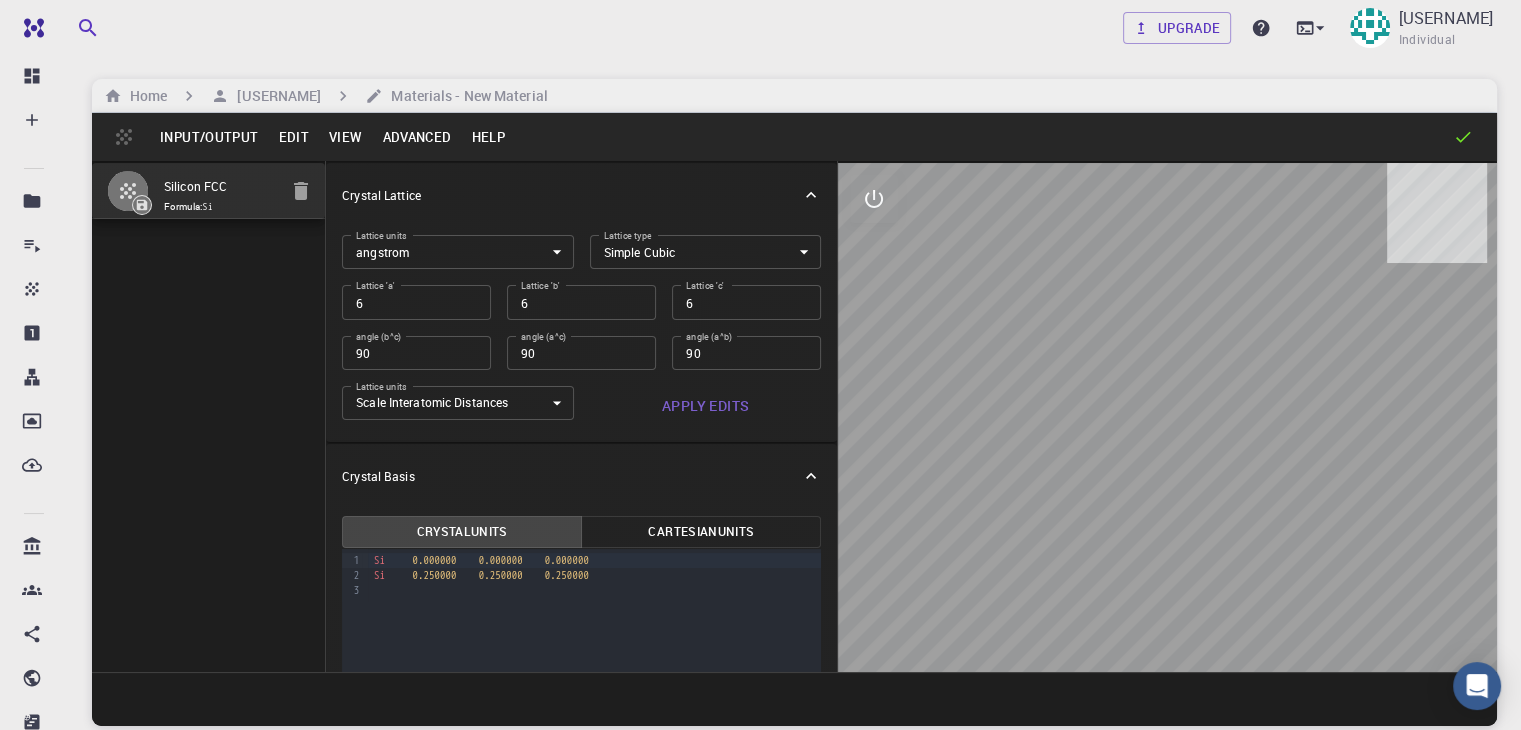 click at bounding box center [1167, 417] 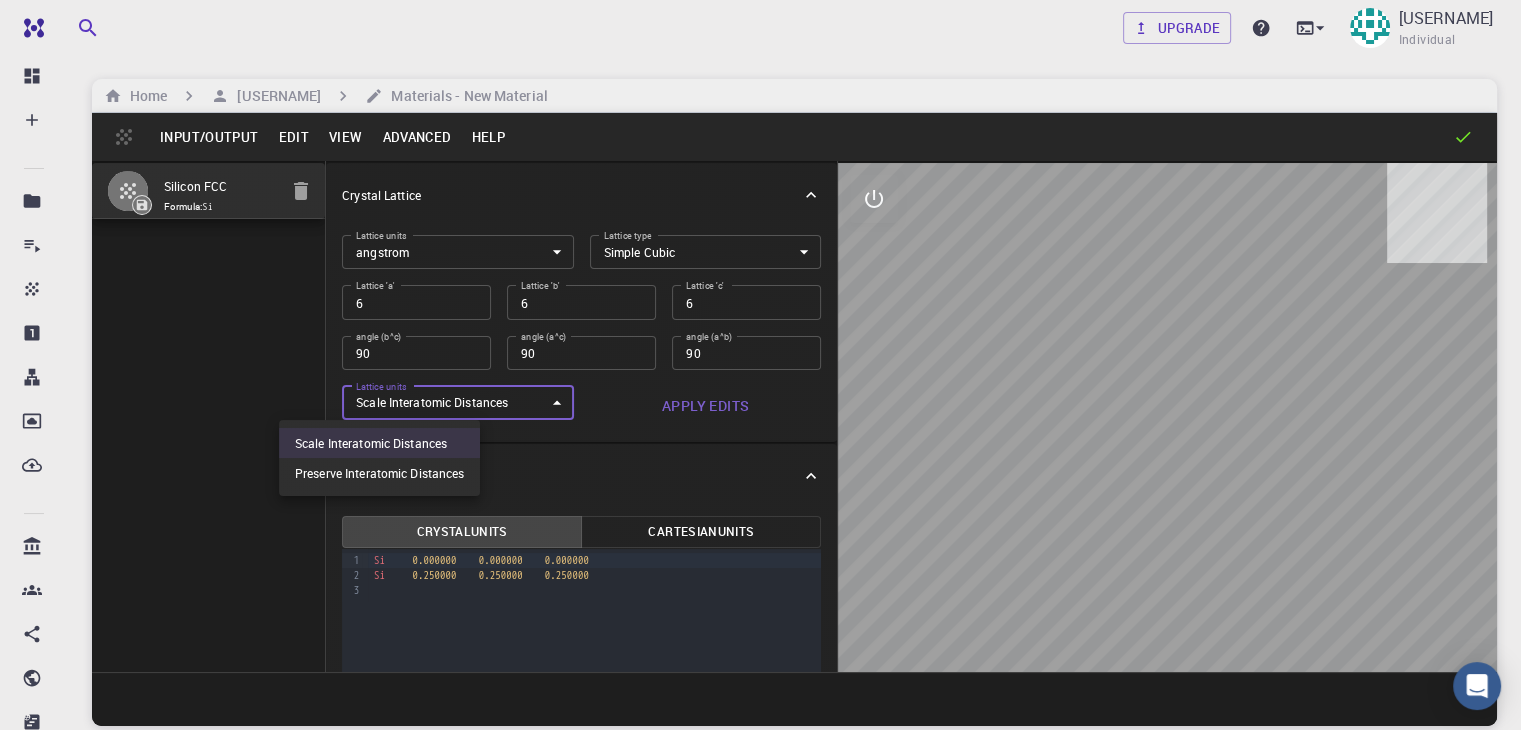 click on "Upgrade [USERNAME] Individual Home [USERNAME] Materials - New Material Input/Output Edit View Advanced Help Silicon FCC Formula:  Si Crystal Lattice Lattice units angstrom angstrom Lattice units Lattice type Simple Cubic CUB Lattice type Lattice 'a' 6 Lattice 'a' Lattice 'b' 6 Lattice 'b' Lattice 'c' 6 Lattice 'c' angle (b^c) 90 angle (b^c) angle (a^c) 90 angle (a^c) angle (a^b) 90 angle (a^b) Lattice units Scale Interatomic Distances 0 Lattice units Apply Edits Crystal Basis Crystal  Units Cartesian  Units 9 1 2 3 › Si       0.000000      0.000000      0.000000   Si       0.250000      0.250000      0.250000   ©  2025   Exabyte Inc.   All rights reserved. ." at bounding box center (760, 441) 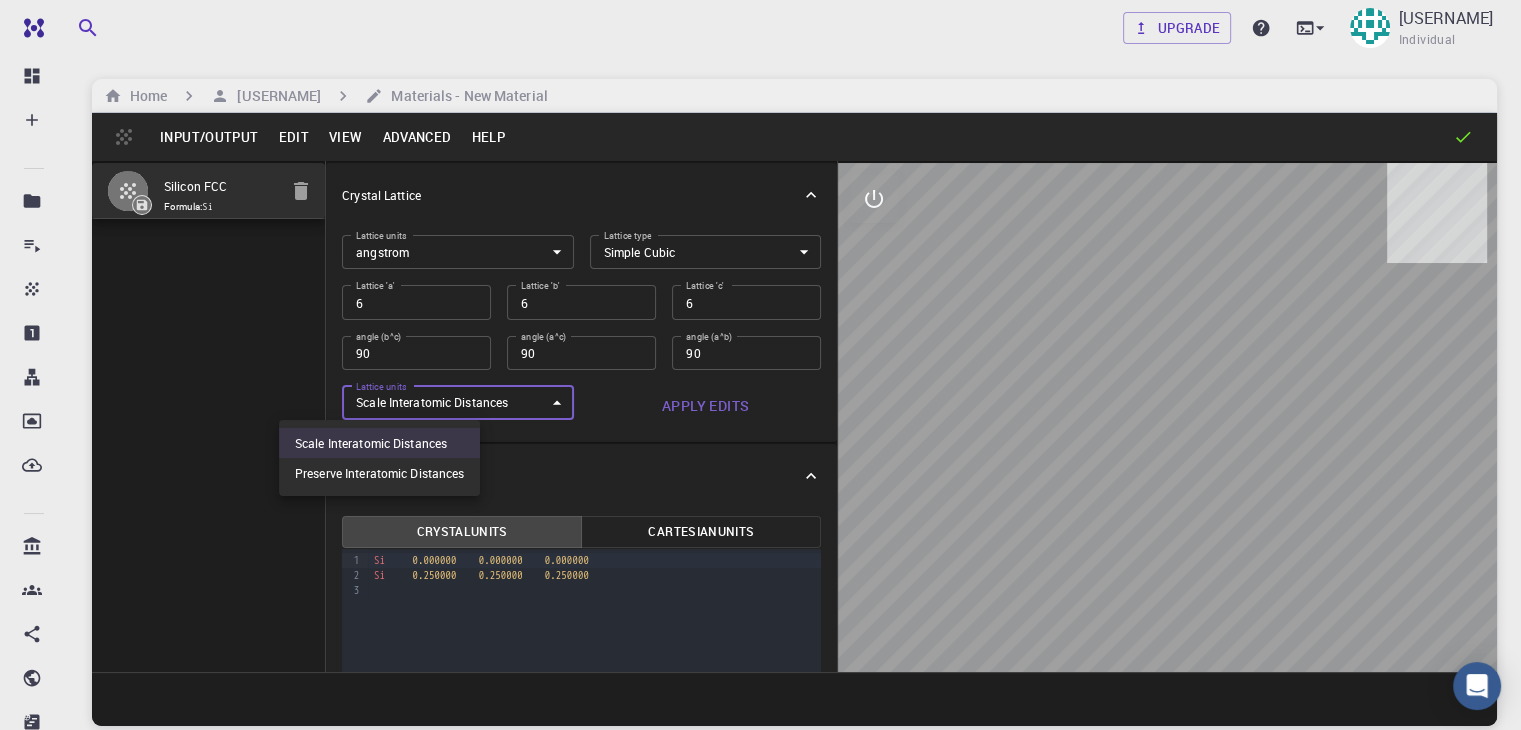 click at bounding box center [760, 365] 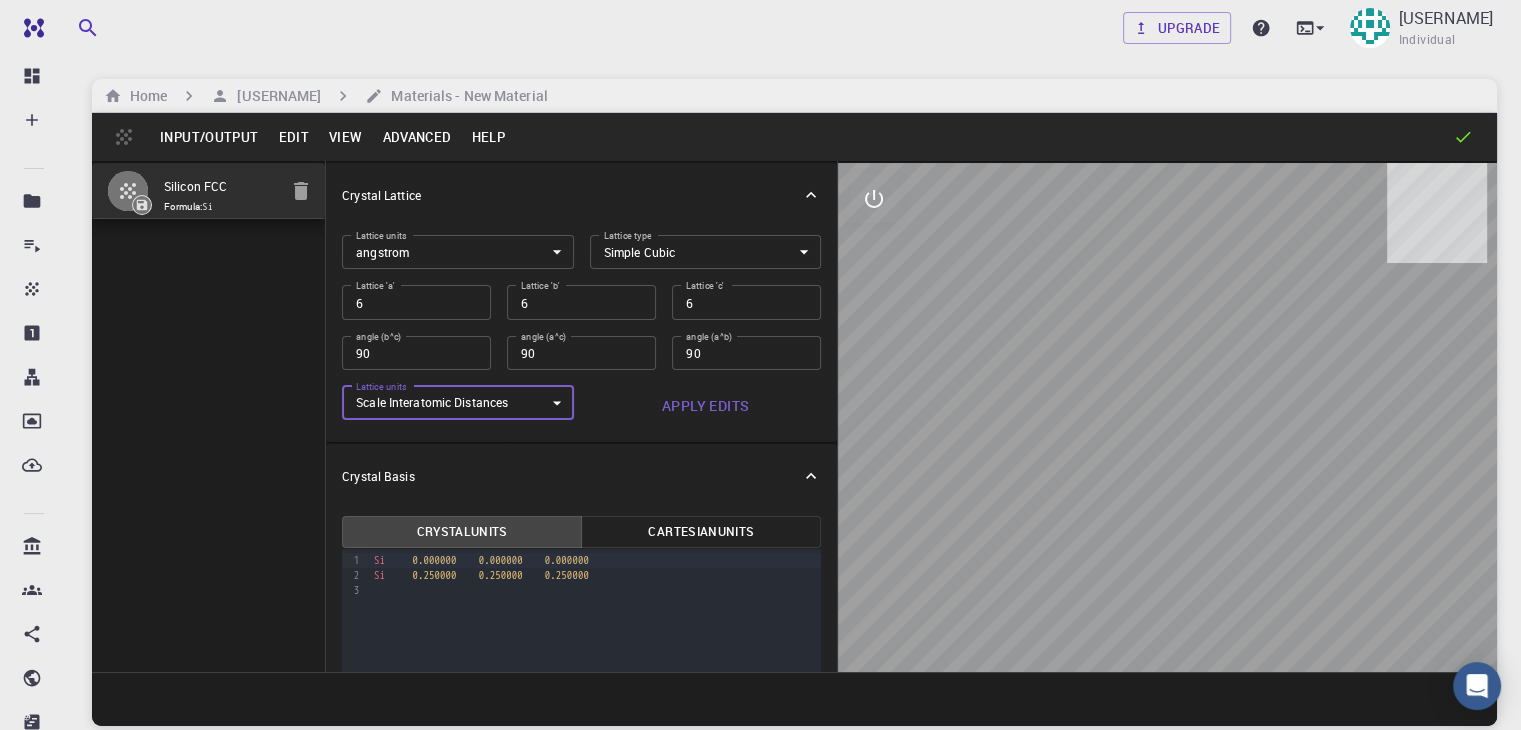 click on "Cartesian  Units" at bounding box center (701, 532) 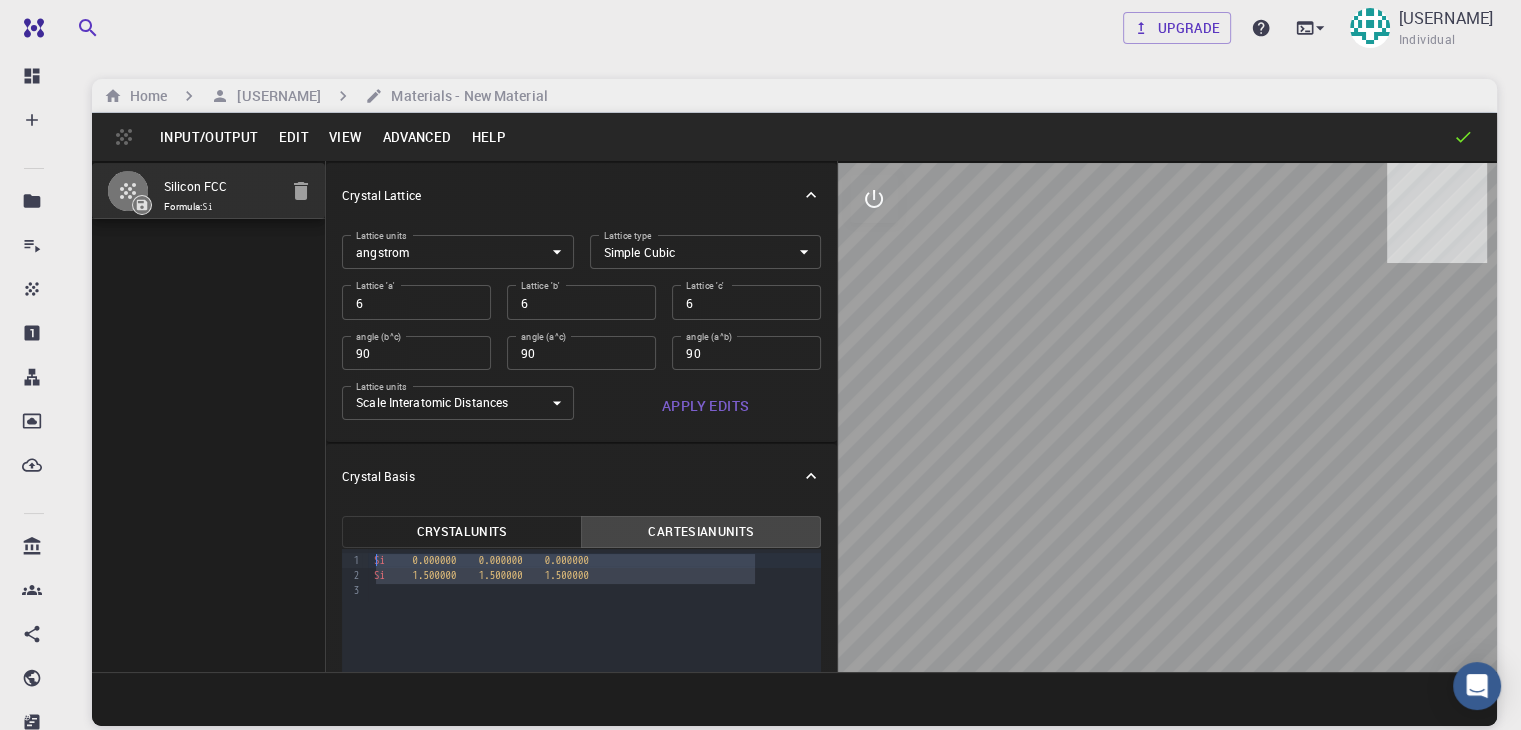 drag, startPoint x: 563, startPoint y: 583, endPoint x: 291, endPoint y: 562, distance: 272.80945 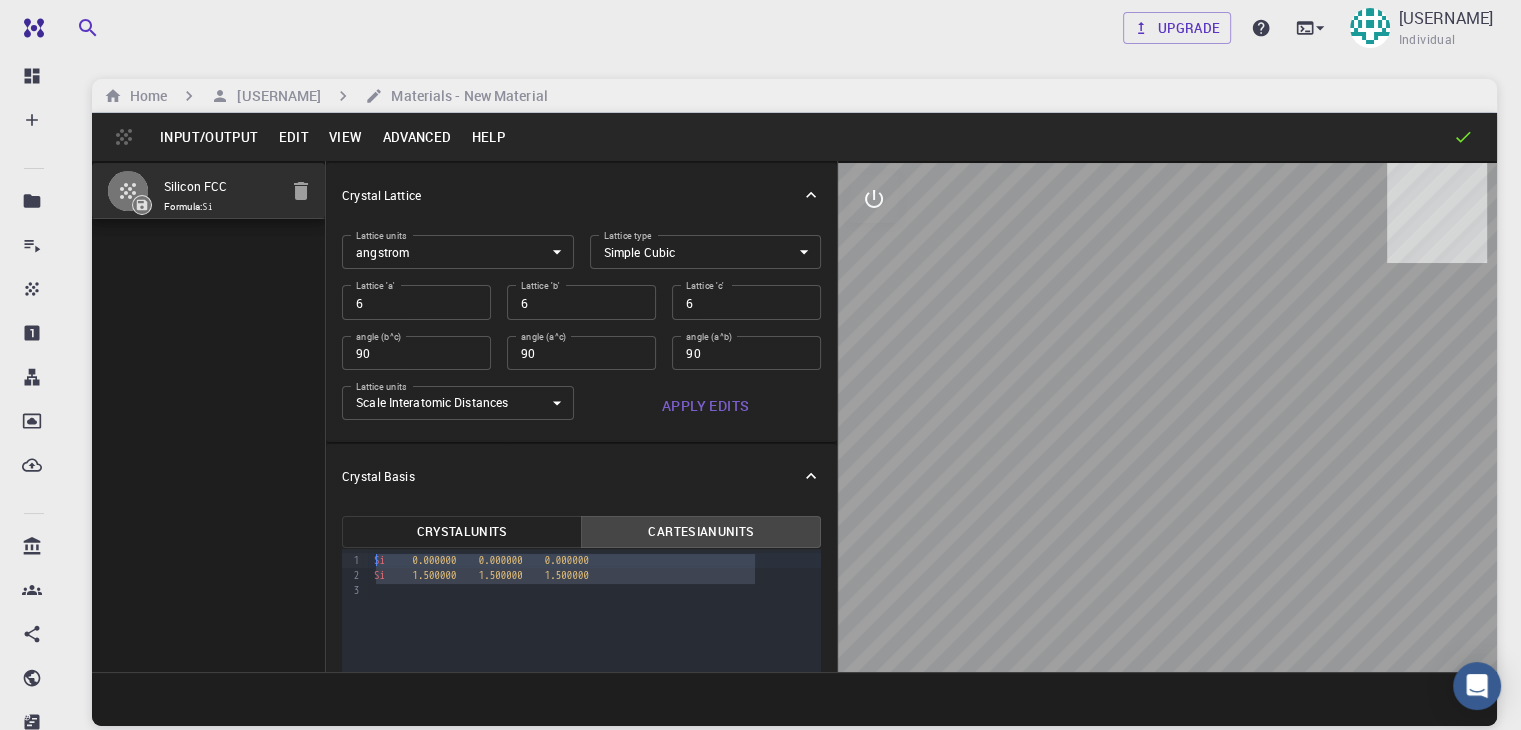 click on "9 1 2 3 › Si       0.000000      0.000000      0.000000   Si       1.500000      1.500000      1.500000" at bounding box center [581, 717] 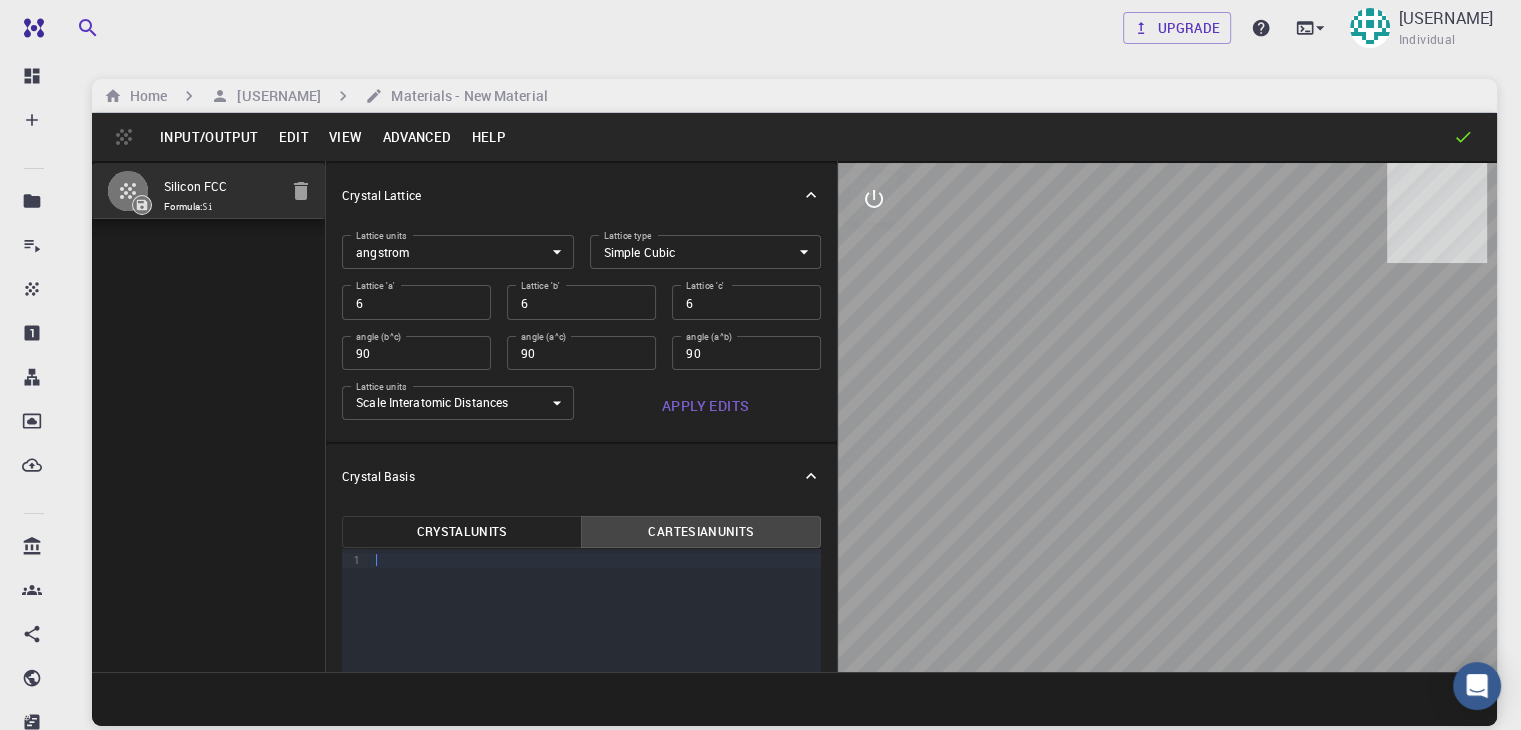 scroll, scrollTop: 62, scrollLeft: 0, axis: vertical 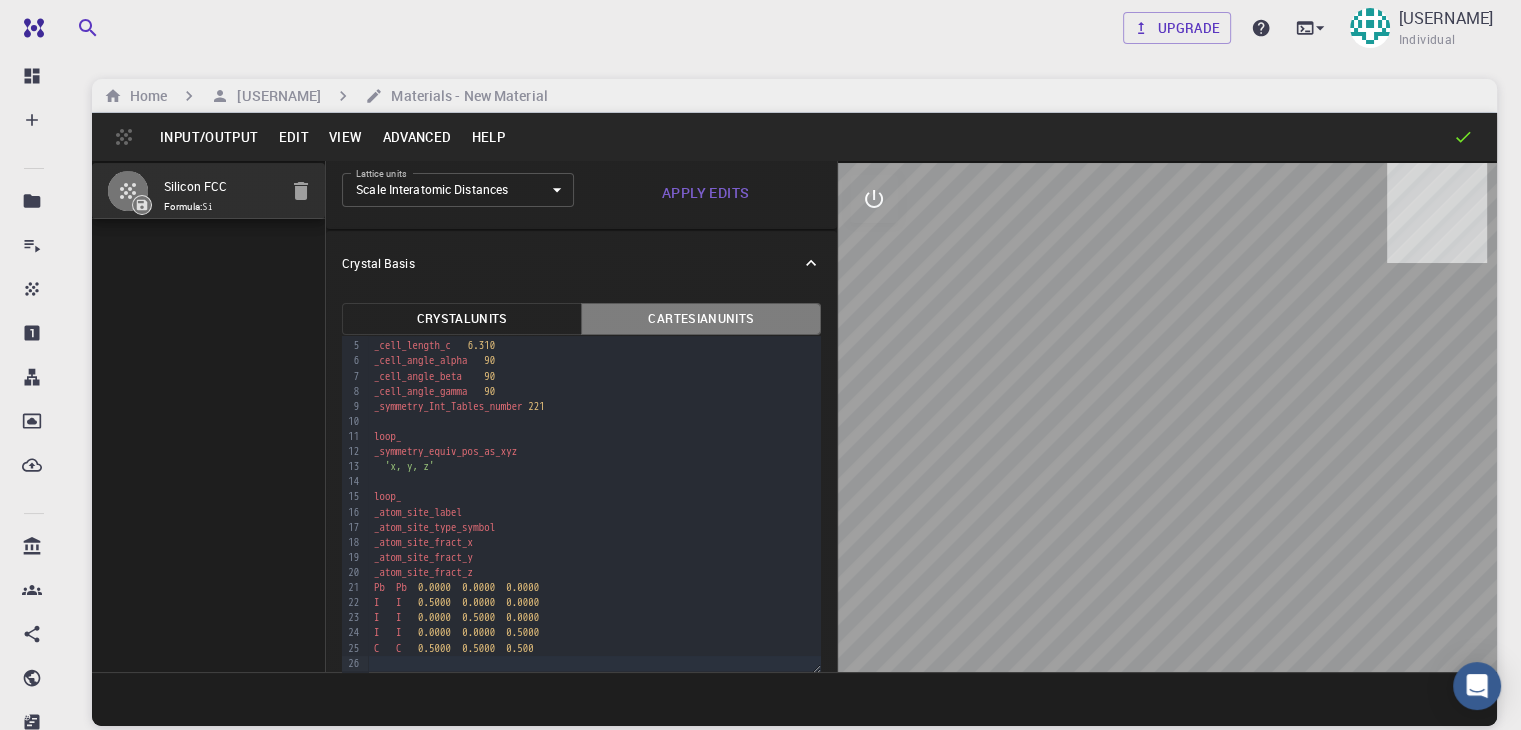 click on "Cartesian  Units" at bounding box center (701, 319) 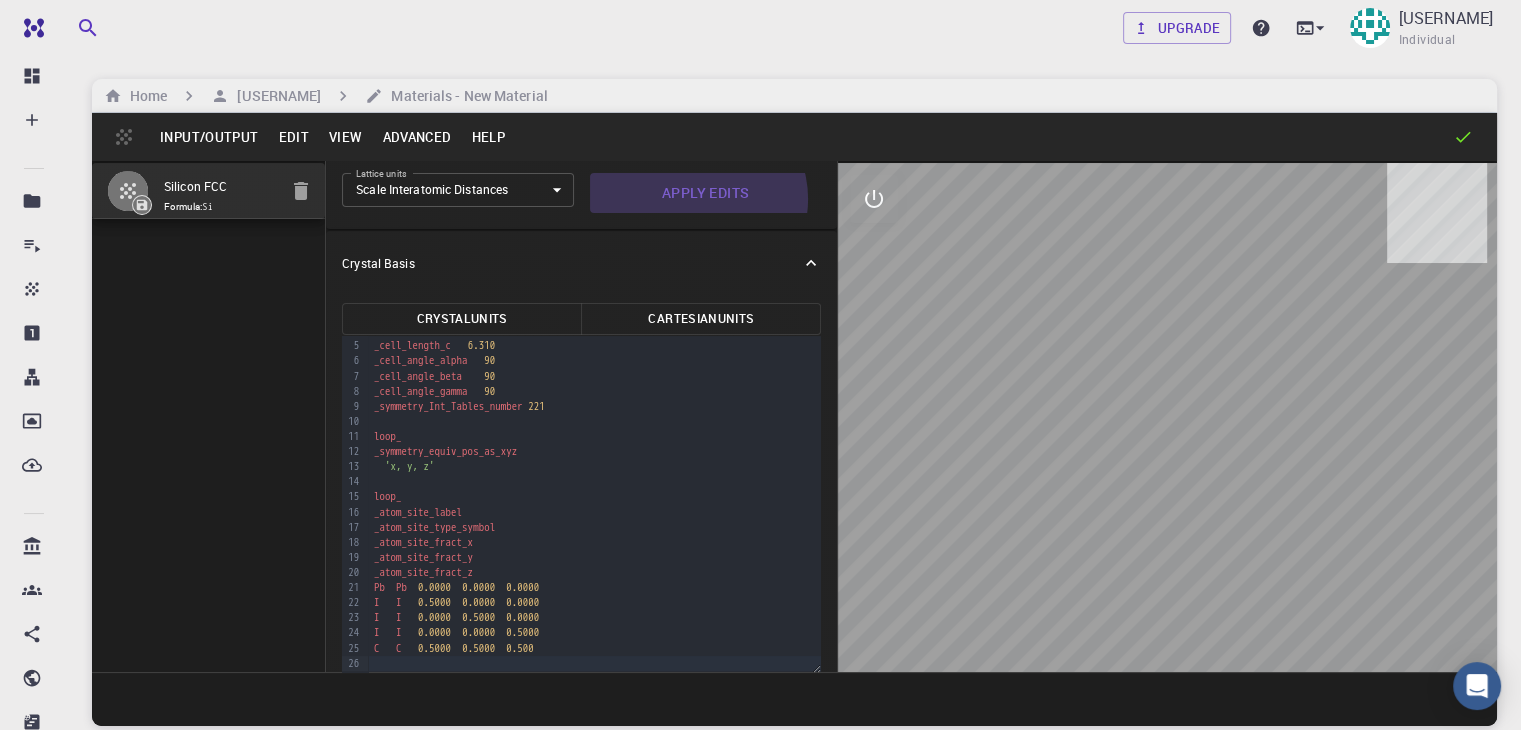 click on "Apply Edits" at bounding box center [706, 193] 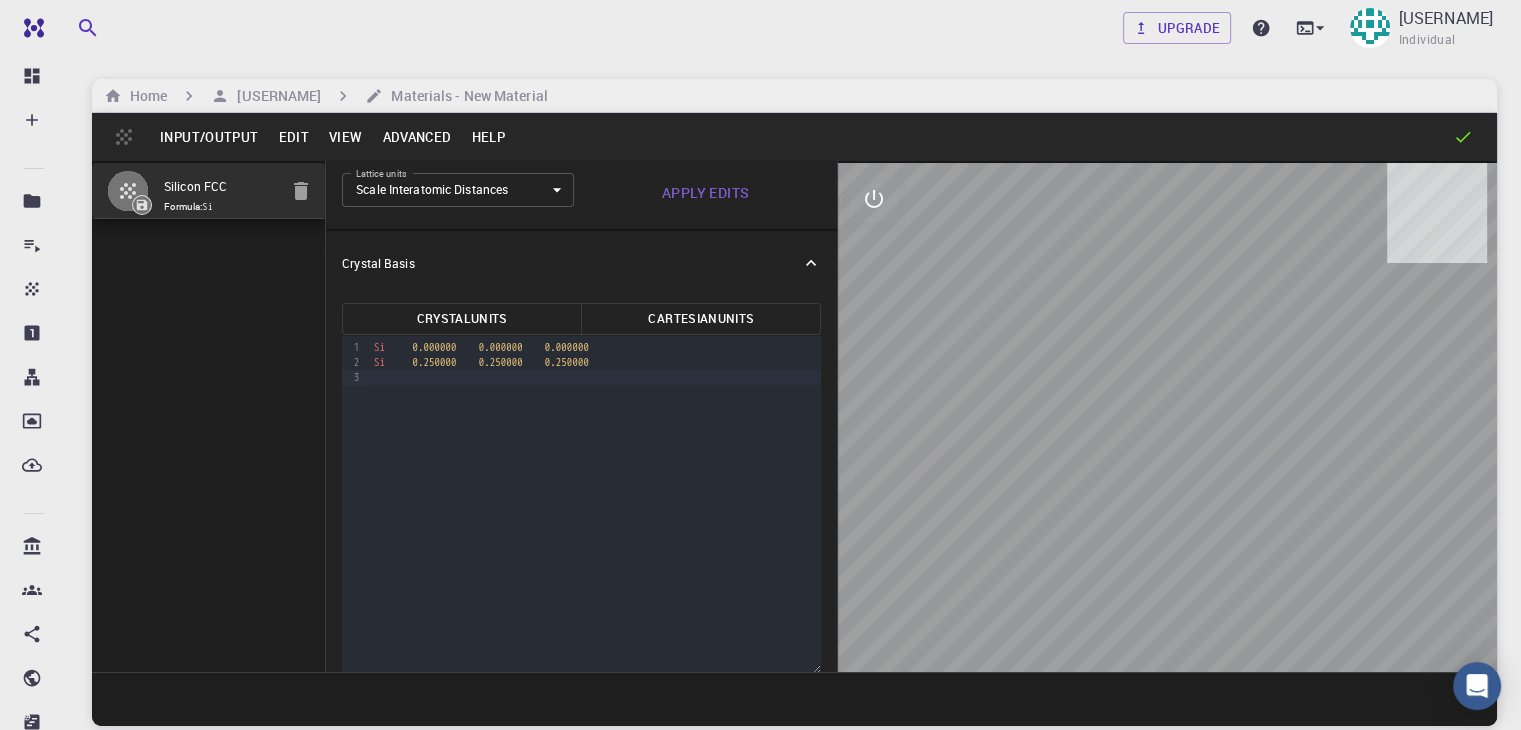 scroll, scrollTop: 0, scrollLeft: 0, axis: both 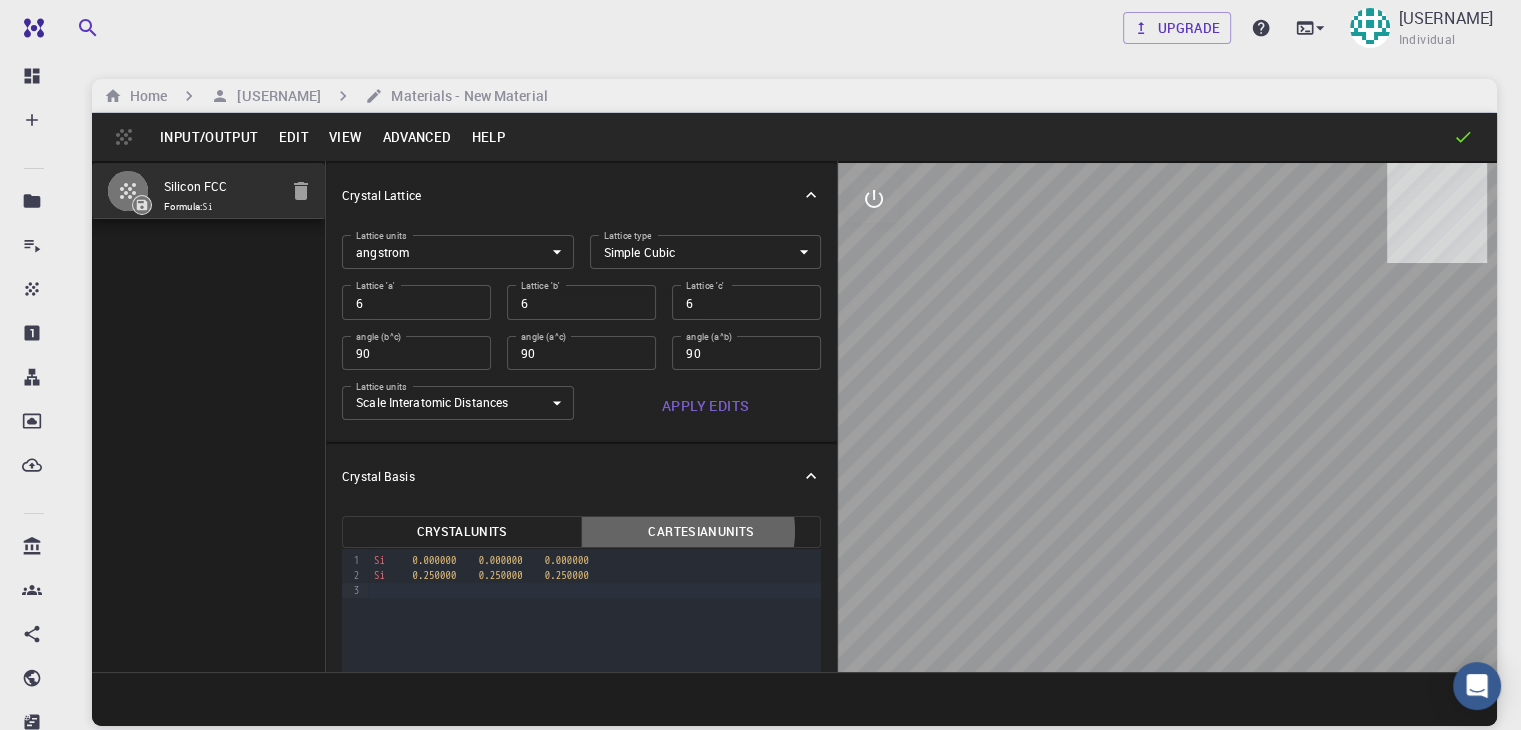 click on "Cartesian  Units" at bounding box center (701, 532) 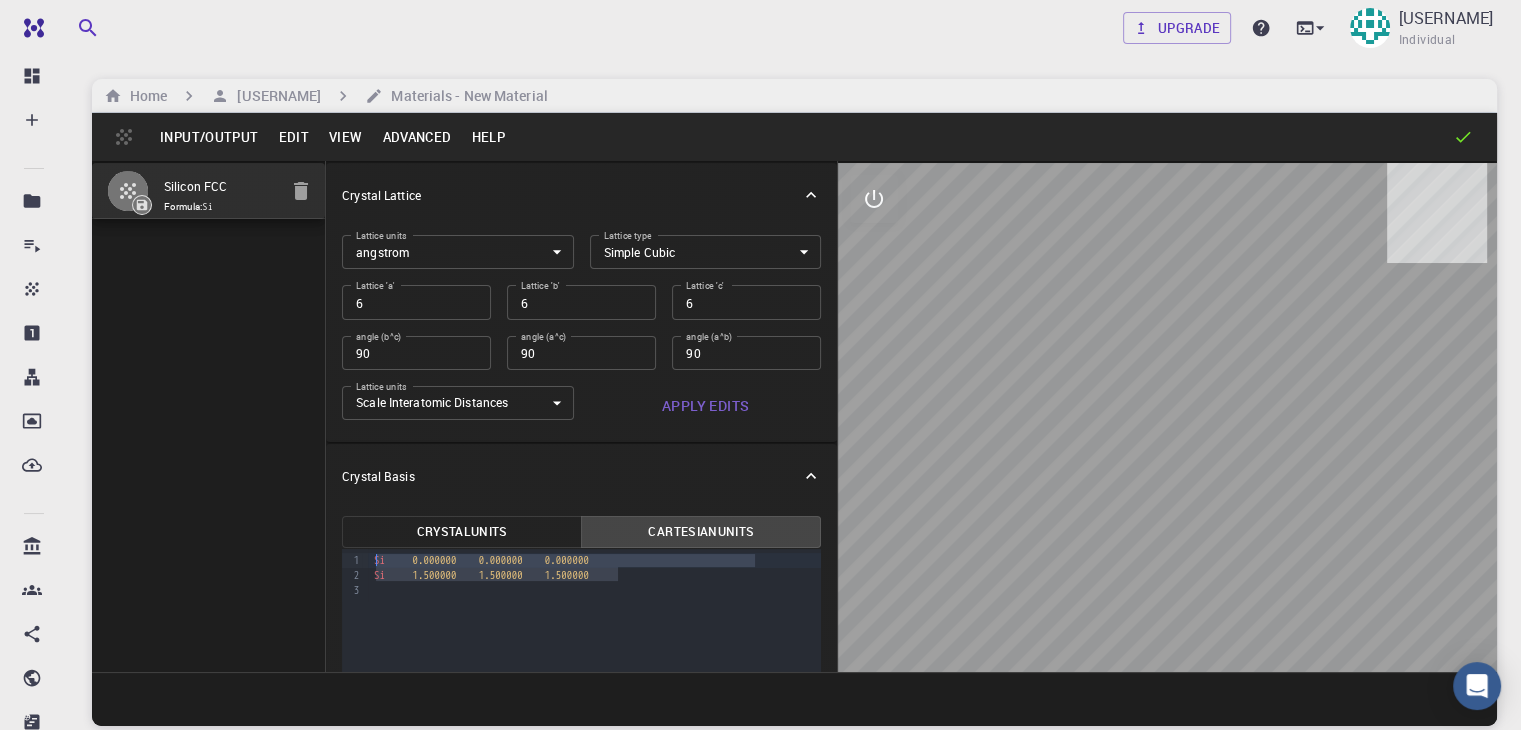 drag, startPoint x: 573, startPoint y: 573, endPoint x: 279, endPoint y: 553, distance: 294.67947 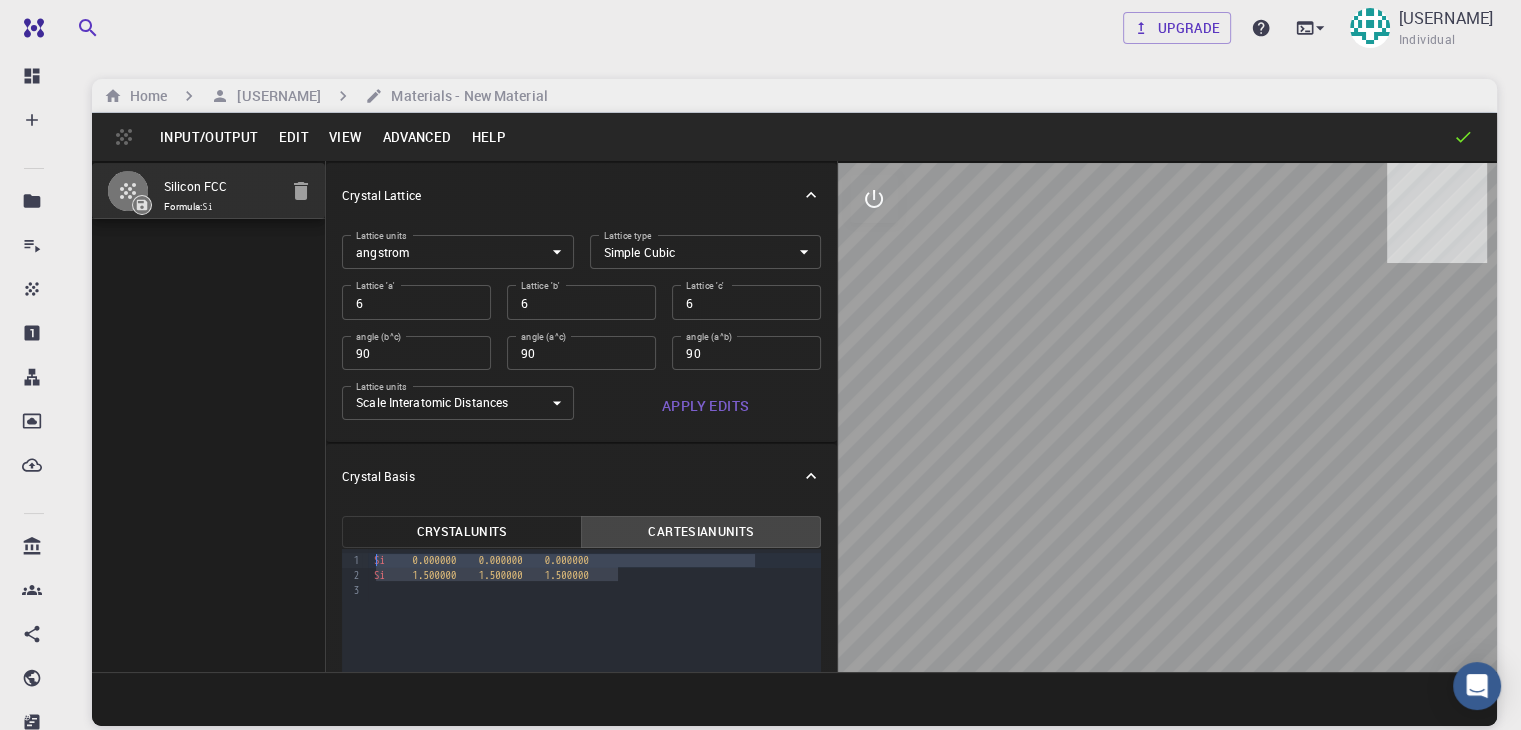 click on "Crystal  Units Cartesian  Units Selection deleted 9 1 2 3 › Si       0.000000      0.000000      0.000000   Si       1.500000      1.500000      1.500000" at bounding box center [581, 705] 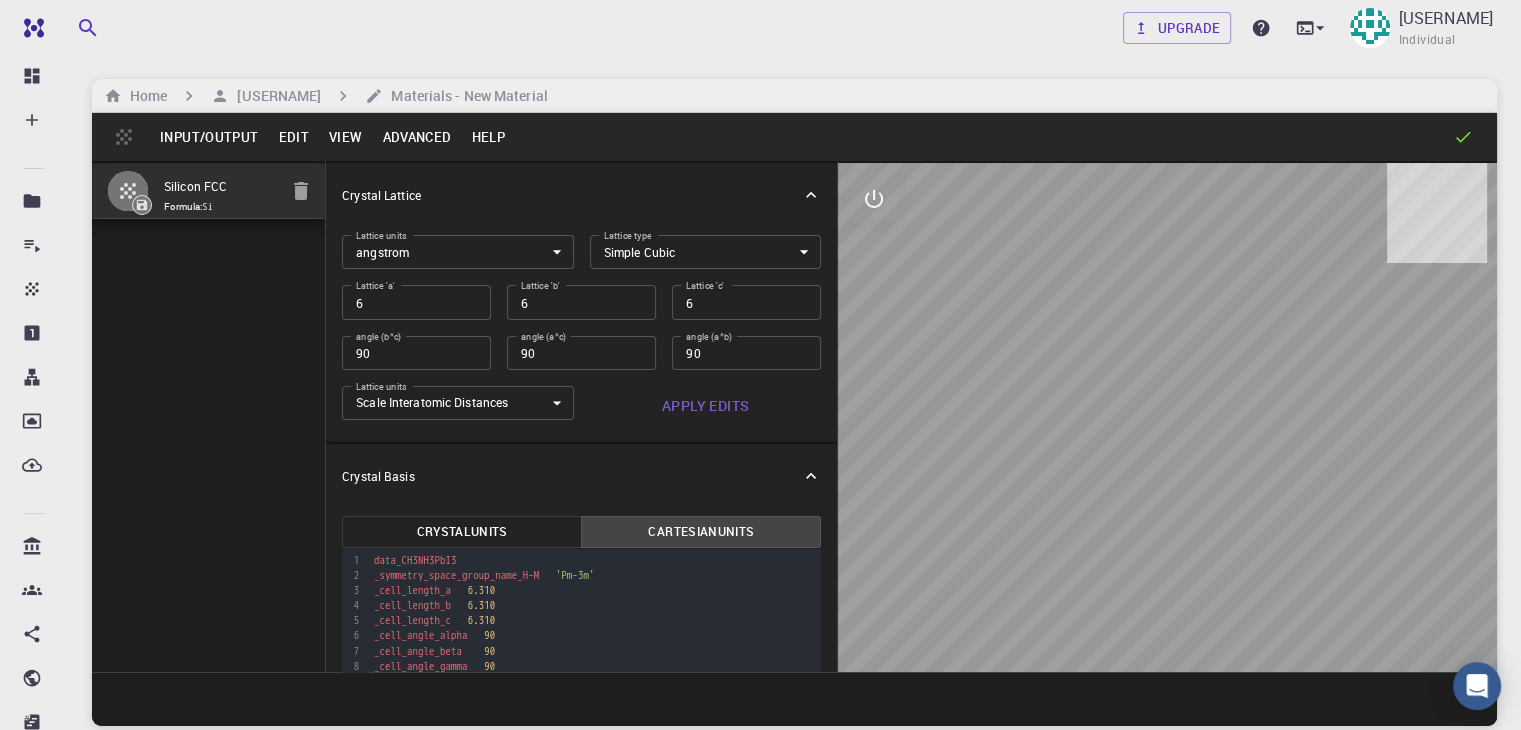 scroll, scrollTop: 62, scrollLeft: 0, axis: vertical 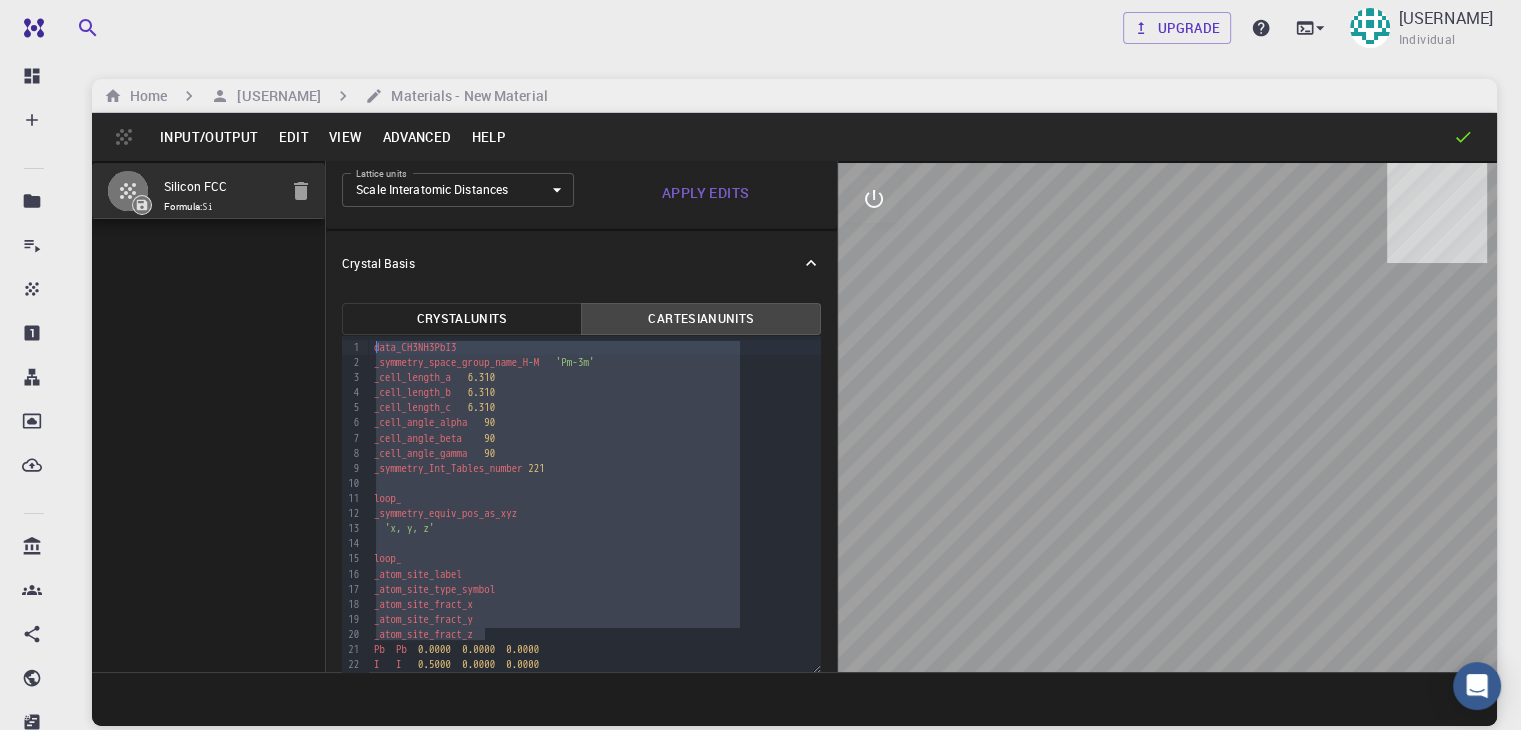 drag, startPoint x: 439, startPoint y: 567, endPoint x: 320, endPoint y: 333, distance: 262.52048 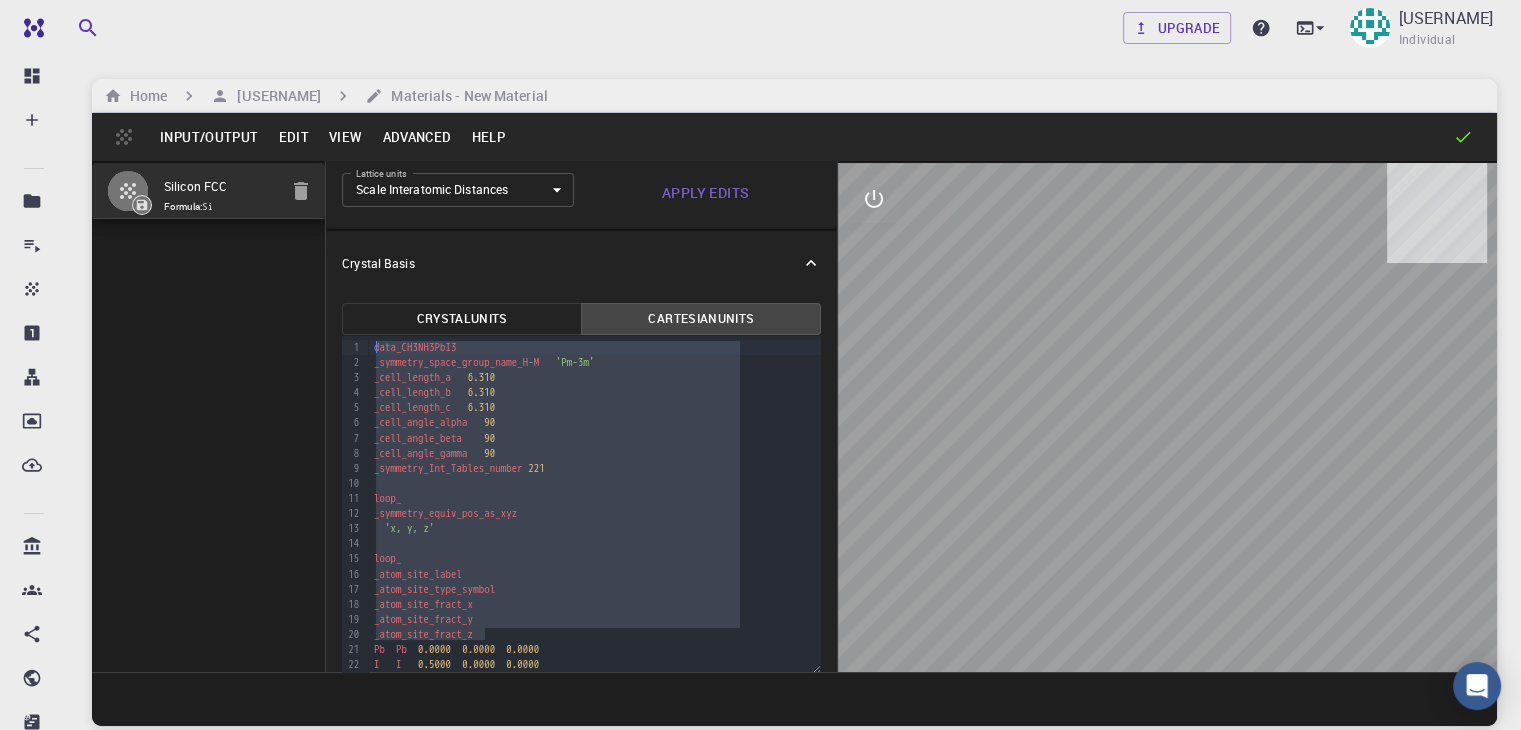 click on "data_CH3NH3PbI3 _symmetry_space_group_name_H - M     'Pm-3m' _cell_length_a     6.310 _cell_length_b     6.310 _cell_length_c     6.310 _cell_angle_alpha     90 _cell_angle_beta      90 _cell_angle_gamma     90 _symmetry_Int_Tables_number   221 loop_ _symmetry_equiv_pos_as_xyz    'x, y, z' loop_ _atom_site_label _atom_site_type_symbol _atom_site_fract_x _atom_site_fract_y _atom_site_fract_z Pb    Pb    0.0000    0.0000    0.0000 I     I     0.5000    0.0000    0.0000 I     I     0.0000    0.5000    0.0000 I     I     0.0000    0.0000    0.5000 C     C     0.5000    0.5000    0.5000" at bounding box center (581, 487) 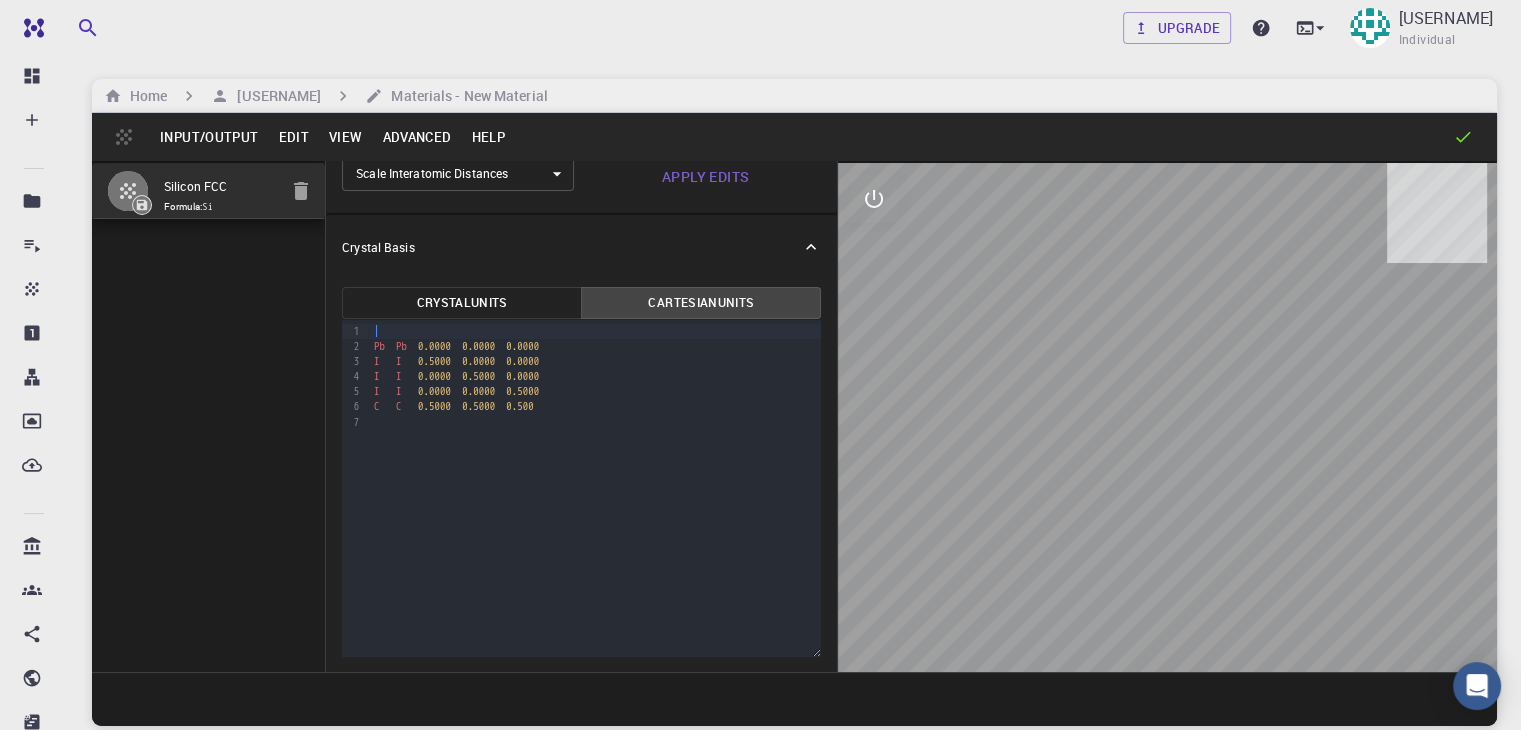 scroll, scrollTop: 214, scrollLeft: 0, axis: vertical 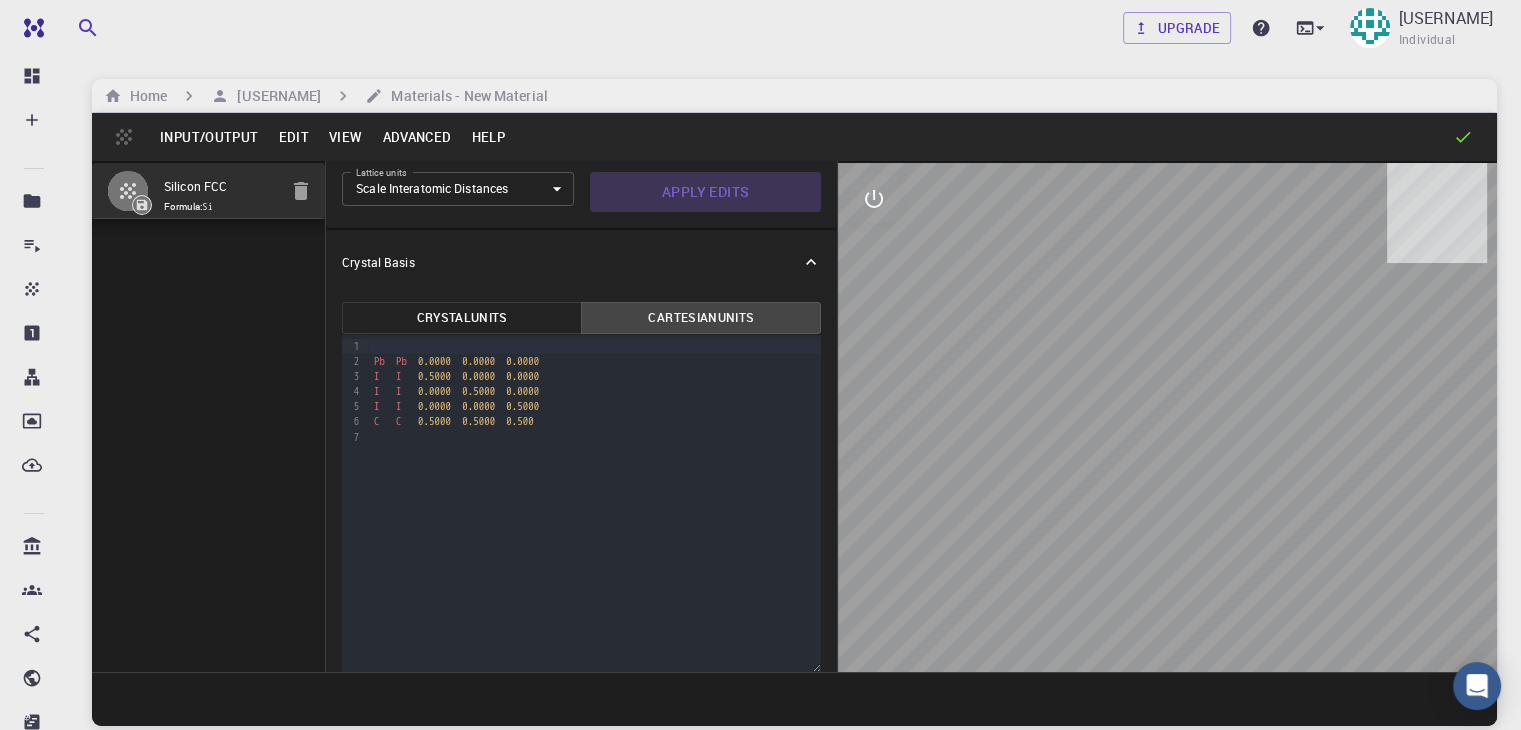 click on "Apply Edits" at bounding box center (706, 192) 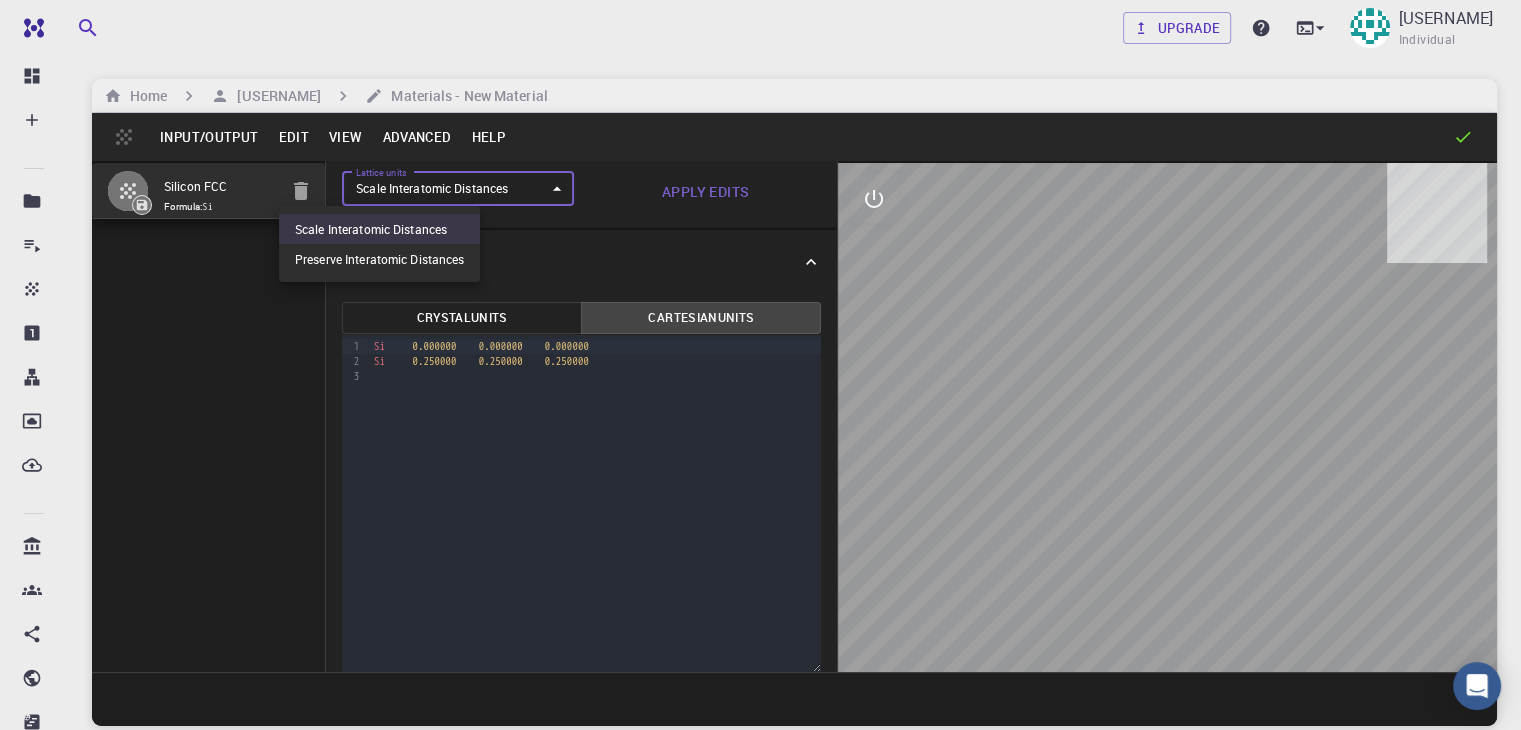 click on "Upgrade [USERNAME] Individual Home [USERNAME] Materials - New Material Input/Output Edit View Advanced Help Silicon FCC Formula:  Si Crystal Lattice Lattice units angstrom angstrom Lattice units Lattice type Simple Cubic CUB Lattice type Lattice 'a' 6 Lattice 'a' Lattice 'b' 6 Lattice 'b' Lattice 'c' 6 Lattice 'c' angle (b^c) 90 angle (b^c) angle (a^c) 90 angle (a^c) angle (a^b) 90 angle (a^b) Lattice units Scale Interatomic Distances 0 Lattice units Apply Edits Crystal Basis Crystal  Units Cartesian  Units 9 1 2 3 › Si       0.000000      0.000000      0.000000   Si       0.250000      0.250000      0.250000   ©  2025   Exabyte Inc.   ." at bounding box center (760, 441) 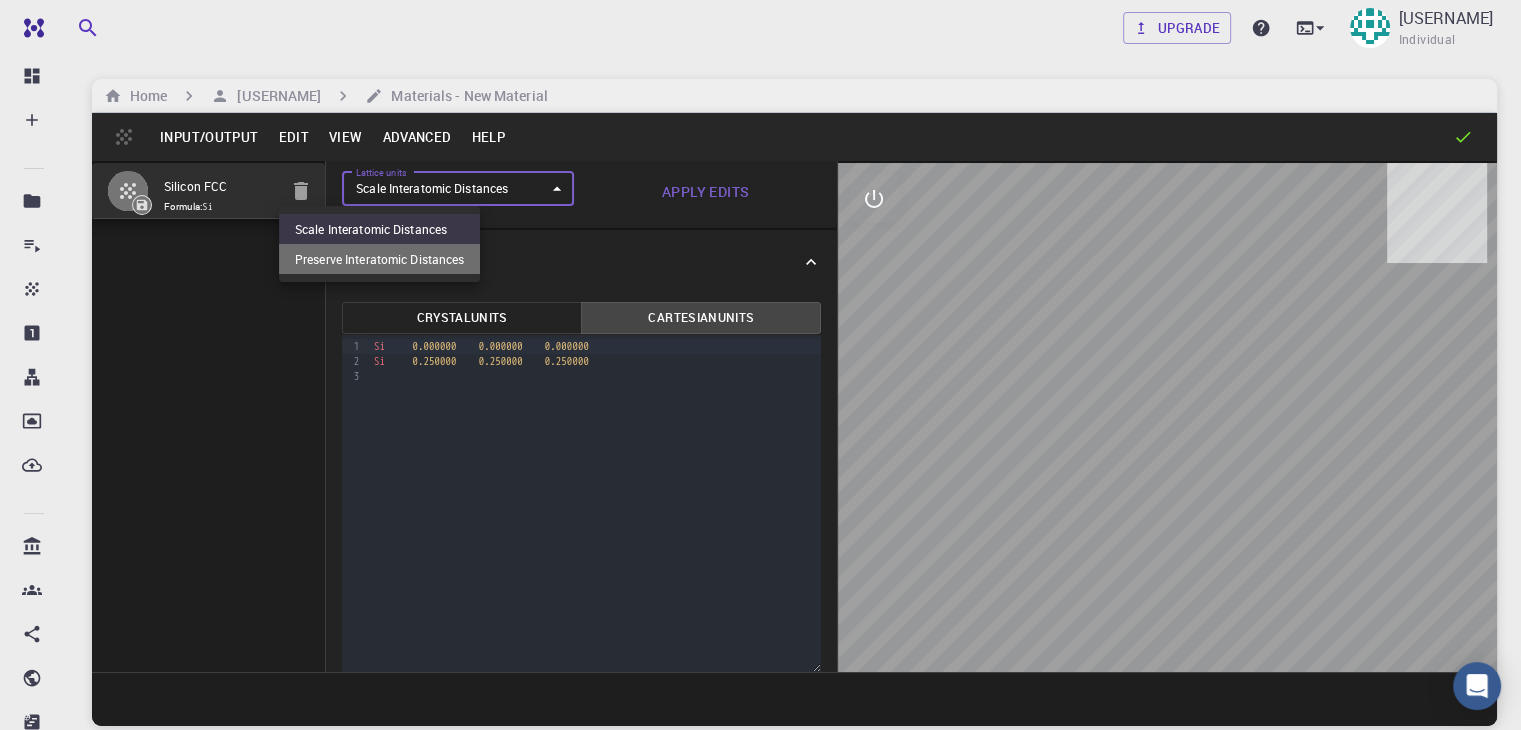 click on "Preserve Interatomic Distances" at bounding box center [379, 259] 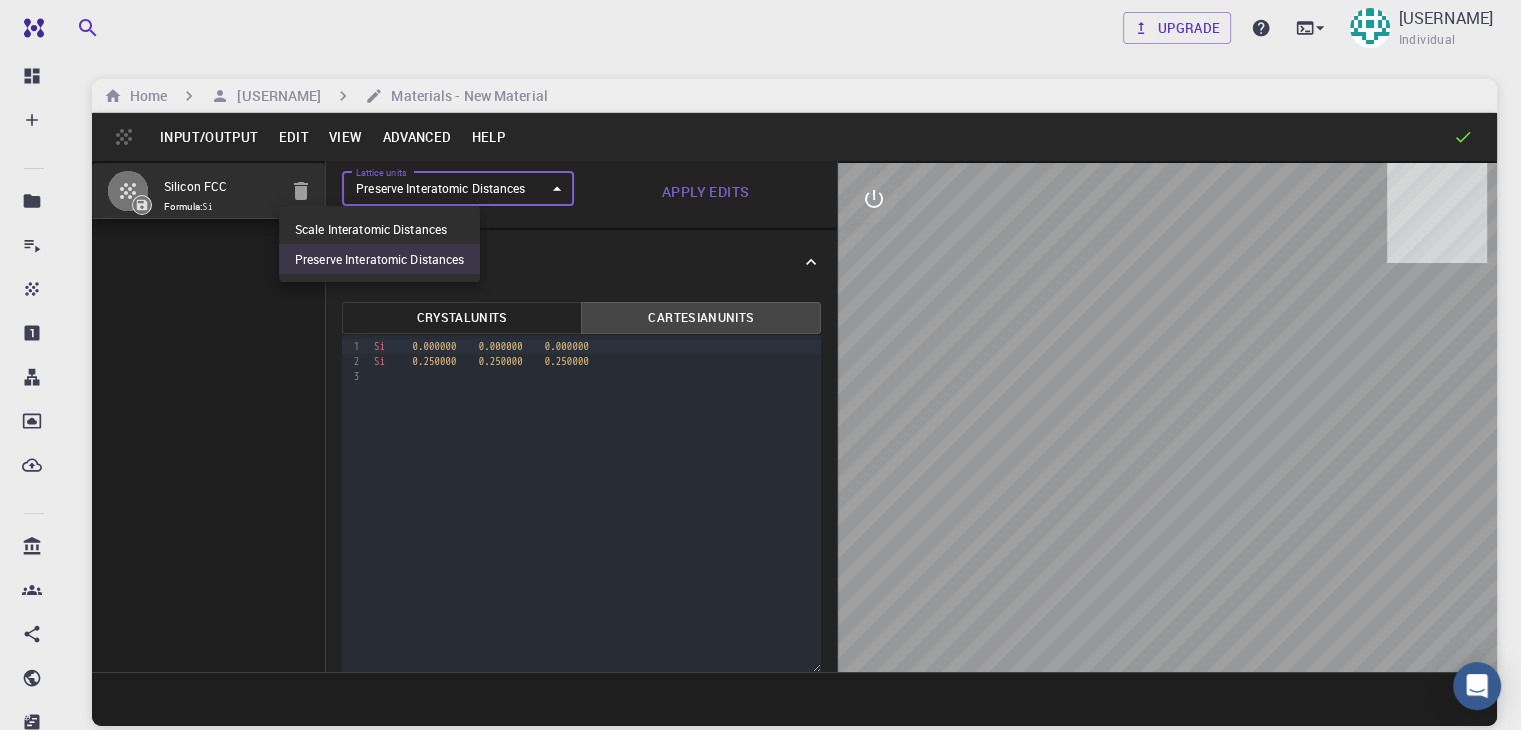 click on "Silicon FCC Formula:  Si Crystal Lattice Lattice units angstrom angstrom Lattice units Lattice type Simple Cubic CUB Lattice type Lattice 'a' 6 Lattice 'a' Lattice 'b' 6 Lattice 'b' Lattice 'c' 6 Lattice 'c' angle (b^c) 90 angle (b^c) angle (a^c) 90 angle (a^c) angle (a^b) 90 angle (a^b) Lattice units Preserve Interatomic Distances 1 Lattice units Apply Edits Crystal Basis Crystal  Units Cartesian  Units Selection deleted 9 1 2 3 › Si       0.000000      0.000000      0.000000   Si       0.250000      0.250000      0.250000   ©  2025   Exabyte Inc.   ." at bounding box center (760, 441) 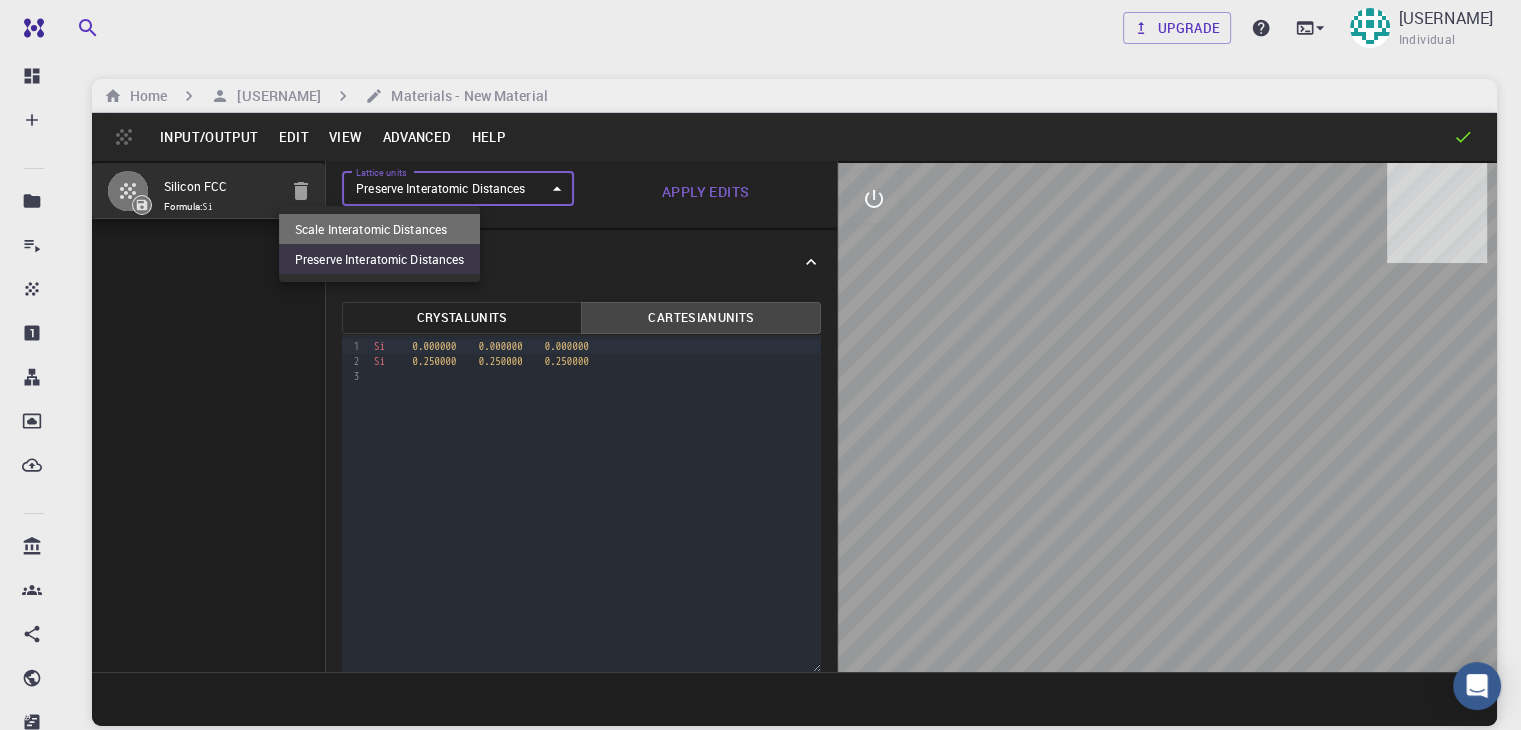 click on "Scale Interatomic Distances" at bounding box center (379, 229) 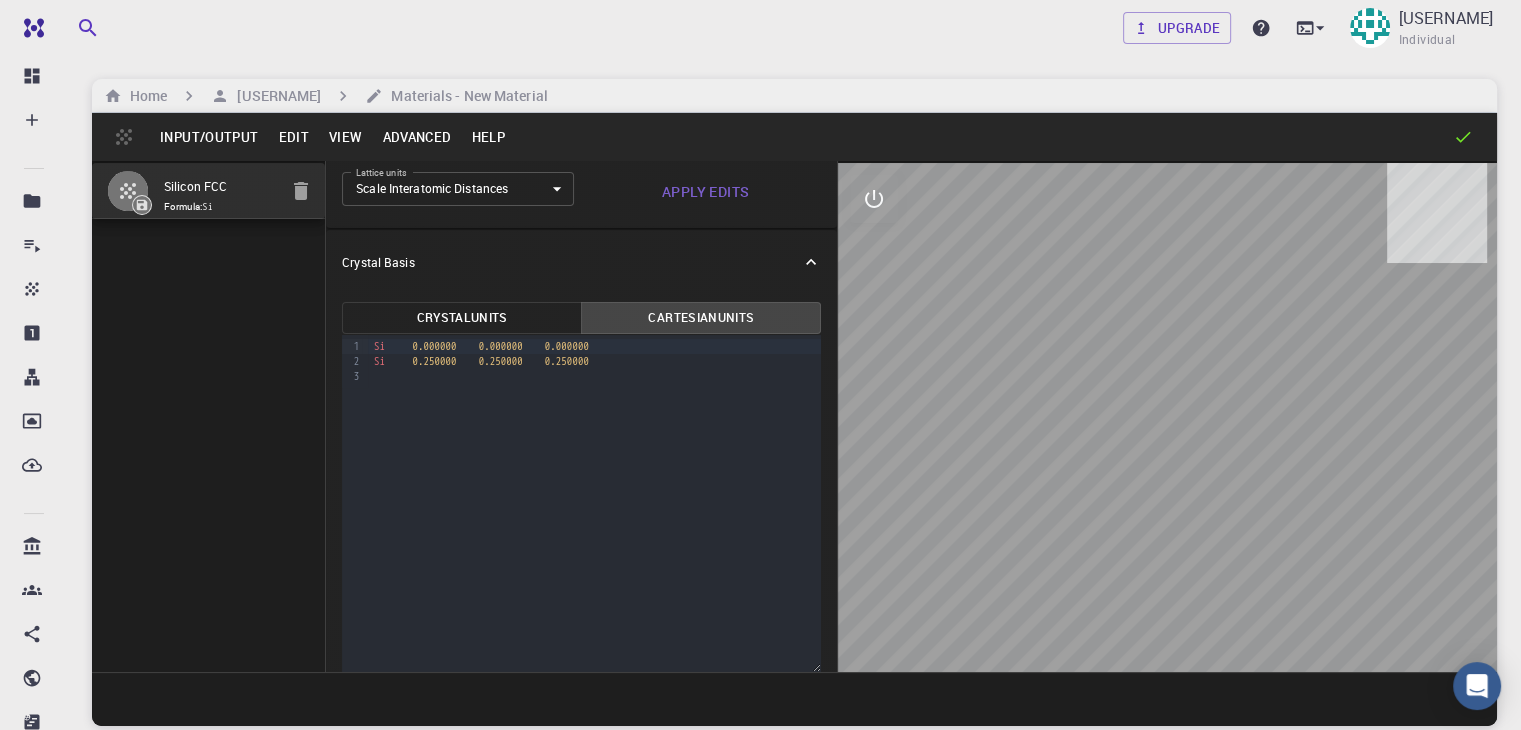 click on "Input/Output" at bounding box center [209, 137] 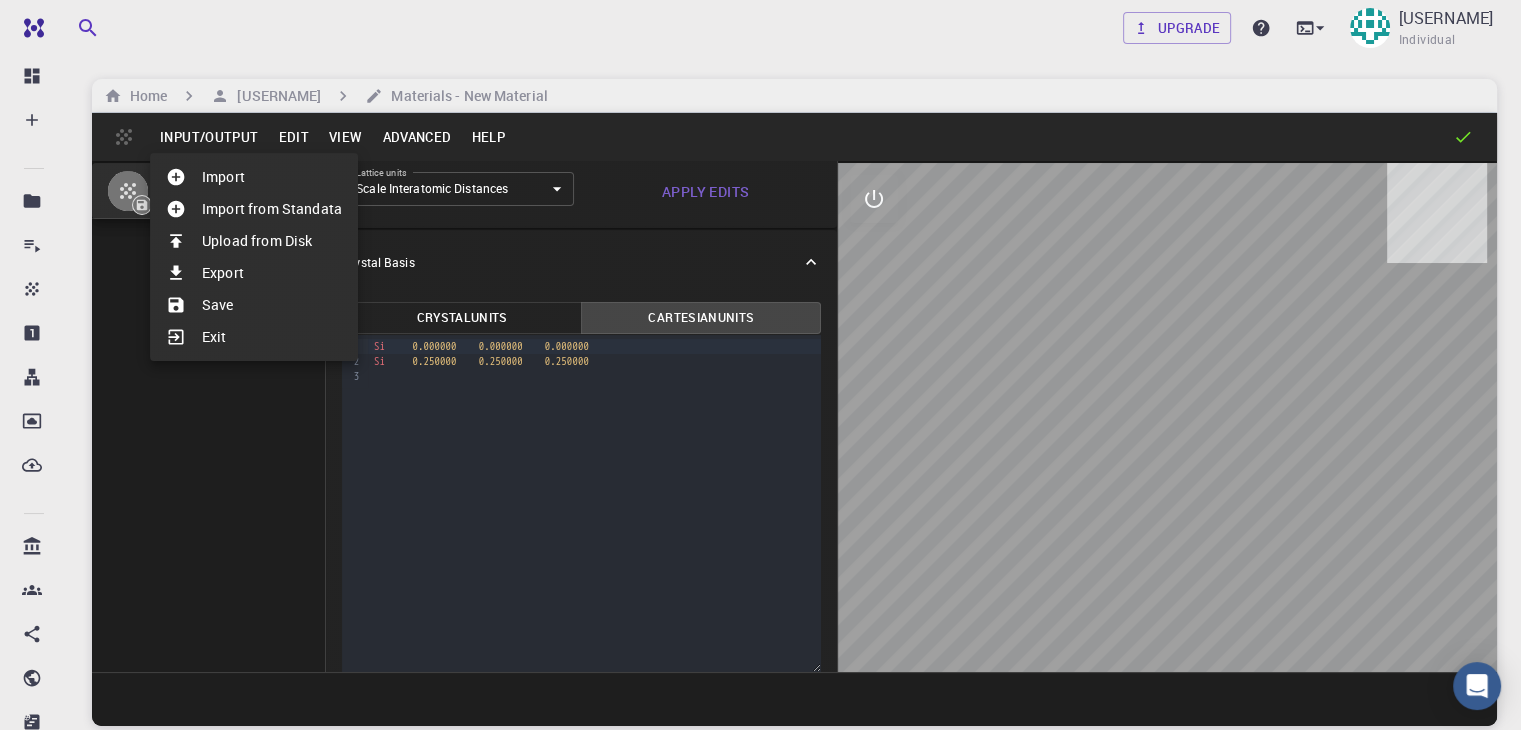 click at bounding box center (760, 365) 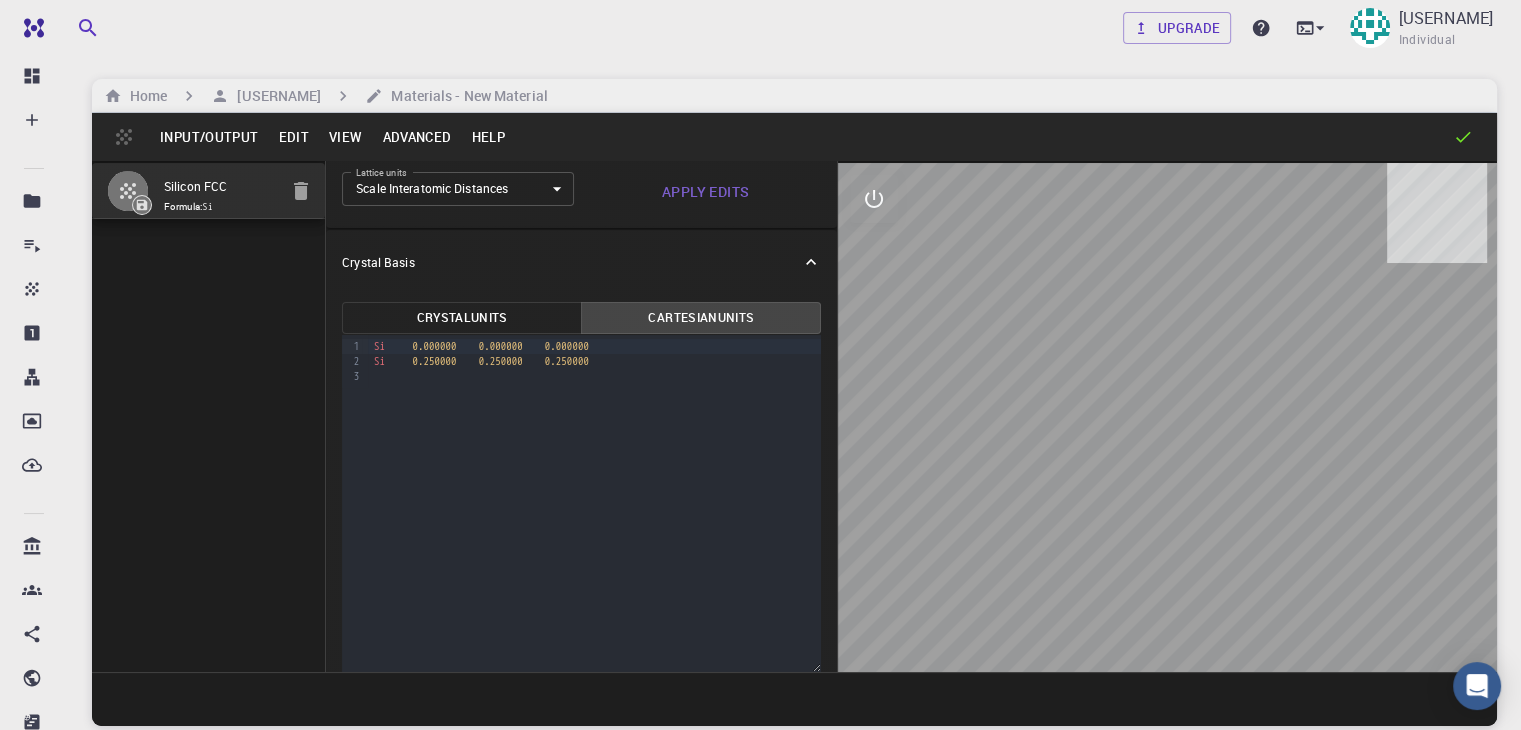 click on "Edit" at bounding box center (293, 137) 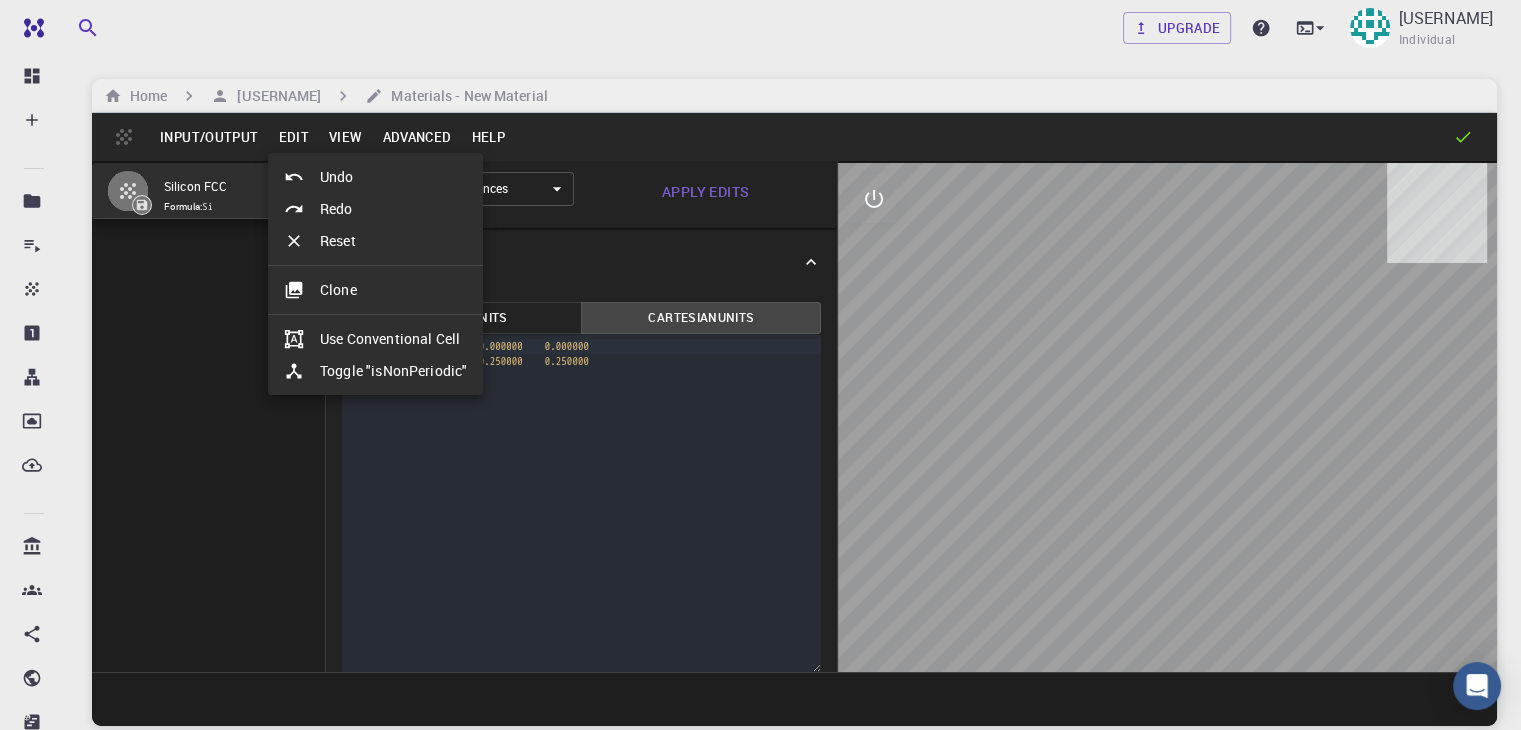 click at bounding box center [760, 365] 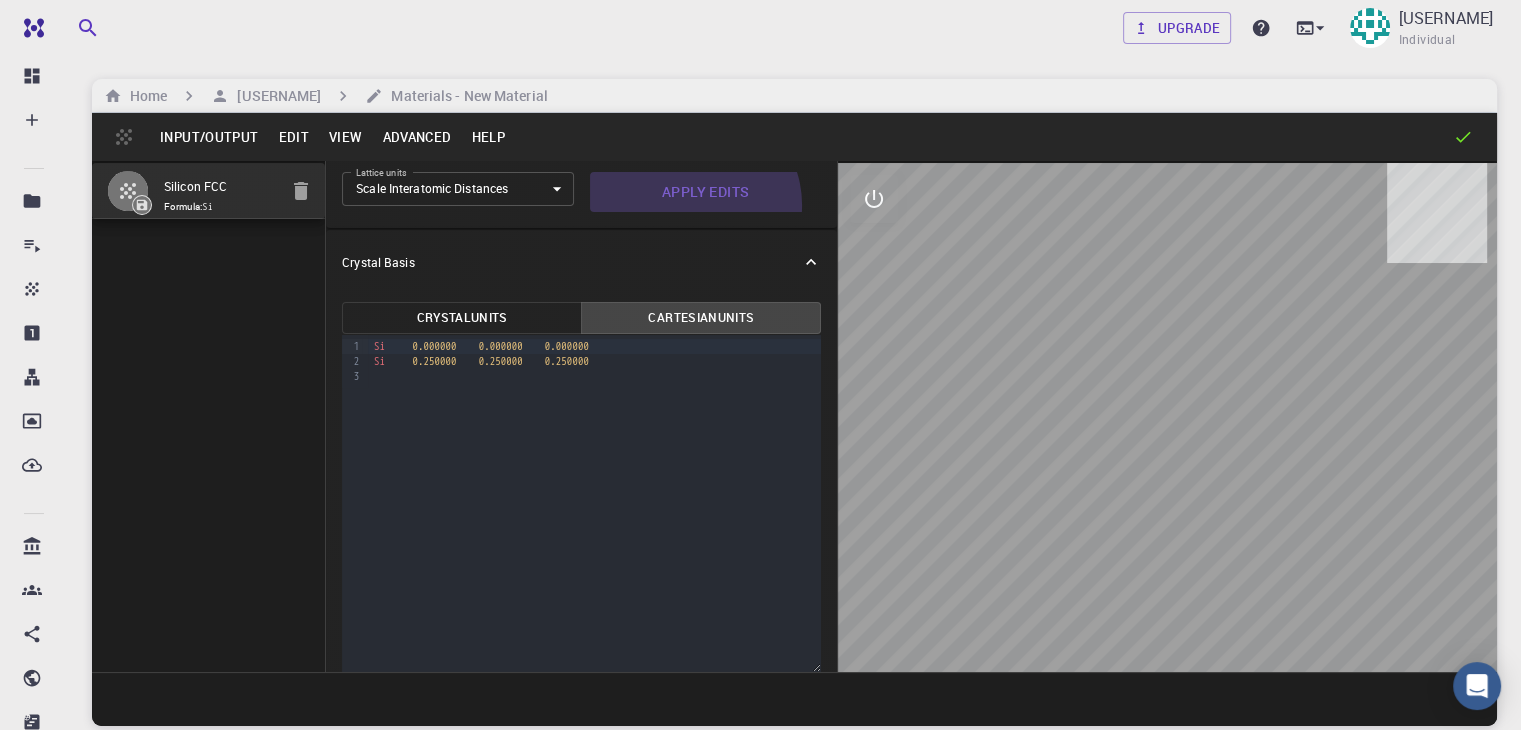 click on "Apply Edits" at bounding box center (706, 192) 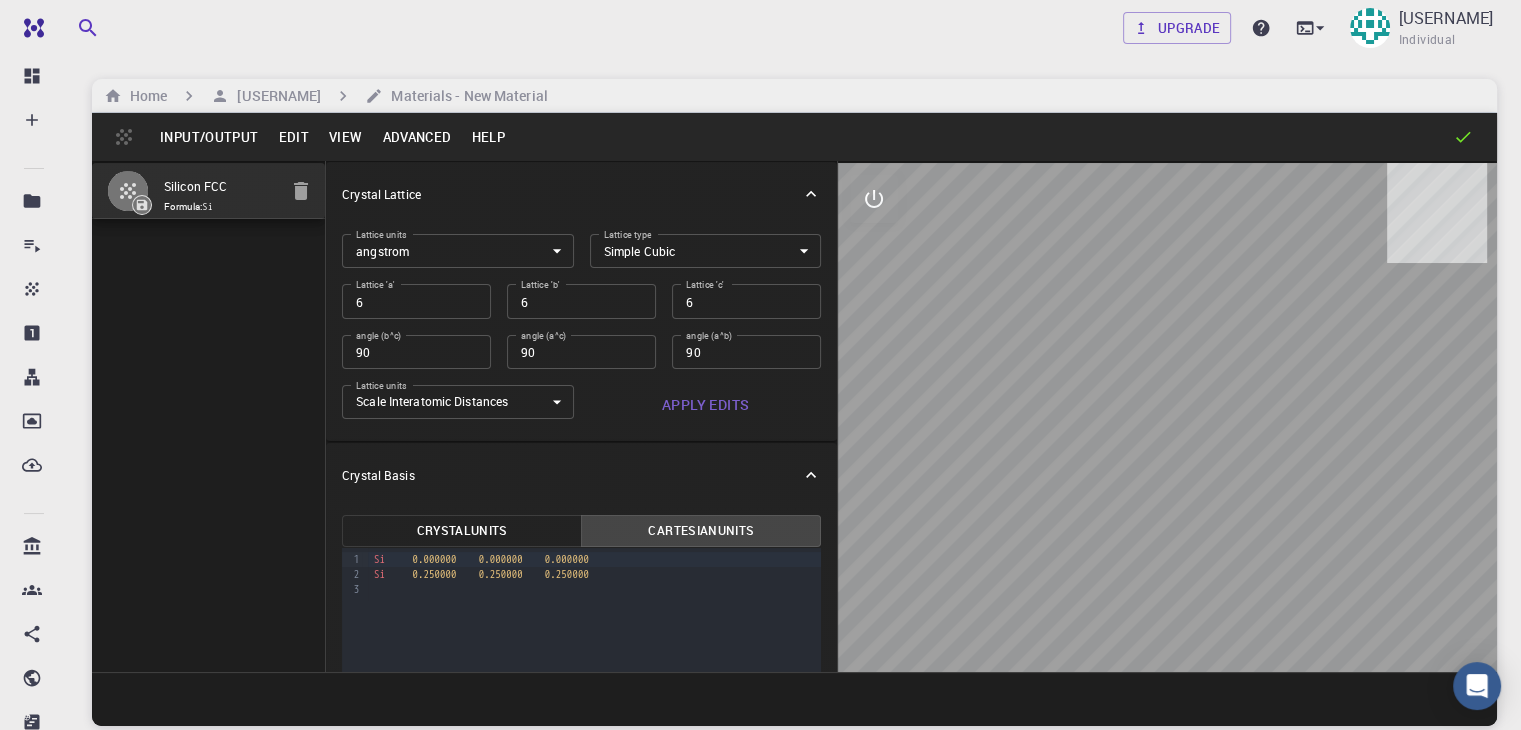scroll, scrollTop: 0, scrollLeft: 0, axis: both 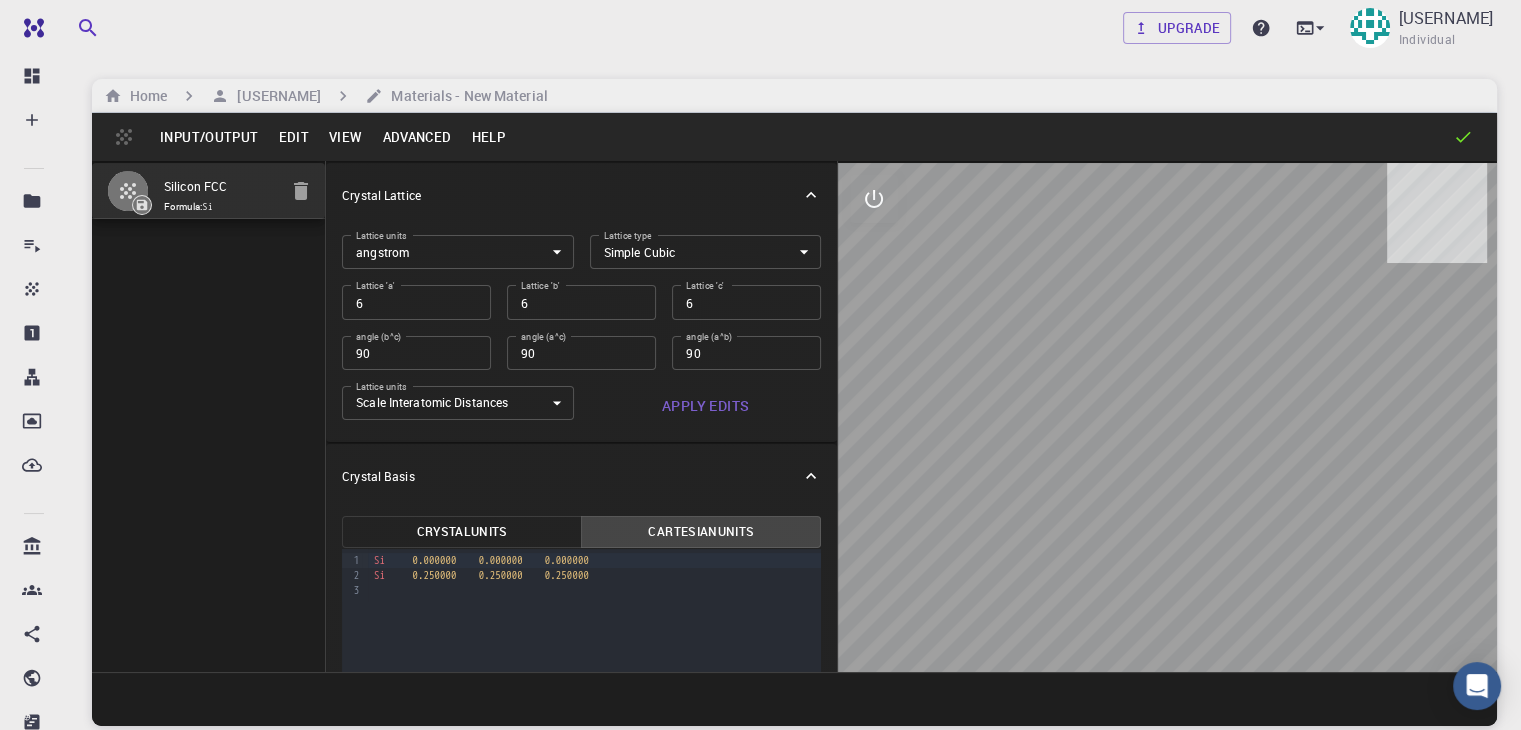 click on "Upgrade [USERNAME] Individual Home [USERNAME] Materials - New Material Input/Output Edit View Advanced Help Silicon FCC Formula:  Si Crystal Lattice Lattice units angstrom angstrom Lattice units Lattice type Simple Cubic CUB Lattice type Lattice 'a' 6 Lattice 'a' Lattice 'b' 6 Lattice 'b' Lattice 'c' 6 Lattice 'c' angle (b^c) 90 angle (b^c) angle (a^c) 90 angle (a^c) angle (a^b) 90 angle (a^b) Lattice units Scale Interatomic Distances 0 Lattice units Apply Edits Crystal Basis Crystal  Units Cartesian  Units 9 1 2 3 › Si       0.000000      0.000000      0.000000   Si       0.250000      0.250000      0.250000   ©  2025   Exabyte Inc.   ." at bounding box center (760, 441) 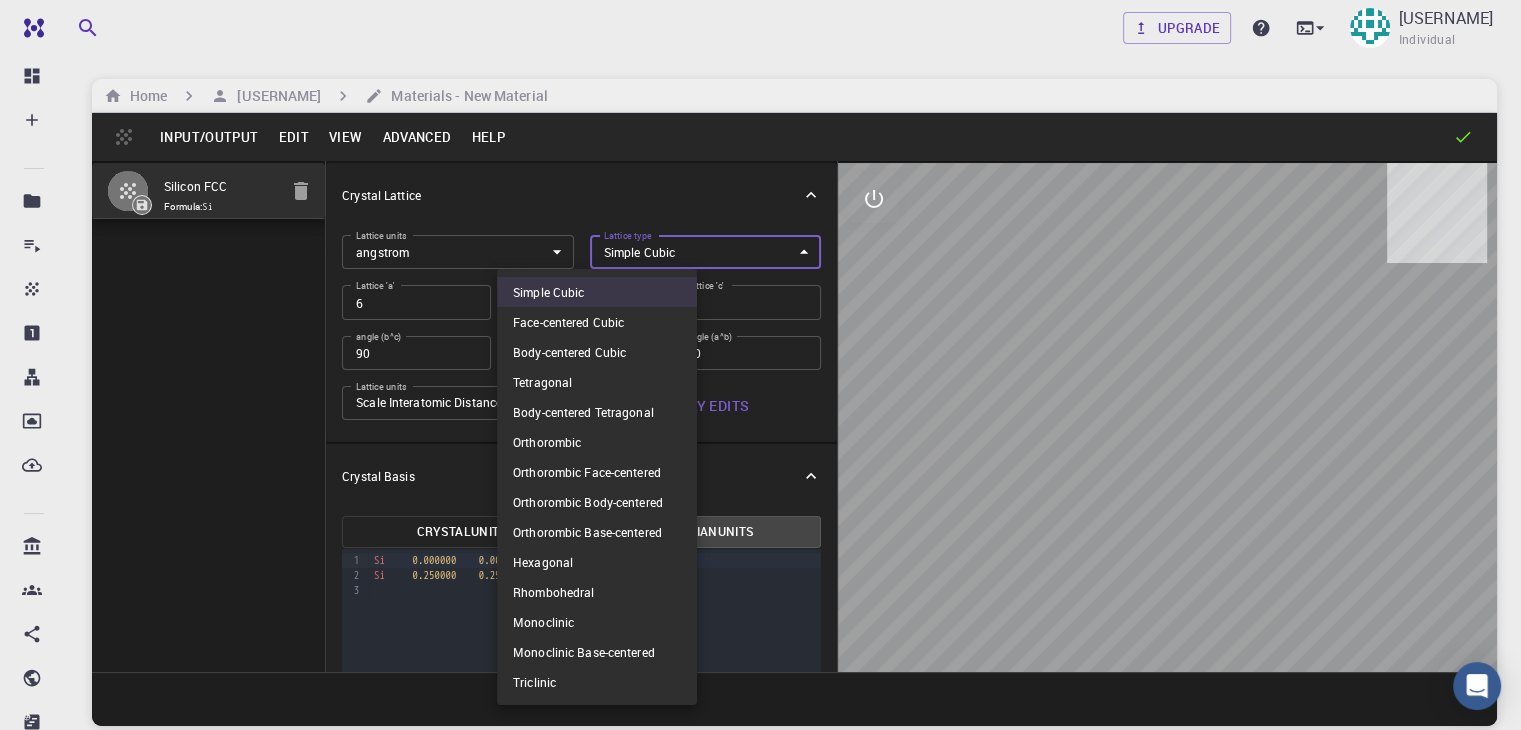 click at bounding box center (760, 365) 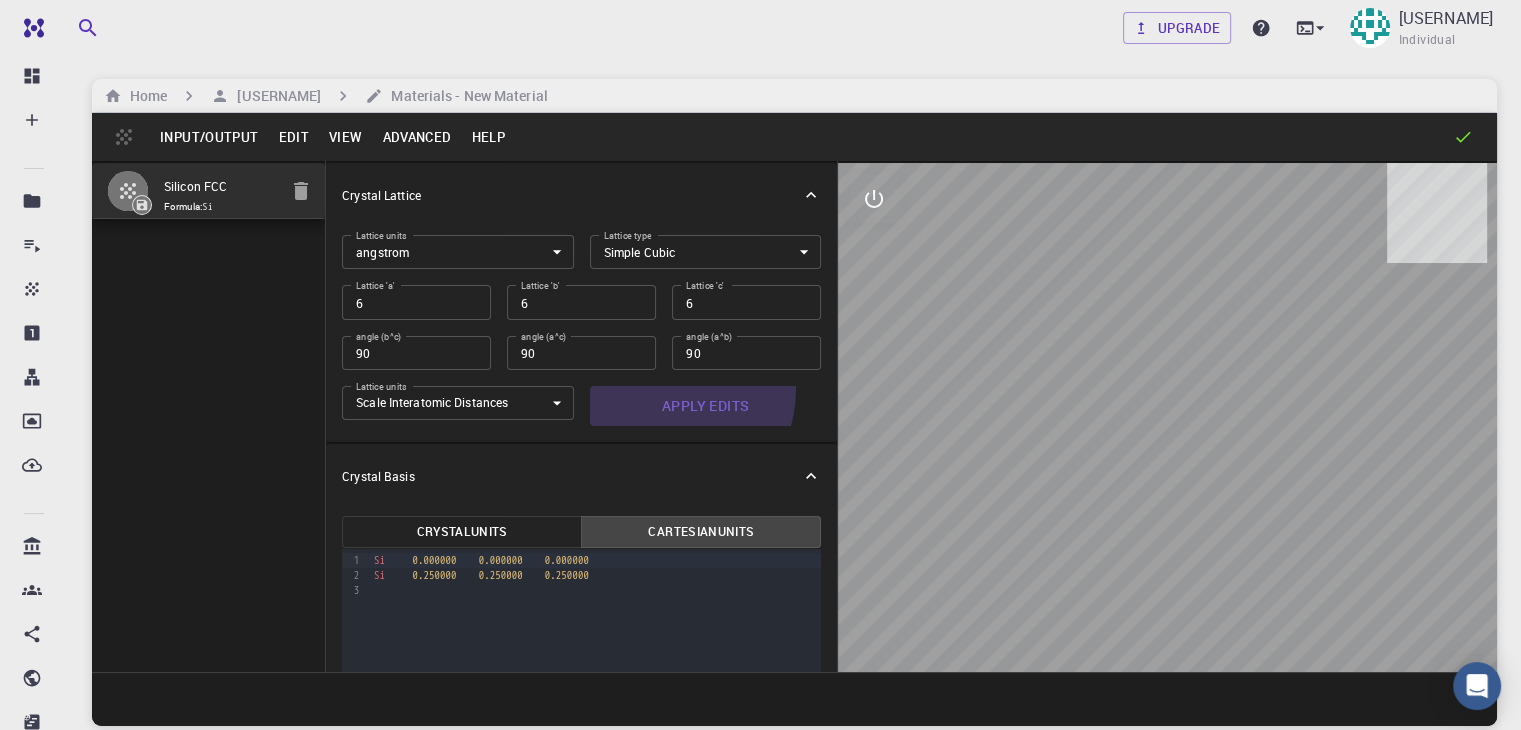 click on "Apply Edits" at bounding box center (706, 406) 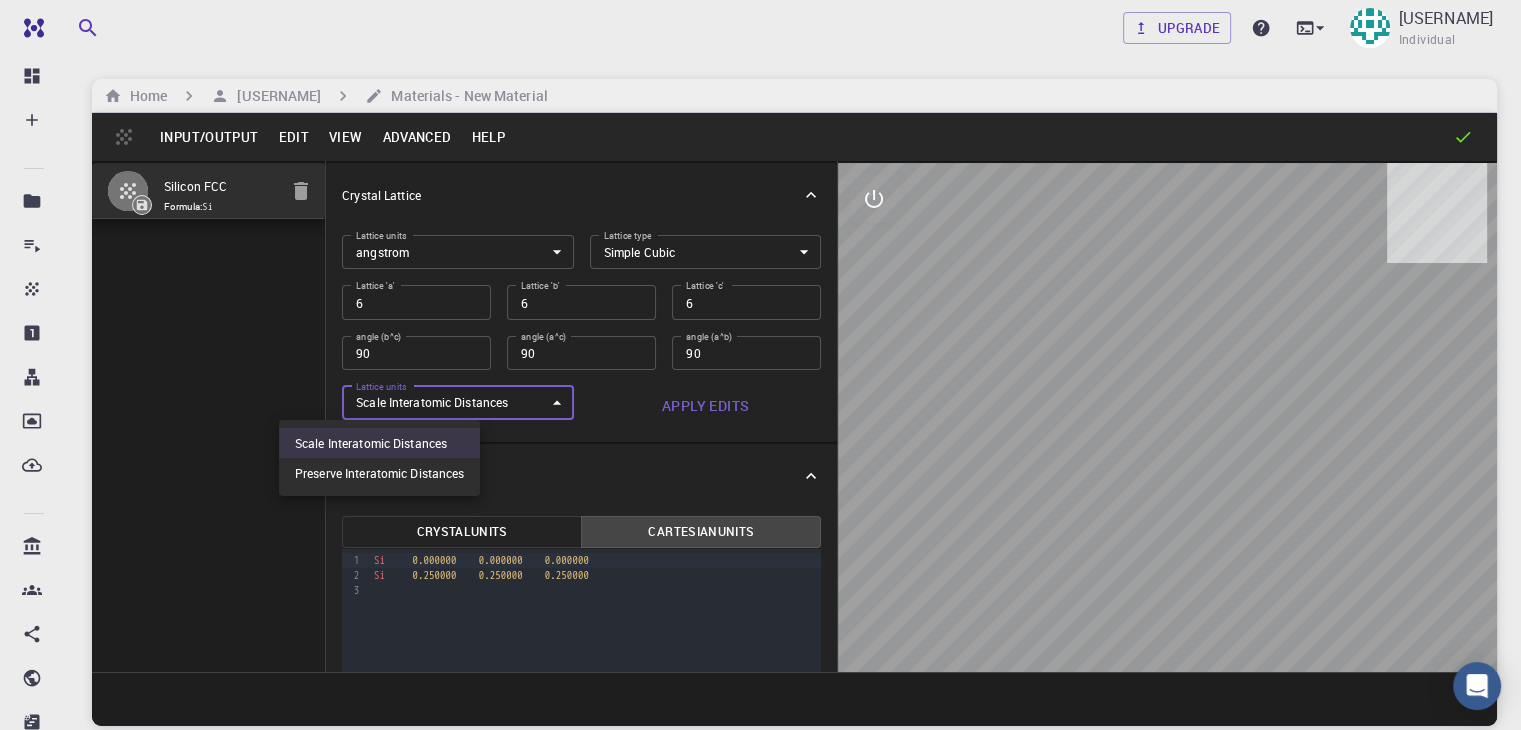 click on "Upgrade [USERNAME] Individual Home [USERNAME] Materials - New Material Input/Output Edit View Advanced Help Silicon FCC Formula:  Si Crystal Lattice Lattice units angstrom angstrom Lattice units Lattice type Simple Cubic CUB Lattice type Lattice 'a' 6 Lattice 'a' Lattice 'b' 6 Lattice 'b' Lattice 'c' 6 Lattice 'c' angle (b^c) 90 angle (b^c) angle (a^c) 90 angle (a^c) angle (a^b) 90 angle (a^b) Lattice units Scale Interatomic Distances 0 Lattice units Apply Edits Crystal Basis Crystal  Units Cartesian  Units 9 1 2 3 › Si       0.000000      0.000000      0.000000   Si       0.250000      0.250000      0.250000   ©  2025   Exabyte Inc.   ." at bounding box center (760, 441) 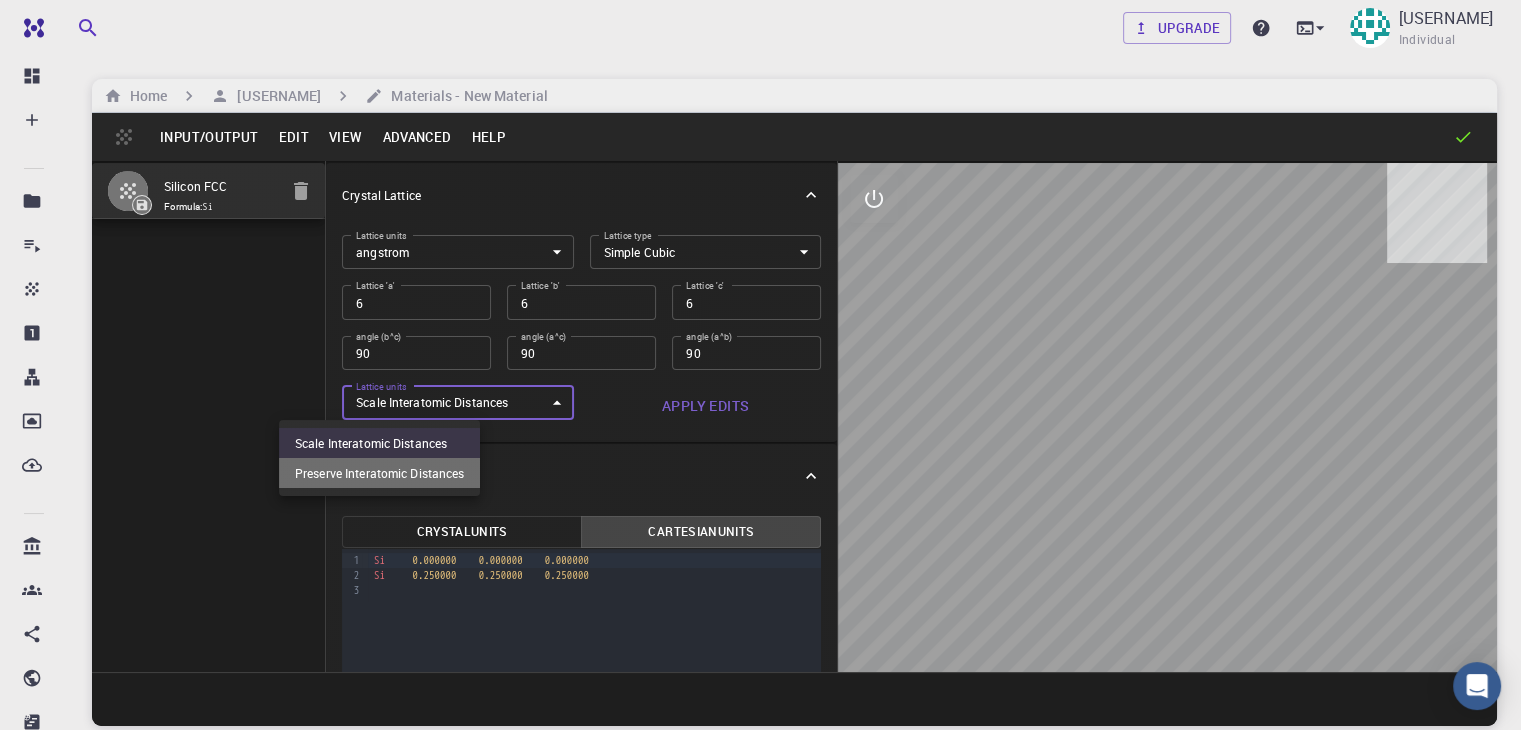 click on "Preserve Interatomic Distances" at bounding box center [379, 473] 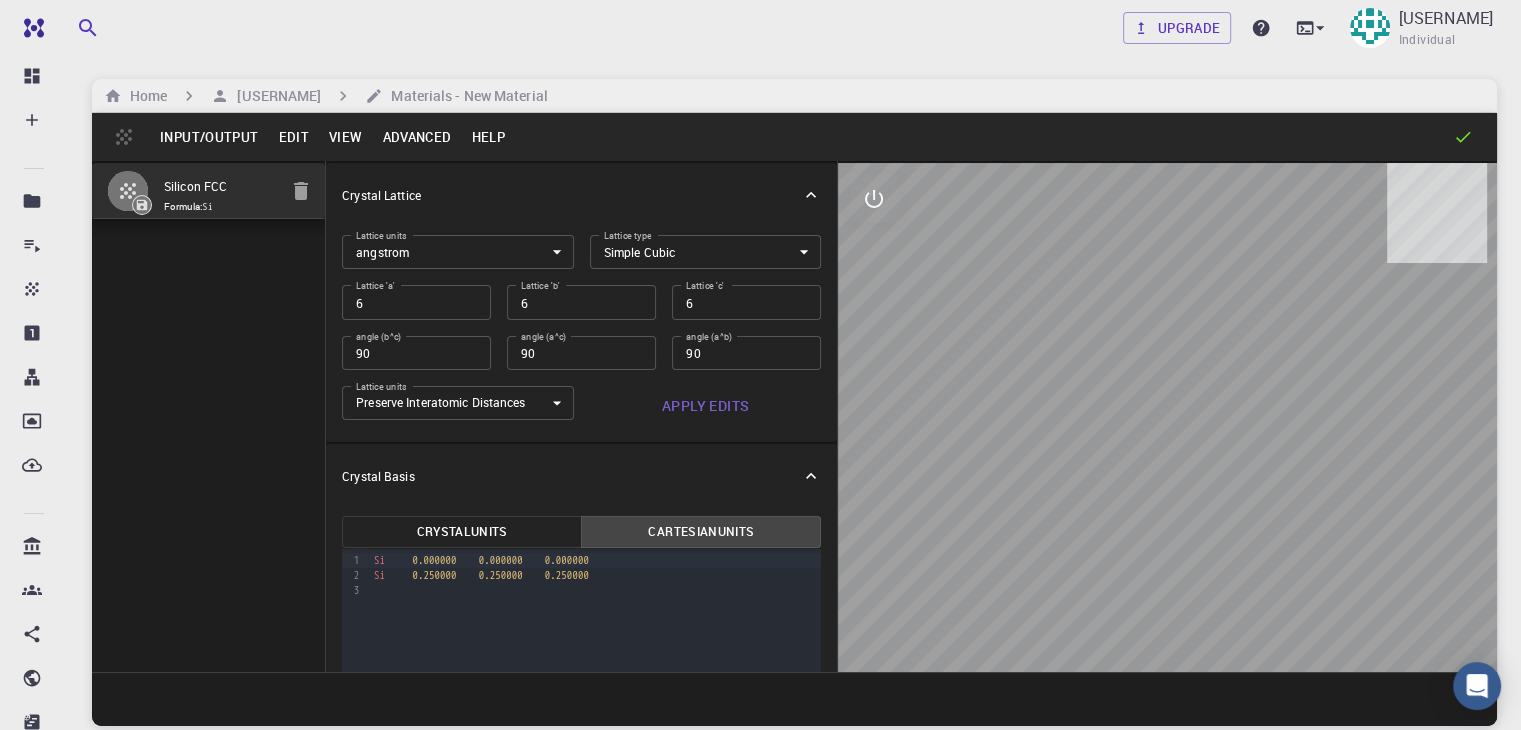 click on "Crystal Basis" at bounding box center (378, 476) 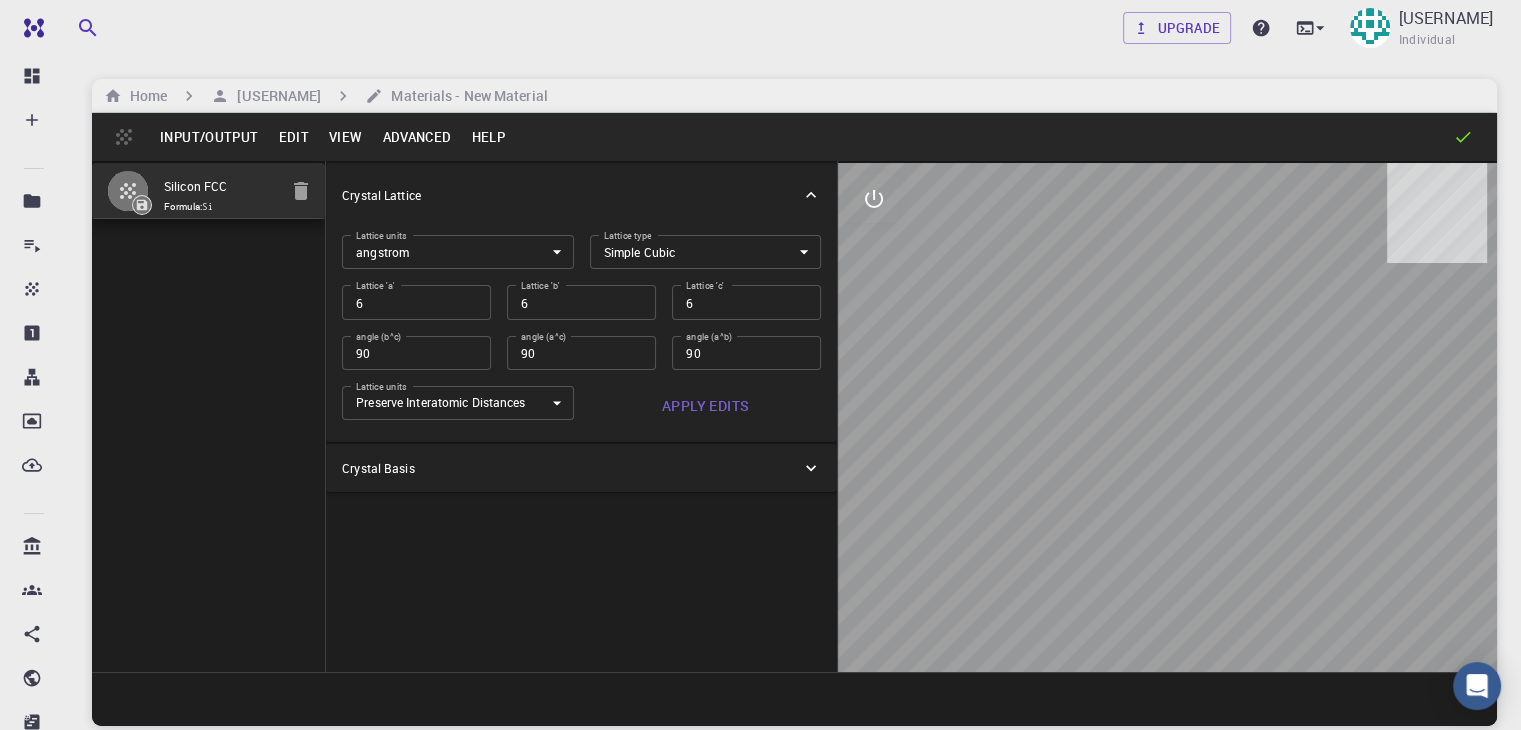 click on "Crystal Basis" at bounding box center (581, 468) 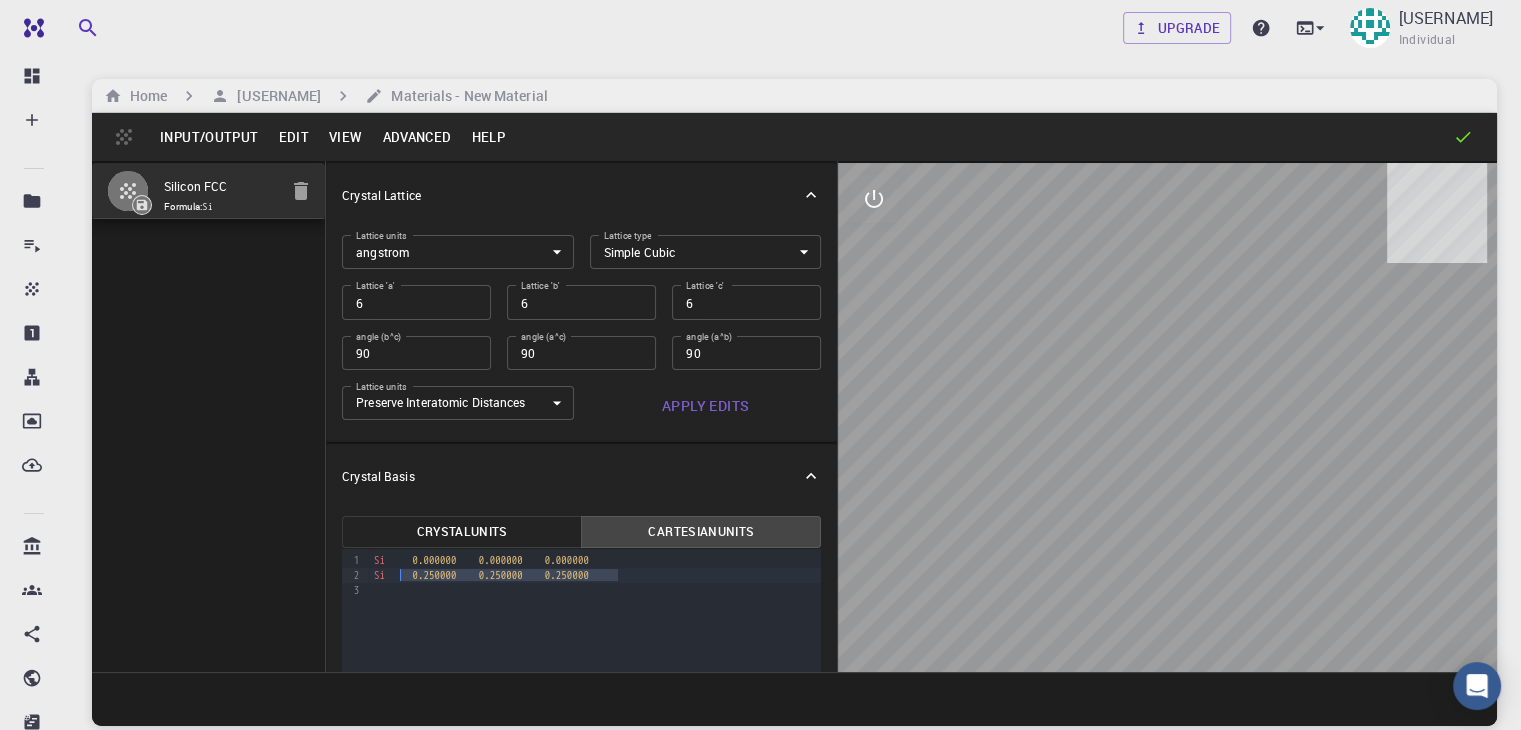 drag, startPoint x: 576, startPoint y: 577, endPoint x: 327, endPoint y: 565, distance: 249.28899 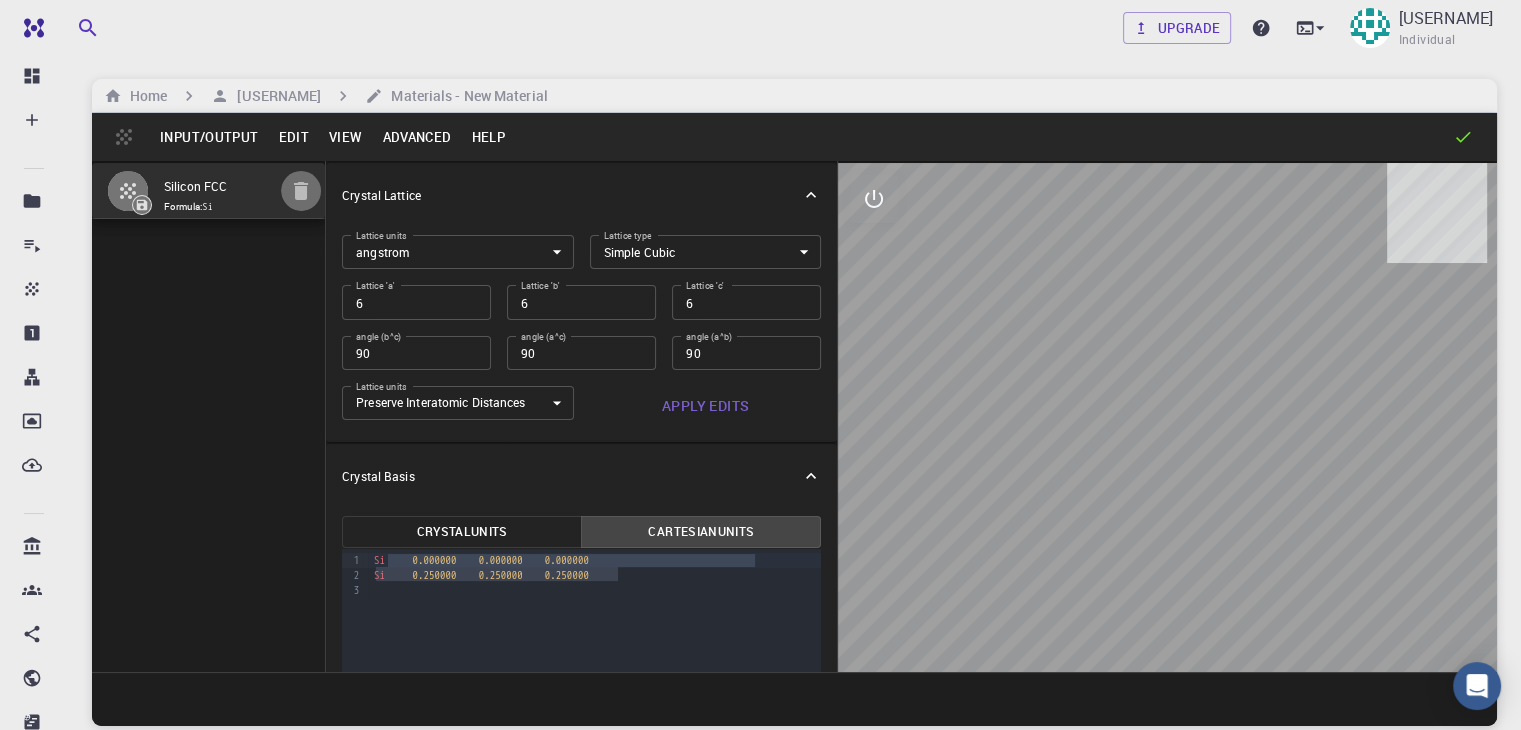 click 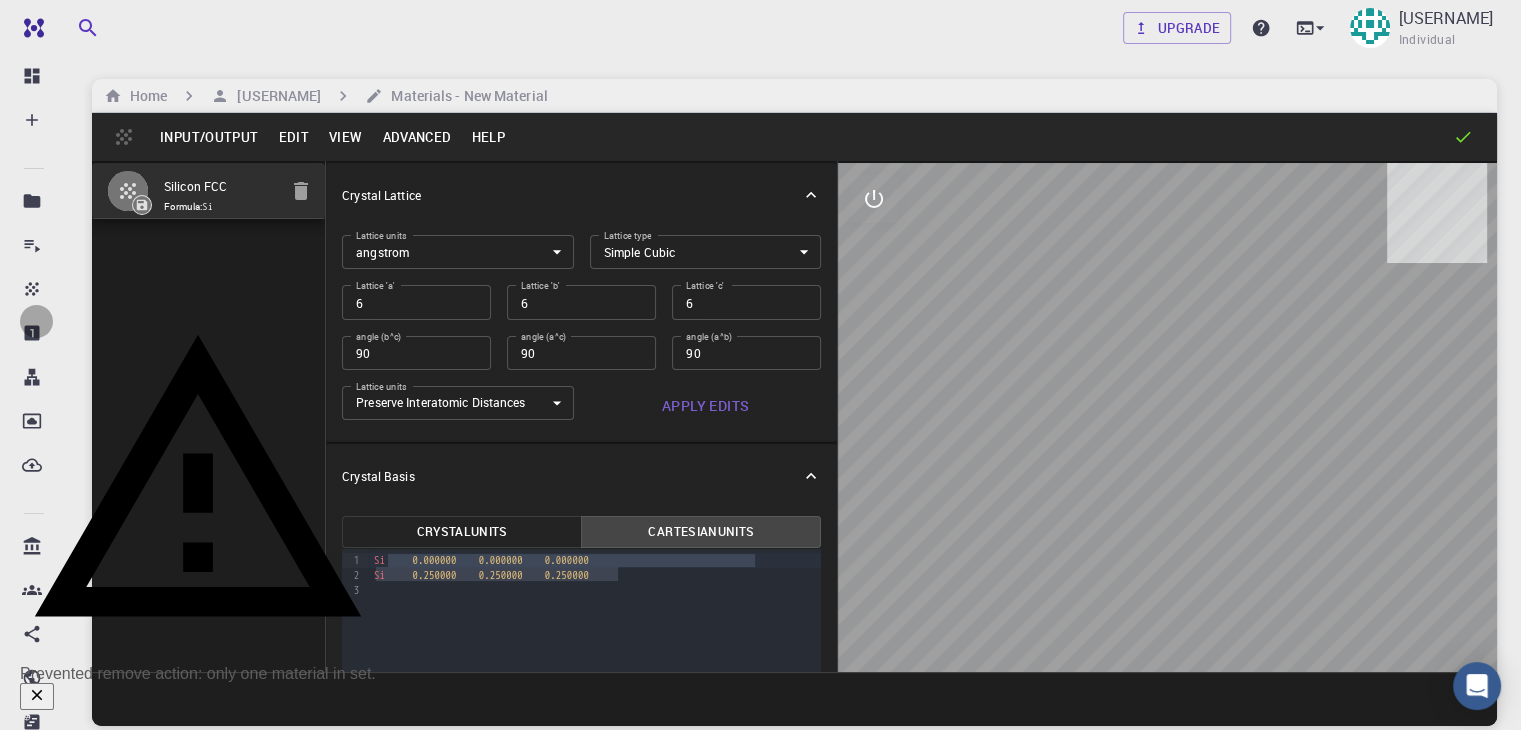 click 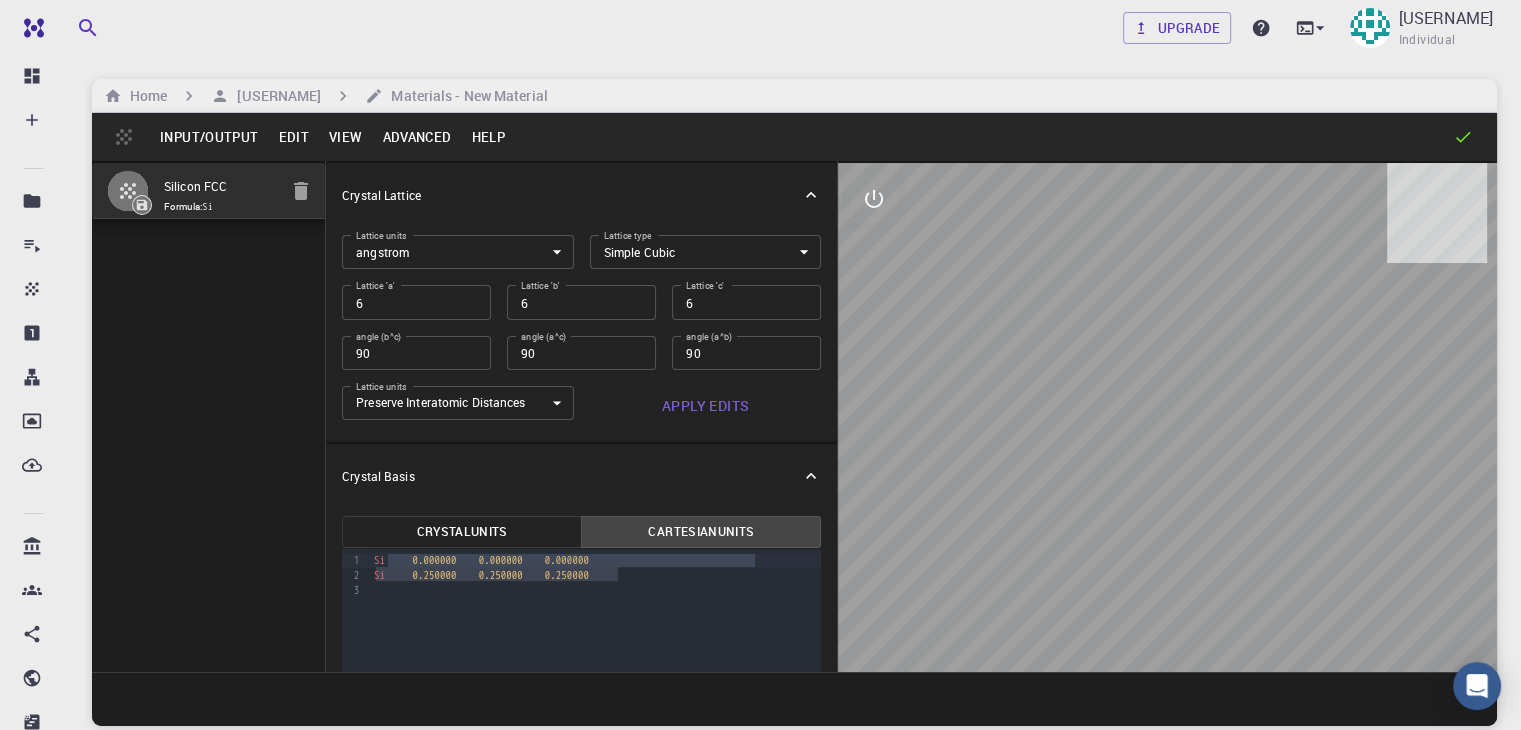 click on "Input/Output" at bounding box center (209, 137) 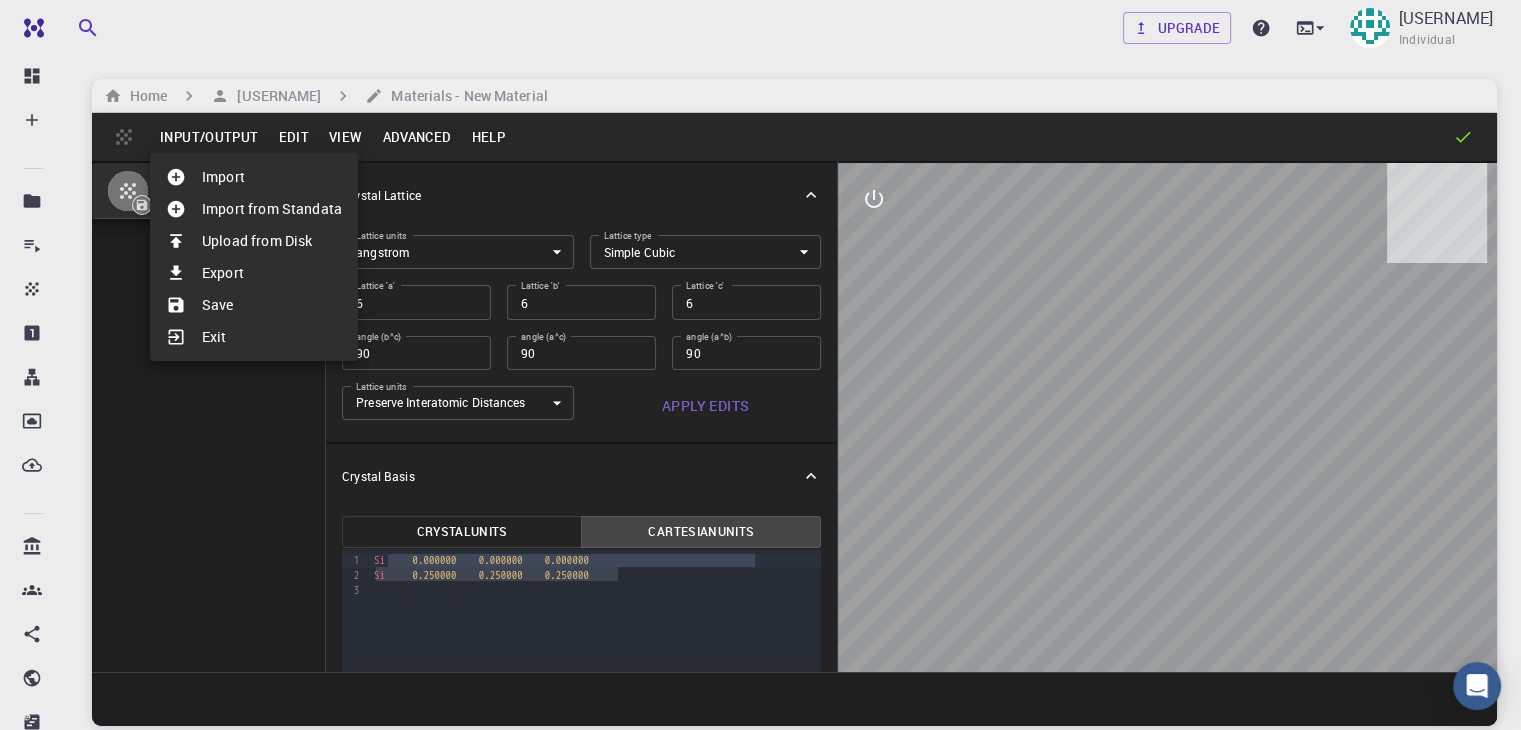 click at bounding box center [760, 365] 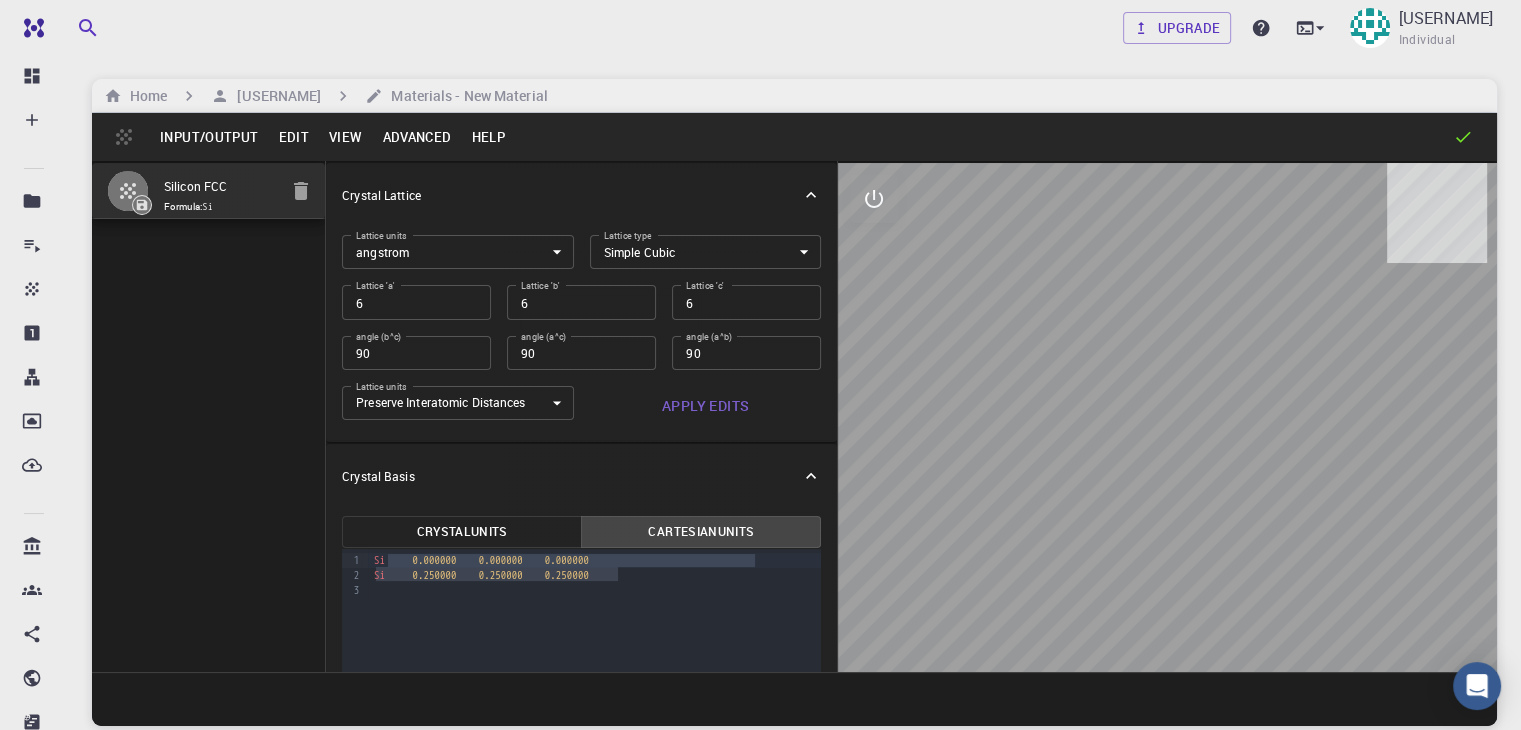 click on "View" at bounding box center [346, 137] 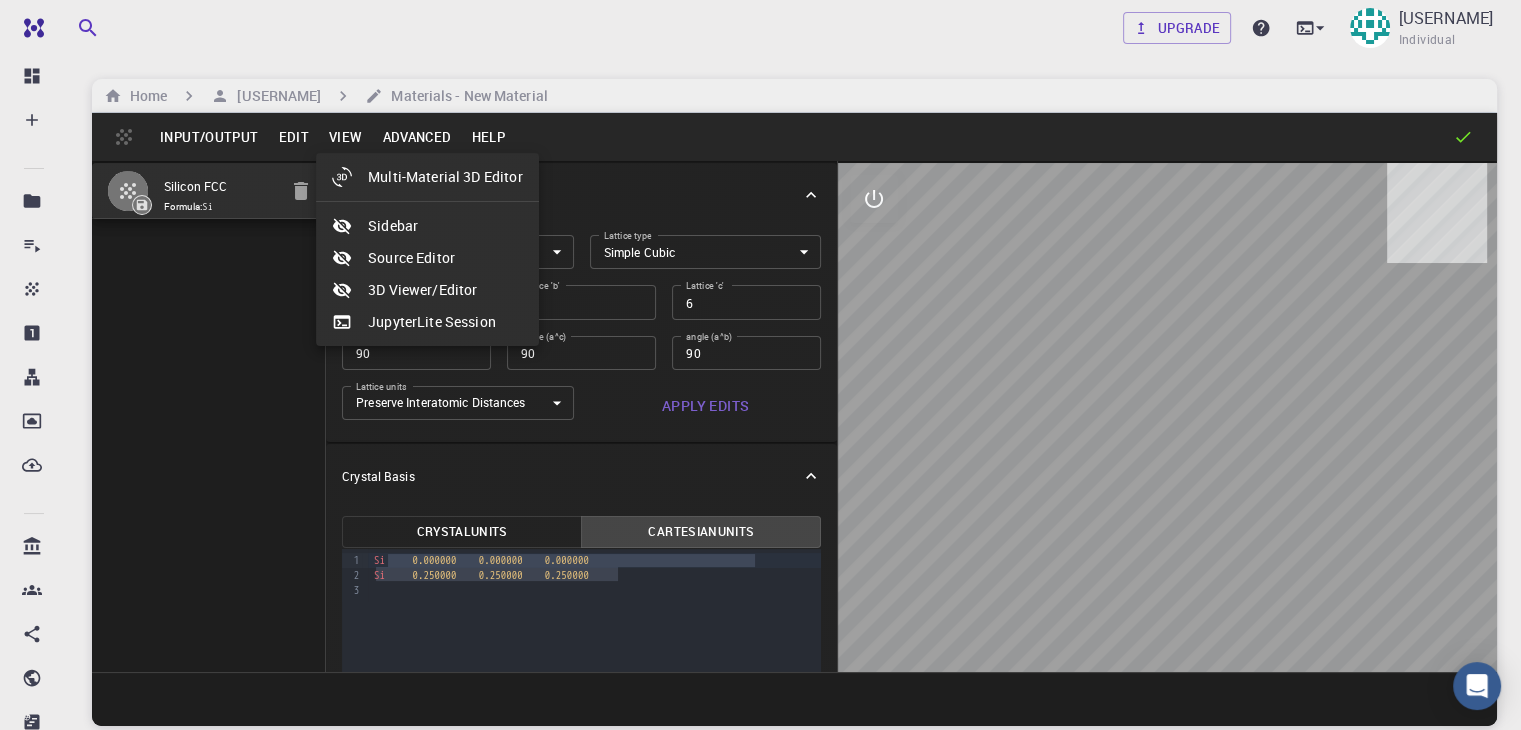 click at bounding box center [760, 365] 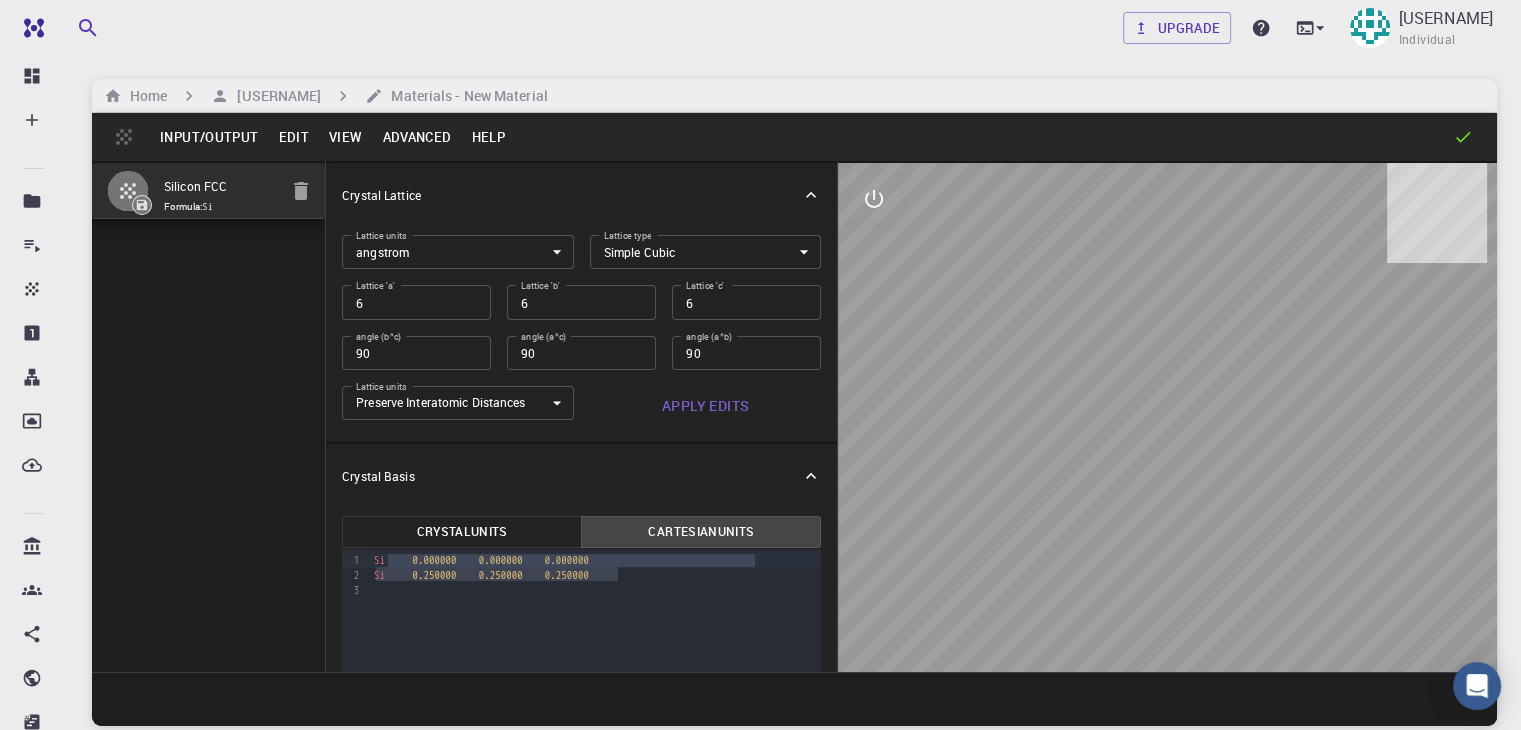 click on "Edit" at bounding box center (293, 137) 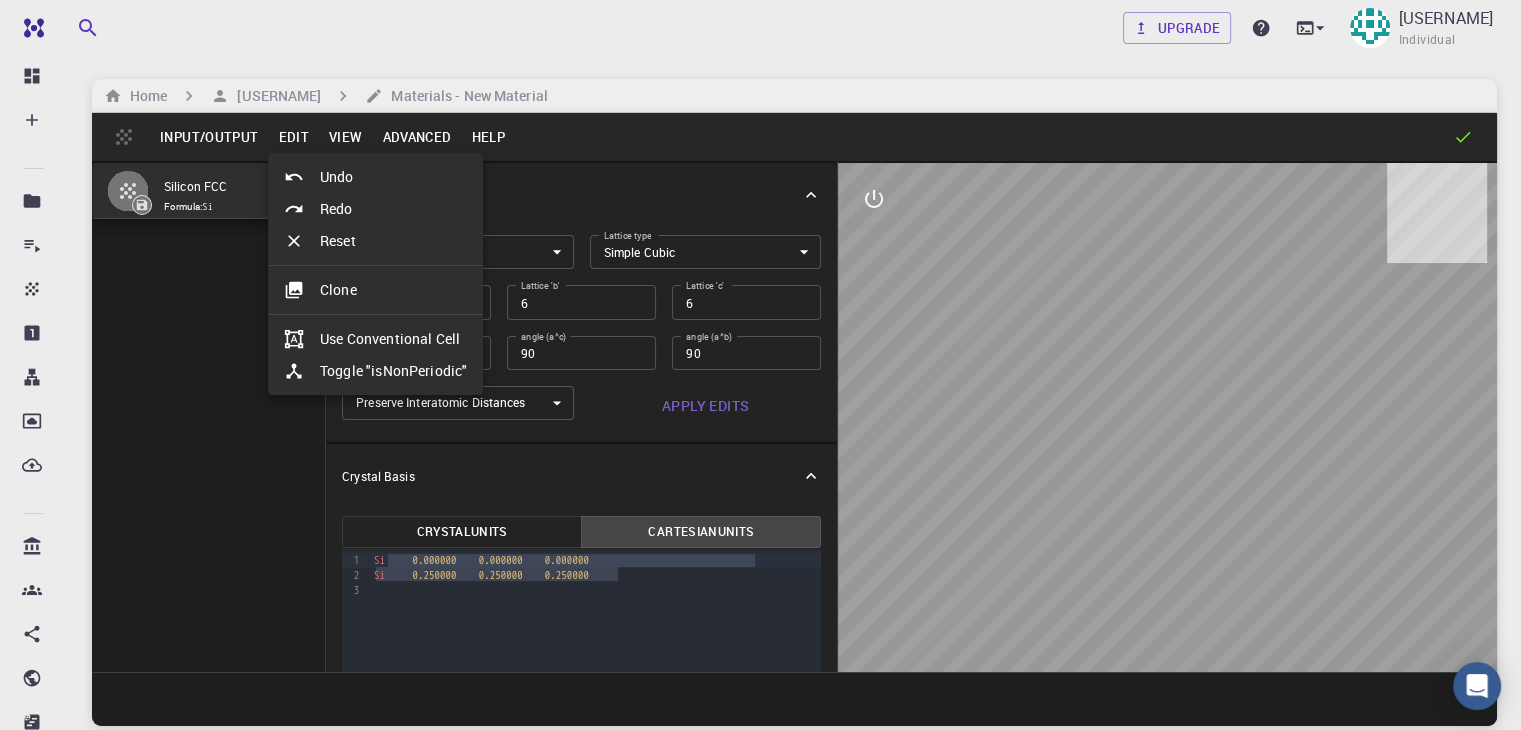 click at bounding box center (760, 365) 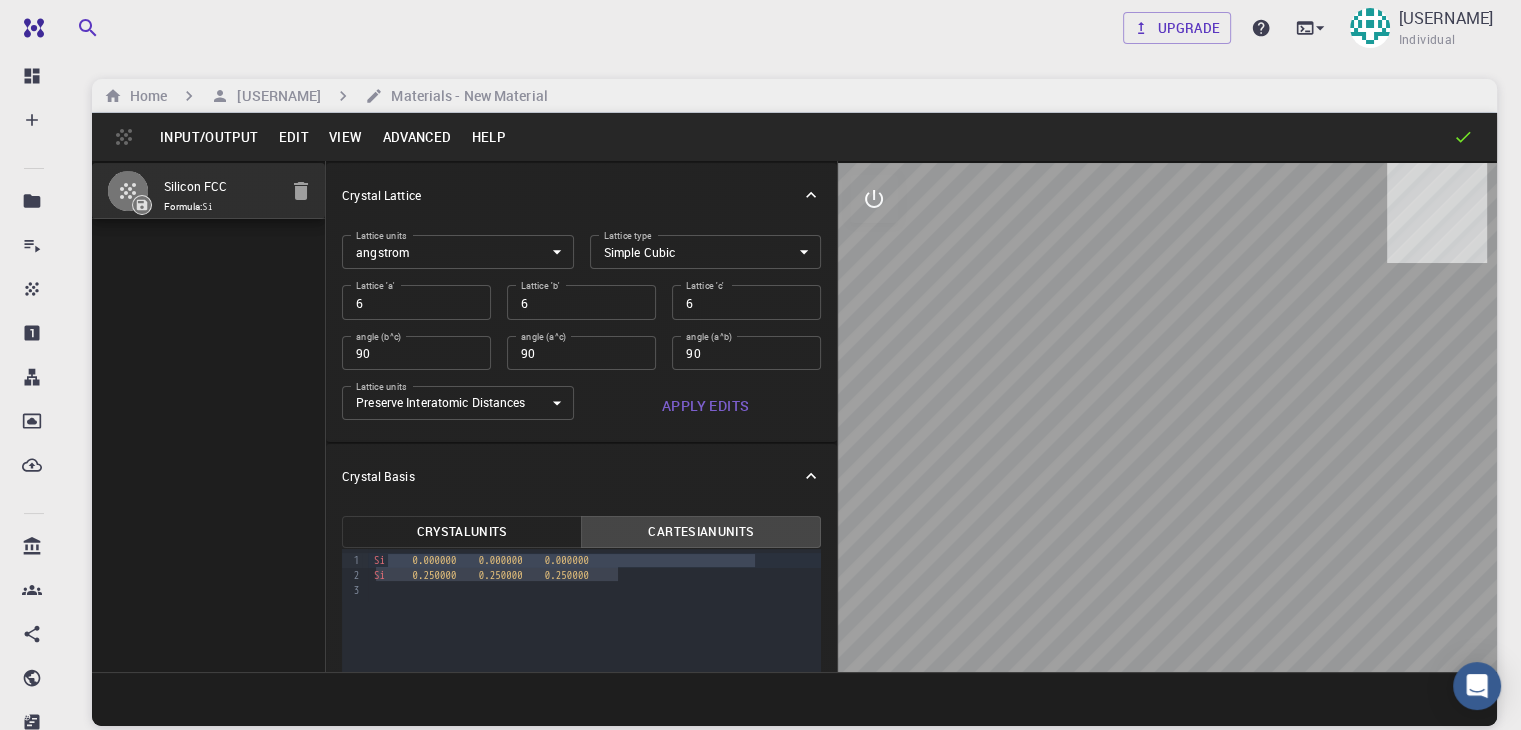 click on "Input/Output" at bounding box center (209, 137) 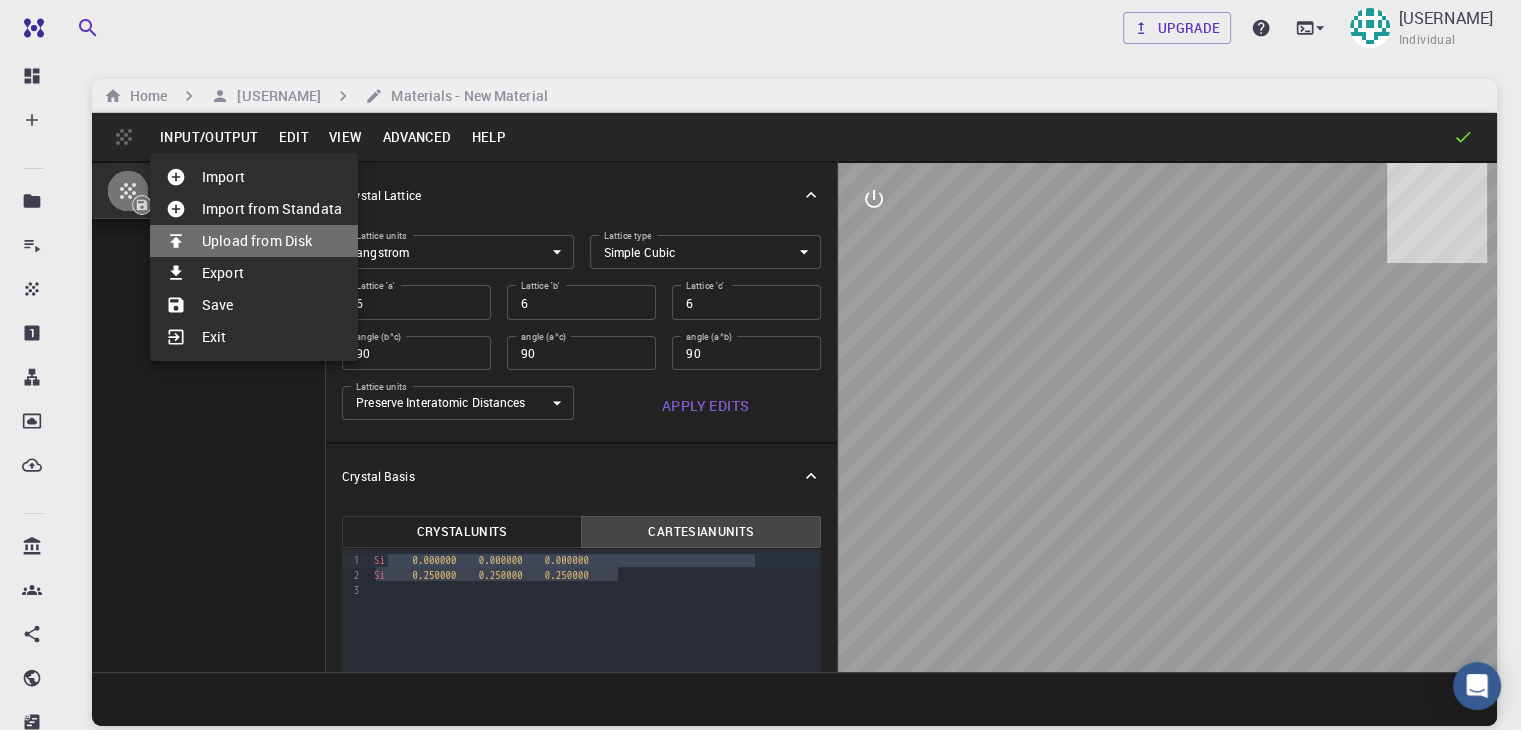 click on "Upload from Disk" at bounding box center (254, 241) 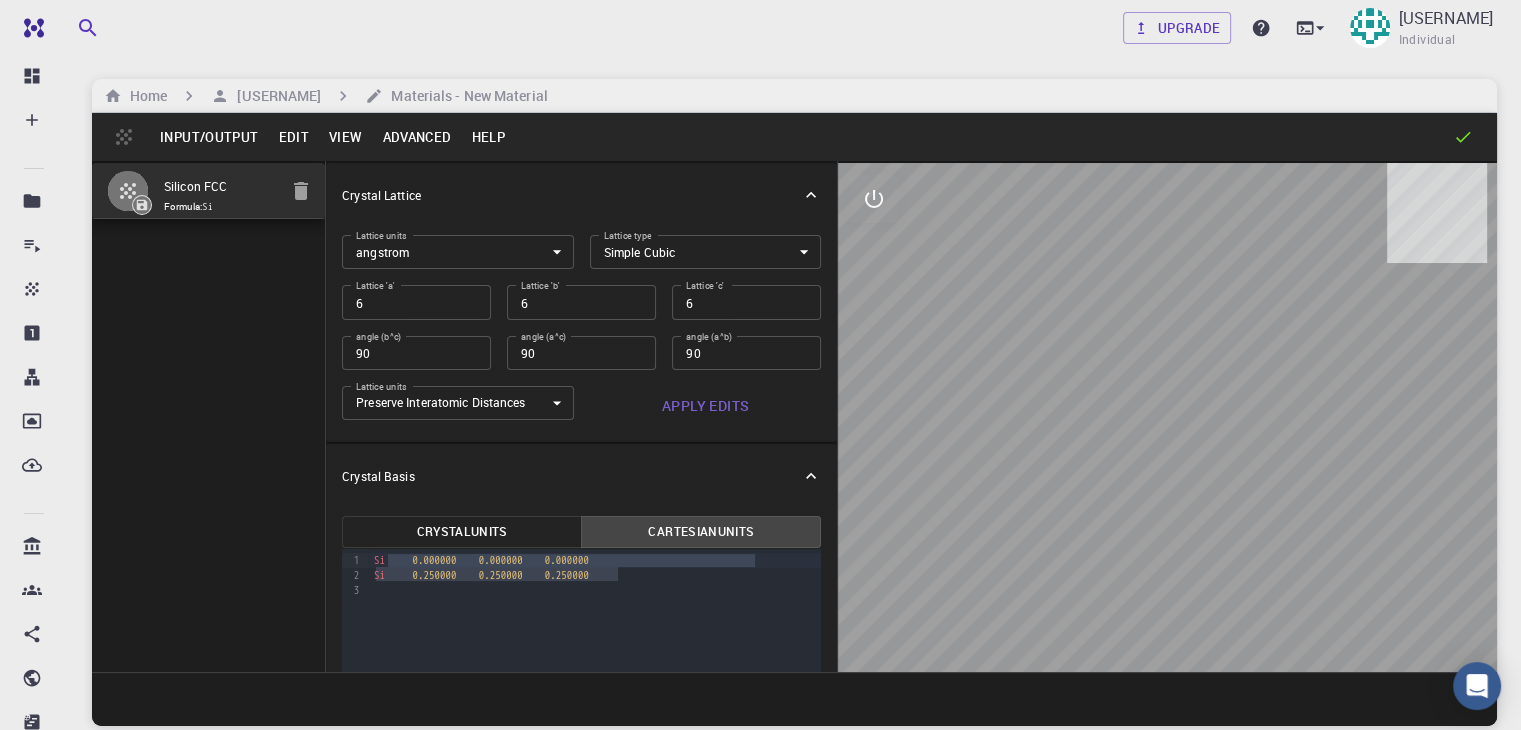 click 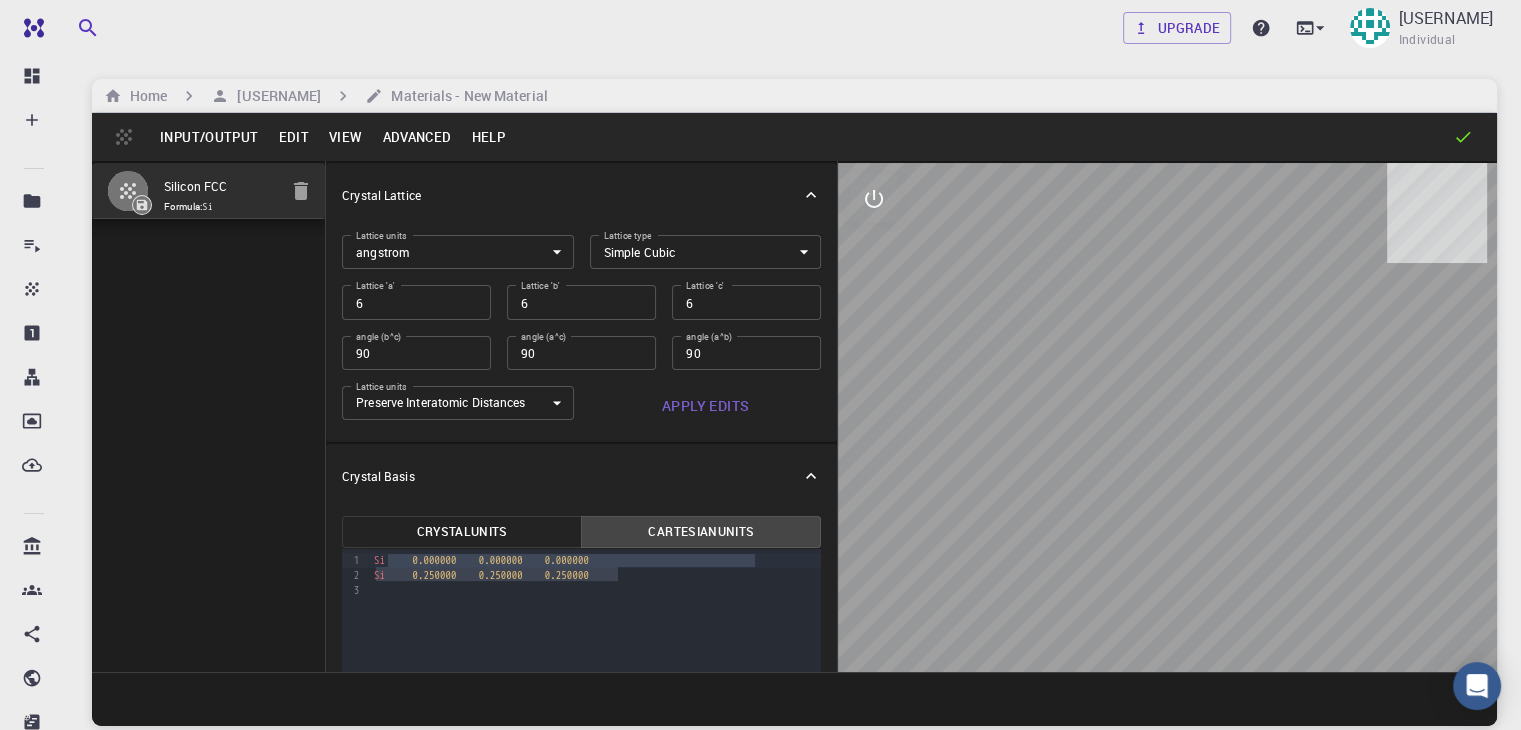 click on "Input/Output" at bounding box center [209, 137] 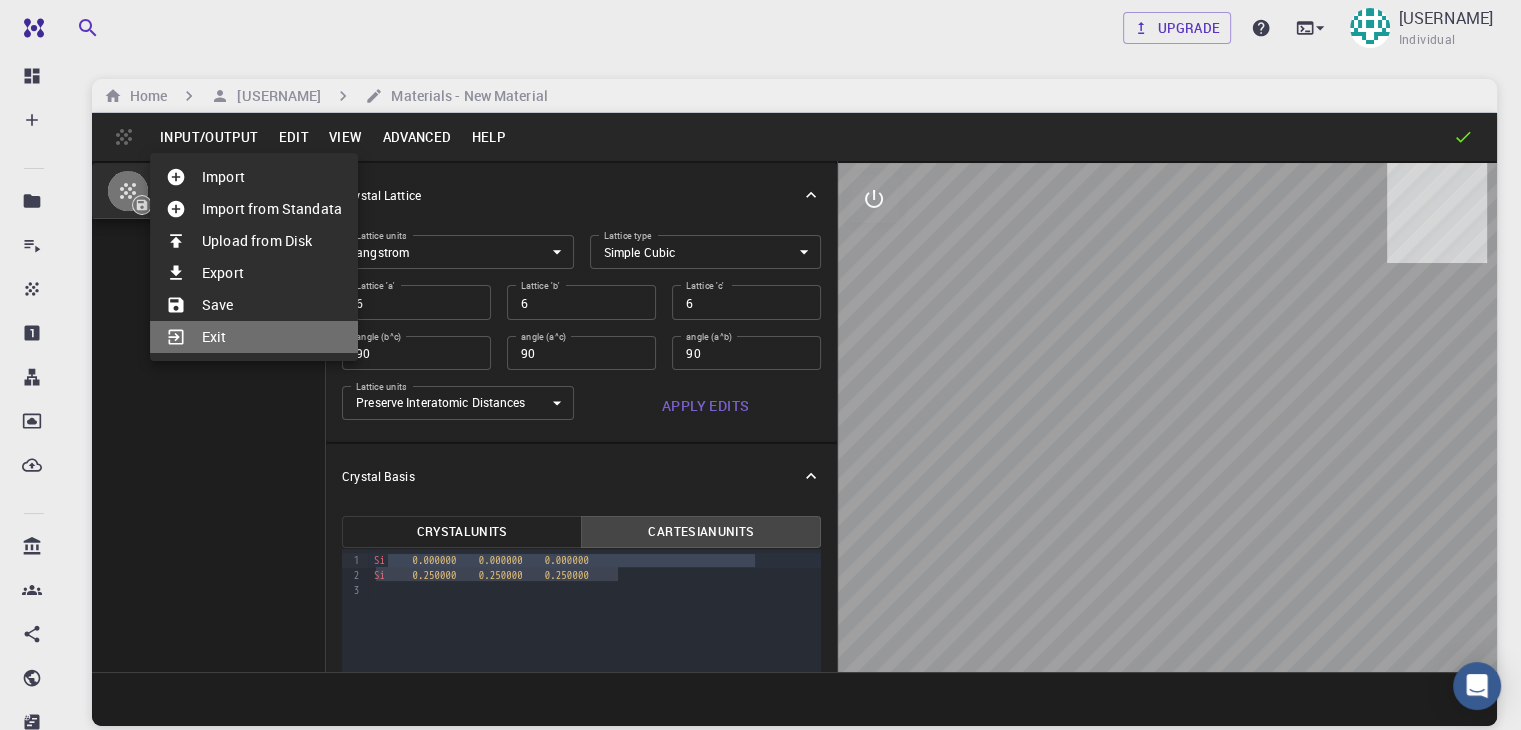 click on "Exit" at bounding box center (254, 337) 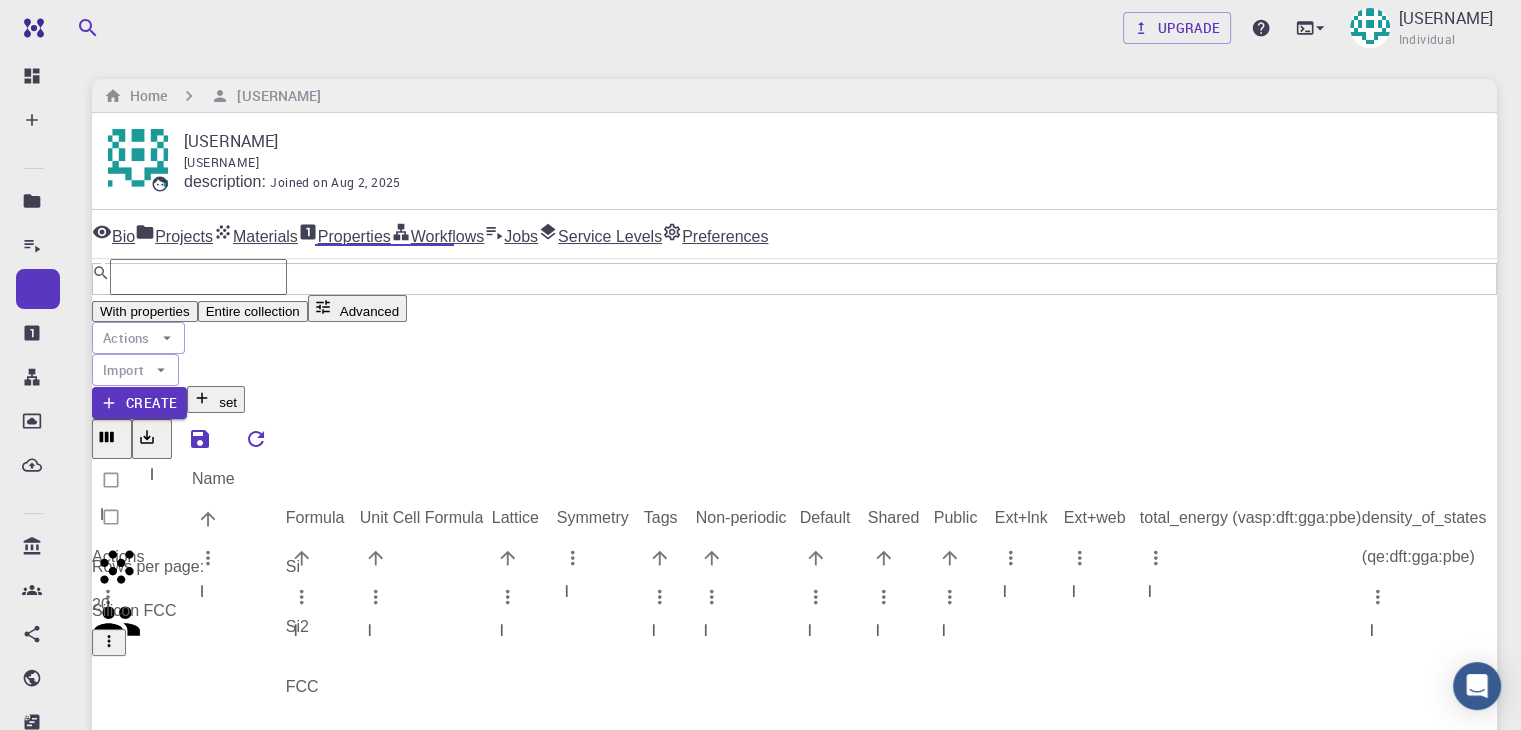 click on "Silicon FCC" at bounding box center (3461, 520) 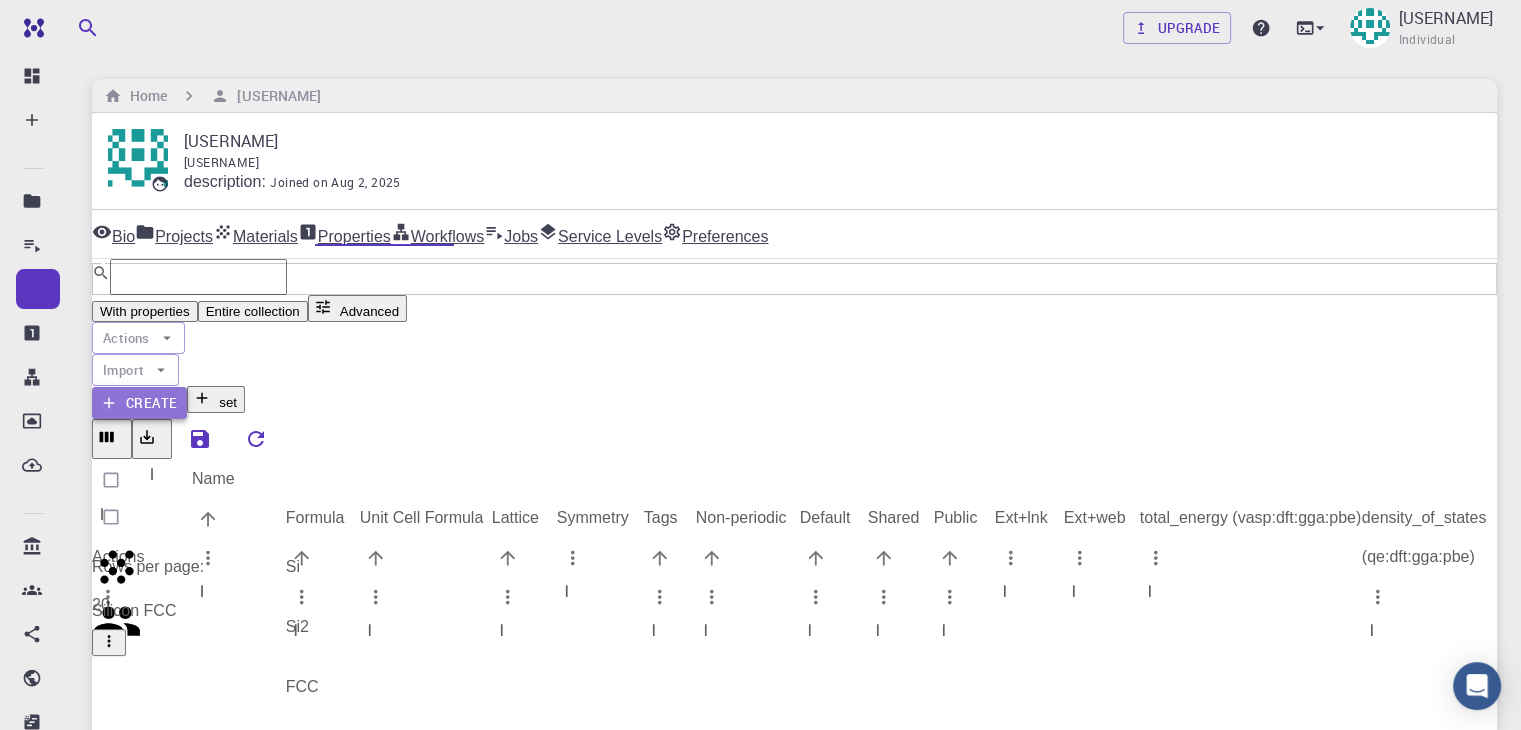 click 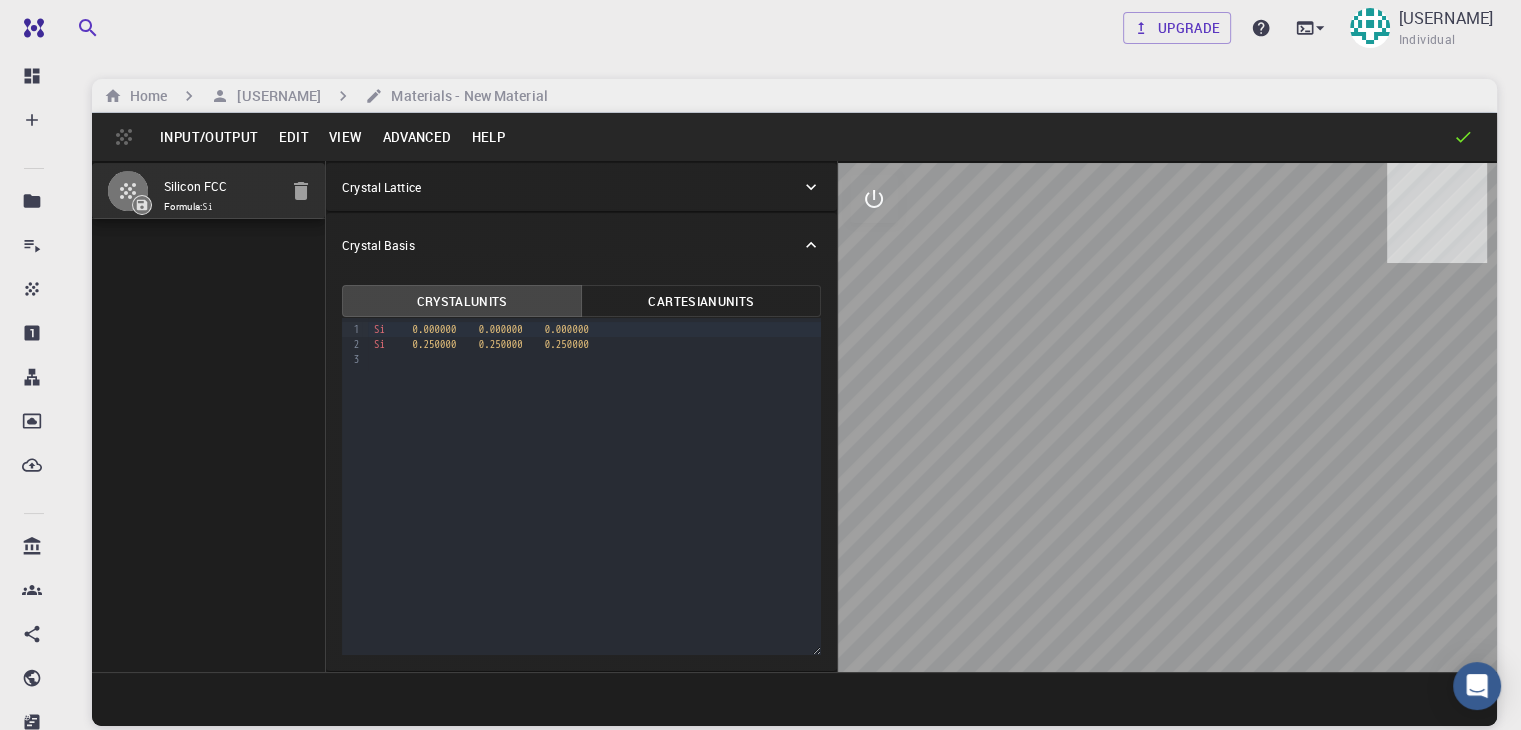click on "Crystal Lattice" at bounding box center [581, 187] 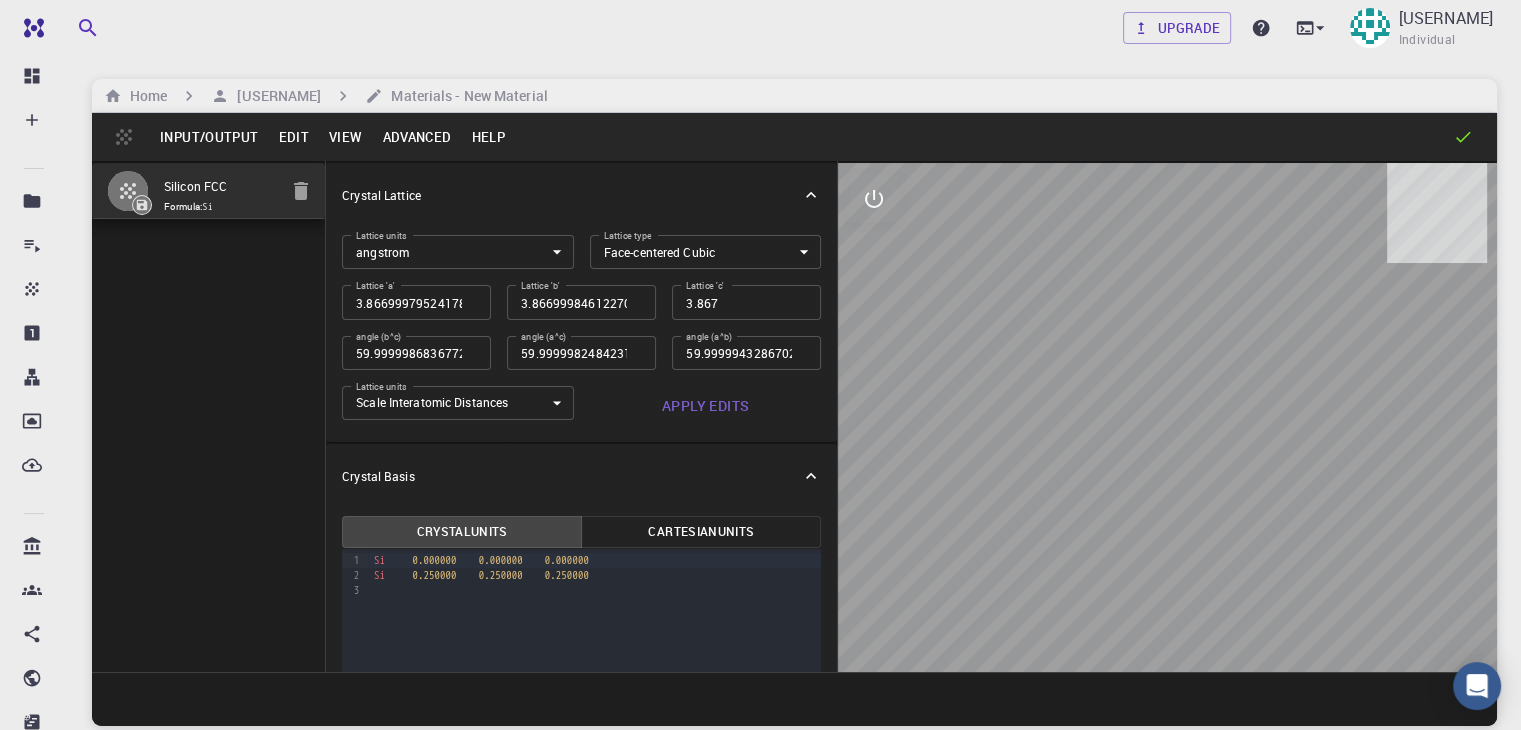 click on "Crystal Lattice" at bounding box center [581, 195] 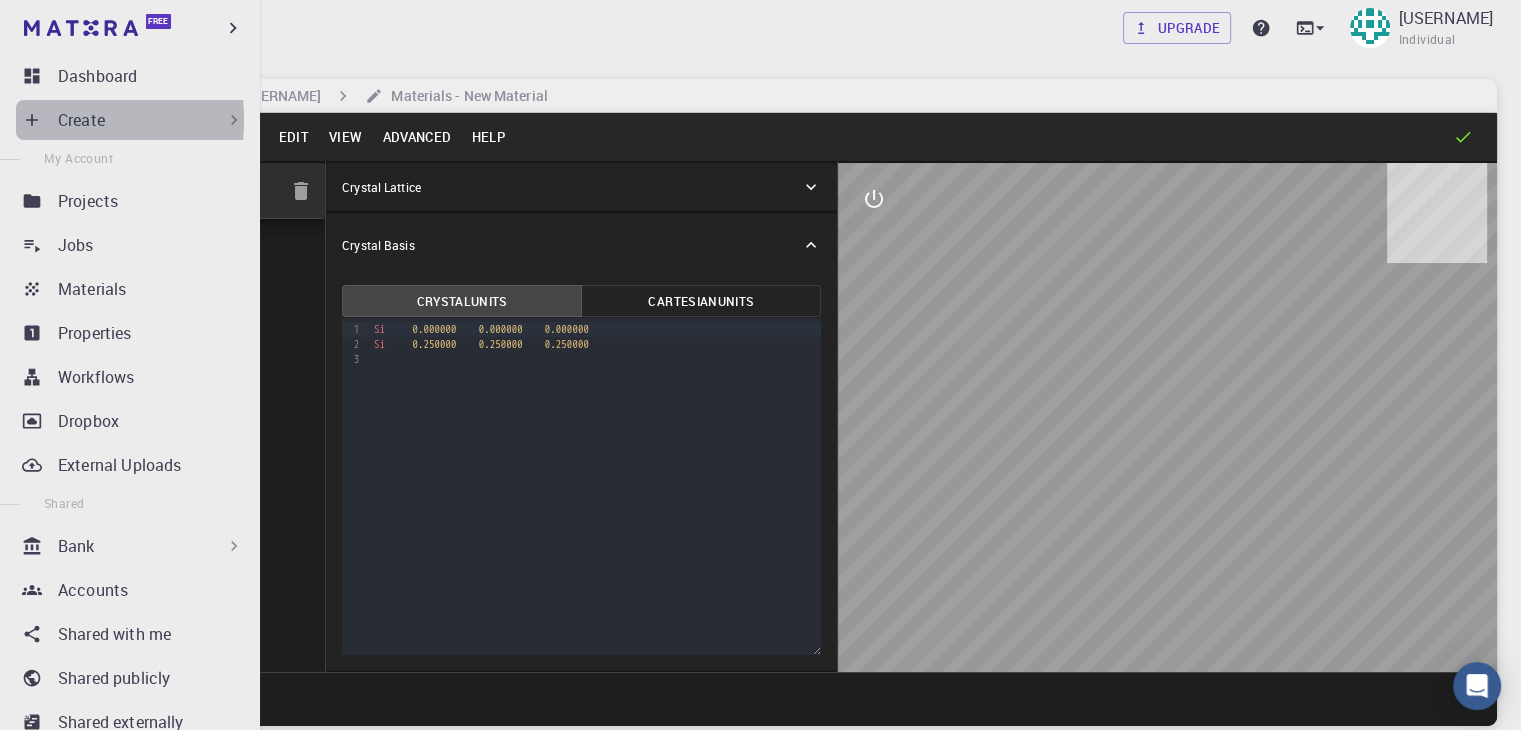 click 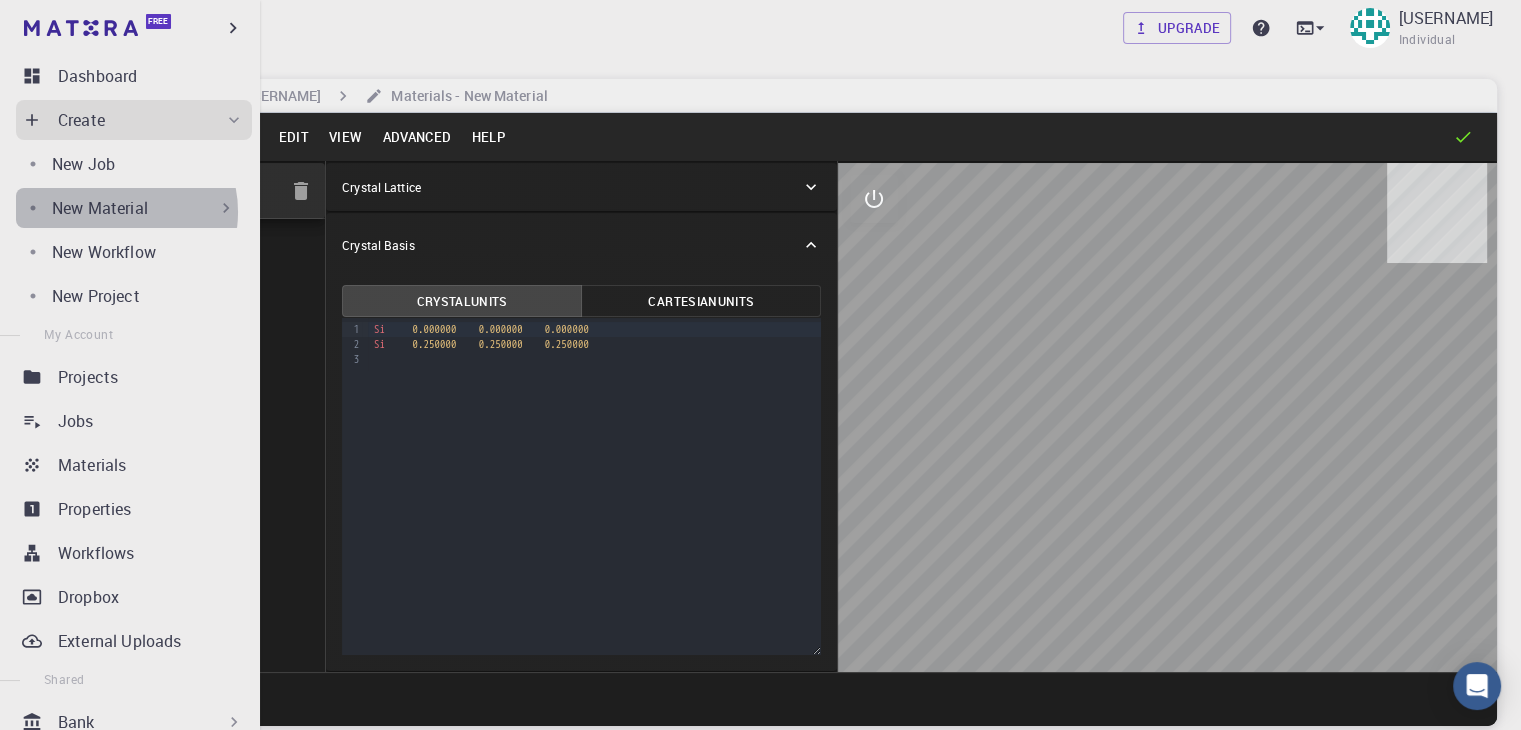 click on "New Material" at bounding box center [100, 208] 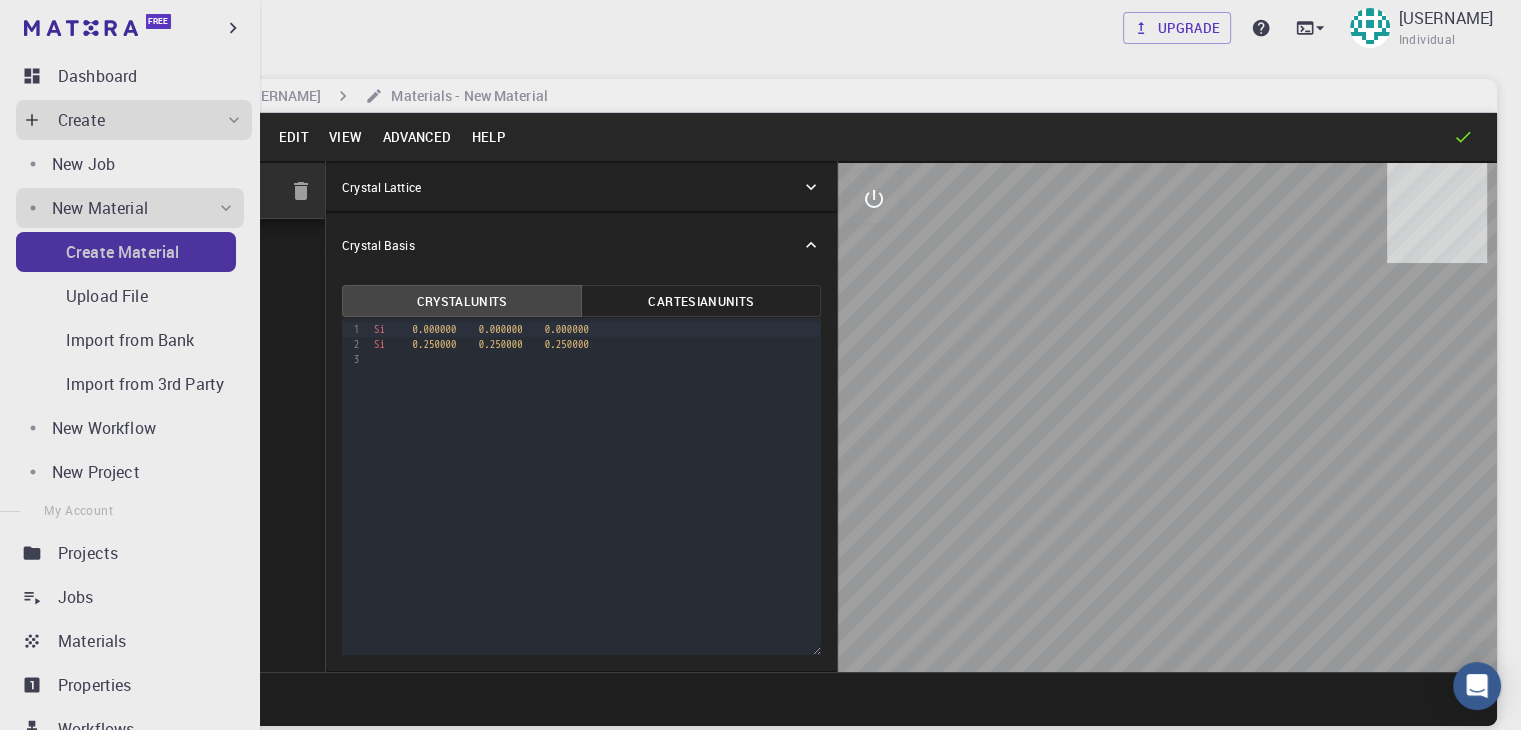 click on "Create Material" at bounding box center (122, 252) 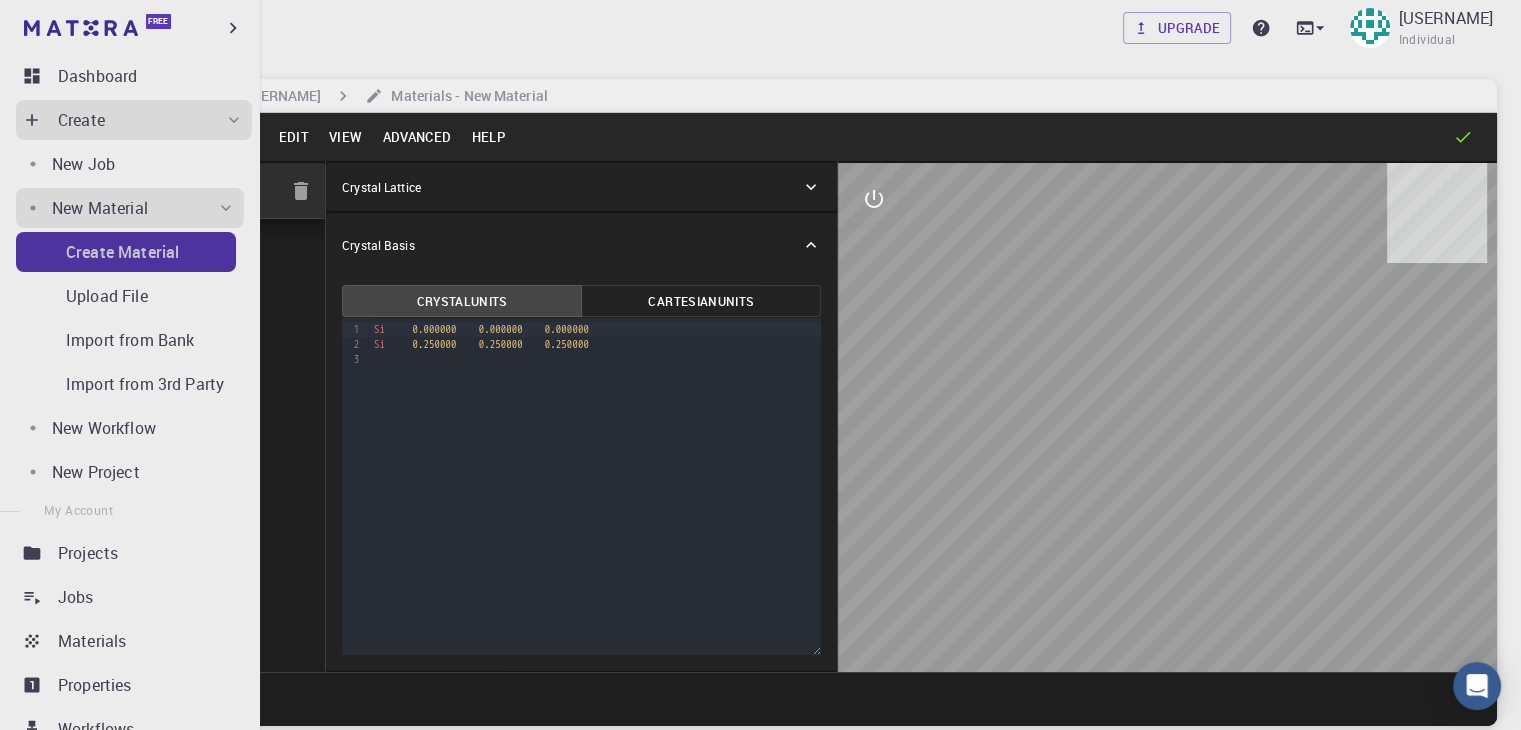 click on "Create Material" at bounding box center [122, 252] 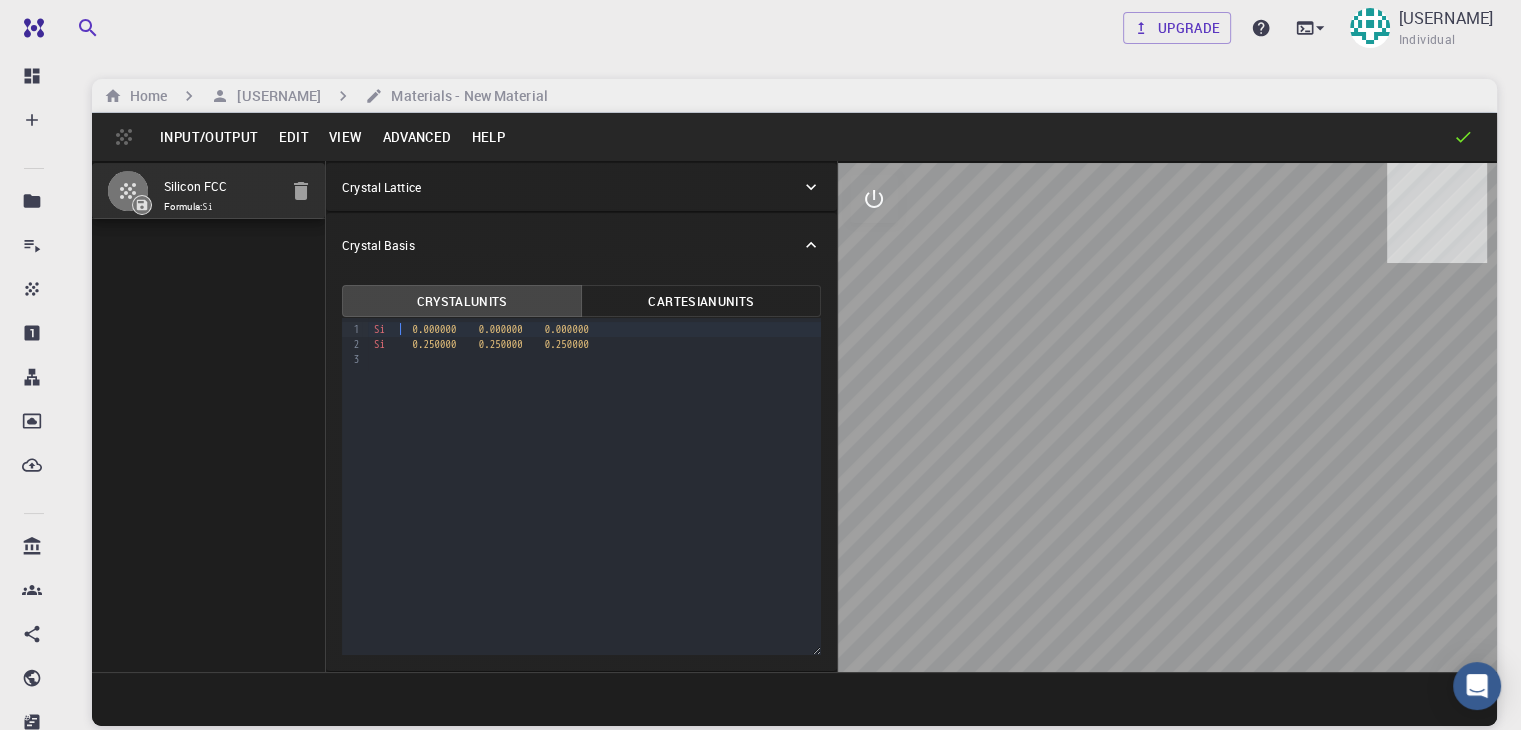 click on "Si       0.000000      0.000000      0.000000" at bounding box center [595, 329] 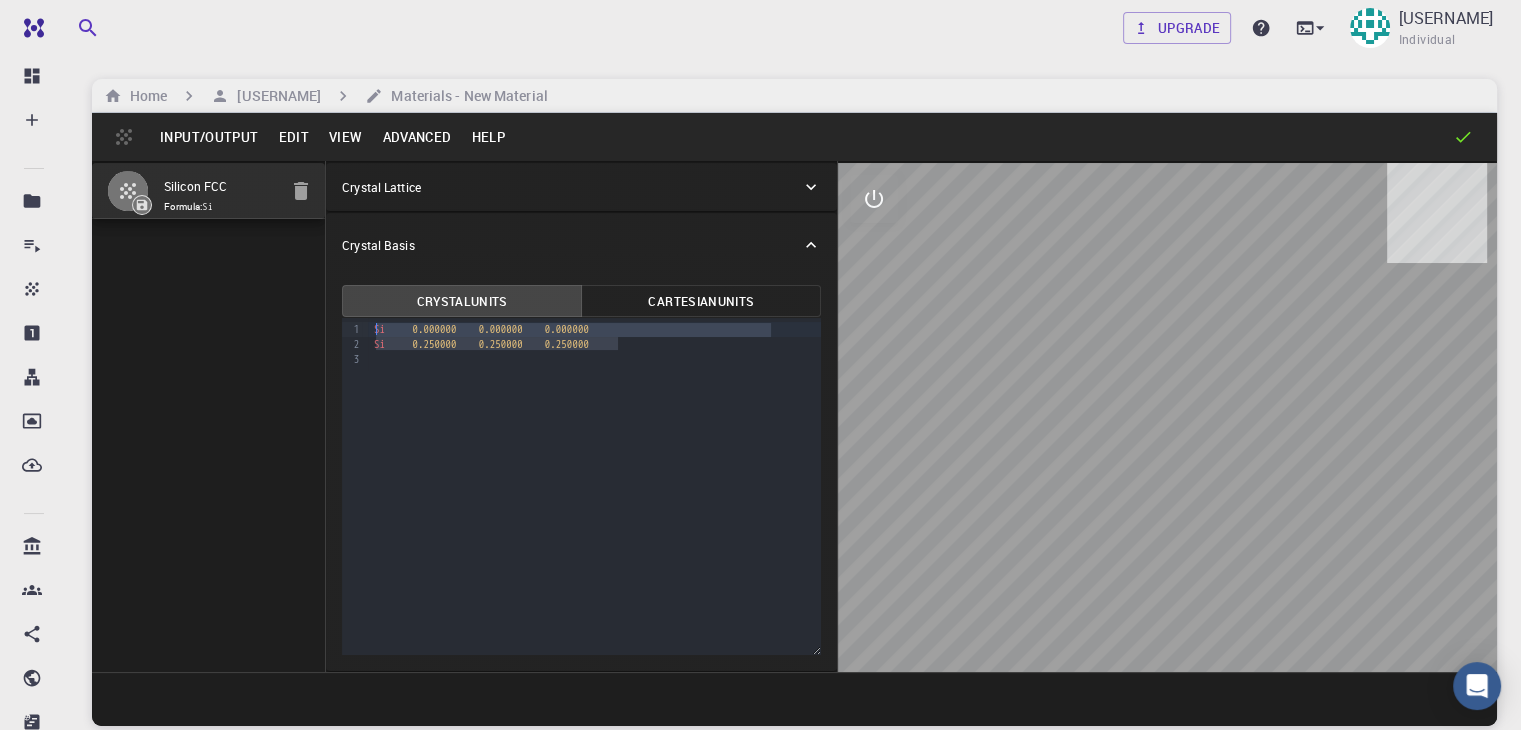 drag, startPoint x: 570, startPoint y: 348, endPoint x: 307, endPoint y: 328, distance: 263.75937 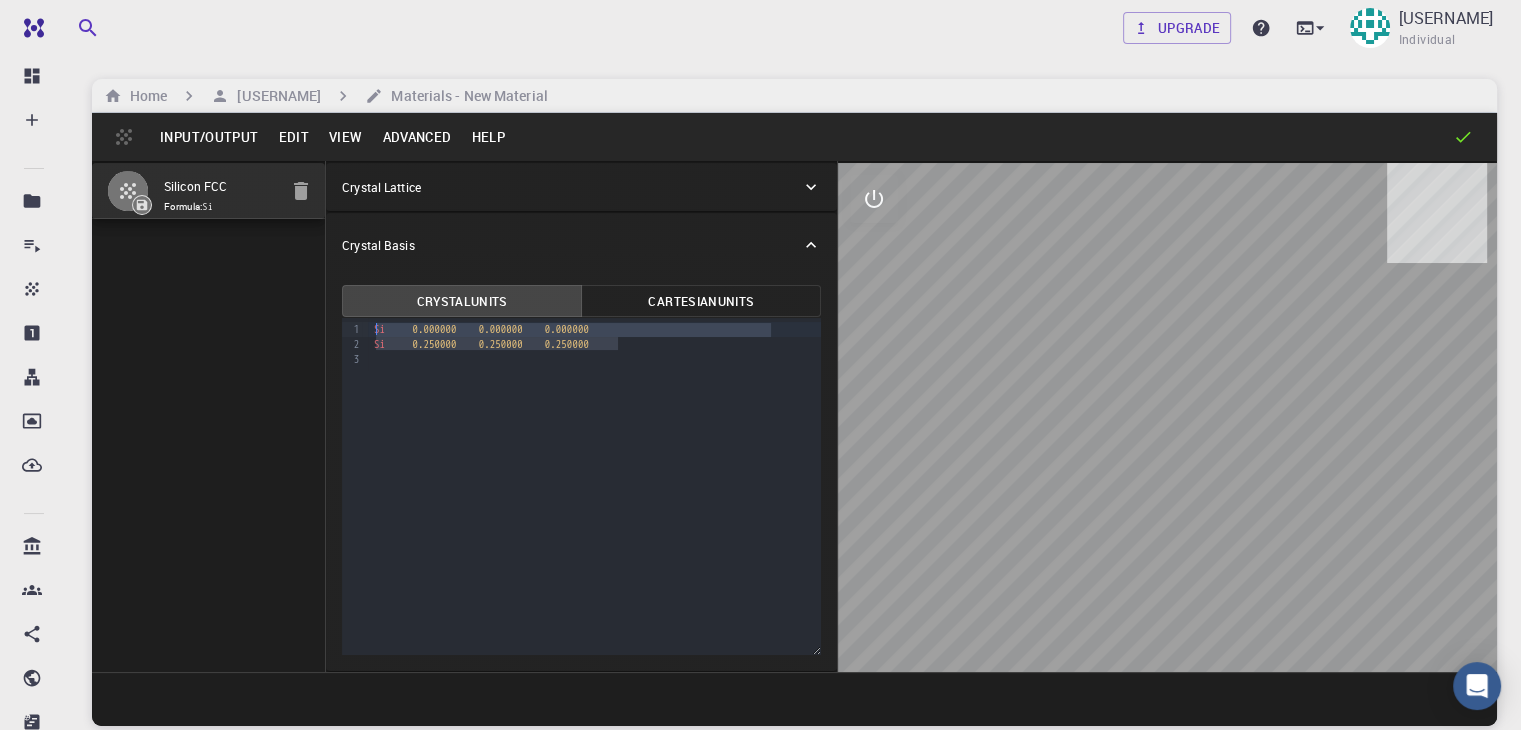 click on "9 1 2 3 › Si       0.000000      0.000000      0.000000   Si       0.250000      0.250000      0.250000" at bounding box center [581, 486] 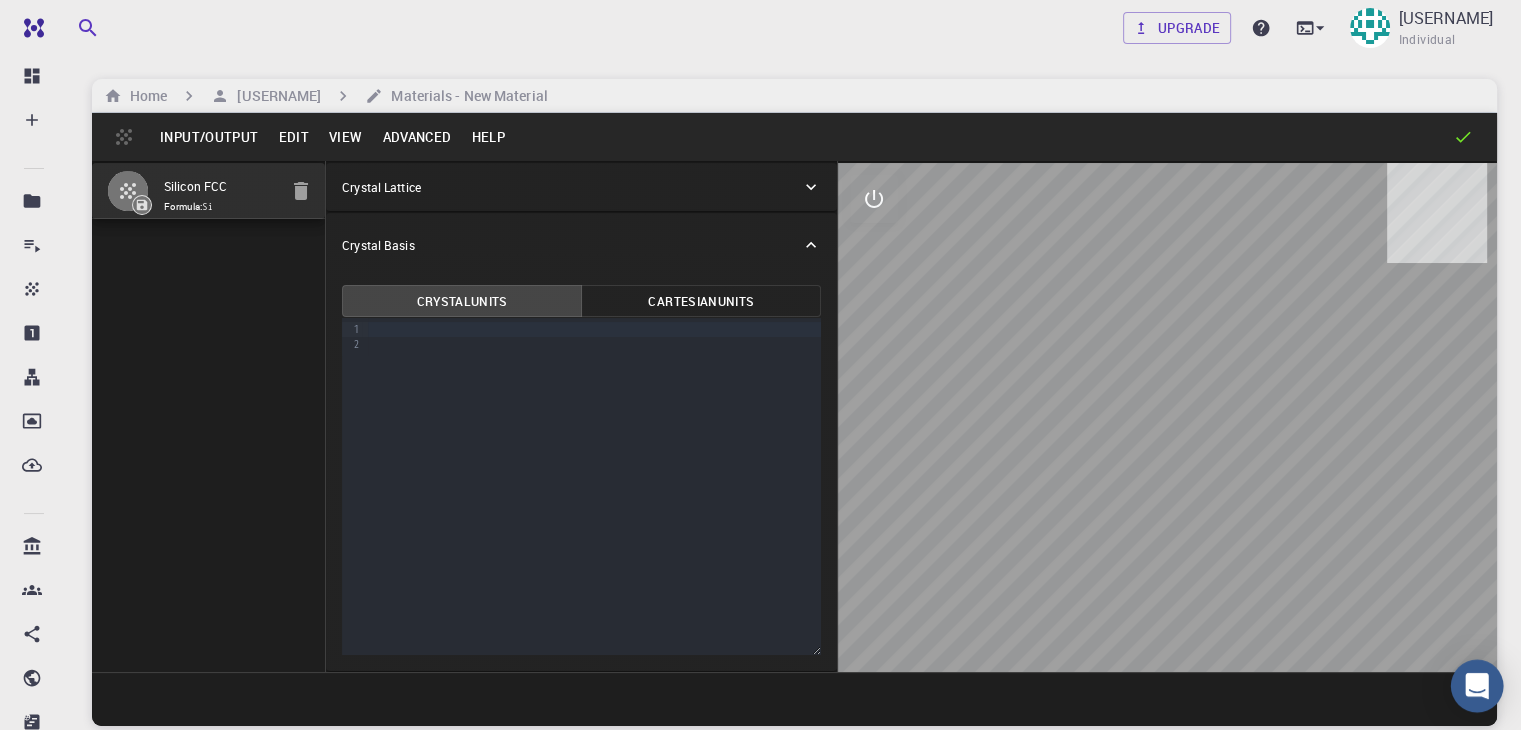 click at bounding box center (1477, 686) 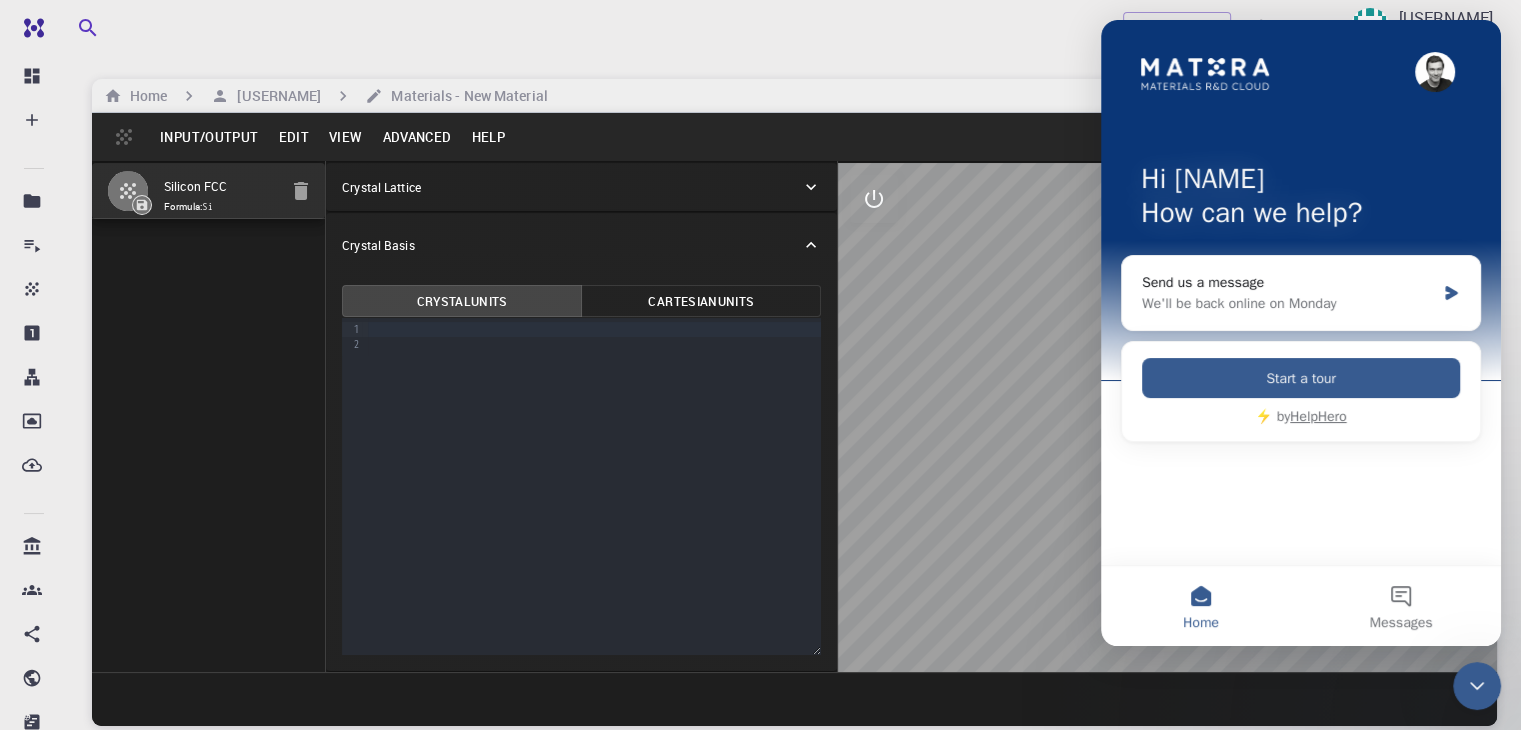scroll, scrollTop: 0, scrollLeft: 0, axis: both 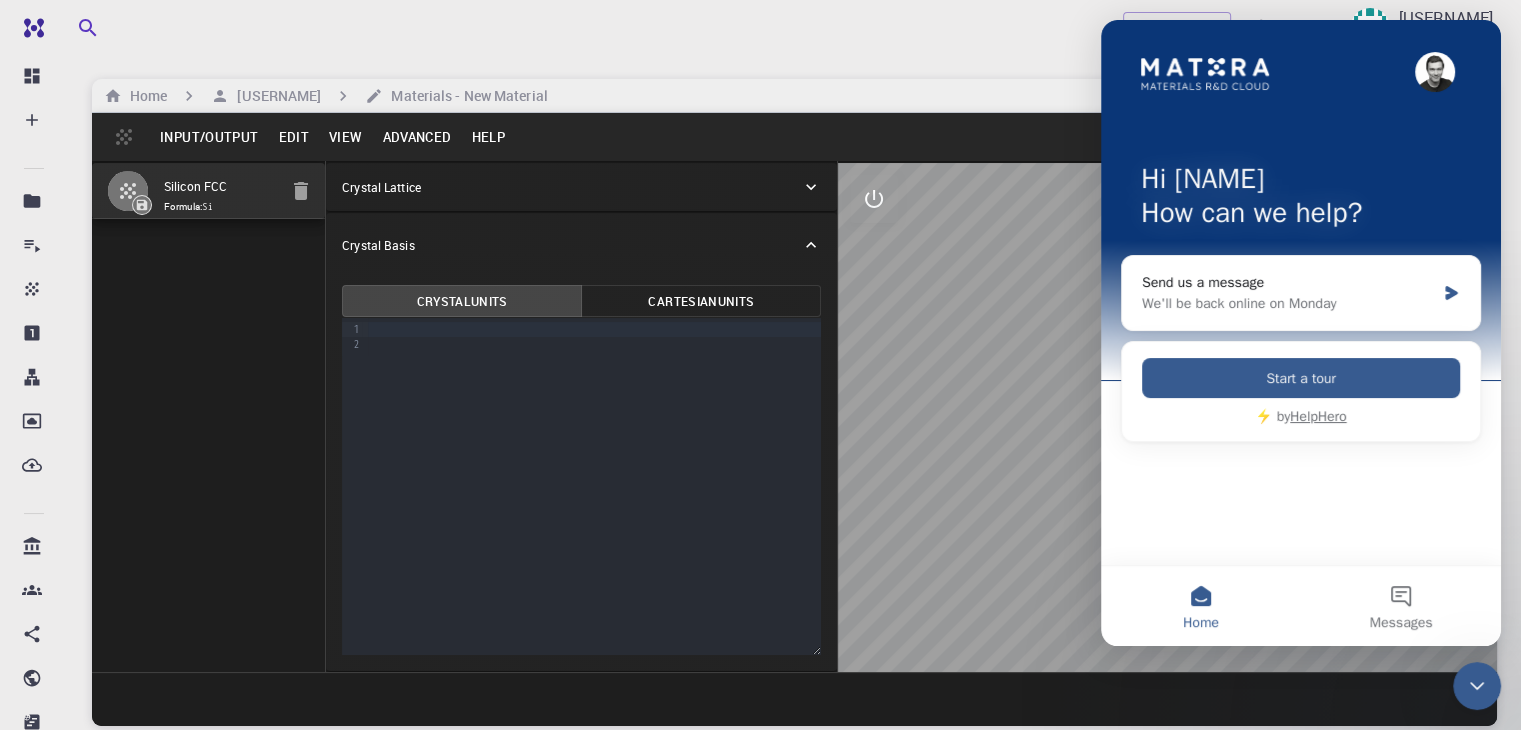 click at bounding box center [1167, 417] 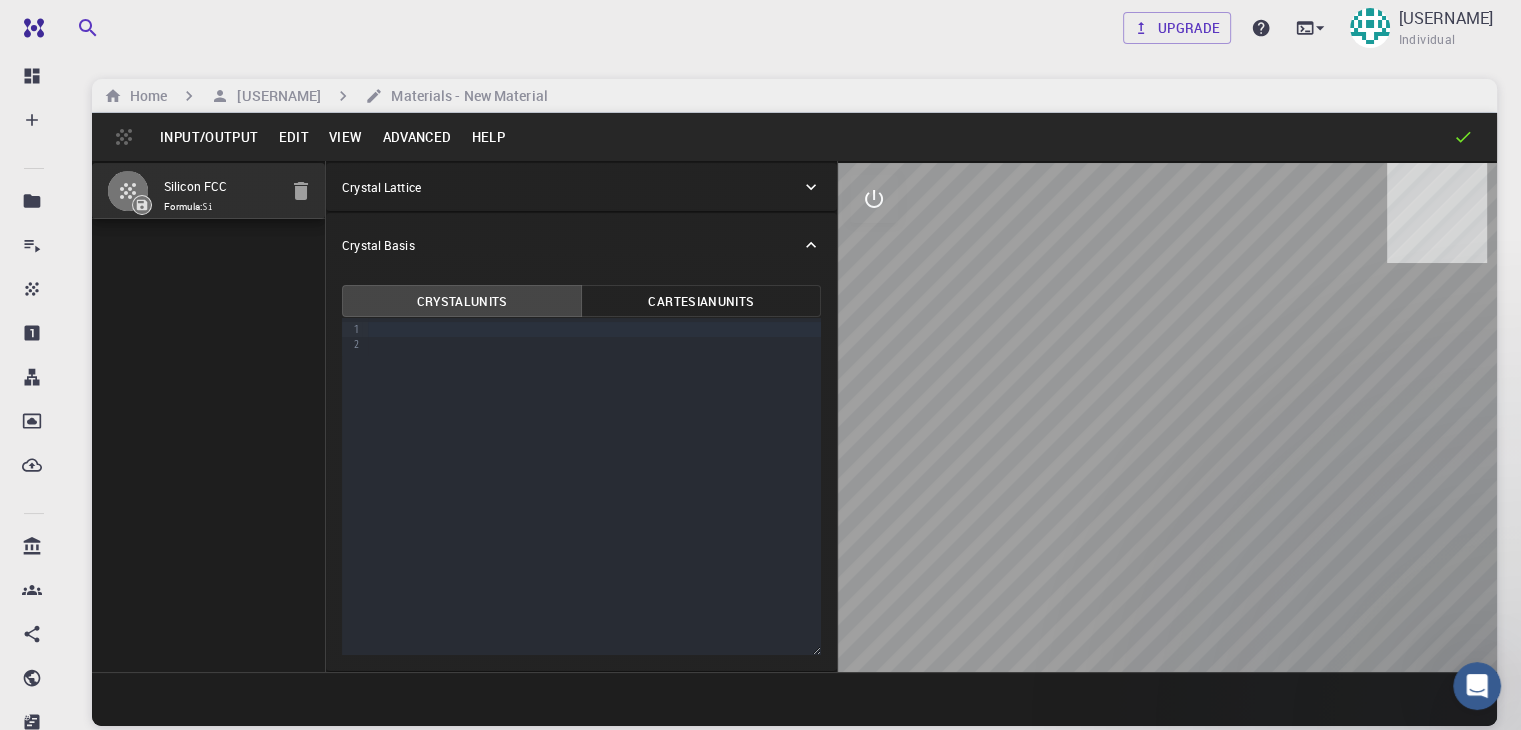 scroll, scrollTop: 0, scrollLeft: 0, axis: both 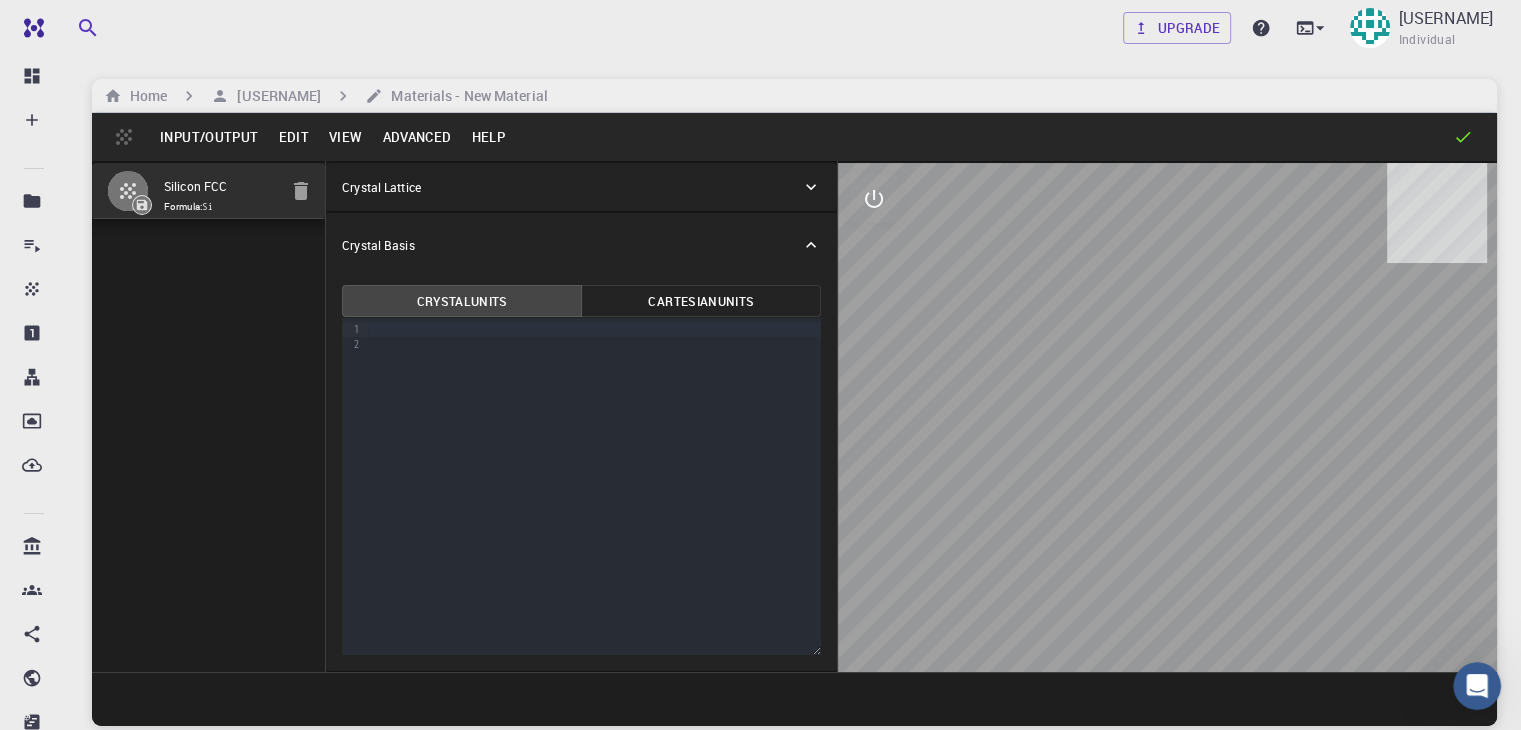 click at bounding box center (994, 137) 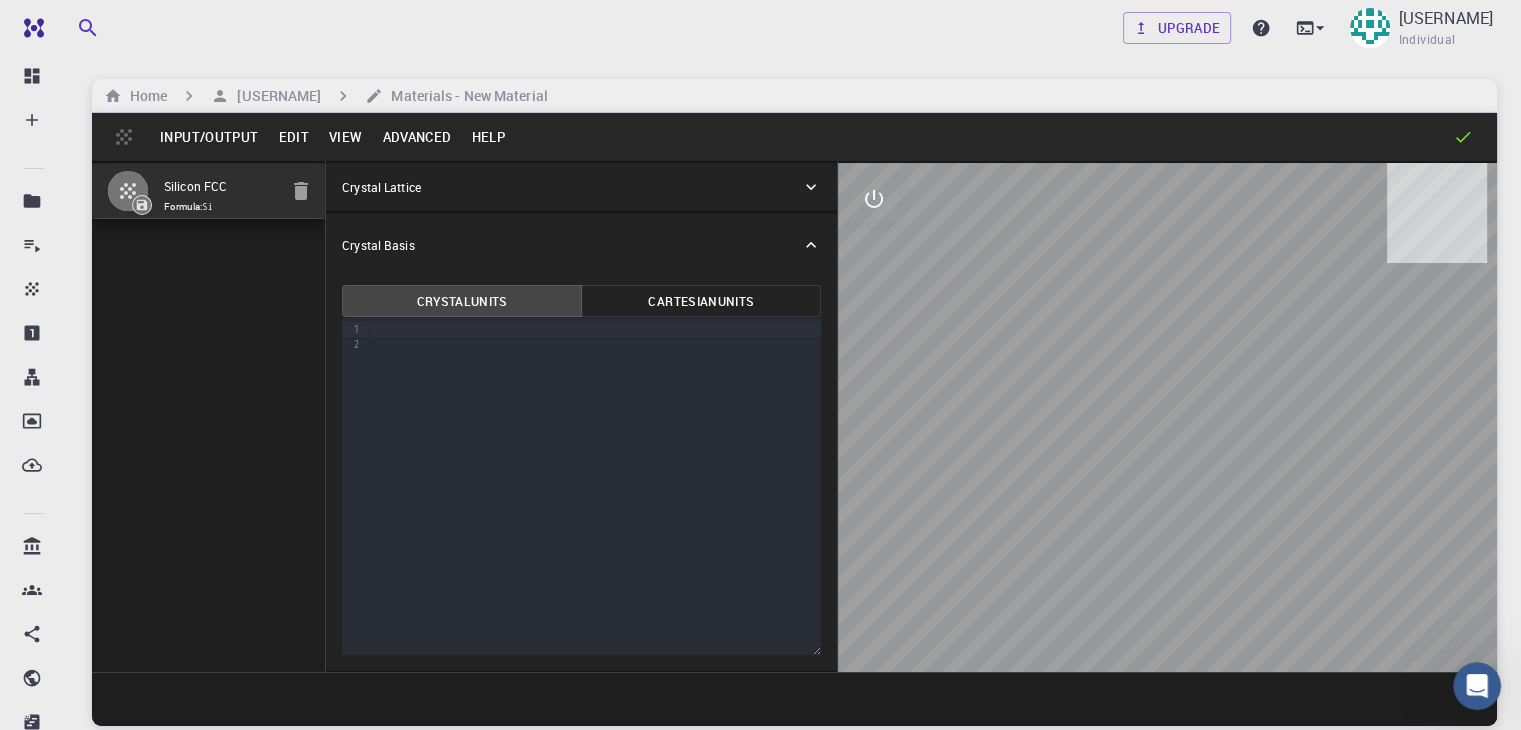 click 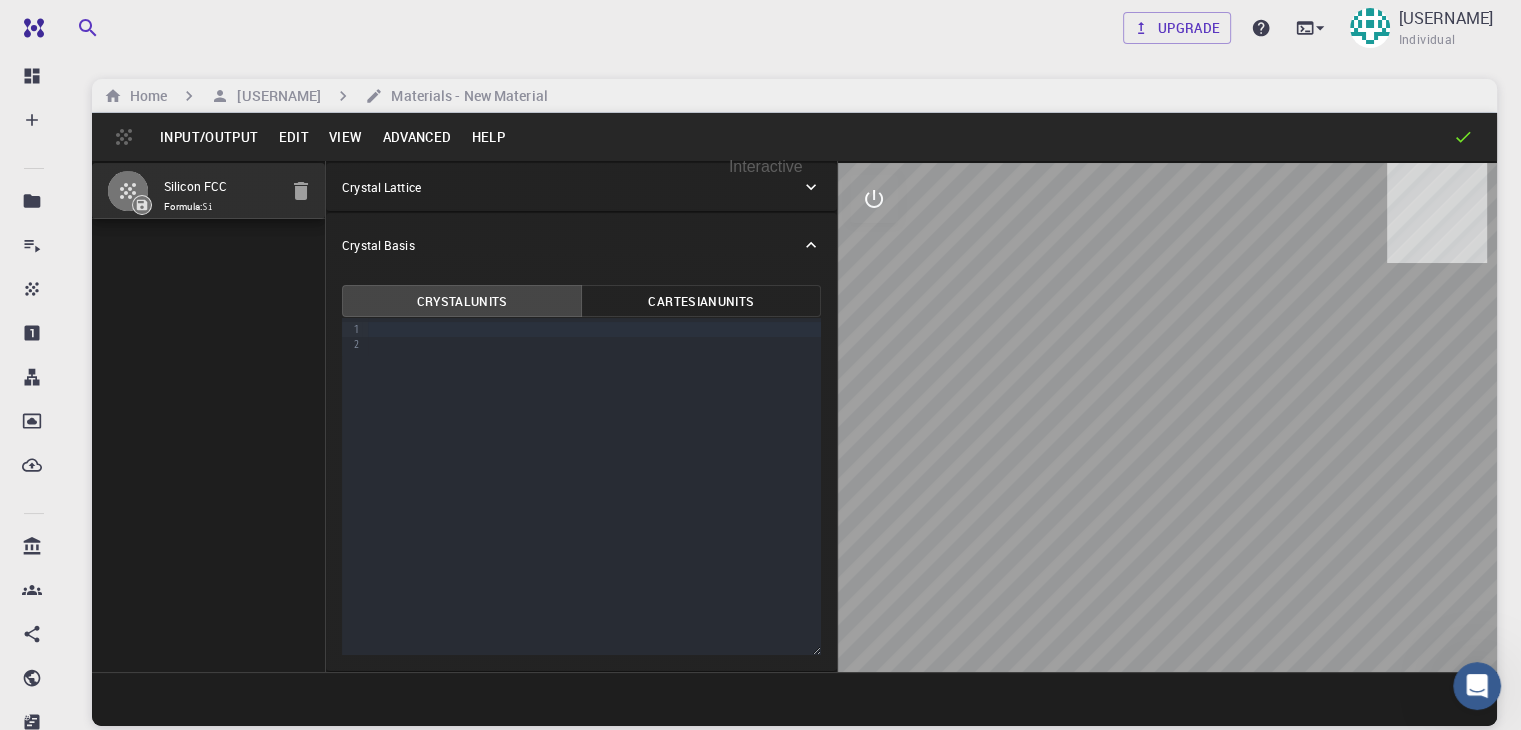 click 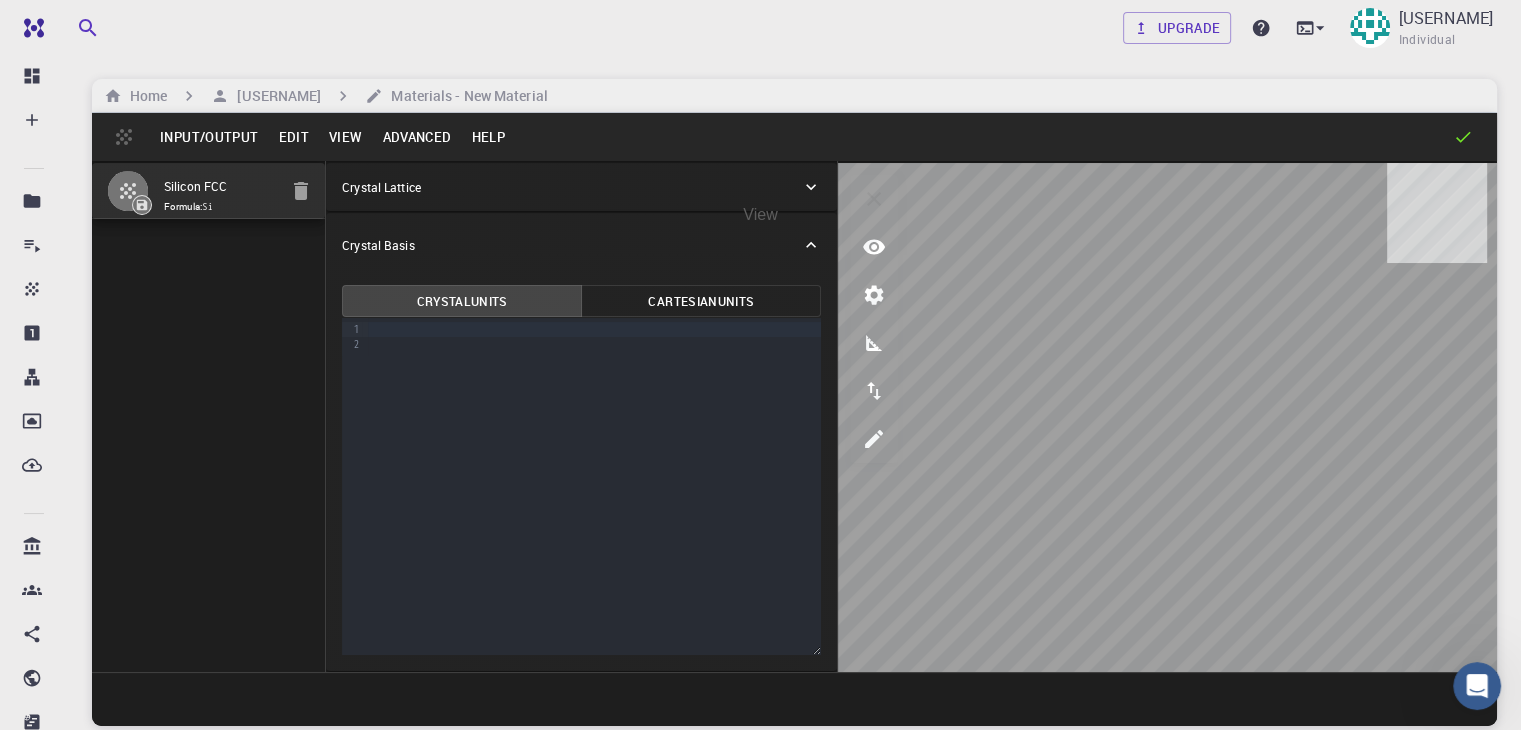click 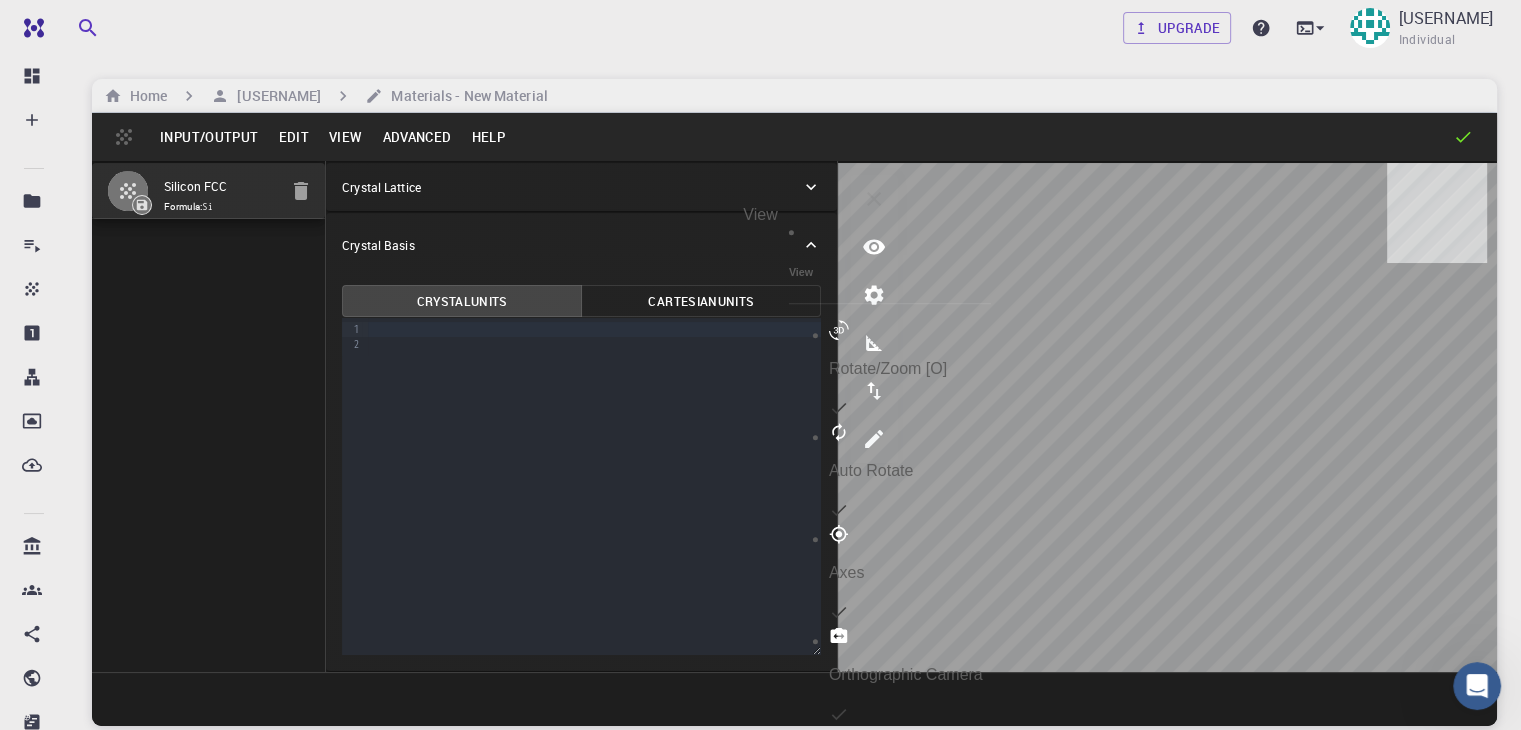click 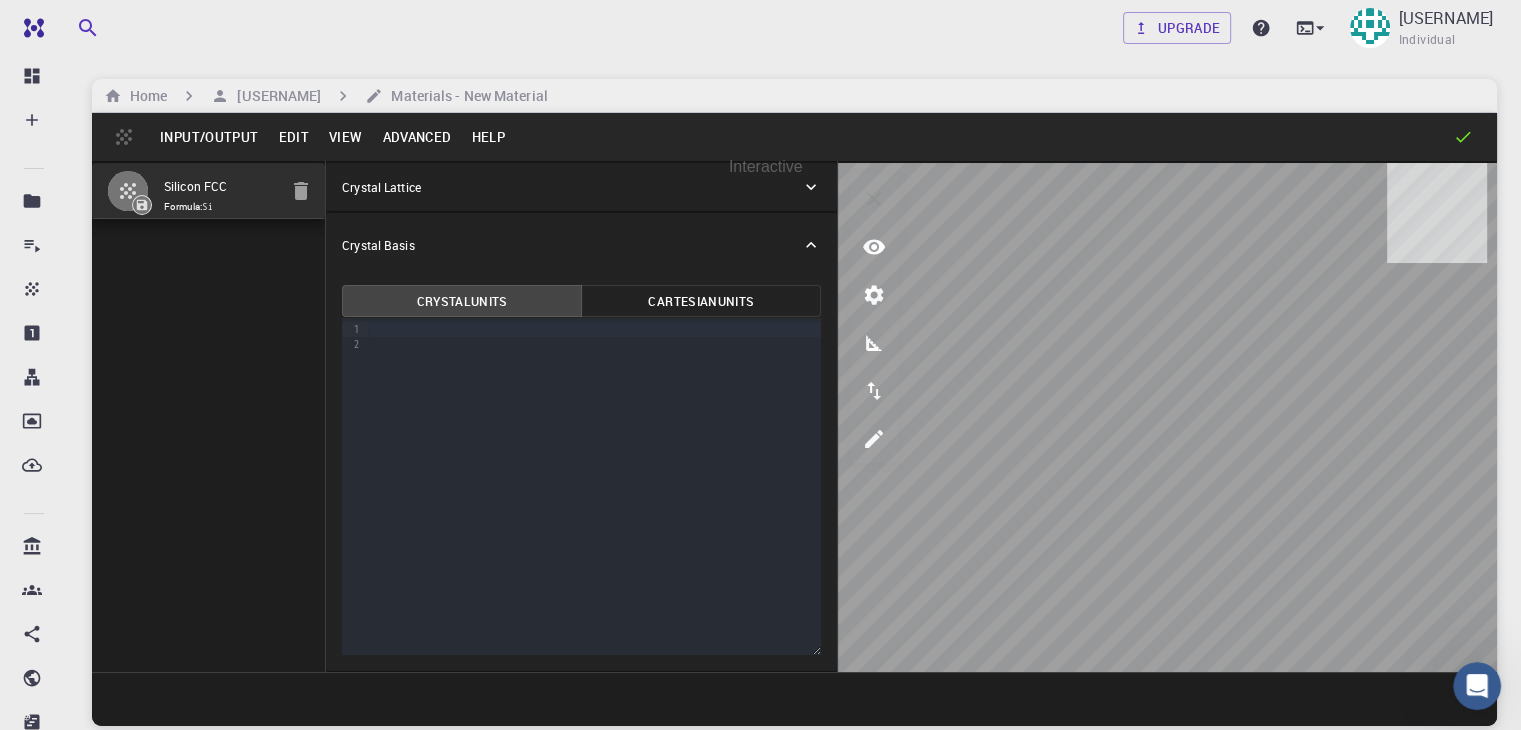 click 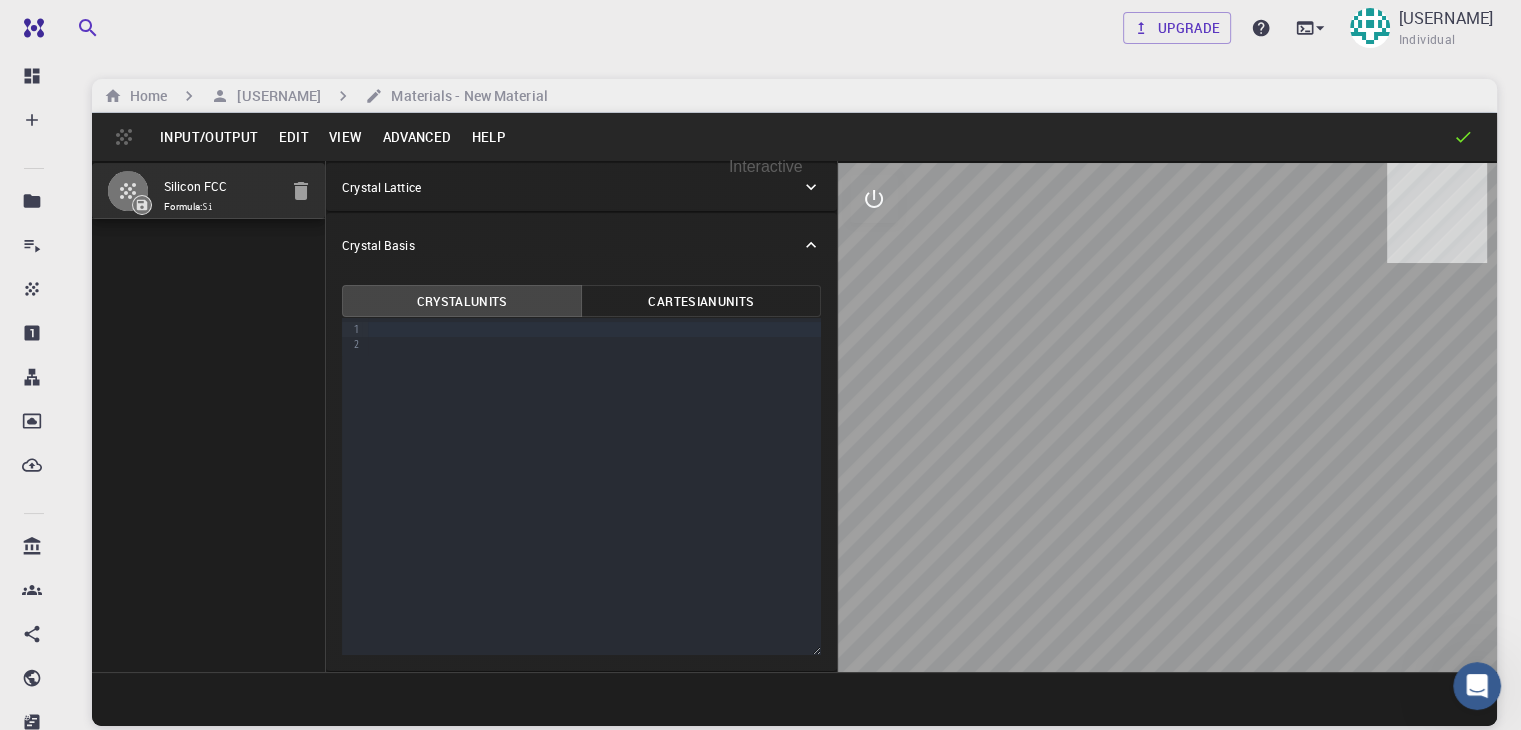 click 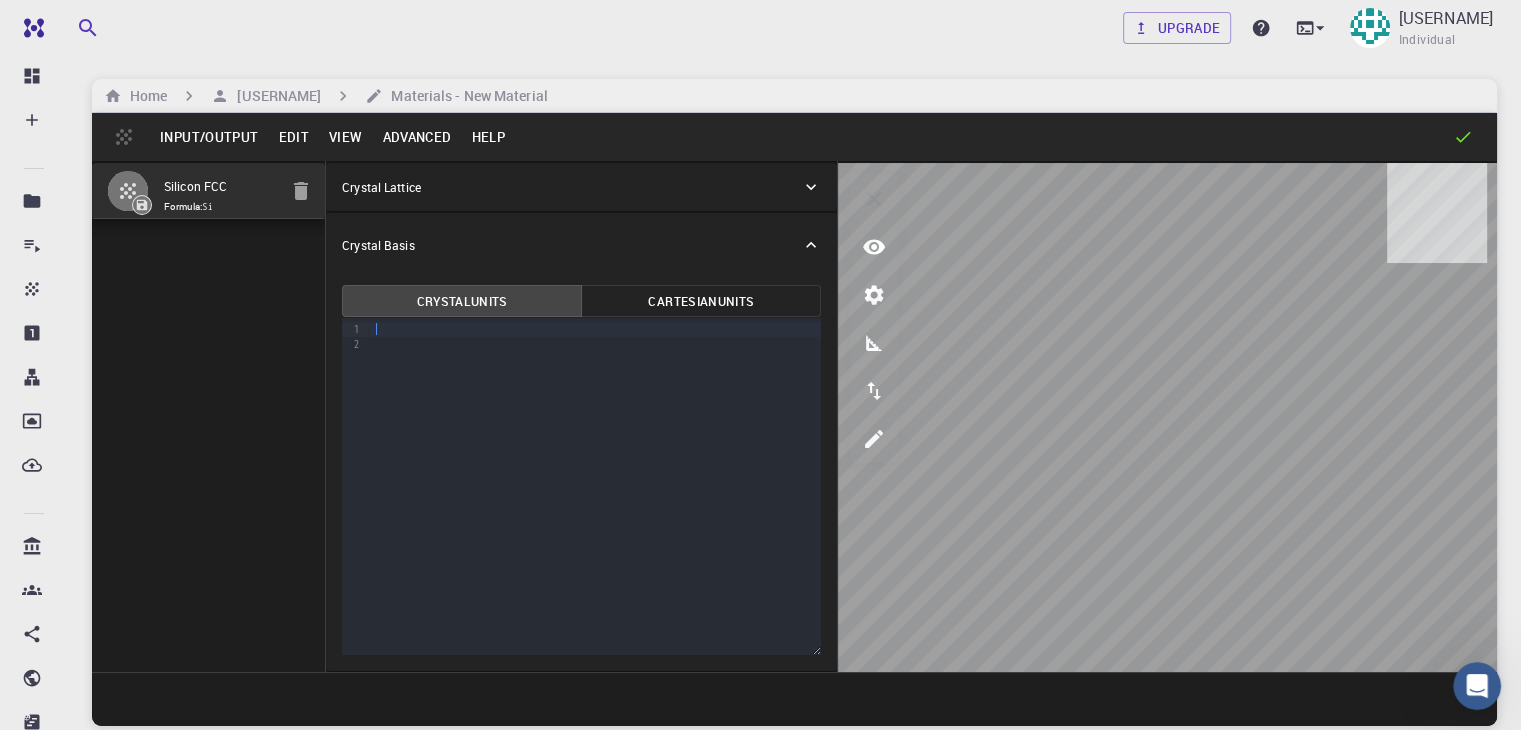 click on "9 1 2 ›" at bounding box center [581, 486] 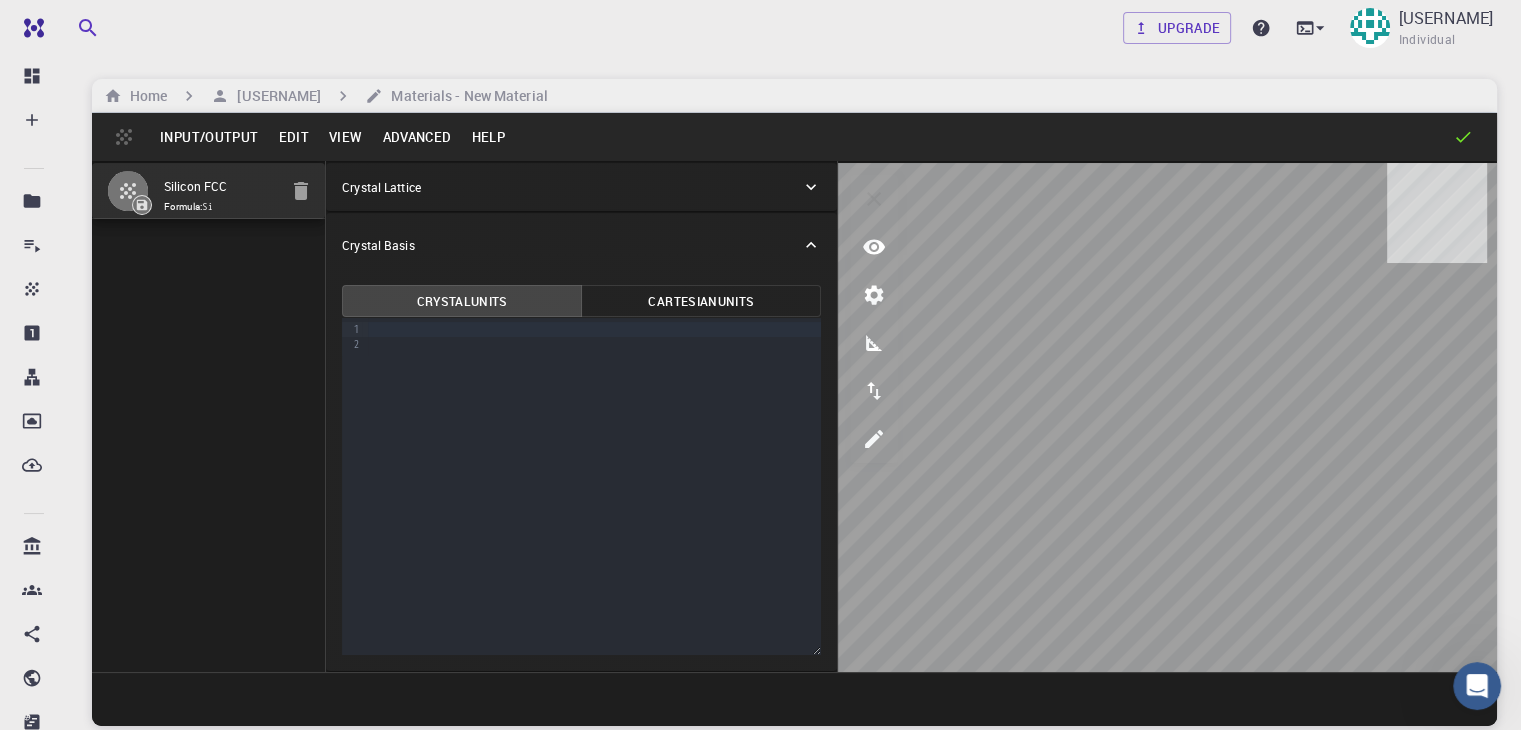 click on "Input/Output" at bounding box center (209, 137) 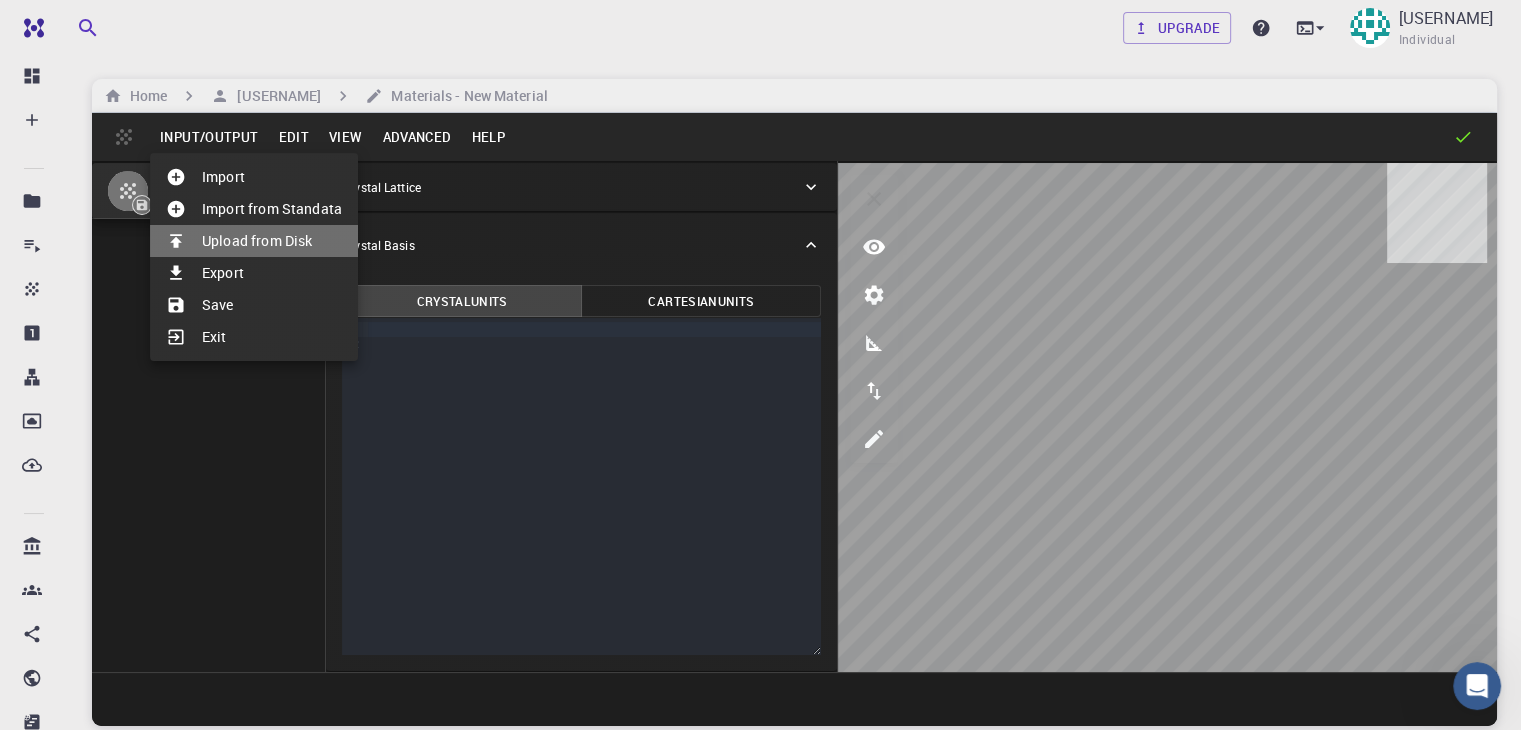click on "Upload from Disk" at bounding box center (254, 241) 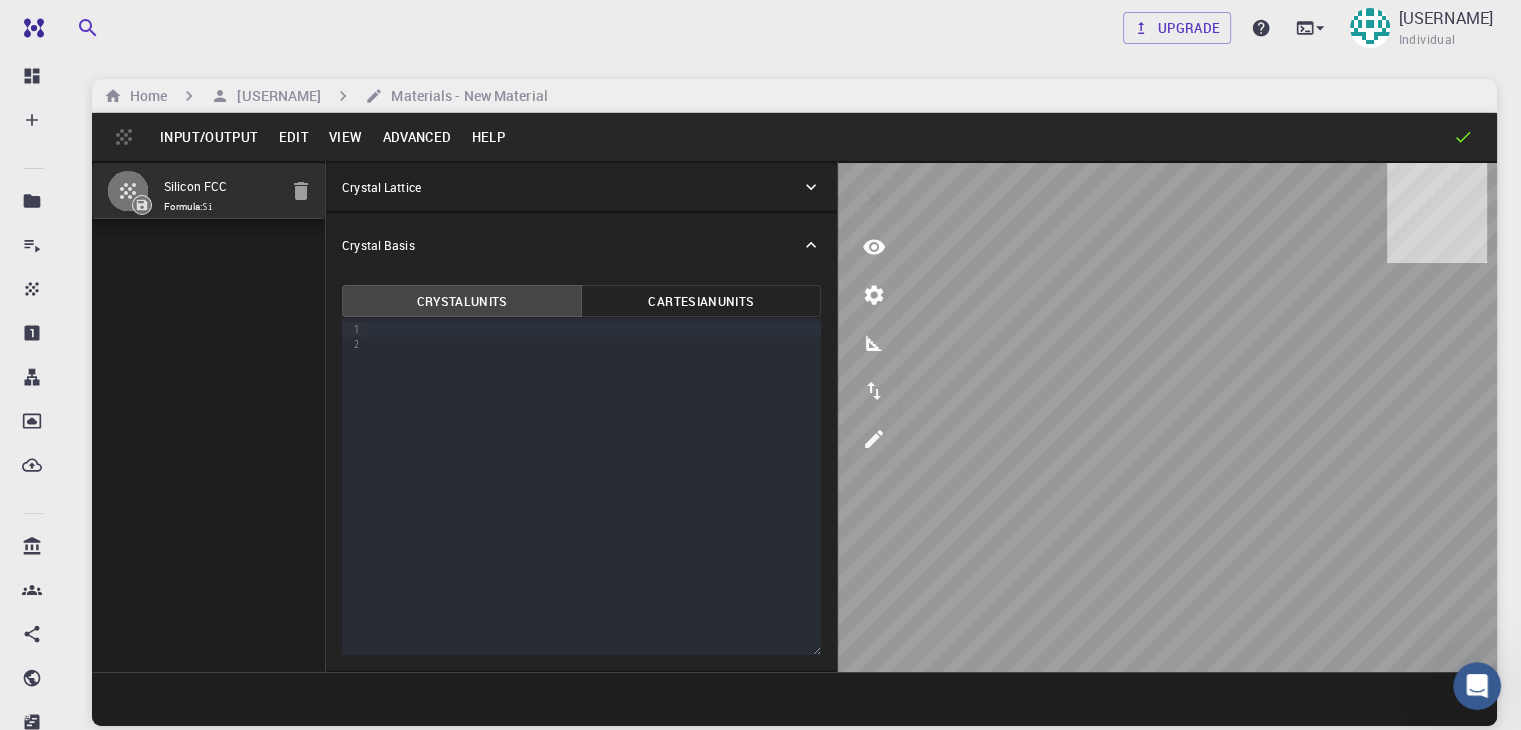 click 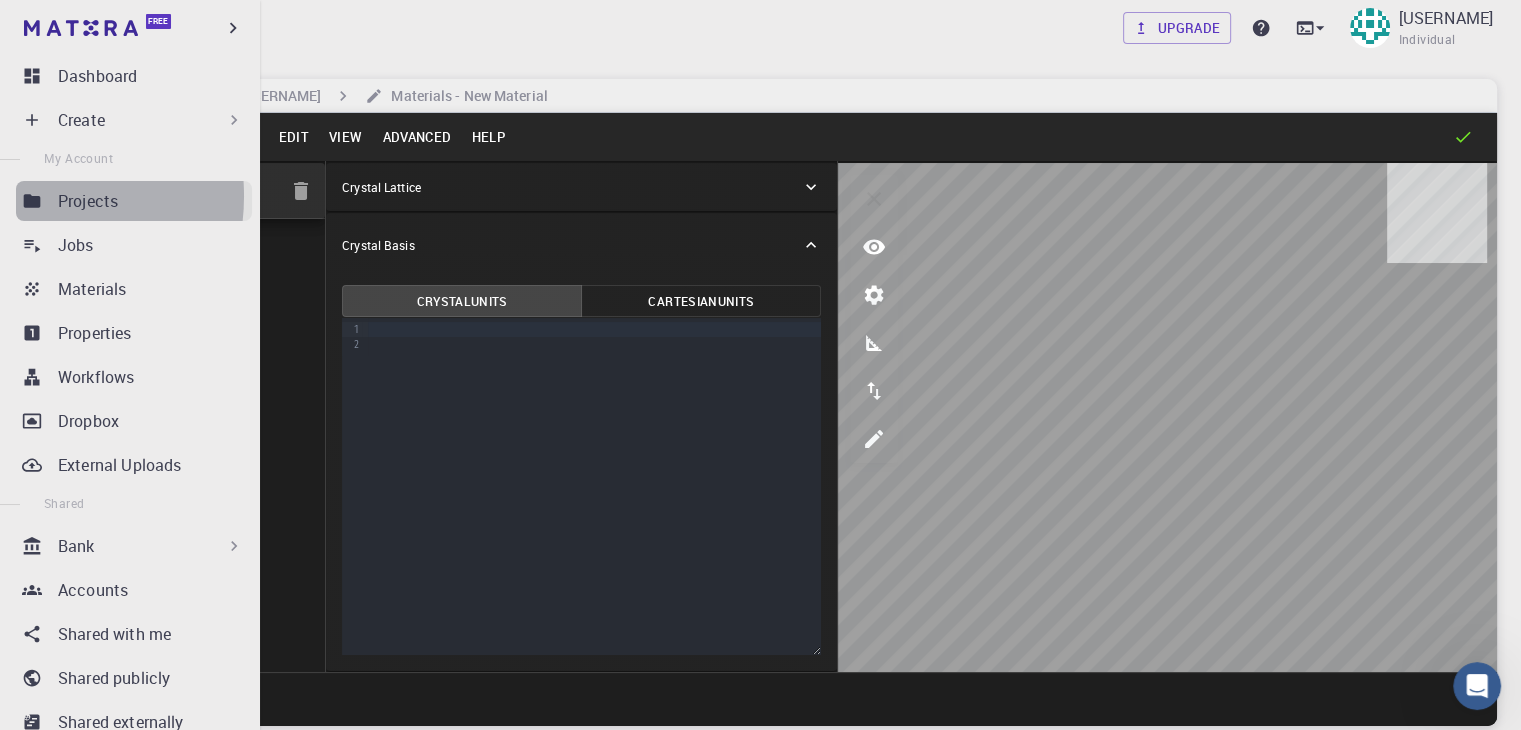 click on "Projects" at bounding box center (134, 201) 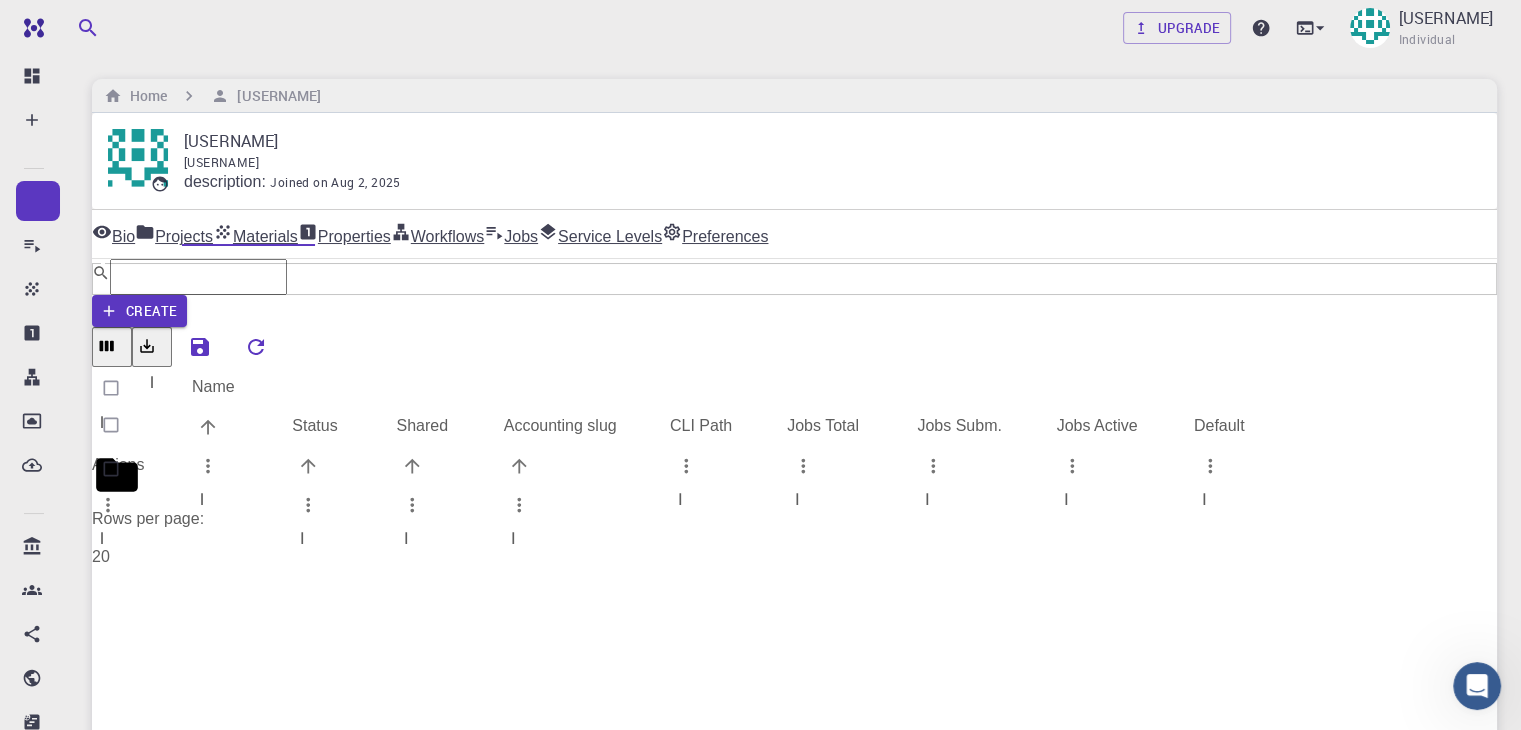 click at bounding box center (111, 469) 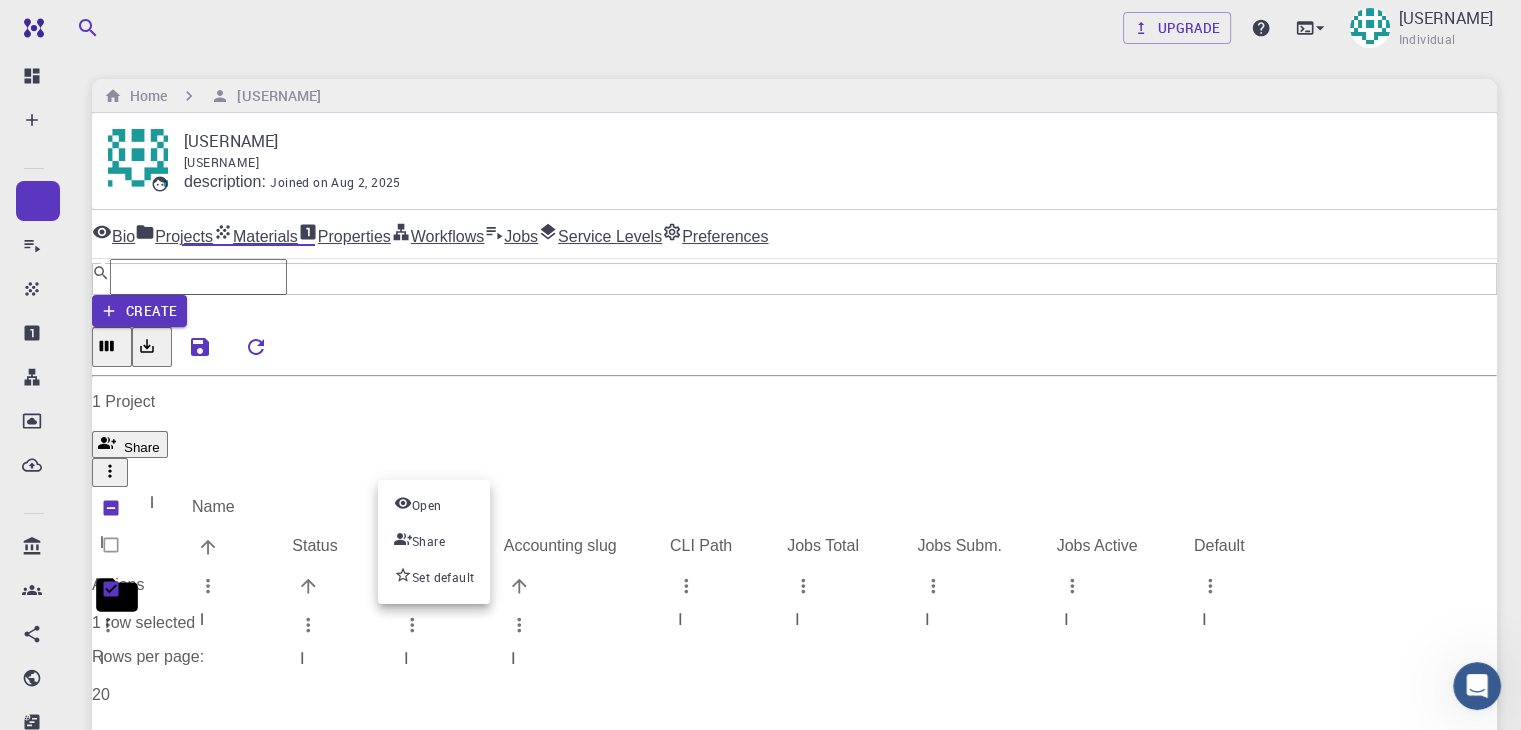 click at bounding box center (760, 365) 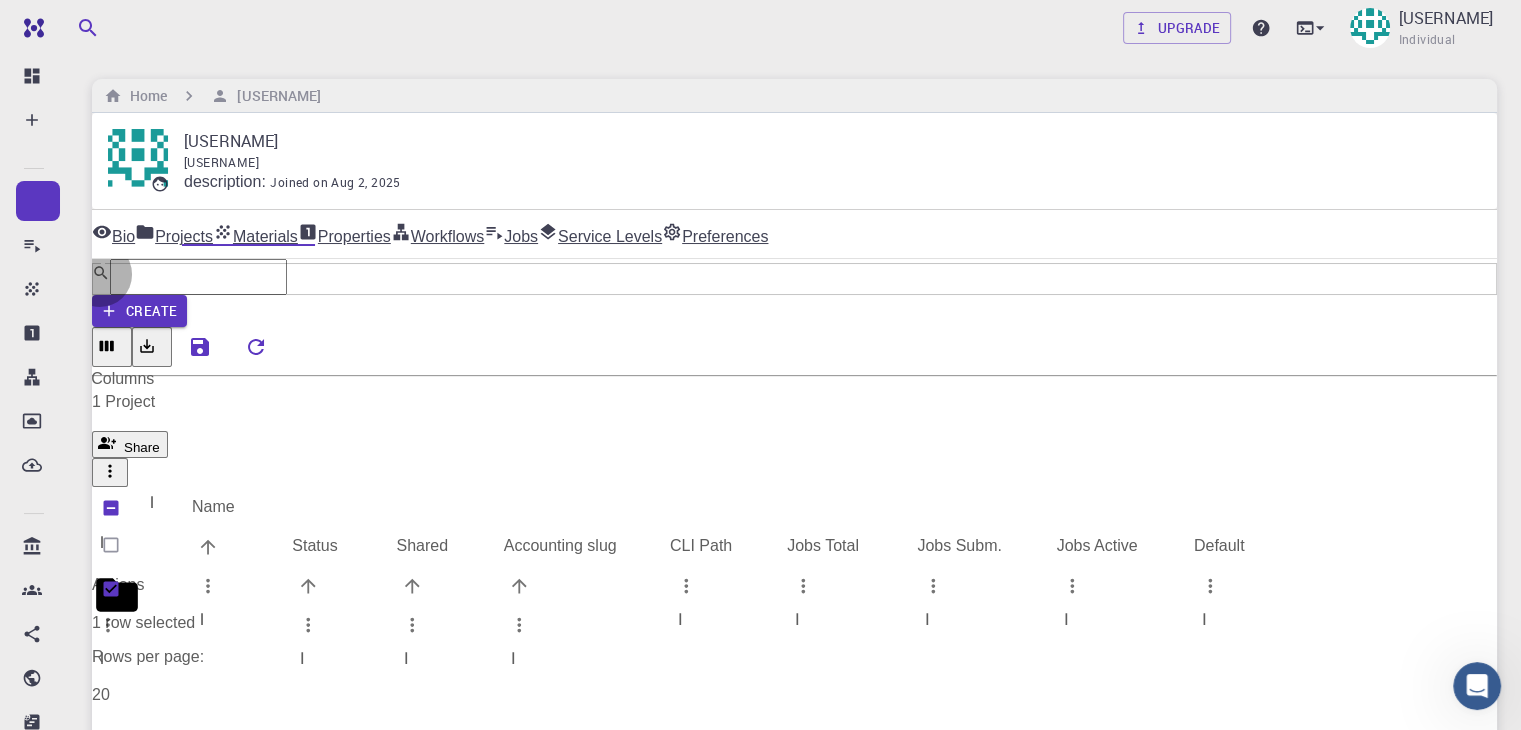 click 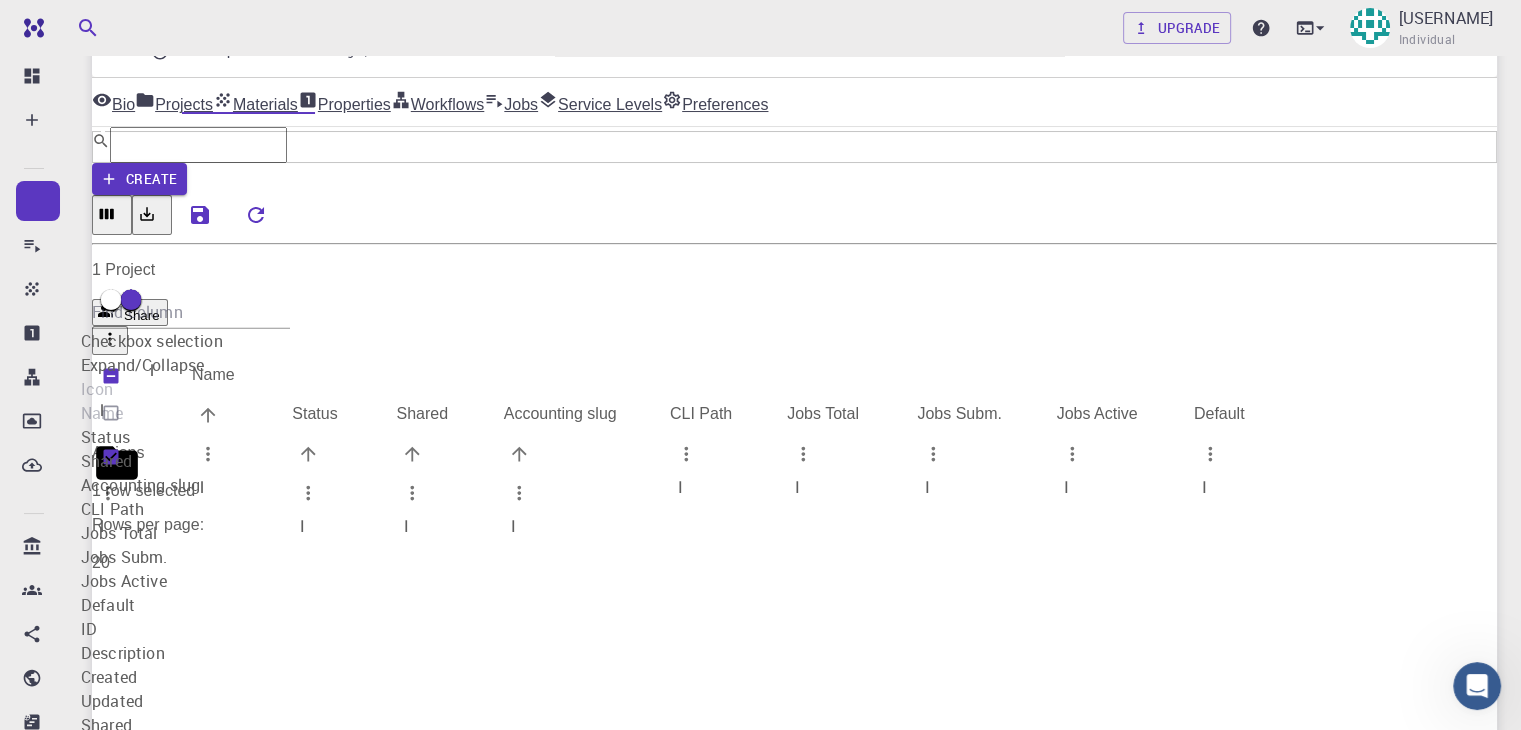 click on "External Default idle 0 [USERNAME]-external /cluster-???-home/[USERNAME]/[USERNAME]-external 0 0 0 idle 0 [USERNAME]-default /cluster-???-home/[USERNAME]/[USERNAME]-default 0 0 0" at bounding box center (794, 438) 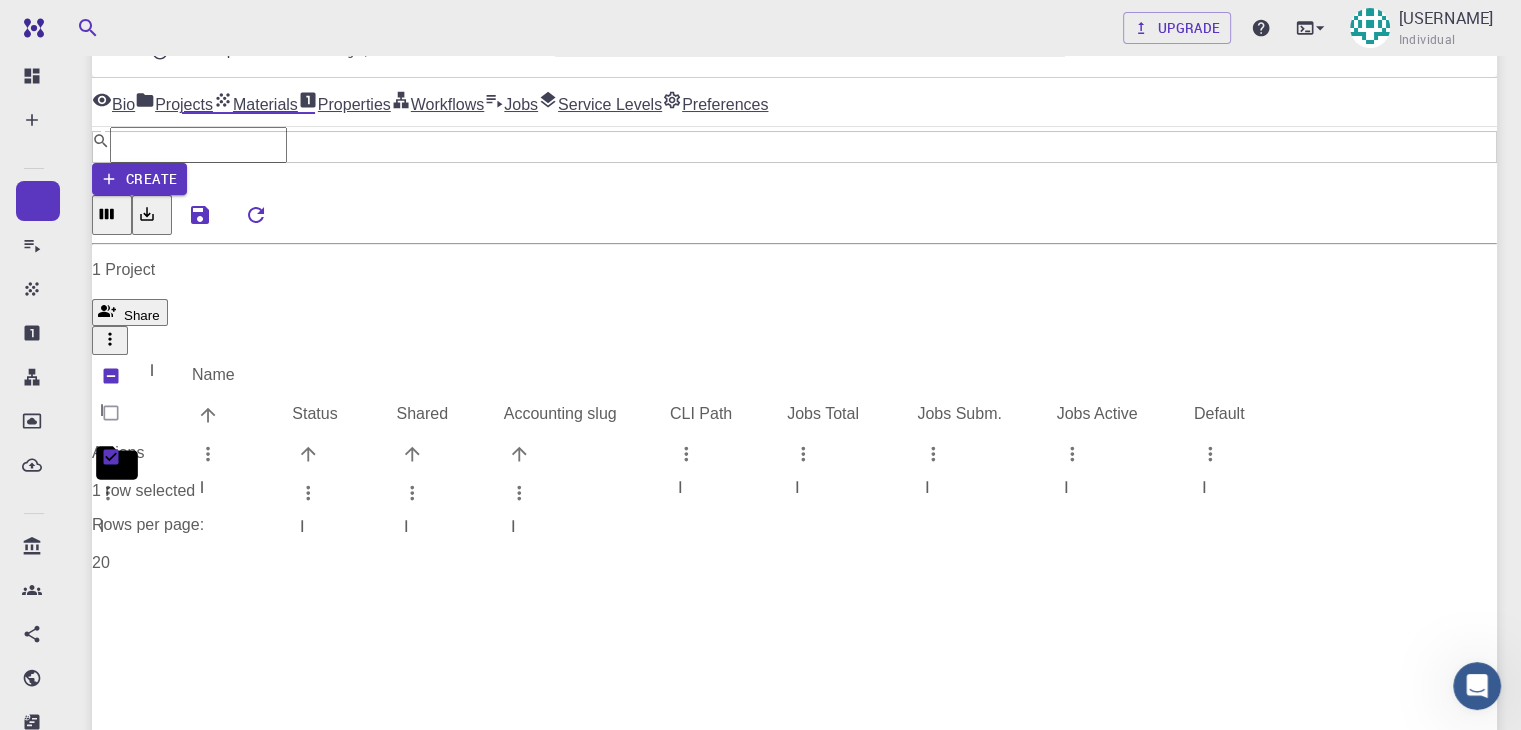 click 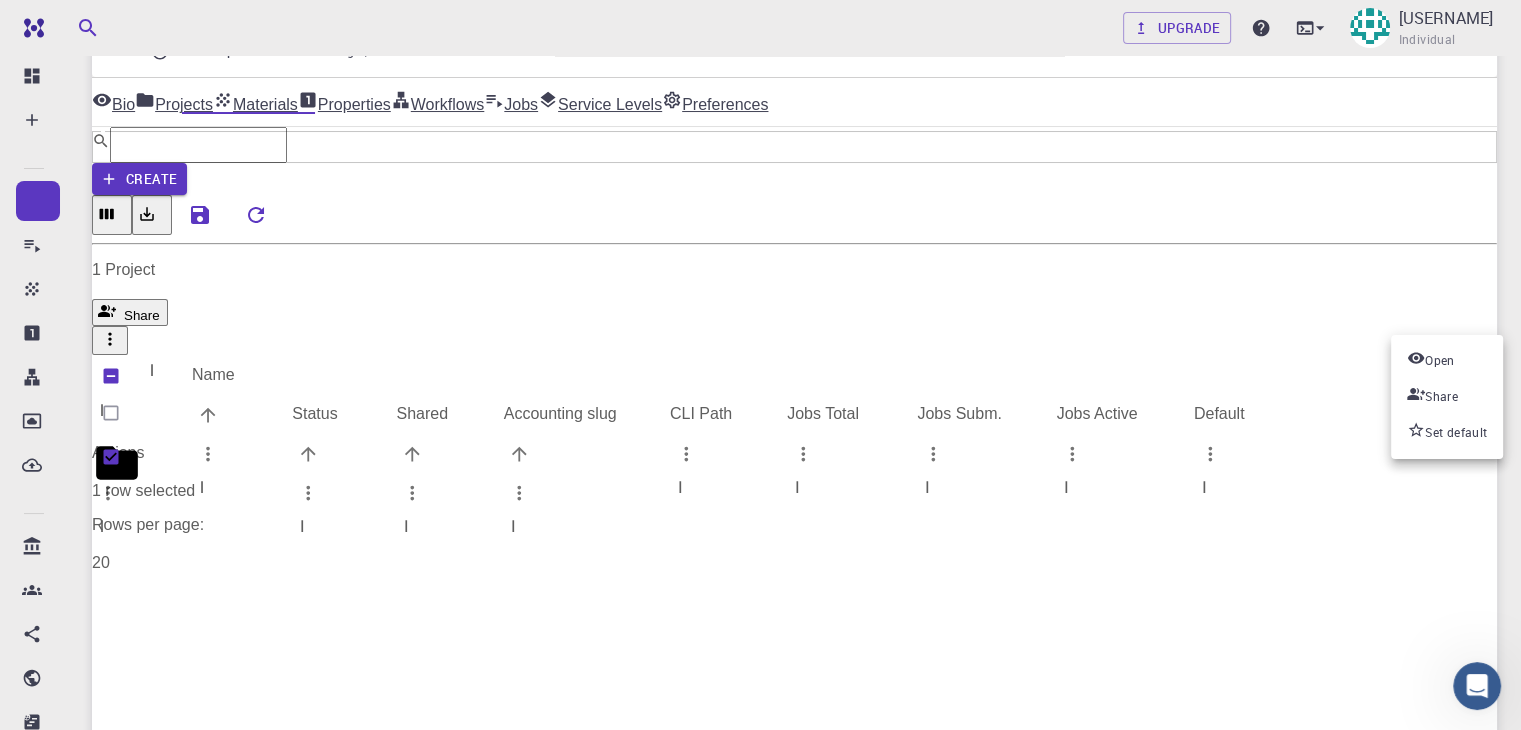 click at bounding box center (760, 365) 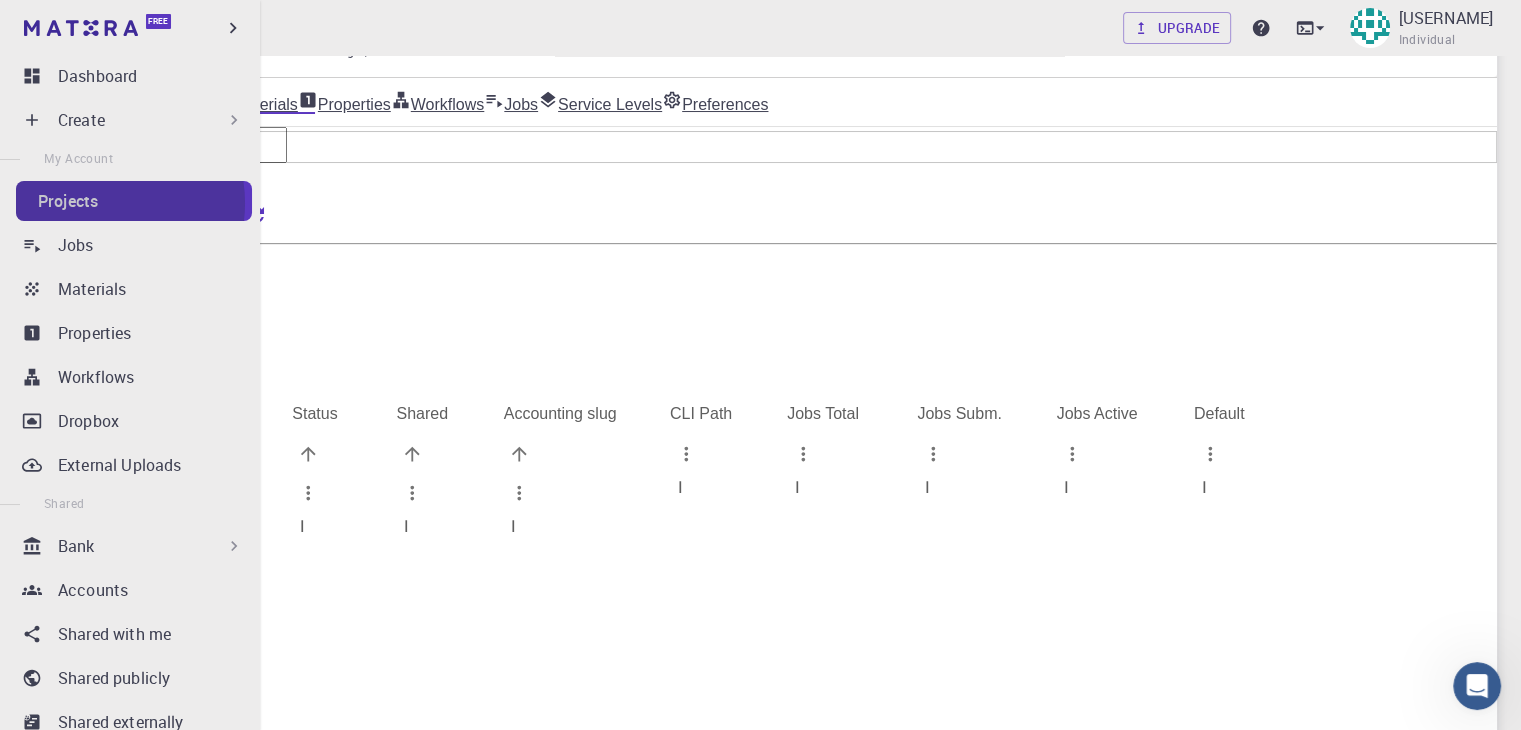 click on "Projects" at bounding box center [68, 201] 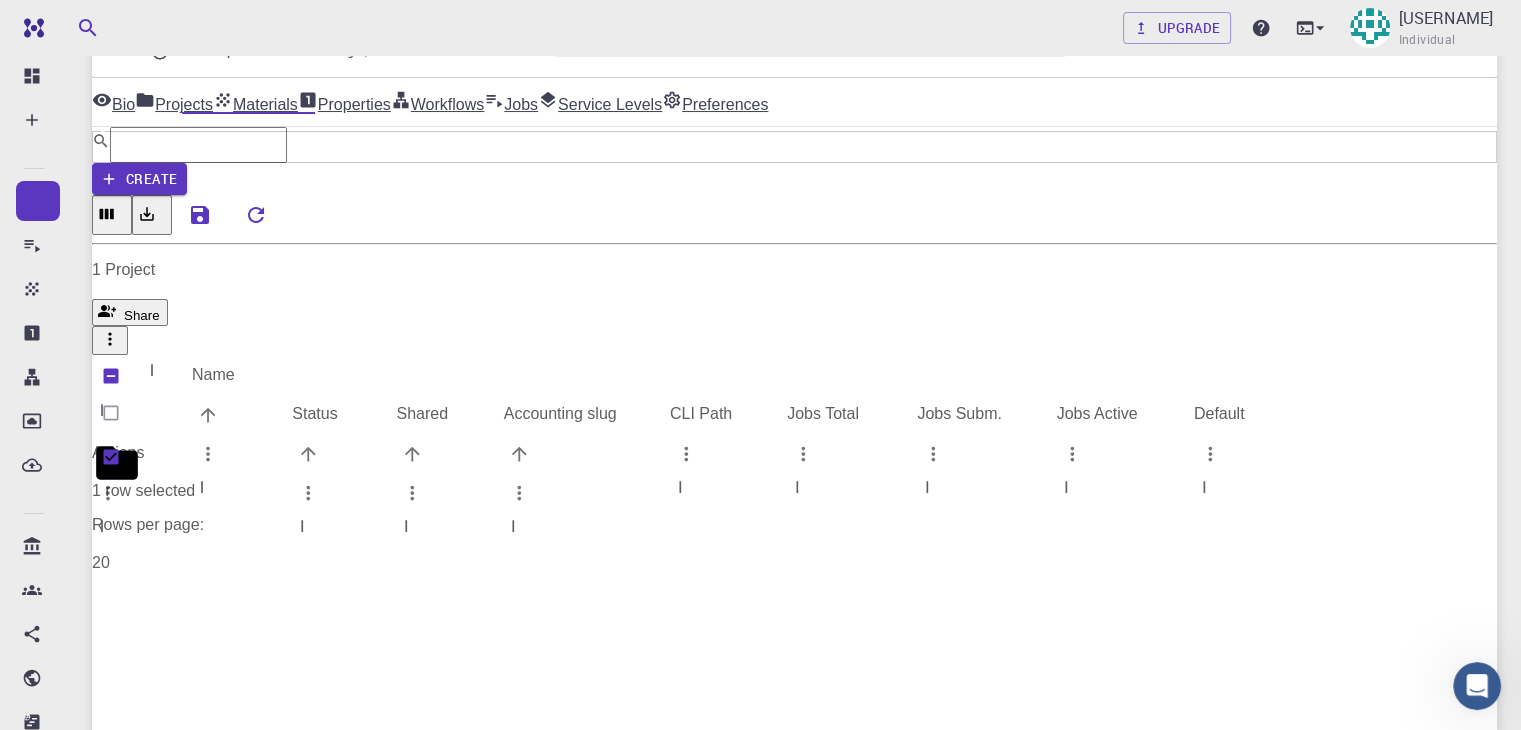click at bounding box center [1483, 147] 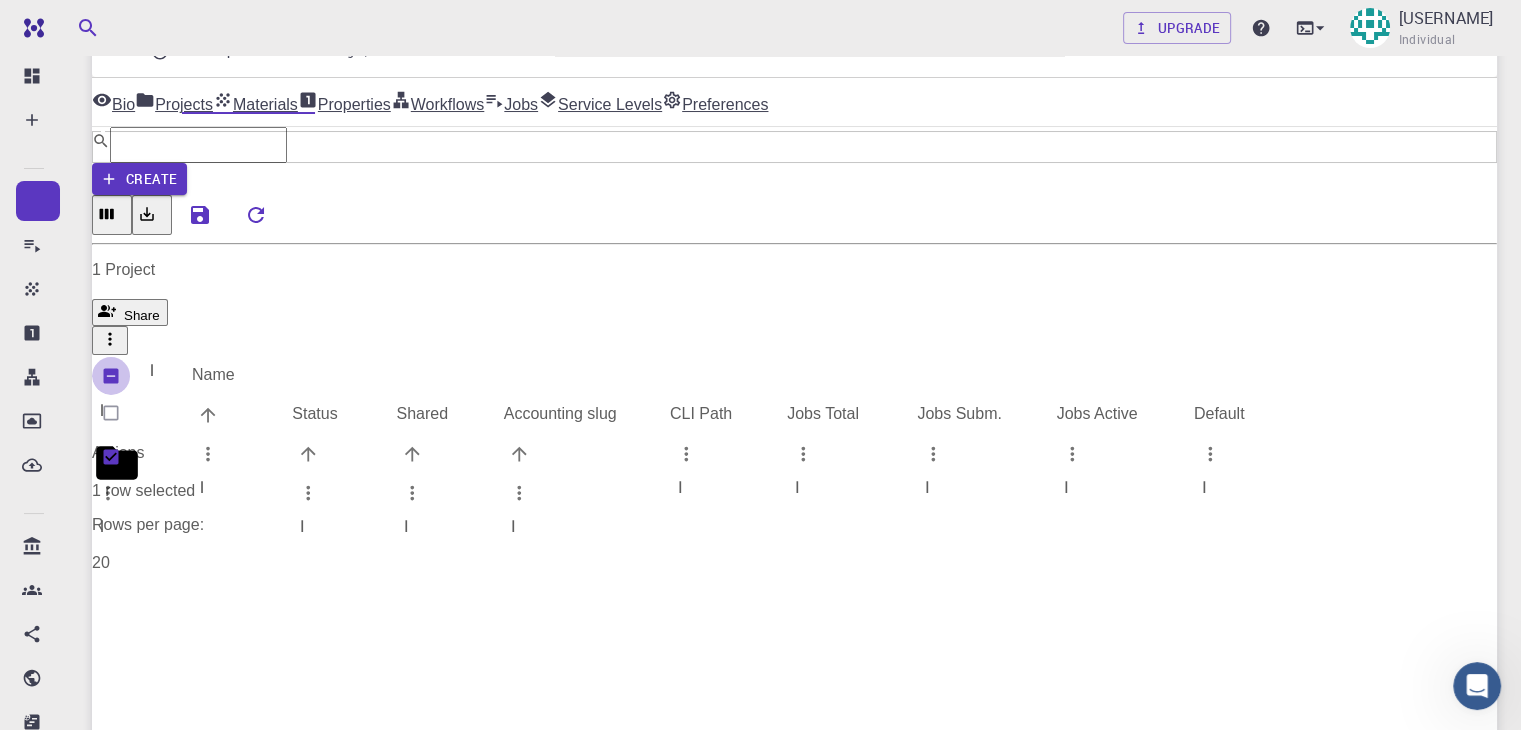 click at bounding box center [111, 376] 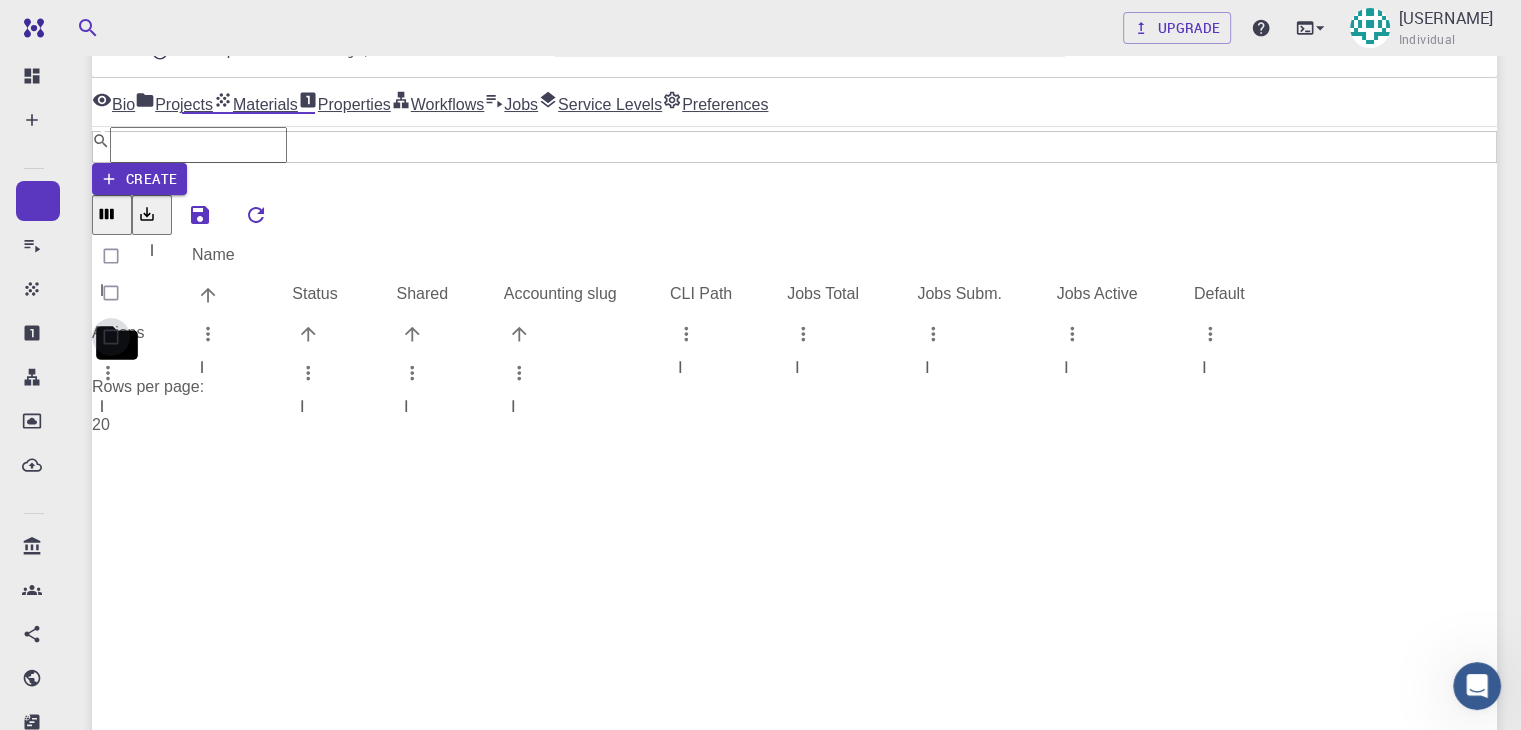 click at bounding box center (111, 337) 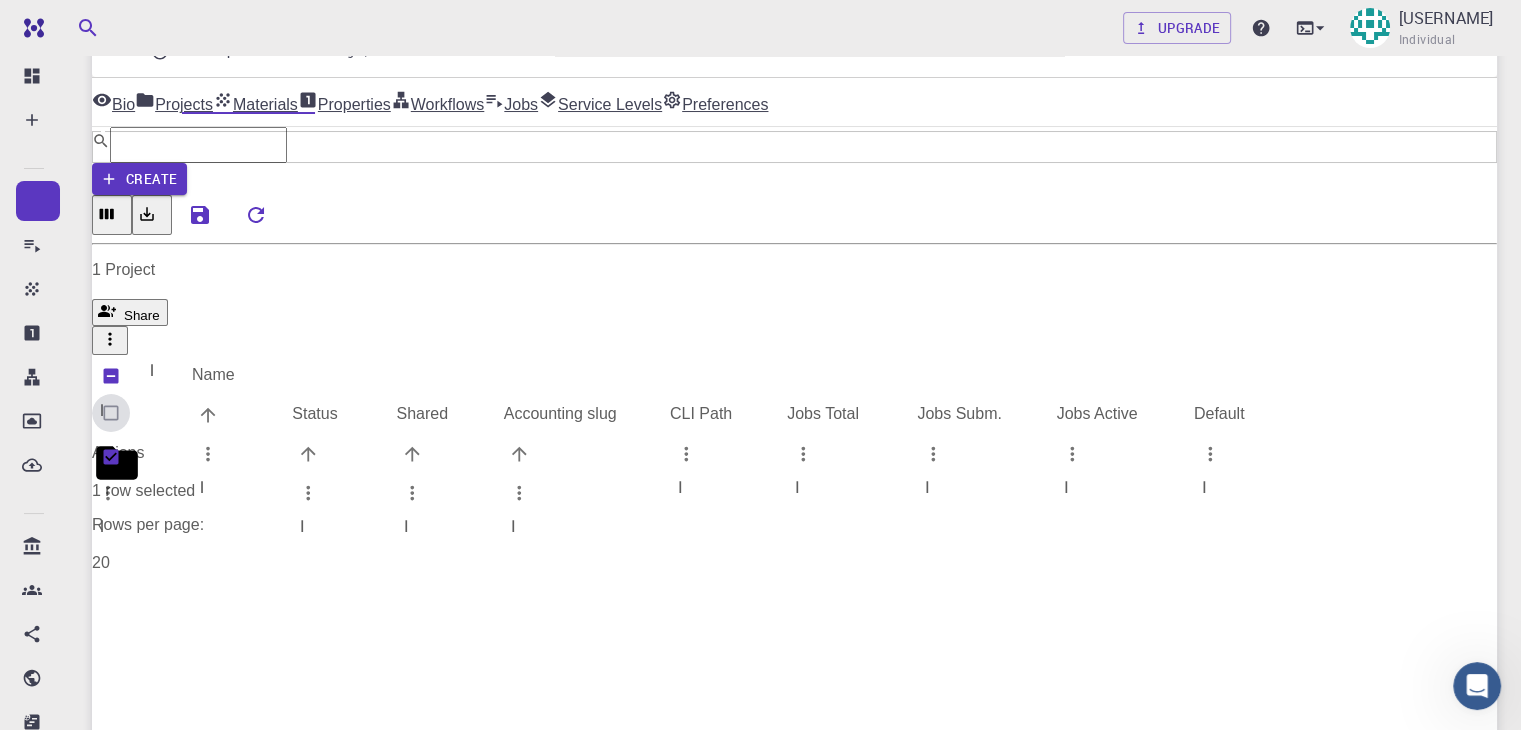 click at bounding box center [111, 413] 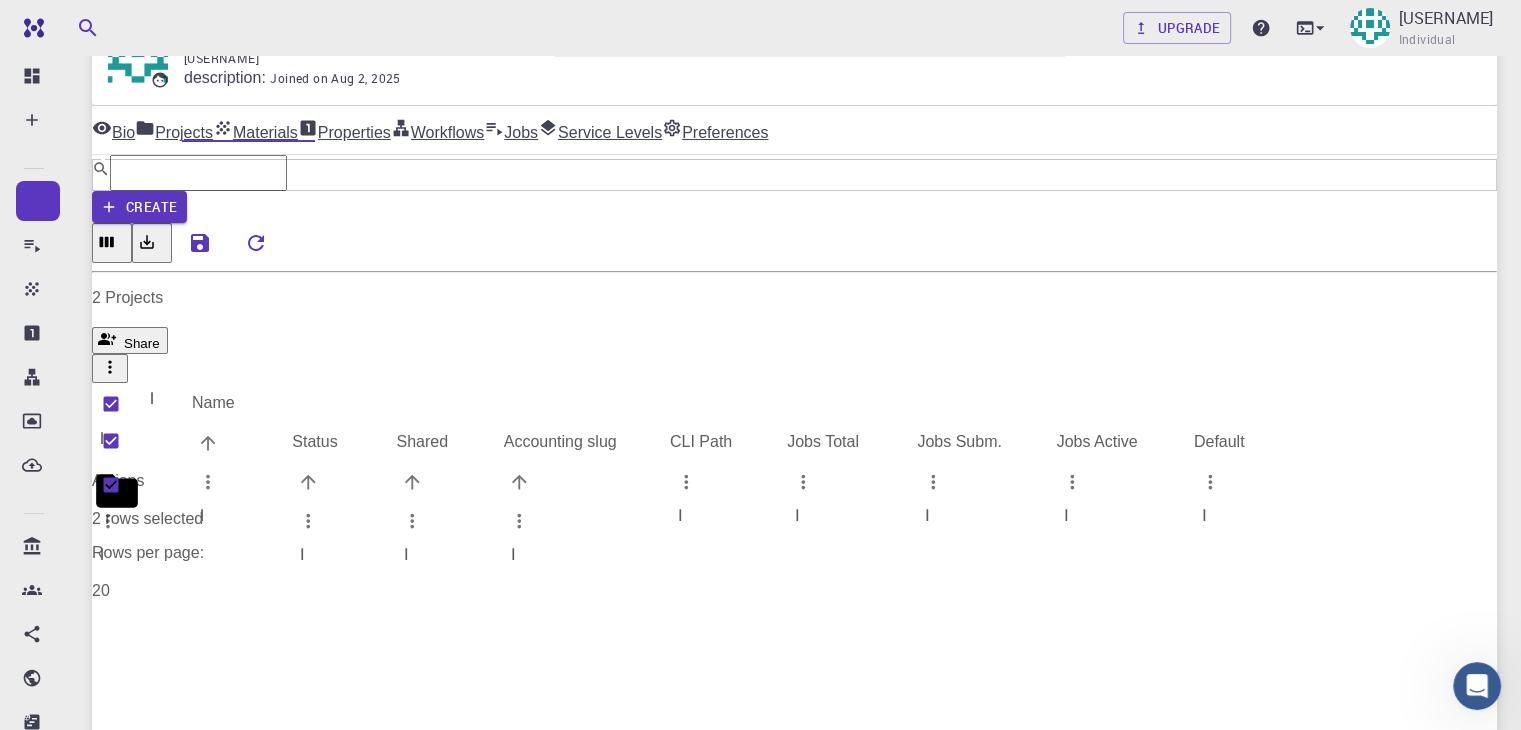 scroll, scrollTop: 116, scrollLeft: 0, axis: vertical 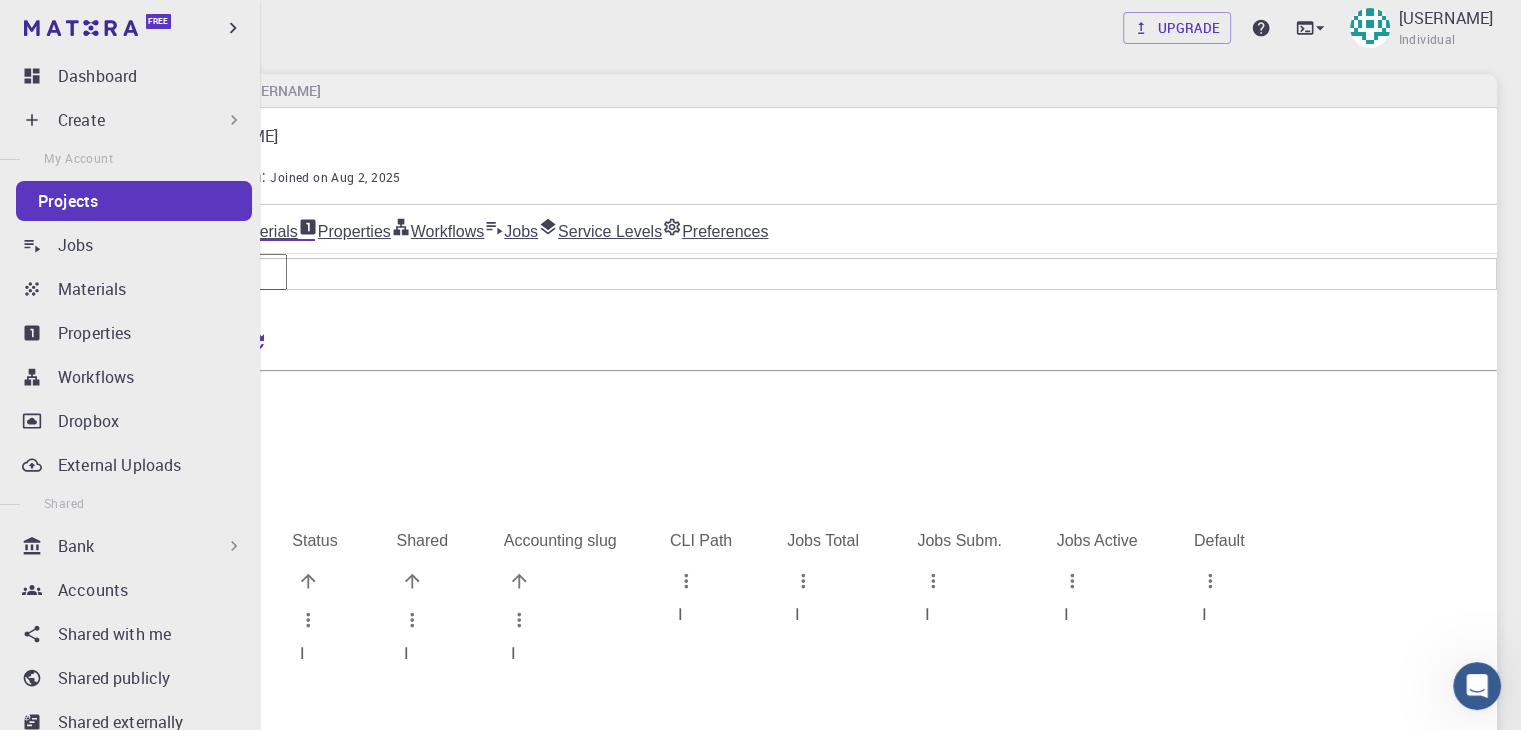 click on "Create" at bounding box center (134, 120) 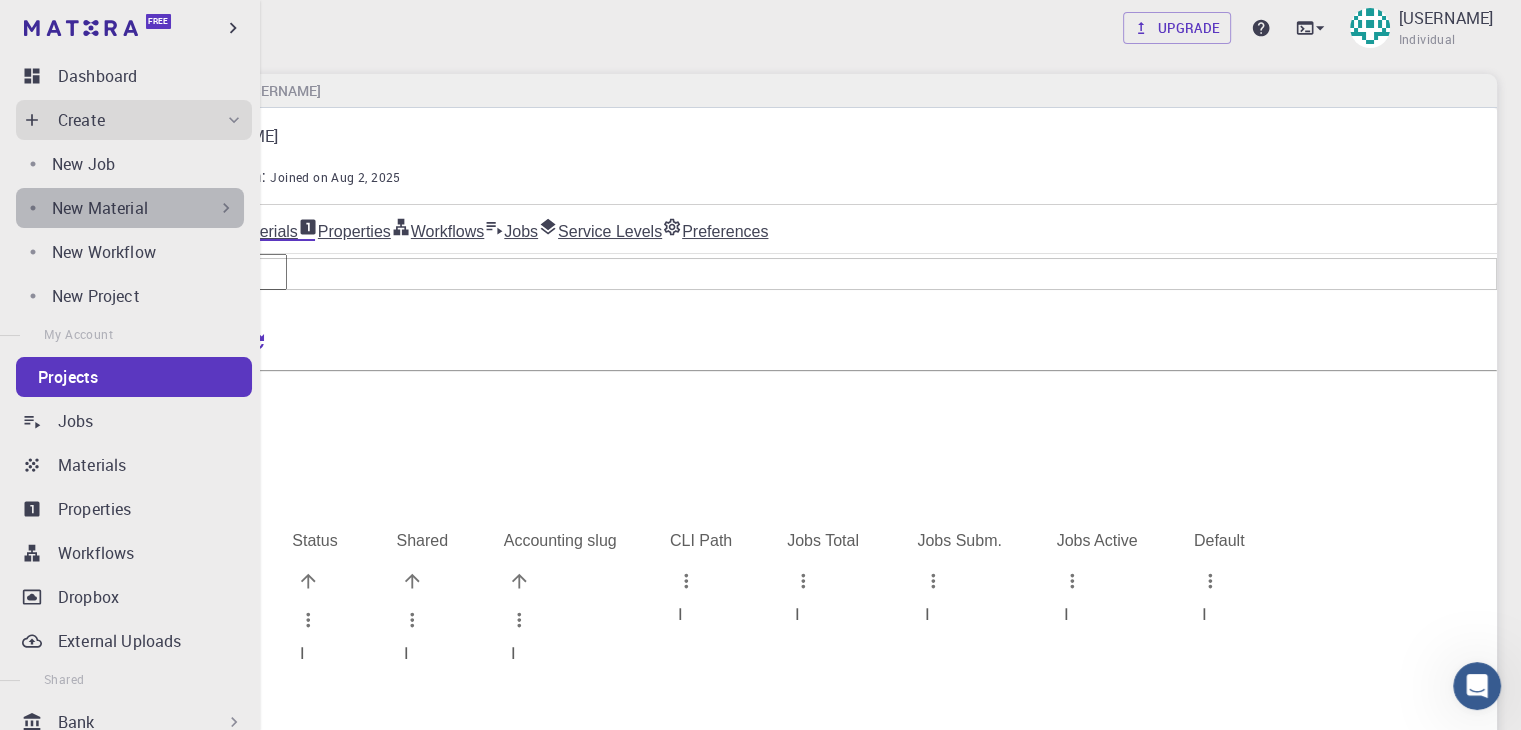 click on "New Material" at bounding box center [144, 208] 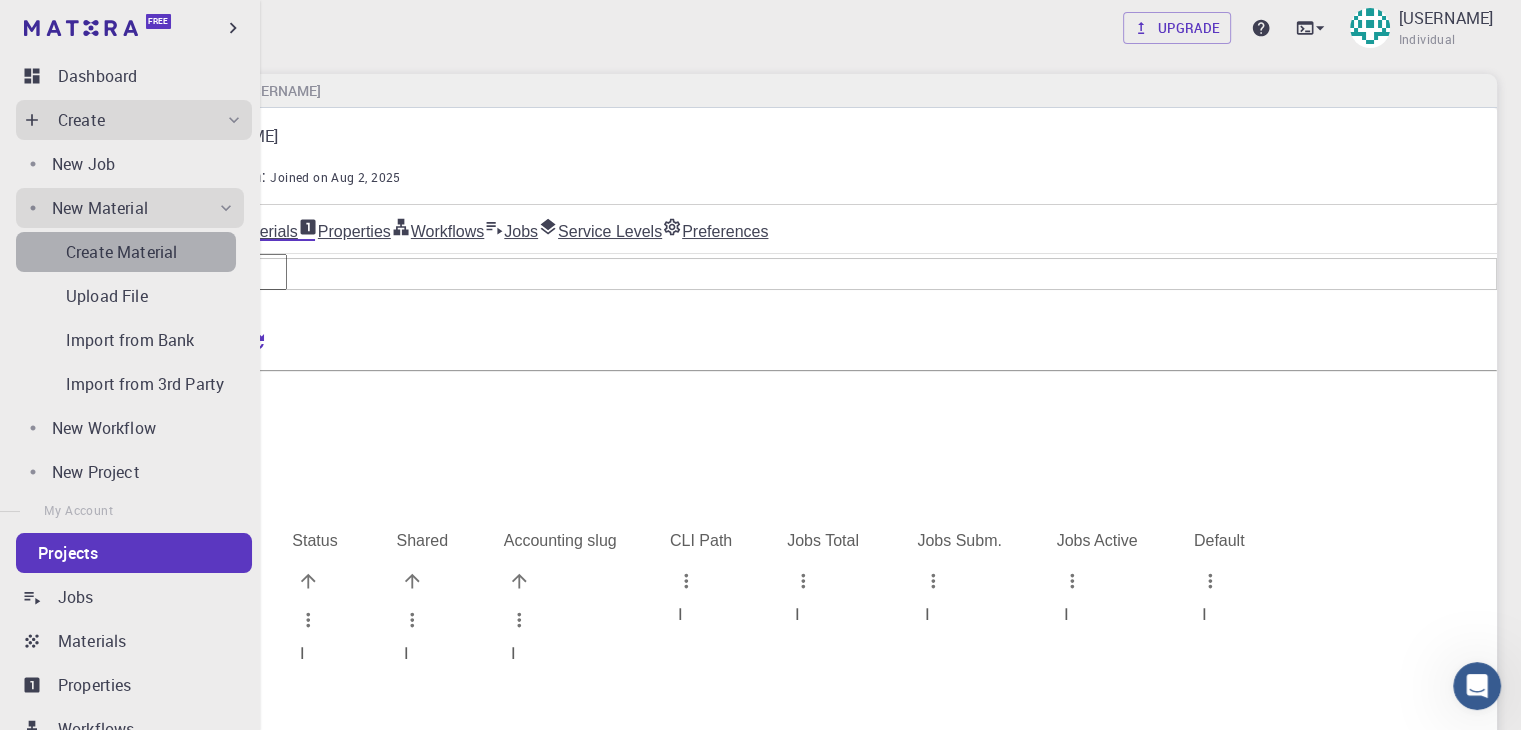 click on "Create Material" at bounding box center [126, 252] 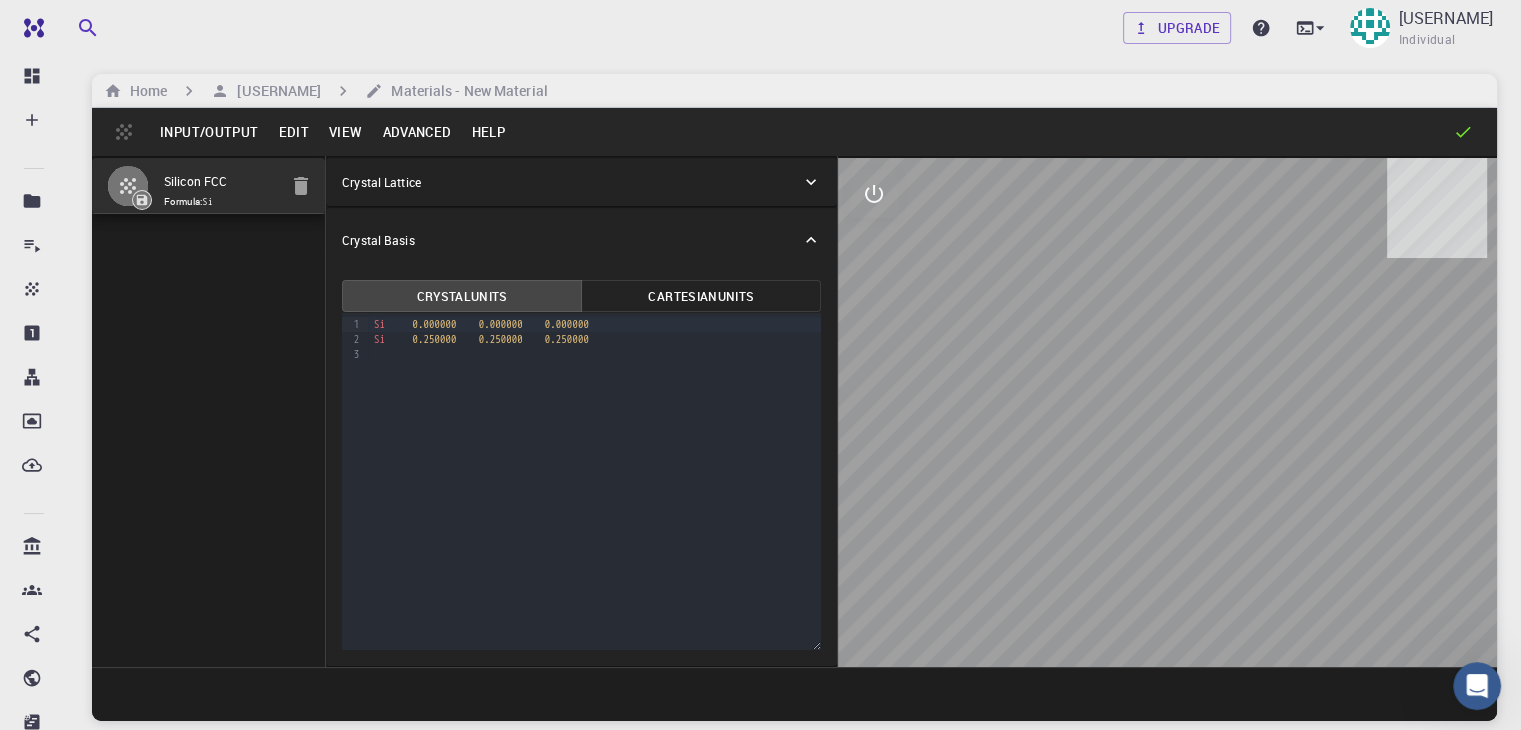 click on "Crystal Basis" at bounding box center (581, 240) 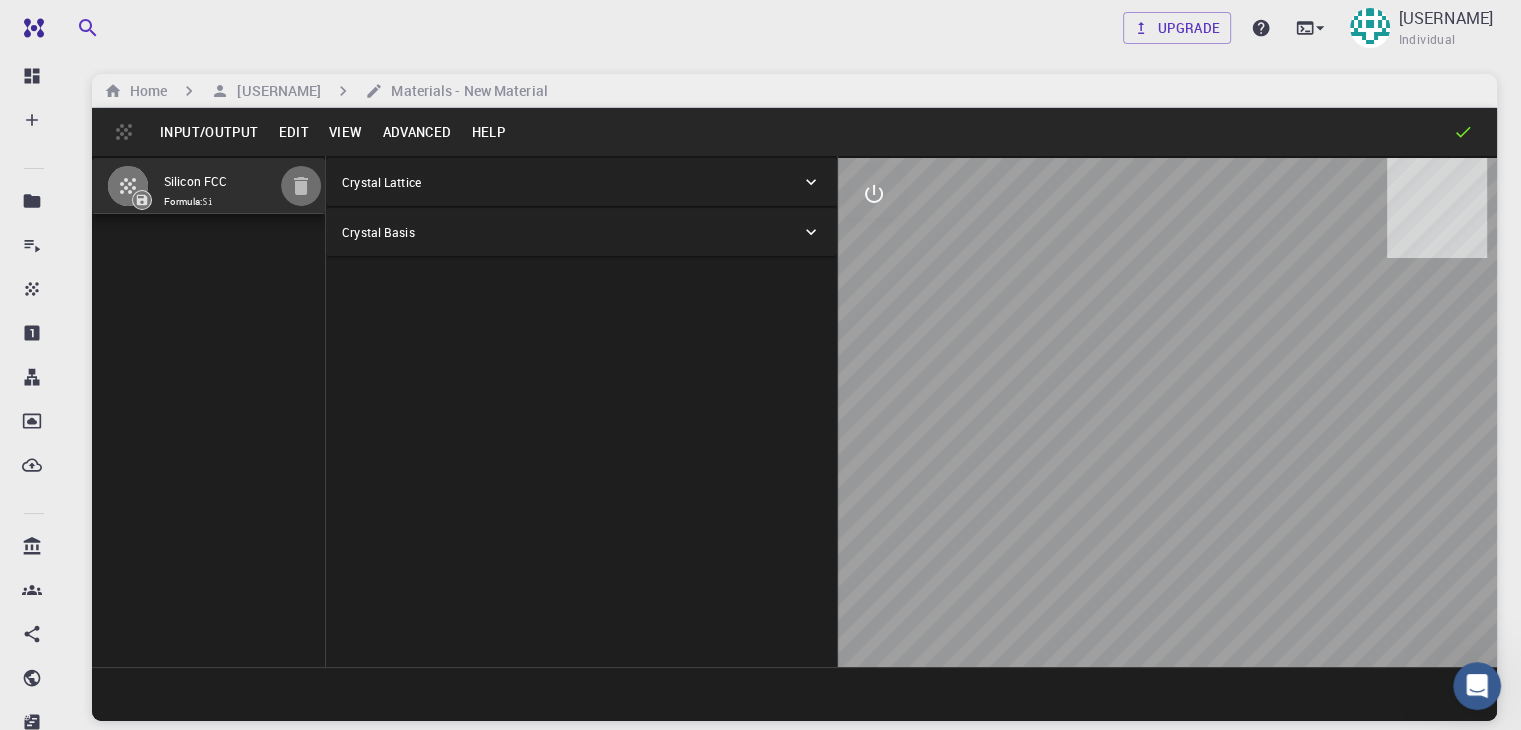 click 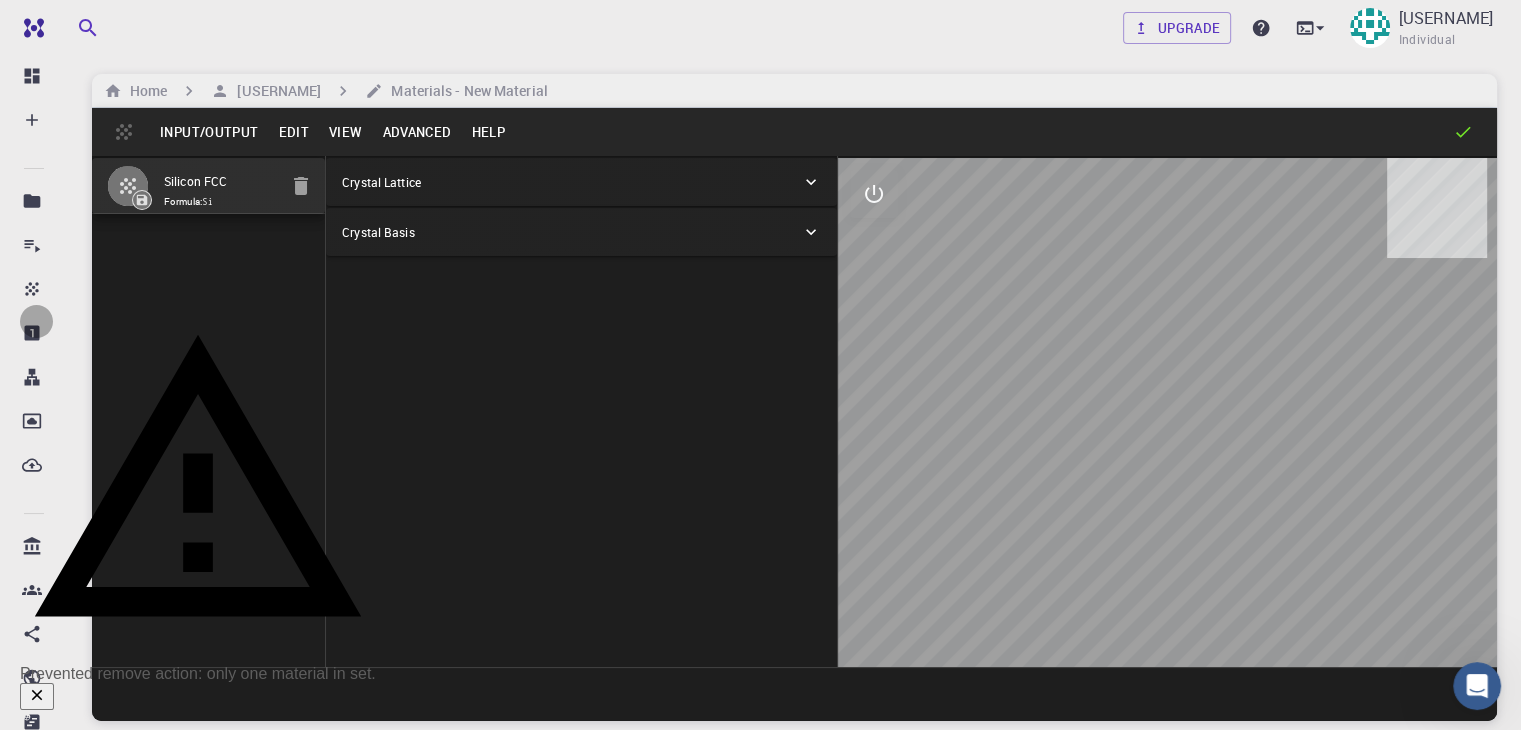 click 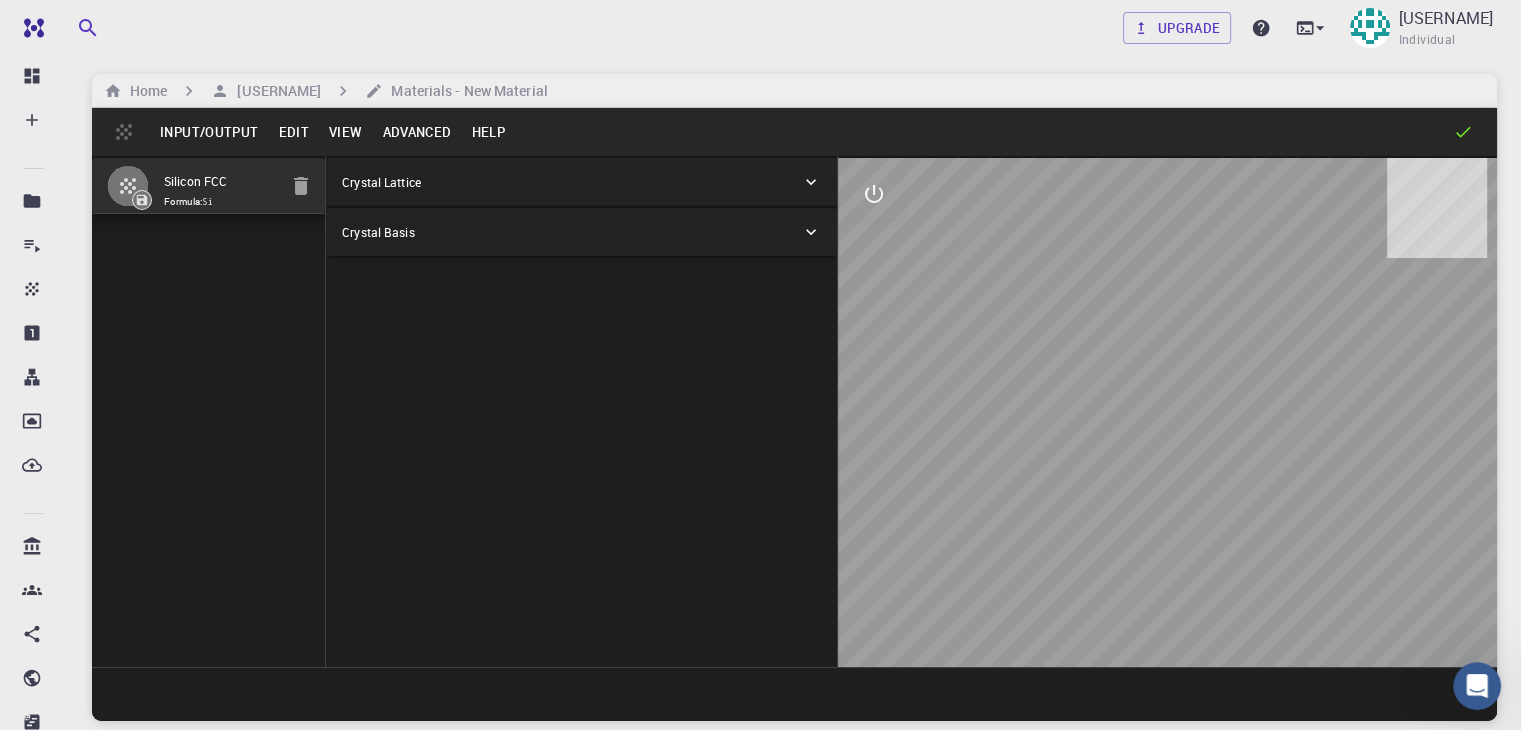 click on "Formula:  Si" at bounding box center [220, 202] 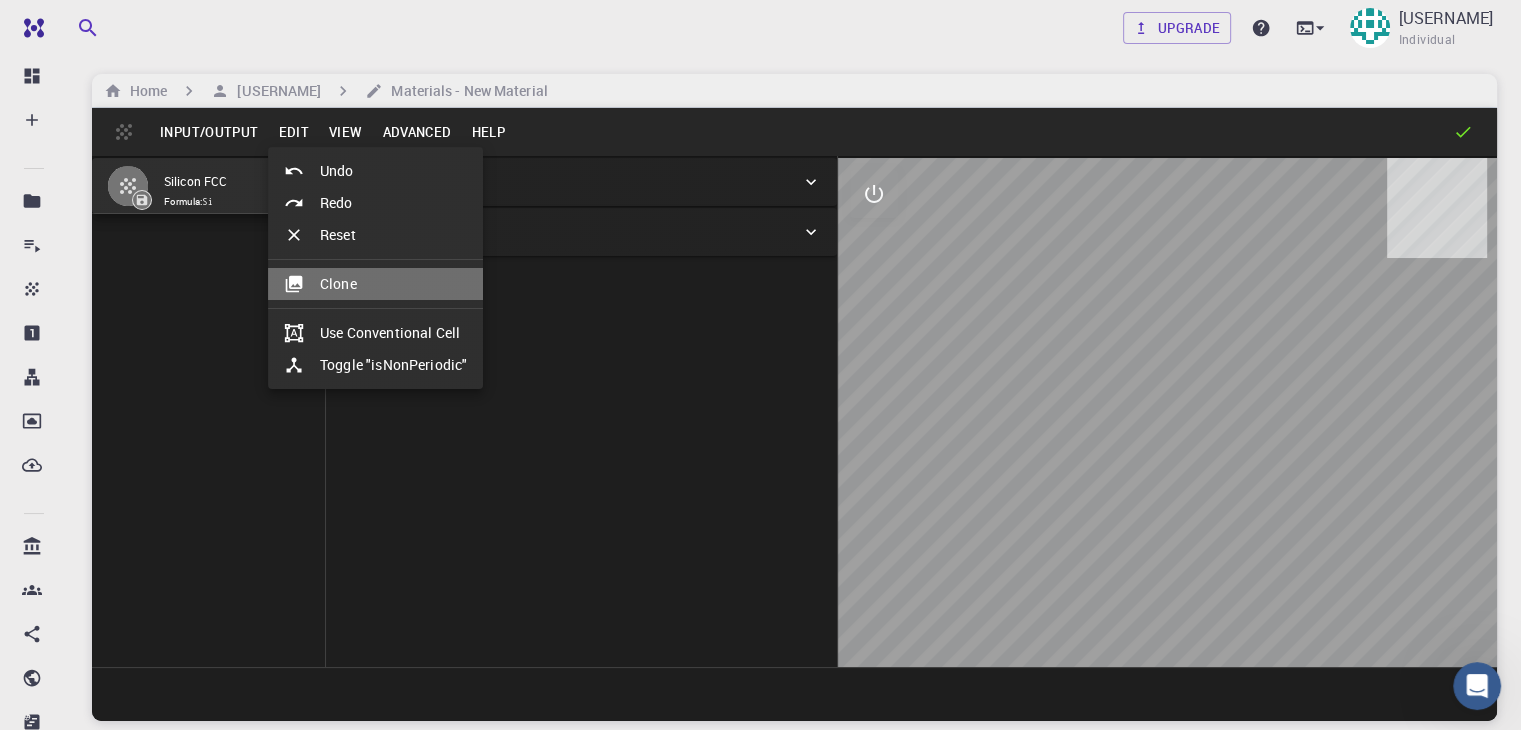 click on "Clone" at bounding box center [375, 284] 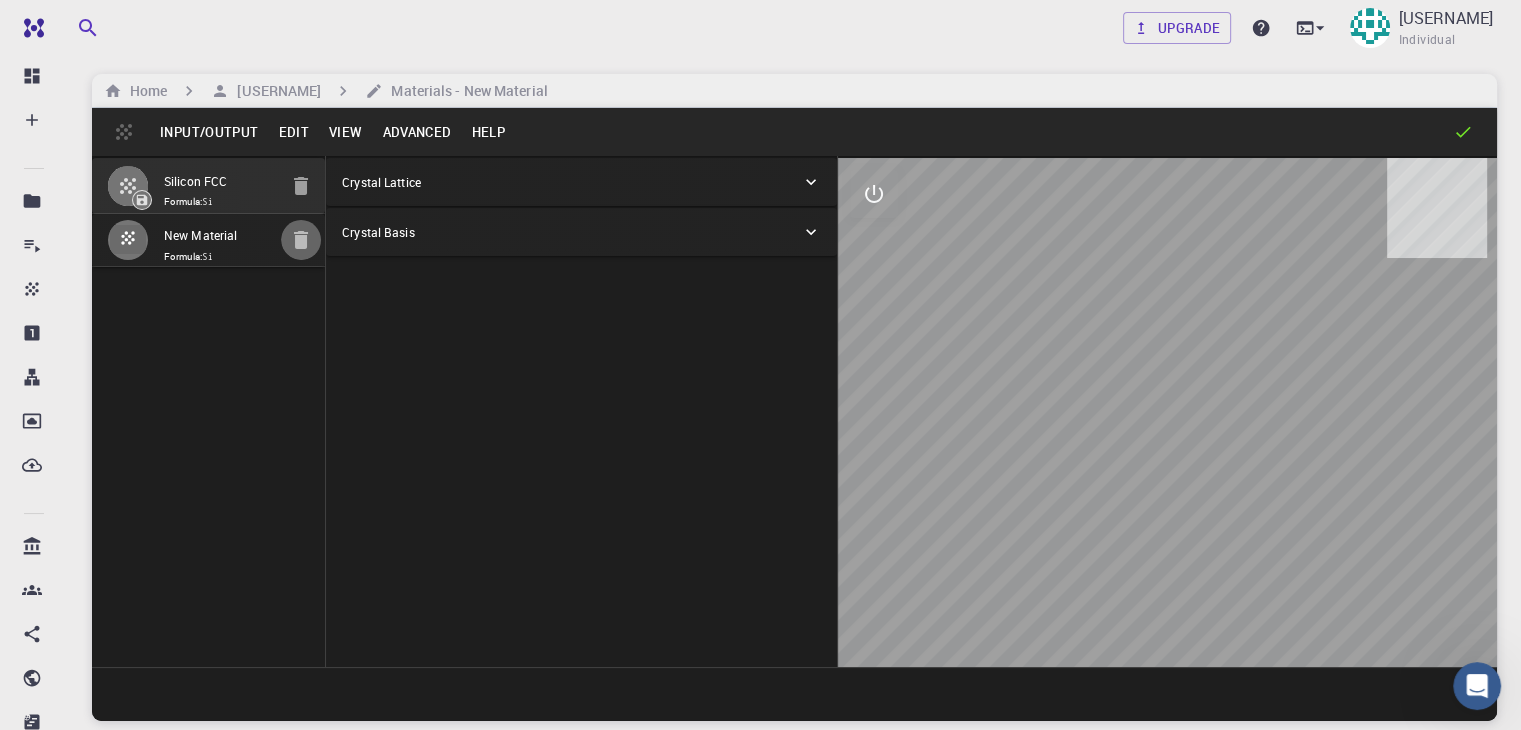 click 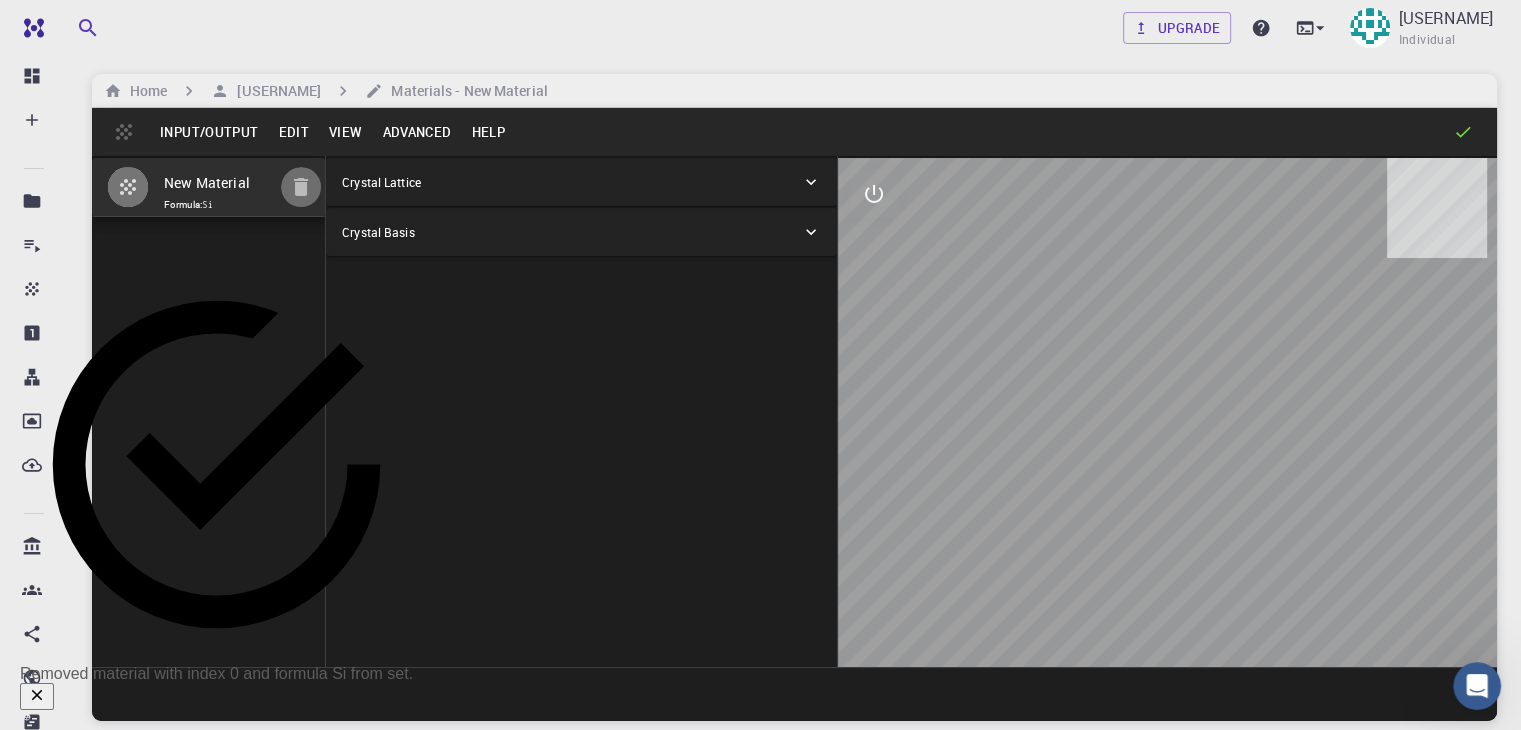 click 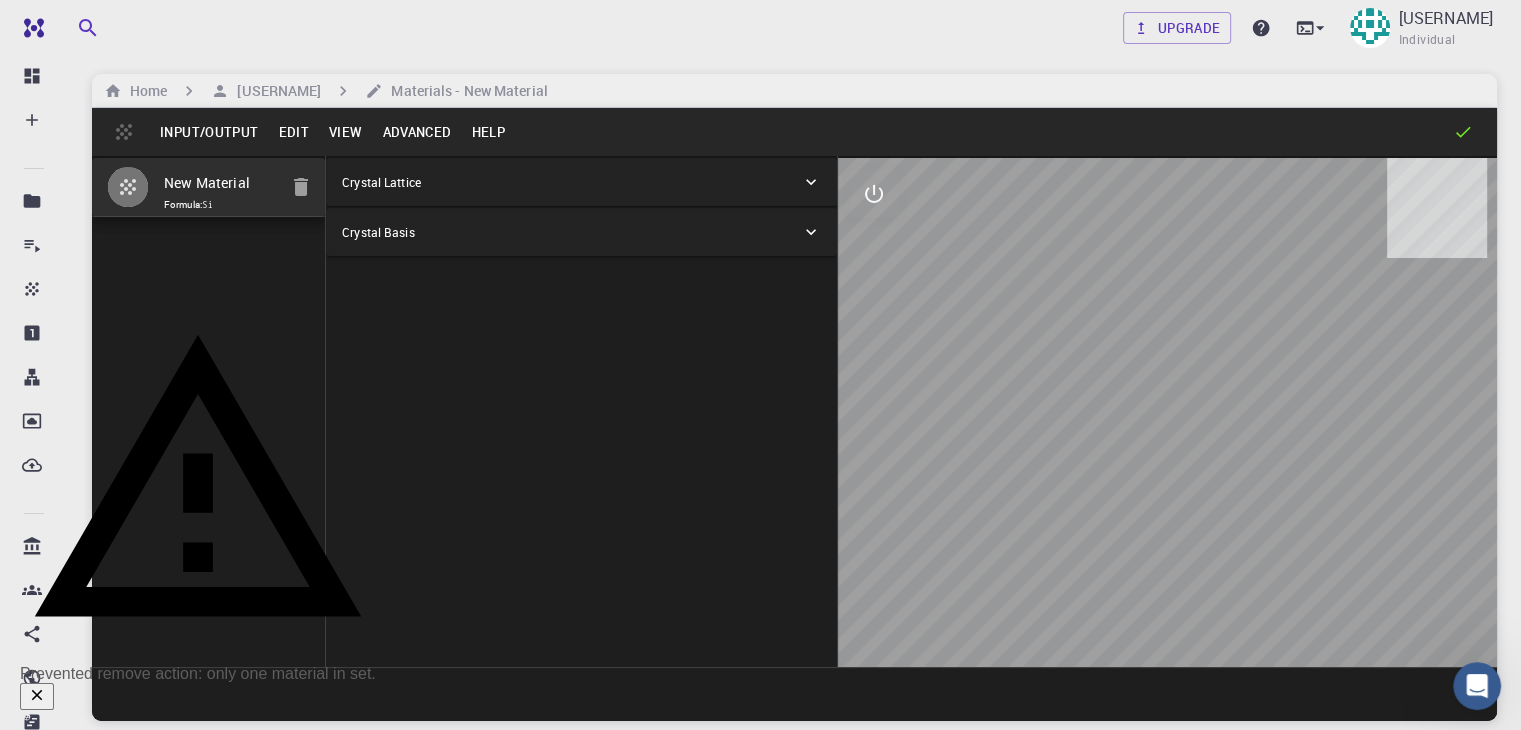 click on "Edit" at bounding box center (293, 132) 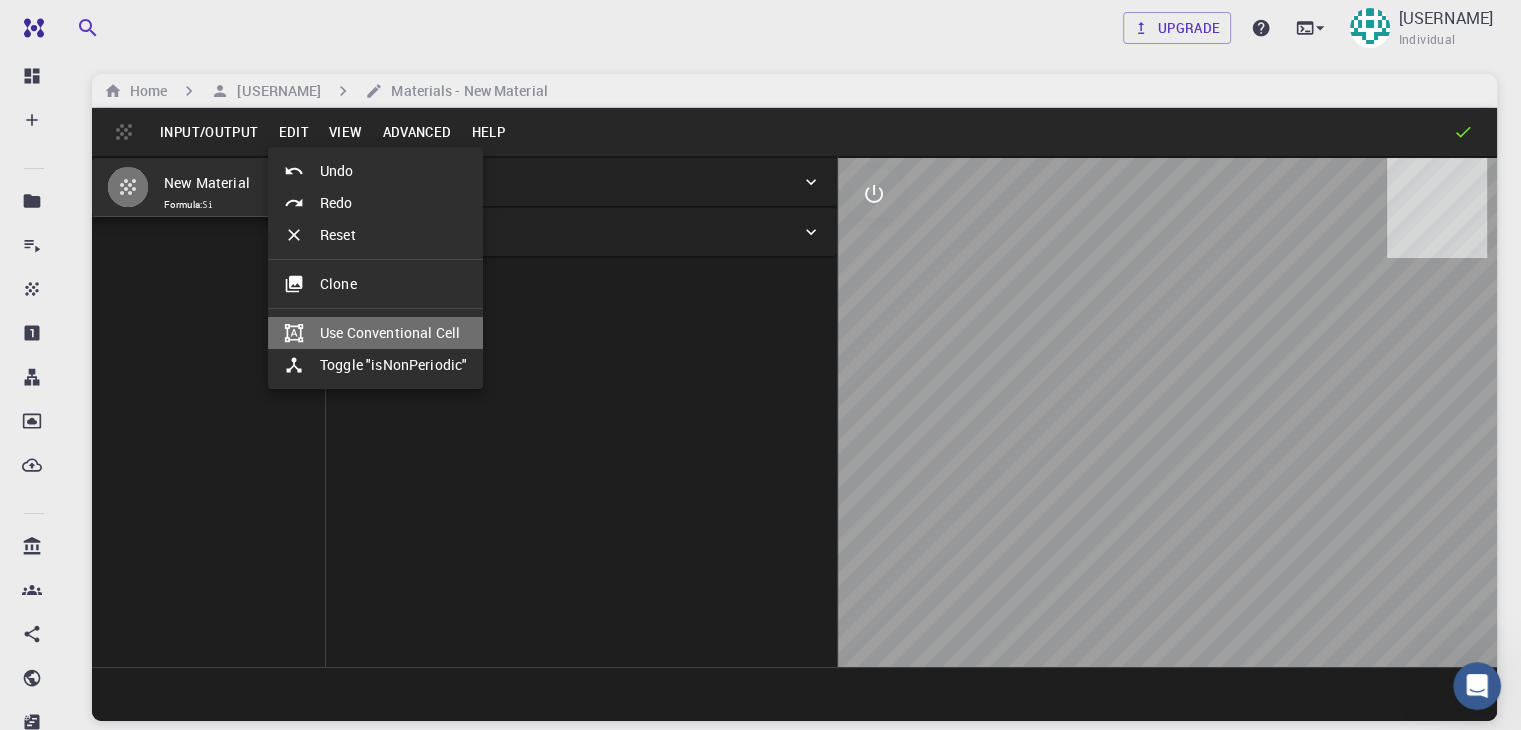click on "Use Conventional Cell" at bounding box center [375, 333] 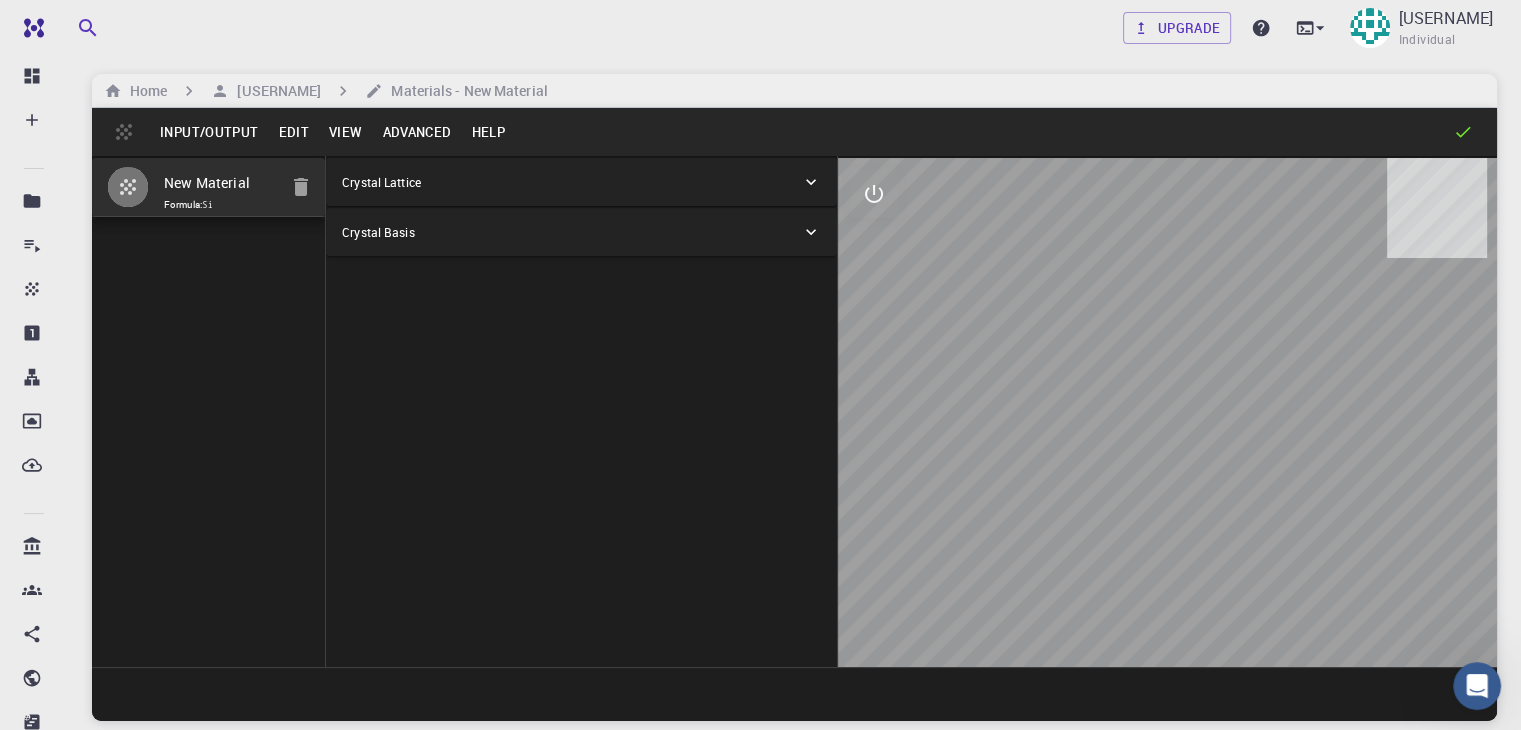 click on "Edit" at bounding box center (293, 132) 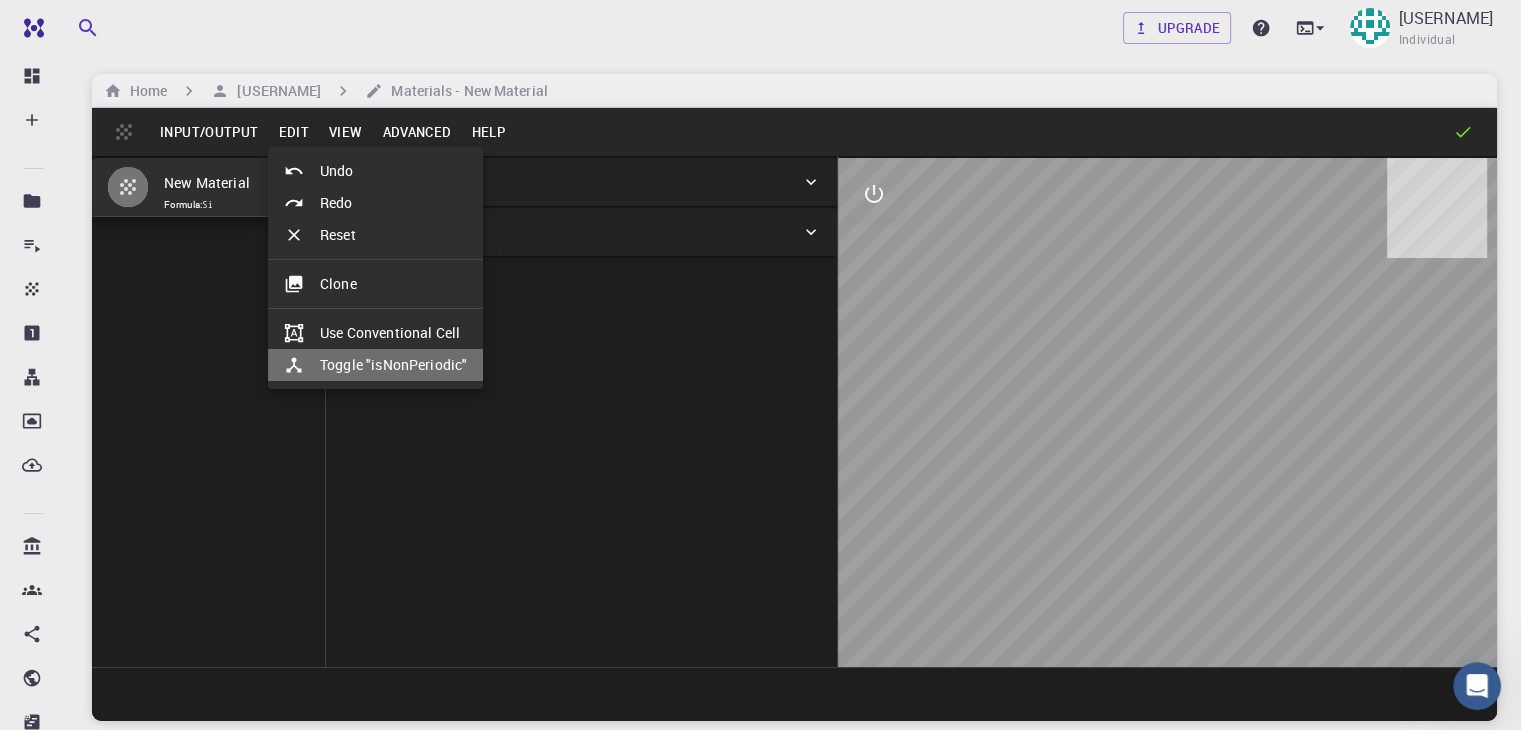 click on "Toggle "isNonPeriodic"" at bounding box center (375, 365) 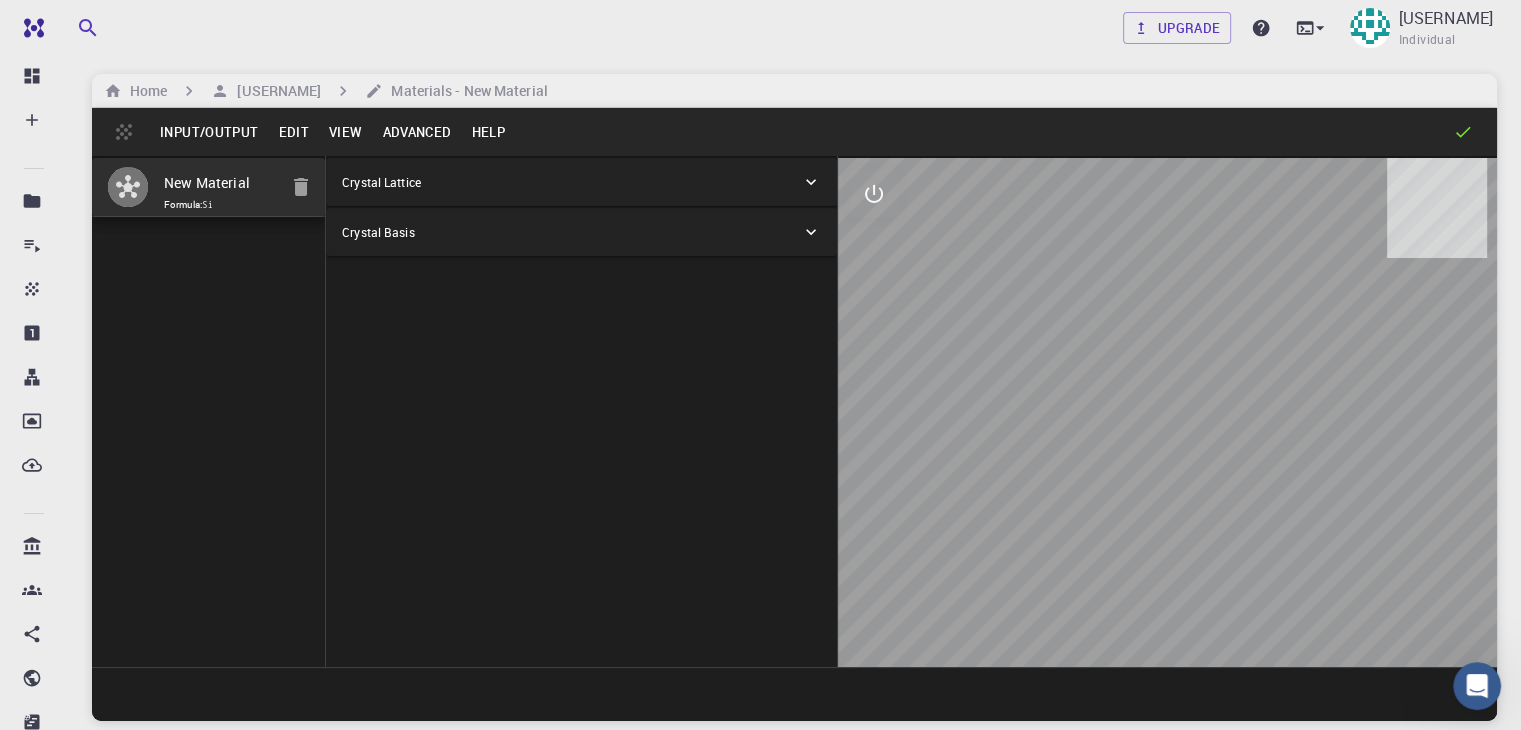 click on "Crystal Lattice" at bounding box center [581, 182] 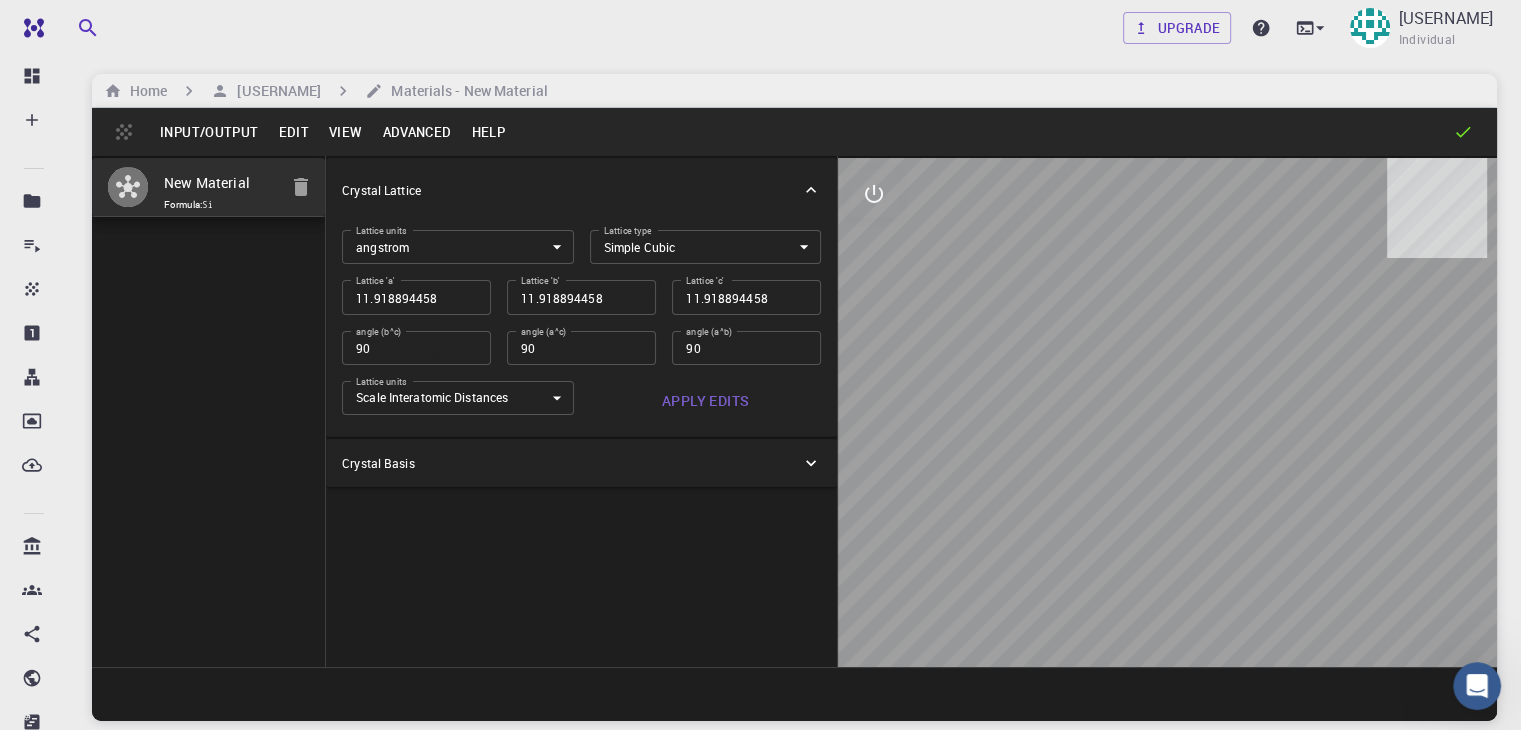click on "Crystal Basis" at bounding box center [581, 463] 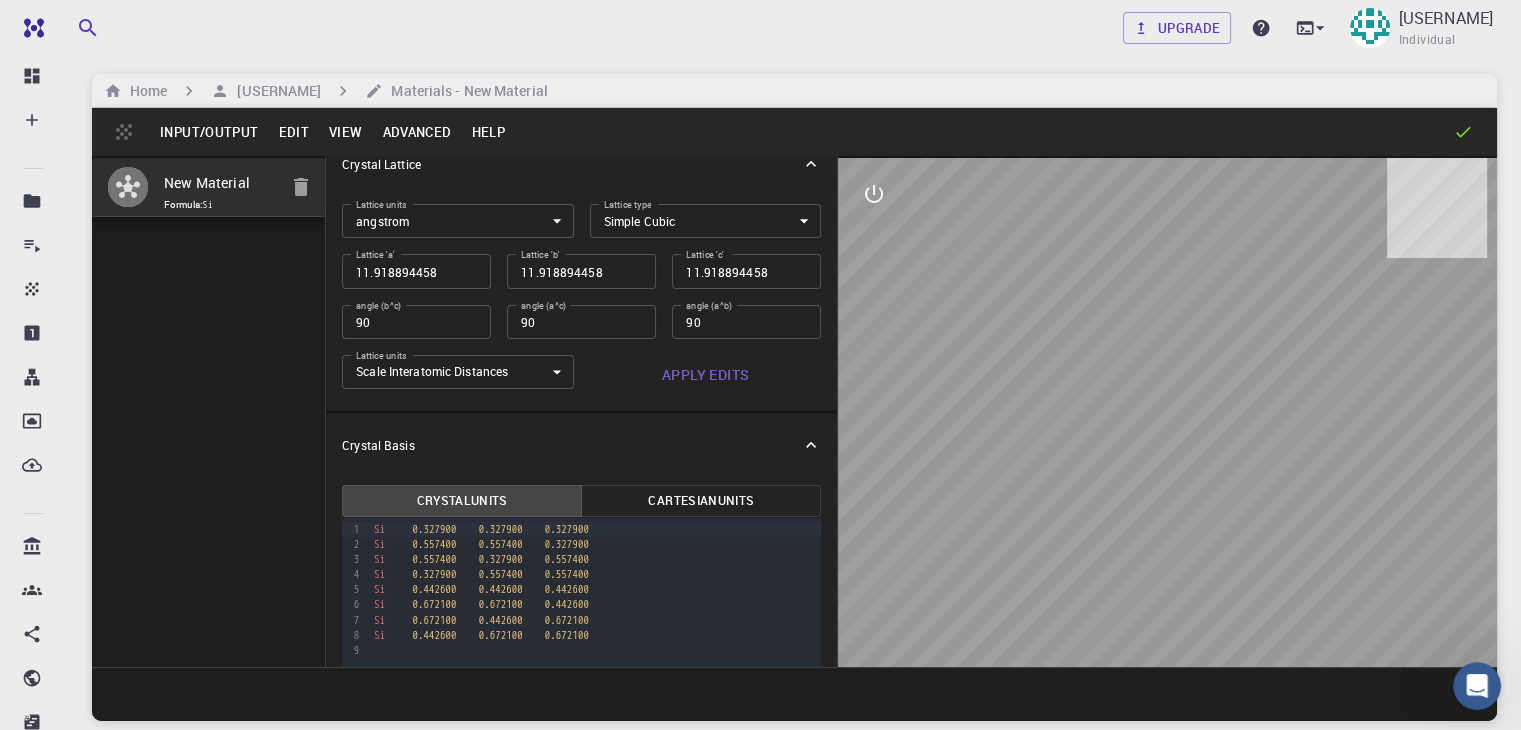 scroll, scrollTop: 0, scrollLeft: 0, axis: both 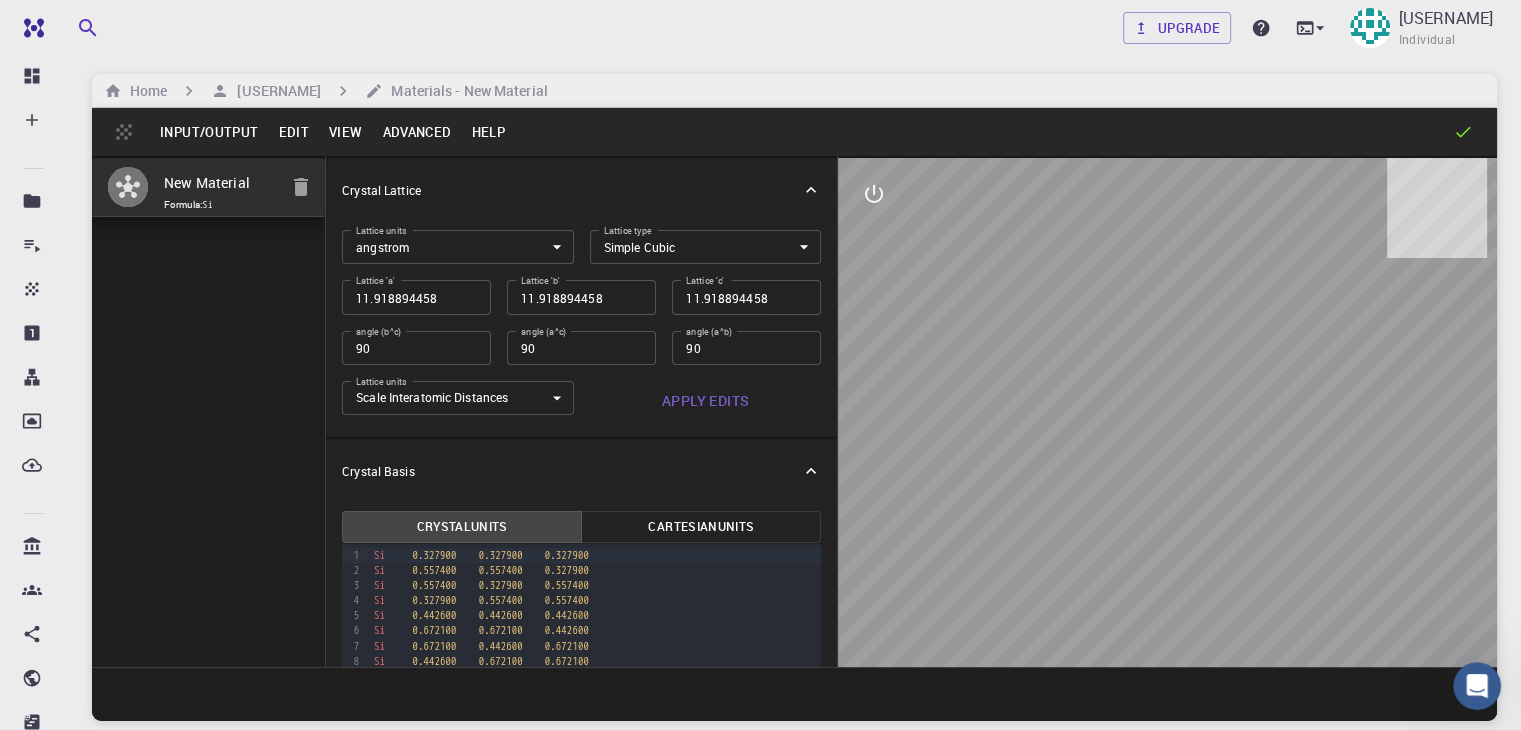 click on "Edit" at bounding box center (293, 132) 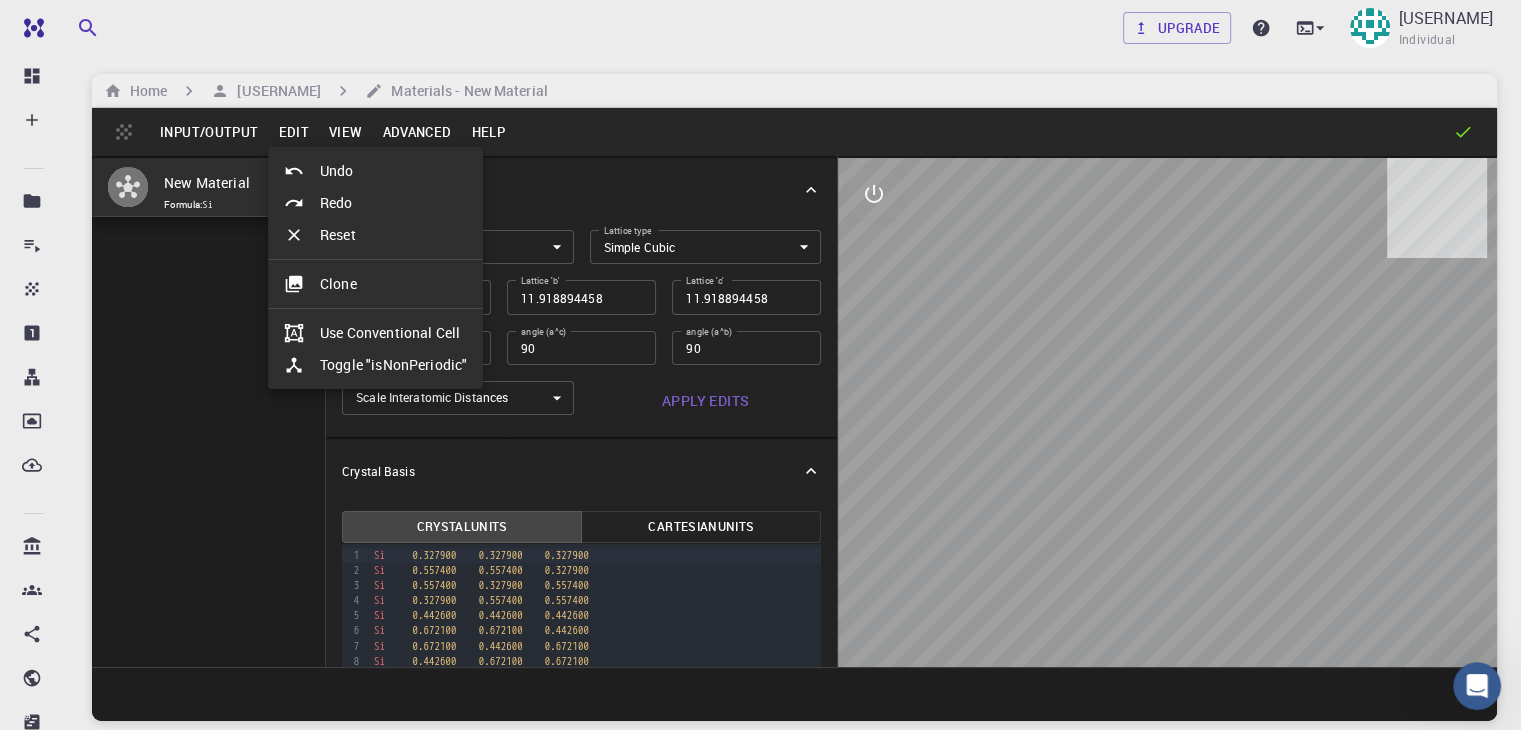 click on "Reset" at bounding box center (375, 235) 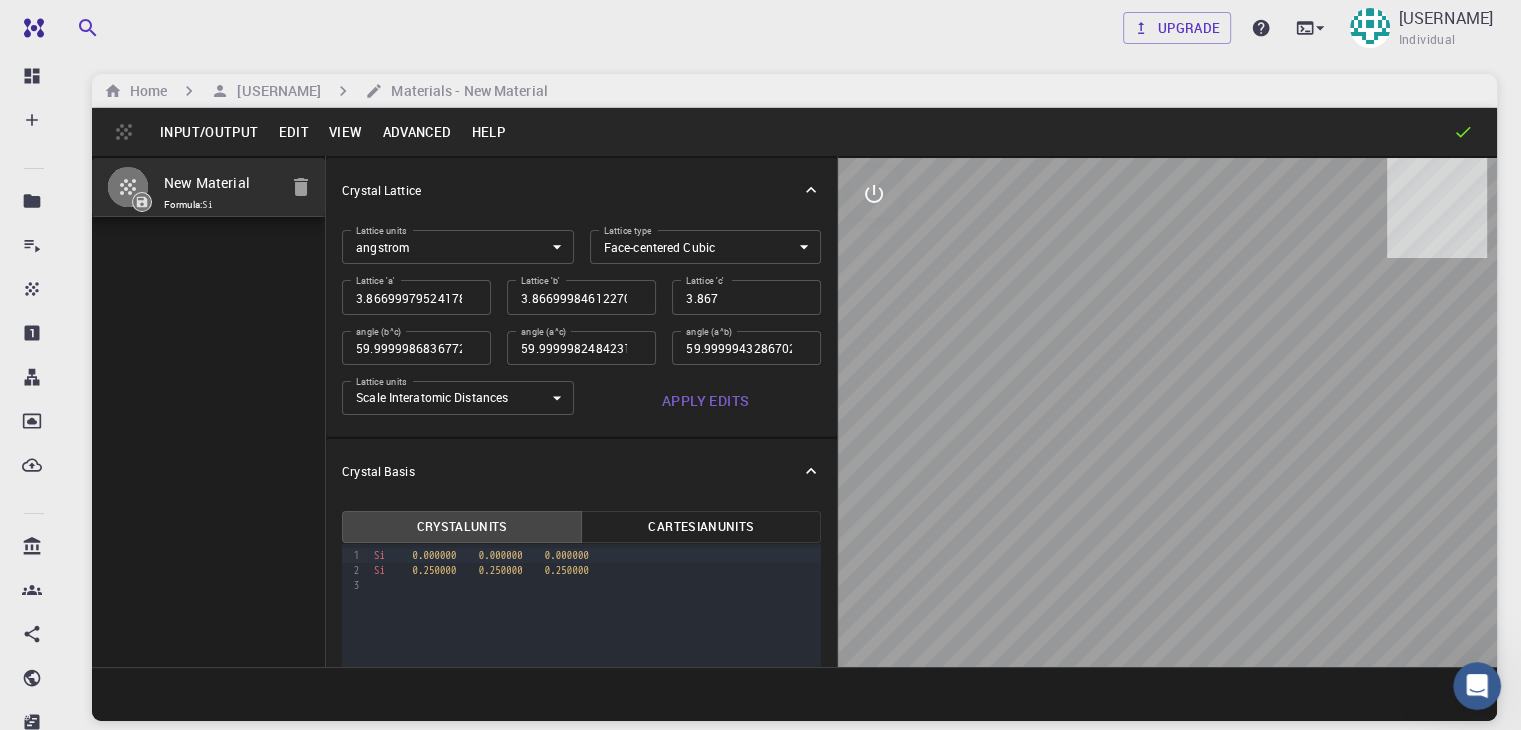 click on "Edit" at bounding box center (293, 132) 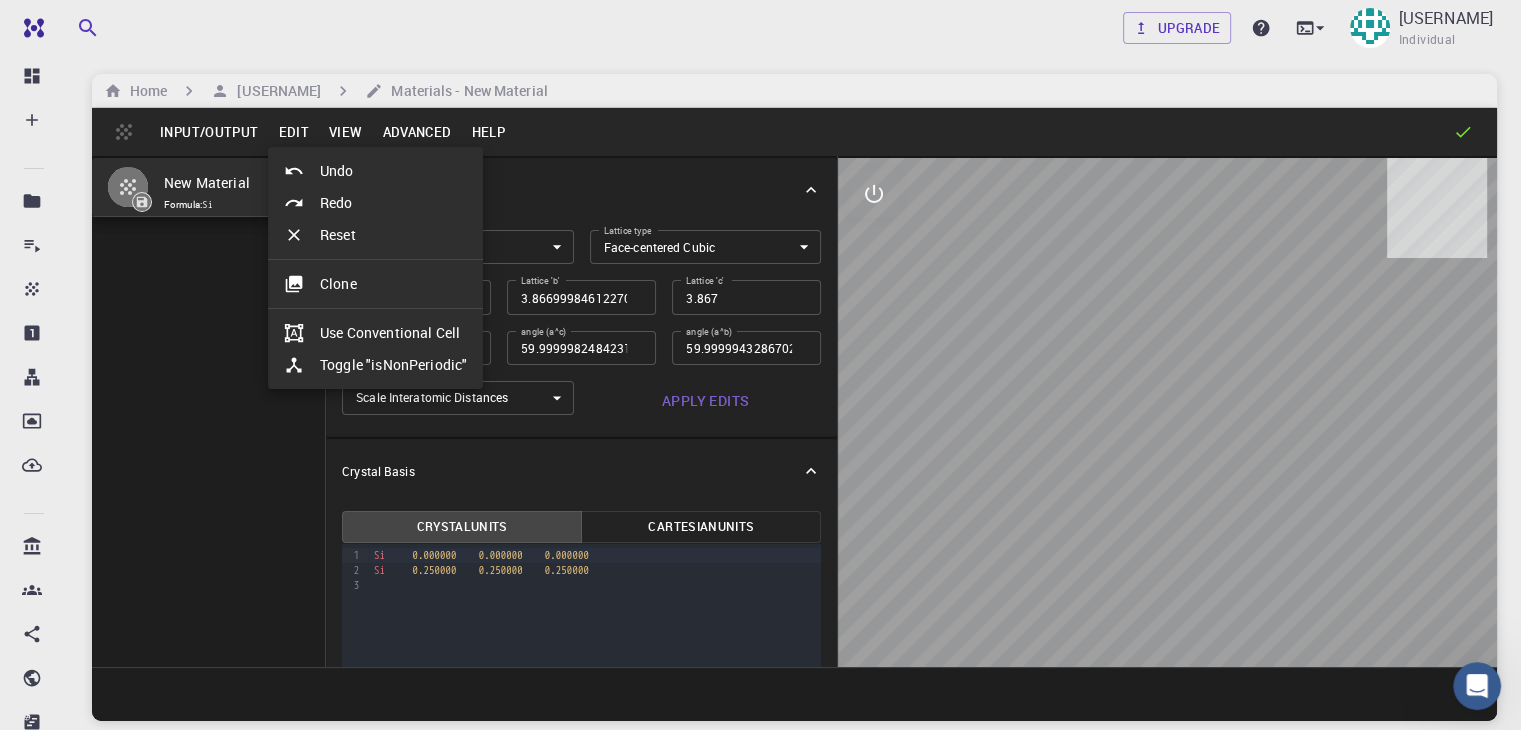 click at bounding box center [760, 365] 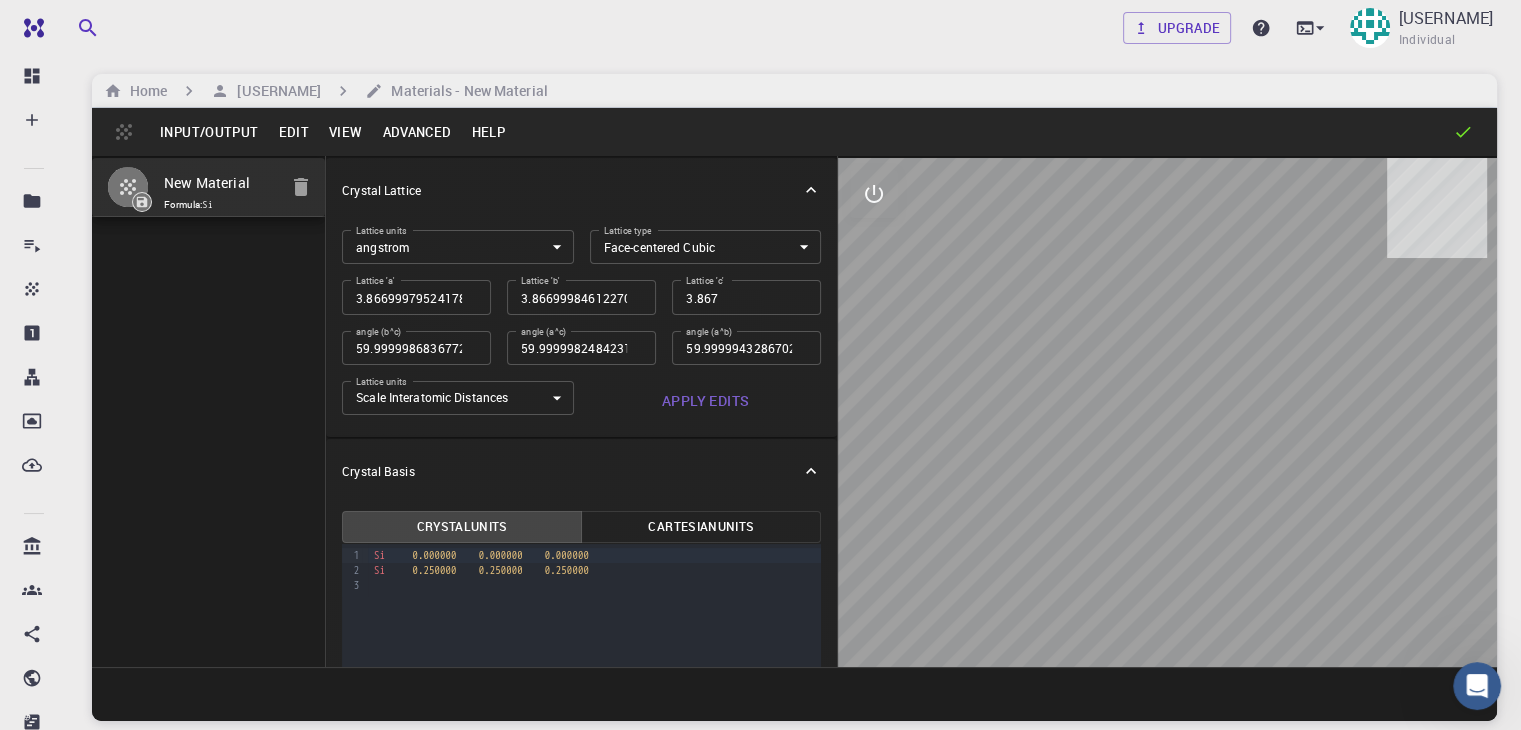 click on "View" at bounding box center (346, 132) 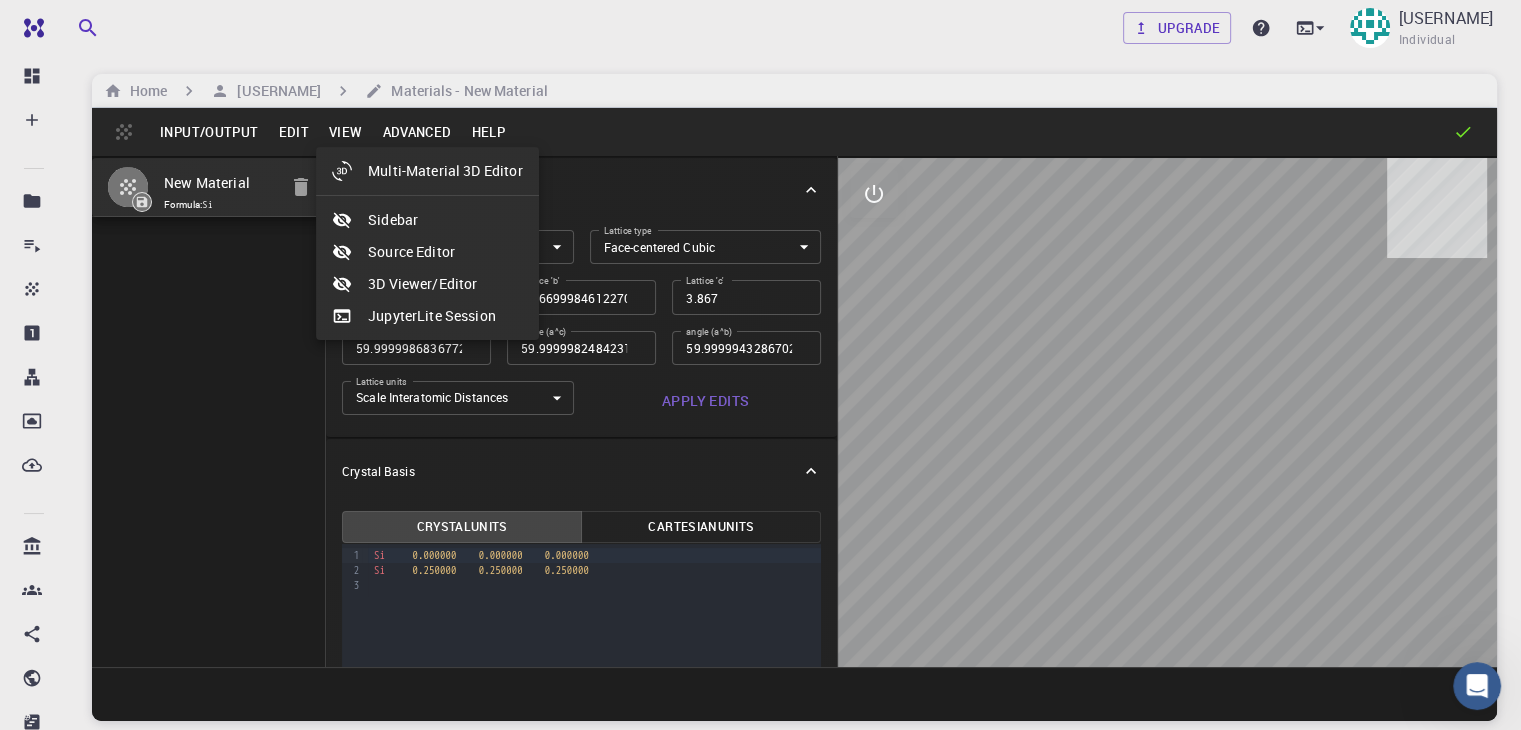 click at bounding box center (760, 365) 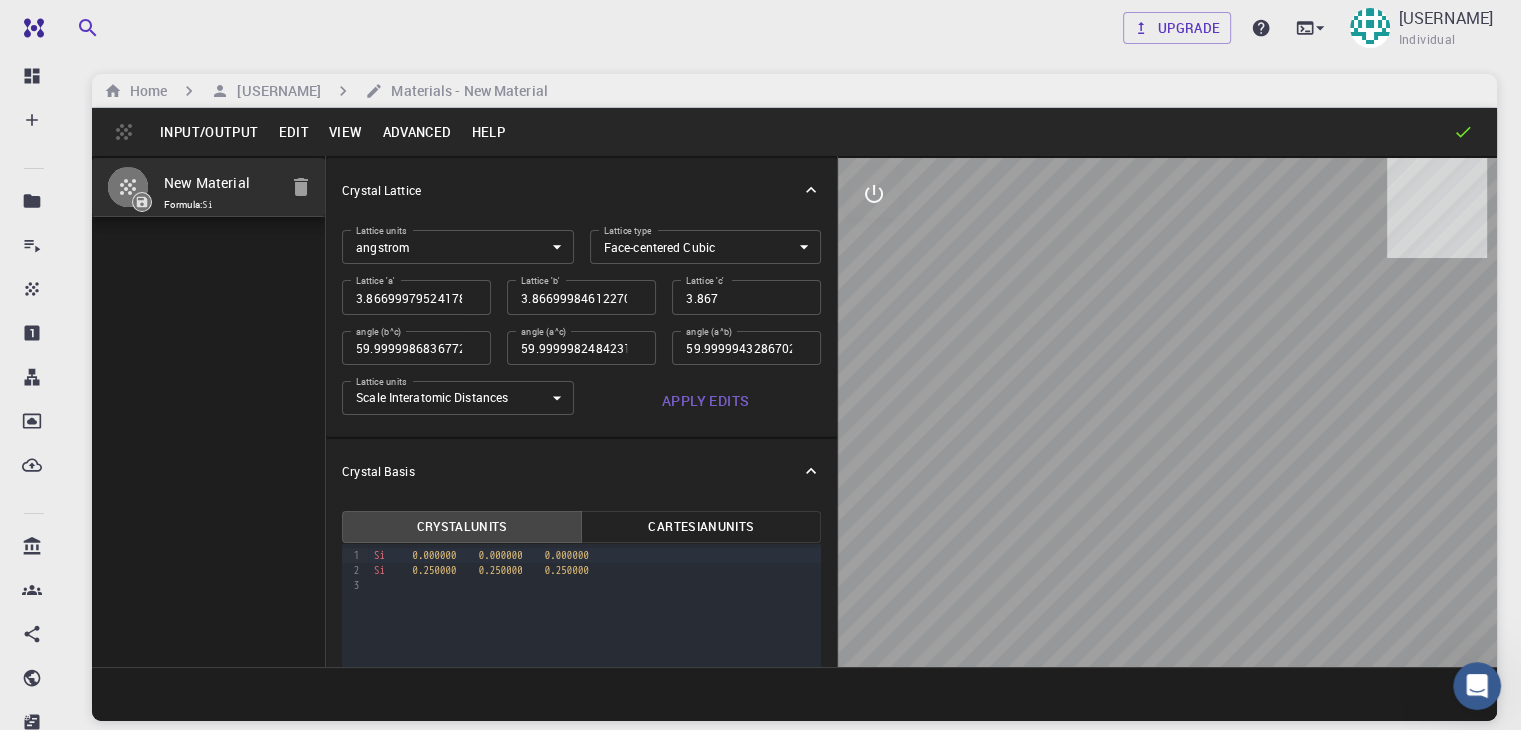 click on "Advanced" at bounding box center (416, 132) 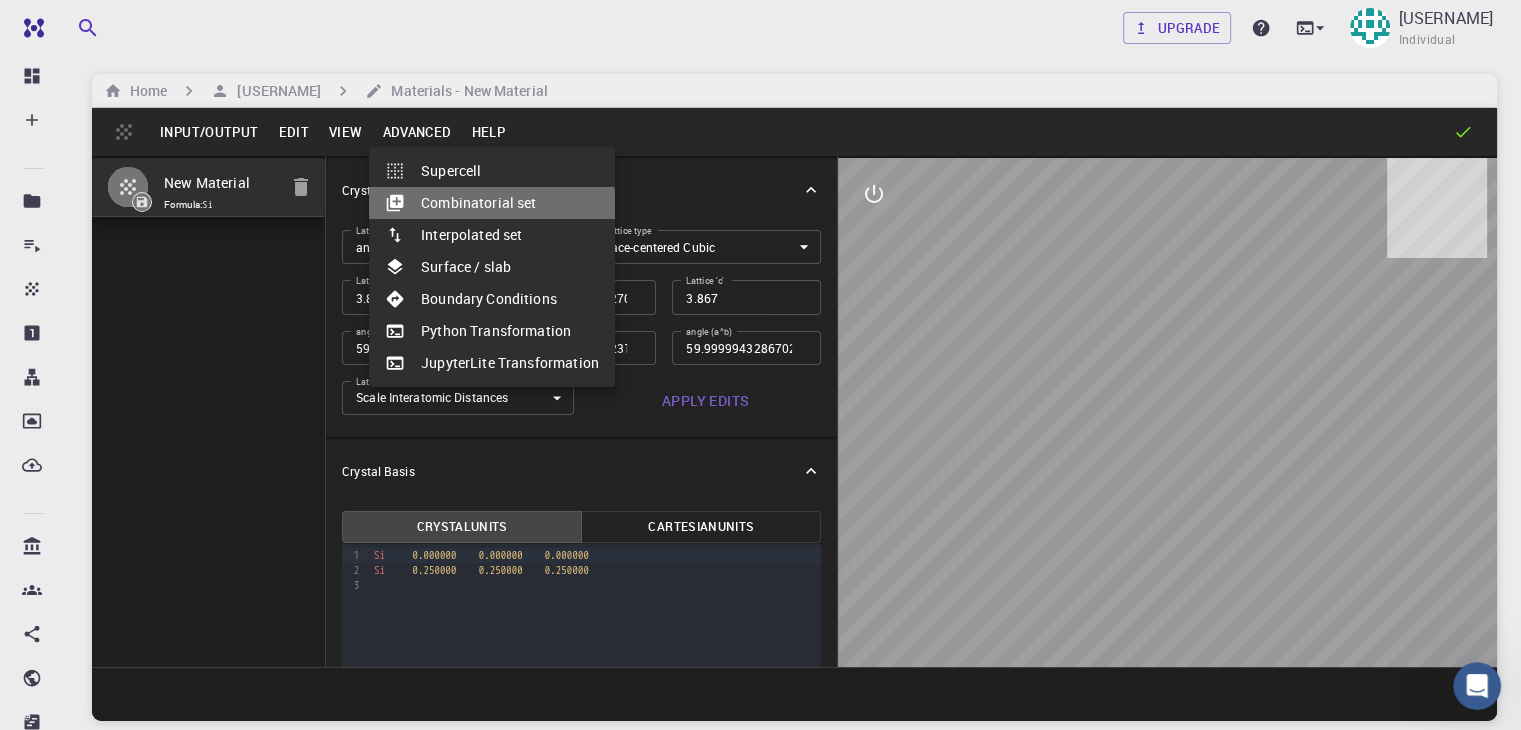 click on "Combinatorial set" at bounding box center (492, 203) 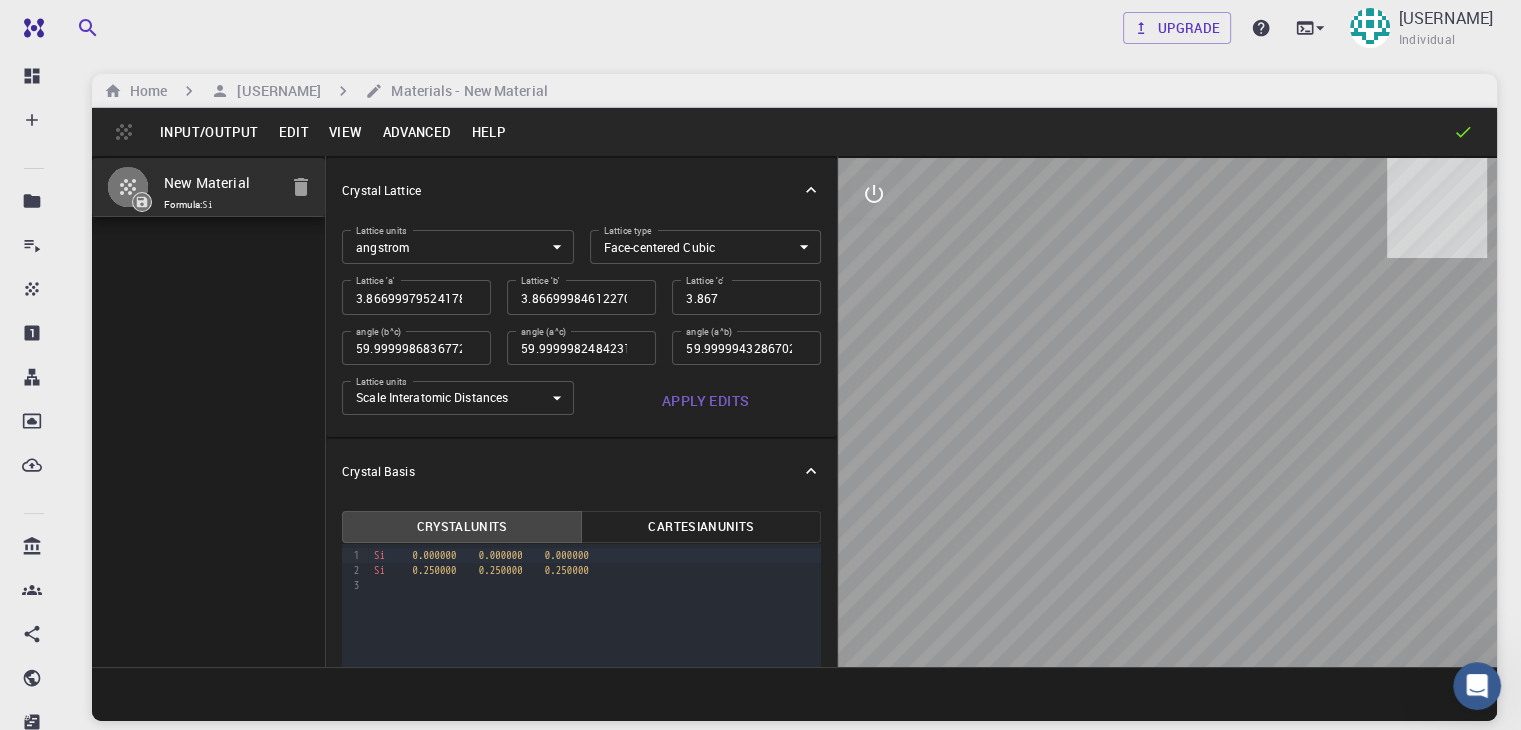 drag, startPoint x: 805, startPoint y: 364, endPoint x: 510, endPoint y: 349, distance: 295.3811 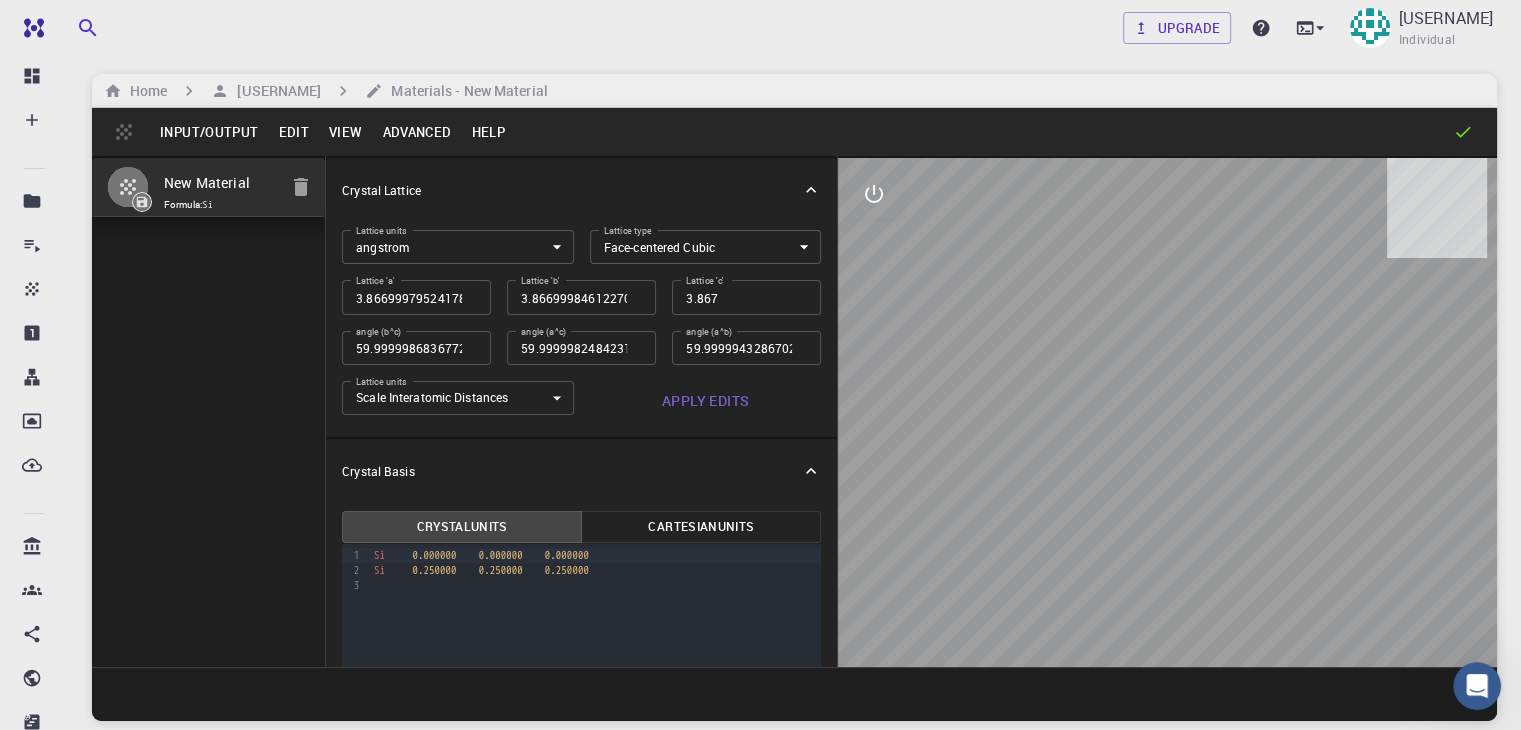 click on "9 1 2 3 › Si       0.000000      0.000000      0.000000   Si       0.250000      0.250000      0.250000" at bounding box center (760, 997) 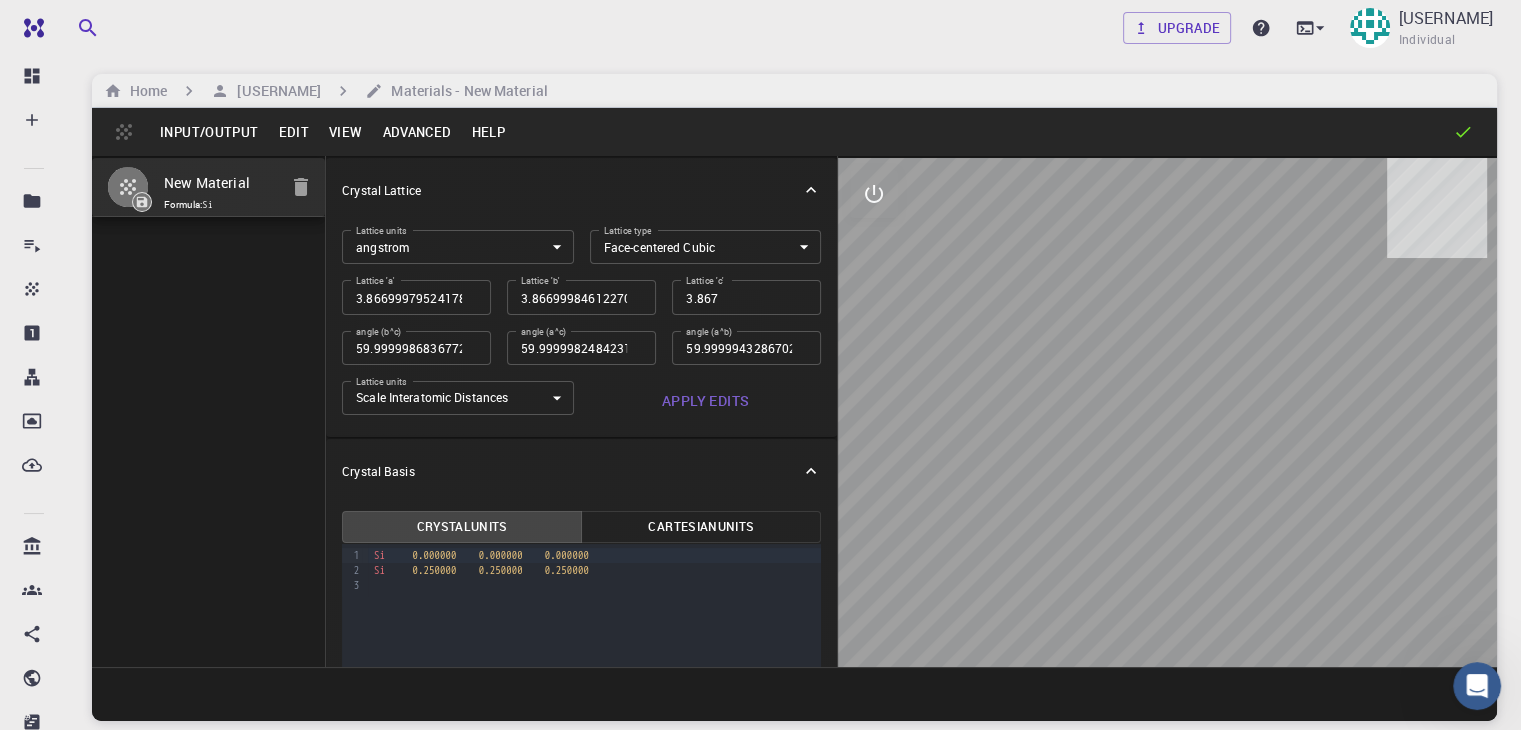 click on "Invalid basis format. Please see documentation" at bounding box center (760, 1217) 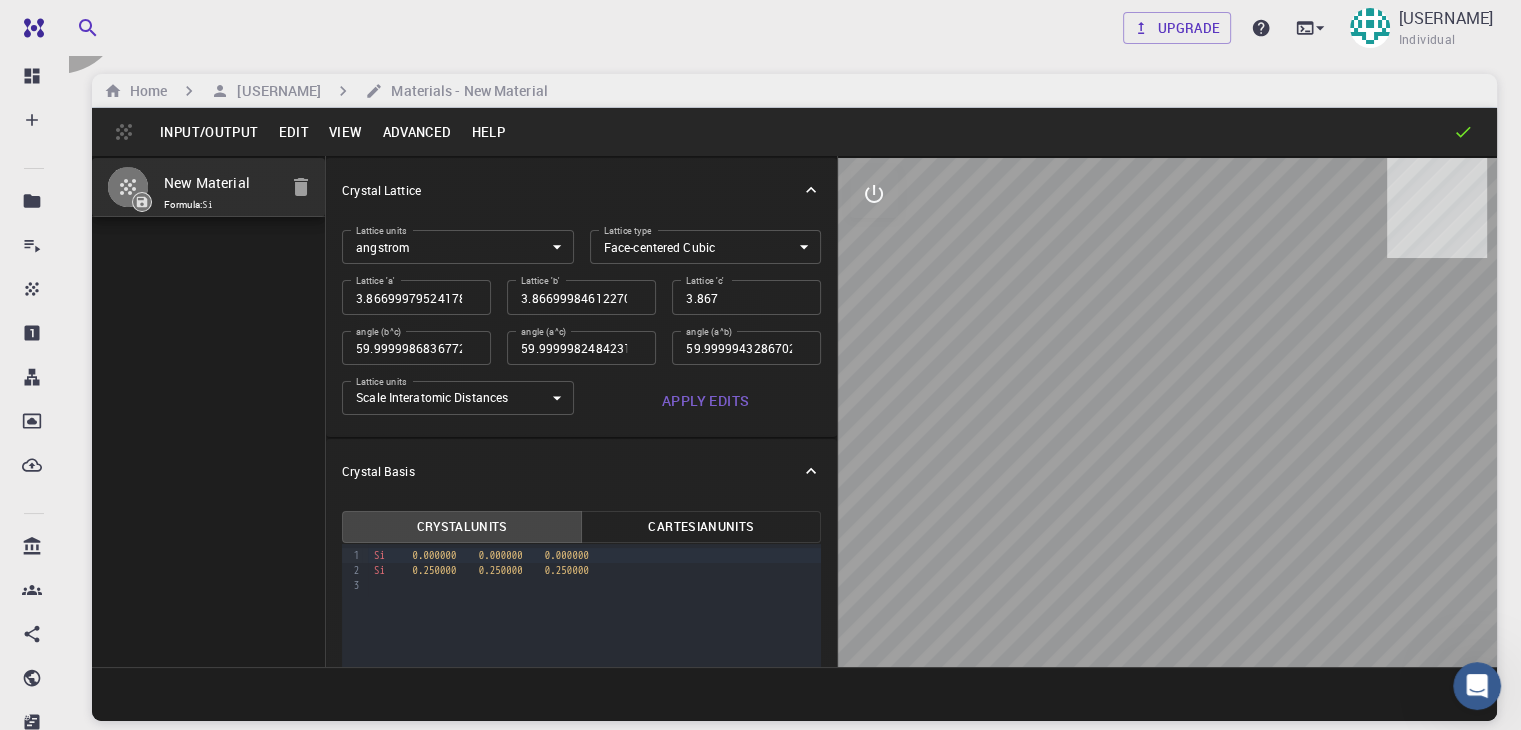 click on "Submit" at bounding box center [86, 1256] 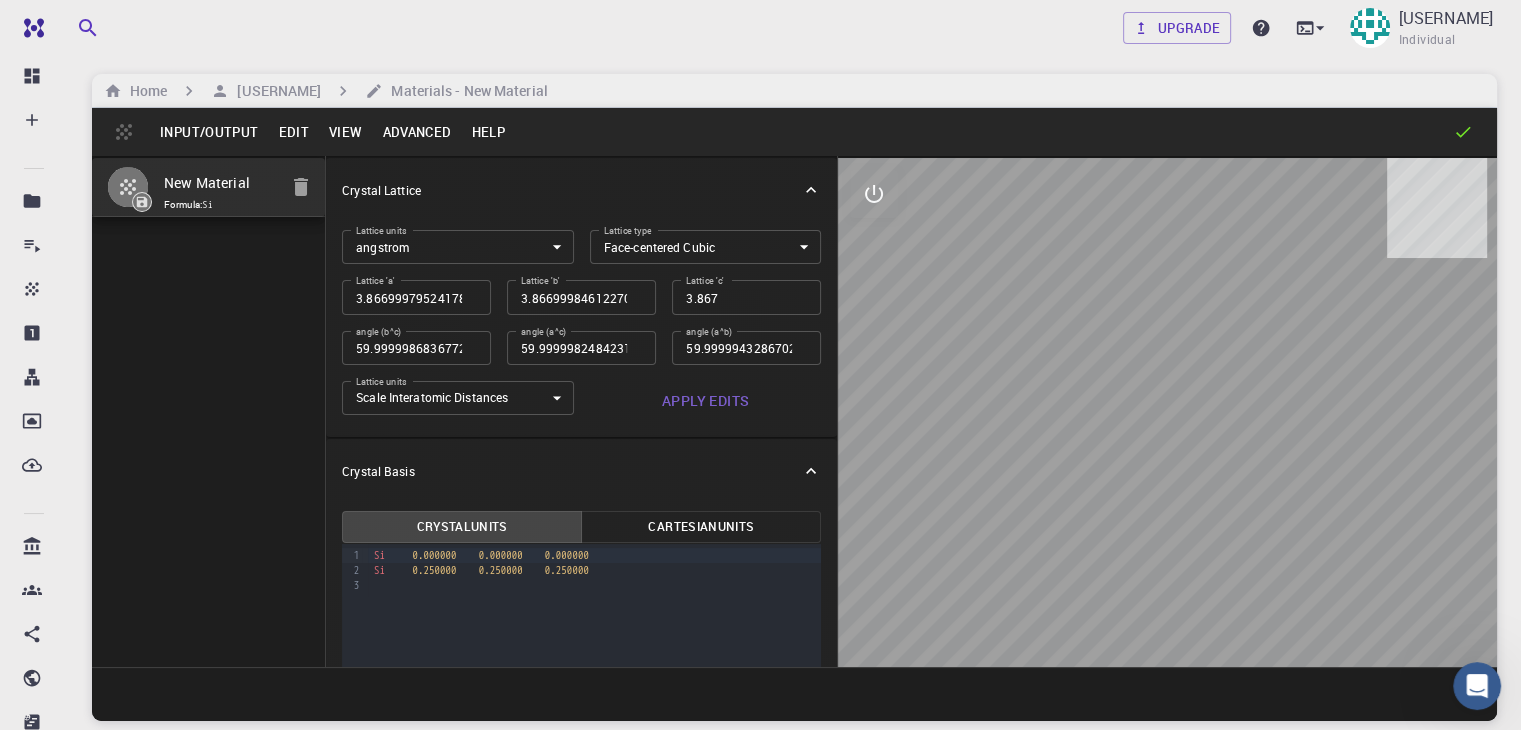 click on "Invalid basis format. Please see documentation" at bounding box center (760, 1217) 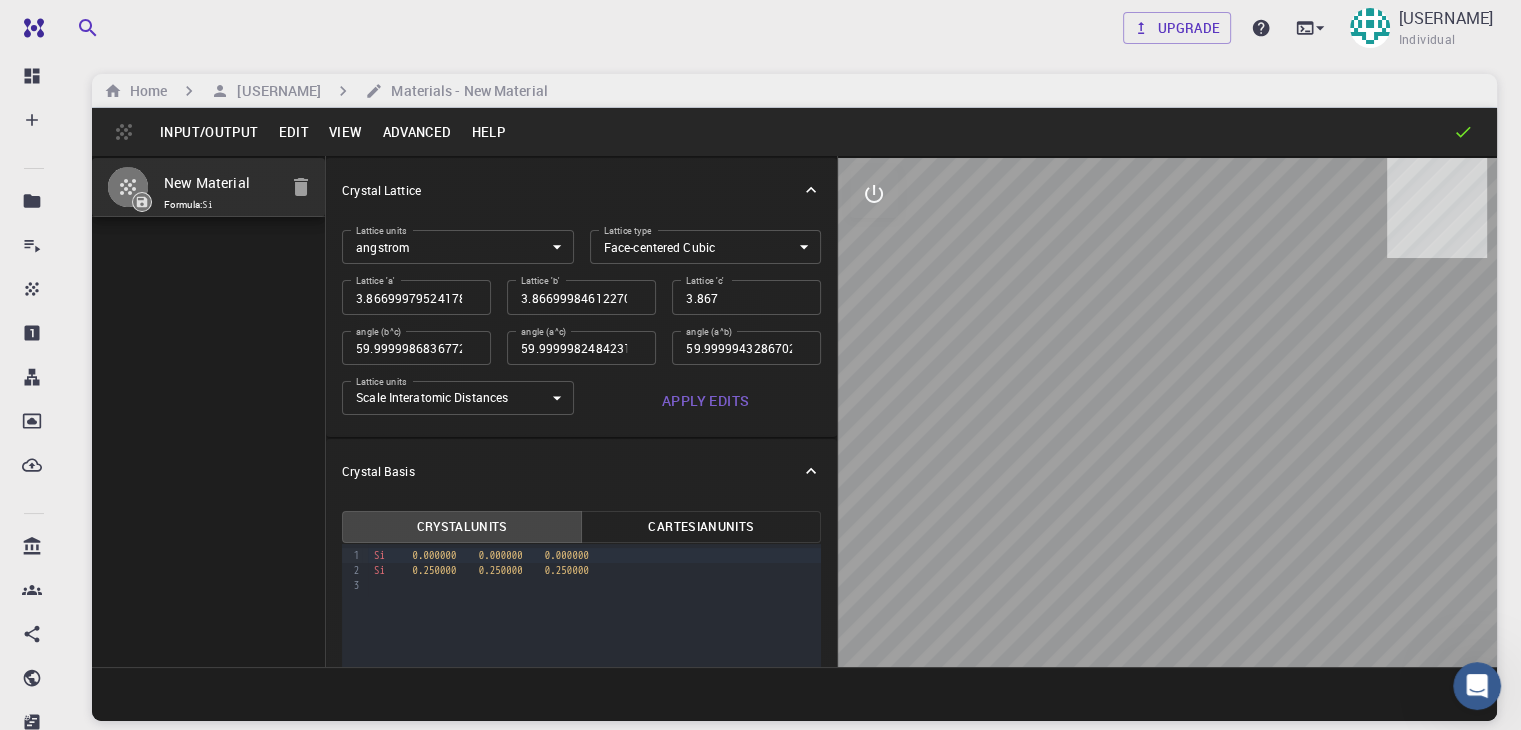 click at bounding box center [17, 952] 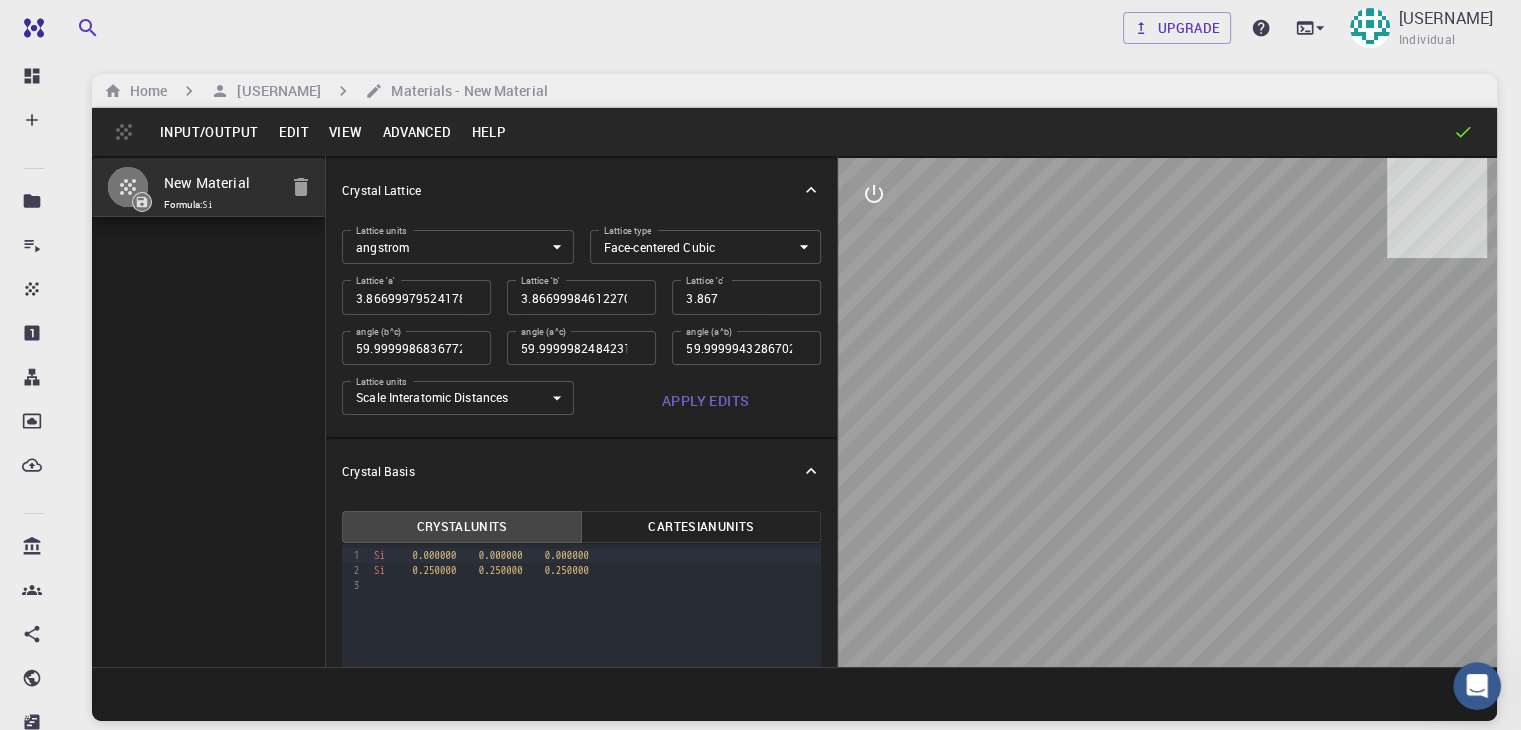 click on "Advanced" at bounding box center [416, 132] 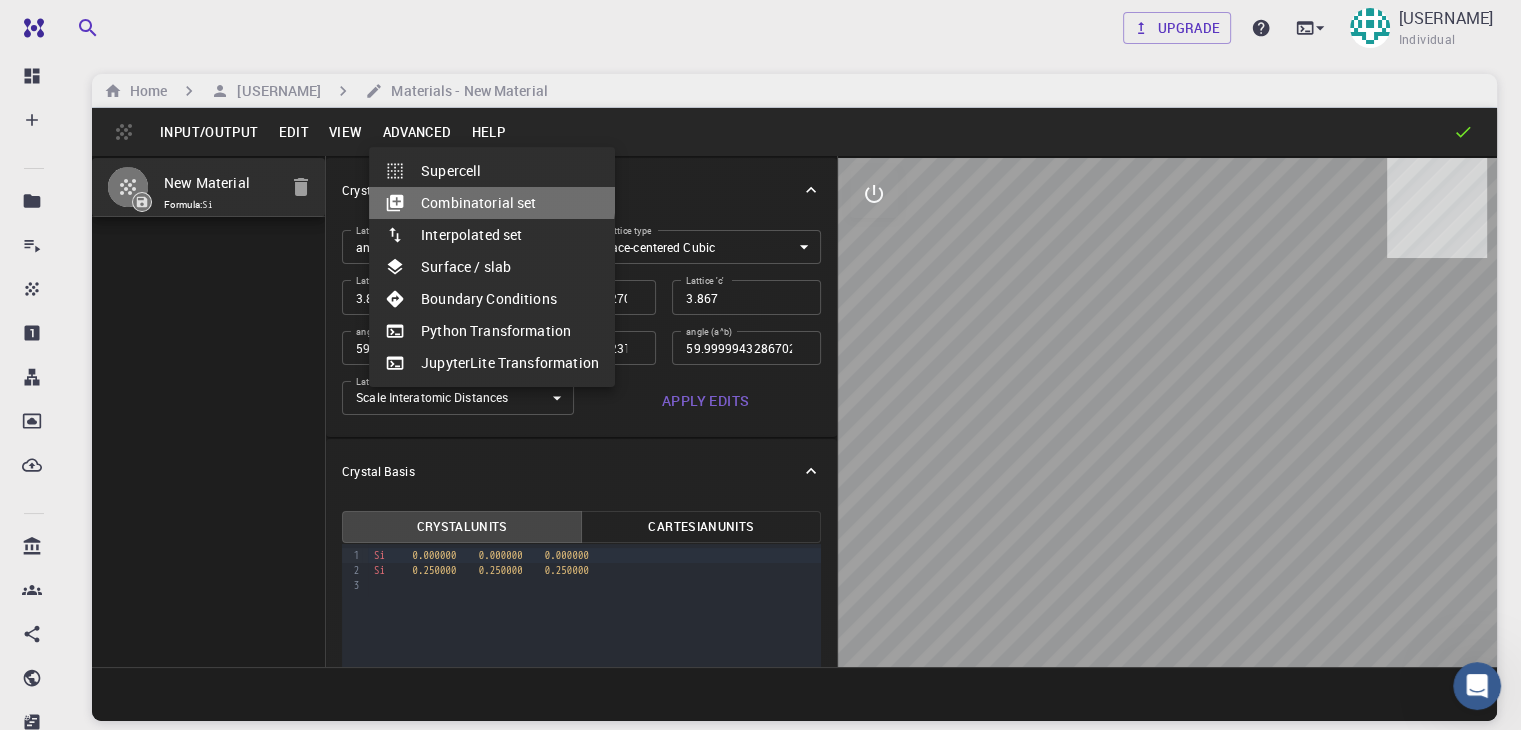 click on "Combinatorial set" at bounding box center [492, 203] 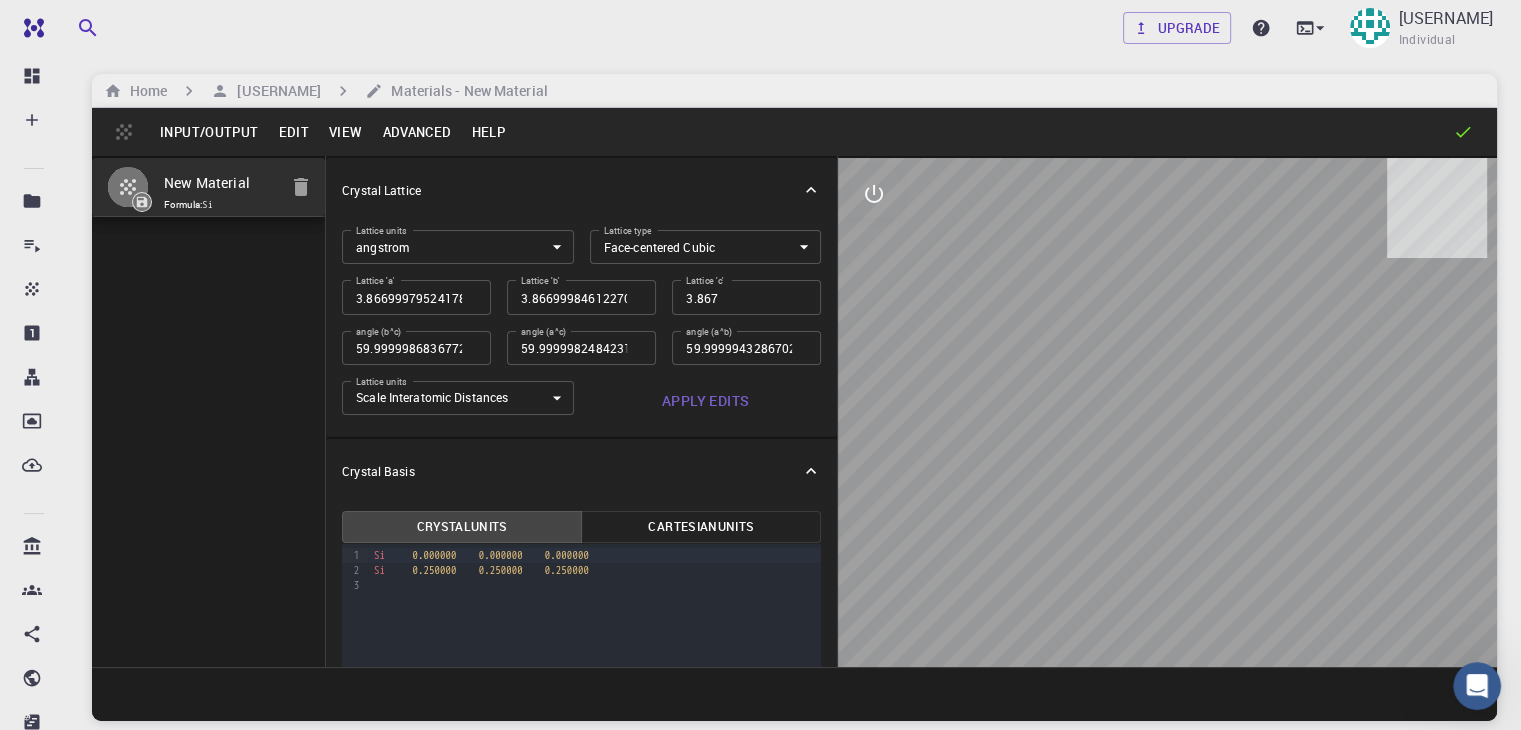 click at bounding box center [773, 979] 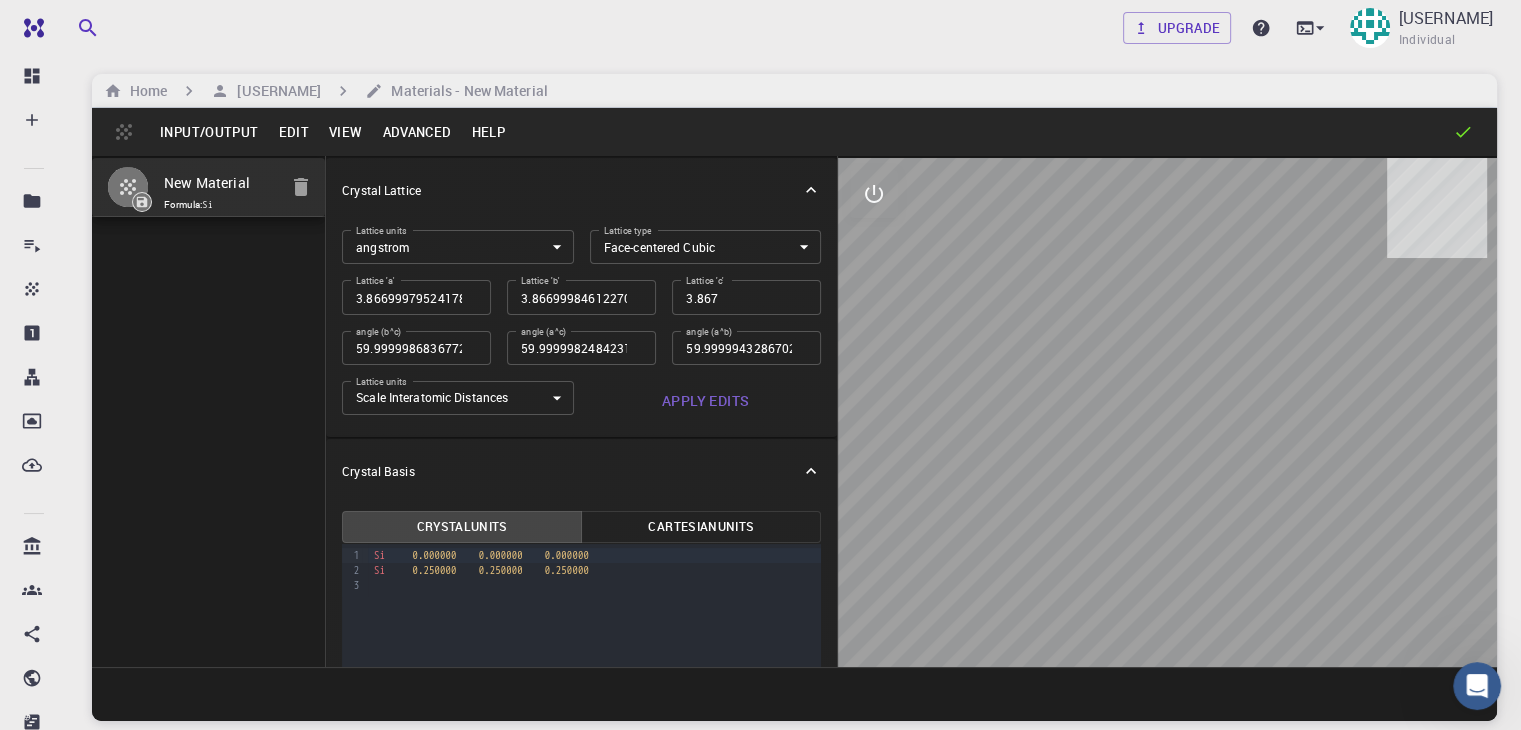 drag, startPoint x: 569, startPoint y: 265, endPoint x: 552, endPoint y: 265, distance: 17 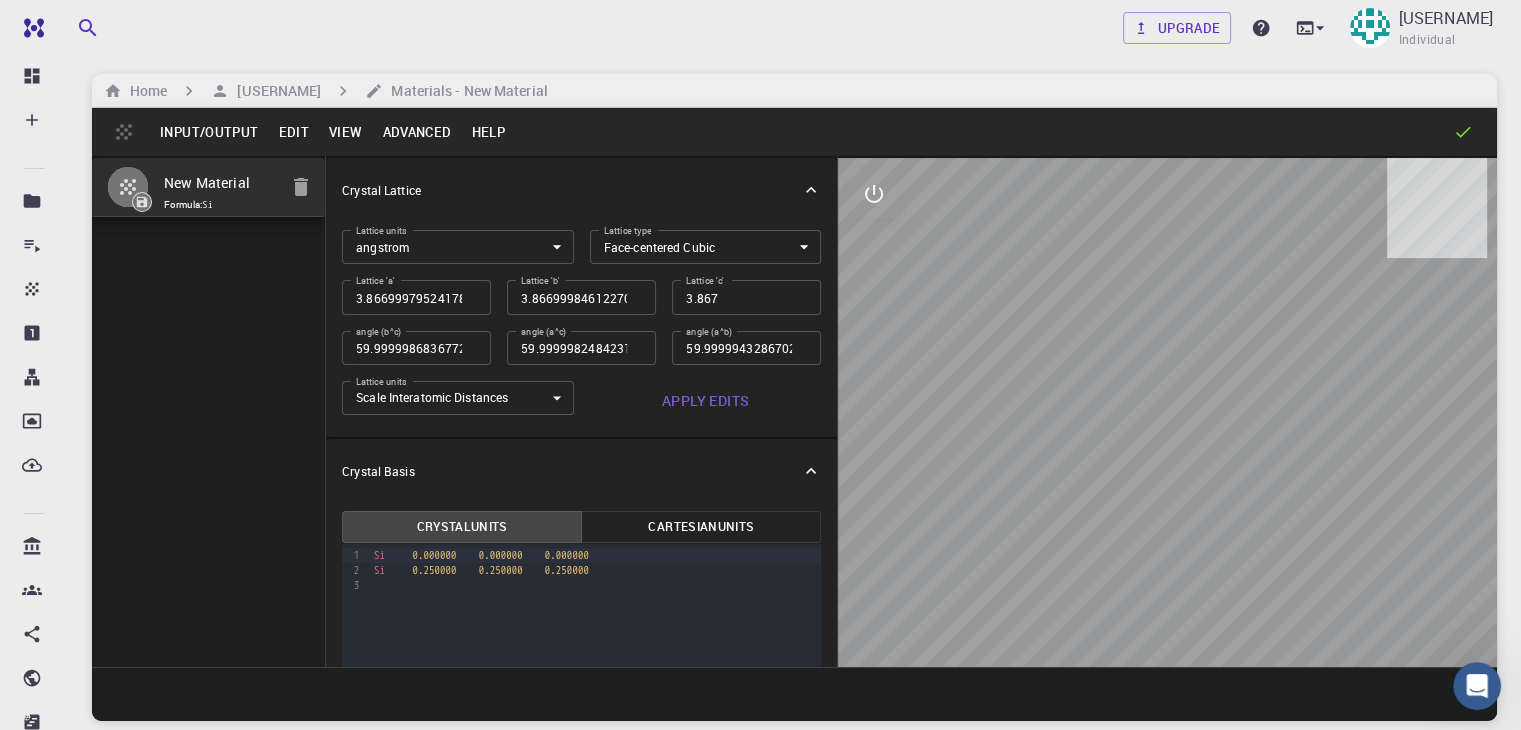 click on "Pb     Pb    0.0000    0.0000    0.0000" at bounding box center (774, 979) 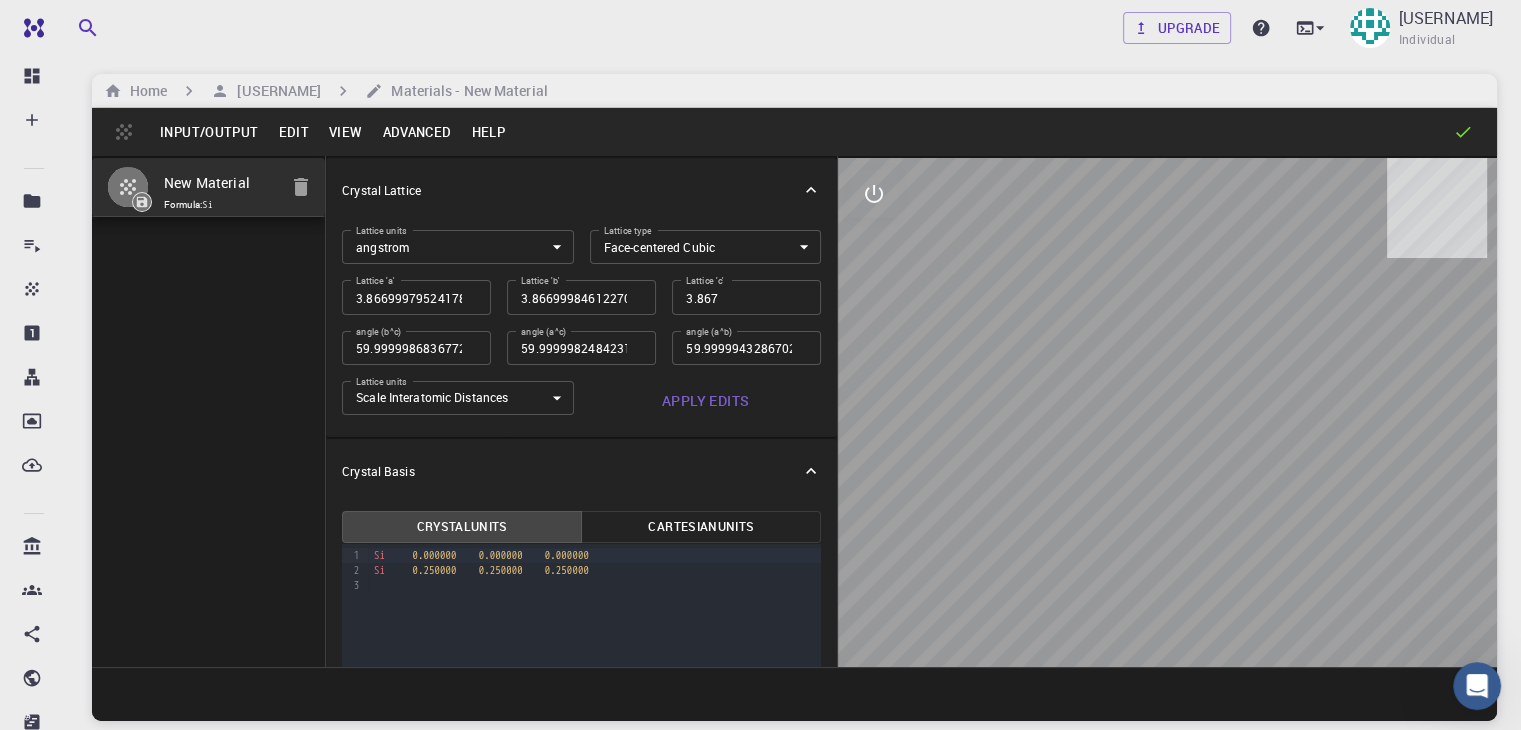 drag, startPoint x: 540, startPoint y: 265, endPoint x: 520, endPoint y: 265, distance: 20 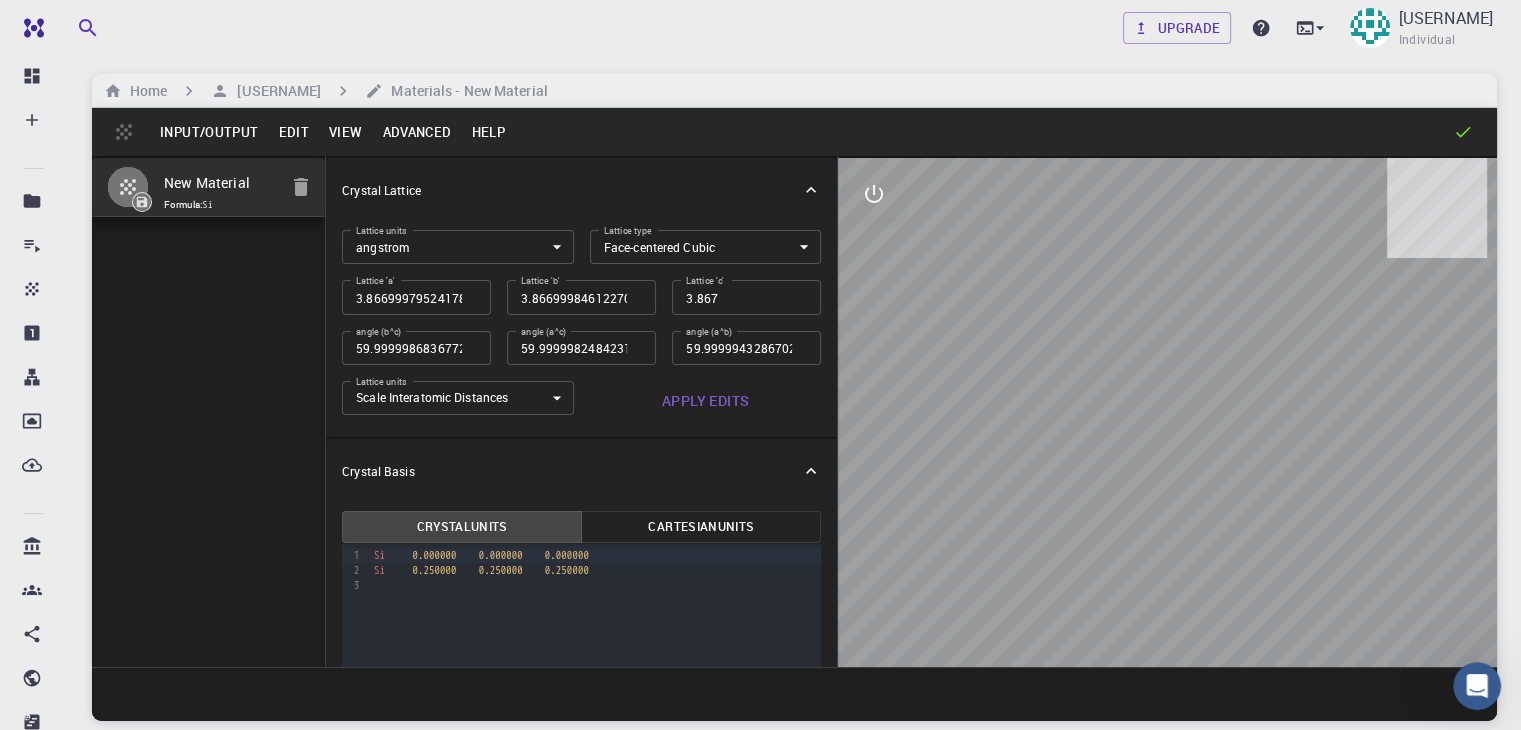 click on "Pb    Pb     0.0000    0.0000    0.0000" at bounding box center [774, 979] 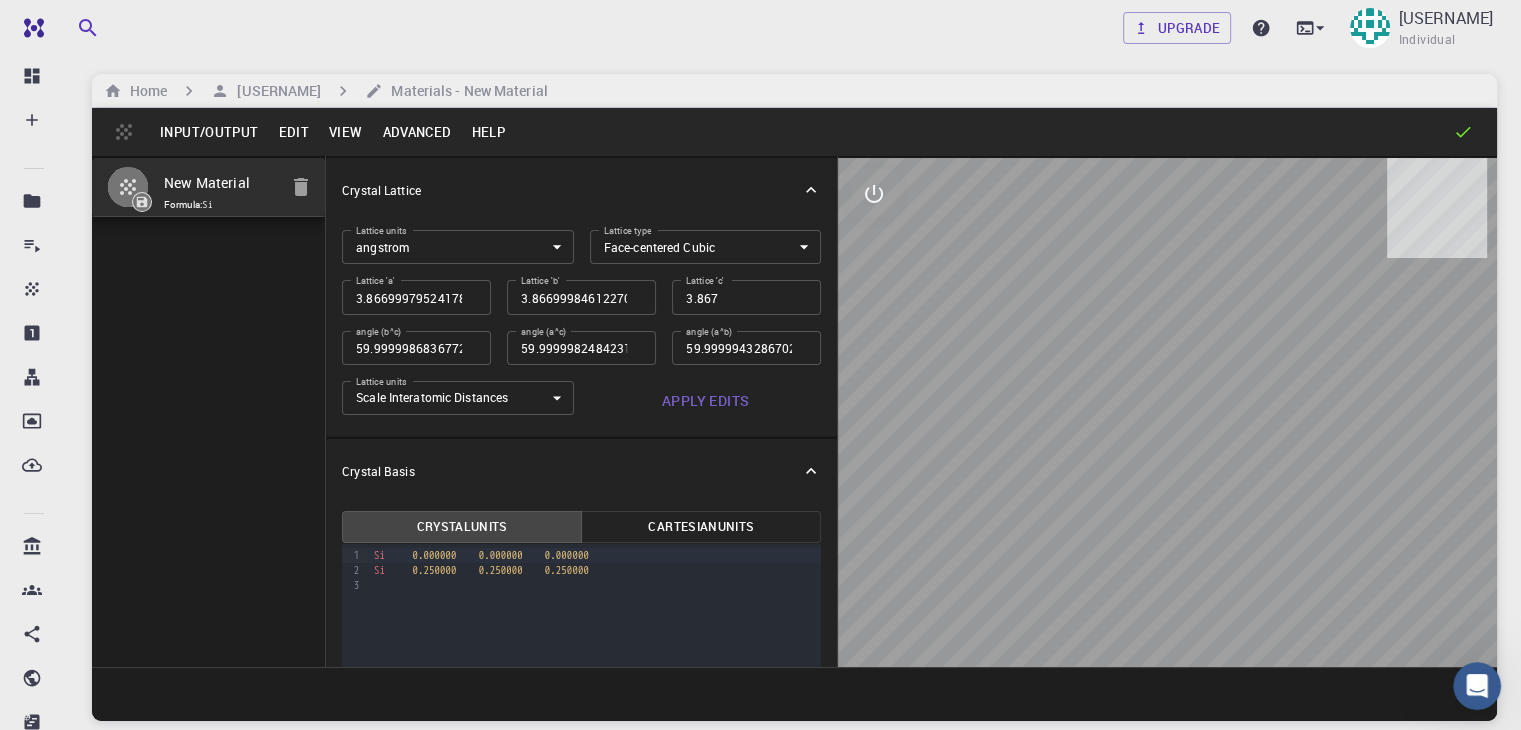 drag, startPoint x: 531, startPoint y: 275, endPoint x: 515, endPoint y: 279, distance: 16.492422 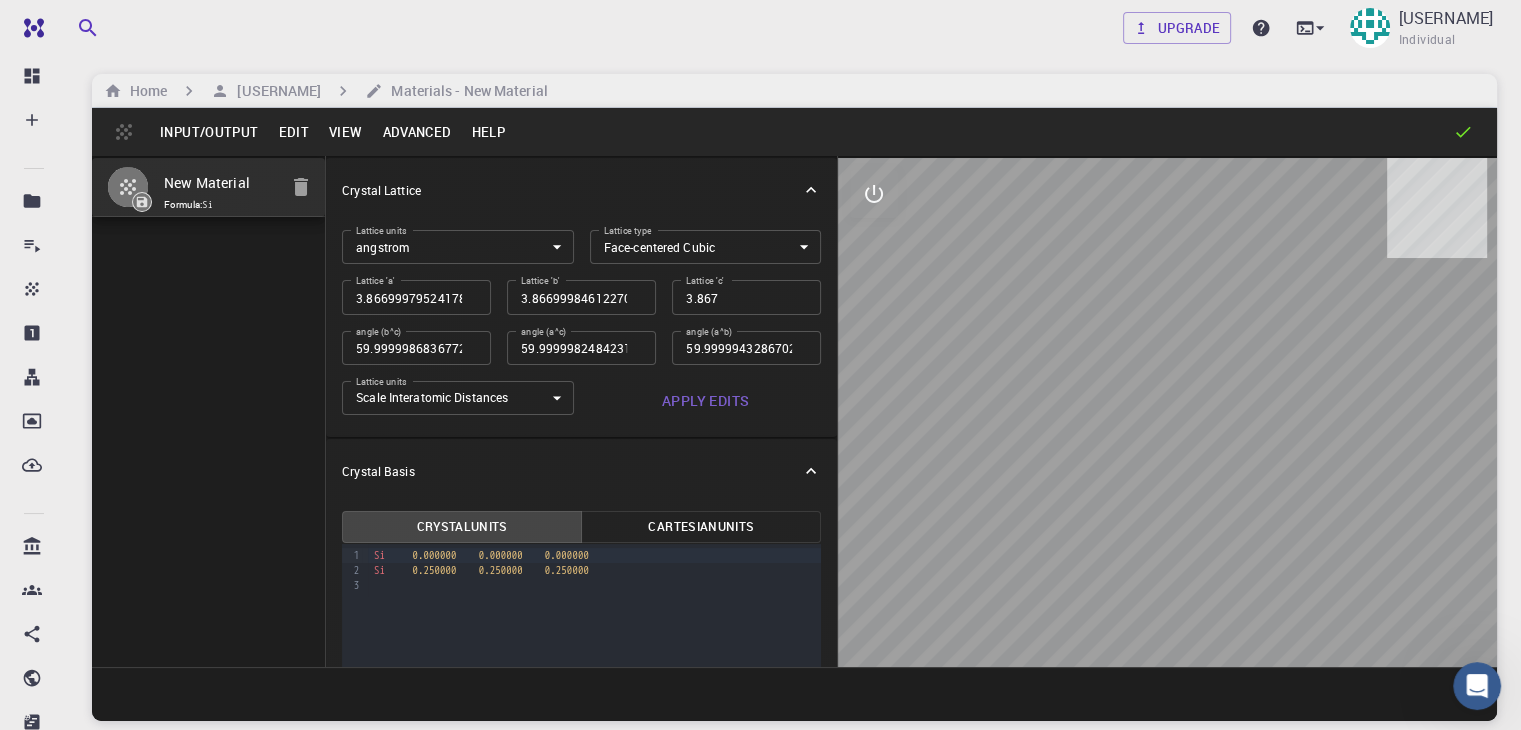 click on "99 1 2 3 4 5 6 7 8 9 10 11 12 ›   Pb    0.0000    0.0000    0.0000 I     I     0.5000    0.0000    0.0000 I     I     0.0000    0.5000    0.0000 I     I     0.0000    0.0000    0.5000 C     C     0.5000    0.5000    0.5000 N     N     0.5000    0.5000    0.6000 H     H     0.5500    0.5000    0.5000 H     H     0.5000    0.5500    0.5000 H     H     0.5000    0.5000    0.4500 H     H     0.4500    0.5000    0.5000 H     H     0.5000    0.4500    0.5000" at bounding box center (760, 1079) 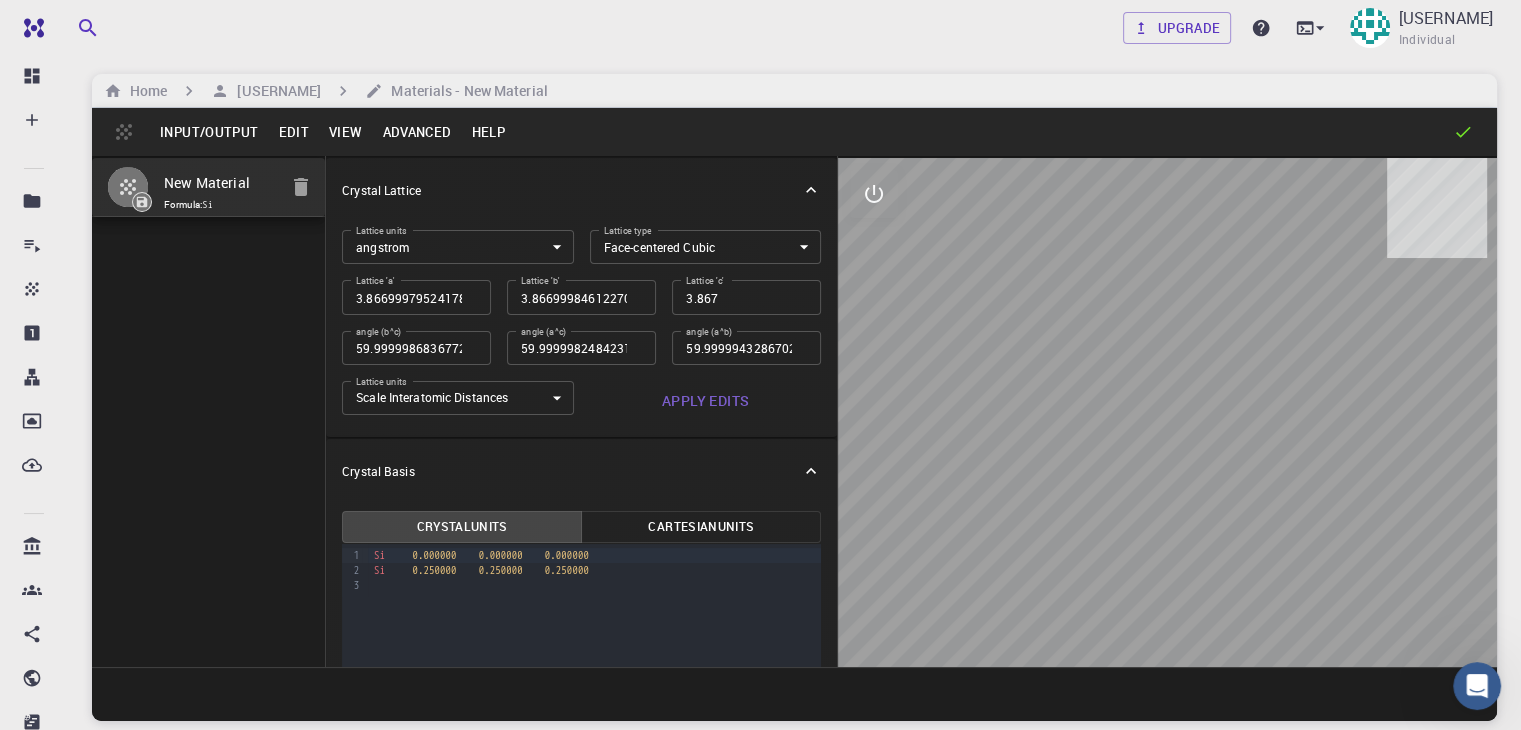 drag, startPoint x: 563, startPoint y: 320, endPoint x: 537, endPoint y: 319, distance: 26.019224 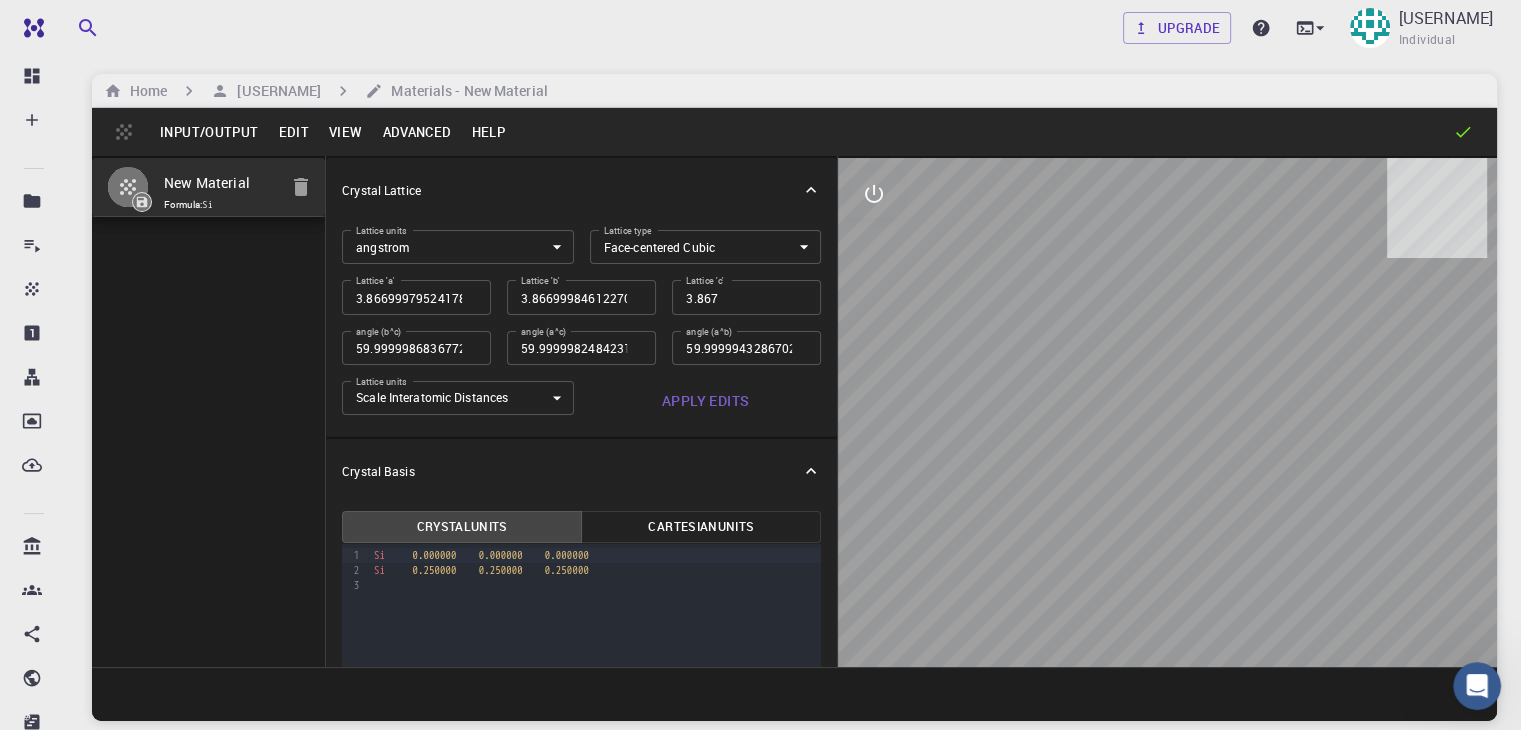 click on "I     I     0.0000    0.0000    0.5000" at bounding box center [774, 1033] 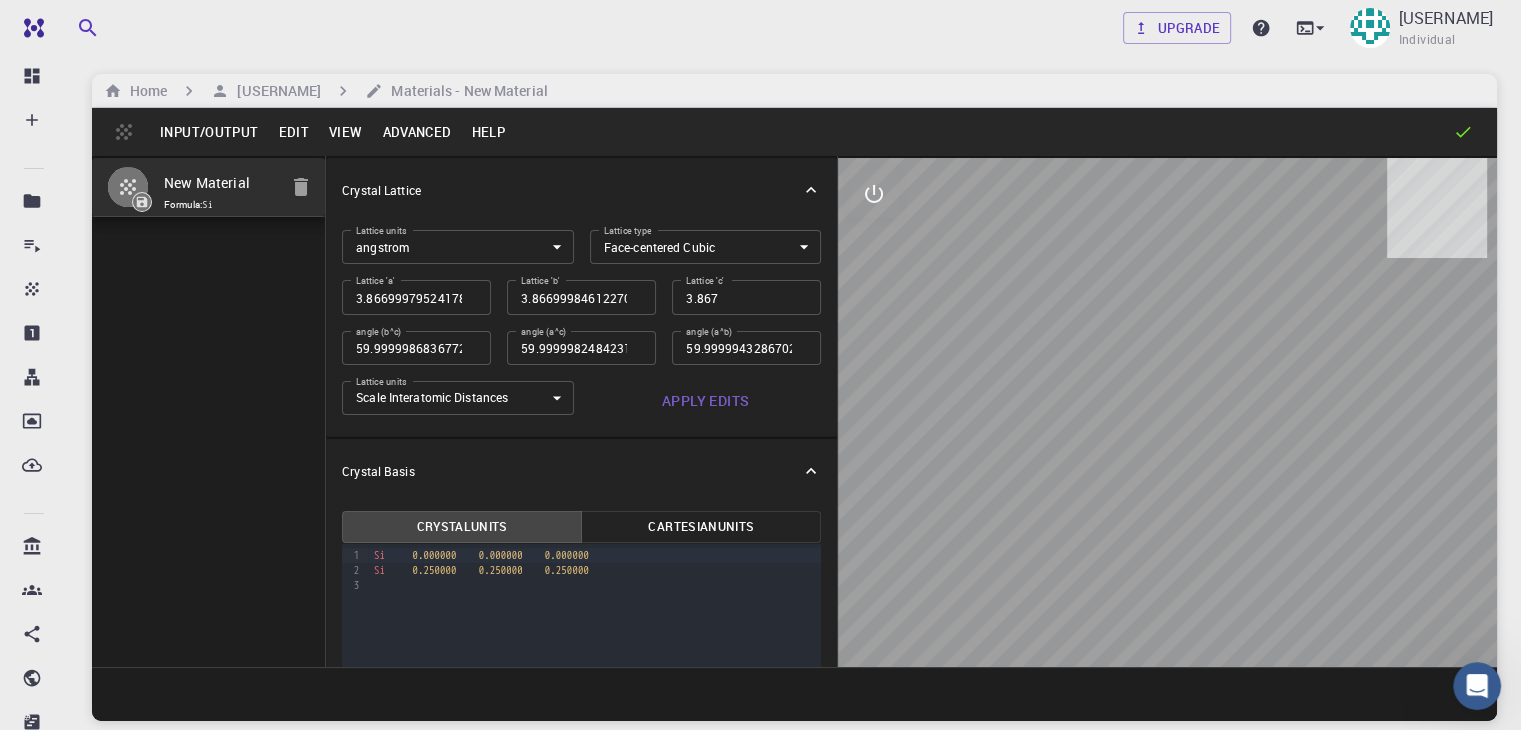 drag, startPoint x: 542, startPoint y: 337, endPoint x: 520, endPoint y: 337, distance: 22 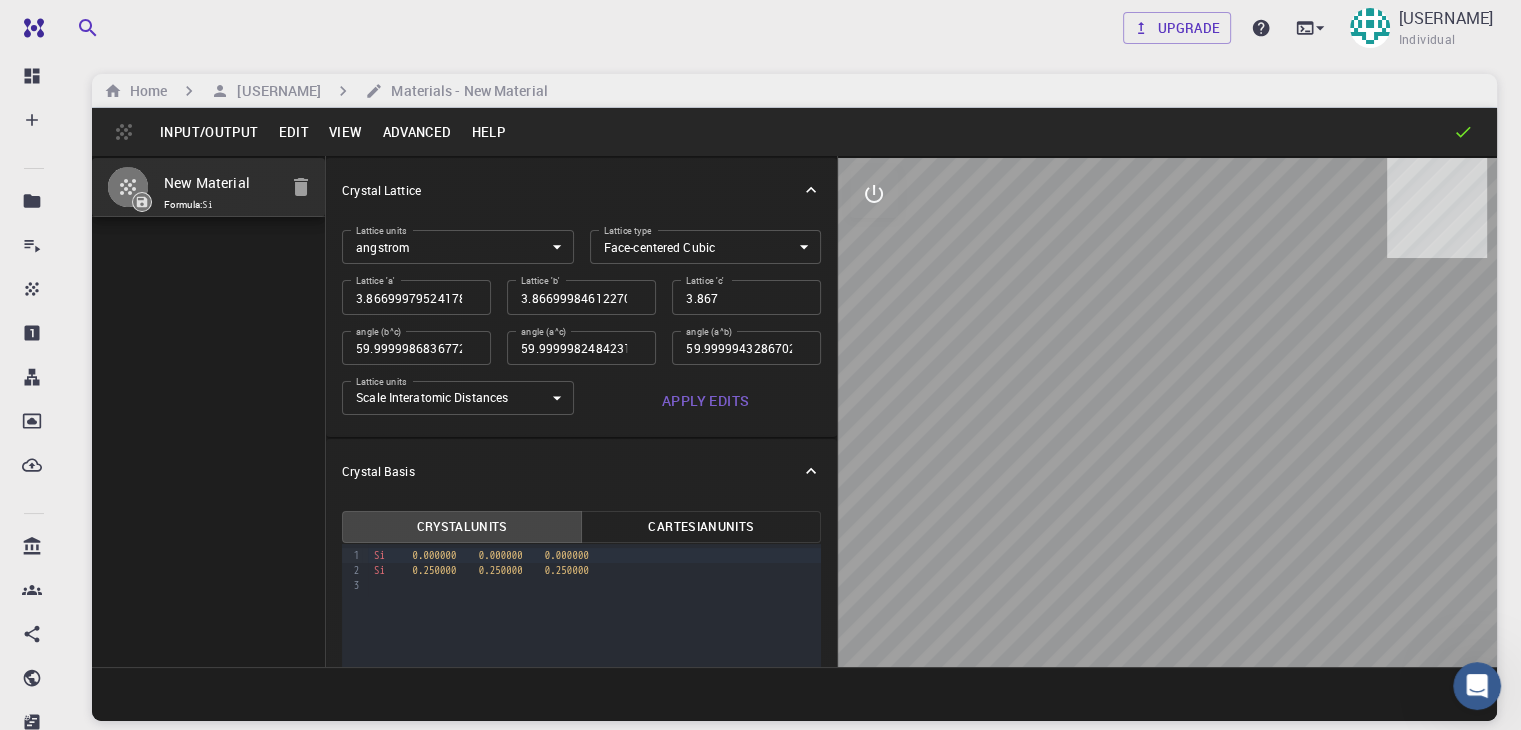 click on "C     C      0.5000    0.5000    0.5000" at bounding box center [774, 1052] 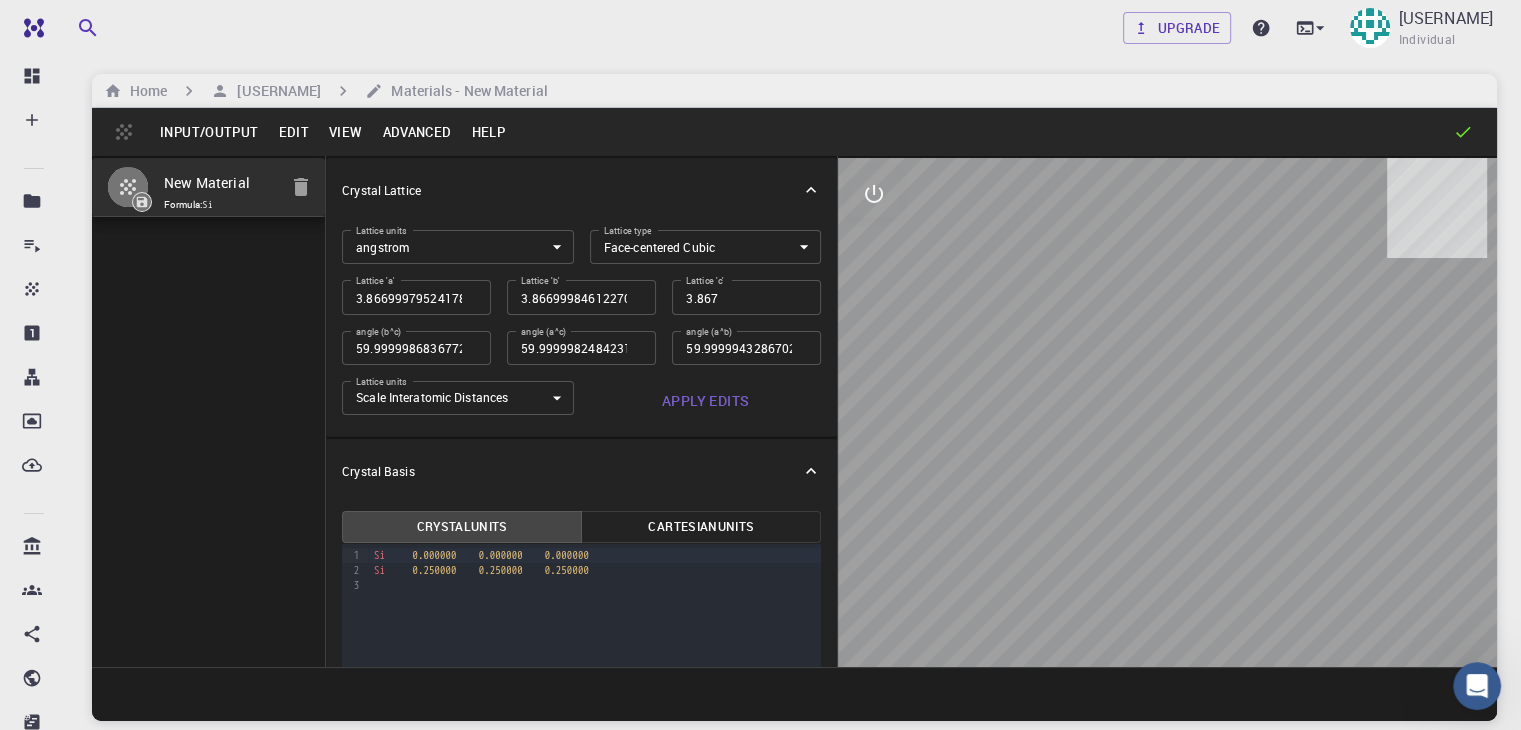 drag, startPoint x: 534, startPoint y: 377, endPoint x: 524, endPoint y: 373, distance: 10.770329 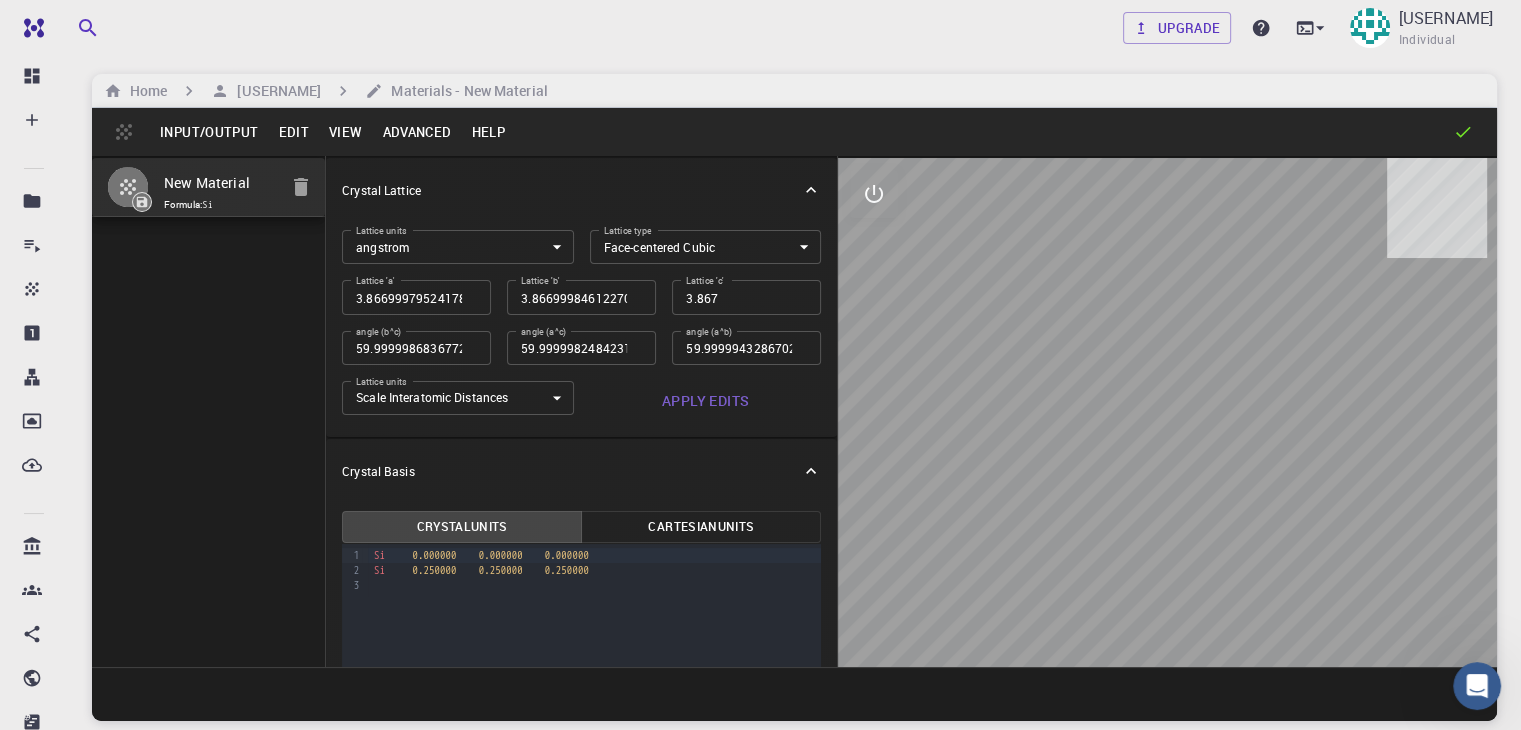 click on "H     H      0.5500    0.5000    0.5000" at bounding box center (774, 1088) 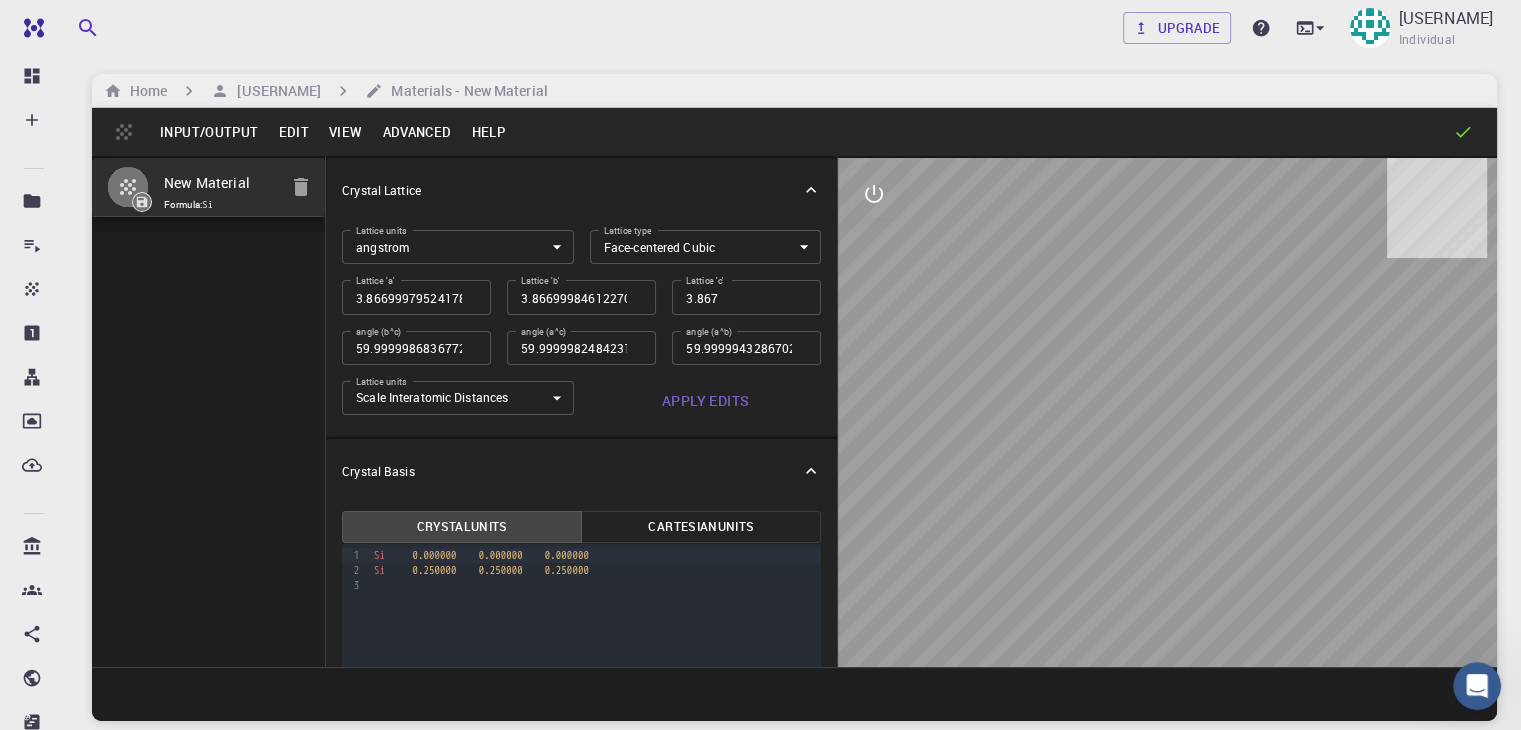 drag, startPoint x: 539, startPoint y: 390, endPoint x: 500, endPoint y: 390, distance: 39 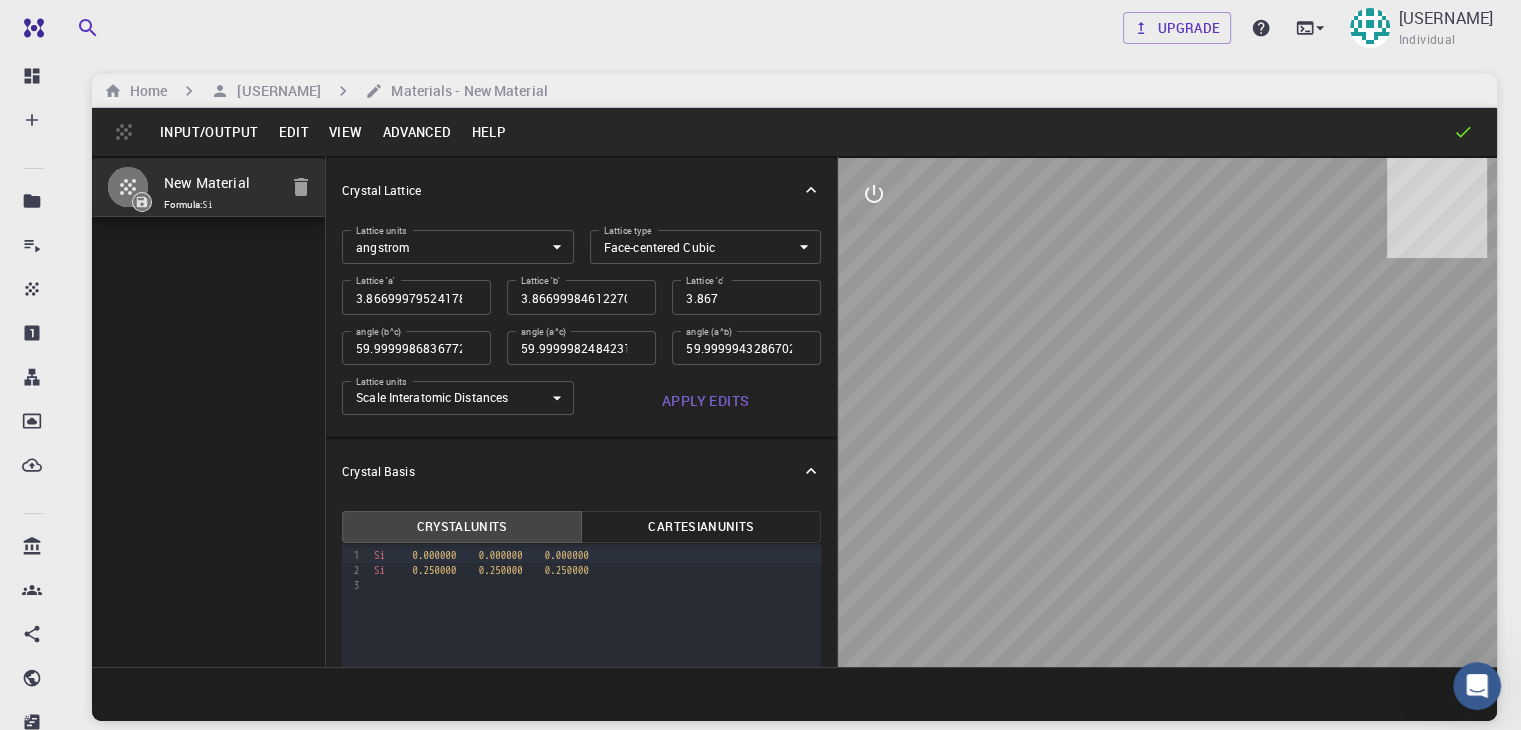 click on "99 1 2 3 4 5 6 7 8 9 10 11 12 ›   Pb    0.0000    0.0000    0.0000   I     0.5000    0.0000    0.0000   I     0.0000    0.5000    0.0000   I     0.0000    0.0000    0.5000   C     0.5000    0.5000    0.5000   N     0.5000    0.5000    0.6000   H      0.5500    0.5000    0.5000 H     H      0.5000    0.5500    0.5000 H      H      0.5000    0.5000    0.4500 H      H      0.4500    0.5000    0.5000 H      H      0.5000    0.4500    0.5000" at bounding box center [760, 1079] 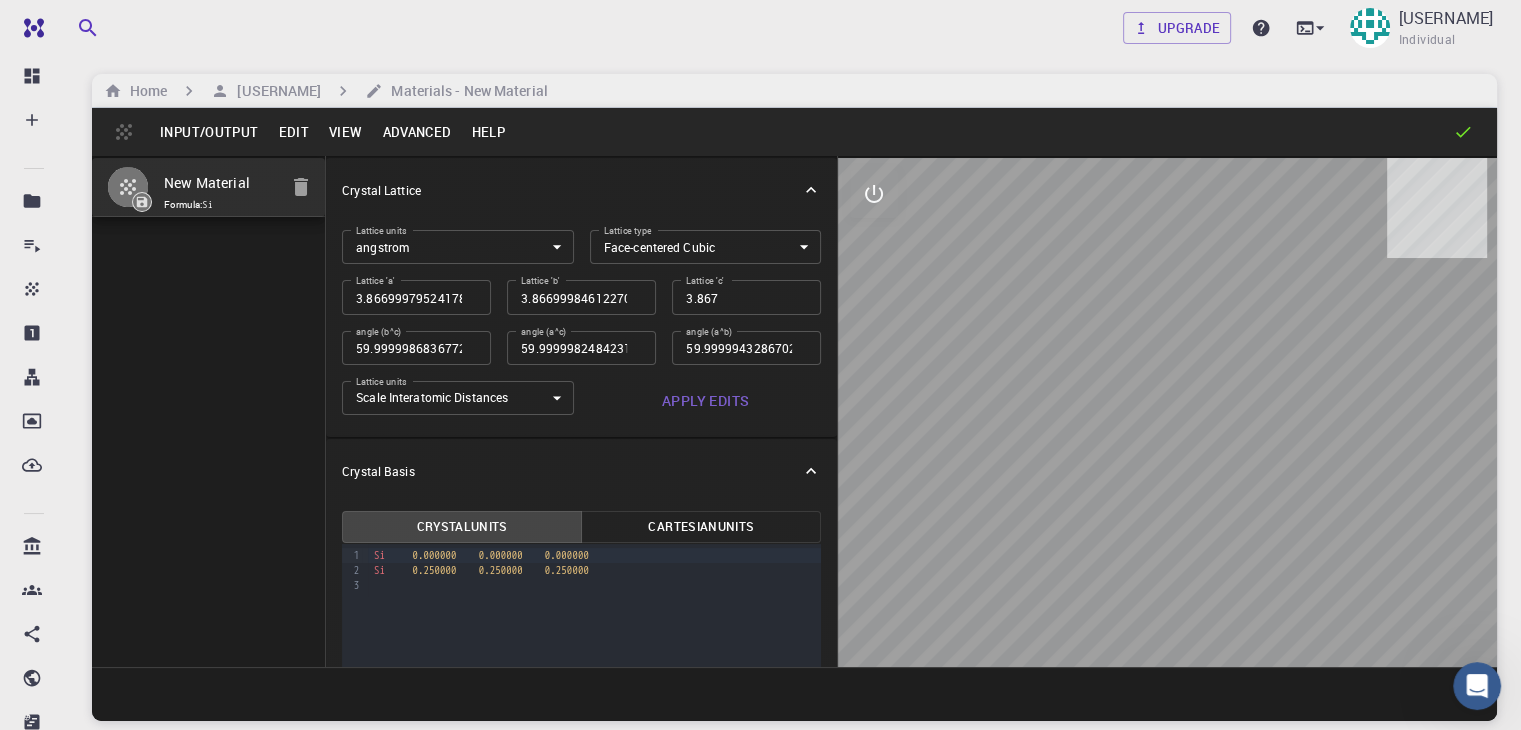 drag, startPoint x: 537, startPoint y: 423, endPoint x: 517, endPoint y: 425, distance: 20.09975 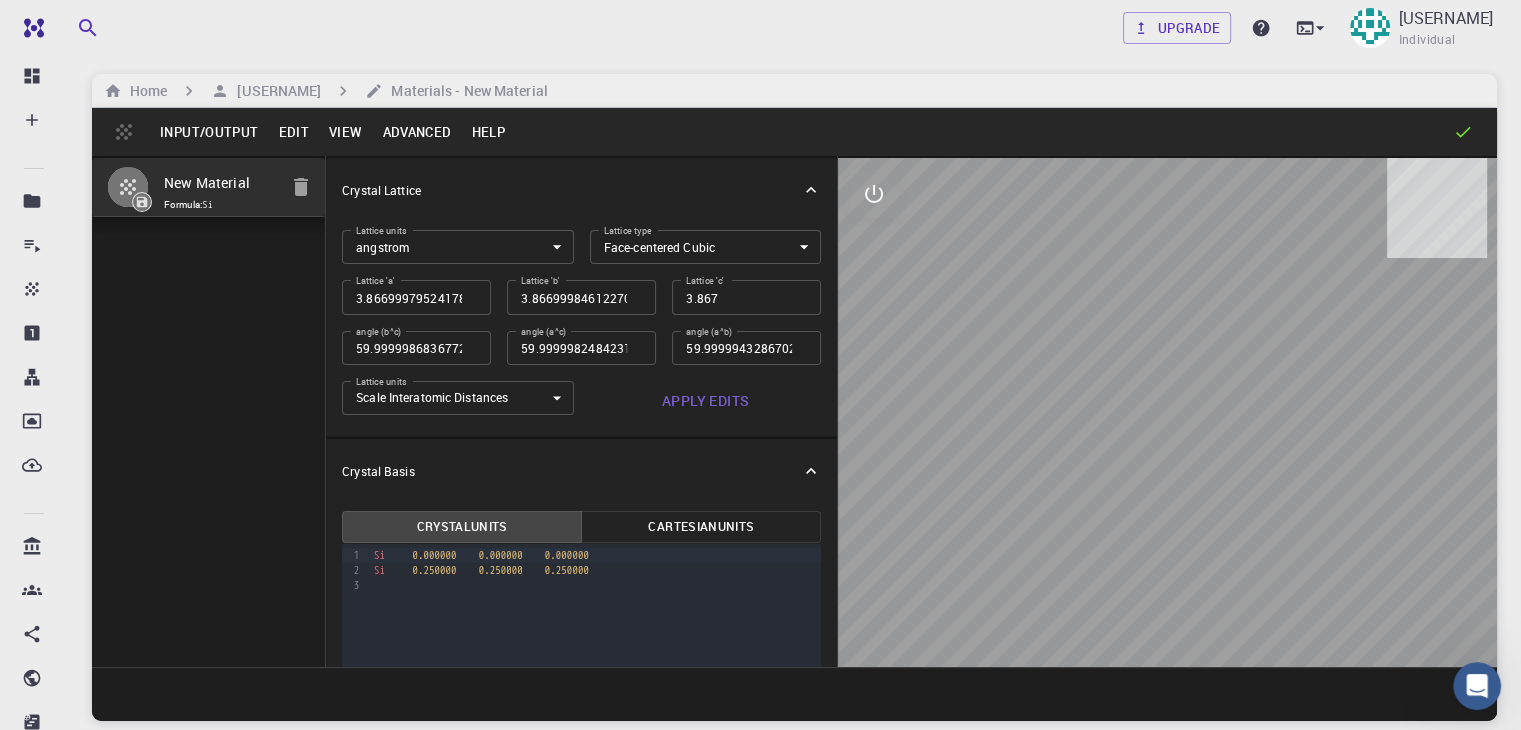 click on "H     H      0.4500    0.5000    0.5000" at bounding box center [774, 1143] 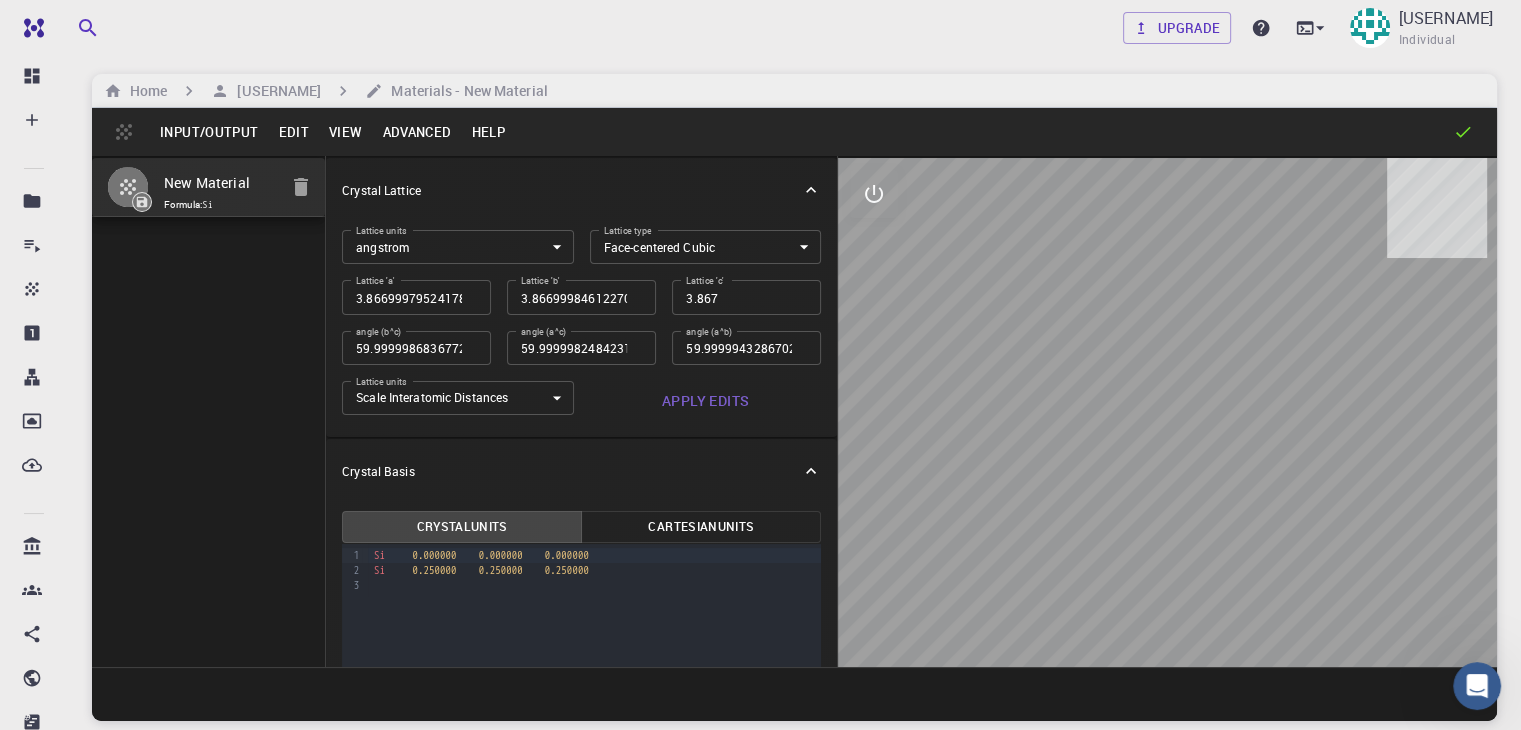 drag, startPoint x: 530, startPoint y: 451, endPoint x: 512, endPoint y: 451, distance: 18 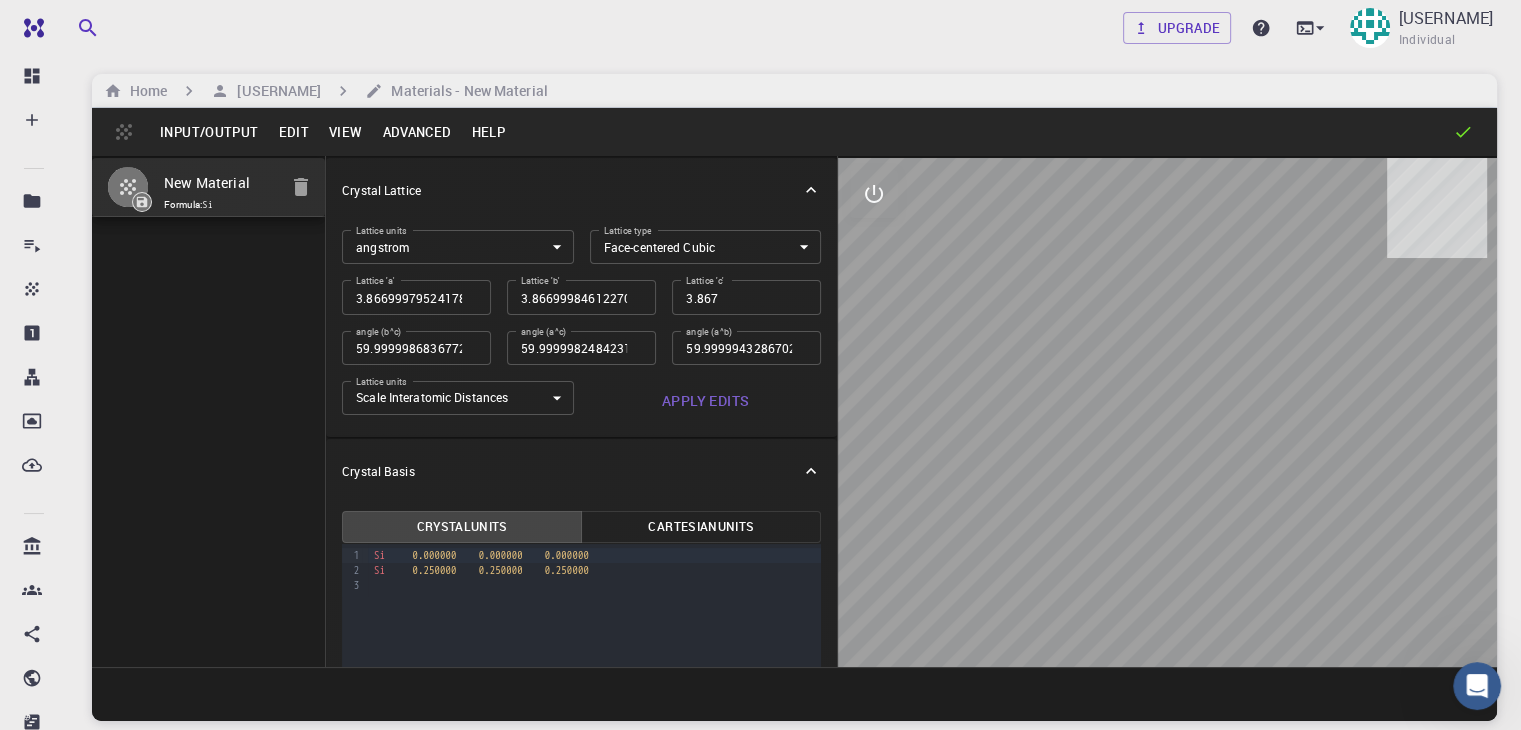 click on "99 1 2 3 4 5 6 7 8 9 10 11 12 ›   Pb    0.0000    0.0000    0.0000   I     0.5000    0.0000    0.0000   I     0.0000    0.5000    0.0000   I     0.0000    0.0000    0.5000   C     0.5000    0.5000    0.5000   N     0.5000    0.5000    0.6000   H     0.5500    0.5000    0.5000   H     0.5000    0.5500    0.5000   H     0.5000    0.5000    0.4500   H     0.4500    0.5000    0.5000 H     H     0.5000    0.4500    0.5000" at bounding box center [760, 1079] 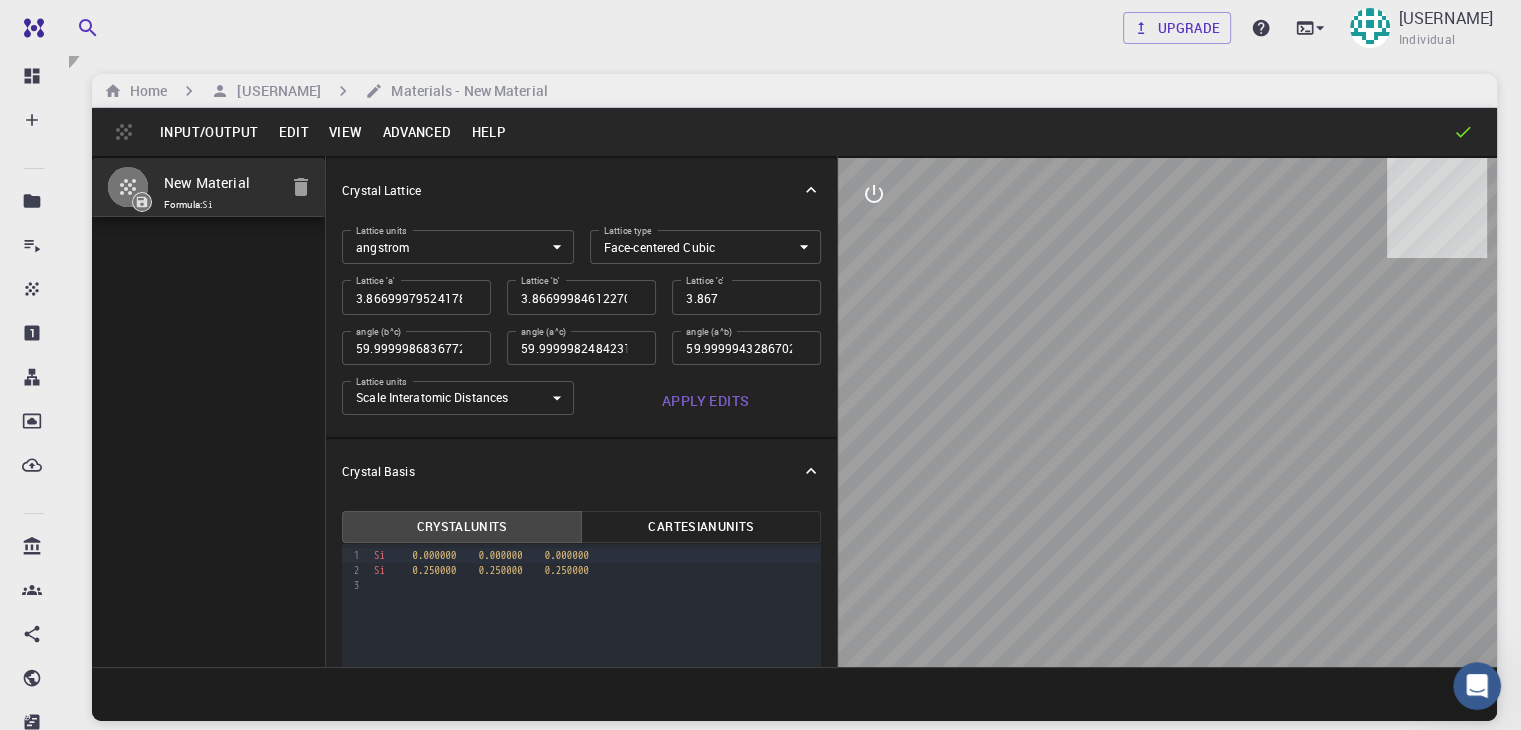 click on "Submit" at bounding box center (86, 1202) 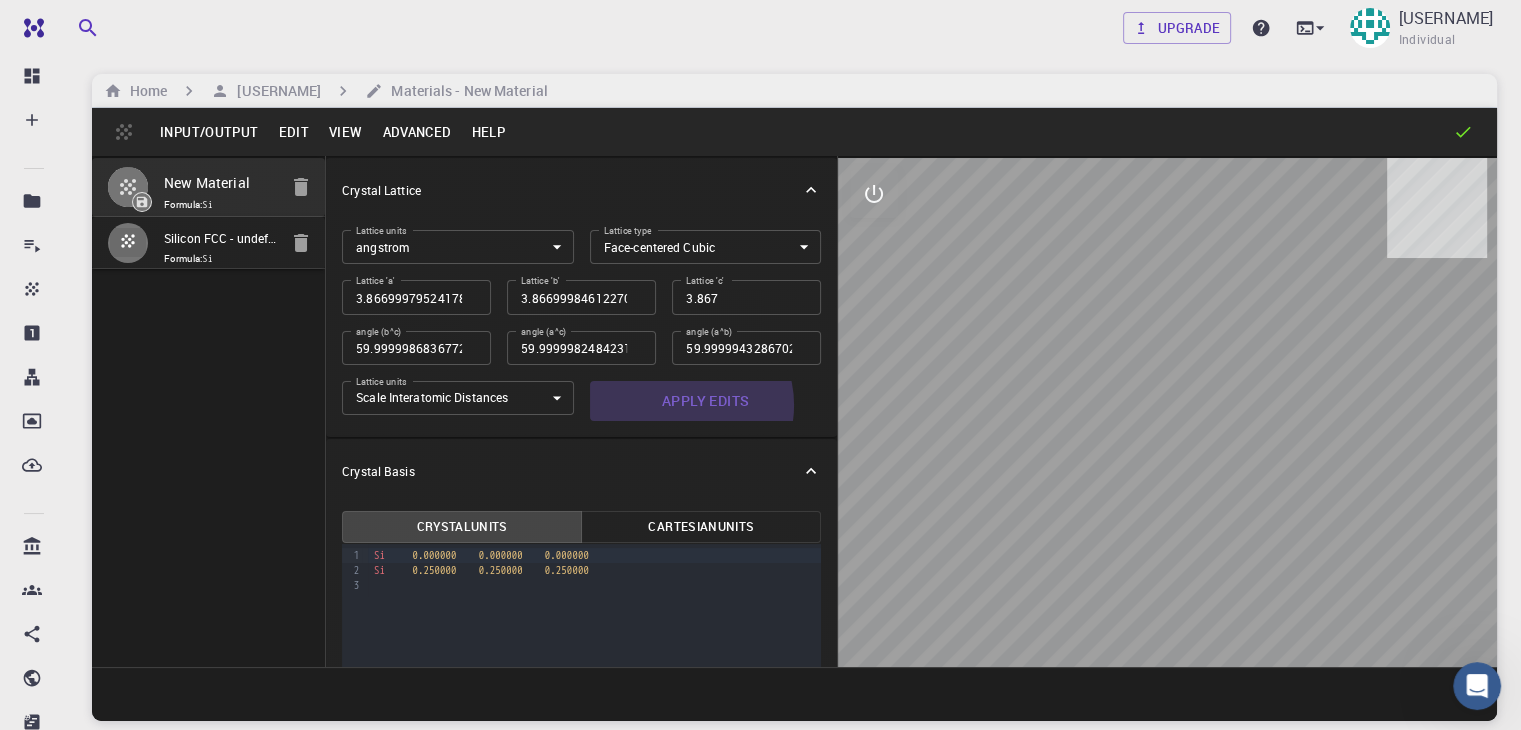 click on "Apply Edits" at bounding box center [706, 401] 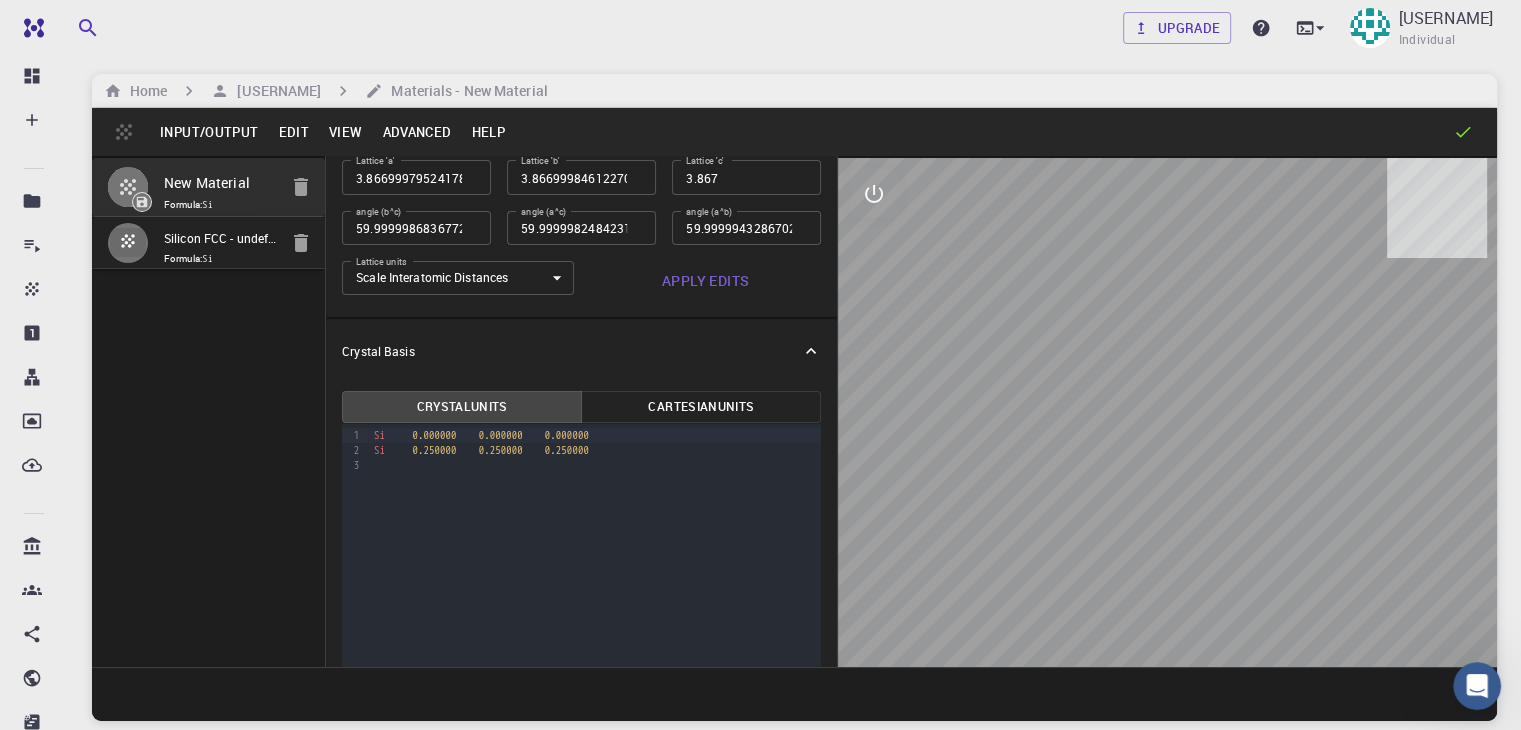 scroll, scrollTop: 136, scrollLeft: 0, axis: vertical 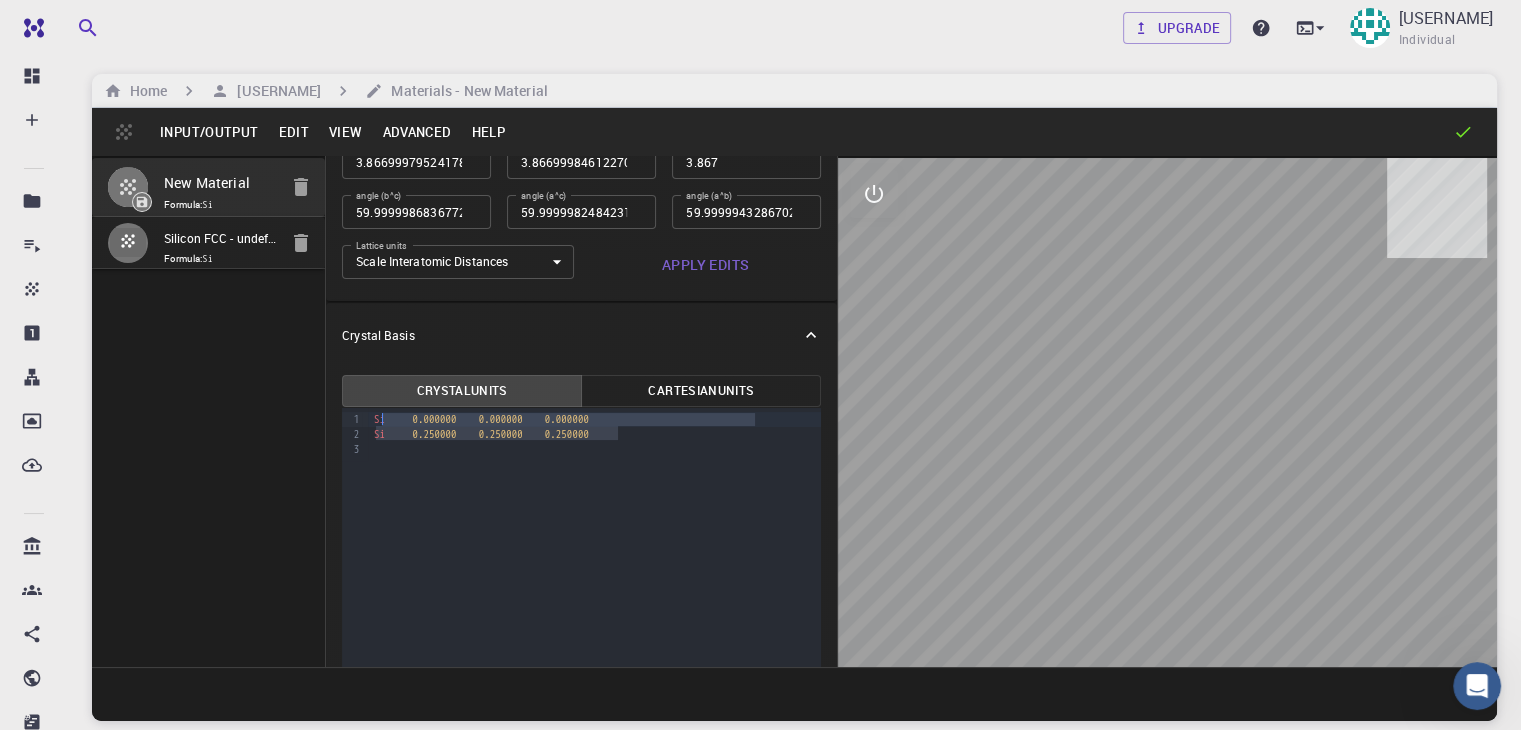 drag, startPoint x: 577, startPoint y: 439, endPoint x: 310, endPoint y: 417, distance: 267.90485 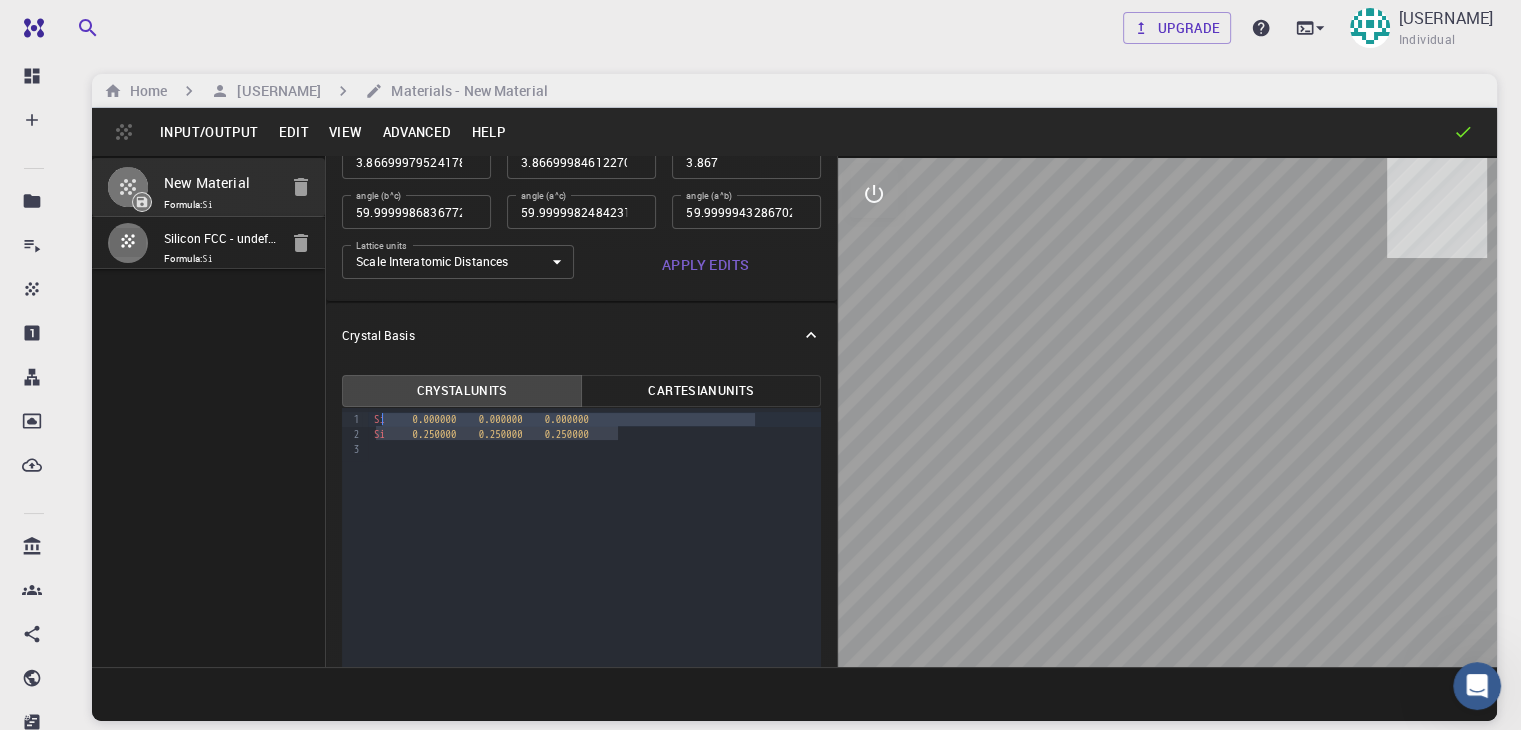 click on "Si       0.000000      0.000000      0.000000   Si       0.250000      0.250000      0.250000" at bounding box center (595, 434) 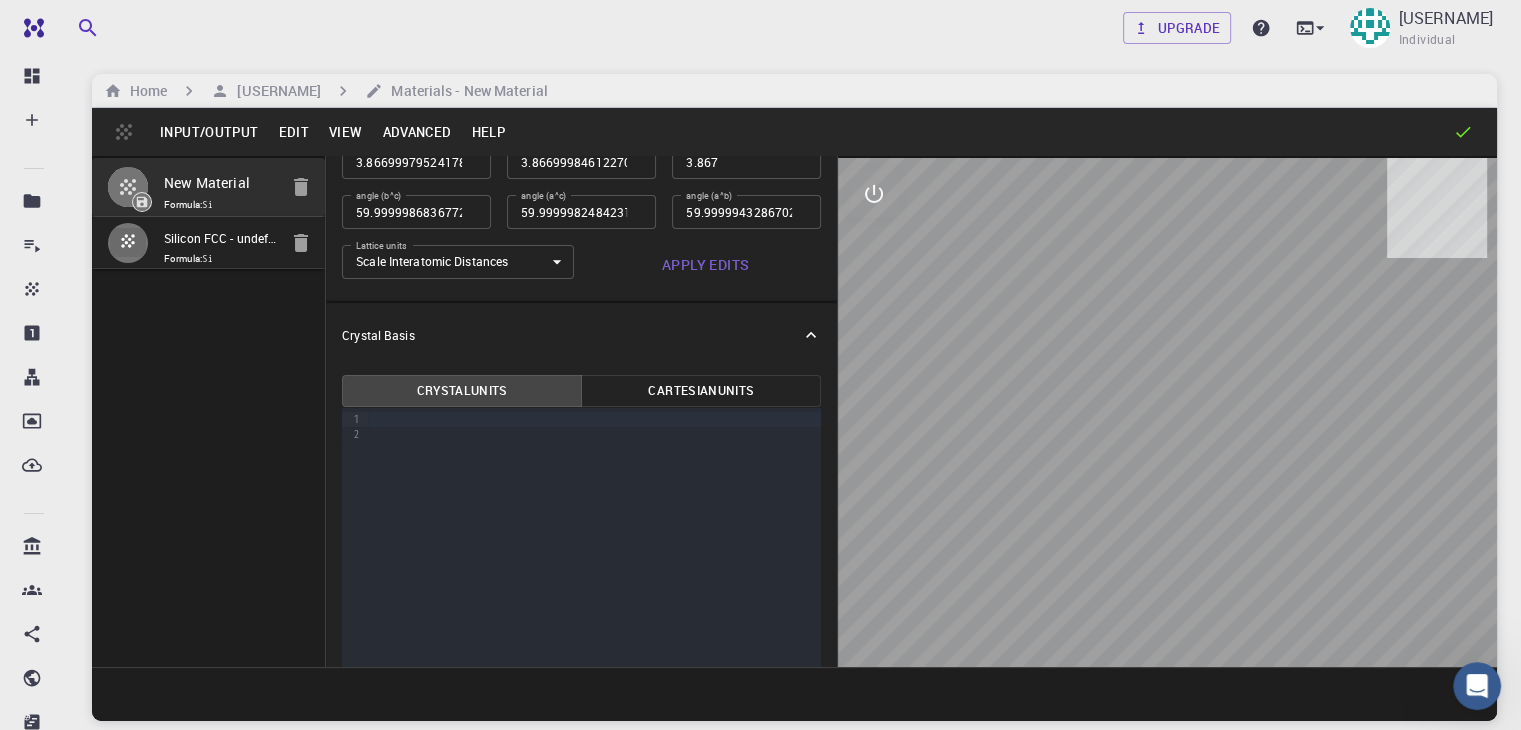 click on "Advanced" at bounding box center [416, 132] 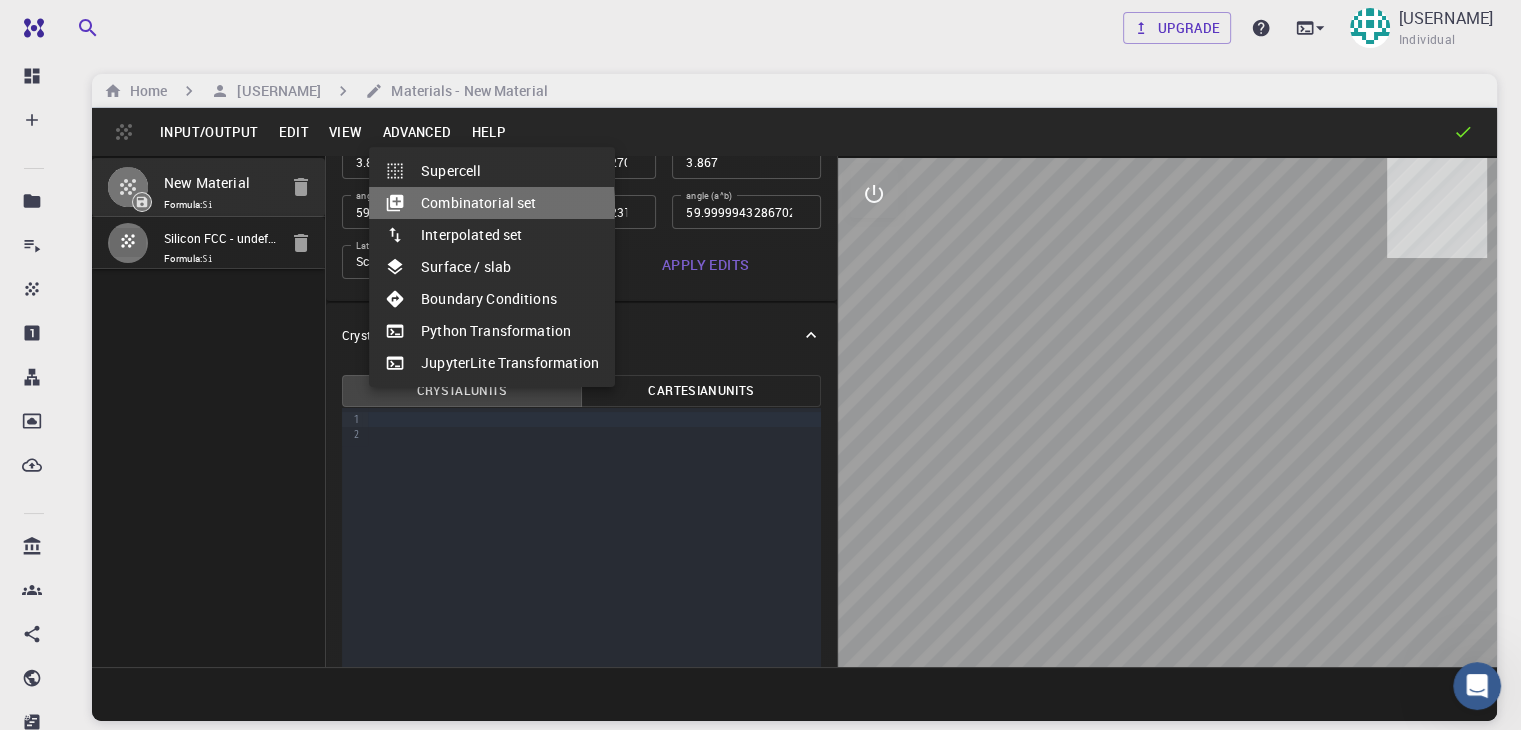 click on "Combinatorial set" at bounding box center [492, 203] 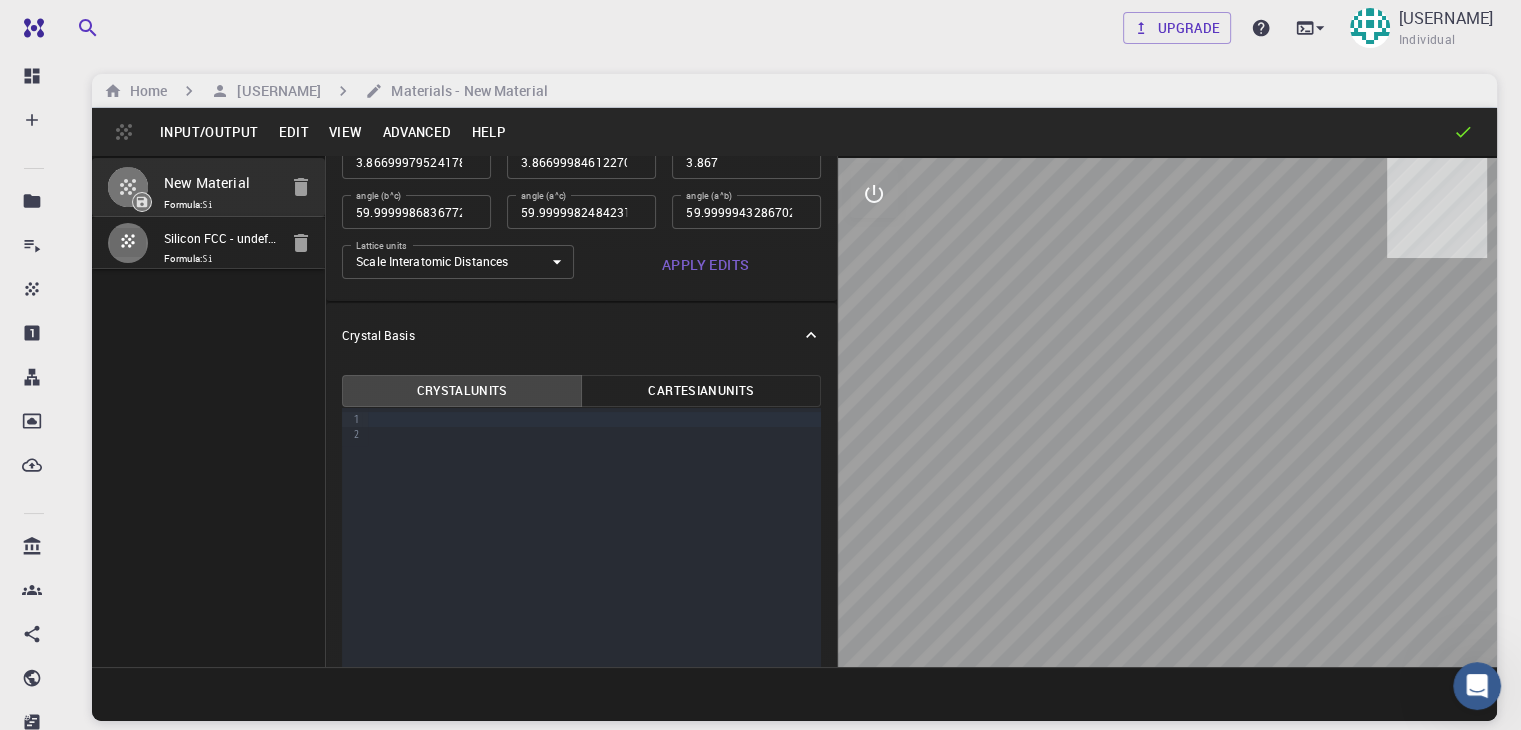 drag, startPoint x: 725, startPoint y: 446, endPoint x: 498, endPoint y: 264, distance: 290.95187 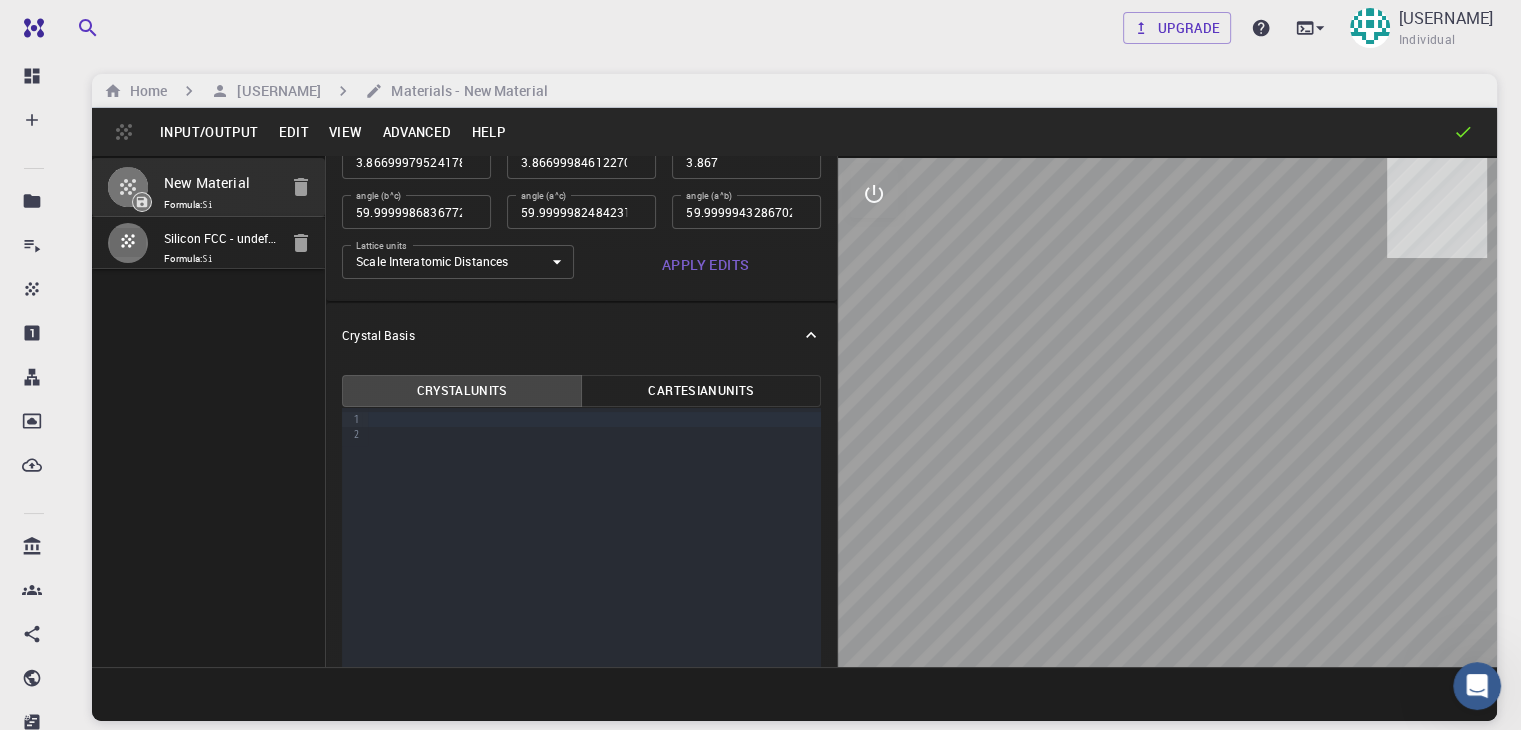 click on "99 1 2 3 4 5 6 7 8 9 10 11 12 ›   Pb    0.0000    0.0000    0.0000   I     0.5000    0.0000    0.0000   I     0.0000    0.5000    0.0000   I     0.0000    0.0000    0.5000   C     0.5000    0.5000    0.5000   N     0.5000    0.5000    0.6000   H     0.5500    0.5000    0.5000   H     0.5000    0.5500    0.5000   H     0.5000    0.5000    0.4500   H     0.4500    0.5000    0.5000   H     0.5000    0.4500    0.5000" at bounding box center [760, 1079] 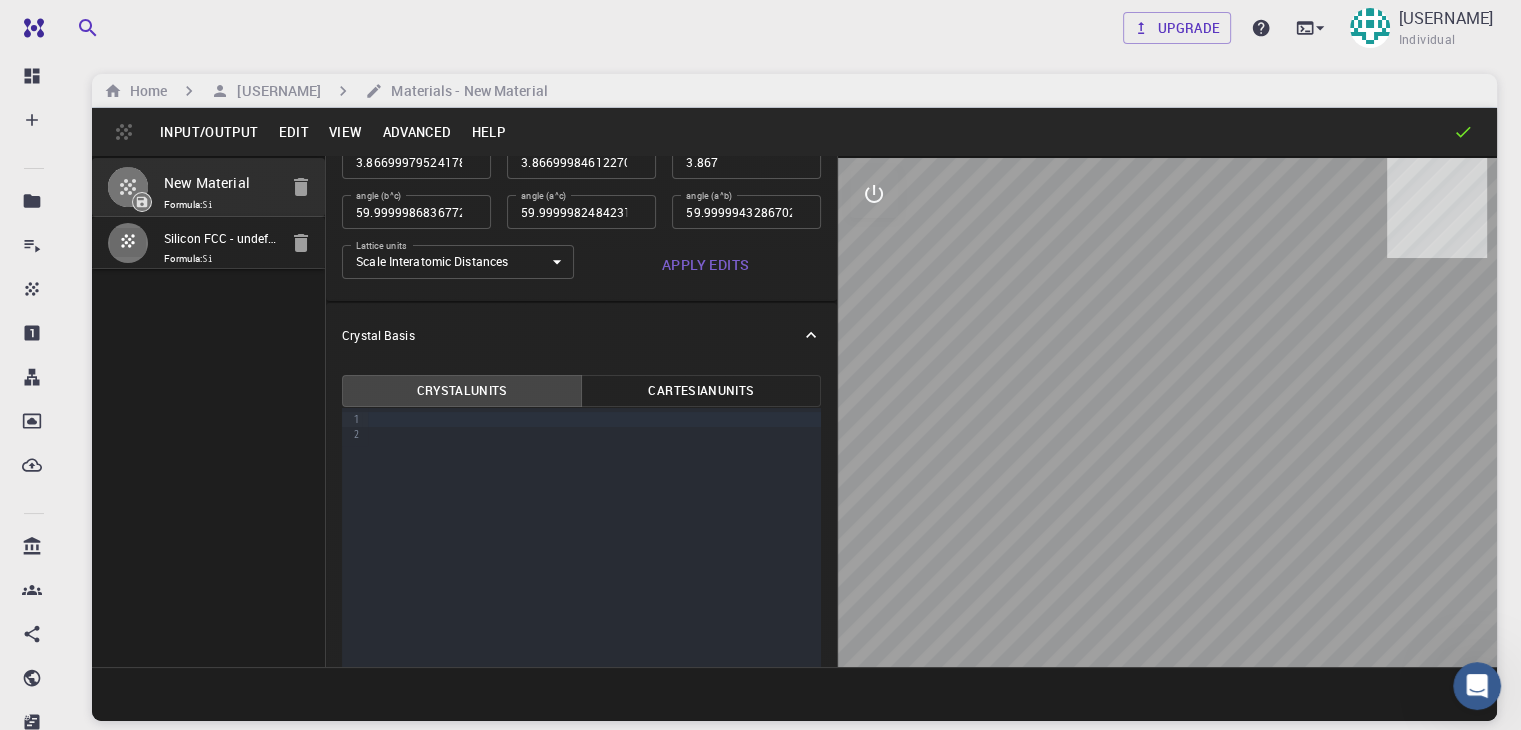 click on "Generate Combinatorial Set 99 1 2 3 4 5 6 7 8 9 10 11 12 ›   Pb    0.0000    0.0000    0.0000   I     0.5000    0.0000    0.0000   I     0.0000    0.5000    0.0000   I     0.0000    0.0000    0.5000   C     0.5000    0.5000    0.5000   N     0.5000    0.5000    0.6000   H     0.5500    0.5000    0.5000   H     0.5000    0.5500    0.5000   H     0.5000    0.5000    0.4500   H     0.4500    0.5000    0.5000   H     0.5000    0.4500    0.5000 Cancel Submit" at bounding box center [760, 1057] 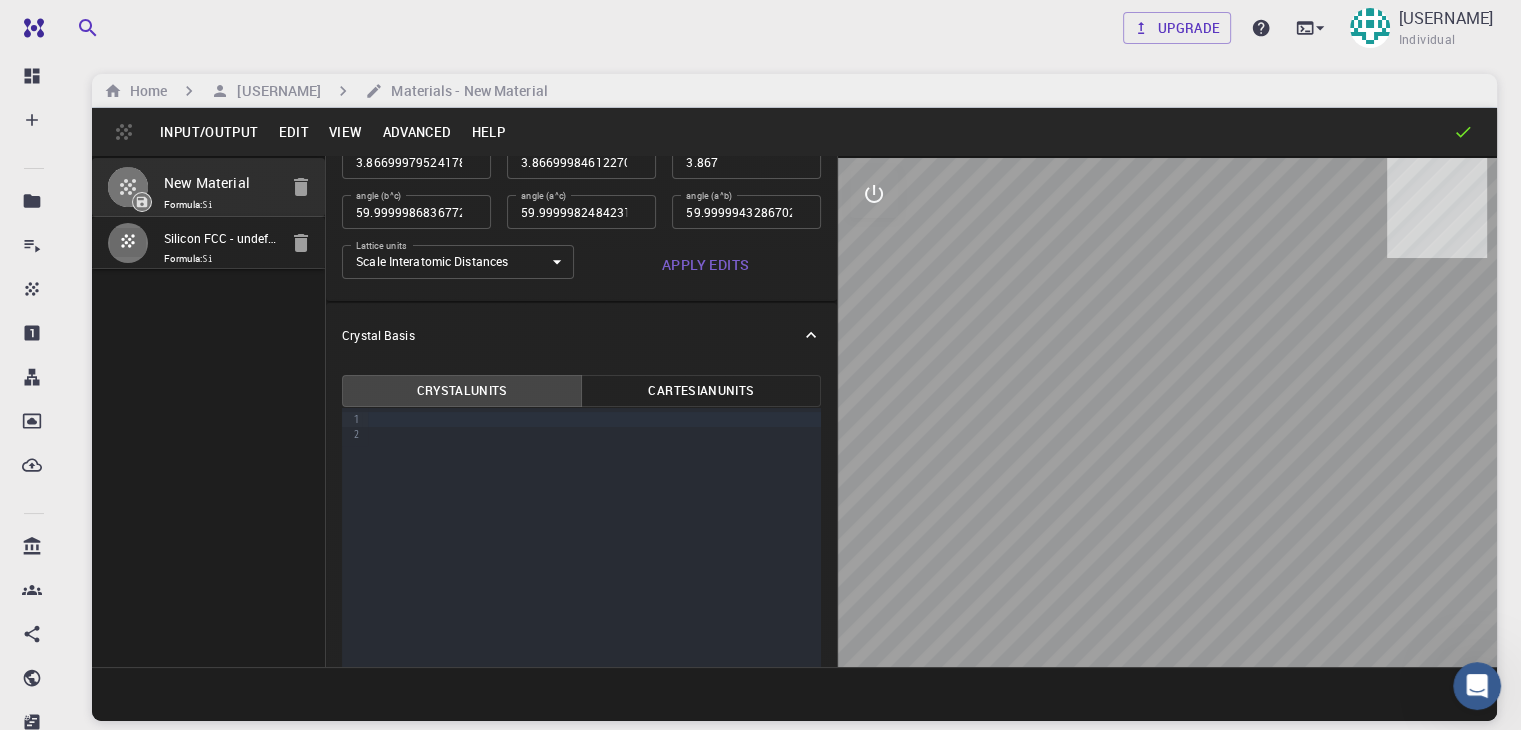 click at bounding box center [595, 419] 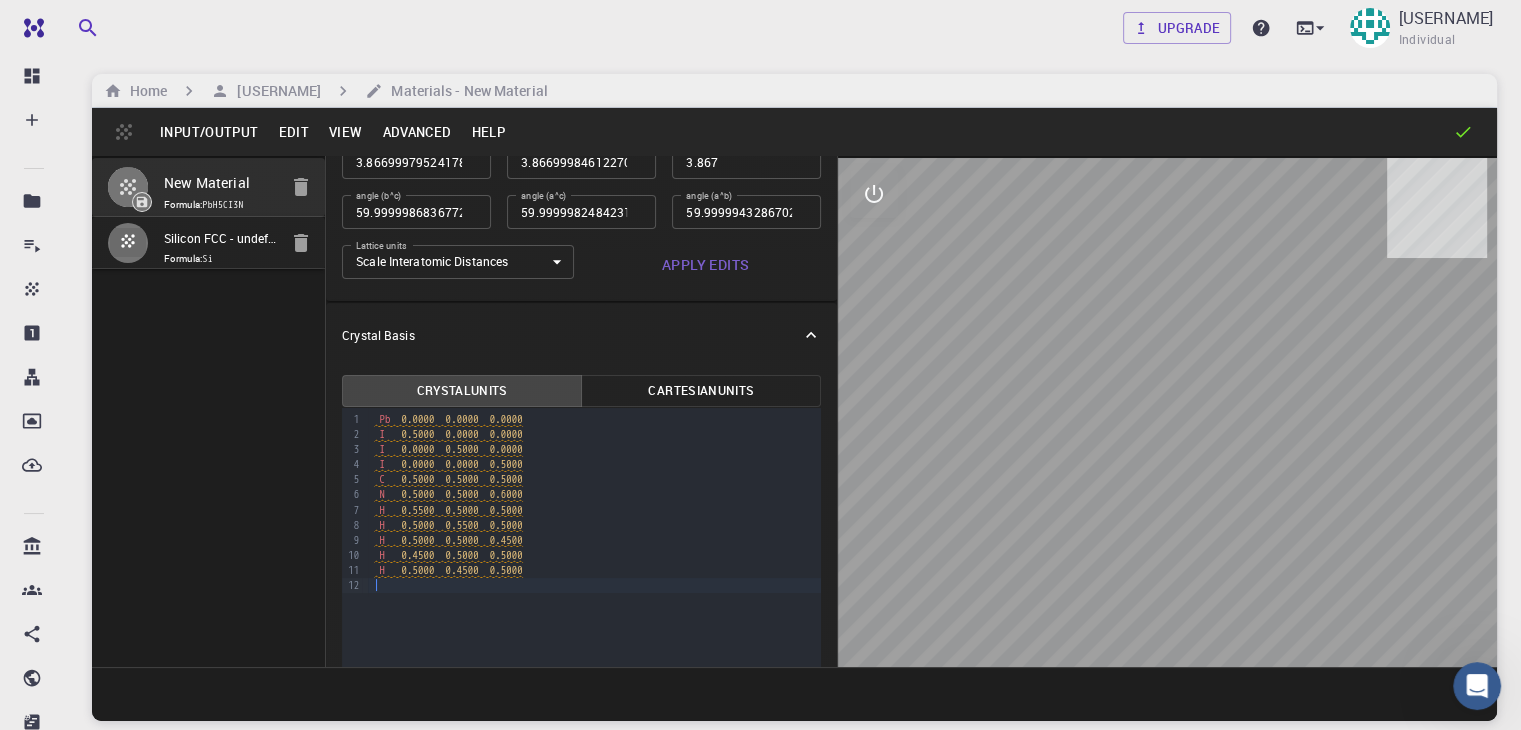 click at bounding box center [595, 585] 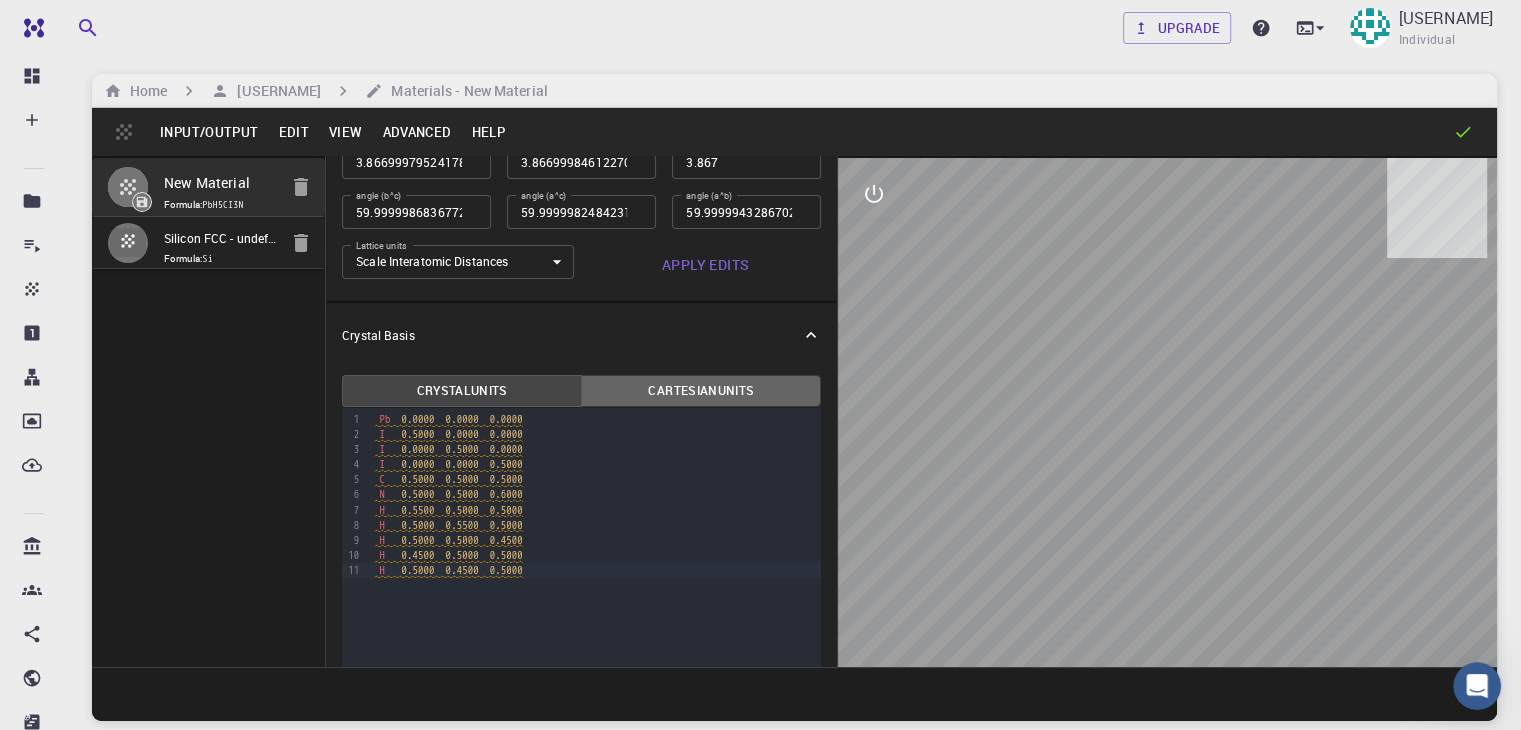 click on "Cartesian  Units" at bounding box center (701, 391) 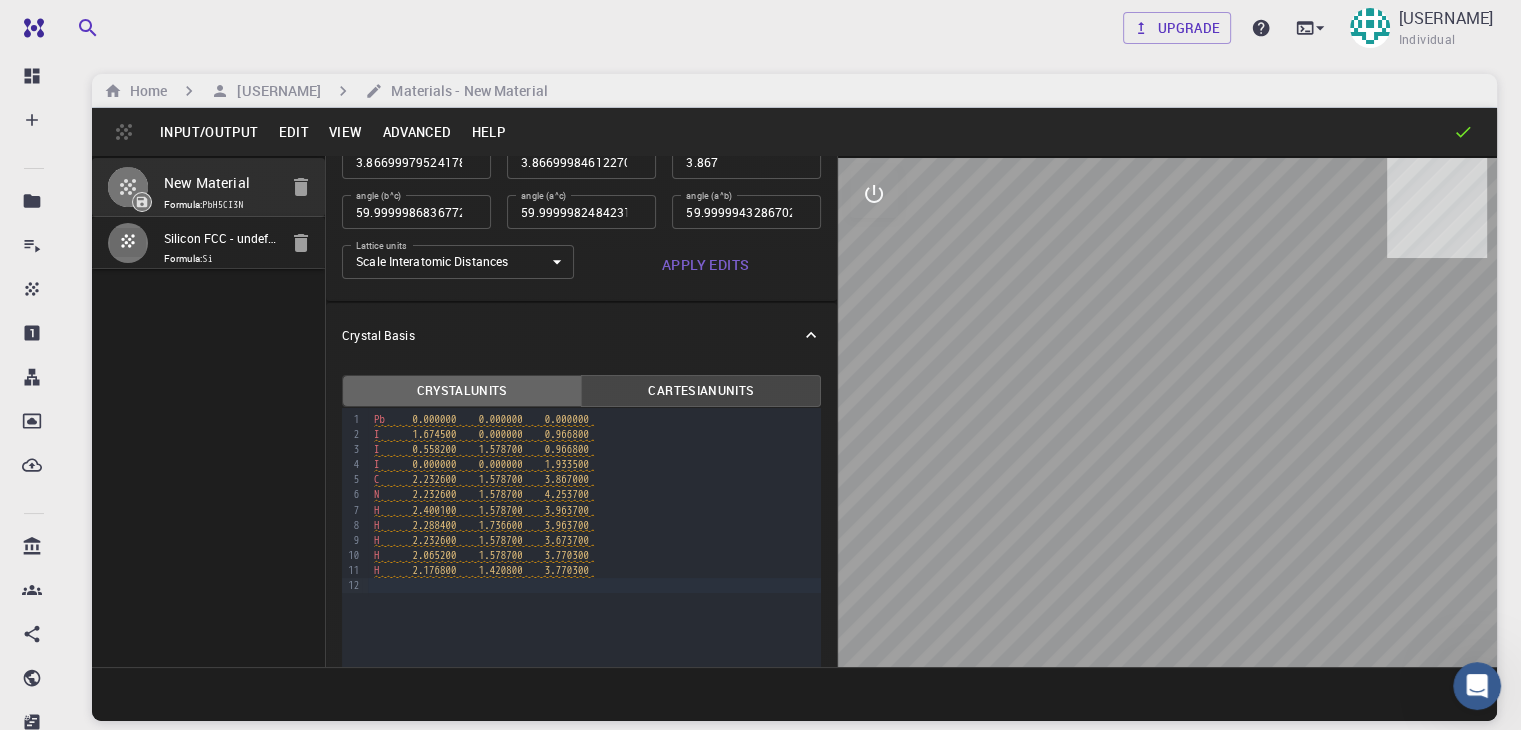 click on "Crystal  Units" at bounding box center [462, 391] 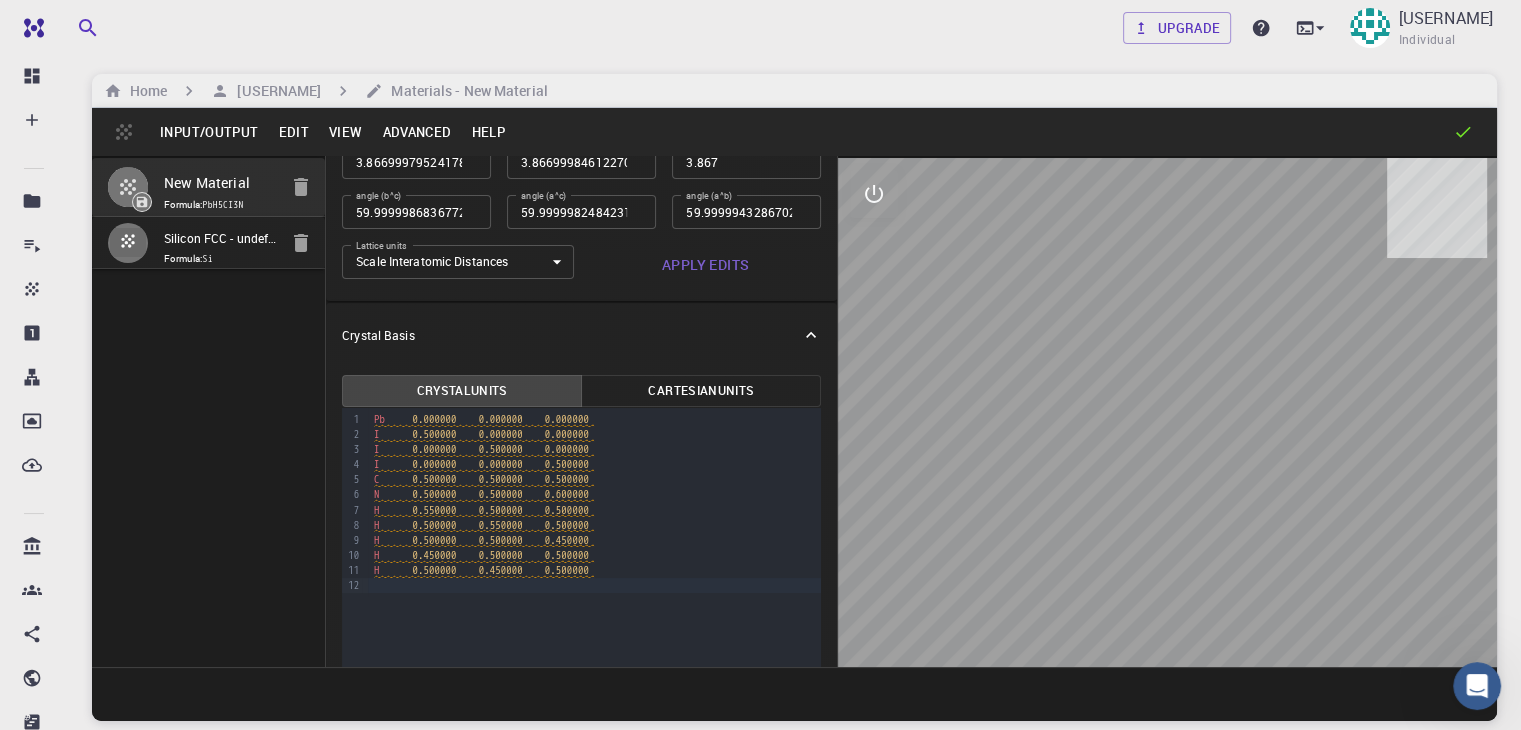 drag, startPoint x: 1109, startPoint y: 379, endPoint x: 1096, endPoint y: 431, distance: 53.600372 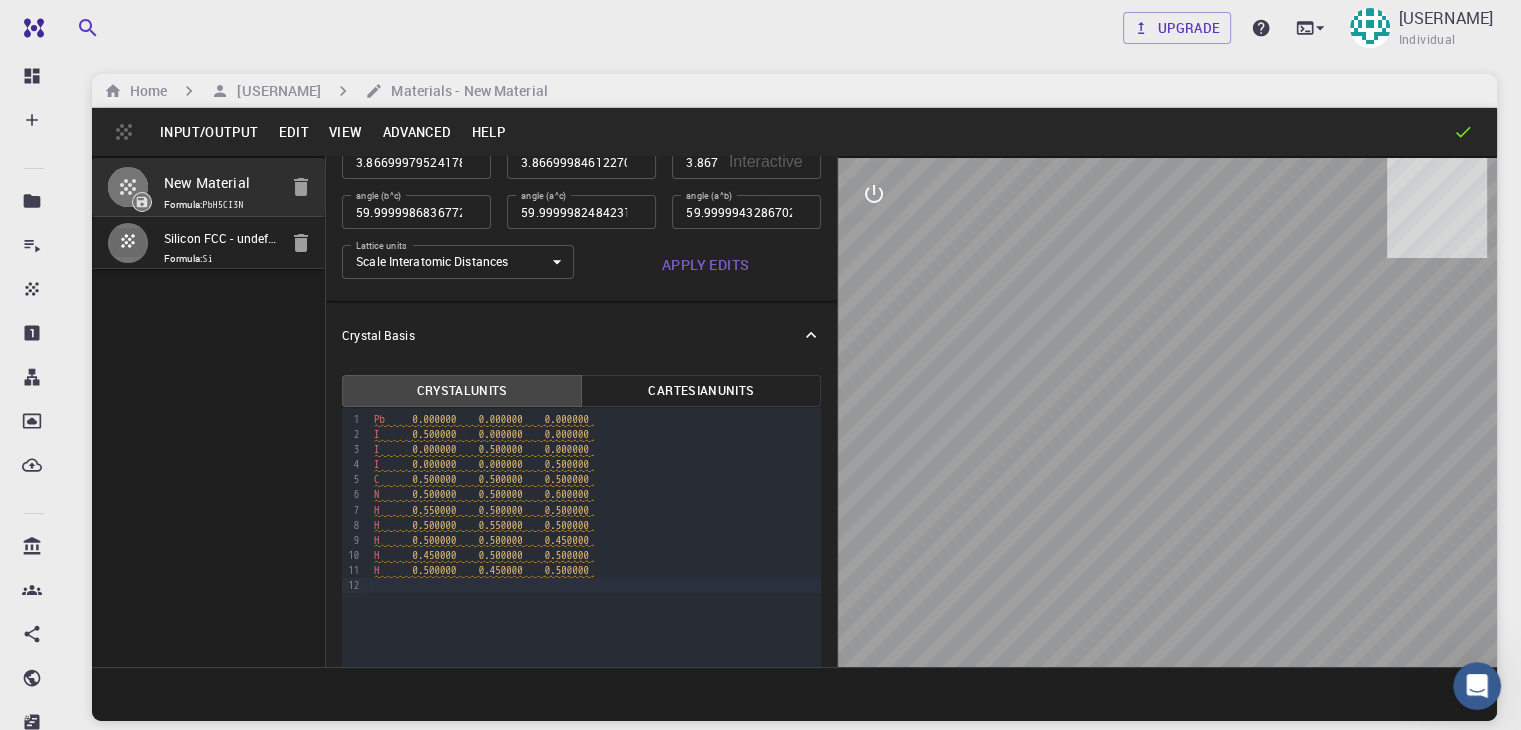 click 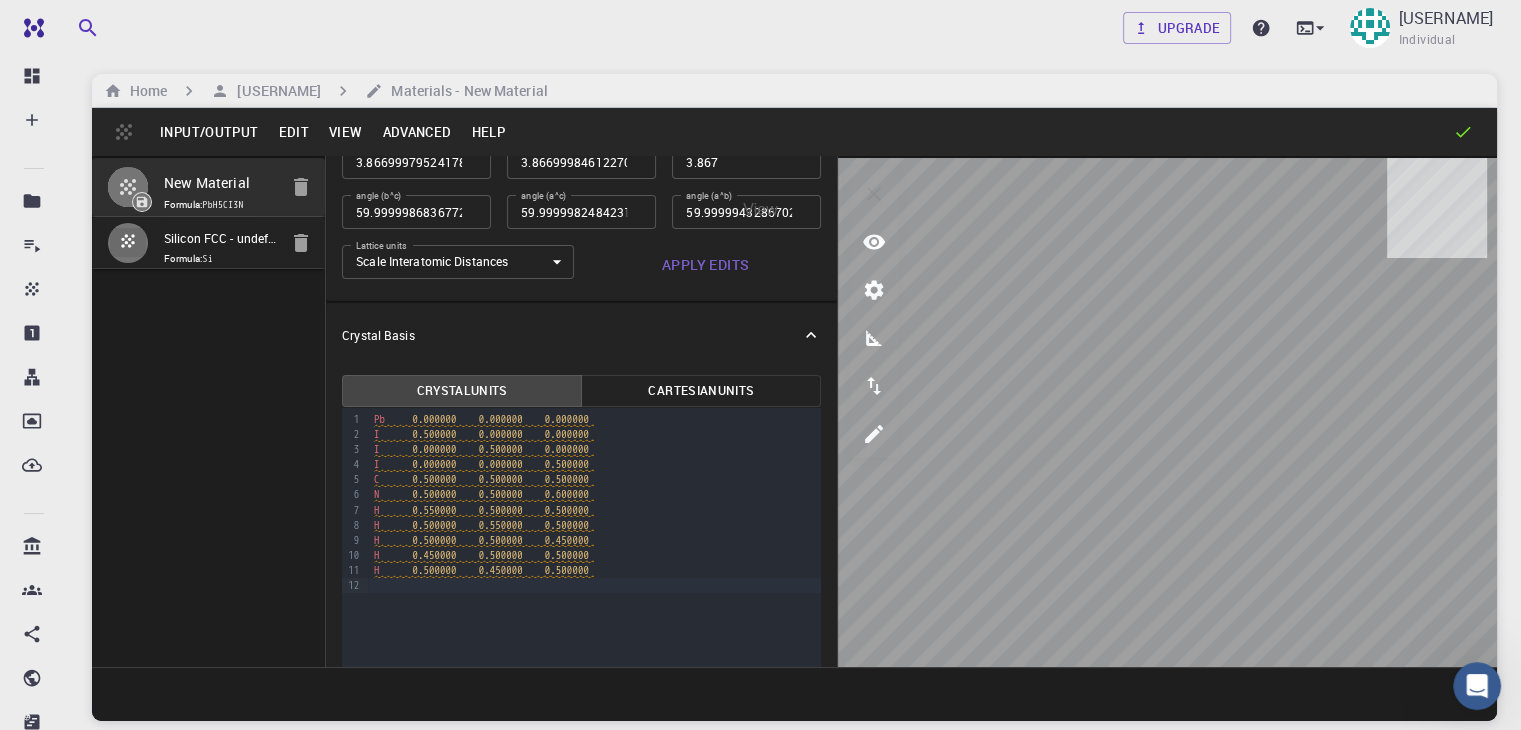 click 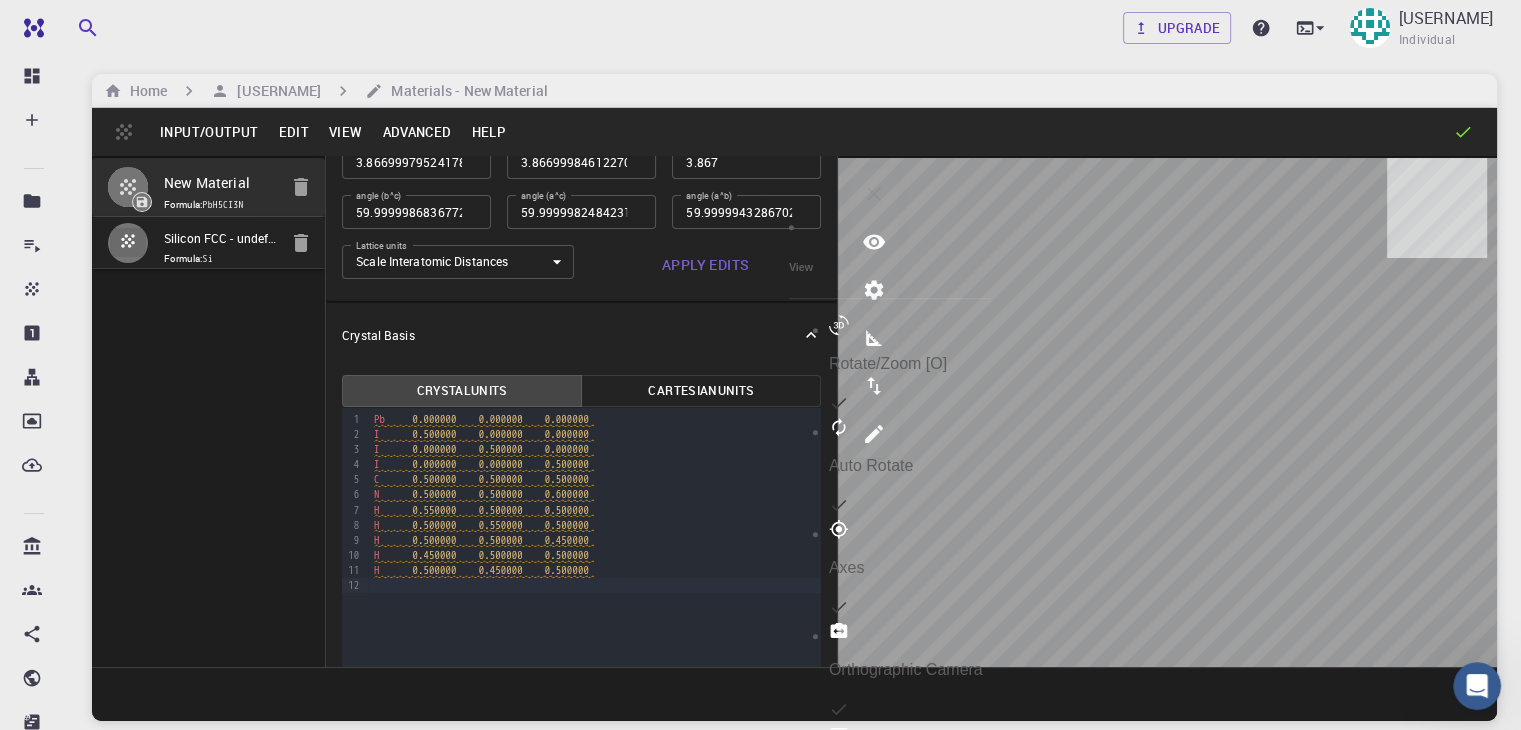 click 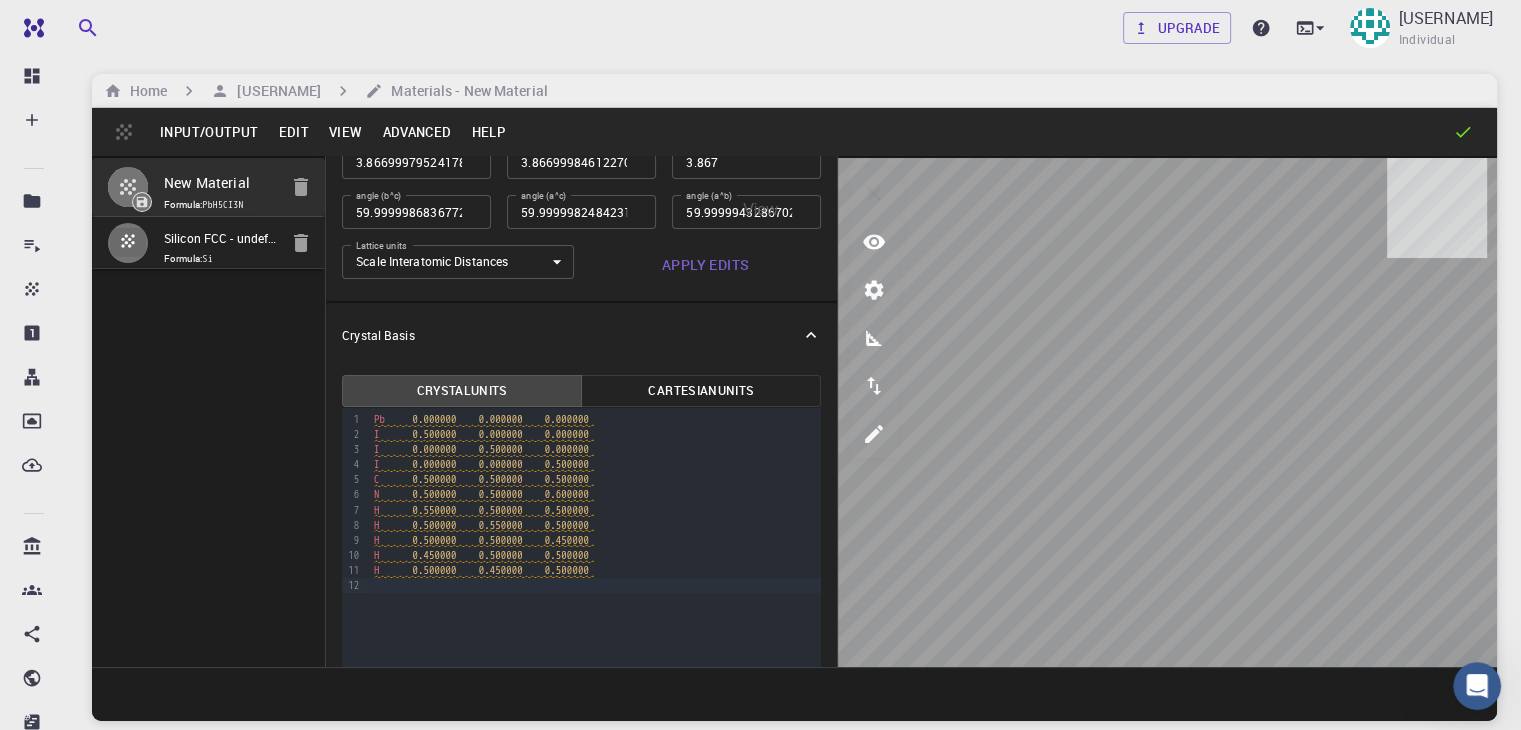 click 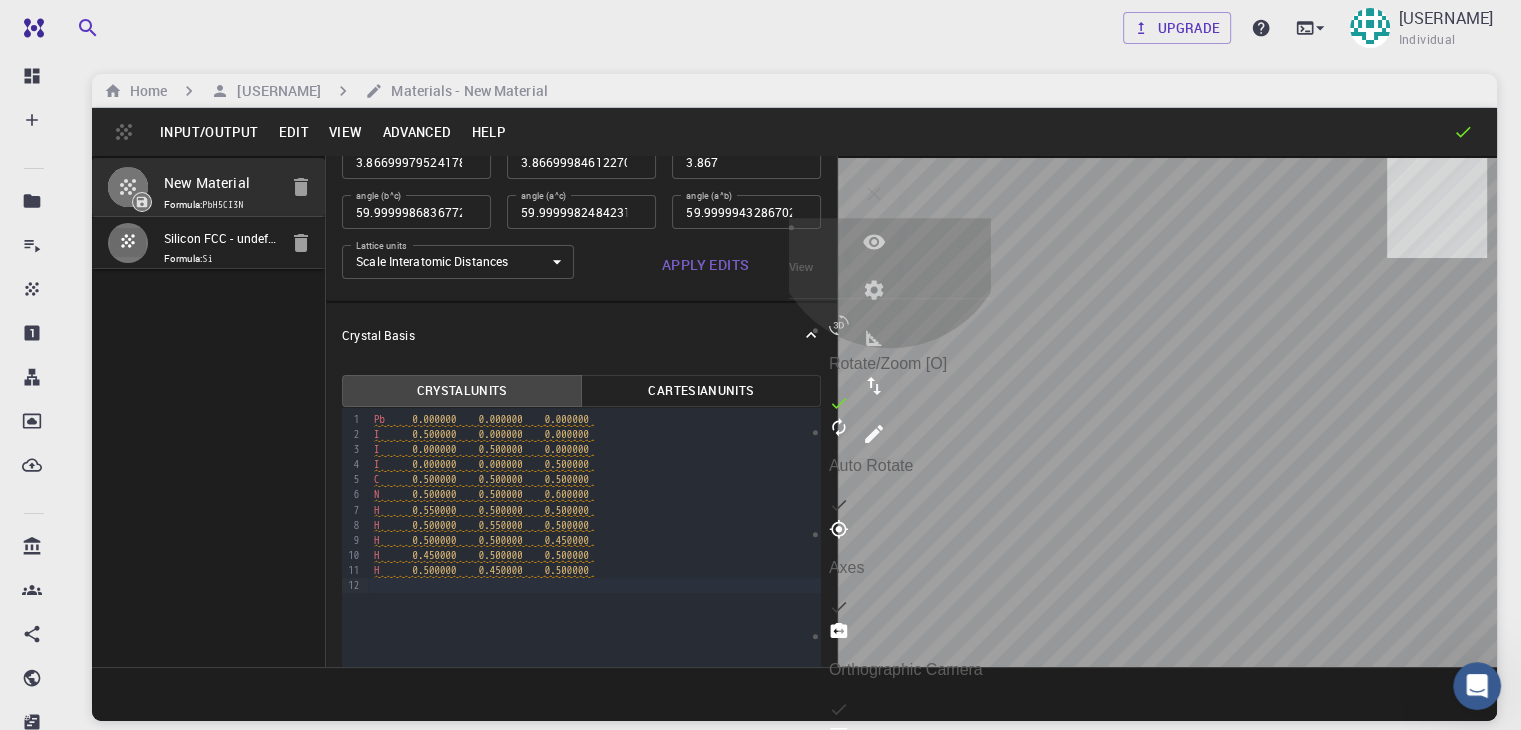 click on "Conventional Cell" at bounding box center [910, 874] 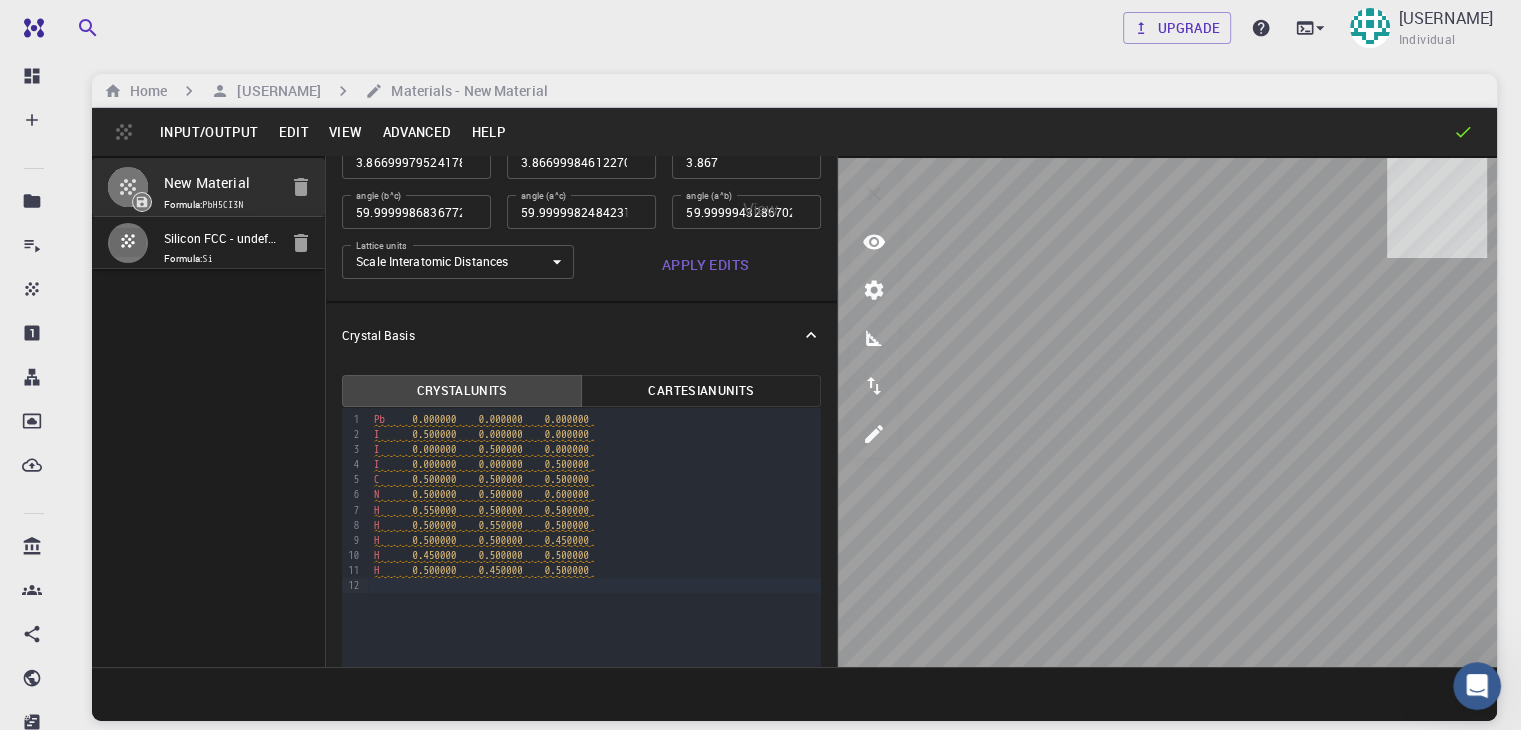 click at bounding box center [874, 242] 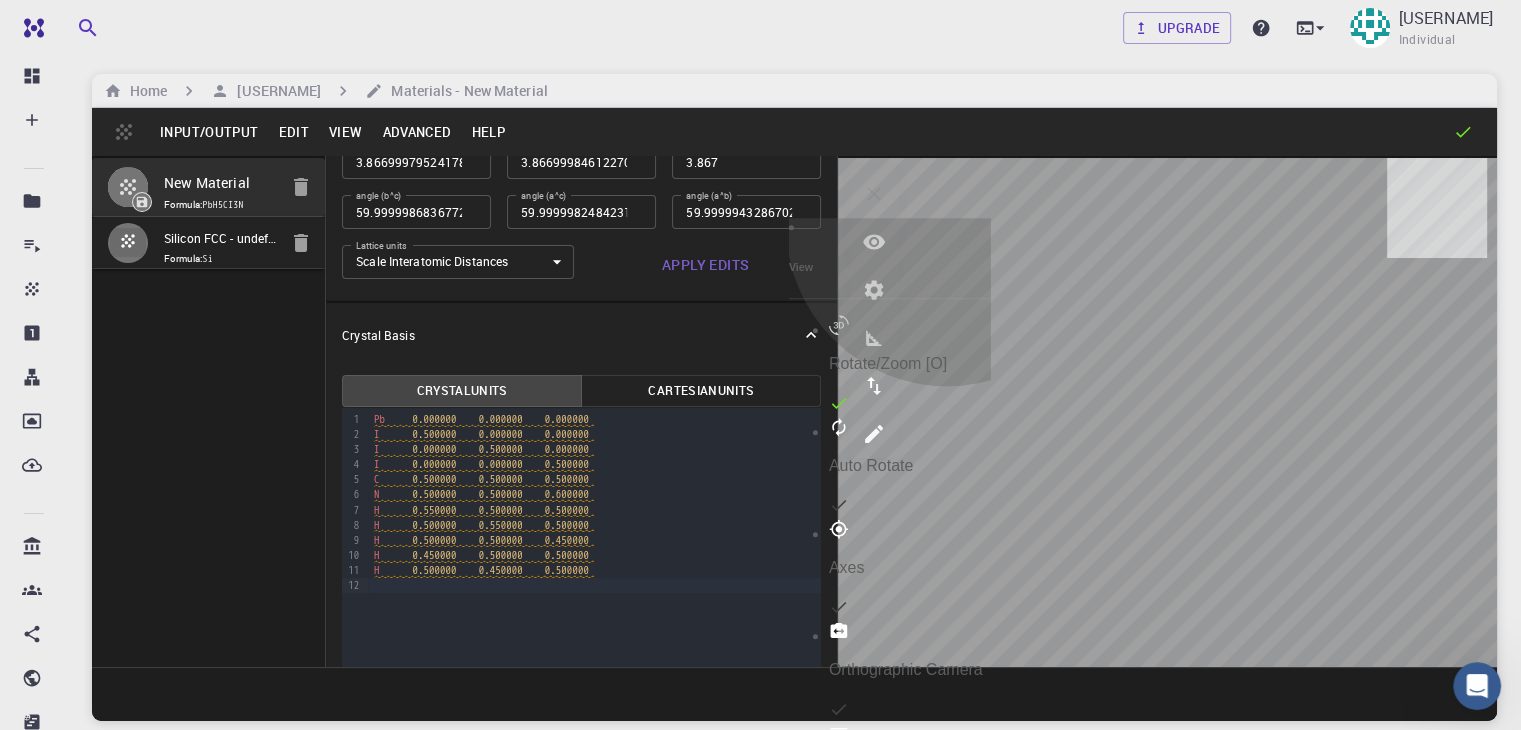 click on "Elements [E]" at bounding box center [910, 978] 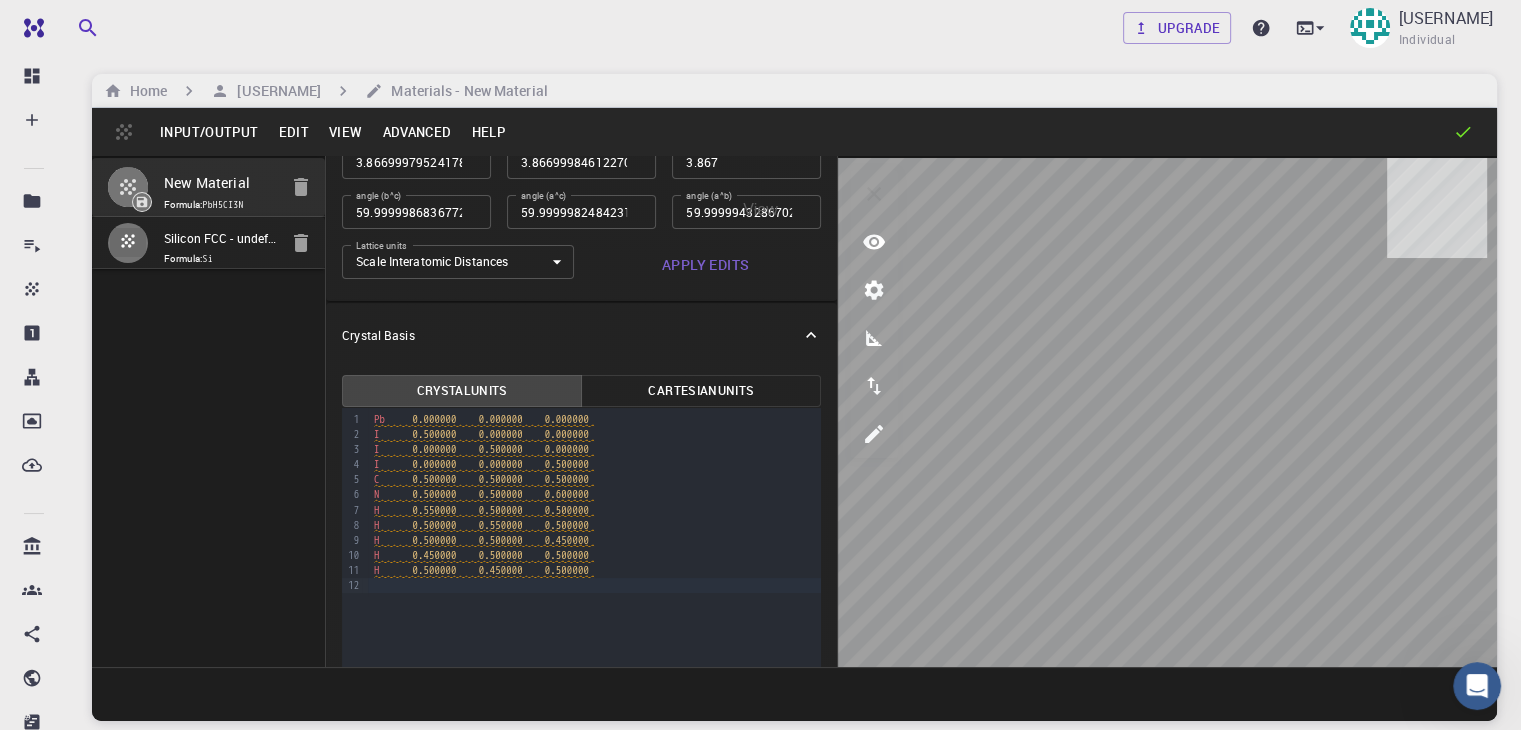click 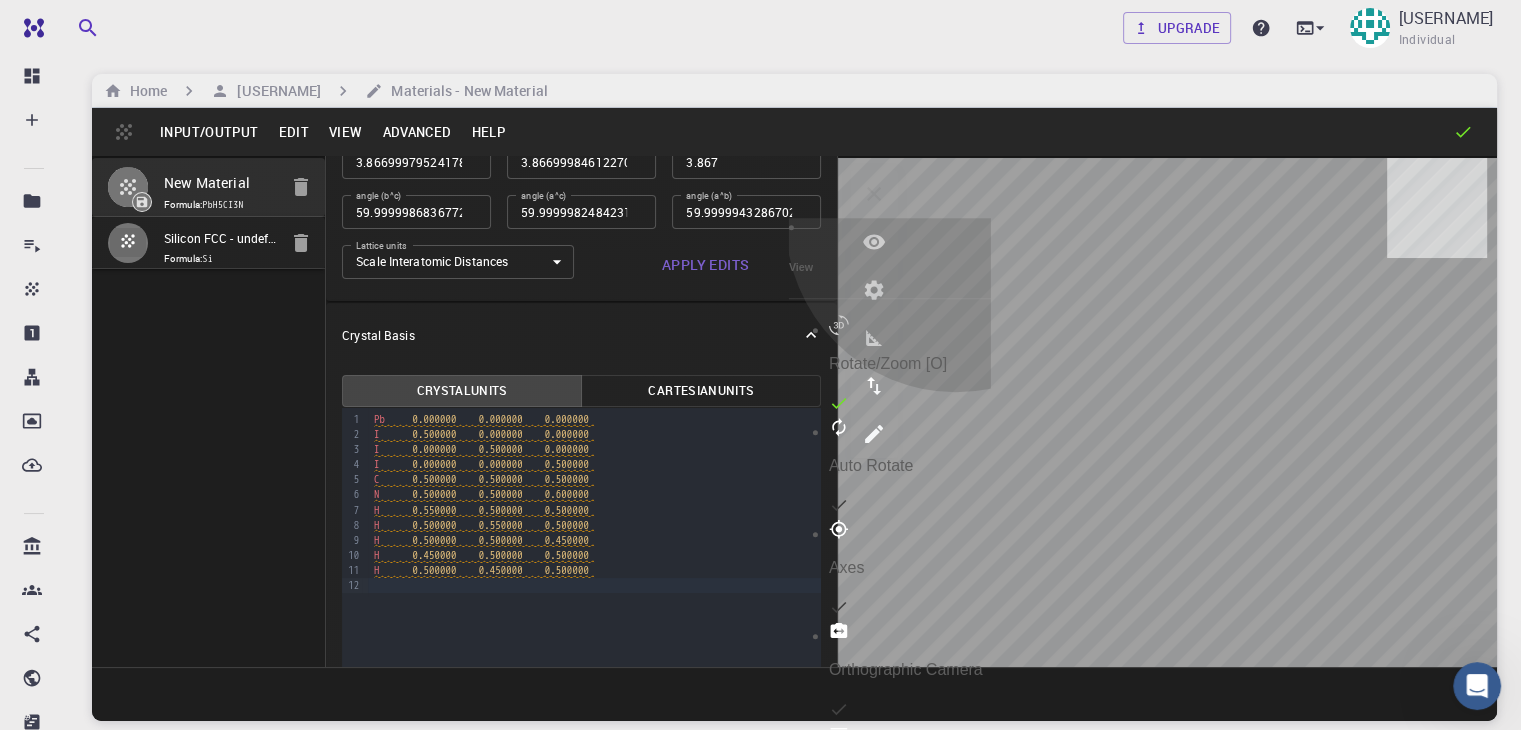 click on "Conventional Cell" at bounding box center (910, 876) 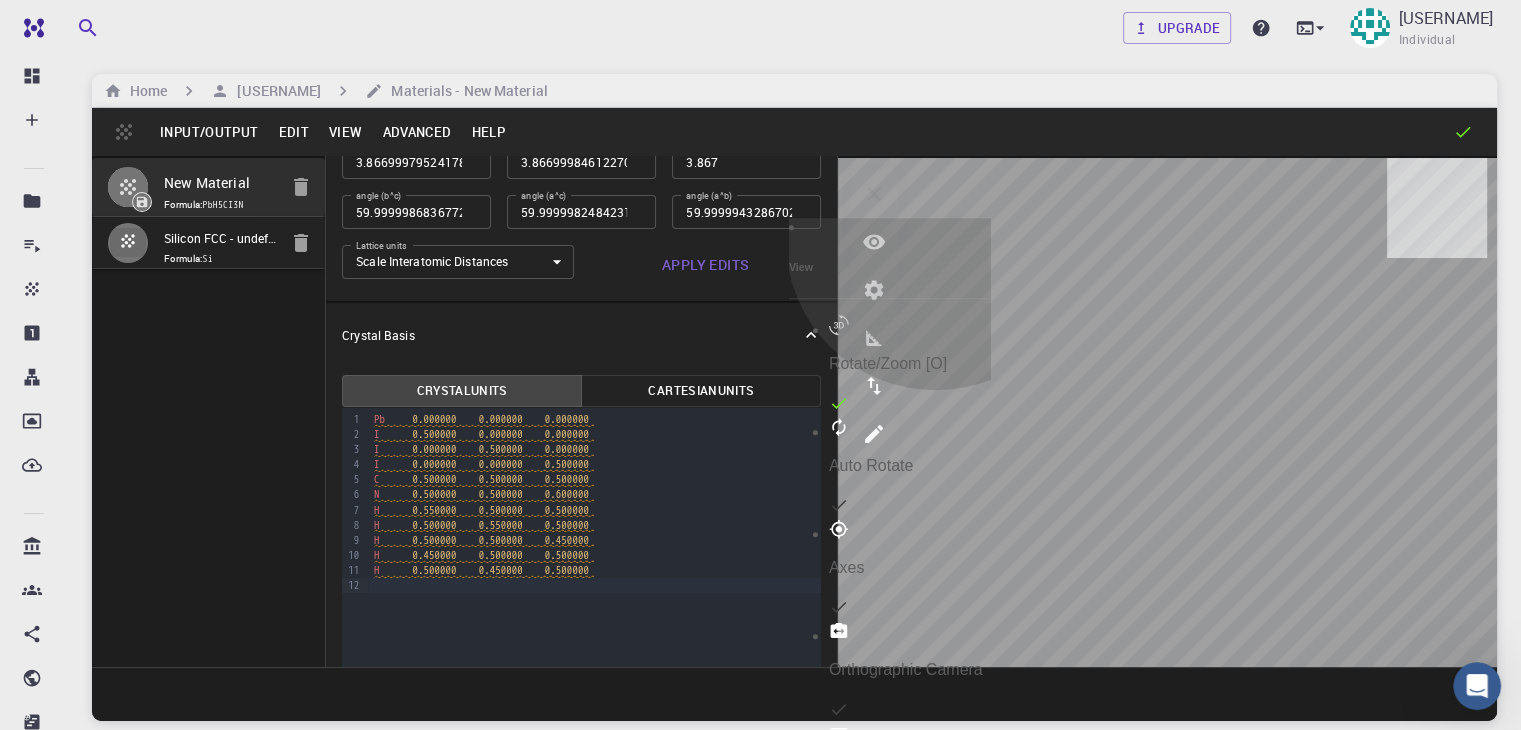 click on "Orthographic Camera" at bounding box center (910, 670) 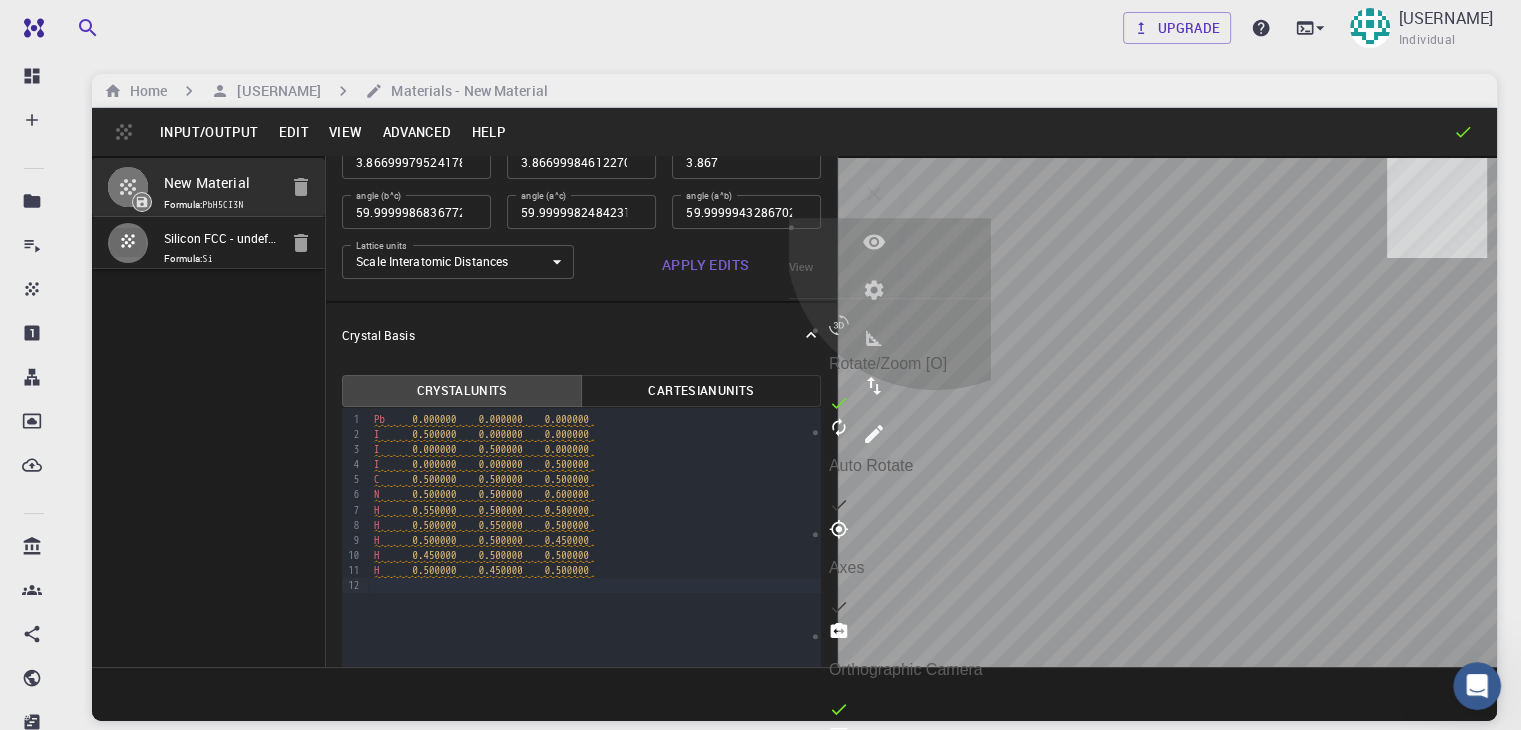 click on "Orthographic Camera" at bounding box center [910, 670] 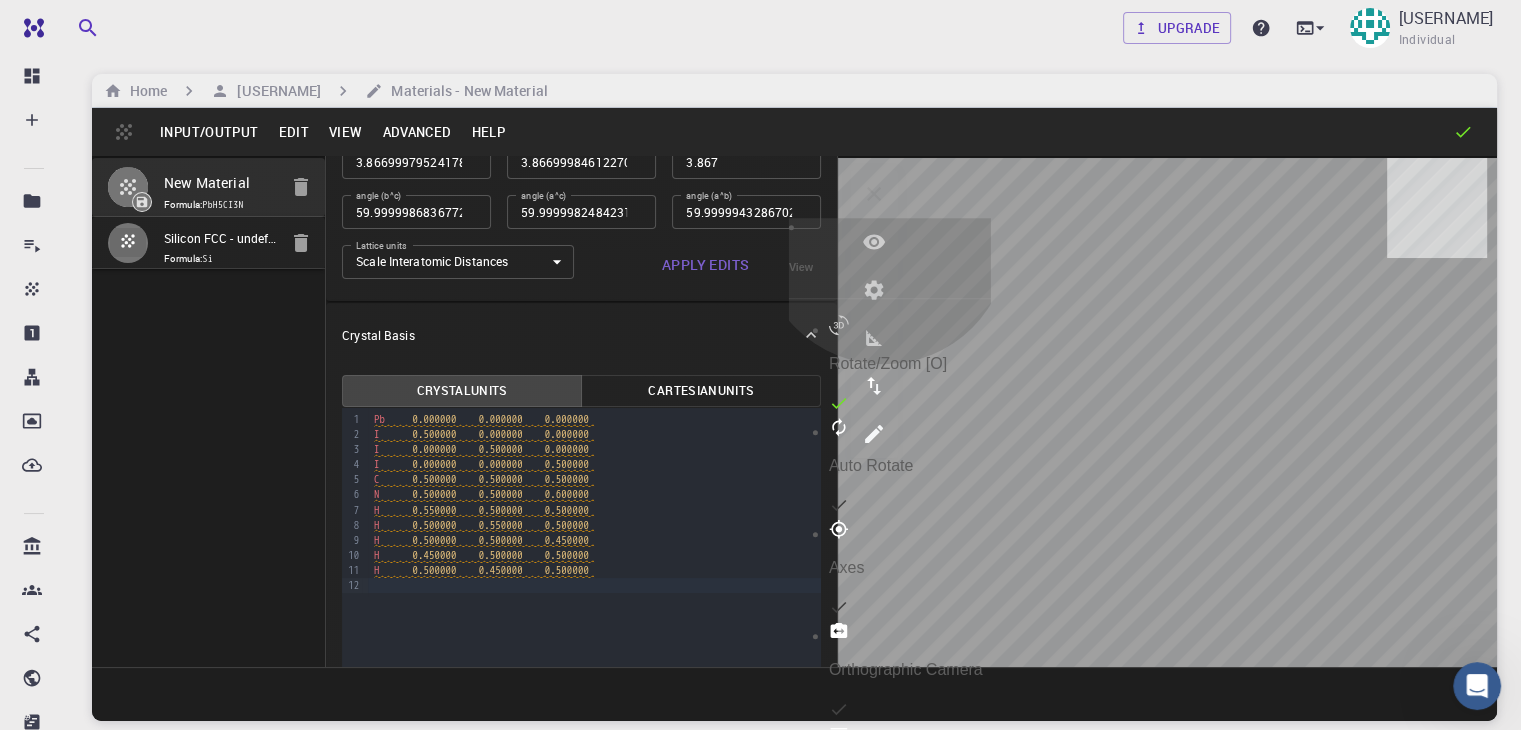 click on "Coordinates [K]" at bounding box center (910, 1078) 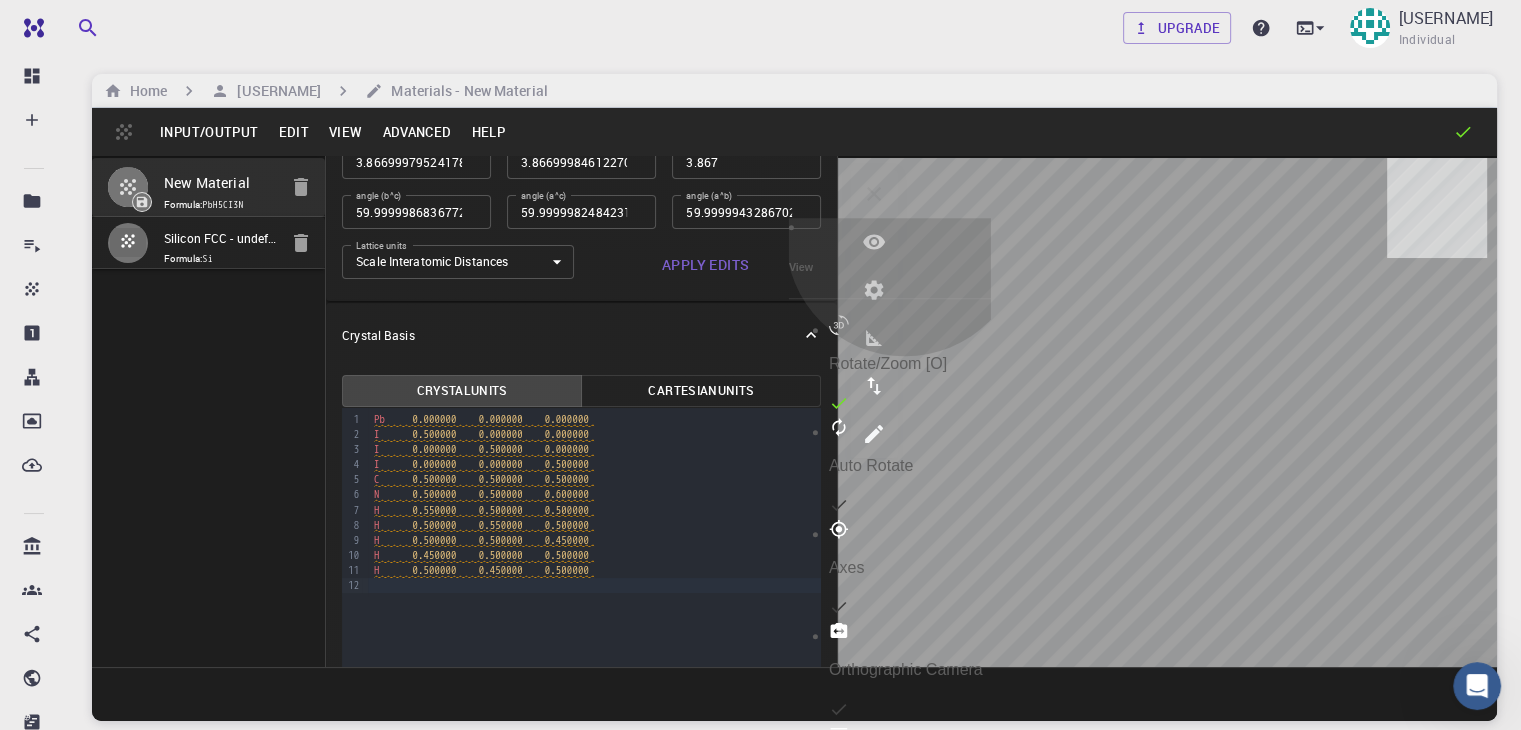 click on "Auto-center on change" at bounding box center [910, 1180] 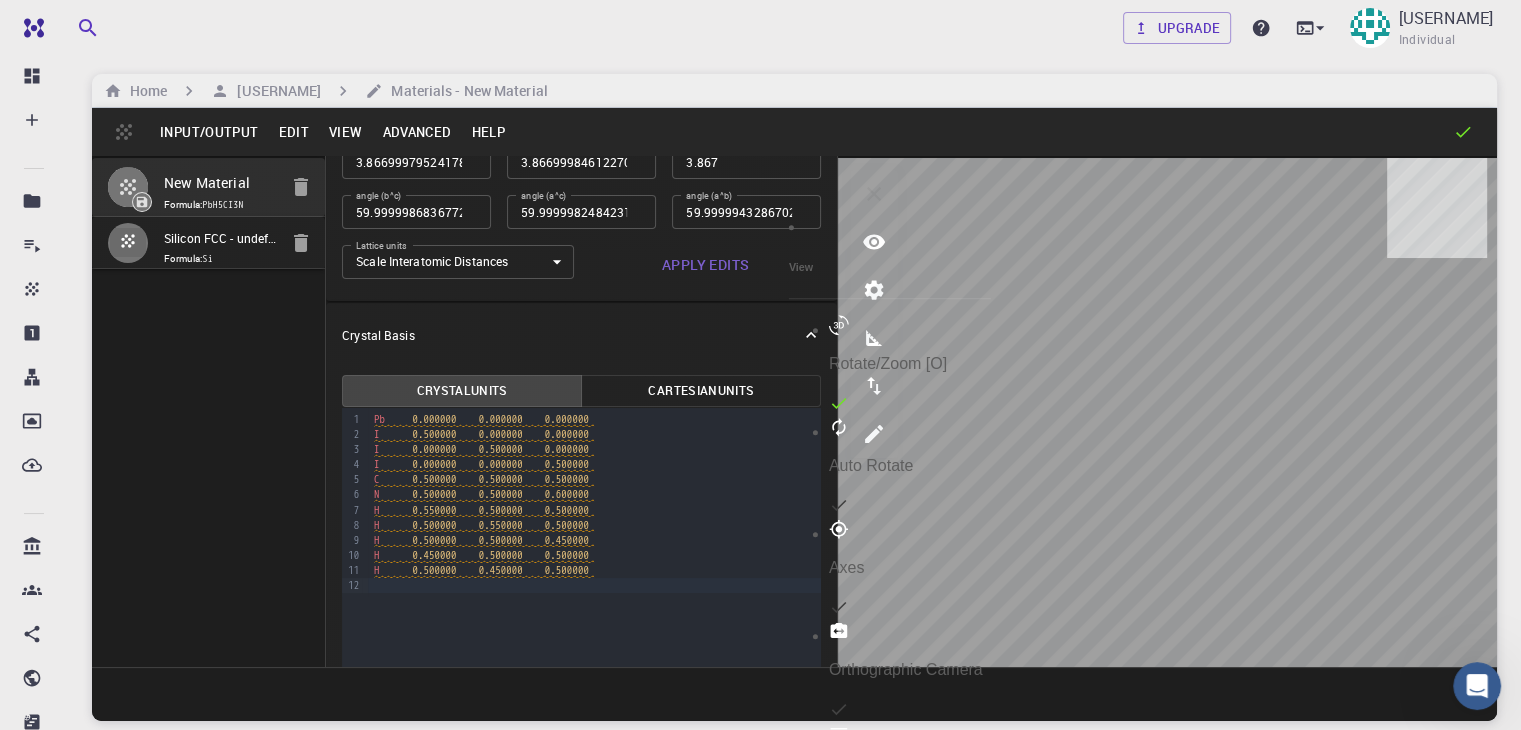 click on "Auto-center on change" at bounding box center [910, 1180] 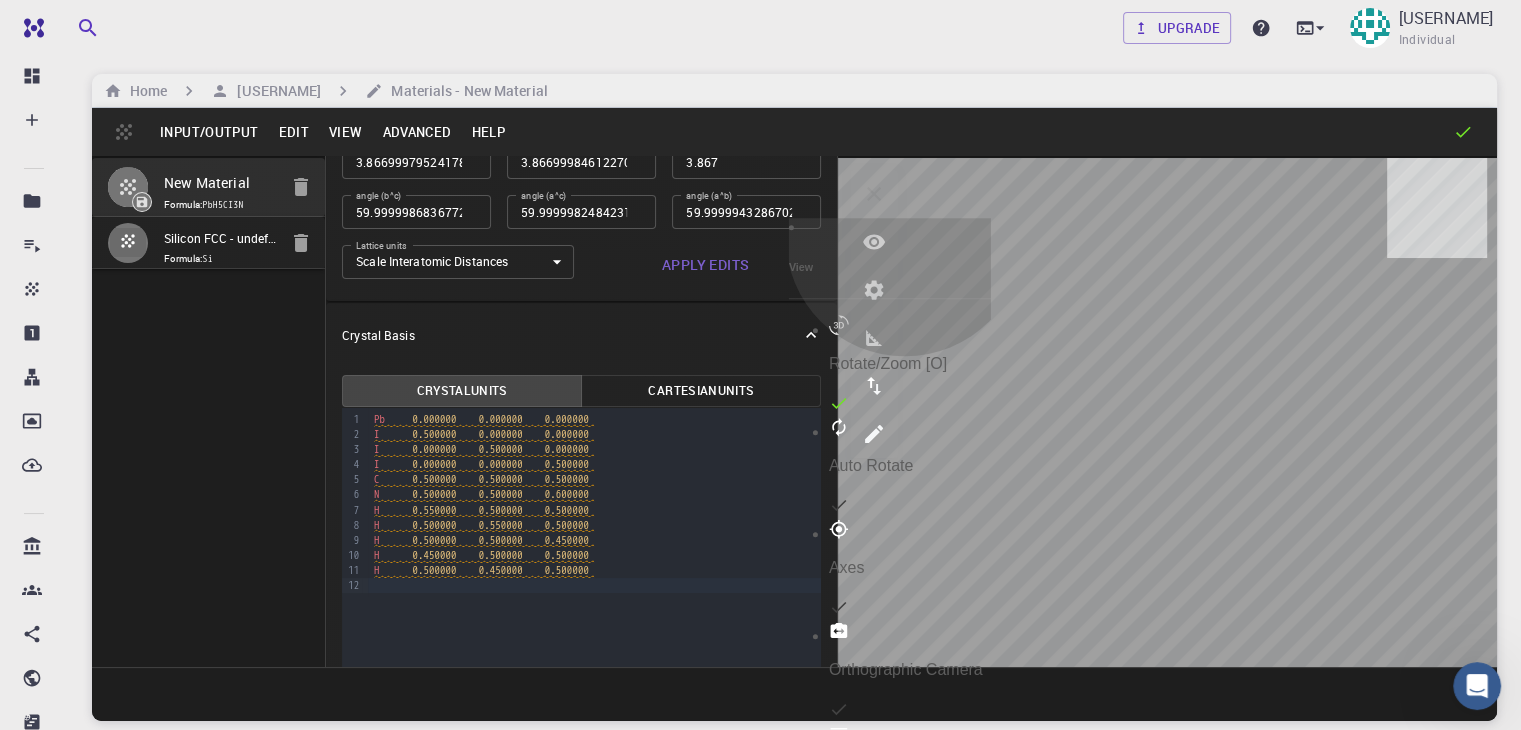 click on "Auto-center on change" at bounding box center [910, 1180] 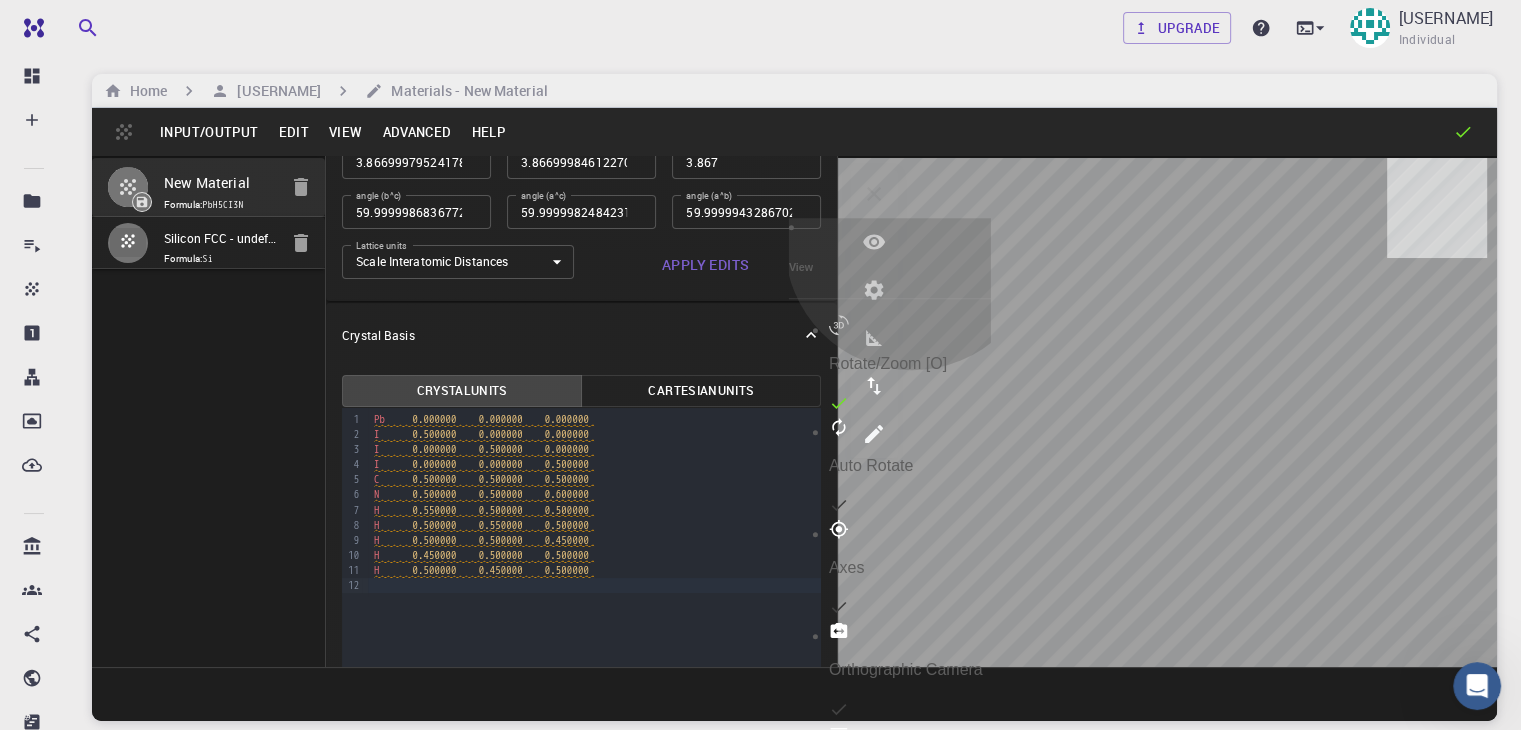 click on "Auto Rotate" at bounding box center [910, 446] 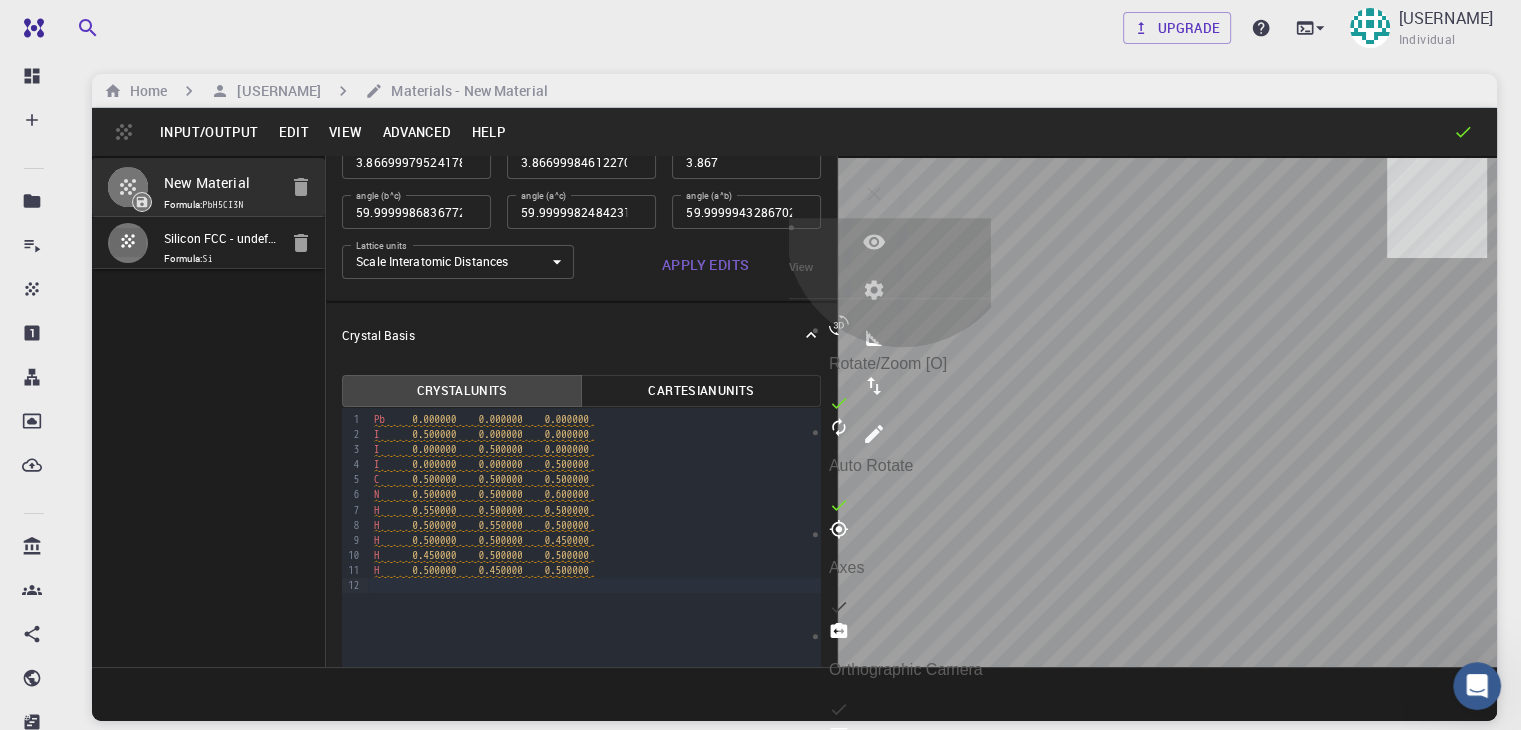 click on "Axes" at bounding box center (910, 570) 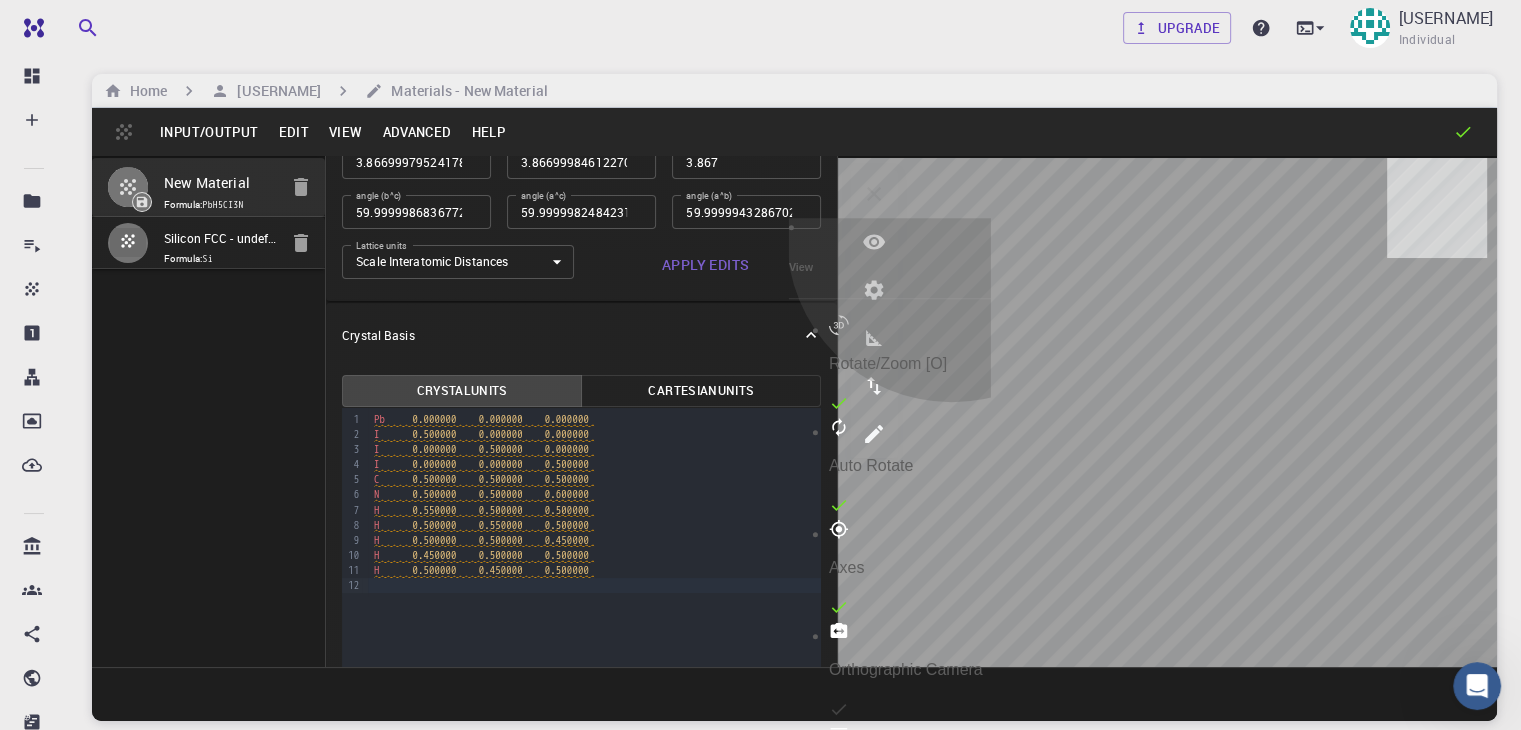 click on "Rotate/Zoom [O]" at bounding box center (910, 366) 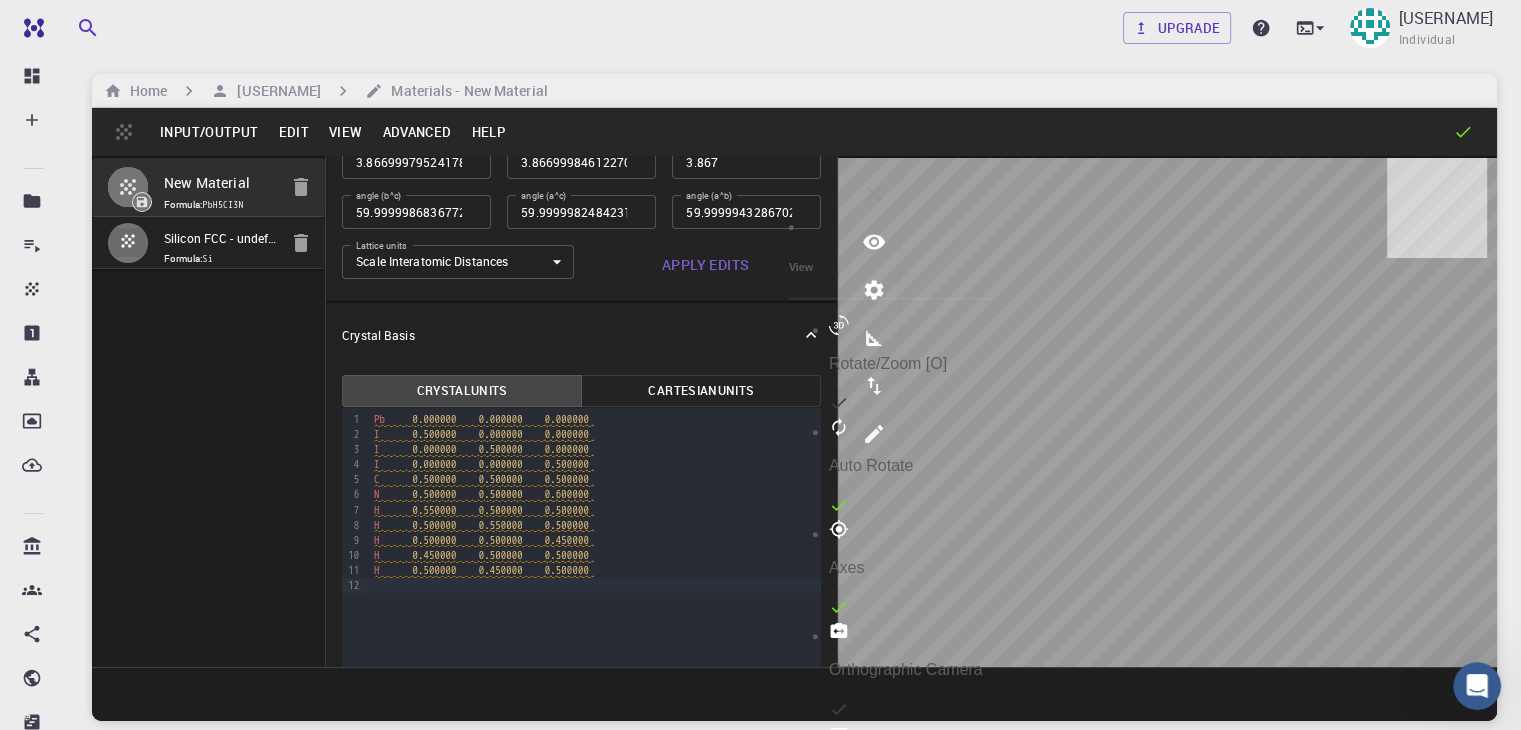 scroll, scrollTop: 0, scrollLeft: 0, axis: both 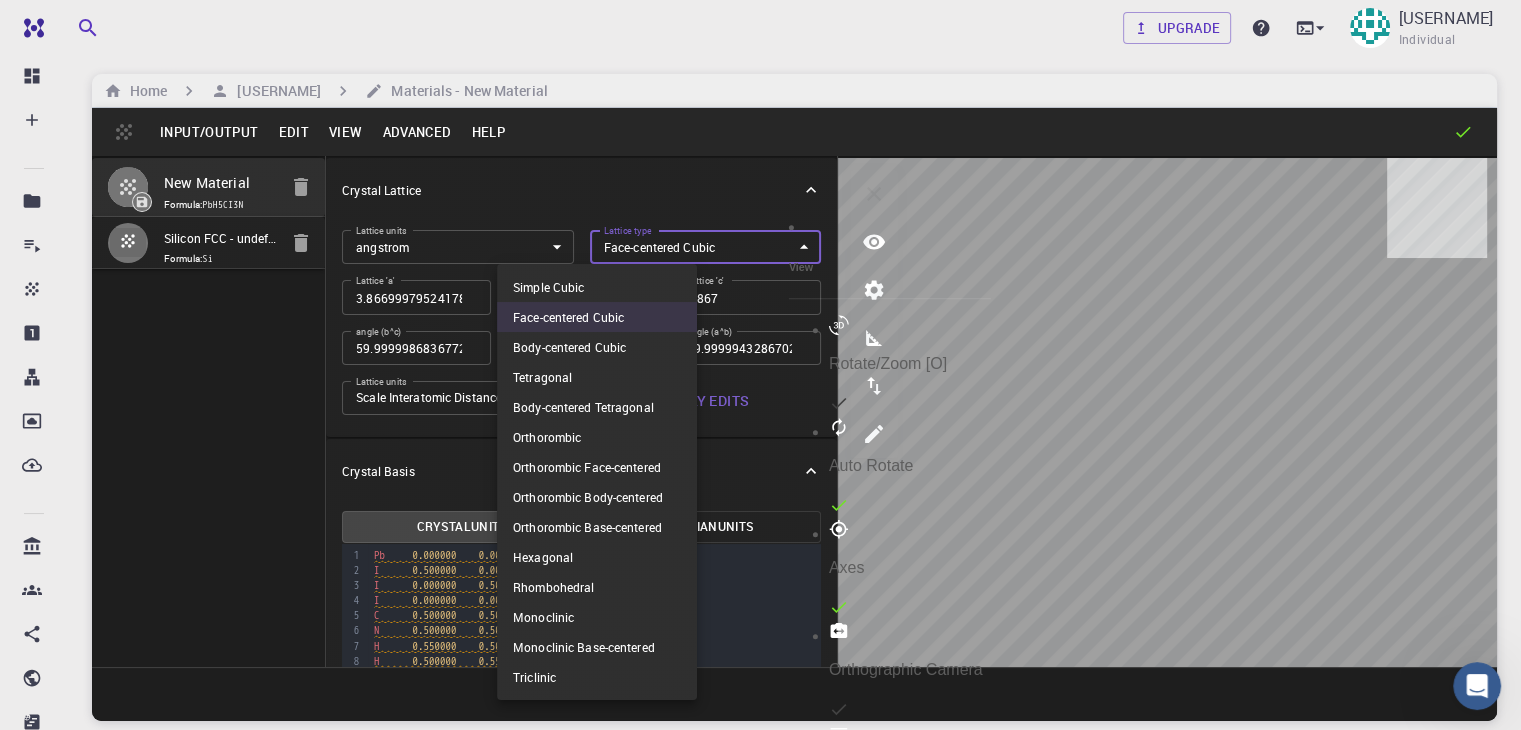 click on "Upgrade [USERNAME] Individual Home [USERNAME] Materials - New Material Input/Output Edit View Advanced Help New Material Formula:  PbH5CI3N Silicon FCC - undefined Formula:  Si Crystal Lattice Lattice units angstrom angstrom Lattice units Lattice type Face-centered Cubic FCC Lattice type Lattice 'a' 3.8669997952417843 Lattice 'a' Lattice 'b' 3.8669998461227024 Lattice 'b' Lattice 'c' 3.867 Lattice 'c' angle (b^c) 59.9999986836772 angle (b^c) angle (a^c) 59.999998248423154 angle (a^c) angle (a^b) 59.99999432867027 angle (a^b) Lattice units Scale Interatomic Distances 0 Lattice units Apply Edits Crystal Basis Crystal  Units Cartesian  Units Selection deleted 99 1 2 3" at bounding box center [760, 436] 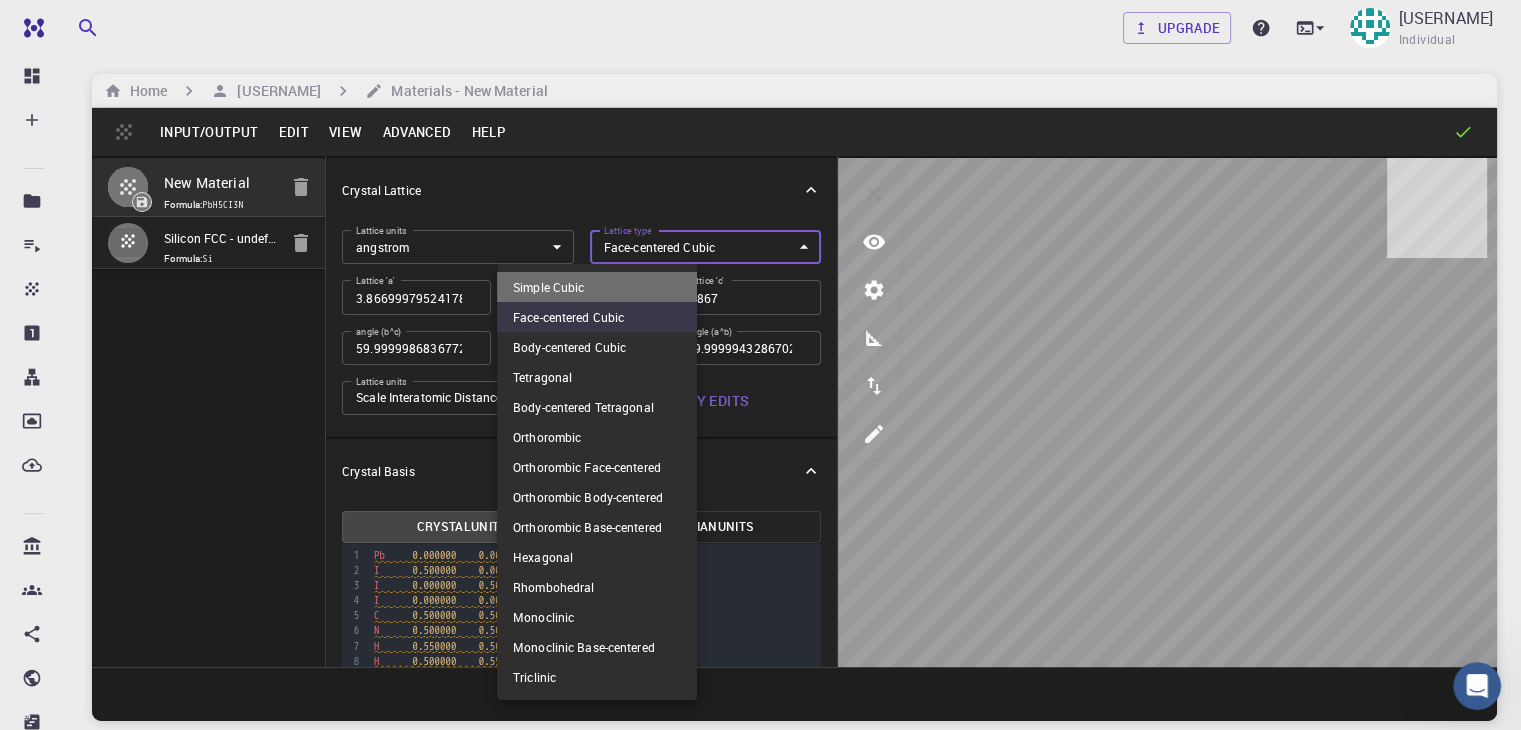 click on "Simple Cubic" at bounding box center (597, 287) 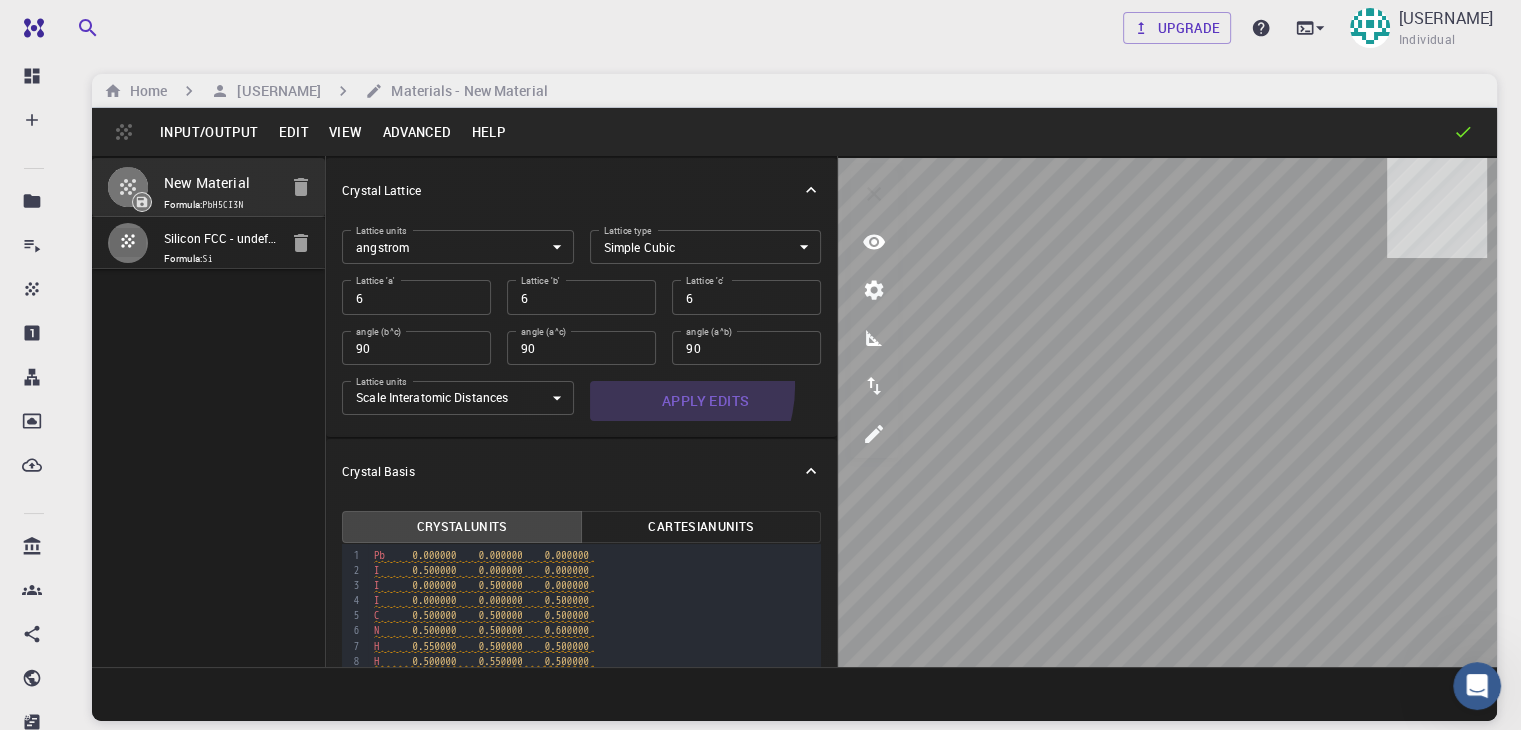 click on "Apply Edits" at bounding box center (706, 401) 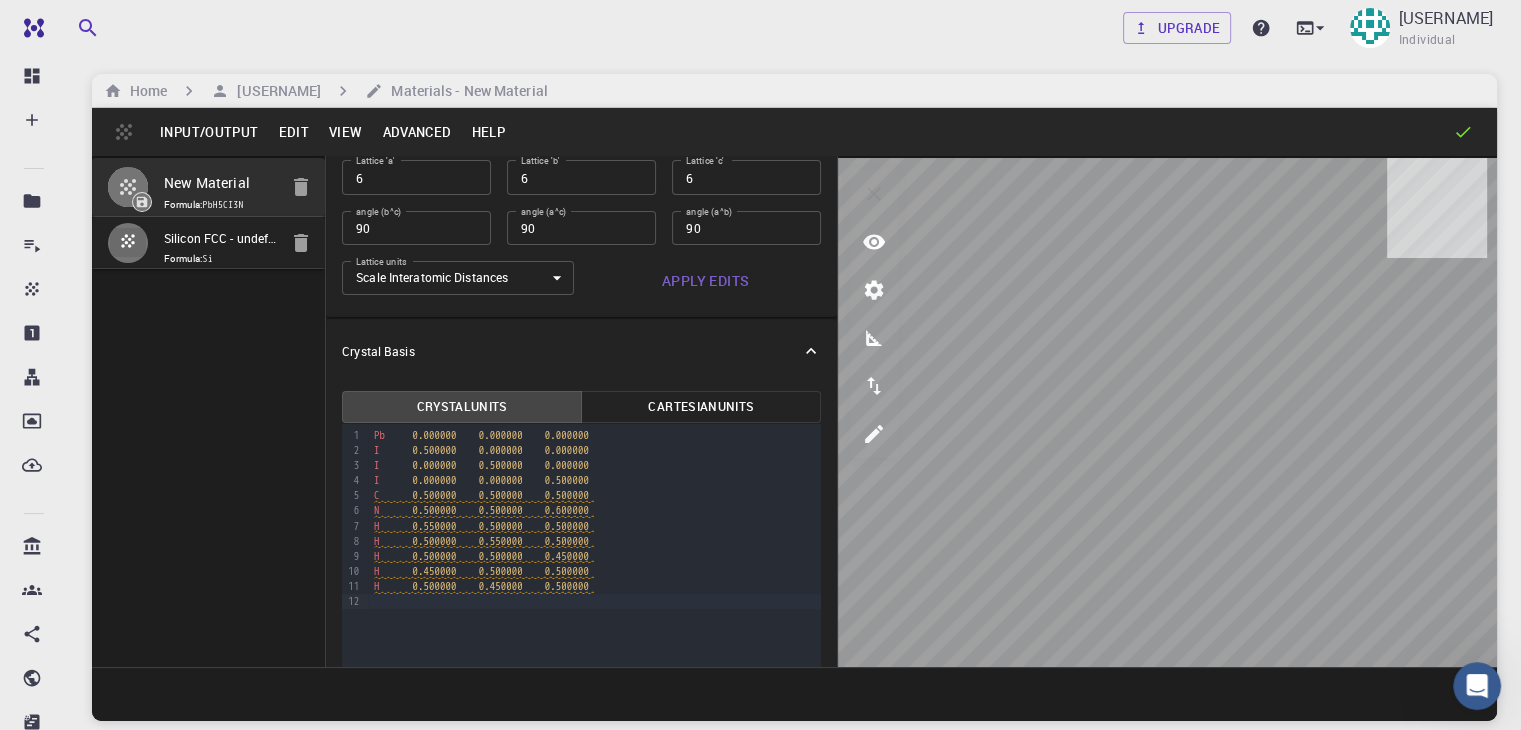 scroll, scrollTop: 122, scrollLeft: 0, axis: vertical 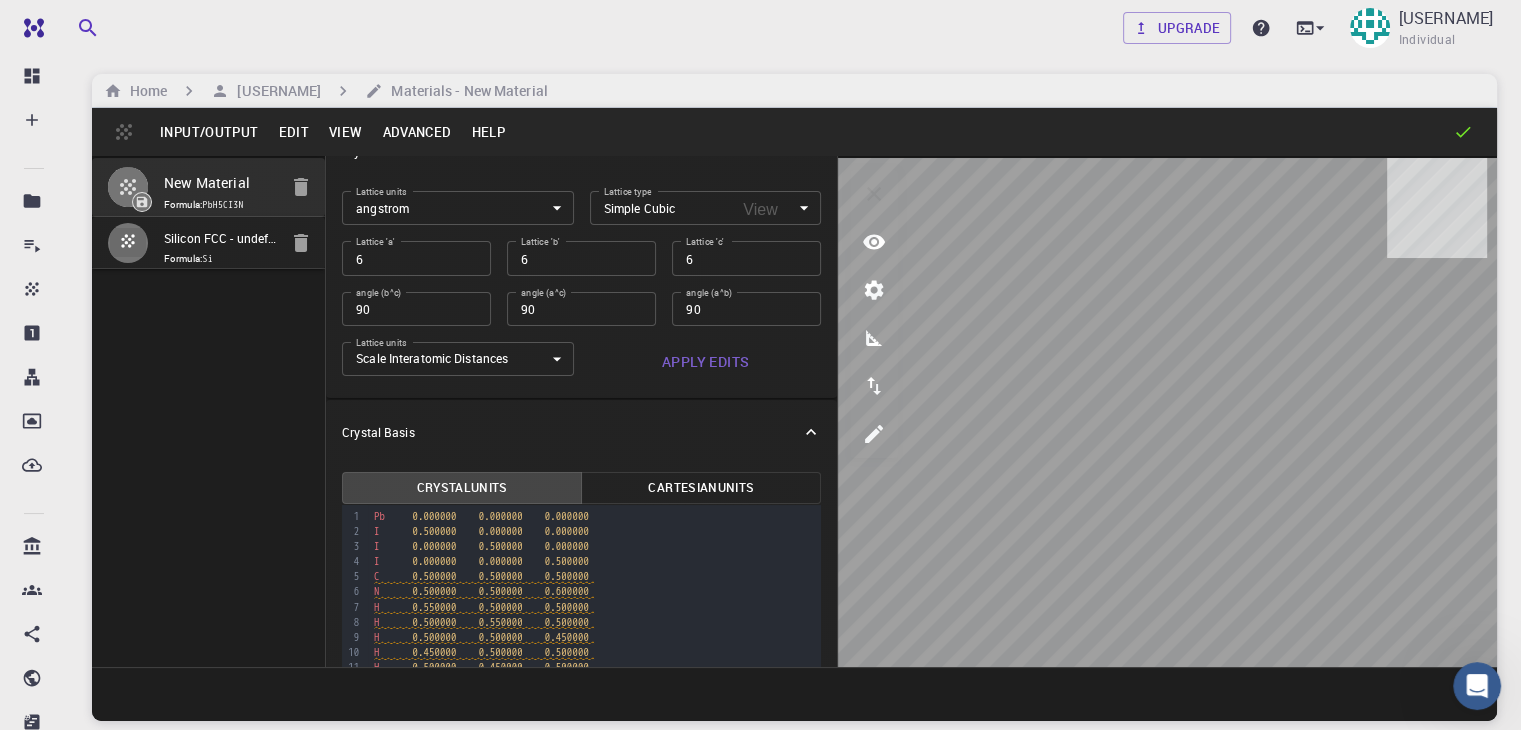 click 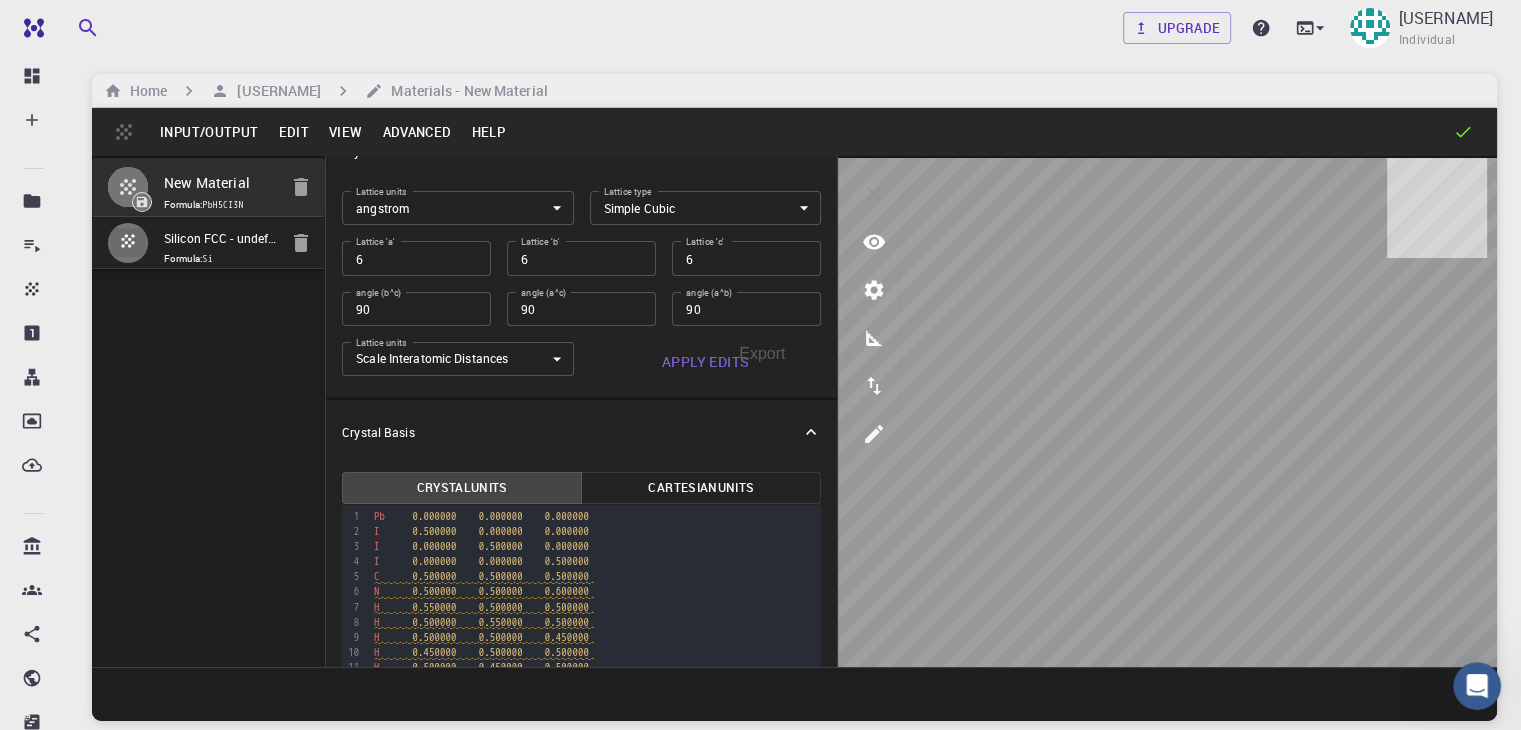 click 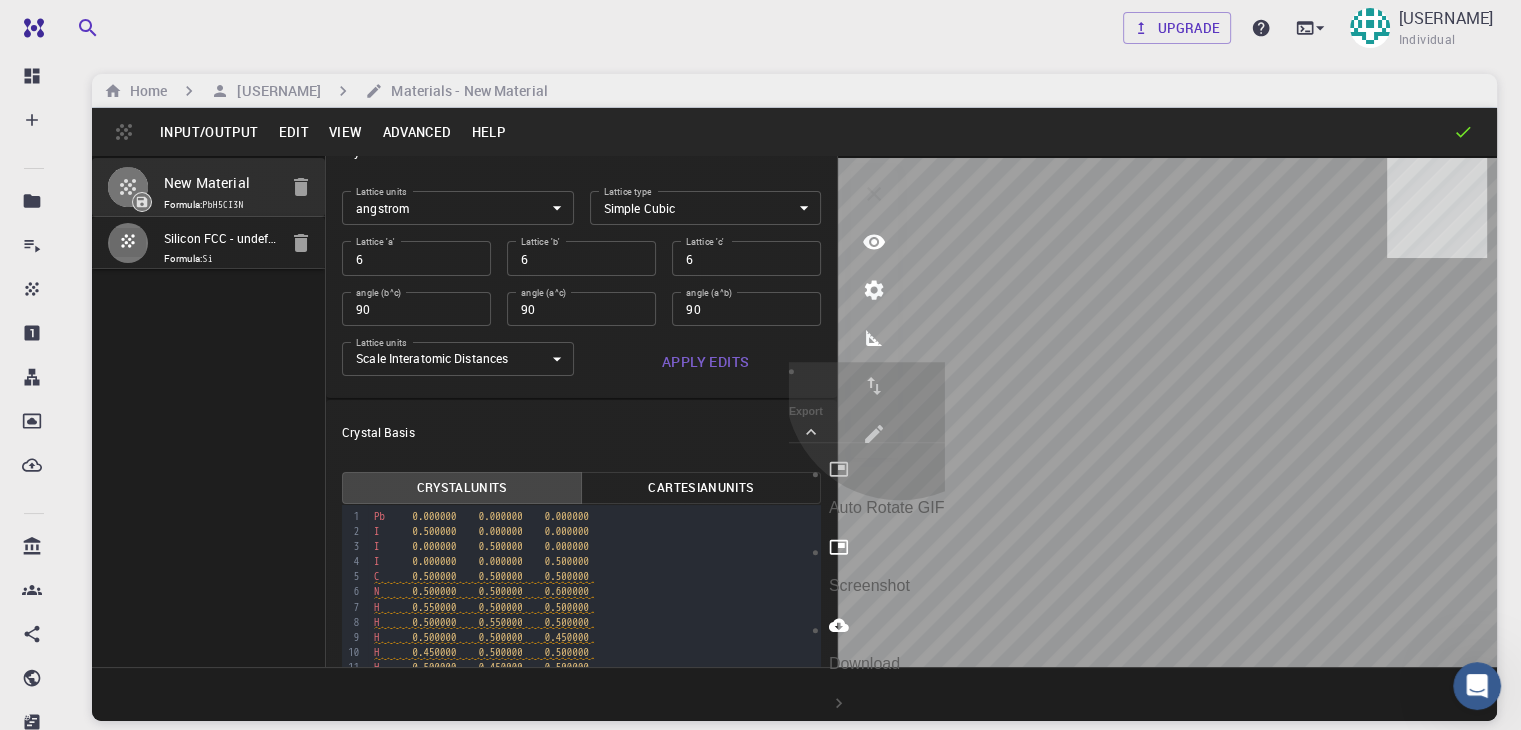 click on "Download" at bounding box center [887, 644] 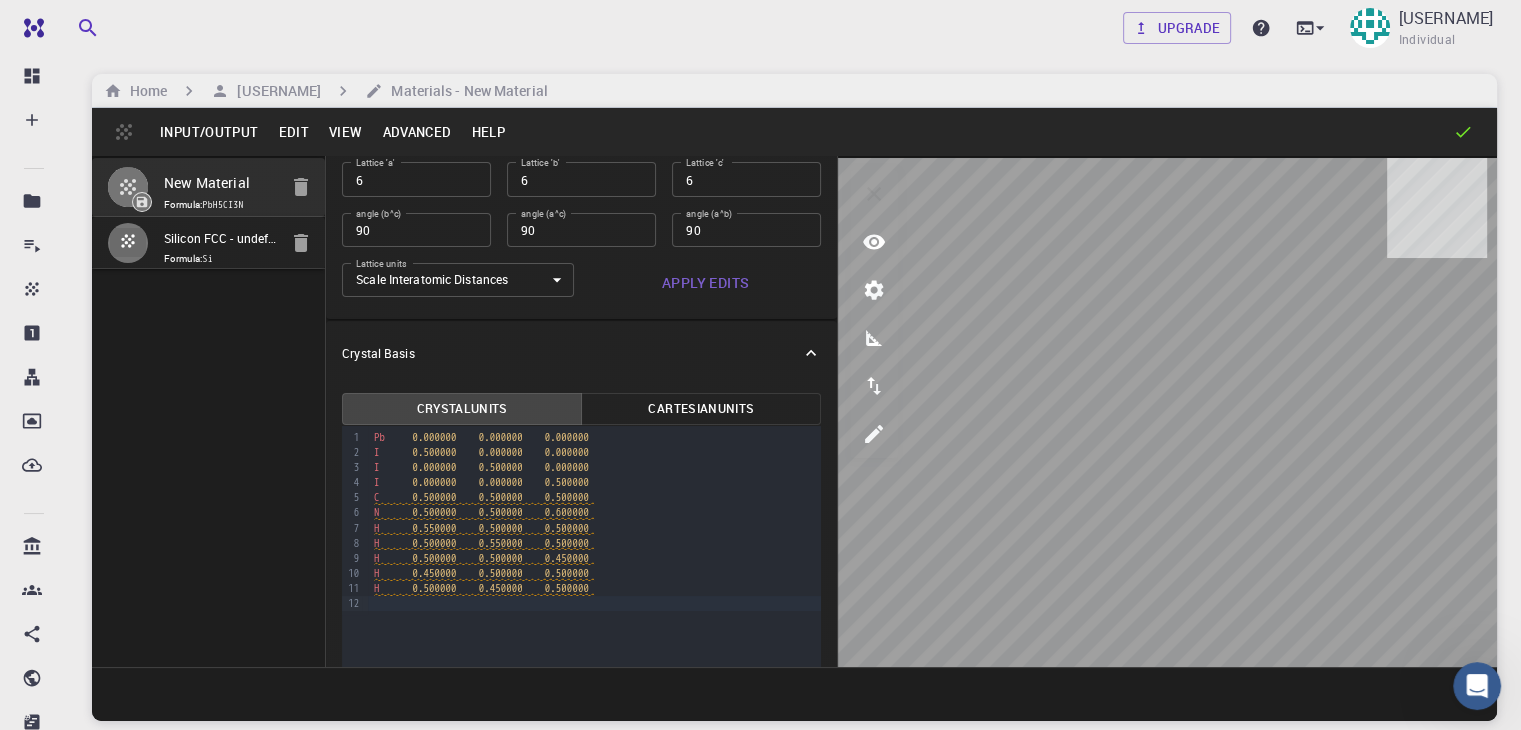 scroll, scrollTop: 120, scrollLeft: 0, axis: vertical 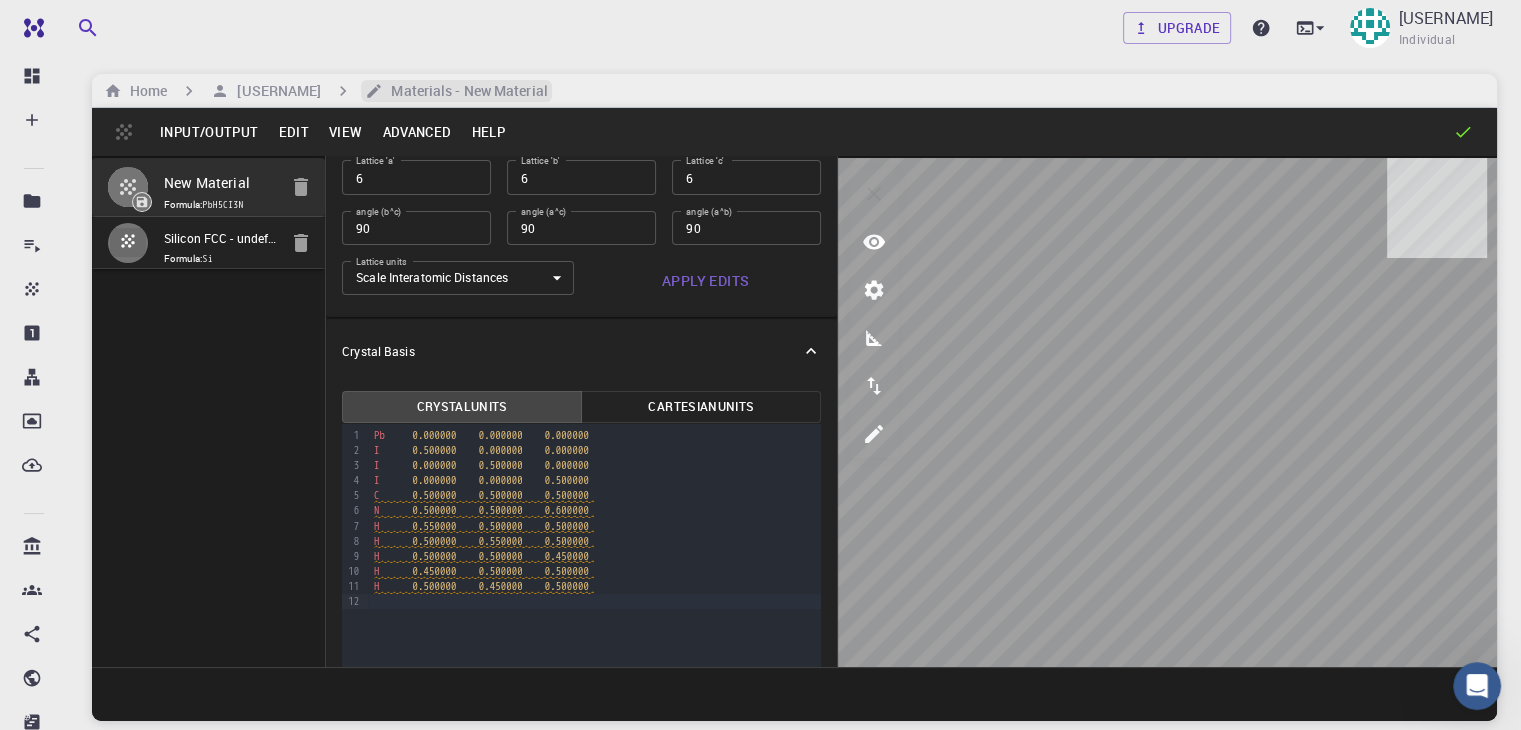 click on "Materials - New Material" at bounding box center [465, 91] 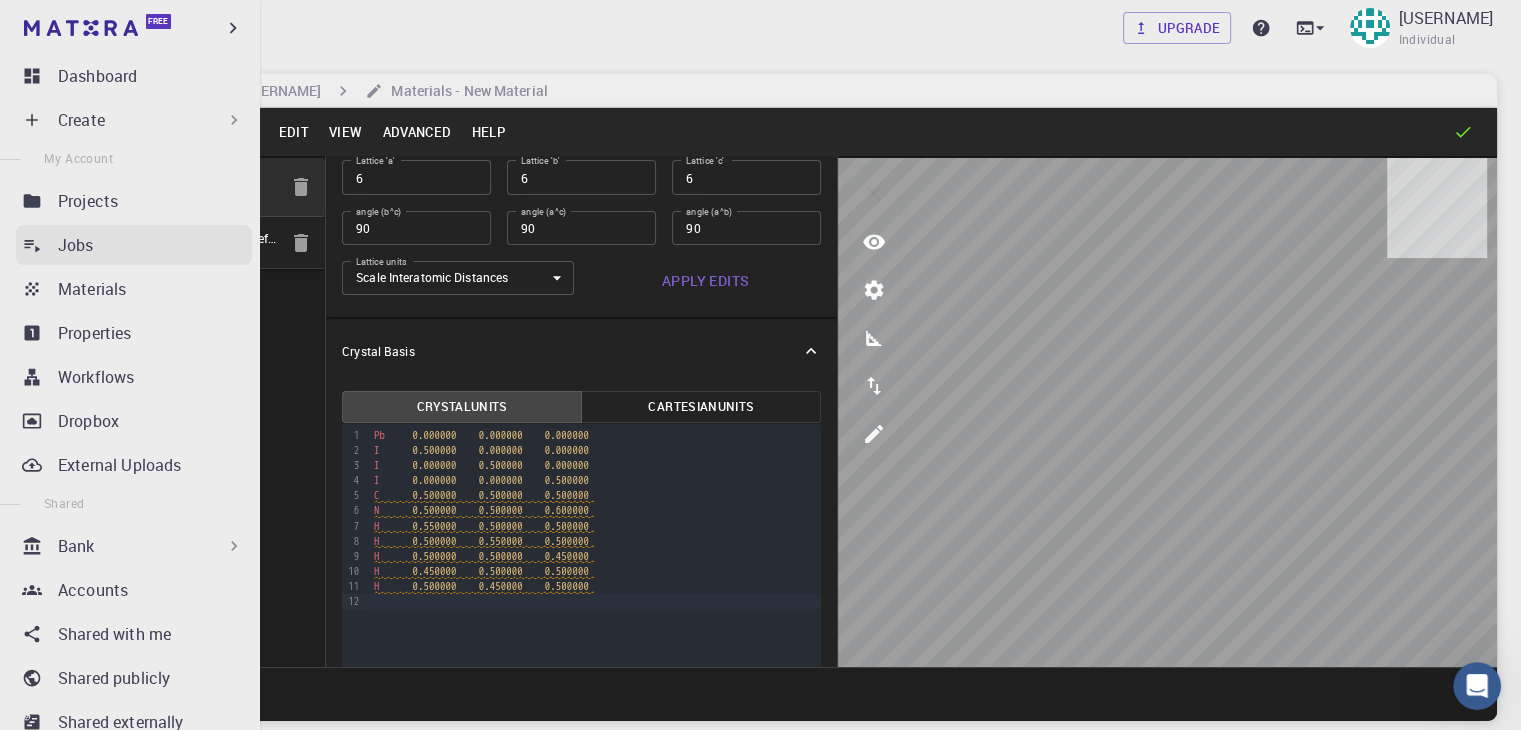 click on "Jobs" at bounding box center [76, 245] 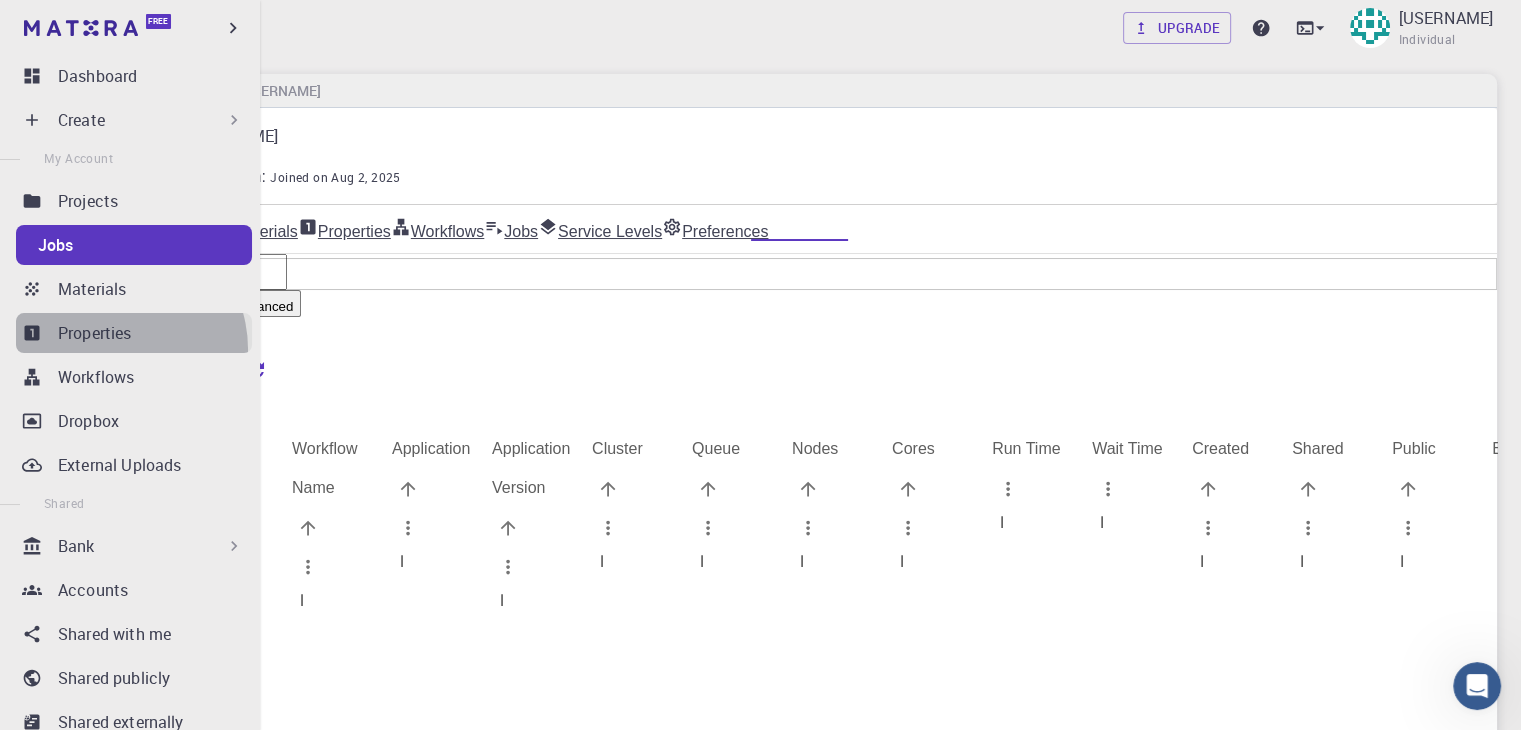 click on "Properties" at bounding box center (134, 333) 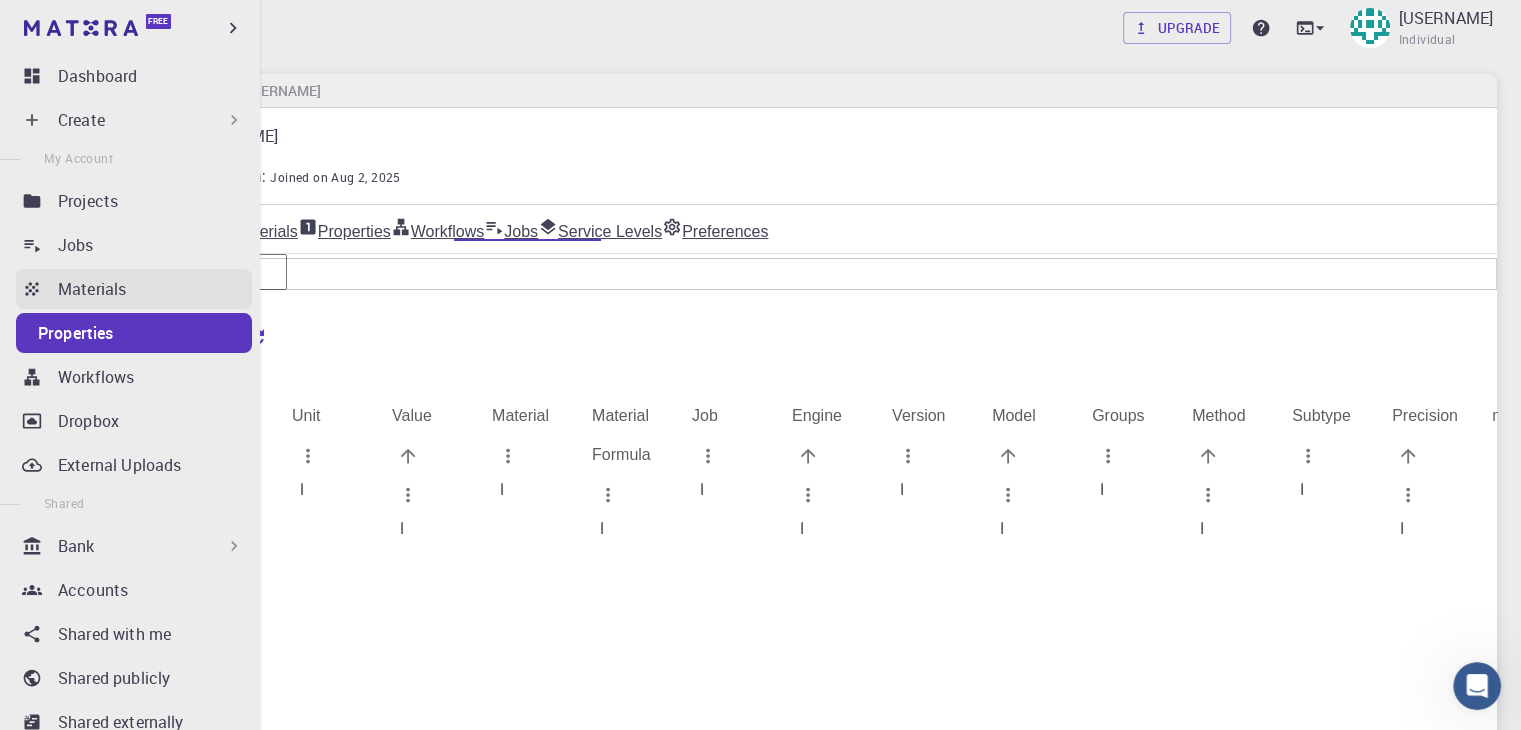 click on "Materials" at bounding box center (92, 289) 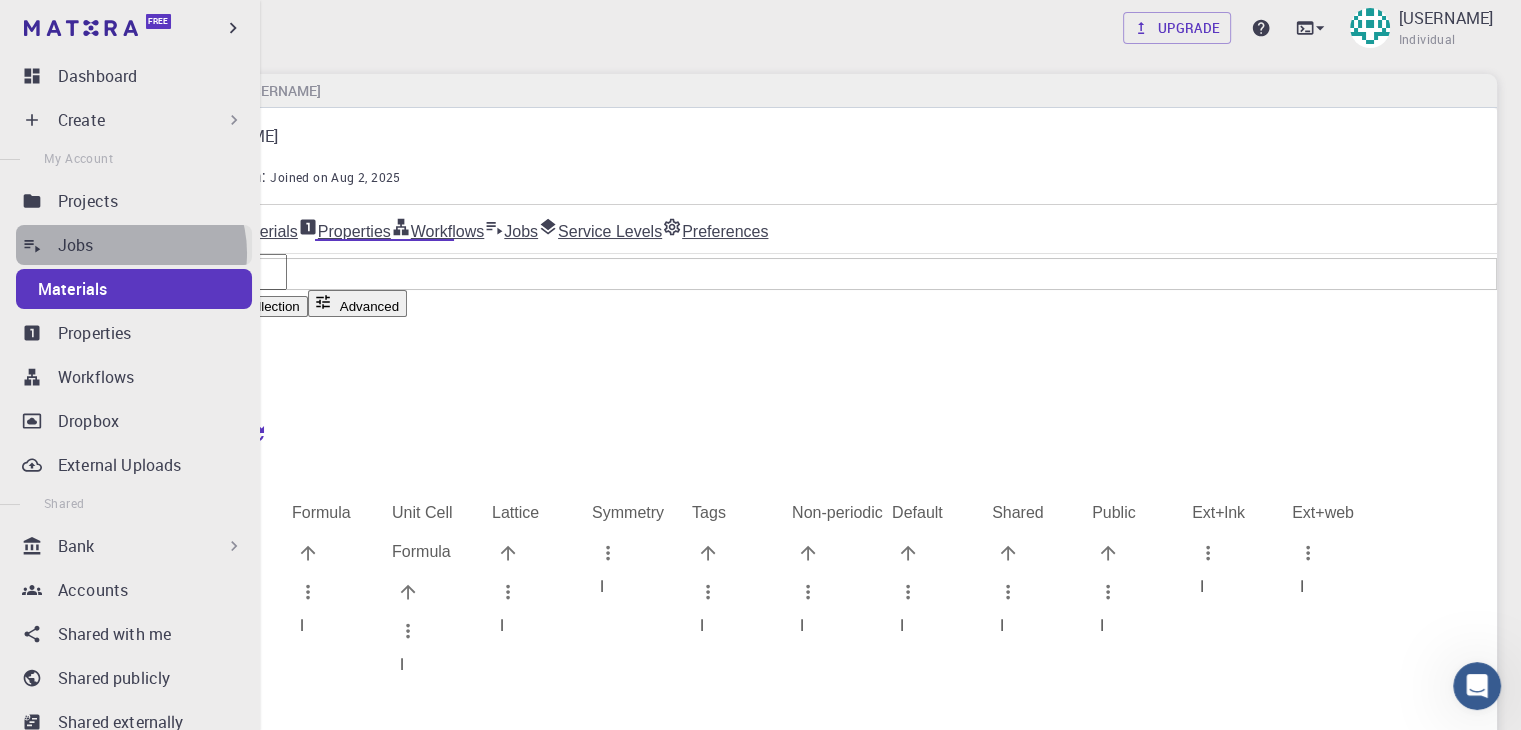 click on "Jobs" at bounding box center [155, 245] 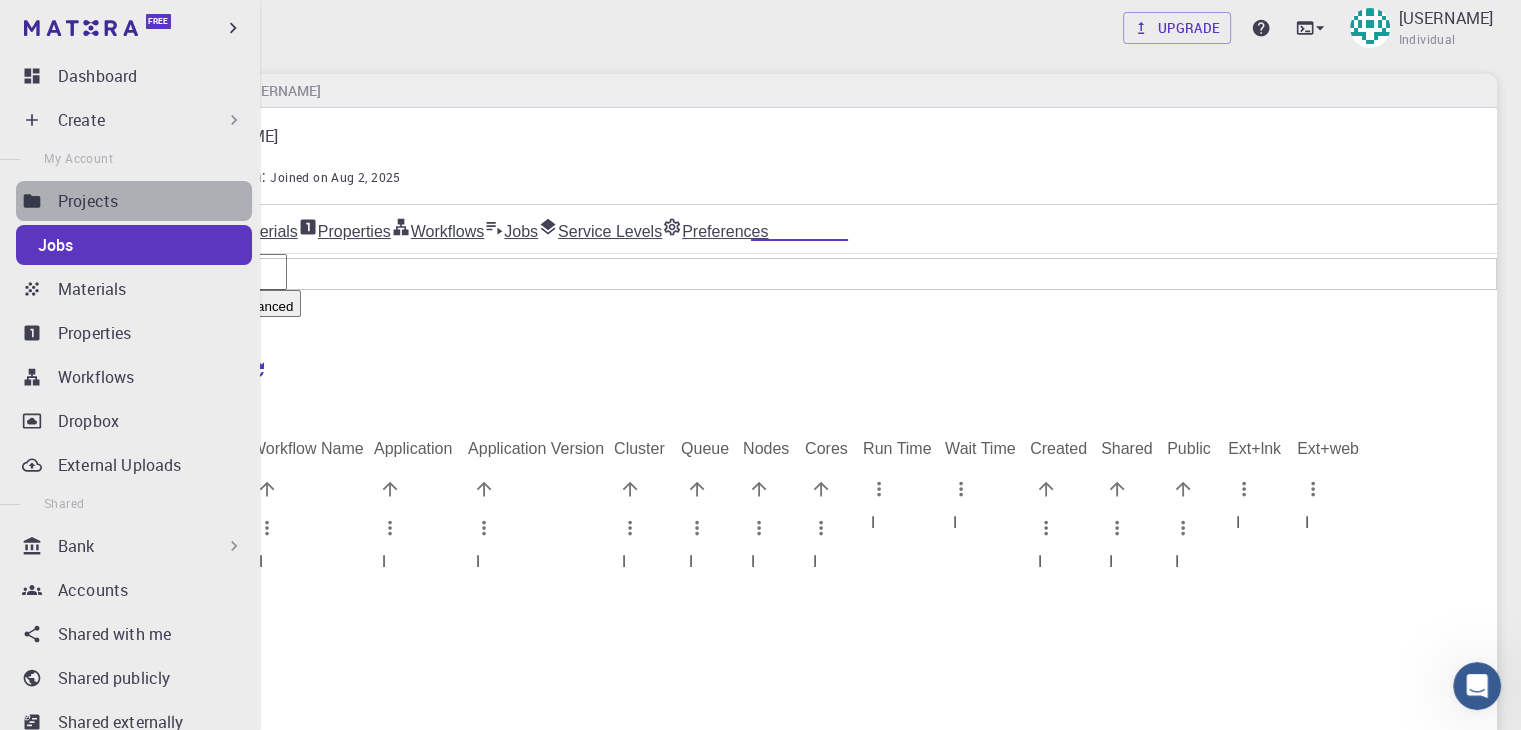 click on "Projects" at bounding box center [155, 201] 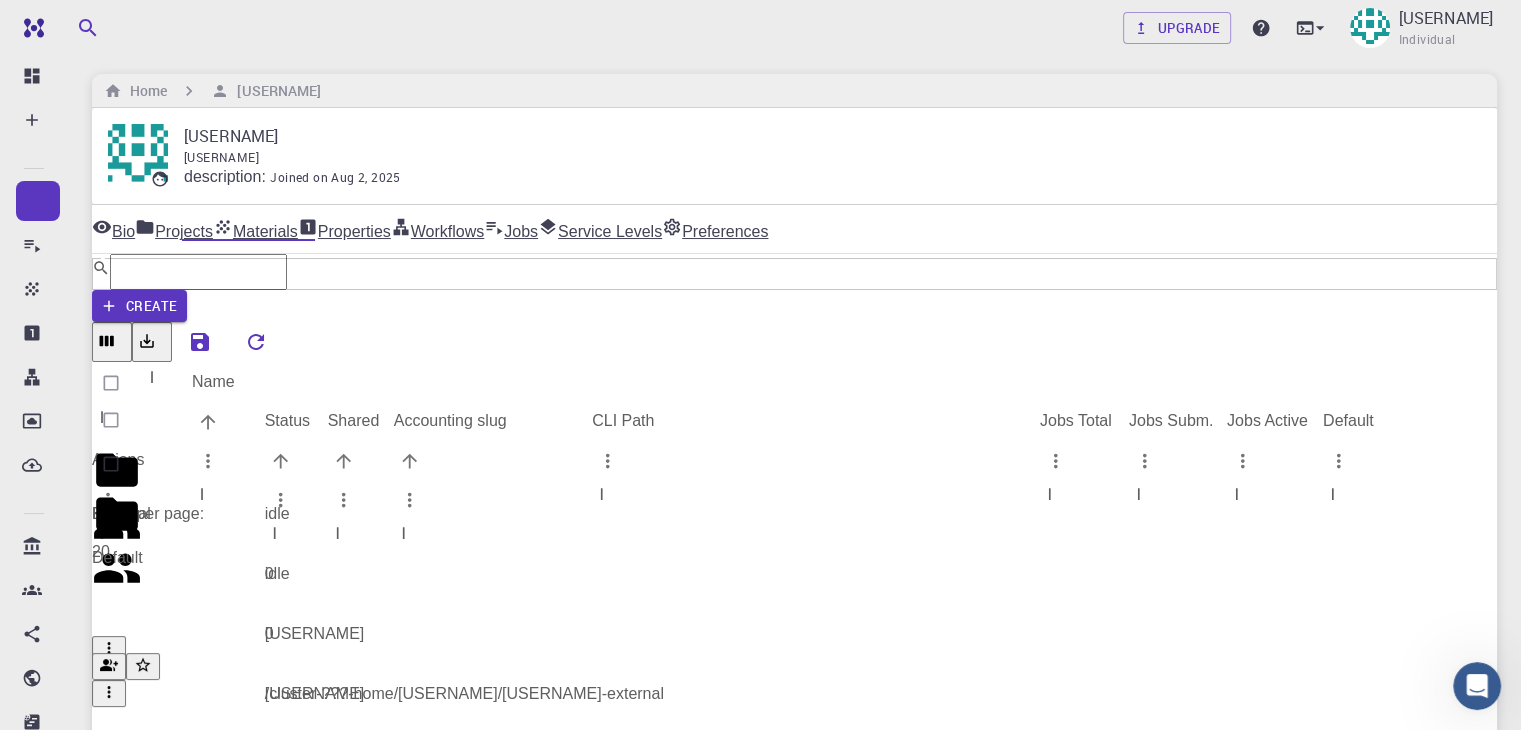 click on "[USERNAME]" at bounding box center [364, 694] 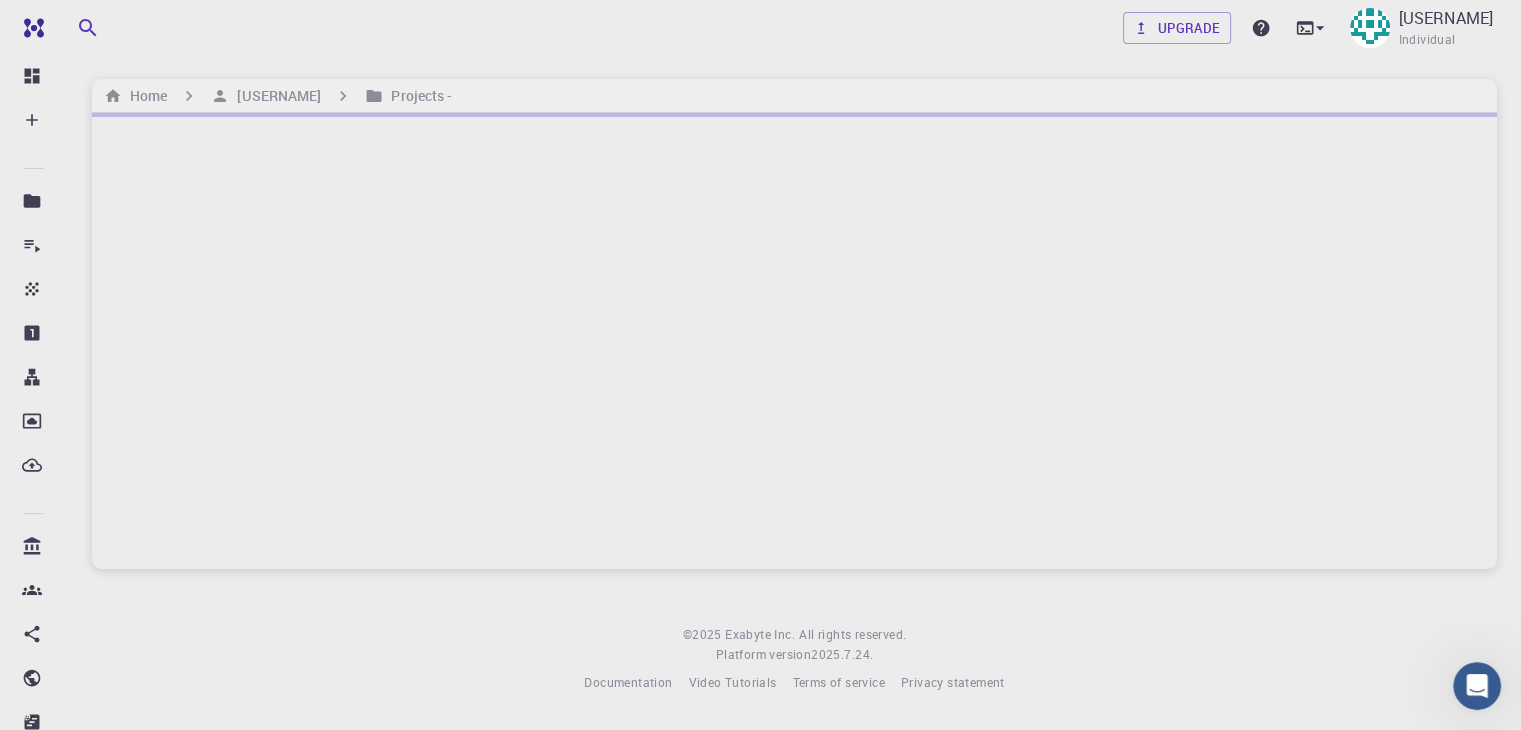 scroll, scrollTop: 0, scrollLeft: 0, axis: both 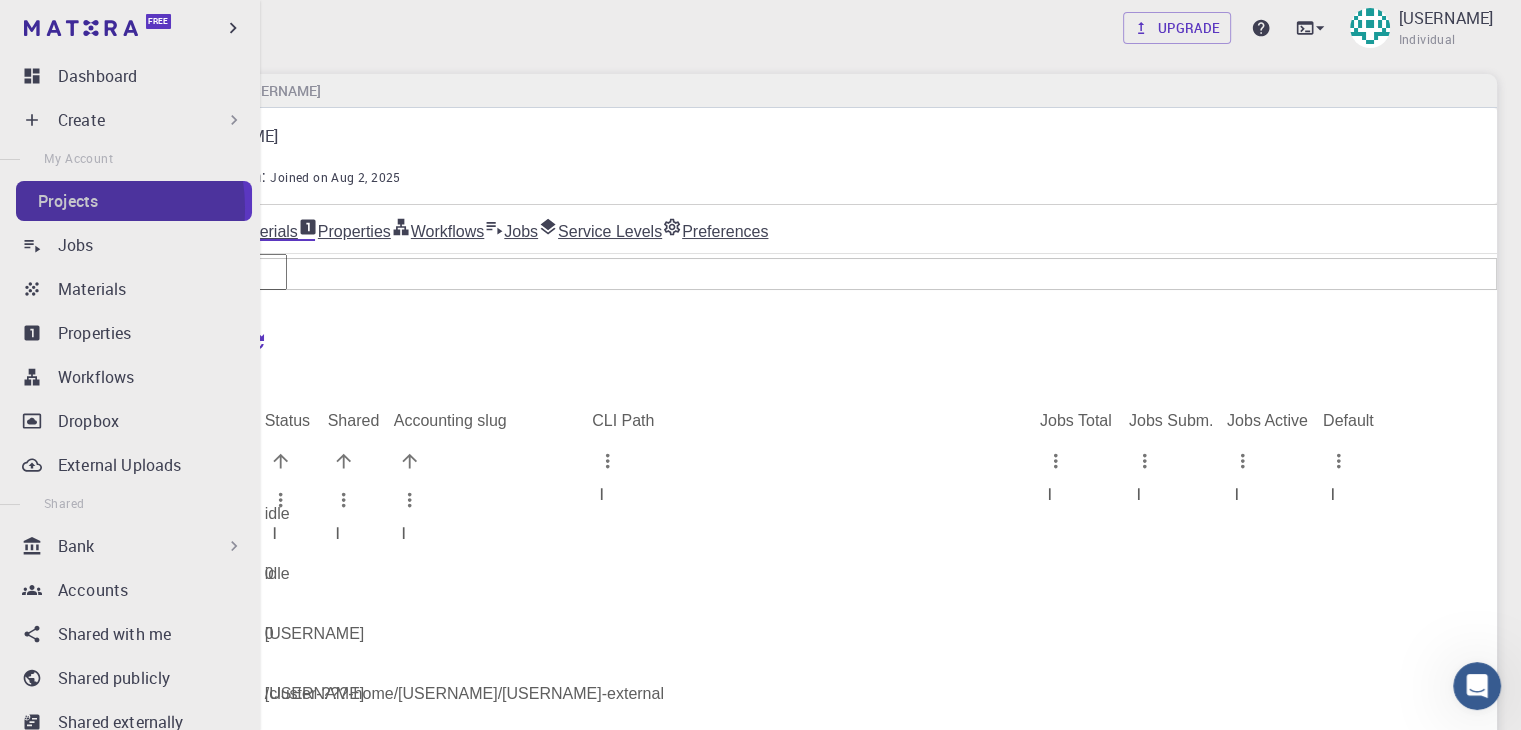 click on "Projects" at bounding box center [68, 201] 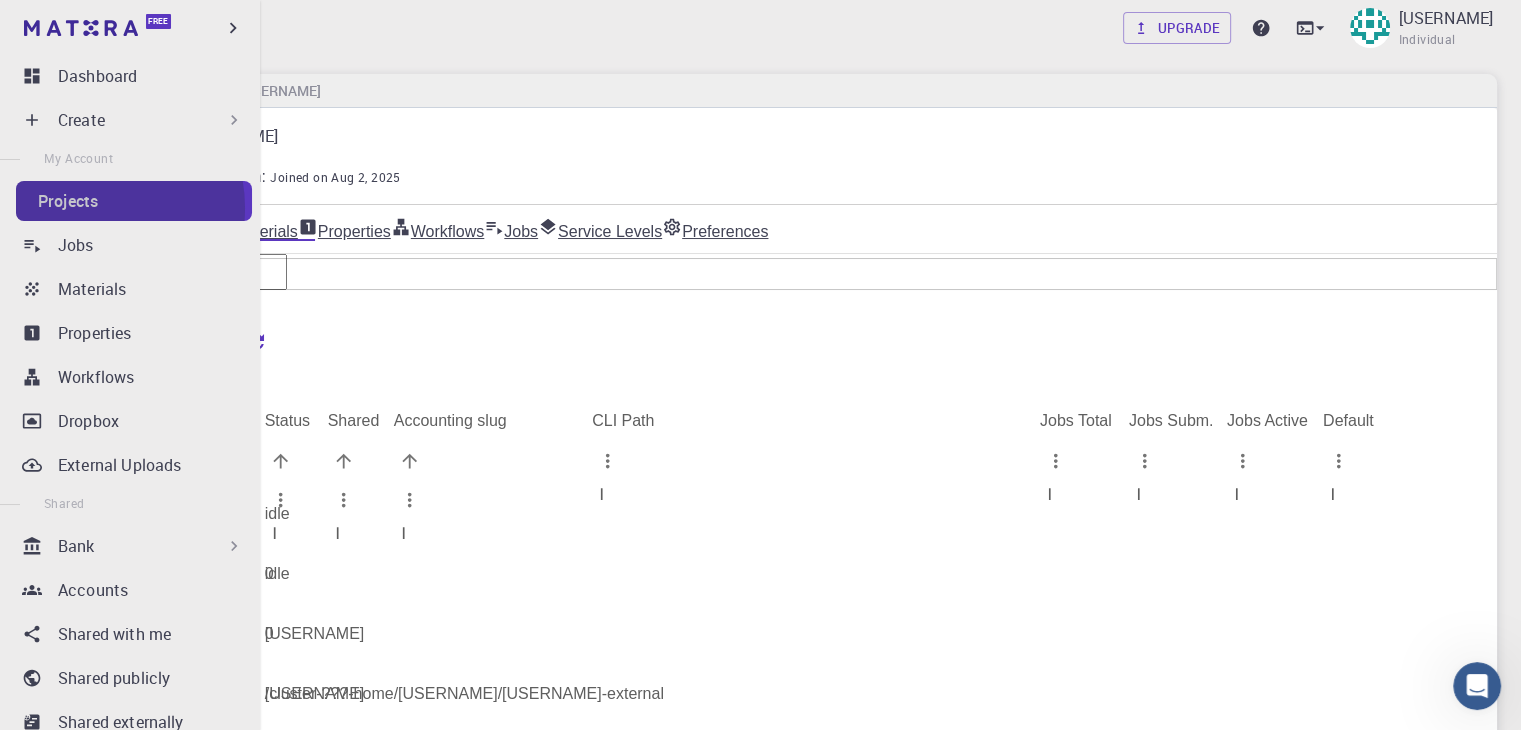 click on "Projects" at bounding box center (68, 201) 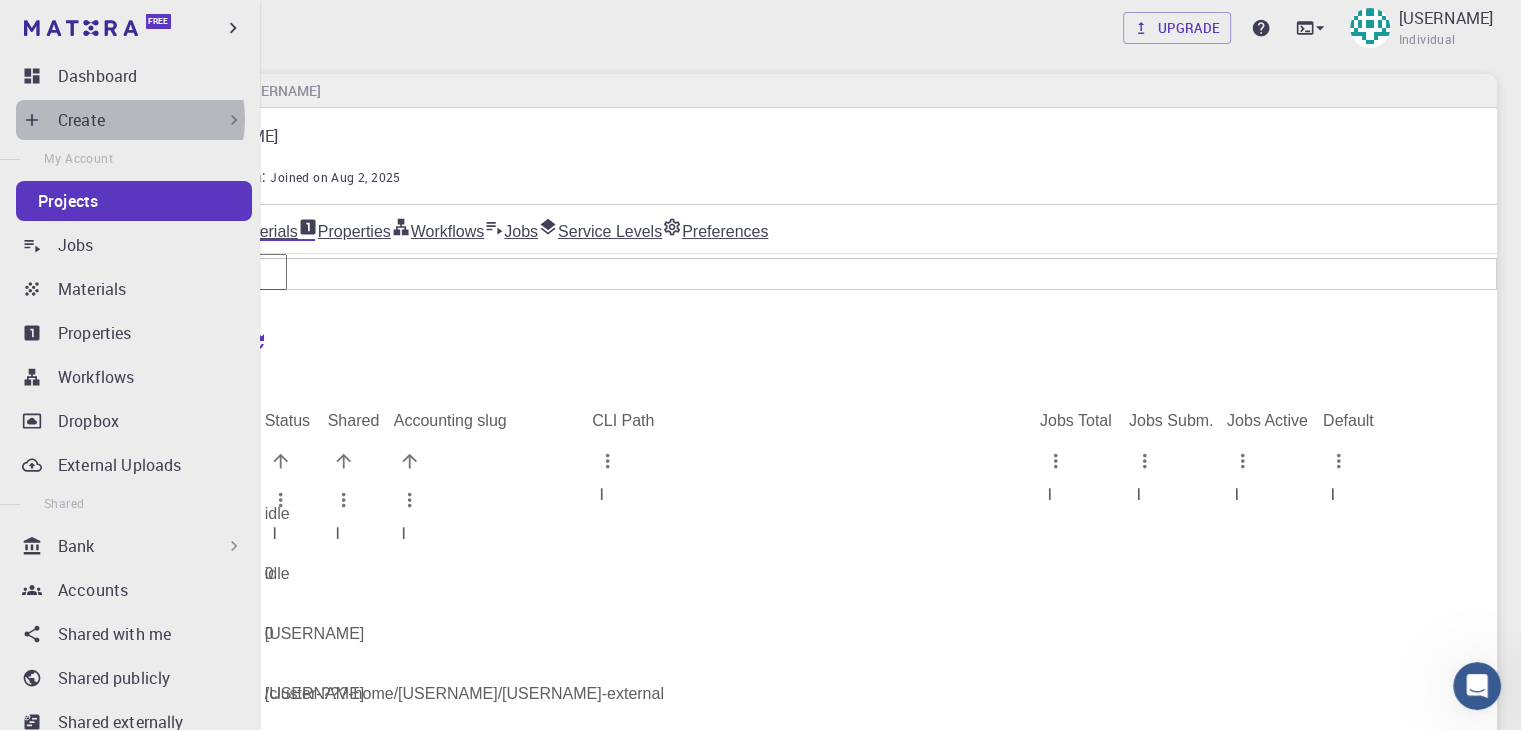 click on "Create" at bounding box center [151, 120] 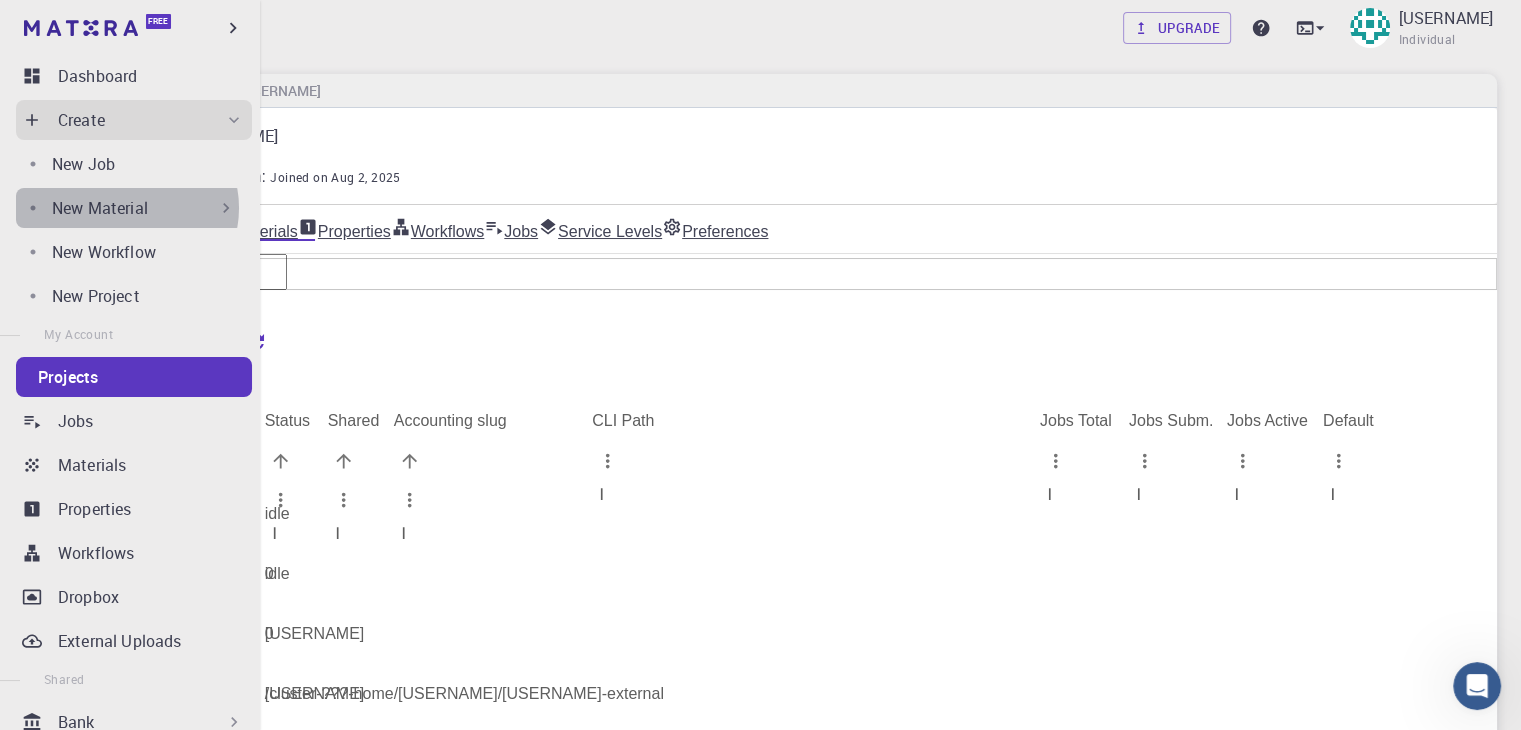 click on "New Material" at bounding box center [100, 208] 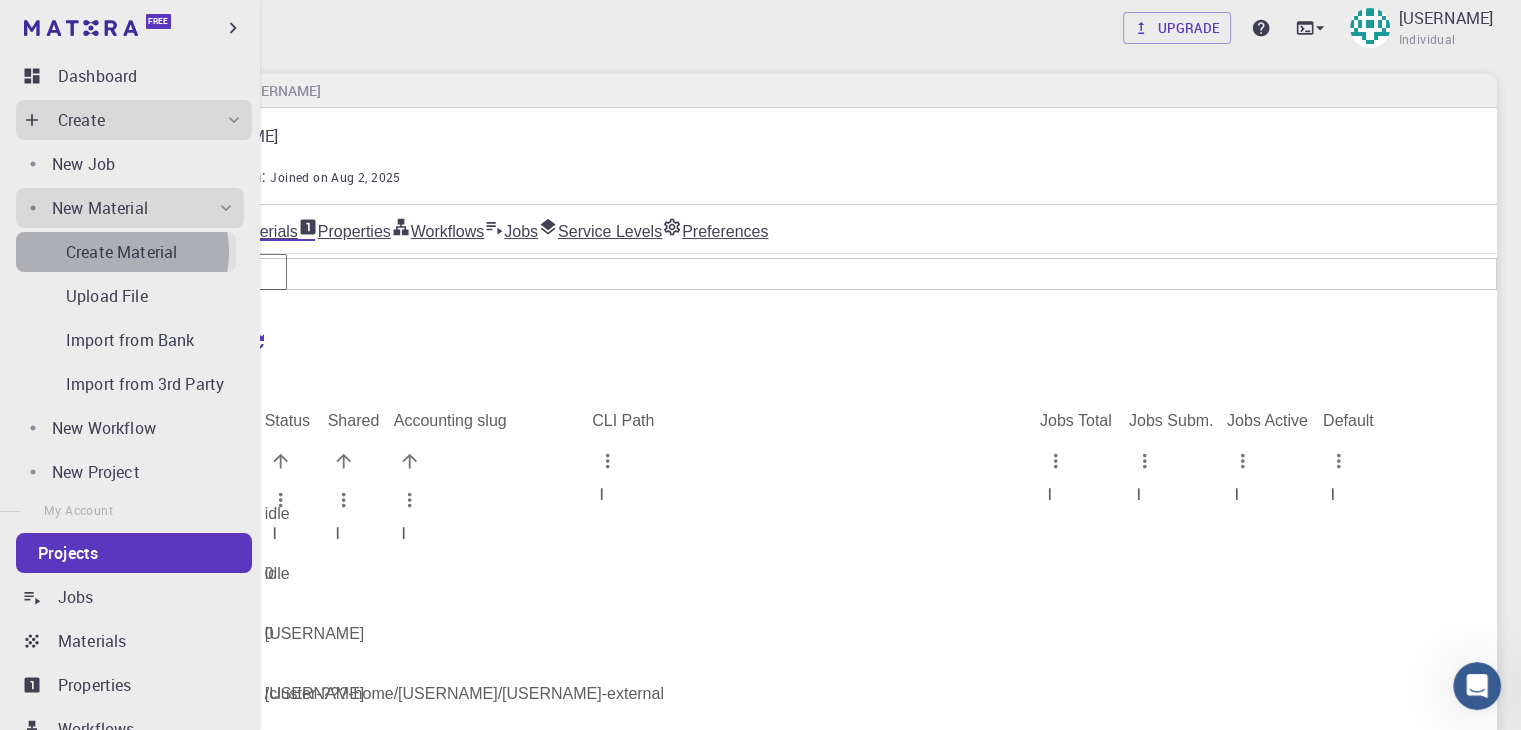 click on "Create Material" at bounding box center [121, 252] 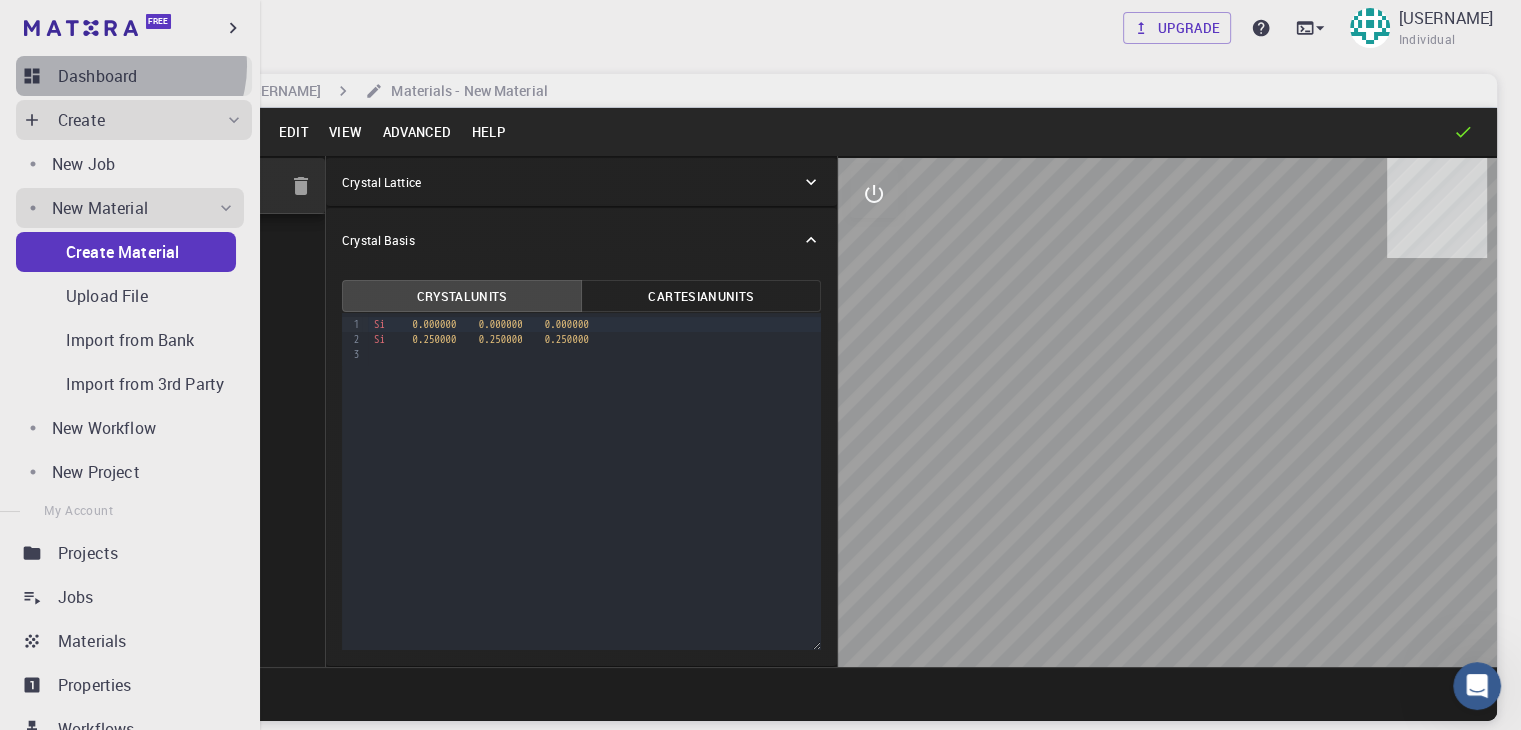 click on "Dashboard" at bounding box center [97, 76] 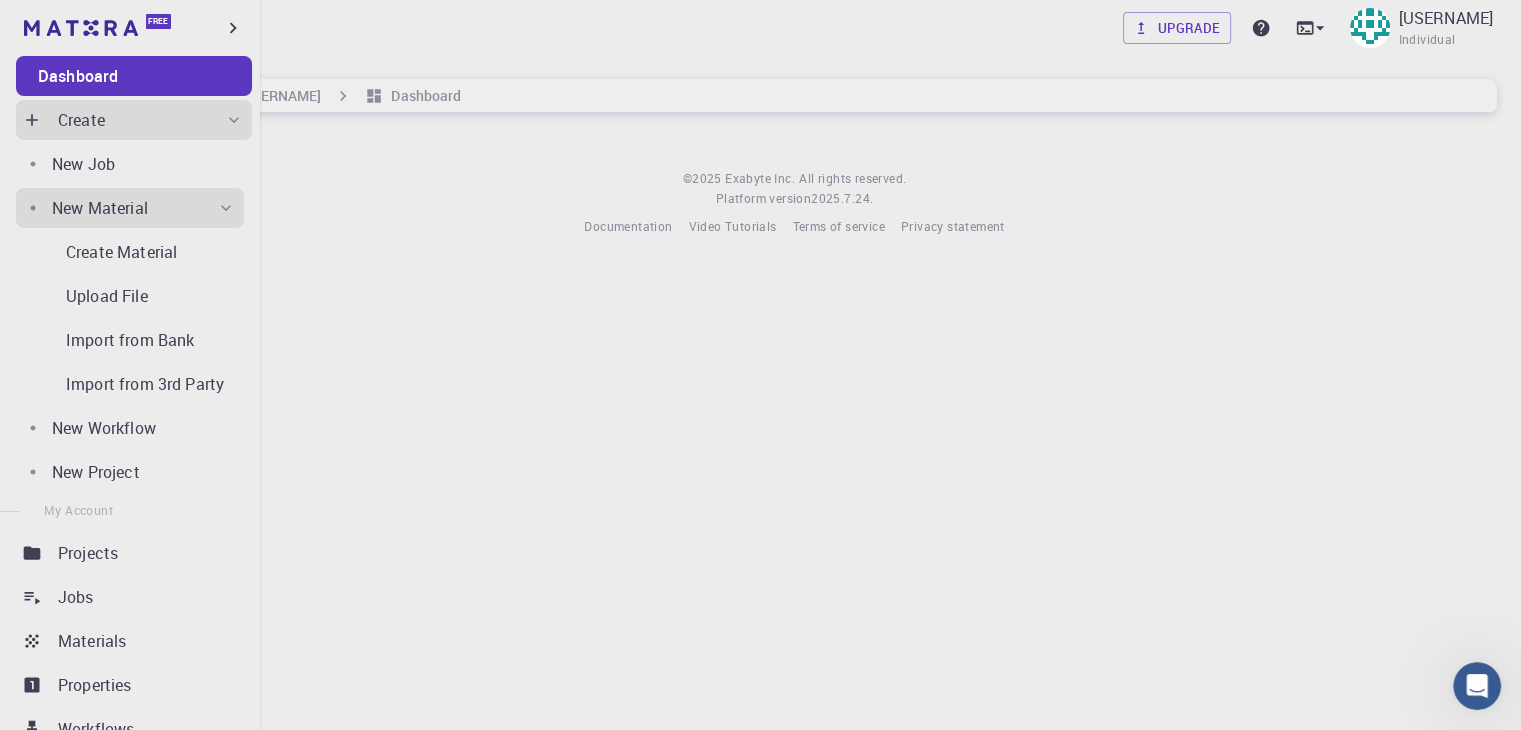 scroll, scrollTop: 0, scrollLeft: 0, axis: both 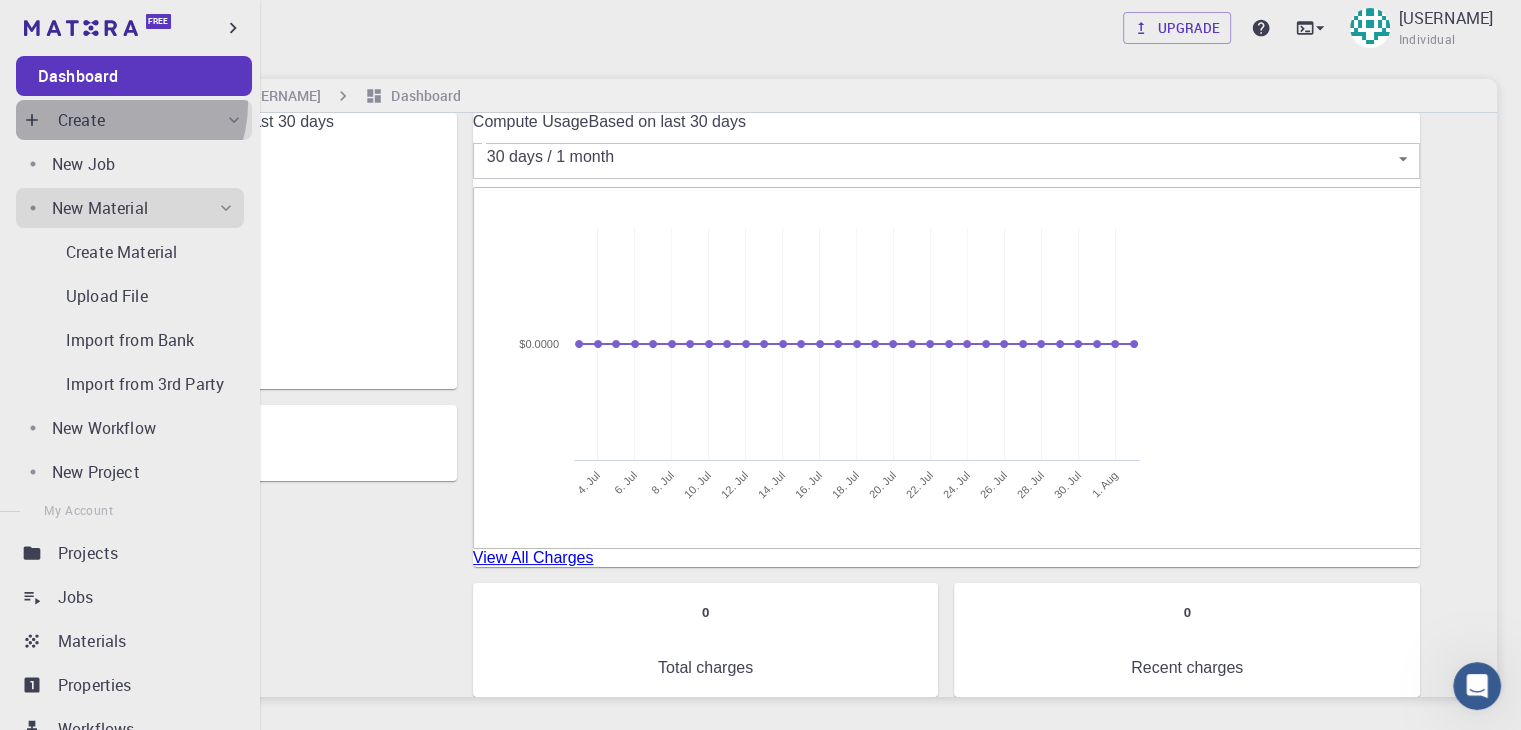 click on "Create" at bounding box center [134, 120] 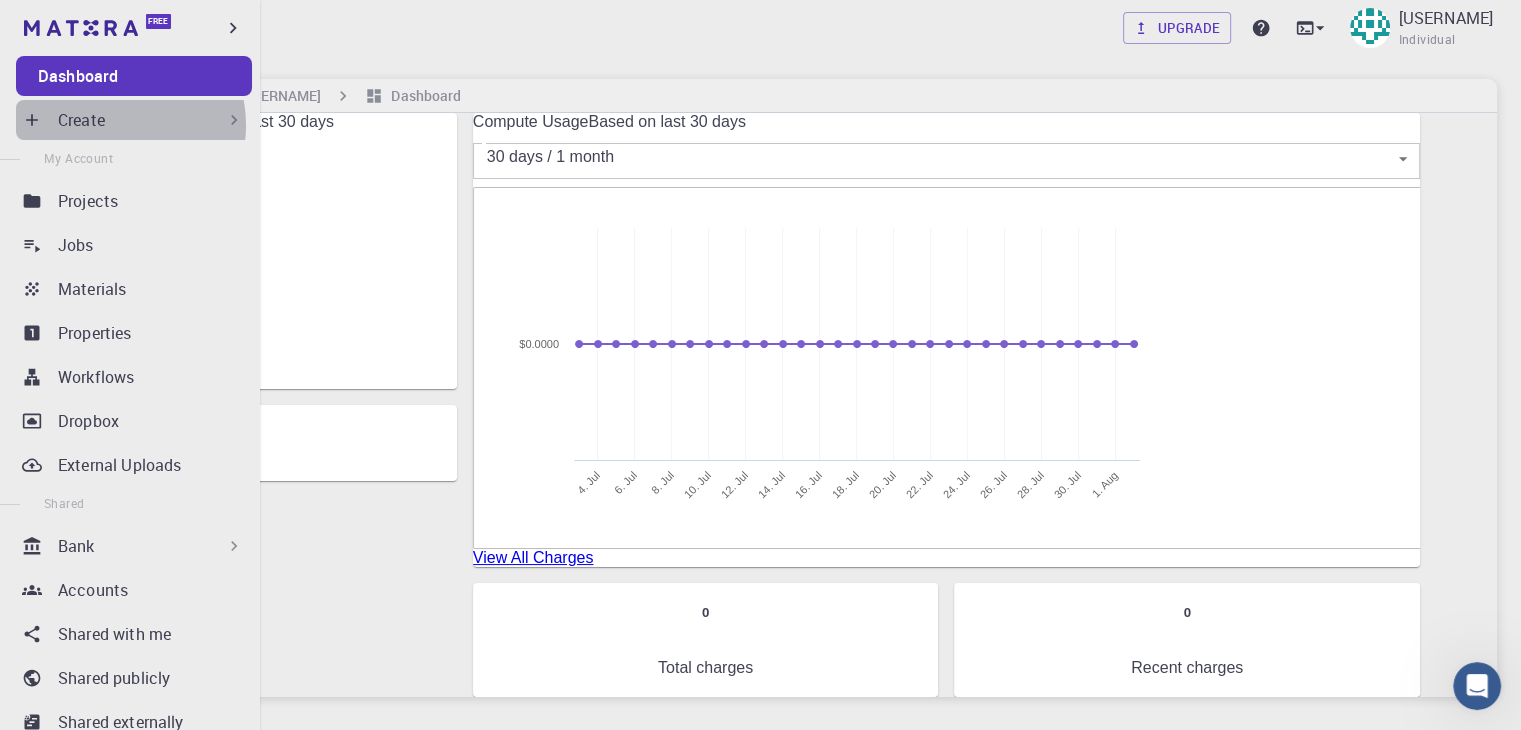 click on "Create" at bounding box center (151, 120) 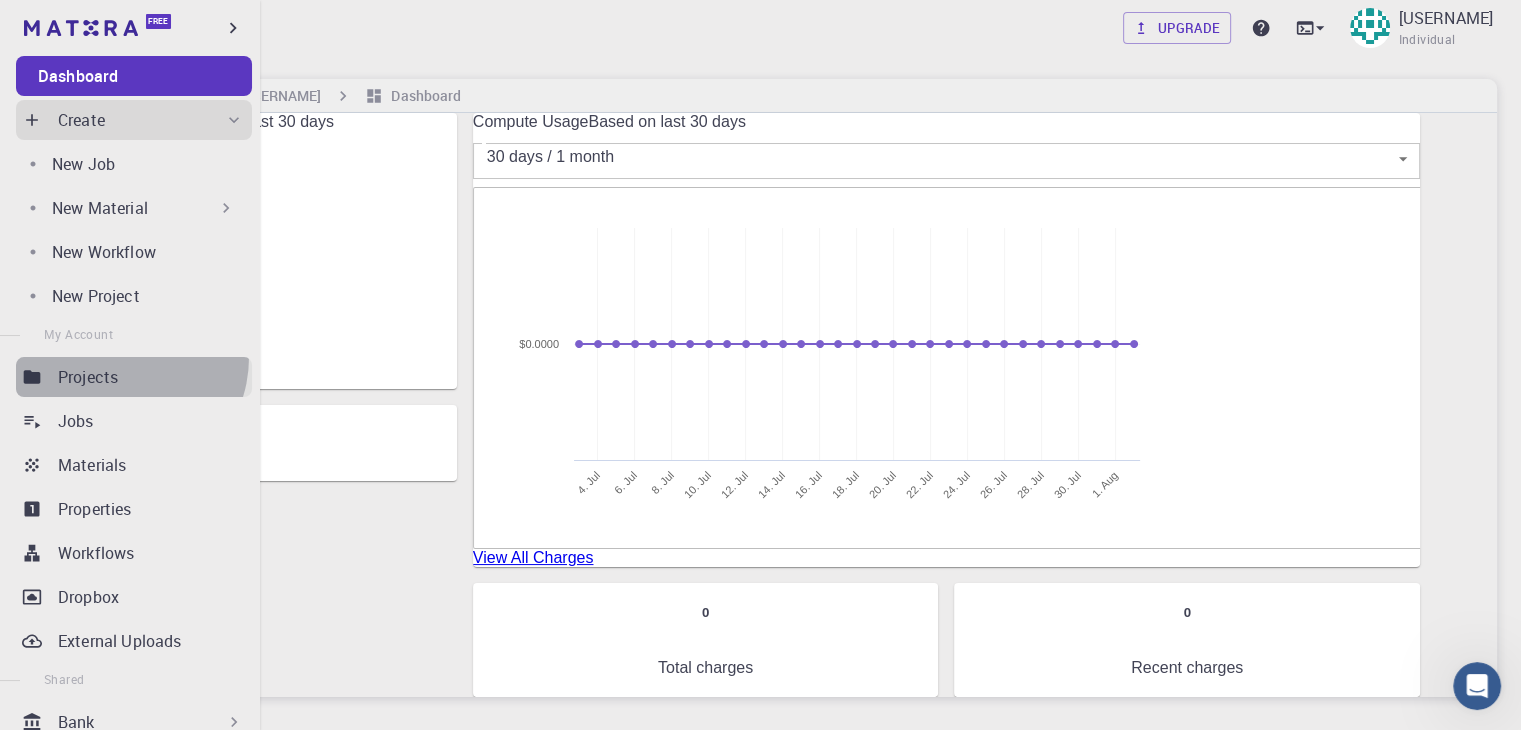 click on "Projects" at bounding box center [134, 377] 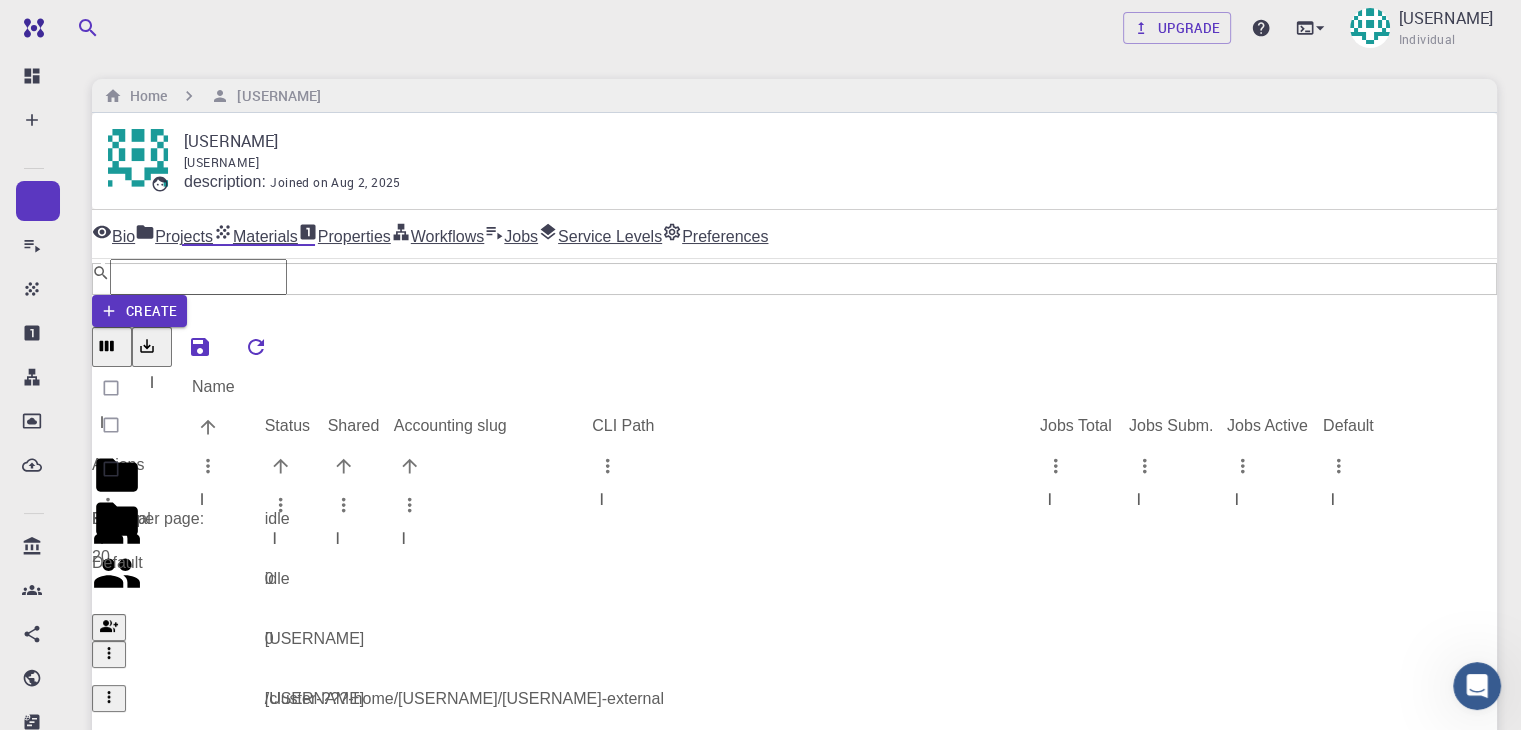click on "External" at bounding box center (128, 519) 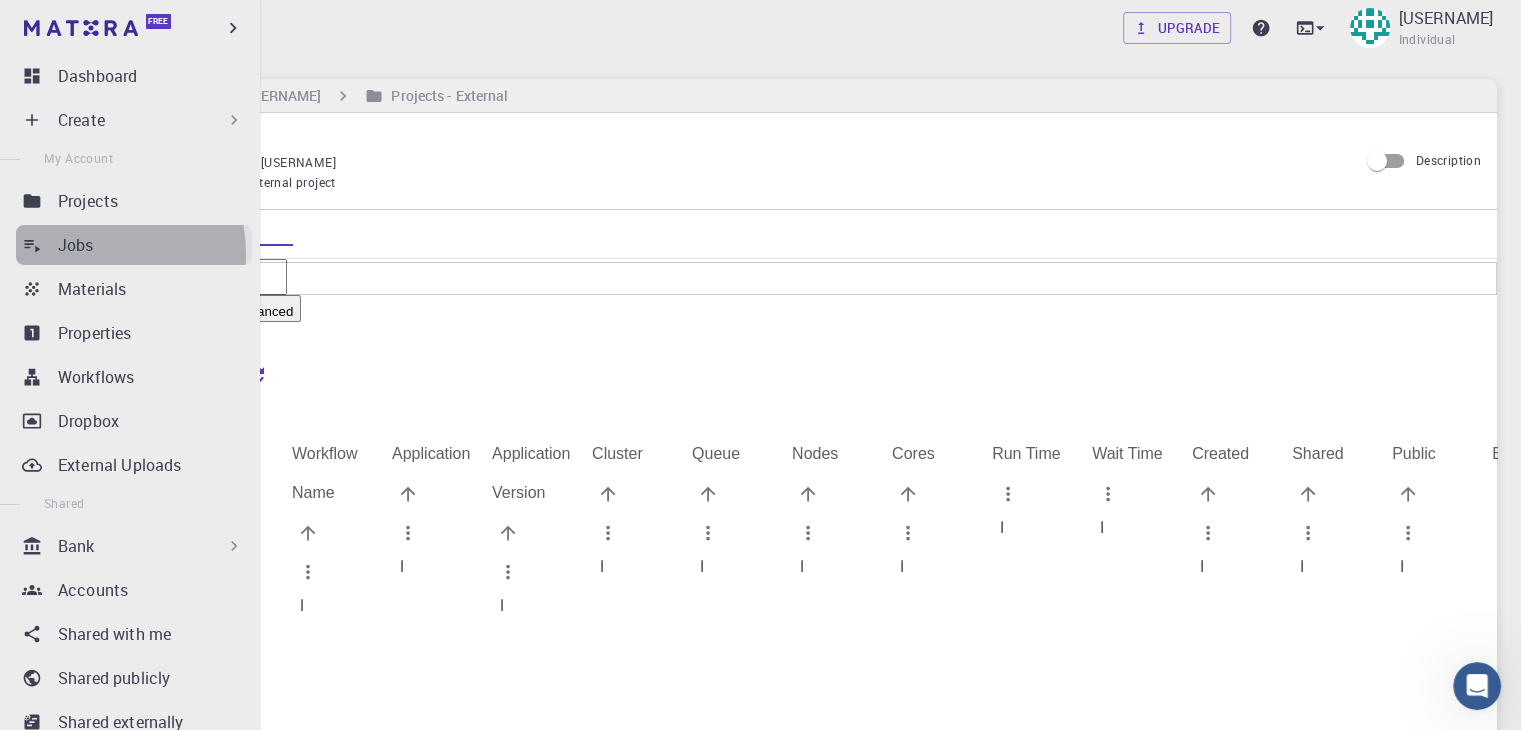 click on "Jobs" at bounding box center [155, 245] 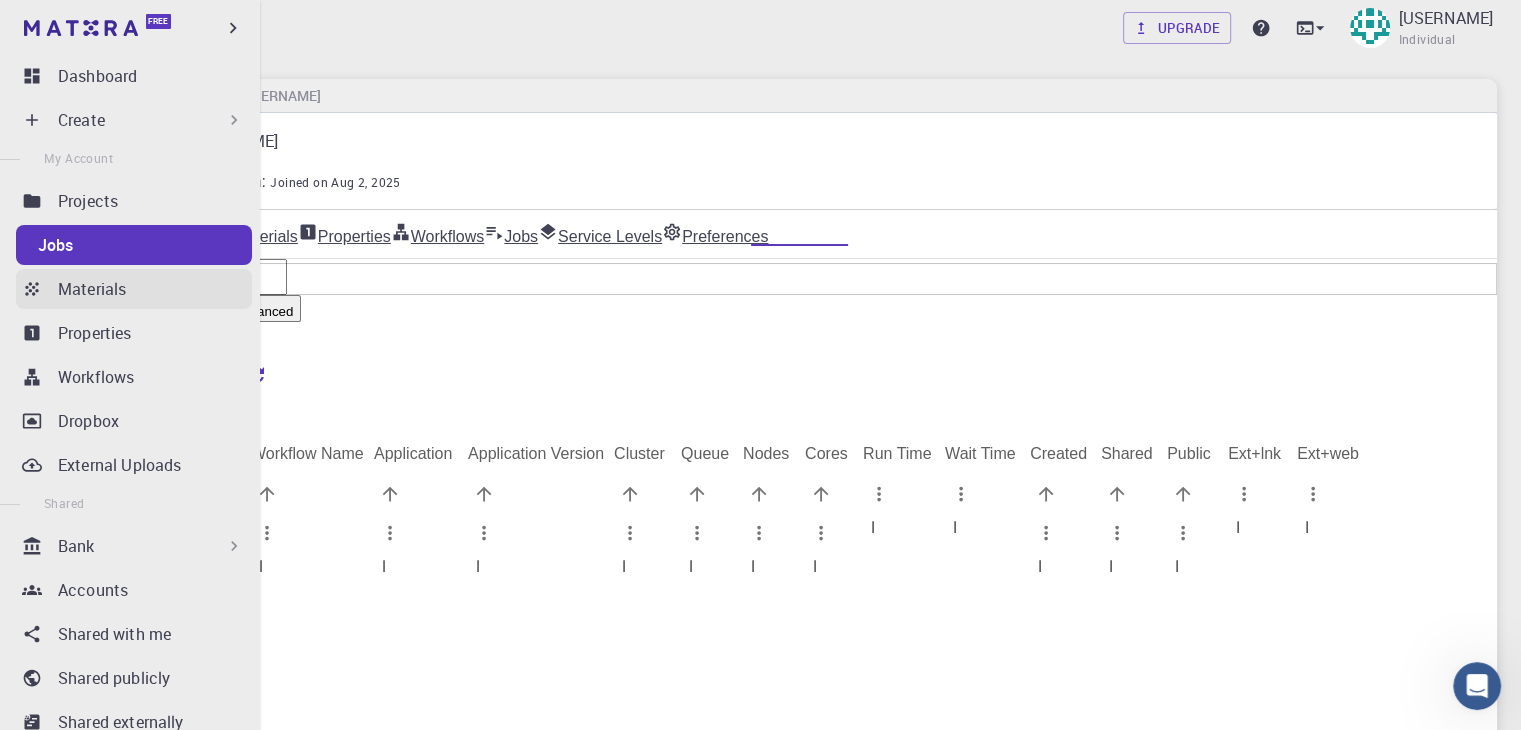 click on "Materials" at bounding box center (92, 289) 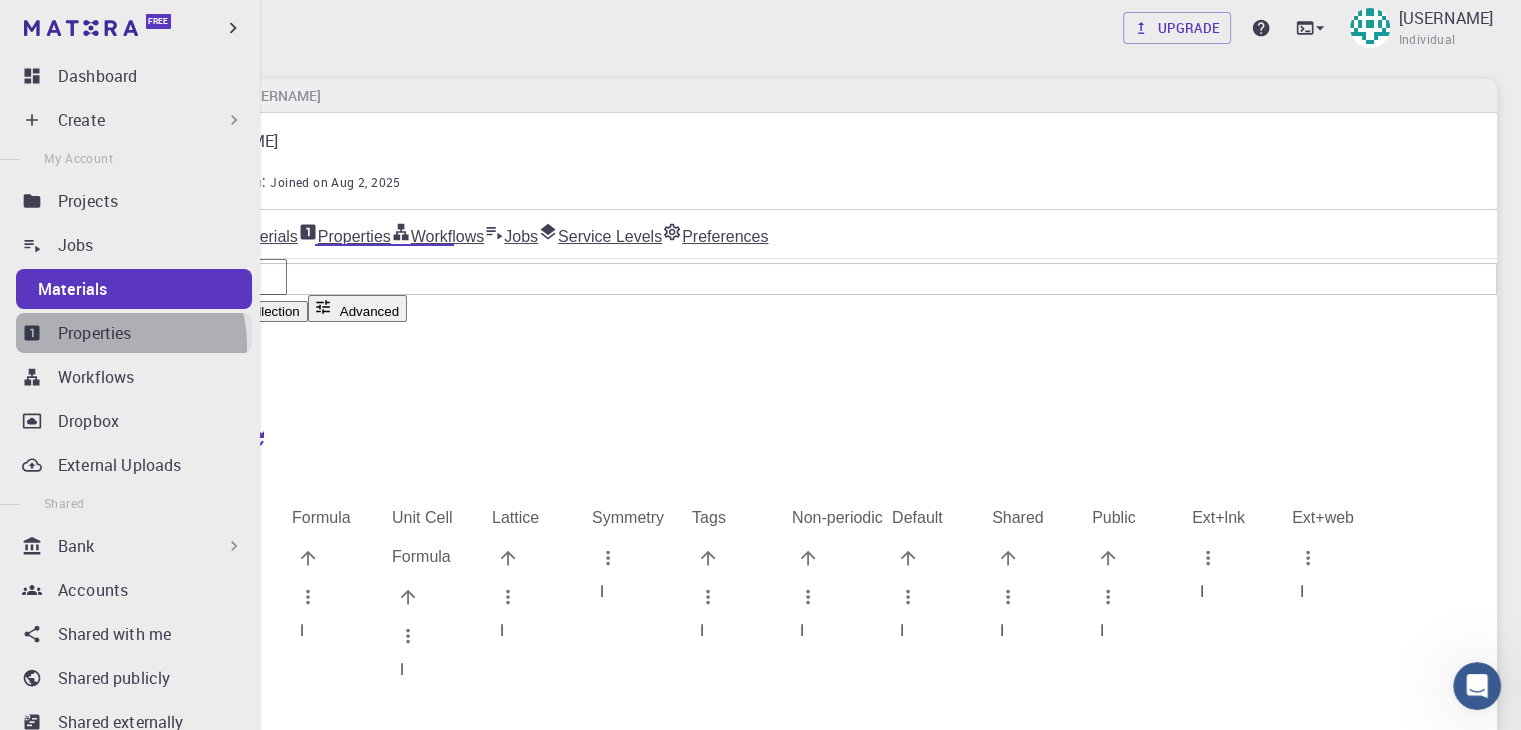 click on "Properties" at bounding box center (134, 333) 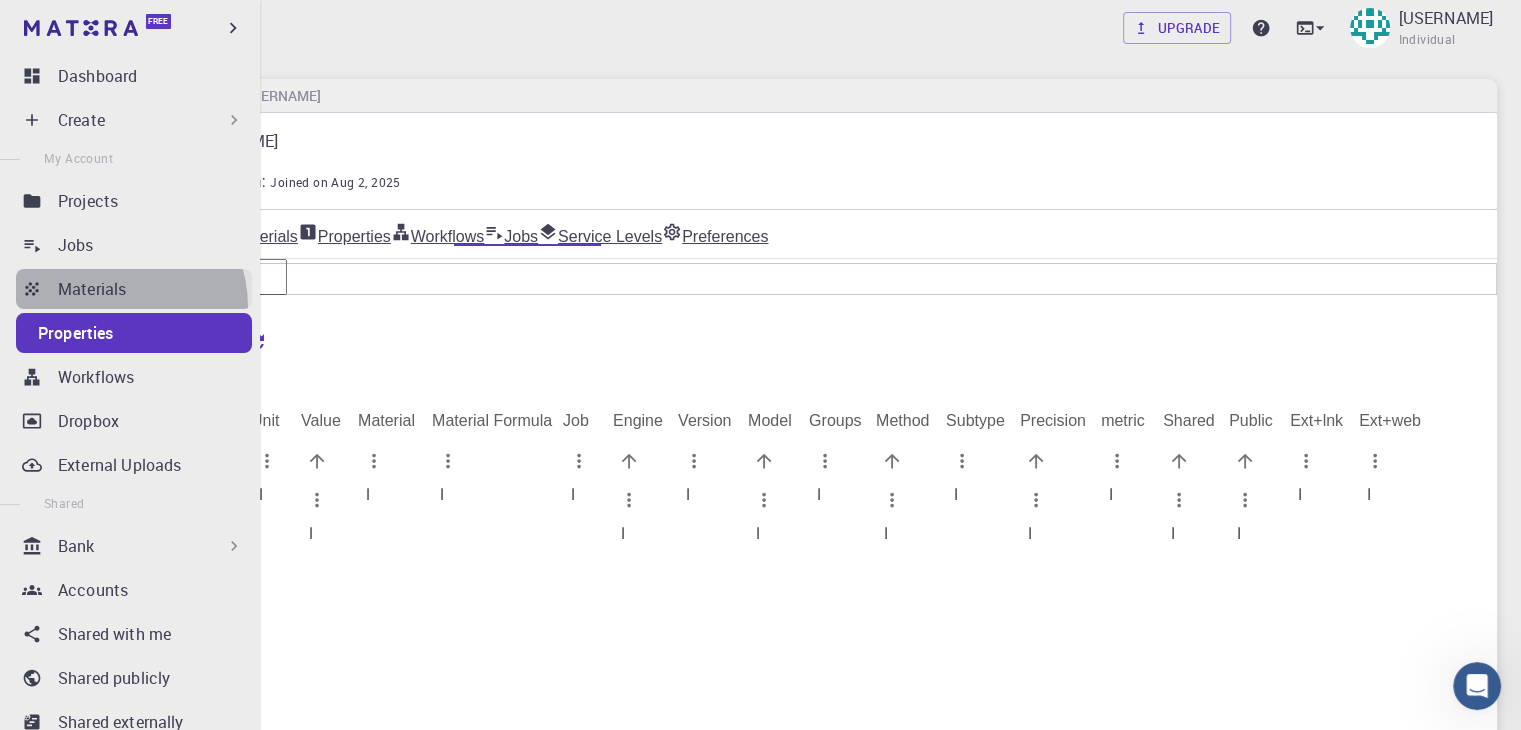click on "Materials" at bounding box center (134, 289) 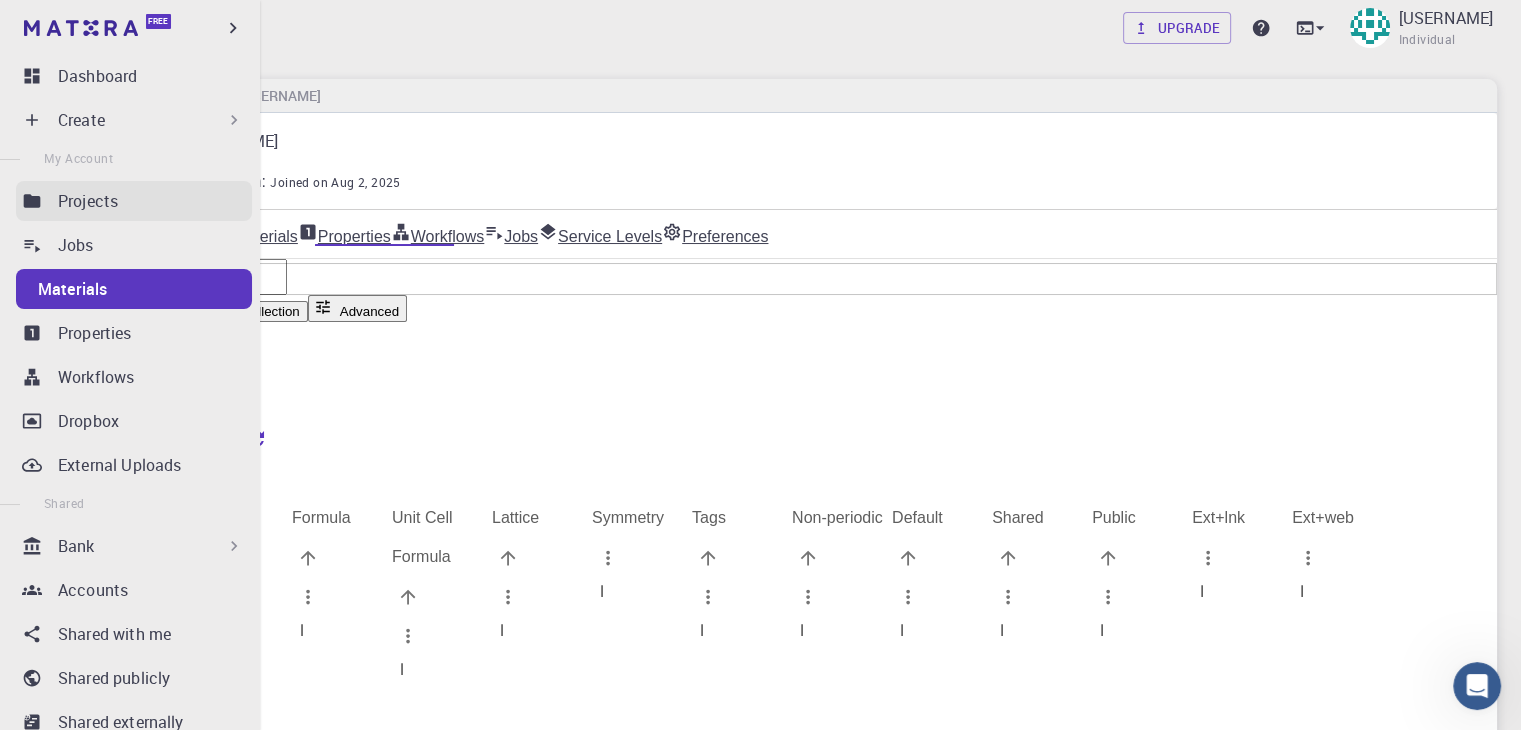 click on "Projects" at bounding box center [134, 201] 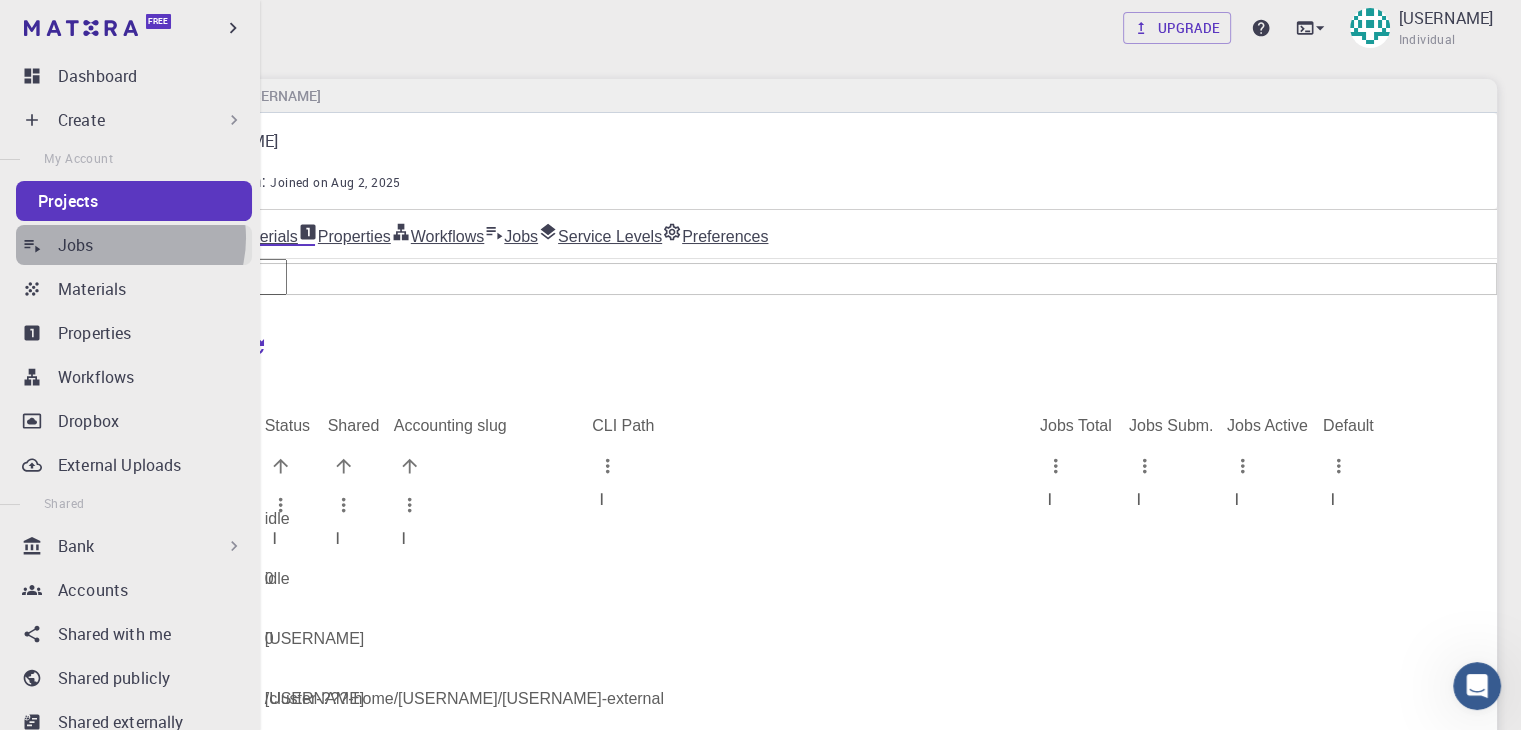 click on "Jobs" at bounding box center [155, 245] 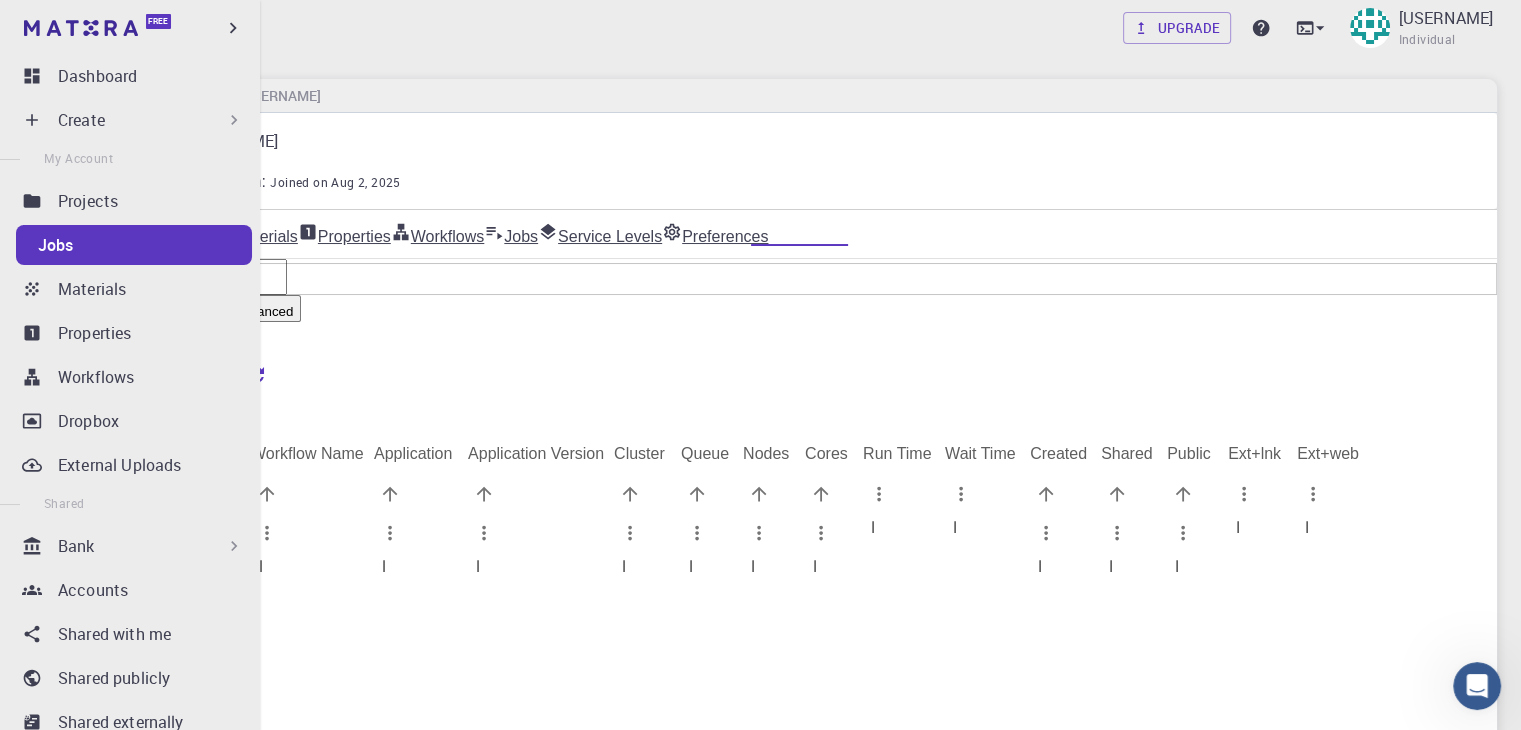 click on "Create" at bounding box center (134, 120) 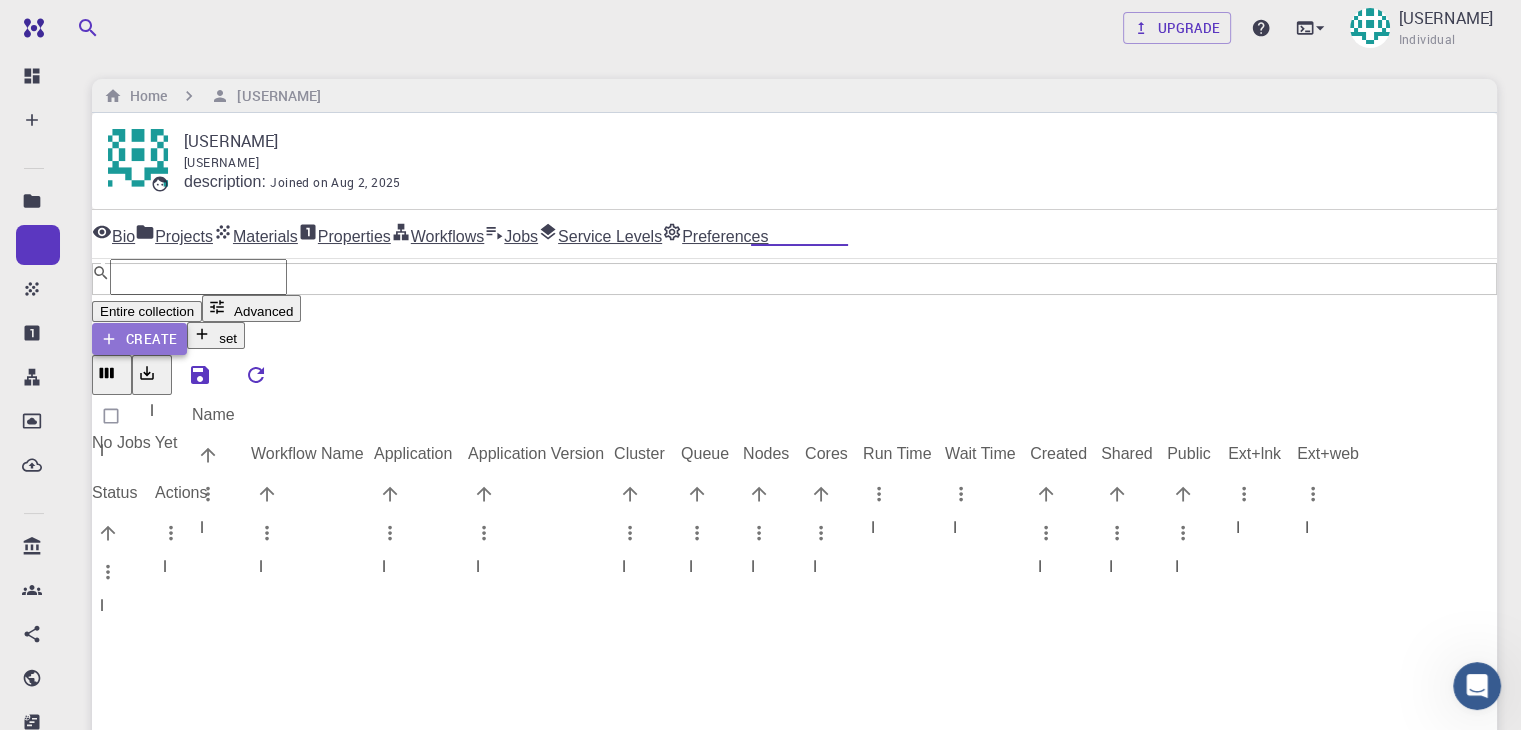 click on "Create" at bounding box center (139, 339) 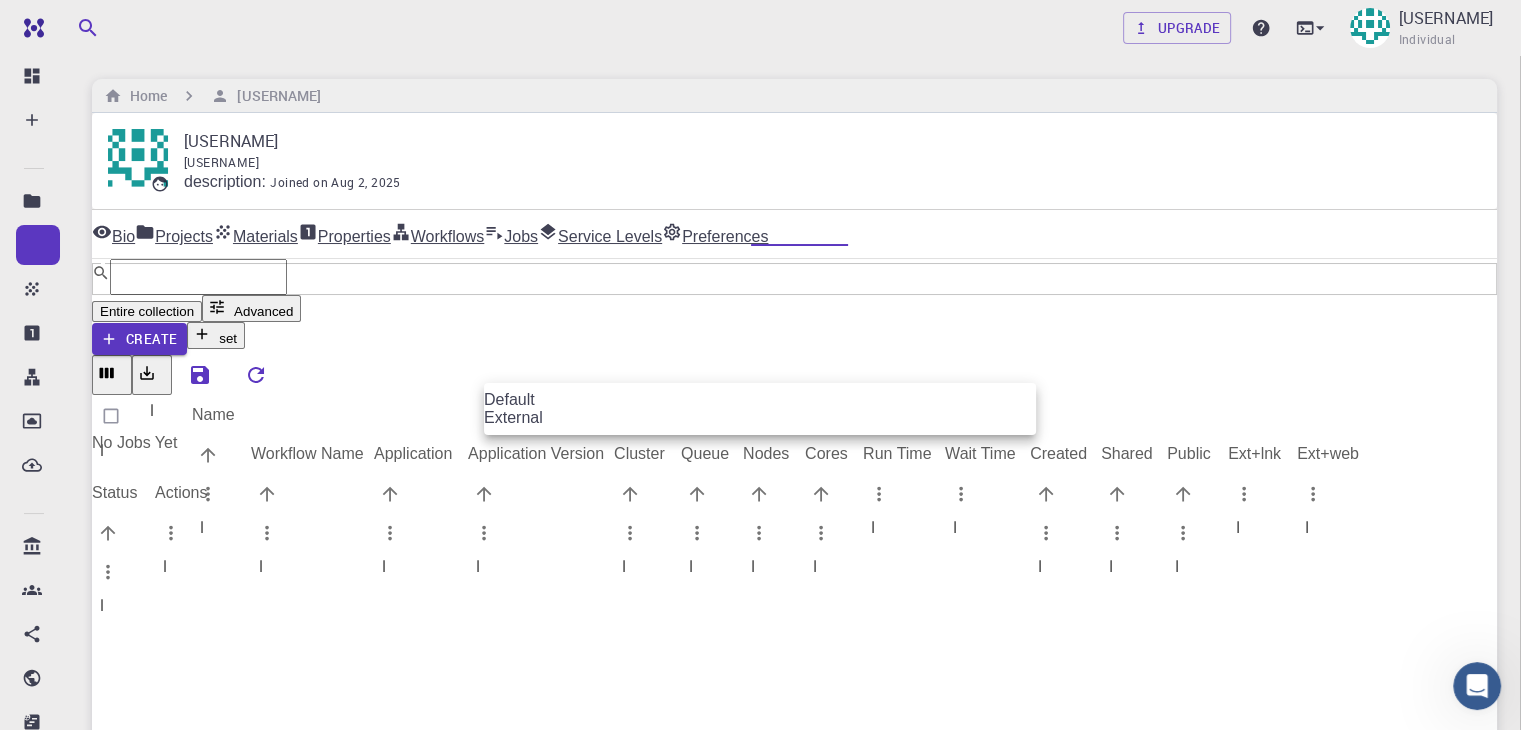 click on "Free Dashboard Create New Job New Material Create Material Upload File Import from Bank Import from 3rd Party New Workflow New Project Projects Jobs Materials Properties Workflows Dropbox External Uploads Bank Materials Workflows Accounts Shared with me Shared publicly Shared externally Documentation Contact Support Compute load: Low Upgrade [NAME] Individual Home [NAME] [NAME] [USERNAME] description :   Joined on [DATE] Bio Projects Materials Properties Workflows Jobs Service Levels Preferences ​ Entire collection Advanced Create set Name Workflow Name Application Application Version Cluster Queue Nodes Cores Run Time Wait Time Created Shared Public Ext+lnk Ext+web Status Actions No Jobs Yet Rows per page: 20 20 0–0 of 0 ©  2025   Exabyte Inc.   All rights reserved. Platform version  2025.7.24 . Documentation Video Tutorials Terms of service Privacy statement Select a project for the new job Default 9XHR6K8roiNyMjRZQ ​ or  create new project Cancel Create New Job" at bounding box center [760, 2068] 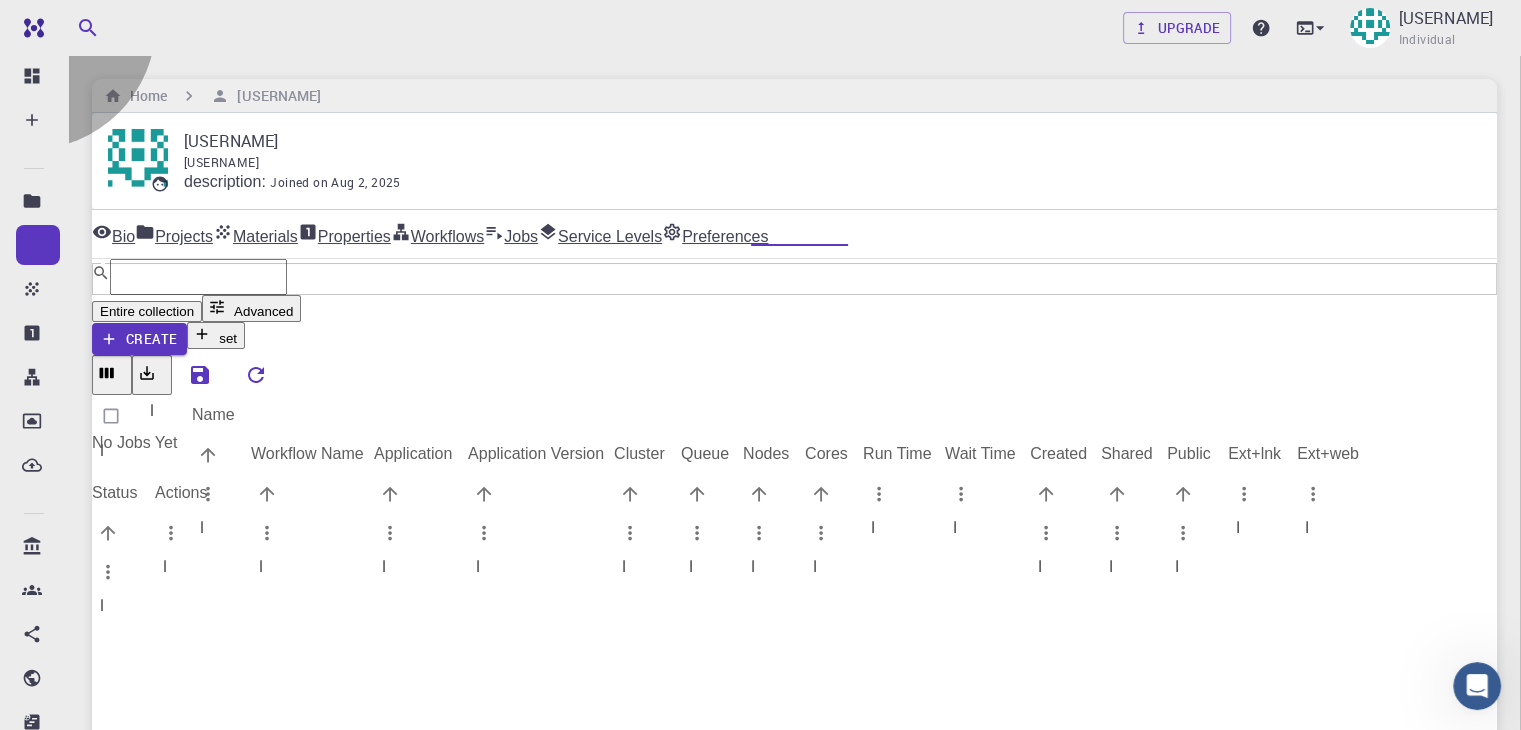 click on "Create New Job" at bounding box center (143, 2590) 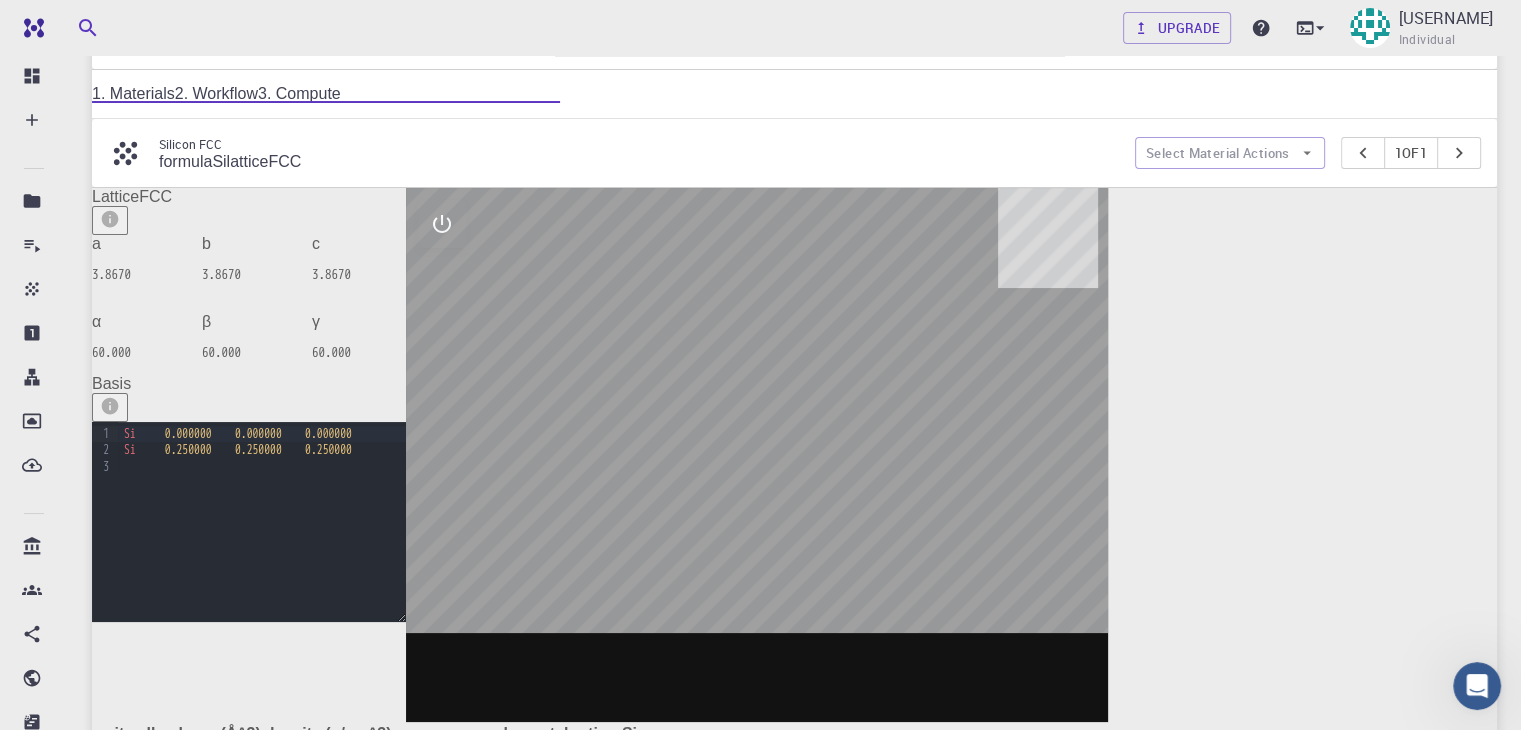 scroll, scrollTop: 122, scrollLeft: 0, axis: vertical 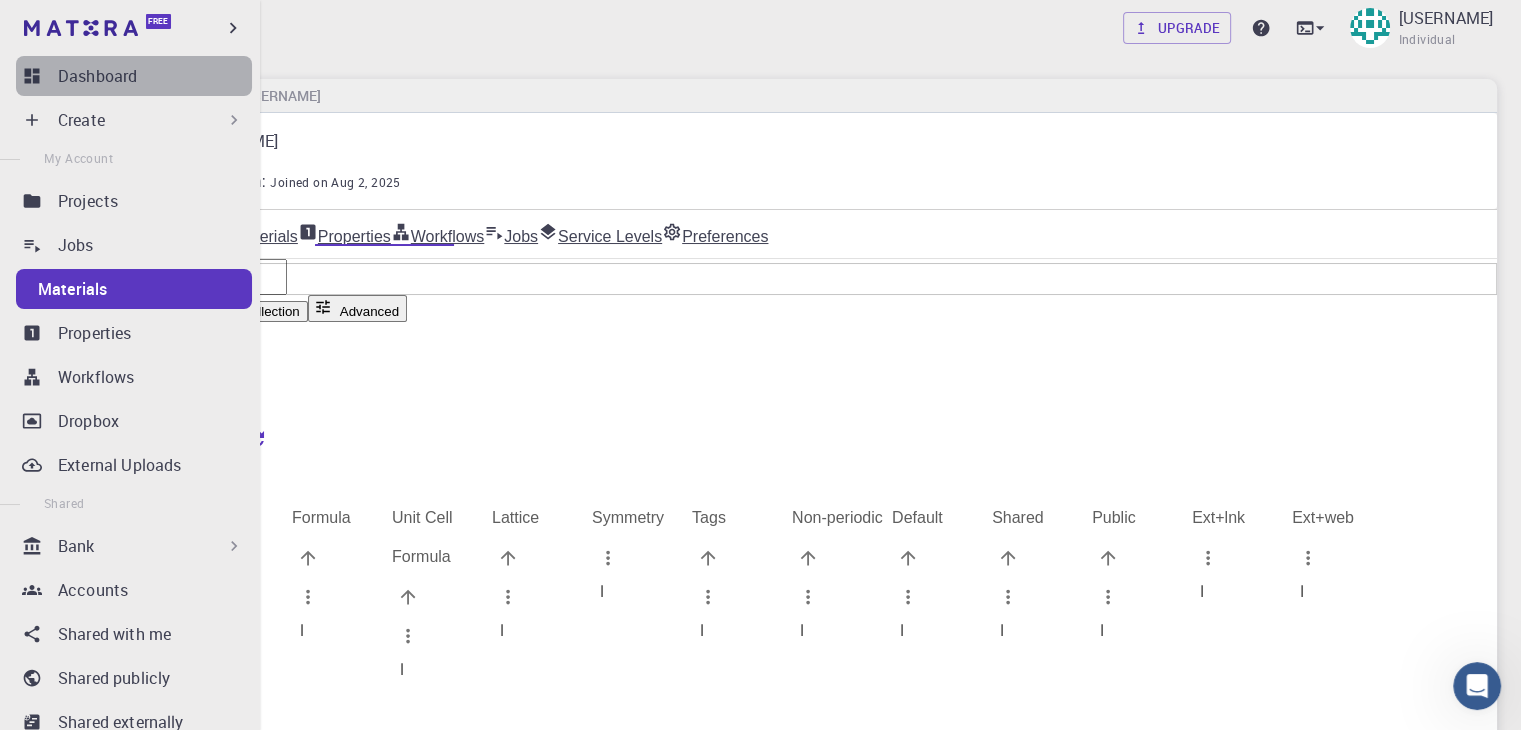 click on "Dashboard" at bounding box center (155, 76) 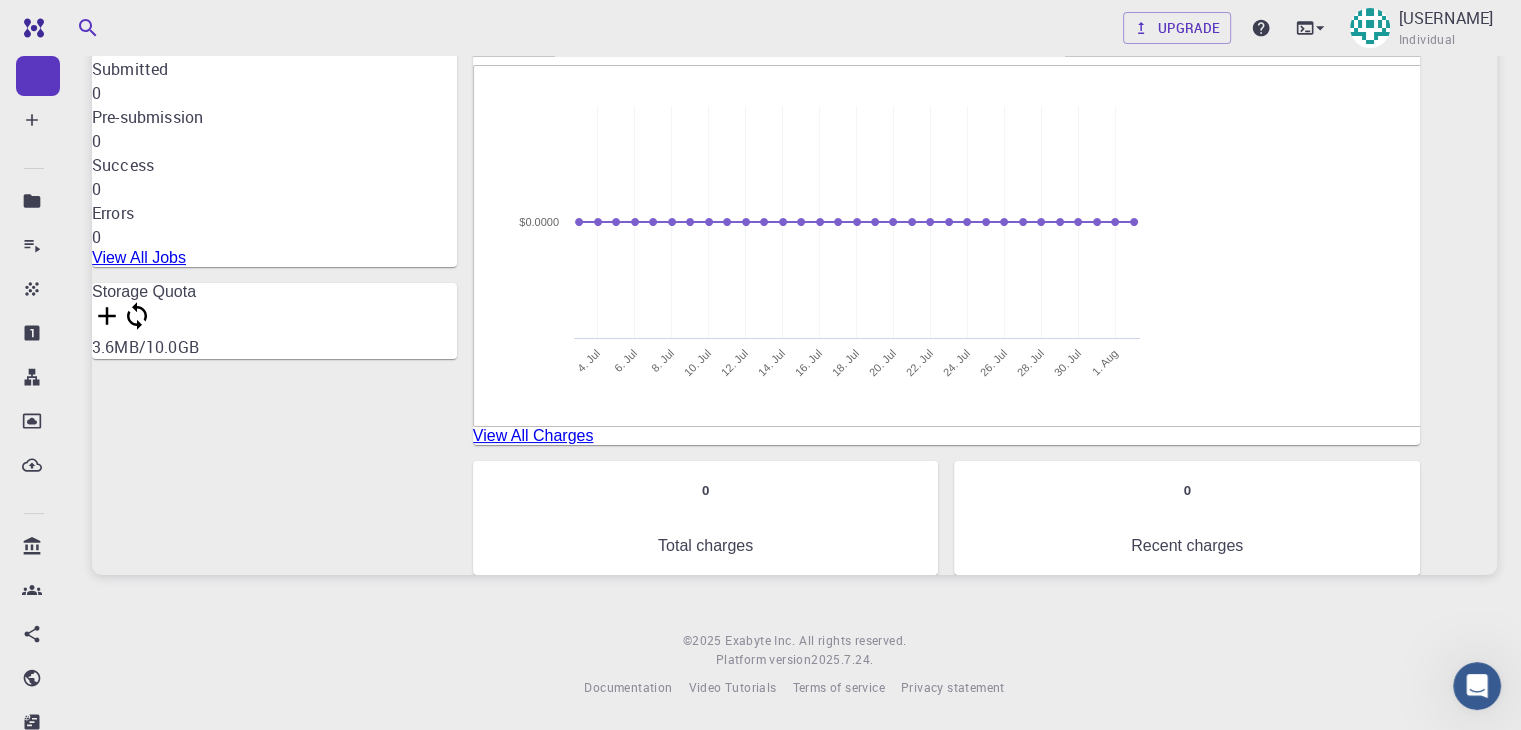 scroll, scrollTop: 0, scrollLeft: 0, axis: both 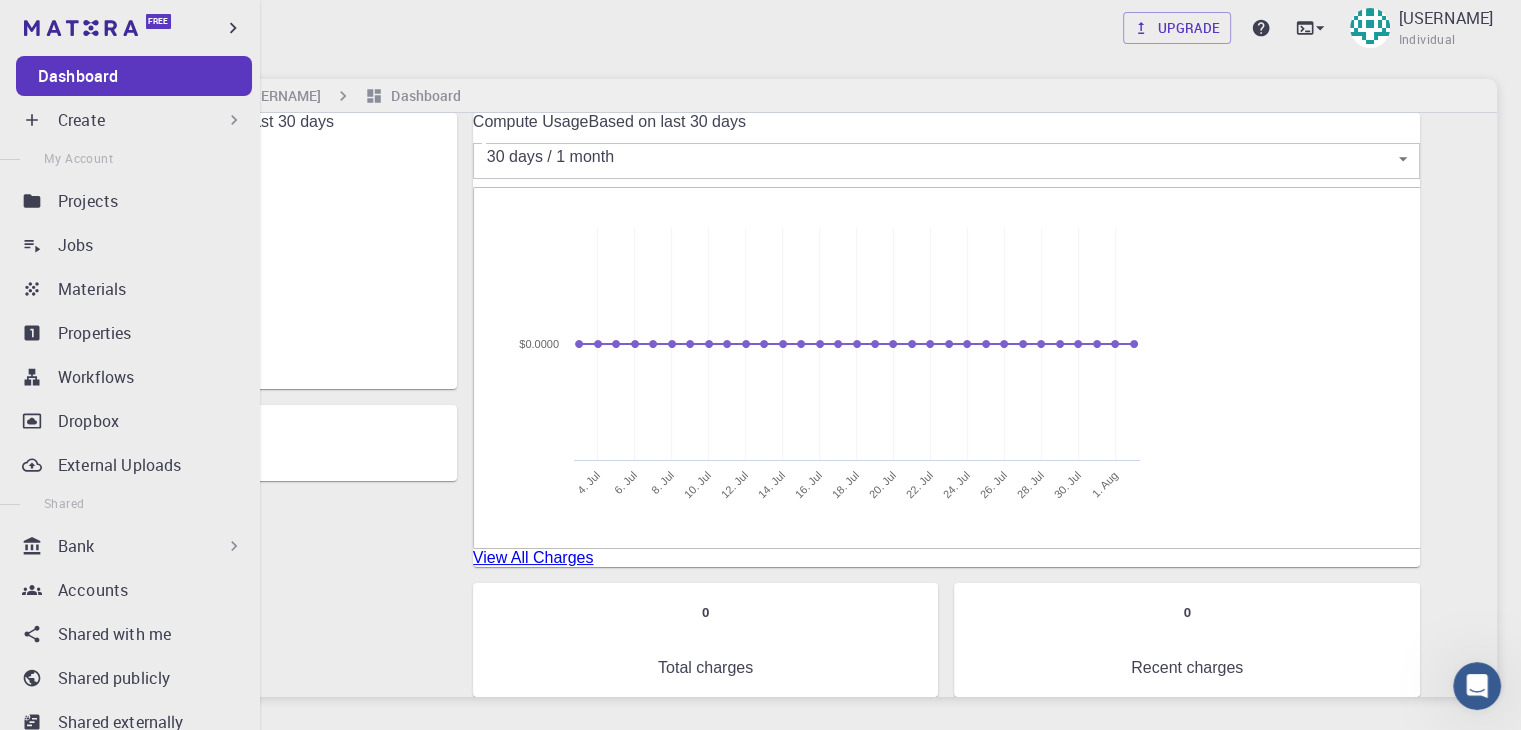 click 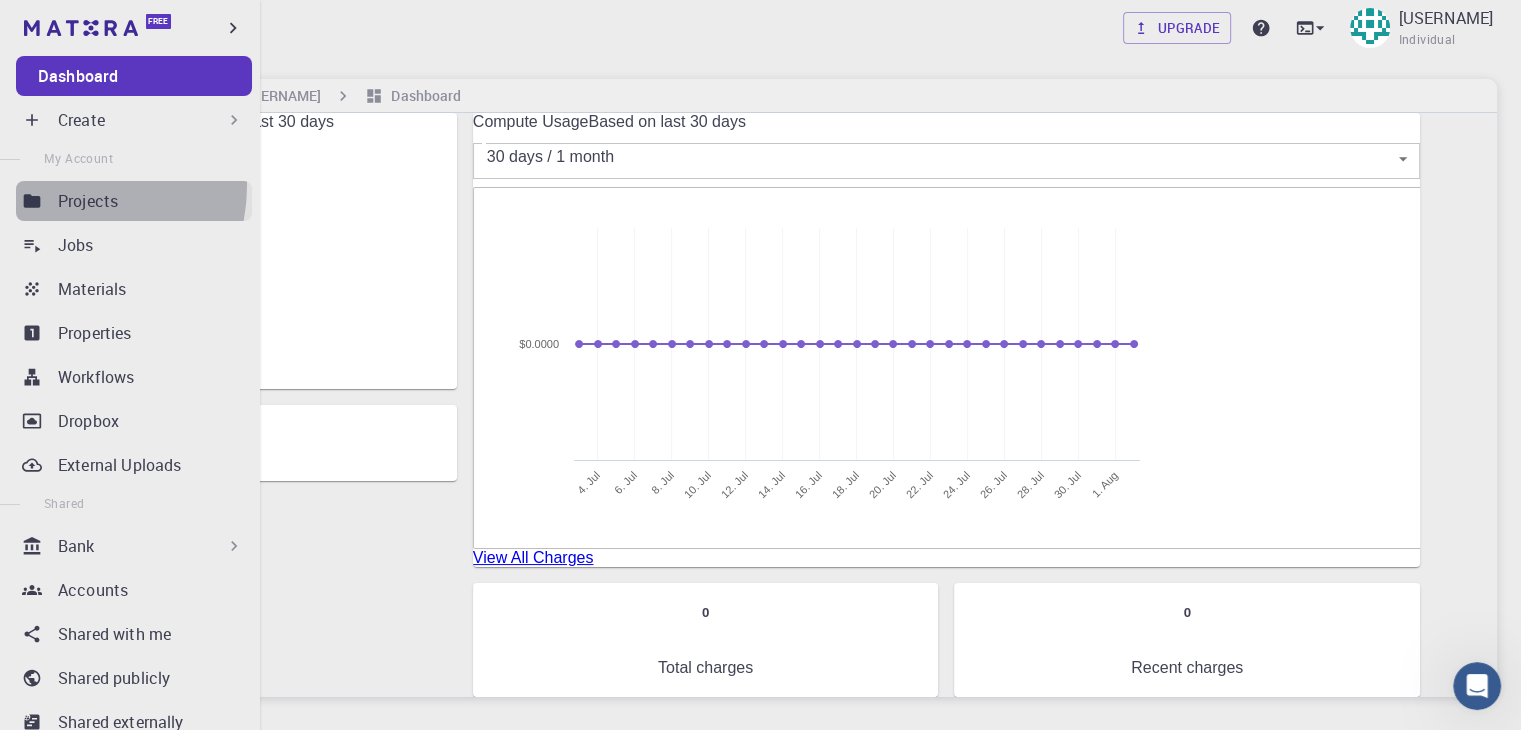 click on "Projects" at bounding box center (134, 201) 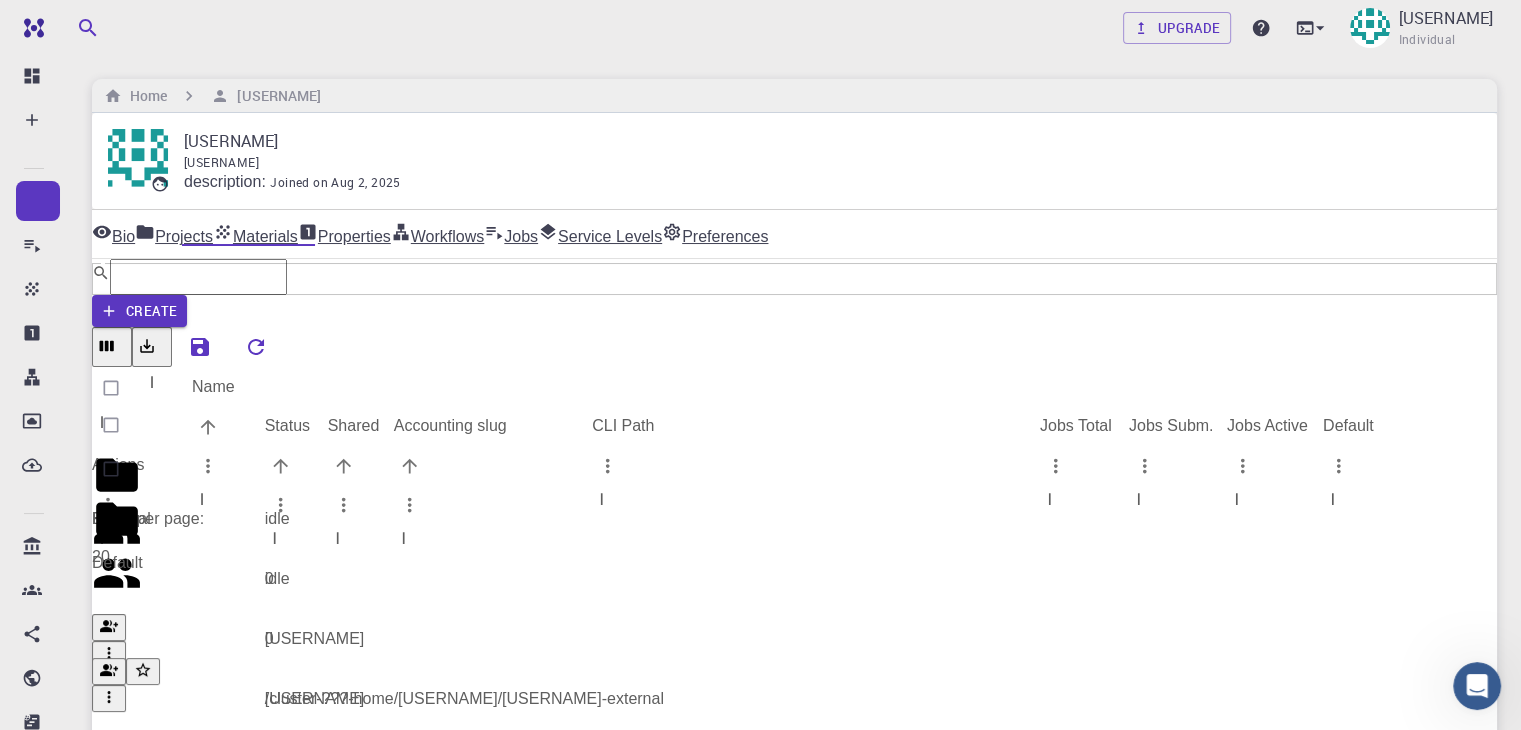 click on "Bio" at bounding box center [113, 234] 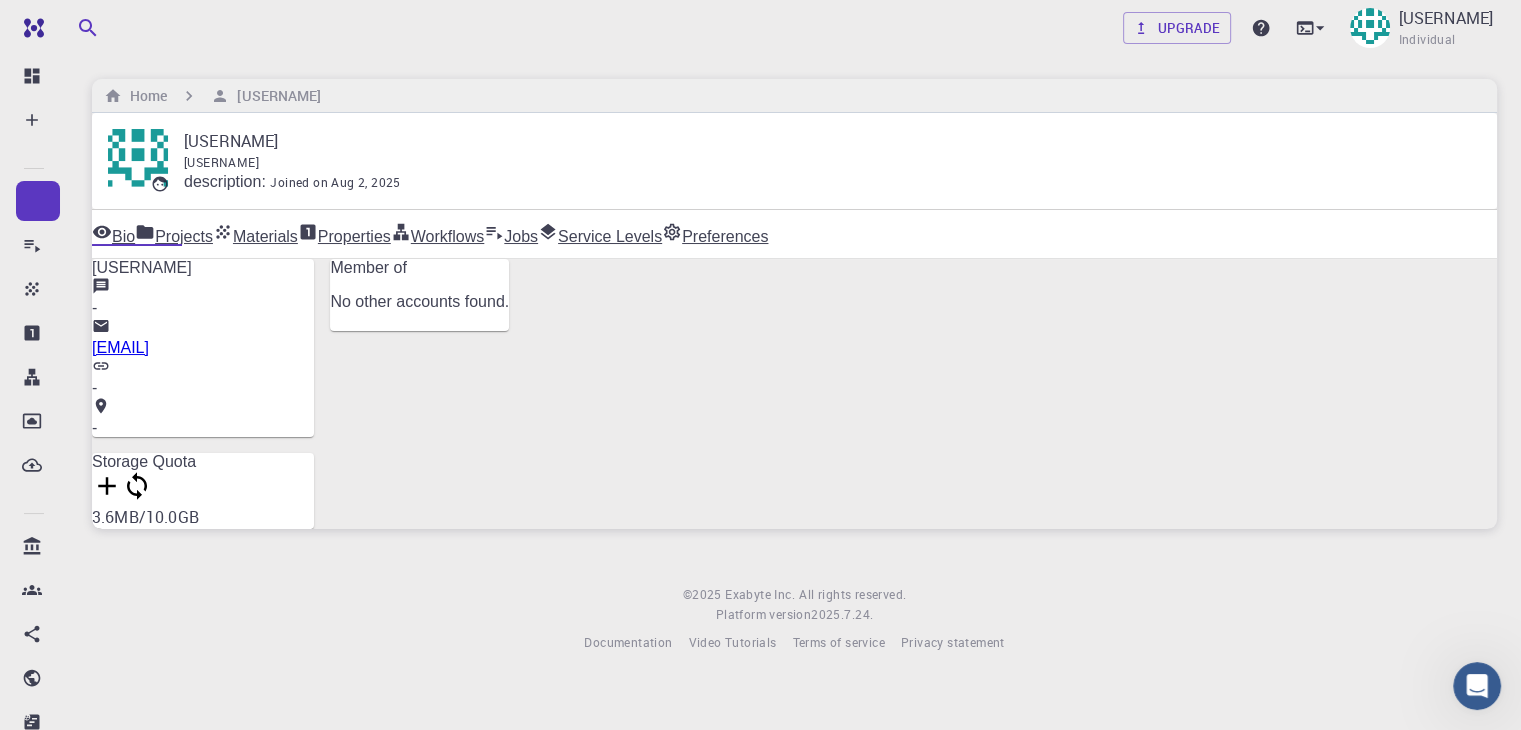 click on "Projects" at bounding box center [174, 234] 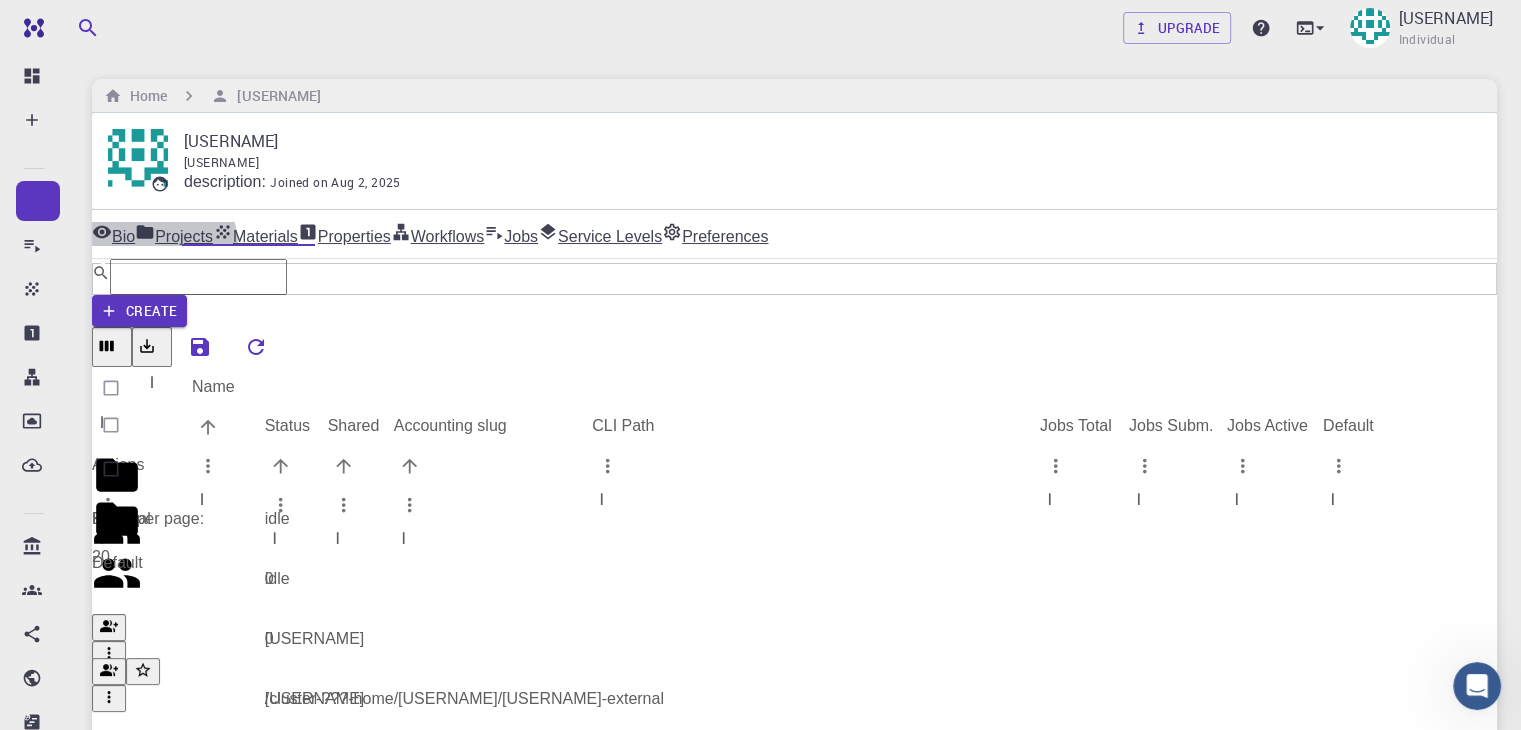click on "Materials" at bounding box center (255, 234) 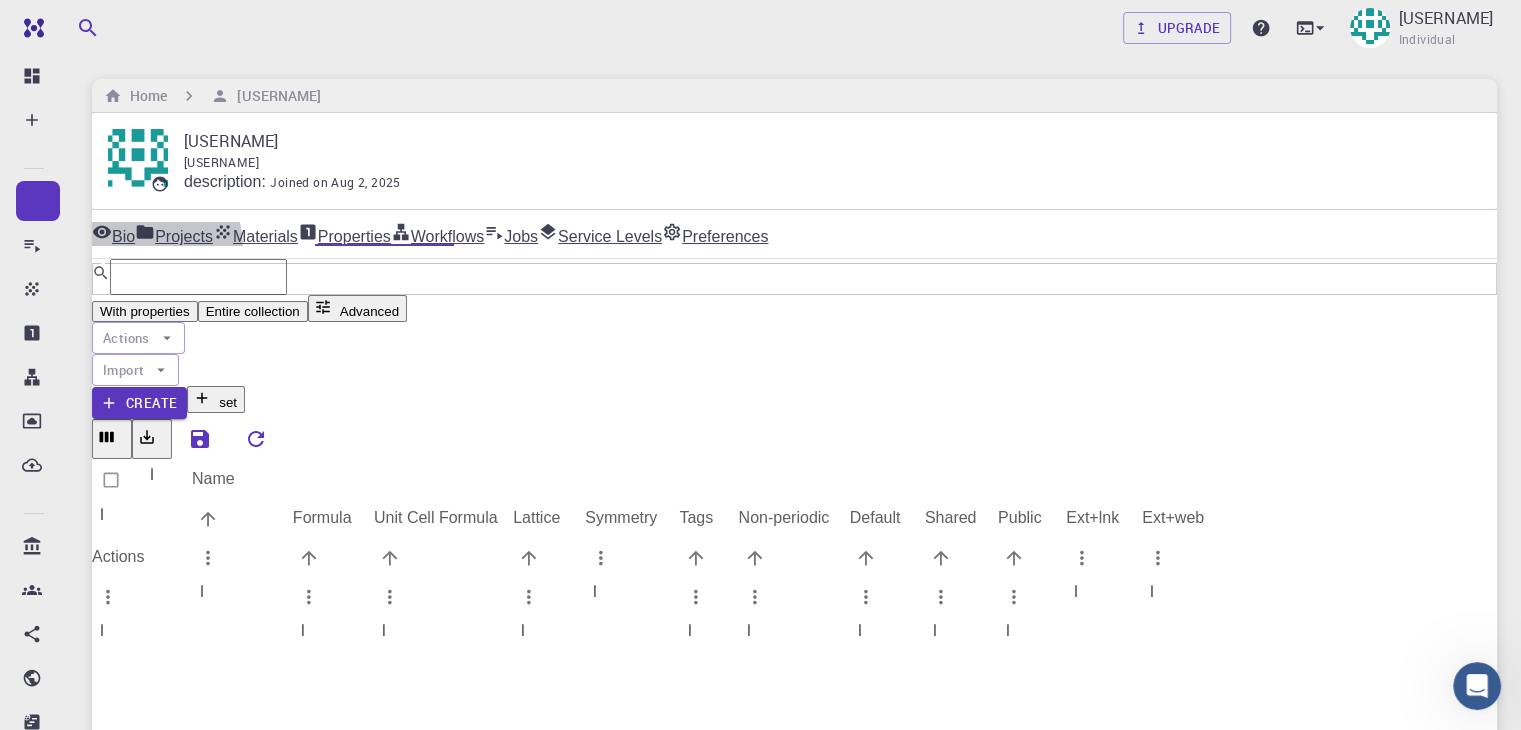 click on "Properties" at bounding box center [344, 234] 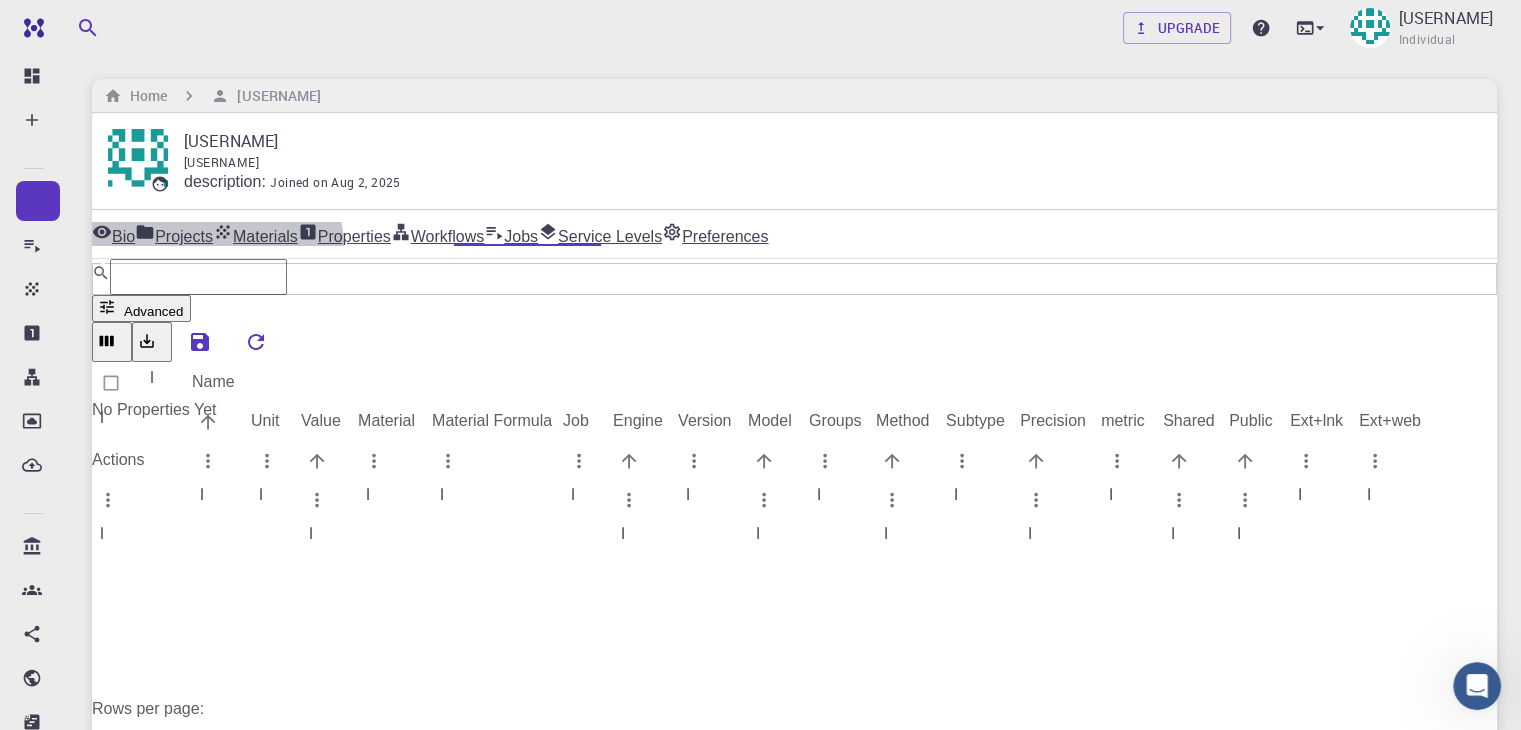 click on "Workflows" at bounding box center [438, 234] 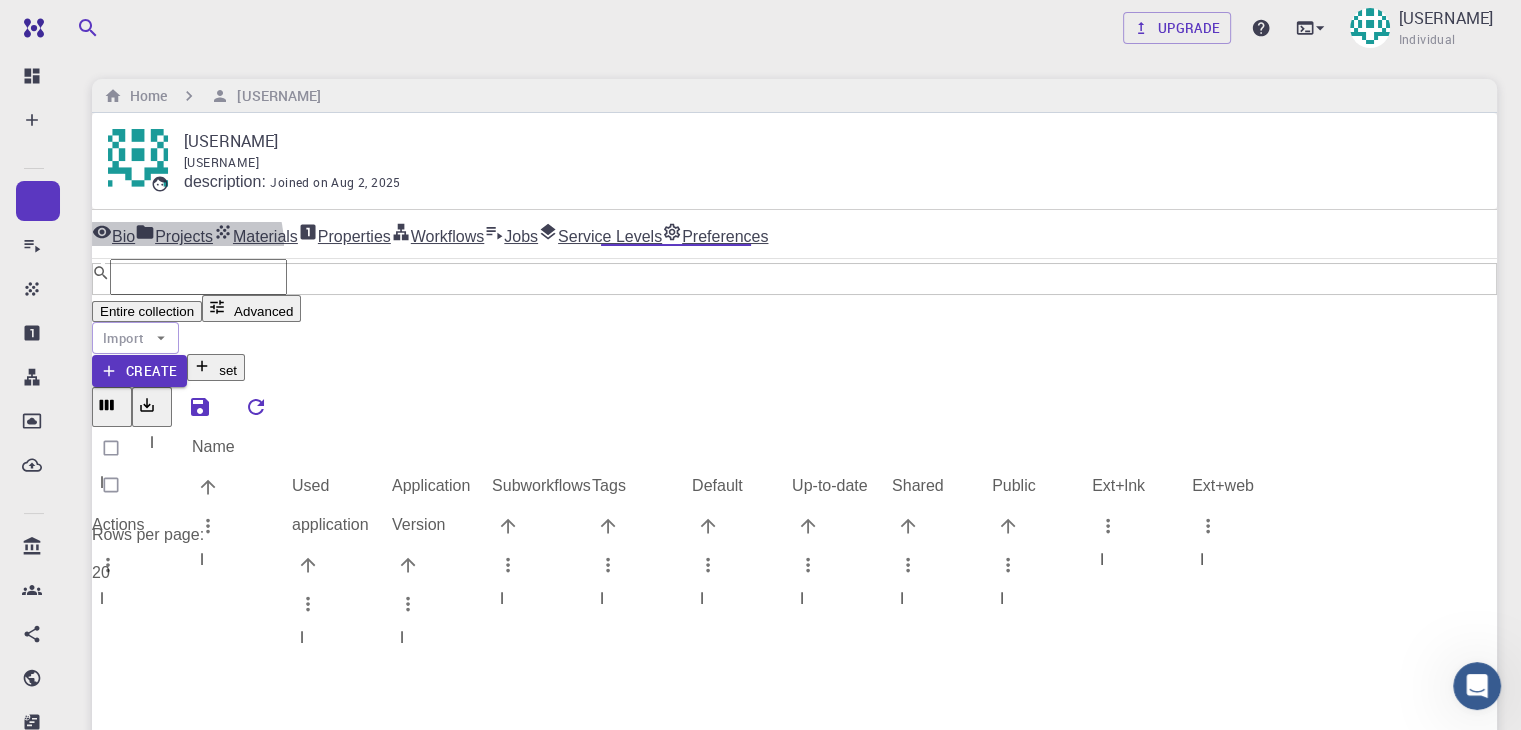click on "Jobs" at bounding box center [511, 234] 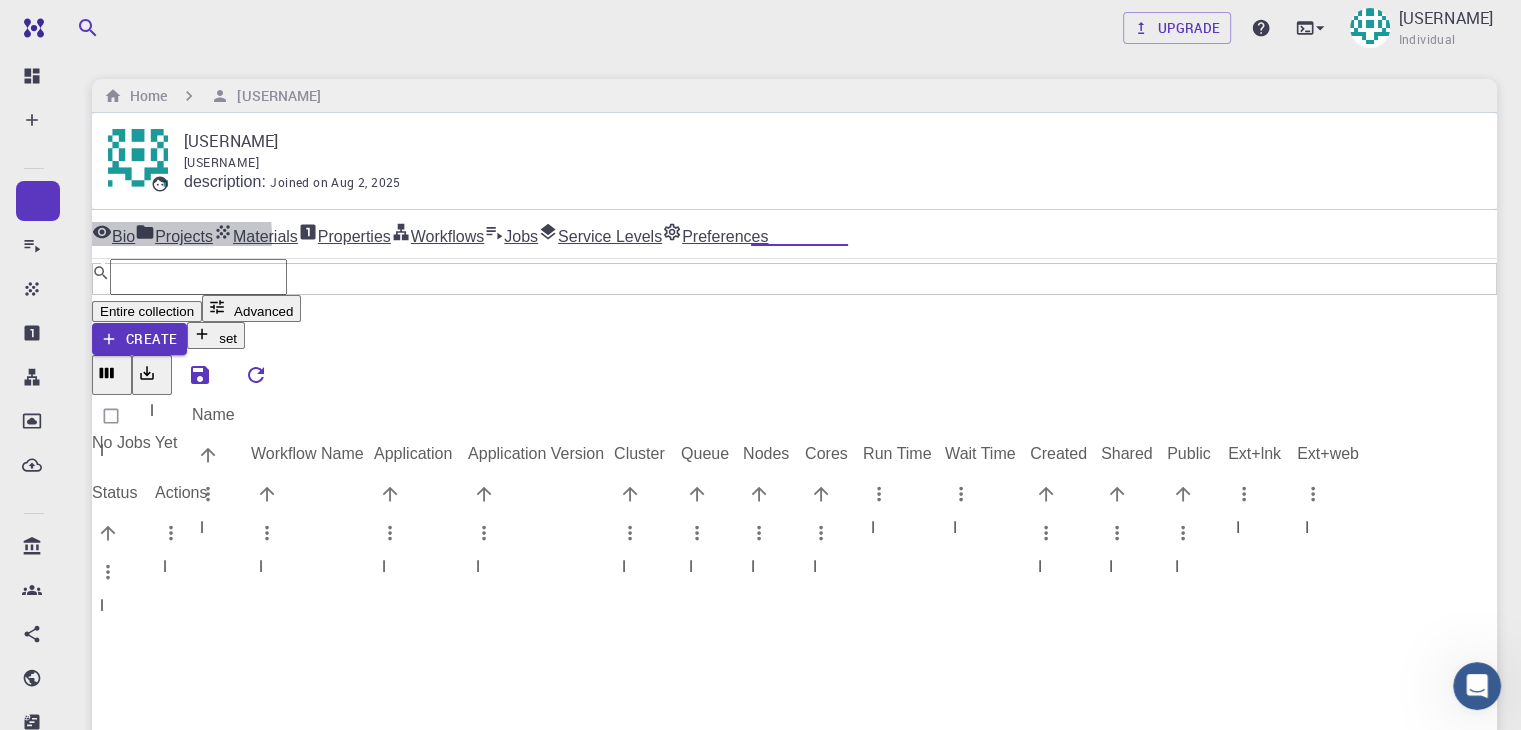 click 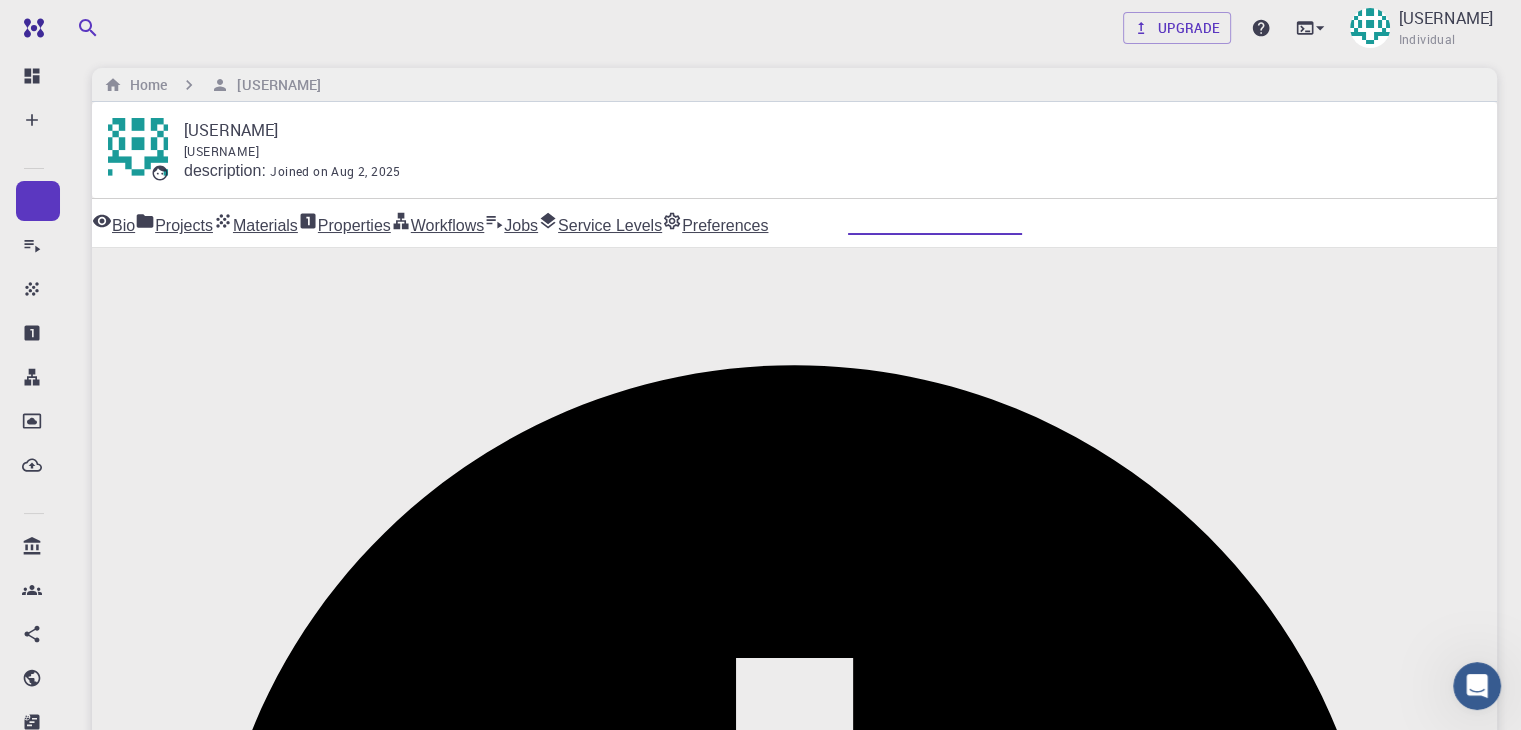 scroll, scrollTop: 0, scrollLeft: 0, axis: both 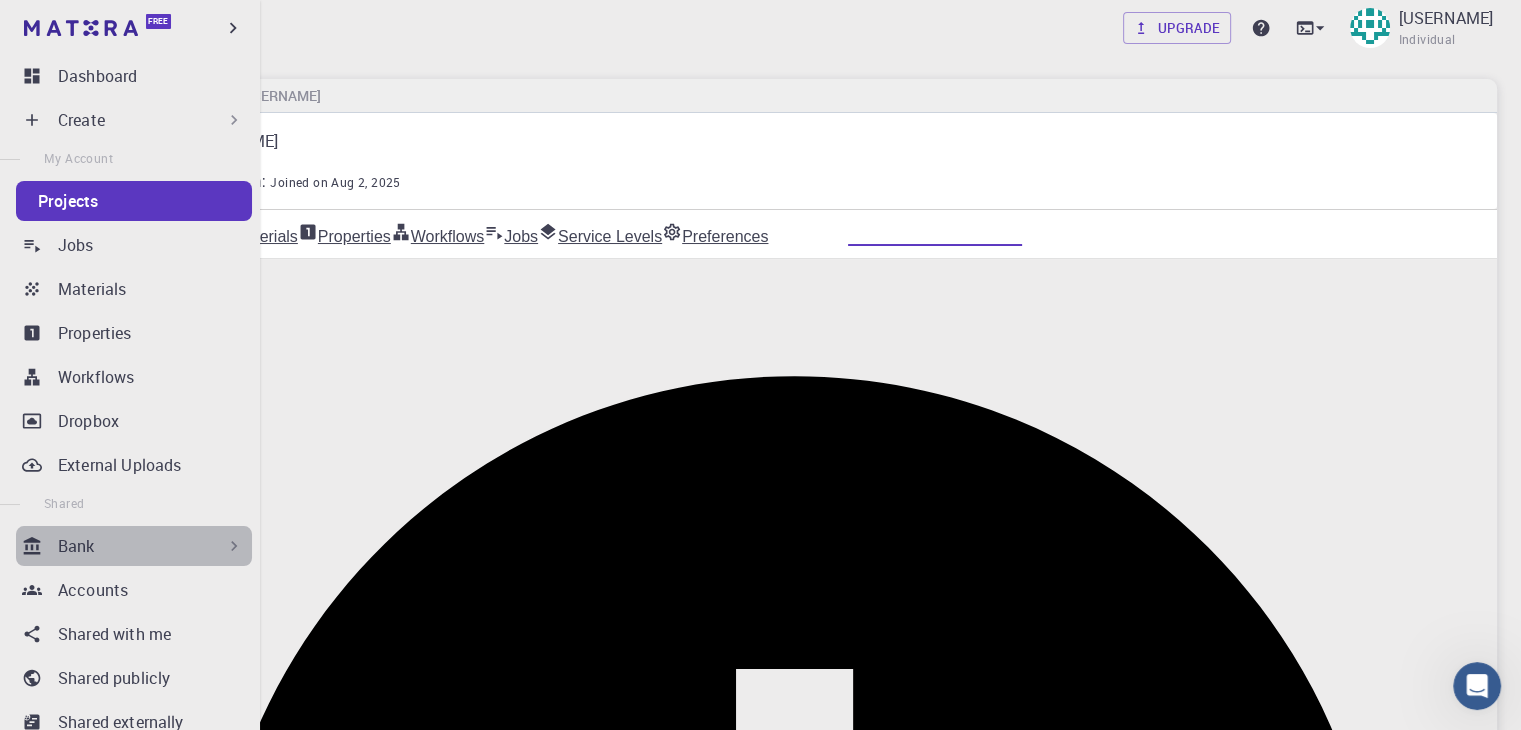 click on "Bank" at bounding box center (151, 546) 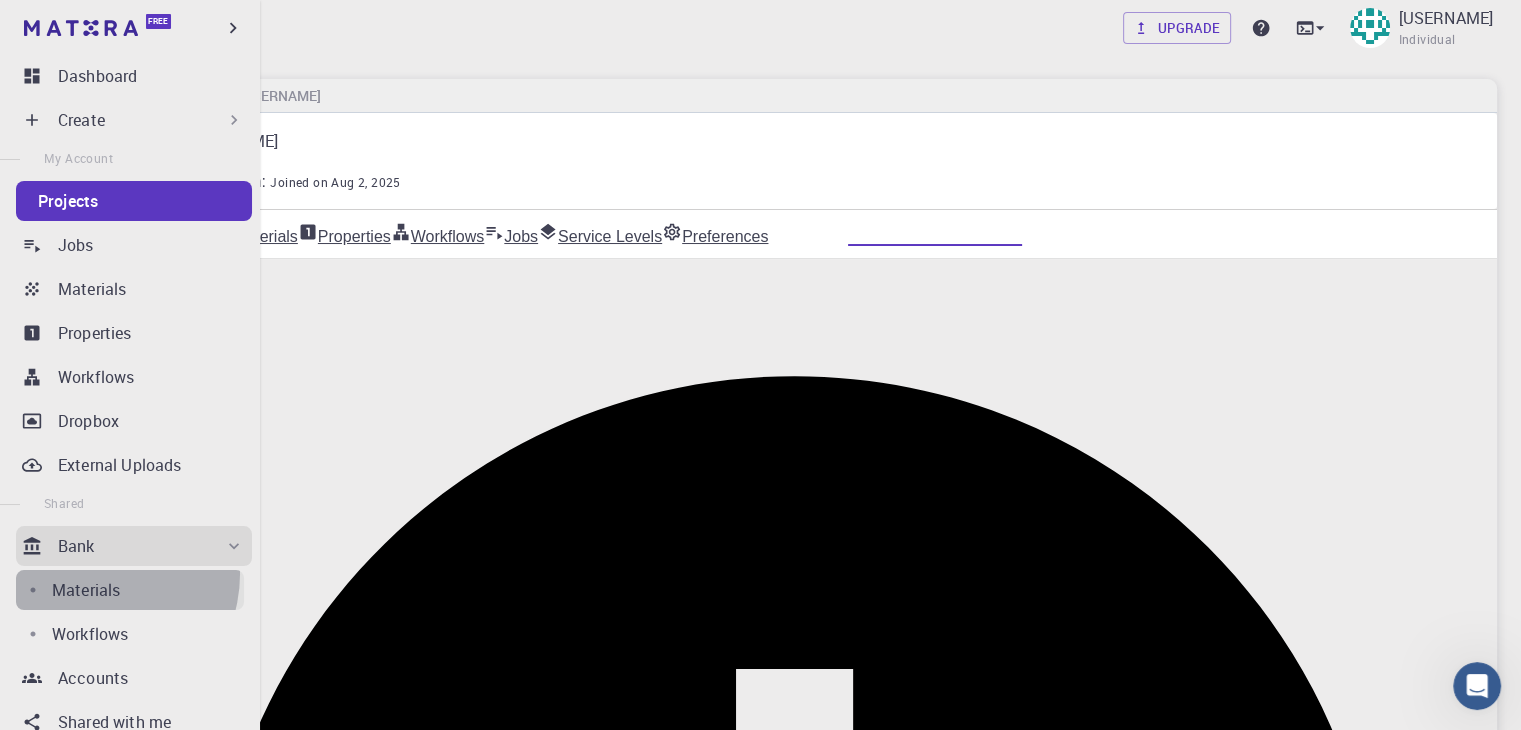 click on "Materials" at bounding box center (130, 590) 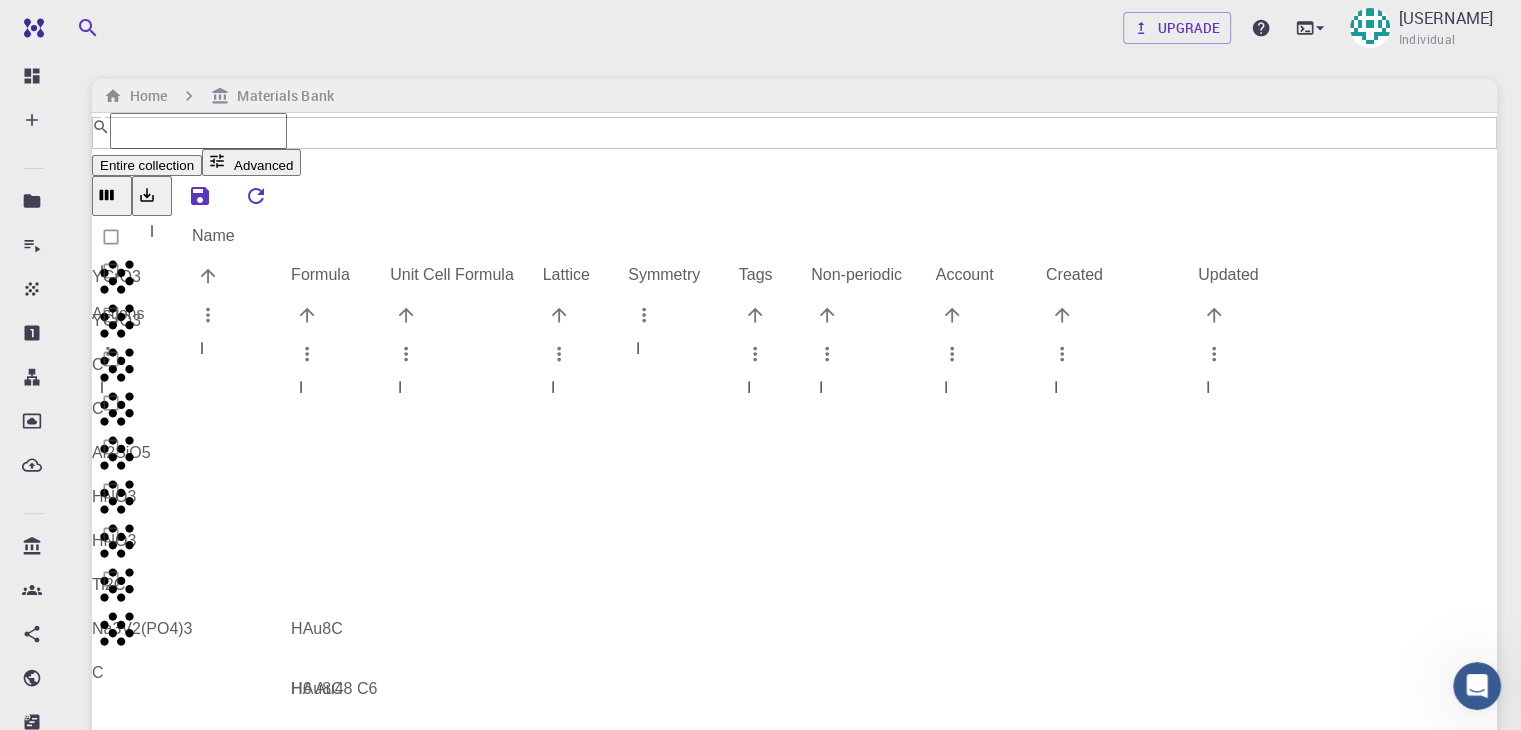 scroll, scrollTop: 582, scrollLeft: 0, axis: vertical 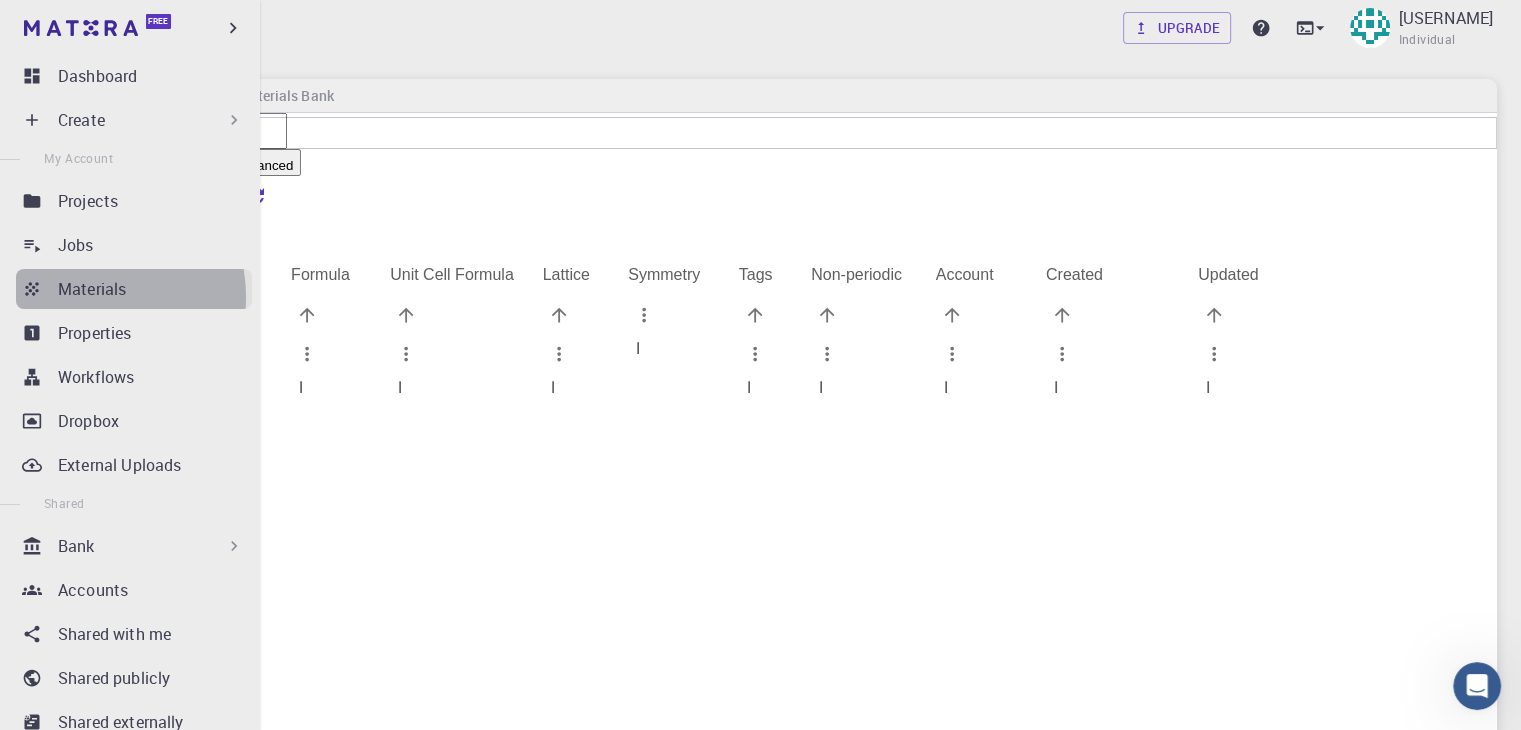click on "Materials" at bounding box center [92, 289] 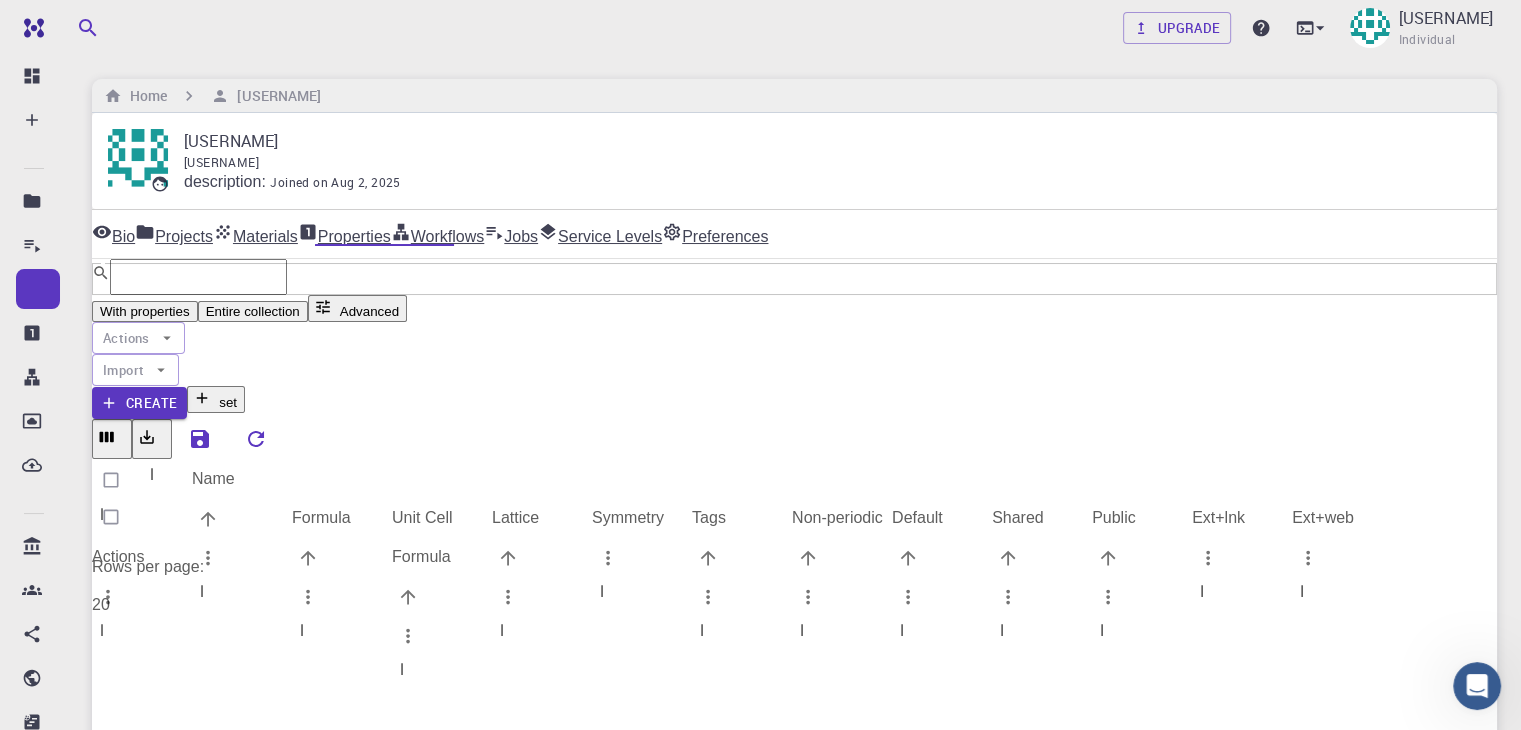 click on "Actions Import Create set" at bounding box center [794, 370] 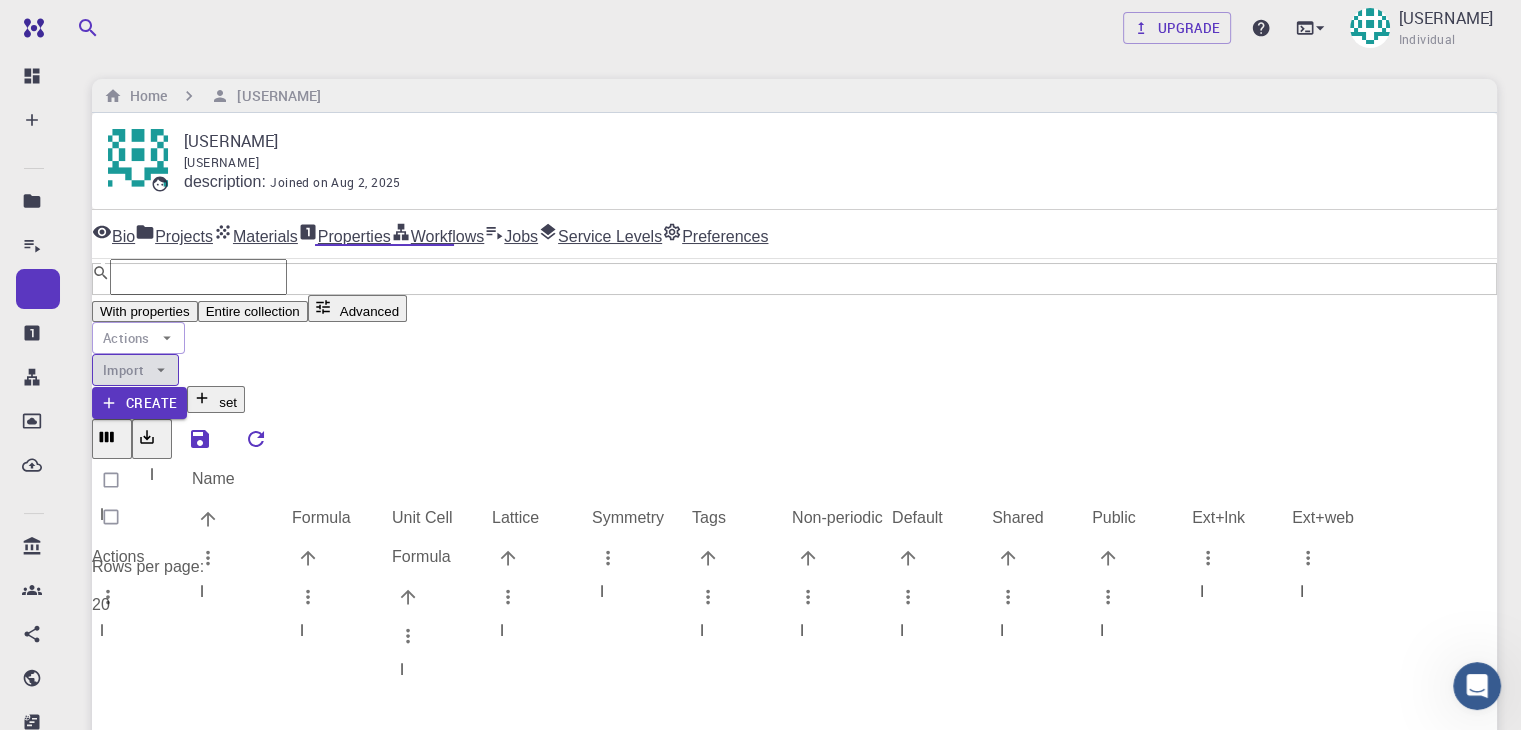 click on "Import" at bounding box center [135, 370] 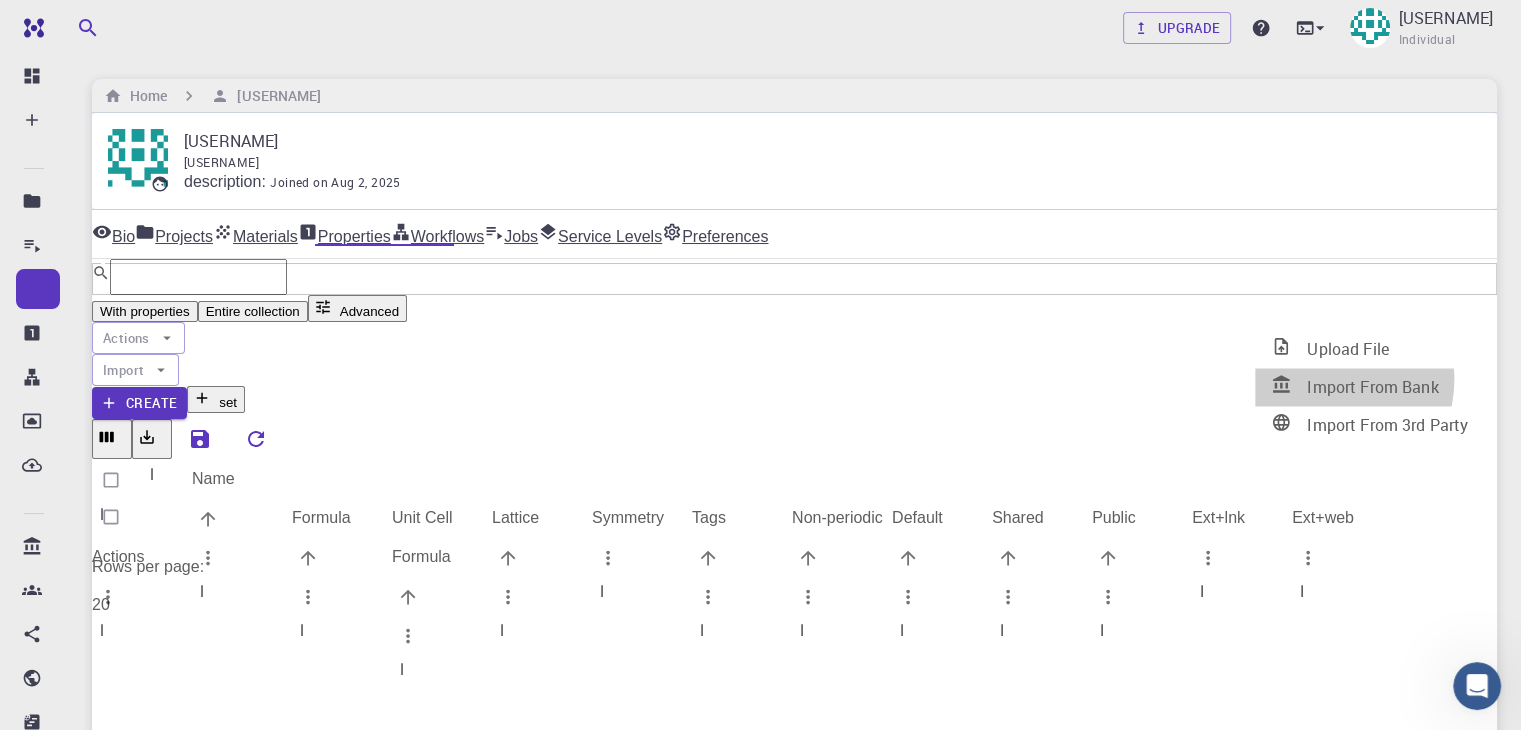 click on "Import From Bank" at bounding box center (1372, 387) 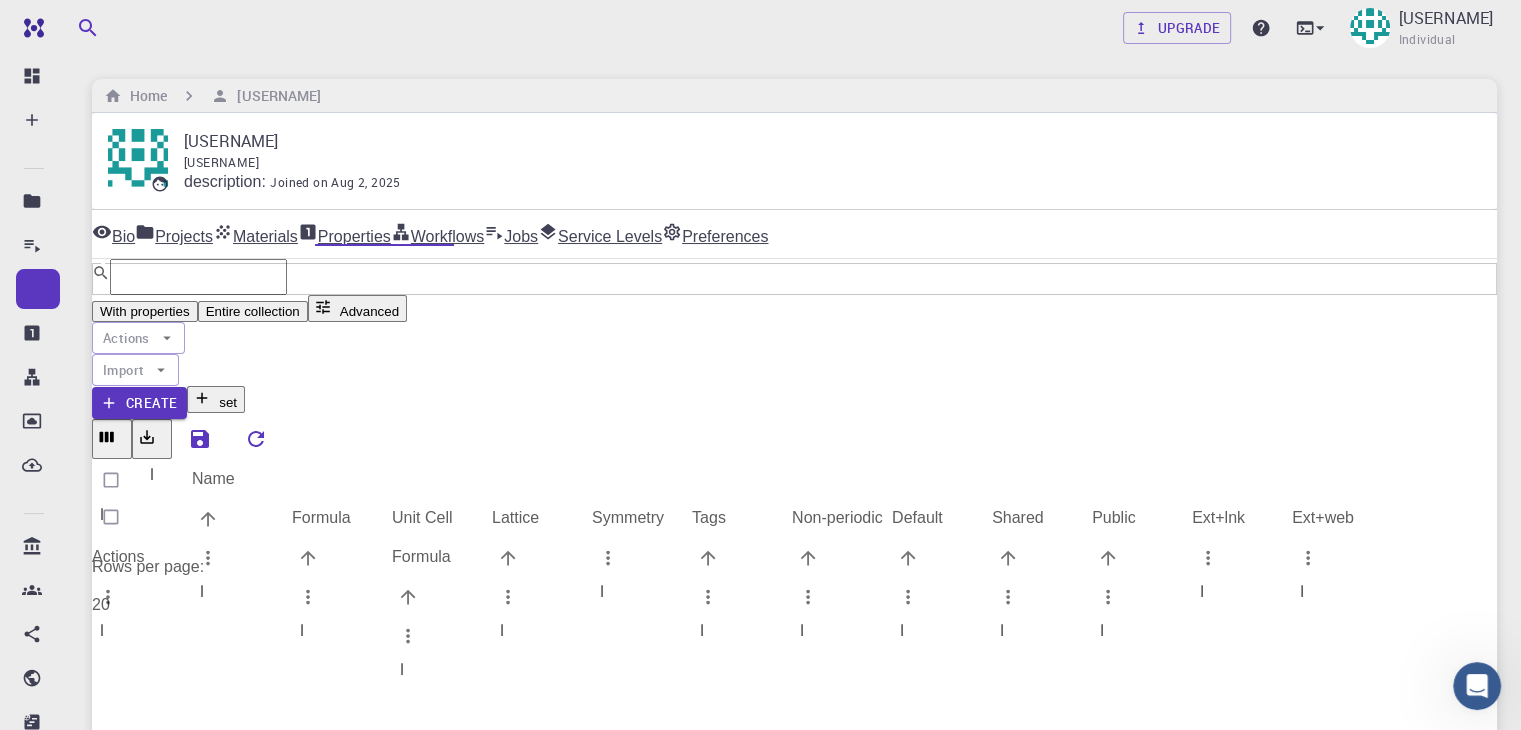 scroll, scrollTop: 304, scrollLeft: 0, axis: vertical 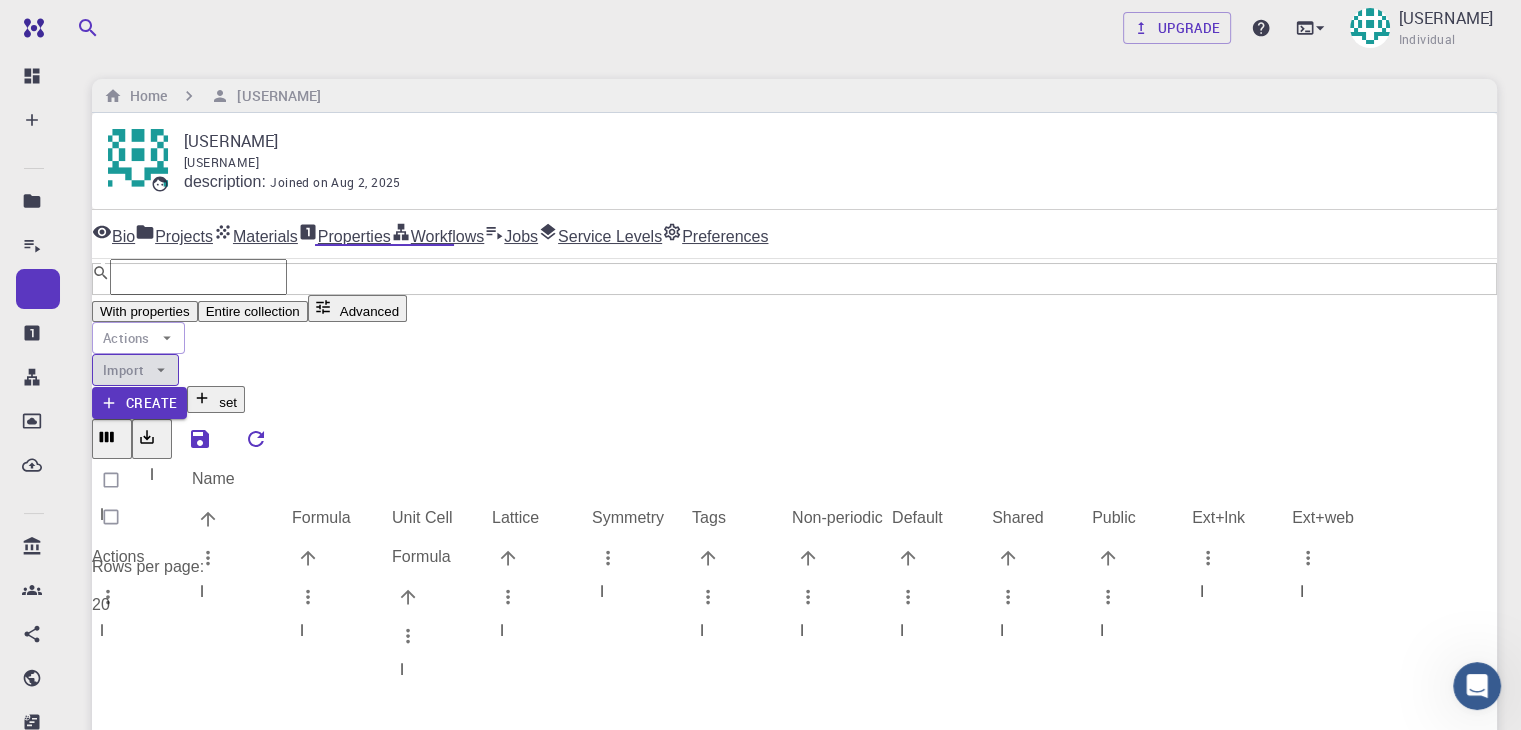 click on "Import" at bounding box center [135, 370] 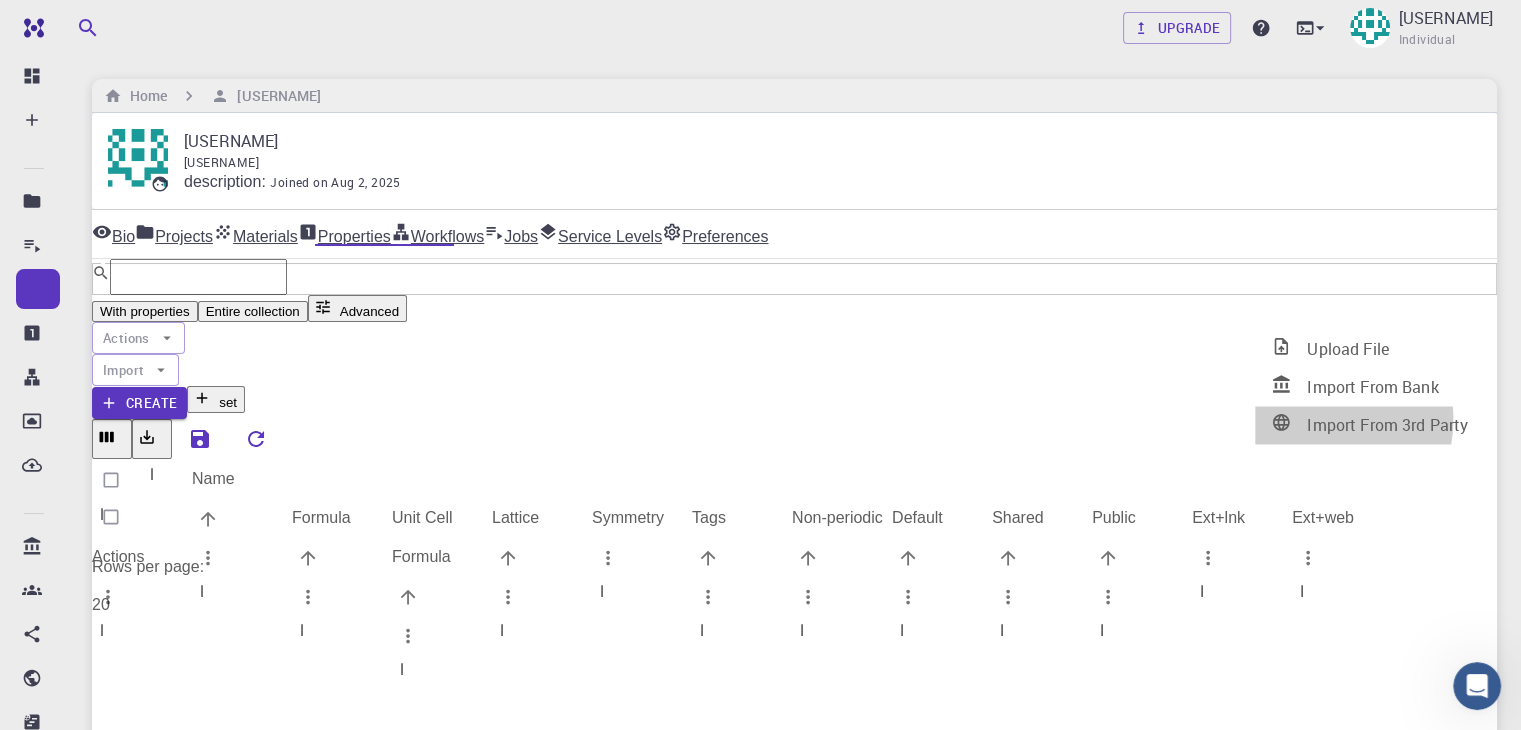 click at bounding box center (1289, 425) 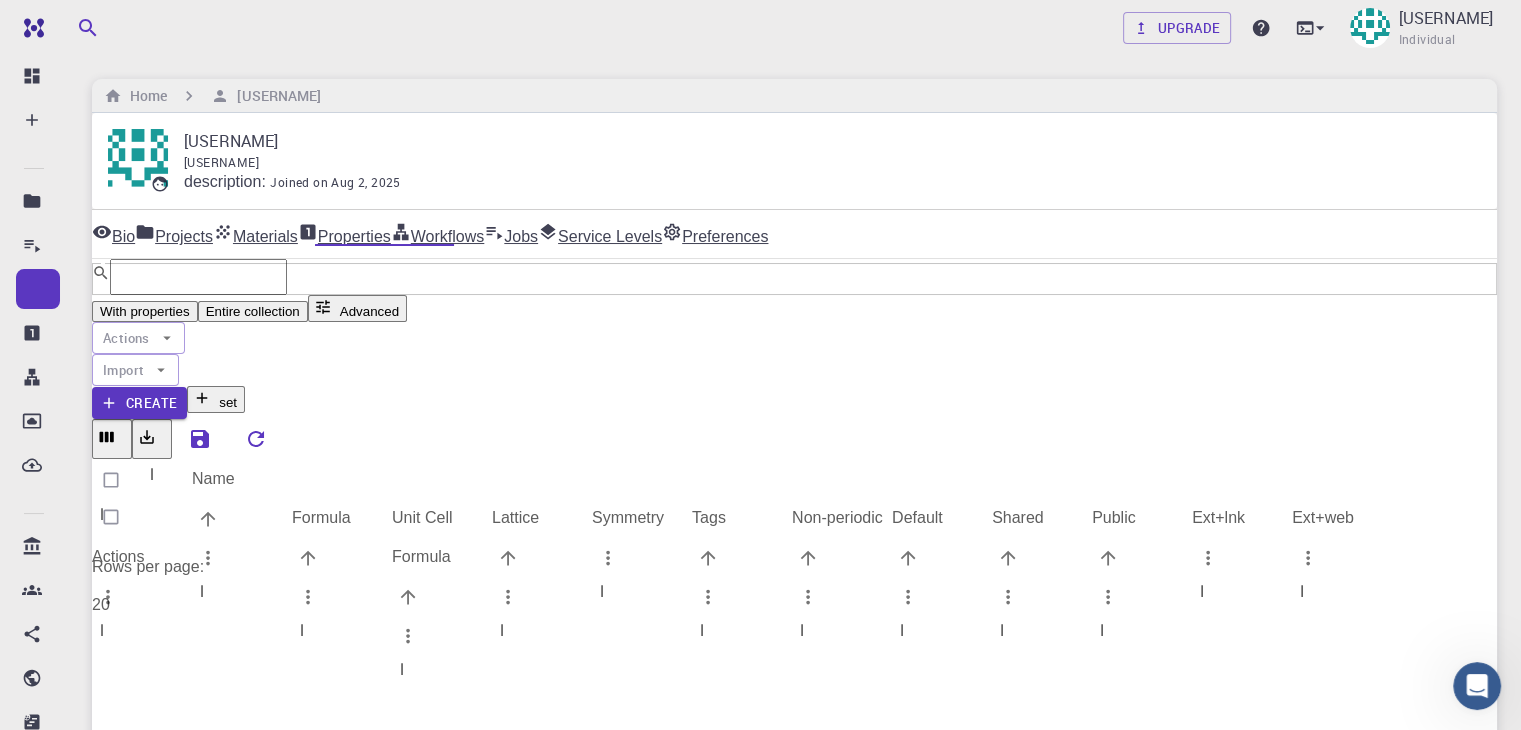 click 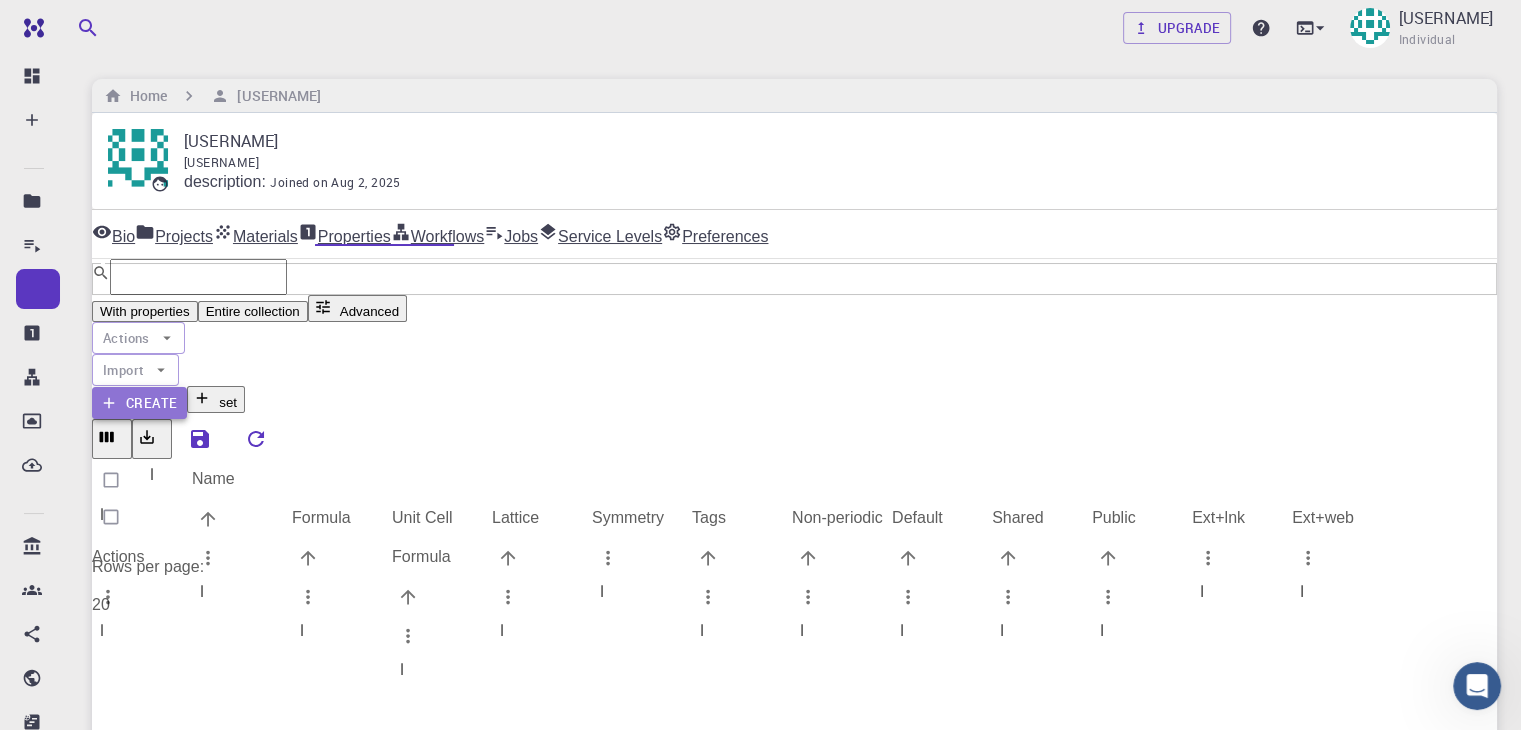 click on "Create" at bounding box center (139, 403) 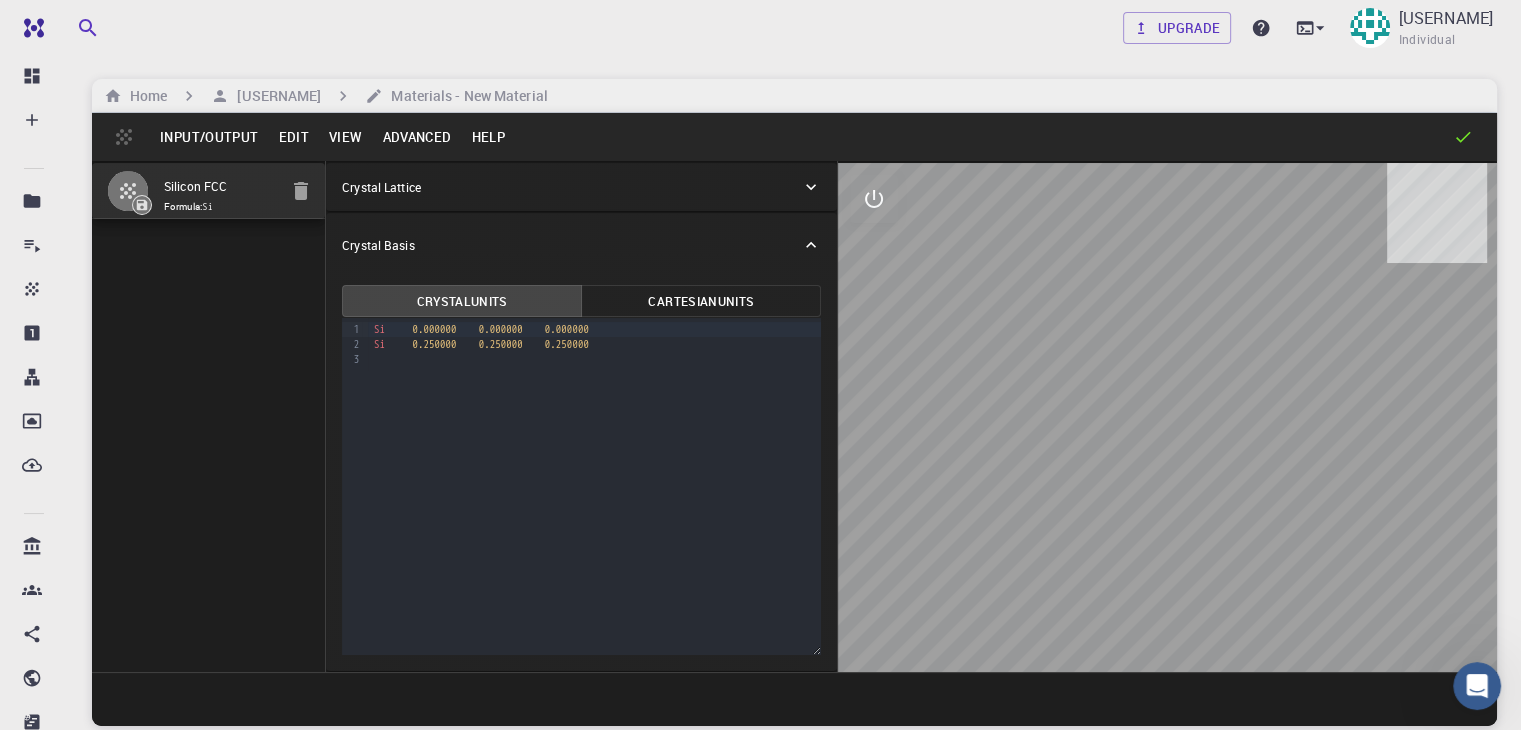 click 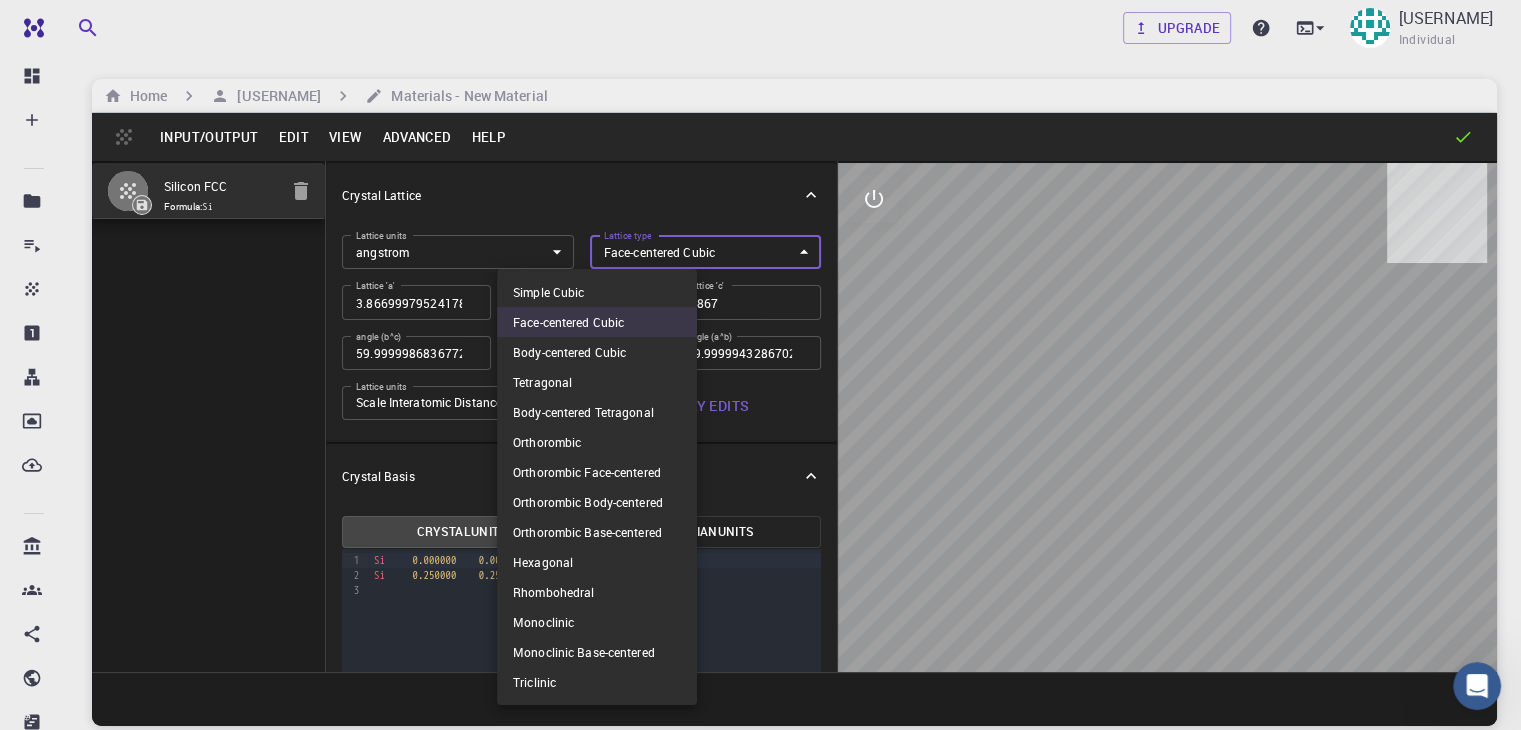 click on "Upgrade [USERNAME] Individual Home [USERNAME] Materials - New Material Input/Output Edit View Advanced Help Silicon FCC Formula:  Si Crystal Lattice Lattice units angstrom angstrom Lattice units Lattice type Face-centered Cubic FCC Lattice type Lattice 'a' 3.8669997952417843 Lattice 'a' Lattice 'b' 3.8669998461227024 Lattice 'b' Lattice 'c' 3.867 Lattice 'c' angle (b^c) 59.9999986836772 angle (b^c) angle (a^c) 59.999998248423154 angle (a^c) angle (a^b) 59.99999432867027 angle (a^b) Lattice units Scale Interatomic Distances 0 Lattice units Apply Edits Crystal Basis Crystal  Units Cartesian  Units 9 1 2 3 › Si       0.000000      0.000000      0.000000   Si" at bounding box center [760, 441] 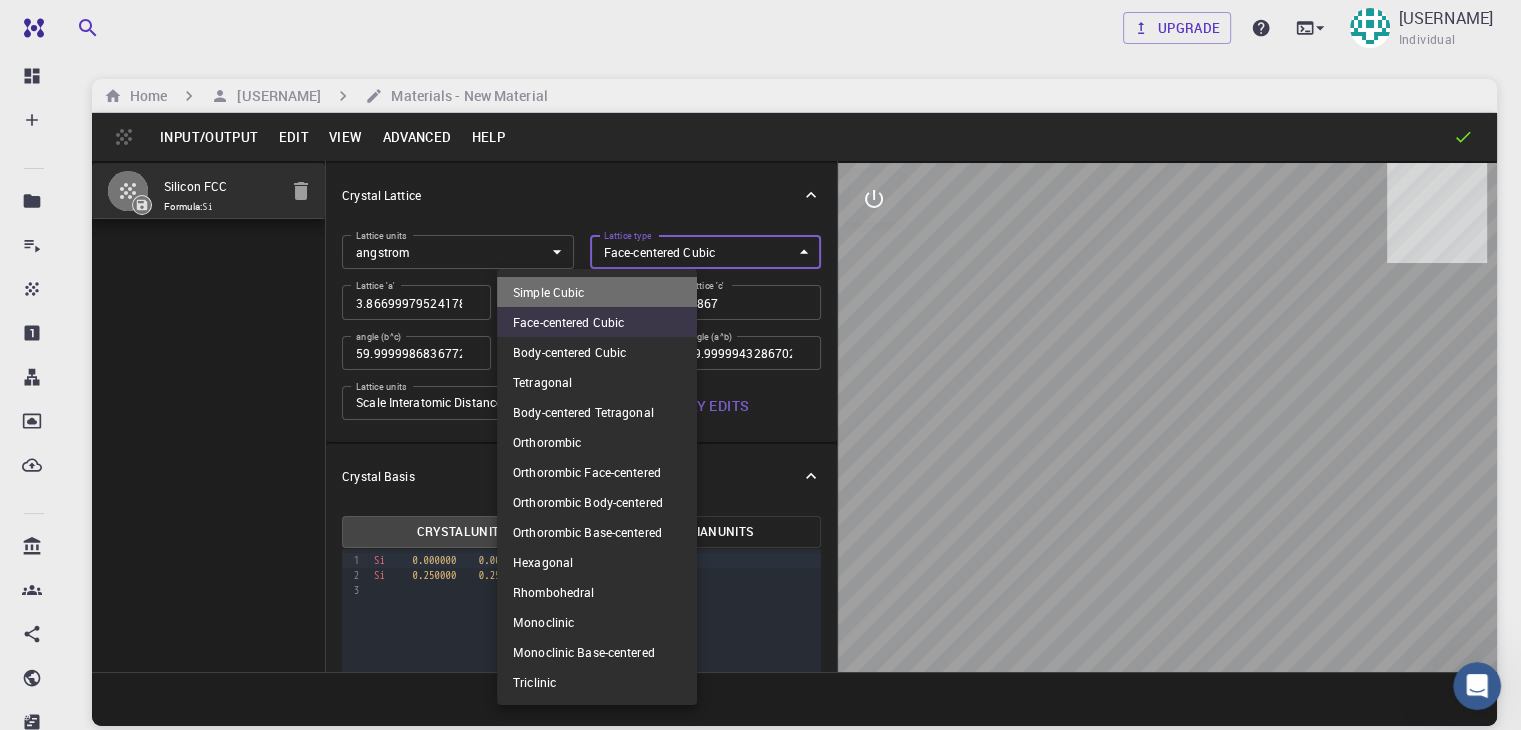 click on "Simple Cubic" at bounding box center (597, 292) 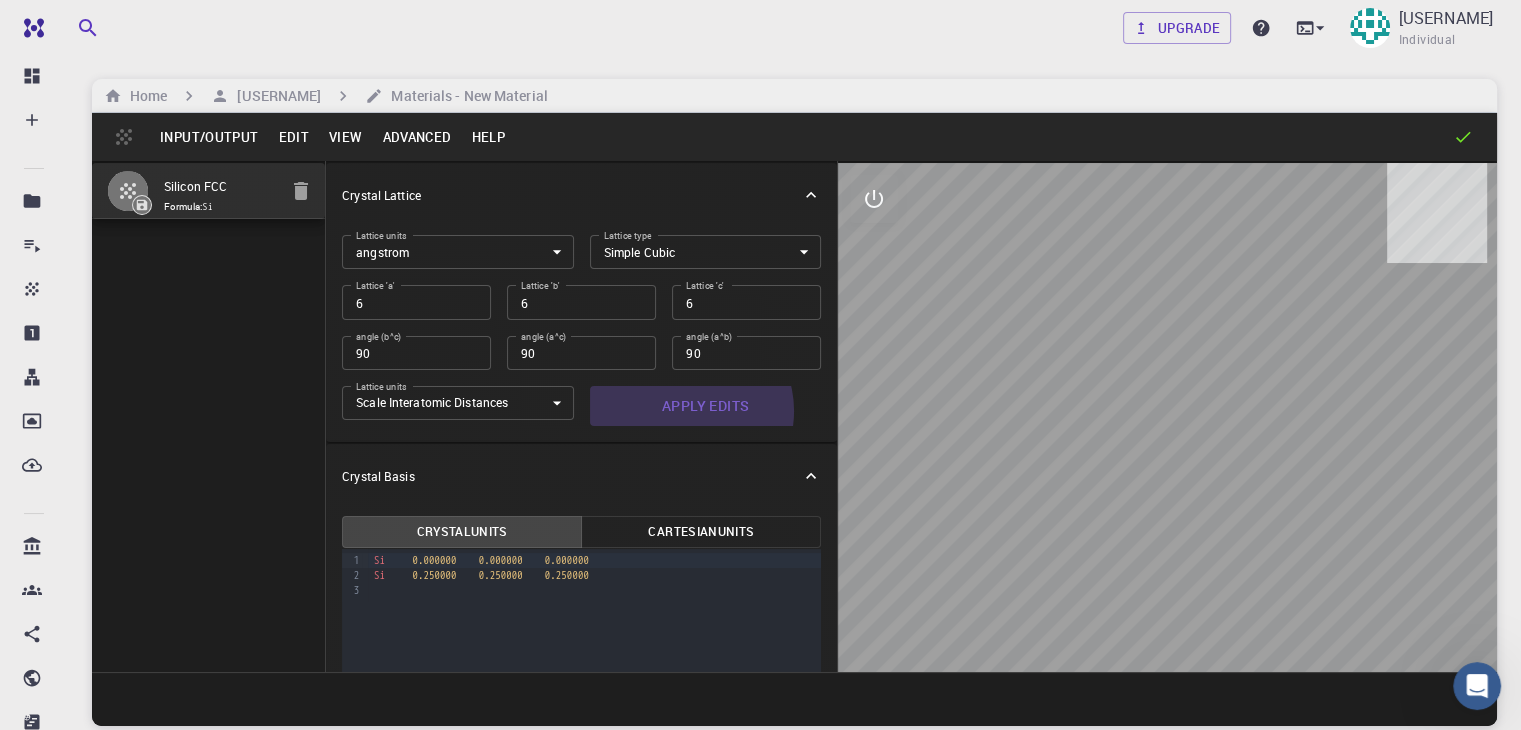 click on "Apply Edits" at bounding box center (706, 406) 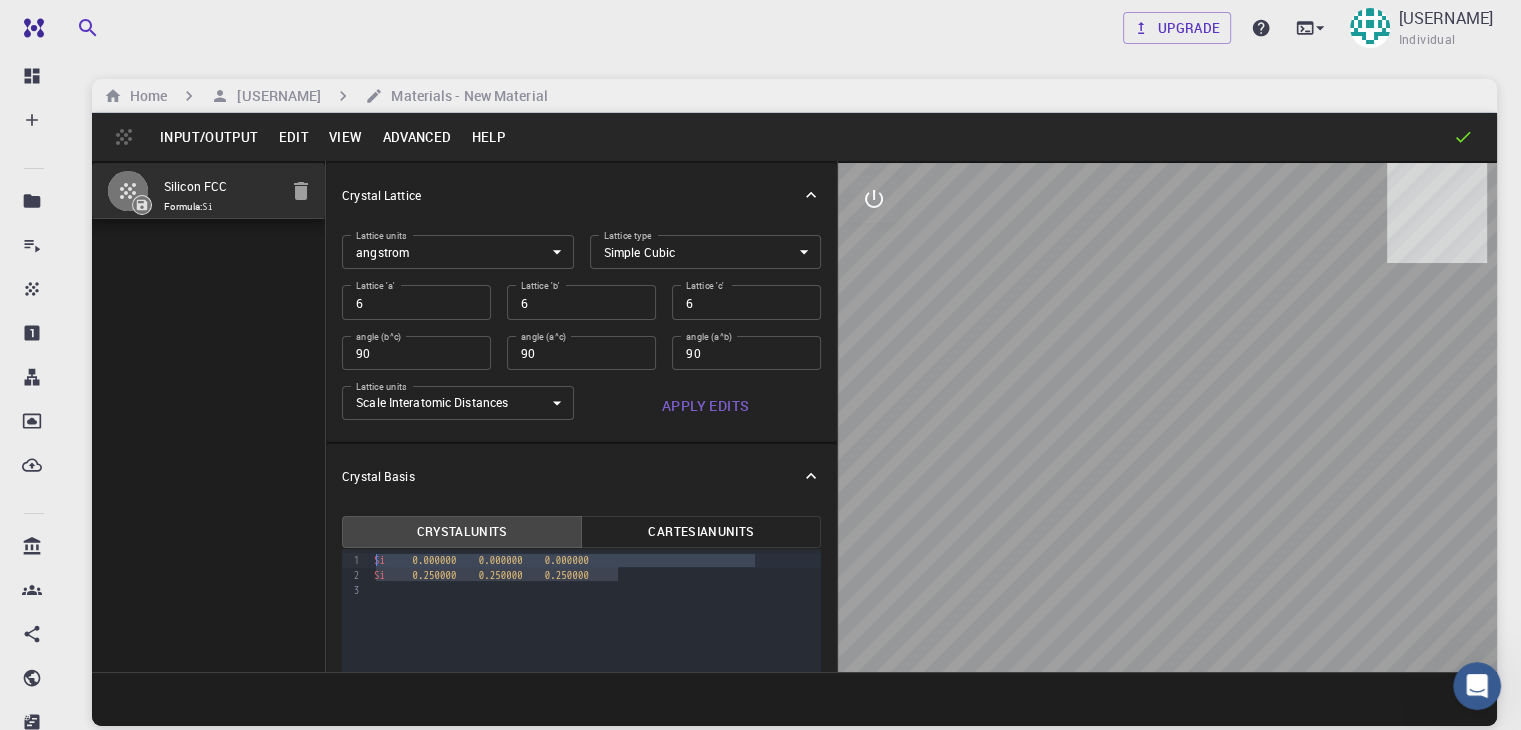 drag, startPoint x: 555, startPoint y: 572, endPoint x: 300, endPoint y: 557, distance: 255.4408 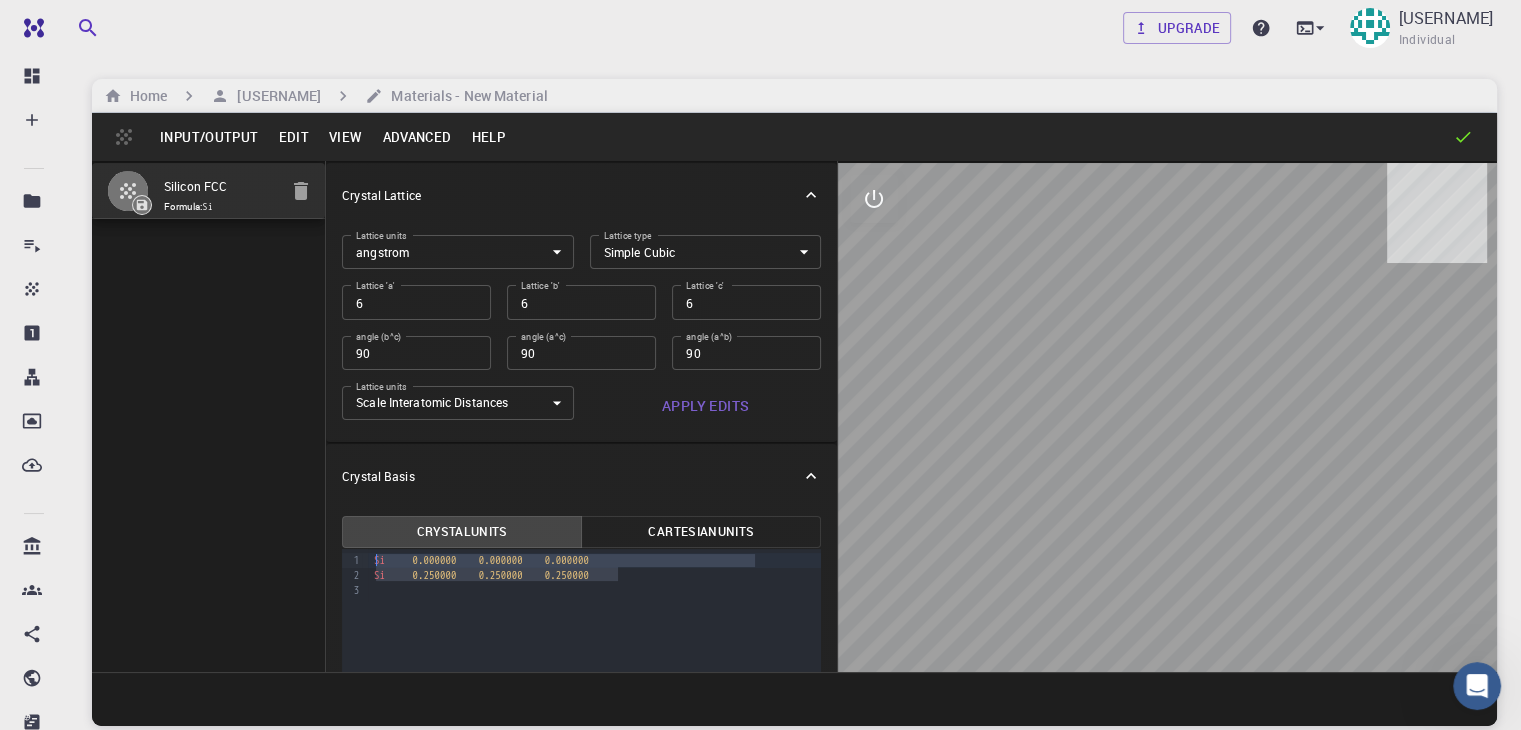 click on "9 1 2 3 › Si       0.000000      0.000000      0.000000   Si       0.250000      0.250000      0.250000" at bounding box center (581, 717) 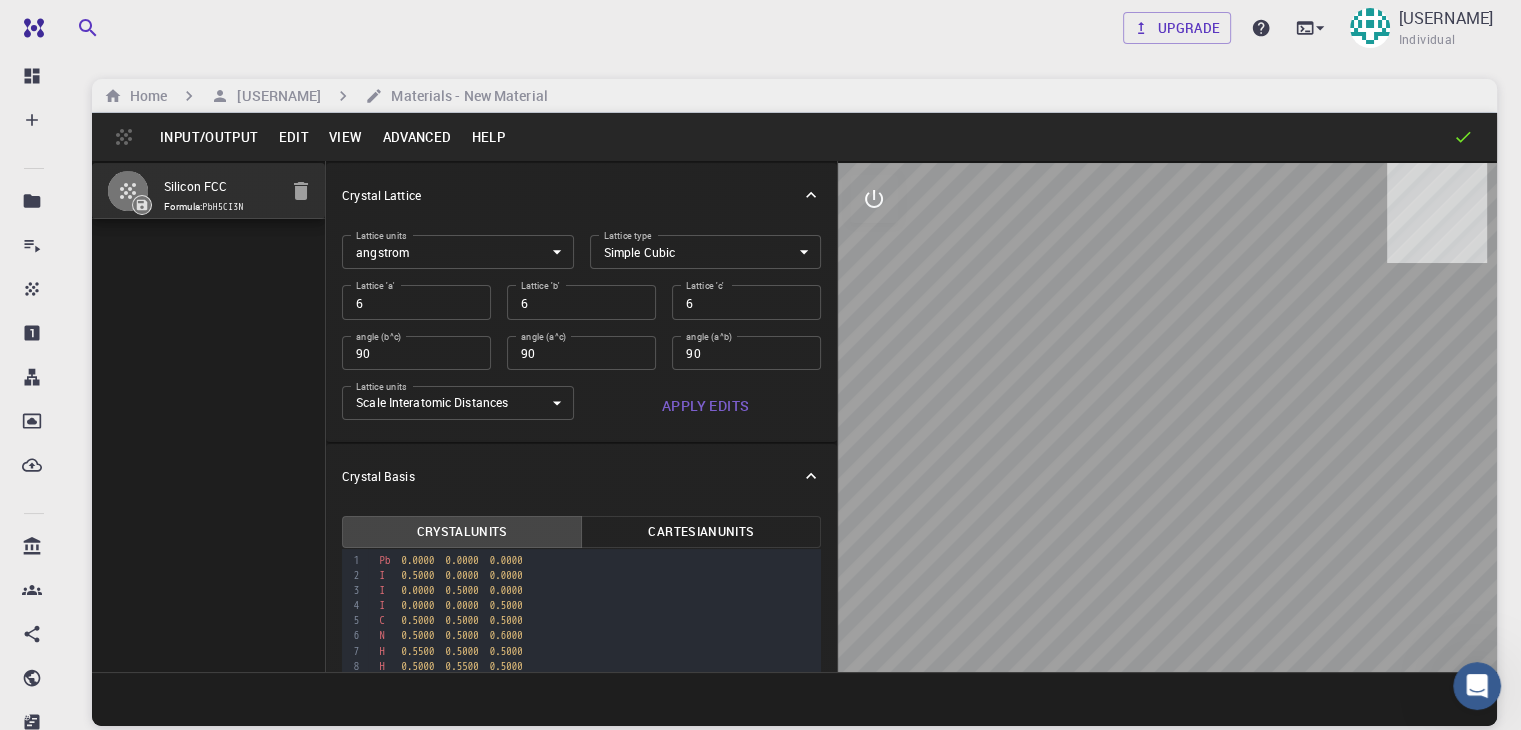 scroll, scrollTop: 49, scrollLeft: 0, axis: vertical 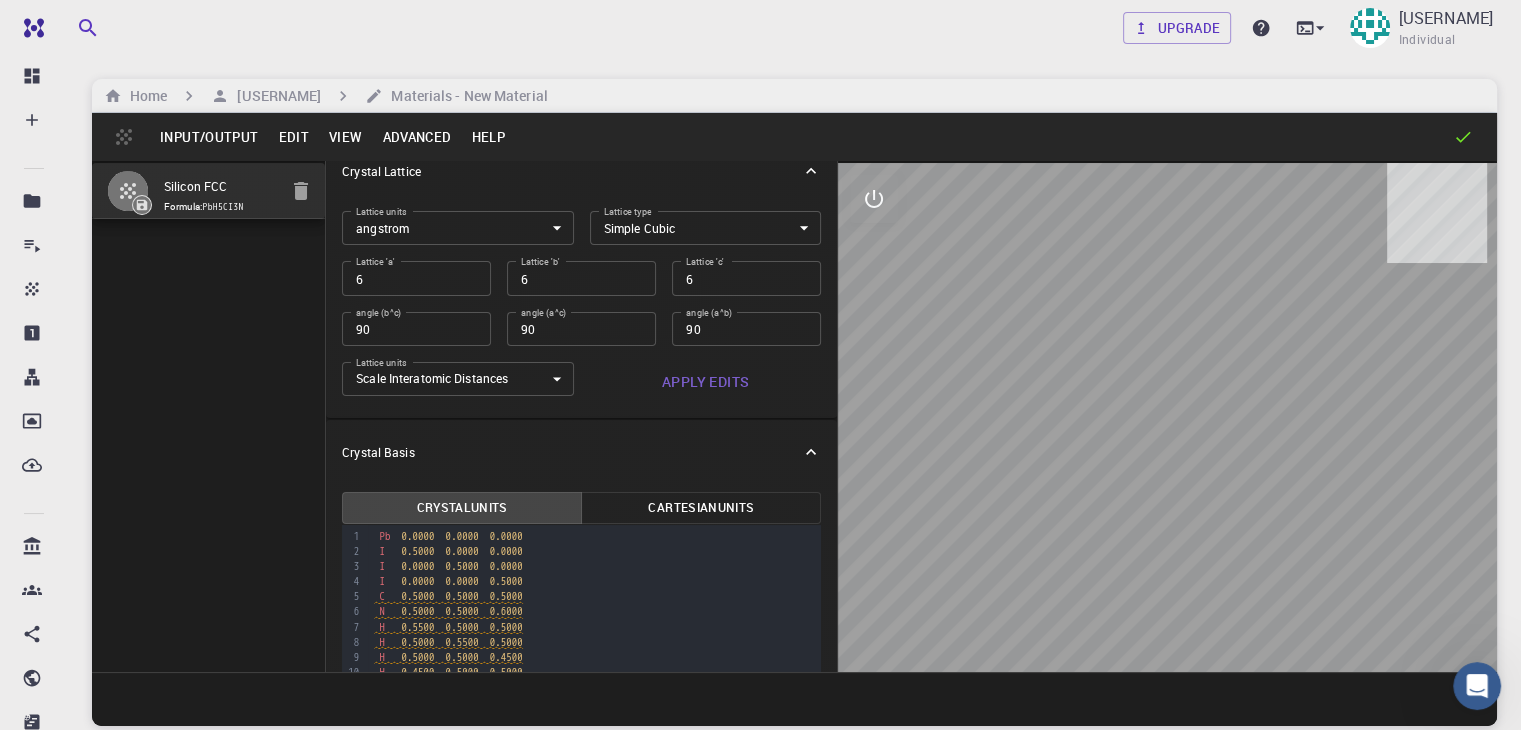 drag, startPoint x: 956, startPoint y: 447, endPoint x: 1016, endPoint y: 417, distance: 67.08204 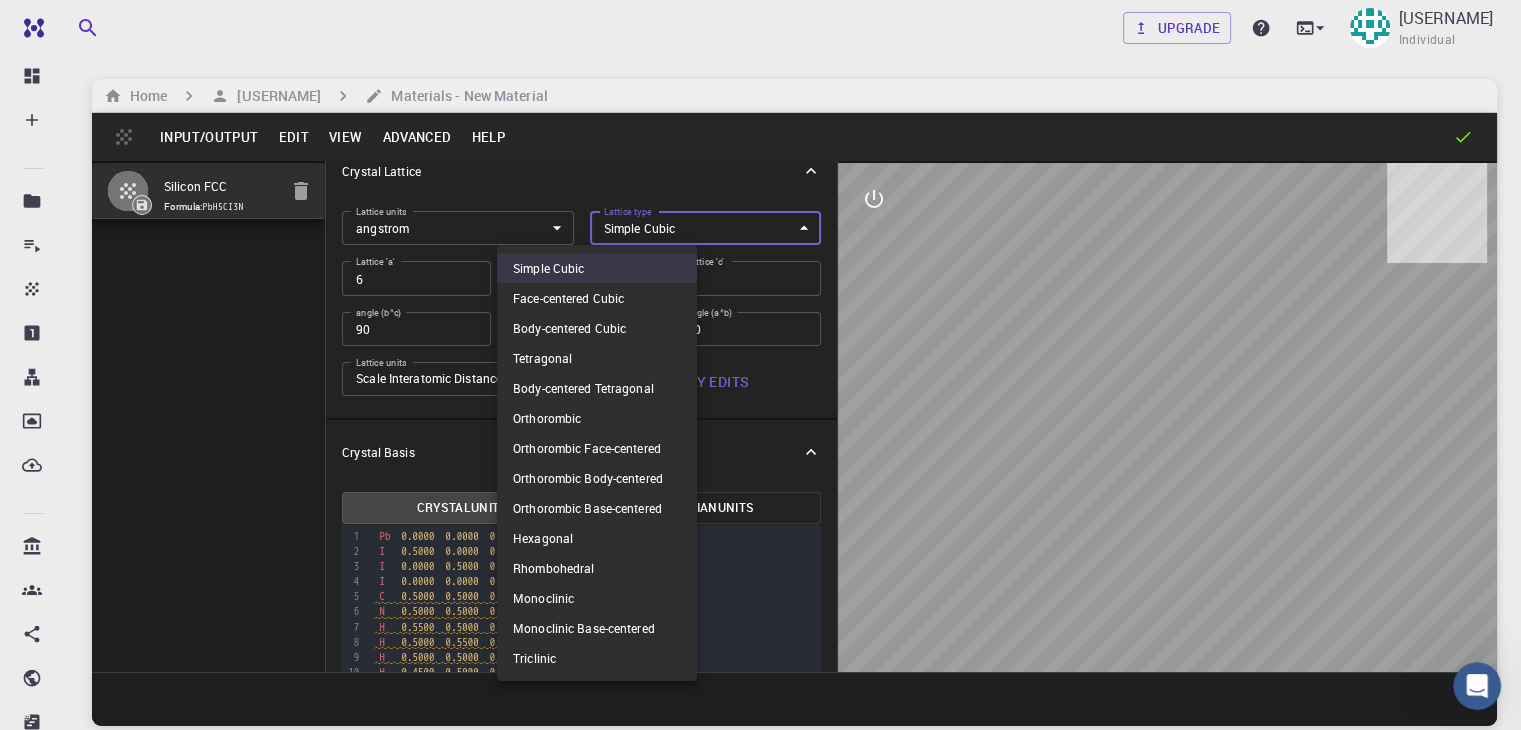 click on "Upgrade [USERNAME] Individual Home [USERNAME] Materials - New Material Input/Output Edit View Advanced Help Silicon FCC Formula:  PbH5CI3N Crystal Lattice Lattice units angstrom angstrom Lattice units Lattice type Simple Cubic CUB Lattice type Lattice 'a' 6 Lattice 'a' Lattice 'b' 6 Lattice 'b' Lattice 'c' 6 Lattice 'c' angle (b^c) 90 angle (b^c) angle (a^c) 90 angle (a^c) angle (a^b) 90 angle (a^b) Lattice units Scale Interatomic Distances 0 Lattice units Apply Edits Crystal Basis Crystal  Units Cartesian  Units 99 1 2 3 4 5 6 7 8 9 10 11 12 ›   Pb    0.0000    0.0000    0.0000   I     0.5000    0.0000    0.0000   I     0.0000    0.5000    0.0000   I     0.0000" at bounding box center (760, 441) 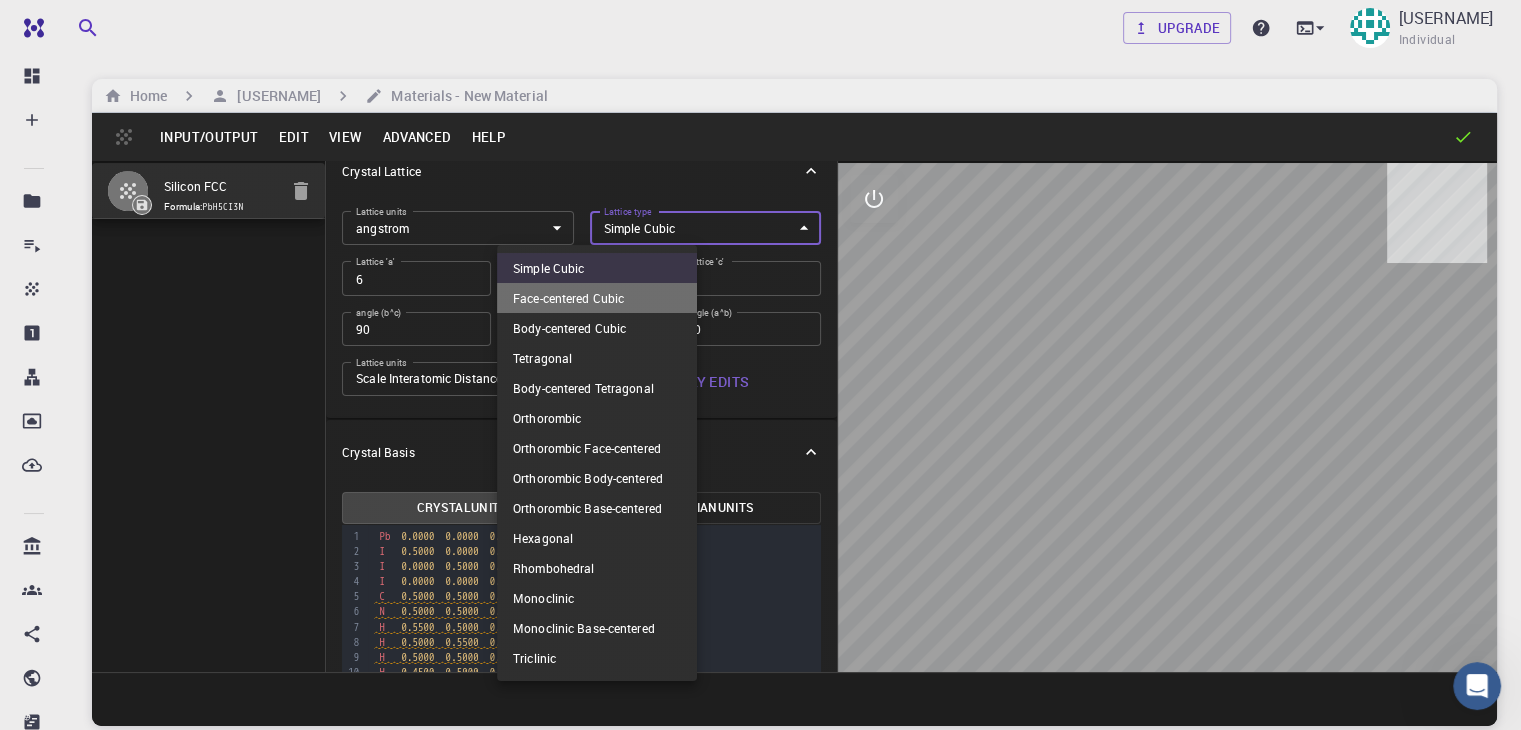 click on "Face-centered Cubic" at bounding box center [597, 298] 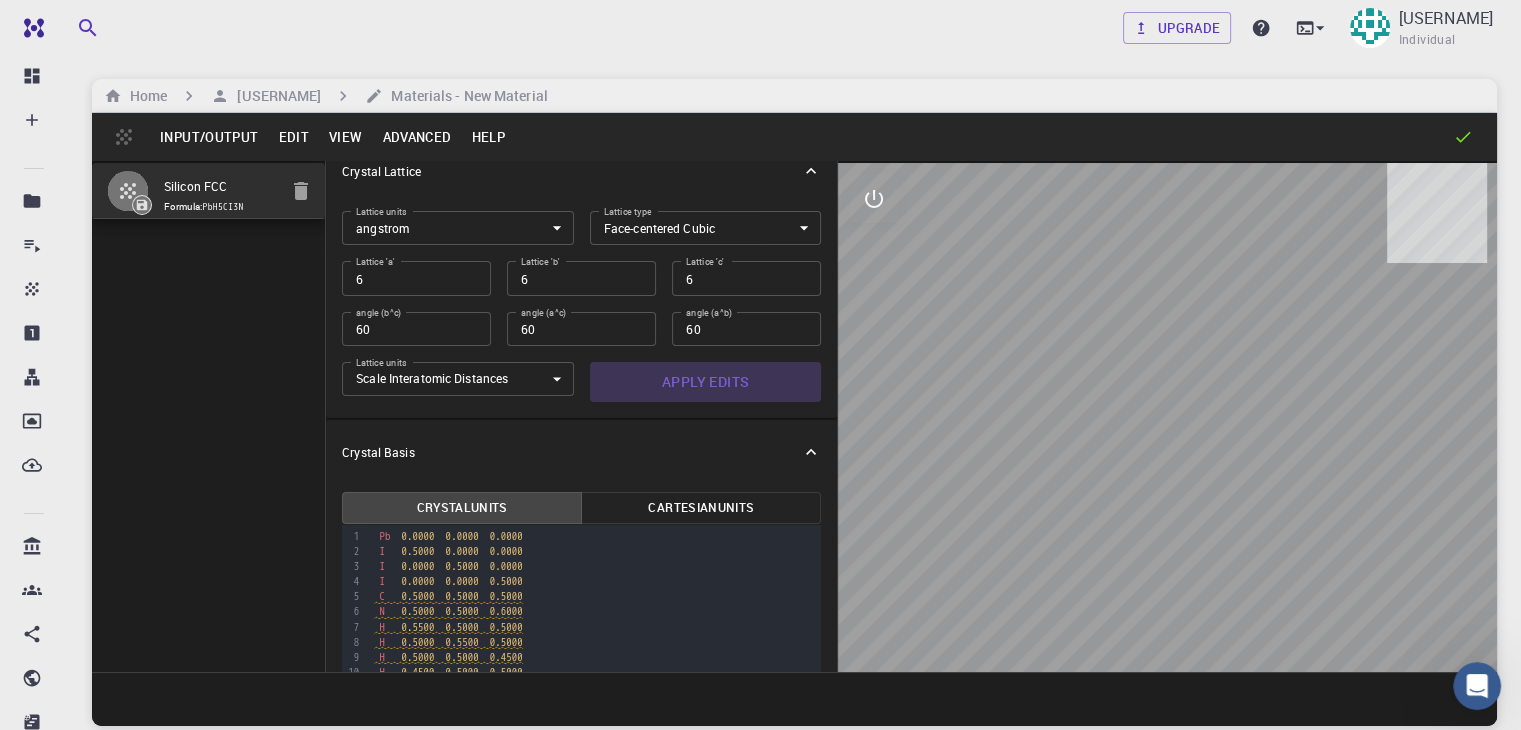 click on "Apply Edits" at bounding box center (706, 382) 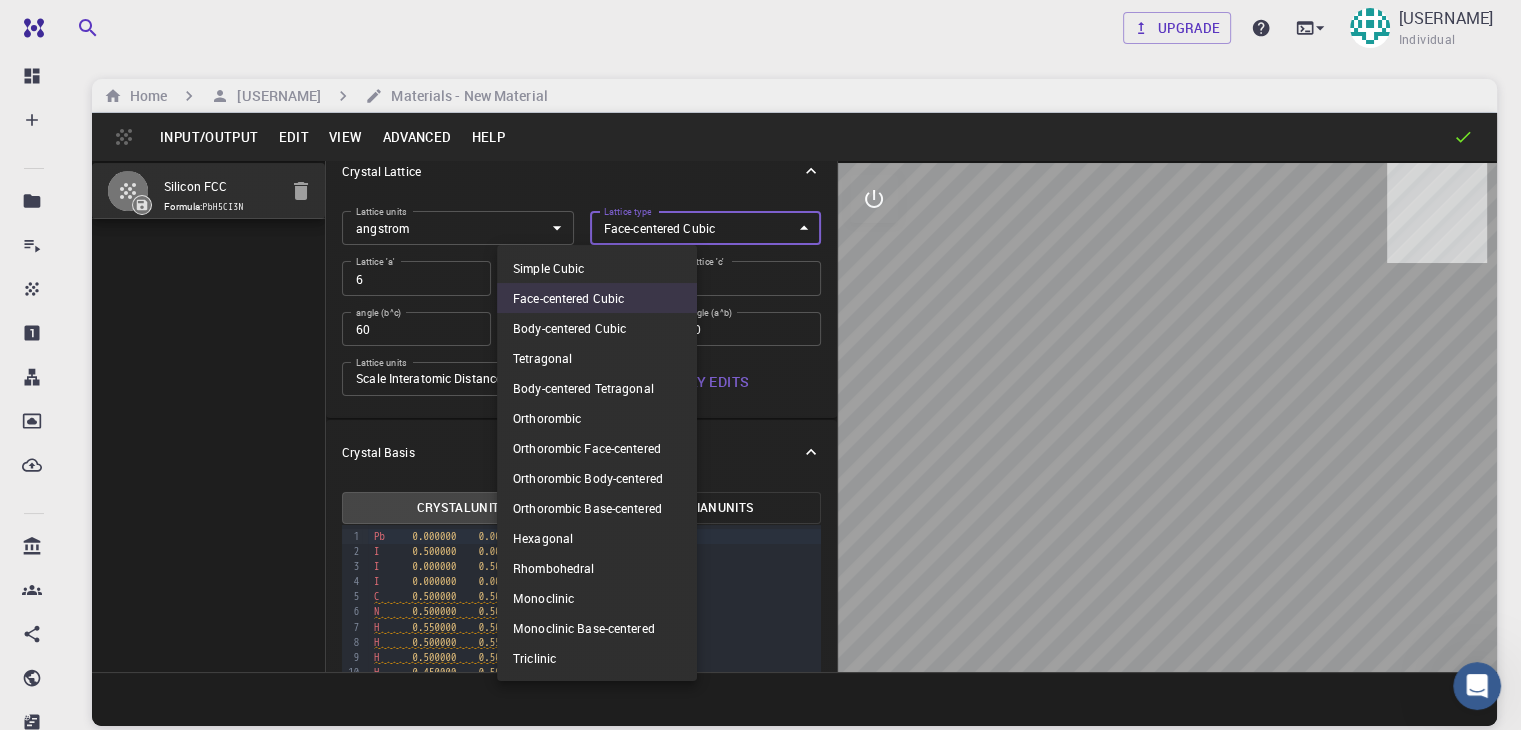 click on "Upgrade [USERNAME] Individual Home [USERNAME] Materials - New Material Input/Output Edit View Advanced Help Silicon FCC Formula:  PbH5CI3N Crystal Lattice Lattice units angstrom angstrom Lattice units Lattice type Face-centered Cubic FCC Lattice type Lattice 'a' 6 Lattice 'a' Lattice 'b' 6 Lattice 'b' Lattice 'c' 6 Lattice 'c' angle (b^c) 60 angle (b^c) angle (a^c) 60 angle (a^c) angle (a^b) 60 angle (a^b) Lattice units Scale Interatomic Distances 0 Lattice units Apply Edits Crystal Basis Crystal  Units Cartesian  Units 99 1 2 3 4 5 6 7 8 9 10 11 12 › Pb       0.000000      0.000000      0.000000   I        0.500000      0.000000      0.000000   I        0.000000" at bounding box center (760, 441) 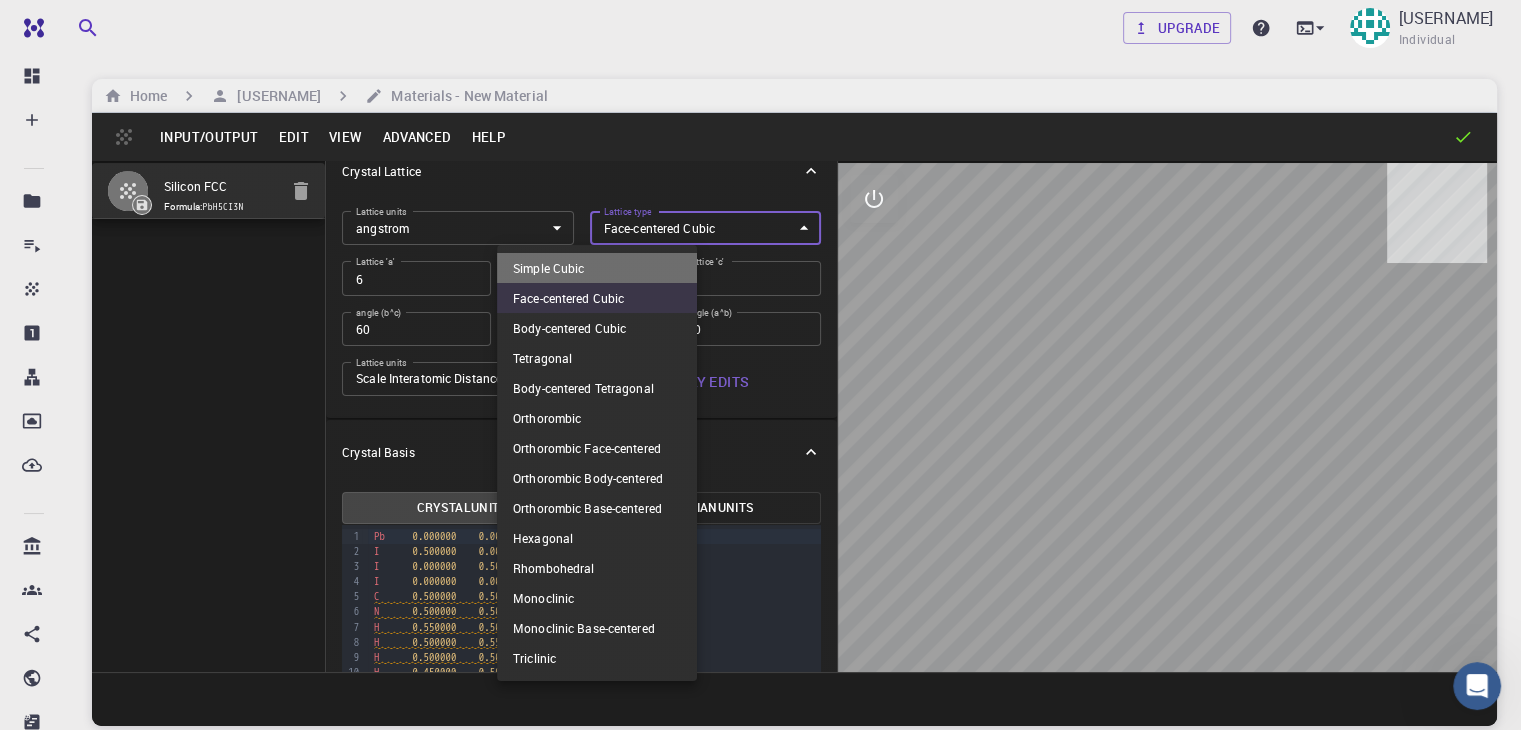 click on "Simple Cubic" at bounding box center [597, 268] 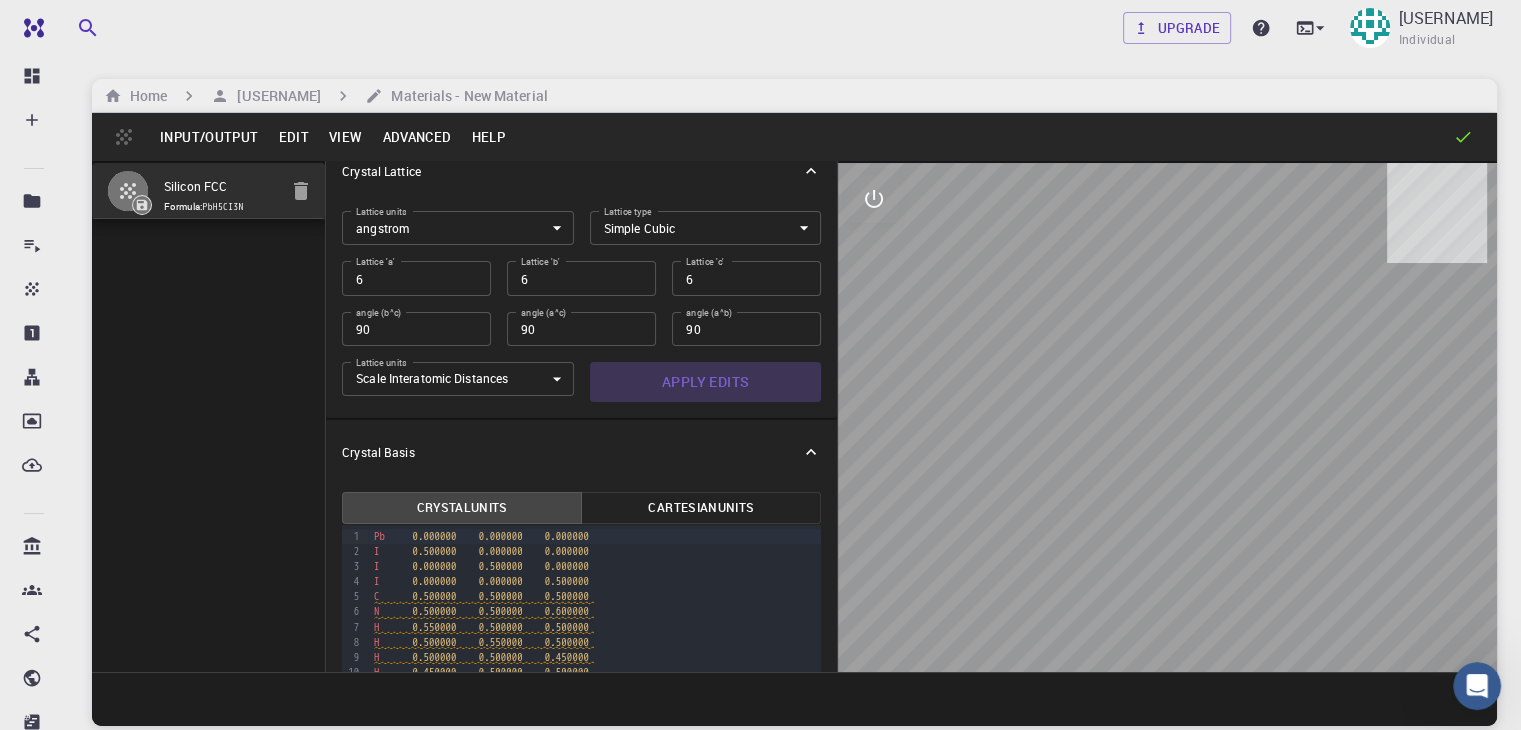 click on "Apply Edits" at bounding box center (706, 382) 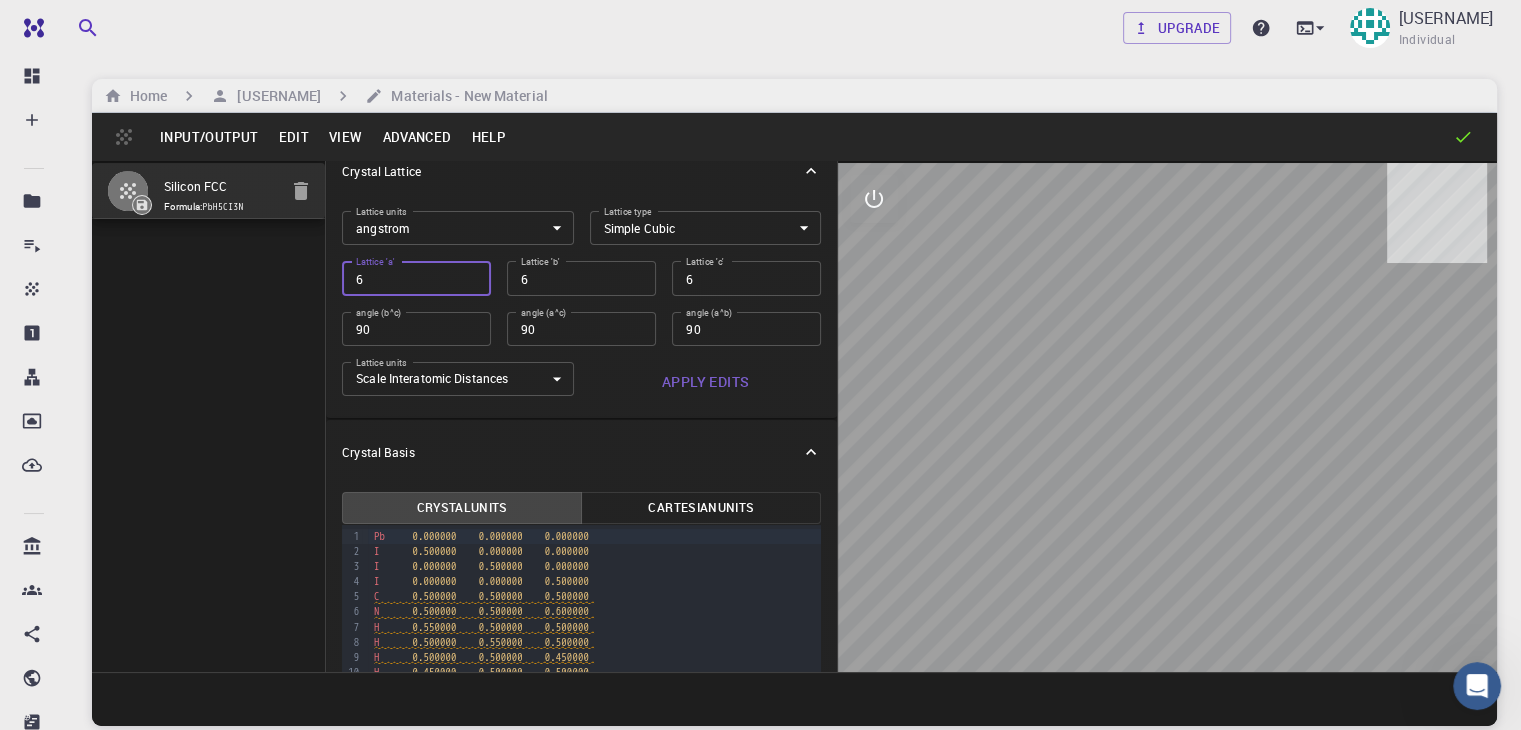click on "6" at bounding box center (416, 278) 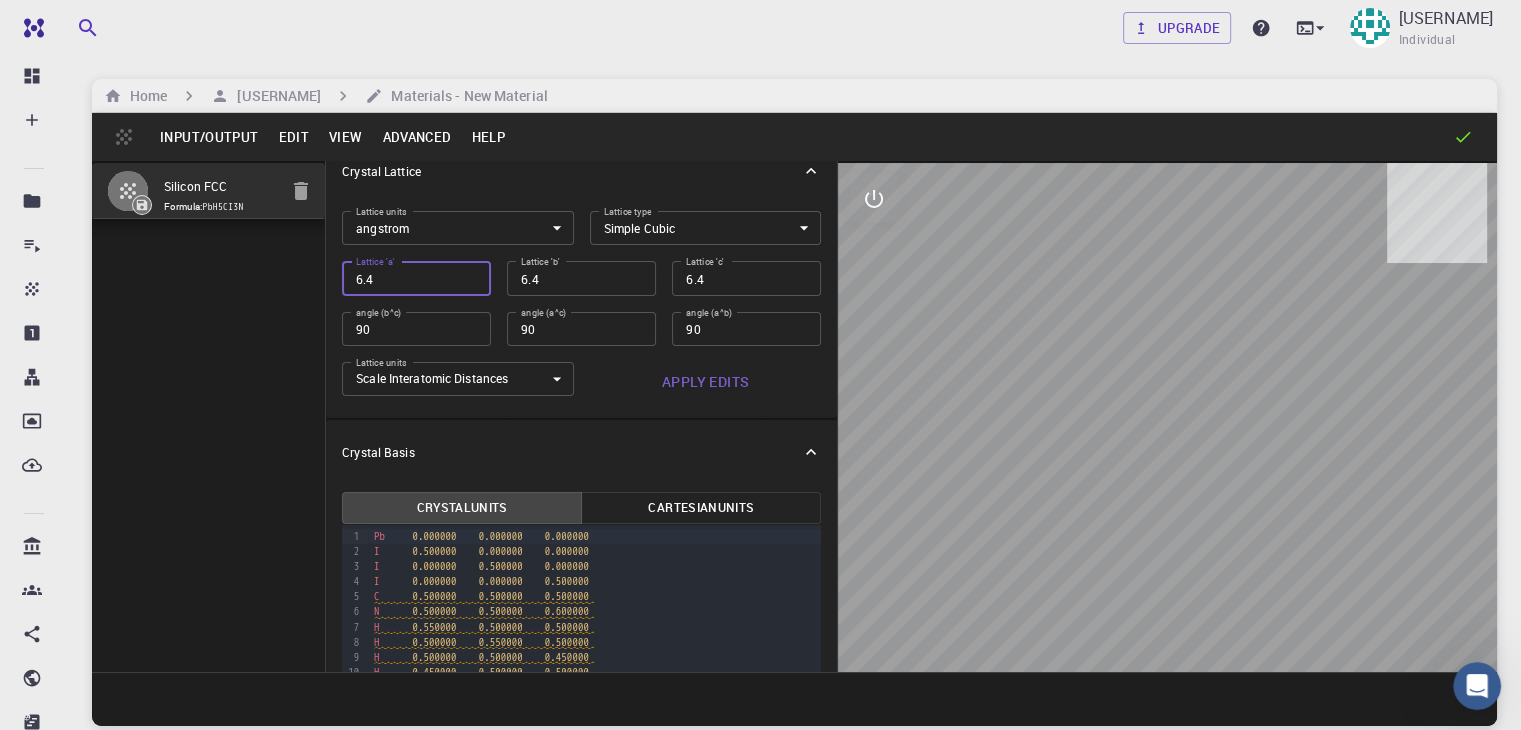 click on "Apply Edits" at bounding box center (706, 382) 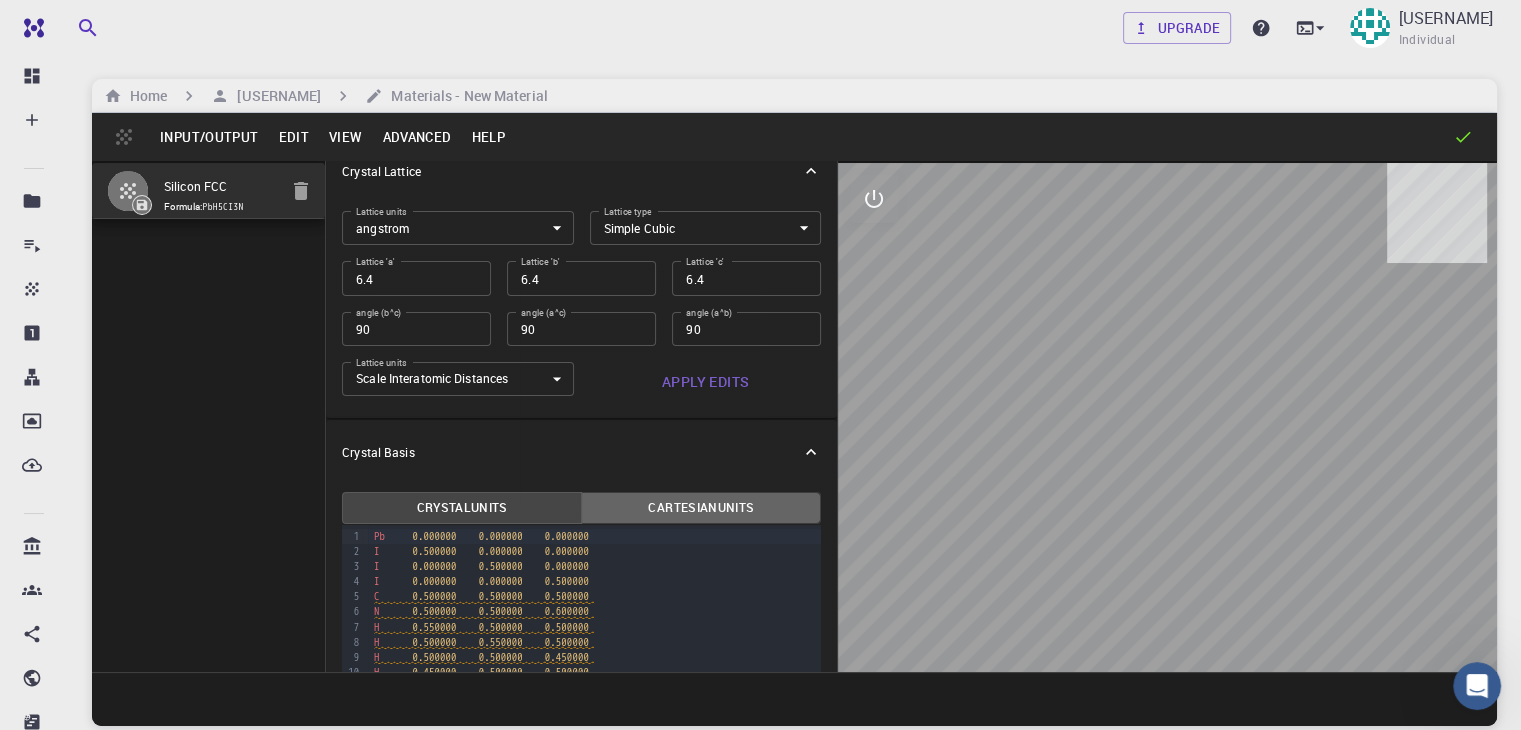 click on "Cartesian  Units" at bounding box center [701, 508] 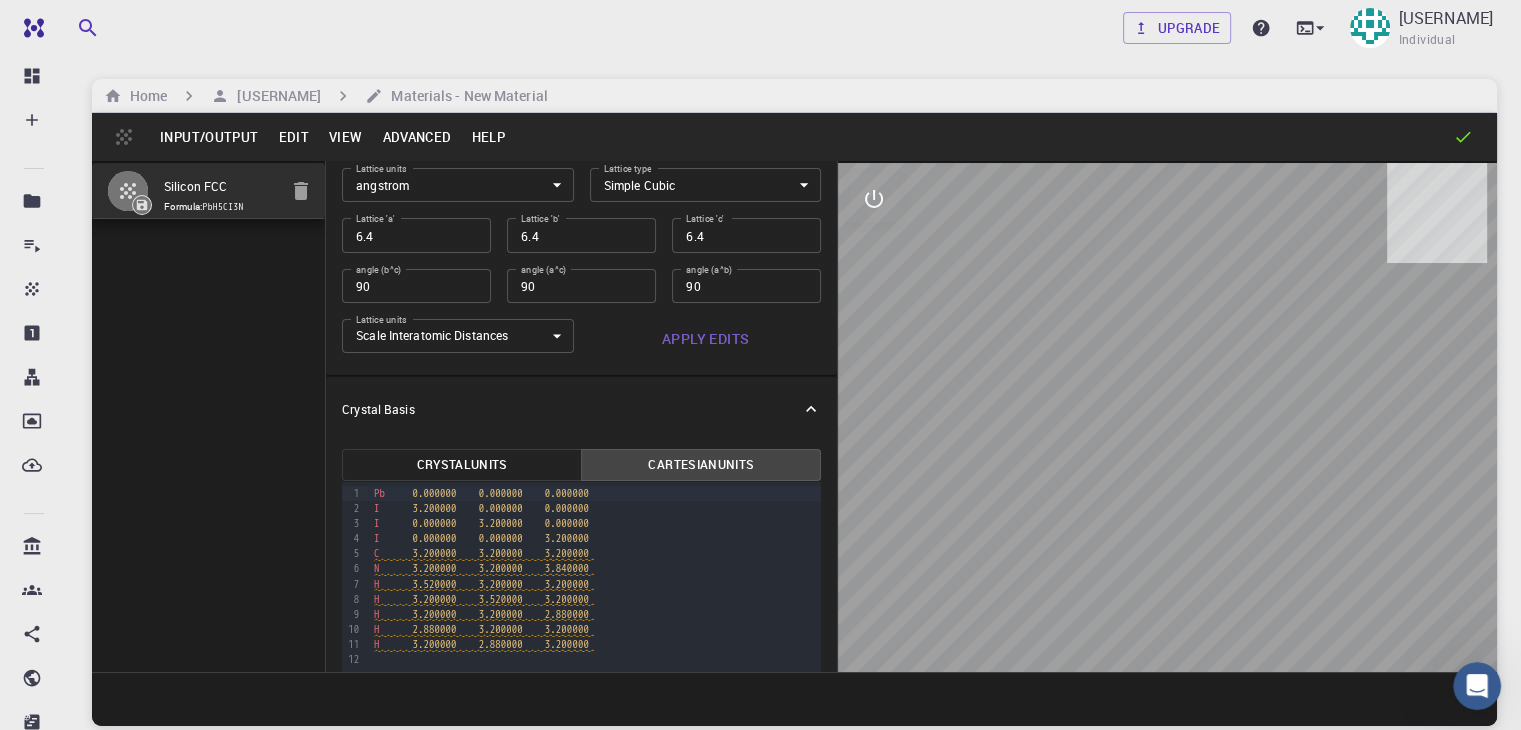 scroll, scrollTop: 64, scrollLeft: 0, axis: vertical 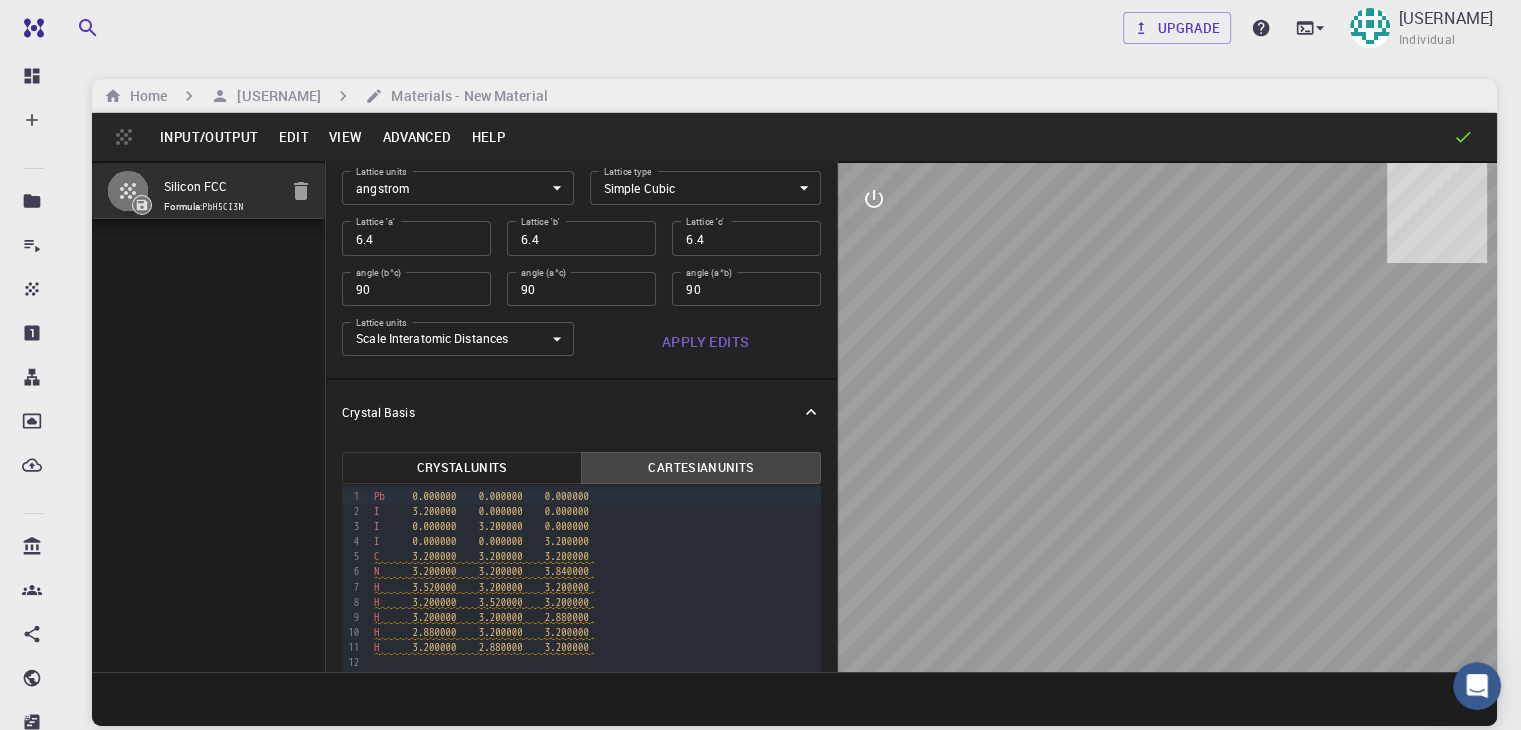 click on "Crystal  Units" at bounding box center (462, 468) 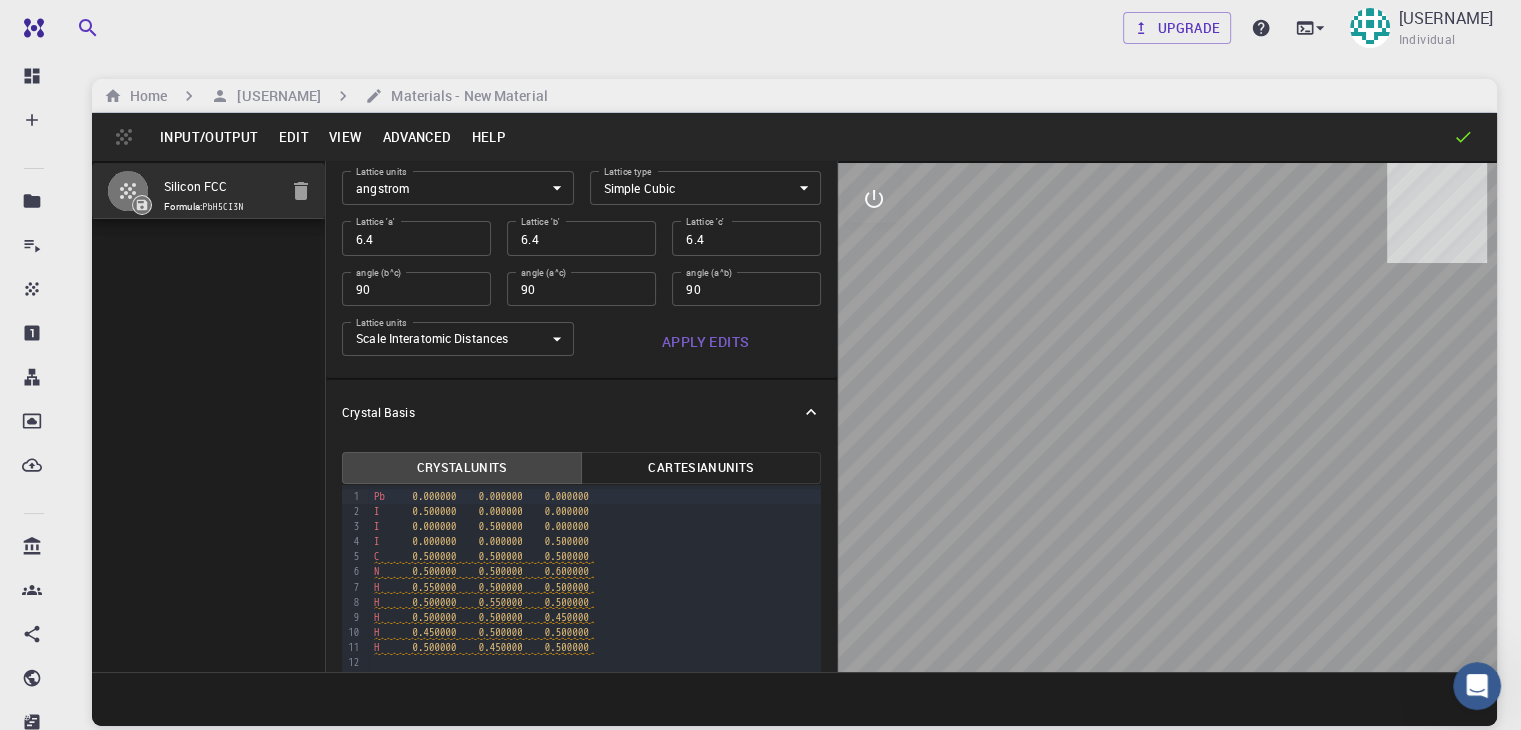 click on "Input/Output" at bounding box center [209, 137] 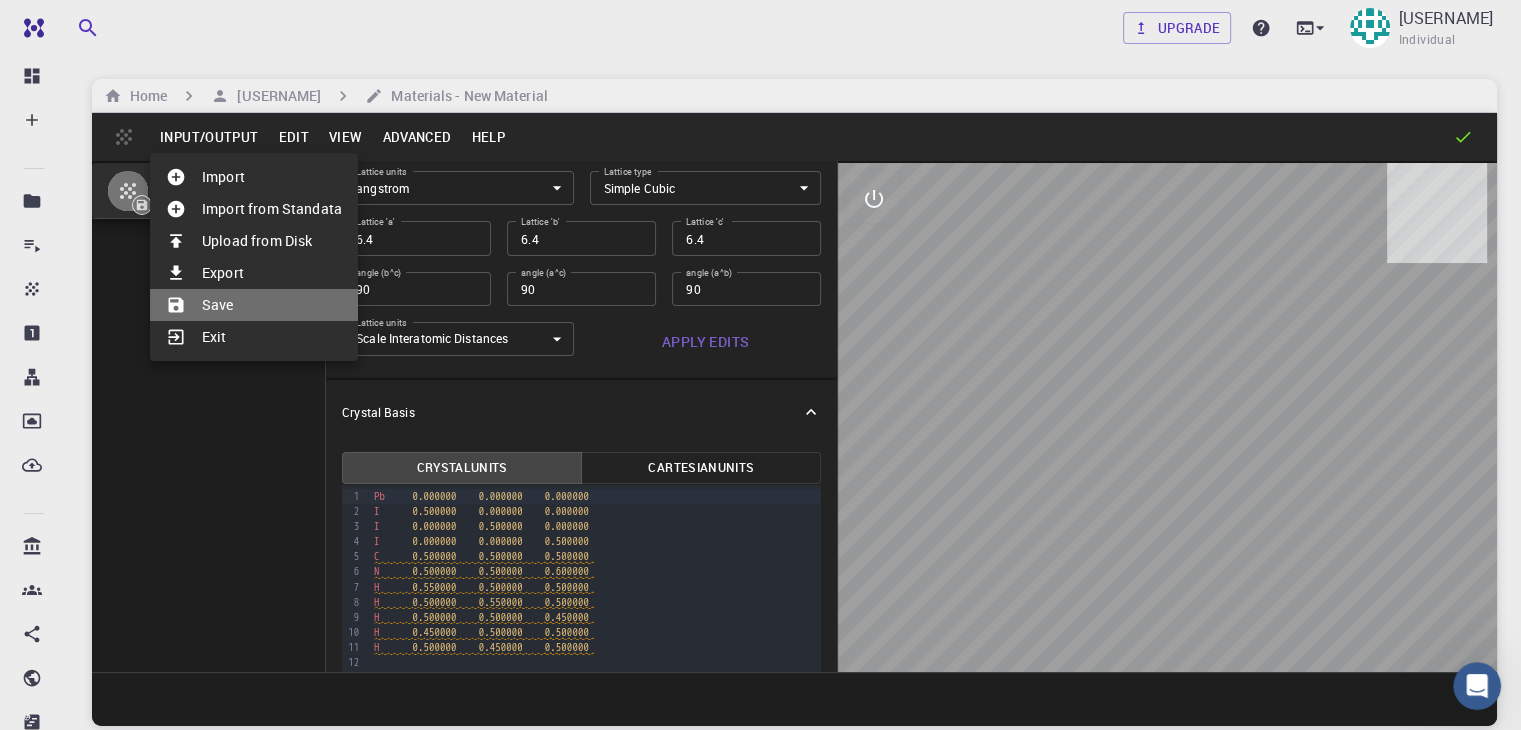 click on "Save" at bounding box center [254, 305] 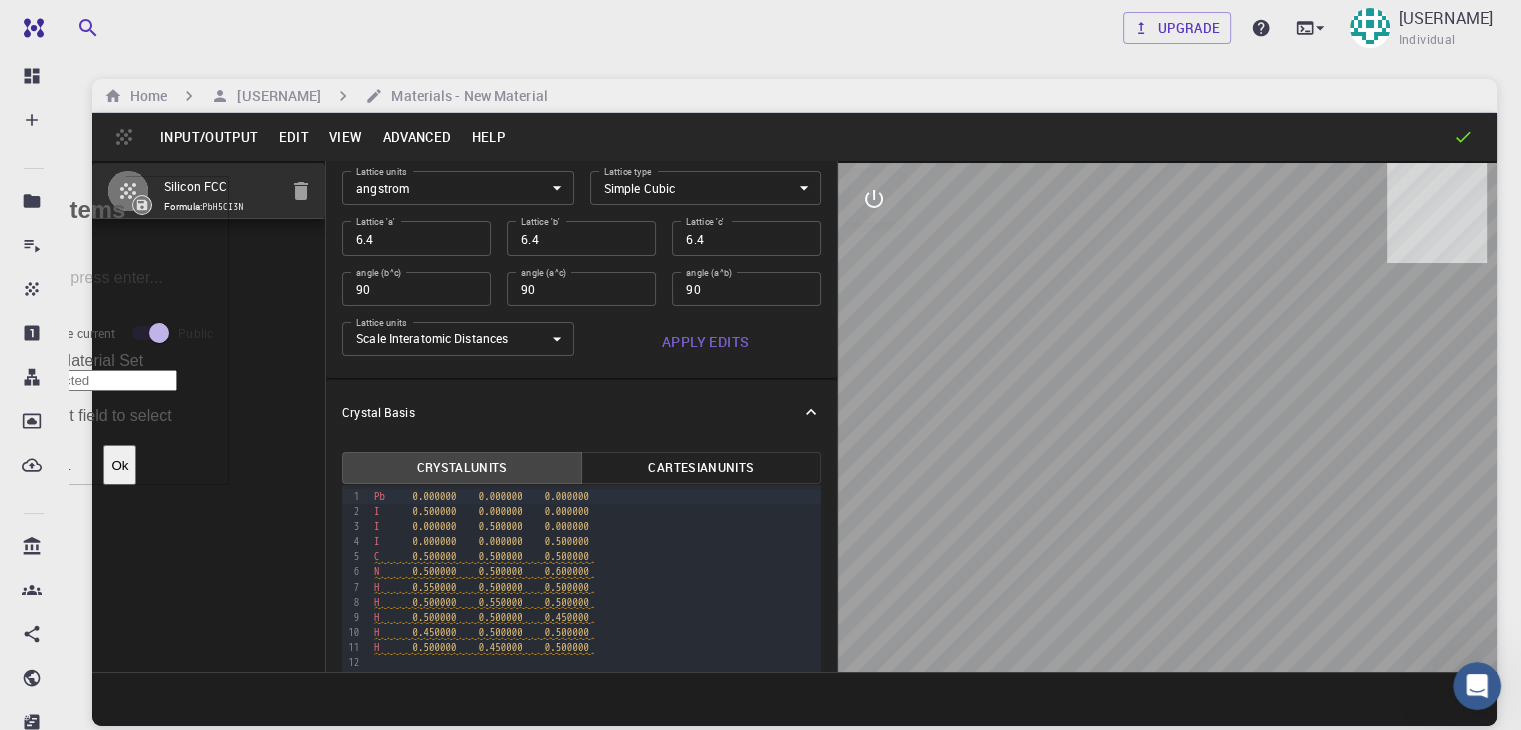 click on "Tags" at bounding box center [114, 278] 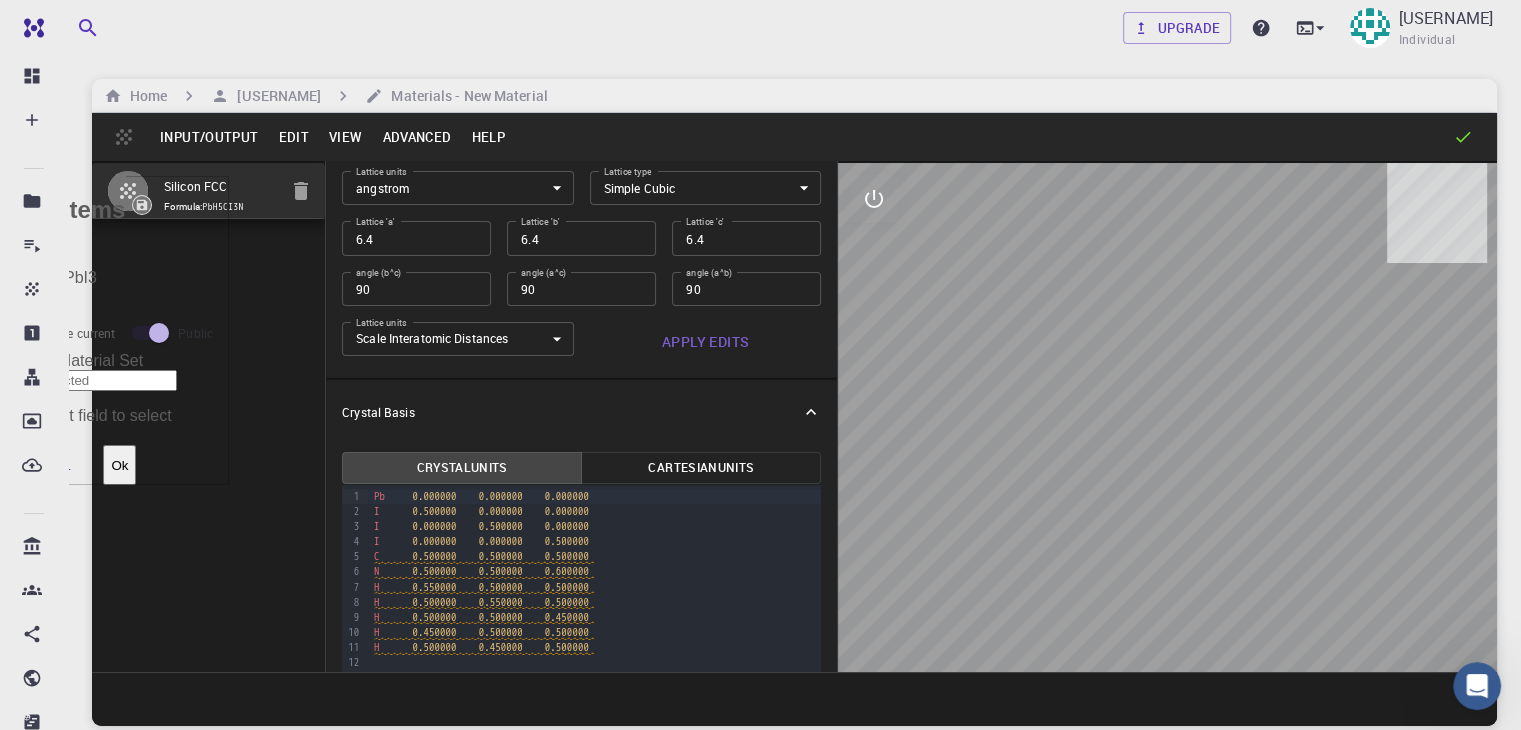 drag, startPoint x: 637, startPoint y: 275, endPoint x: 489, endPoint y: 273, distance: 148.01352 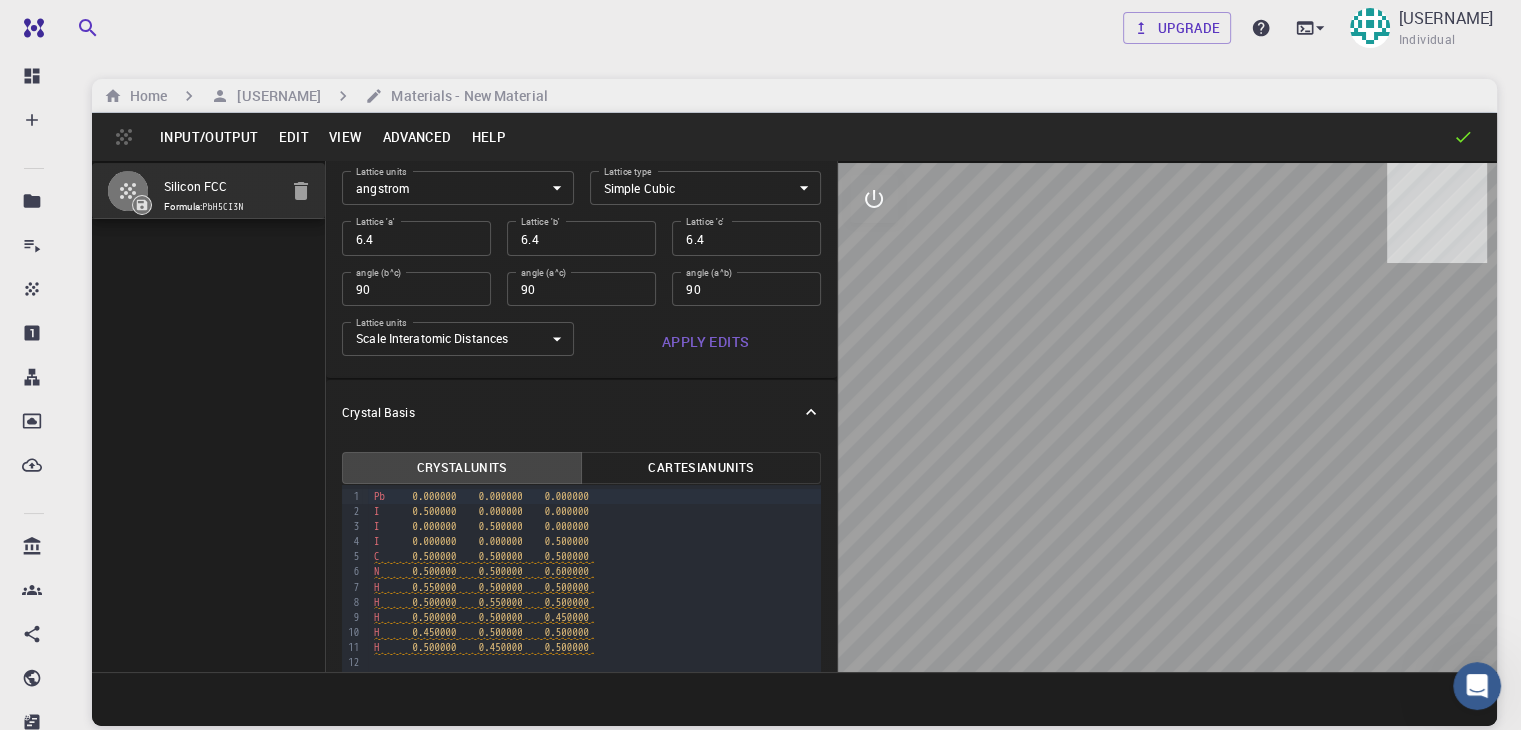 click on "Input/Output" at bounding box center [209, 137] 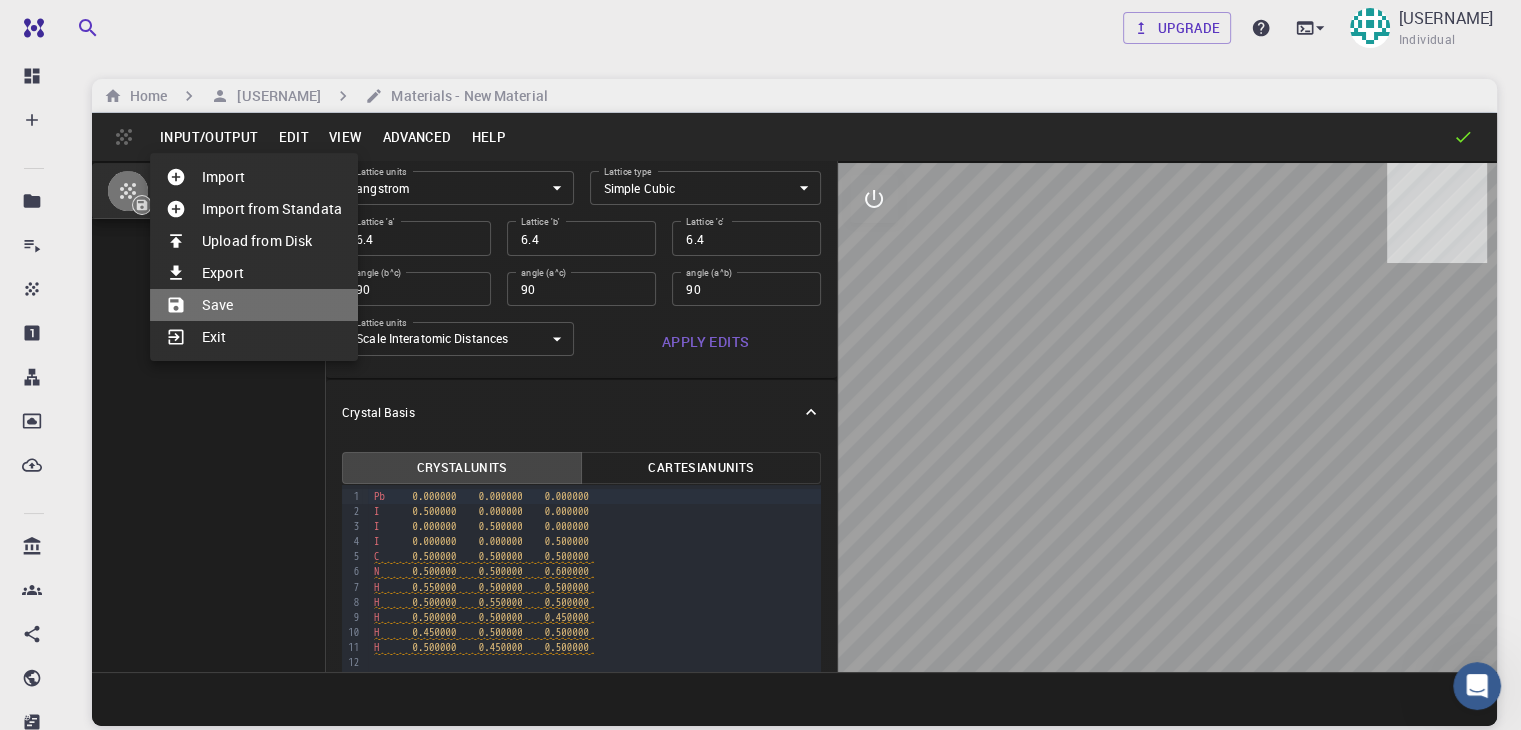 click on "Save" at bounding box center (254, 305) 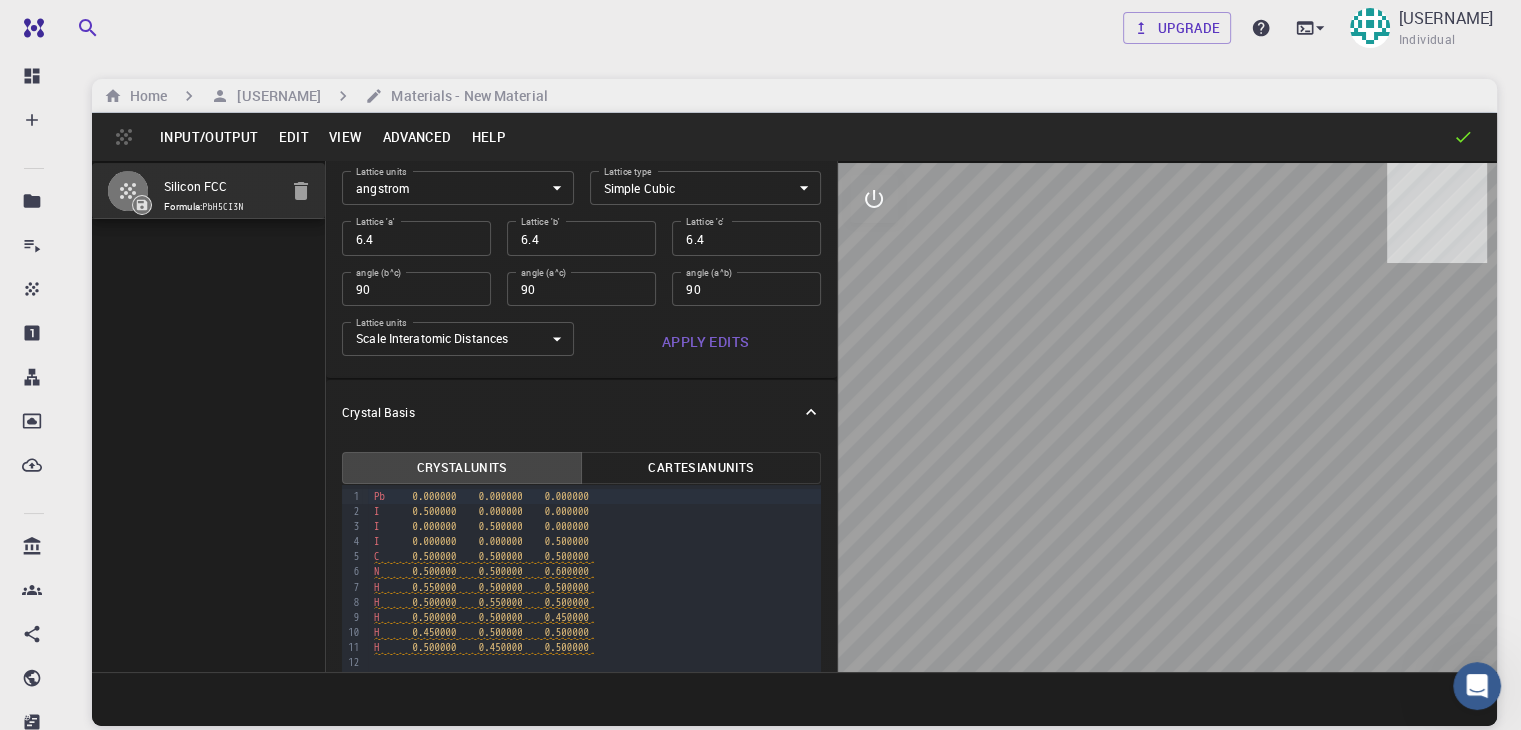 click on "PbH5CI3N" at bounding box center [223, 207] 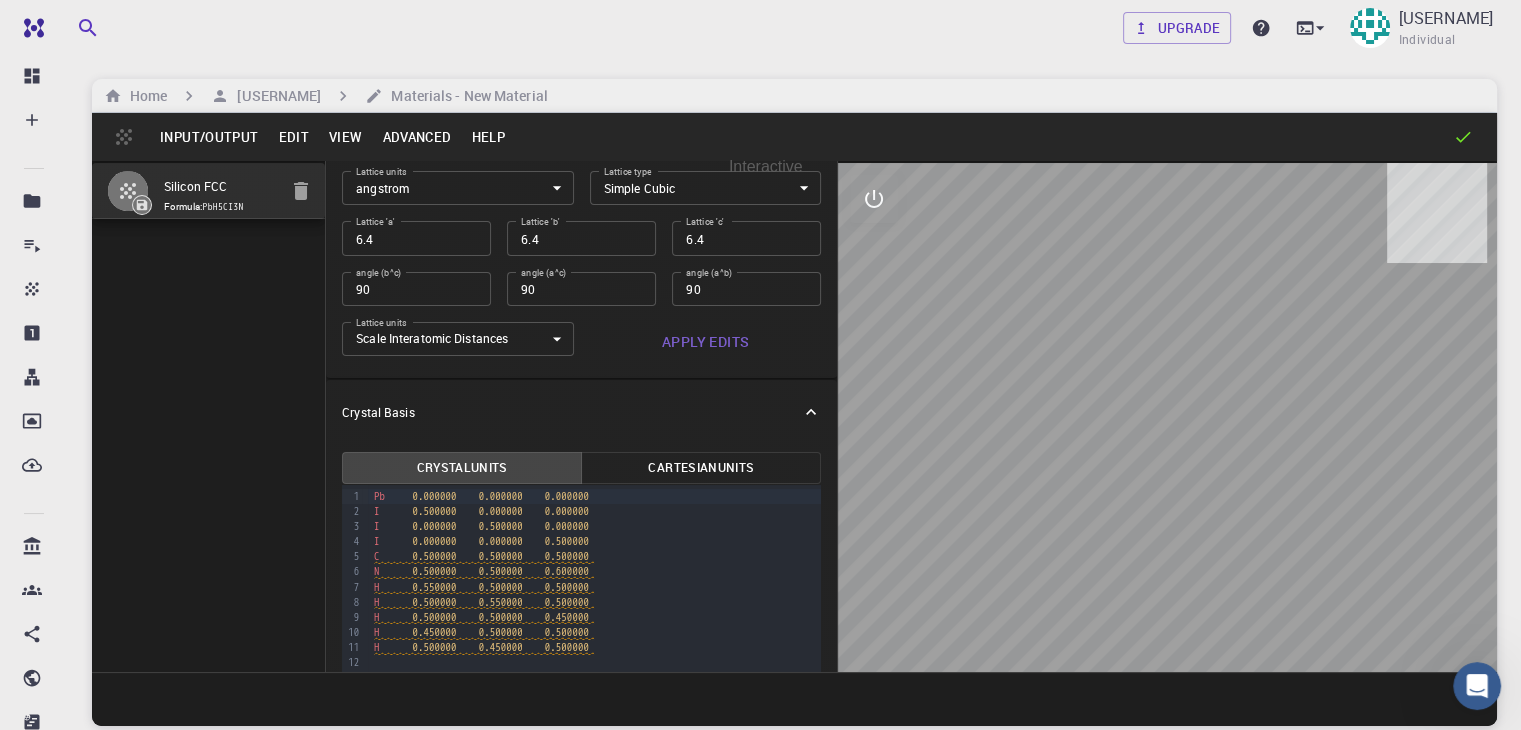 click 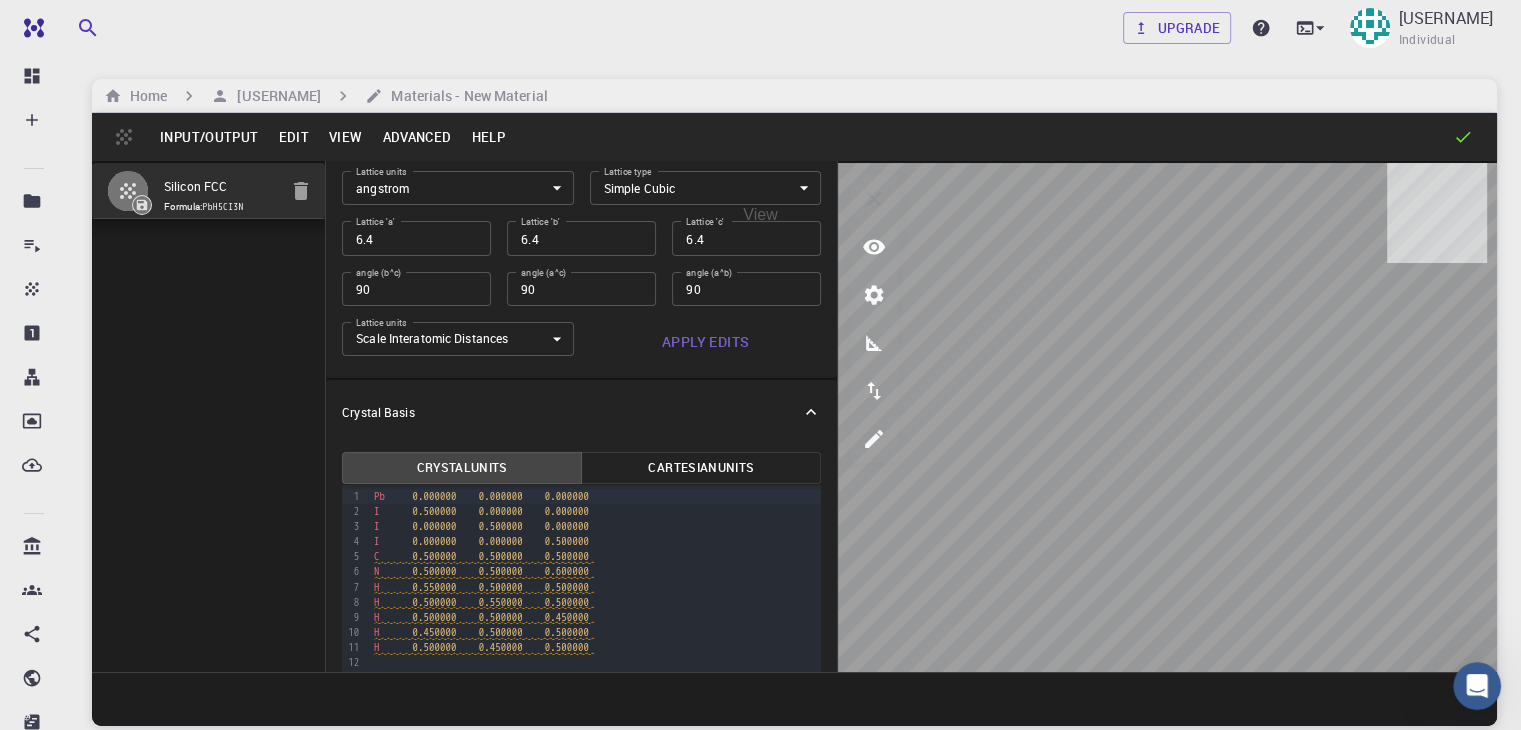 click 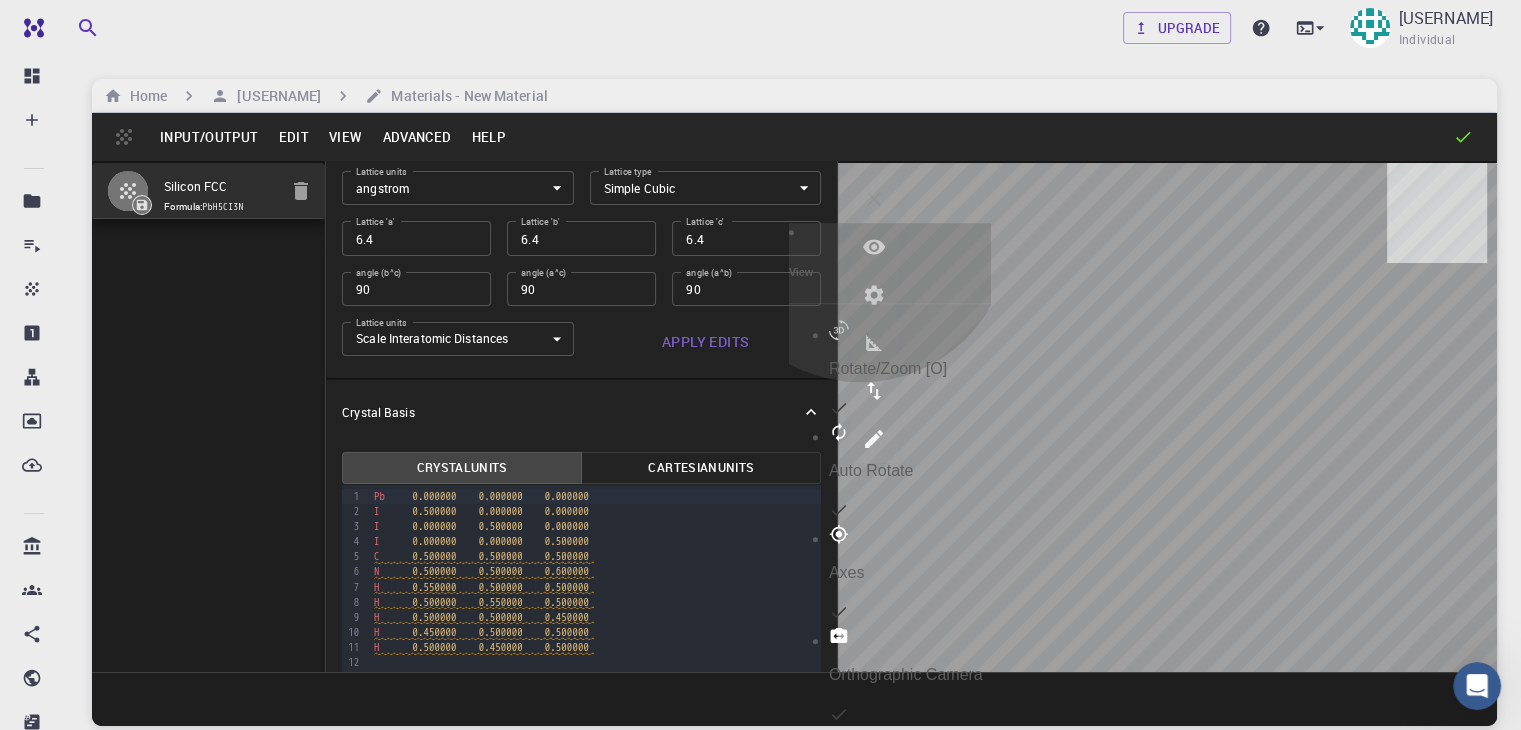 click on "Rotate/Zoom [O]" at bounding box center [910, 369] 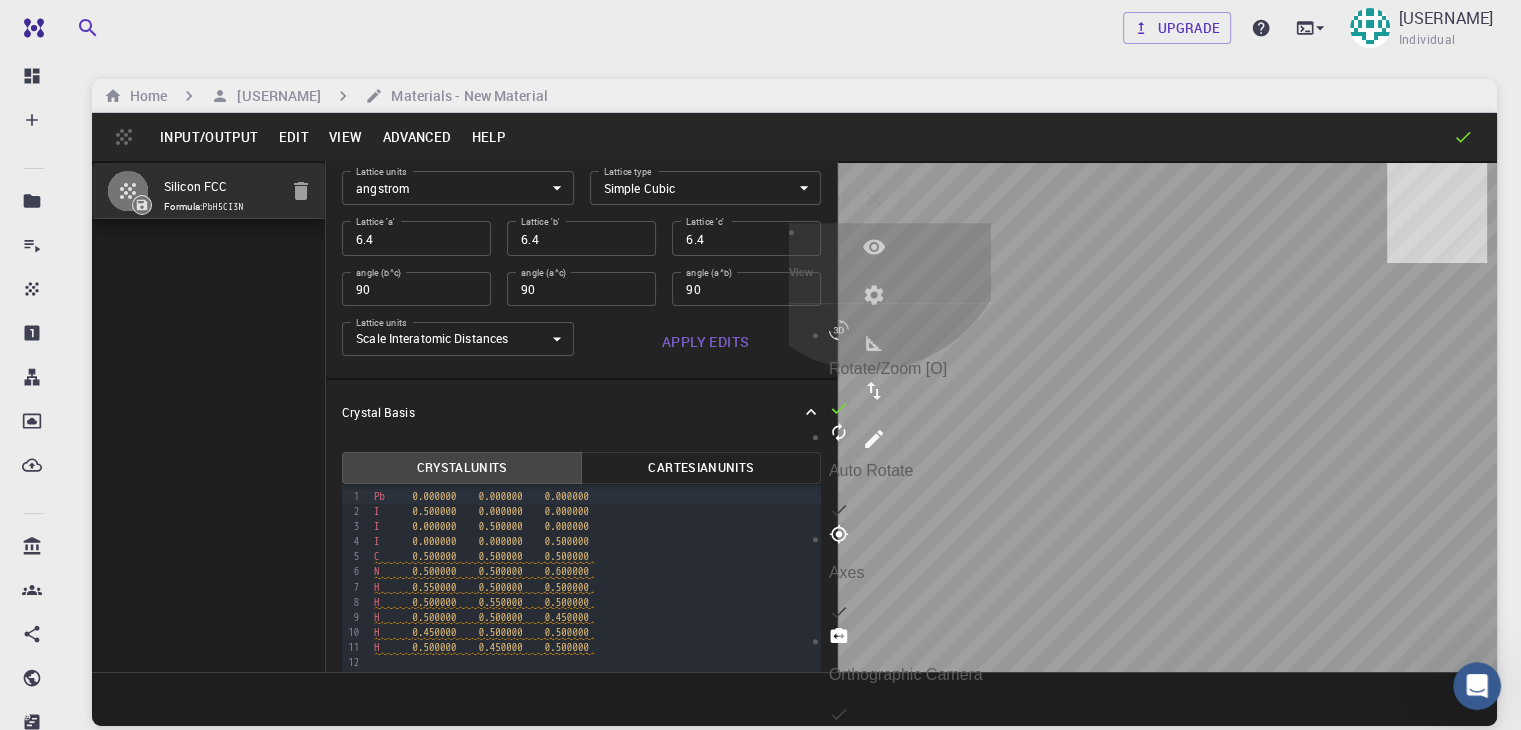 click on "Auto Rotate" at bounding box center [910, 473] 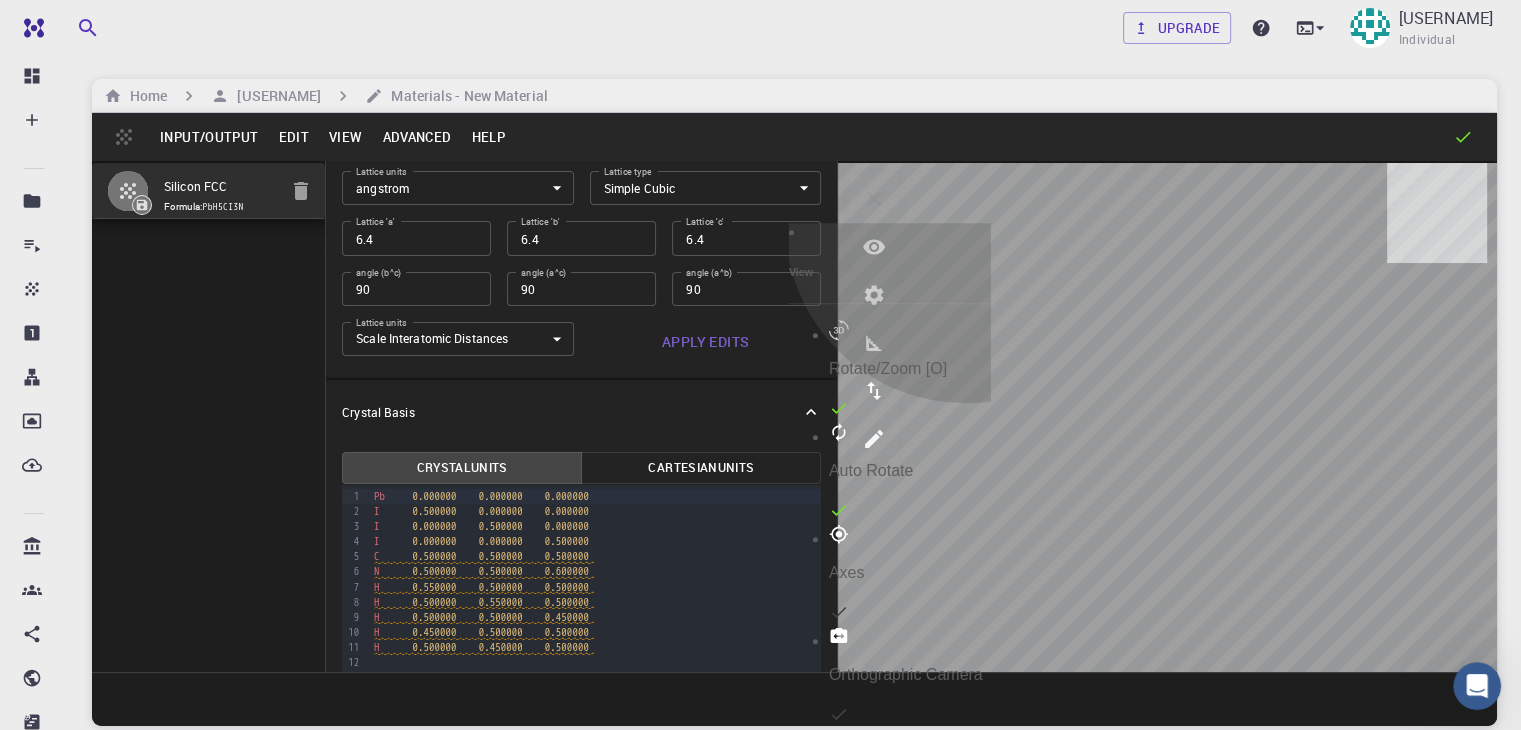 click on "Bonds [B]" at bounding box center (910, 779) 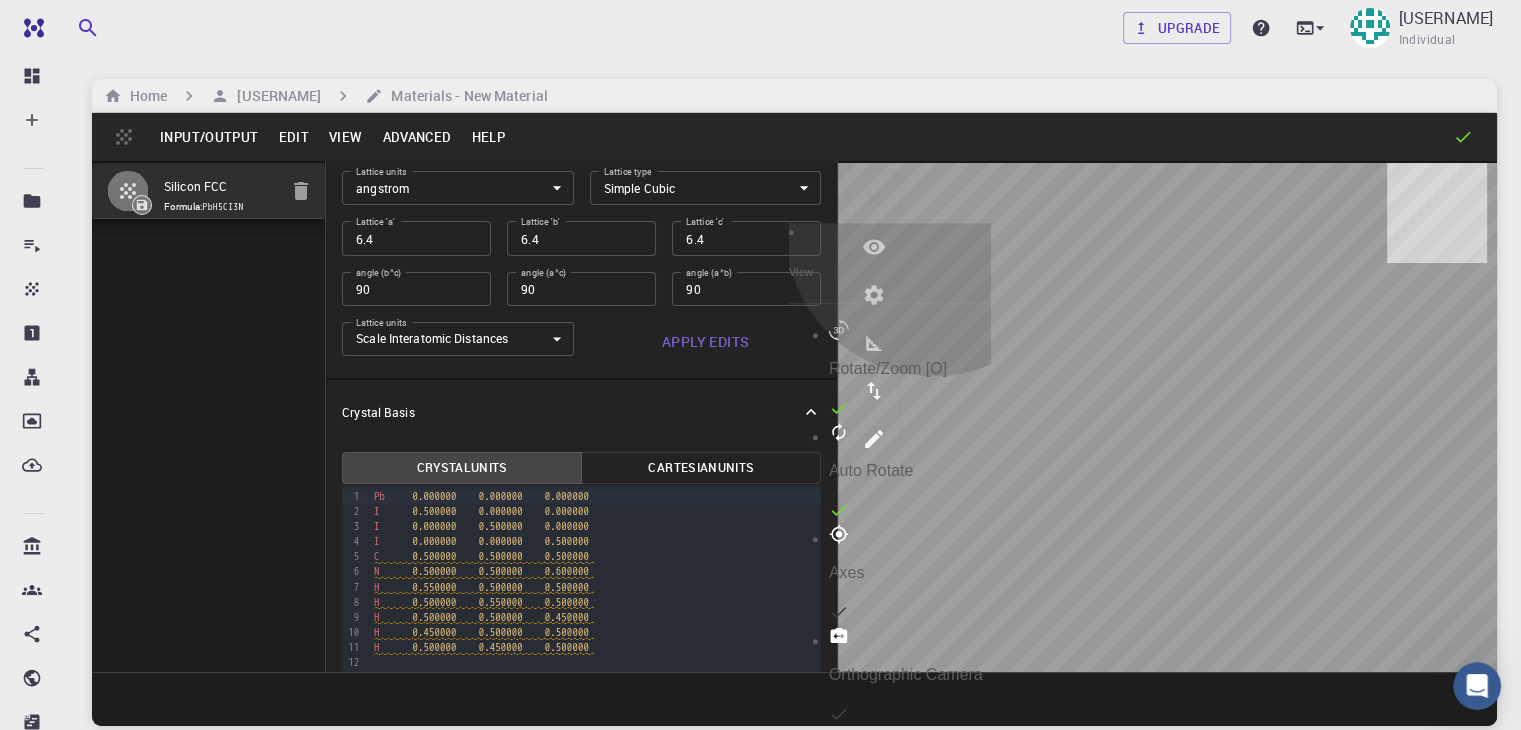 click on "Conventional Cell" at bounding box center [910, 881] 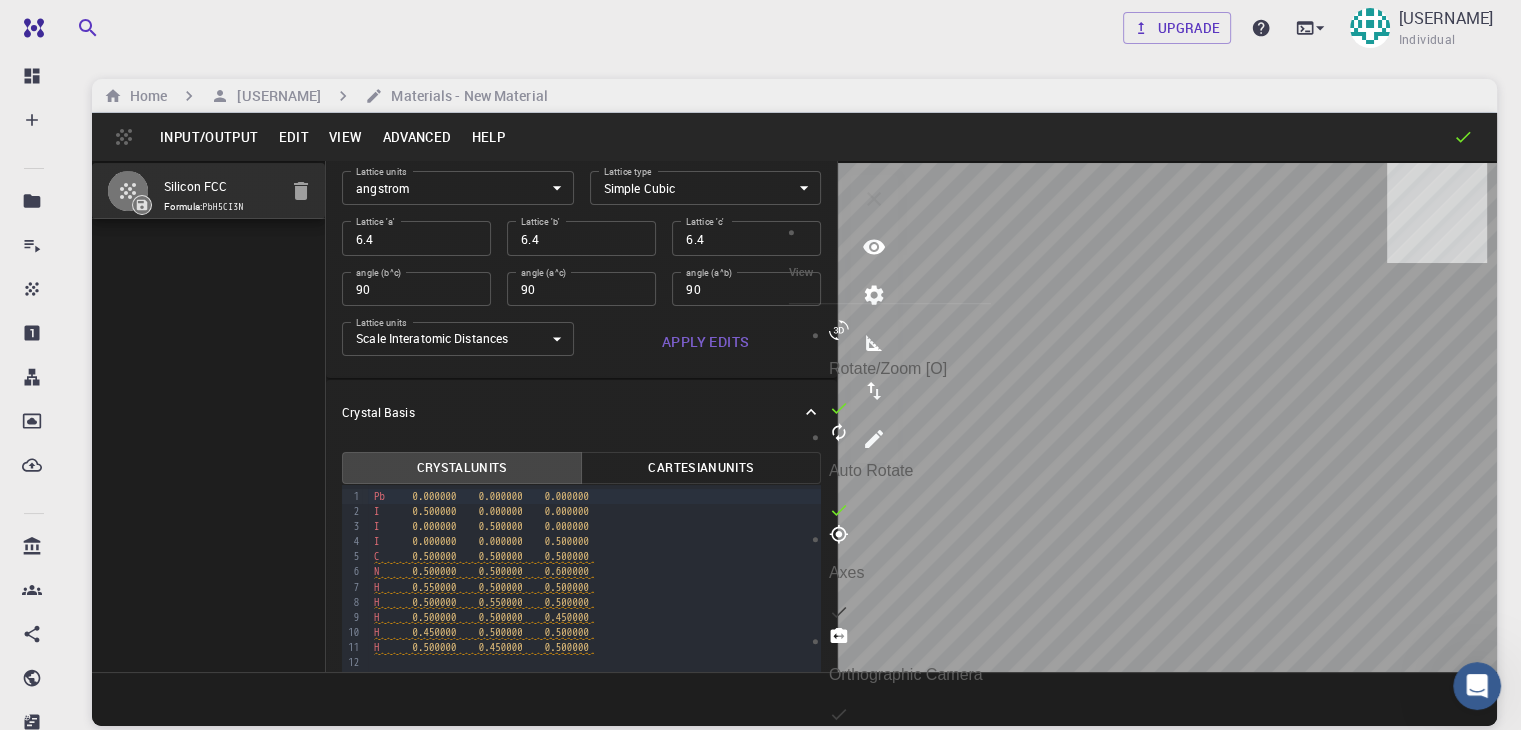 click on "Elements [E]" at bounding box center [910, 961] 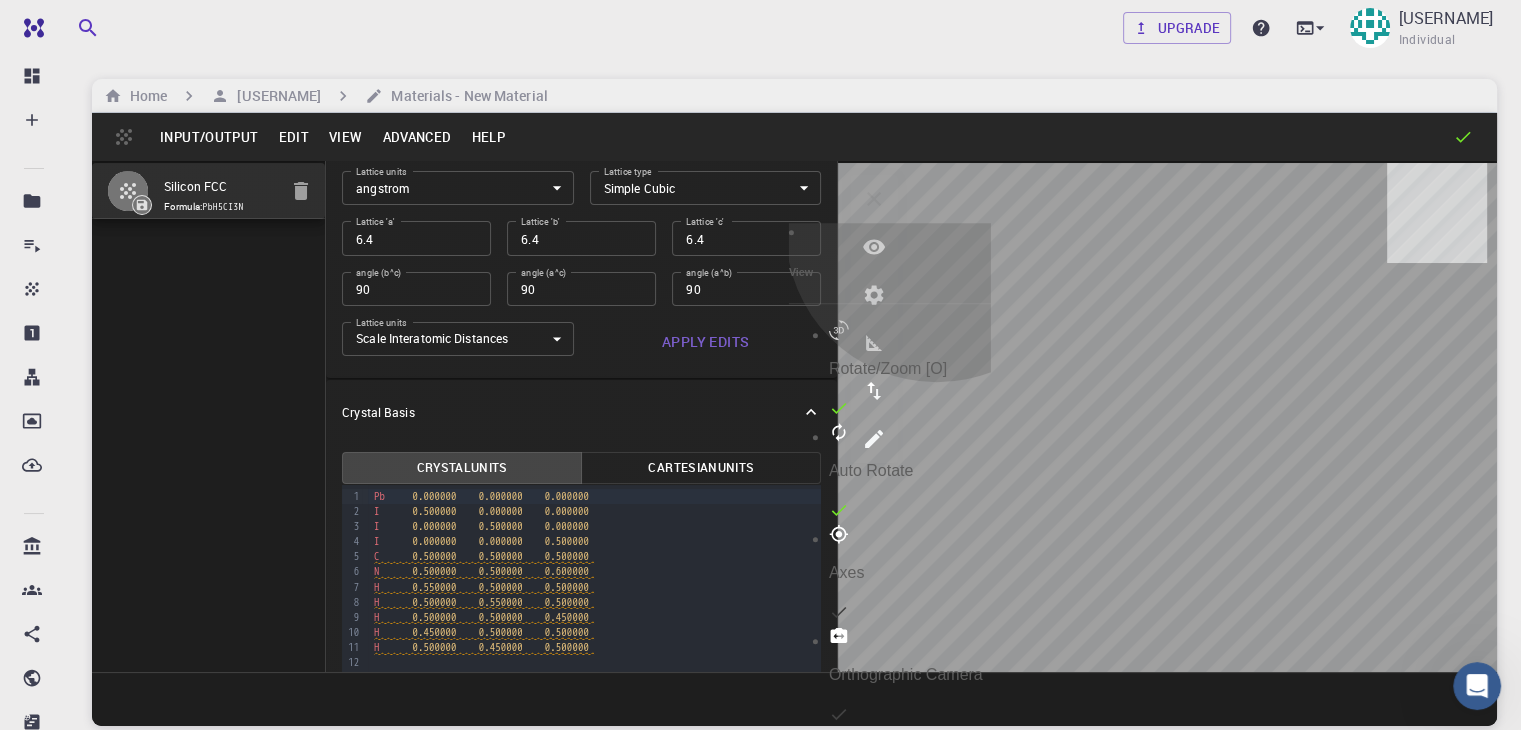click on "Elements [E]" at bounding box center [910, 983] 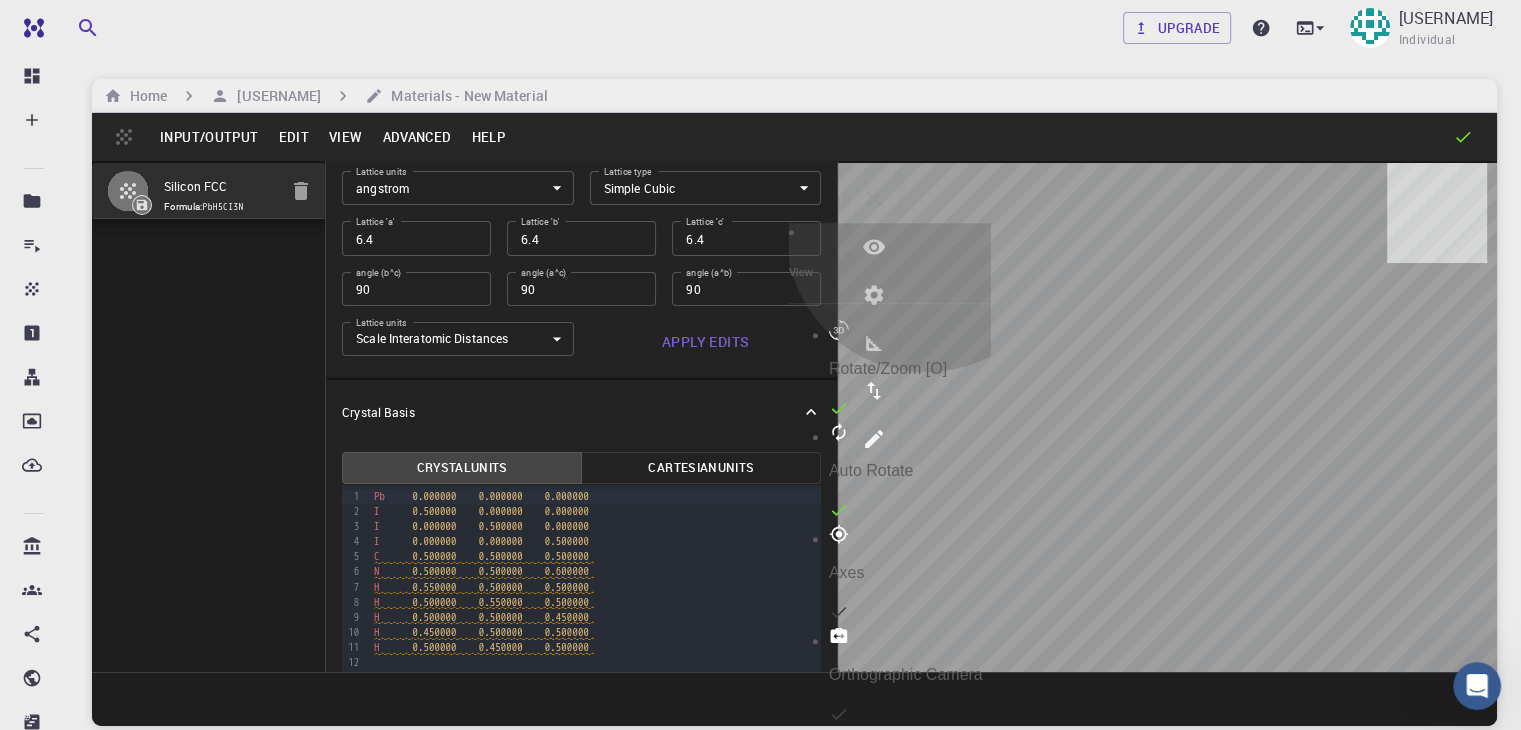 click on "Coordinates [K]" at bounding box center [910, 1063] 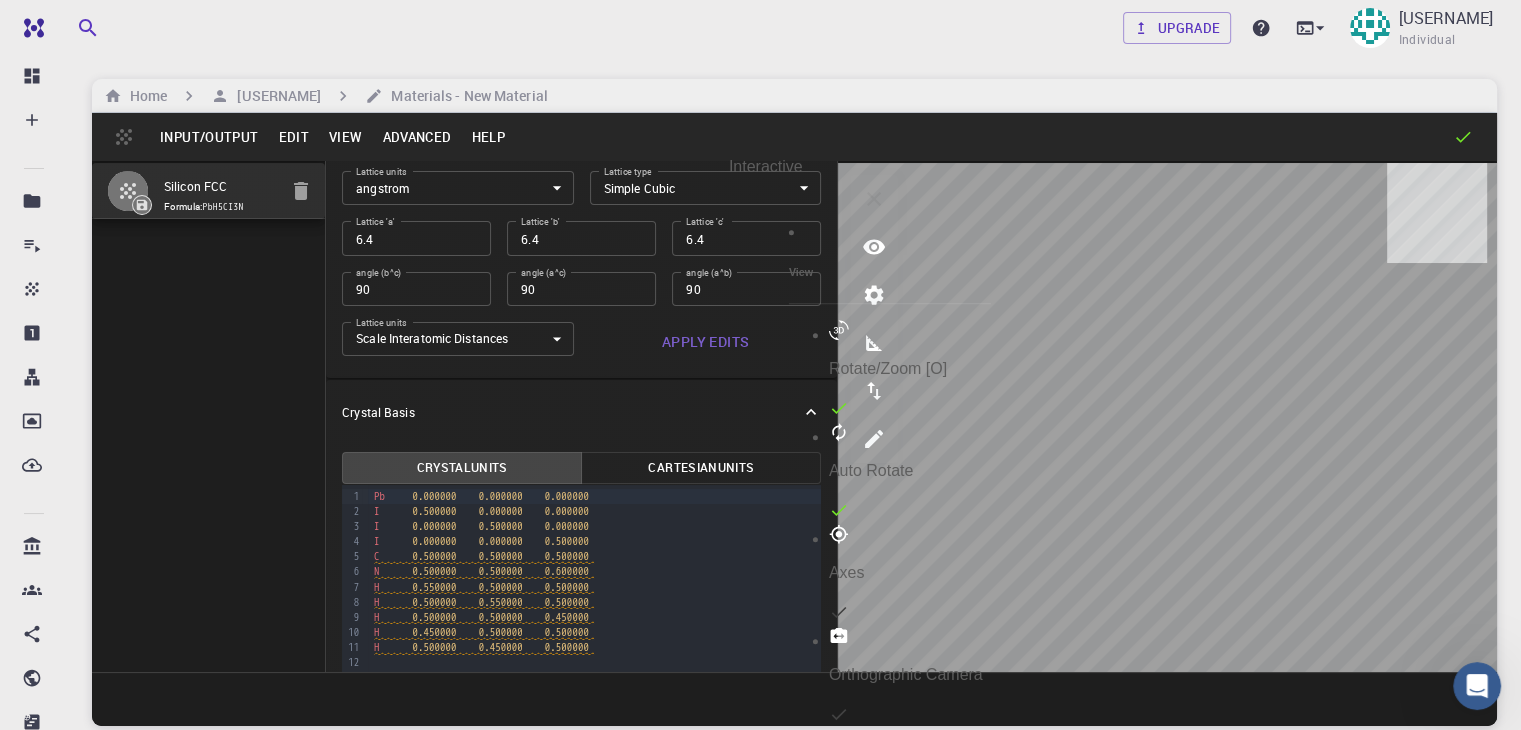 click 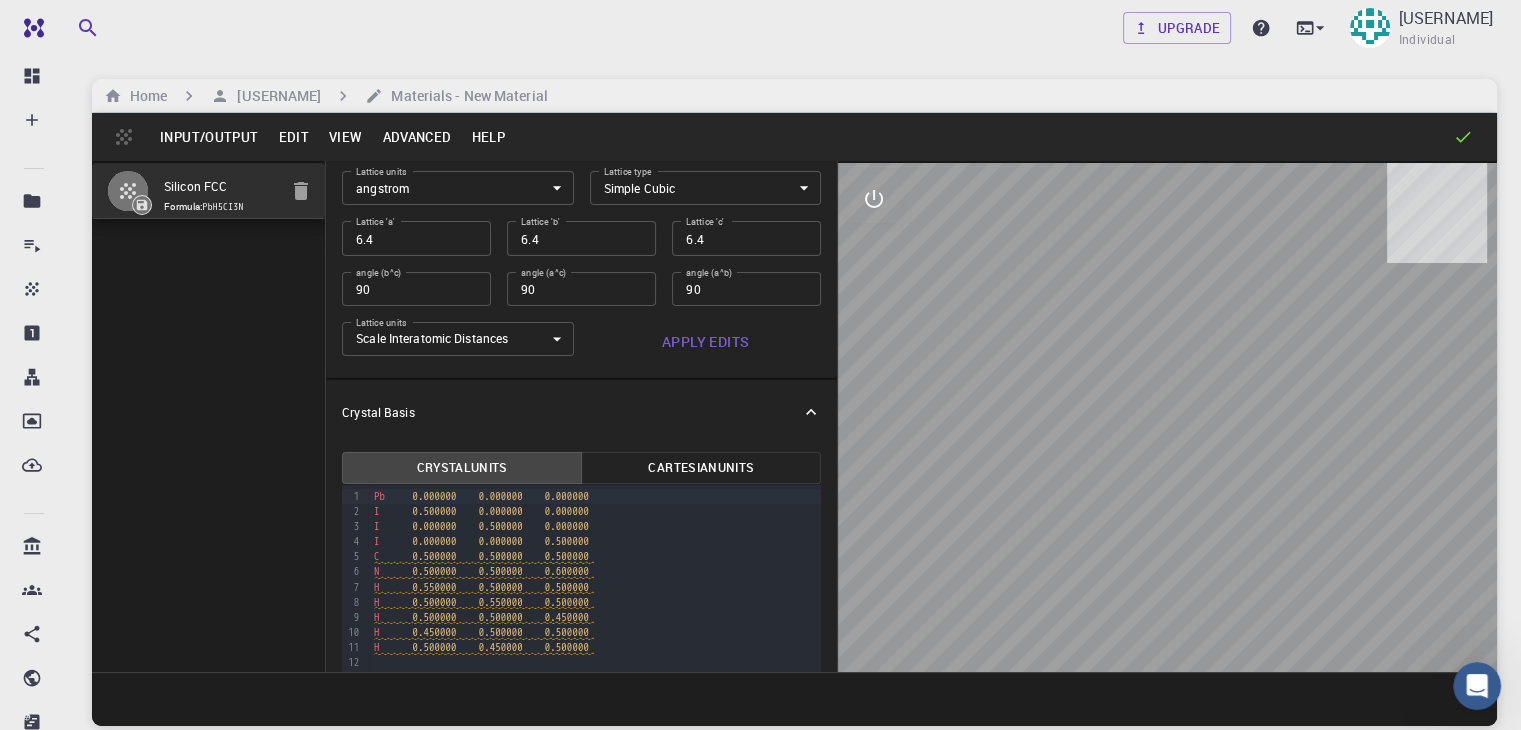 click on "Edit" at bounding box center [293, 137] 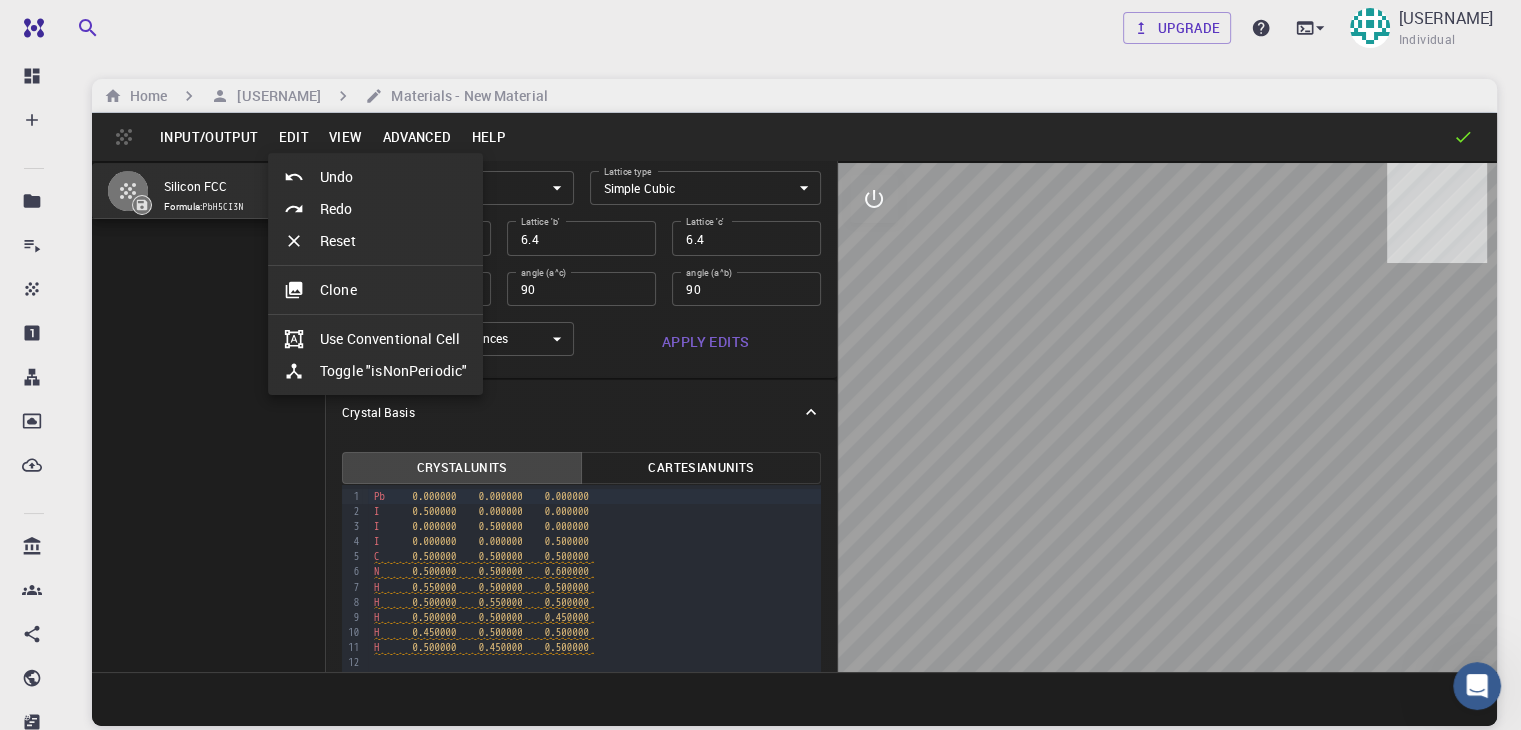 click at bounding box center (760, 365) 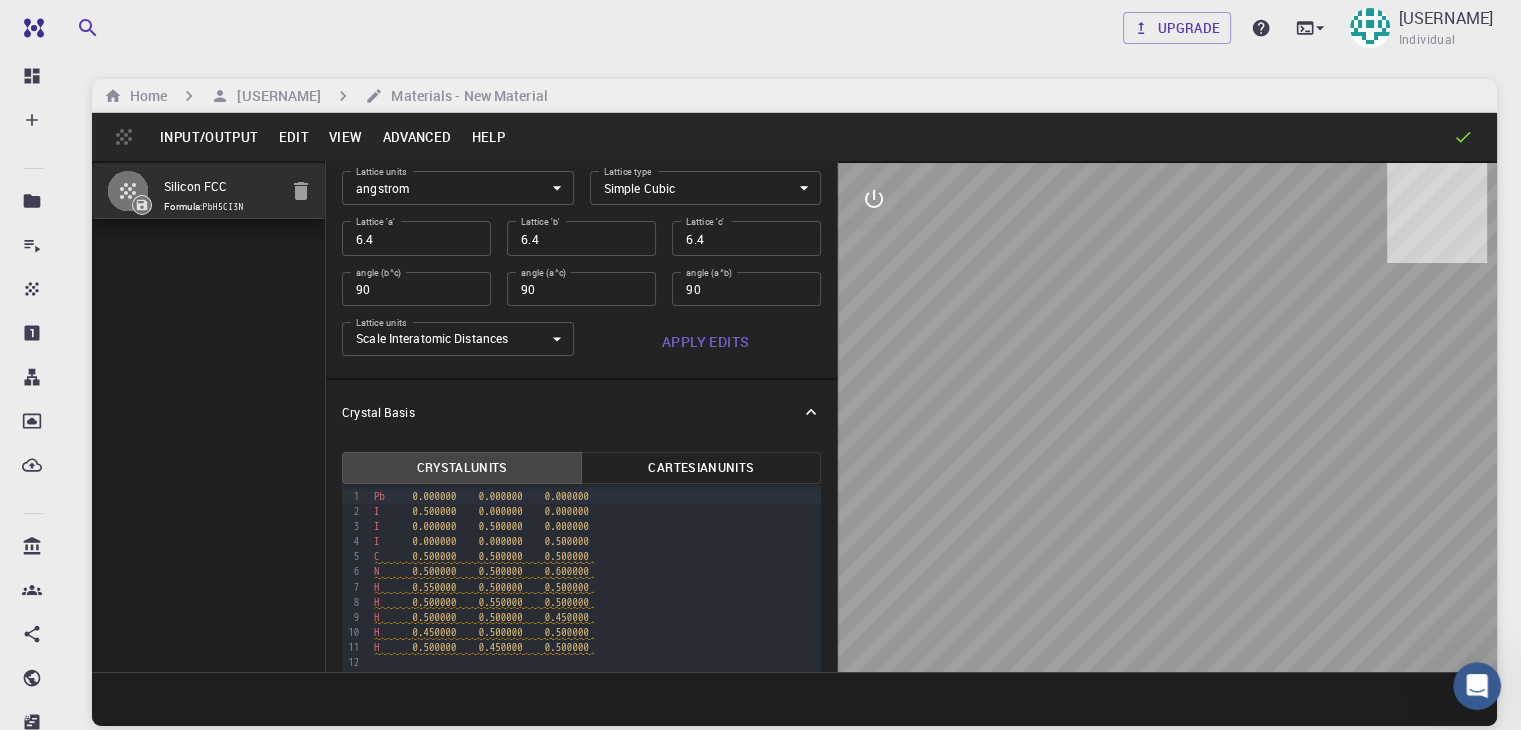 click on "View" at bounding box center [346, 137] 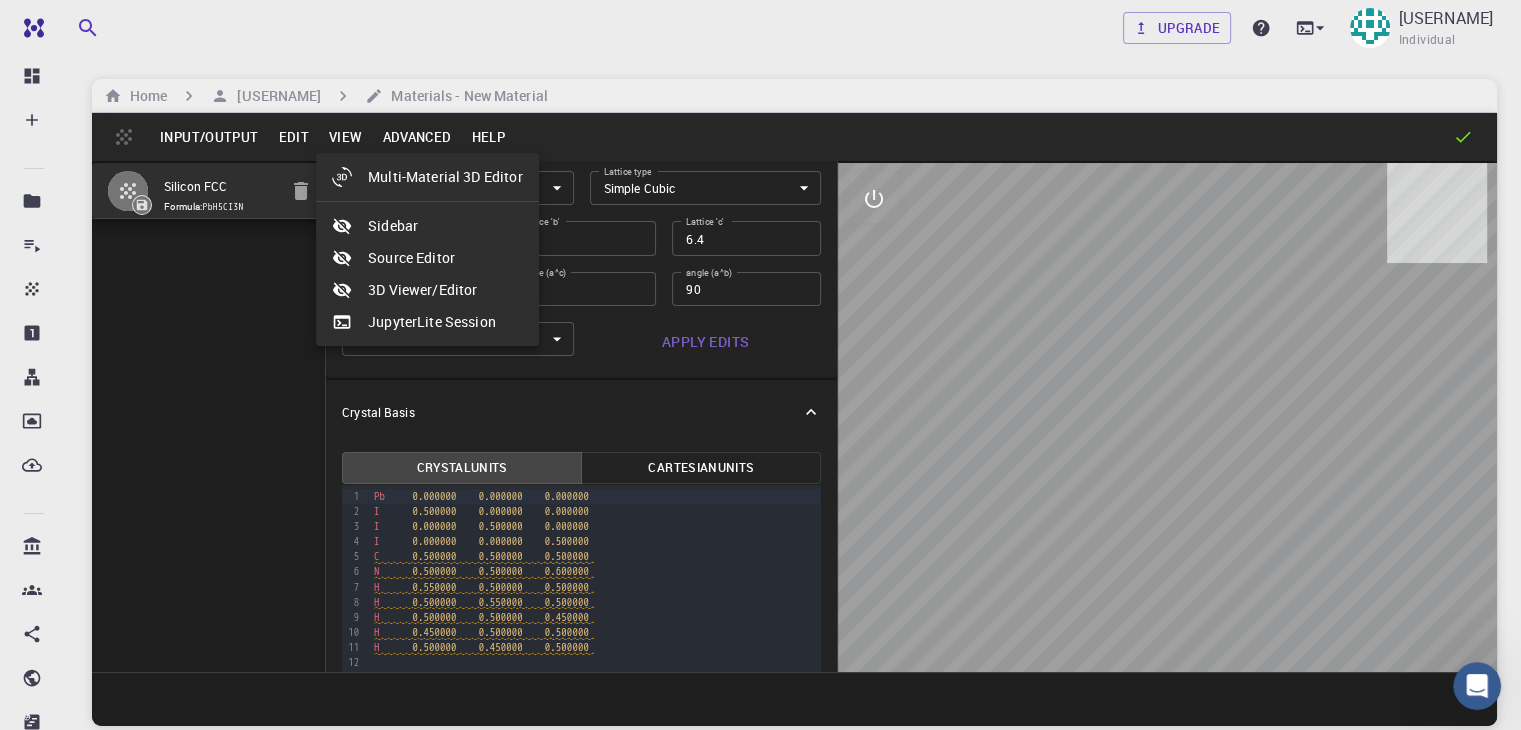 click at bounding box center (760, 365) 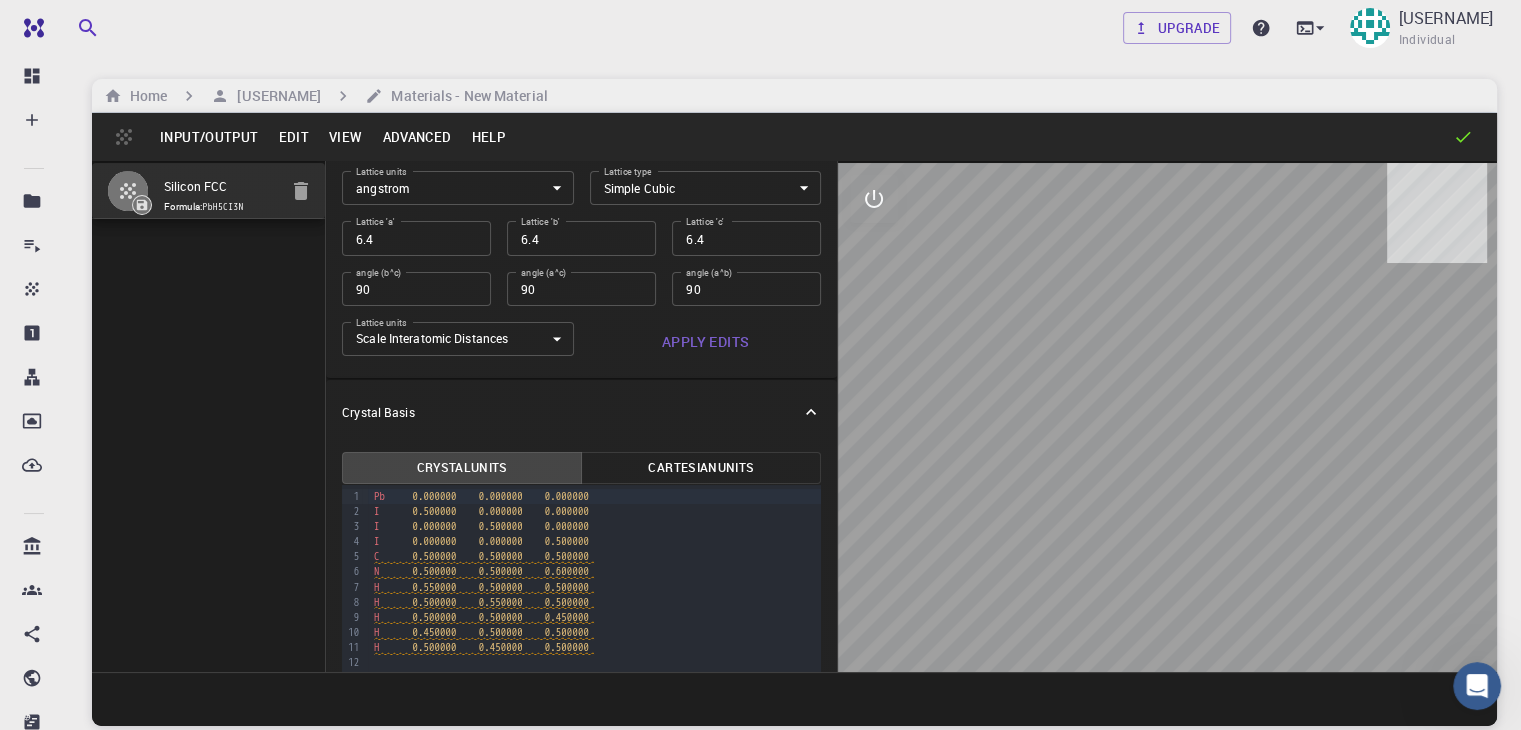 click on "Advanced" at bounding box center (416, 137) 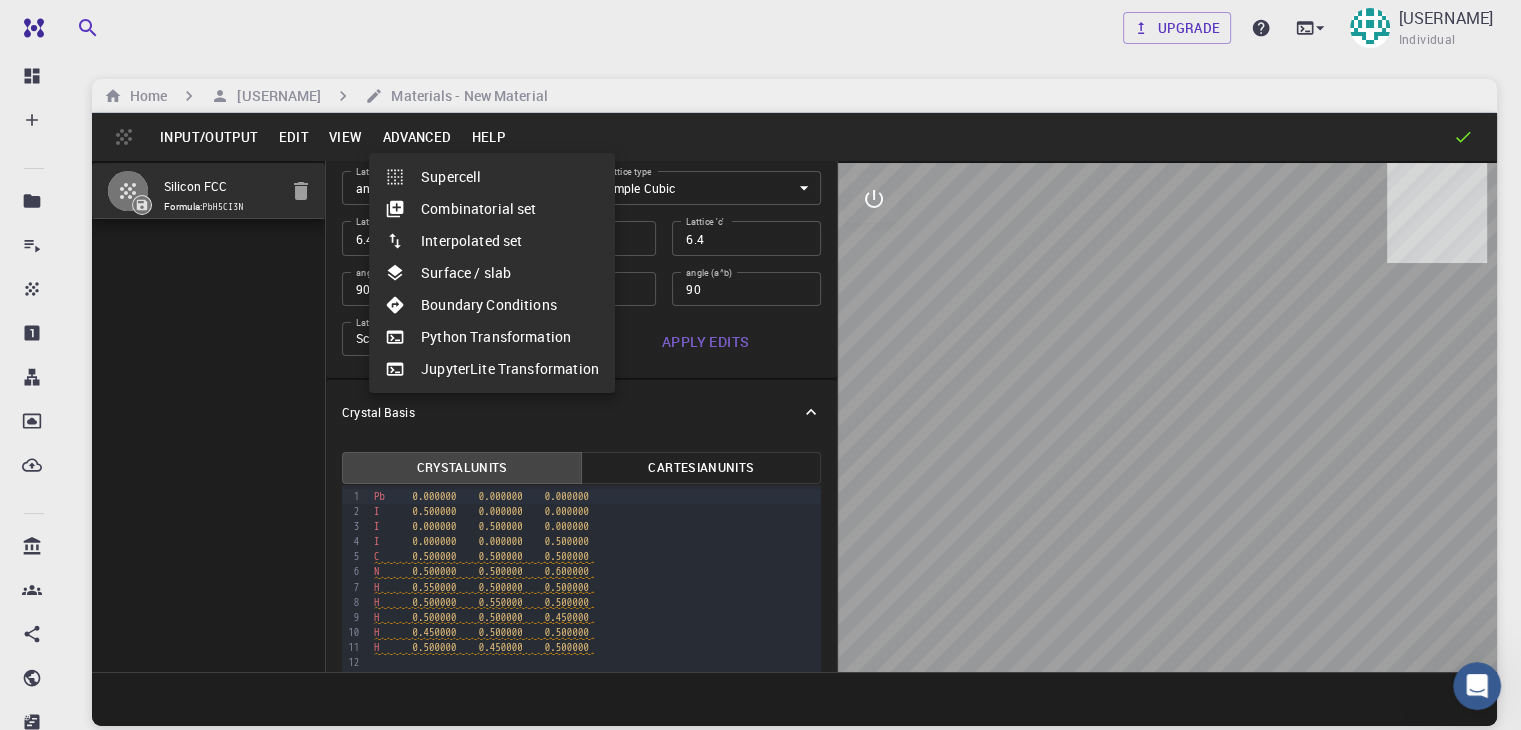 click at bounding box center [760, 365] 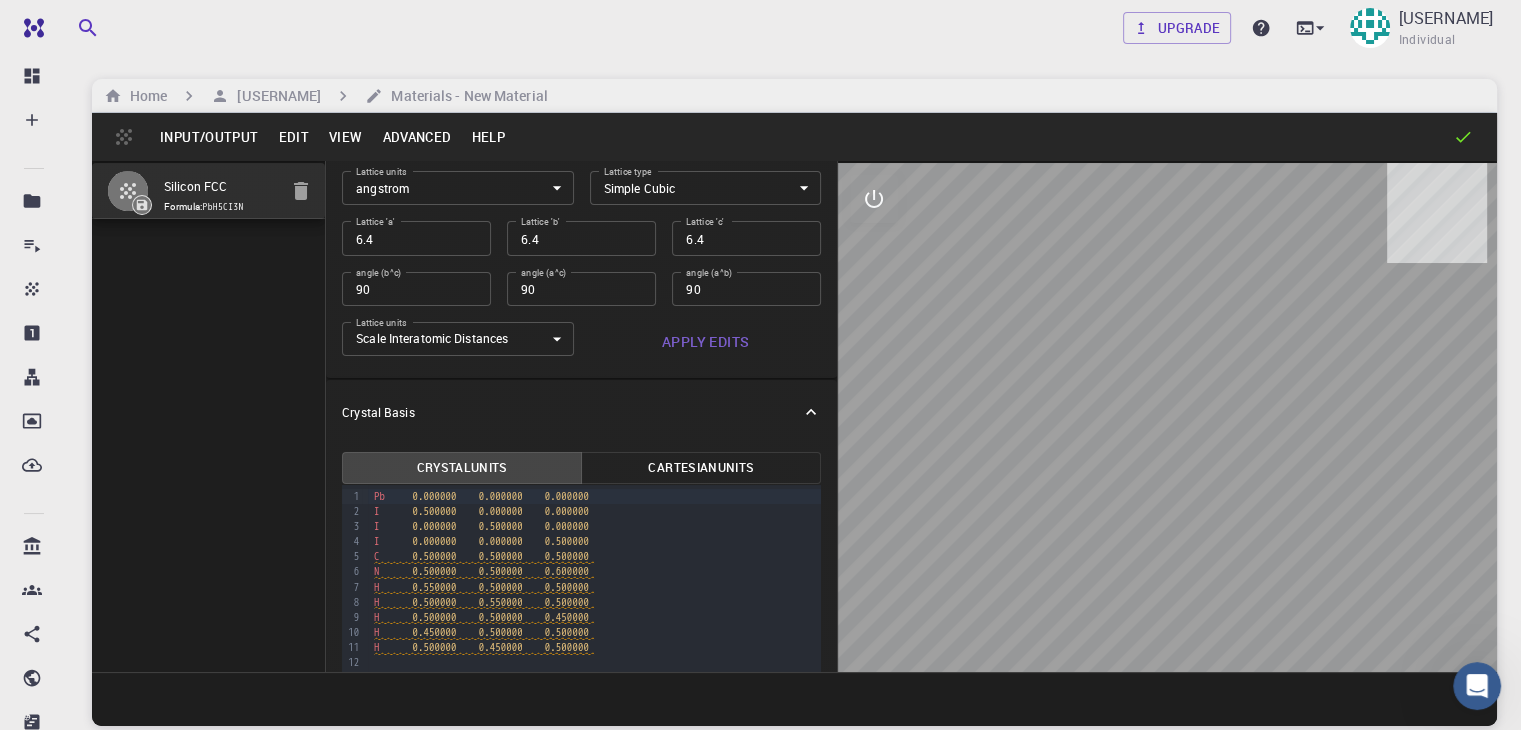 click on "Input/Output" at bounding box center [209, 137] 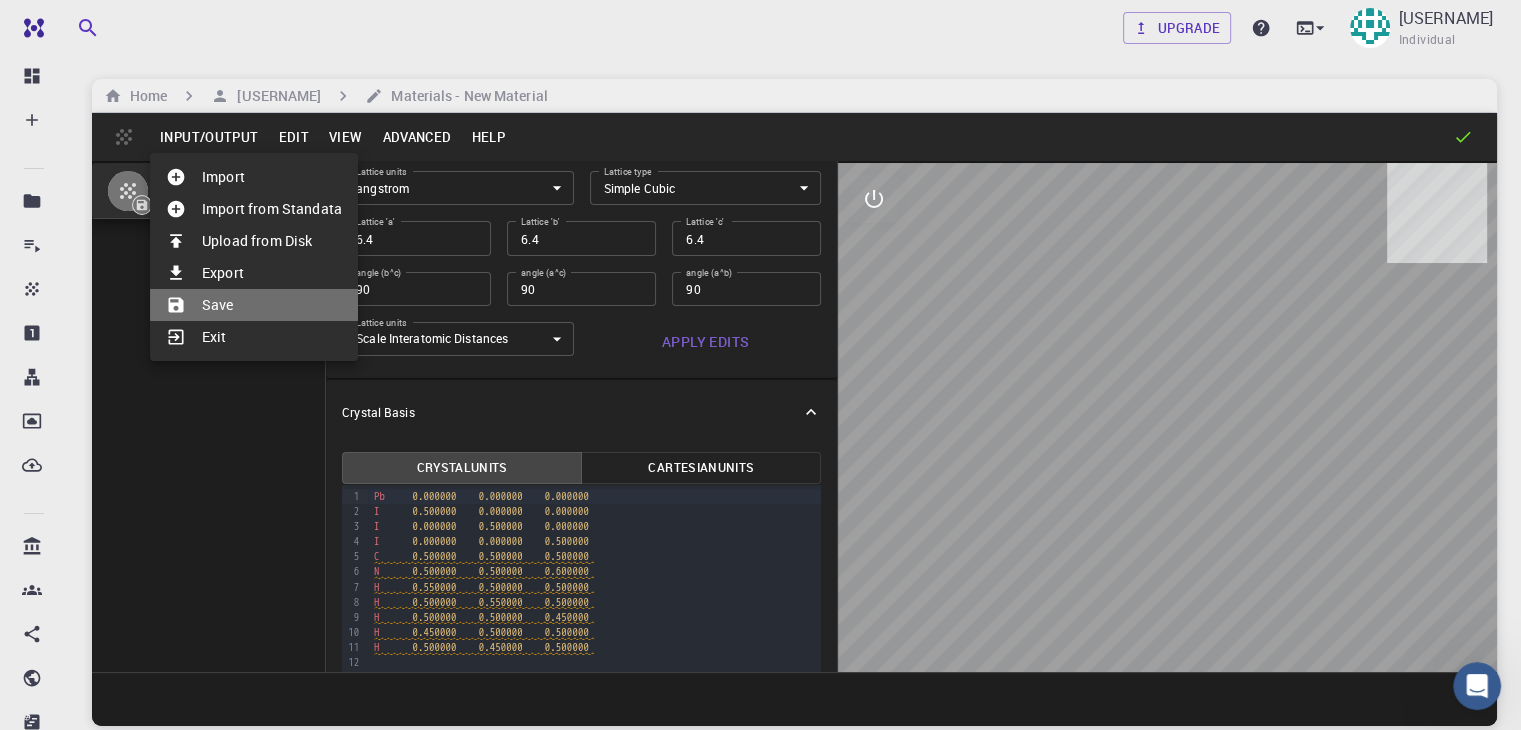 click on "Save" at bounding box center [254, 305] 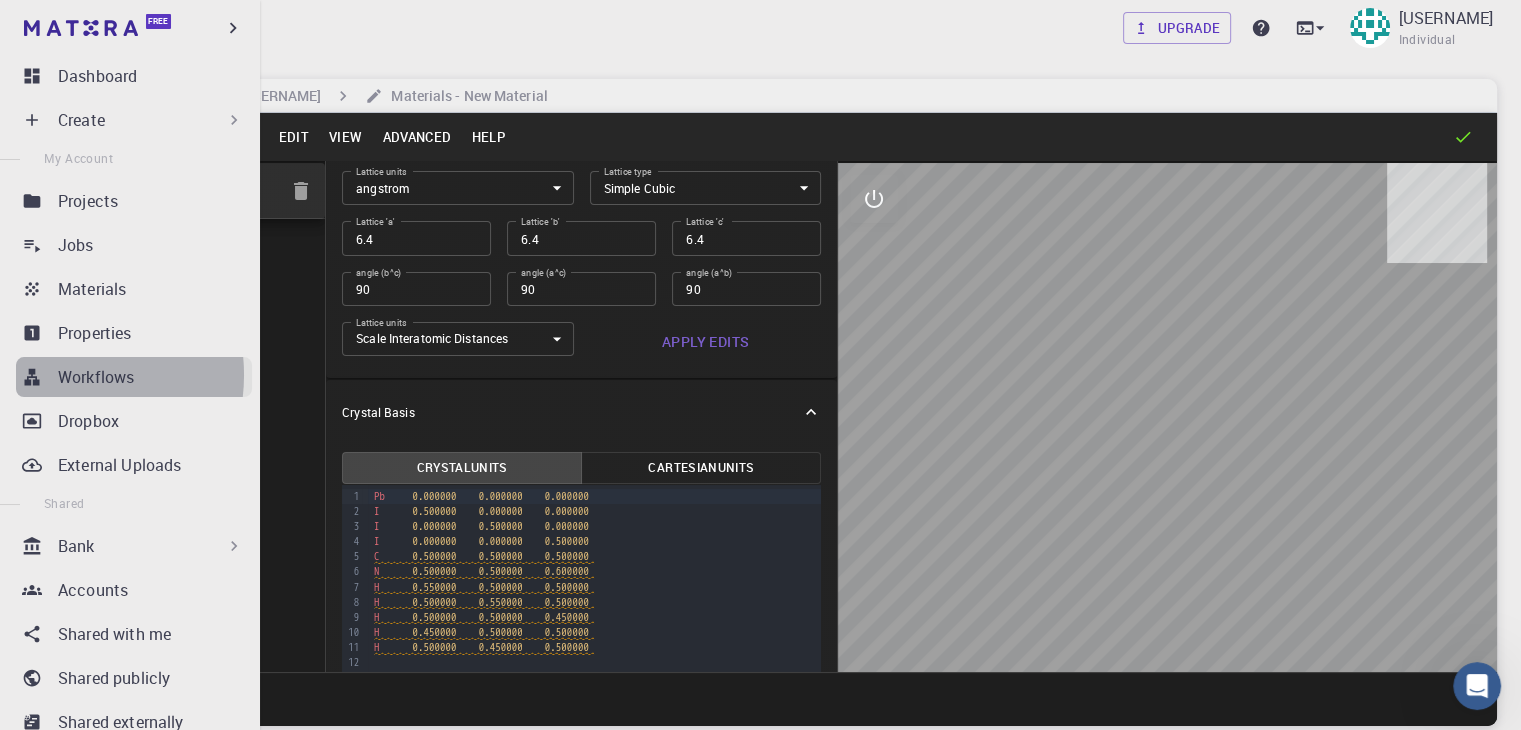 click on "Workflows" at bounding box center [134, 377] 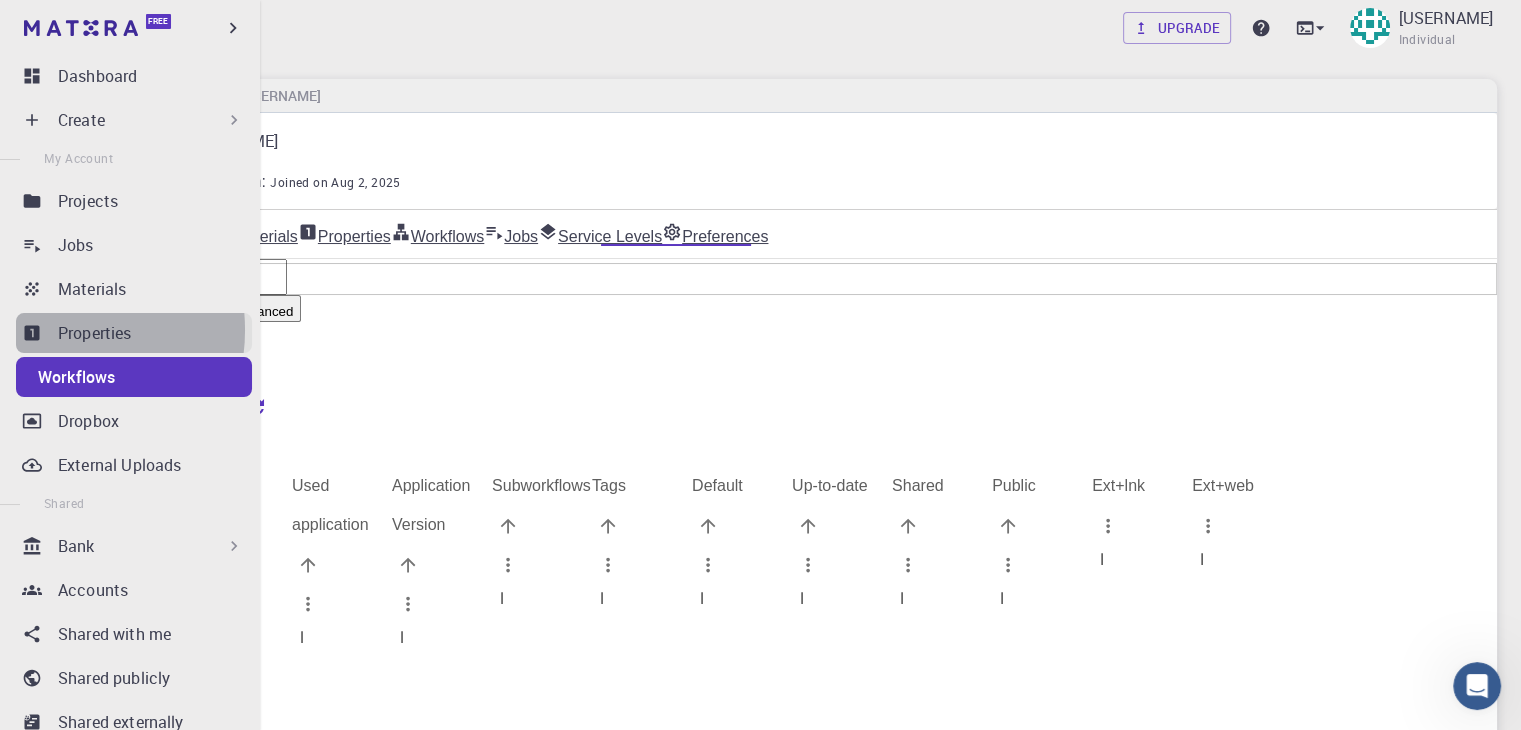 click on "Properties" at bounding box center (134, 333) 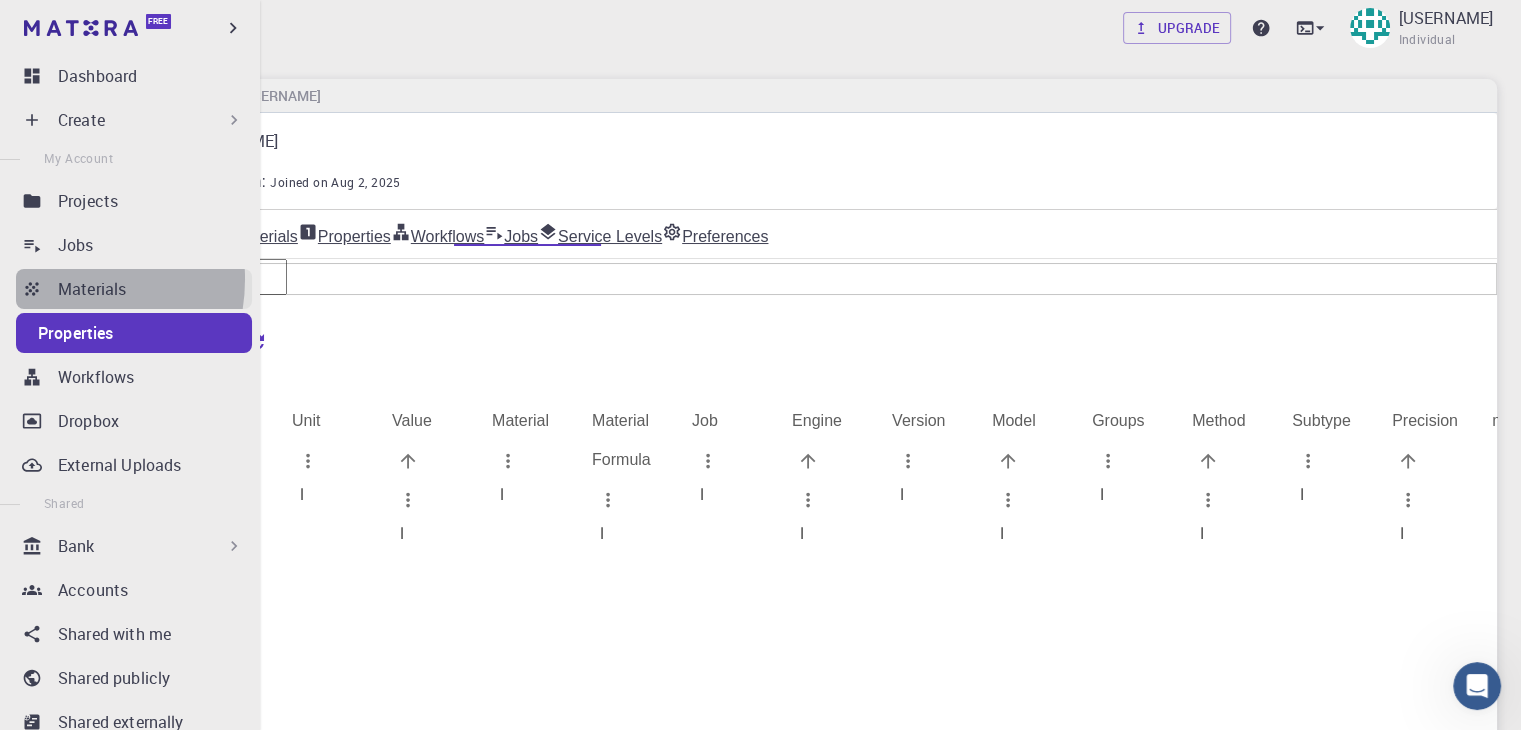 click on "Materials" at bounding box center (134, 289) 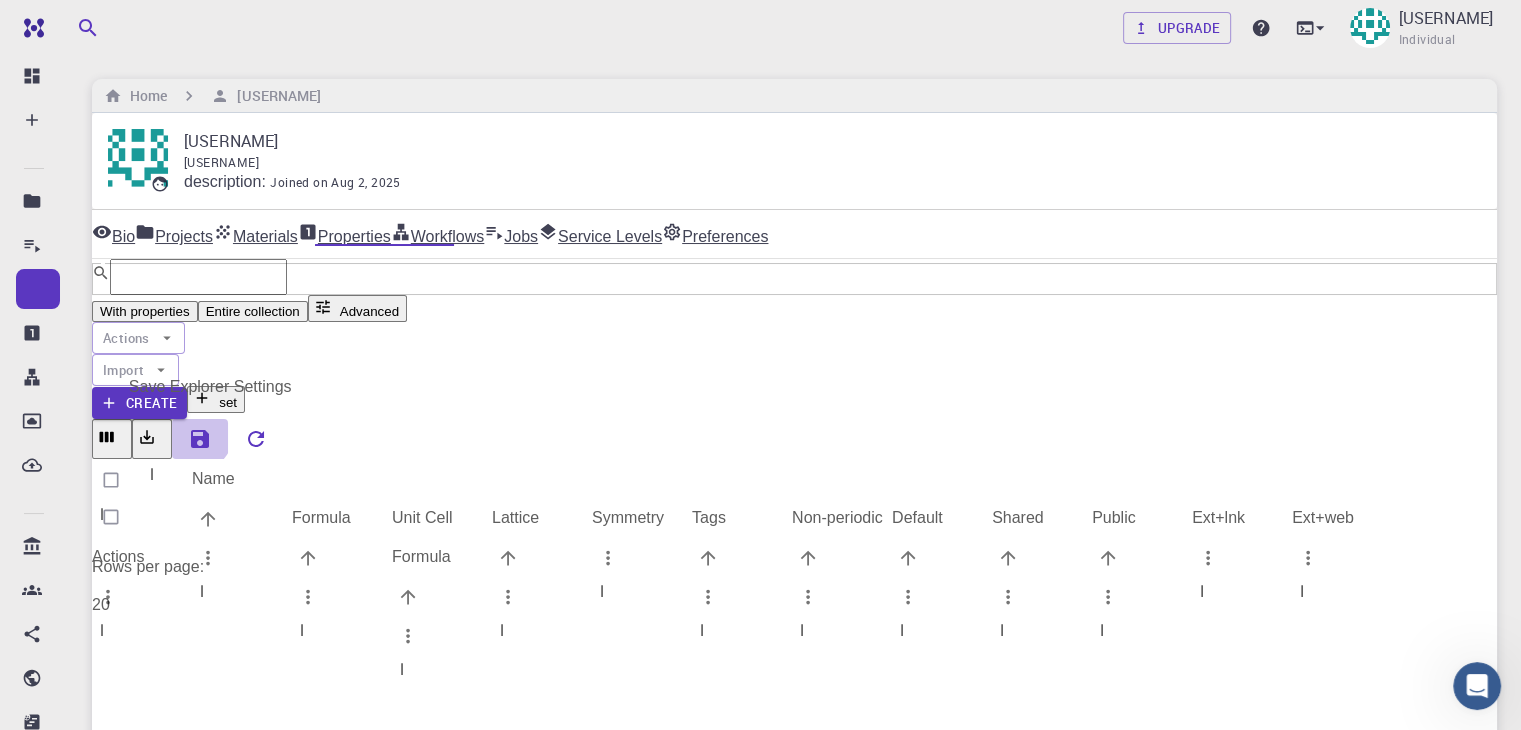 click 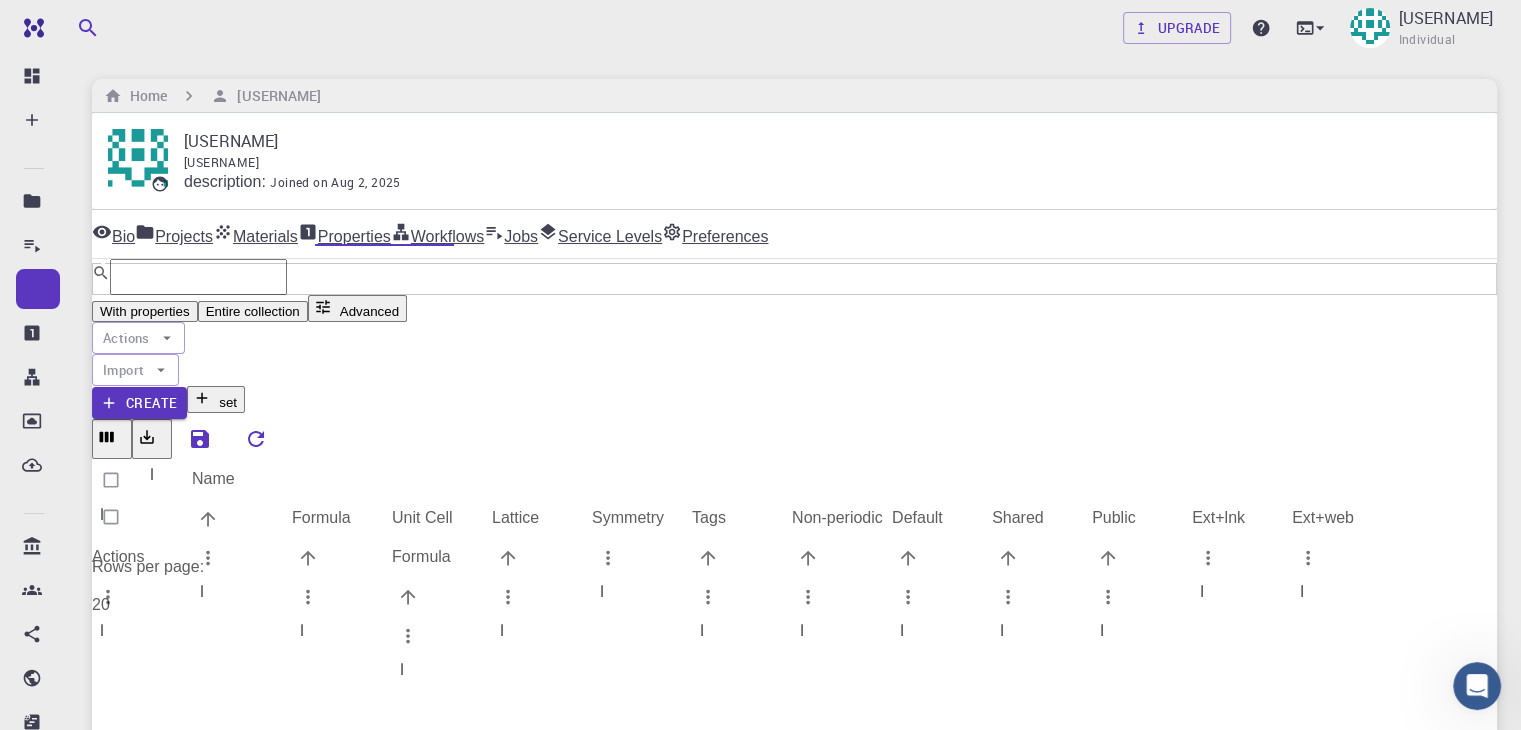 click on "Silicon FCC" at bounding box center (142, 611) 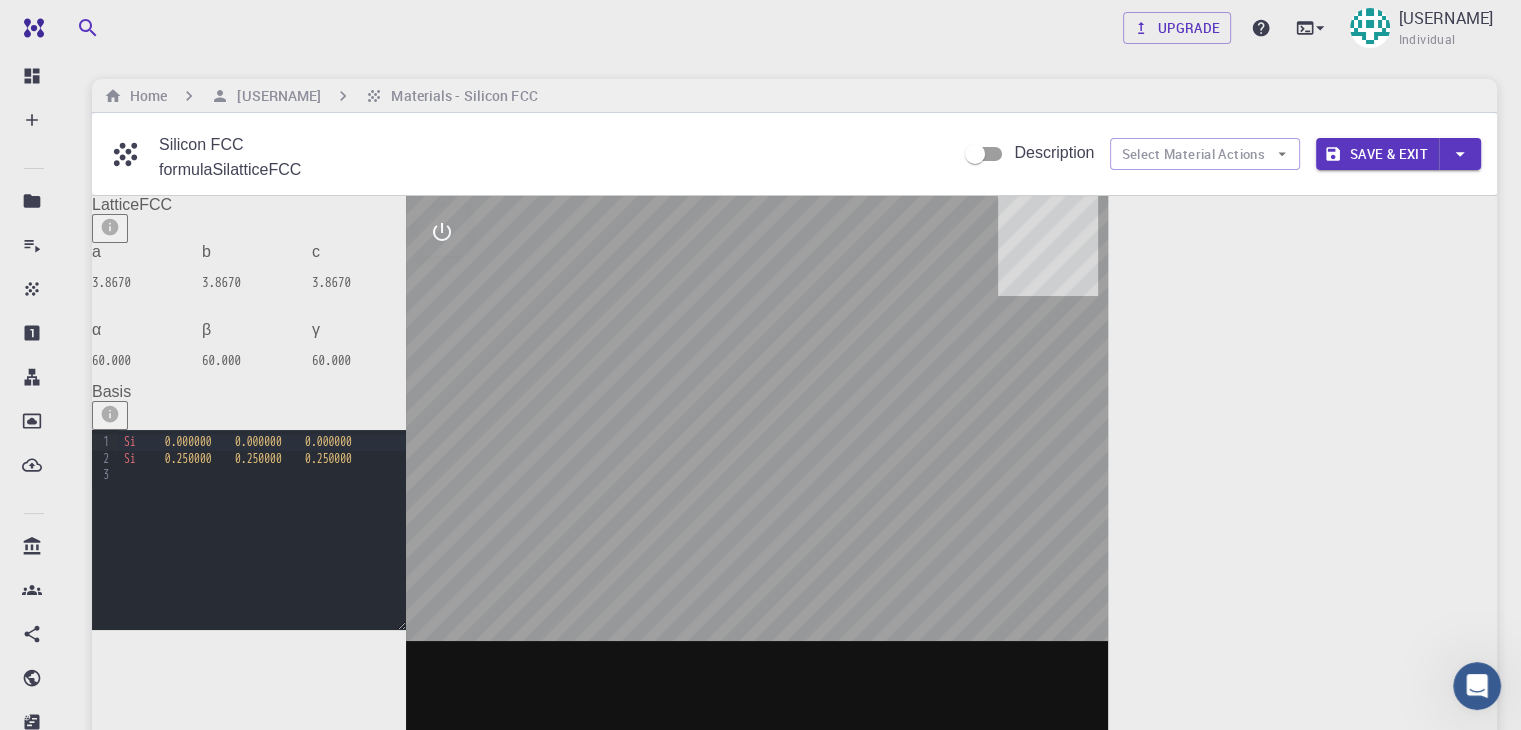 click on "a 3.8670" at bounding box center [139, 267] 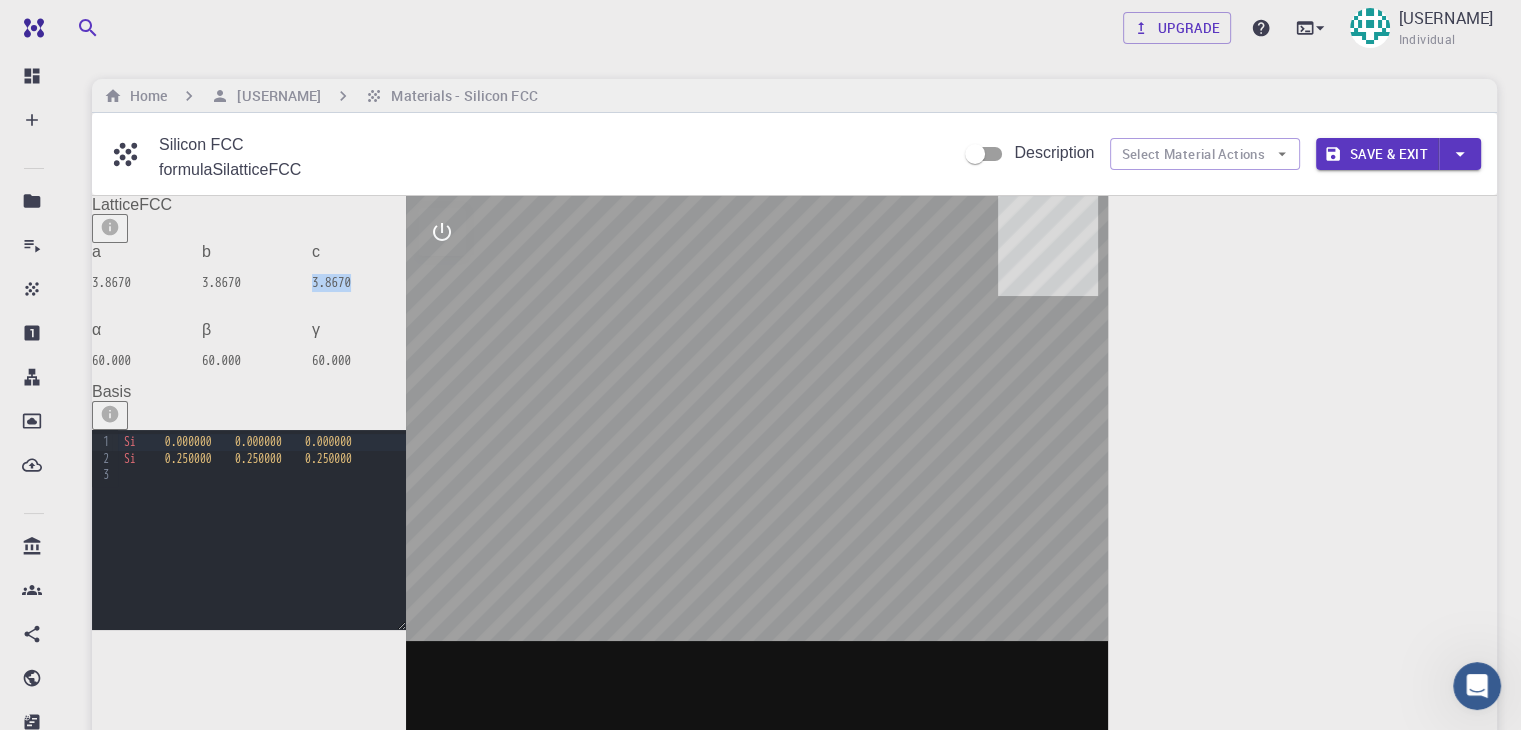 click on "3.8670" at bounding box center [359, 283] 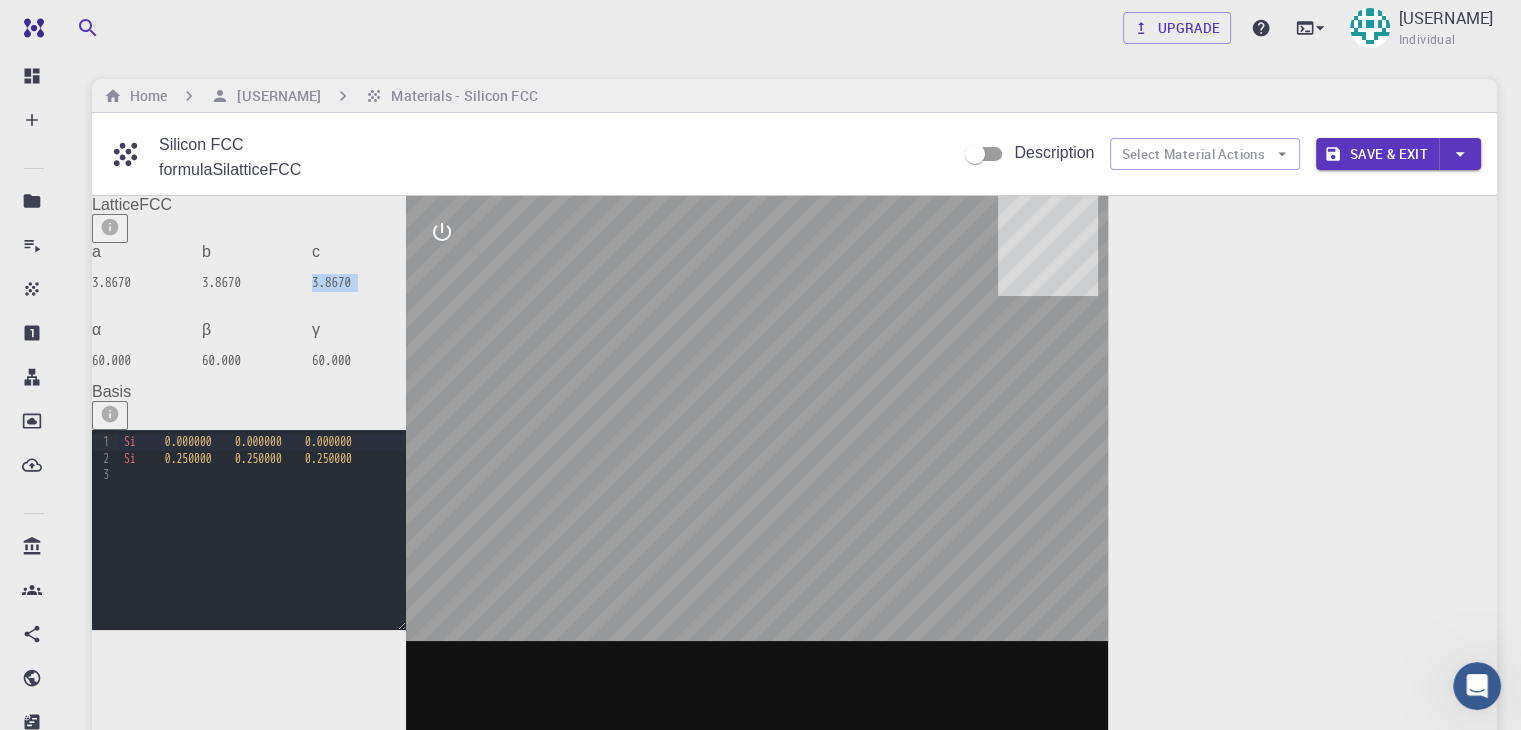 click on "3.8670" at bounding box center [359, 283] 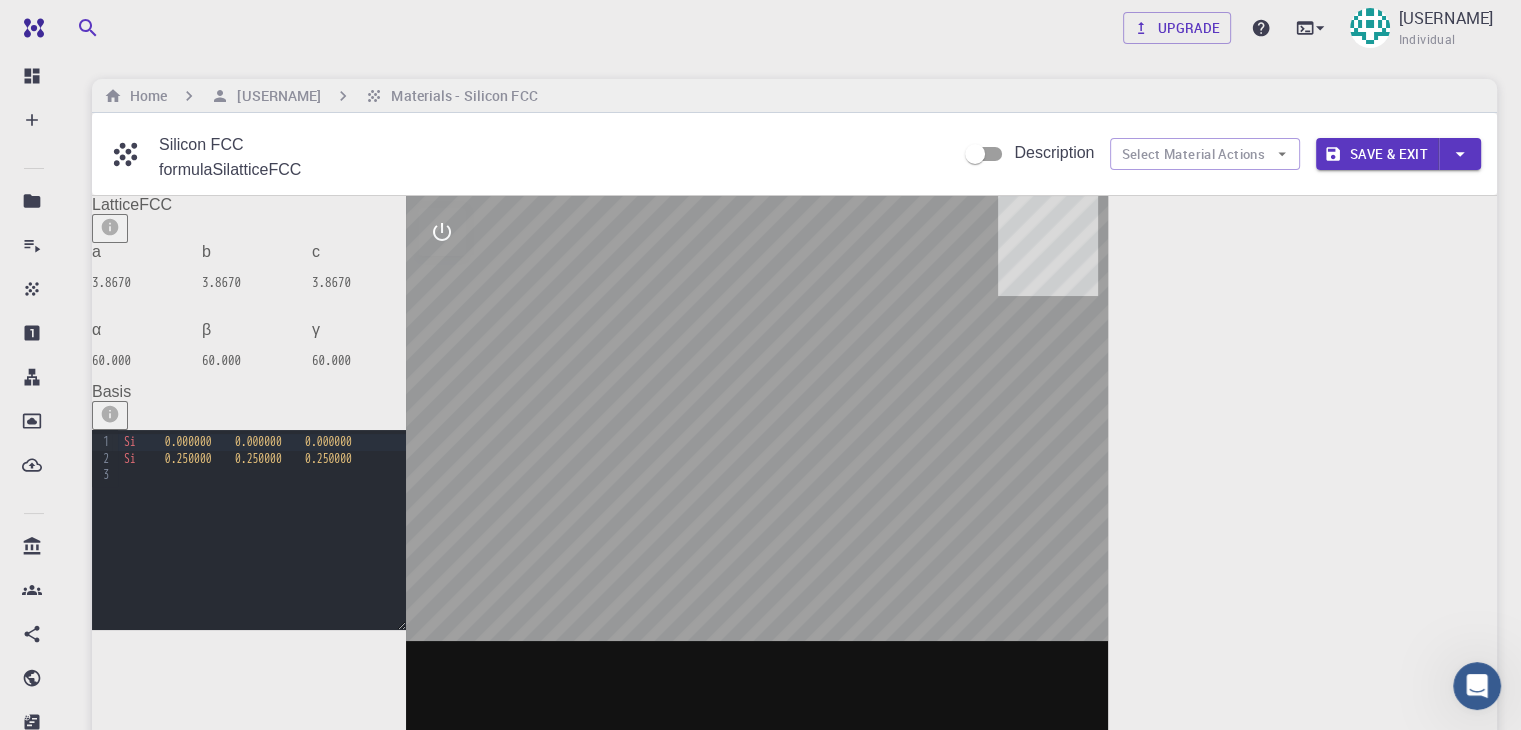 click on "60.000" at bounding box center [359, 361] 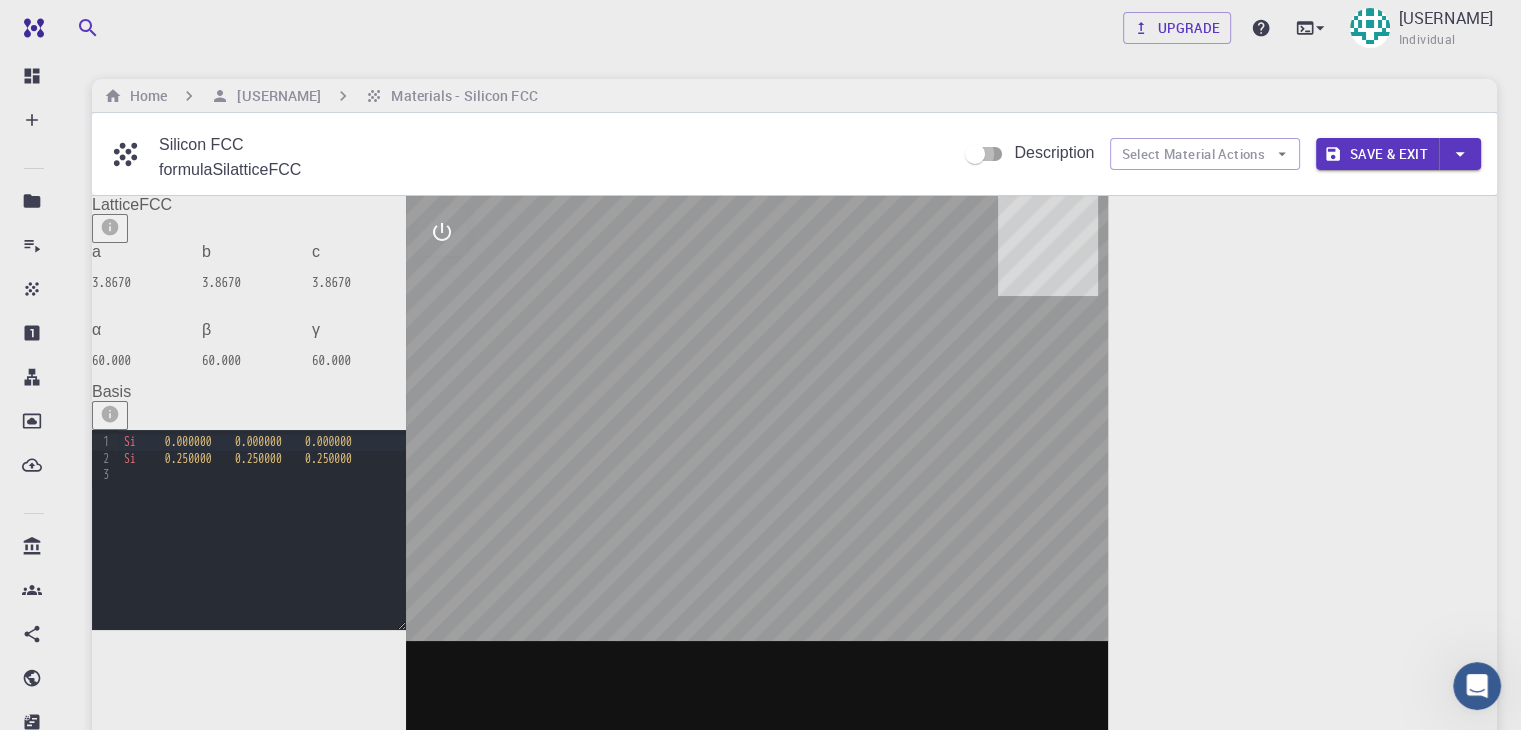 click on "Description" at bounding box center [975, 154] 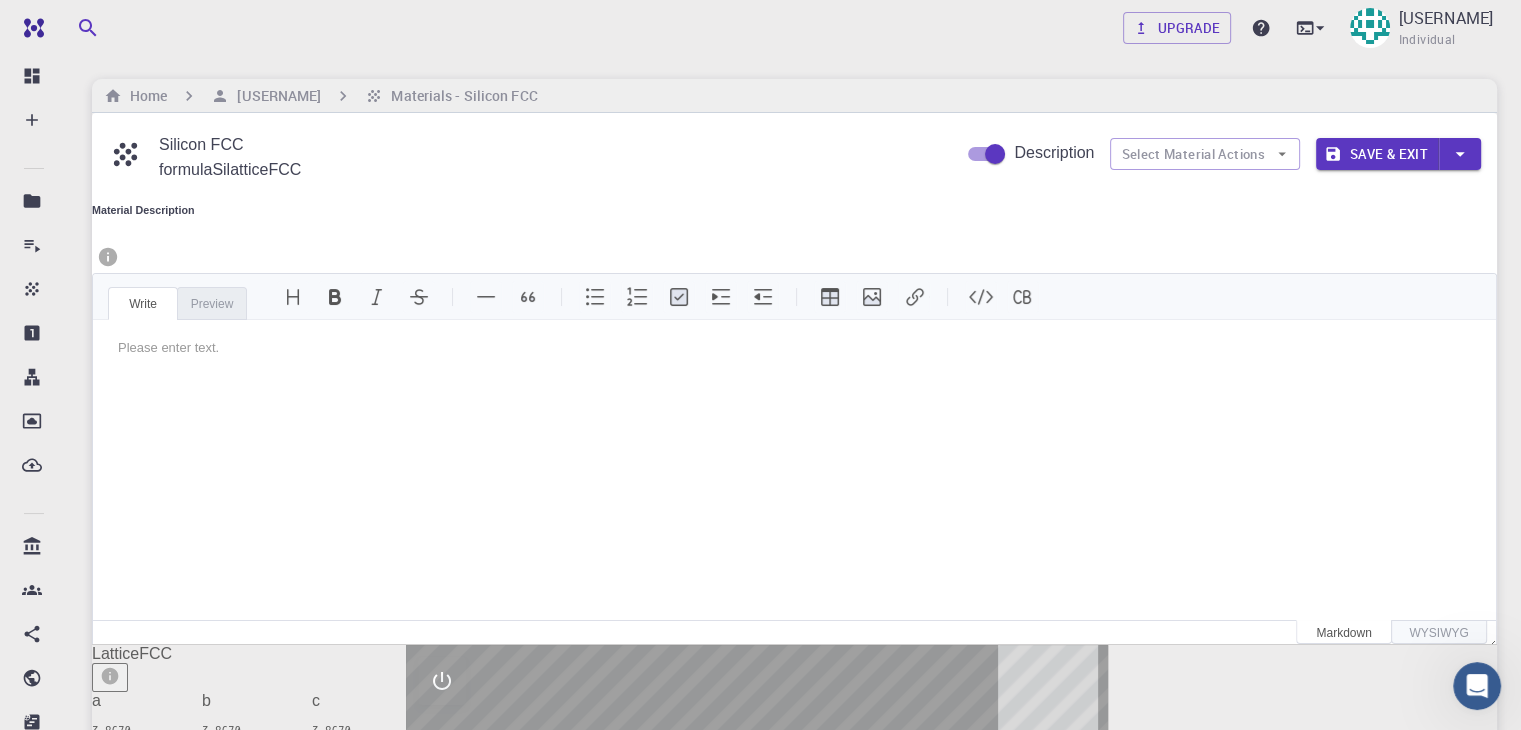 scroll, scrollTop: 0, scrollLeft: 0, axis: both 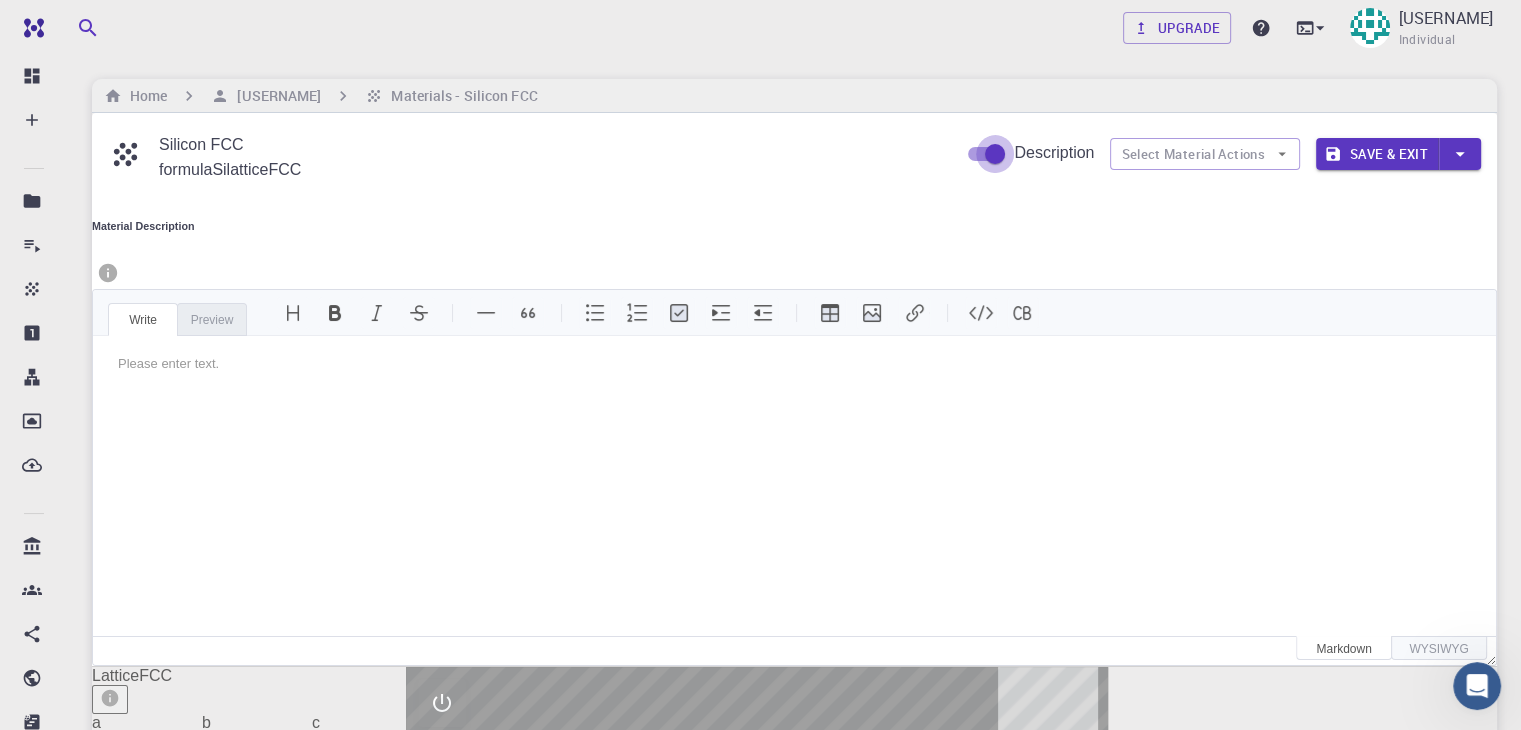 click on "Description" at bounding box center (995, 154) 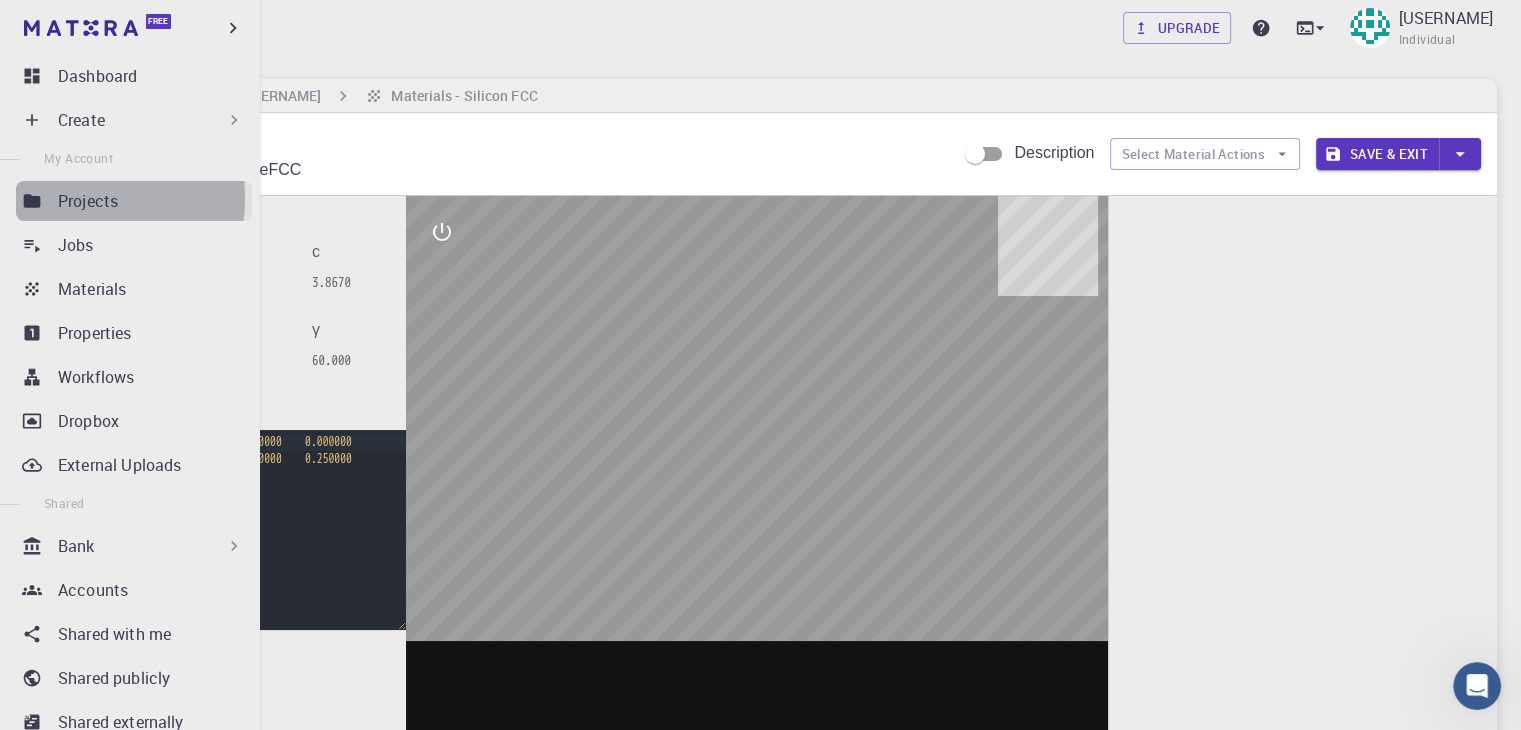 click on "Projects" at bounding box center [88, 201] 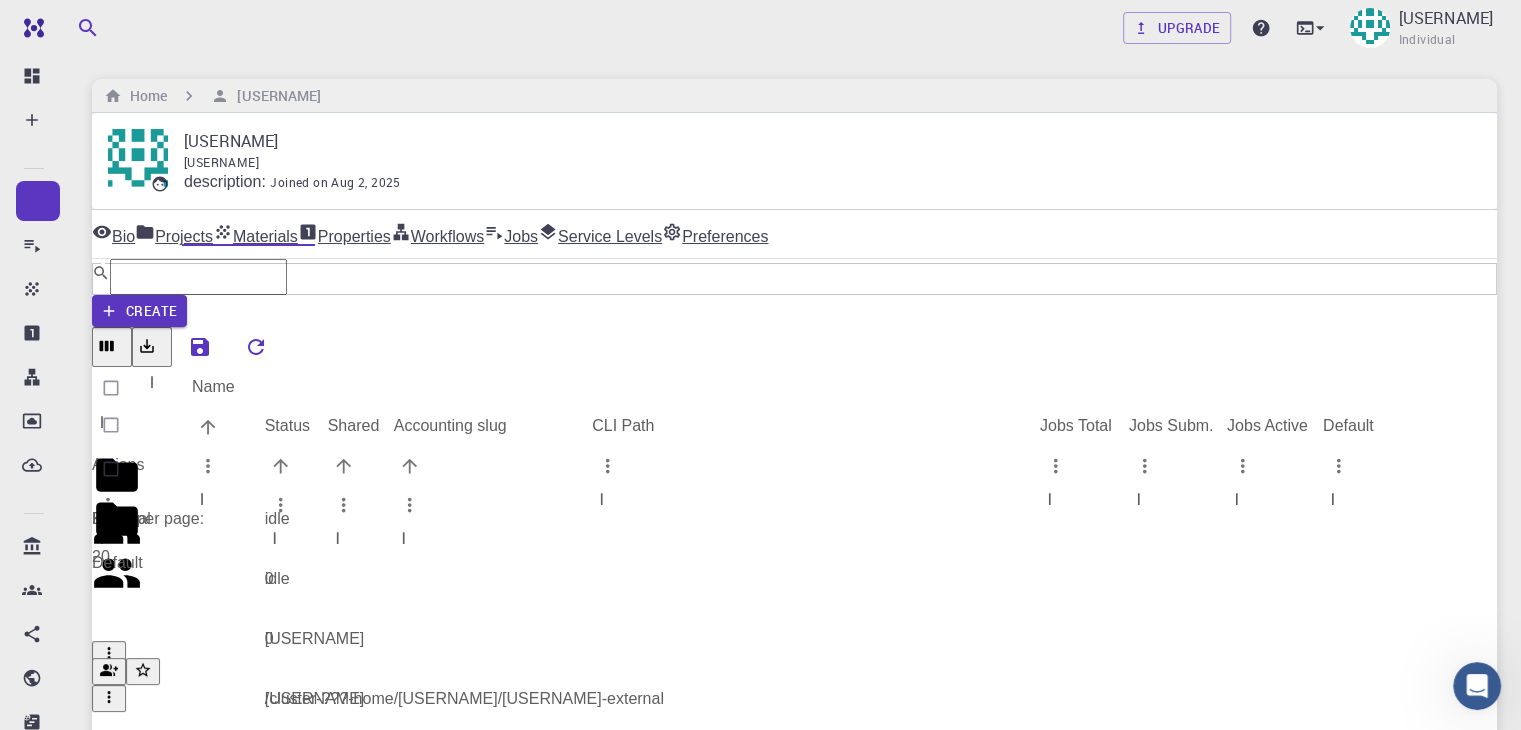 click on "[USERNAME]" at bounding box center (364, 712) 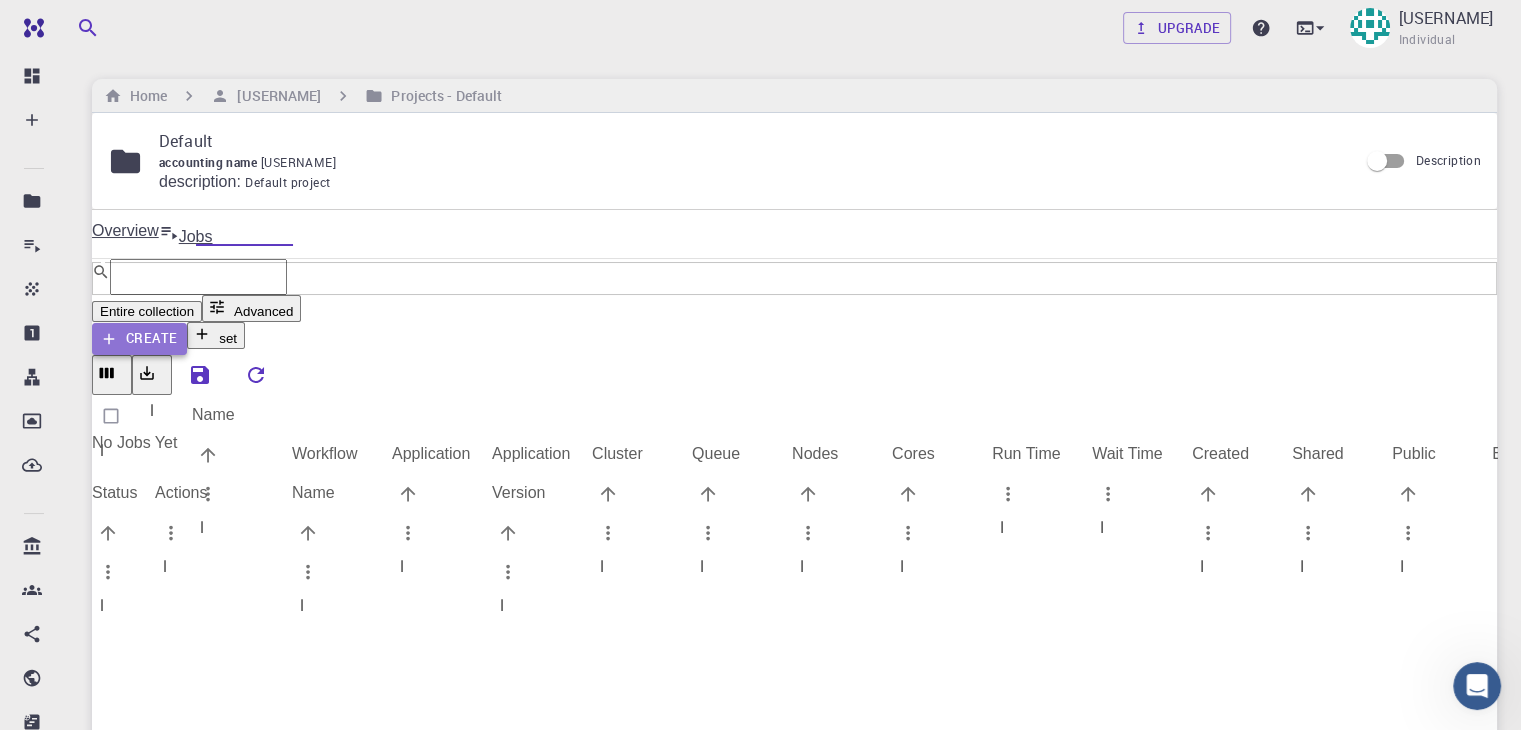 click on "Create" at bounding box center (139, 339) 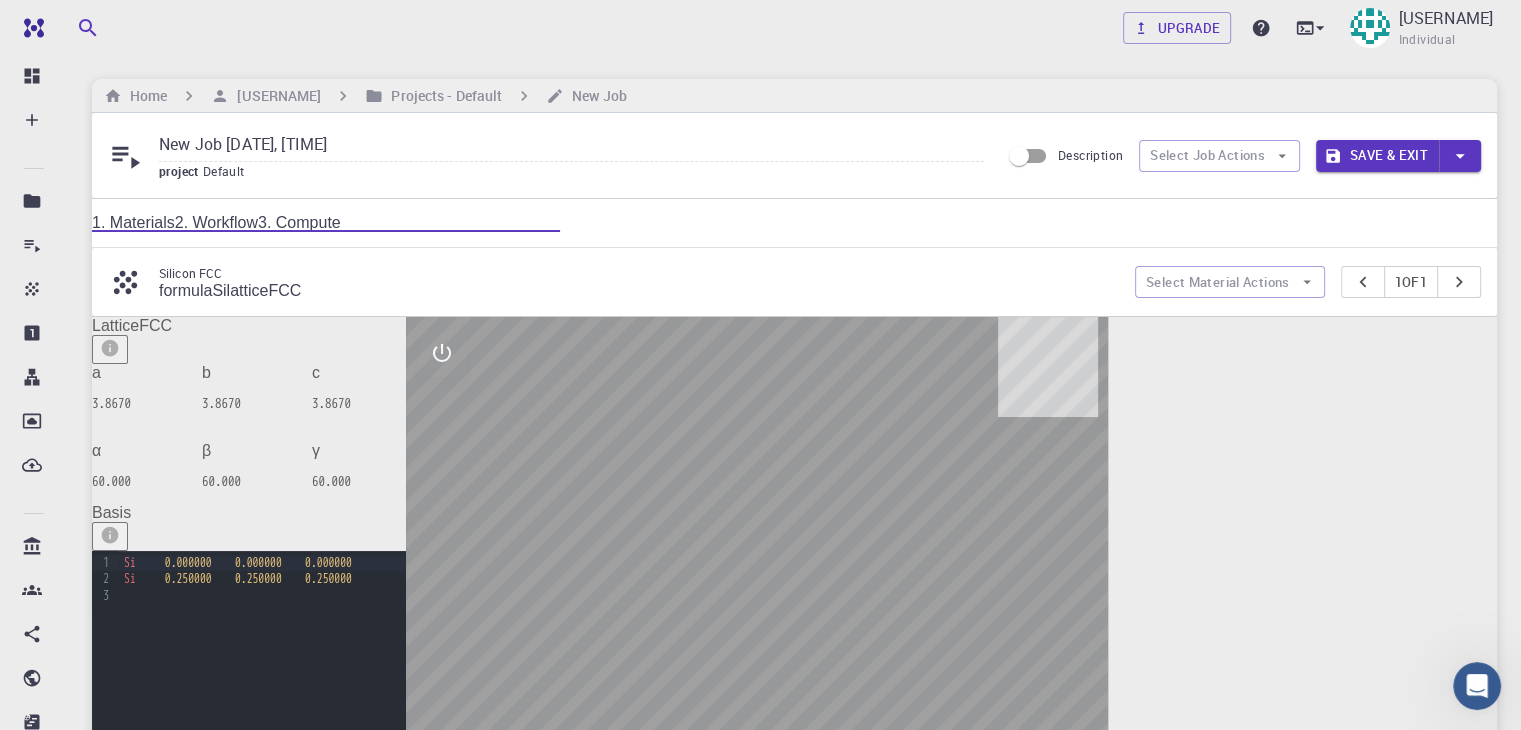 click on "a 3.8670" at bounding box center [139, 388] 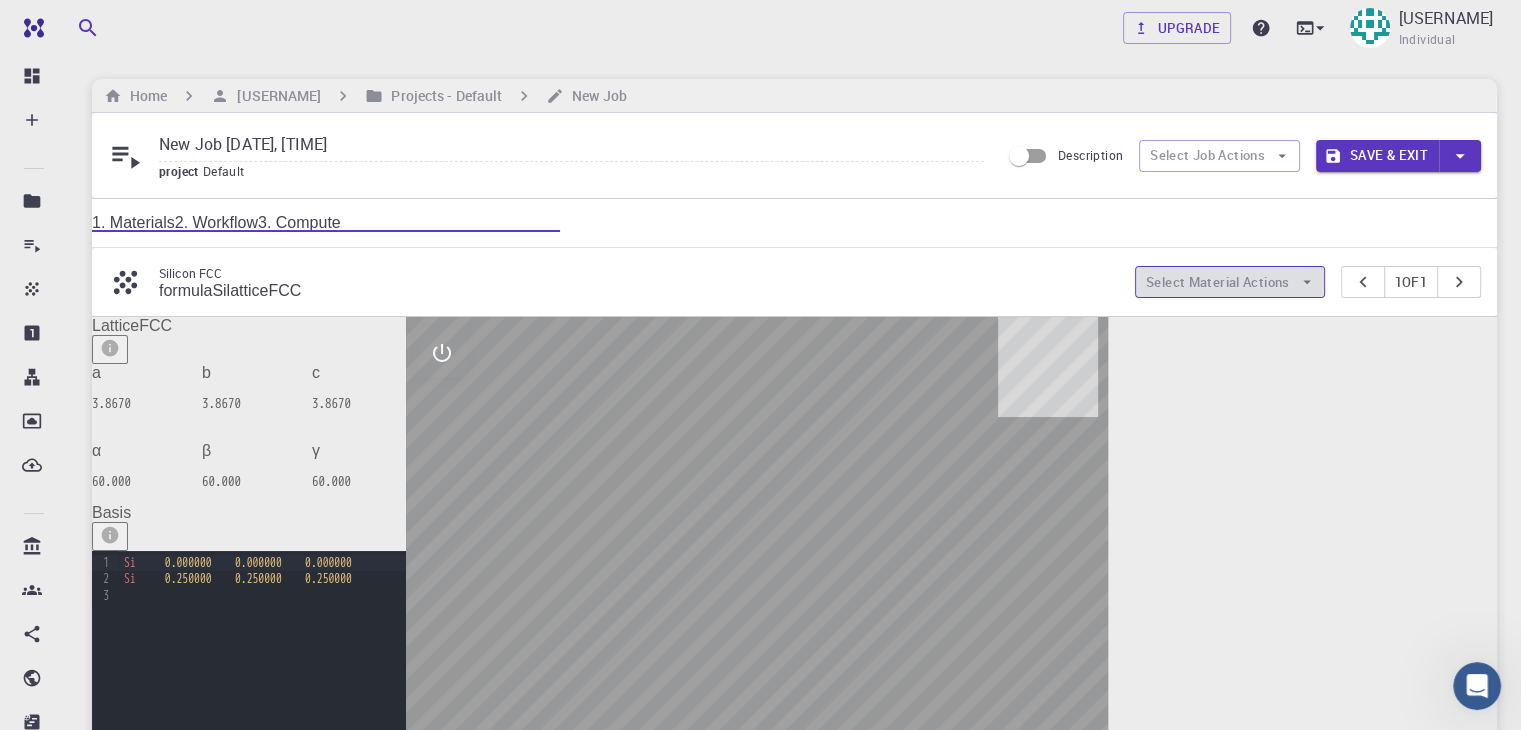 click on "Select Material Actions" at bounding box center [1230, 282] 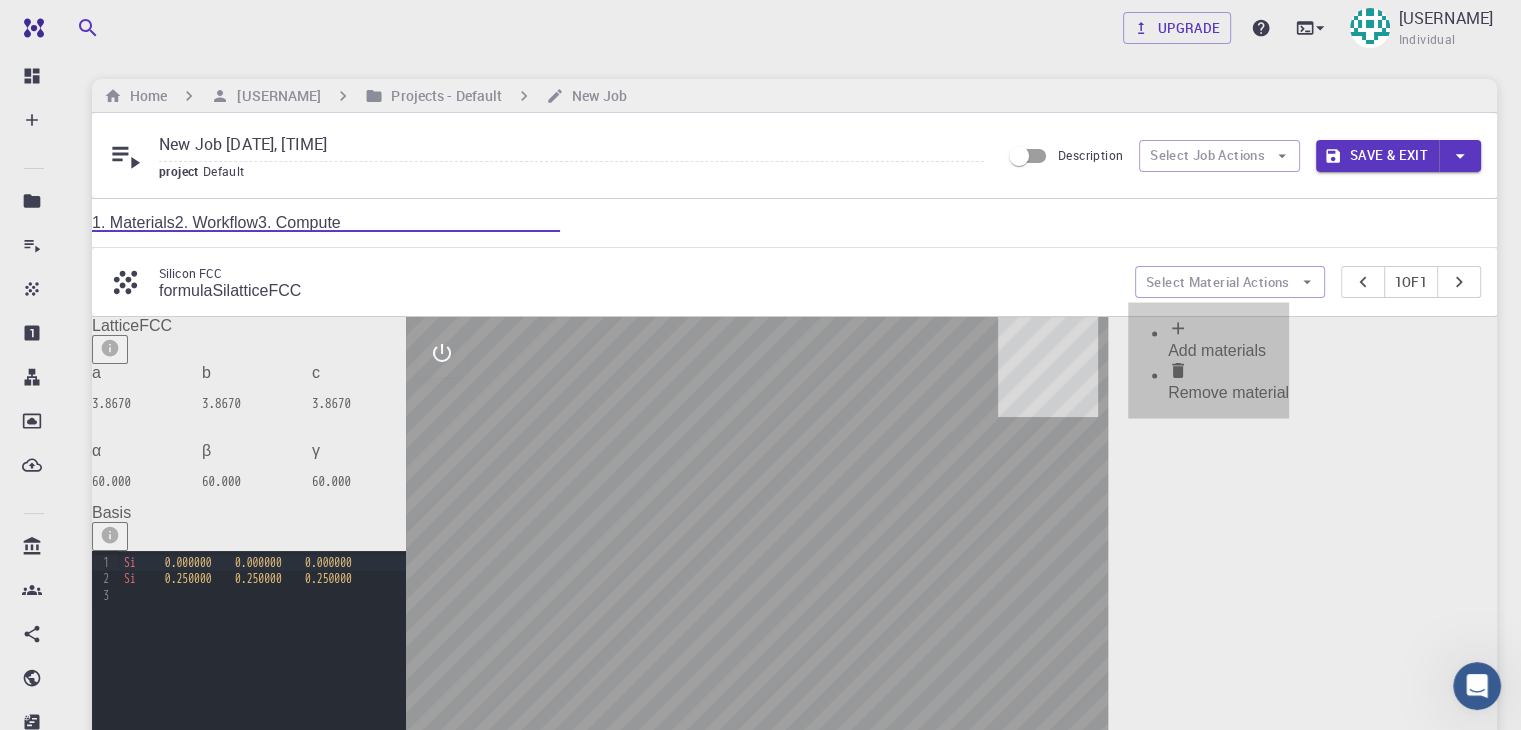 click on "Add materials" at bounding box center (1228, 339) 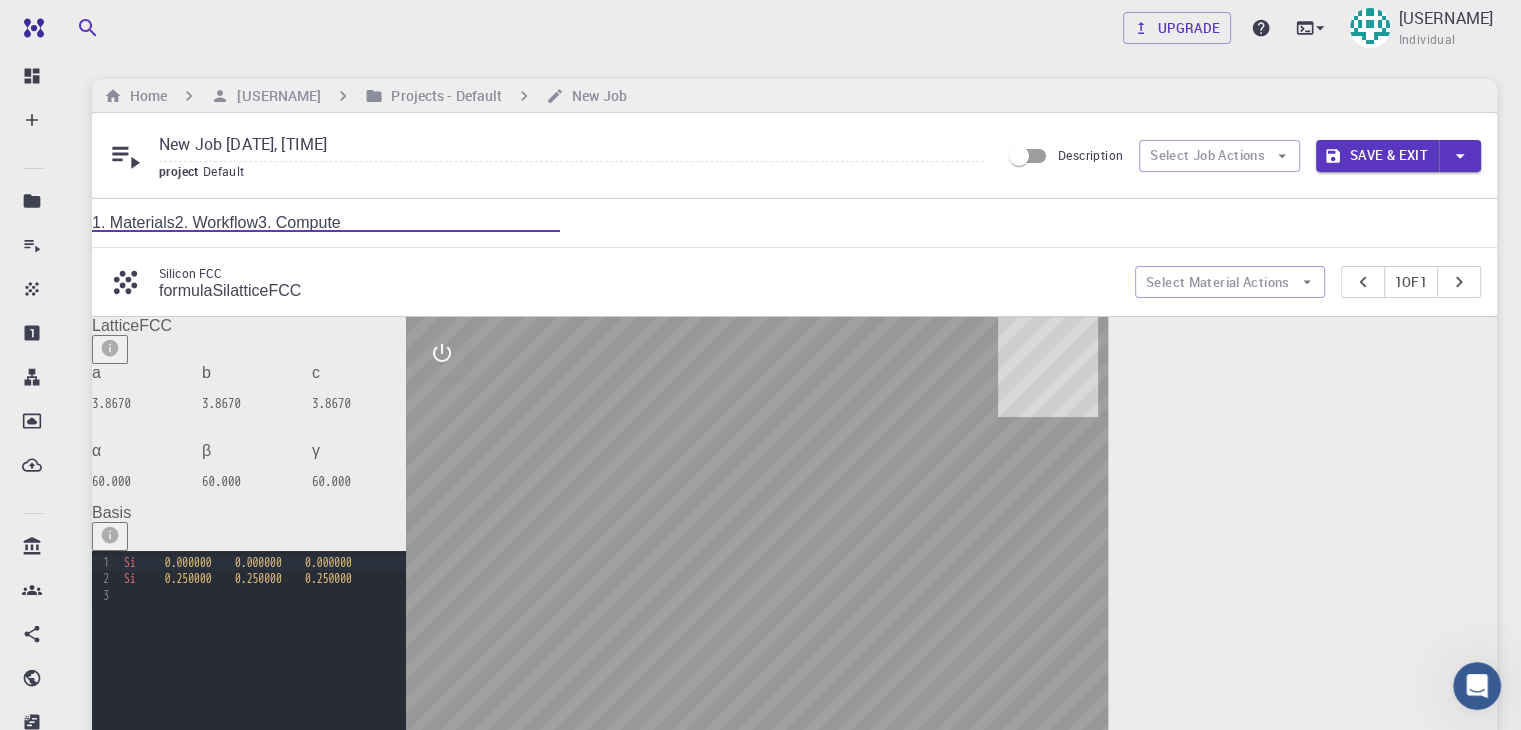 click 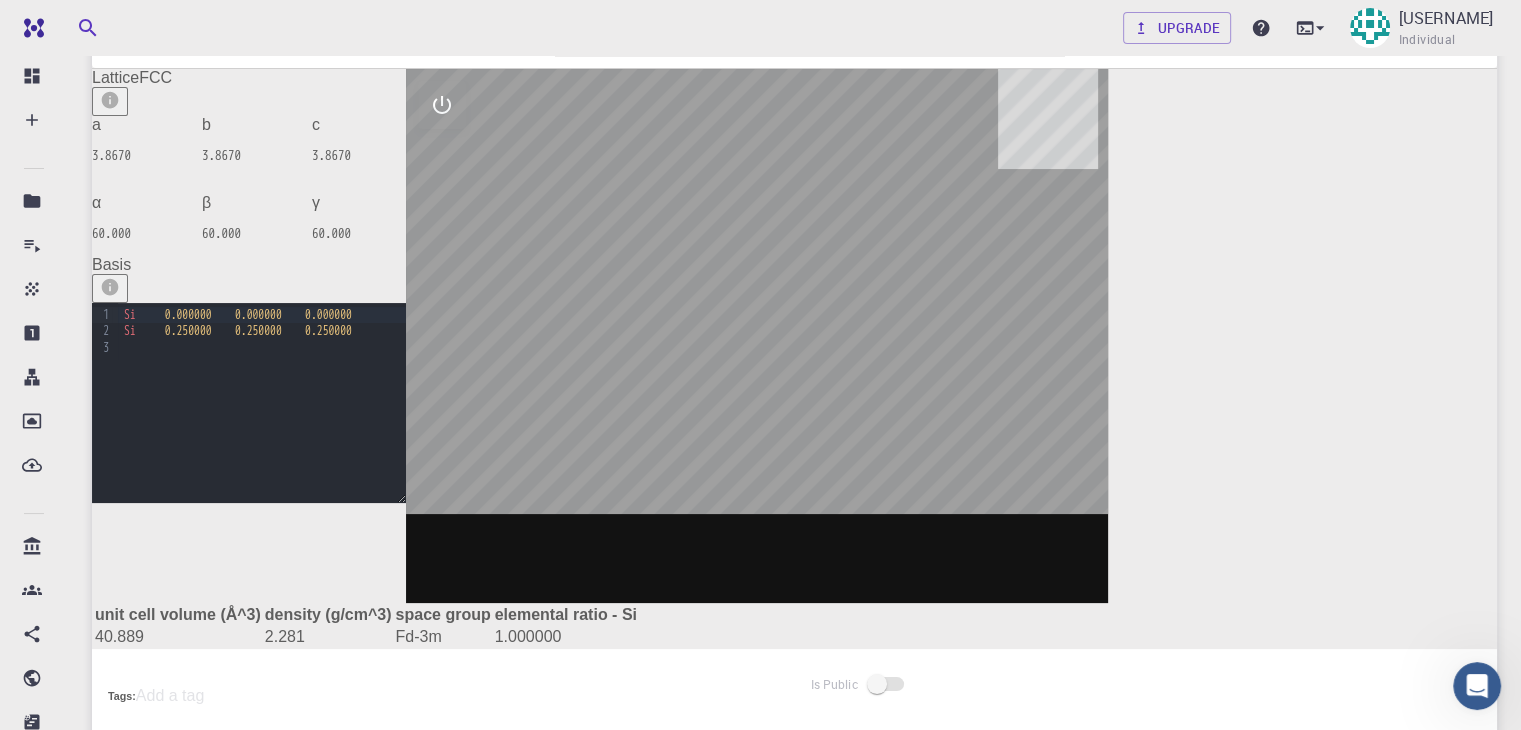 scroll, scrollTop: 262, scrollLeft: 0, axis: vertical 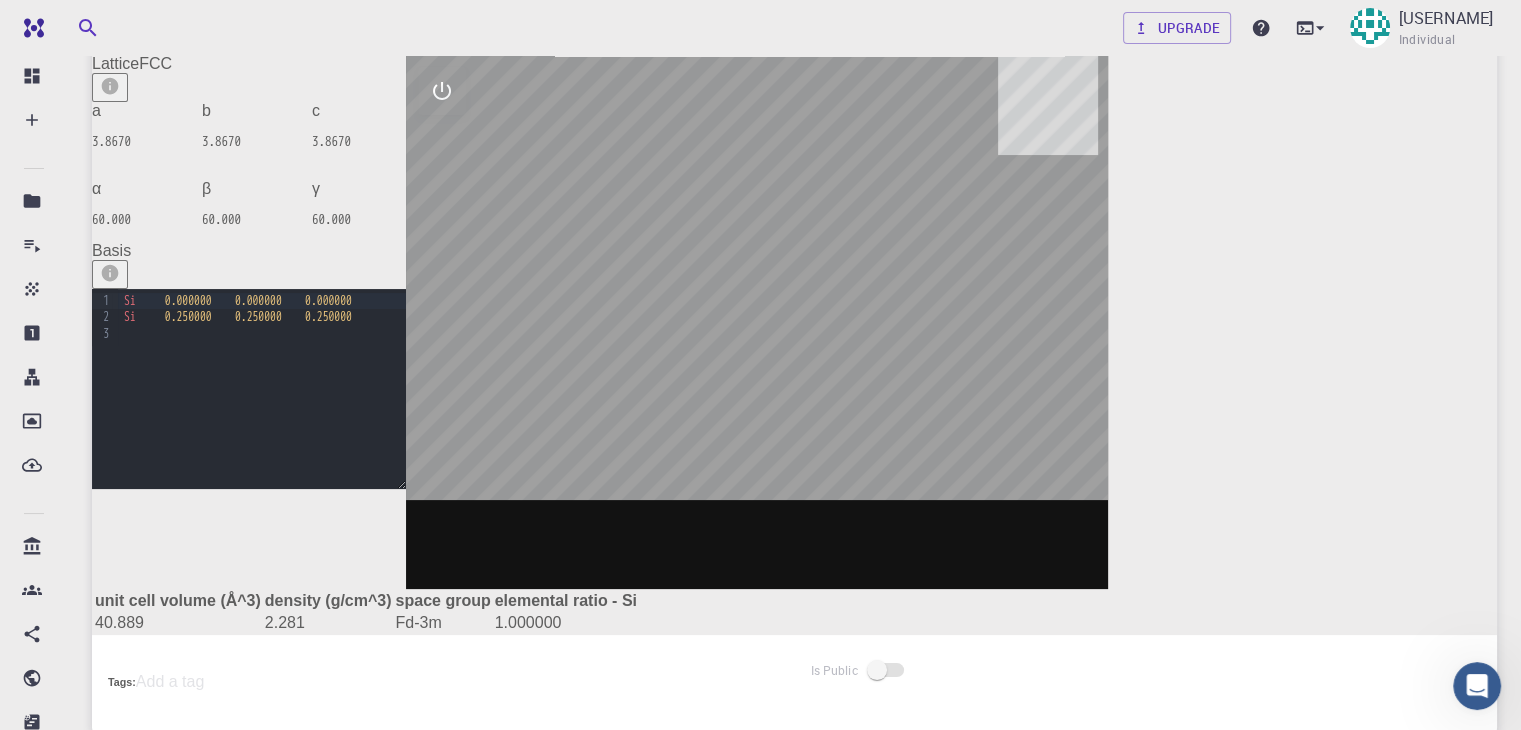 click 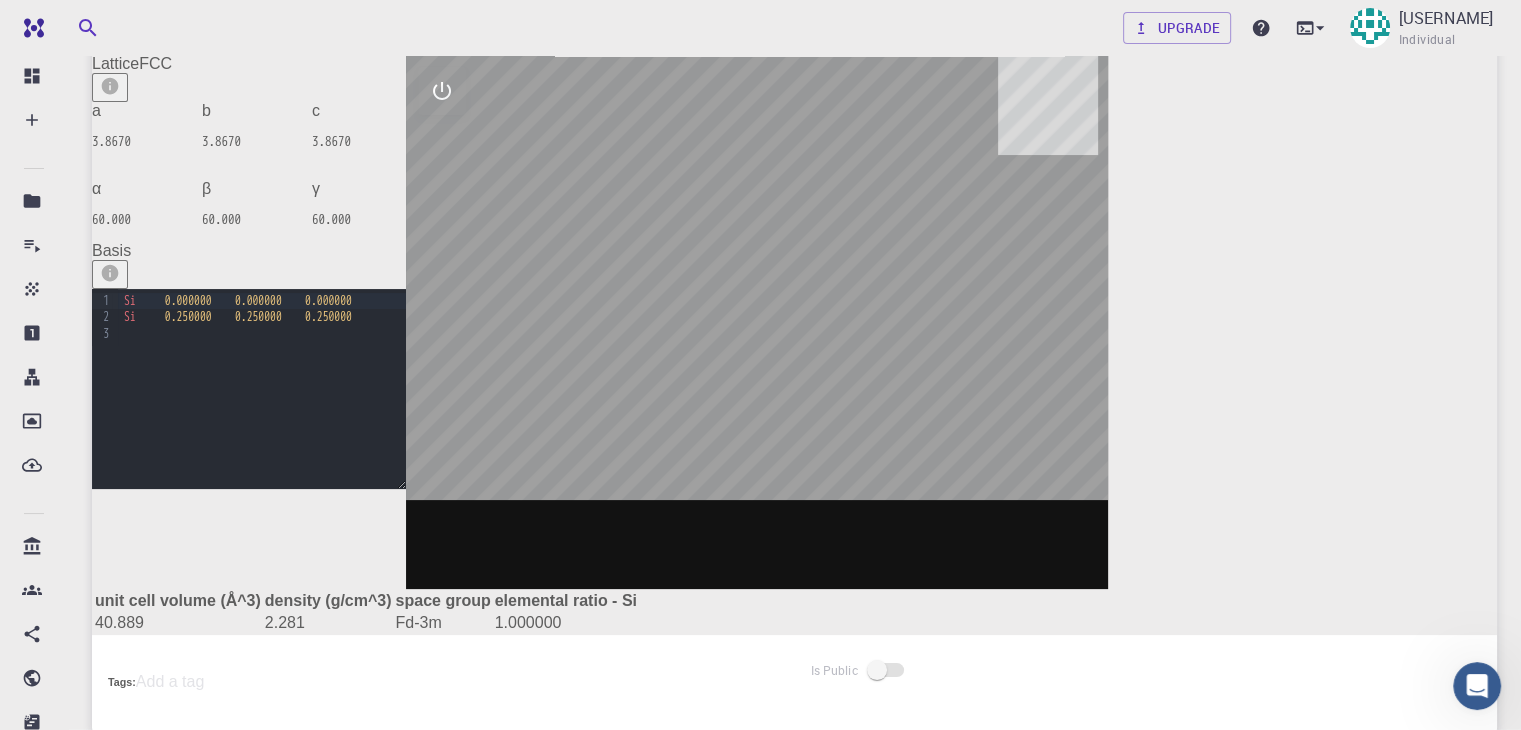 click on "Lattice constants are given in Å, angles are in degrees." at bounding box center [216, 956] 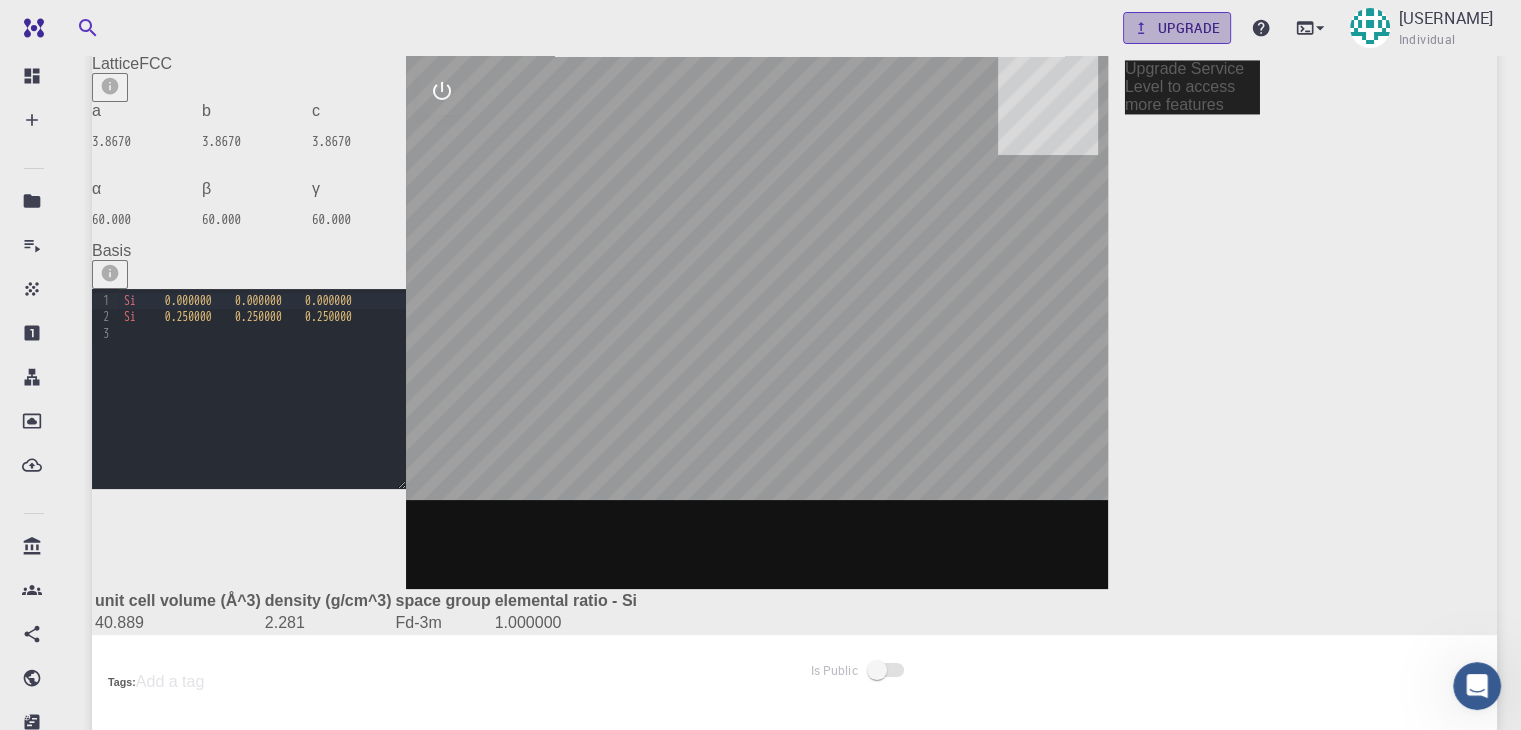 click on "Upgrade" at bounding box center (1177, 28) 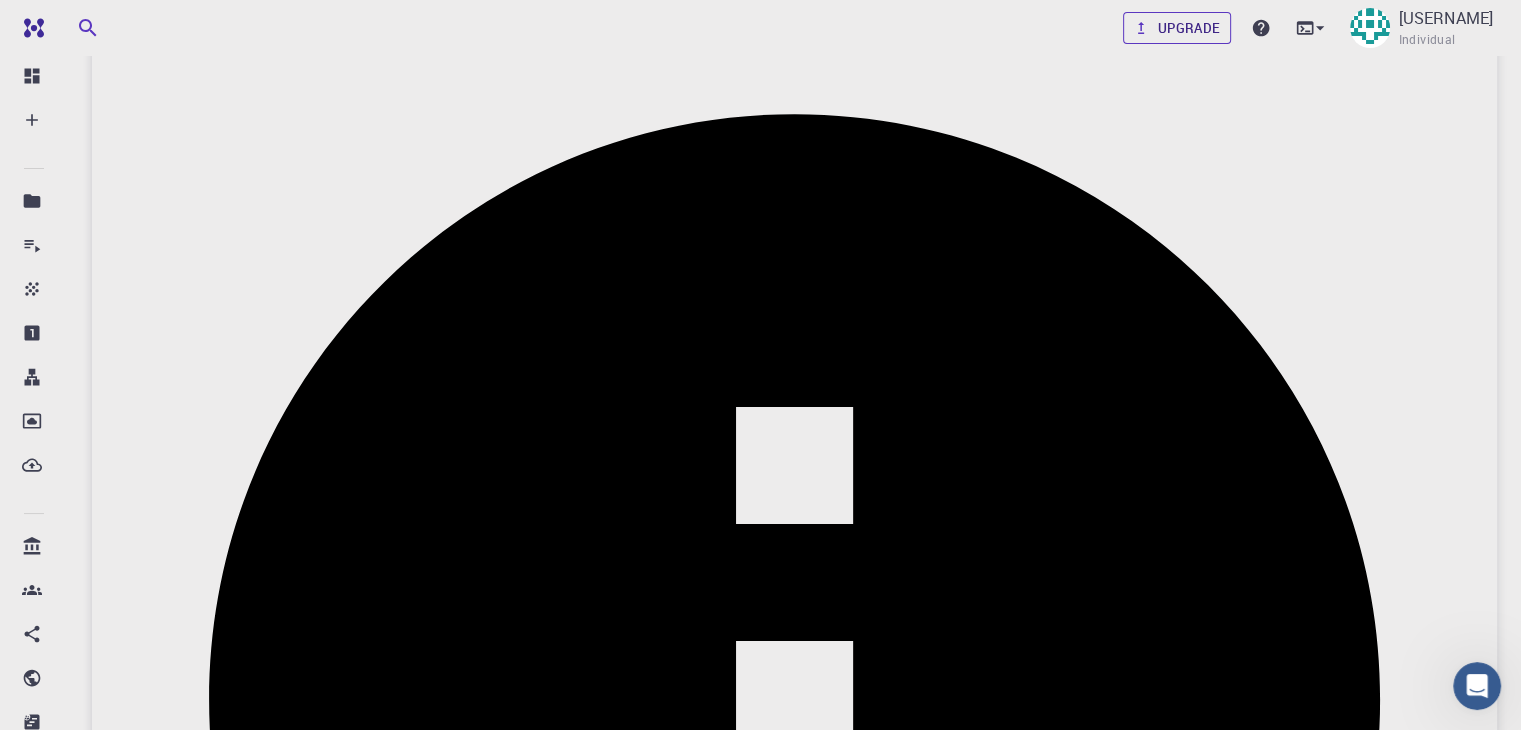 scroll, scrollTop: 0, scrollLeft: 0, axis: both 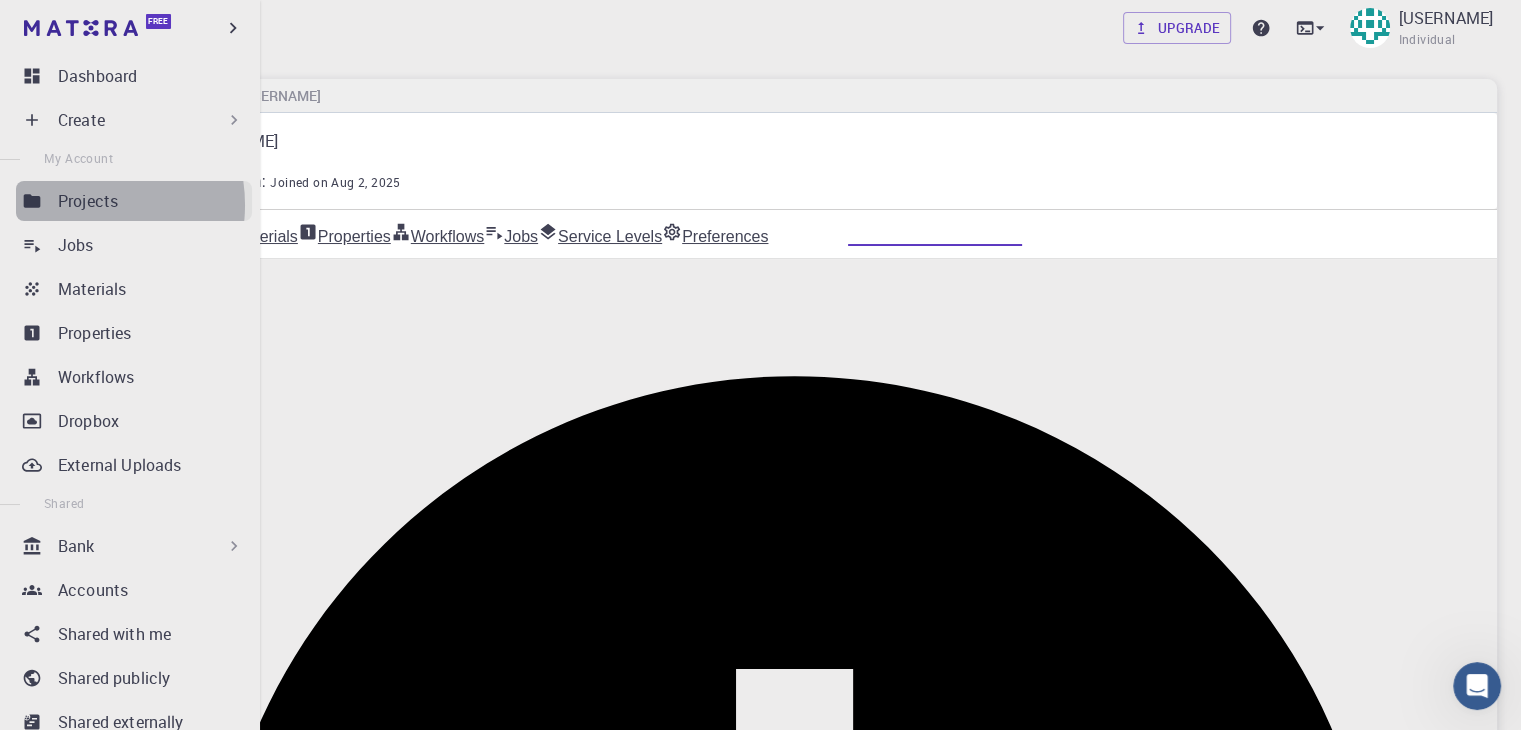 click on "Projects" at bounding box center [88, 201] 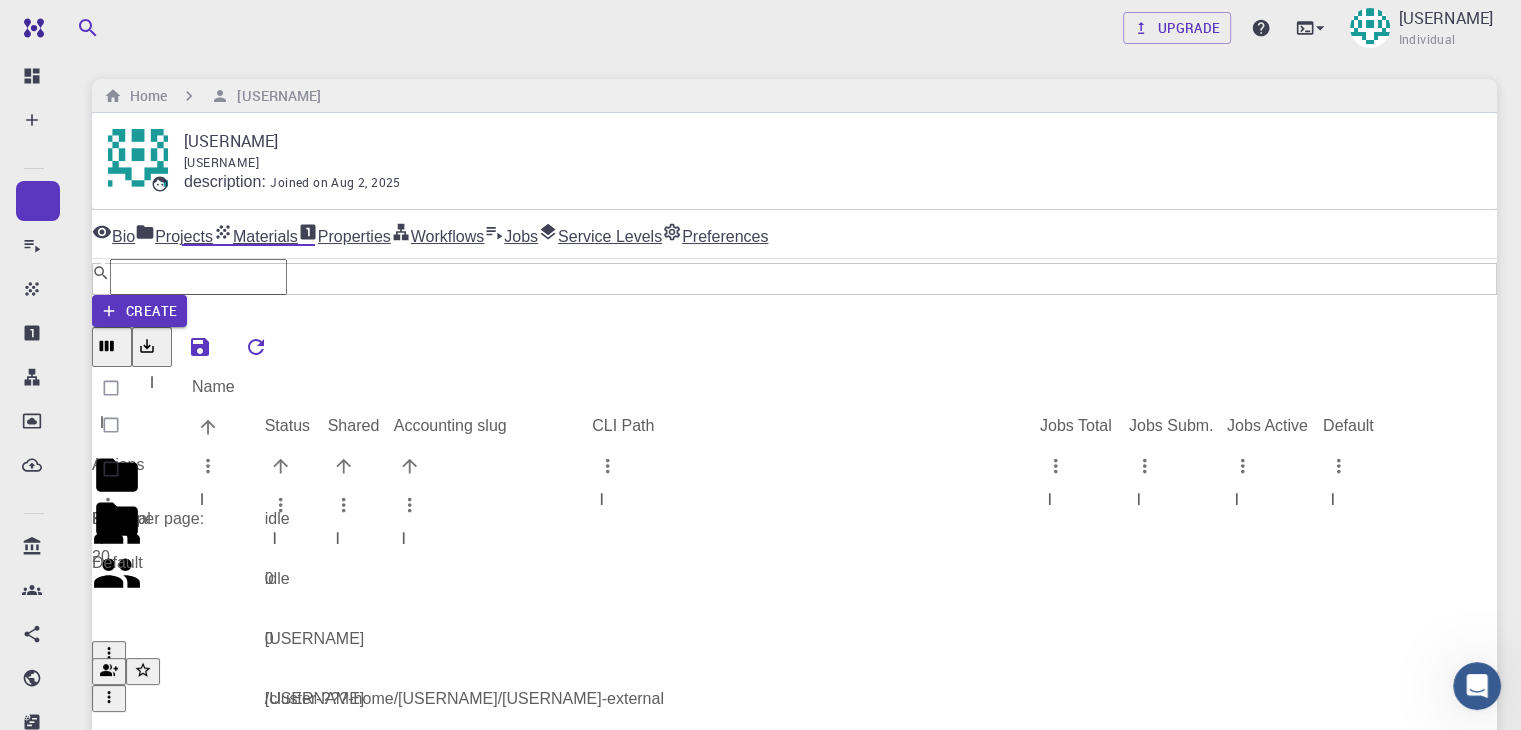 click 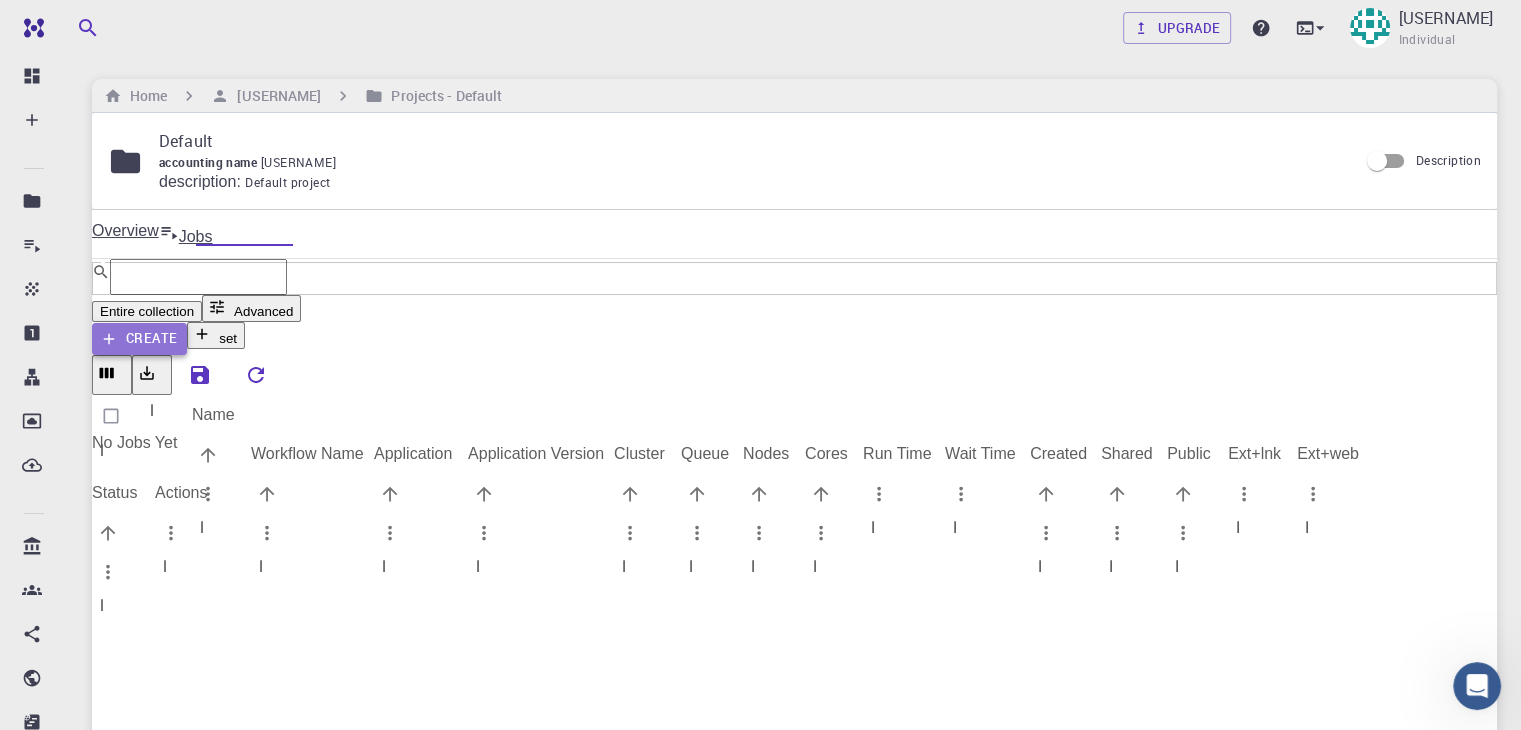 click on "Create" at bounding box center [139, 339] 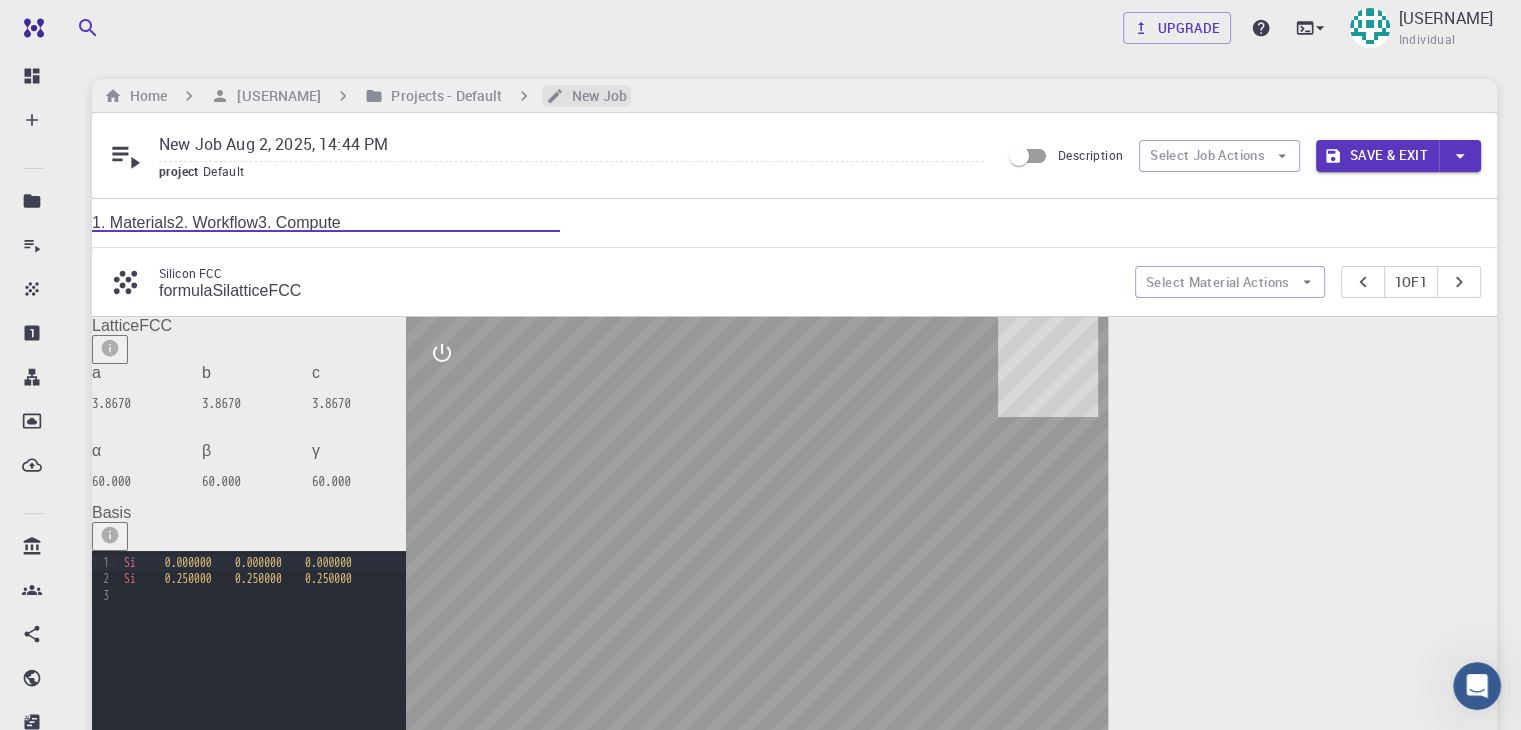 click on "New Job" at bounding box center [595, 96] 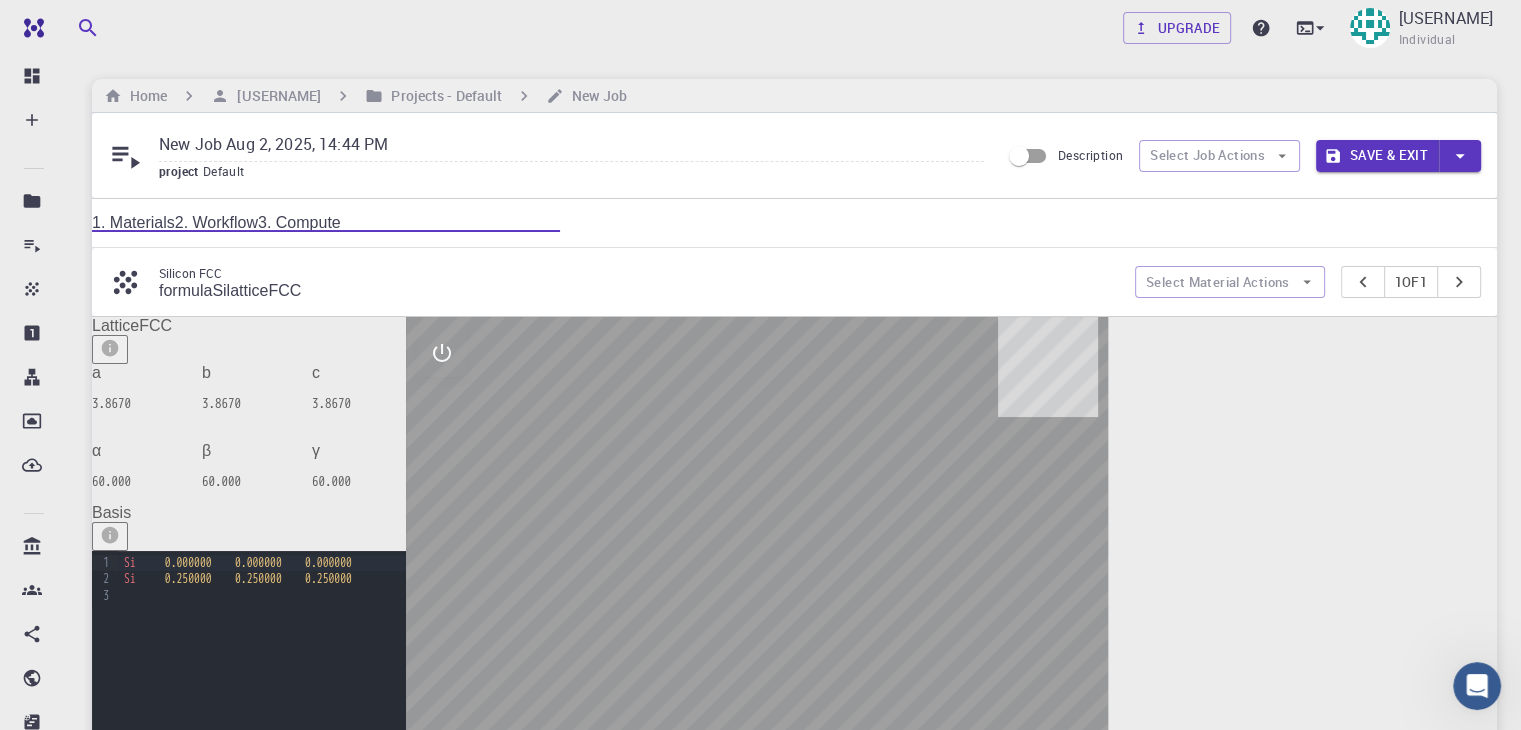 click on "lattice" at bounding box center (248, 290) 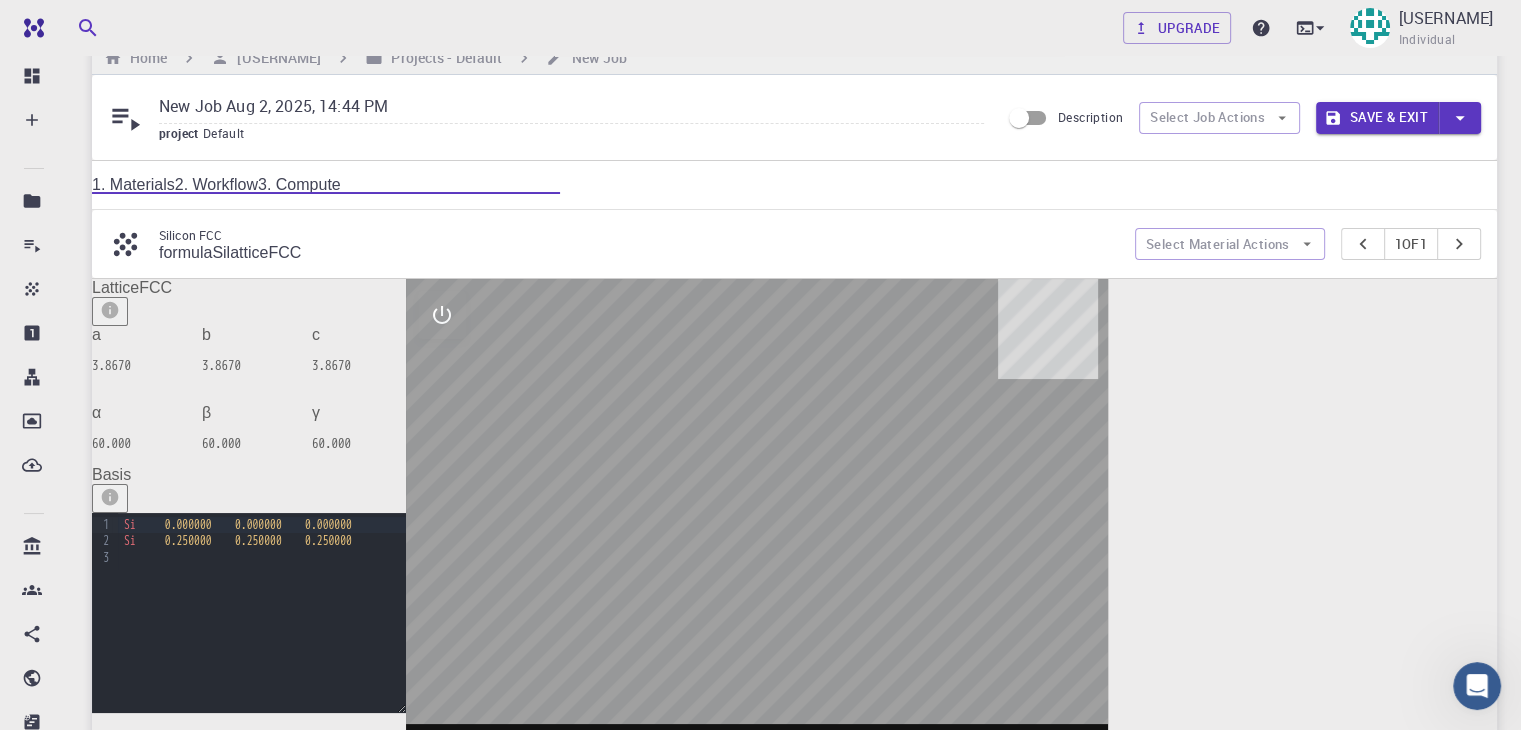 scroll, scrollTop: 32, scrollLeft: 0, axis: vertical 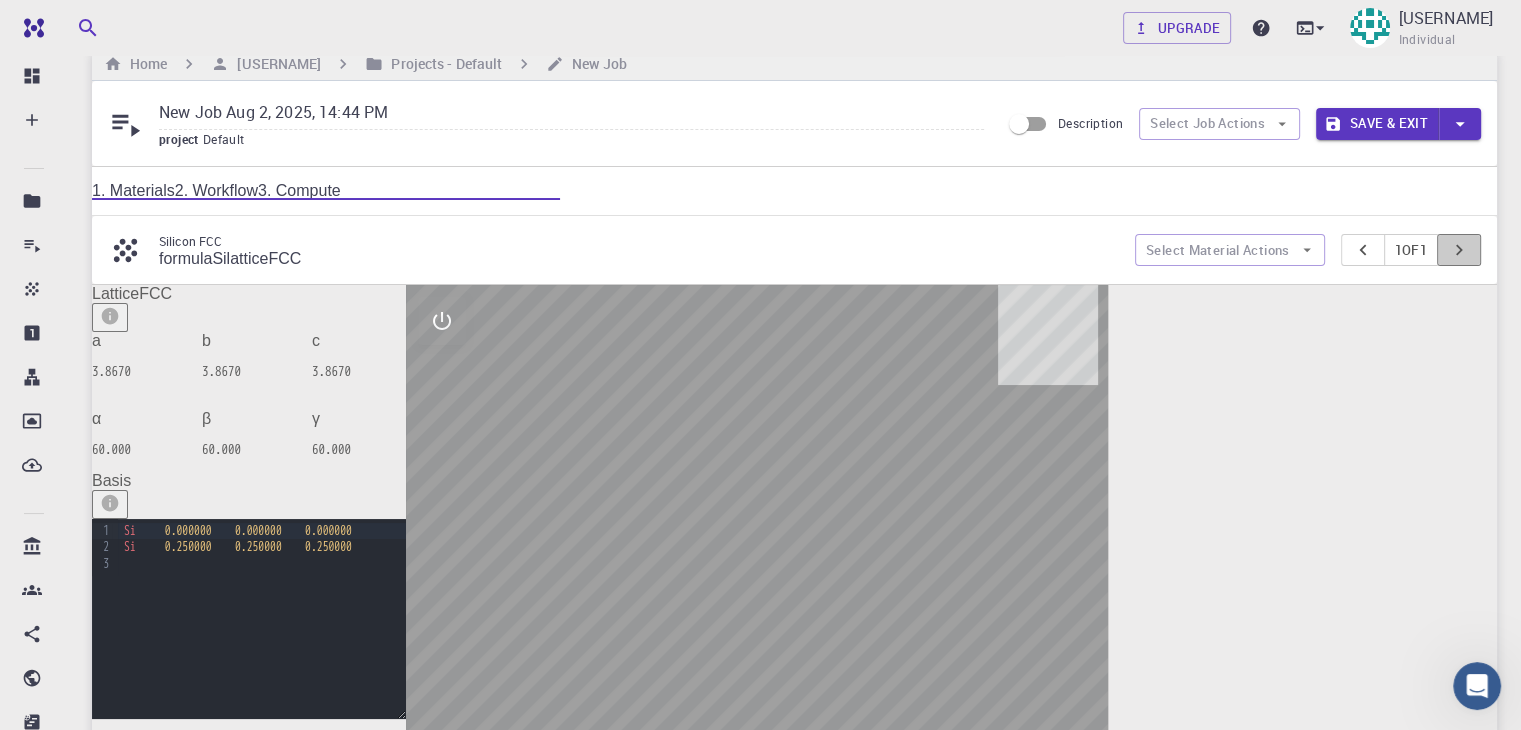 click 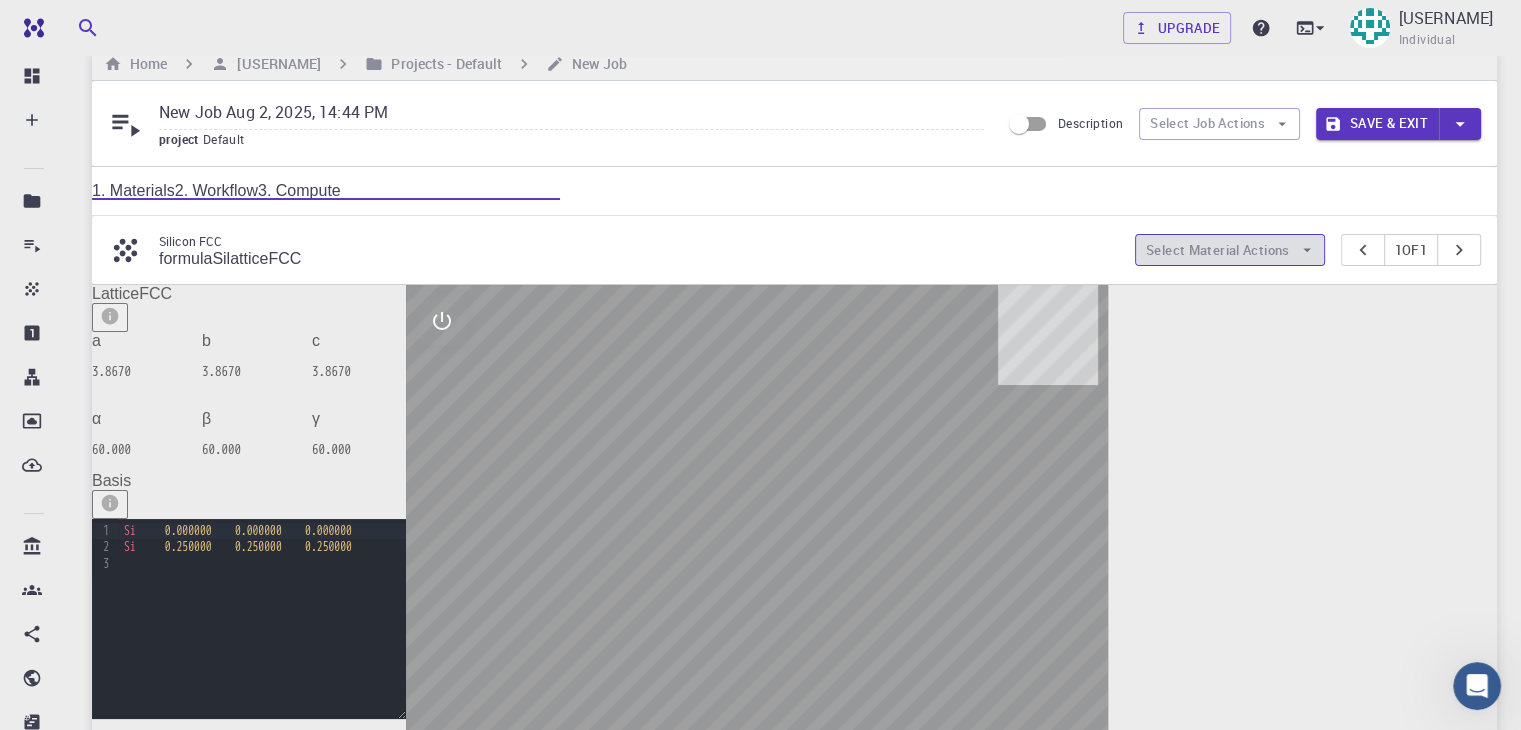 click on "Select Material Actions" at bounding box center (1230, 250) 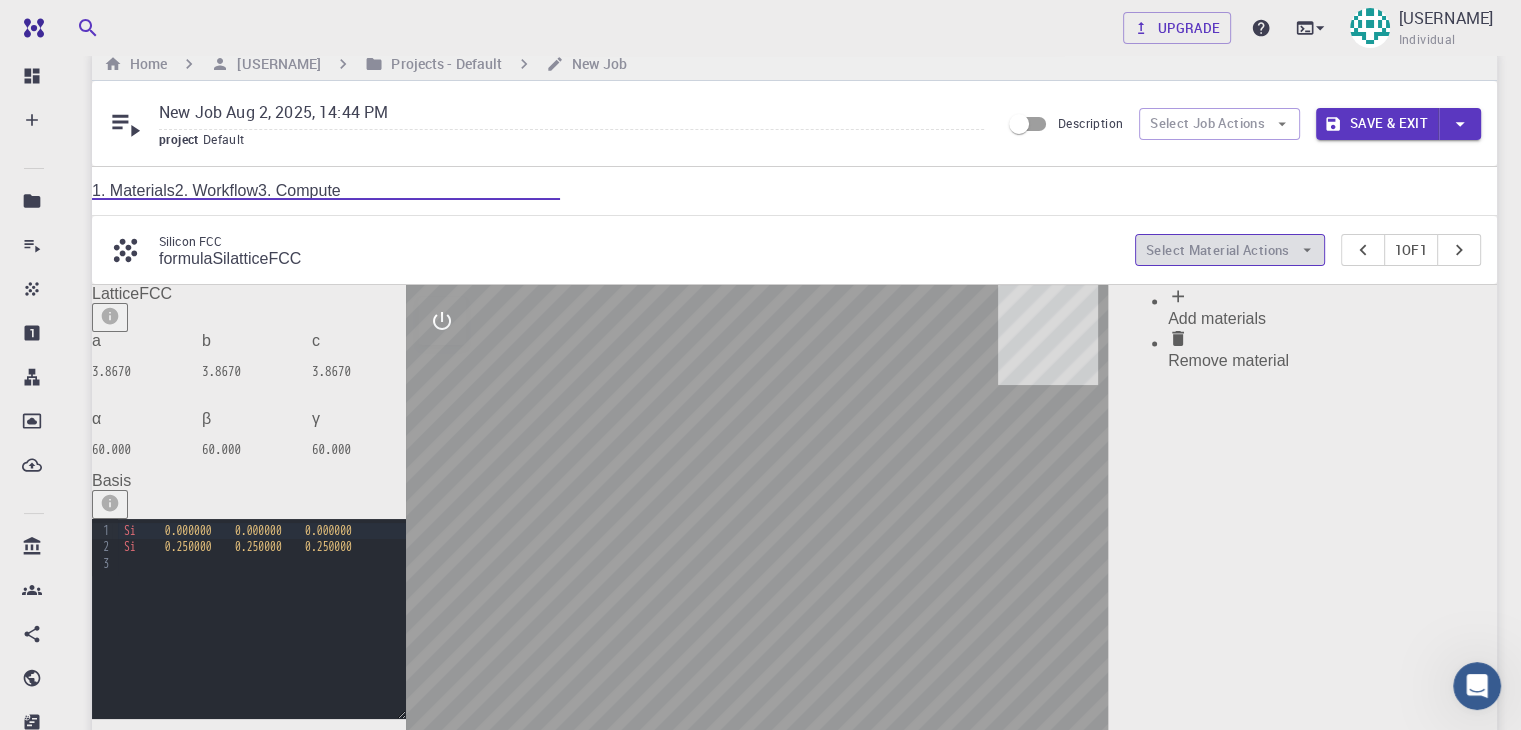 click on "Select Material Actions" at bounding box center [1230, 250] 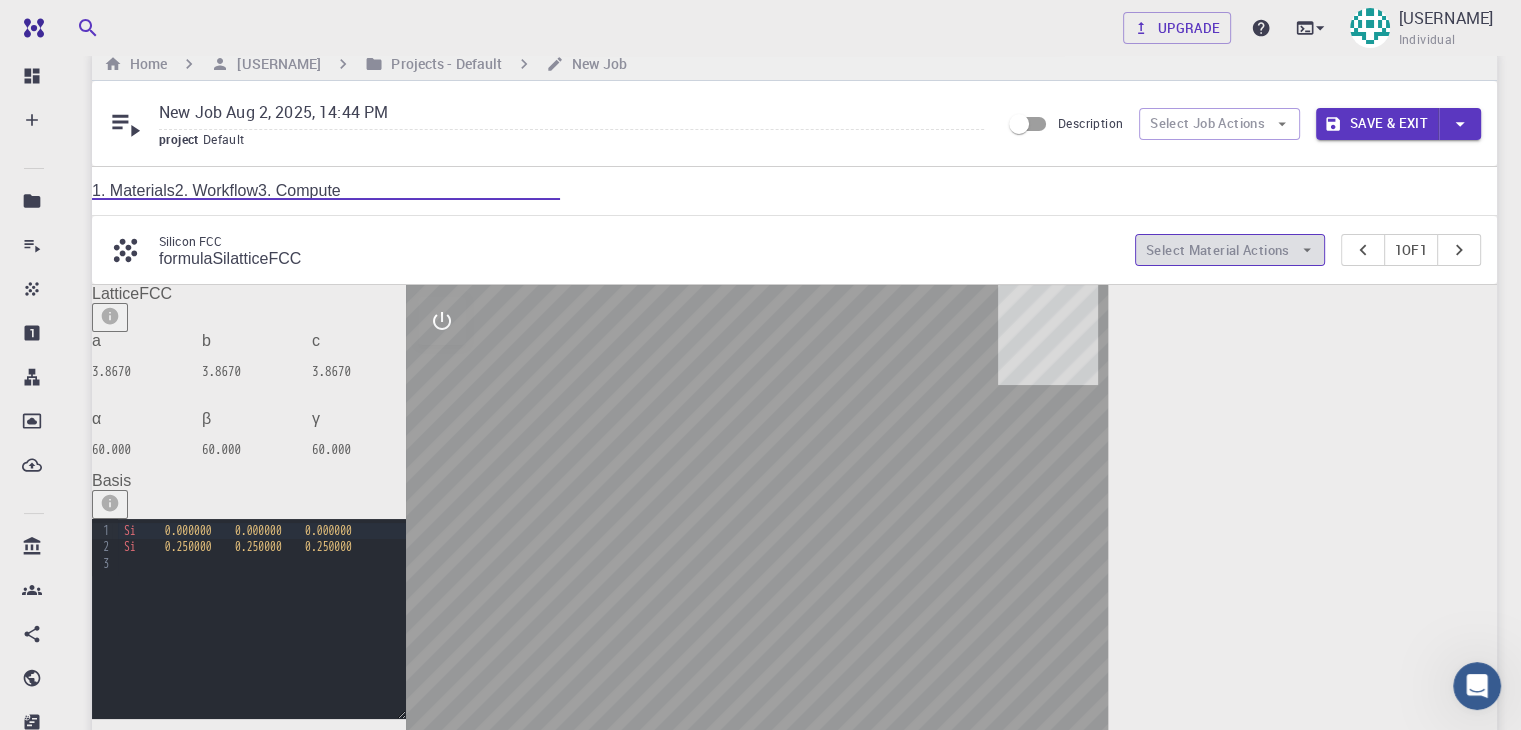 click on "Select Material Actions" at bounding box center (1230, 250) 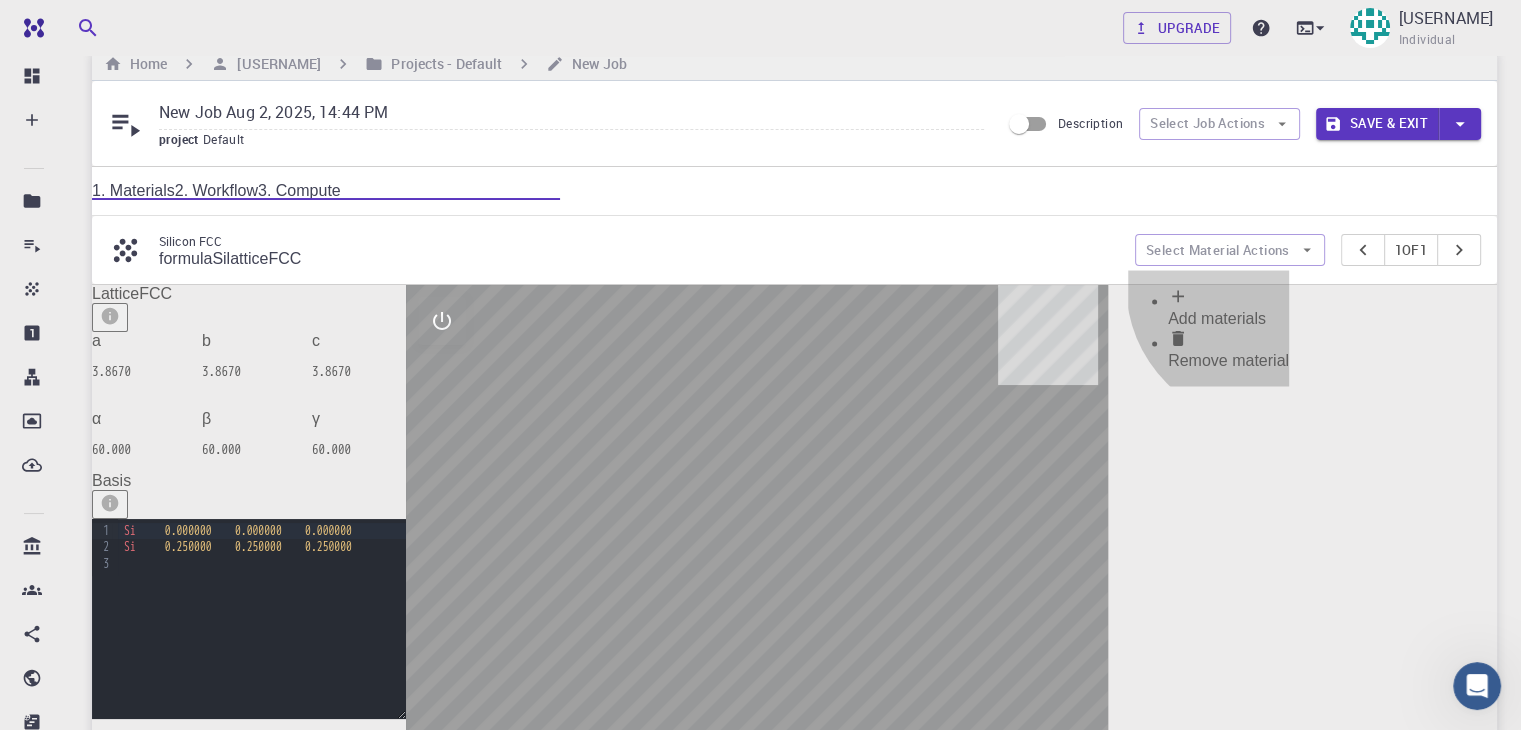 click on "Remove material" at bounding box center [1228, 360] 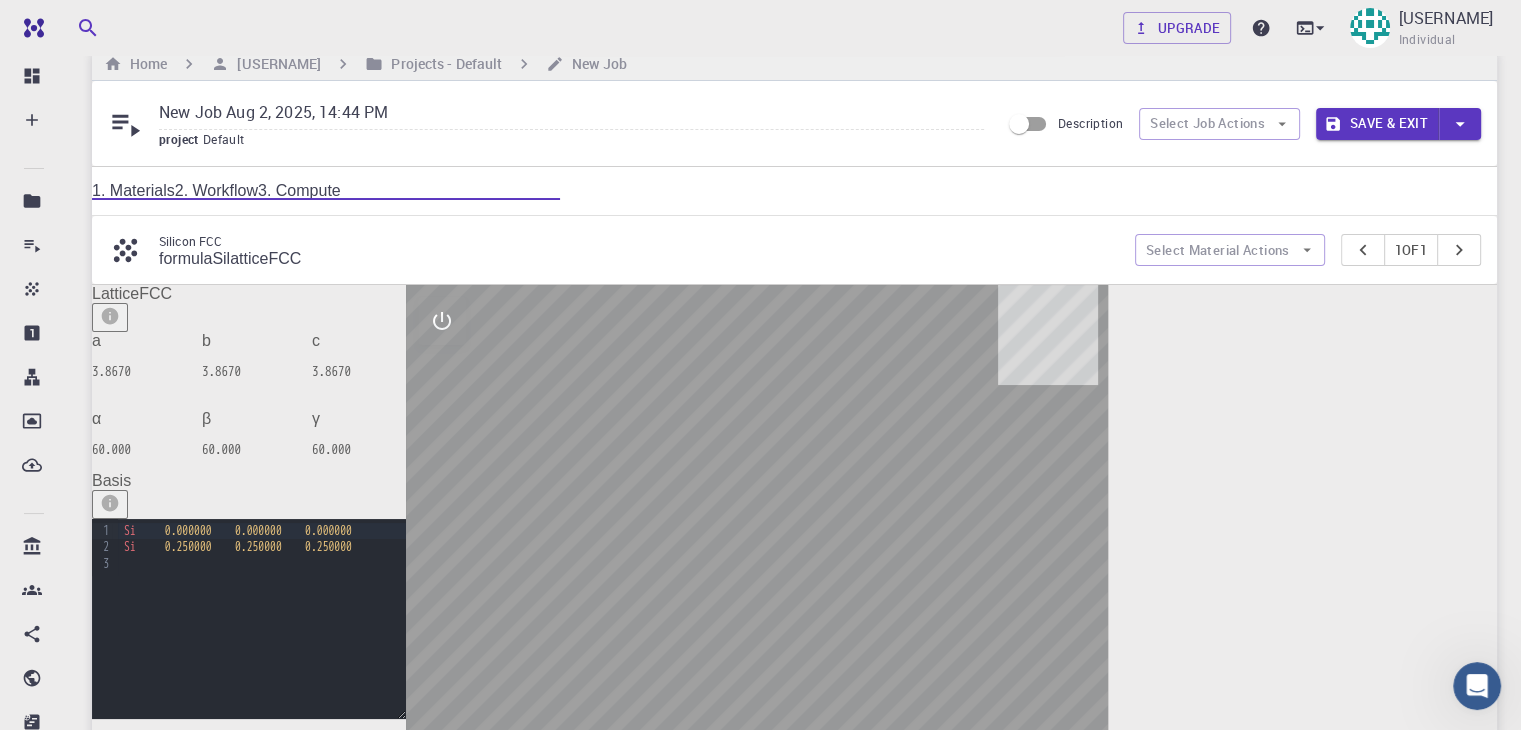 click on "Upgrade [USERNAME] Individual Home [USERNAME] Projects - Default New Job New Job [DATE], [TIME] project Default Description Select Job Actions Save & Exit 1. Materials 2. Workflow 3. Compute Silicon FCC formula Si lattice FCC Select Material Actions 1 of 1 Lattice FCC a 3.8670 b 3.8670 c 3.8670 α 60.000 β 60.000 γ 60.000 Basis 9 1 2 3 › Si       0.000000      0.000000      0.000000   Si       0.250000      0.250000      0.250000   unit cell volume (Å^3) density (g/cm^3) space group elemental ratio - Si 40.889 2.281 Fd-3m 1.000000 Tags: Is Public ©  2025   Exabyte Inc.   All rights reserved. Platform version  2025.7.24 . Documentation Video Tutorials Terms of service Privacy statement" at bounding box center (794, 545) 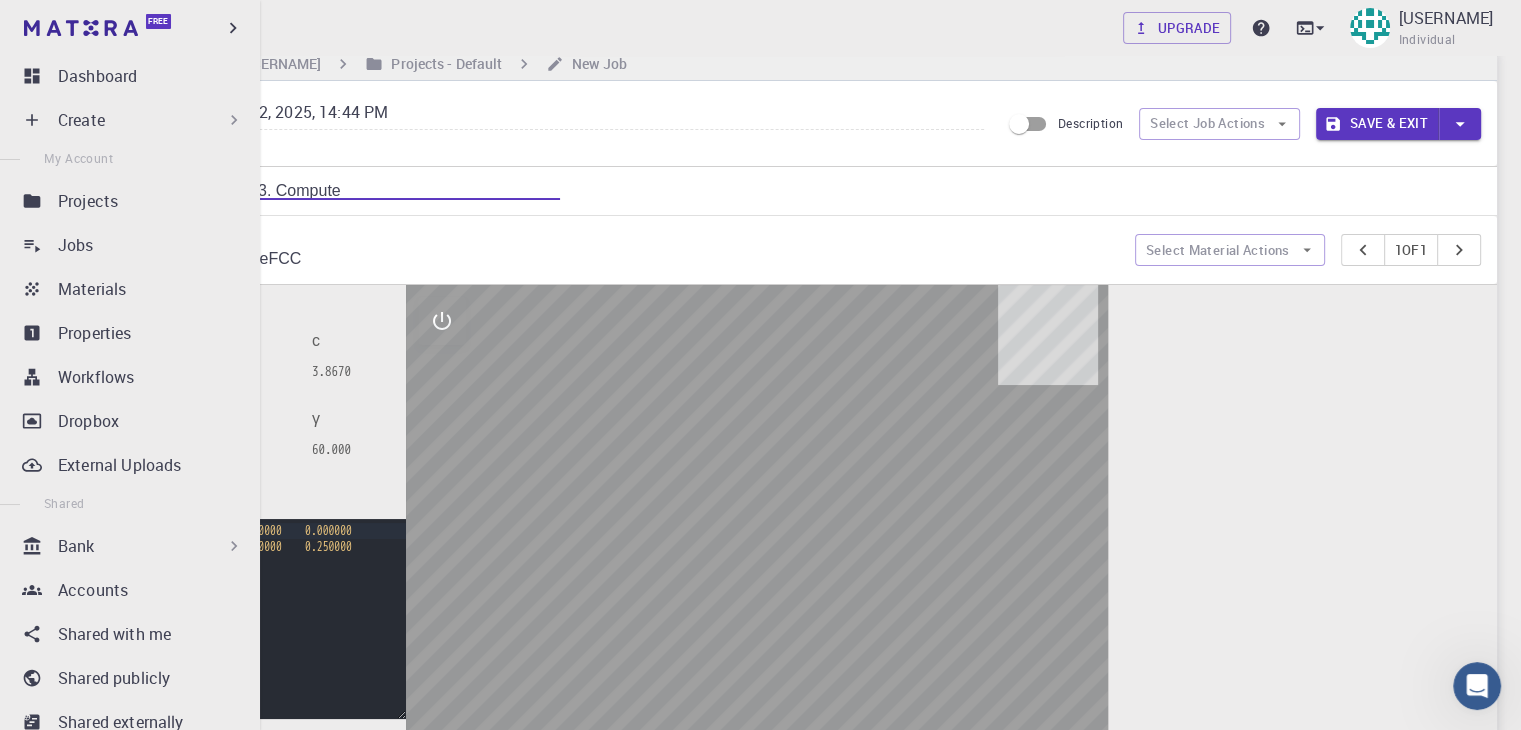 click on "My Account" at bounding box center [130, 158] 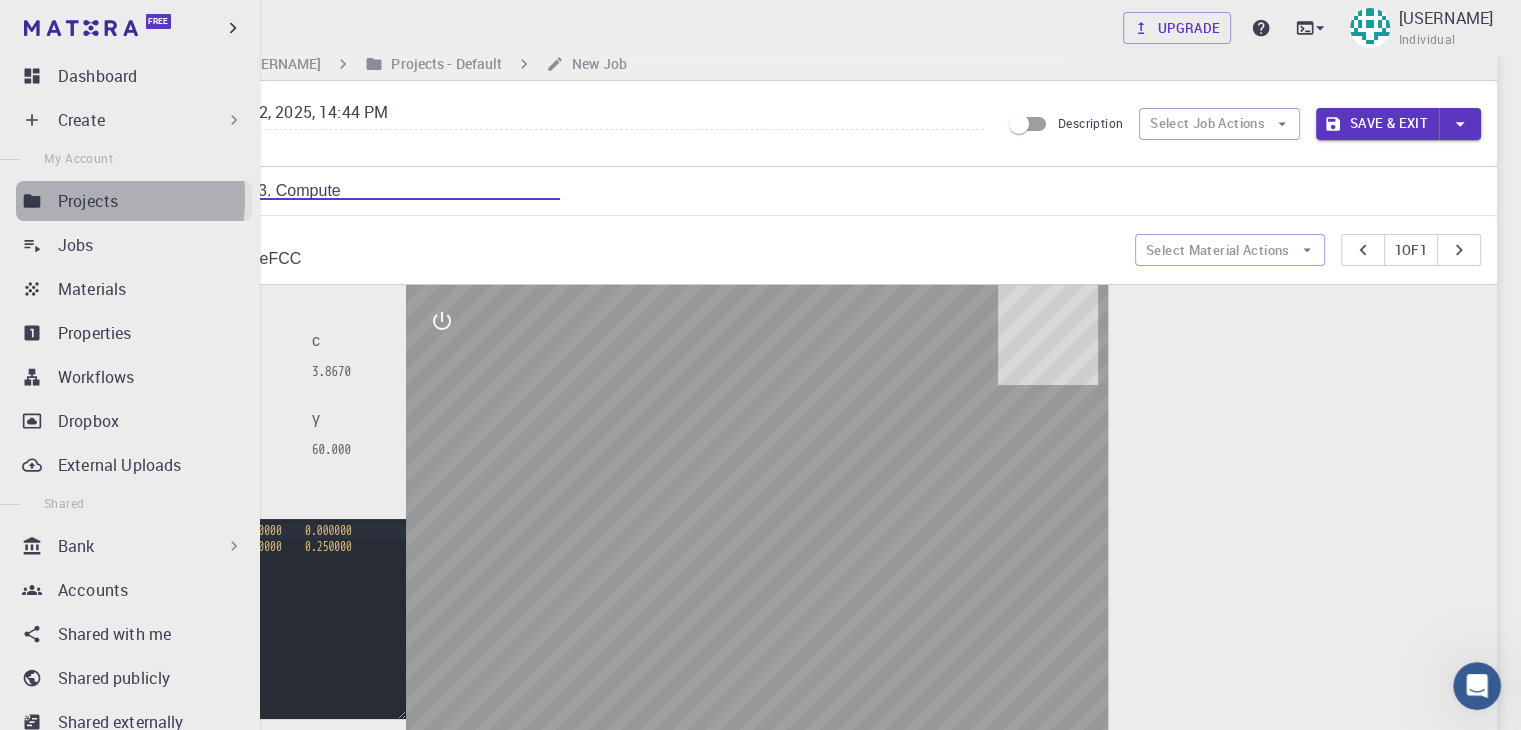 click on "Projects" at bounding box center [134, 201] 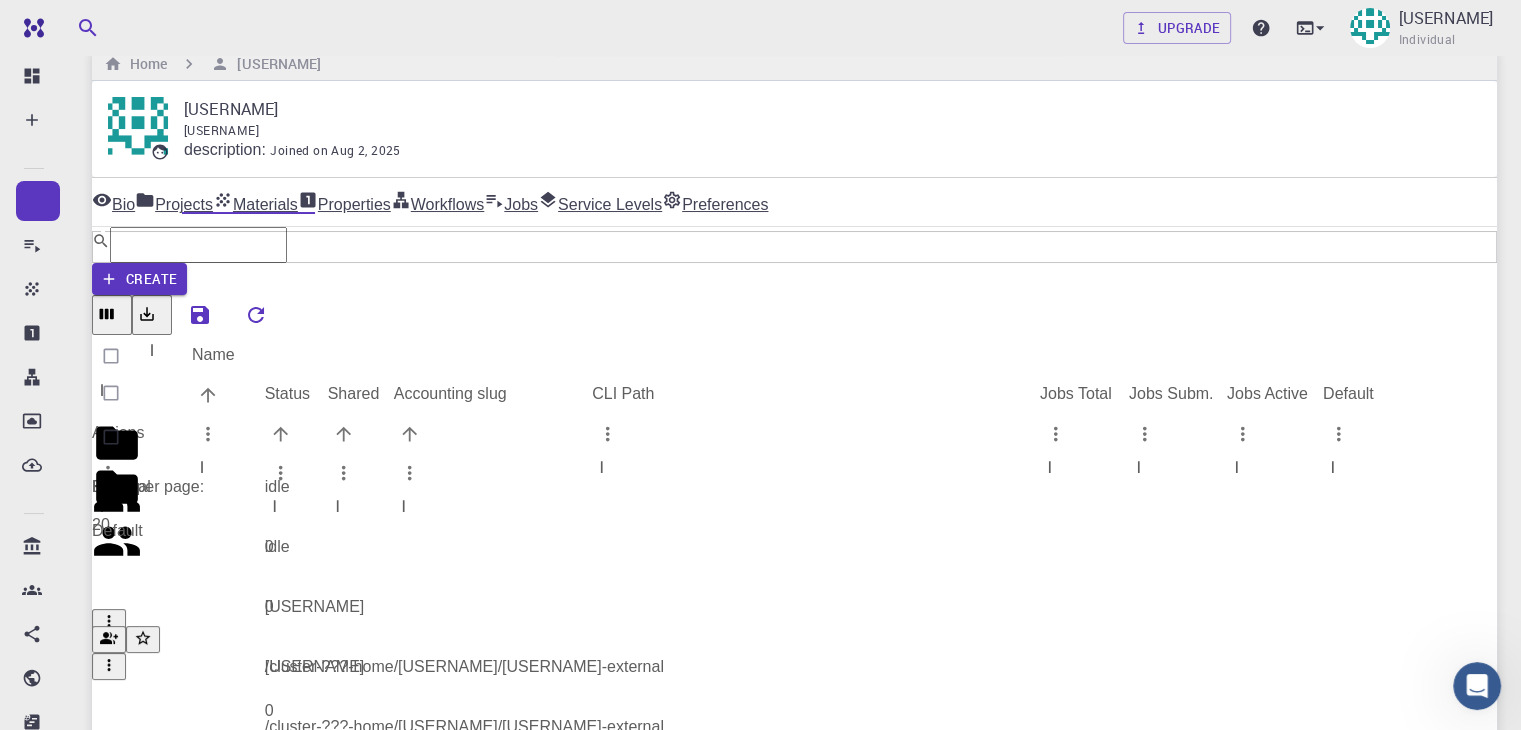 click on "Default" at bounding box center [128, 531] 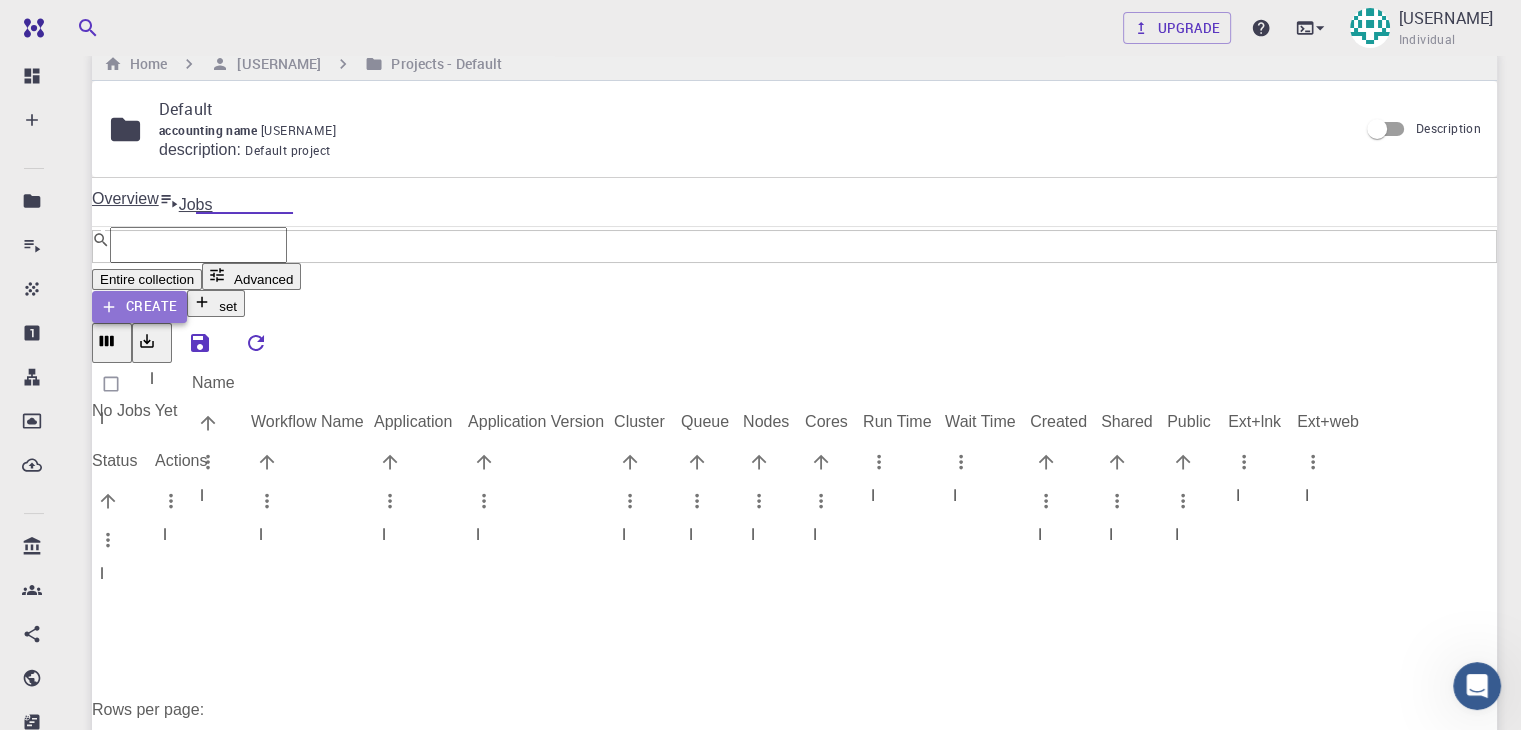 click on "Create" at bounding box center (139, 307) 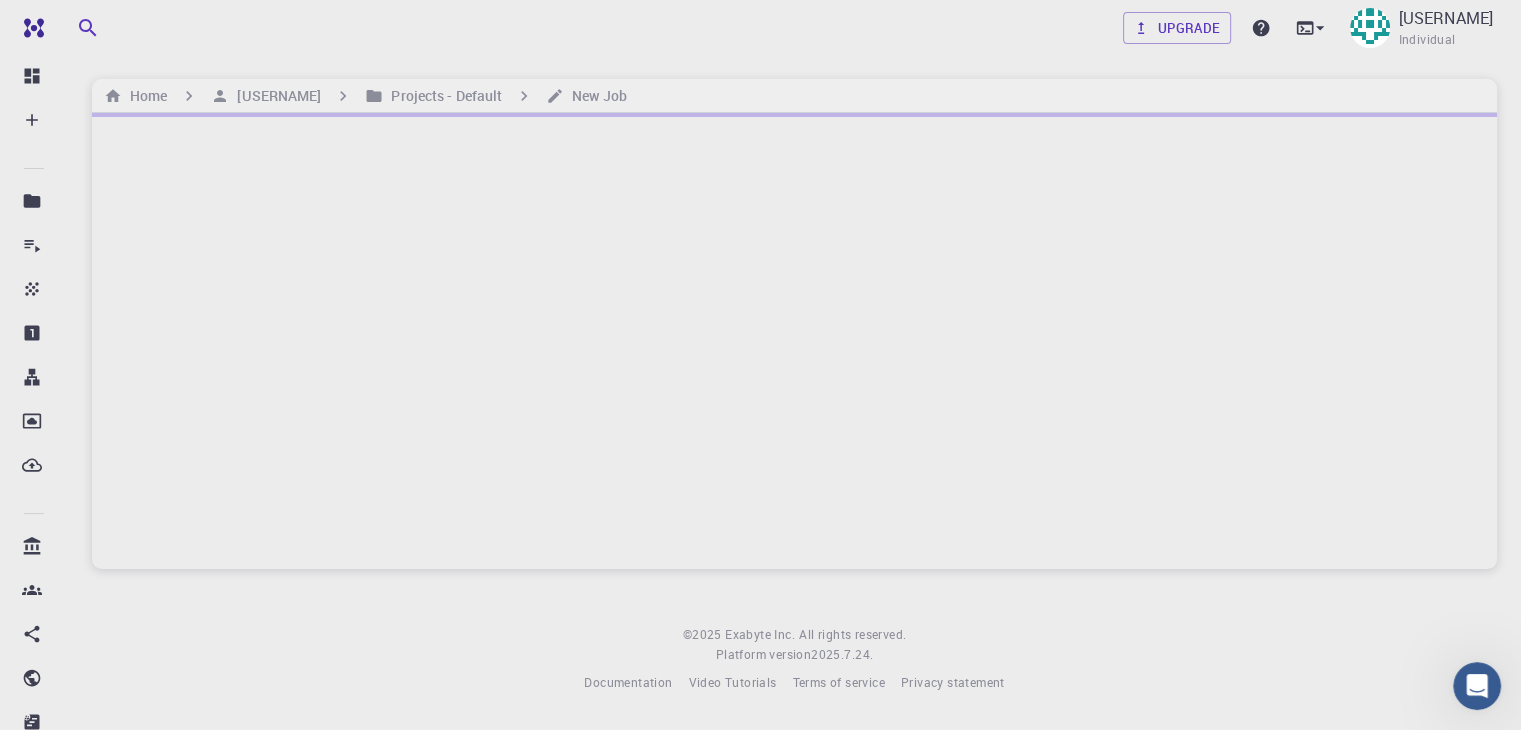 scroll, scrollTop: 0, scrollLeft: 0, axis: both 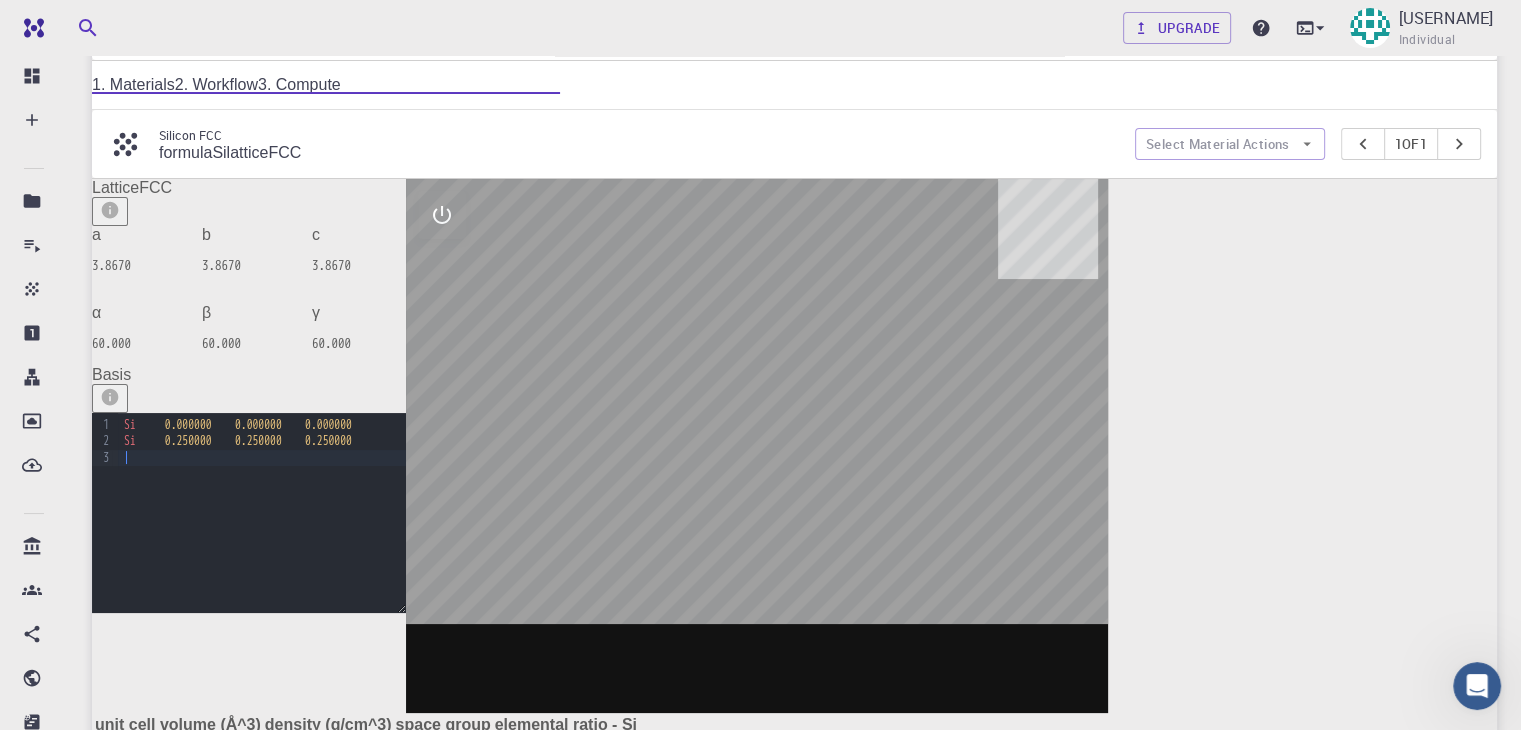click on "Si       0.000000      0.000000      0.000000   Si       0.250000      0.250000      0.250000" at bounding box center (262, 513) 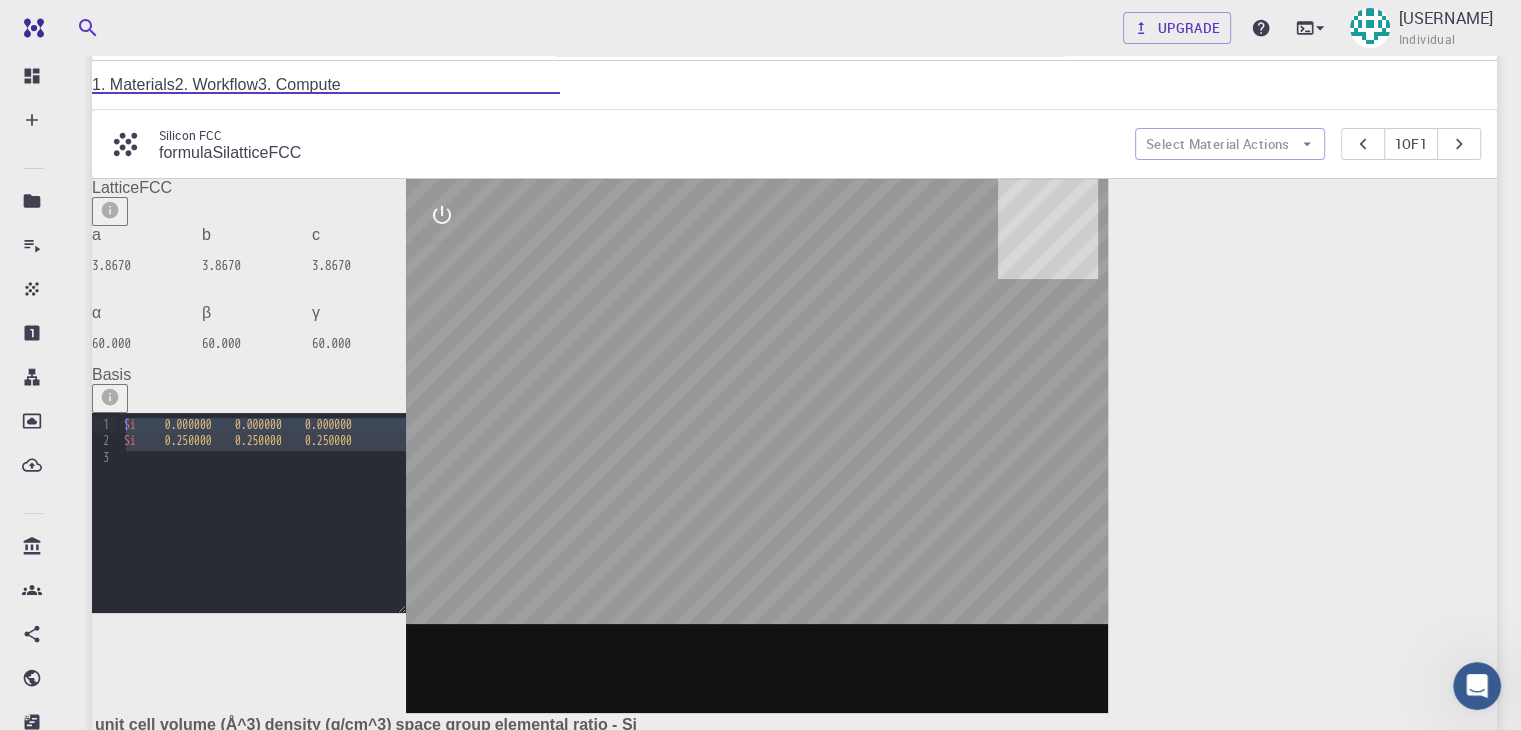 drag, startPoint x: 448, startPoint y: 524, endPoint x: 148, endPoint y: 489, distance: 302.03476 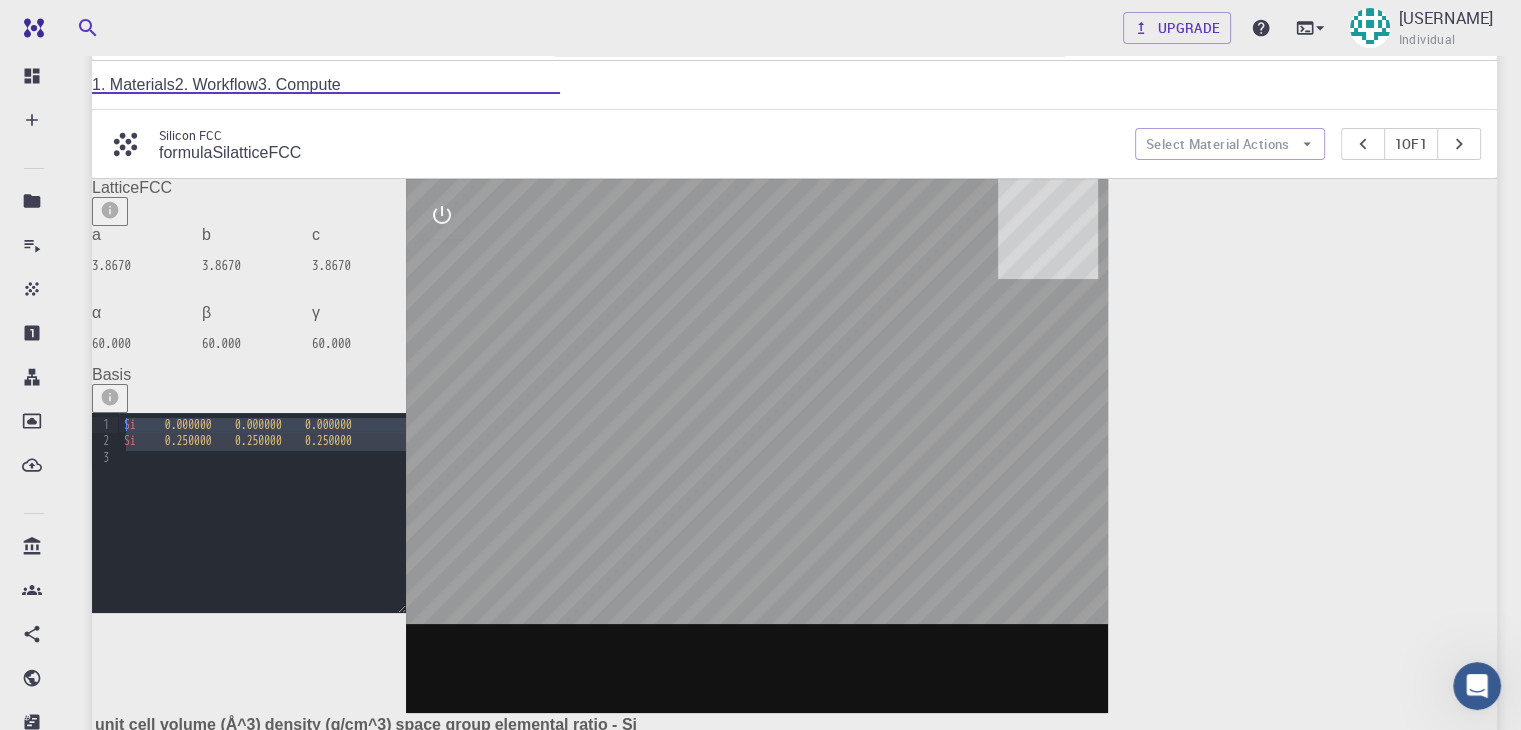 click on "Si       0.000000      0.000000      0.000000   Si       0.250000      0.250000      0.250000" at bounding box center (262, 513) 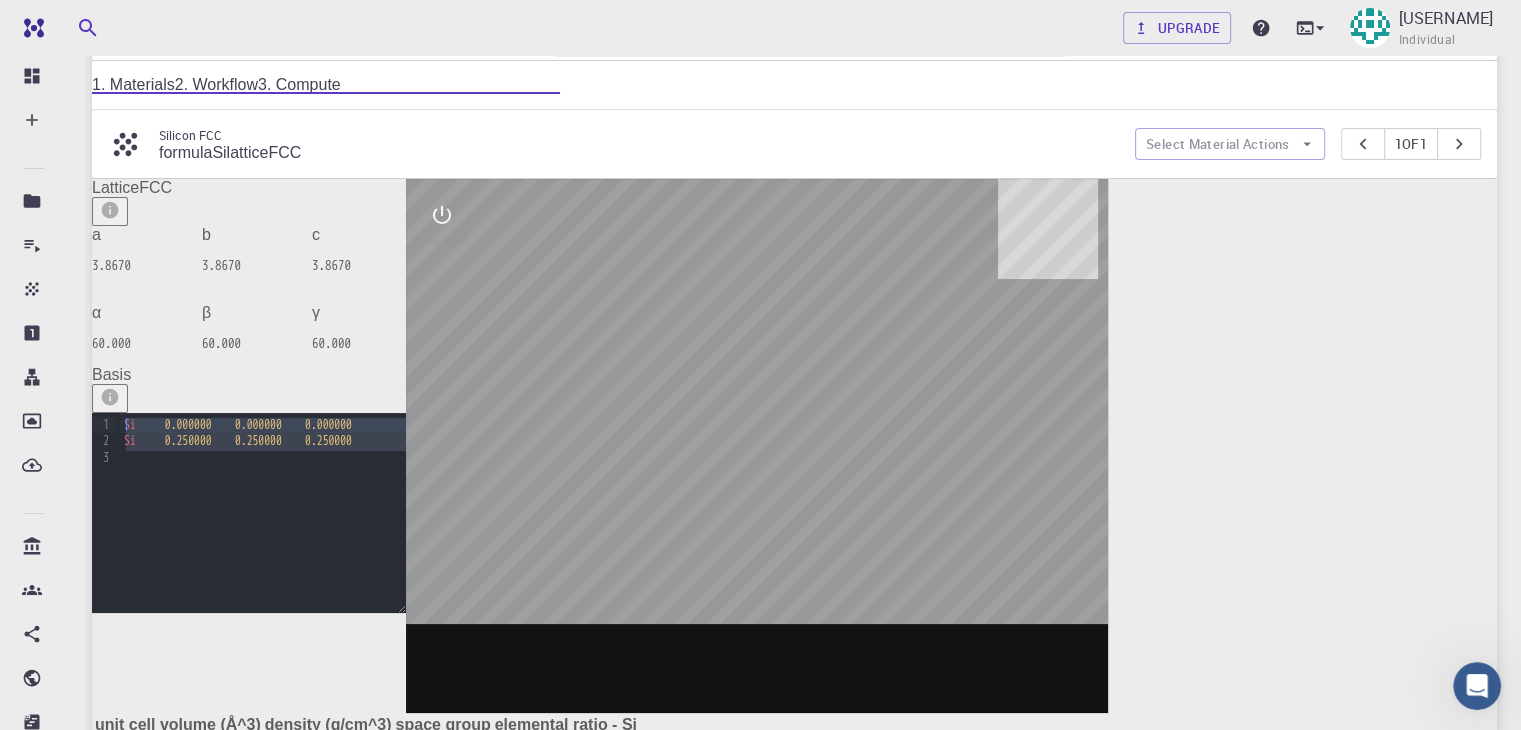 drag, startPoint x: 403, startPoint y: 517, endPoint x: 152, endPoint y: 497, distance: 251.79555 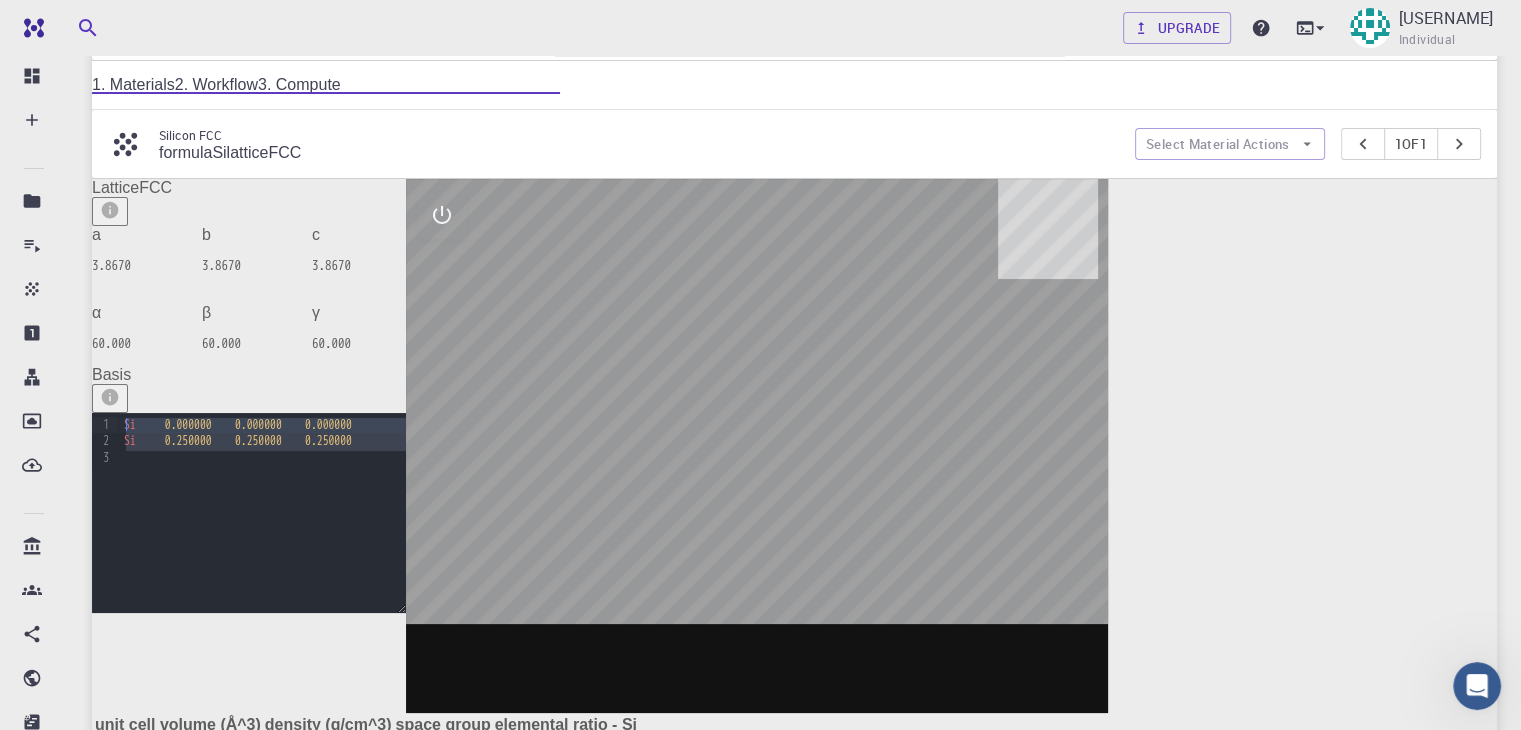 click on "Si       0.000000      0.000000      0.000000   Si       0.250000      0.250000      0.250000" at bounding box center [262, 513] 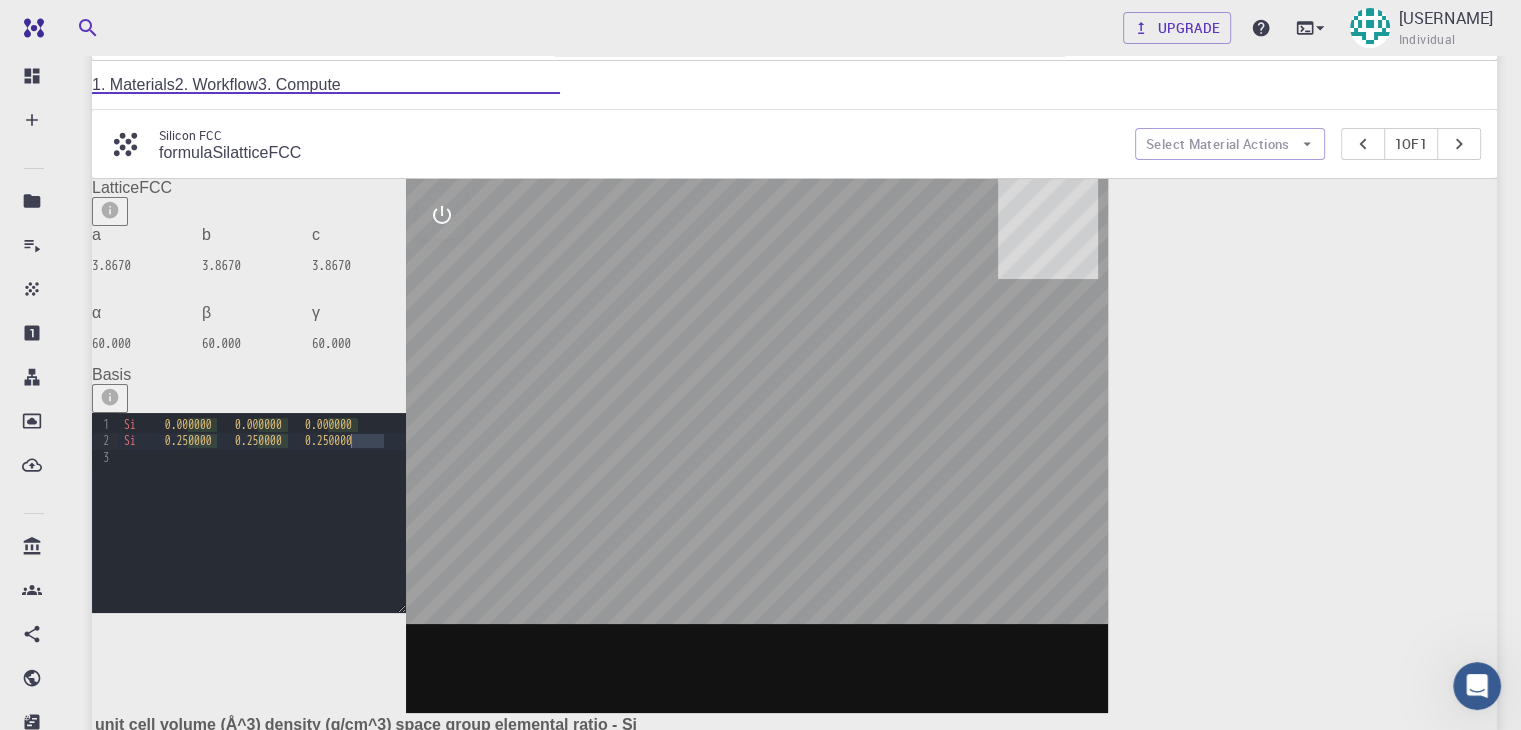 drag, startPoint x: 405, startPoint y: 510, endPoint x: 373, endPoint y: 511, distance: 32.01562 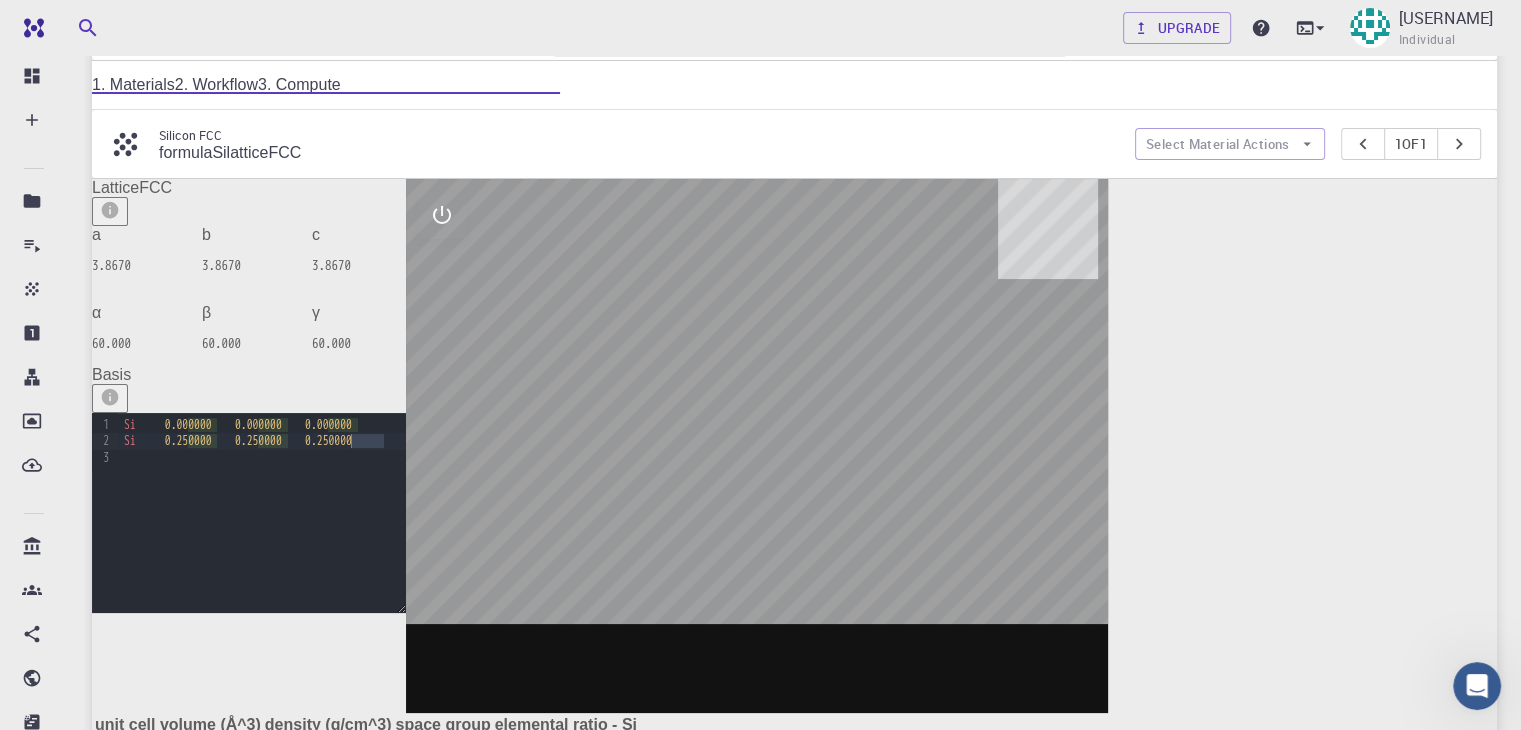 click on "Si       0.25 0000       0.25 0000       0.250000" at bounding box center (262, 441) 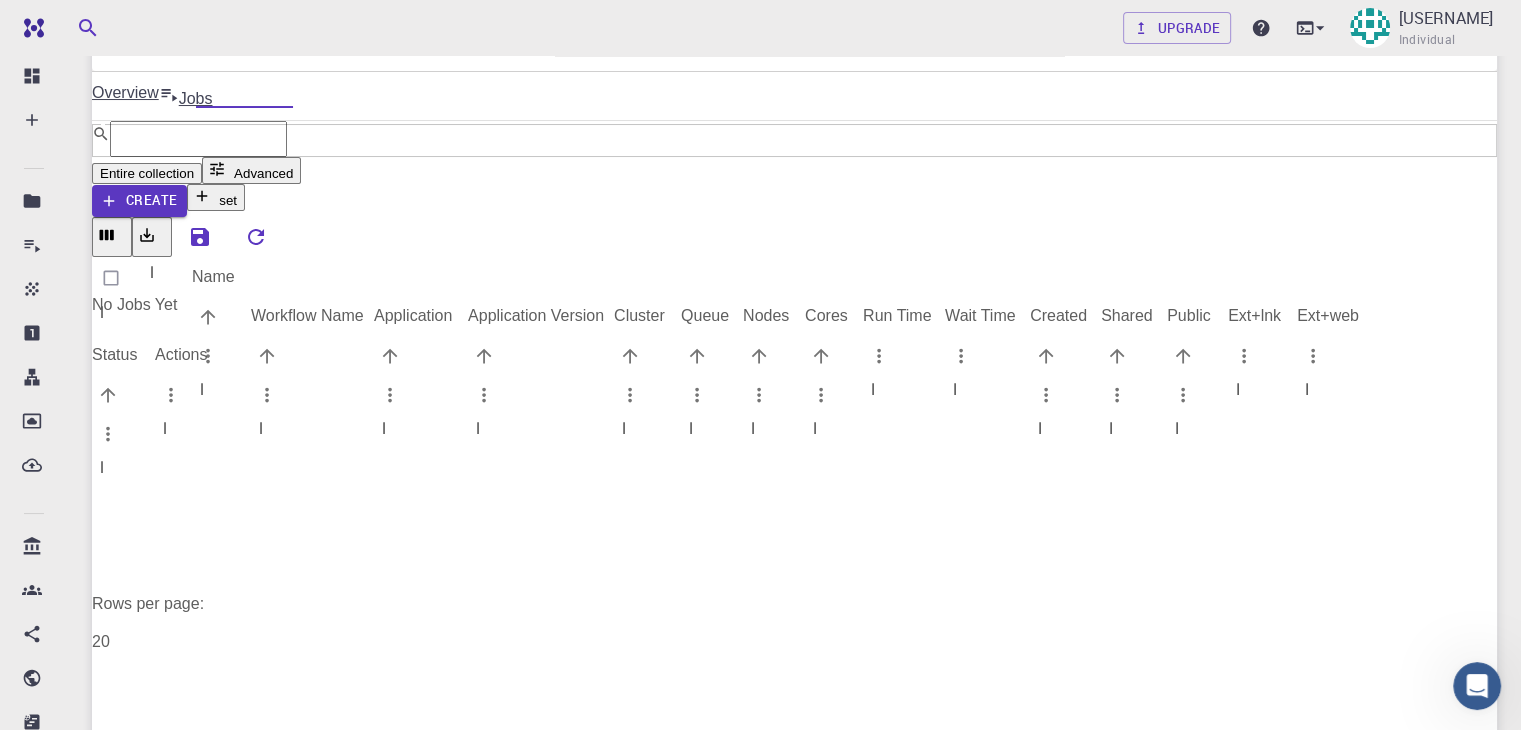 scroll, scrollTop: 32, scrollLeft: 0, axis: vertical 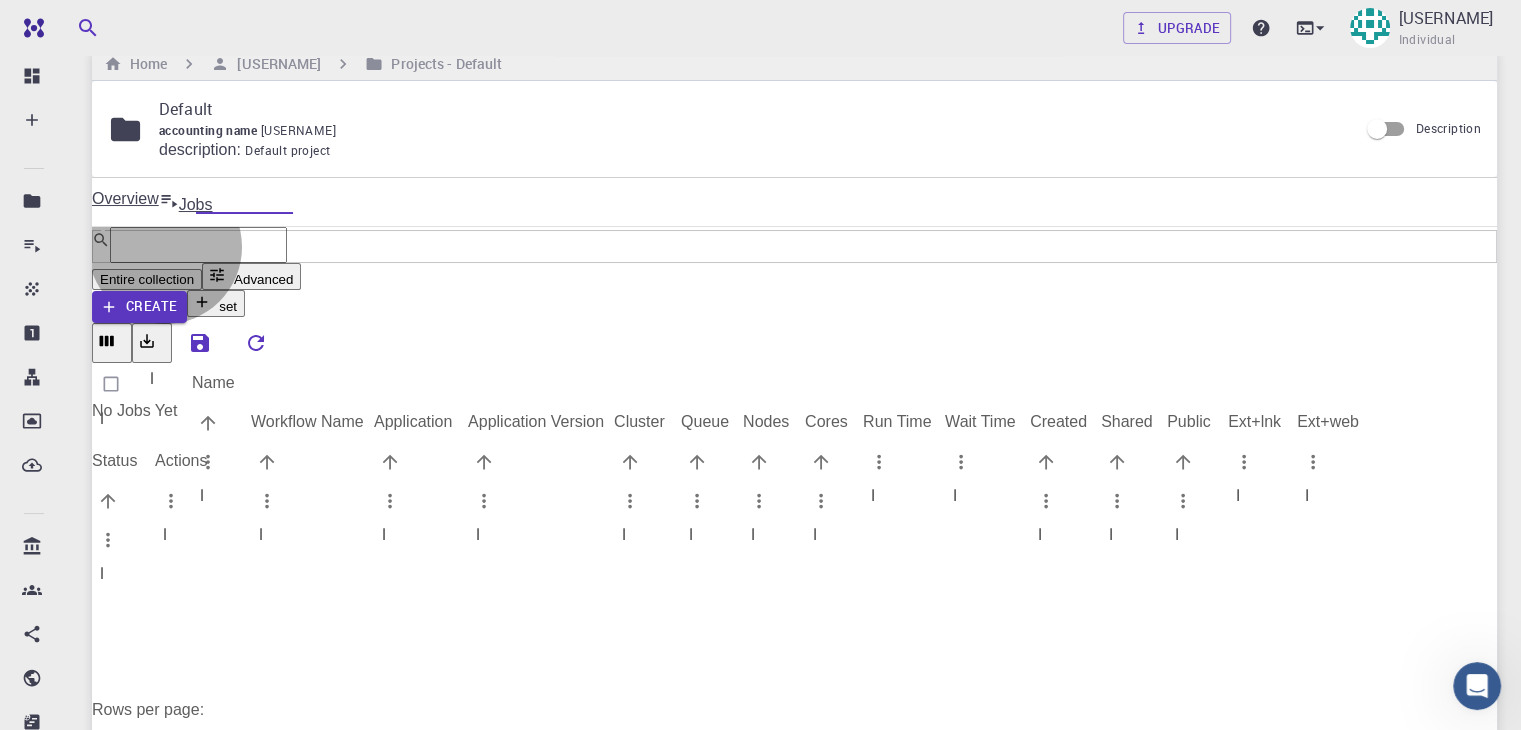 click on "Advanced" at bounding box center [251, 276] 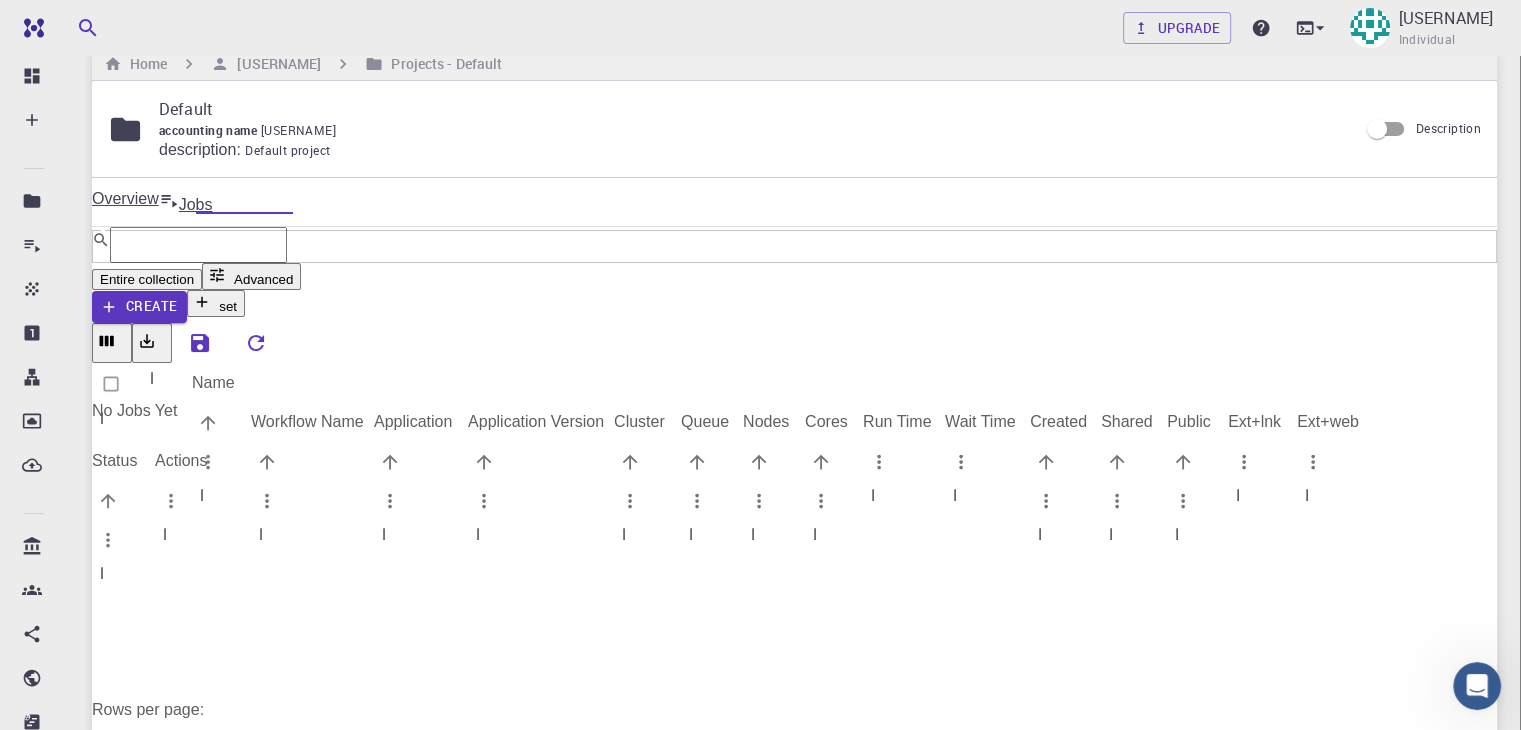 click at bounding box center [760, 365] 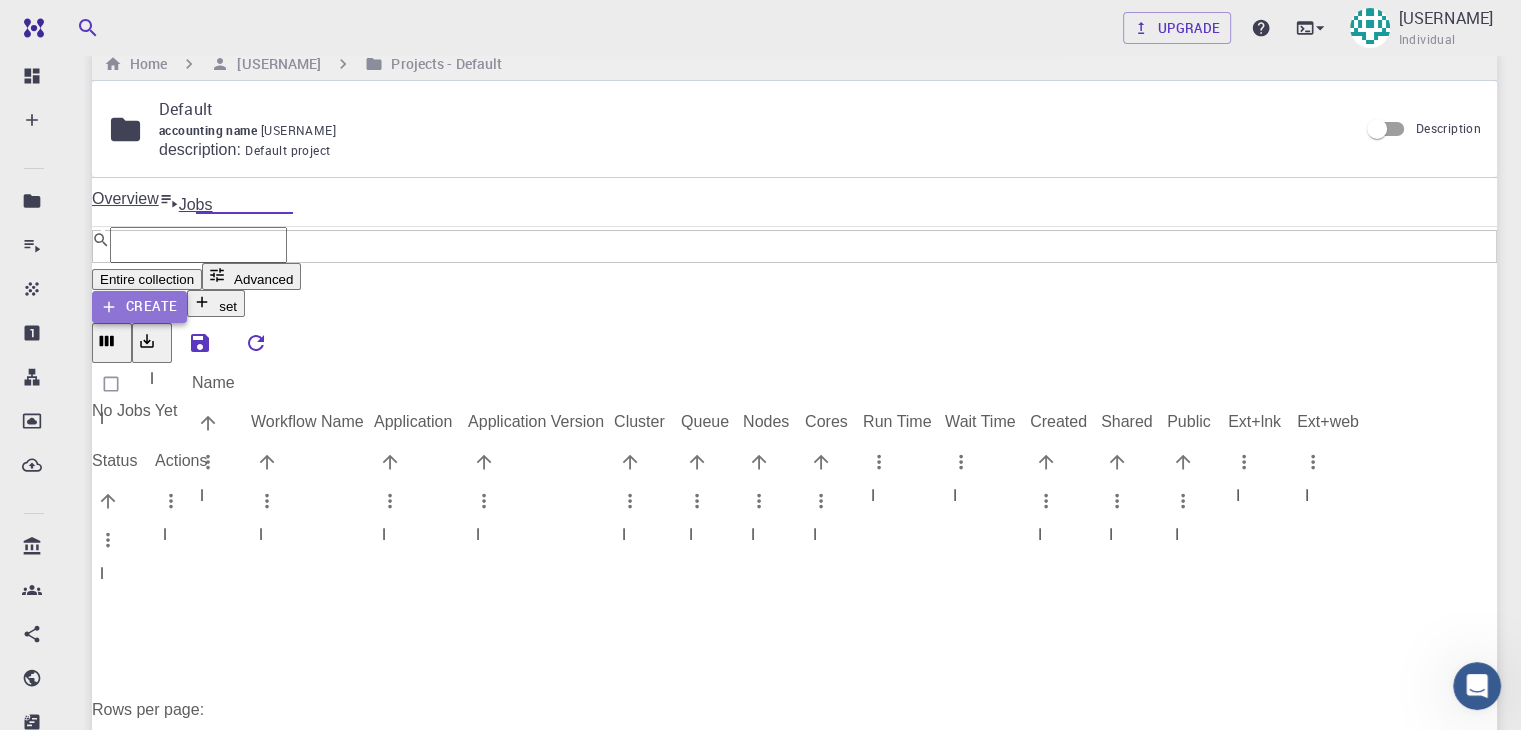 click 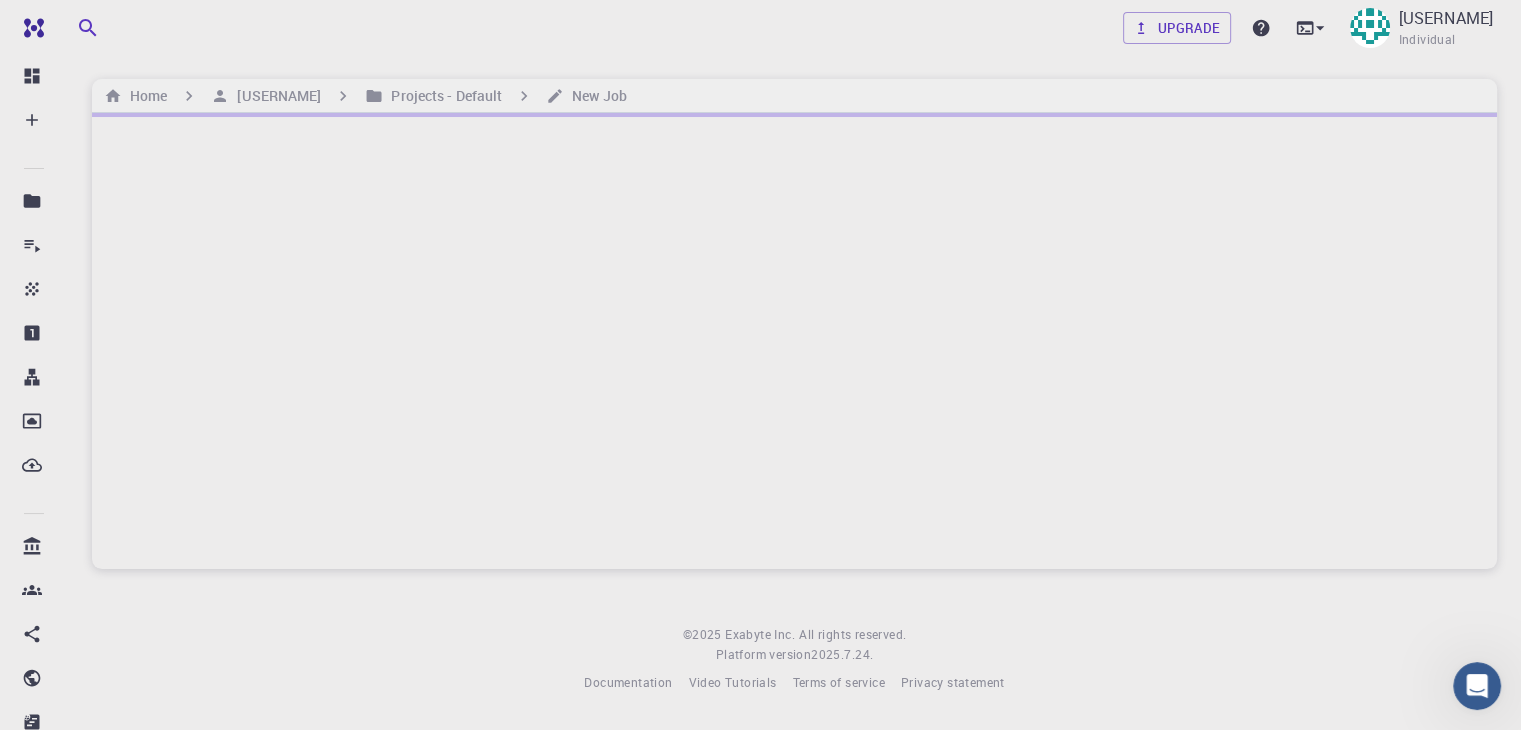 scroll, scrollTop: 0, scrollLeft: 0, axis: both 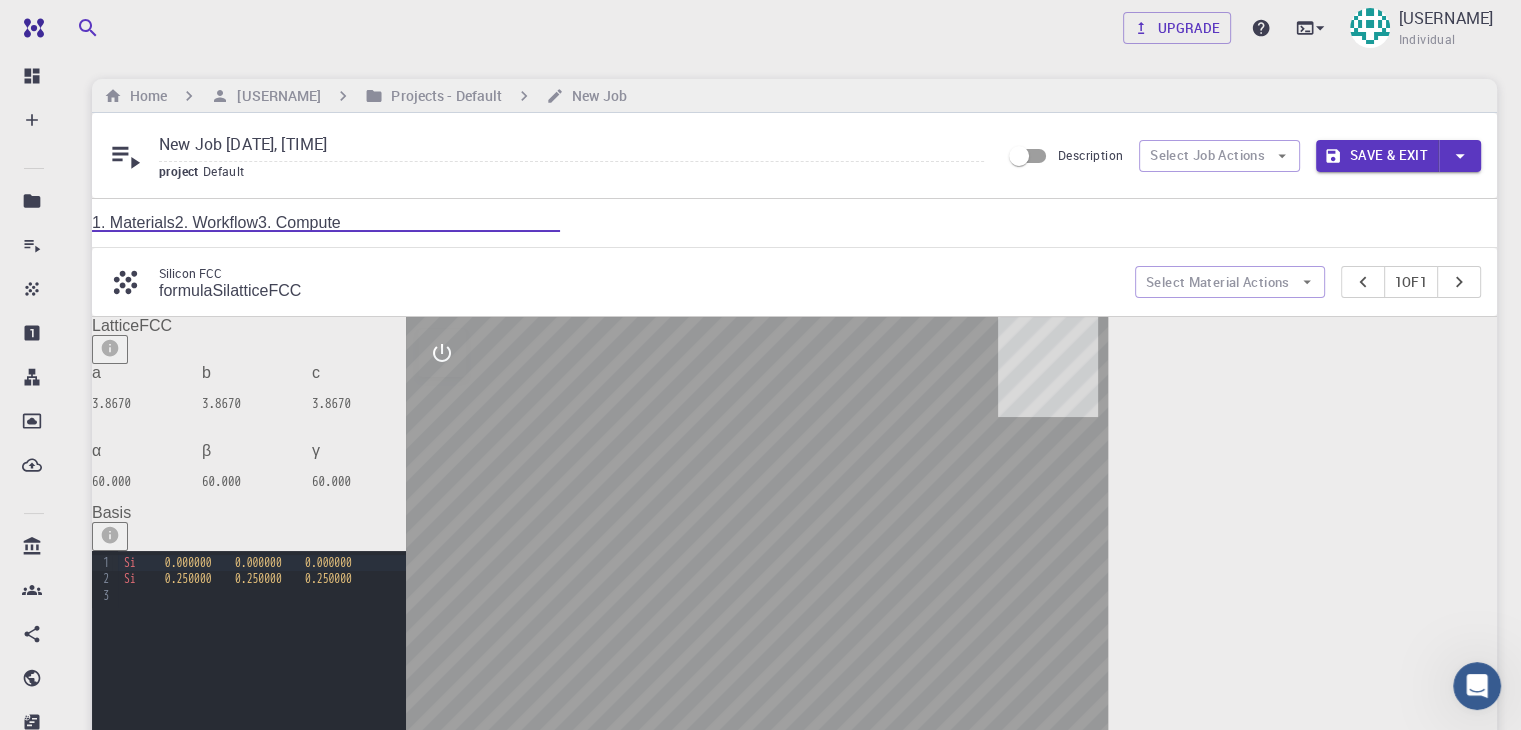 click on "2. Workflow" at bounding box center (216, 222) 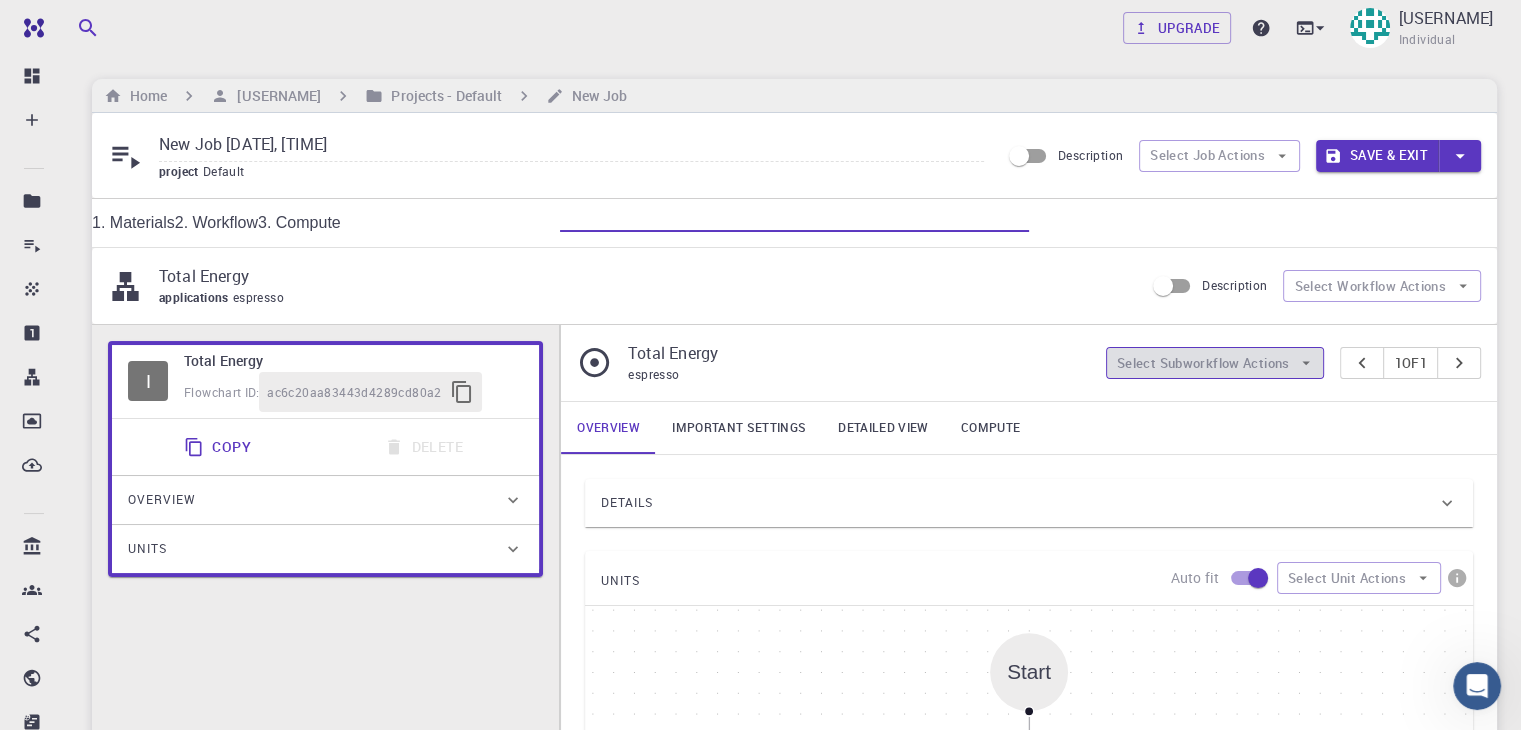 click on "Select Subworkflow Actions" at bounding box center [1215, 363] 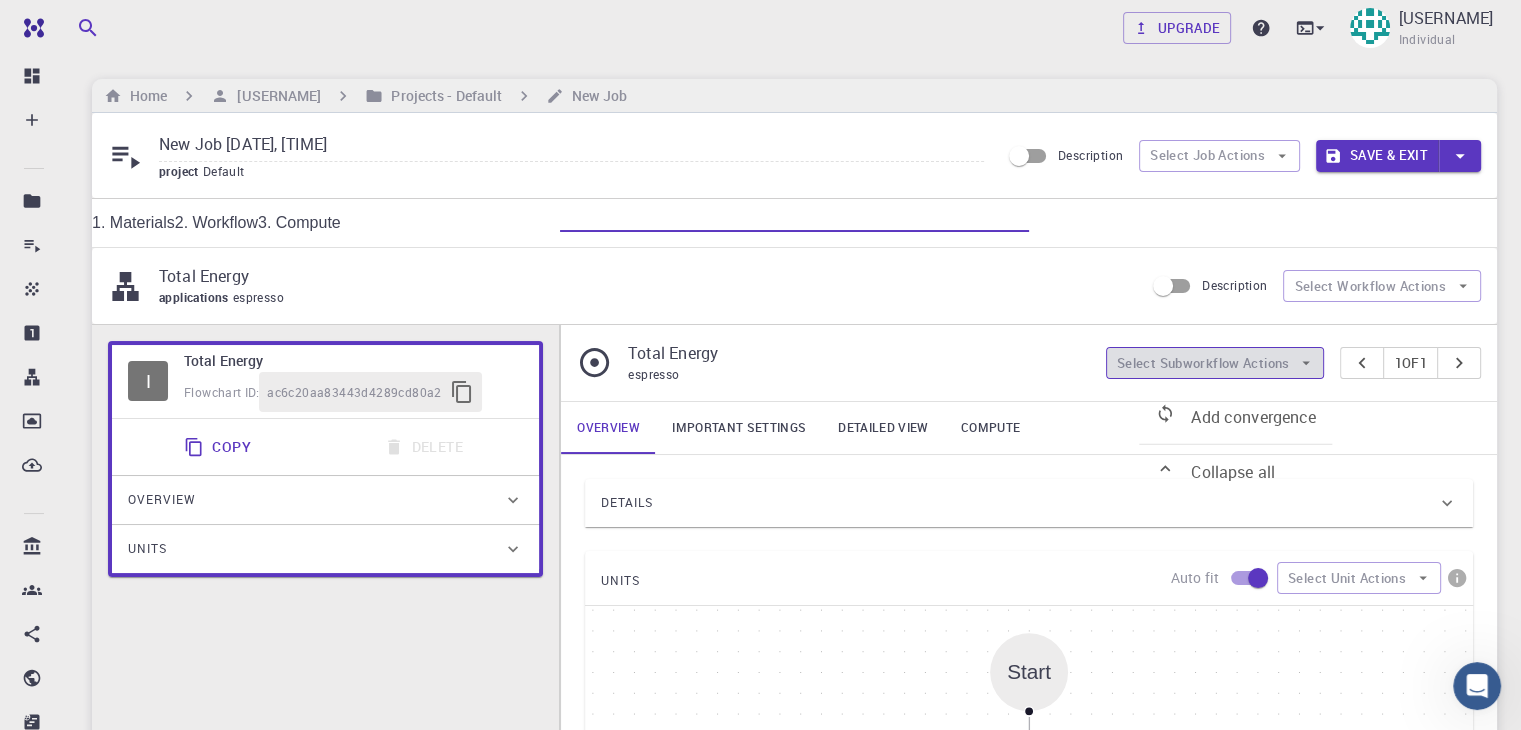 click on "Select Subworkflow Actions" at bounding box center (1215, 363) 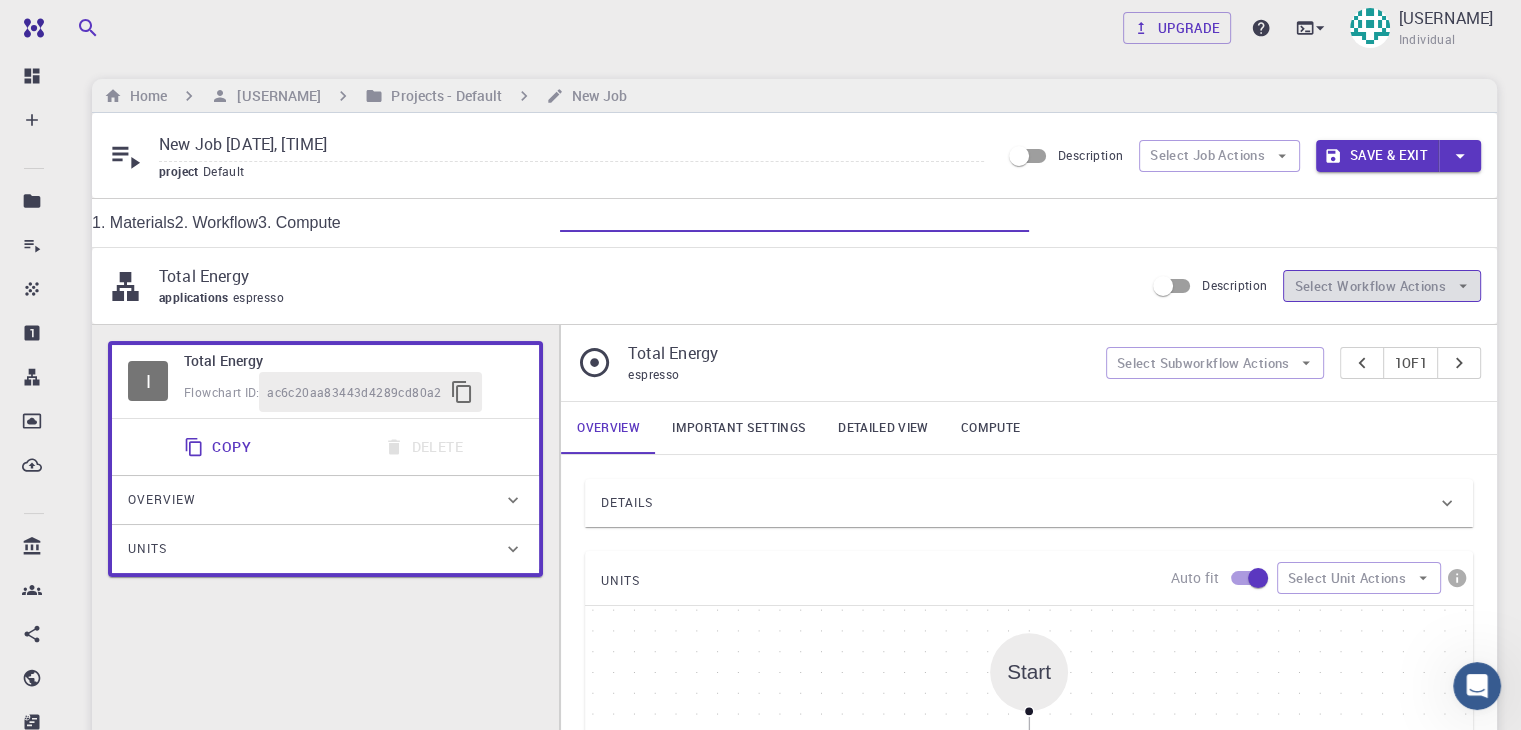 click on "Select Workflow Actions" at bounding box center [1382, 286] 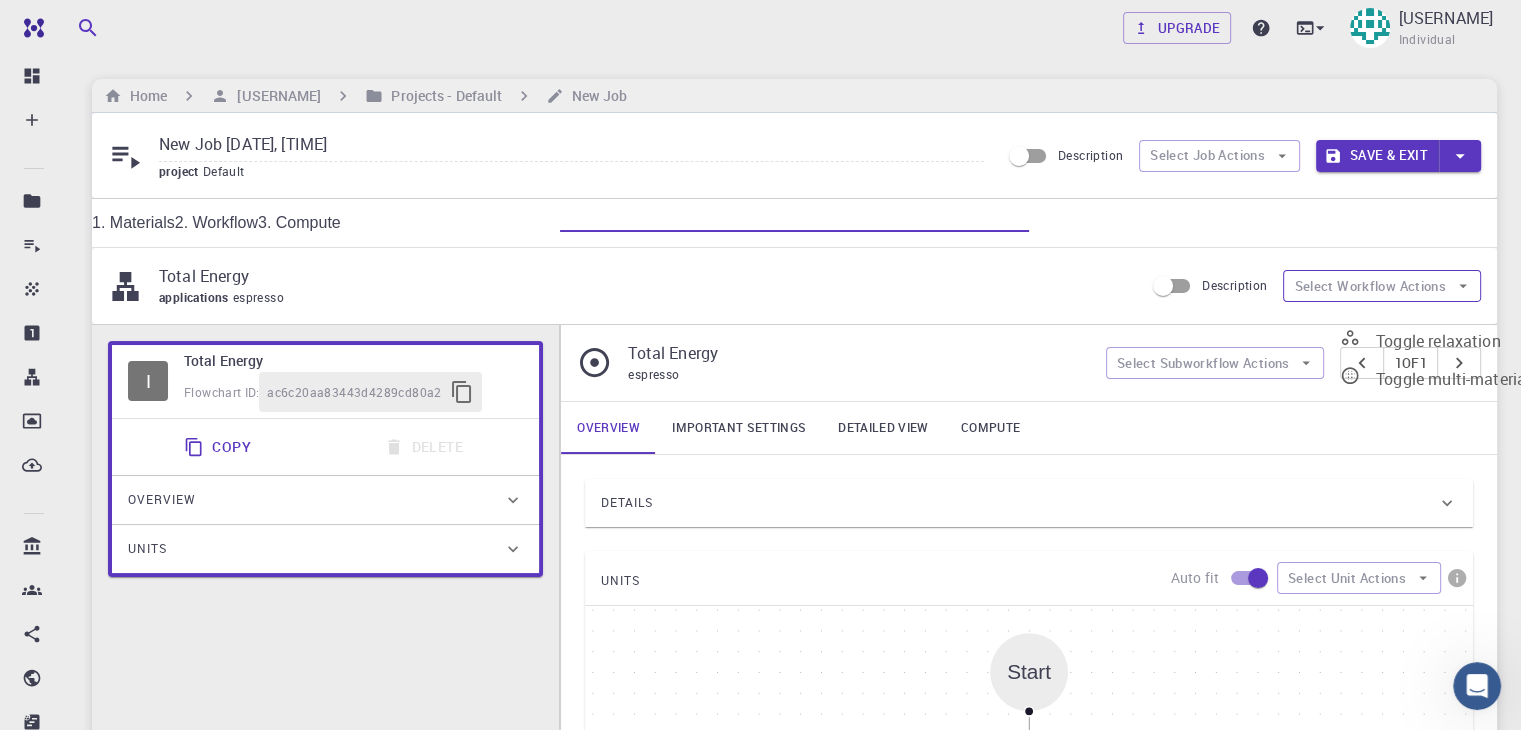 click on "Select Workflow Actions" at bounding box center [1382, 286] 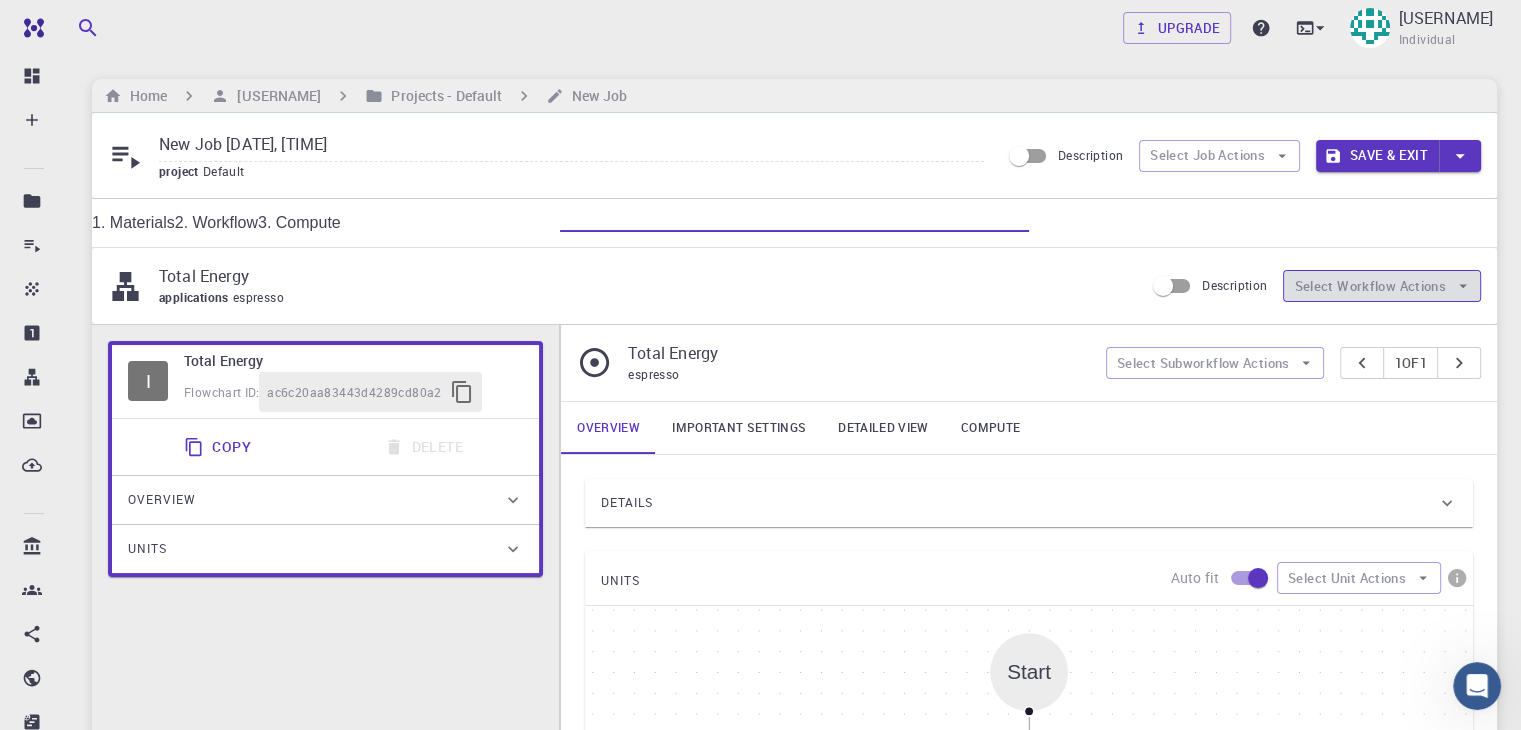 click on "Select Workflow Actions" at bounding box center [1382, 286] 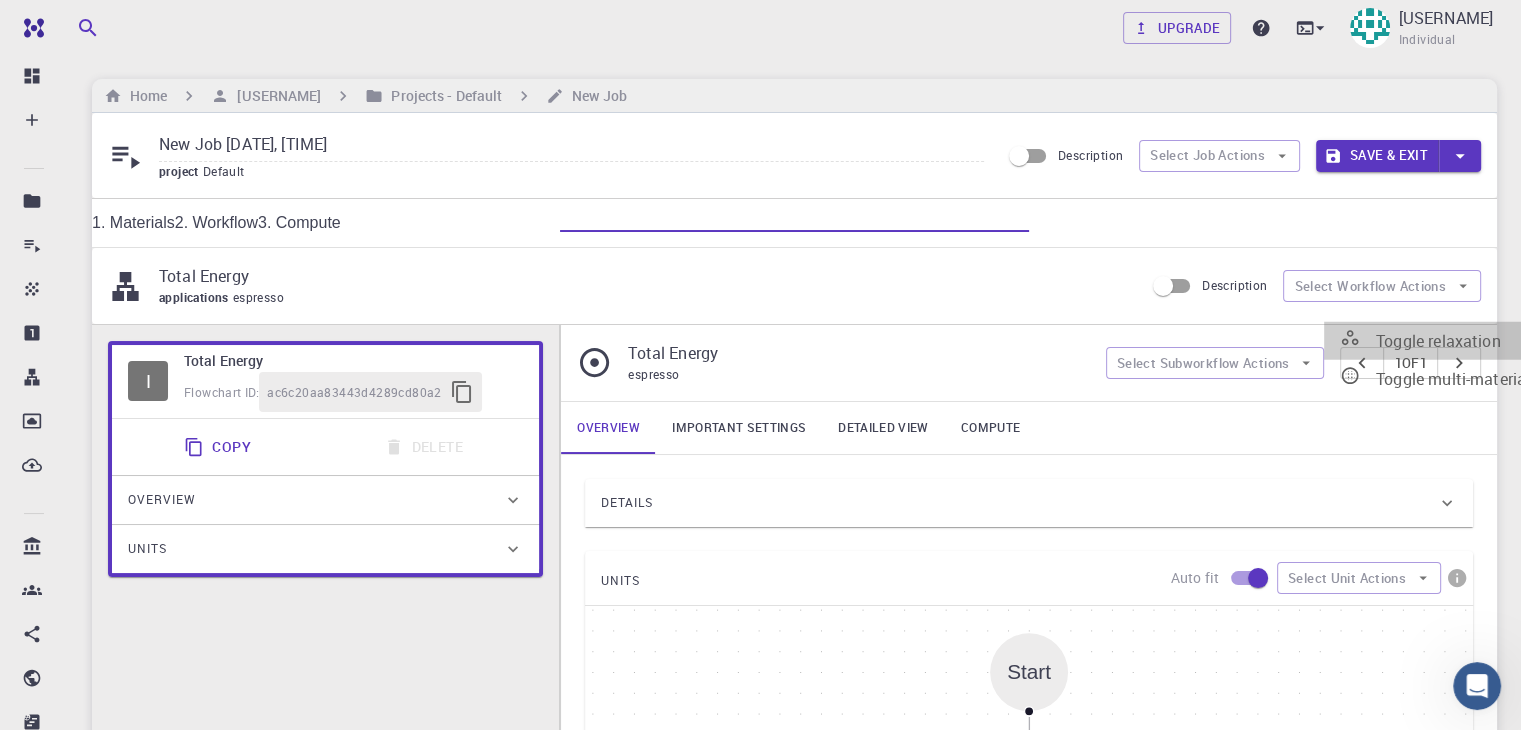 click on "Toggle relaxation" at bounding box center (1438, 341) 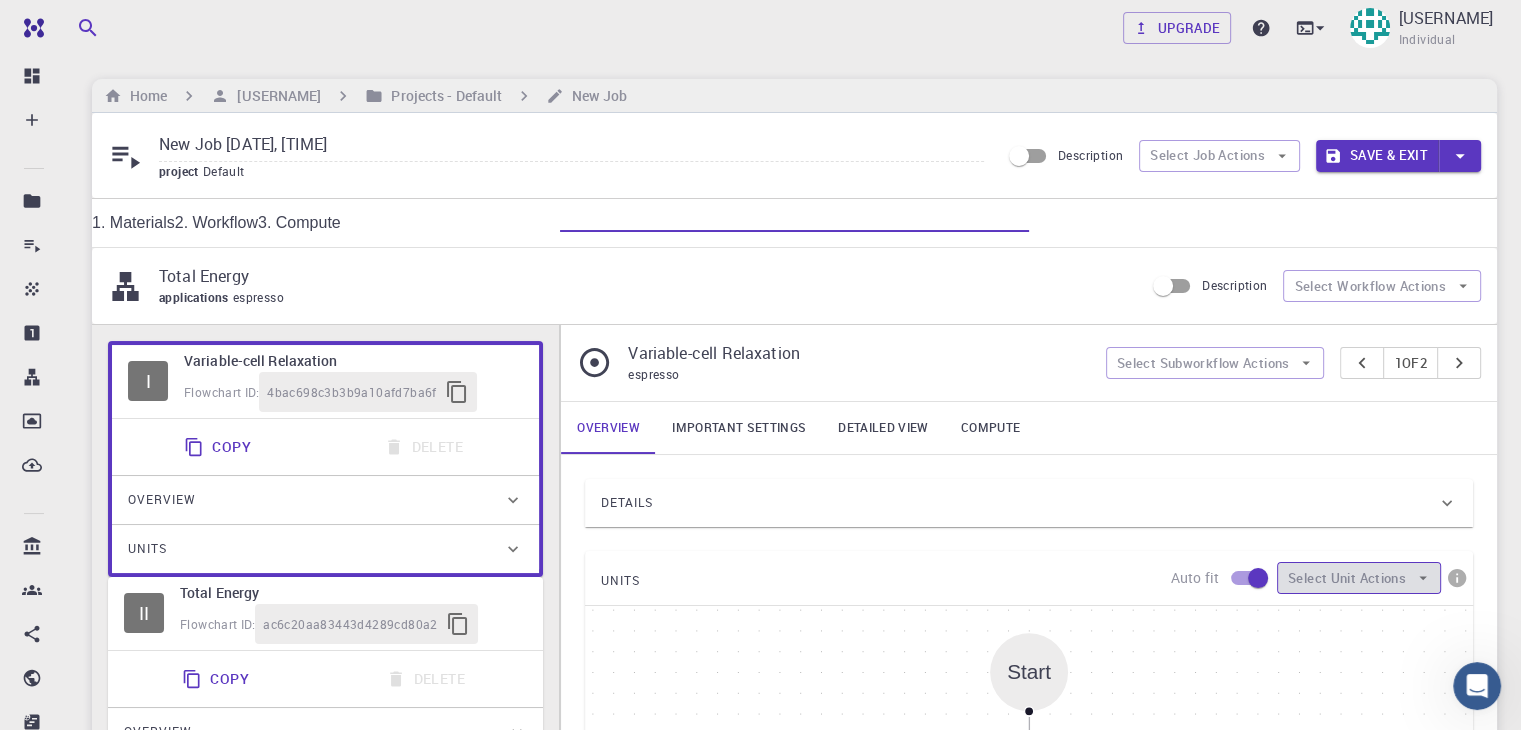 click on "Select Unit Actions" at bounding box center [1359, 578] 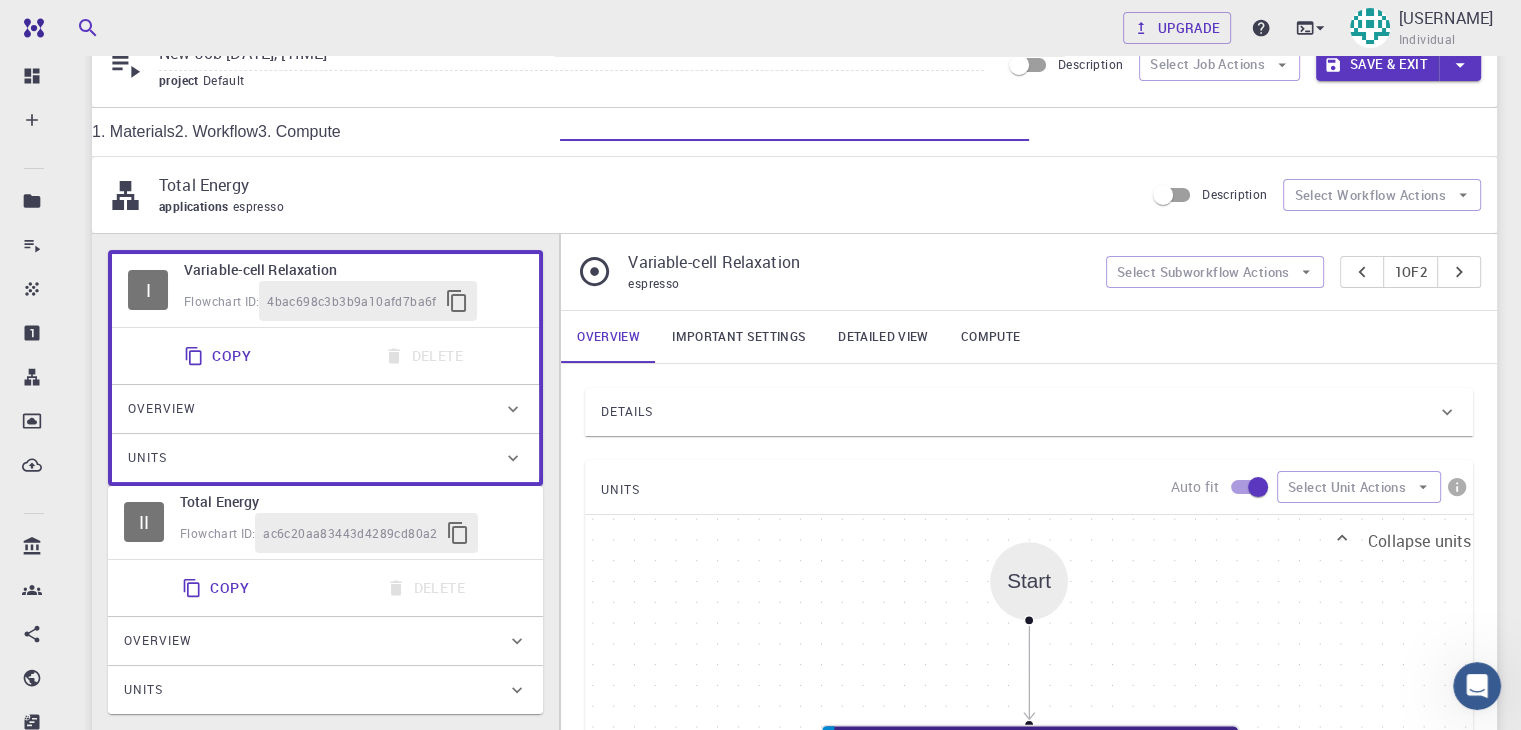 scroll, scrollTop: 0, scrollLeft: 0, axis: both 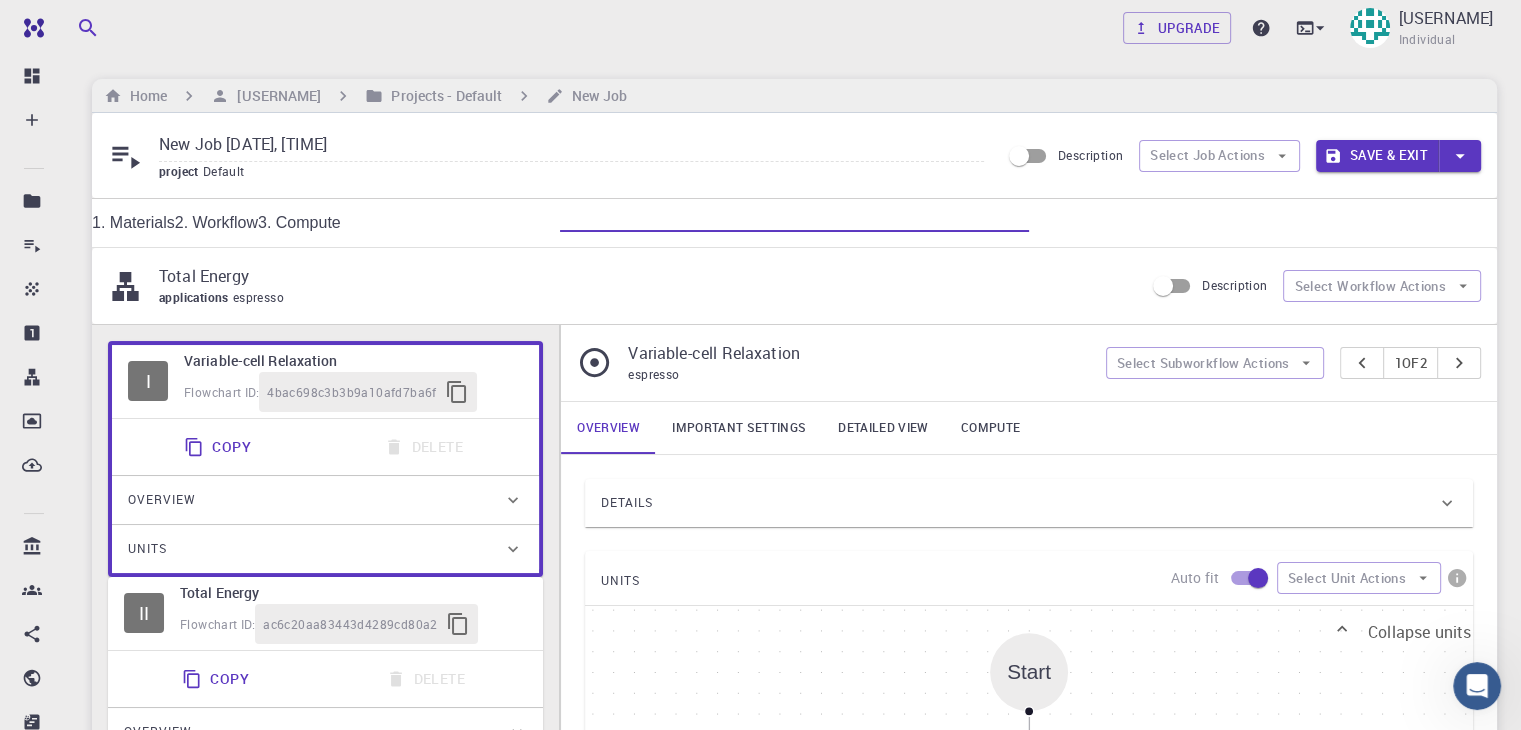 click on "applications espresso" at bounding box center (643, 298) 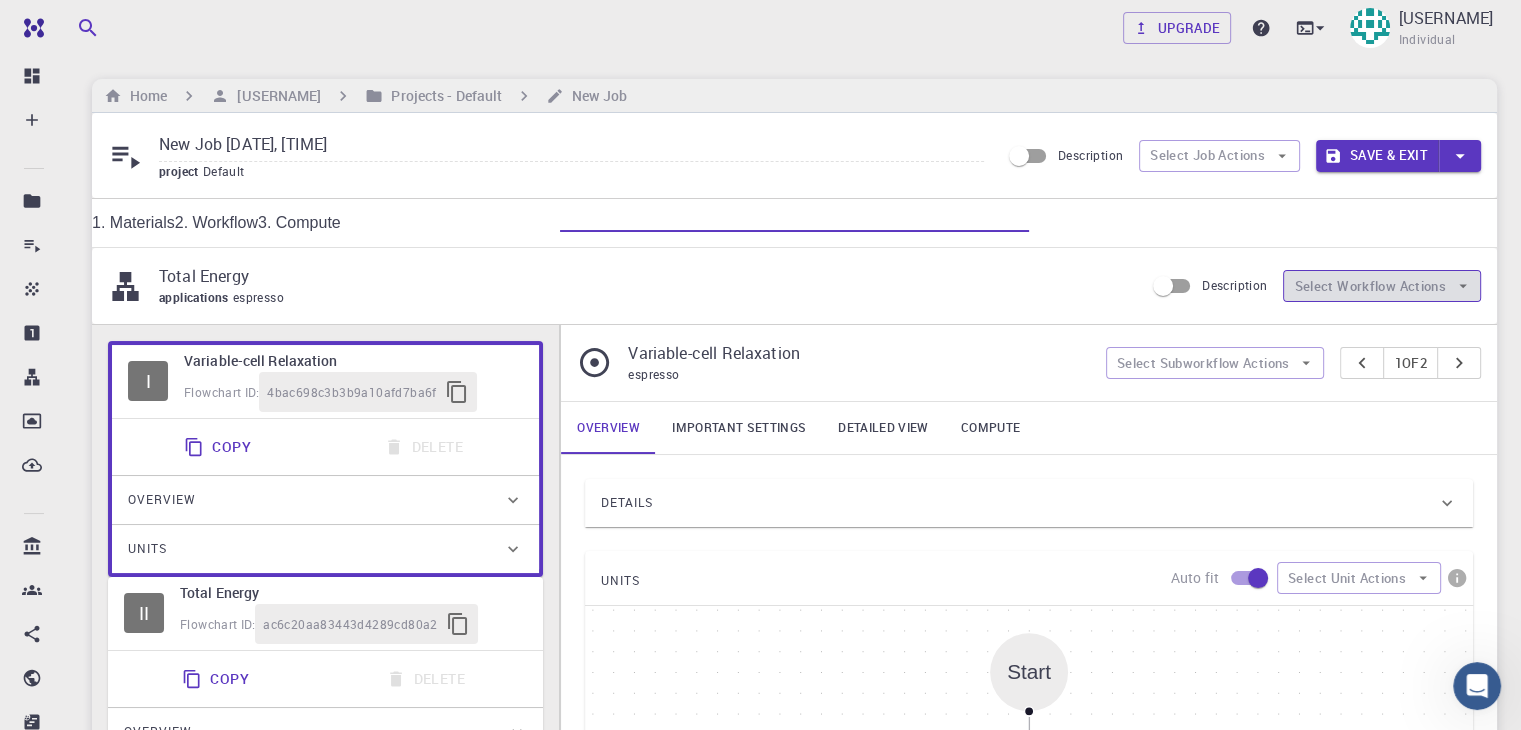 click on "Select Workflow Actions" at bounding box center [1382, 286] 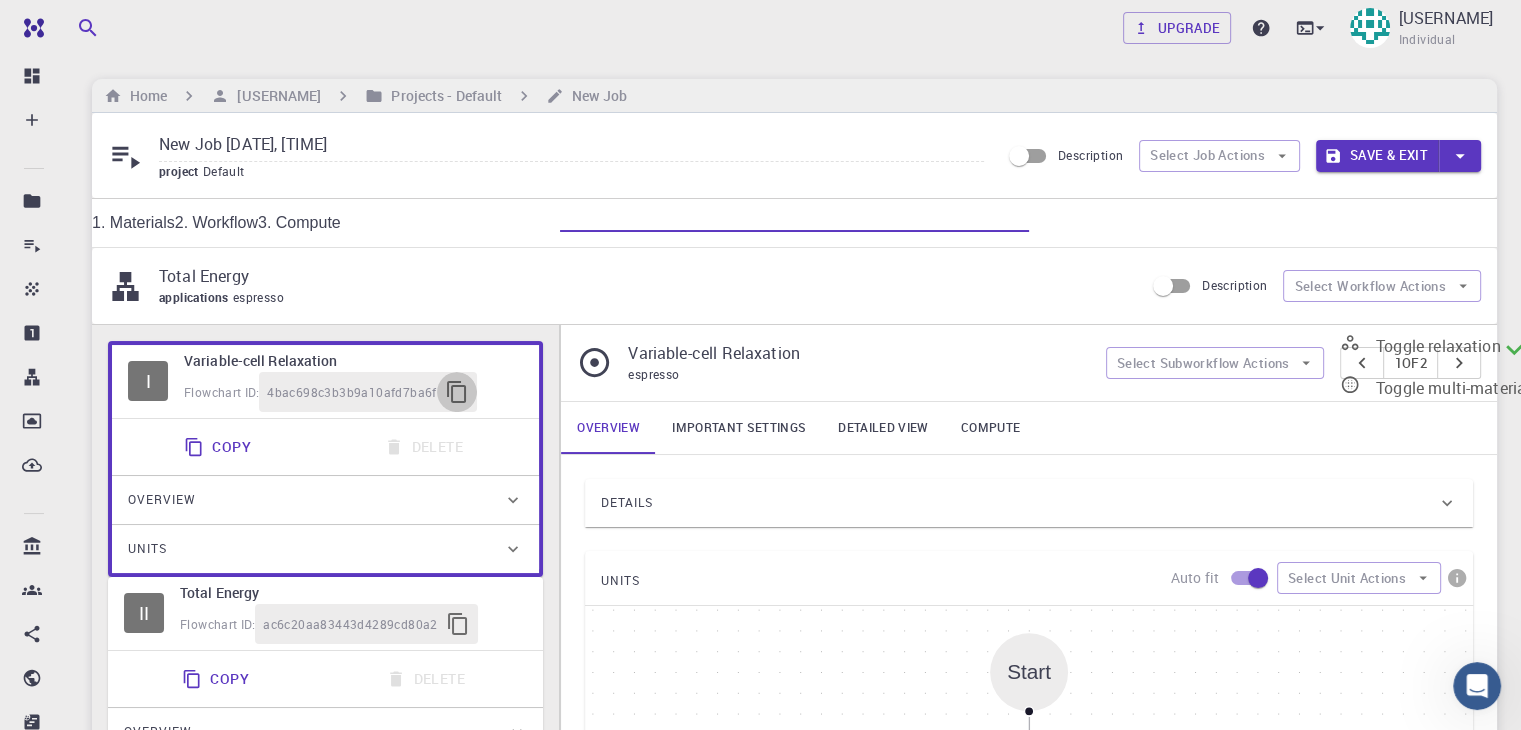 click 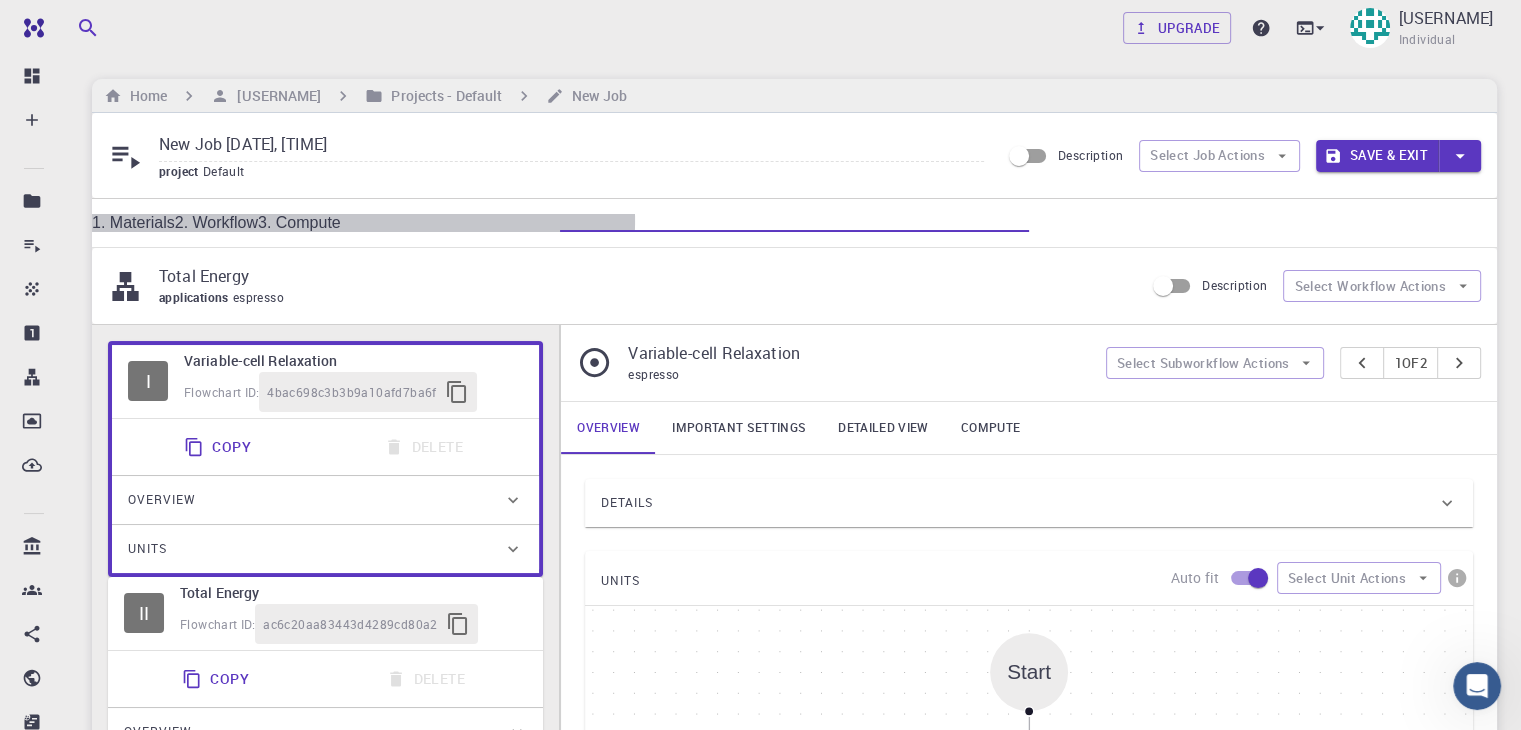 click on "3. Compute" at bounding box center (299, 222) 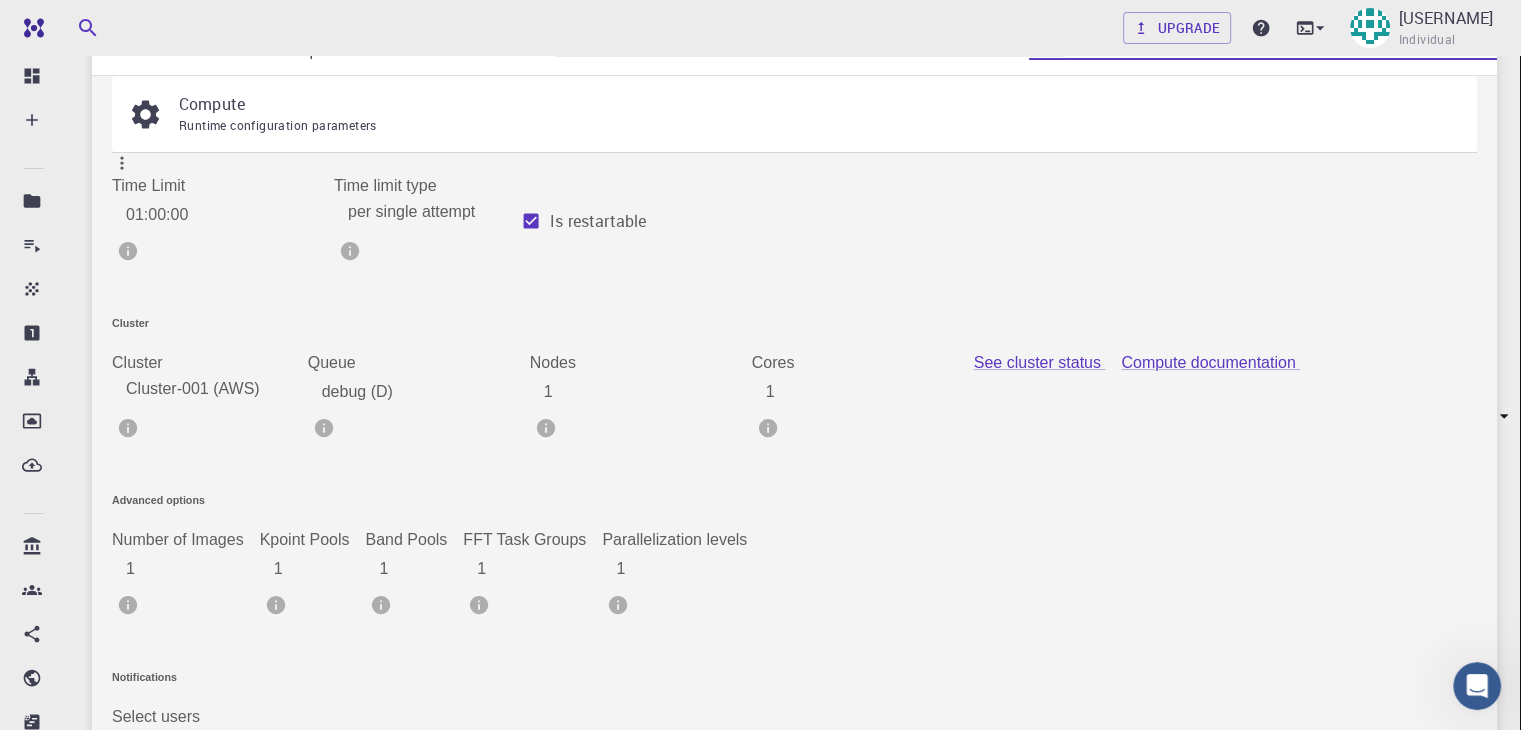 scroll, scrollTop: 179, scrollLeft: 0, axis: vertical 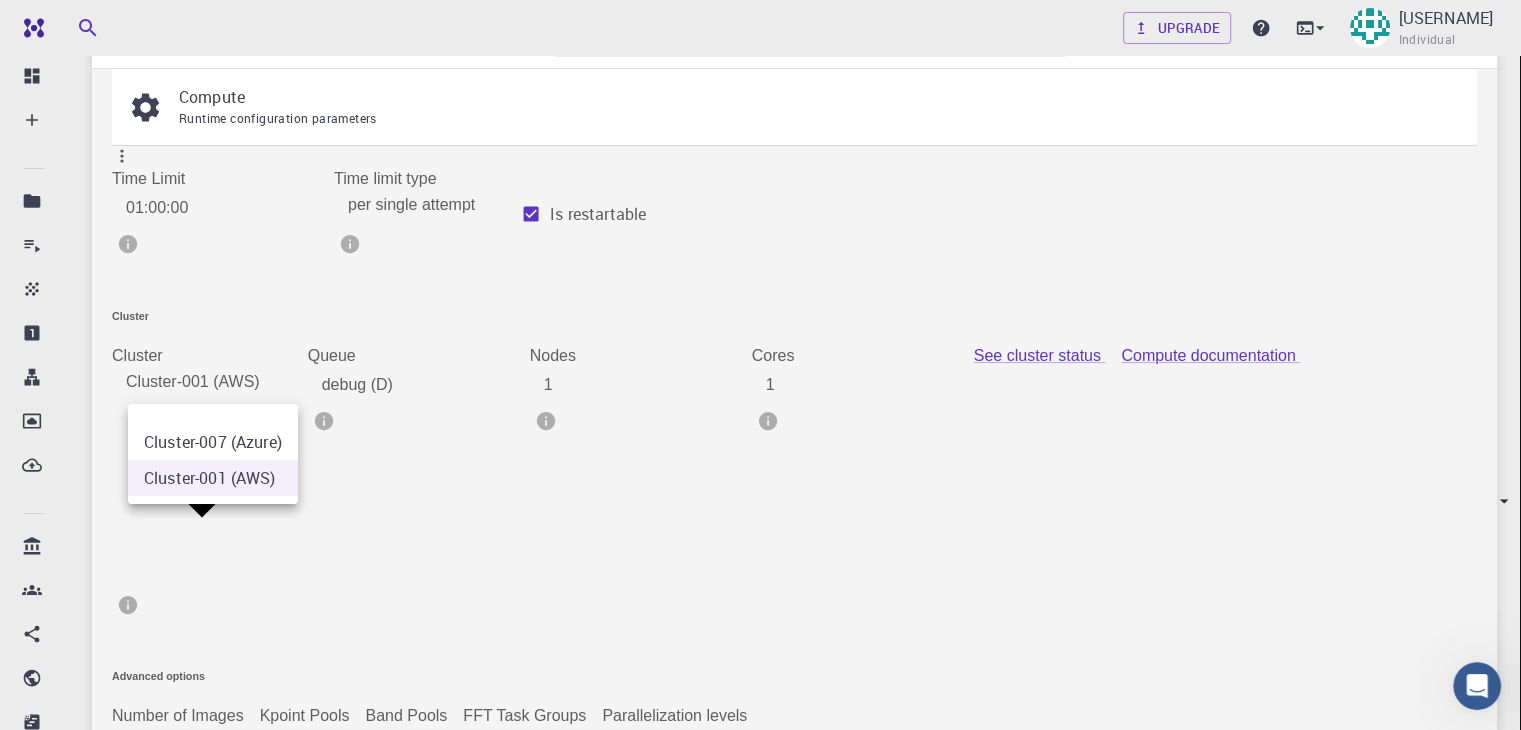 click on "Upgrade [USERNAME] Individual Home [USERNAME] Projects - Default New Job New Job [DATE], [TIME] project Default Description Select Job Actions Save & Exit 1. Materials 2. Workflow 3. Compute Compute Runtime configuration parameters Time Limit 01:00:00 Time Limit   Time limit type per single attempt 0 Time limit type     Is restartable Cluster Cluster Cluster-001 (AWS) 1 Cluster   Queue debug (D) Queue   Nodes 1 Nodes   Cores 1 Cores   See cluster status   Compute documentation   Advanced options Number of Images 1 Number of Images   Kpoint Pools 1 Kpoint Pools   Band Pools 1 Band Pools   FFT Task Groups 1 FFT Task Groups   Parallelization levels 1   ​ ©" at bounding box center (760, 500) 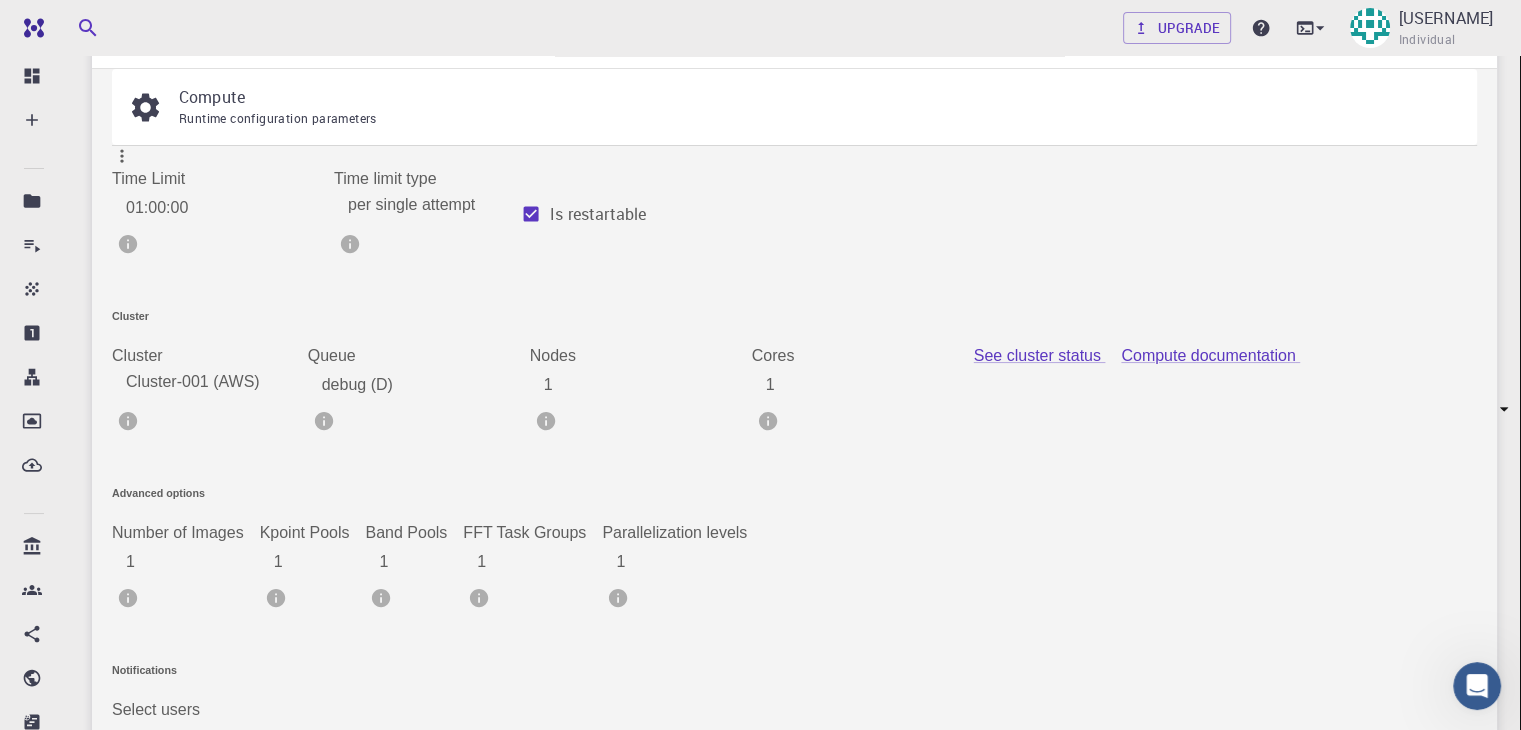 click on "1" at bounding box center [647, 385] 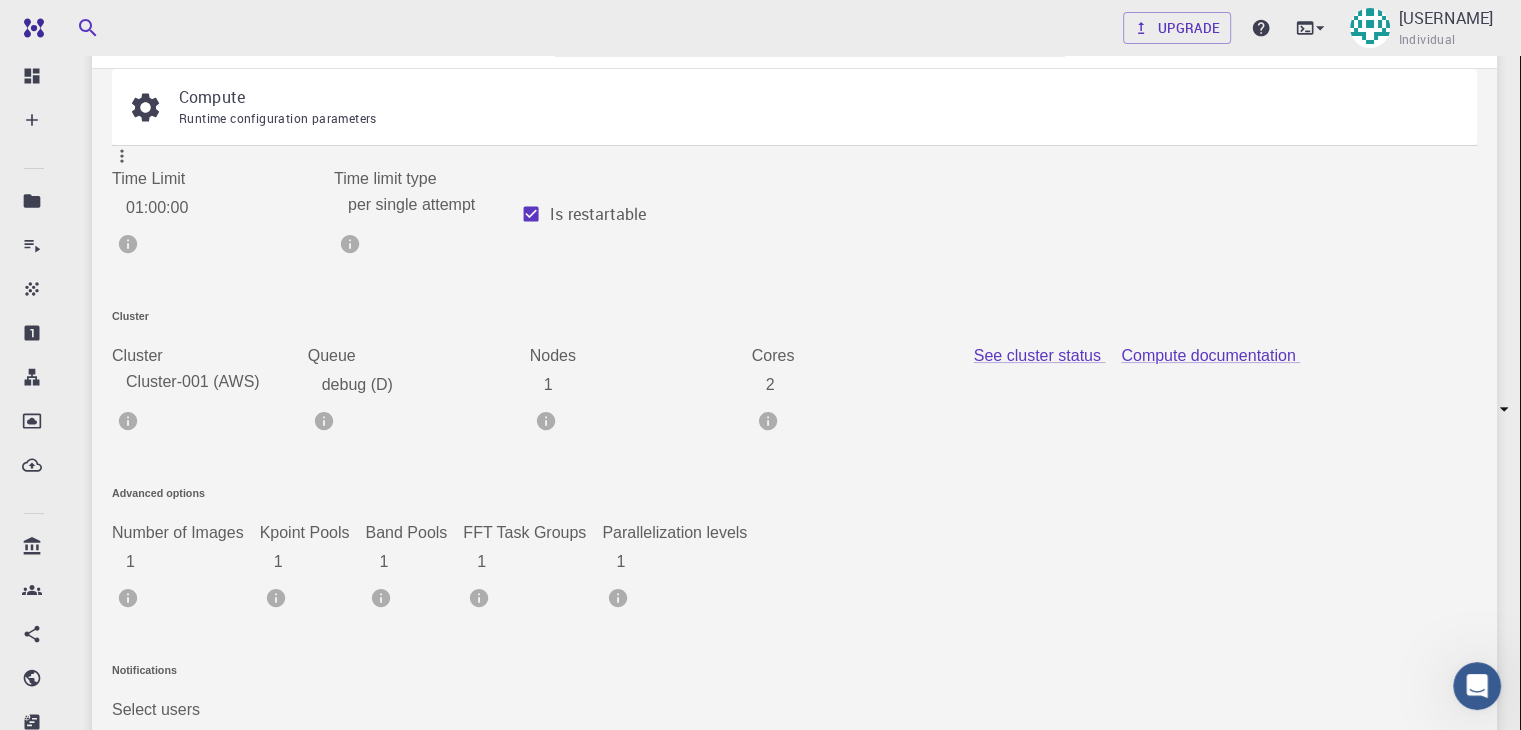 click on "2" at bounding box center [869, 385] 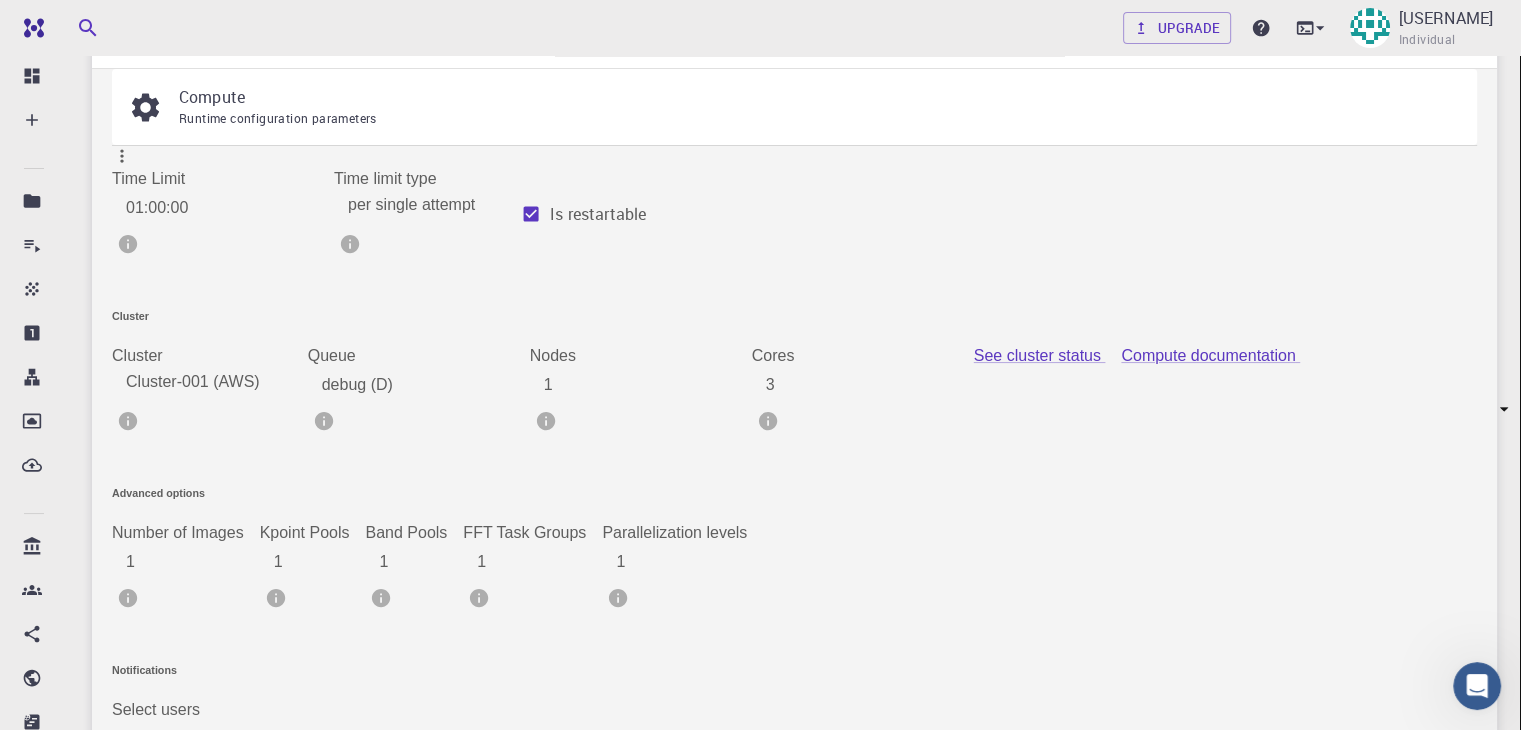 click on "3" at bounding box center [869, 385] 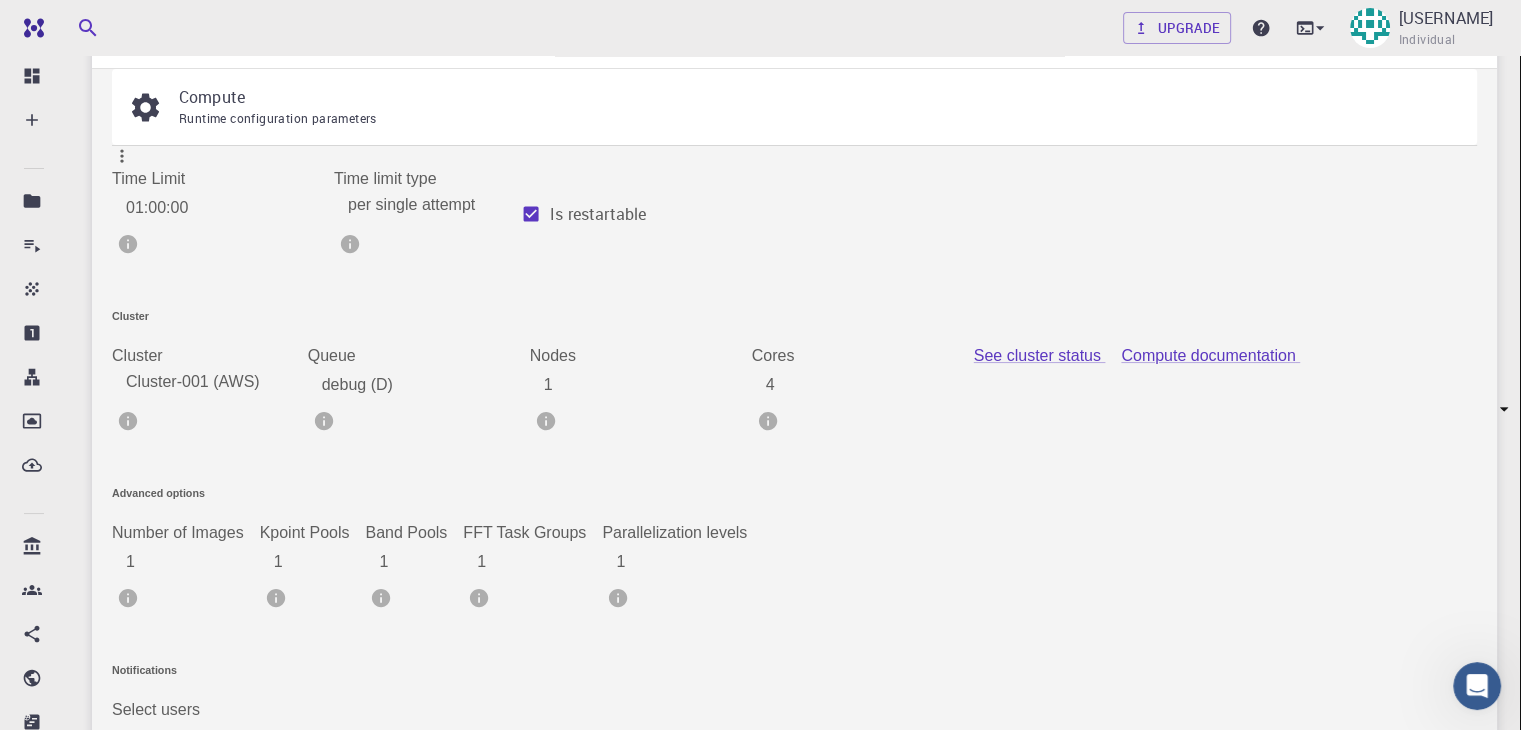 click on "4" at bounding box center [869, 385] 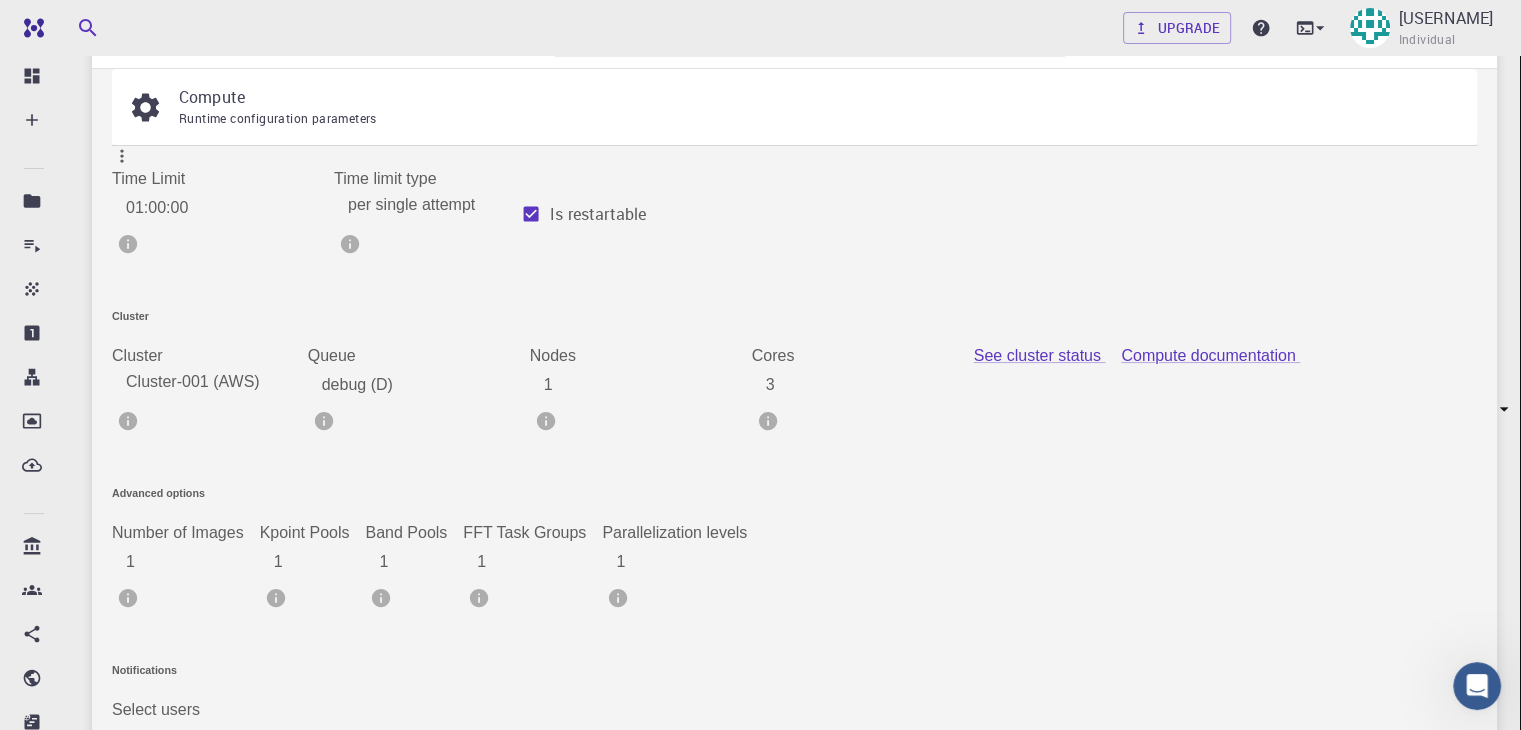 click on "3" at bounding box center (869, 385) 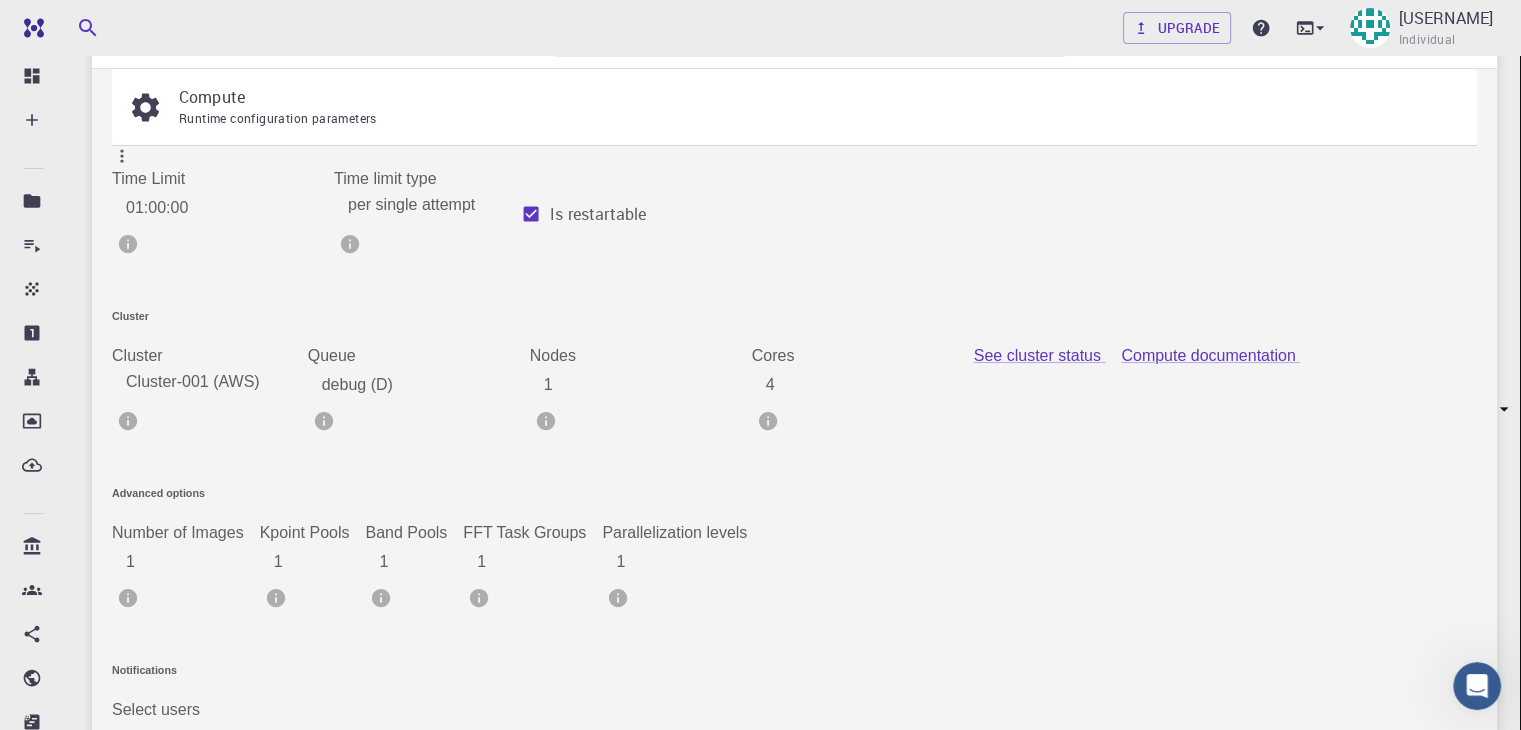 click on "4" at bounding box center (869, 385) 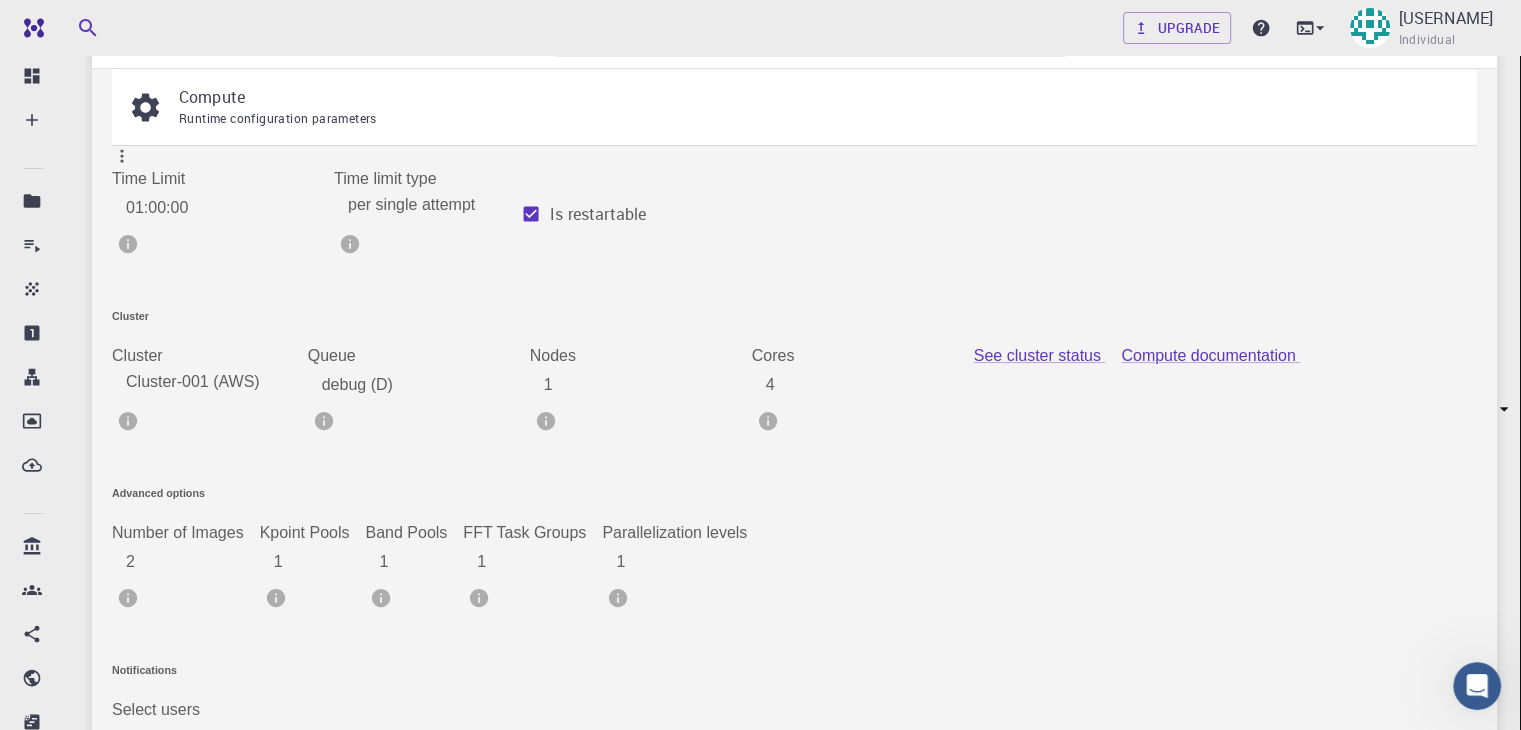 click on "2" at bounding box center [192, 562] 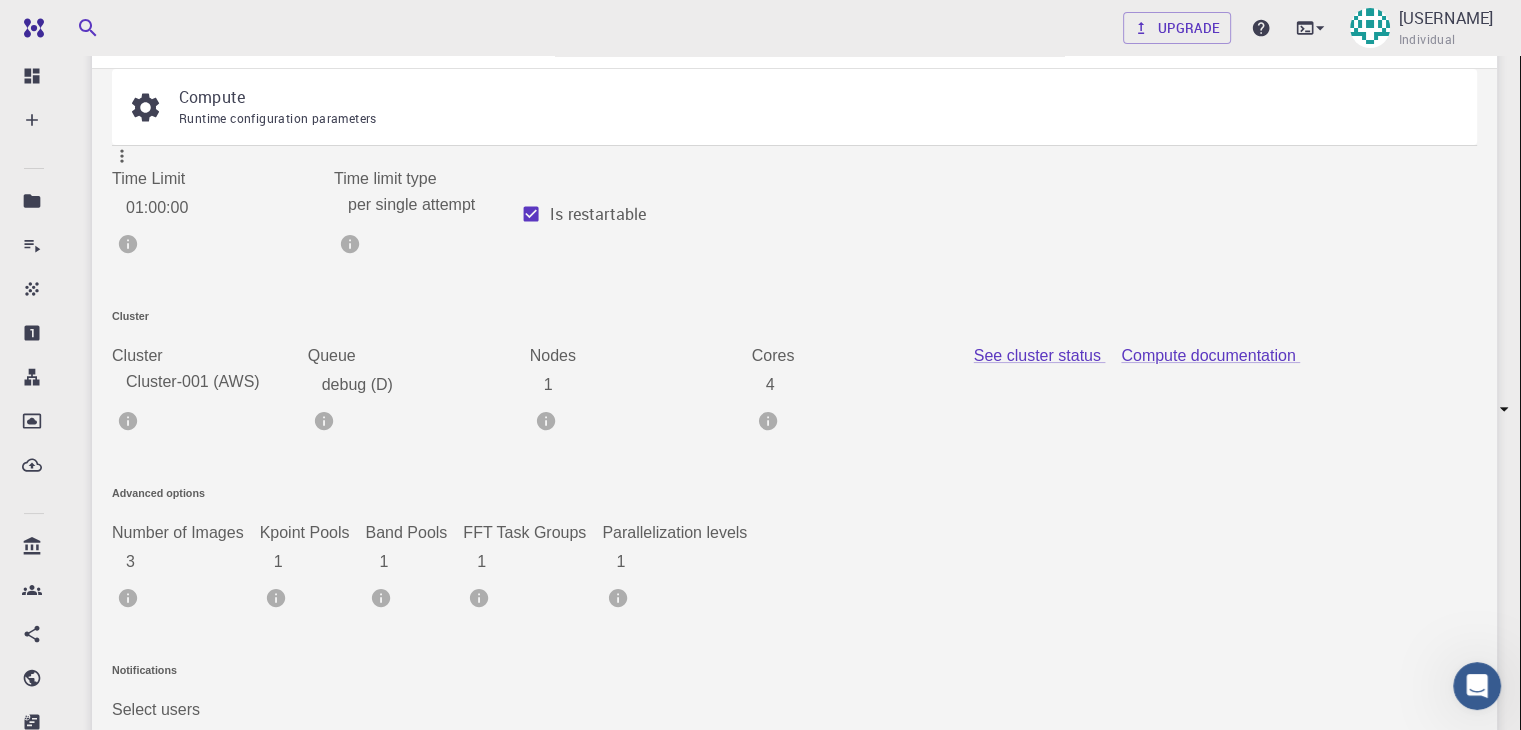 click on "3" at bounding box center (192, 562) 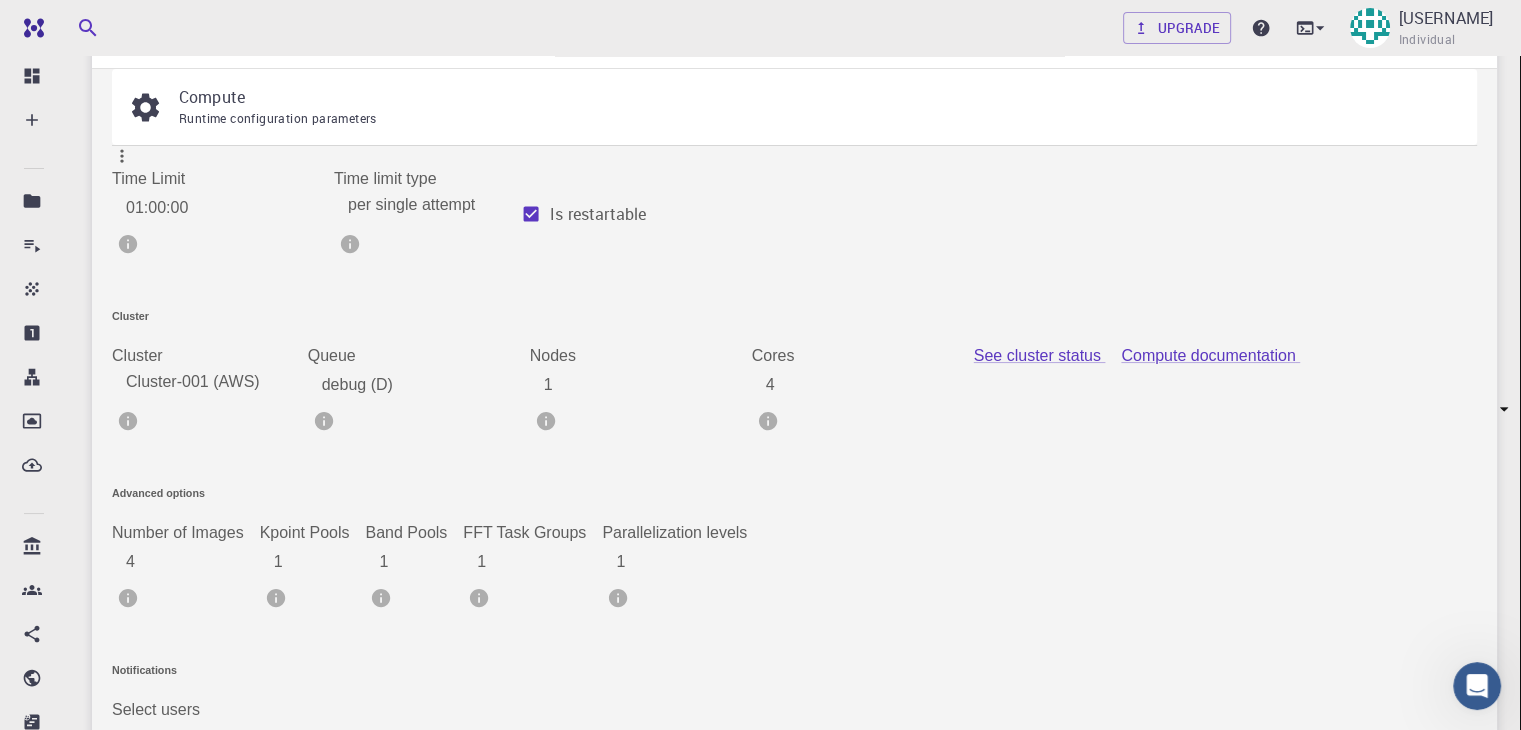 click on "4" at bounding box center (192, 562) 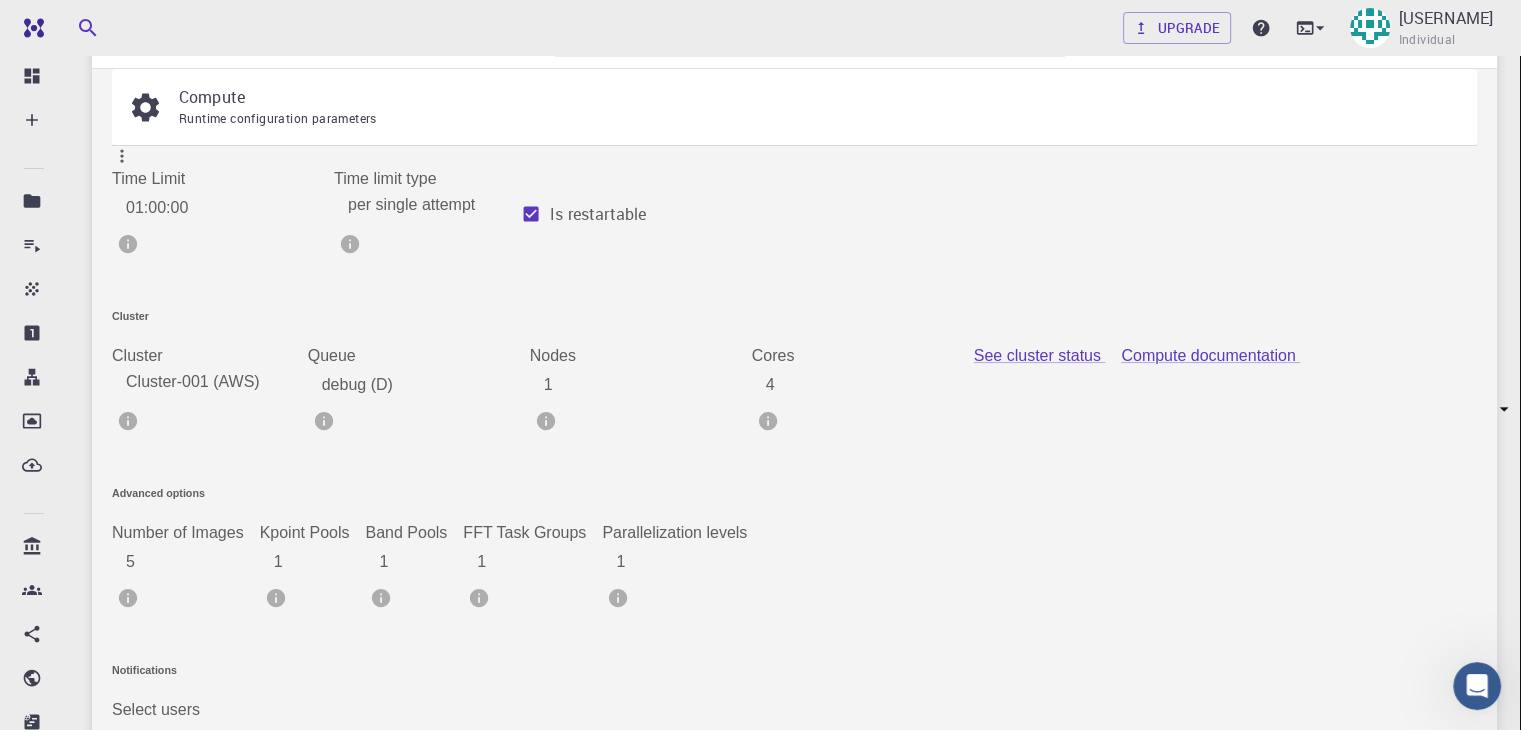 click on "5" at bounding box center [192, 562] 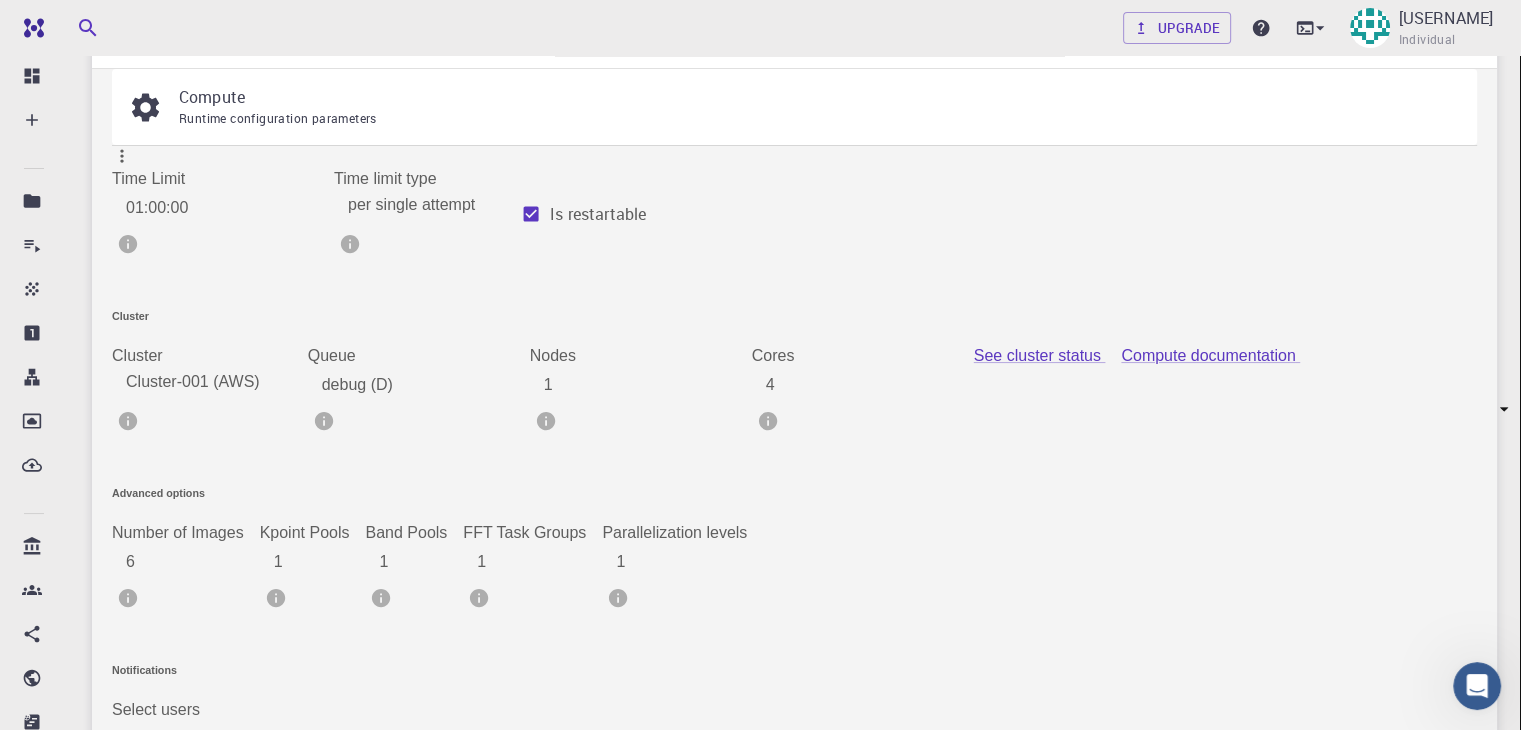 click on "6" at bounding box center (192, 562) 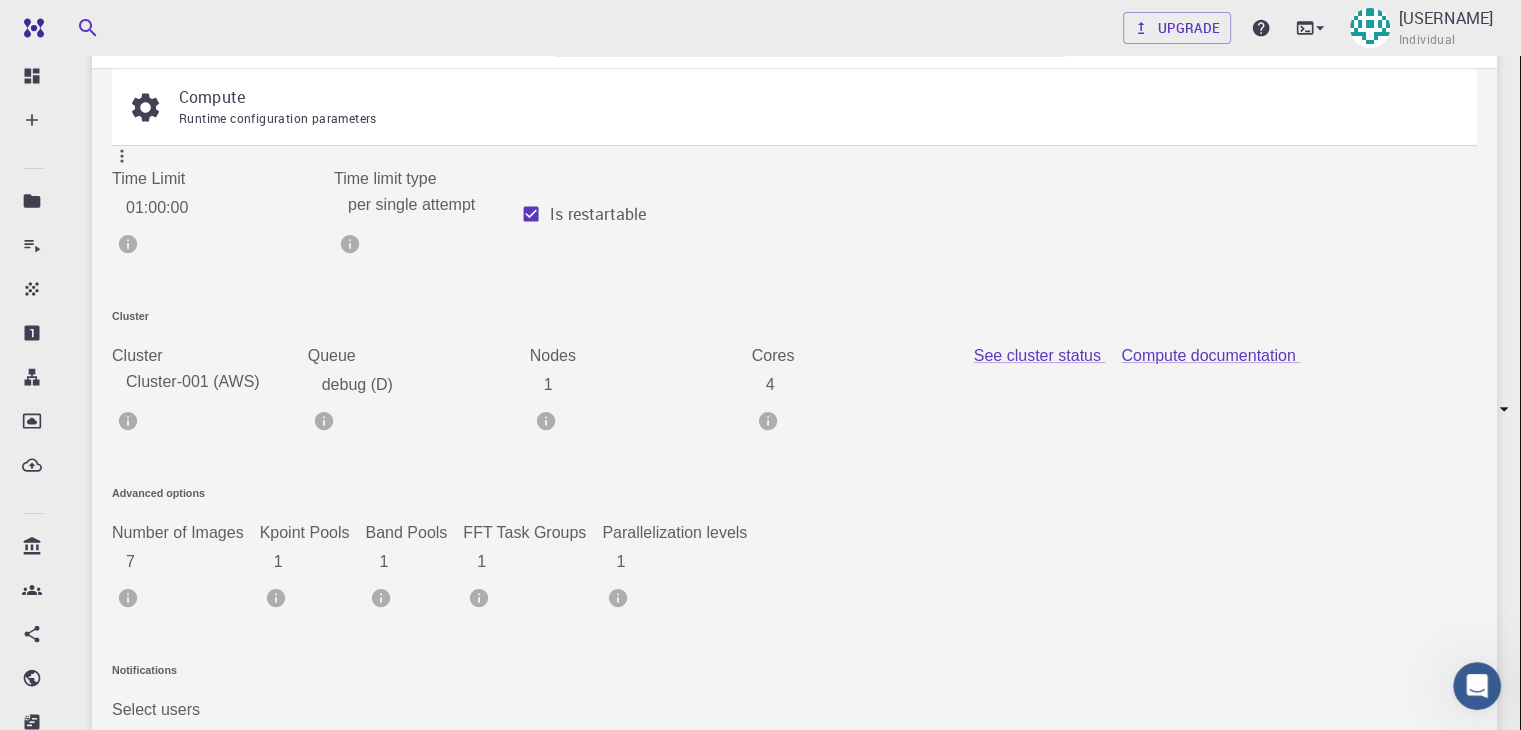 click on "7" at bounding box center [192, 562] 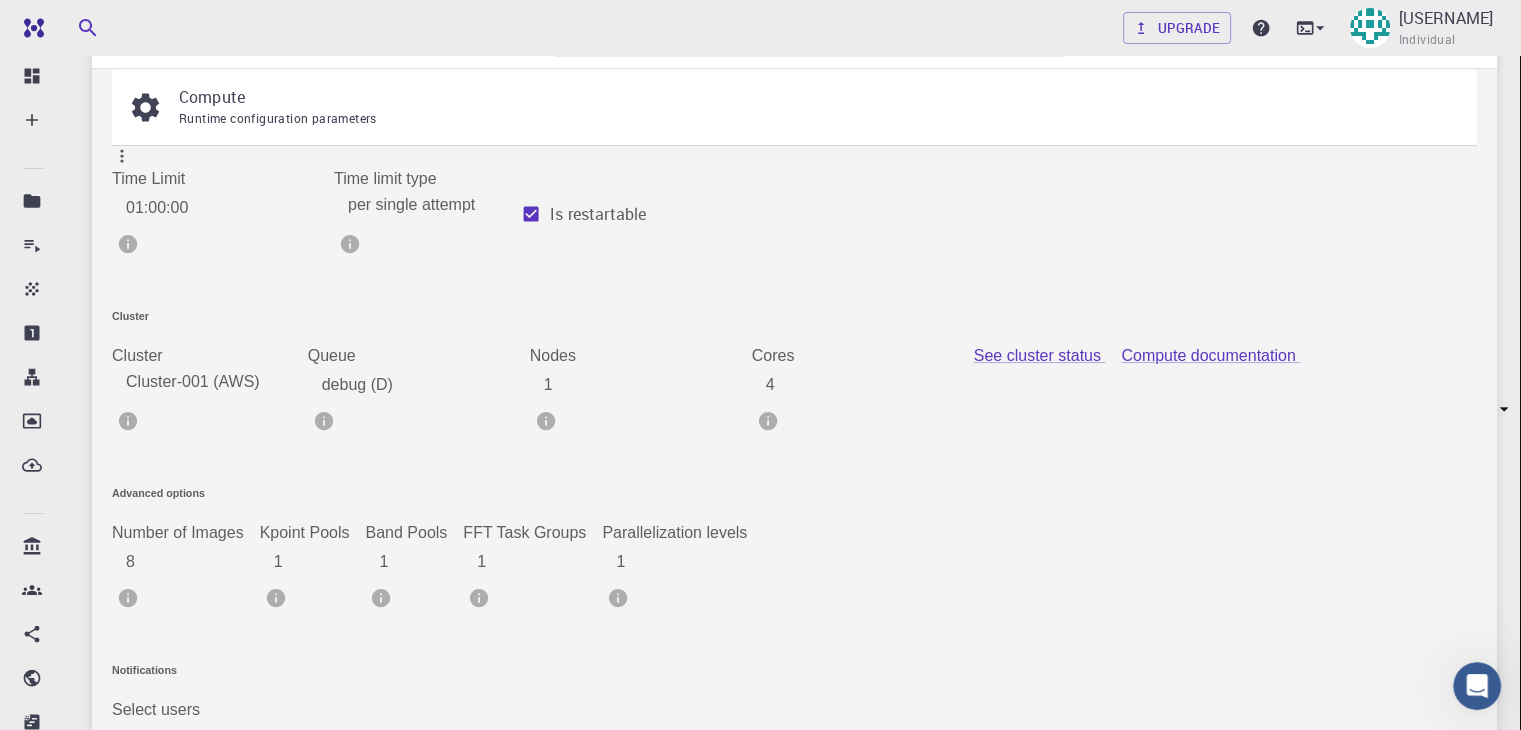 click on "8" at bounding box center [192, 562] 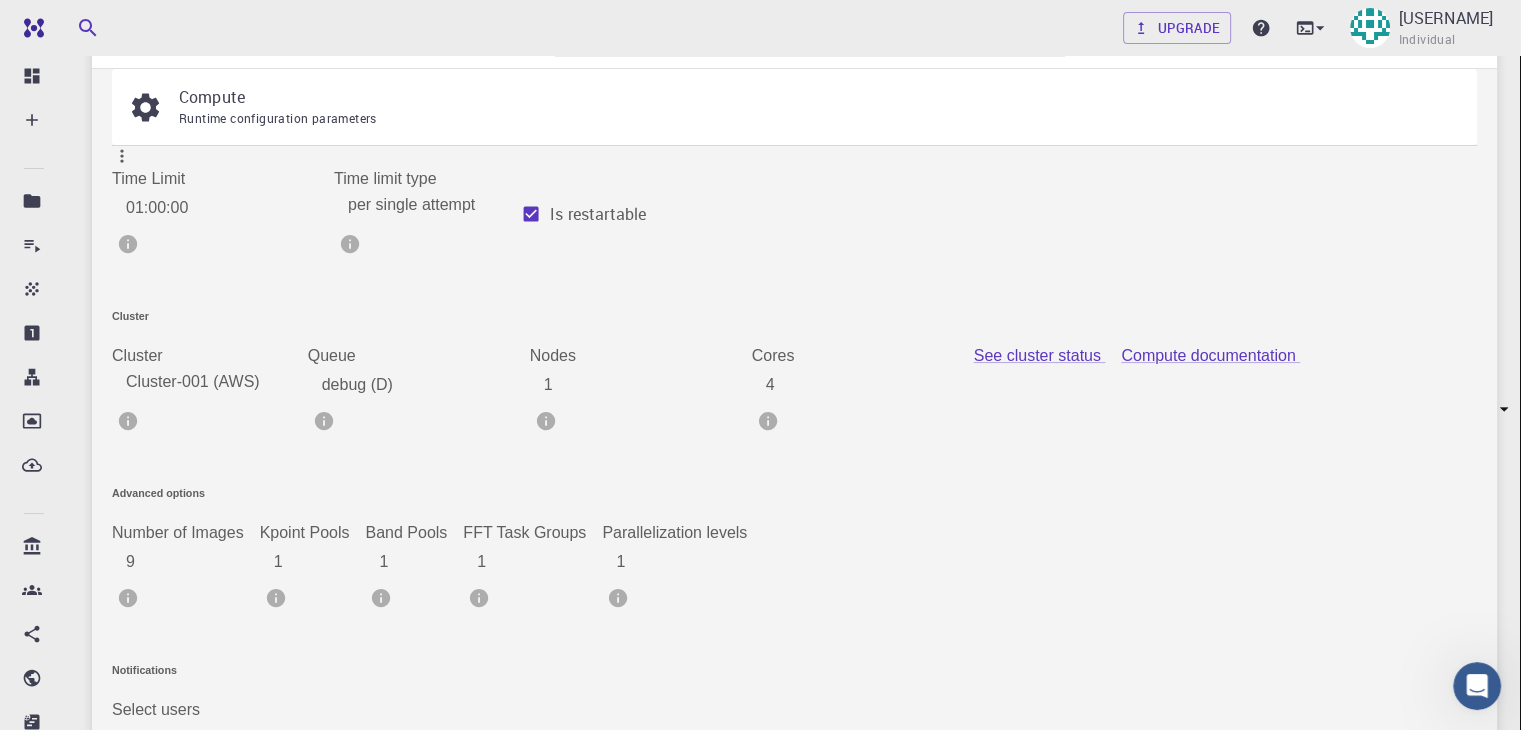 click on "9" at bounding box center [192, 562] 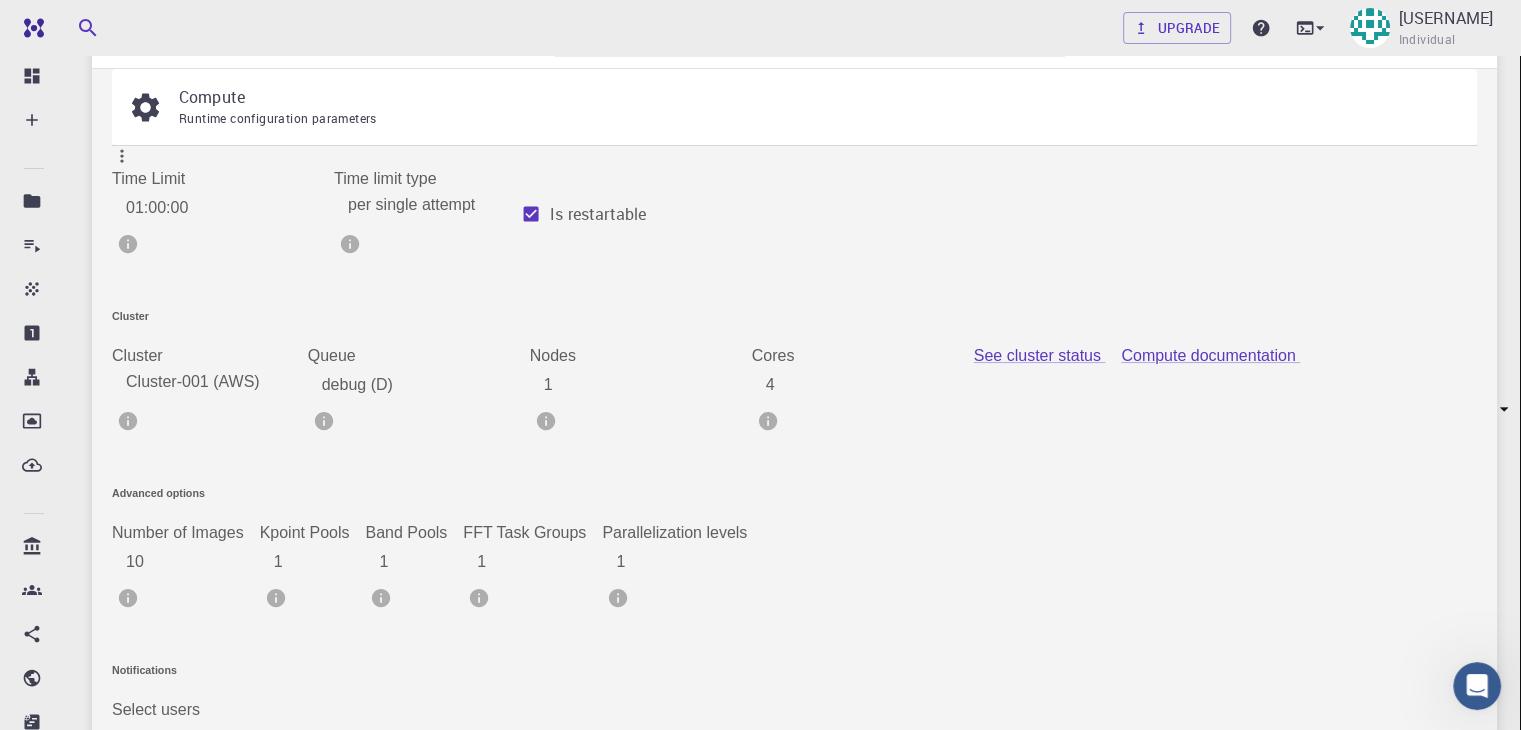 click on "10" at bounding box center [192, 562] 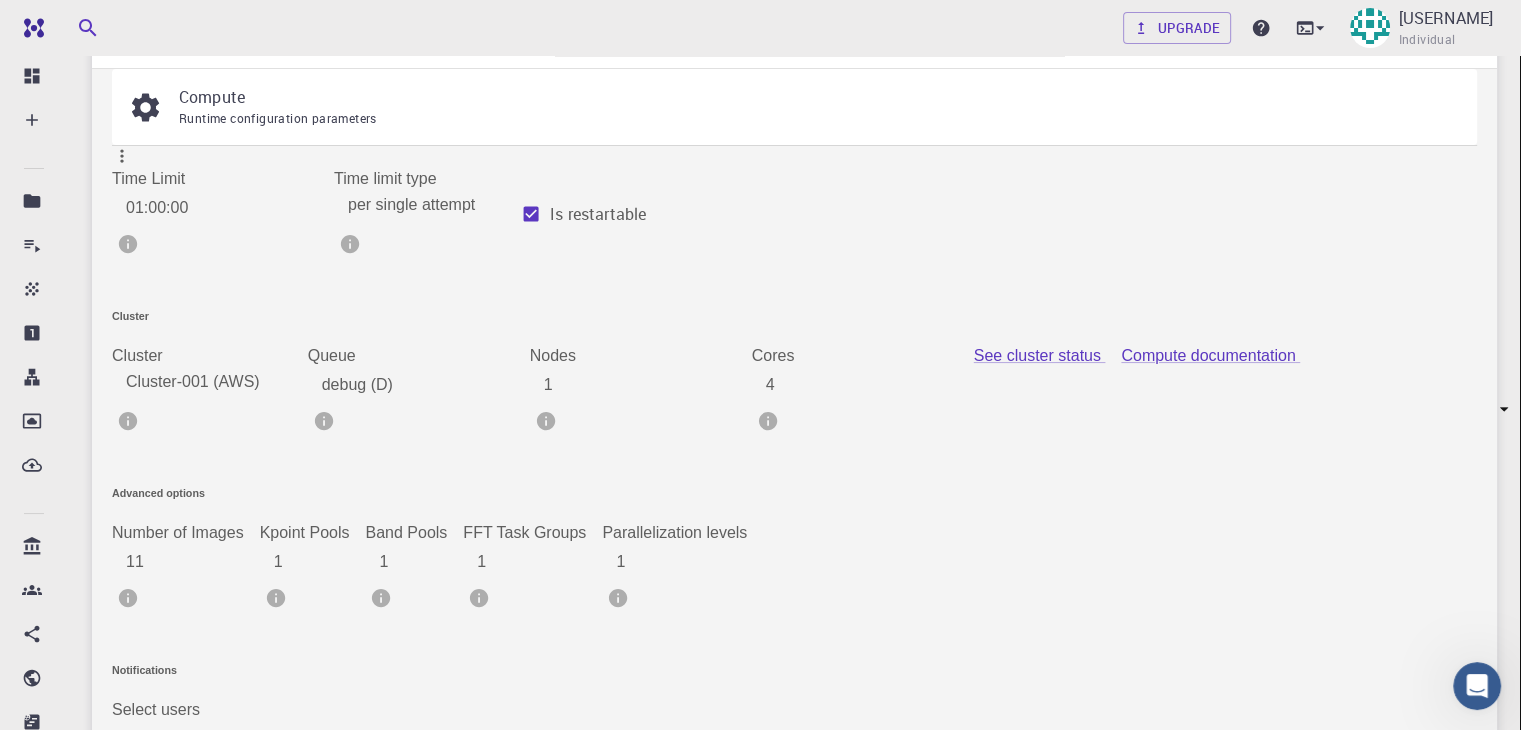 click on "11" at bounding box center [192, 562] 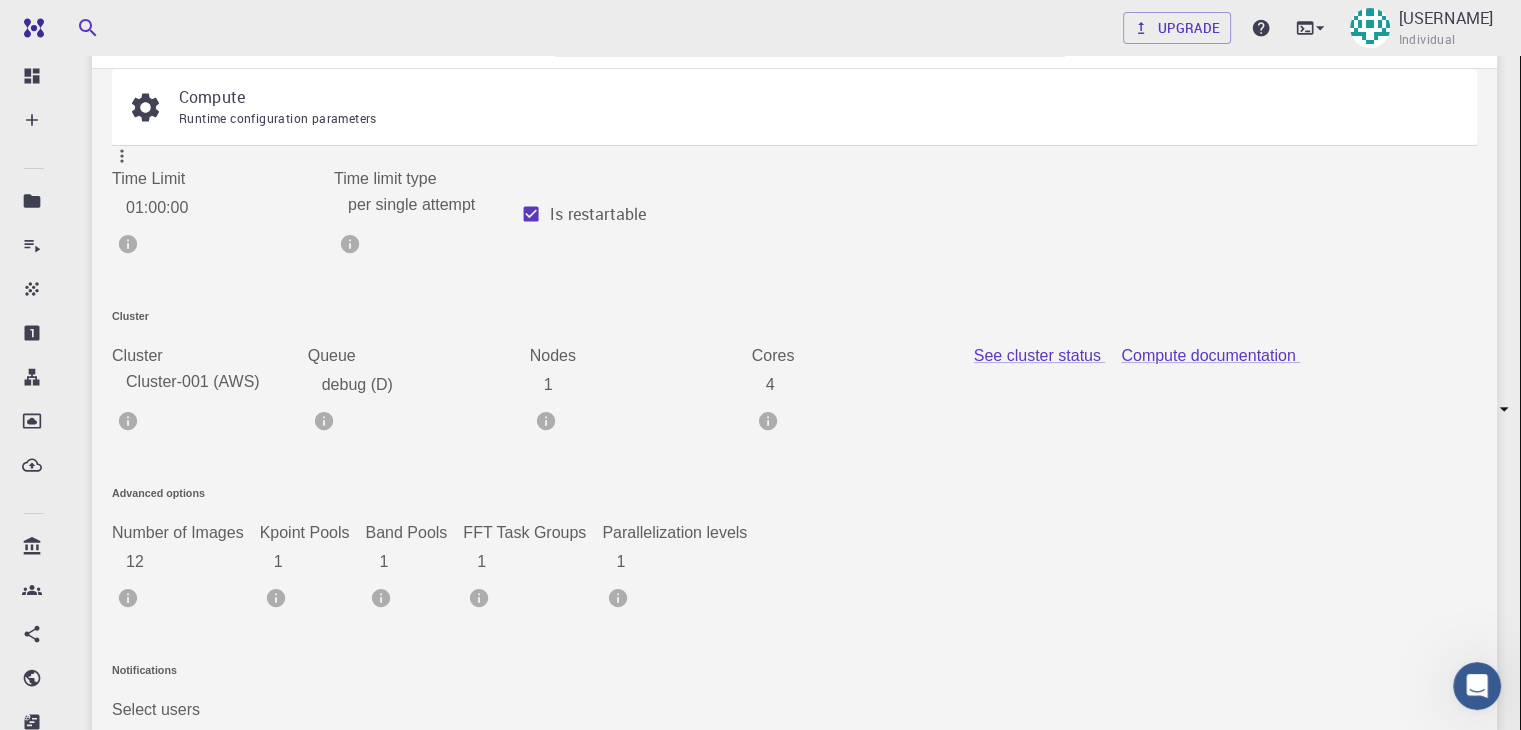 click on "12" at bounding box center [192, 562] 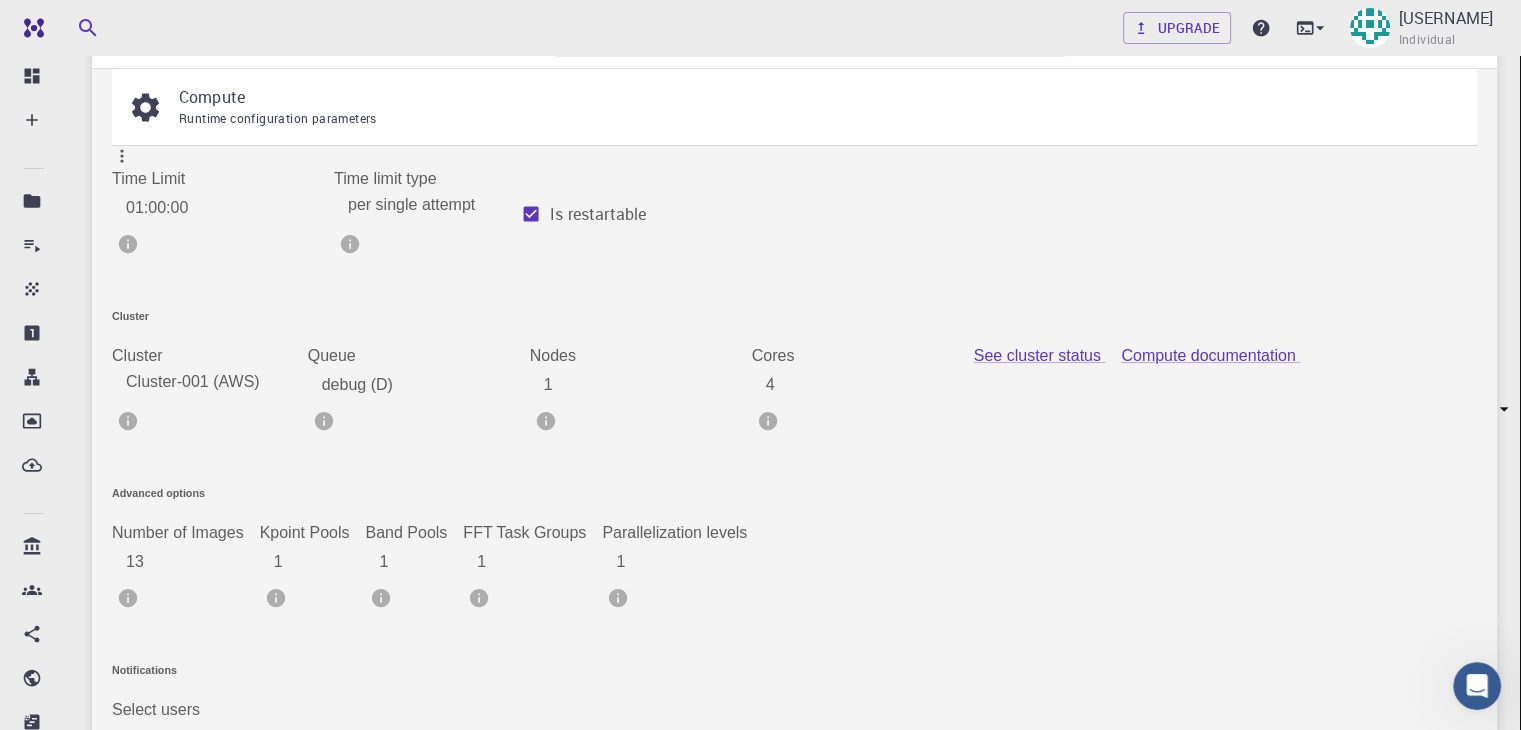 click on "13" at bounding box center [192, 562] 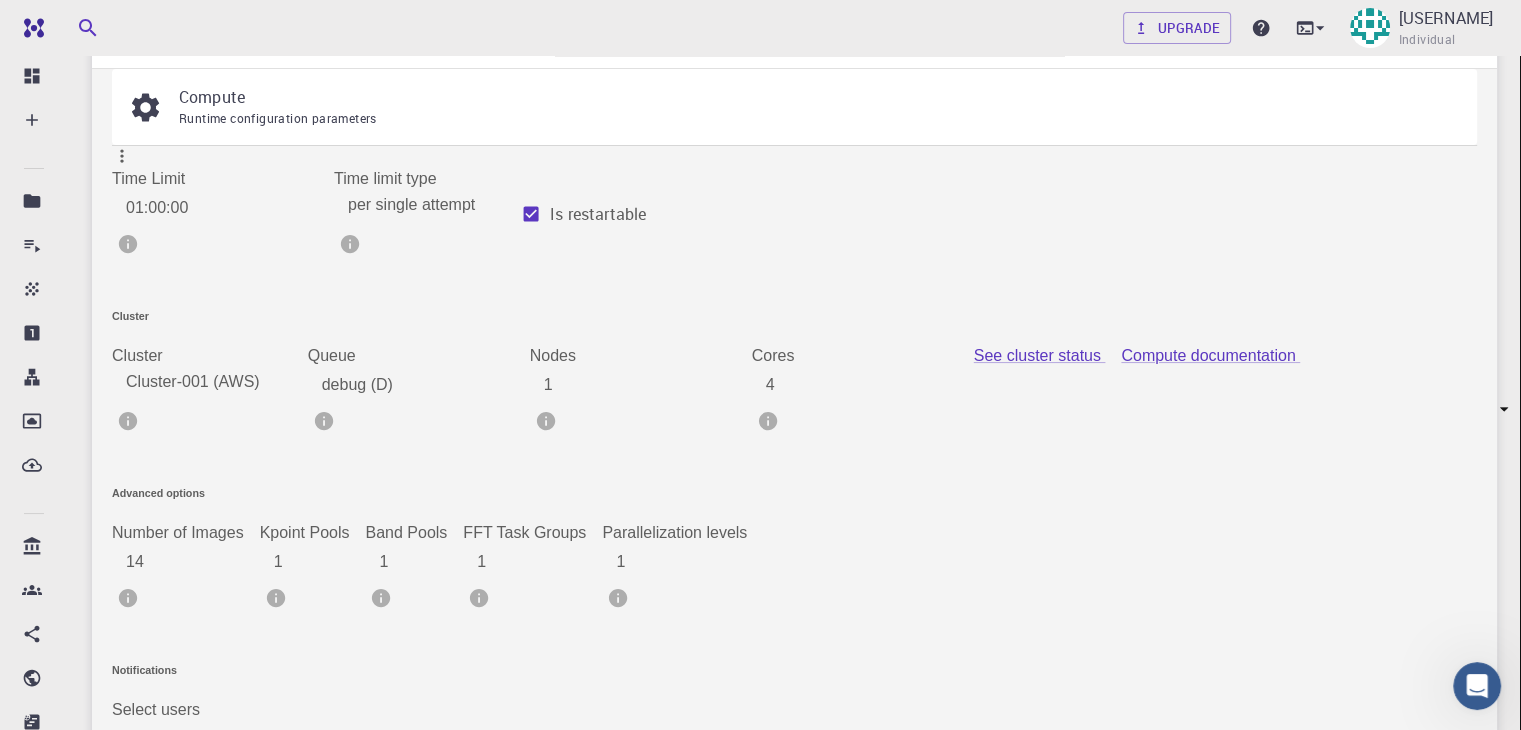 click on "14" at bounding box center (192, 562) 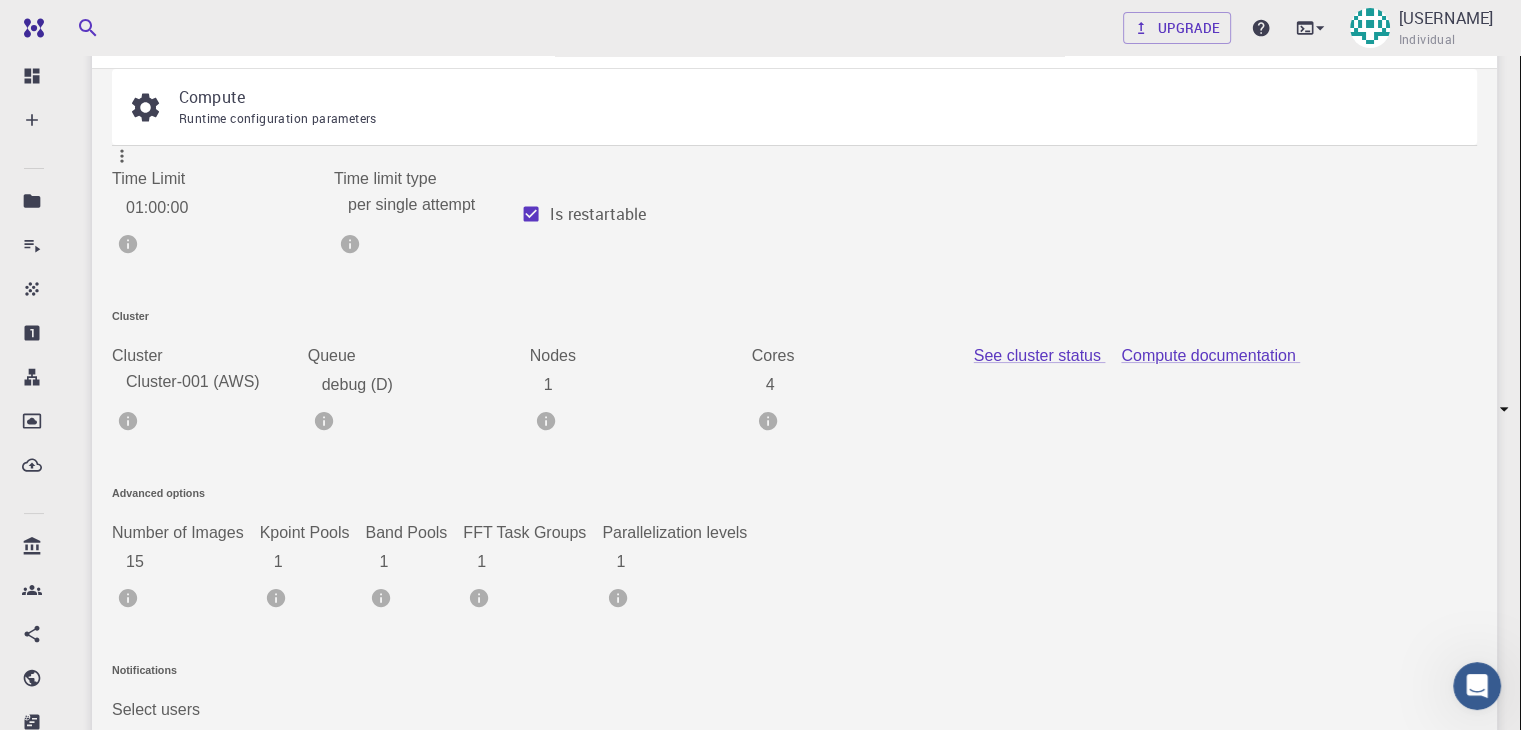 click on "15" at bounding box center [192, 562] 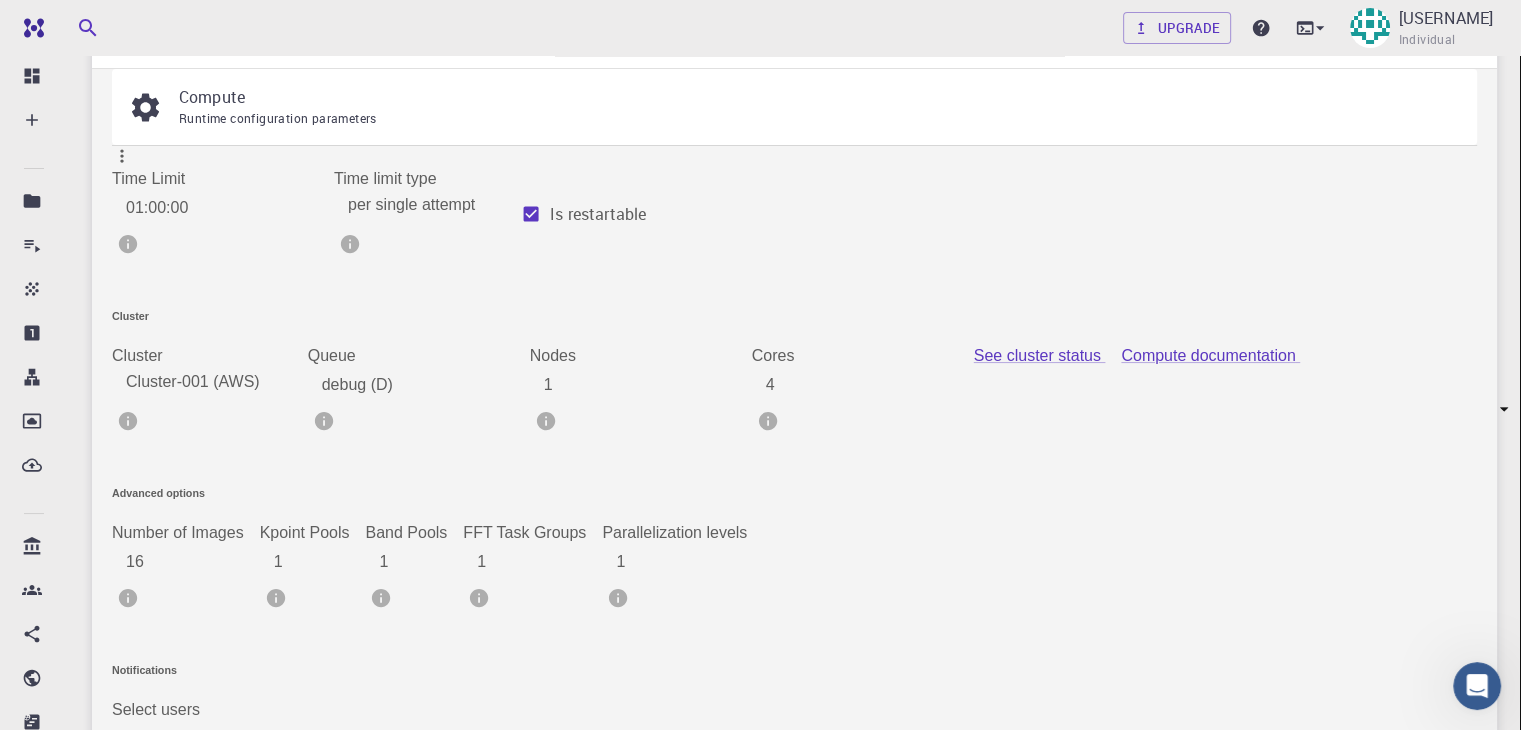 click on "16" at bounding box center (192, 562) 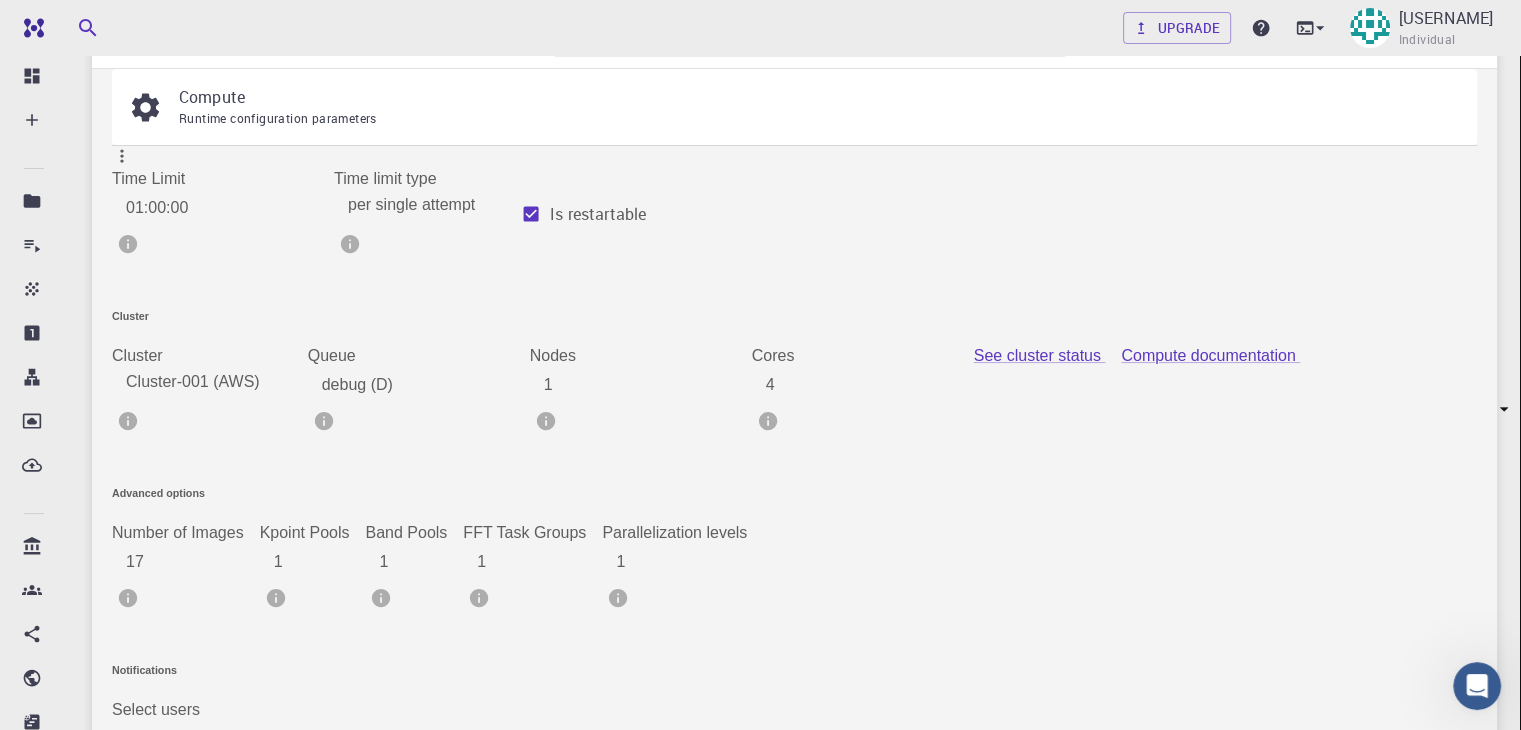 click on "17" at bounding box center (192, 562) 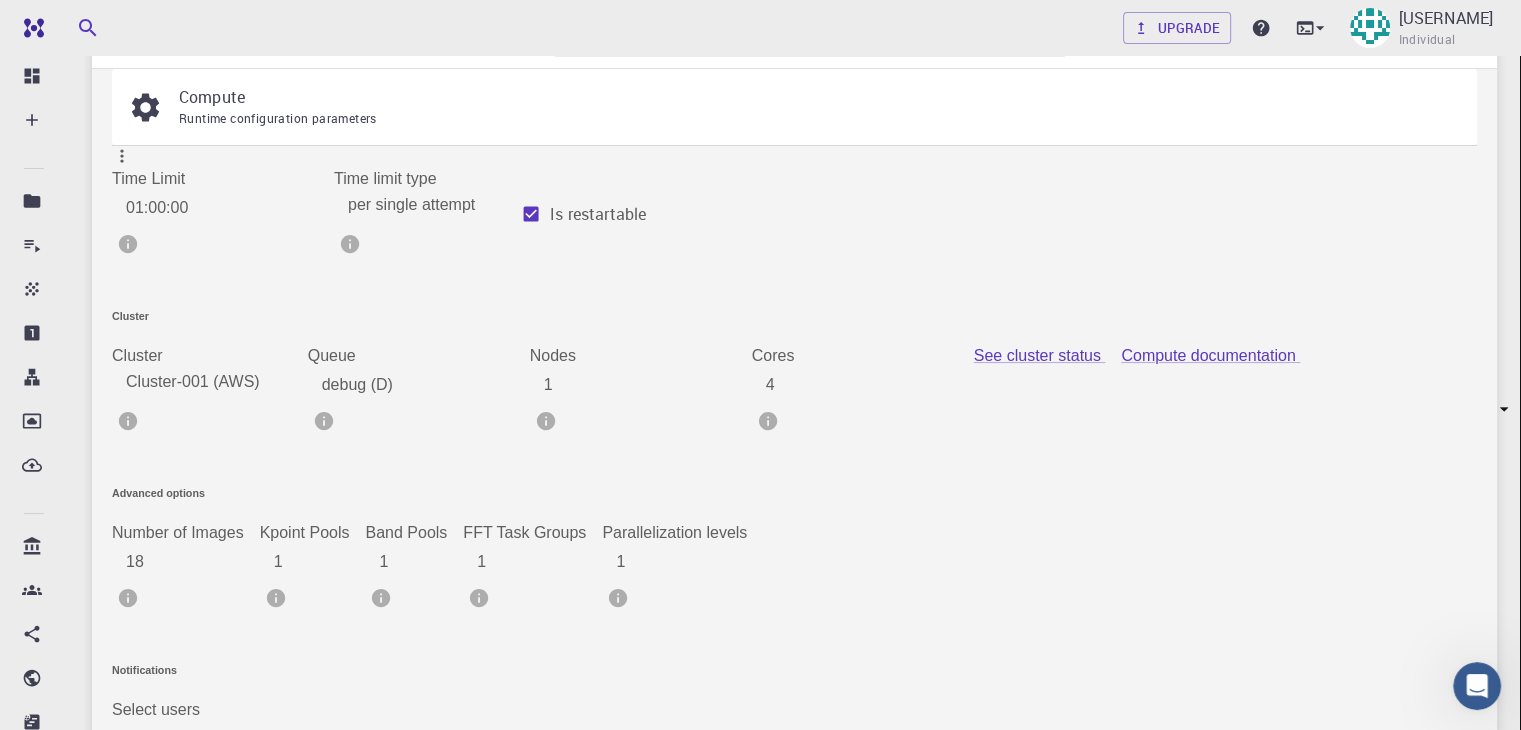 click on "18" at bounding box center [192, 562] 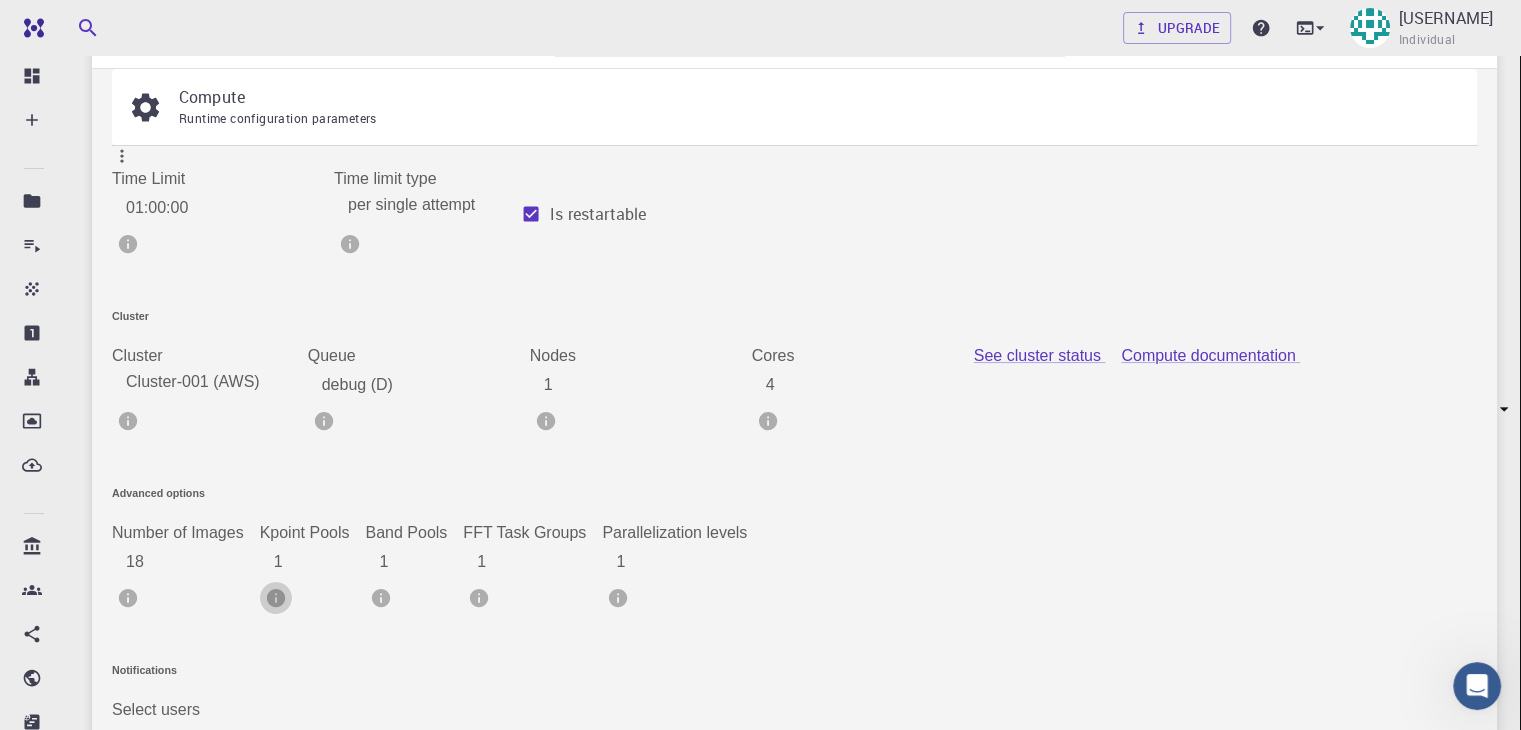 click at bounding box center [276, 598] 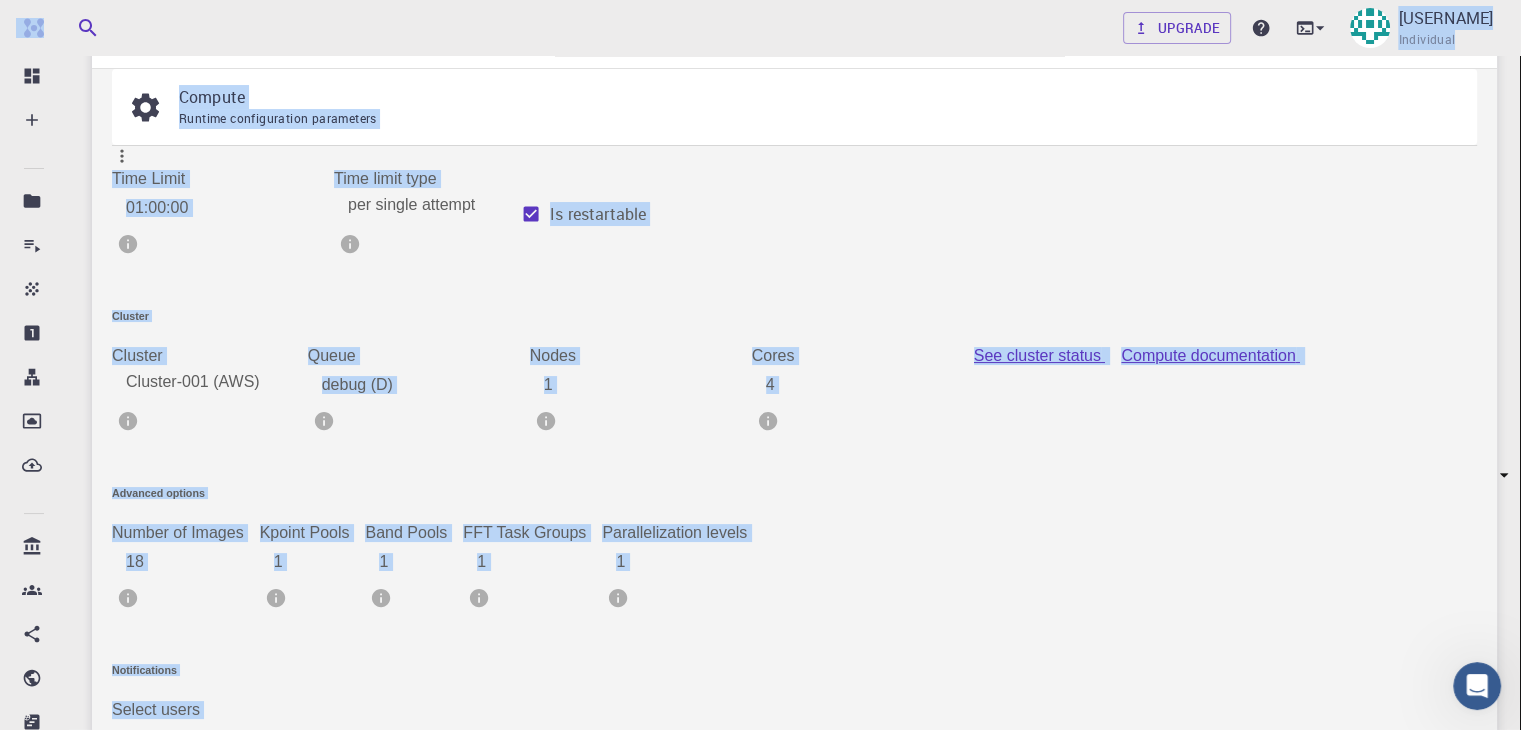click at bounding box center (760, 365) 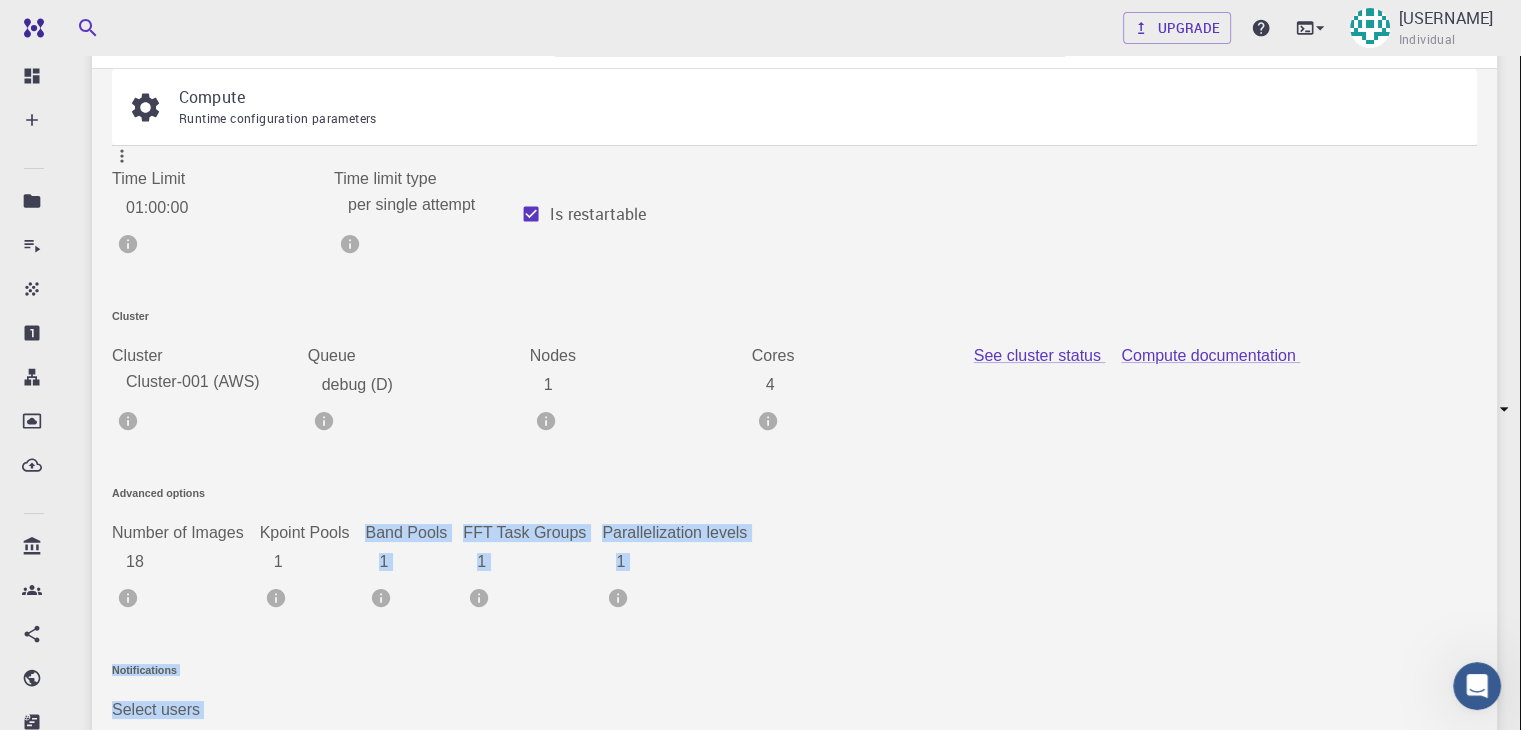 drag, startPoint x: 404, startPoint y: 540, endPoint x: 422, endPoint y: 528, distance: 21.633308 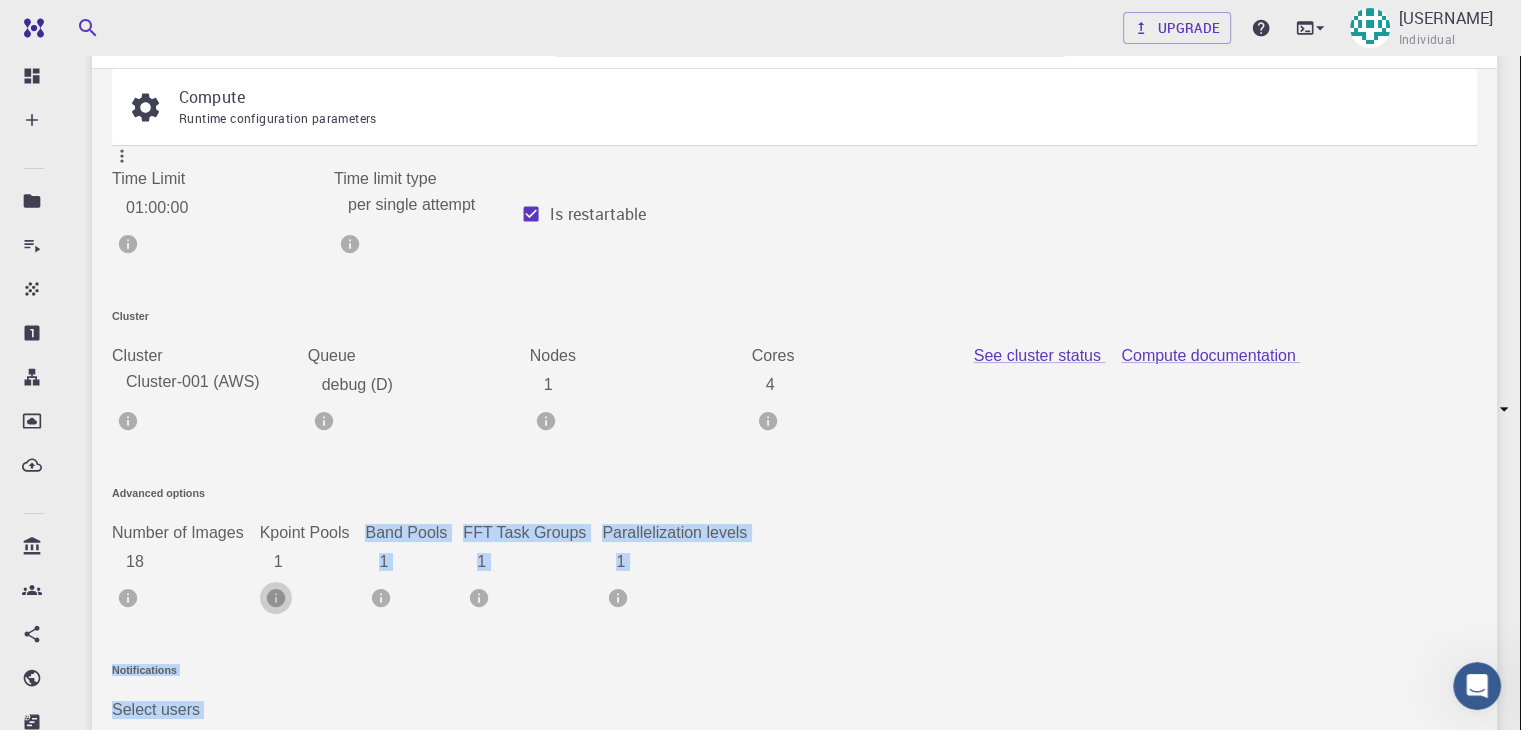 click 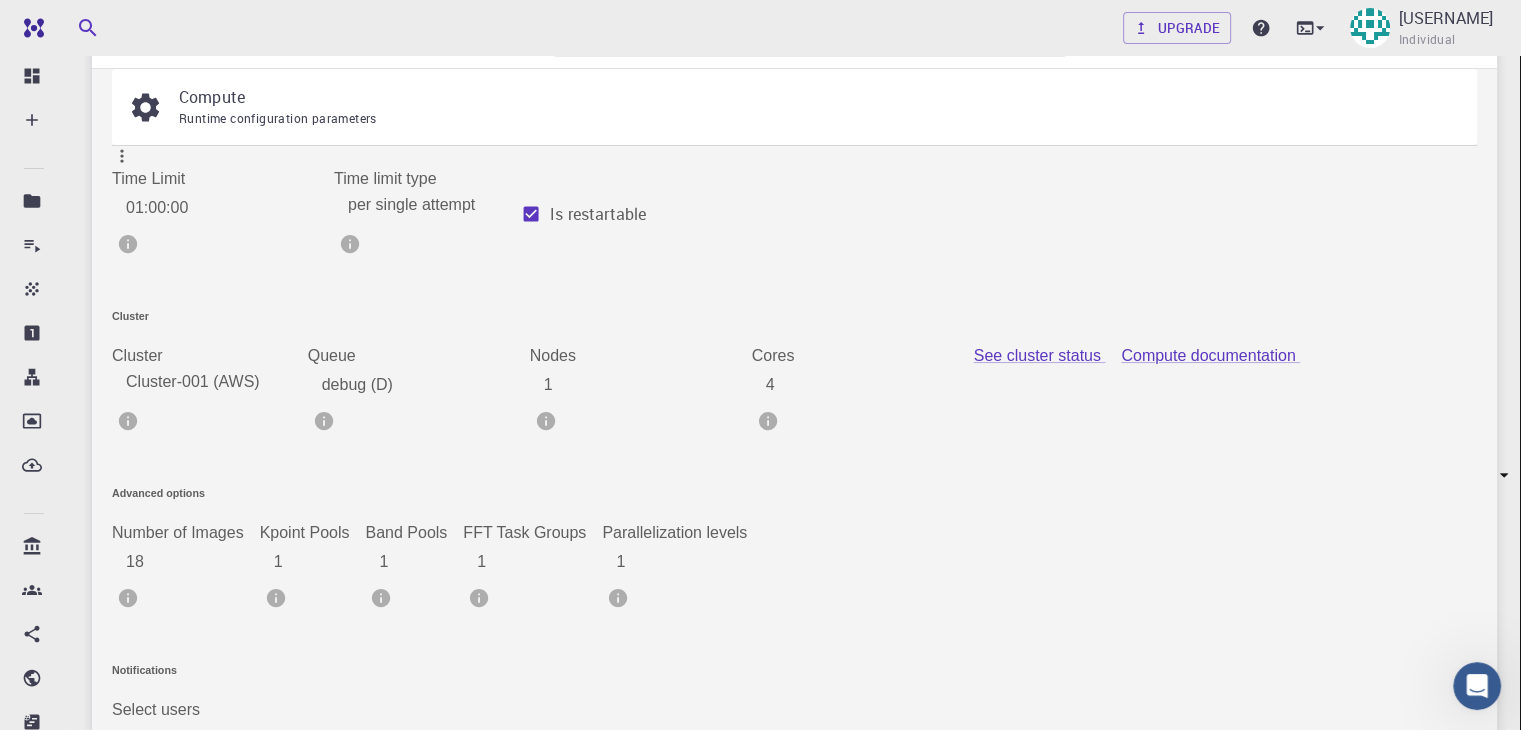 click at bounding box center (760, 365) 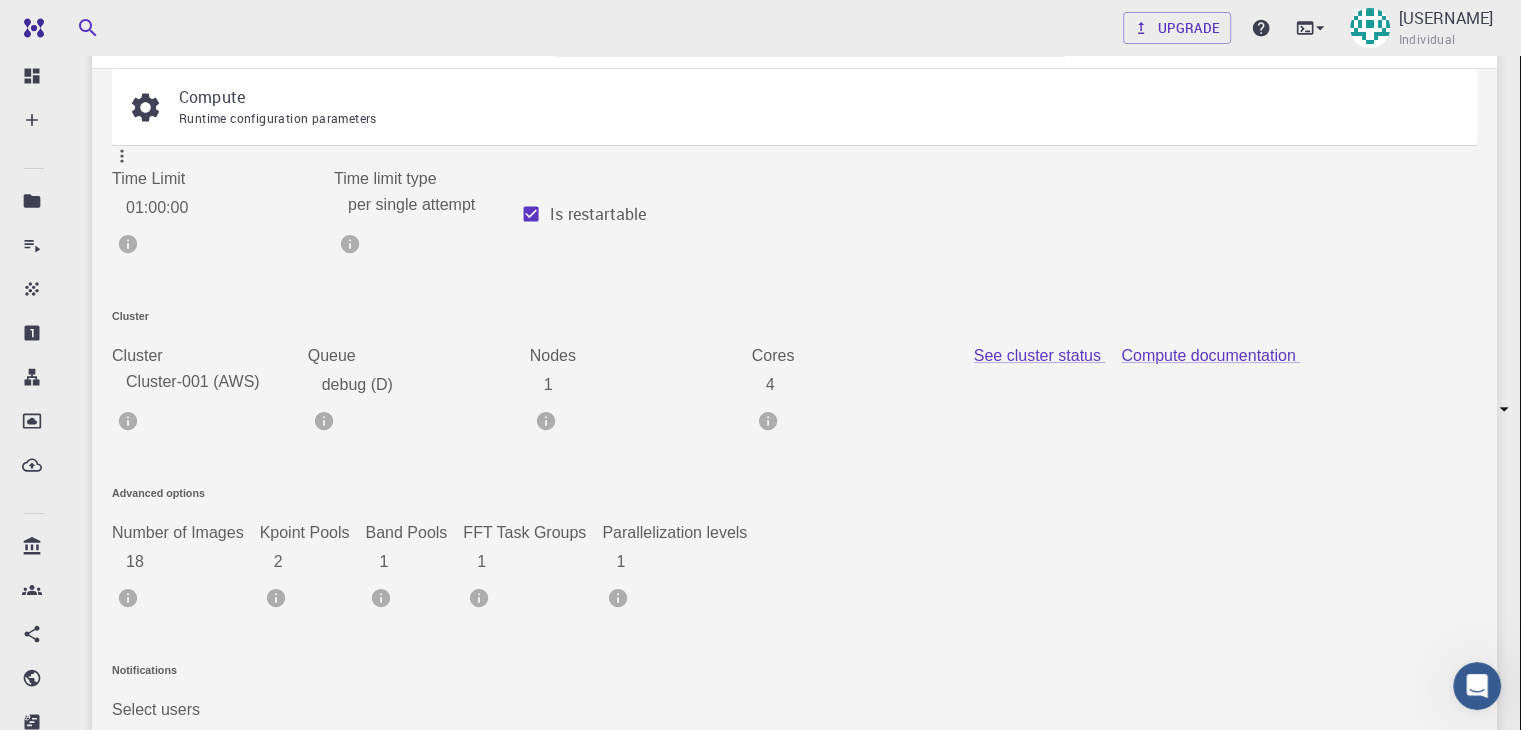 click on "2" at bounding box center [319, 562] 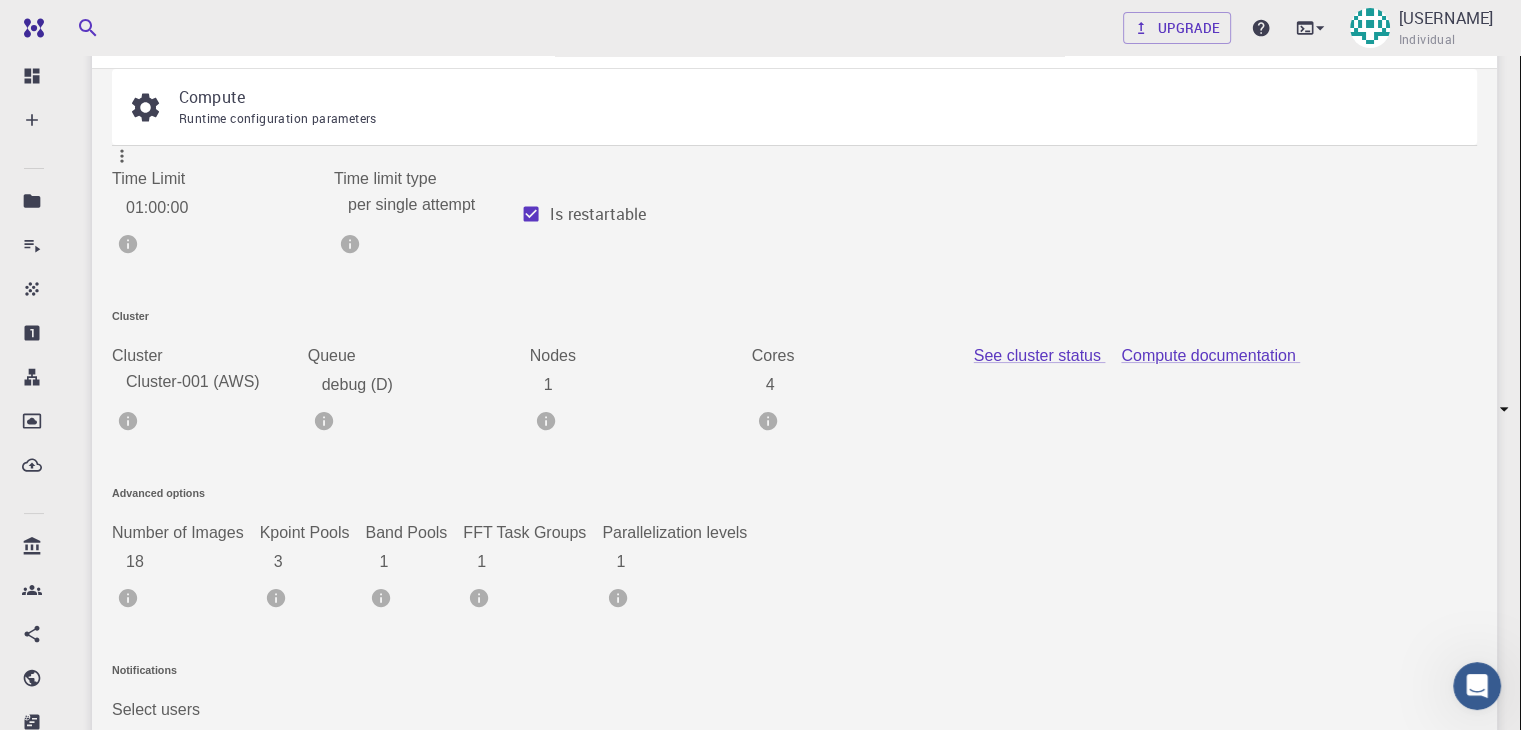 click on "3" at bounding box center (319, 562) 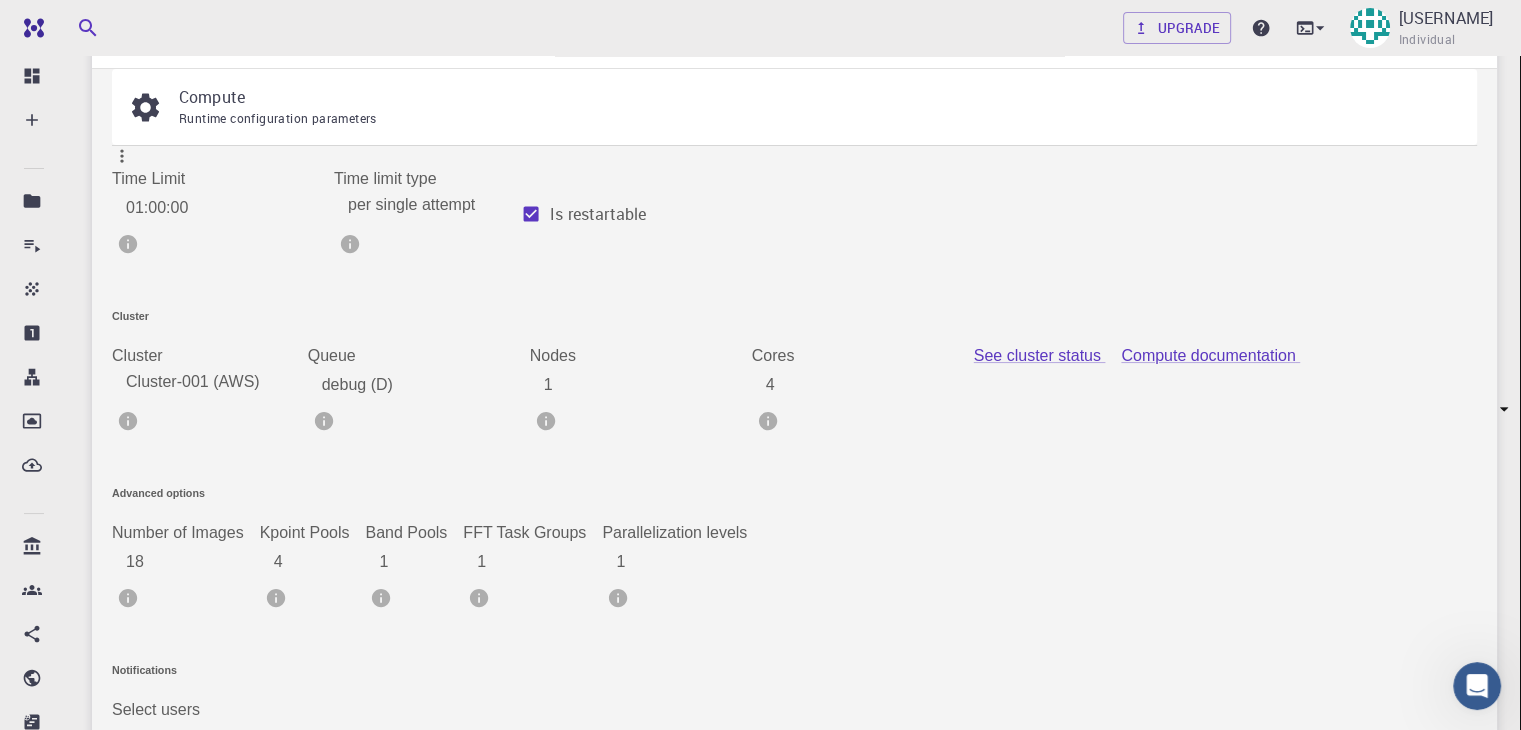 click on "4" at bounding box center (319, 562) 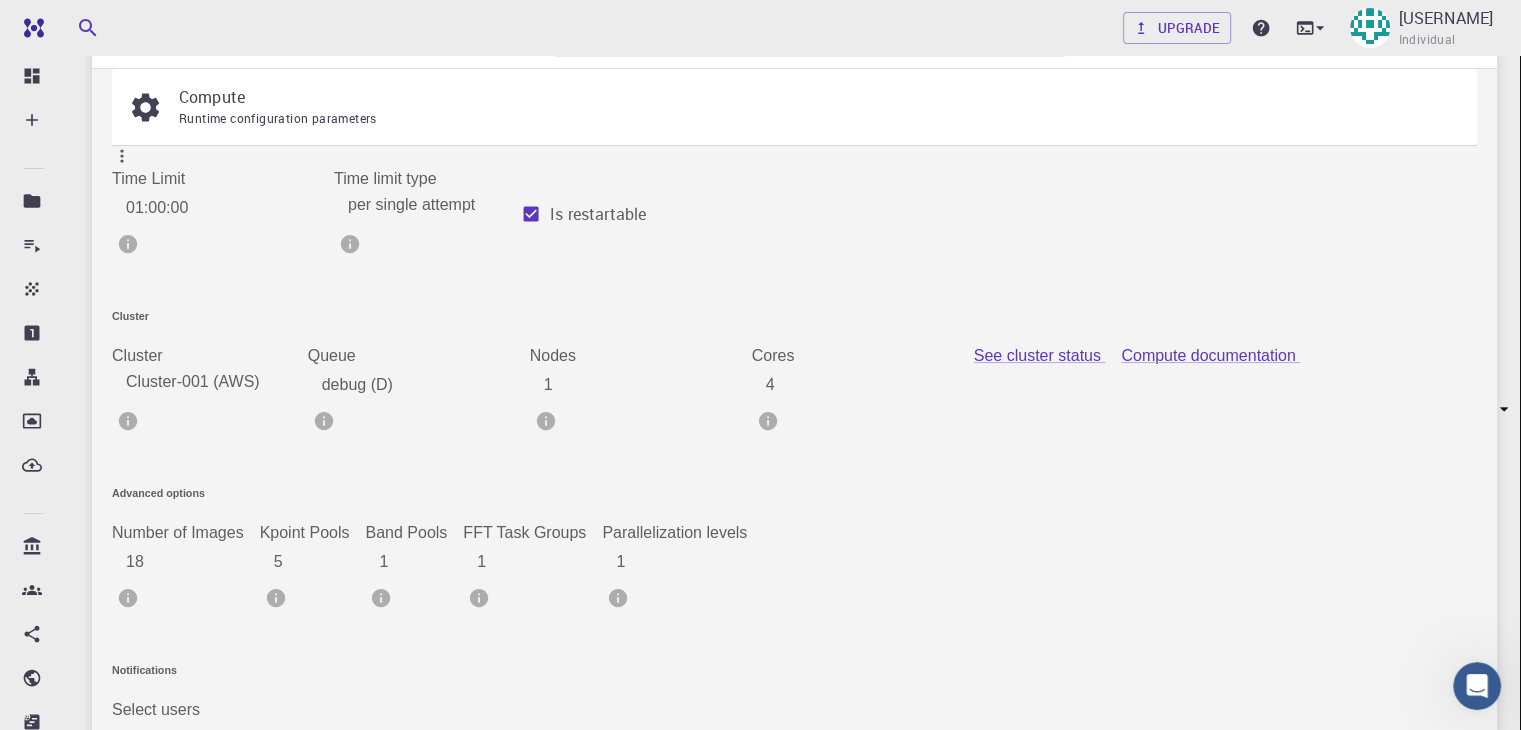 click on "5" at bounding box center [319, 562] 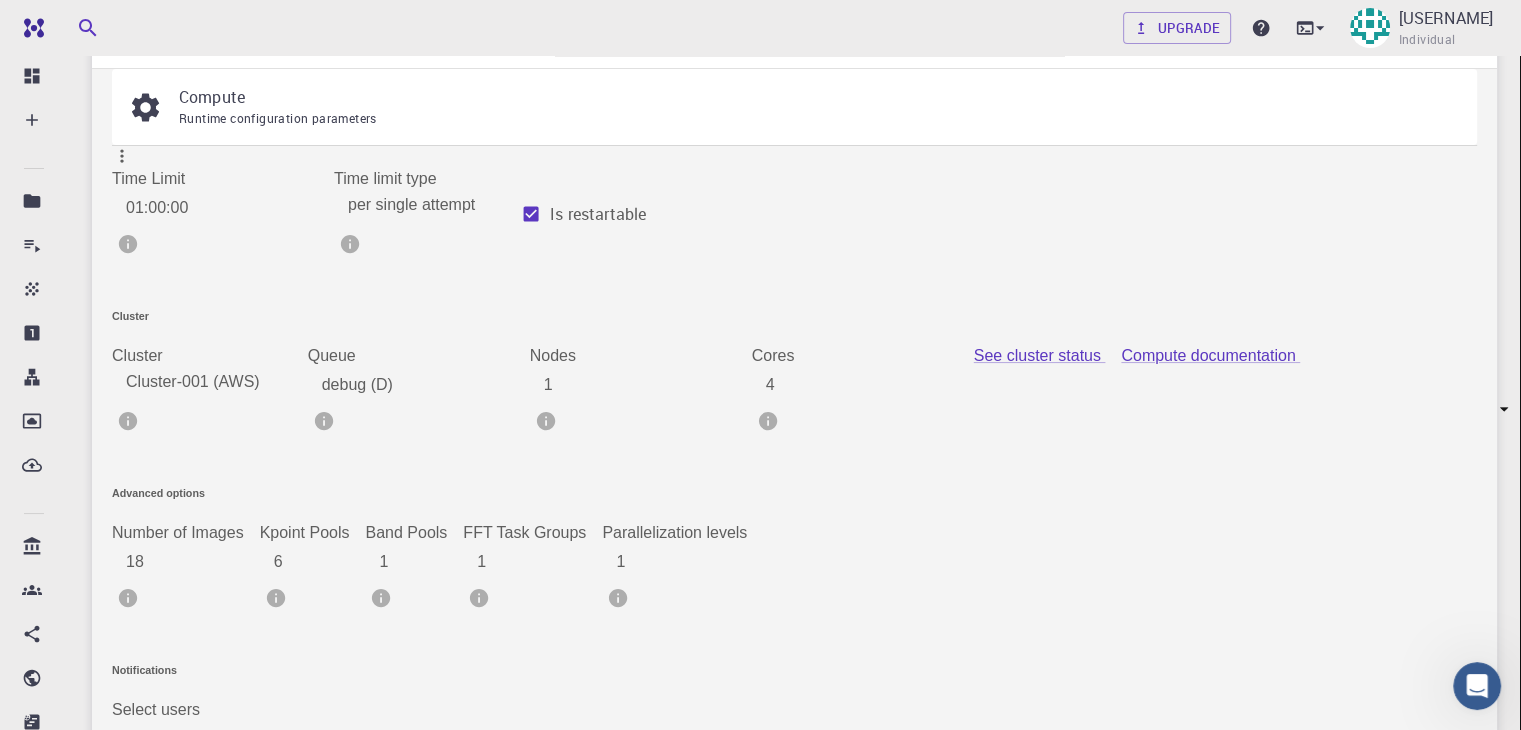 click on "6" at bounding box center [319, 562] 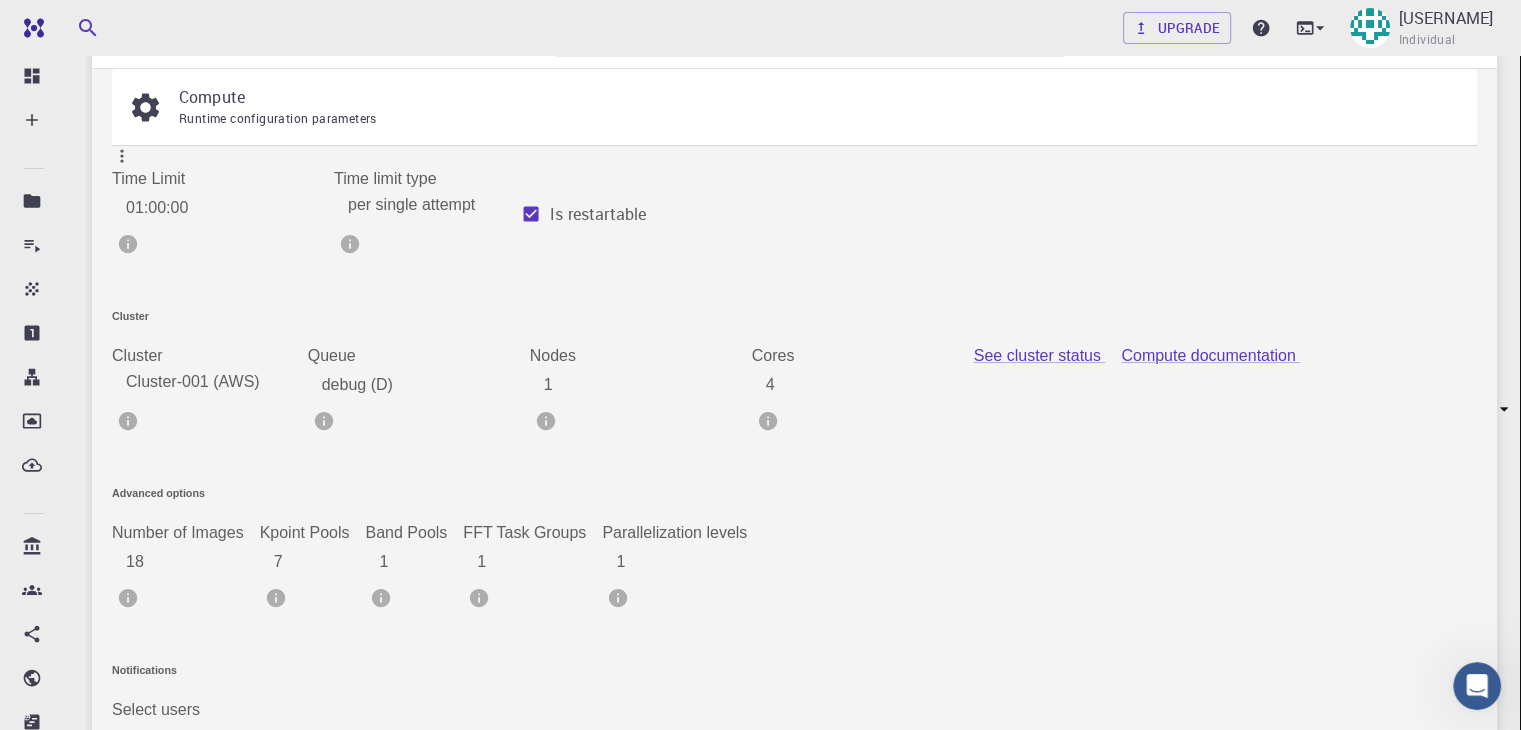 click on "7" at bounding box center (319, 562) 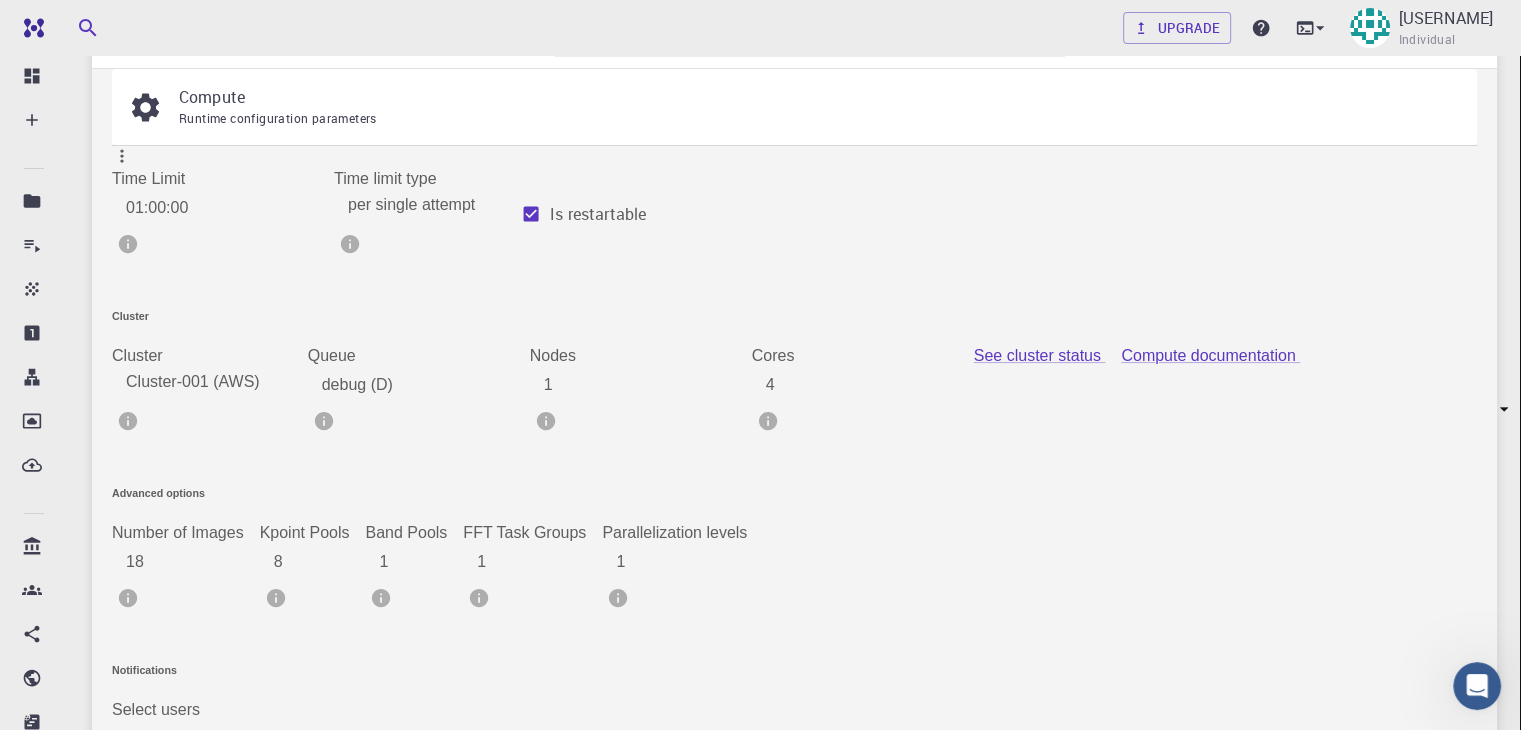 click on "8" at bounding box center (319, 562) 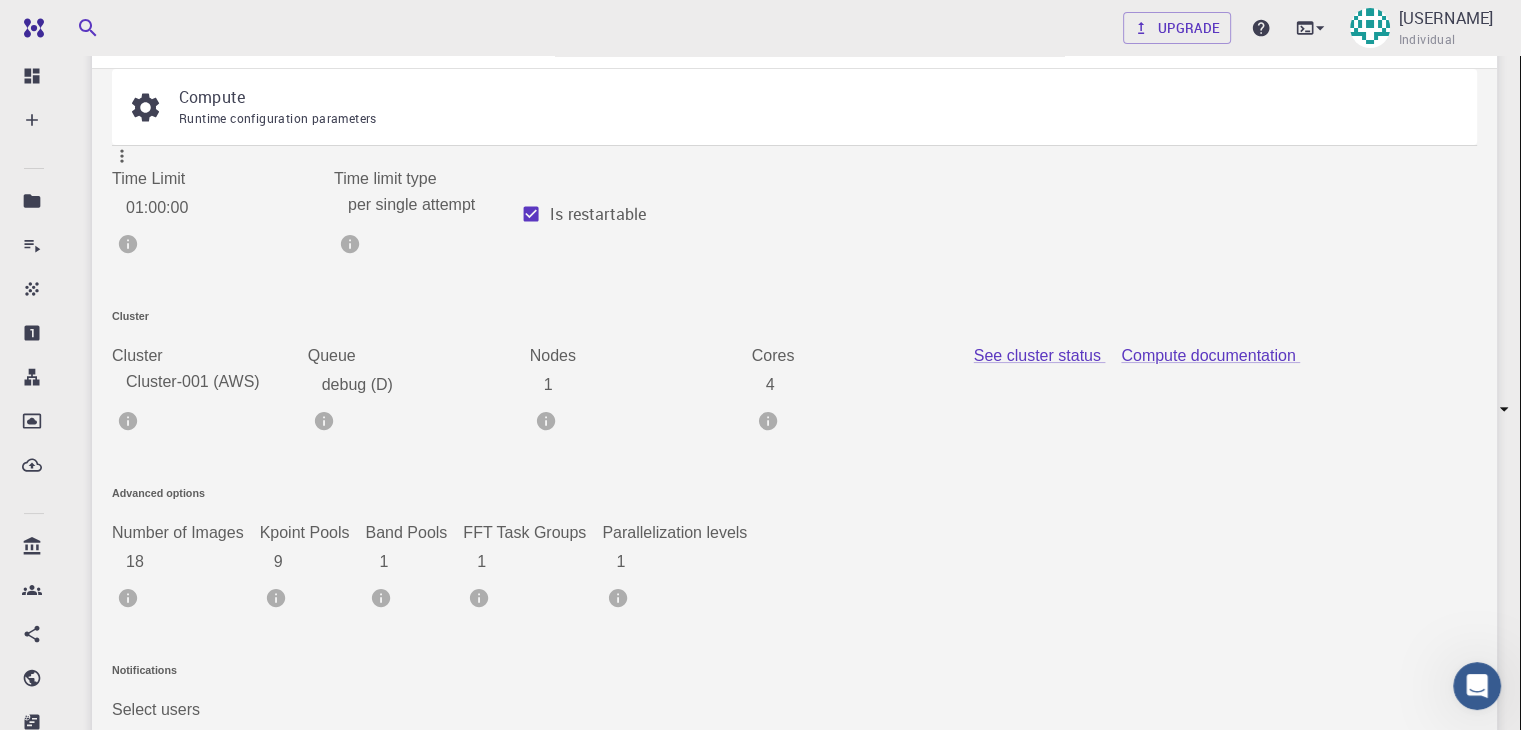 click on "9" at bounding box center [319, 562] 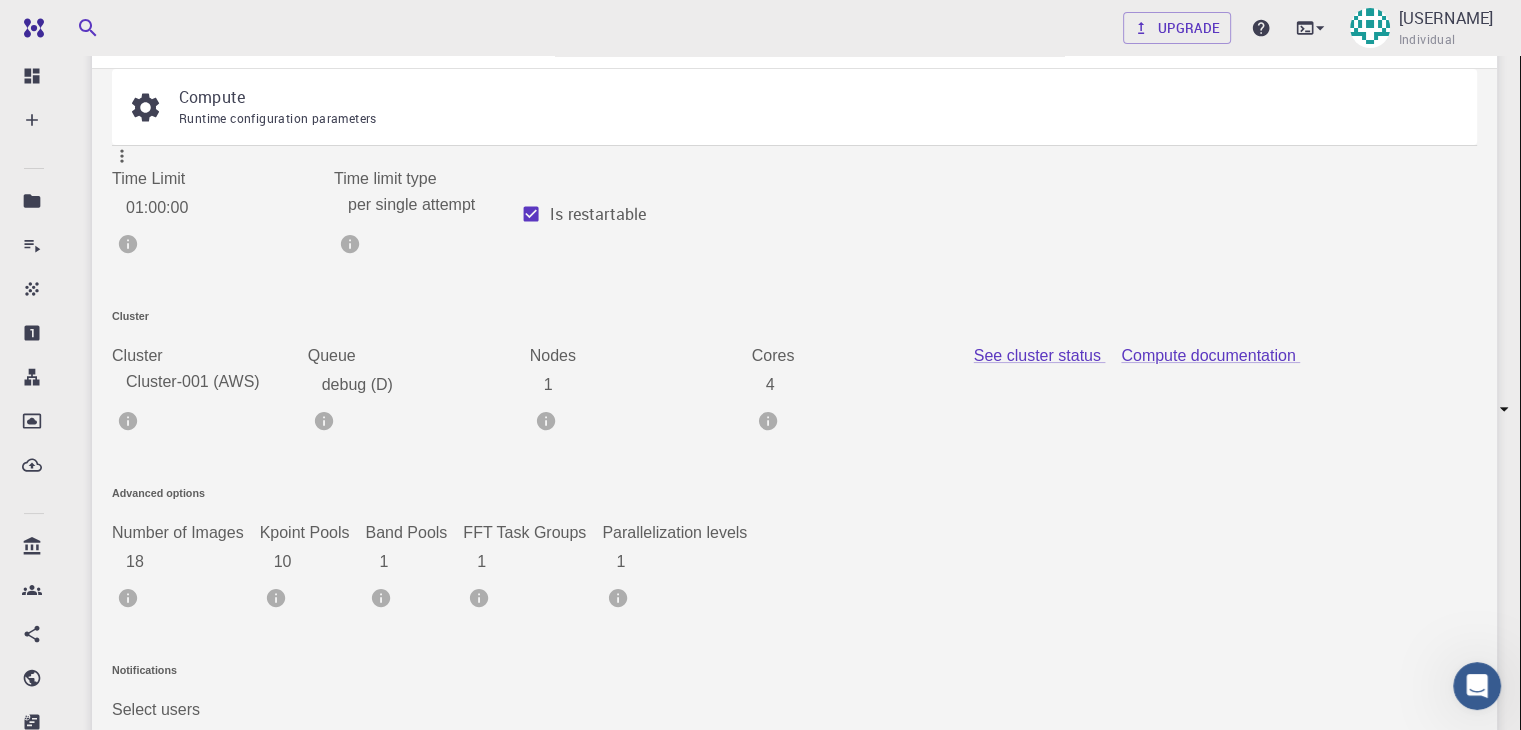 click on "10" at bounding box center [319, 562] 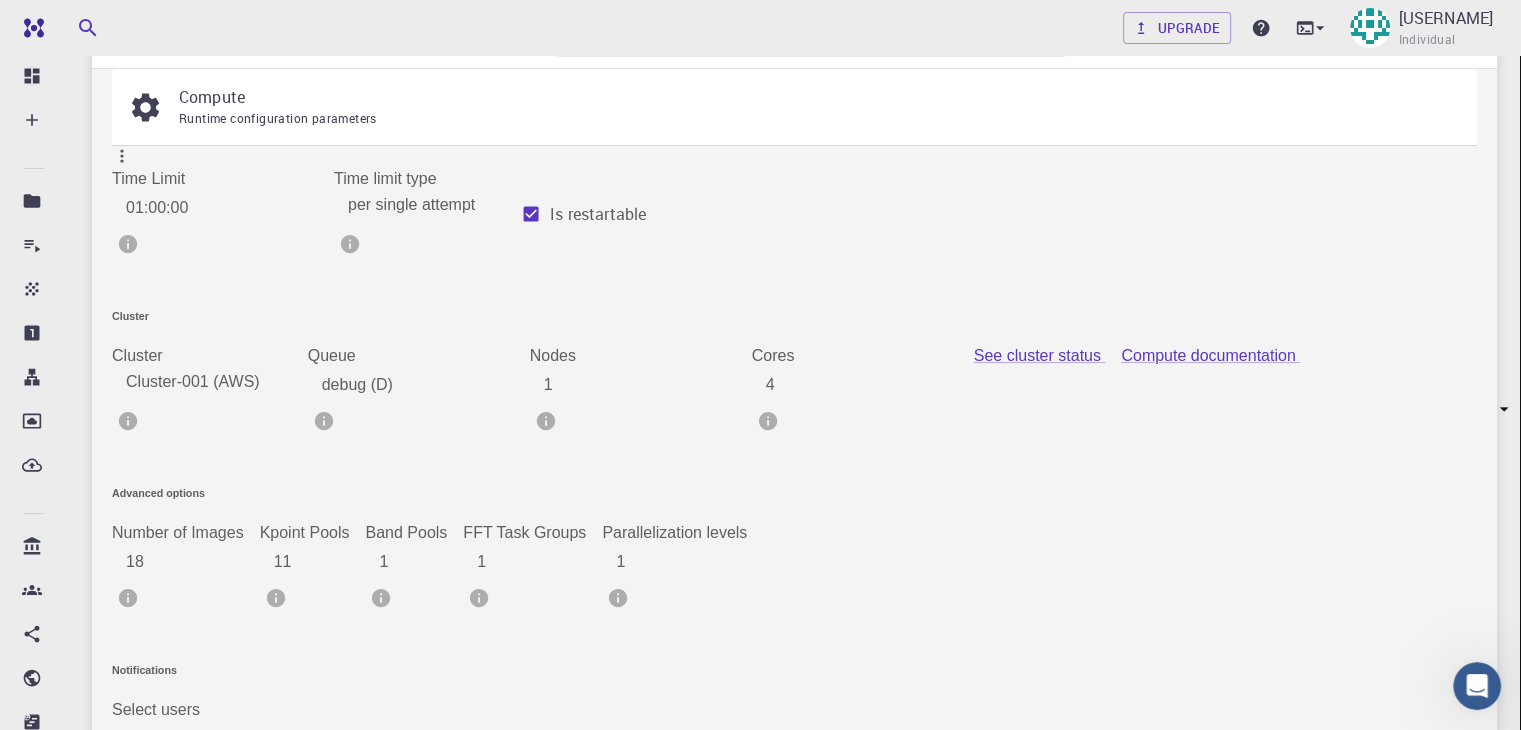 click on "11" at bounding box center [319, 562] 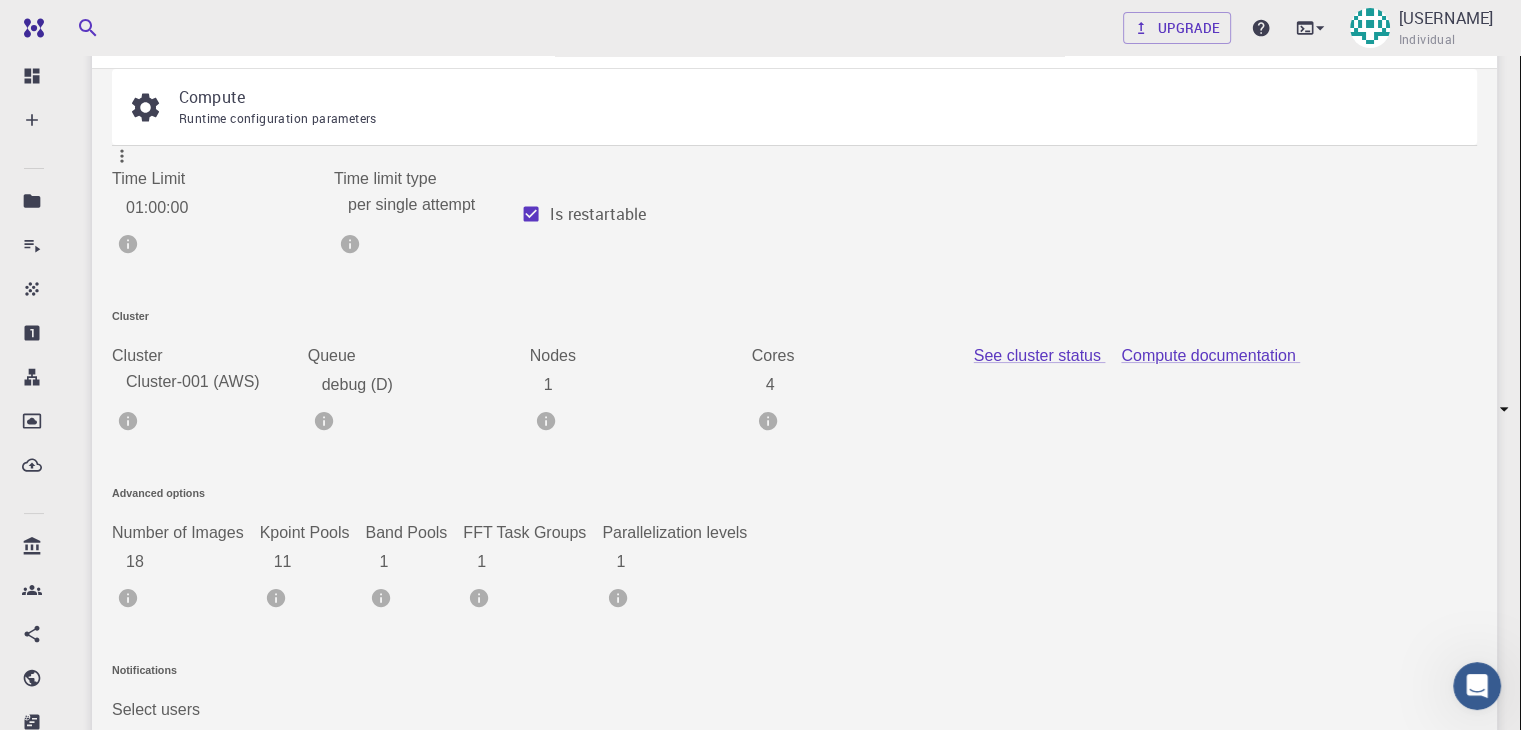 drag, startPoint x: 353, startPoint y: 550, endPoint x: 283, endPoint y: 559, distance: 70.5762 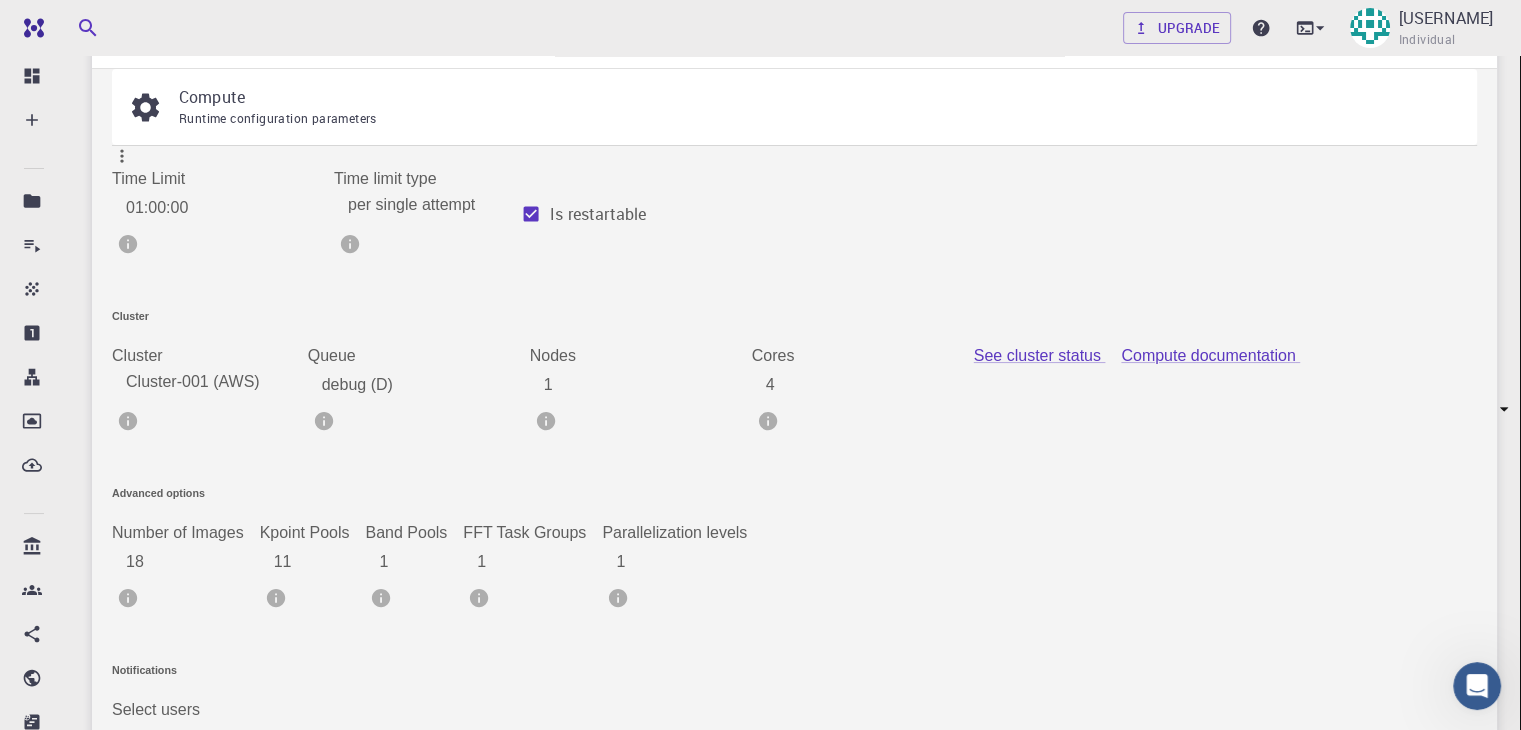 click on "Kpoint Pools 11 Kpoint Pools" at bounding box center [297, 573] 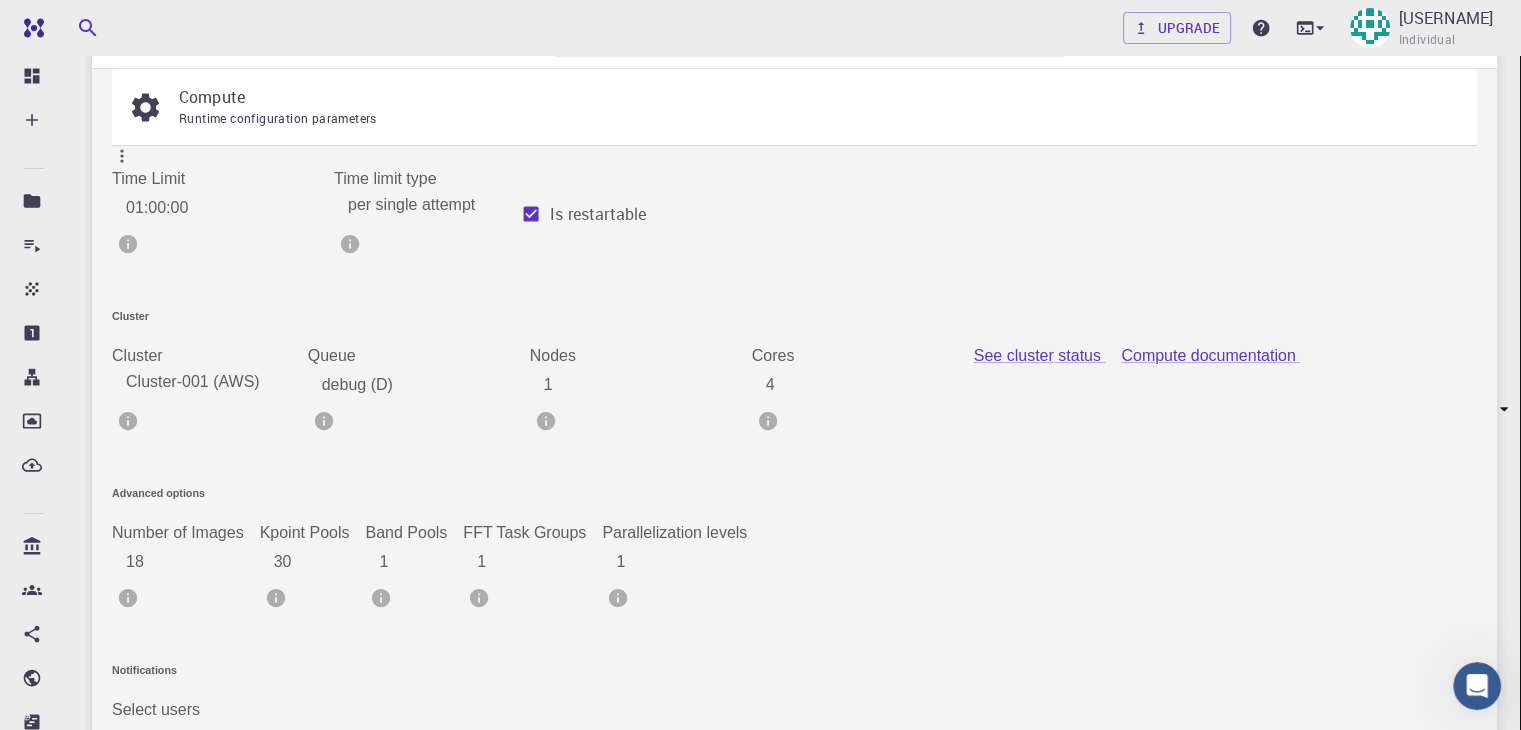 click on "1" at bounding box center (420, 562) 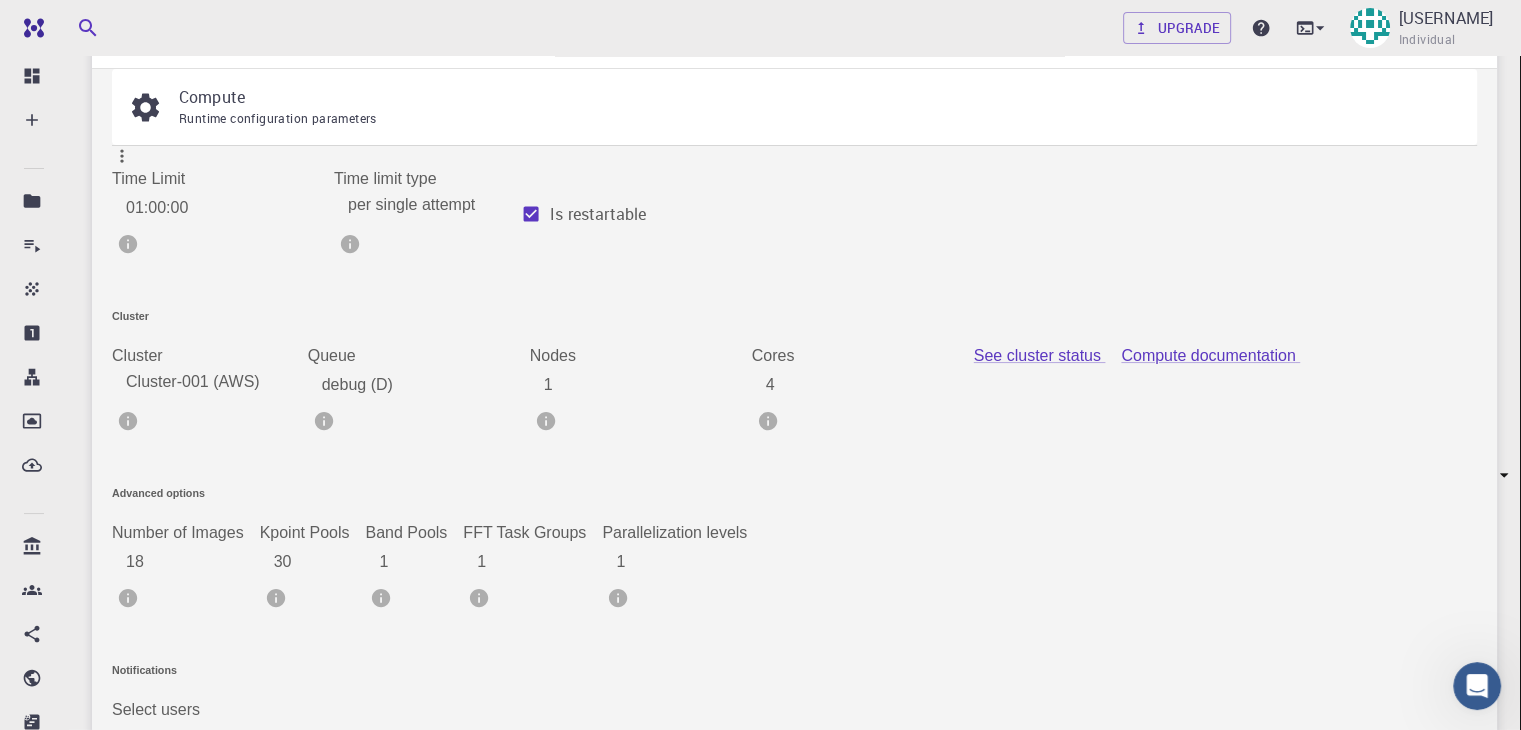 click at bounding box center (760, 365) 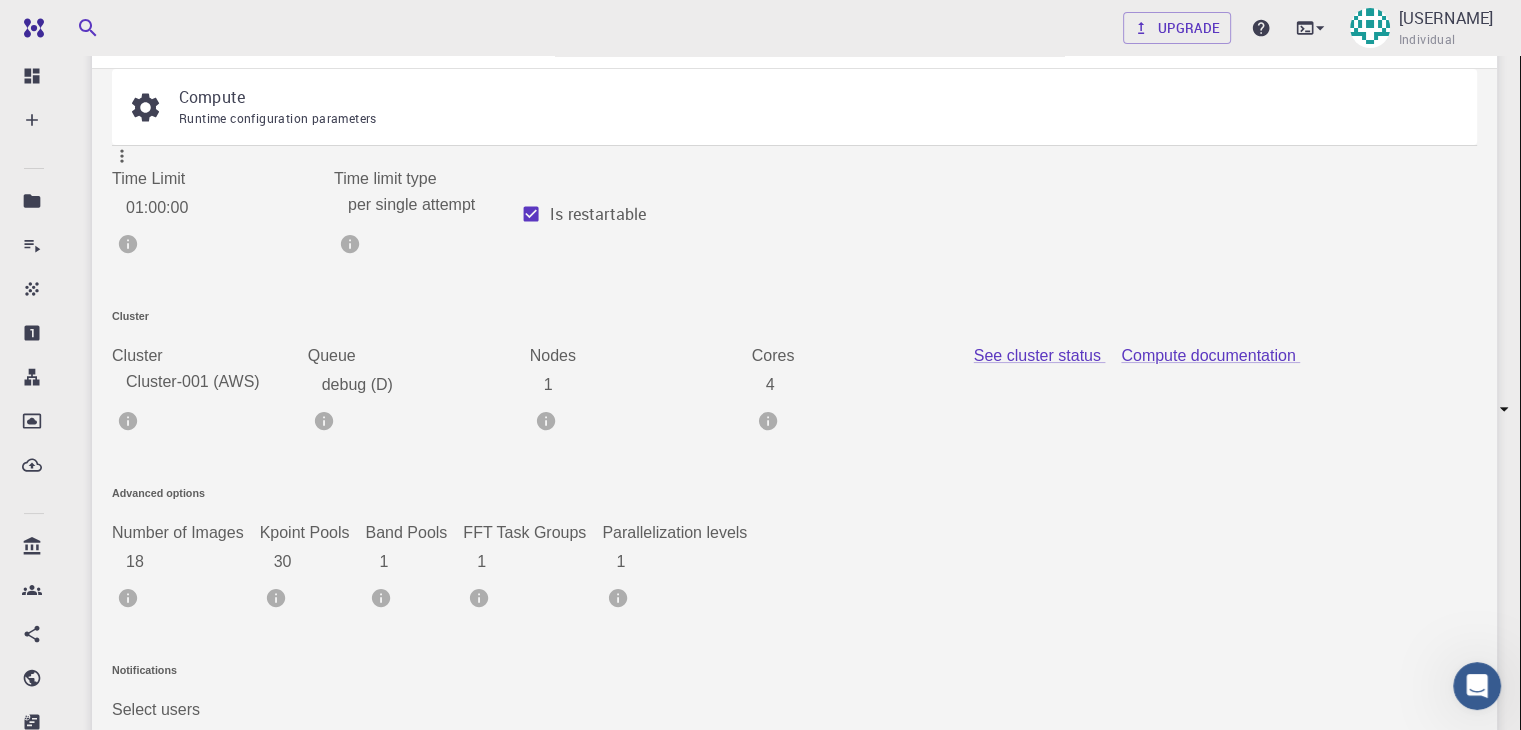 drag, startPoint x: 476, startPoint y: 551, endPoint x: 427, endPoint y: 550, distance: 49.010204 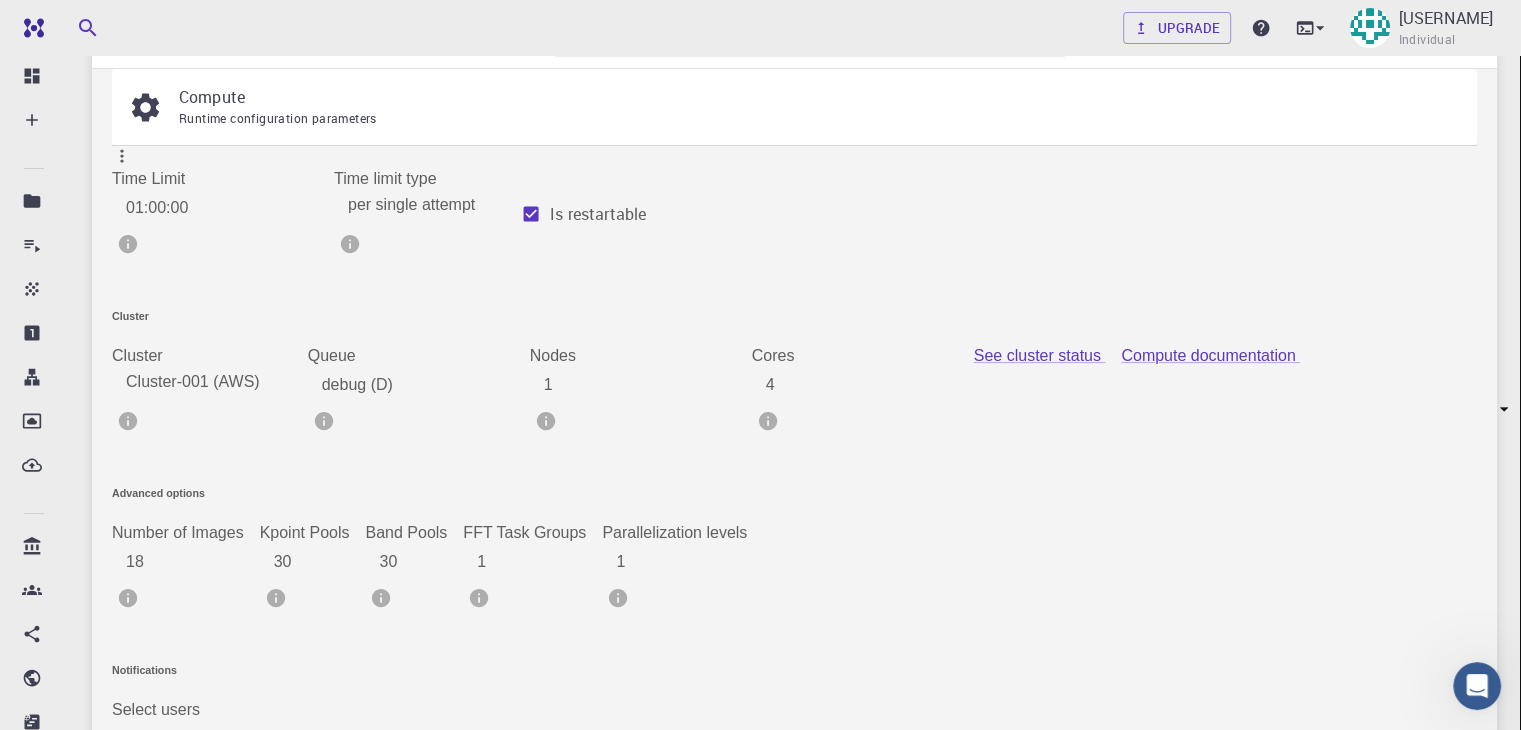 click on "1" at bounding box center (538, 562) 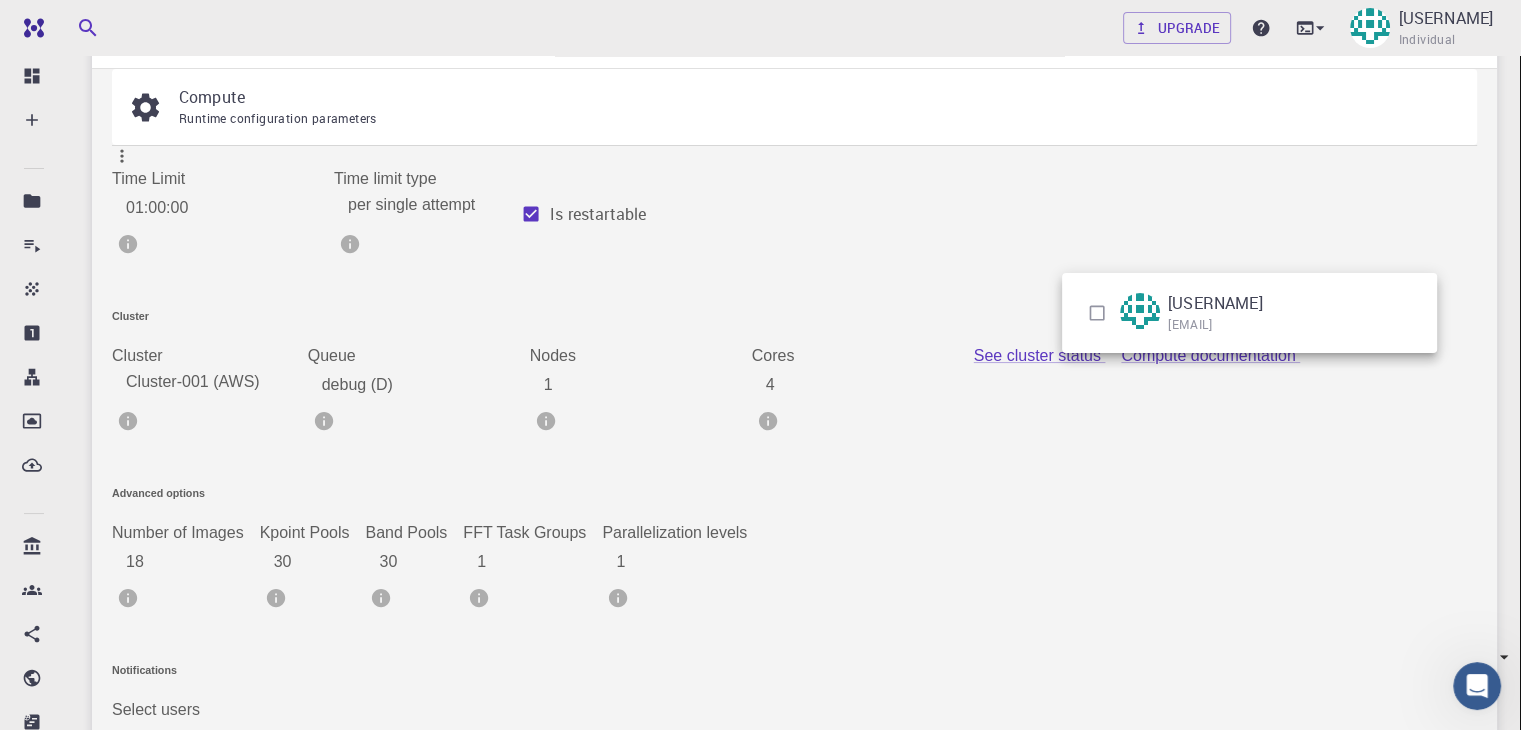 click on "Upgrade [USERNAME] Individual Home [USERNAME] Projects - Default New Job New Job [DATE], [TIME] project Default Description Select Job Actions Save & Exit 1. Materials 2. Workflow 3. Compute Compute Runtime configuration parameters Time Limit 01:00:00 Time Limit   Time limit type per single attempt 0 Time limit type     Is restartable Cluster Cluster Cluster-001 (AWS) 1 Cluster   Queue debug (D) Queue   Nodes 1 Nodes   Cores 4 Cores   See cluster status   Compute documentation   Advanced options Number of Images 18 Number of Images   Kpoint Pools 30 Kpoint Pools   Band Pools 30 Band Pools   FFT Task Groups 1 FFT Task Groups   Parallelization levels 1   ​" at bounding box center (760, 657) 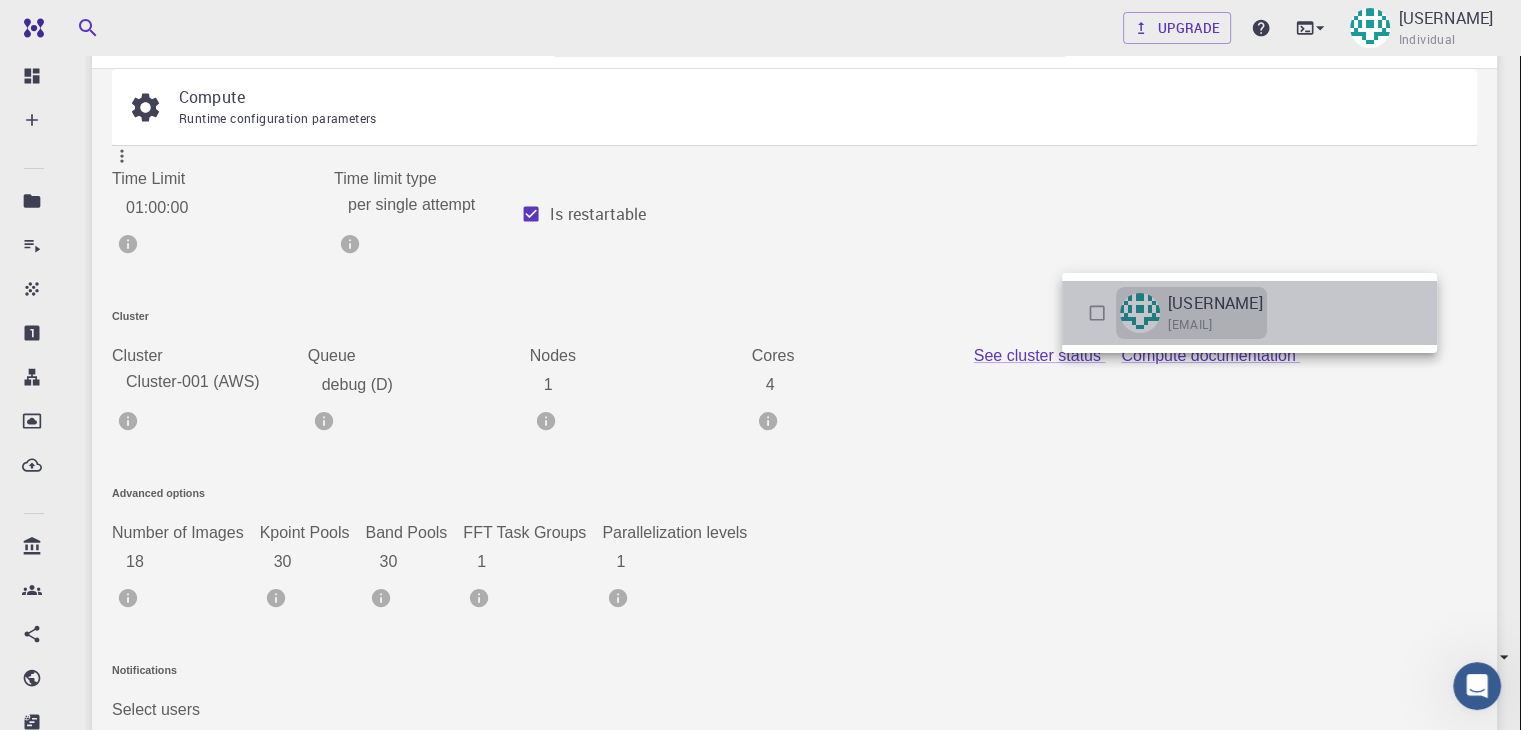 click on "[EMAIL]" at bounding box center (1190, 325) 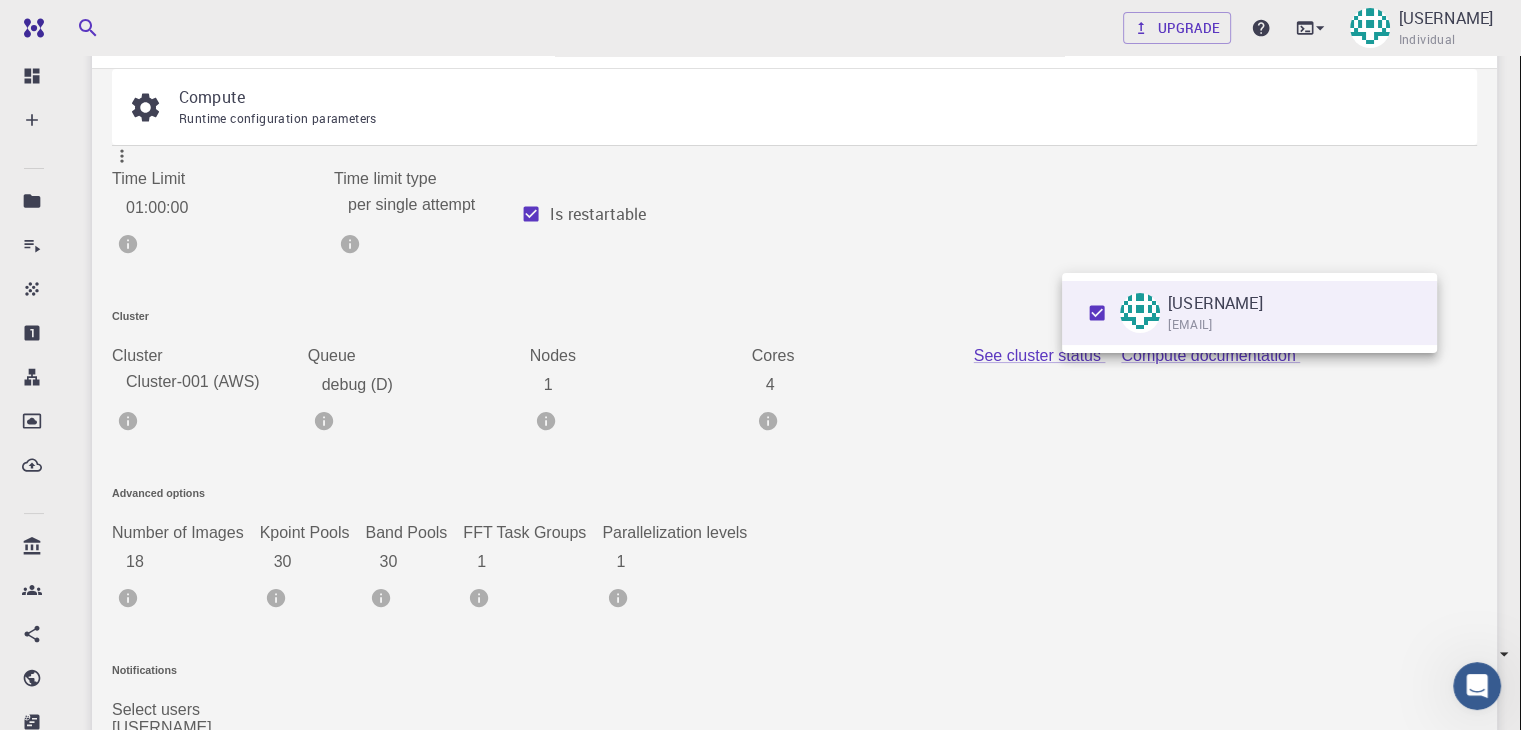 click at bounding box center (760, 365) 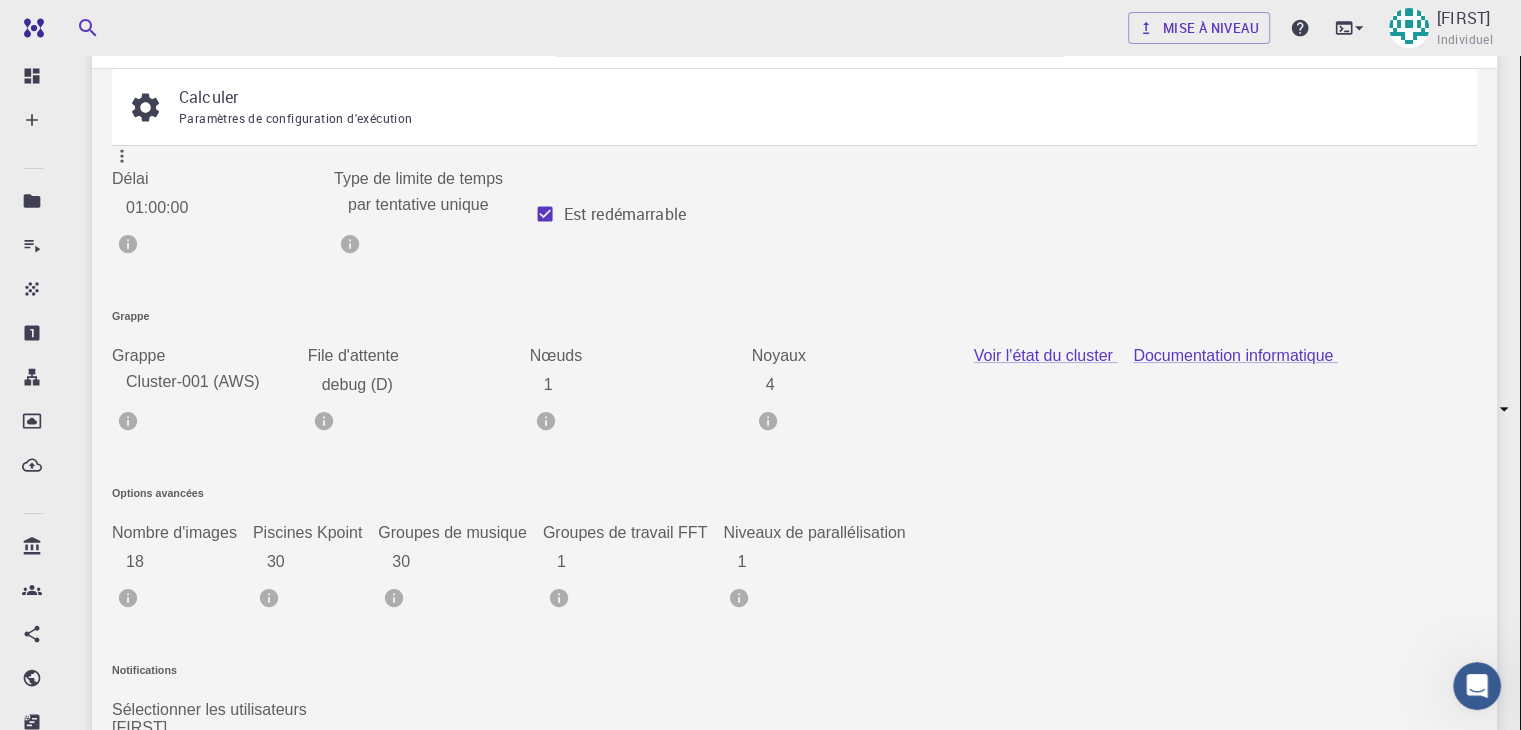 click on "Commencé" at bounding box center (586, 815) 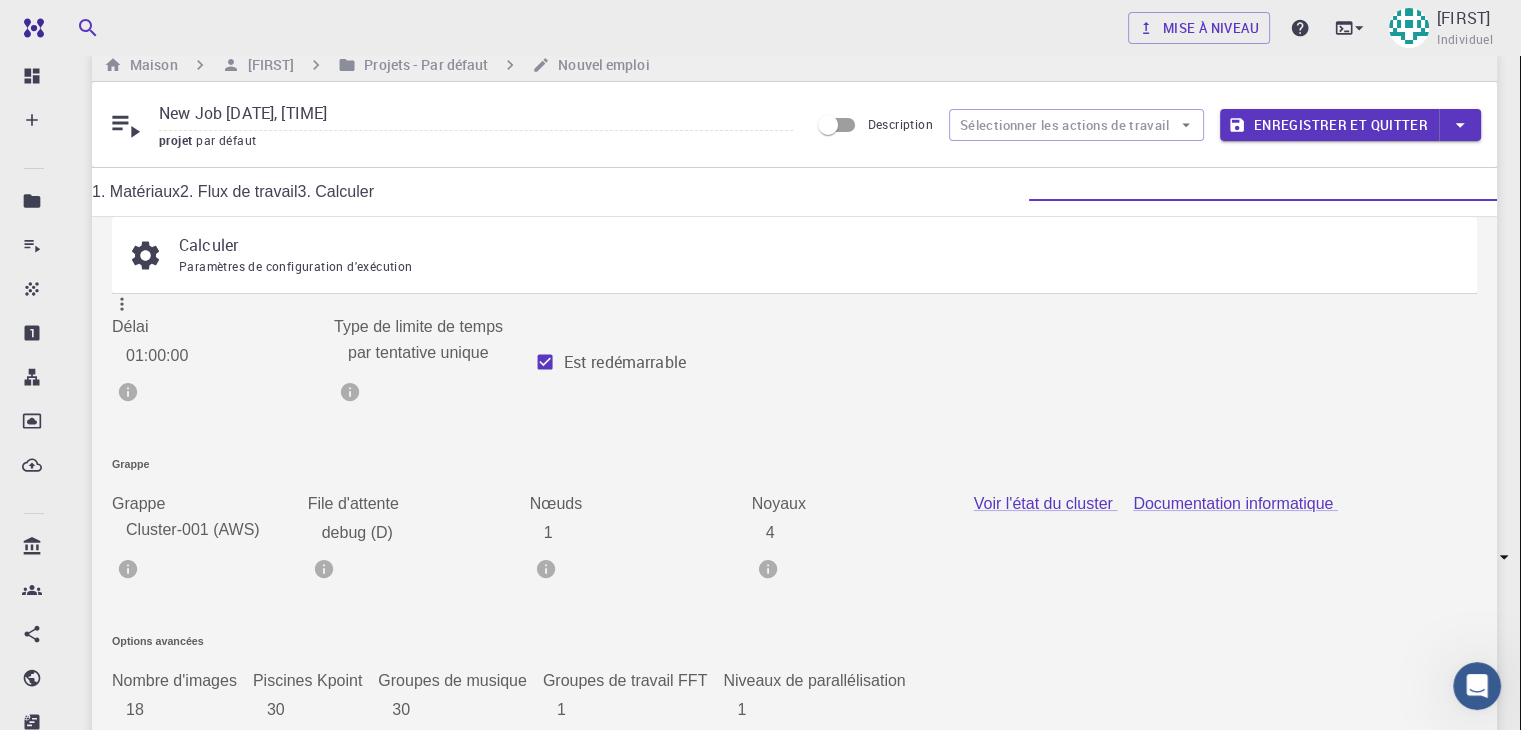 scroll, scrollTop: 28, scrollLeft: 0, axis: vertical 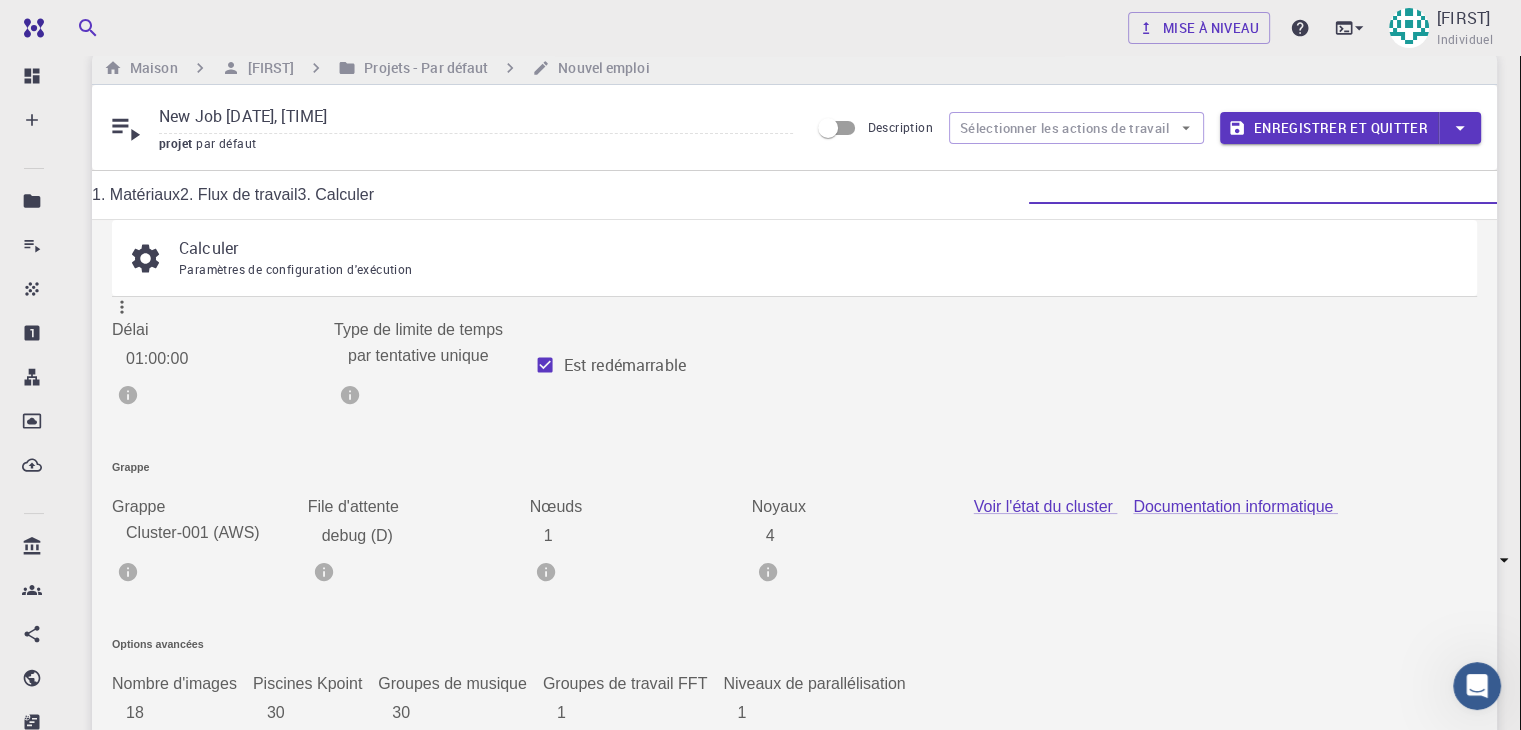 click at bounding box center (794, 309) 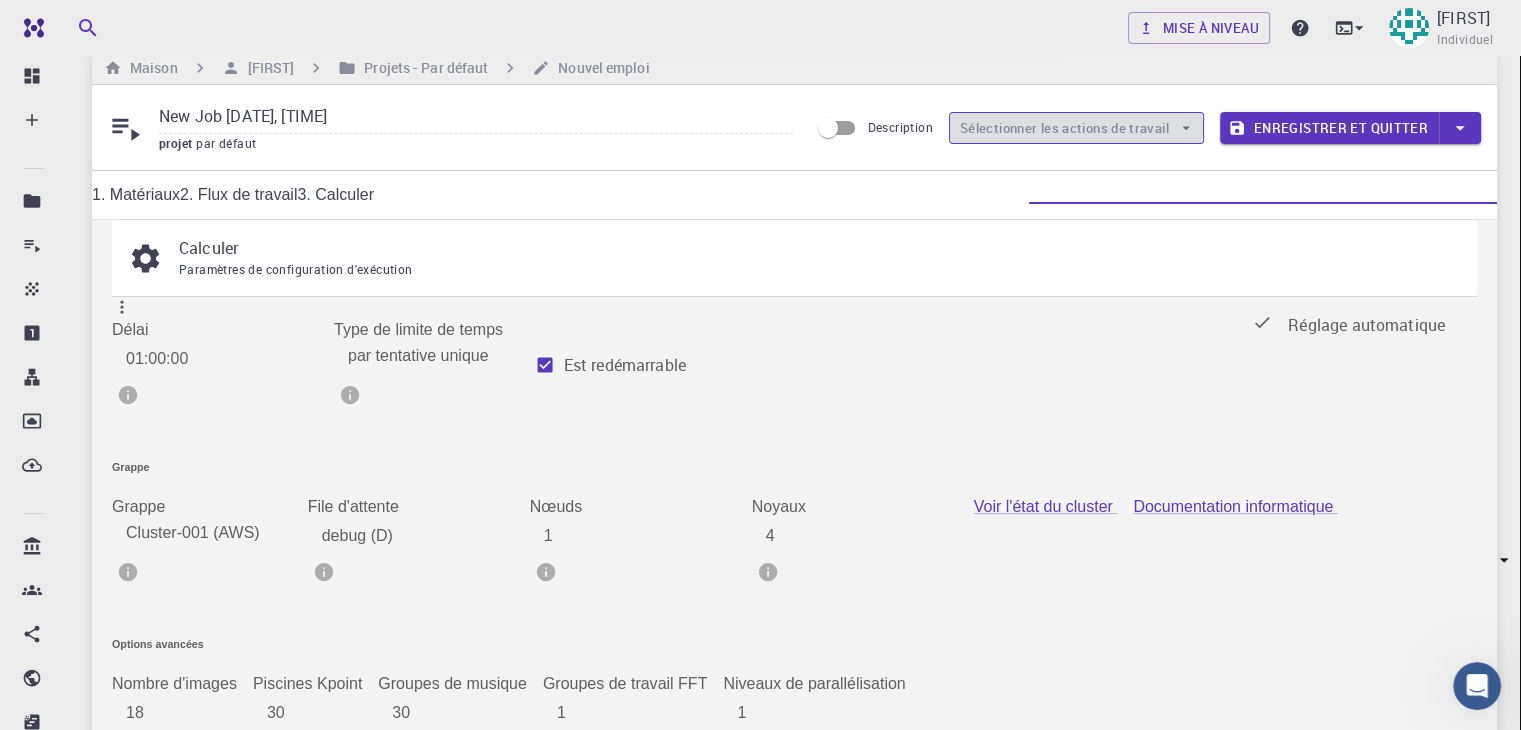click on "Sélectionner les actions de travail" at bounding box center [1064, 128] 